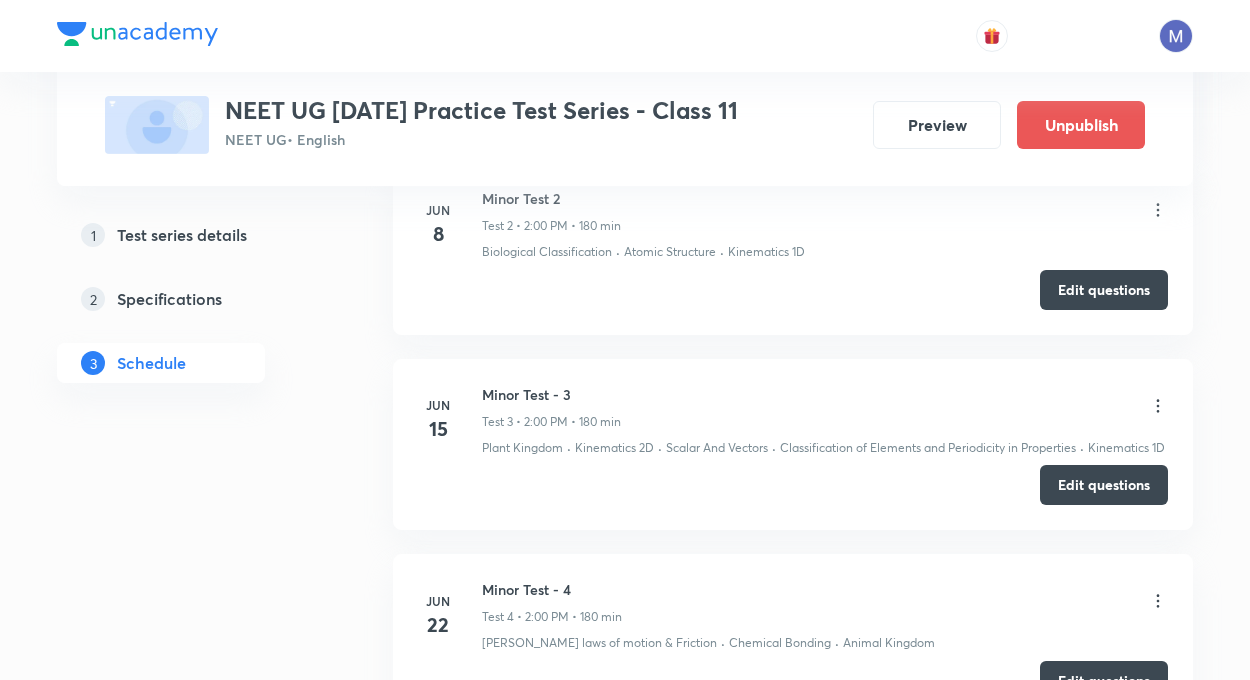 scroll, scrollTop: 0, scrollLeft: 0, axis: both 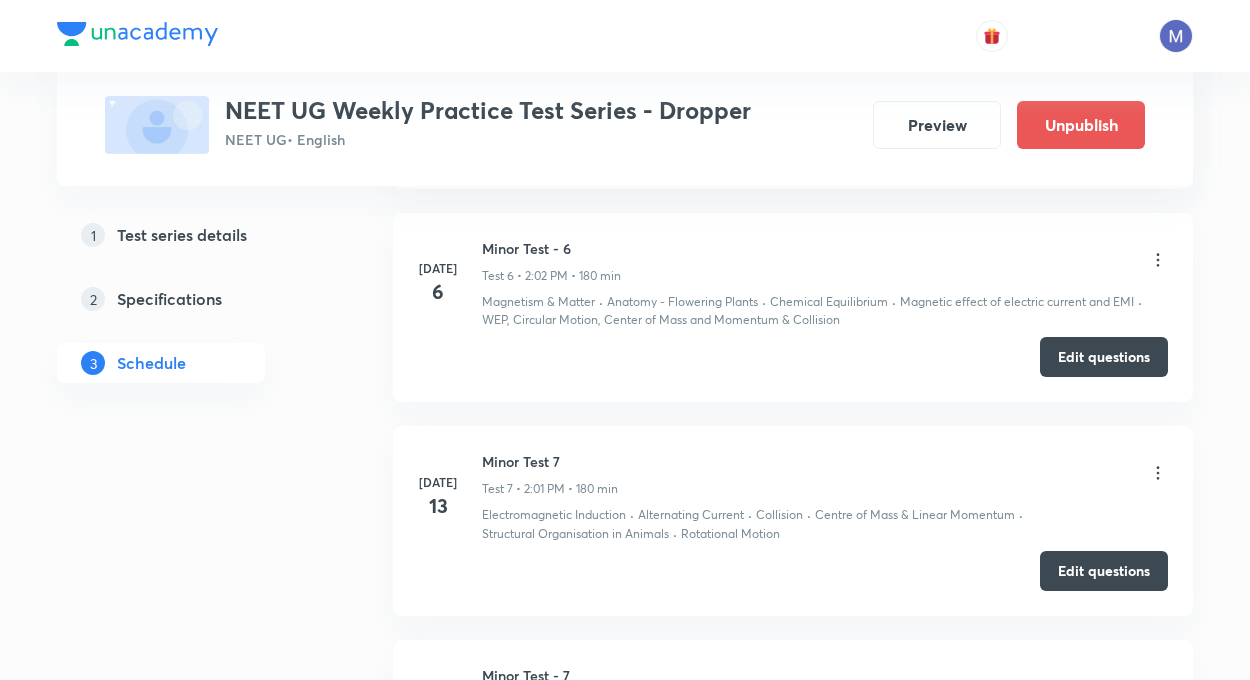 click 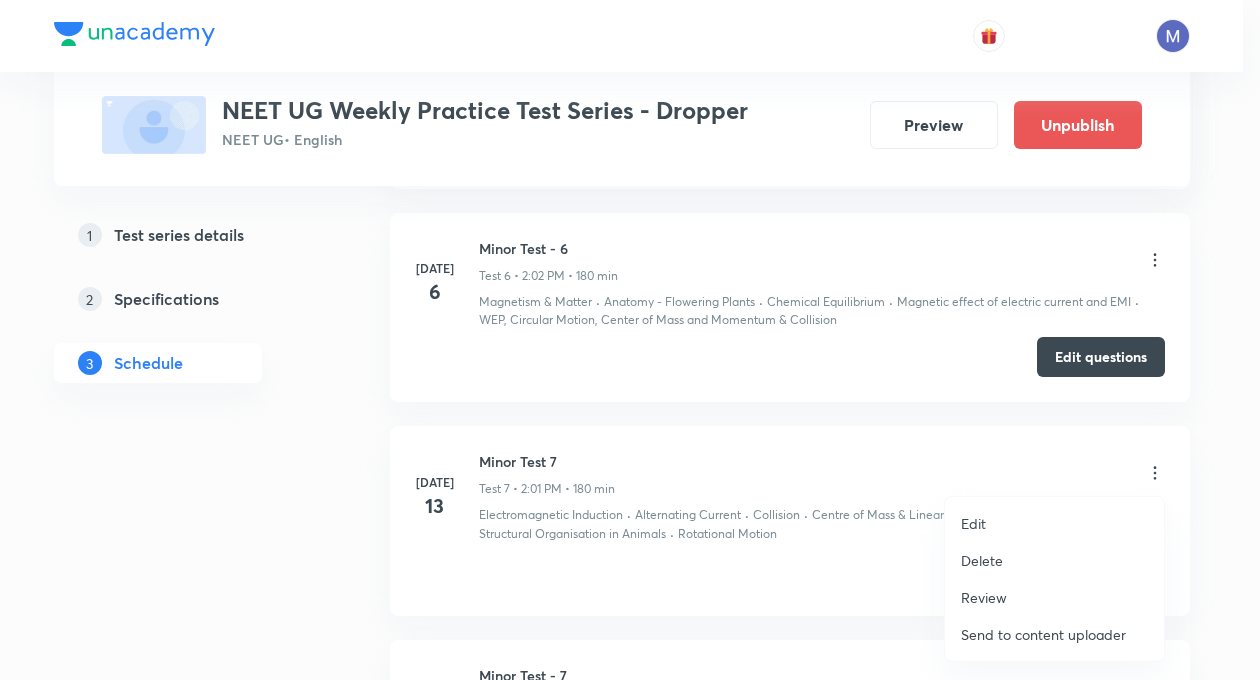 click on "Edit" at bounding box center (973, 523) 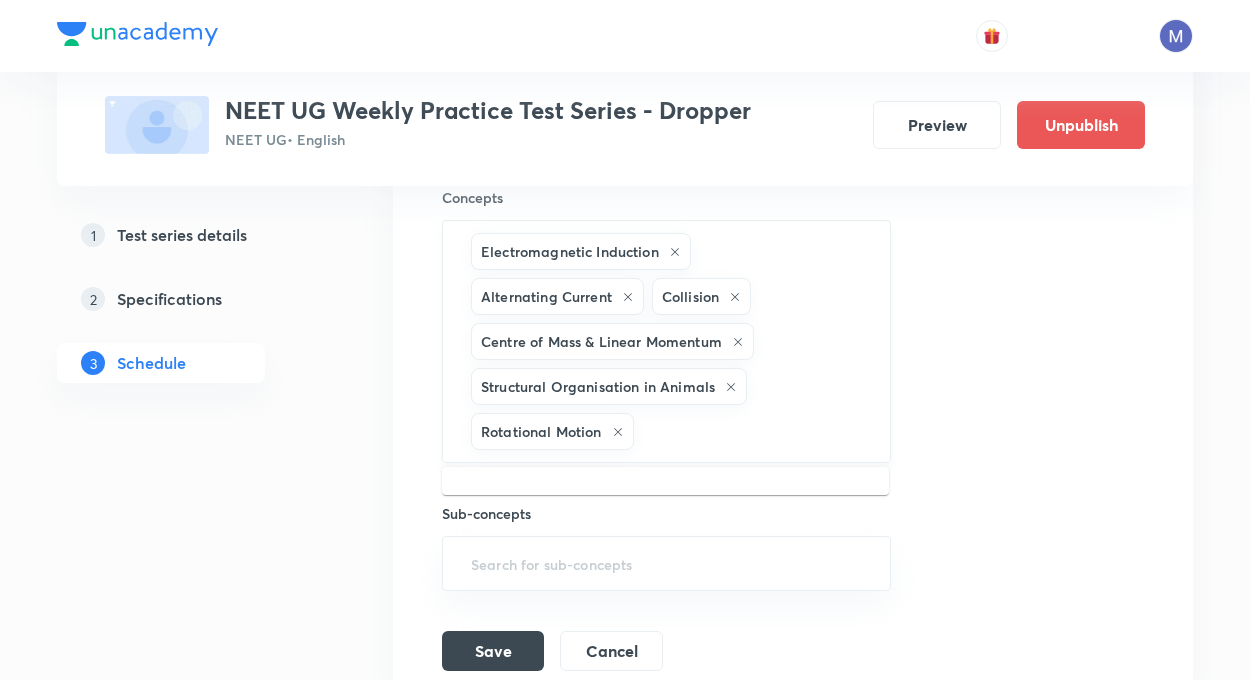click at bounding box center [752, 431] 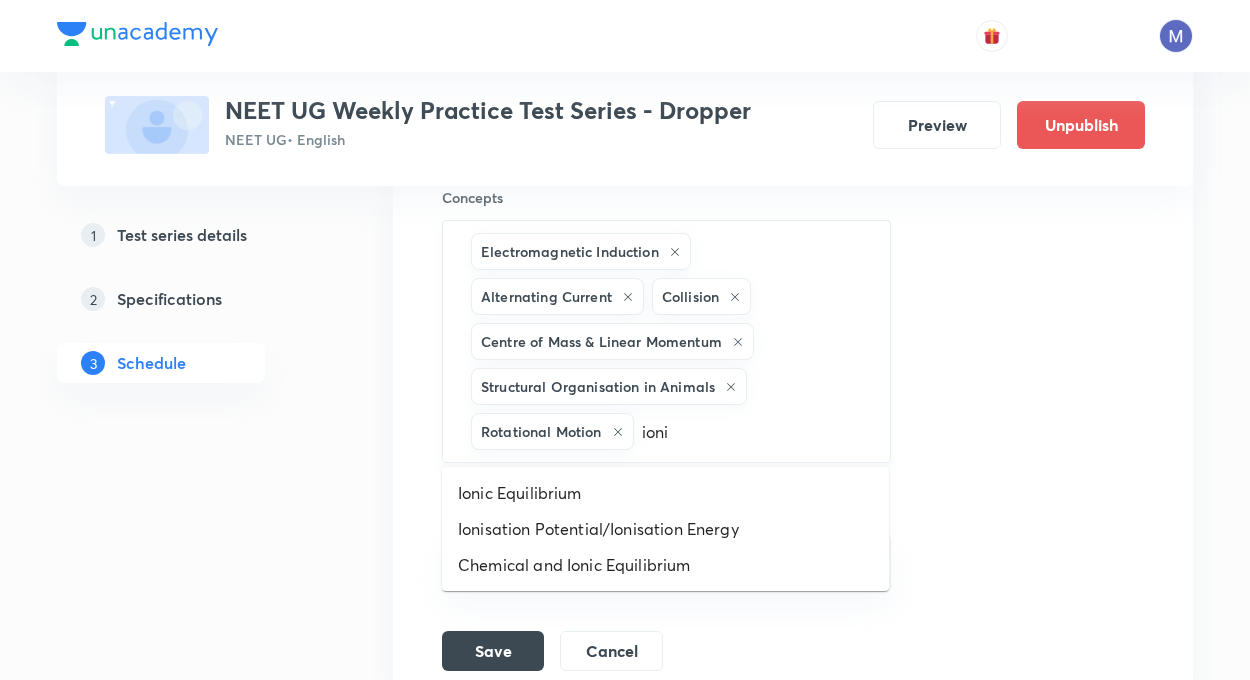 type on "ionic" 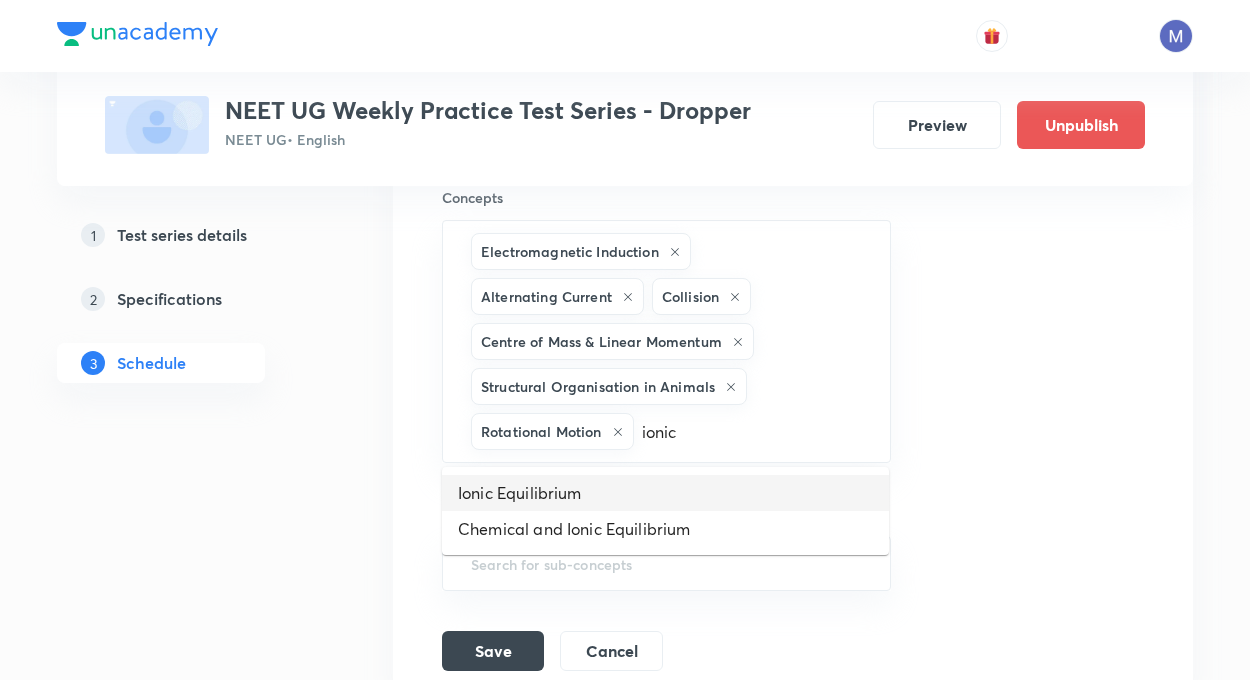 click on "Ionic Equilibrium" at bounding box center [665, 493] 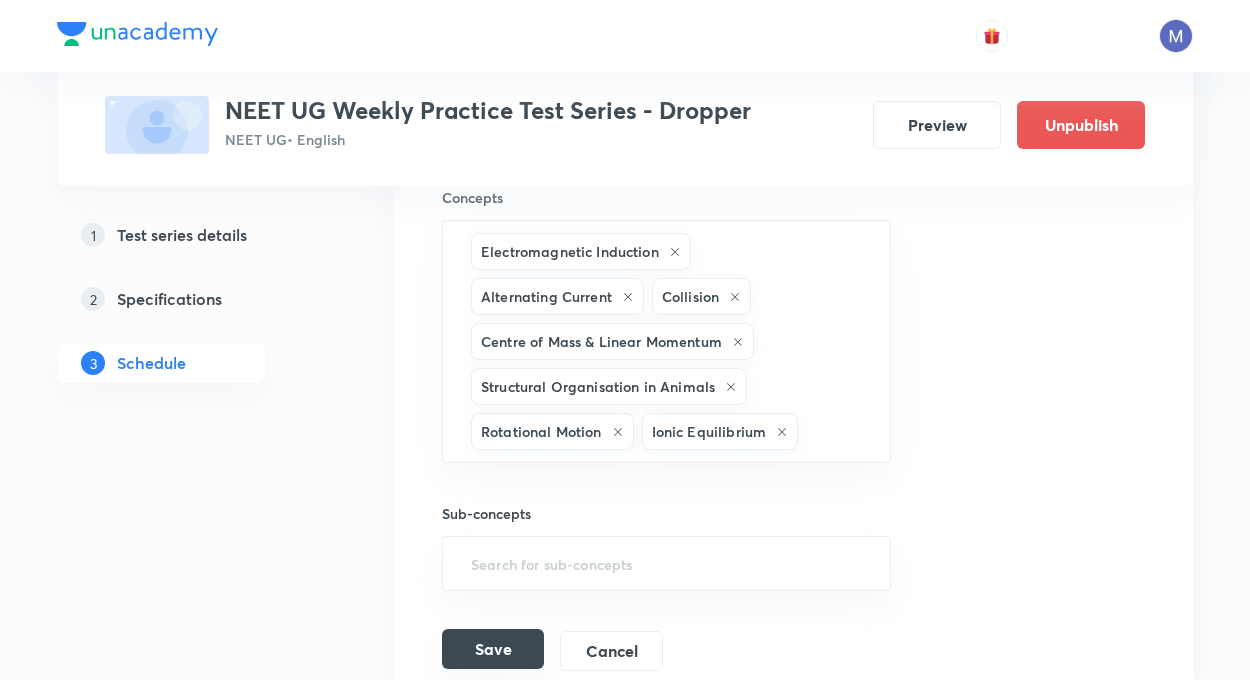 click on "Save" at bounding box center [493, 649] 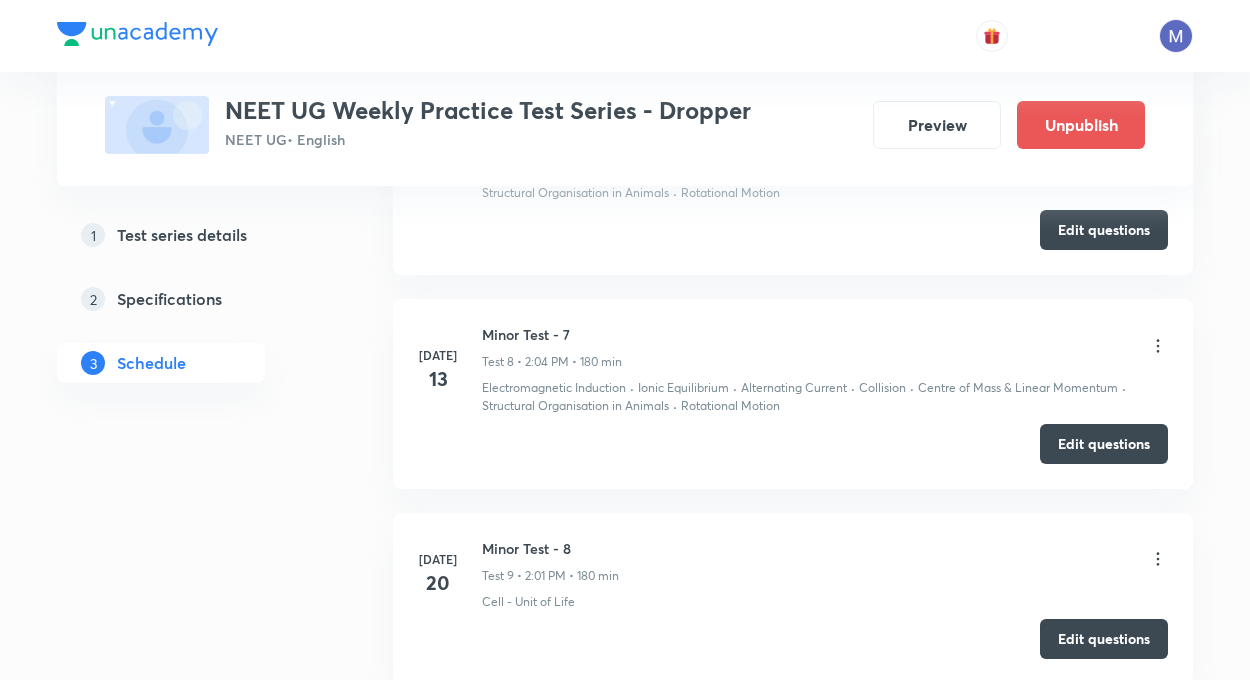 scroll, scrollTop: 1640, scrollLeft: 0, axis: vertical 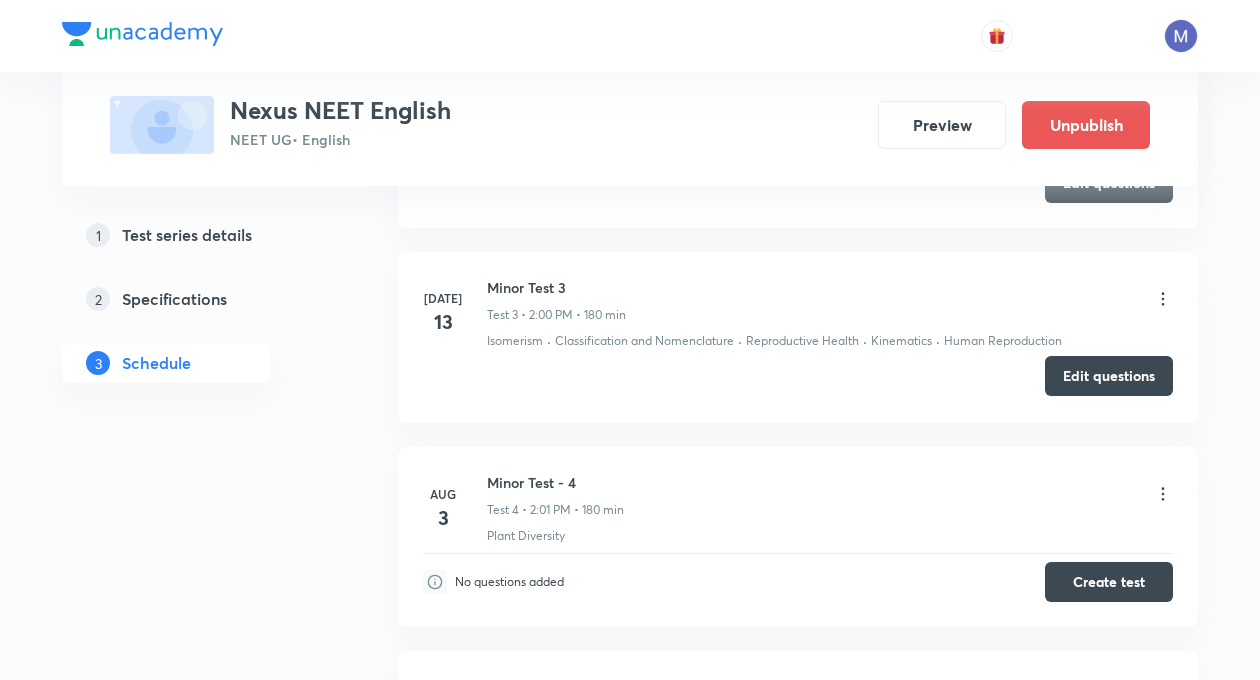 click on "Edit questions" at bounding box center [1109, 376] 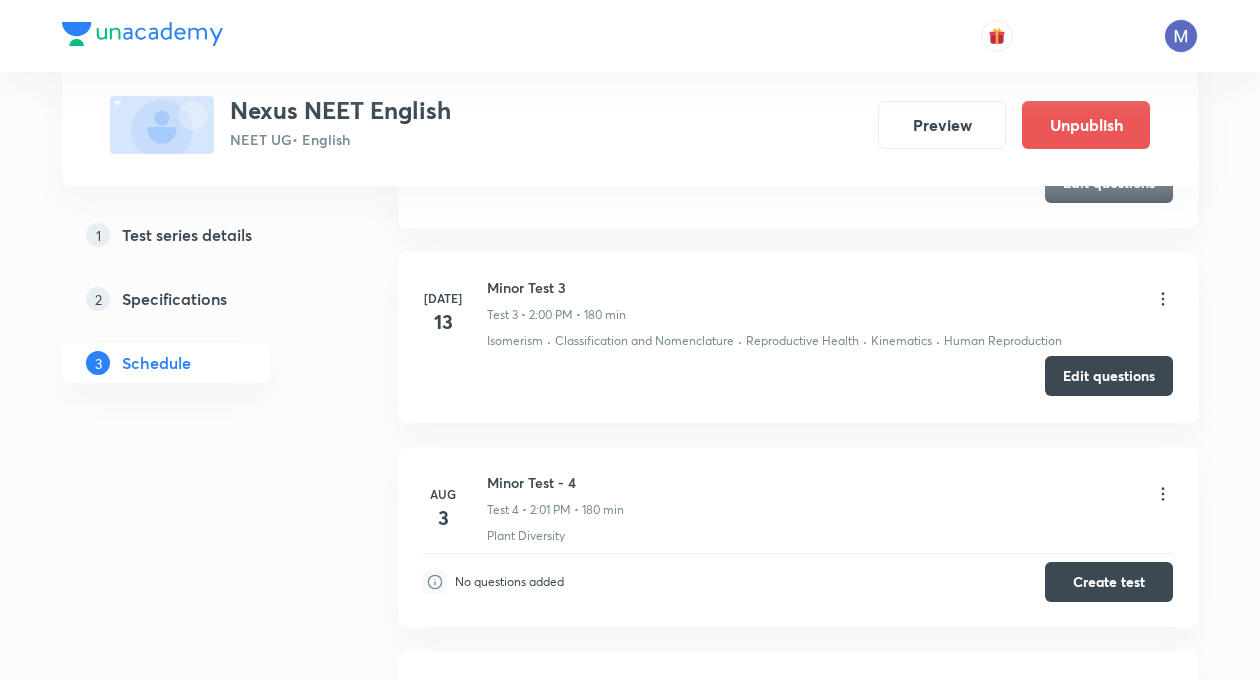 click on "Edit questions" at bounding box center (798, 378) 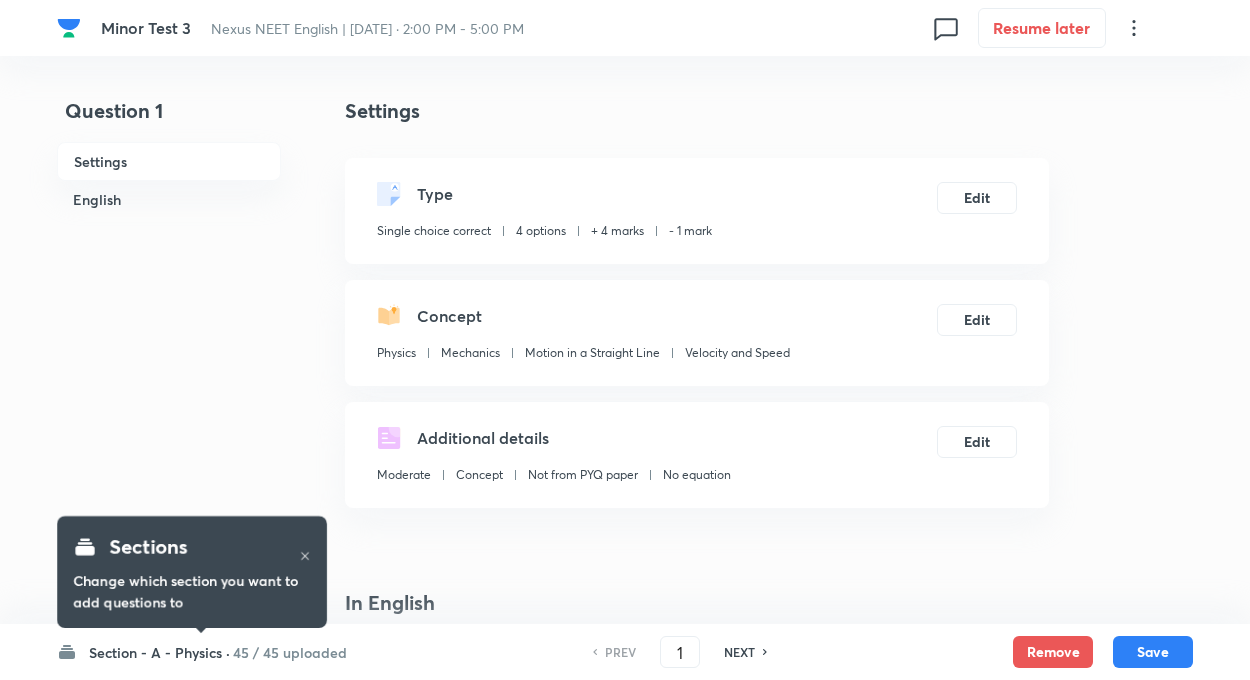 scroll, scrollTop: 0, scrollLeft: 0, axis: both 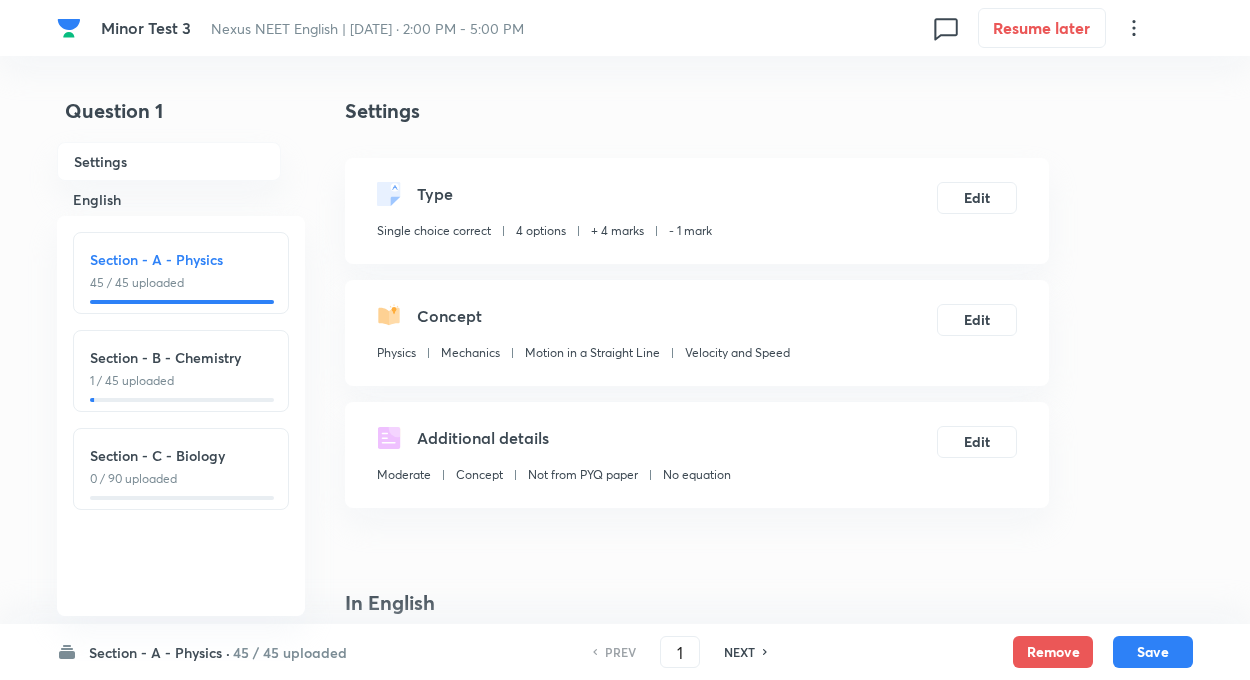 click on "1 / 45 uploaded" at bounding box center [181, 381] 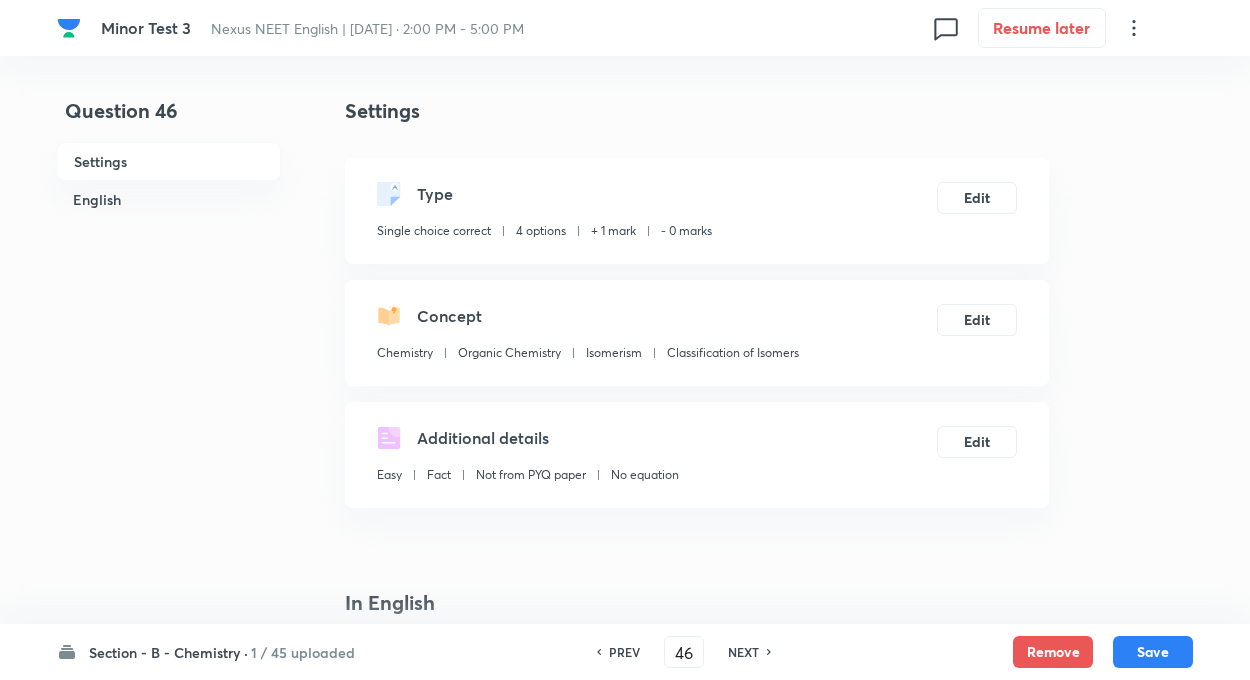 type on "46" 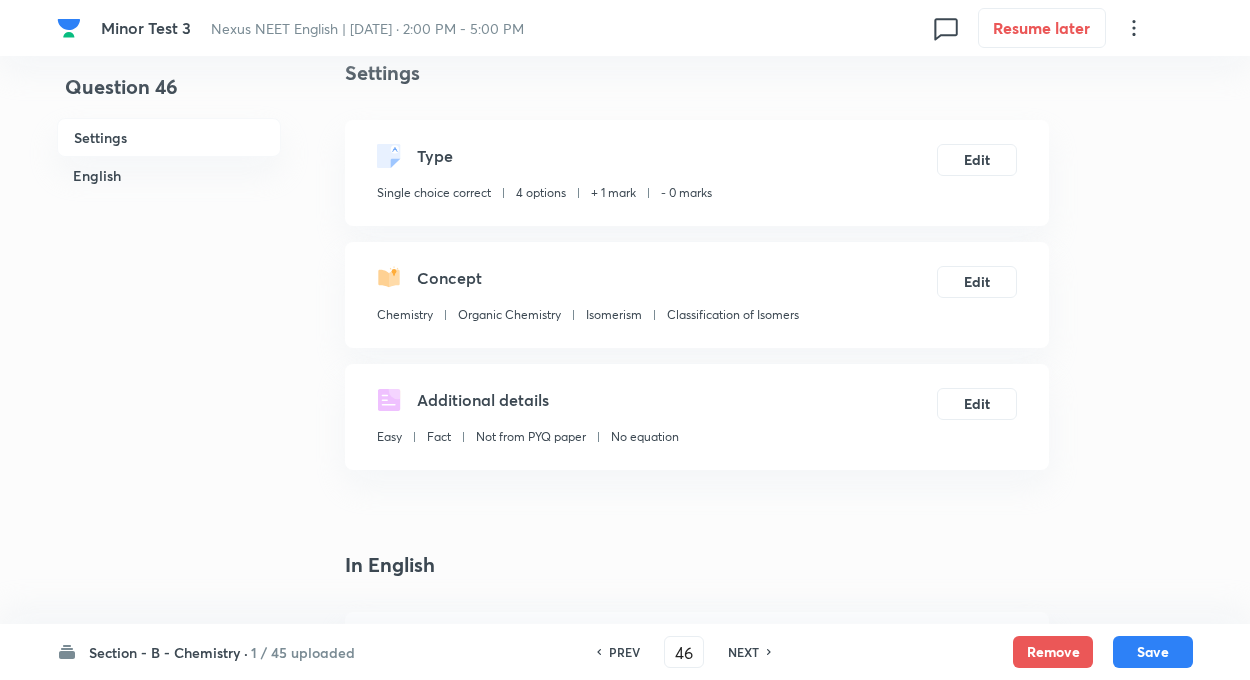 scroll, scrollTop: 40, scrollLeft: 0, axis: vertical 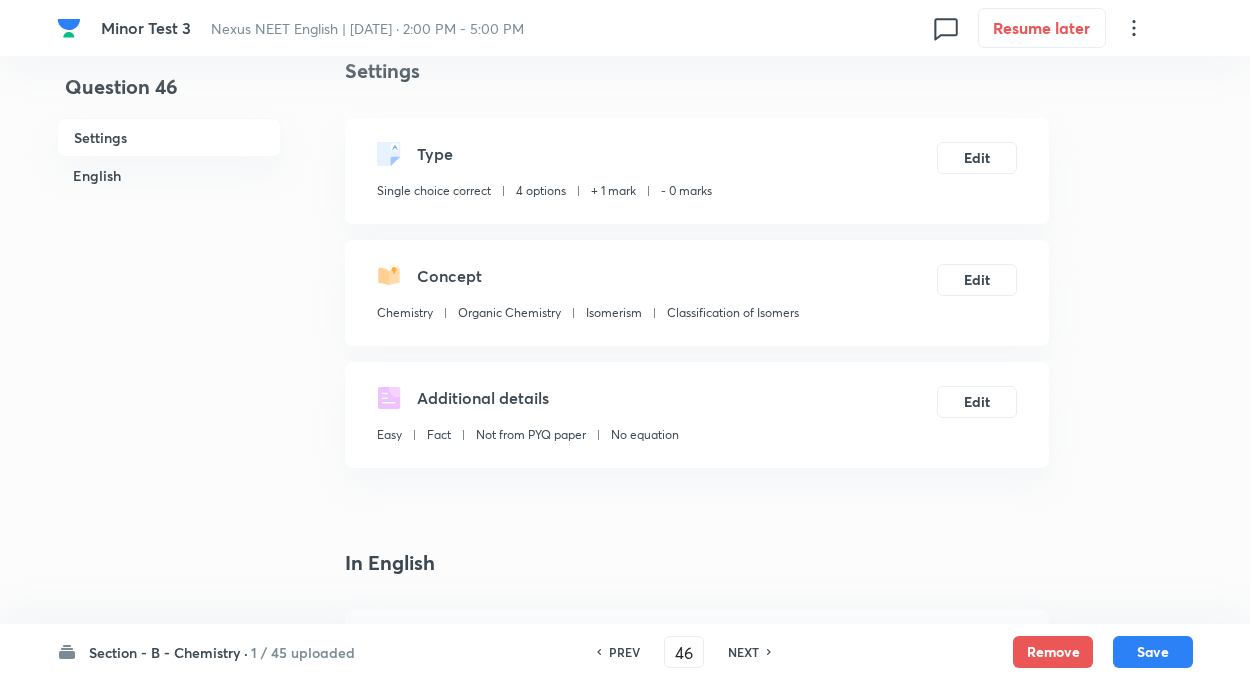 click on "1 / 45 uploaded" at bounding box center (303, 652) 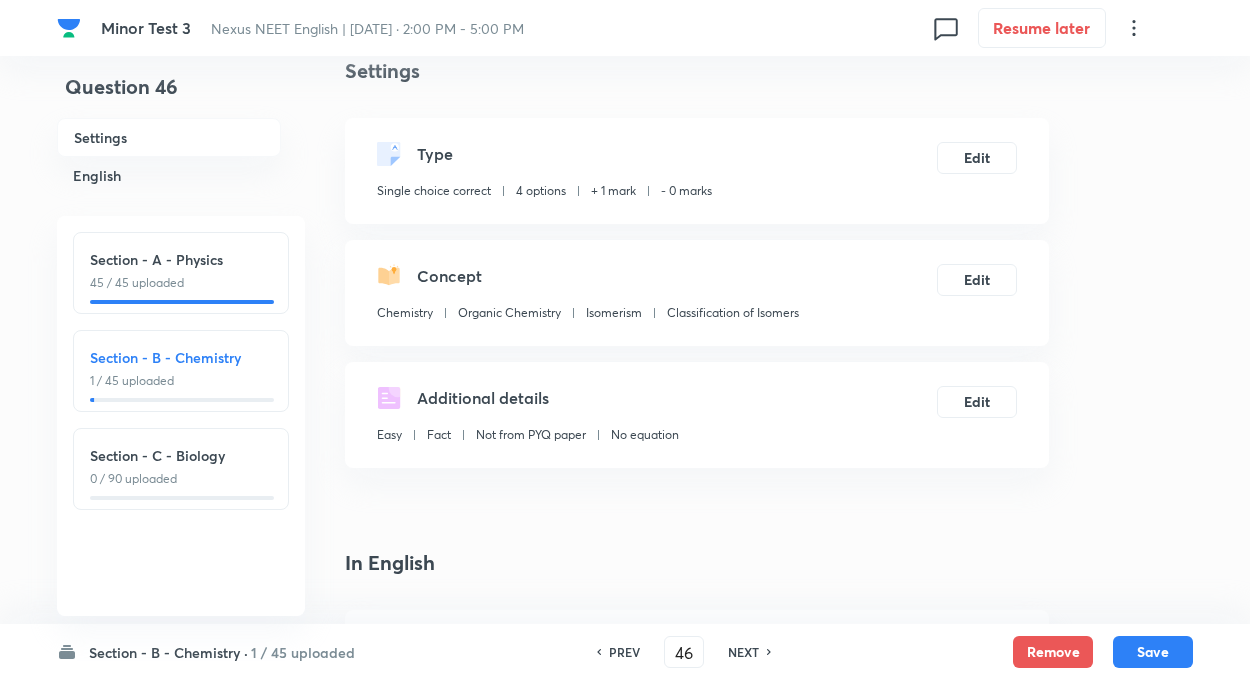 click at bounding box center [182, 400] 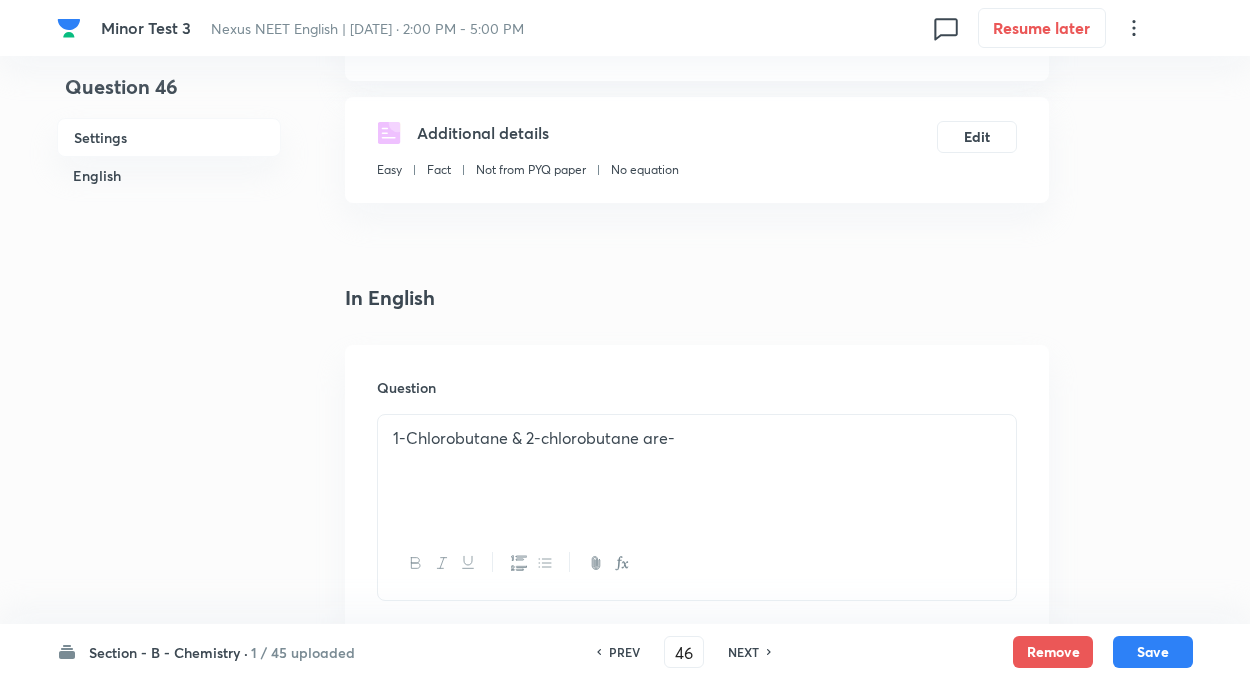 scroll, scrollTop: 240, scrollLeft: 0, axis: vertical 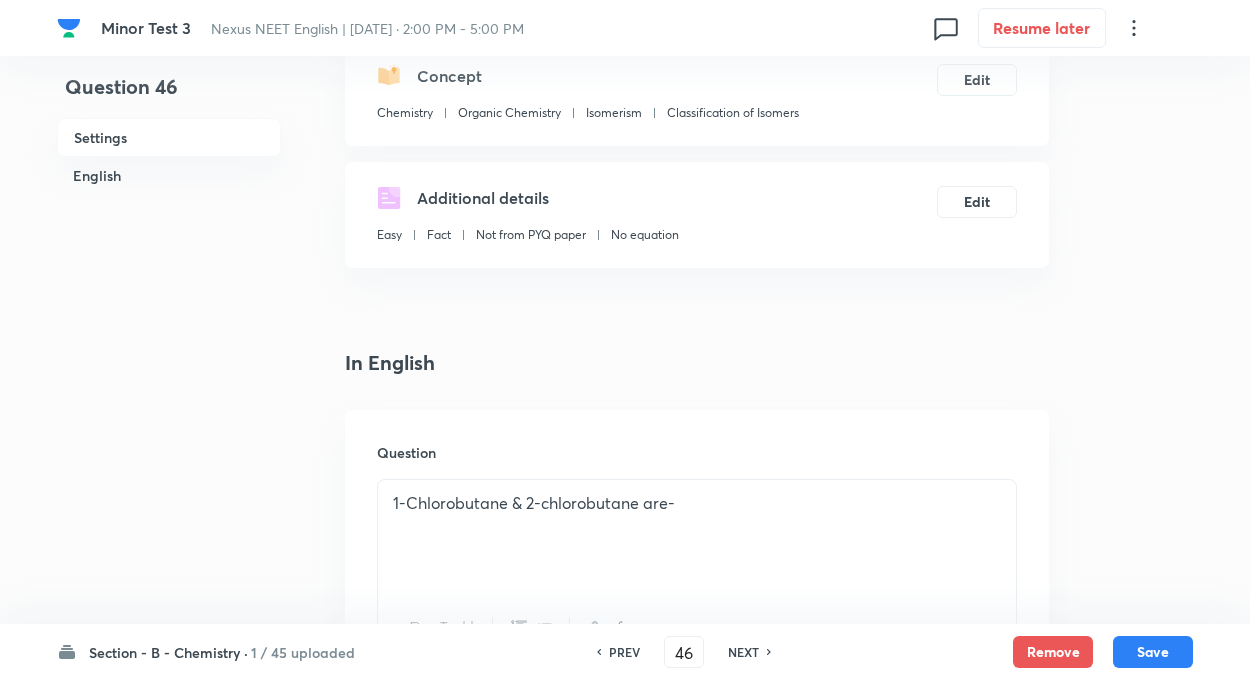click on "NEXT" at bounding box center (743, 652) 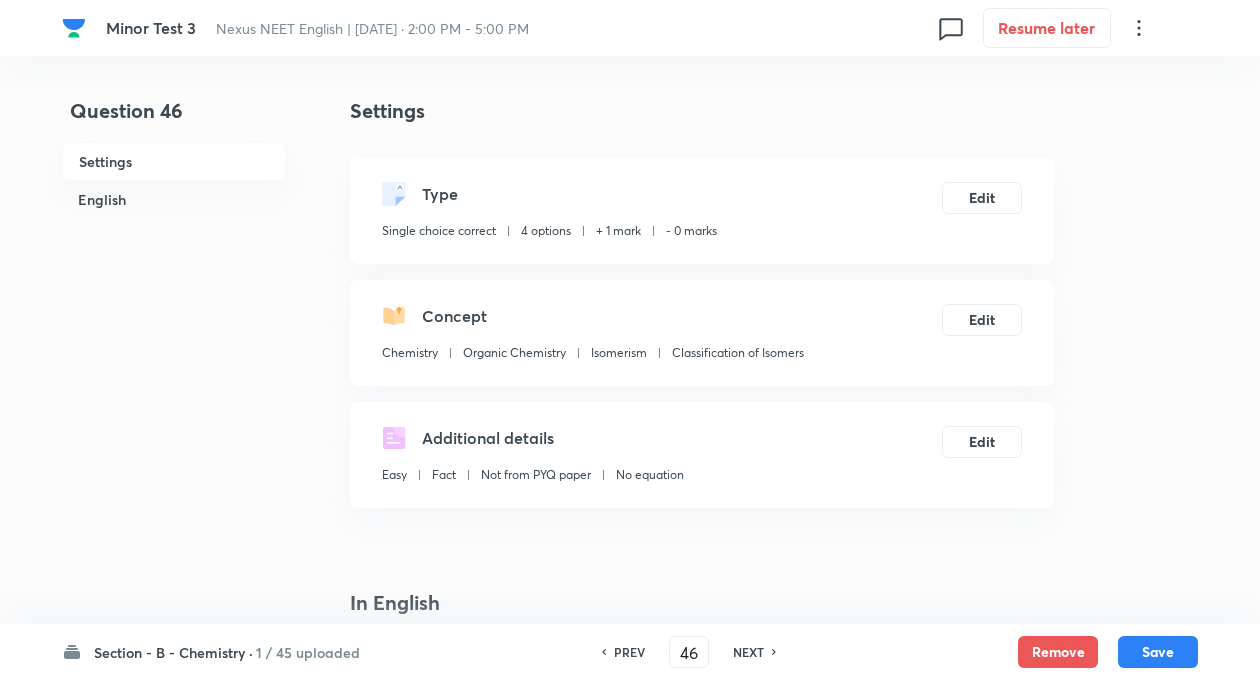 type on "47" 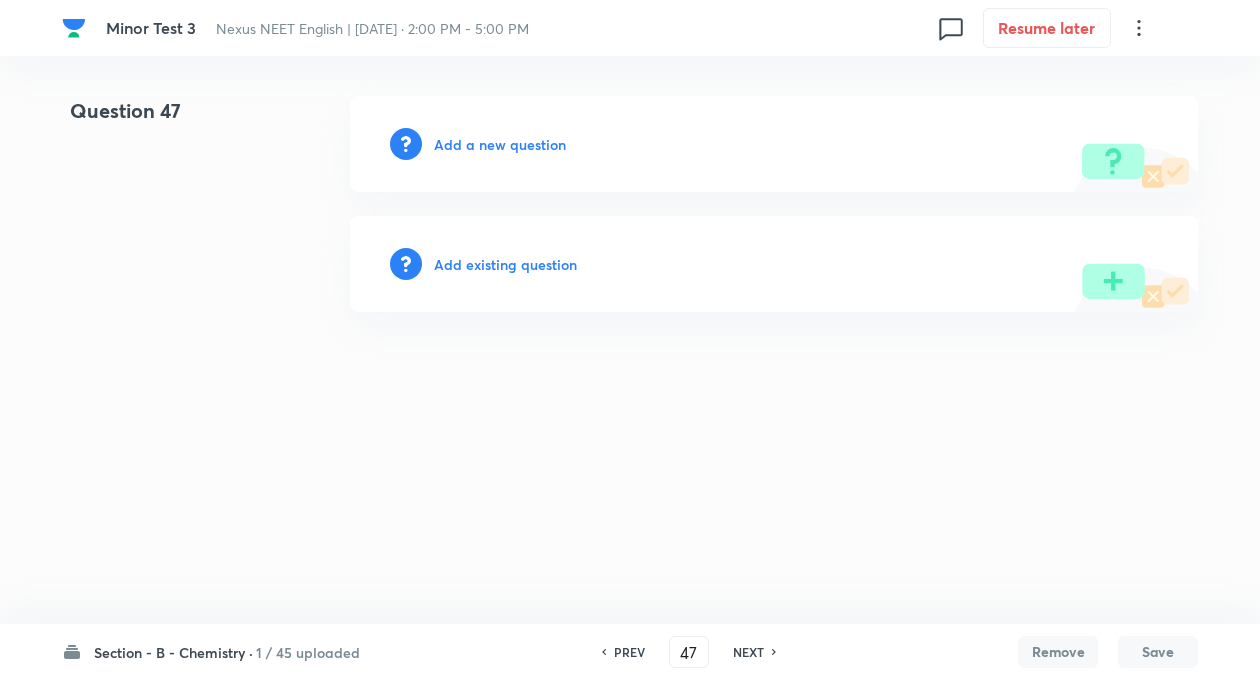 click on "Minor Test 3 Nexus NEET English | Jul 13, 2025 · 2:00 PM - 5:00 PM 0 Resume later Question 47 Add a new question Add existing question Section - B - Chemistry ·
1 / 45 uploaded
PREV 47 ​ NEXT Remove Save No internet connection" at bounding box center [630, 204] 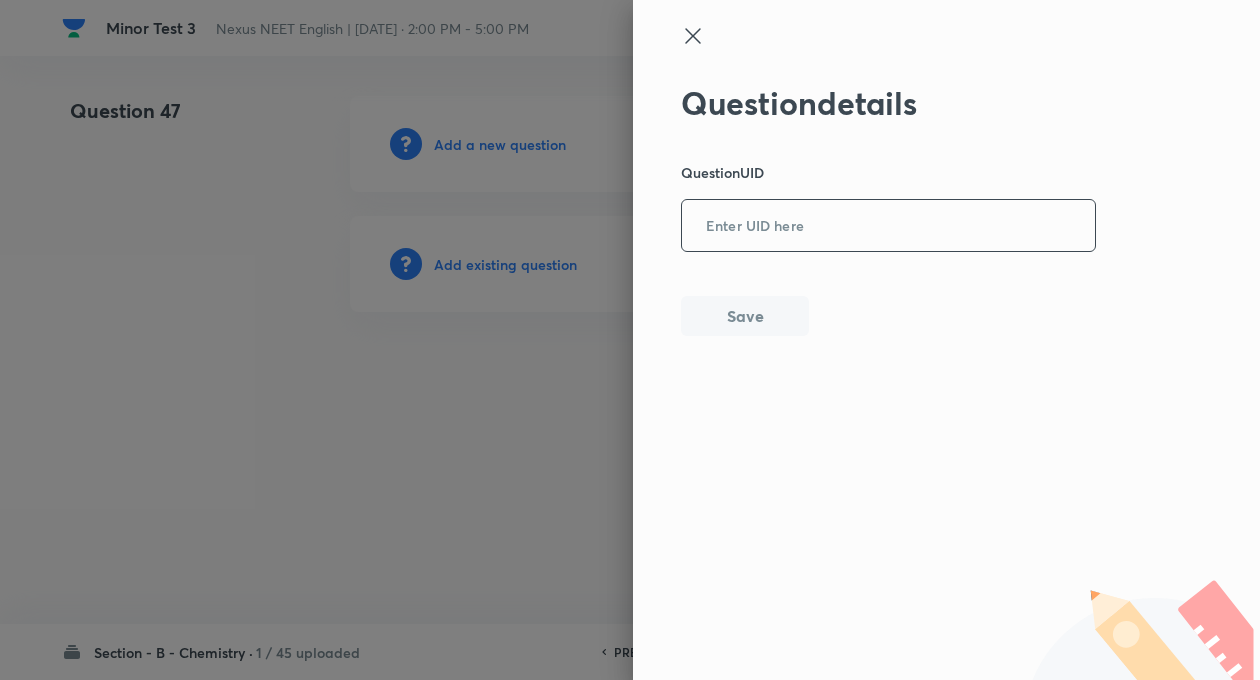 click at bounding box center [888, 226] 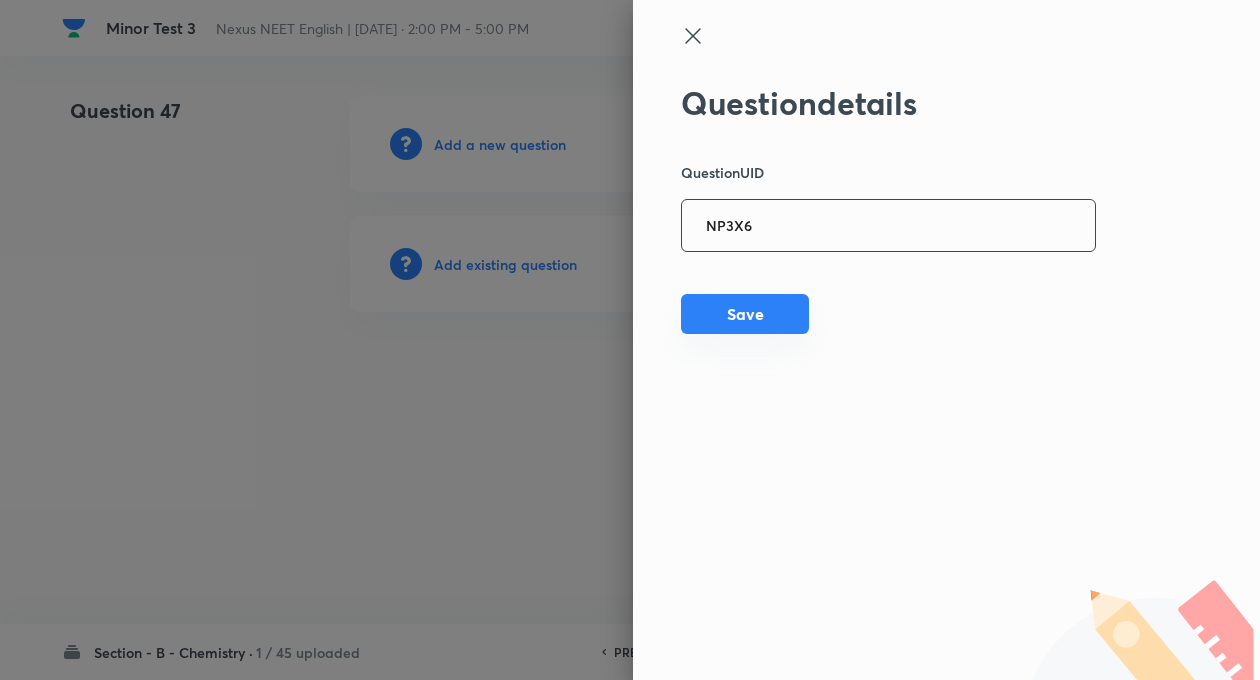 type on "NP3X6" 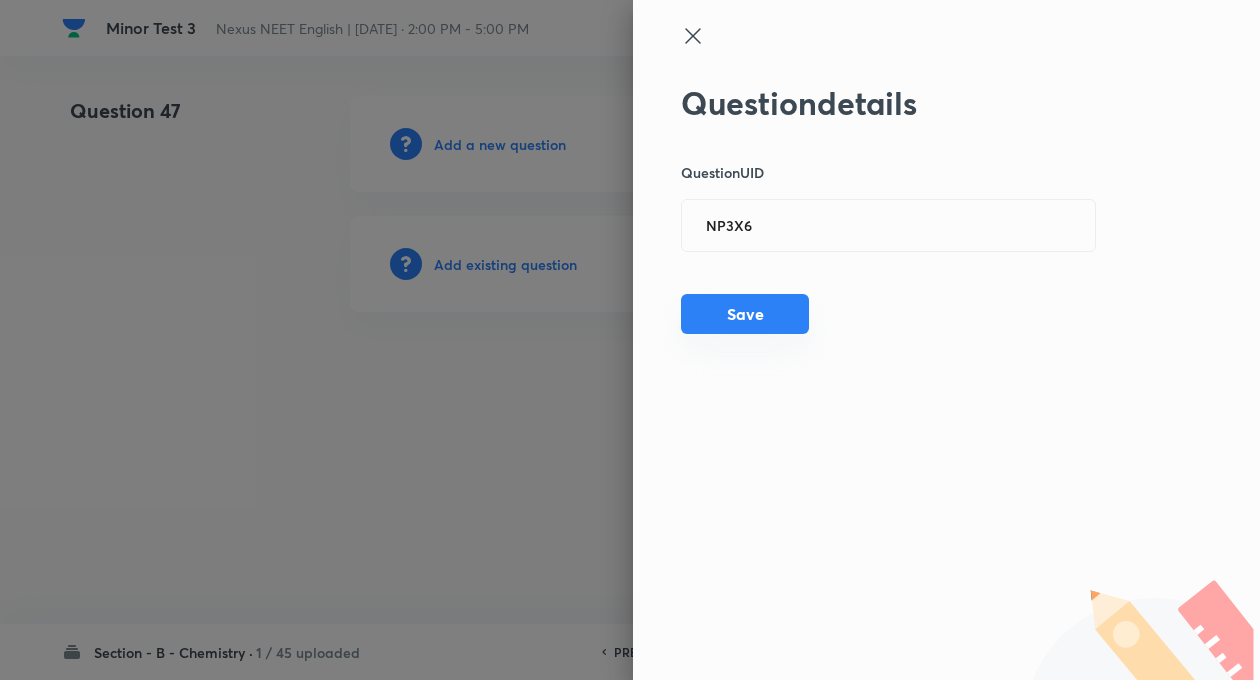 click on "Save" at bounding box center (745, 314) 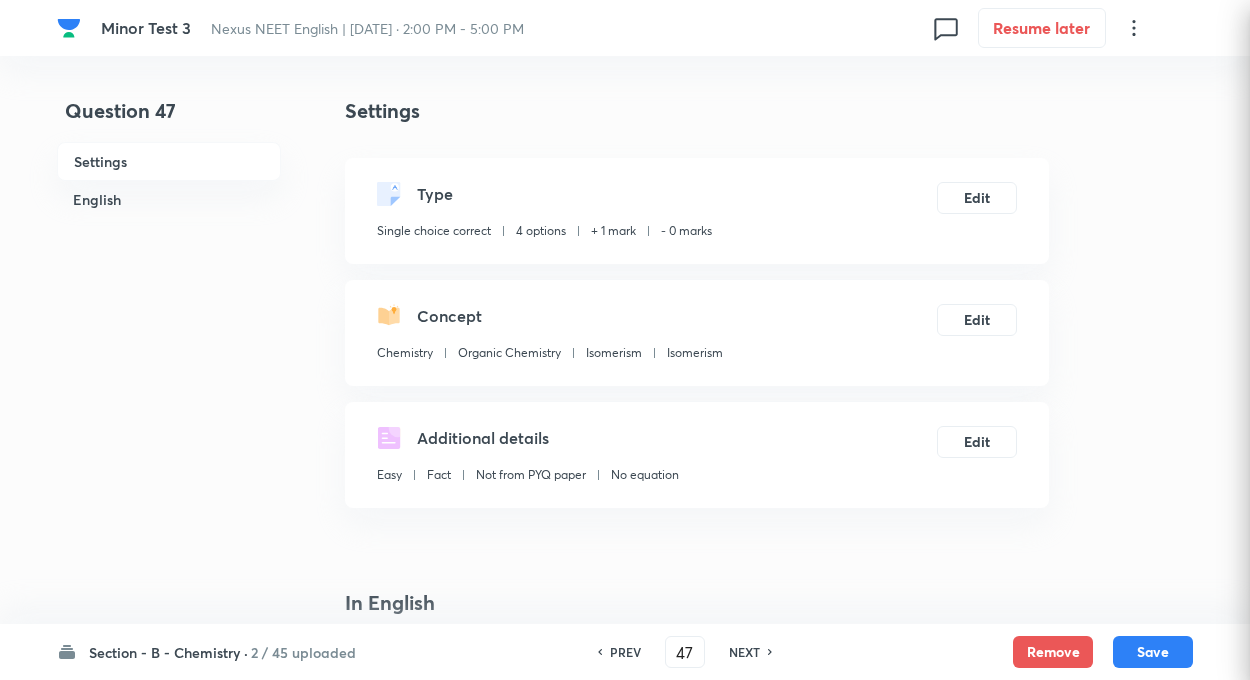 checkbox on "true" 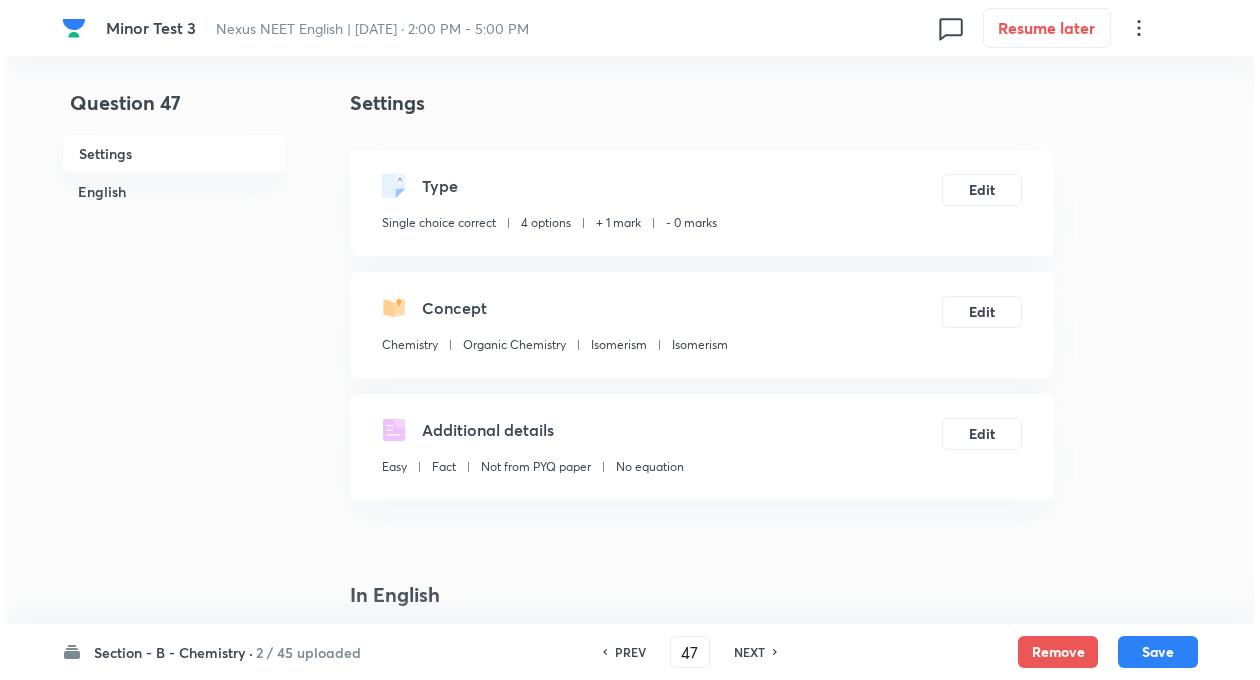 scroll, scrollTop: 0, scrollLeft: 0, axis: both 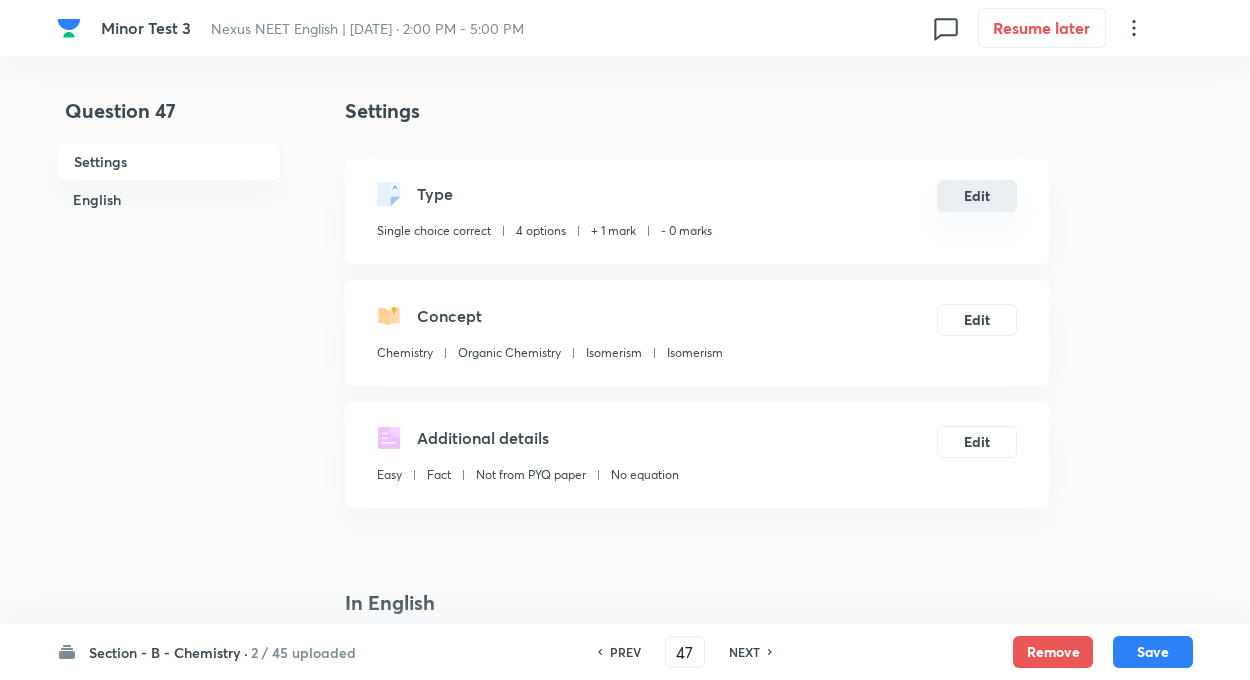click on "Edit" at bounding box center [977, 196] 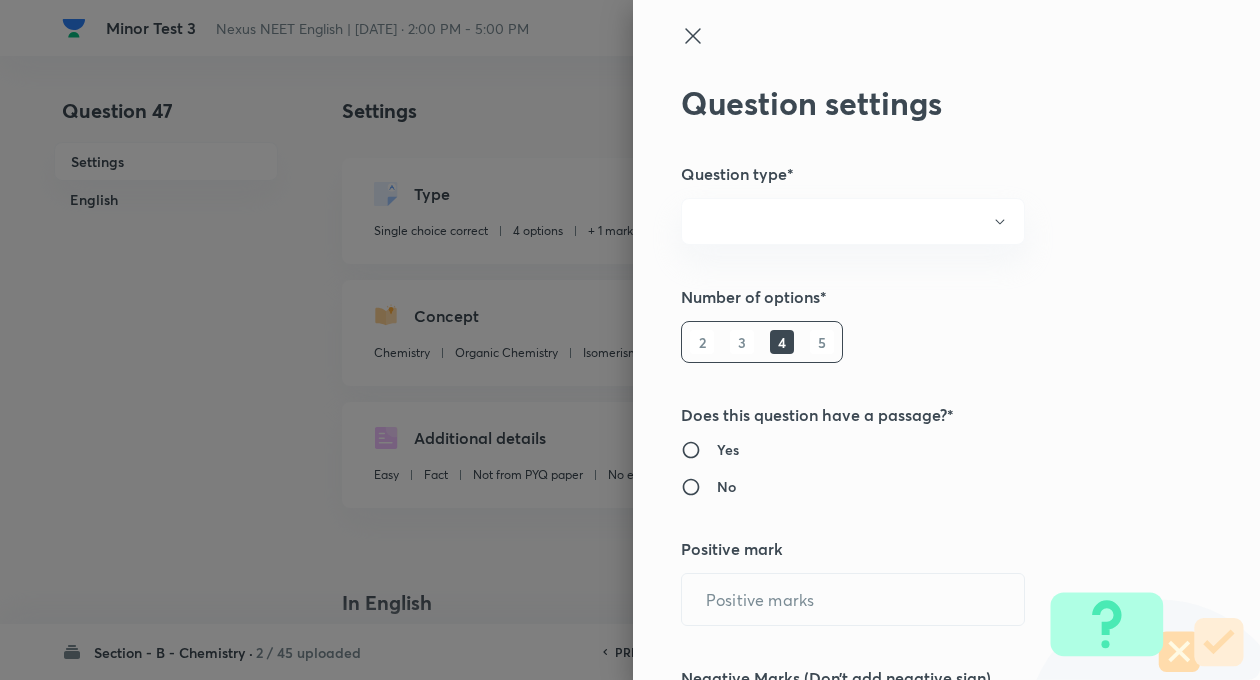 radio on "true" 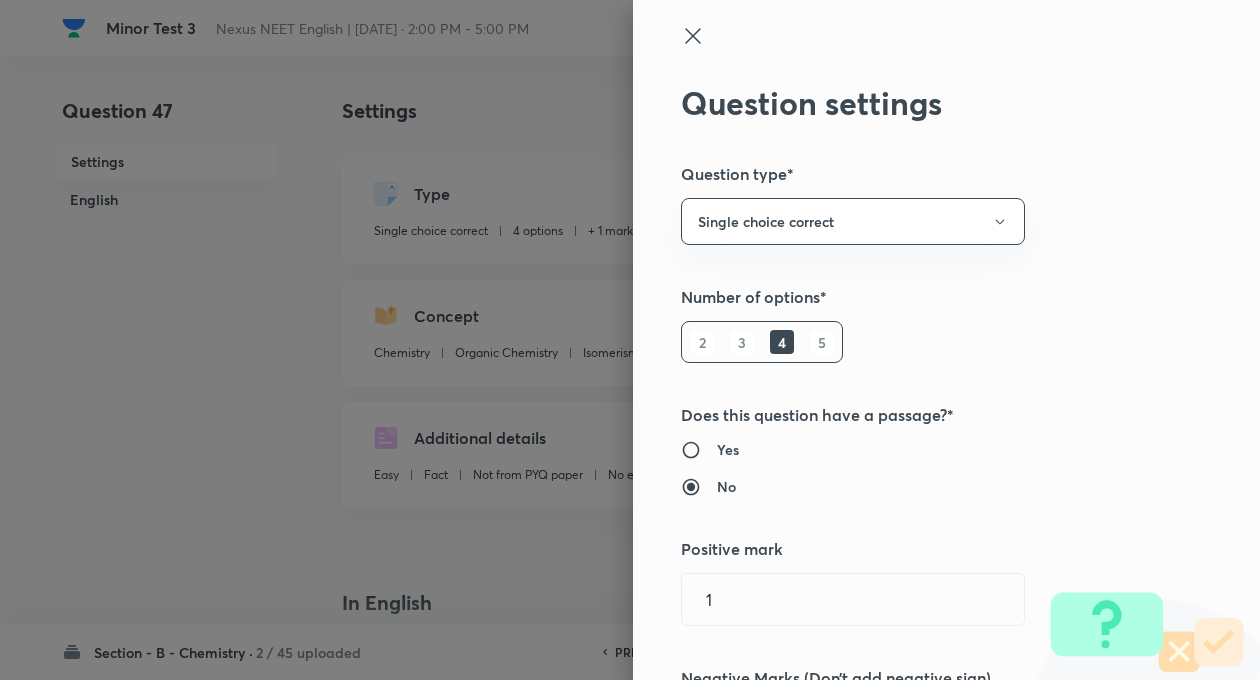 type on "1" 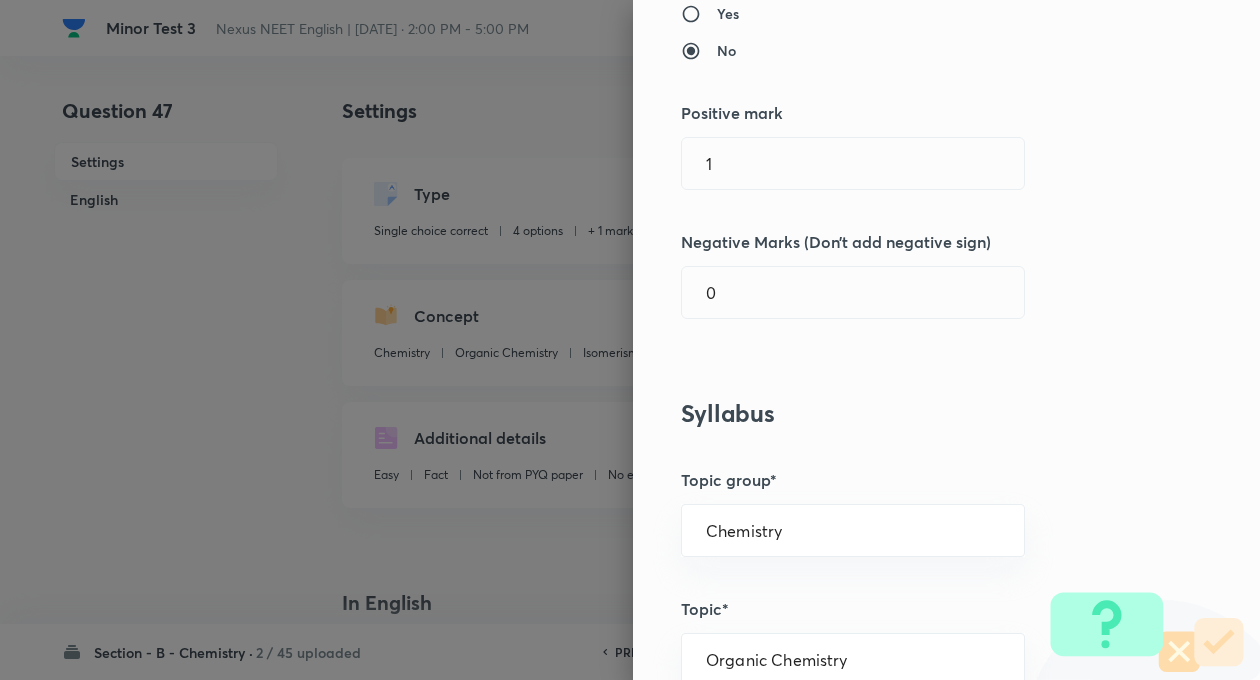 scroll, scrollTop: 440, scrollLeft: 0, axis: vertical 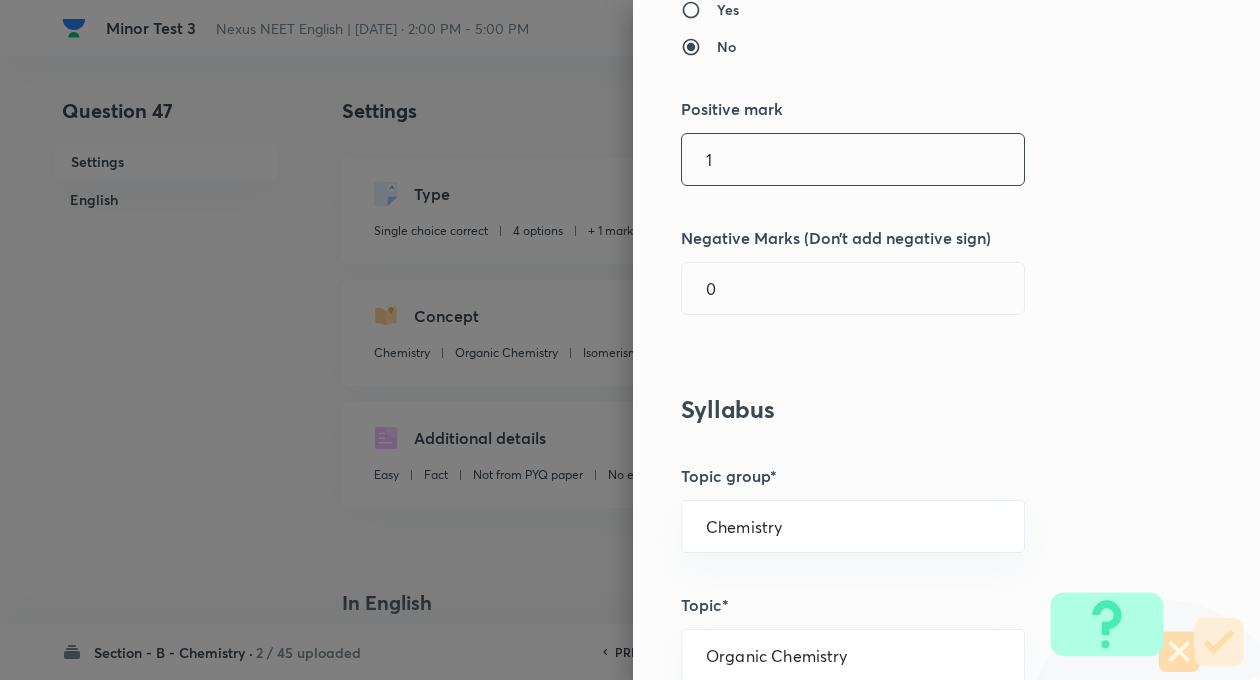 click on "1" at bounding box center [853, 159] 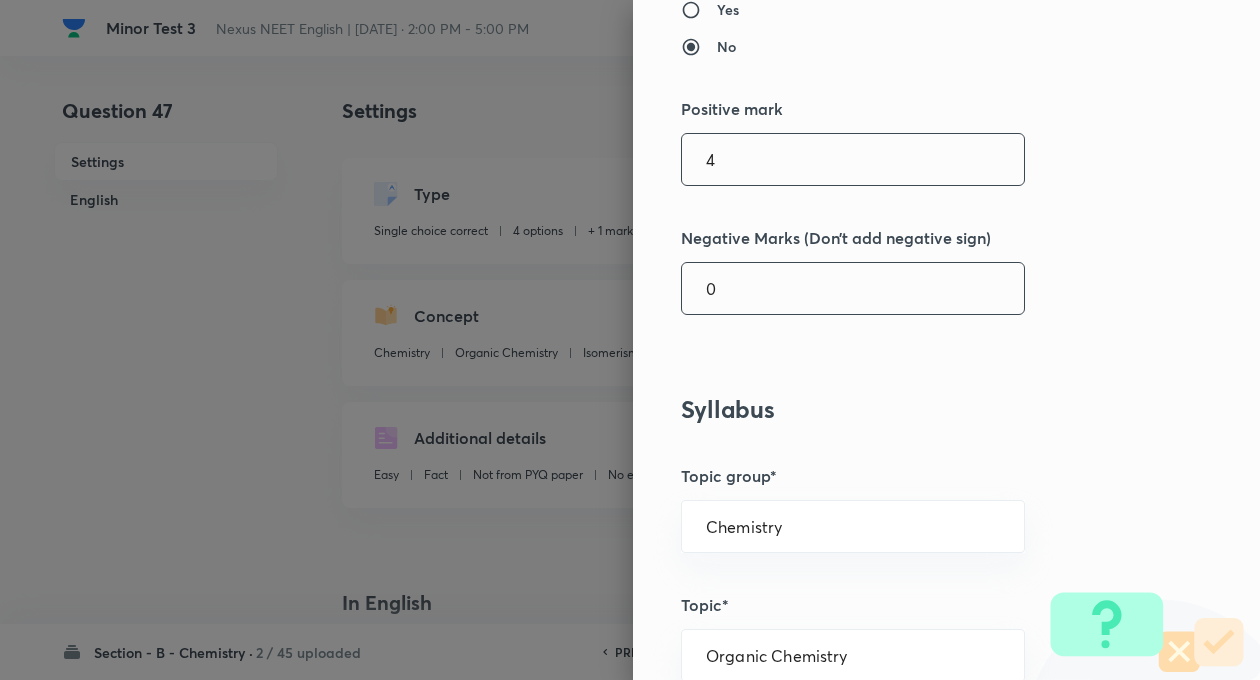 type on "4" 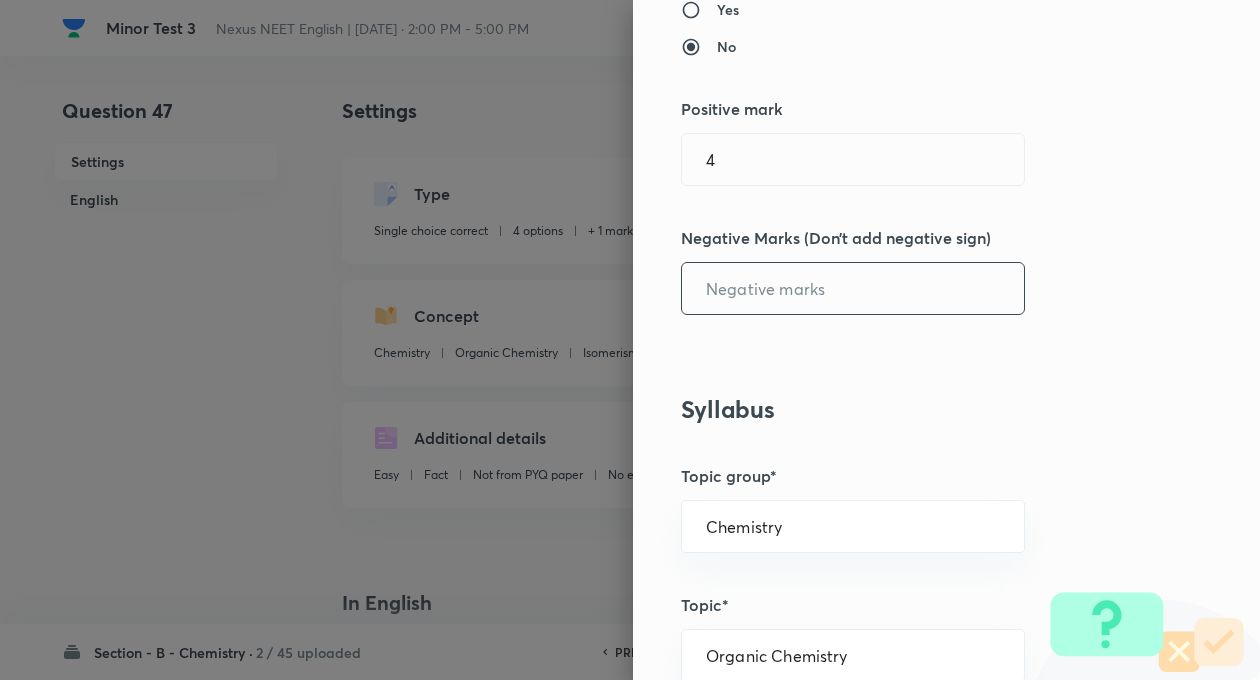 click at bounding box center [853, 288] 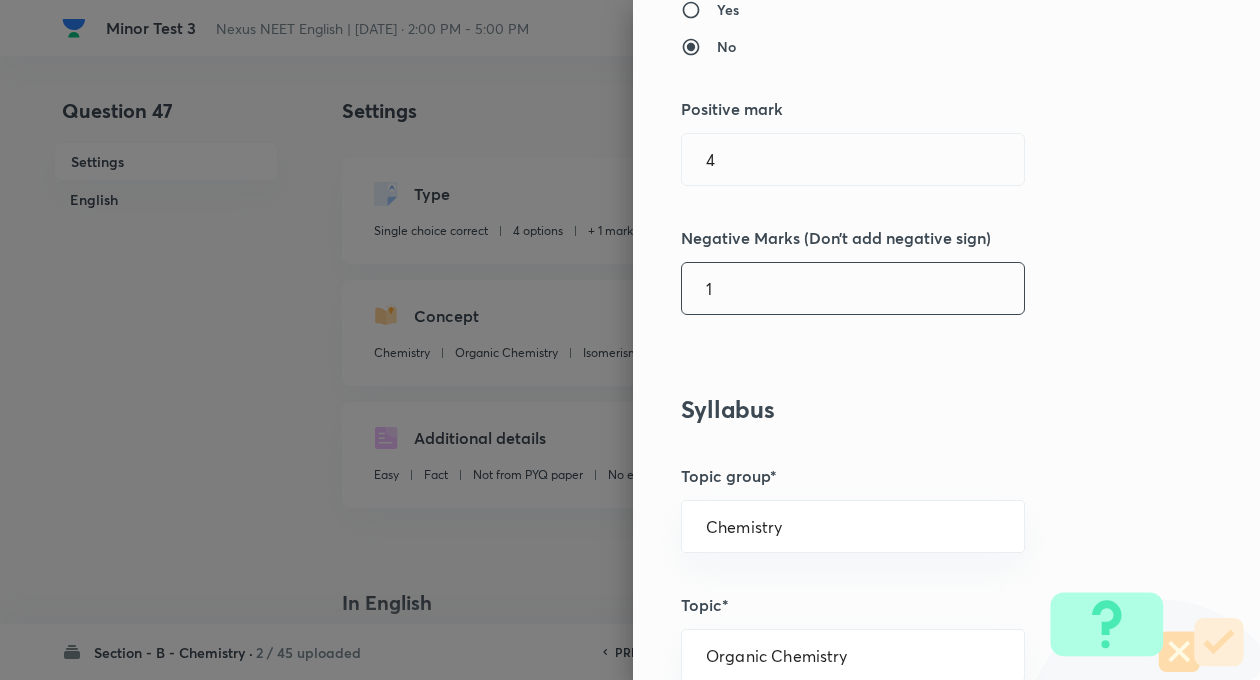 type on "1" 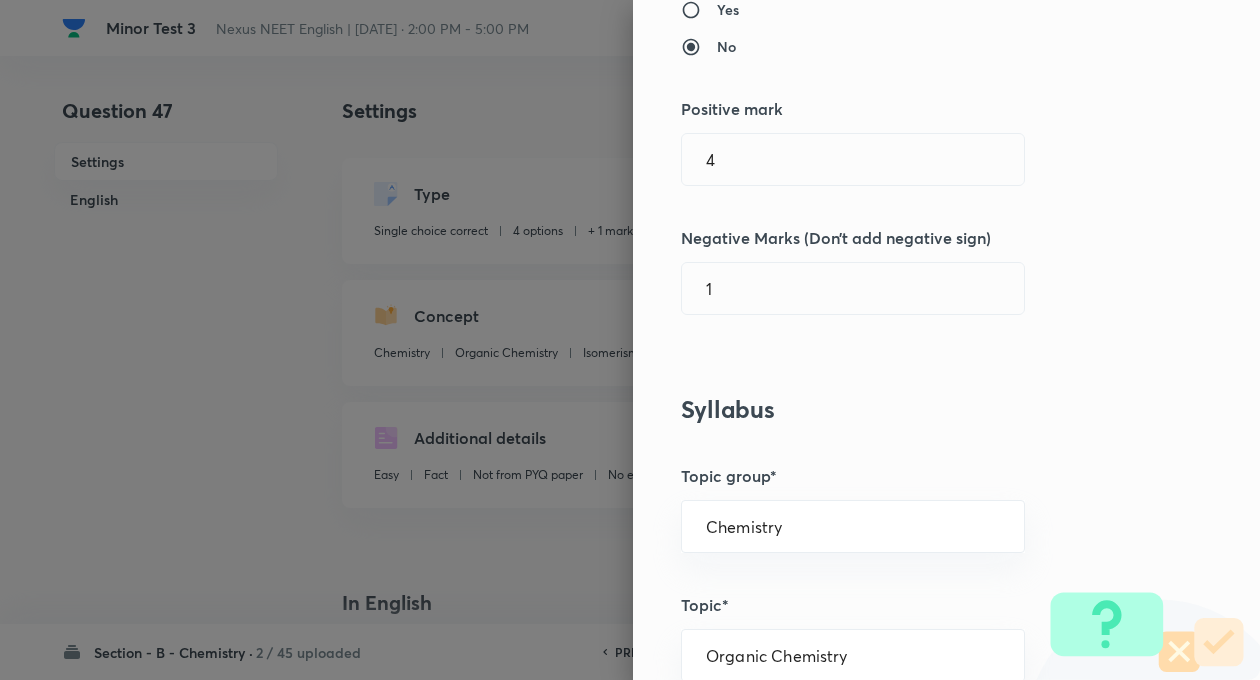 click on "Question settings Question type* Single choice correct Number of options* 2 3 4 5 Does this question have a passage?* Yes No Positive mark 4 ​ Negative Marks (Don’t add negative sign) 1 ​ Syllabus Topic group* Chemistry ​ Topic* Organic Chemistry ​ Concept* Isomerism ​ Sub-concept* Isomerism ​ Concept-field ​ Additional details Question Difficulty Very easy Easy Moderate Hard Very hard Question is based on Fact Numerical Concept Previous year question Yes No Does this question have equation? Yes No Verification status Is the question verified? *Select 'yes' only if a question is verified Yes No Save" at bounding box center (946, 340) 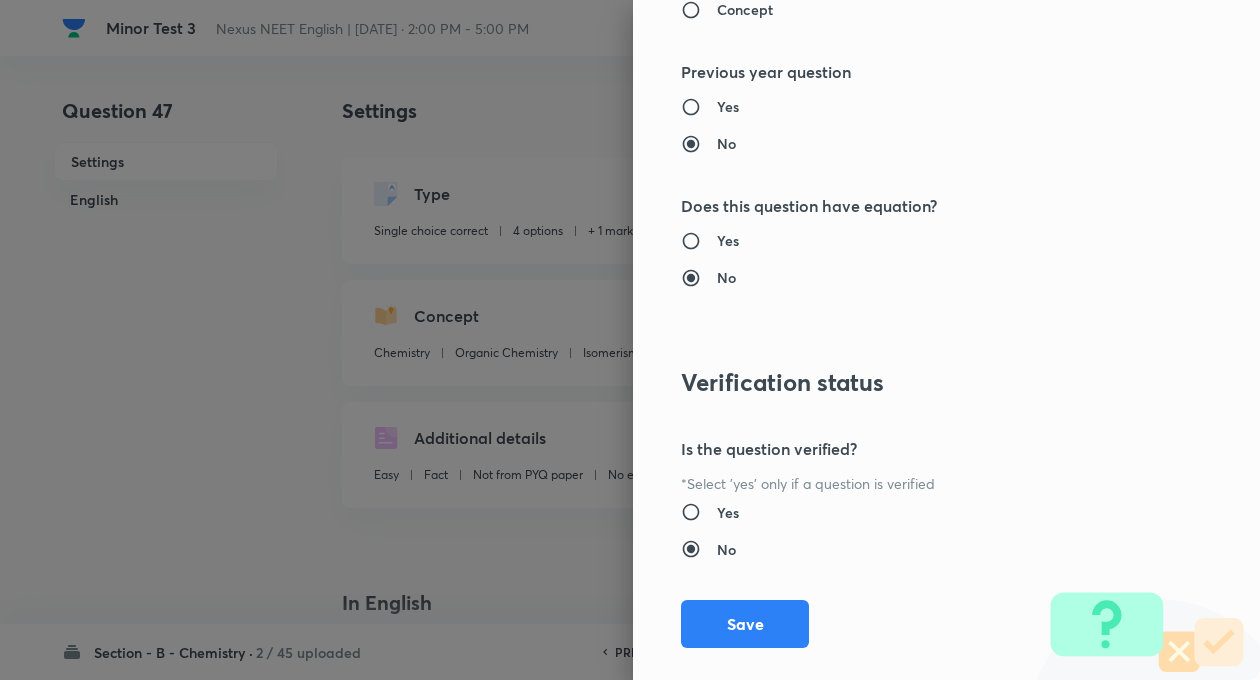 scroll, scrollTop: 2046, scrollLeft: 0, axis: vertical 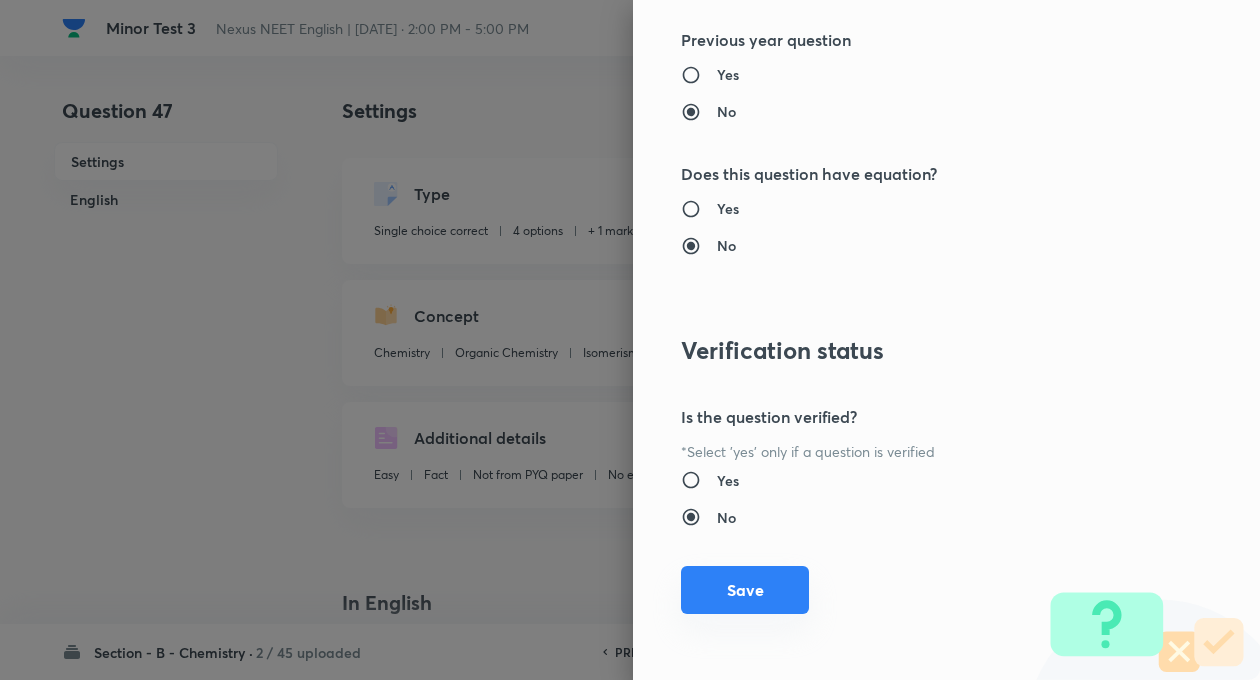 click on "Save" at bounding box center [745, 590] 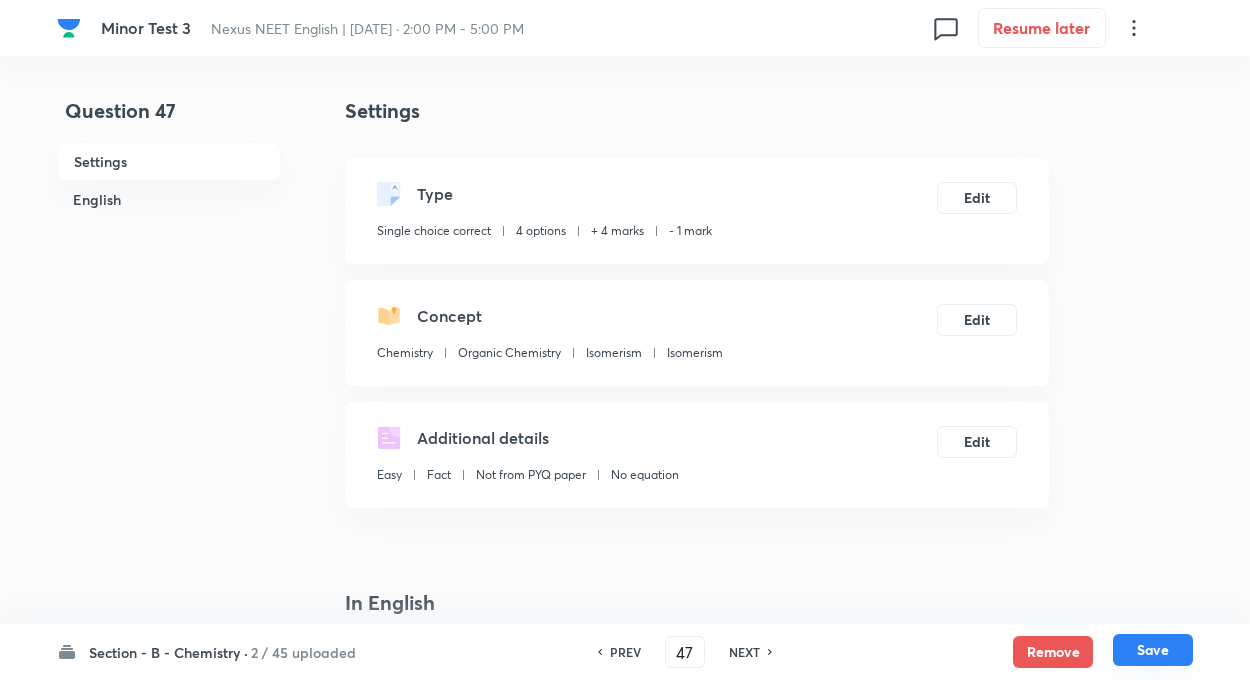 click on "Save" at bounding box center (1153, 650) 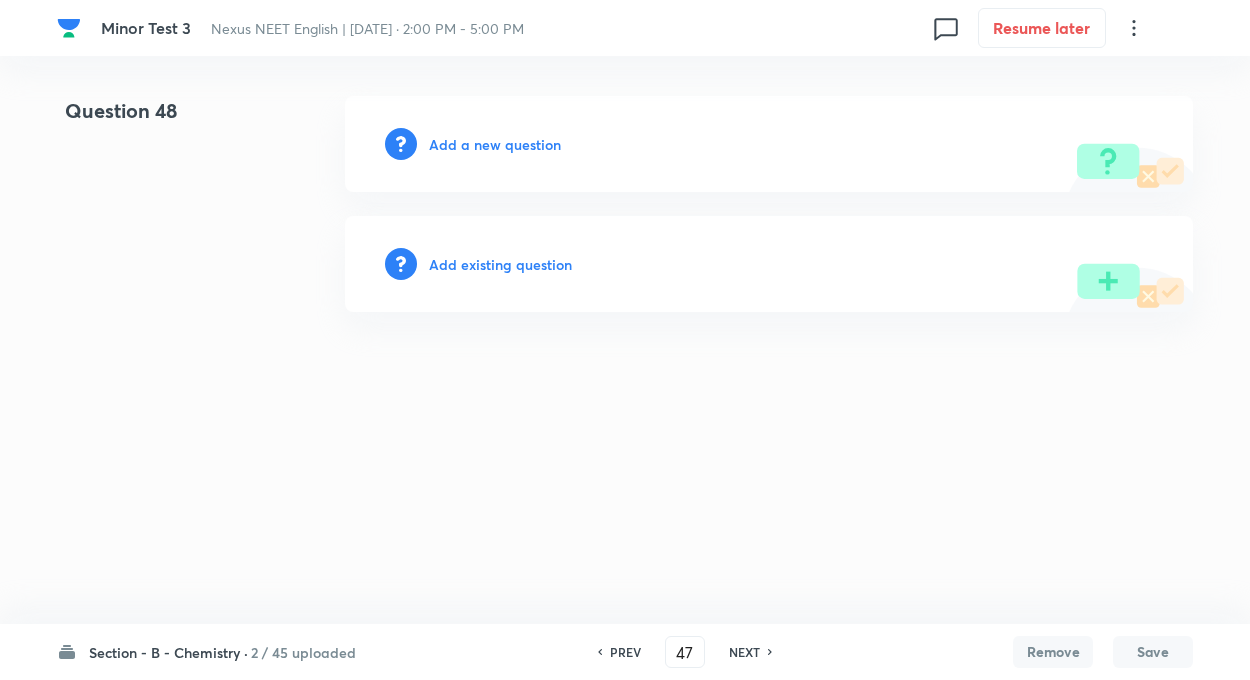 type on "48" 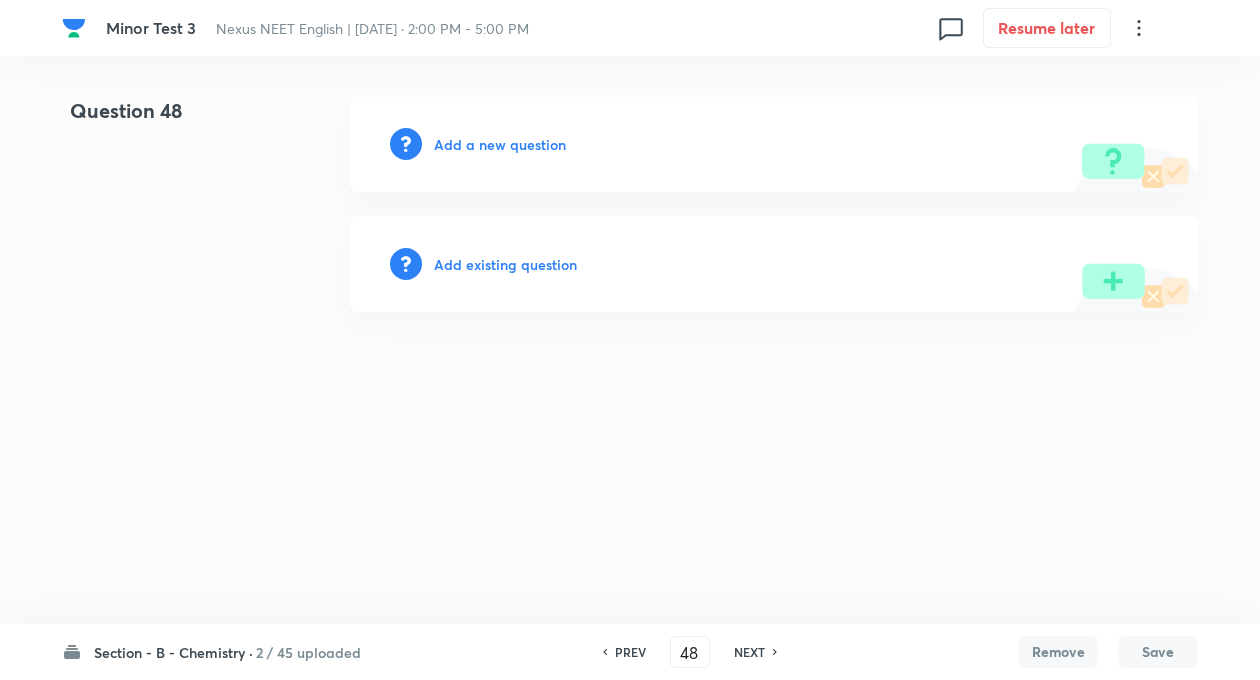 click on "Add existing question" at bounding box center (505, 264) 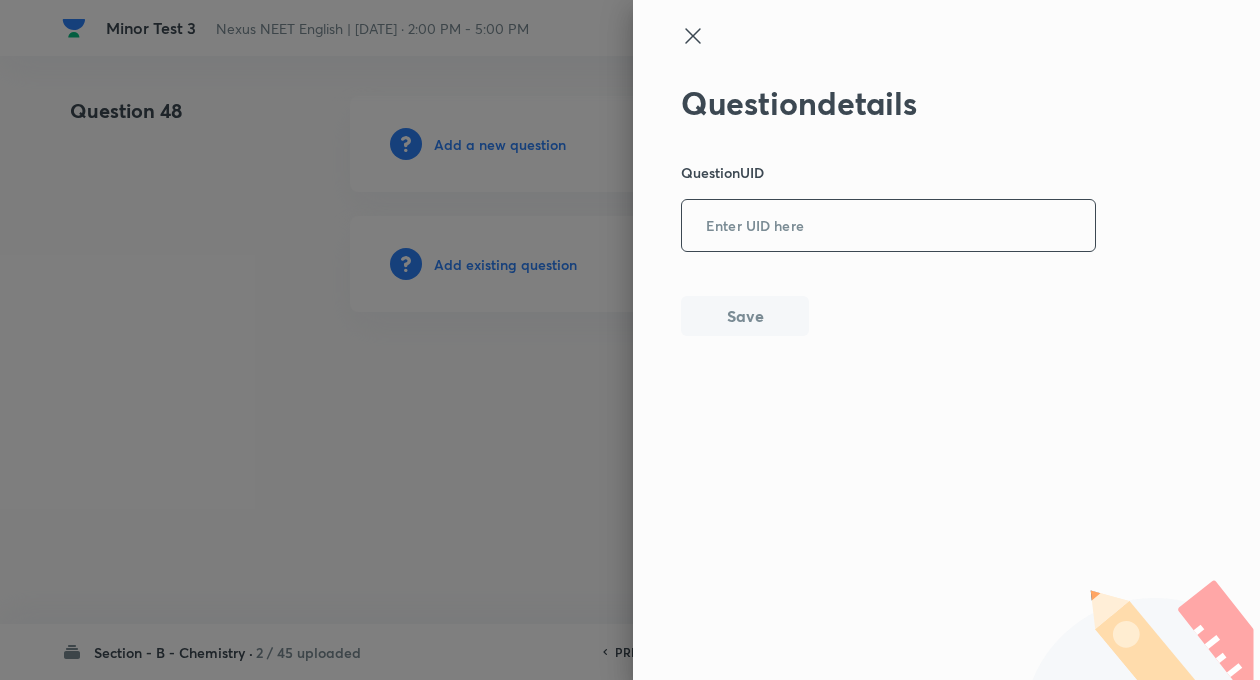 click at bounding box center [888, 226] 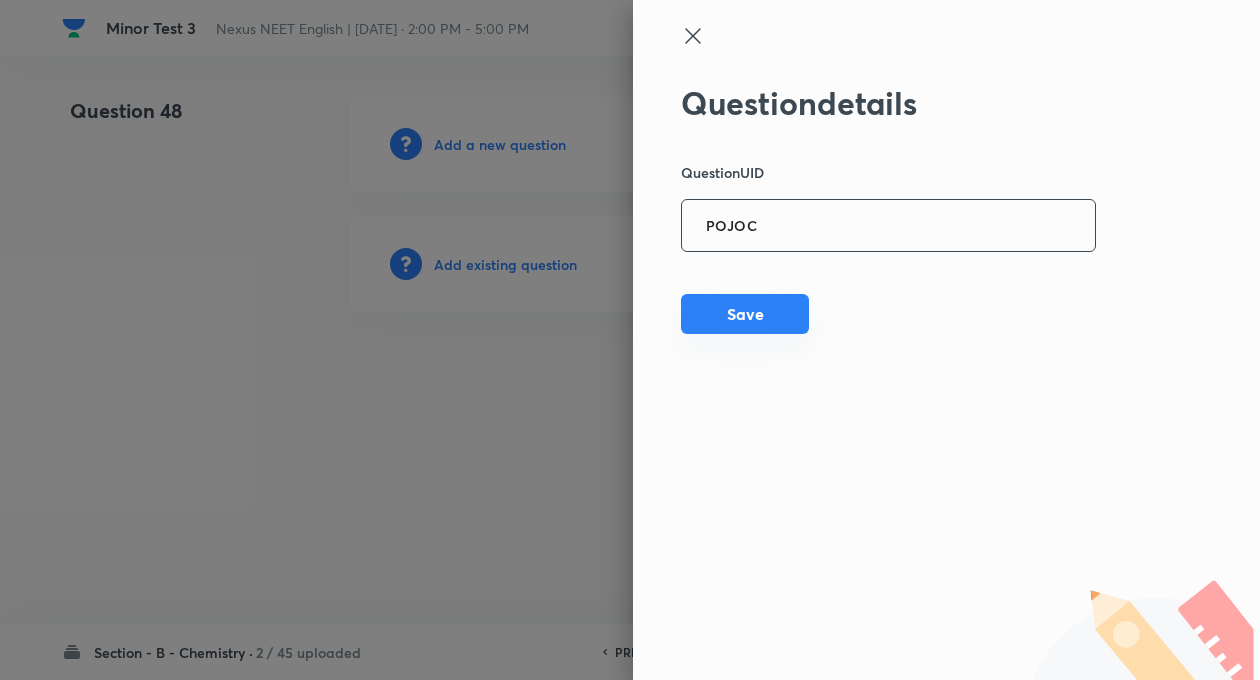 type on "POJOC" 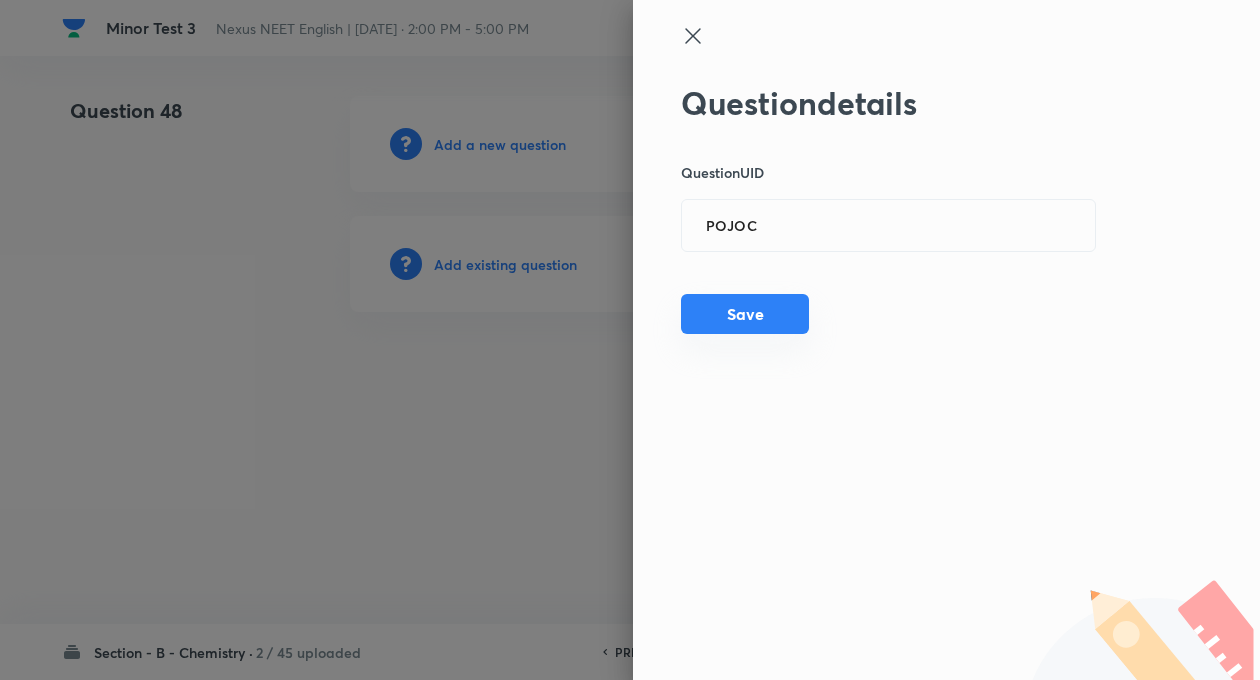 click on "Save" at bounding box center (745, 314) 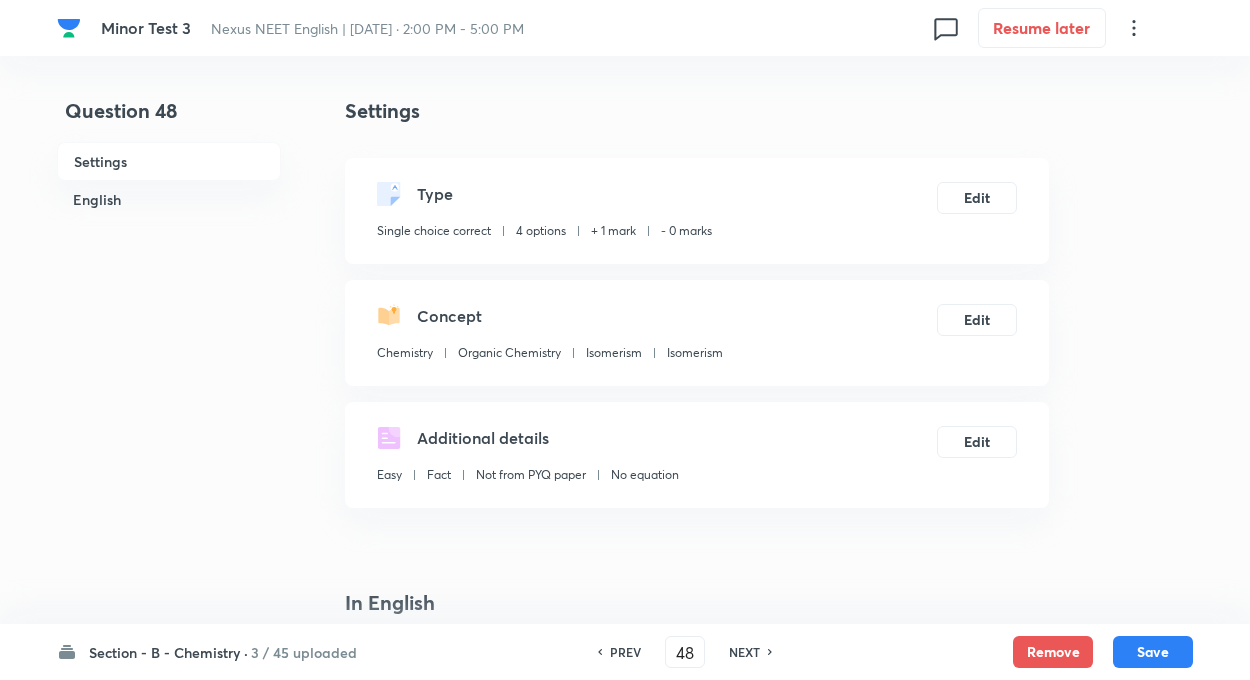 checkbox on "true" 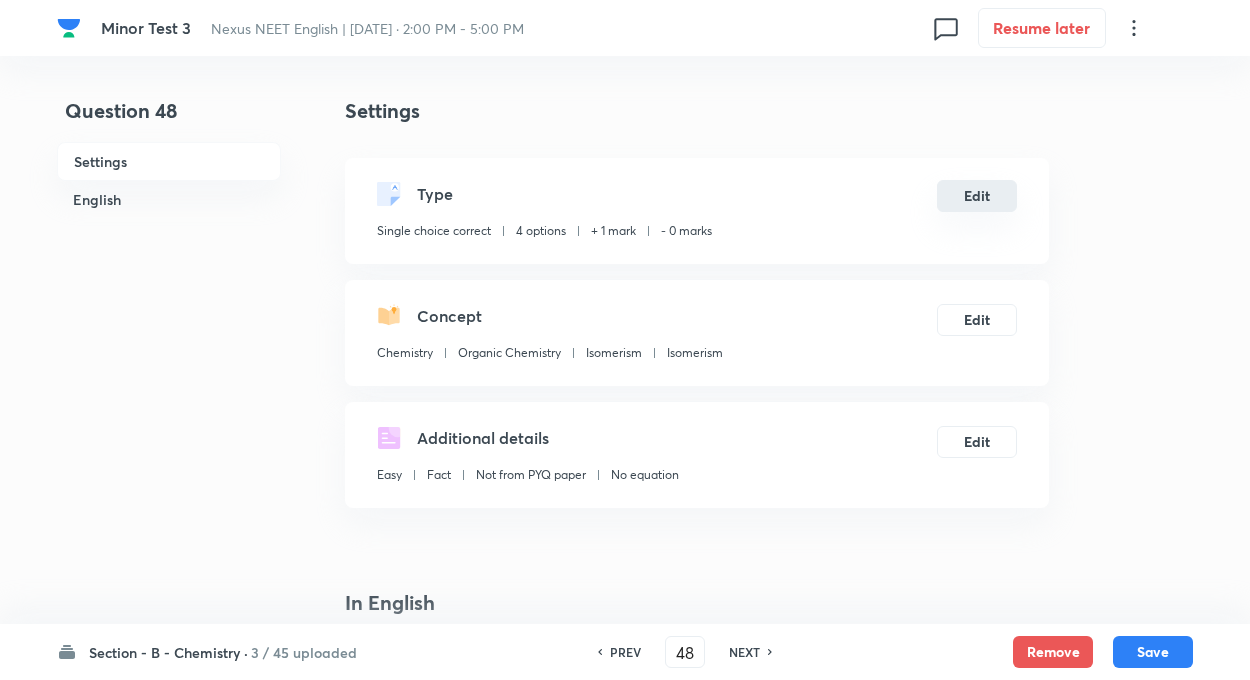 click on "Edit" at bounding box center (977, 196) 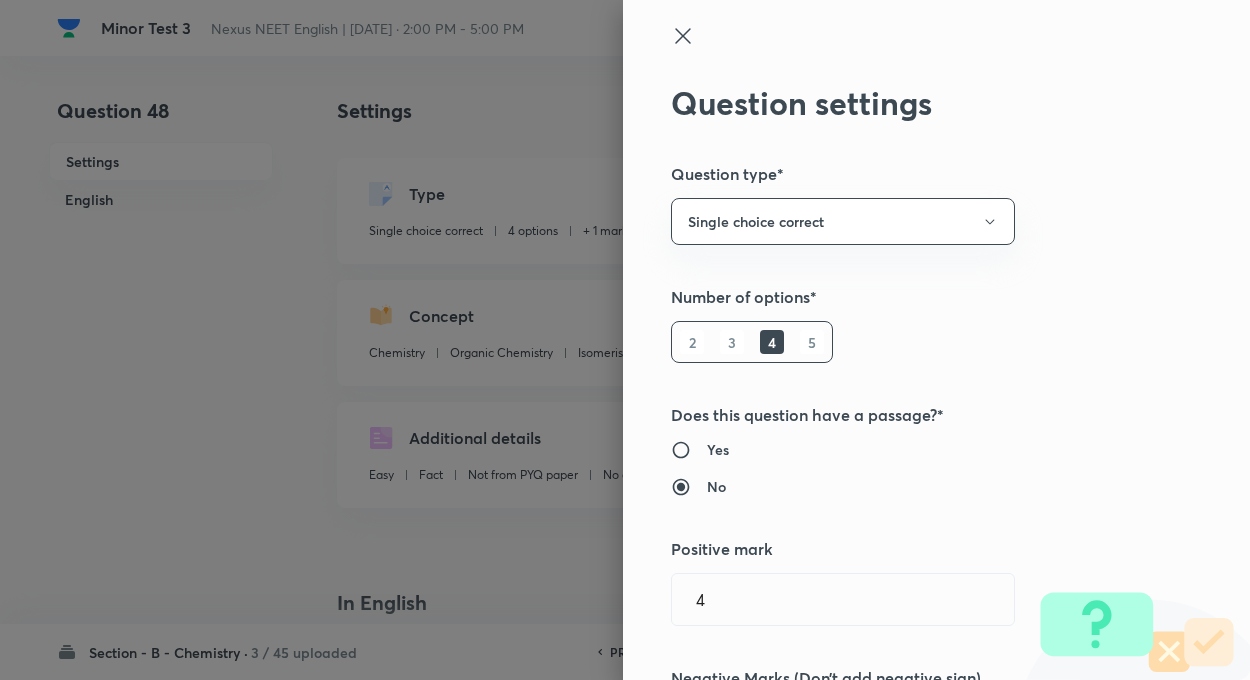 type on "1" 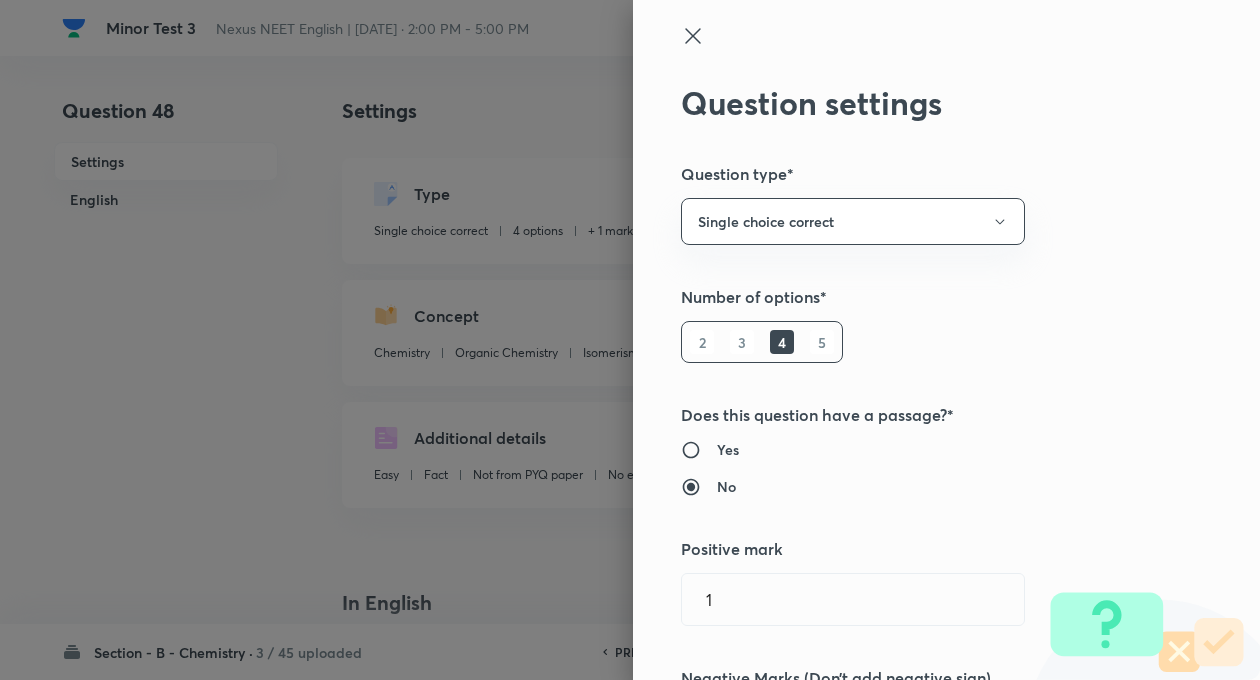 click on "Question settings Question type* Single choice correct Number of options* 2 3 4 5 Does this question have a passage?* Yes No Positive mark 1 ​ Negative Marks (Don’t add negative sign) 0 ​ Syllabus Topic group* Chemistry ​ Topic* Organic Chemistry ​ Concept* Isomerism ​ Sub-concept* Isomerism ​ Concept-field ​ Additional details Question Difficulty Very easy Easy Moderate Hard Very hard Question is based on Fact Numerical Concept Previous year question Yes No Does this question have equation? Yes No Verification status Is the question verified? *Select 'yes' only if a question is verified Yes No Save" at bounding box center [946, 340] 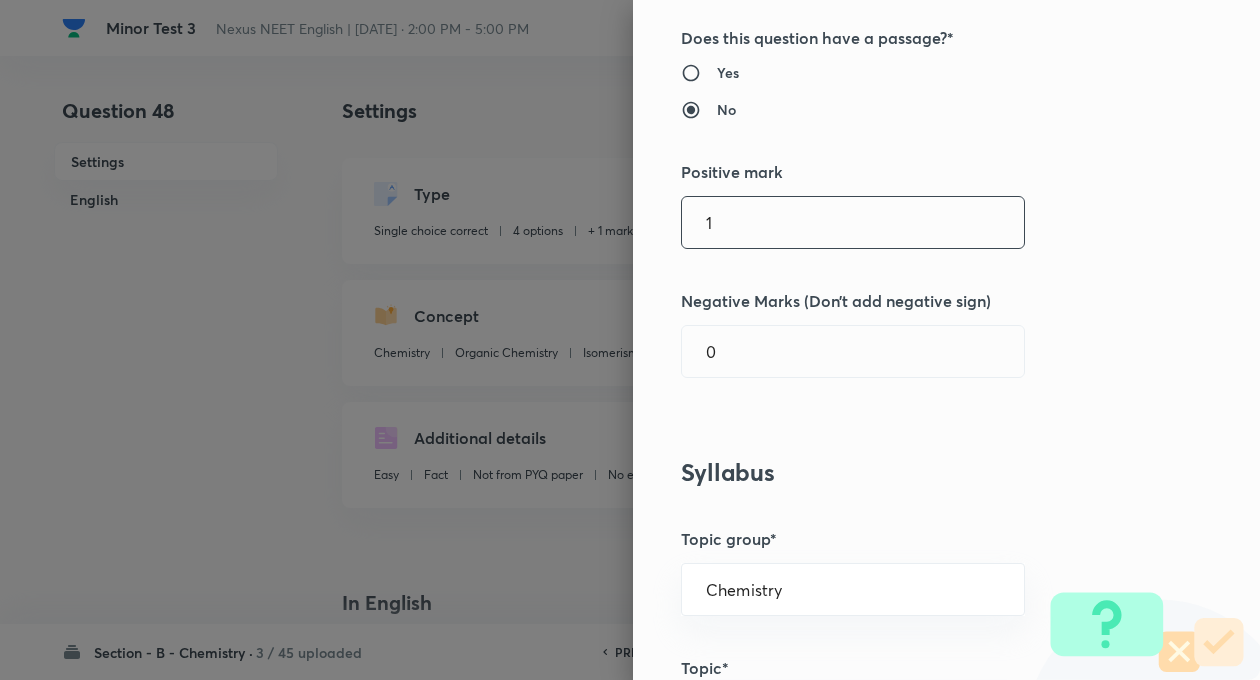 scroll, scrollTop: 440, scrollLeft: 0, axis: vertical 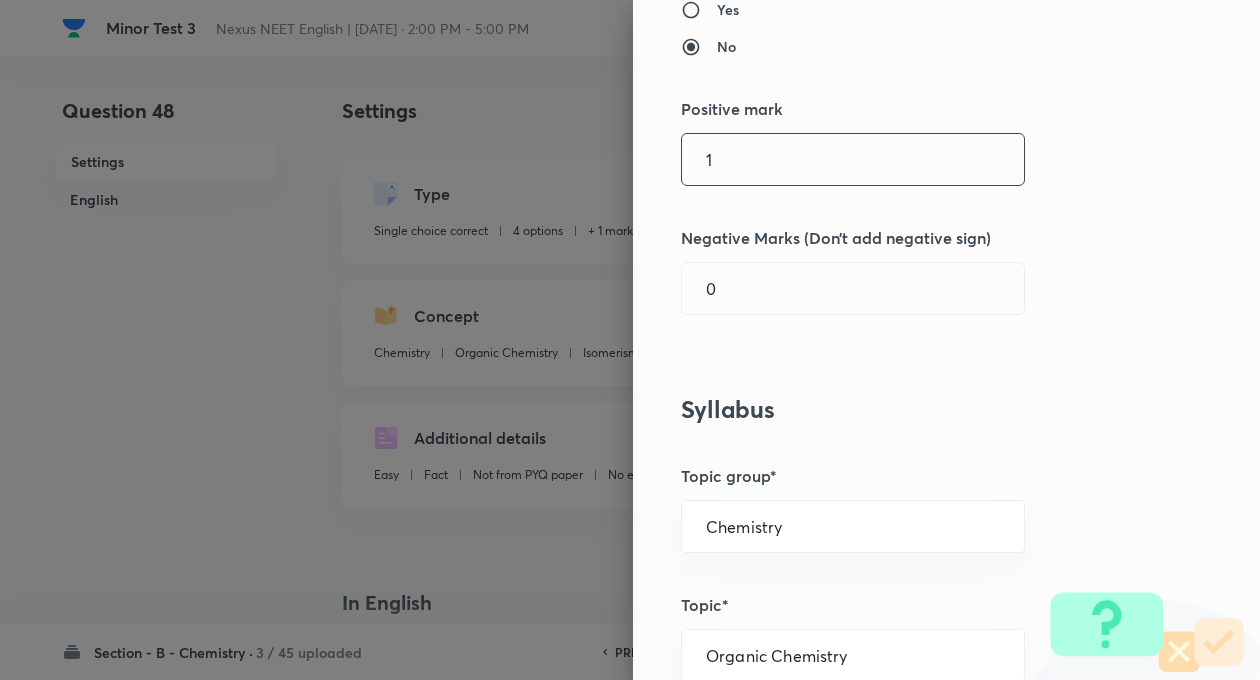 click on "1" at bounding box center (853, 159) 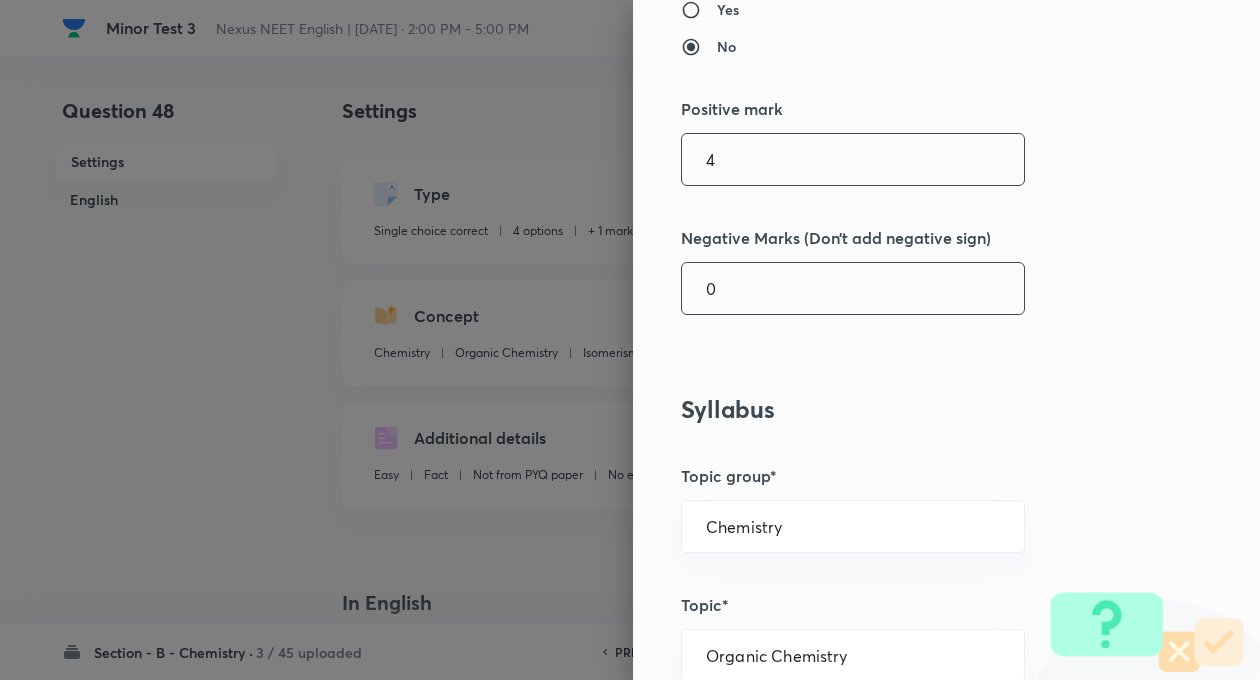 type on "4" 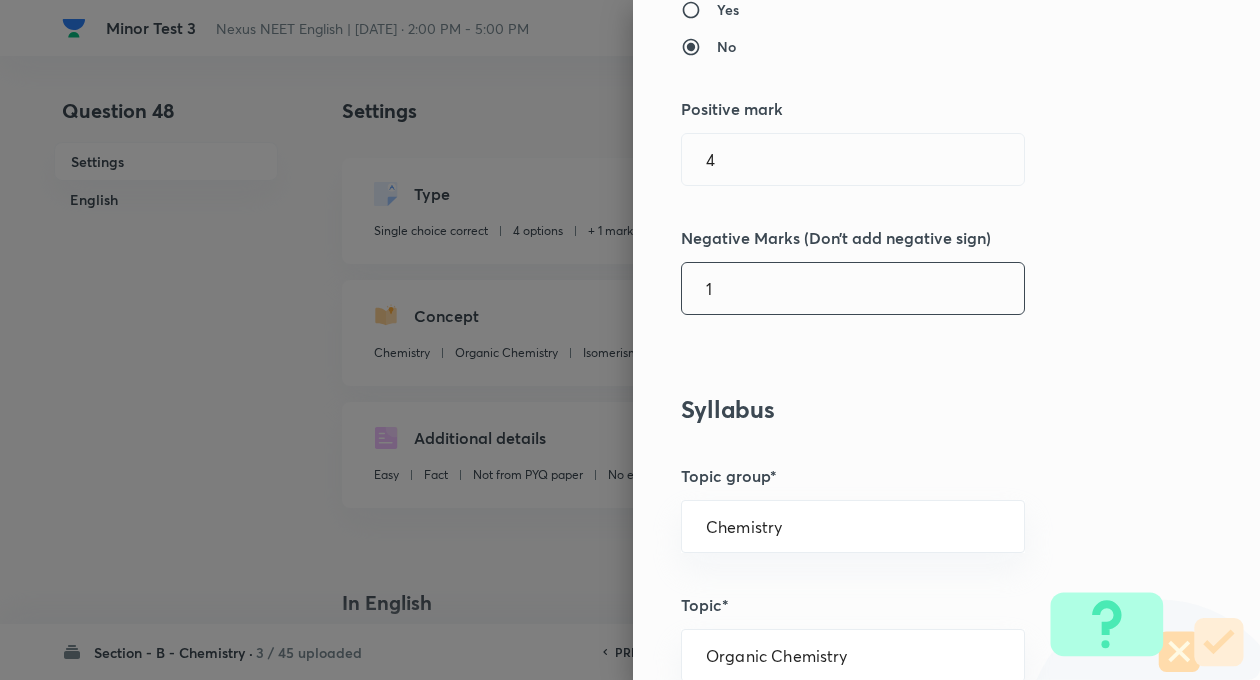 type on "1" 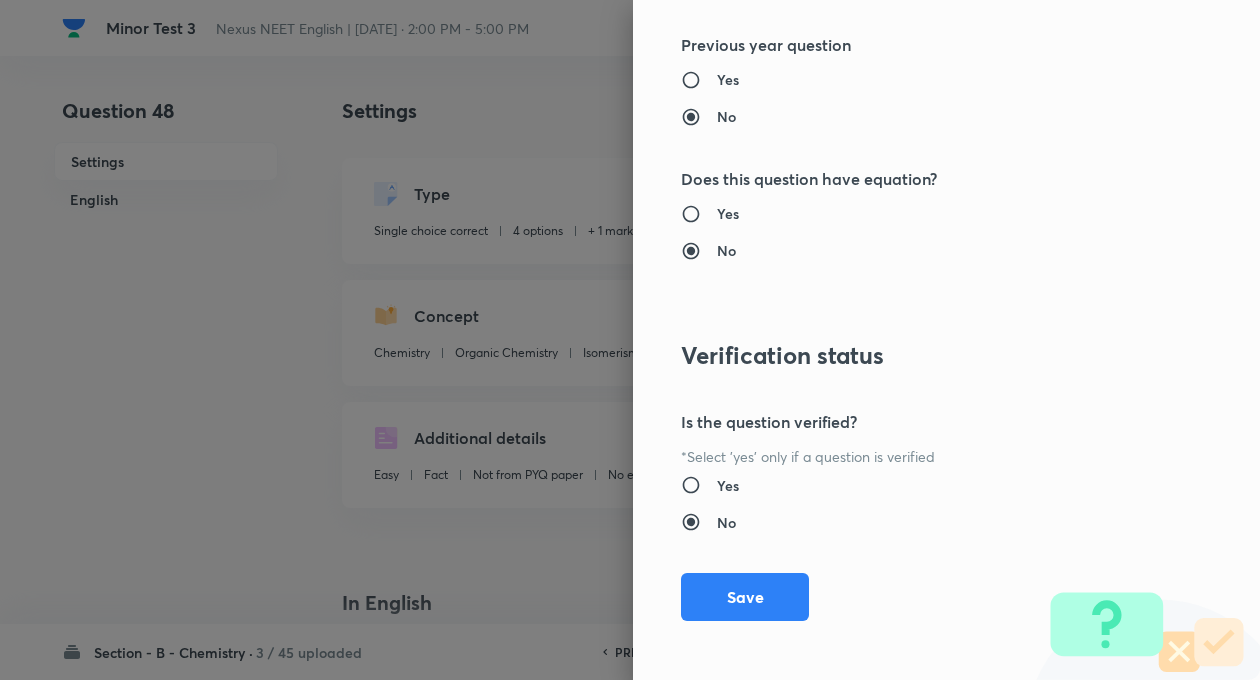 scroll, scrollTop: 2046, scrollLeft: 0, axis: vertical 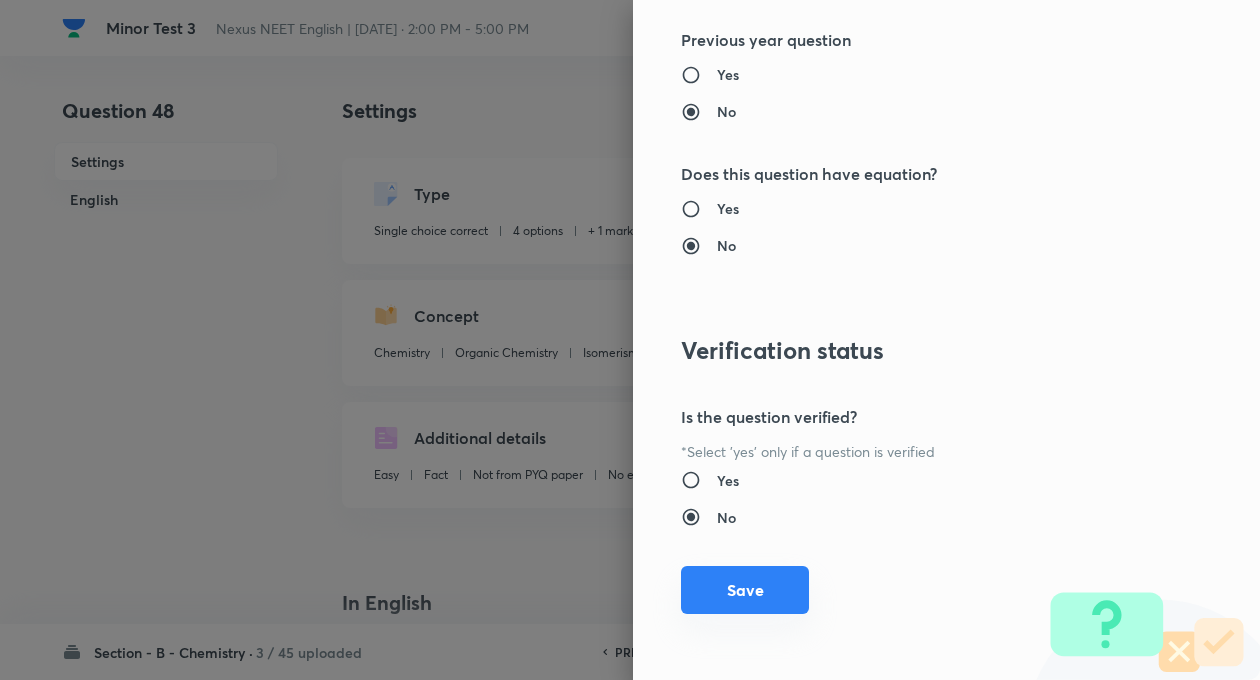 click on "Save" at bounding box center [745, 590] 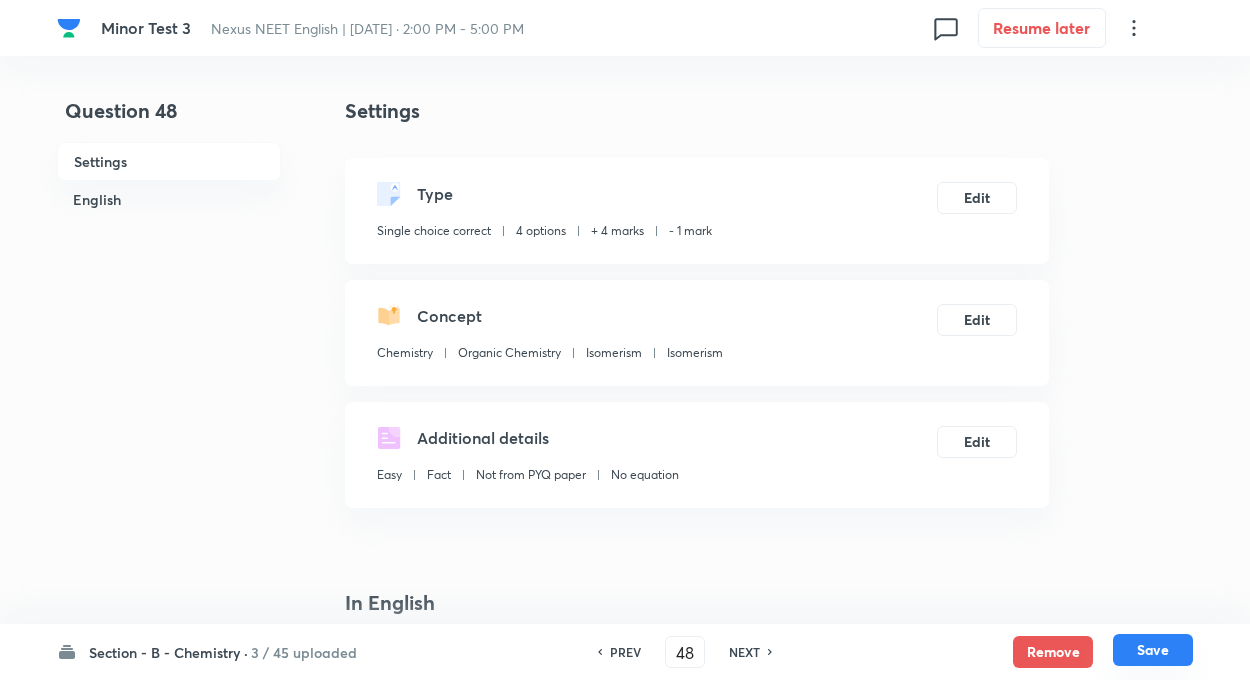 click on "Save" at bounding box center (1153, 650) 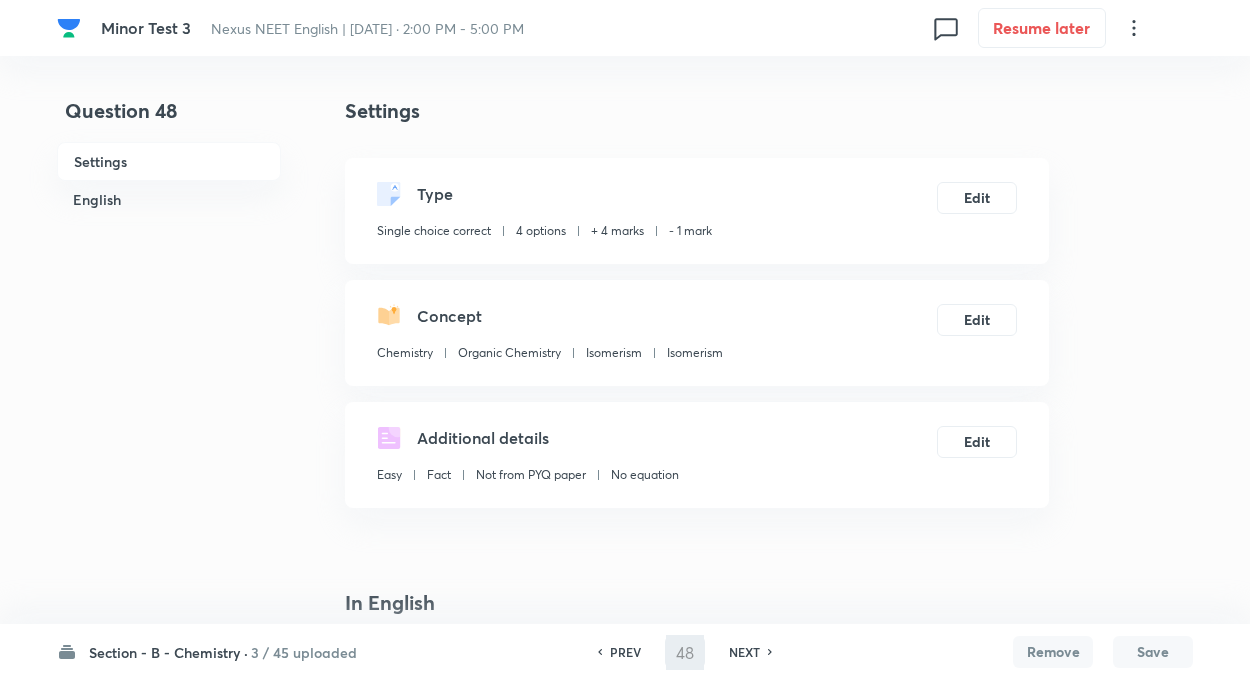 type on "49" 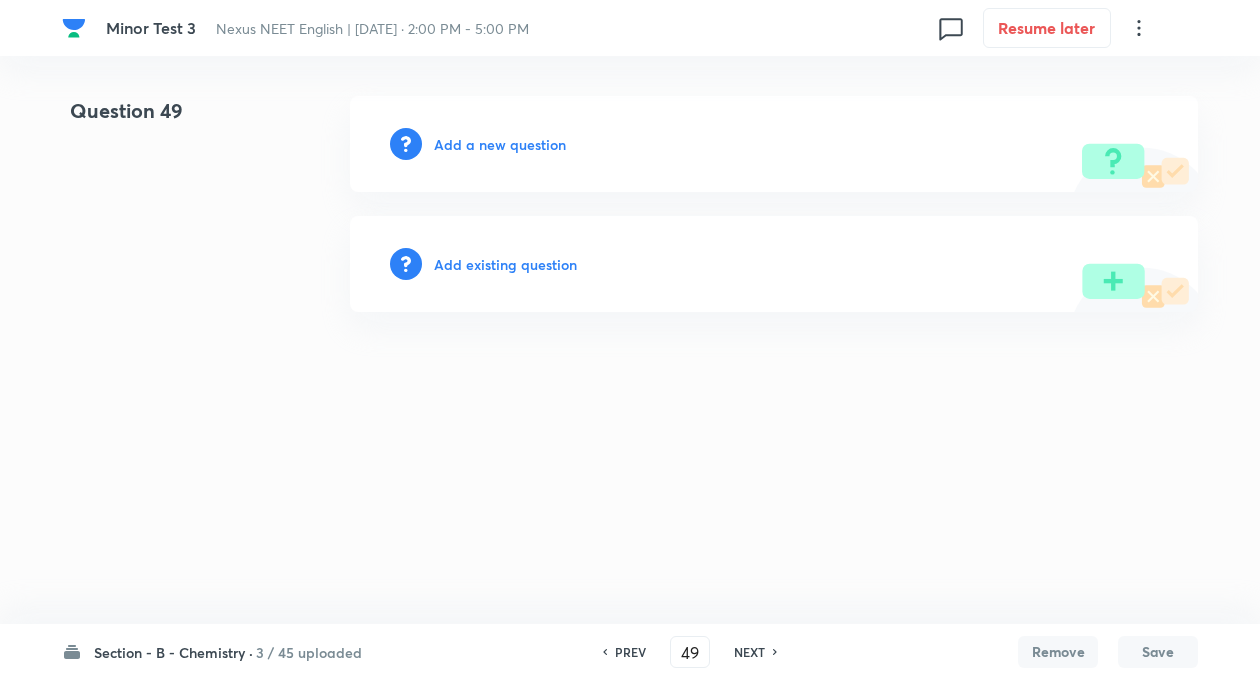 click on "Add existing question" at bounding box center [505, 264] 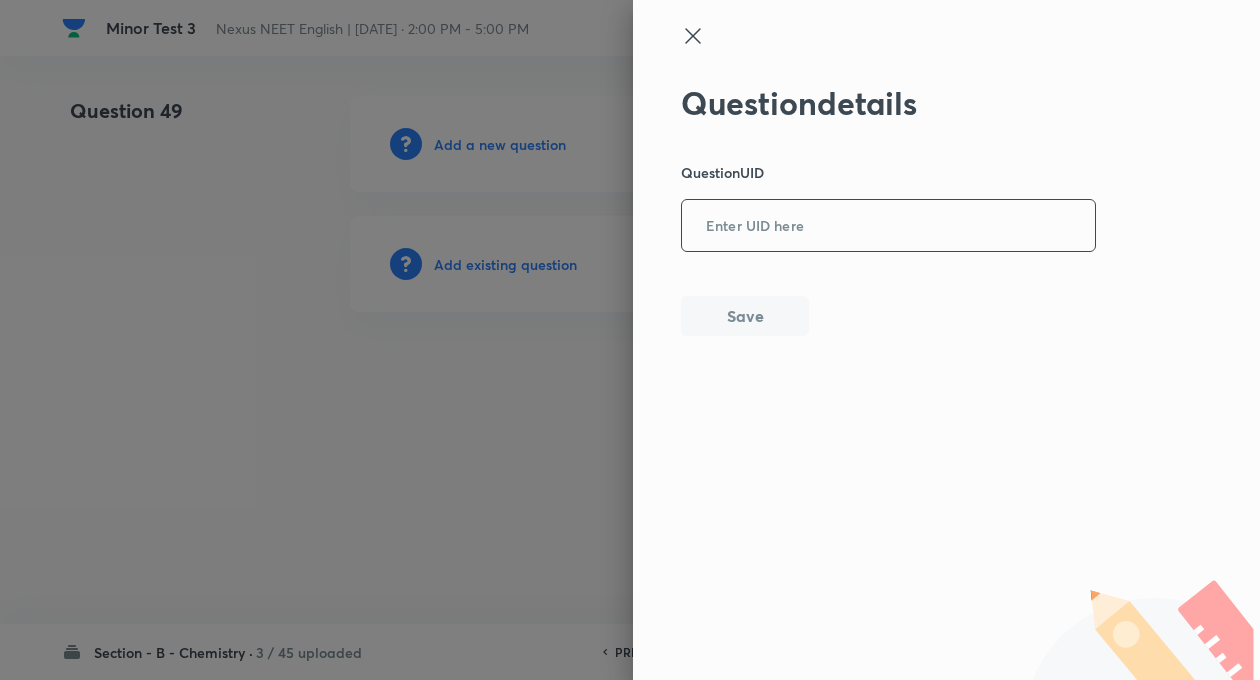click at bounding box center (888, 226) 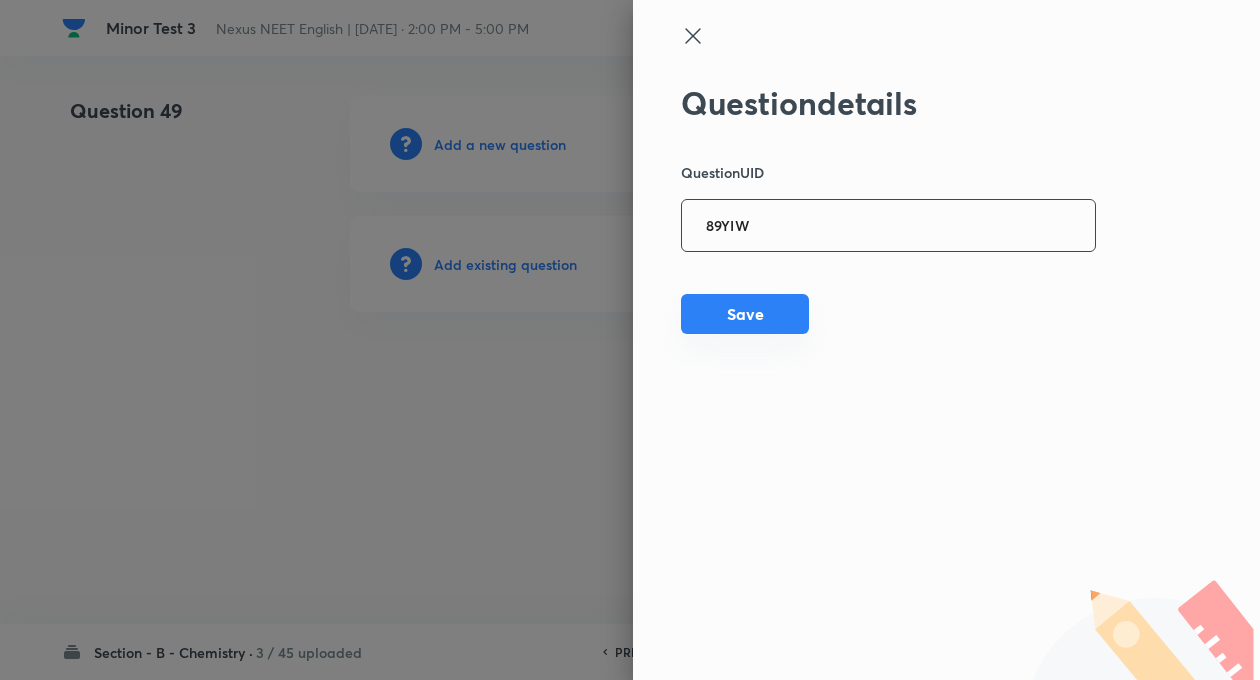 type on "89YIW" 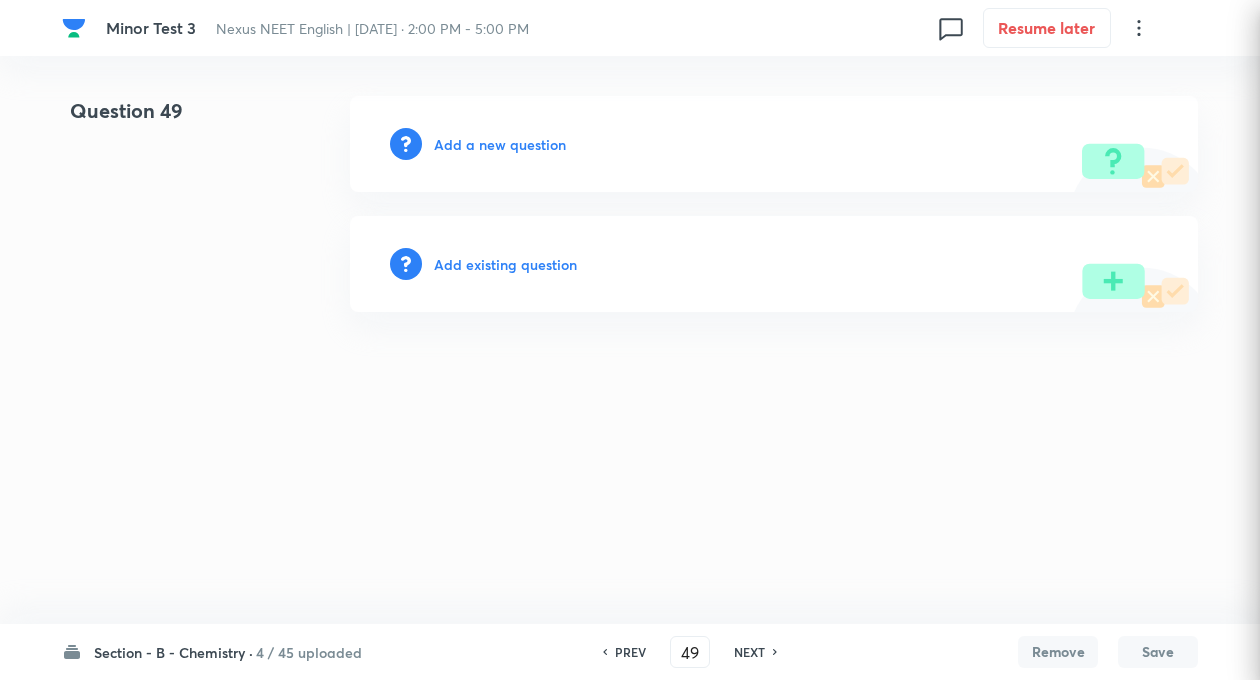 type 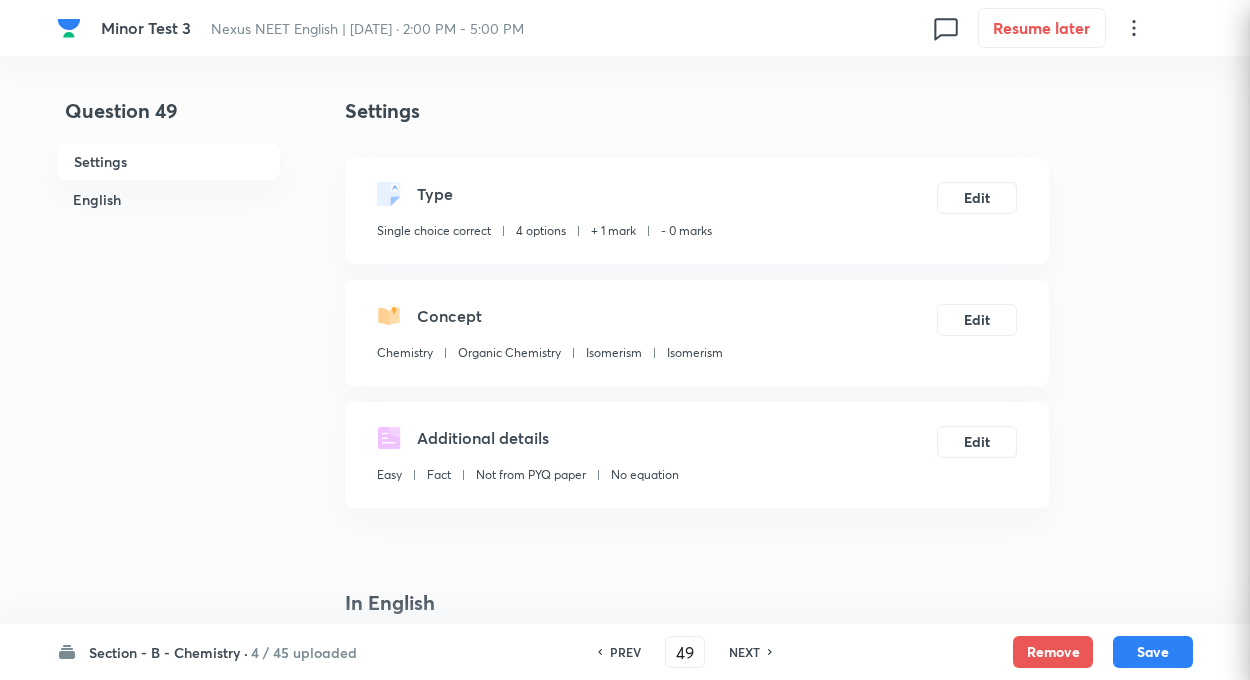 checkbox on "true" 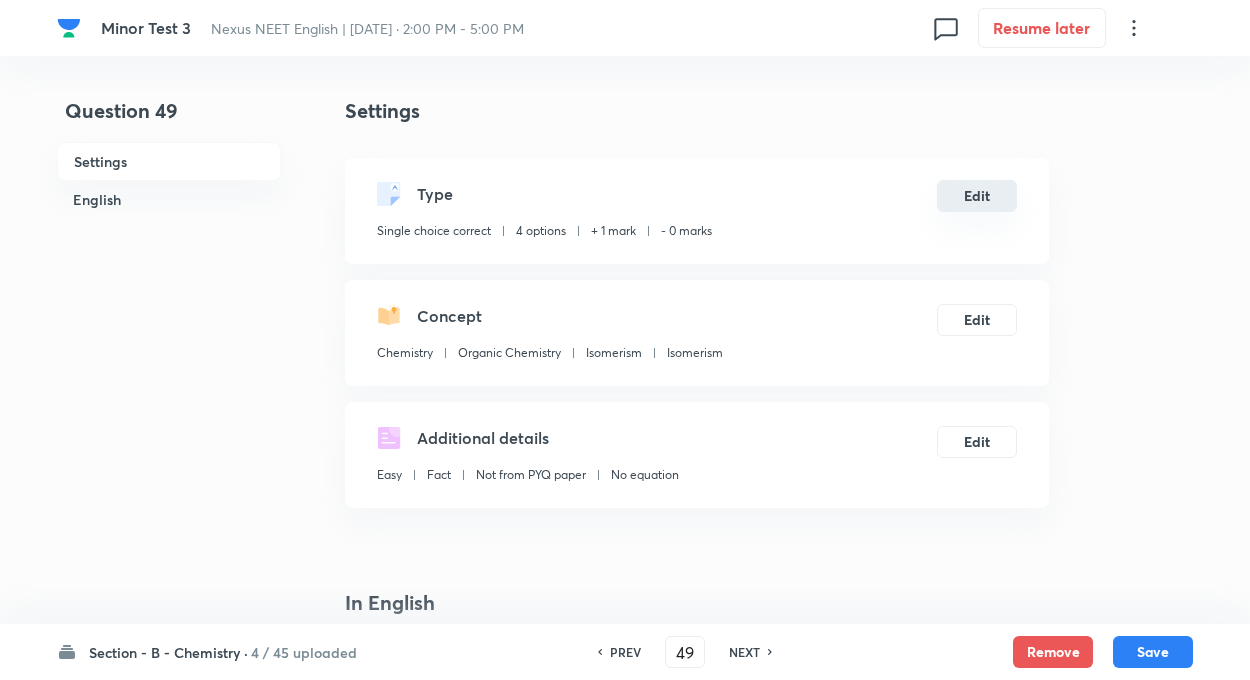 click on "Edit" at bounding box center [977, 196] 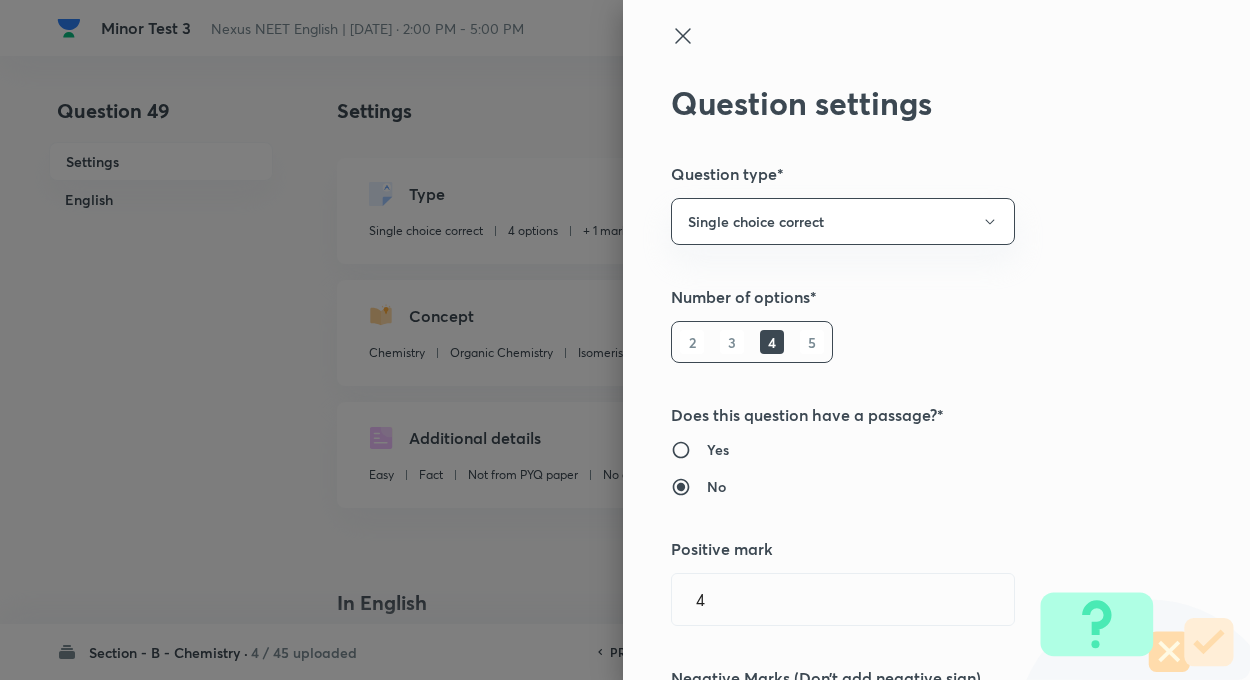 click on "Question settings Question type* Single choice correct Number of options* 2 3 4 5 Does this question have a passage?* Yes No Positive mark 4 ​ Negative Marks (Don’t add negative sign) 1 ​ Syllabus Topic group* Chemistry ​ Topic* Organic Chemistry ​ Concept* Isomerism ​ Sub-concept* Isomerism ​ Concept-field ​ Additional details Question Difficulty Very easy Easy Moderate Hard Very hard Question is based on Fact Numerical Concept Previous year question Yes No Does this question have equation? Yes No Verification status Is the question verified? *Select 'yes' only if a question is verified Yes No Save" at bounding box center [936, 340] 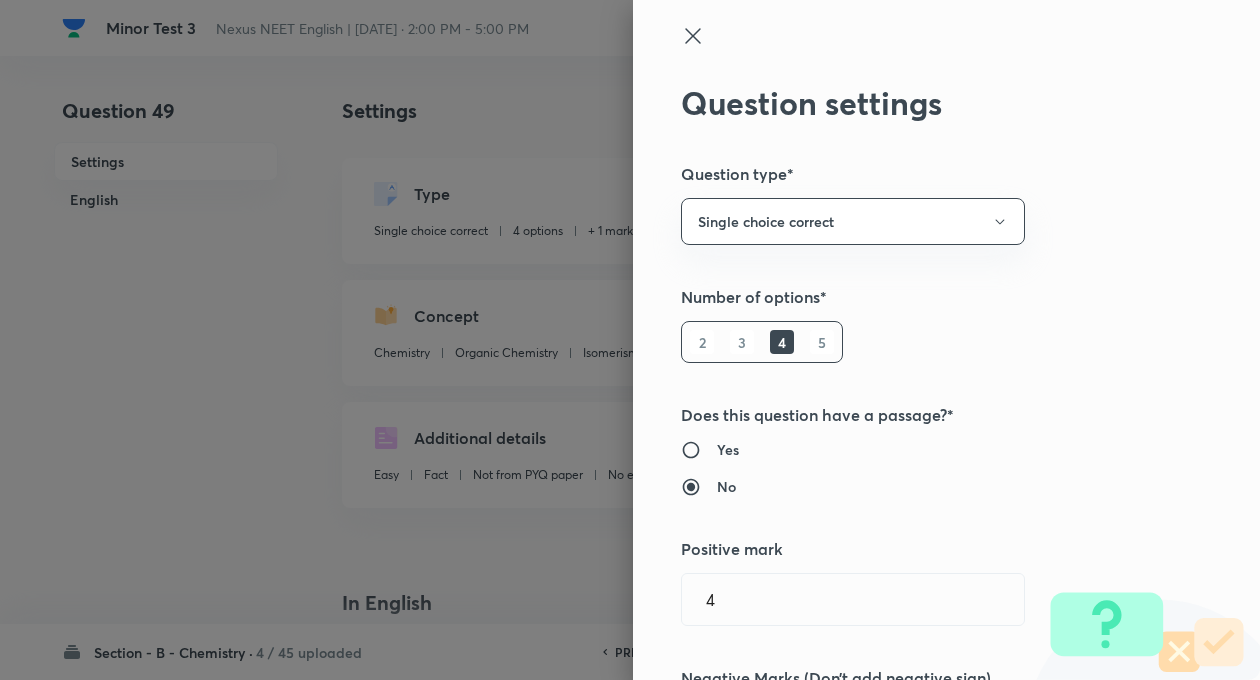 type on "1" 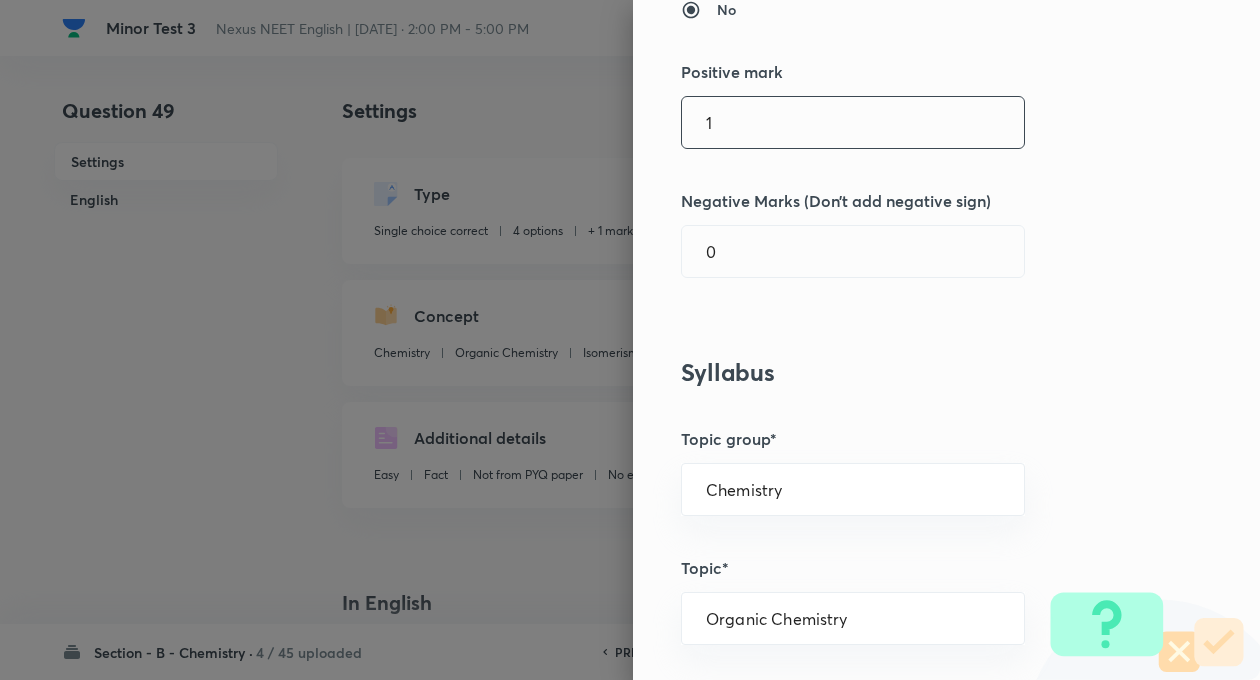 scroll, scrollTop: 480, scrollLeft: 0, axis: vertical 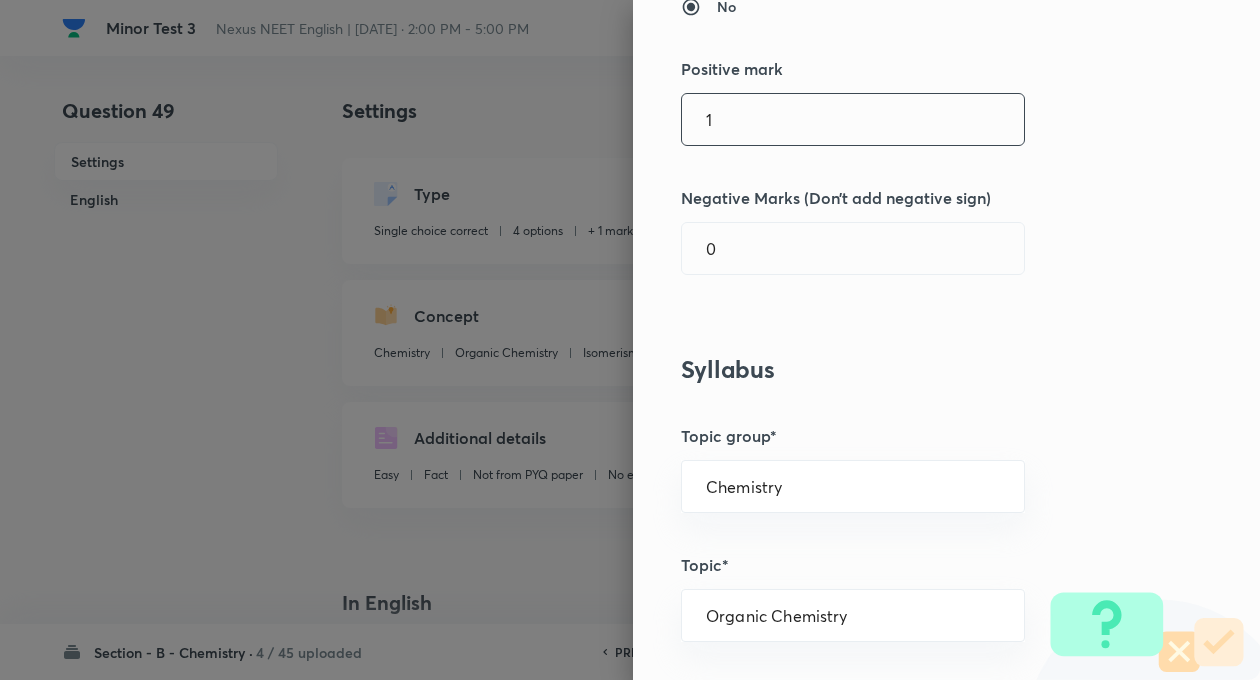 click on "1" at bounding box center [853, 119] 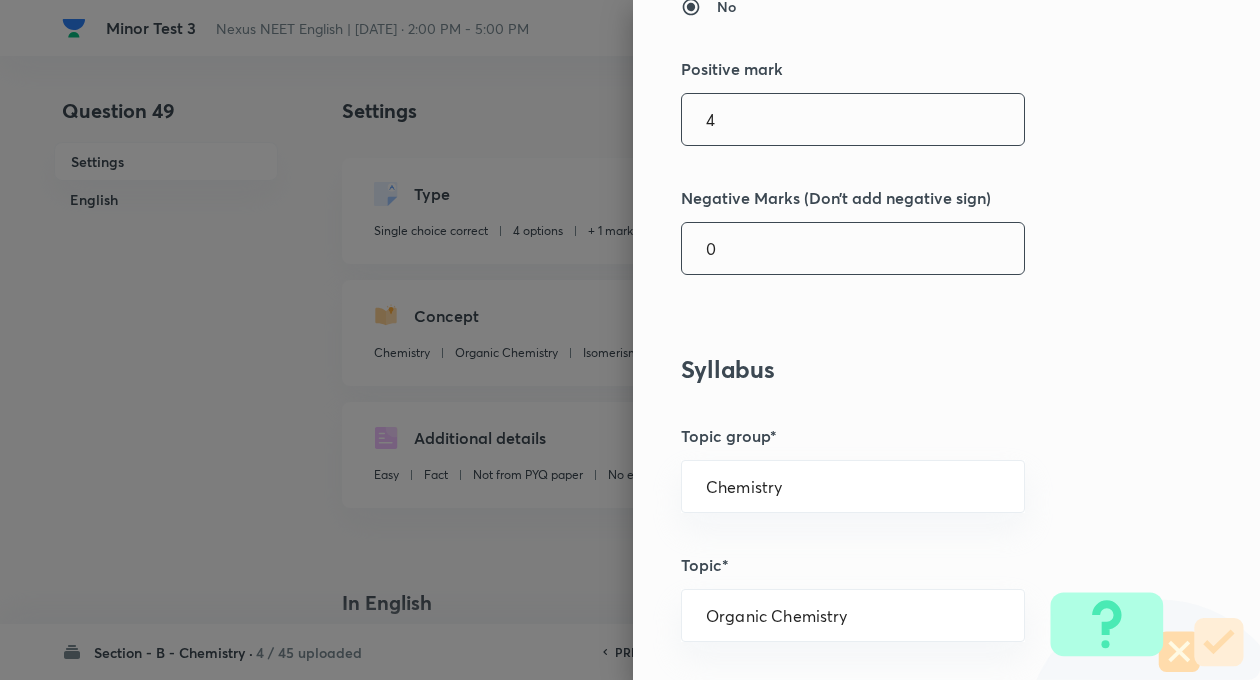 type on "4" 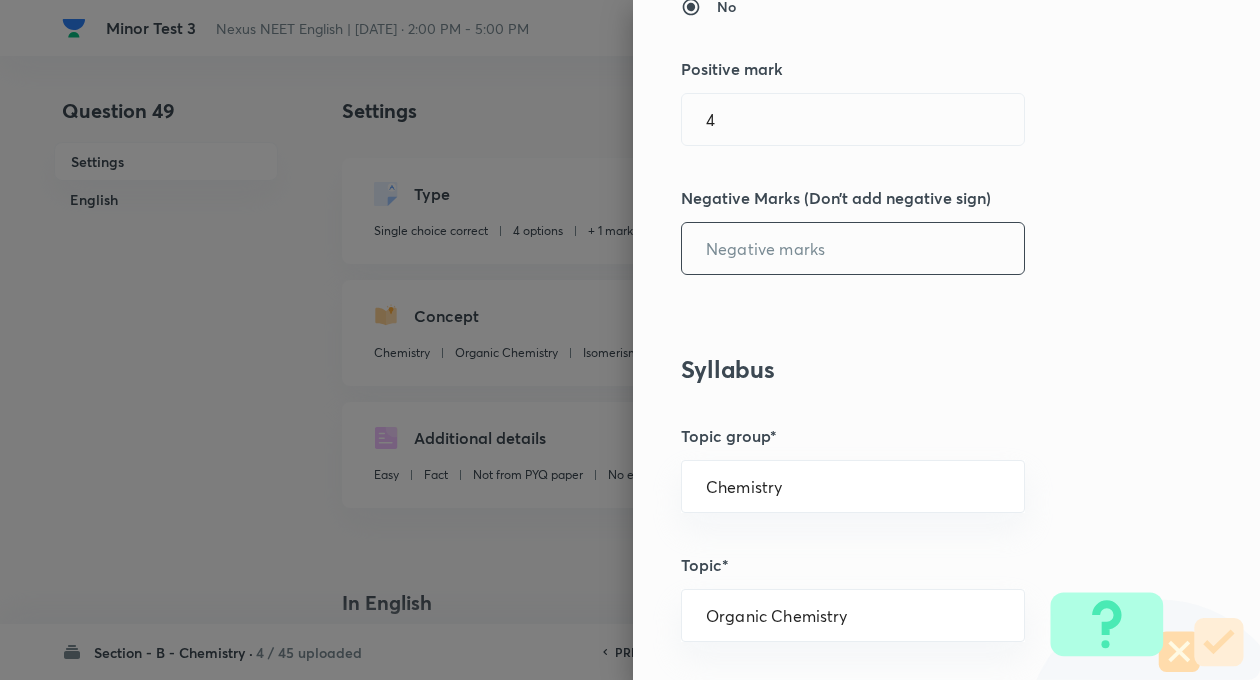 click at bounding box center [853, 248] 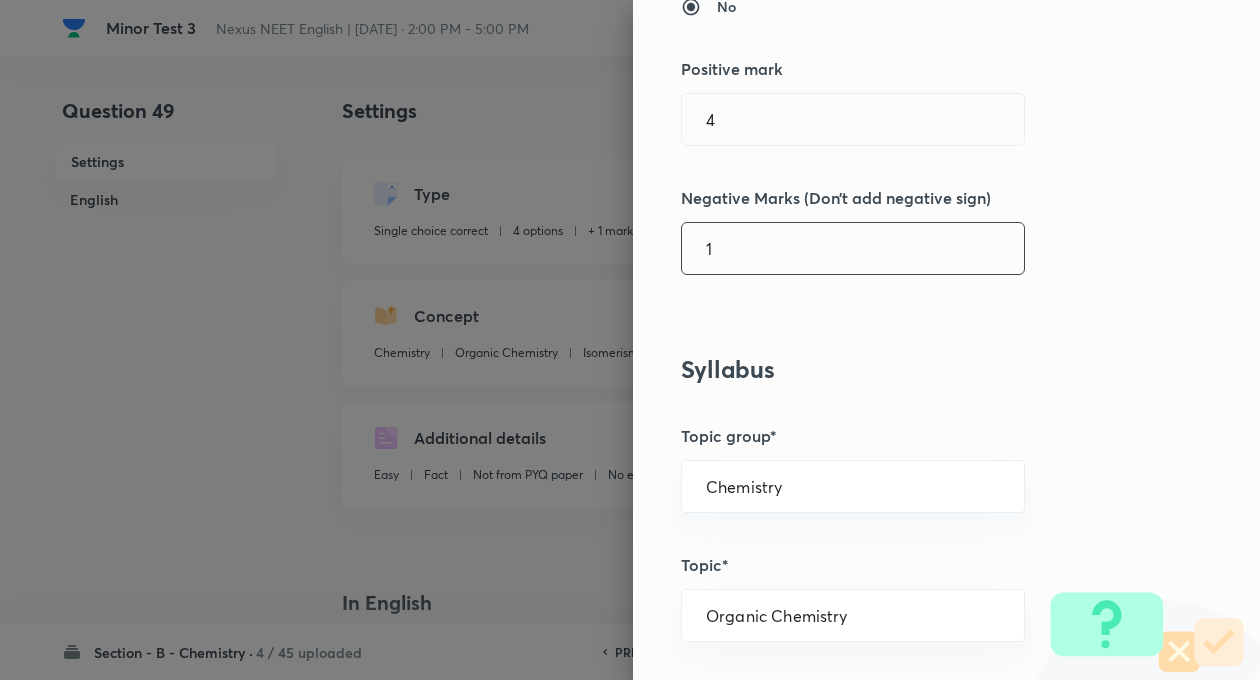 type on "1" 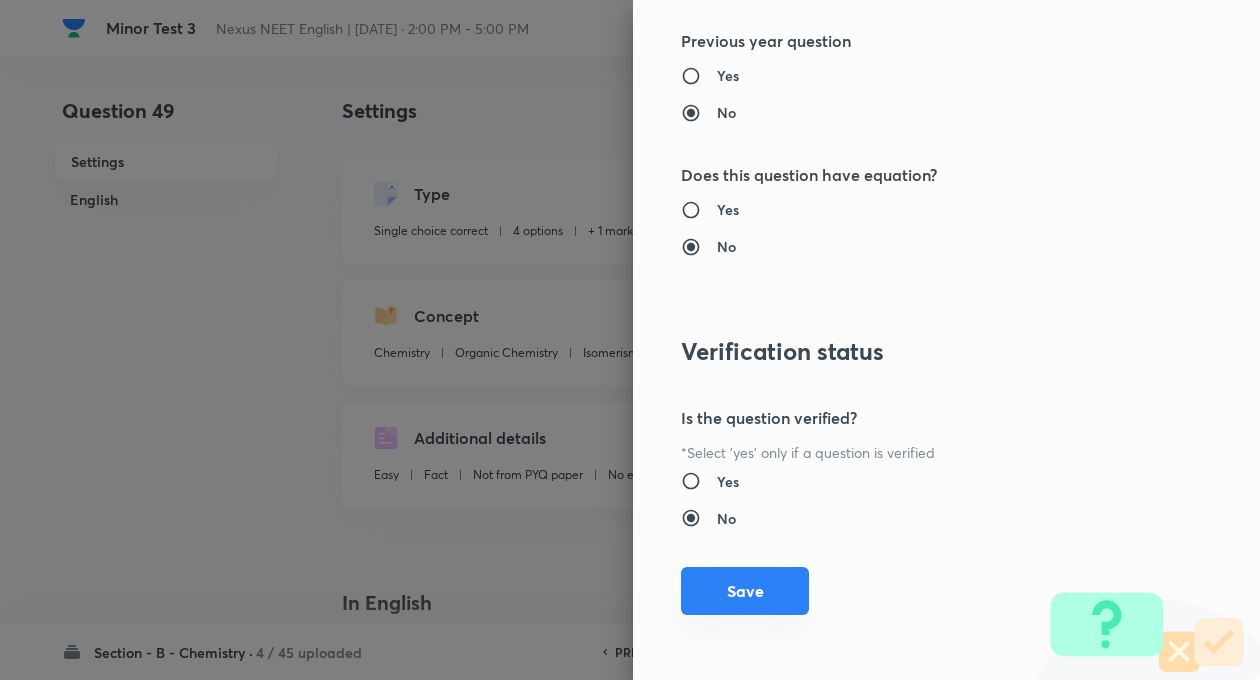 scroll, scrollTop: 2046, scrollLeft: 0, axis: vertical 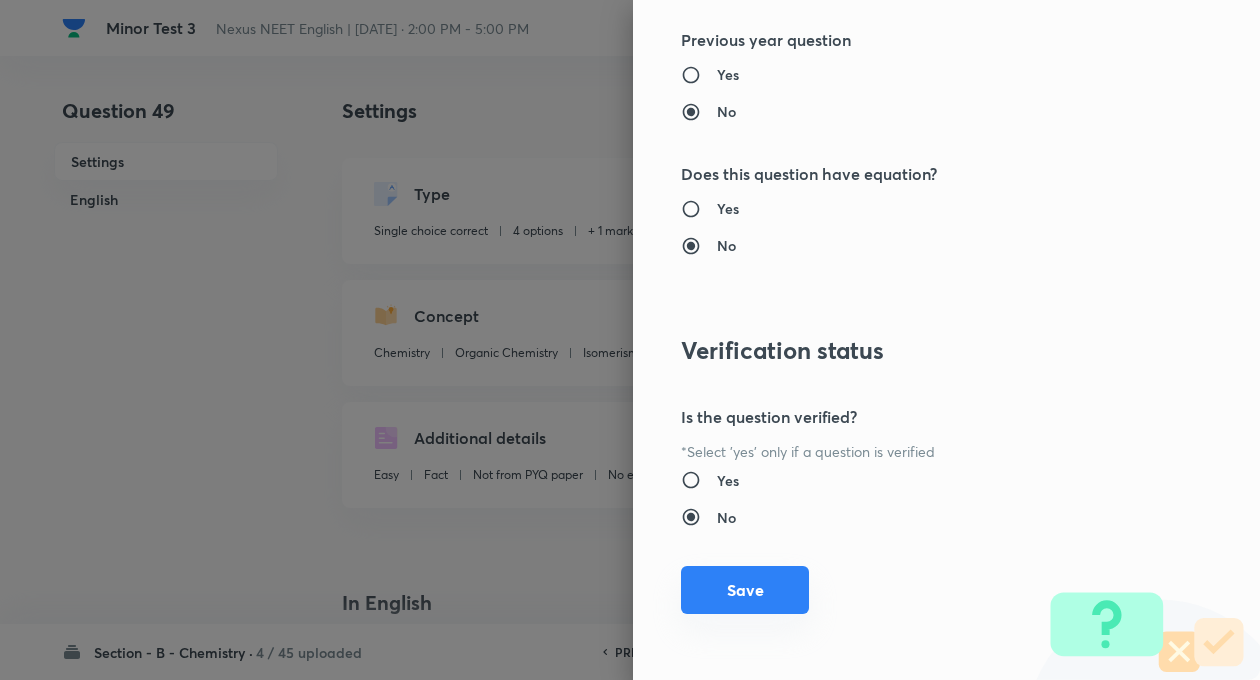 click on "Save" at bounding box center [745, 590] 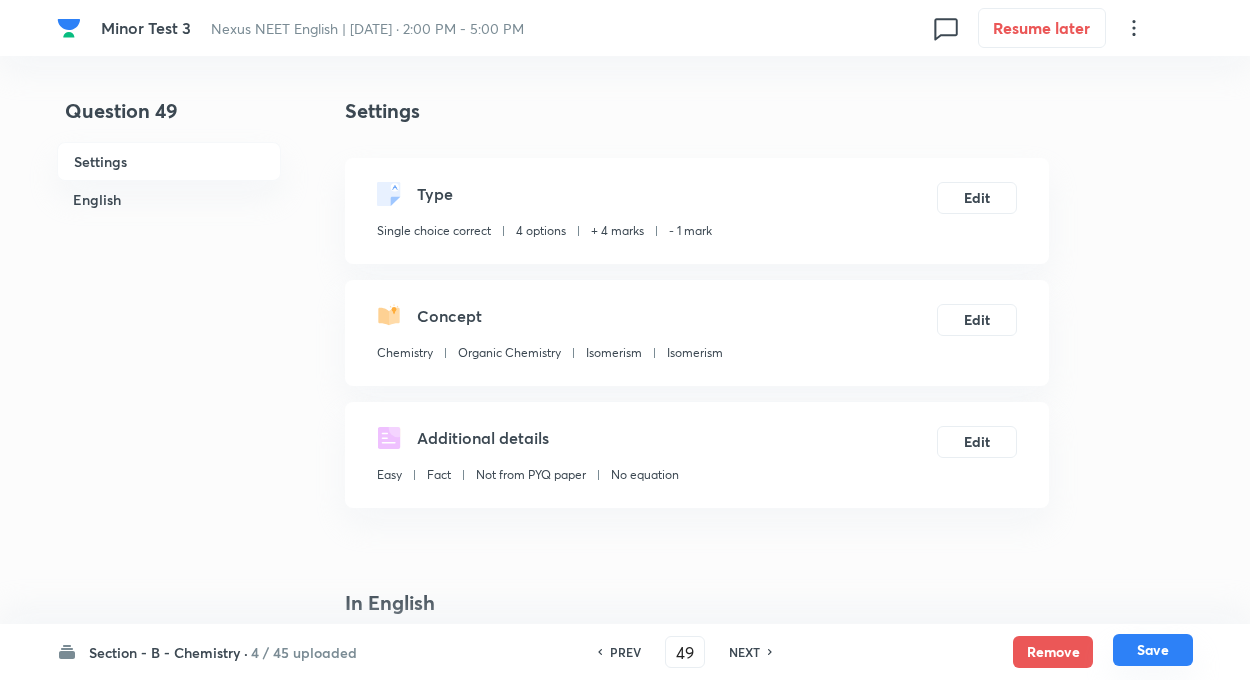 click on "Save" at bounding box center (1153, 650) 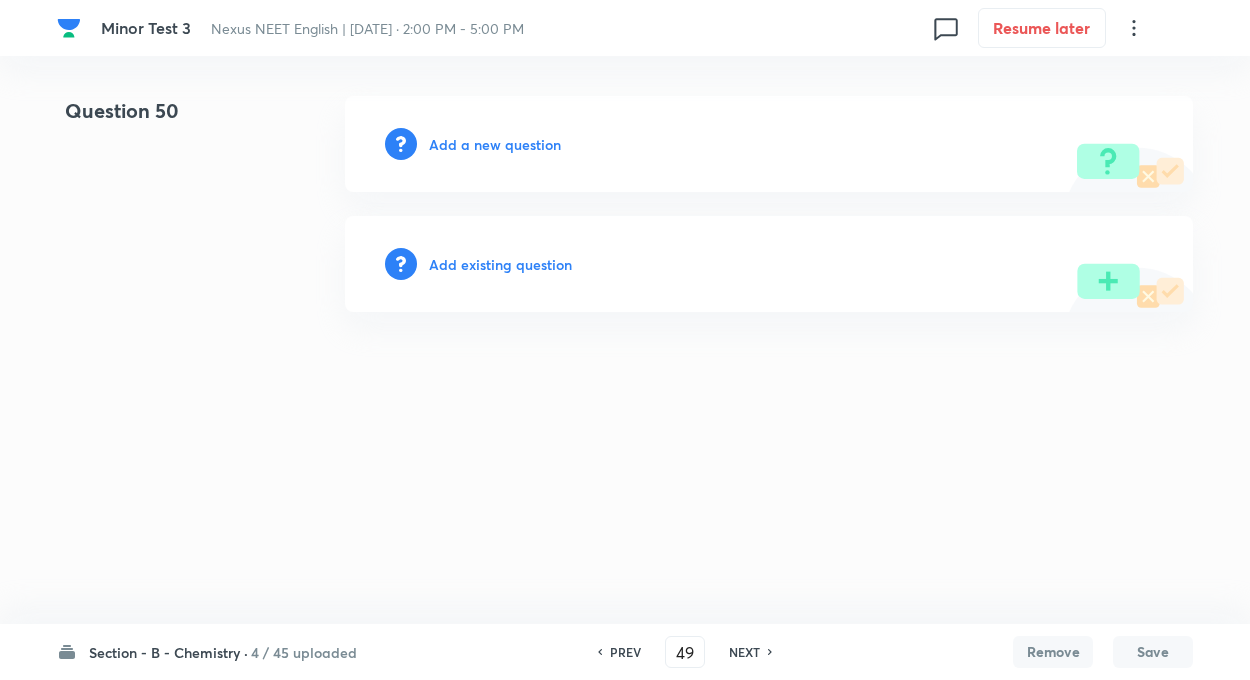 type on "50" 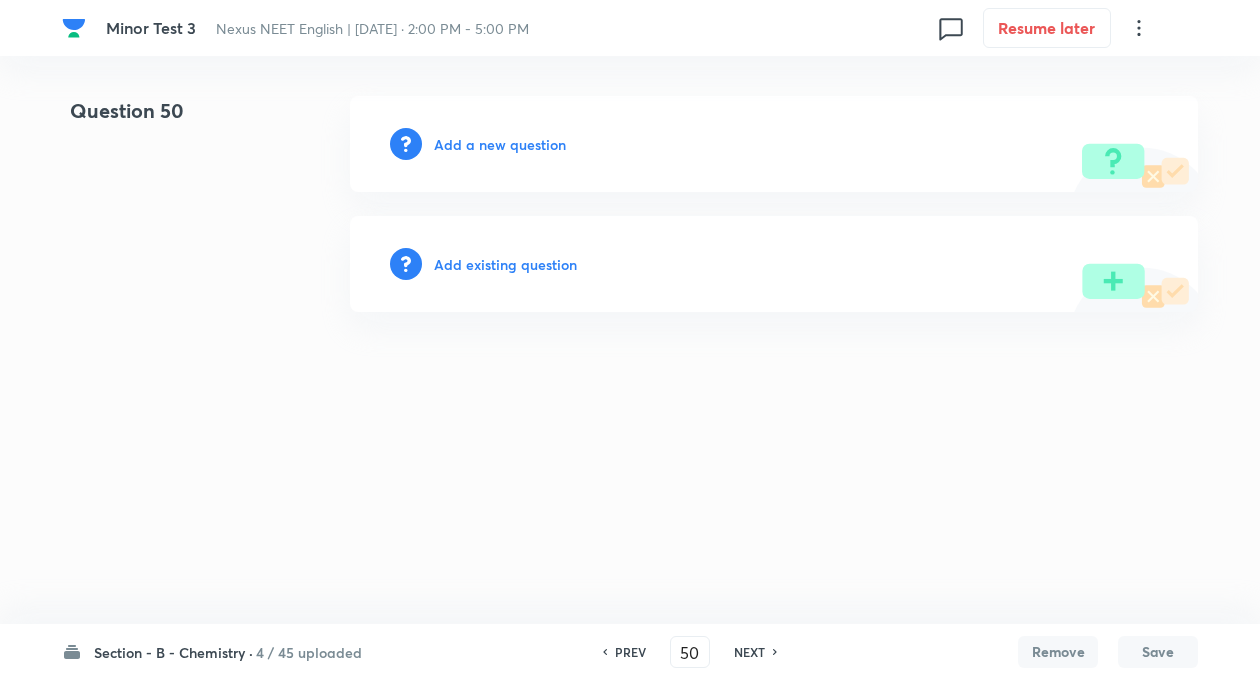 click on "Add existing question" at bounding box center (505, 264) 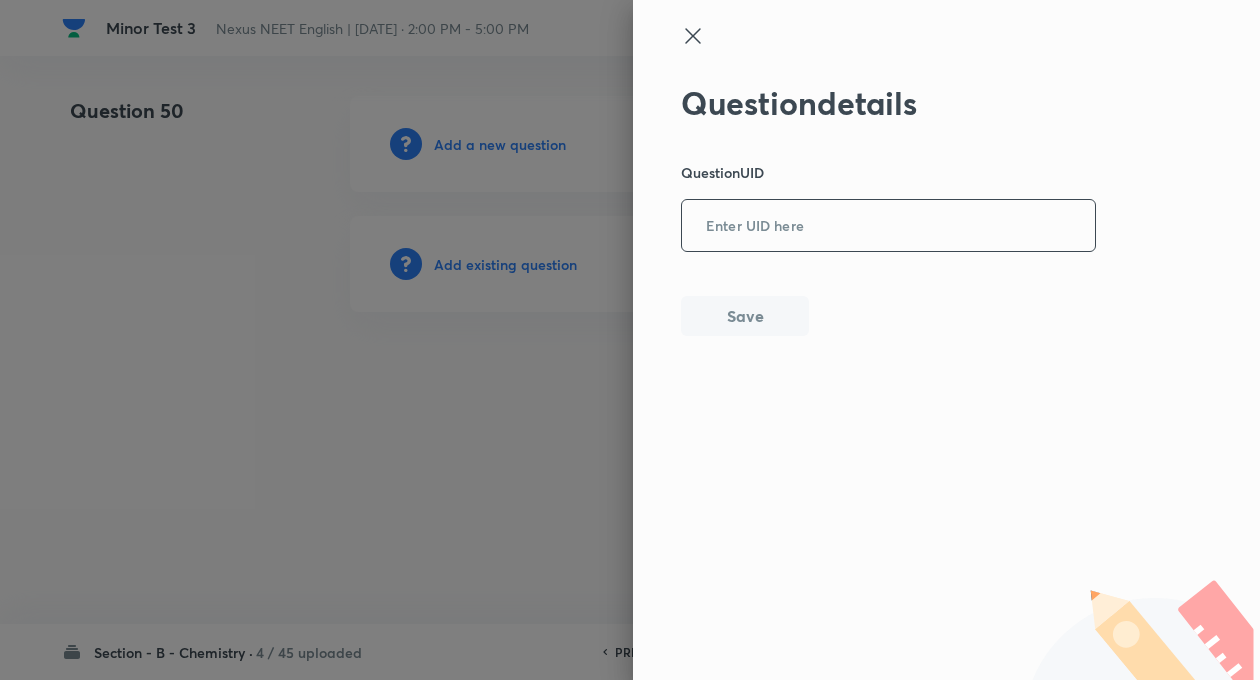 click at bounding box center [888, 226] 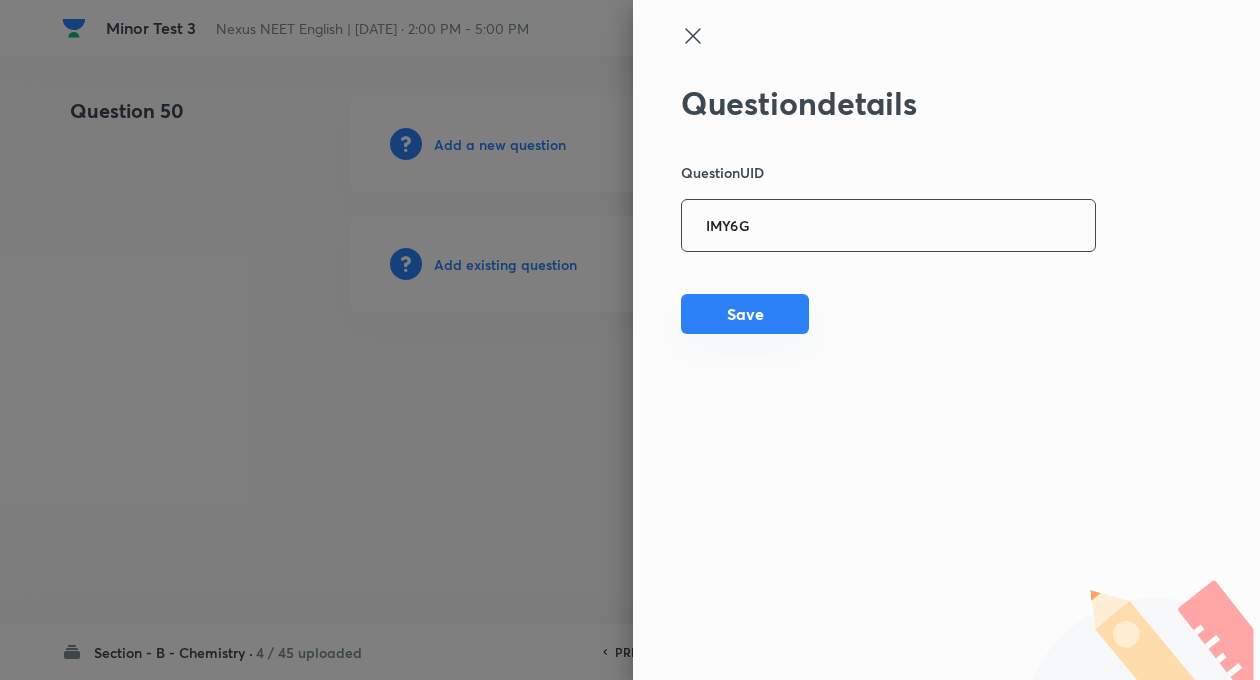 type on "IMY6G" 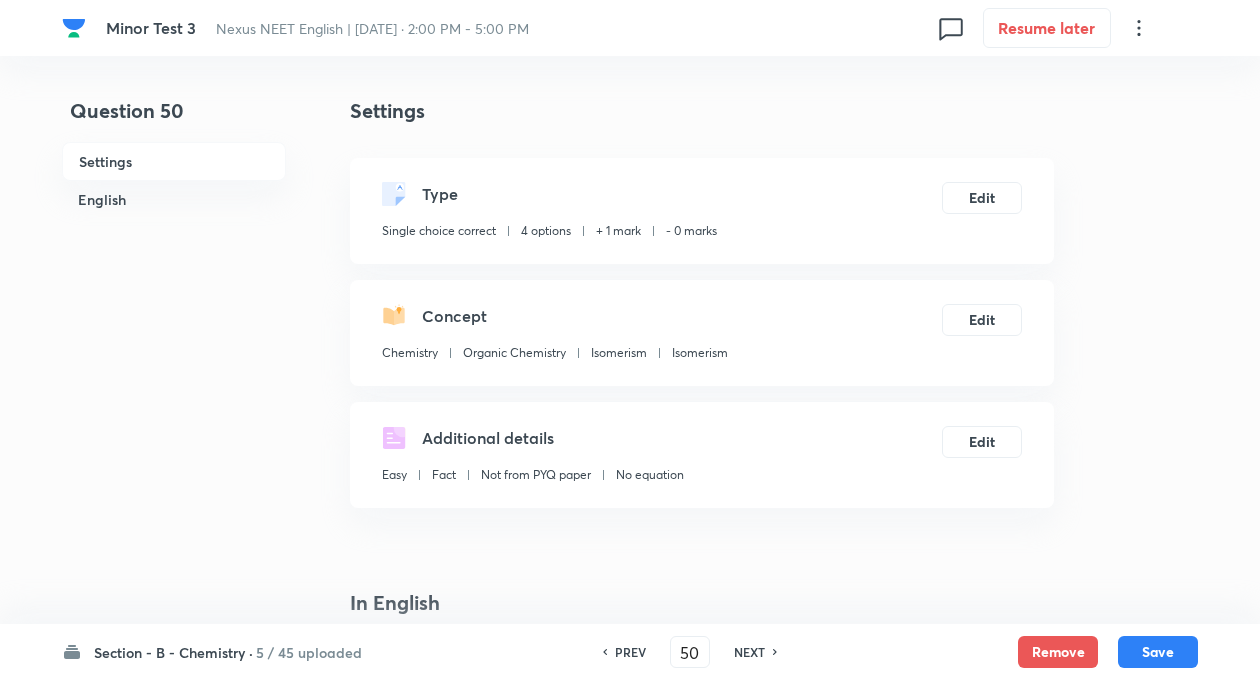 checkbox on "true" 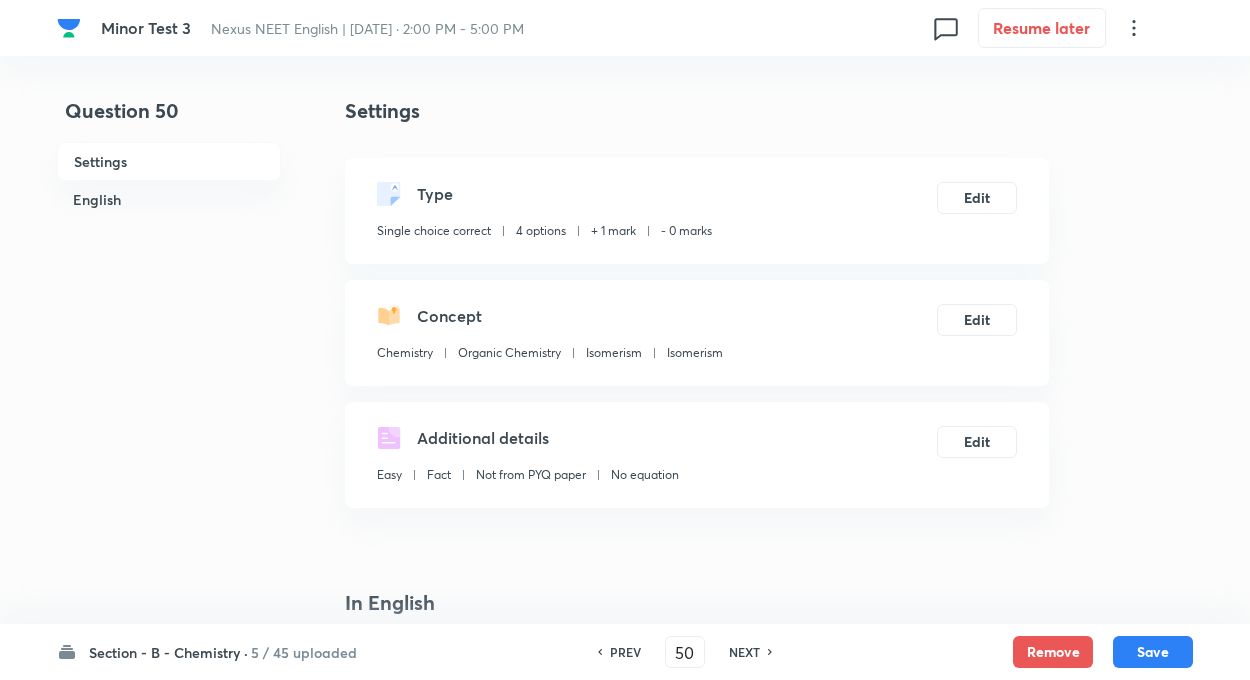click on "Type Single choice correct 4 options + 1 mark - 0 marks Edit" at bounding box center (697, 211) 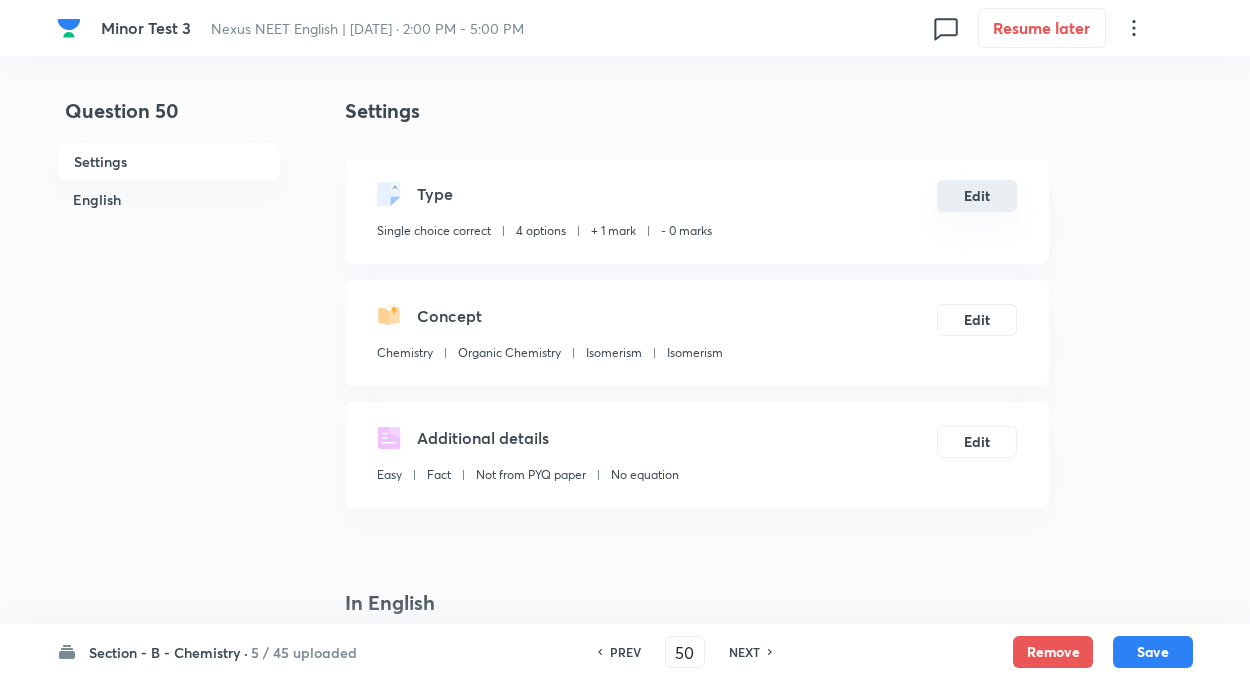 click on "Edit" at bounding box center [977, 196] 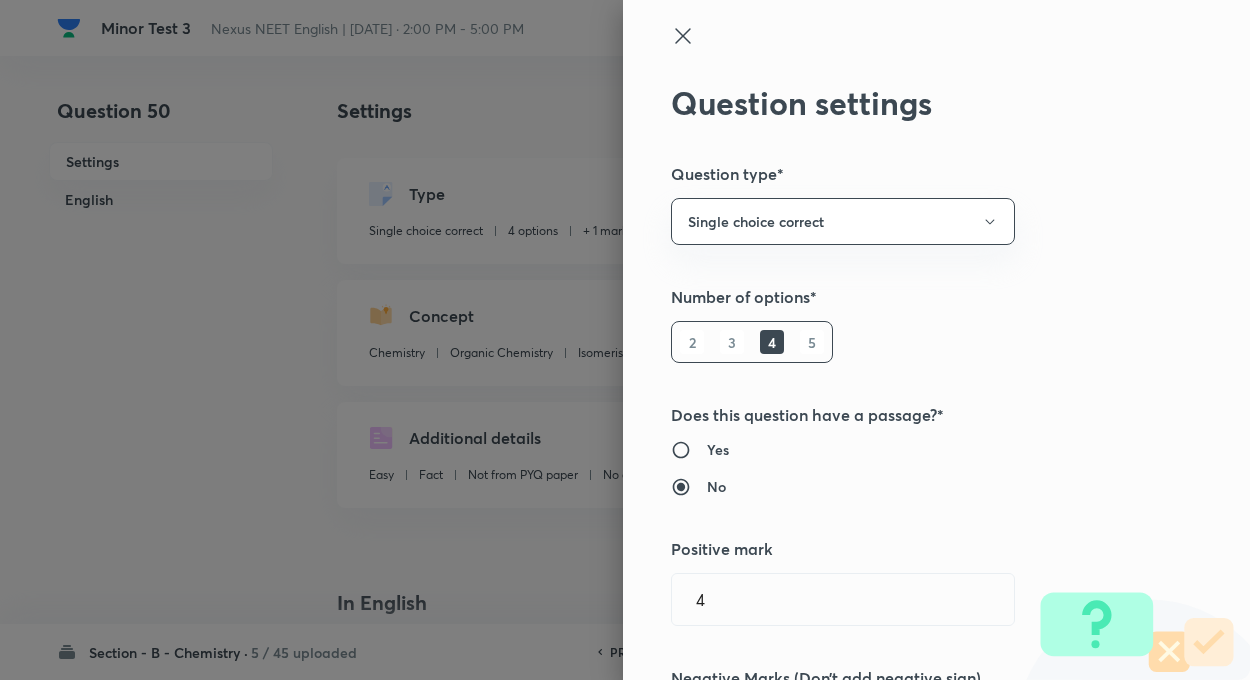 type on "1" 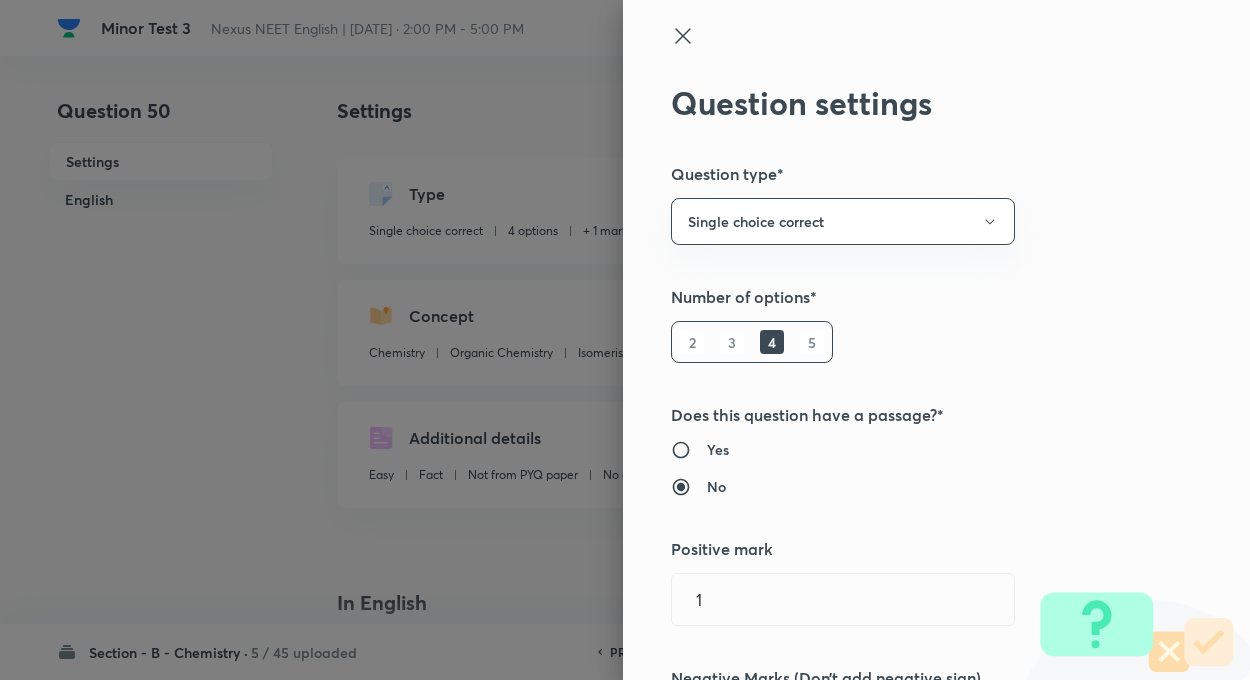 type on "0" 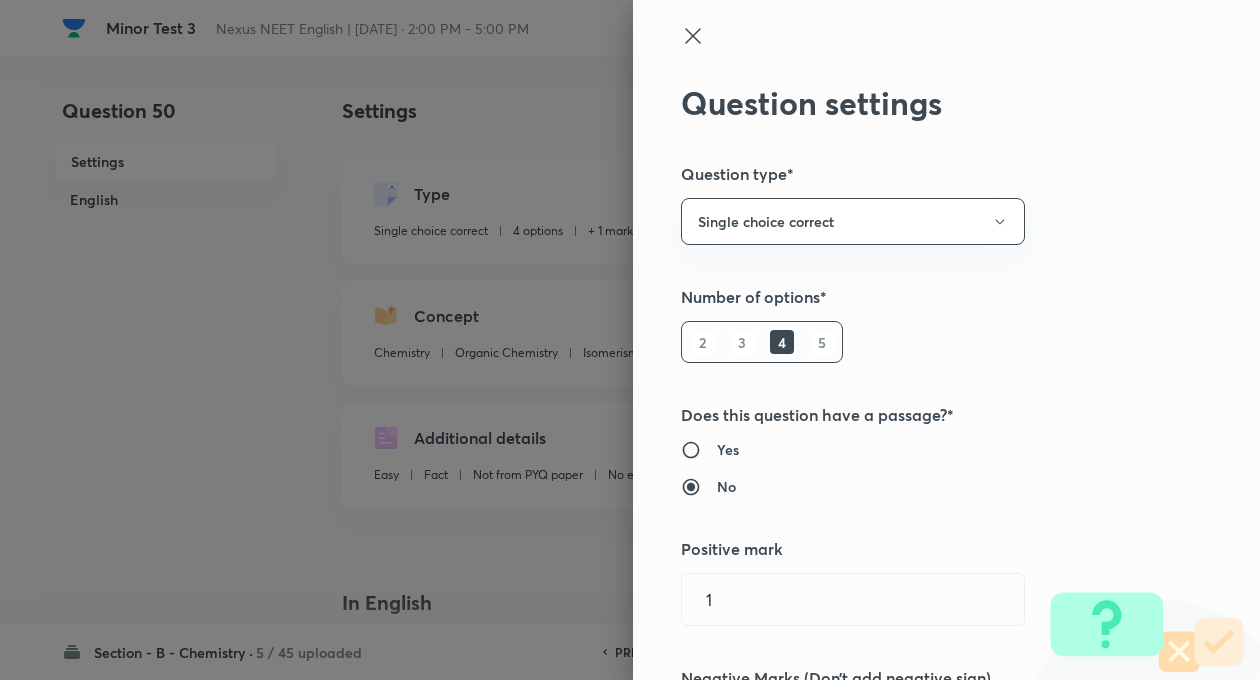 click on "Question settings Question type* Single choice correct Number of options* 2 3 4 5 Does this question have a passage?* Yes No Positive mark 1 ​ Negative Marks (Don’t add negative sign) 0 ​ Syllabus Topic group* Chemistry ​ Topic* Organic Chemistry ​ Concept* Isomerism ​ Sub-concept* Isomerism ​ Concept-field ​ Additional details Question Difficulty Very easy Easy Moderate Hard Very hard Question is based on Fact Numerical Concept Previous year question Yes No Does this question have equation? Yes No Verification status Is the question verified? *Select 'yes' only if a question is verified Yes No Save" at bounding box center (946, 340) 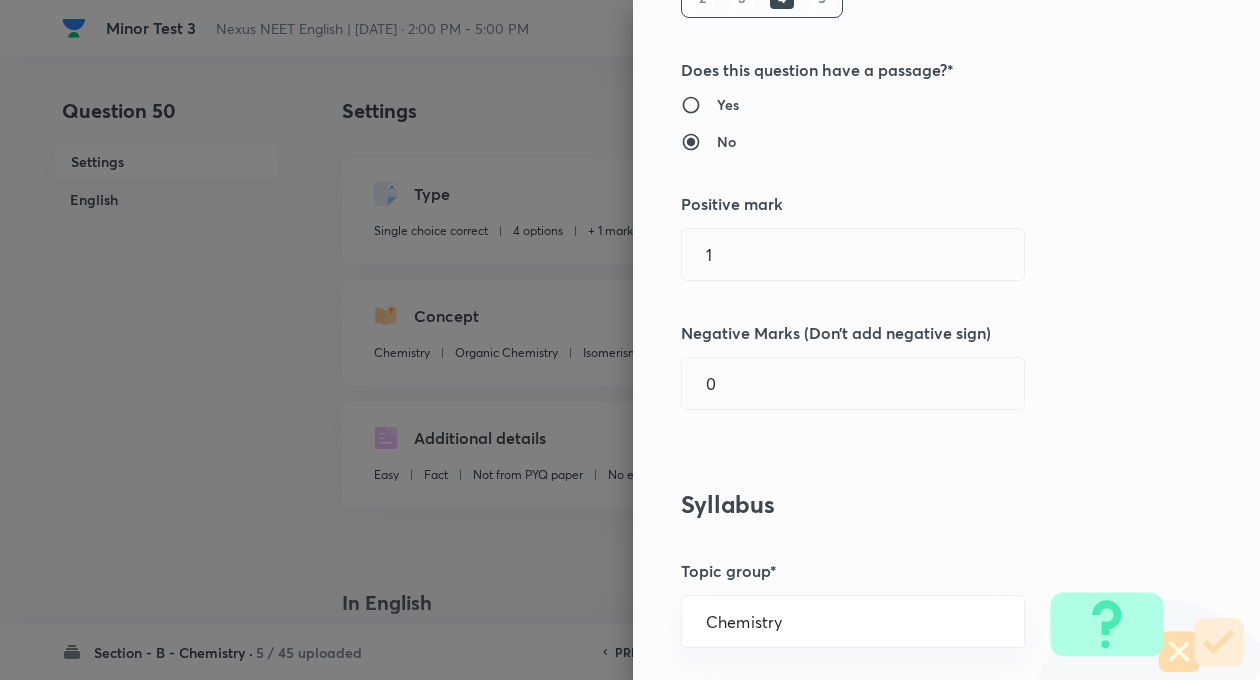 scroll, scrollTop: 360, scrollLeft: 0, axis: vertical 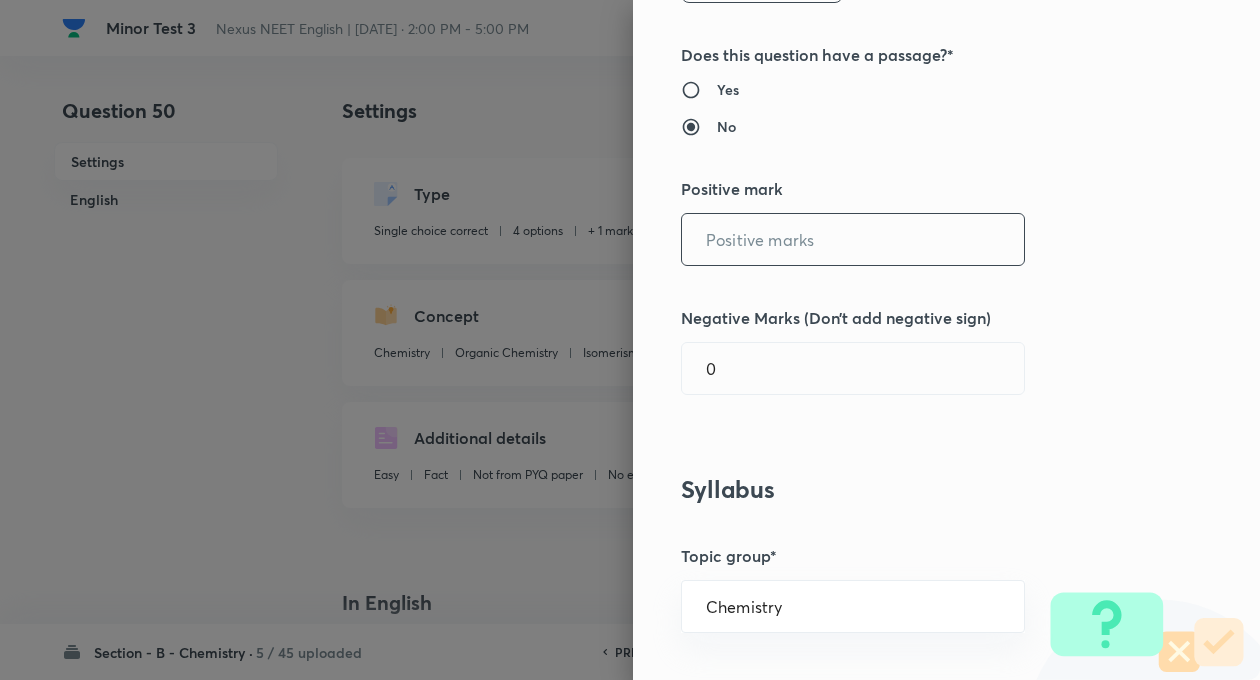 click at bounding box center [853, 239] 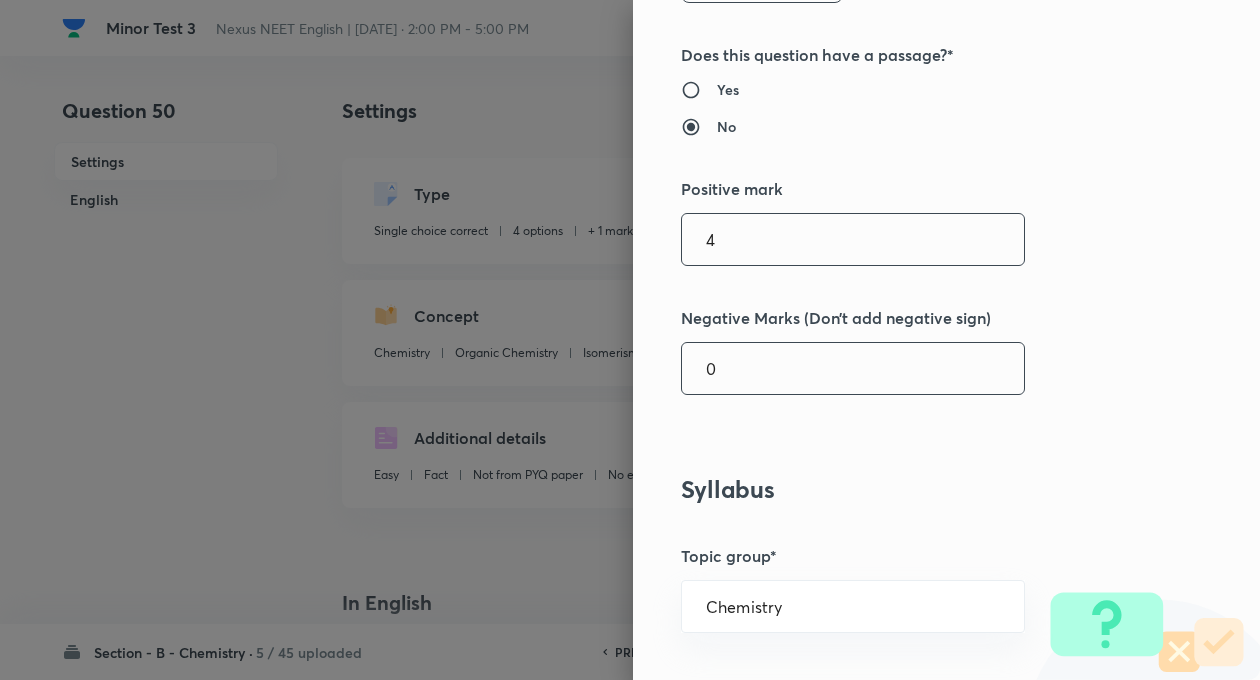 type on "4" 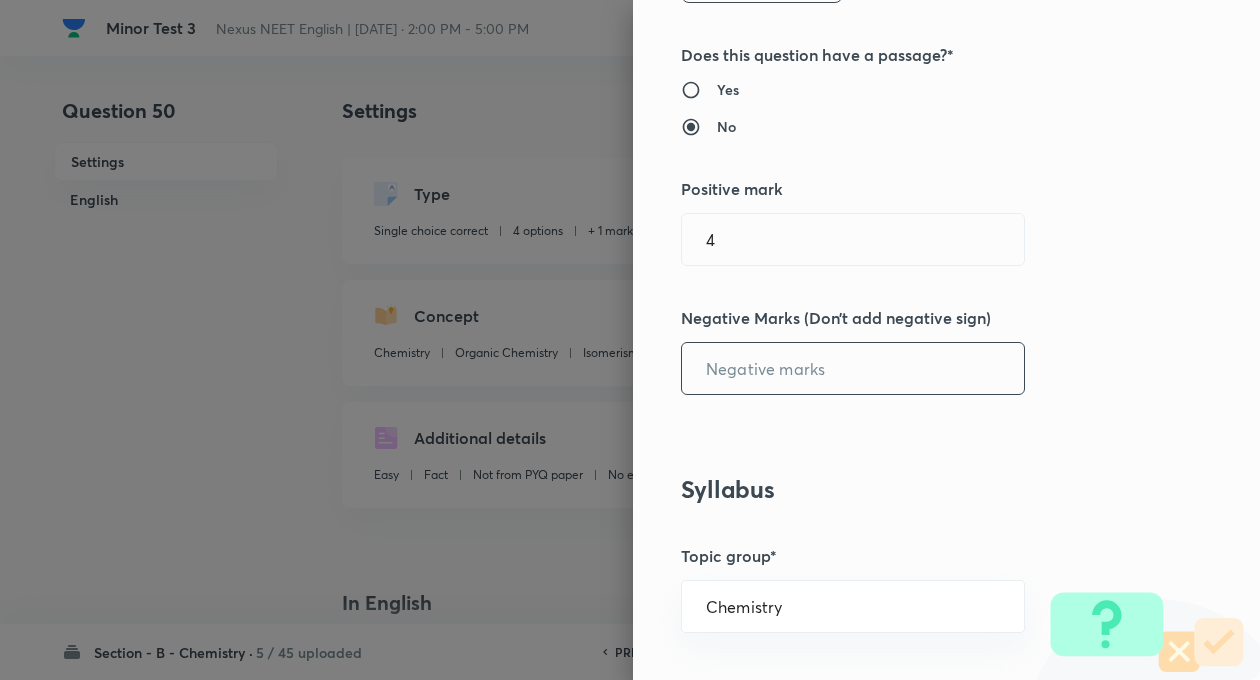 click at bounding box center [853, 368] 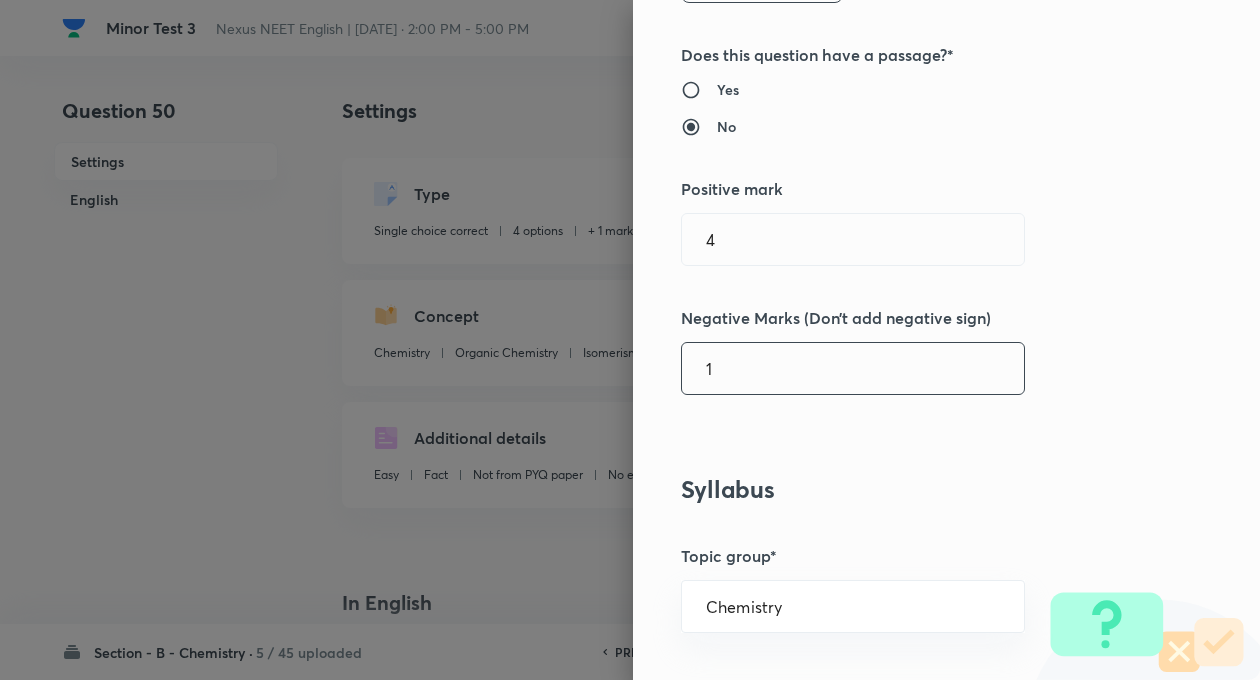 type on "1" 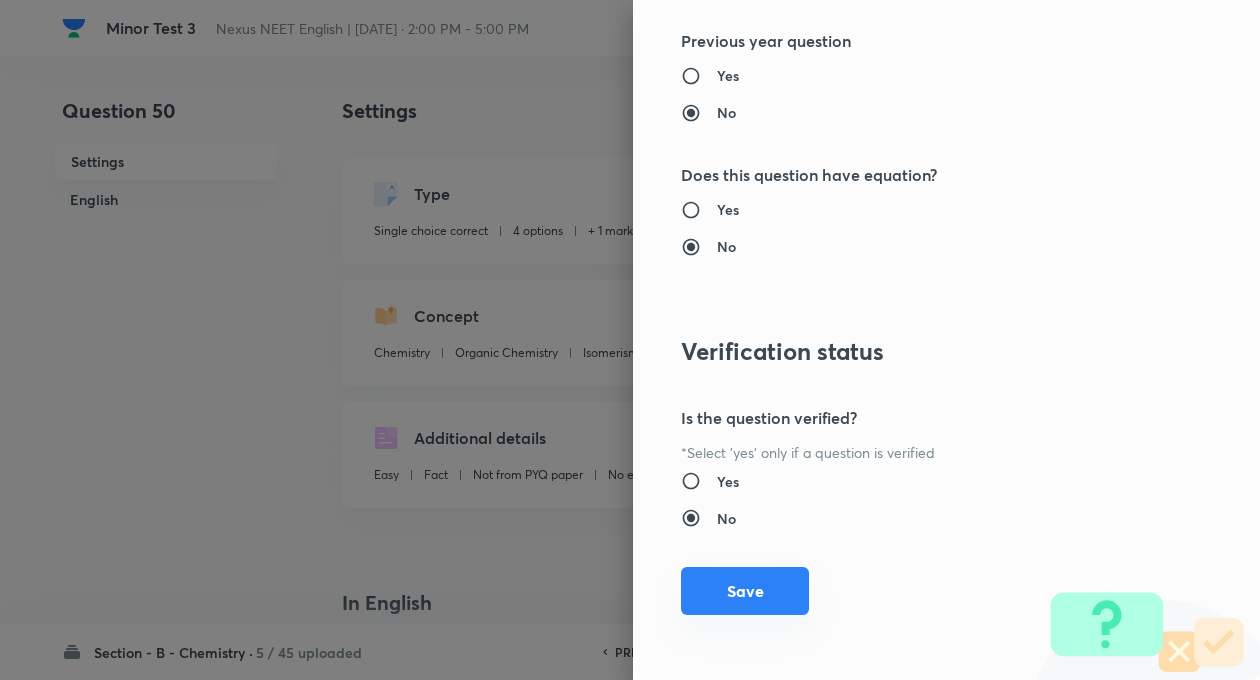 scroll, scrollTop: 2046, scrollLeft: 0, axis: vertical 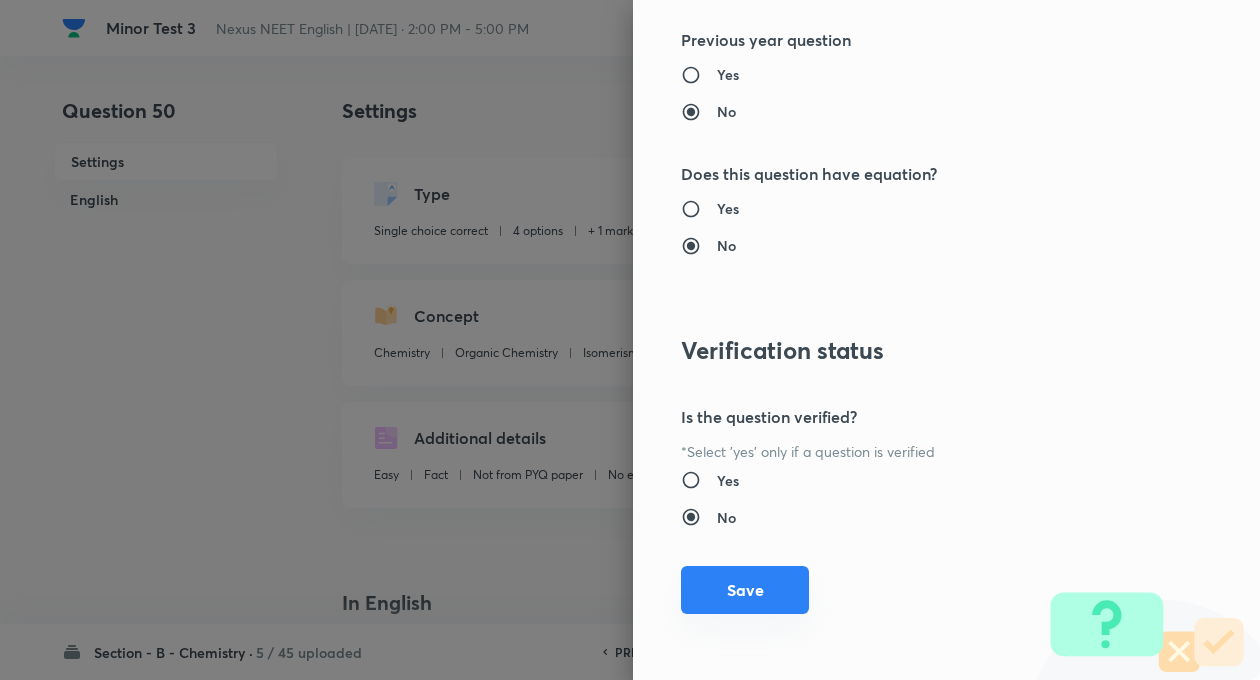 click on "Save" at bounding box center (745, 590) 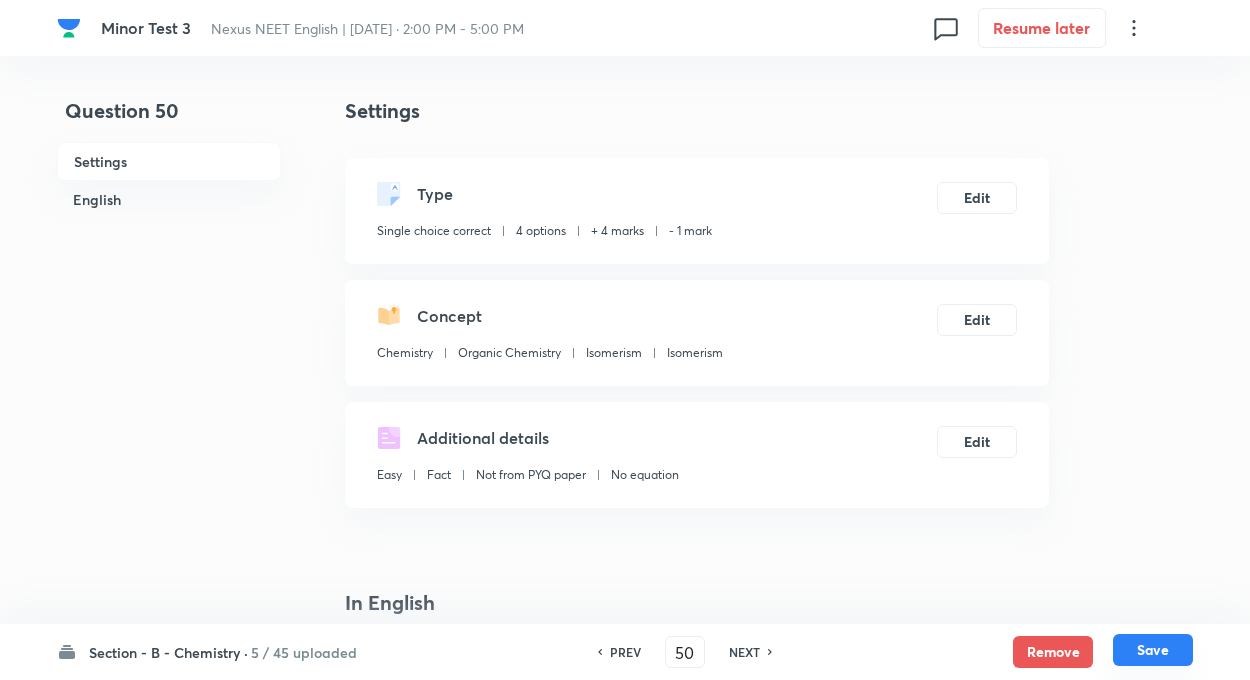 click on "Save" at bounding box center (1153, 650) 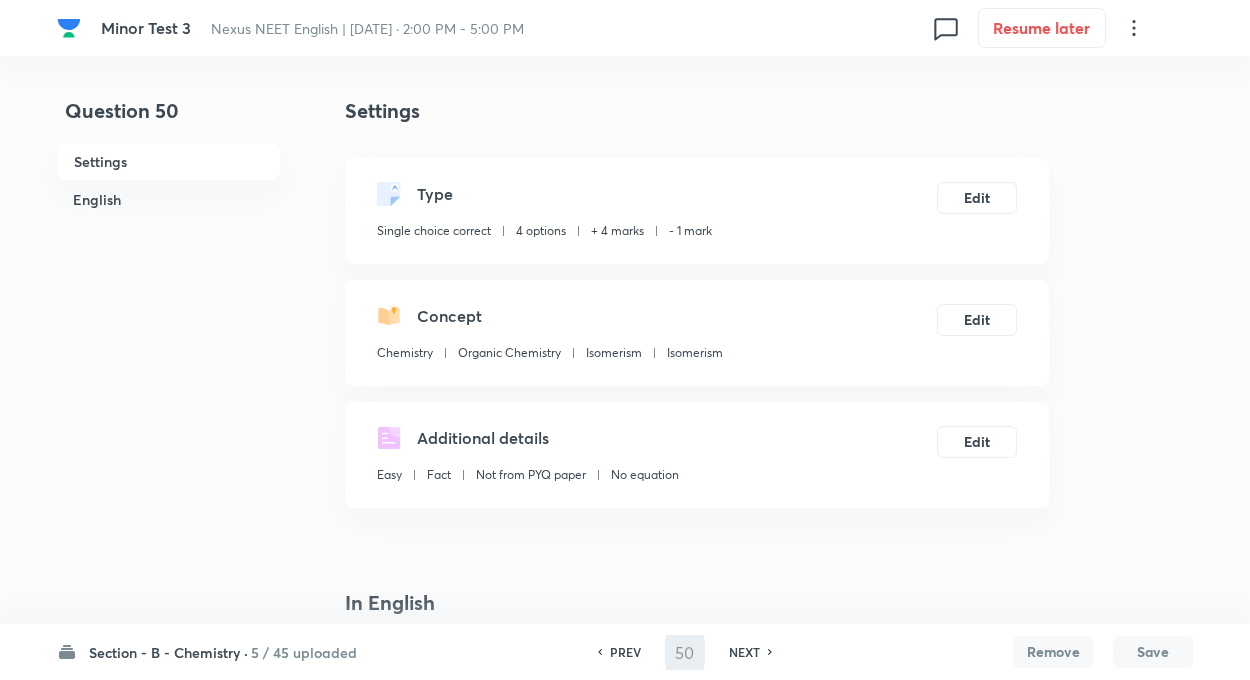 type on "51" 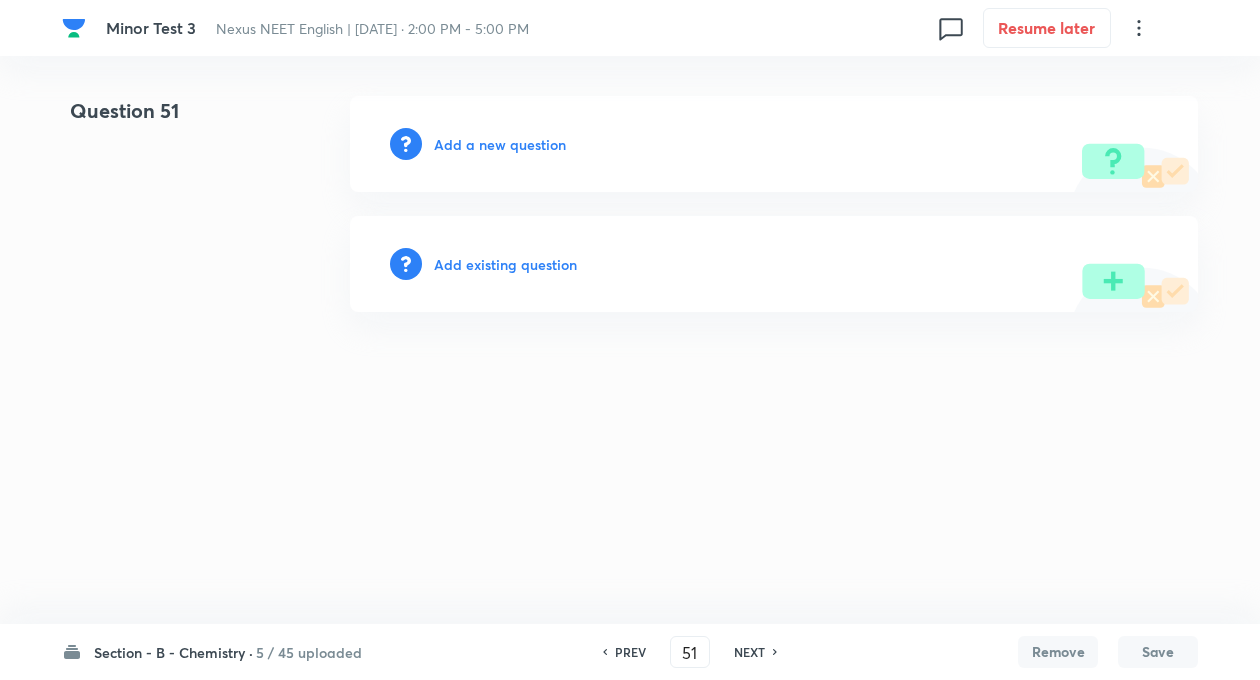 click on "Add existing question" at bounding box center (505, 264) 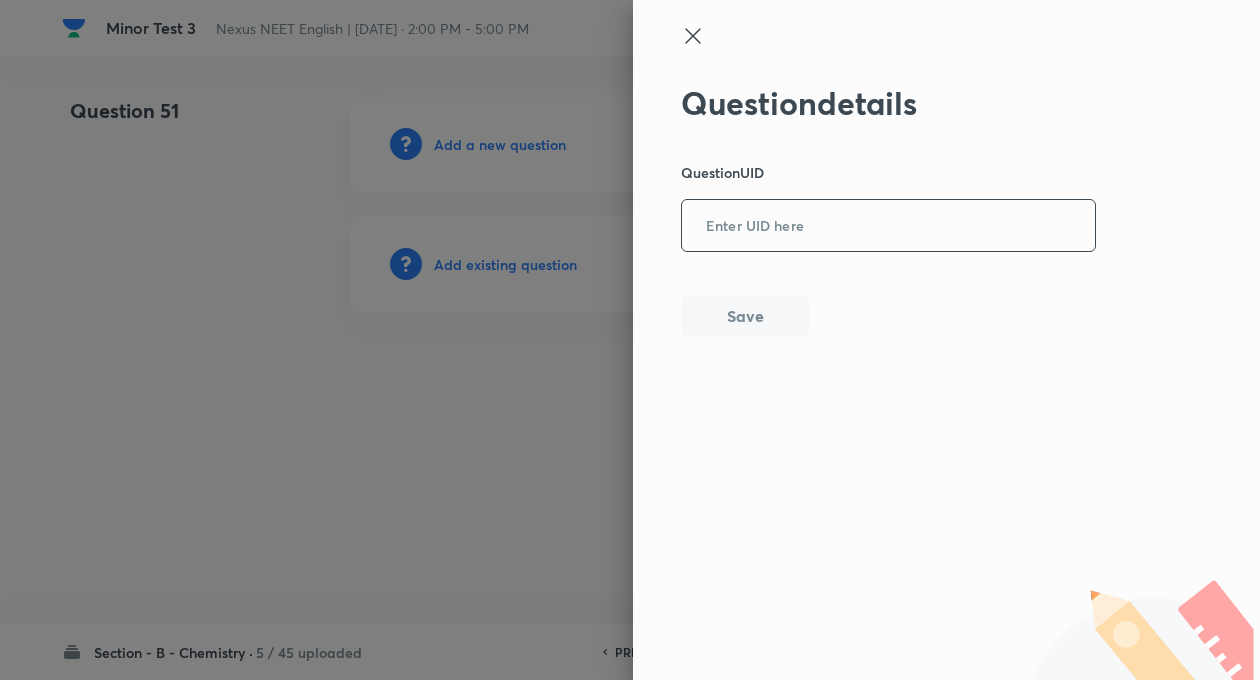 click at bounding box center [888, 226] 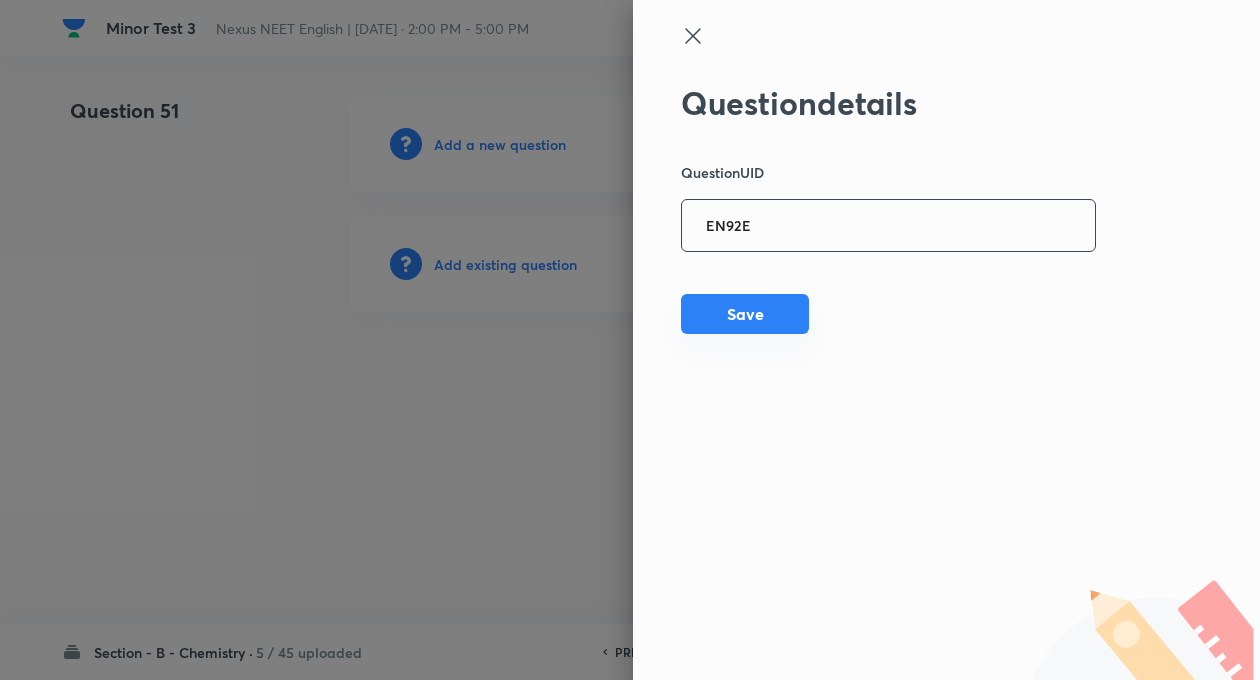 type on "EN92E" 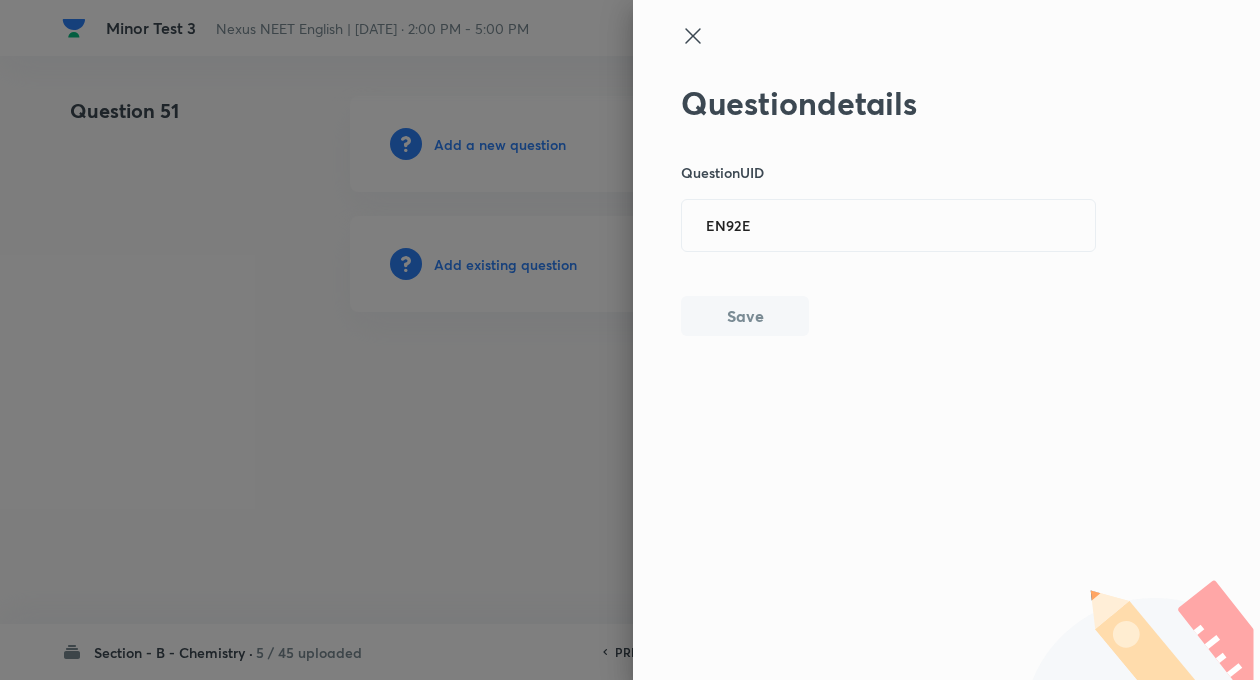 type 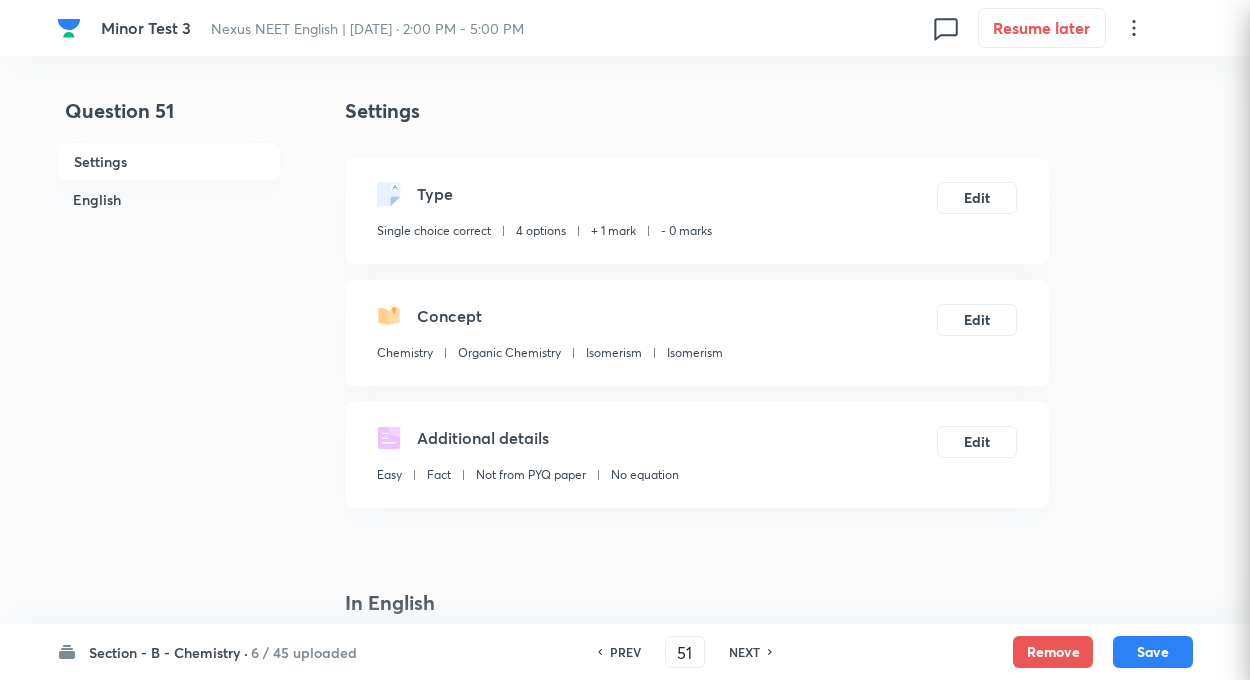 checkbox on "true" 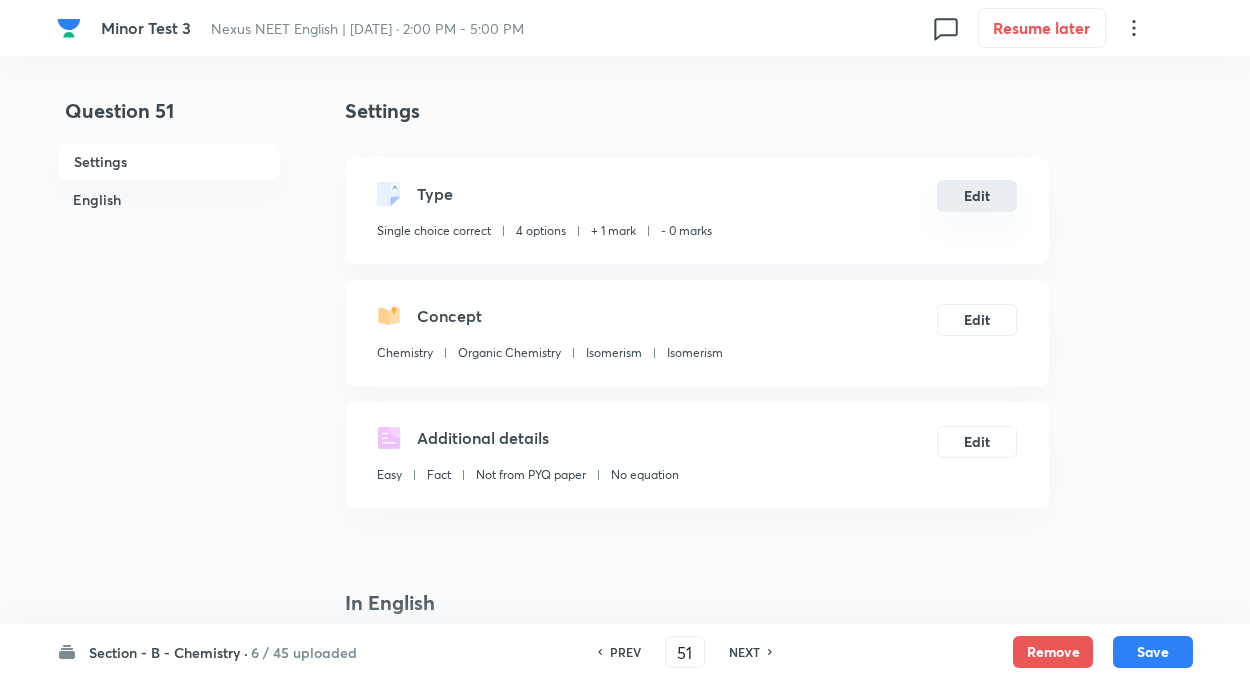 click on "Edit" at bounding box center (977, 196) 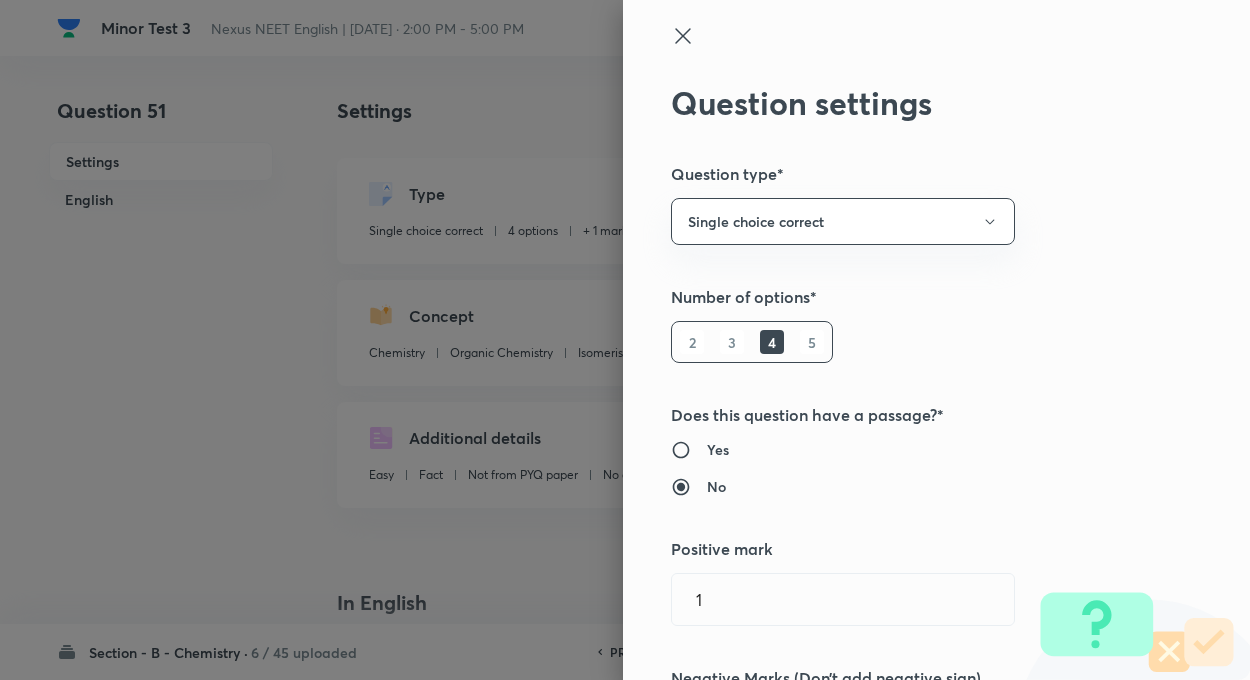 type on "1" 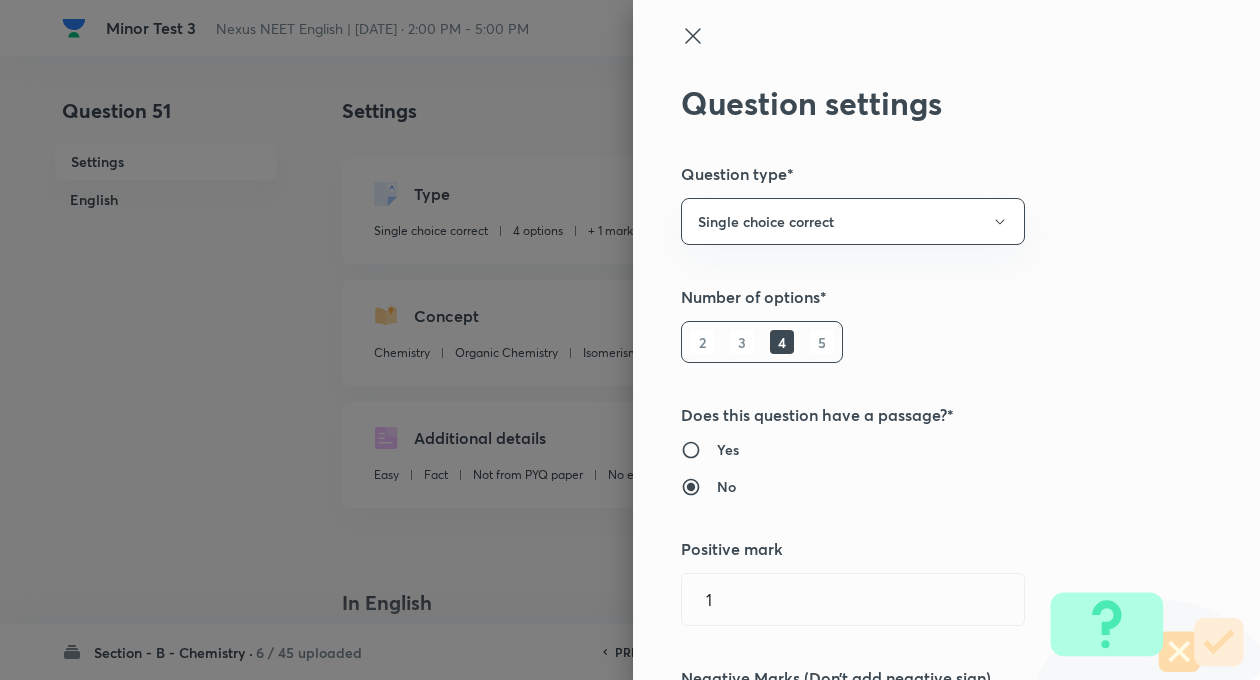 click on "Question settings Question type* Single choice correct Number of options* 2 3 4 5 Does this question have a passage?* Yes No Positive mark 1 ​ Negative Marks (Don’t add negative sign) 0 ​ Syllabus Topic group* Chemistry ​ Topic* Organic Chemistry ​ Concept* Isomerism ​ Sub-concept* Isomerism ​ Concept-field ​ Additional details Question Difficulty Very easy Easy Moderate Hard Very hard Question is based on Fact Numerical Concept Previous year question Yes No Does this question have equation? Yes No Verification status Is the question verified? *Select 'yes' only if a question is verified Yes No Save" at bounding box center (946, 340) 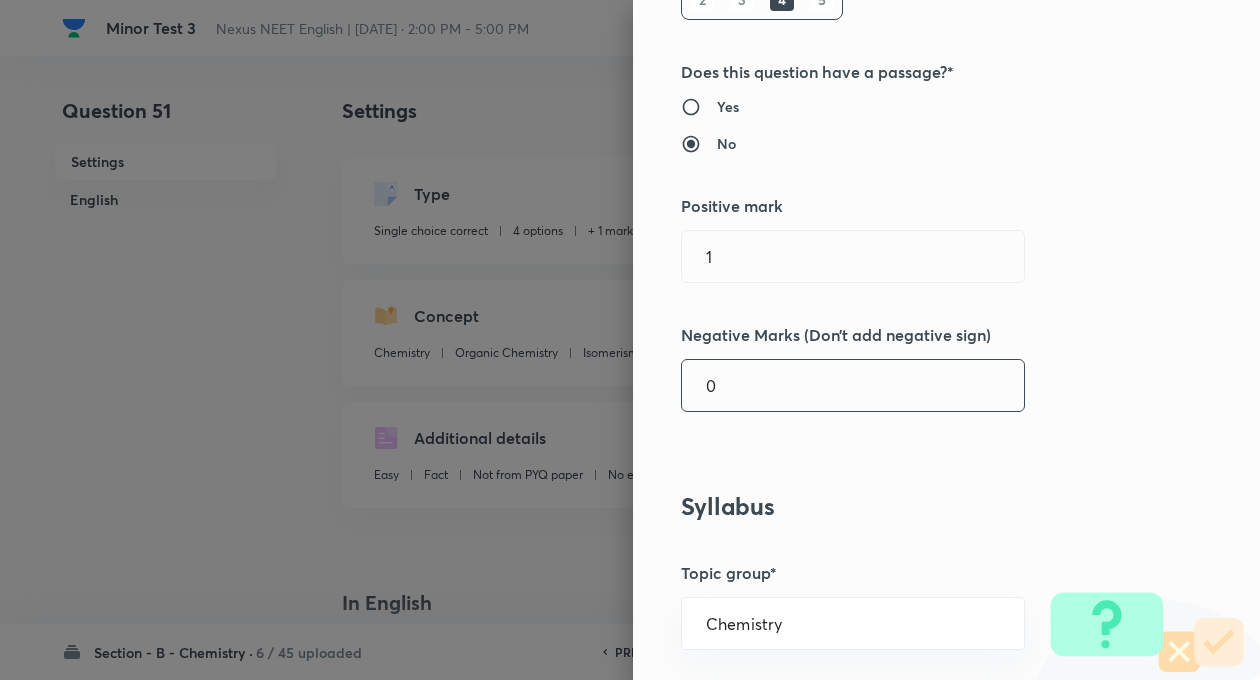 scroll, scrollTop: 360, scrollLeft: 0, axis: vertical 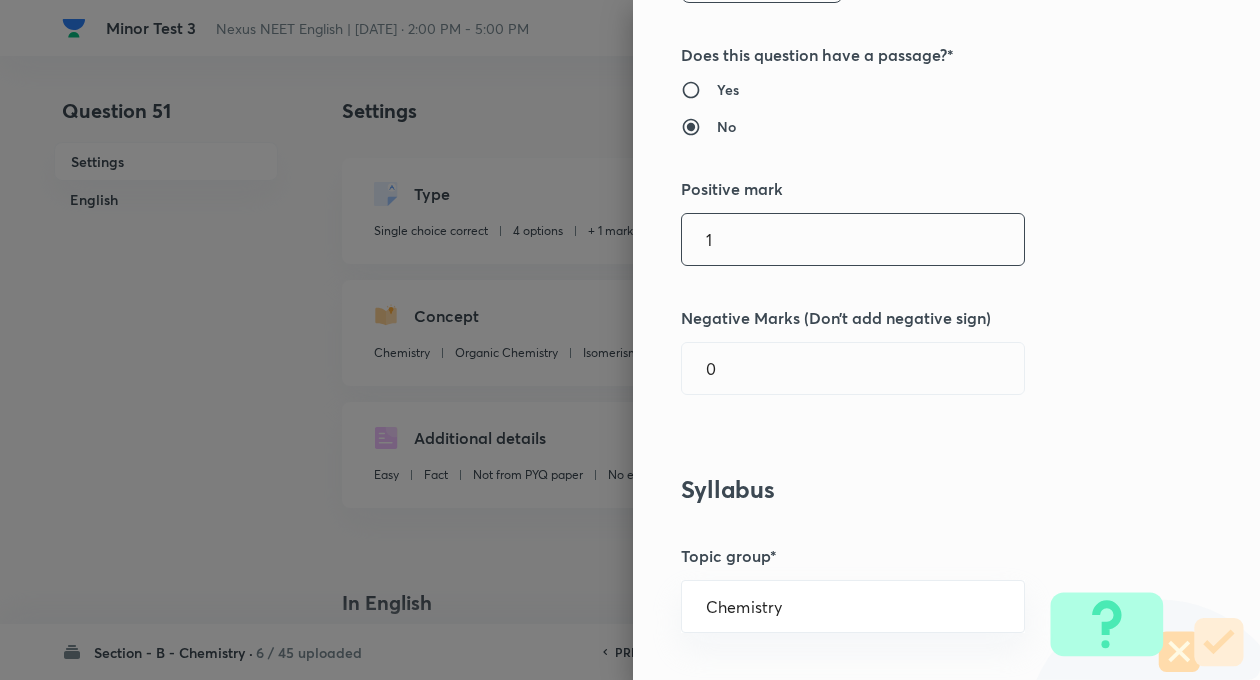 click on "1 ​" at bounding box center (853, 239) 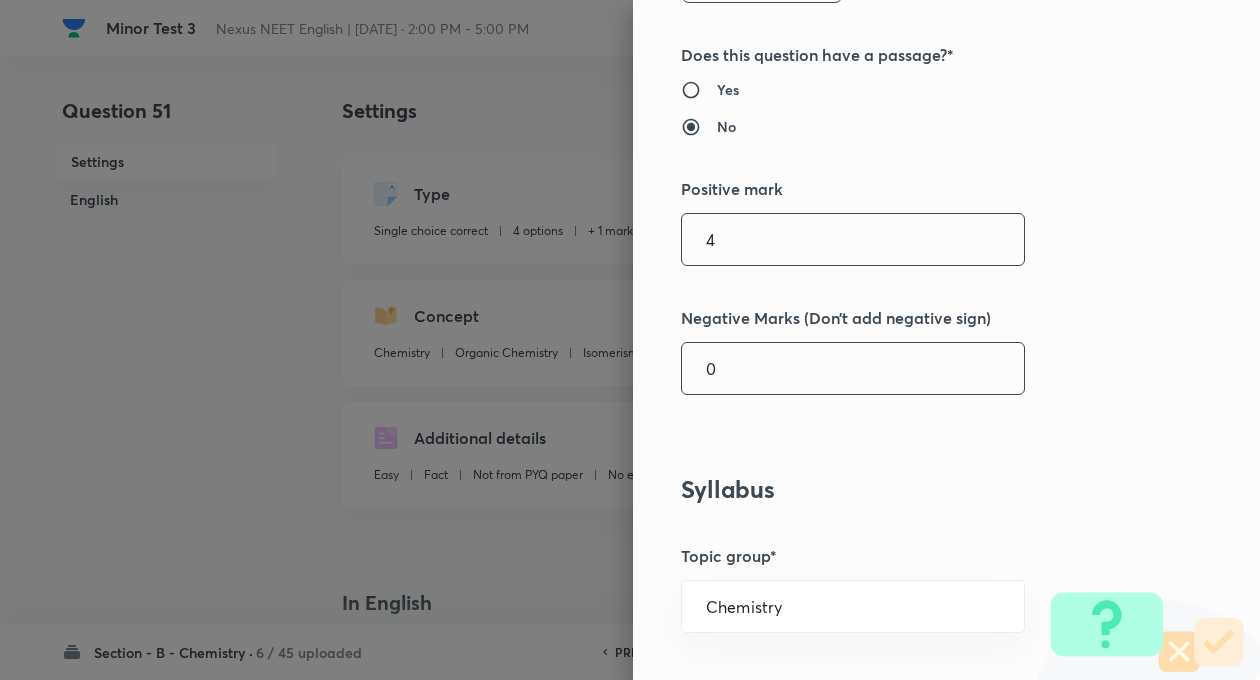 type on "4" 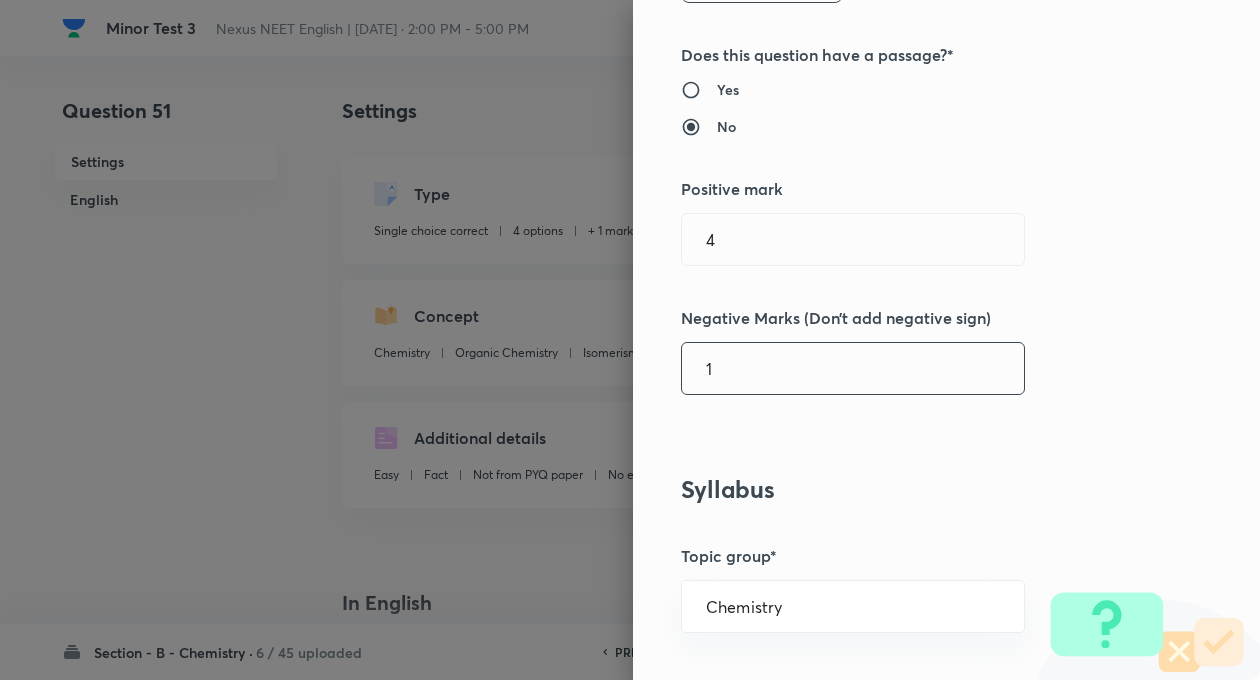 type on "1" 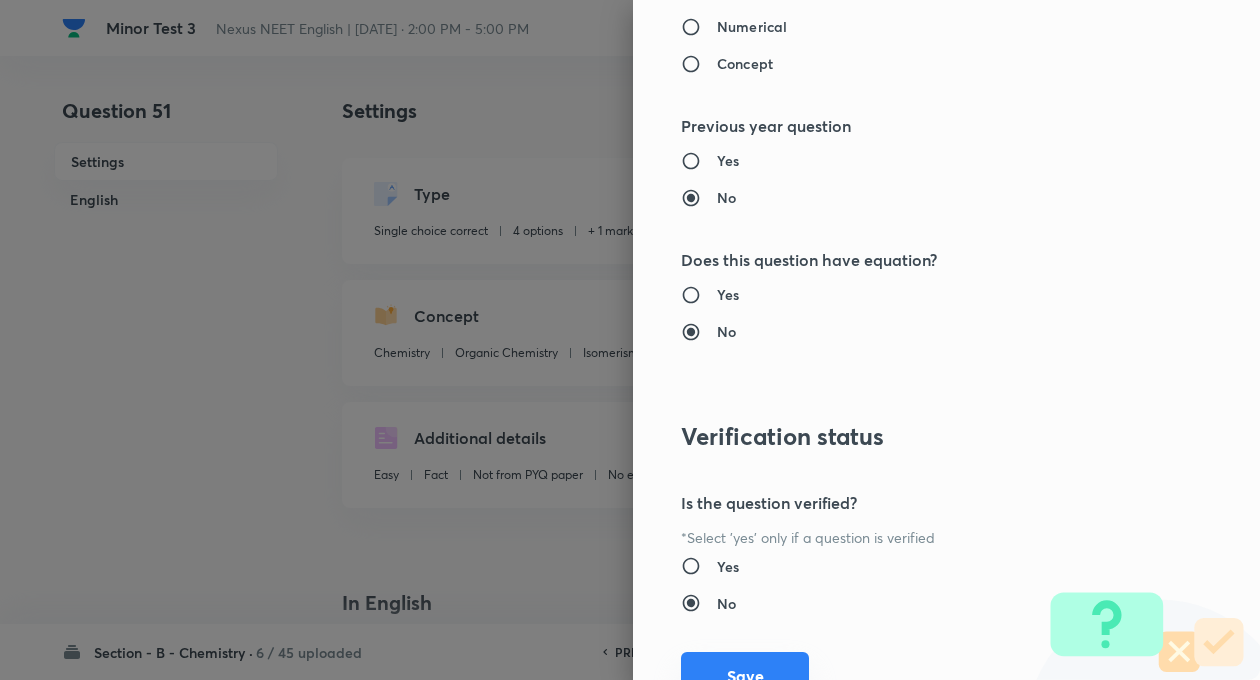 scroll, scrollTop: 2046, scrollLeft: 0, axis: vertical 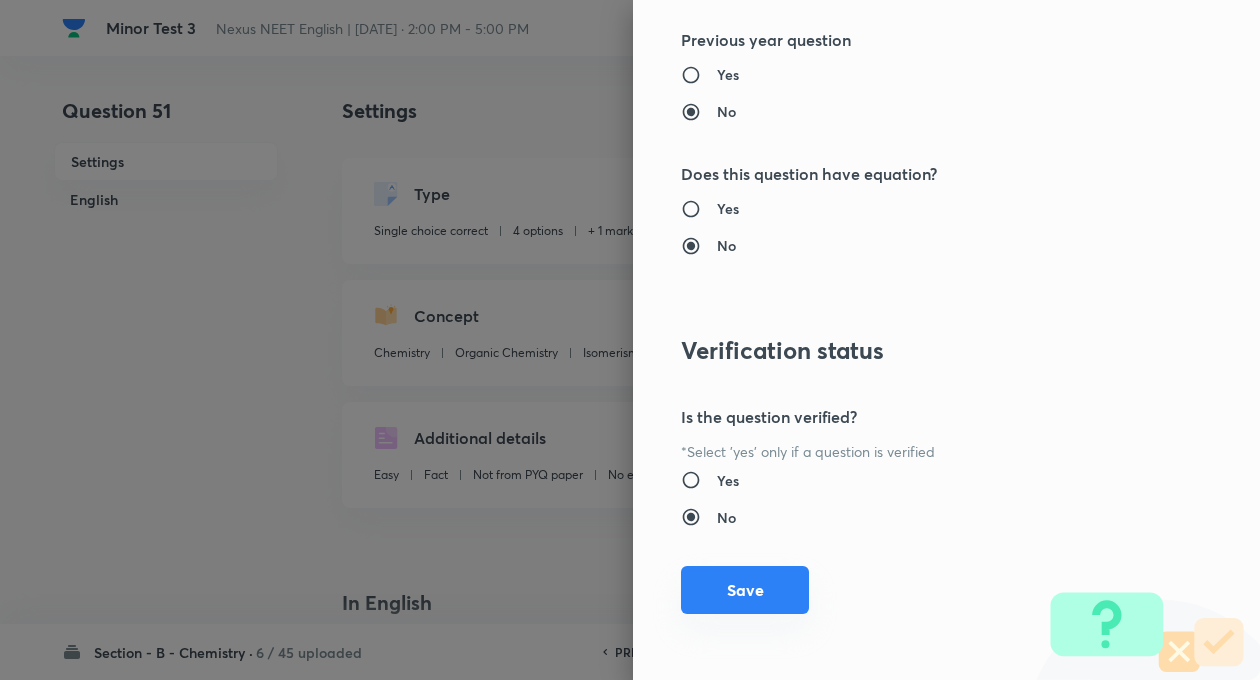 click on "Save" at bounding box center (745, 590) 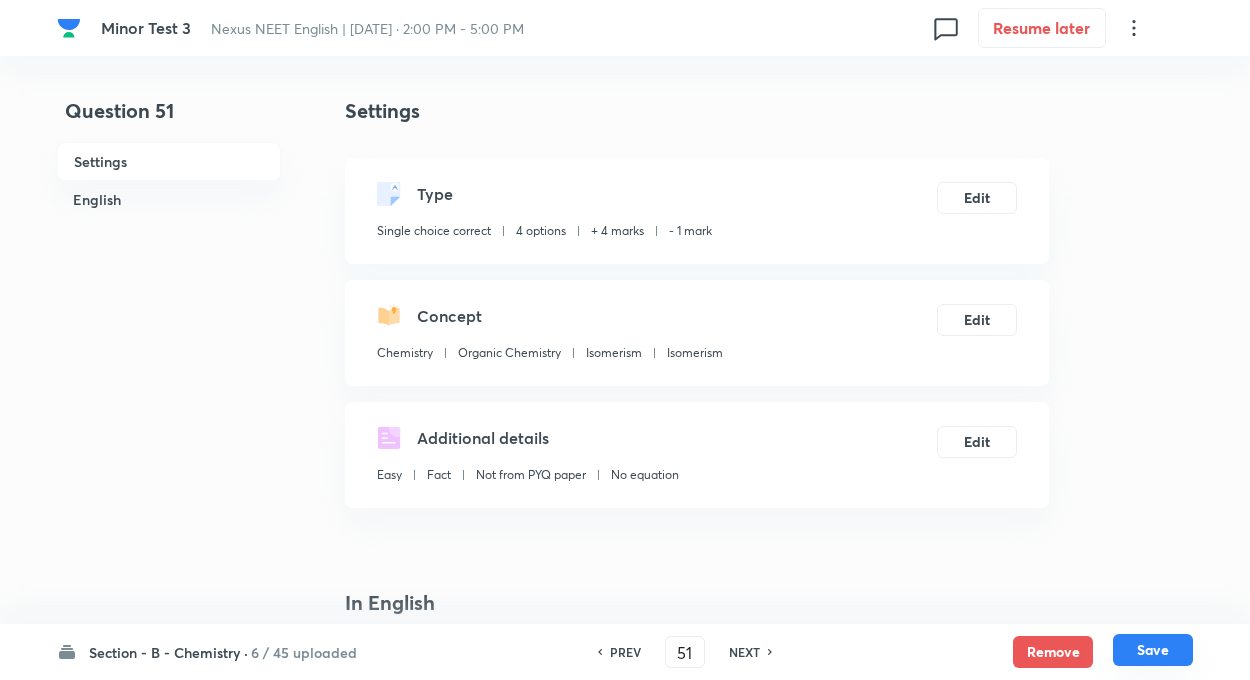 click on "Save" at bounding box center [1153, 650] 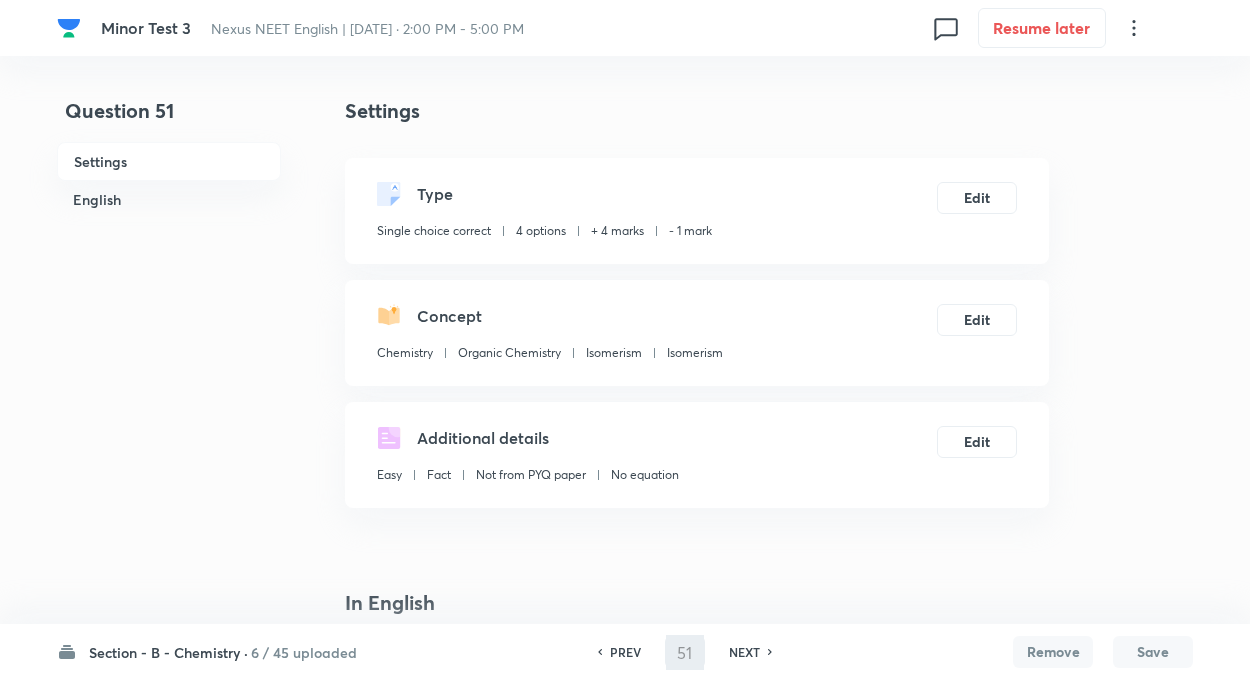 type on "52" 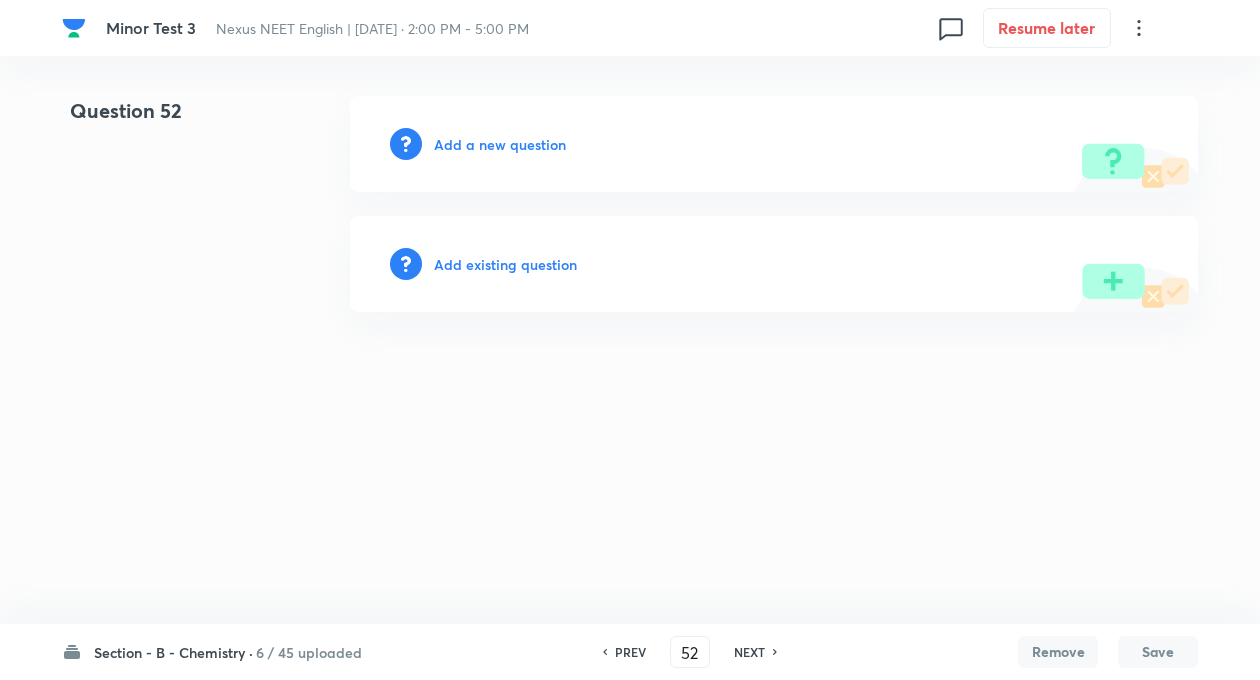 click on "Add existing question" at bounding box center [505, 264] 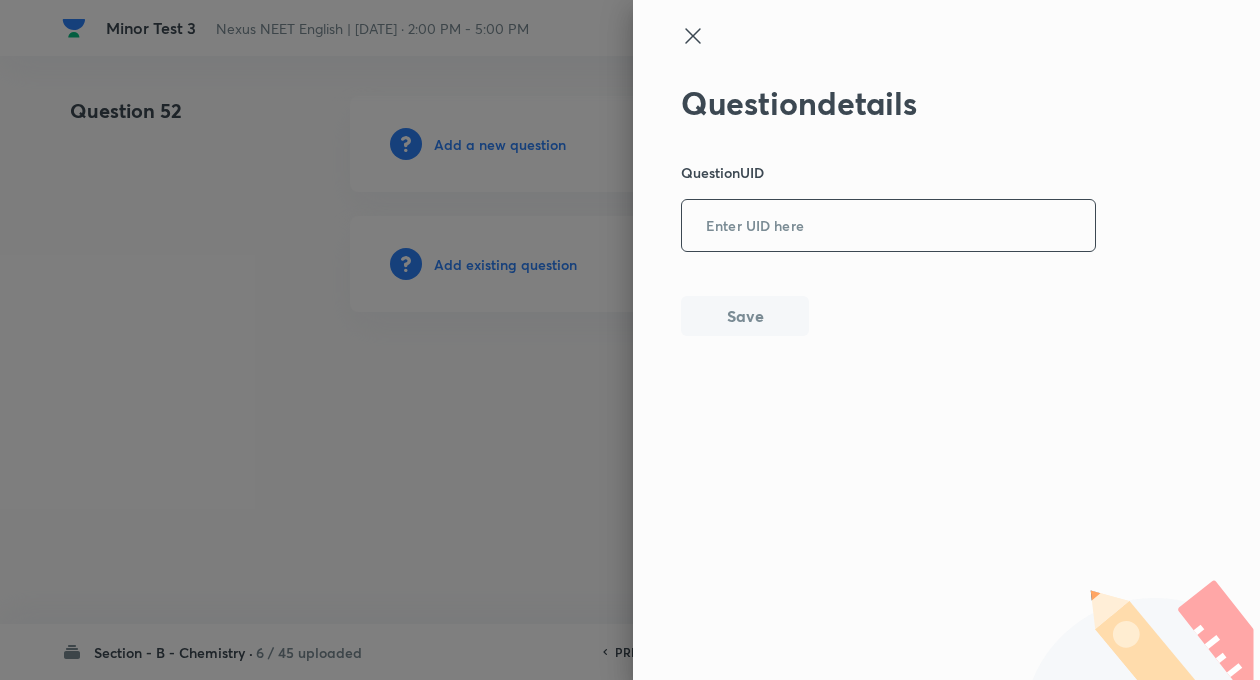 click at bounding box center (888, 226) 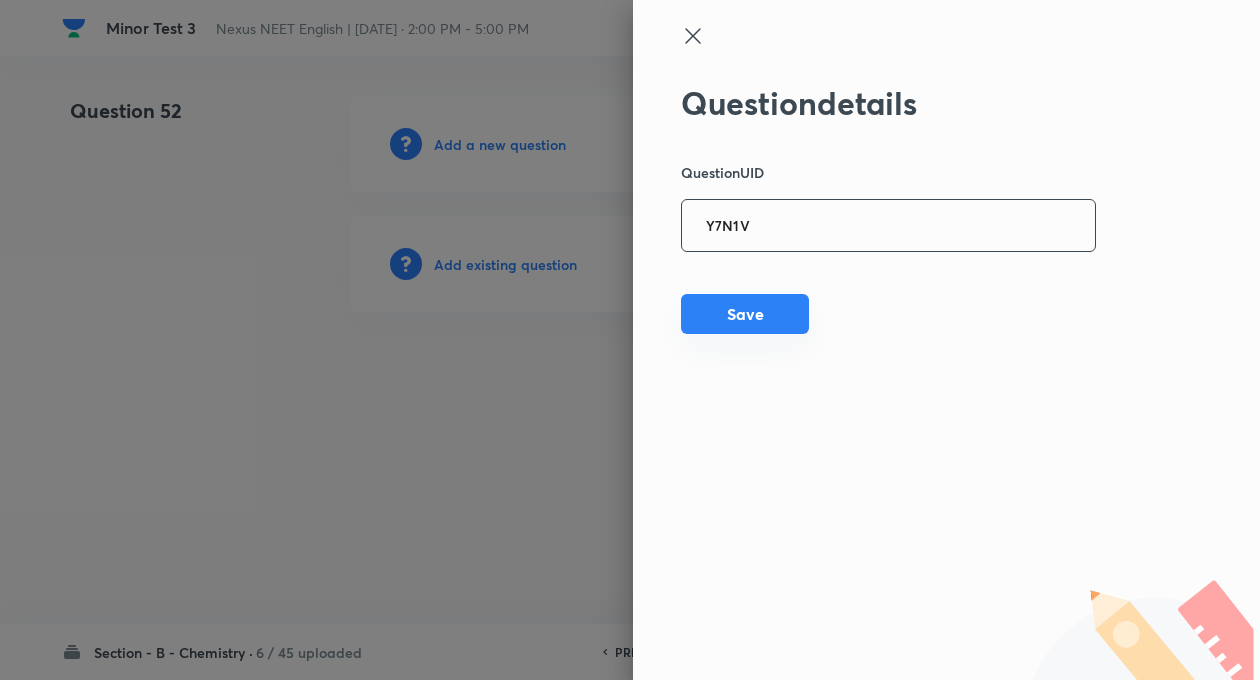 type on "Y7N1V" 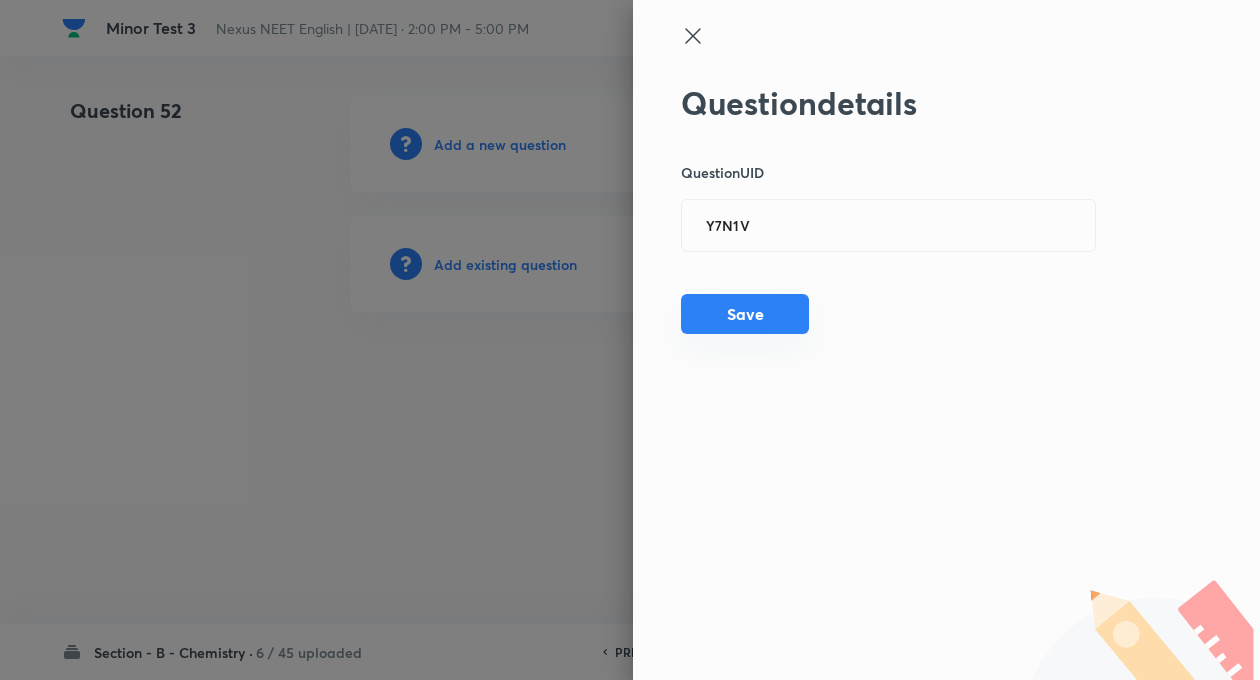 click on "Save" at bounding box center (745, 314) 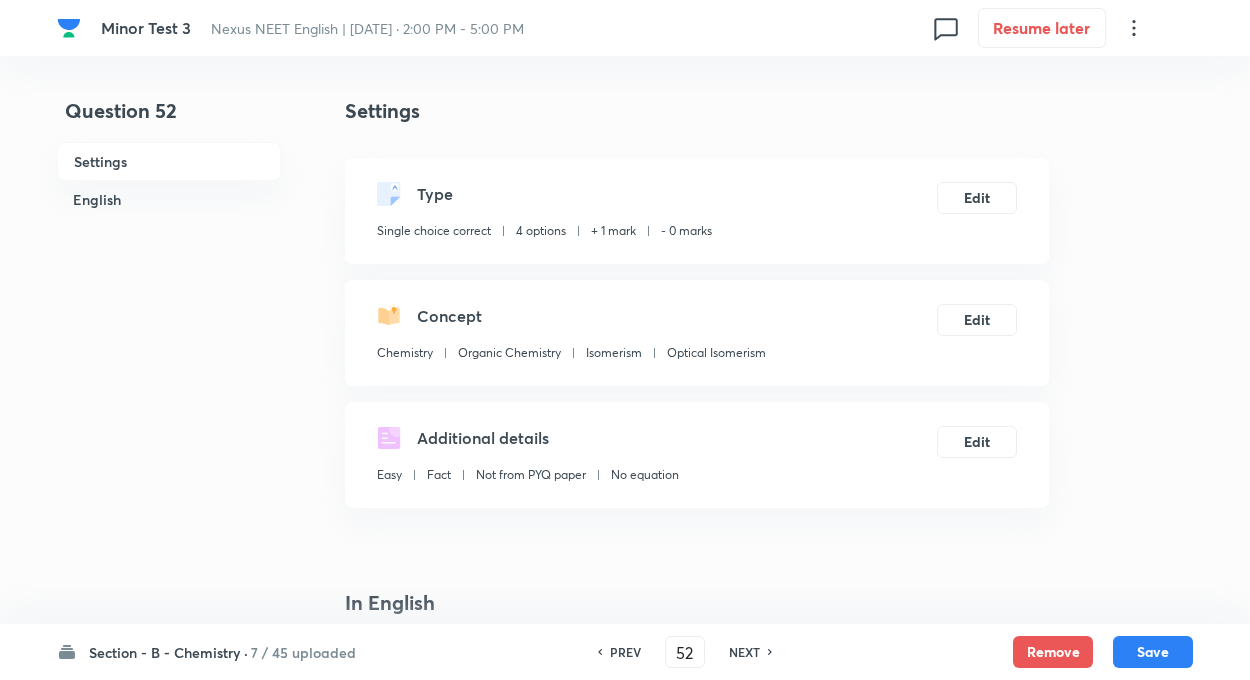 checkbox on "true" 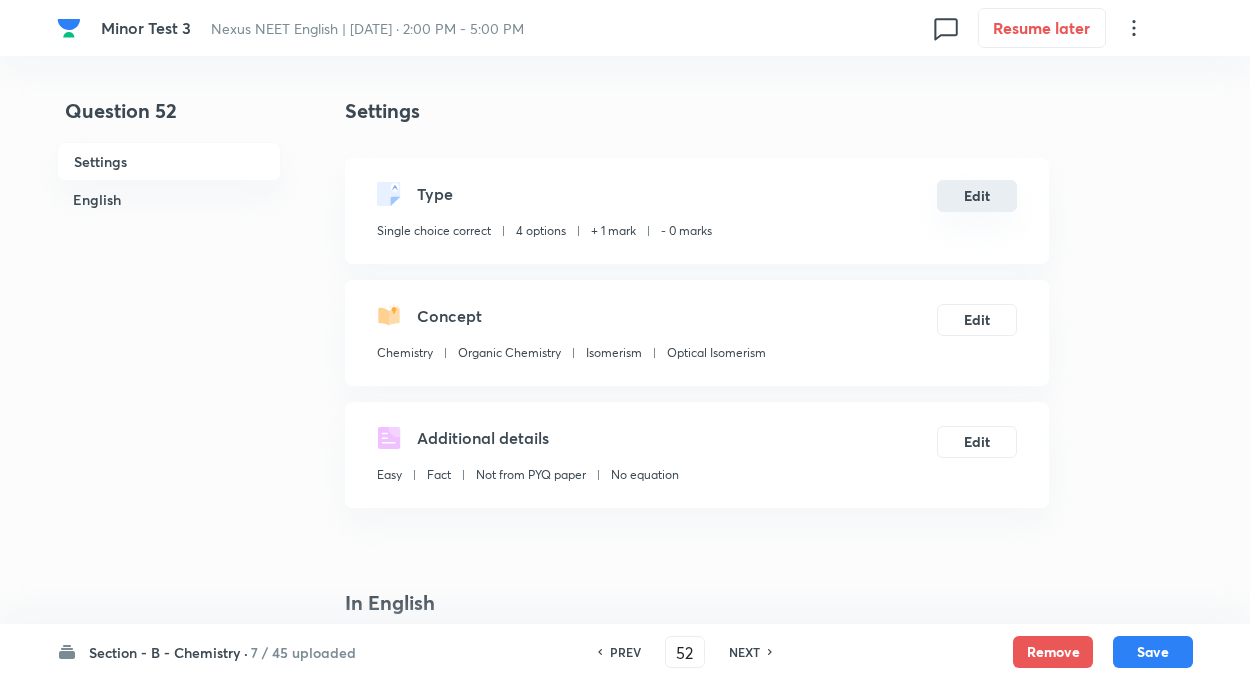 click on "Edit" at bounding box center (977, 196) 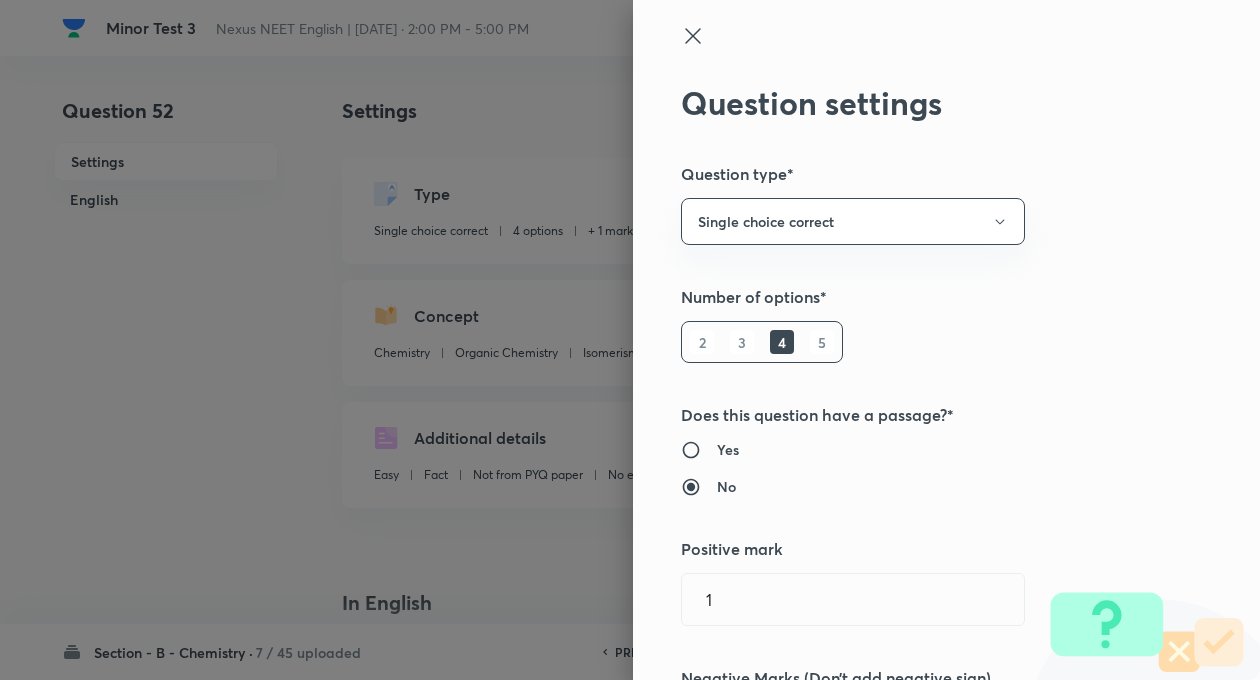 type on "1" 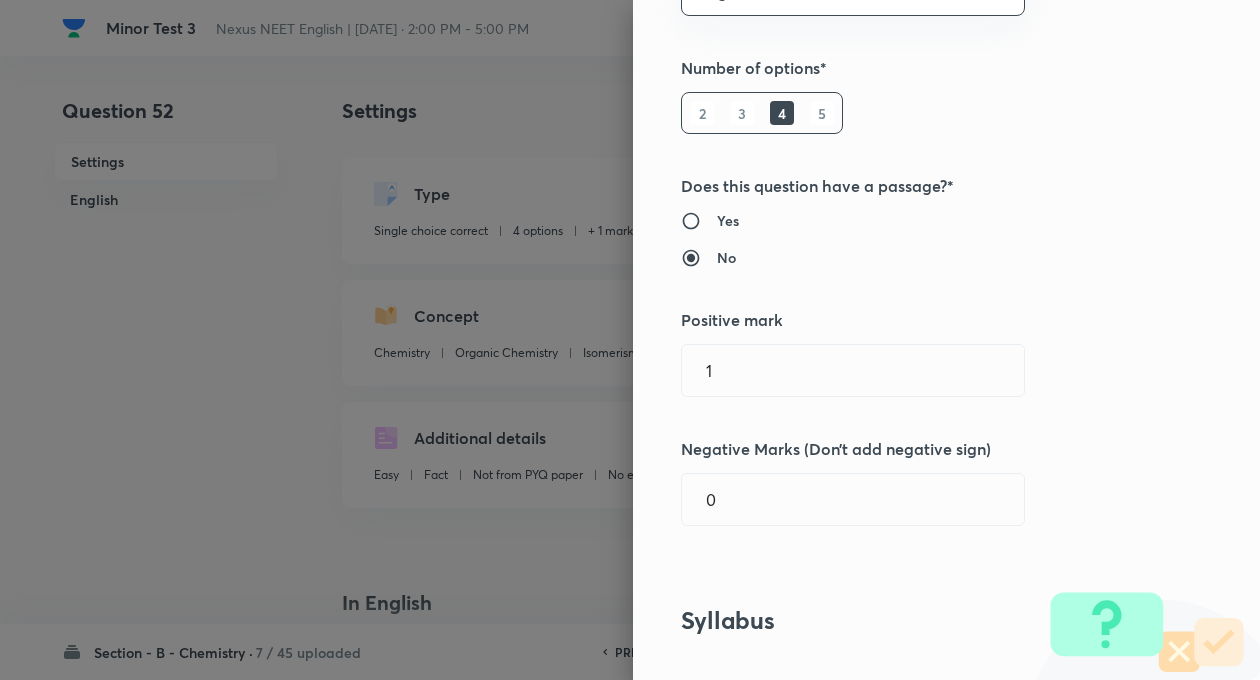 scroll, scrollTop: 320, scrollLeft: 0, axis: vertical 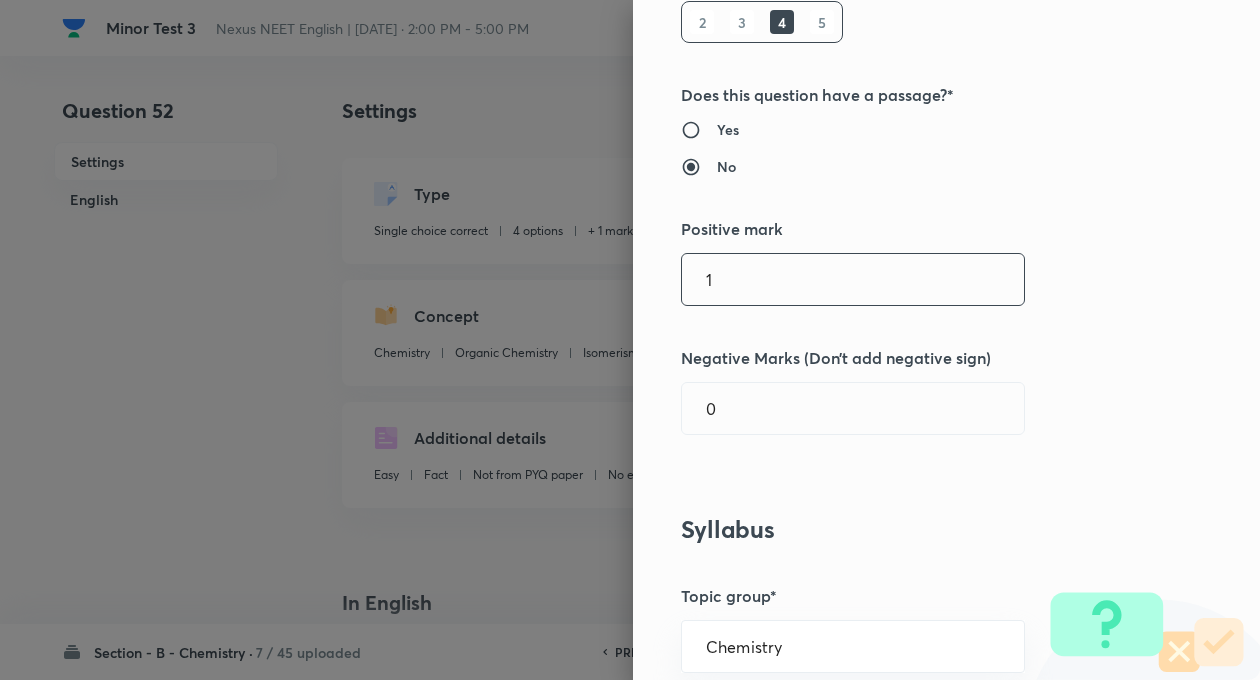 click on "1" at bounding box center [853, 279] 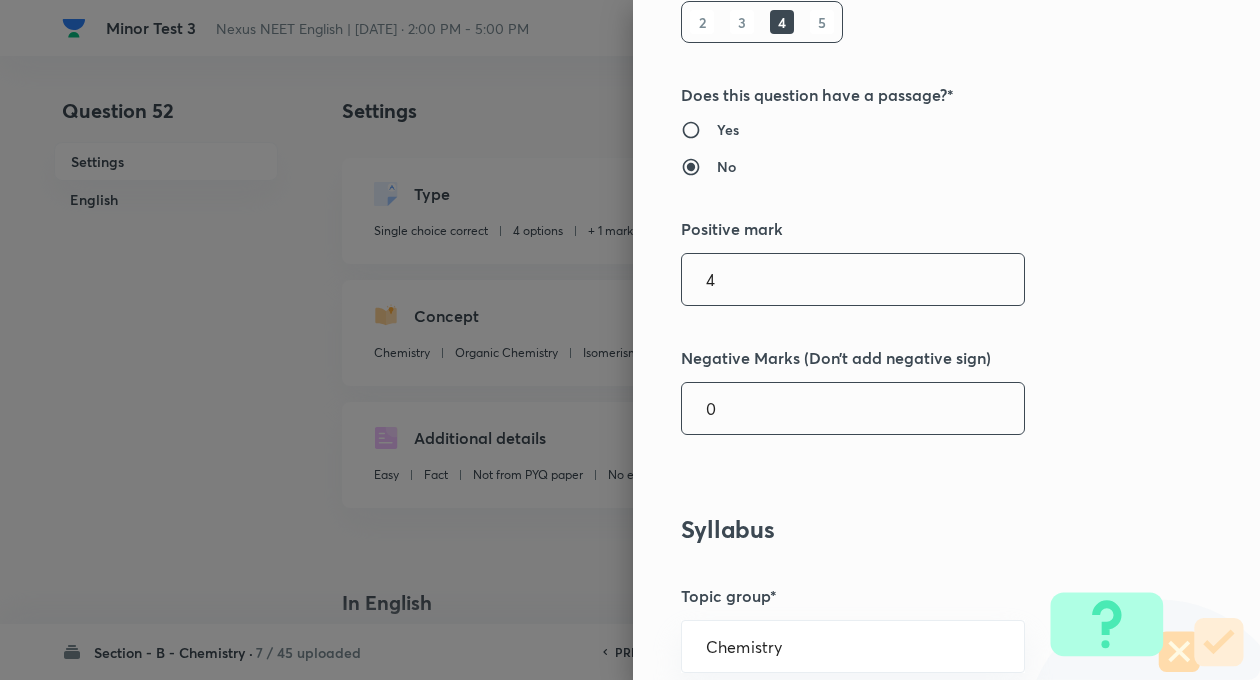 type on "4" 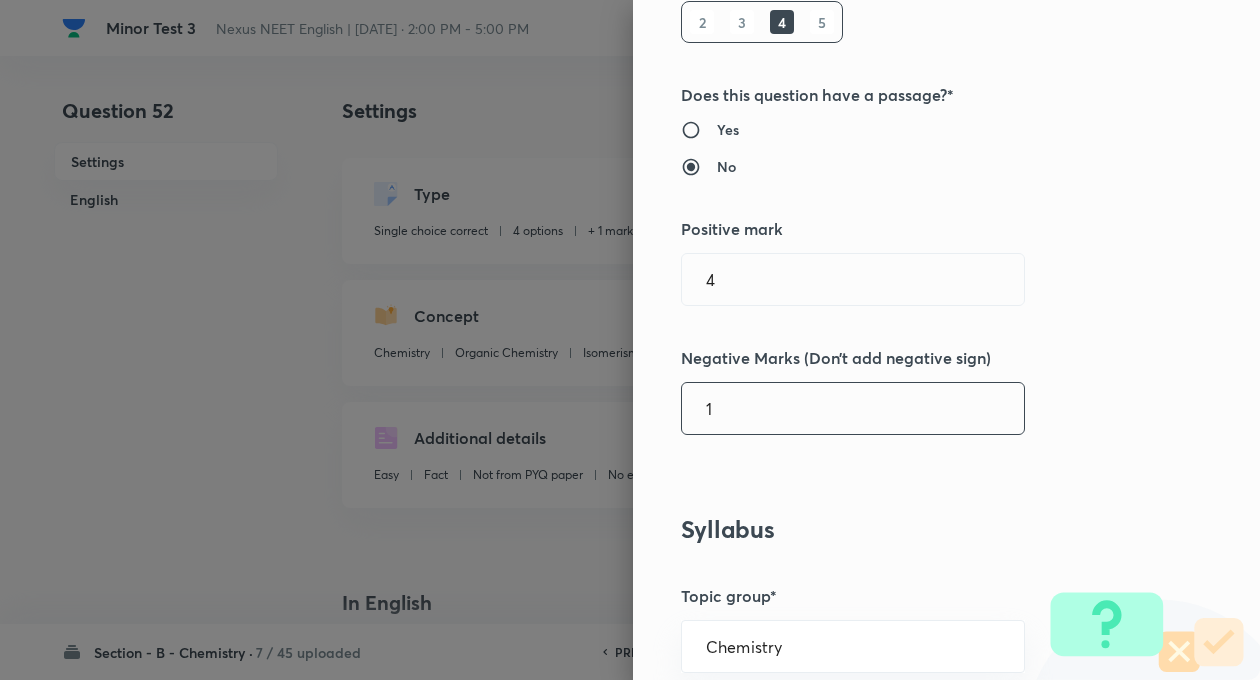 type on "1" 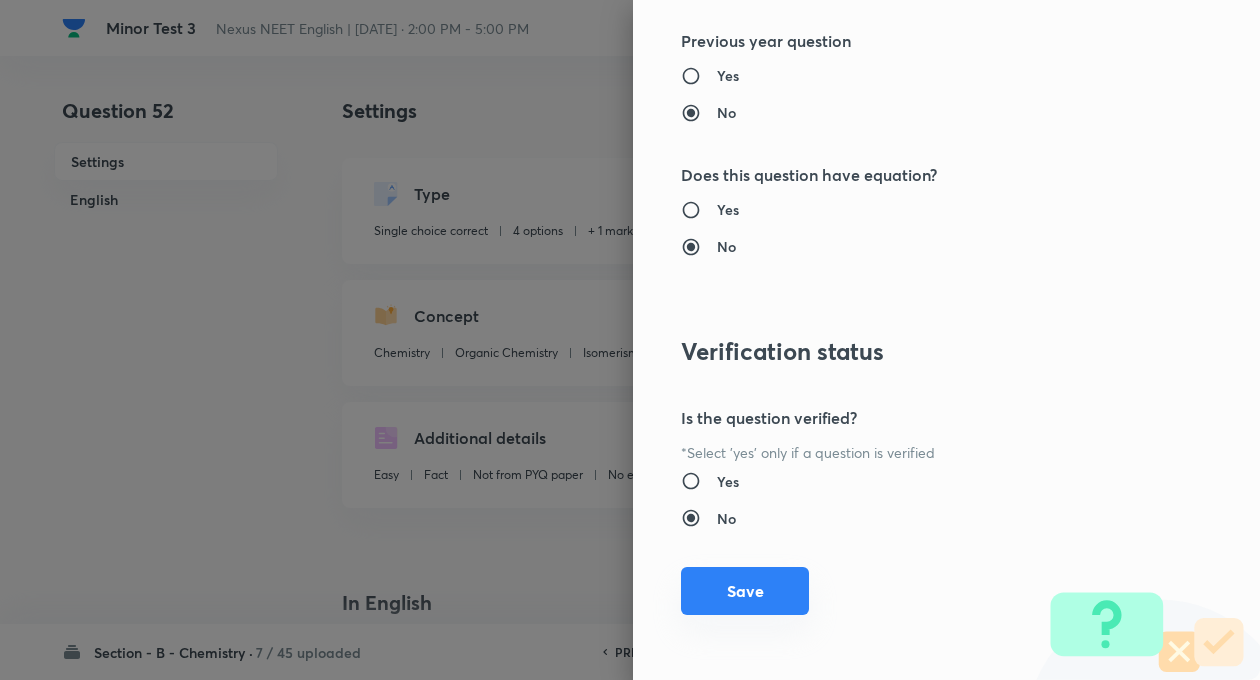 scroll, scrollTop: 2046, scrollLeft: 0, axis: vertical 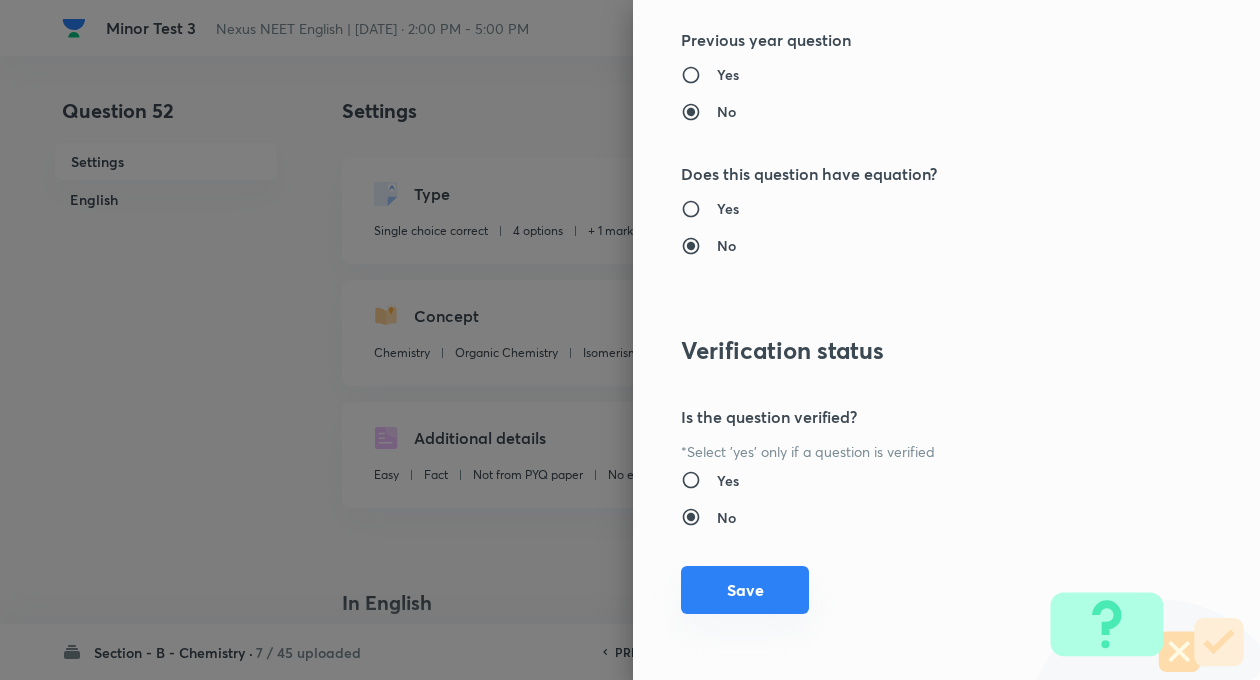 click on "Save" at bounding box center [745, 590] 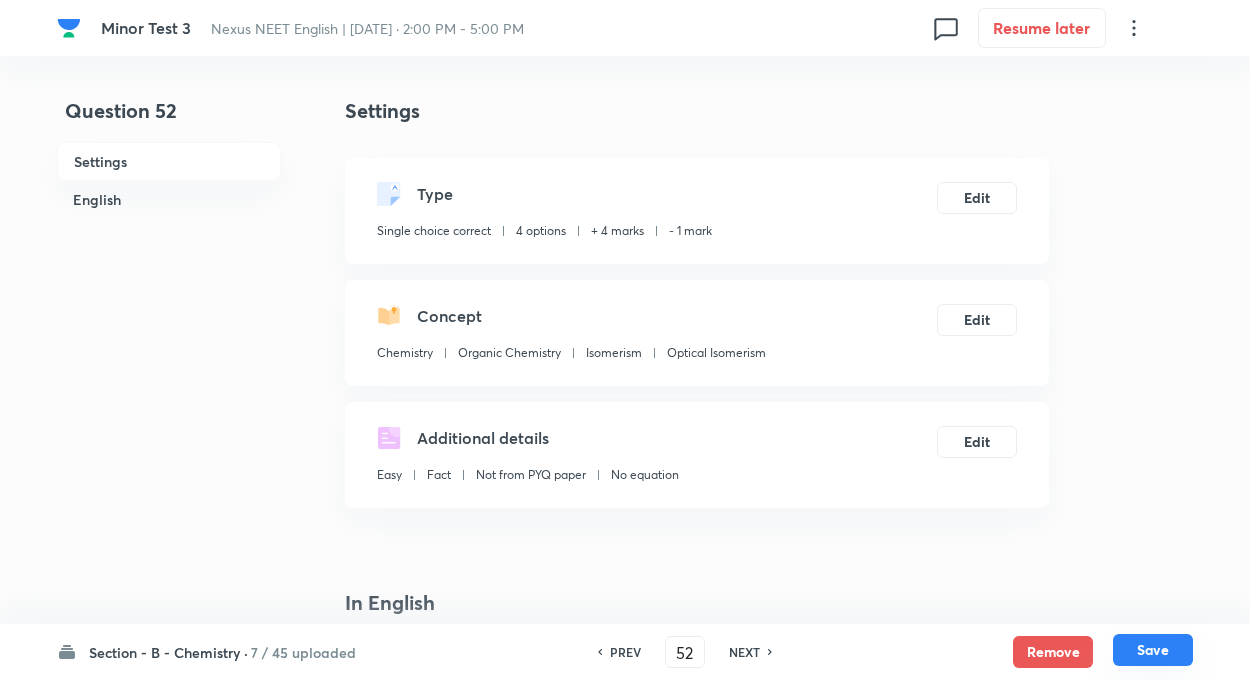 click on "Save" at bounding box center (1153, 650) 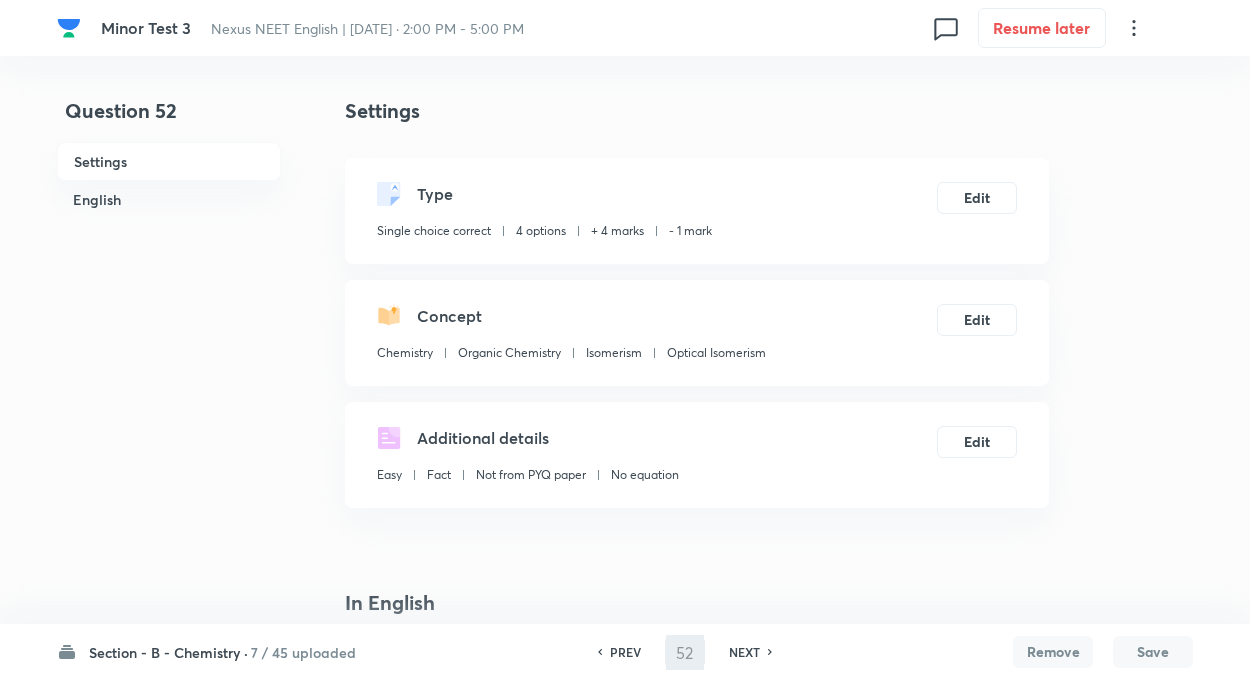 type on "53" 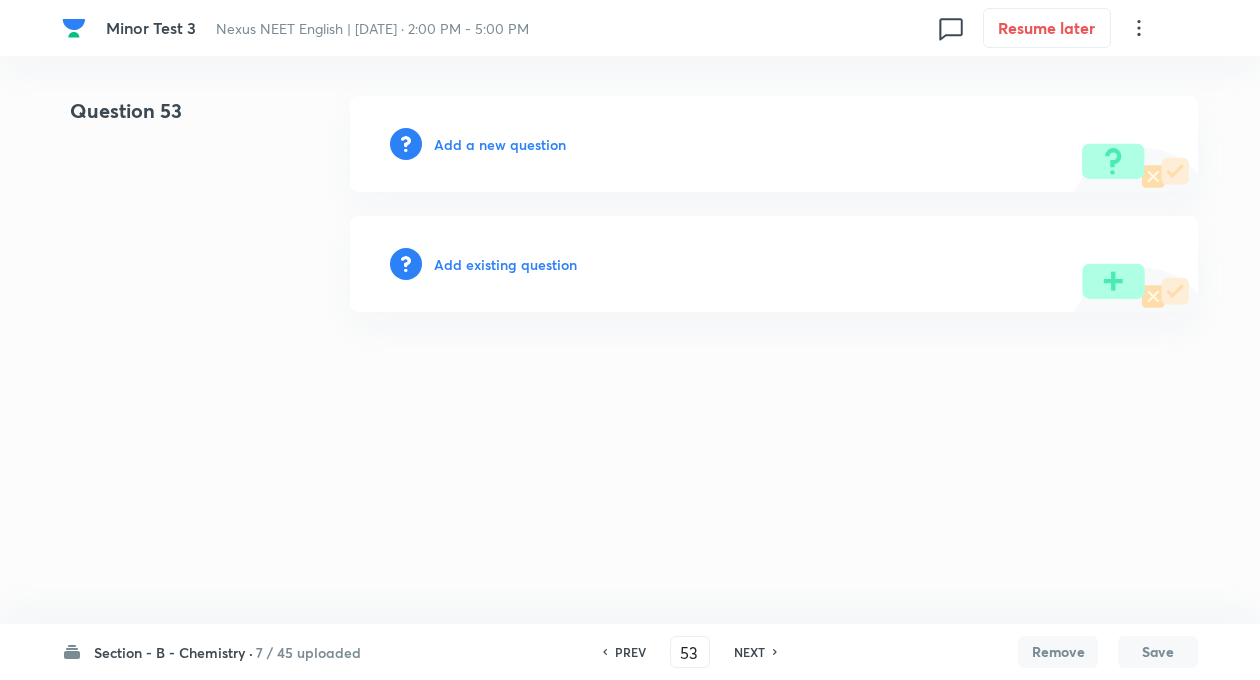 click on "Add existing question" at bounding box center (774, 264) 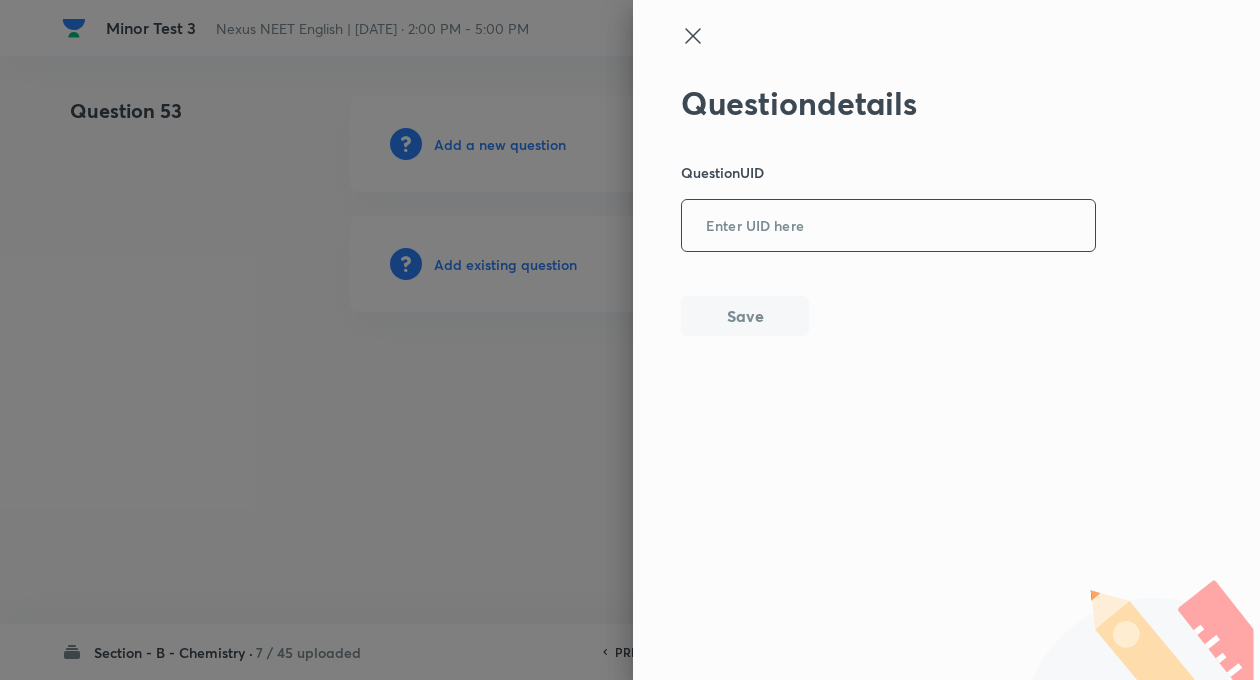 click at bounding box center [888, 226] 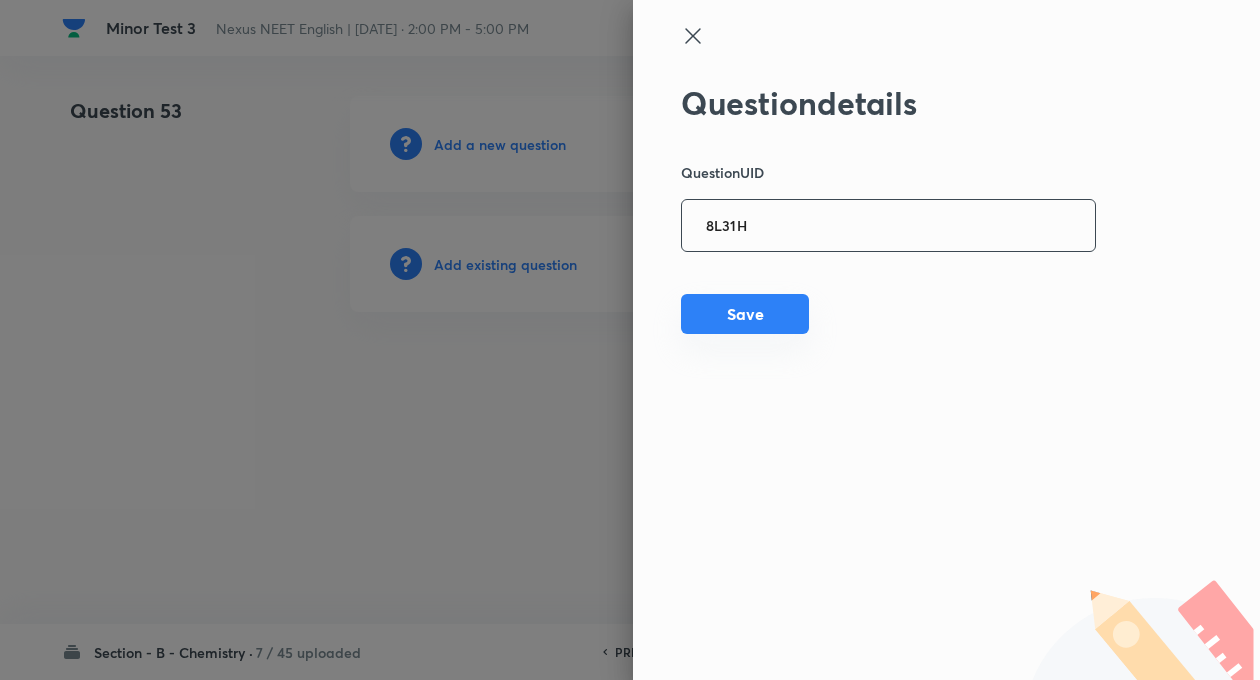type on "8L31H" 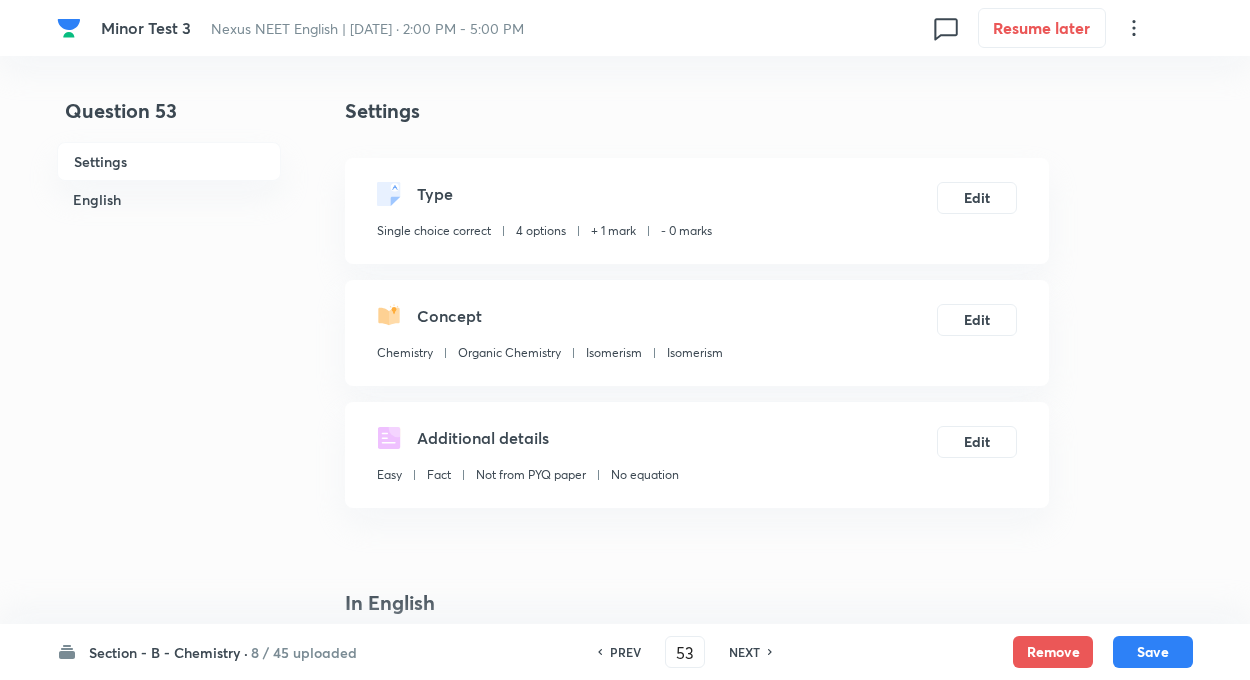 checkbox on "true" 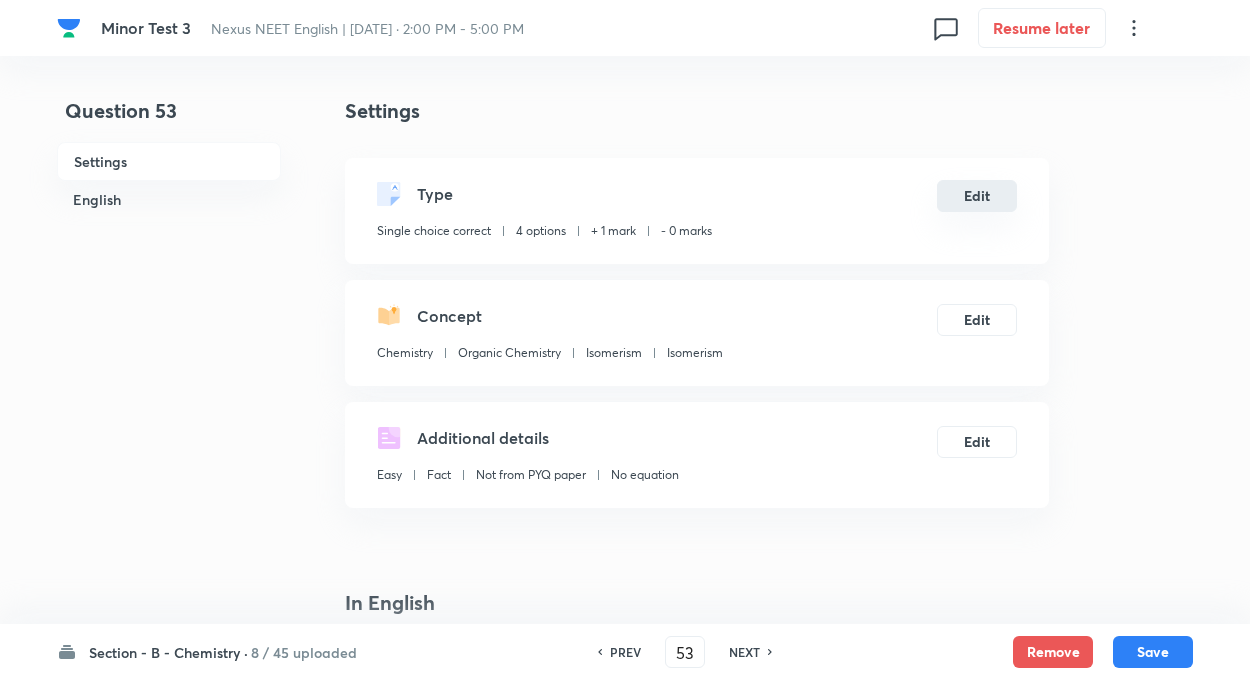 click on "Edit" at bounding box center [977, 196] 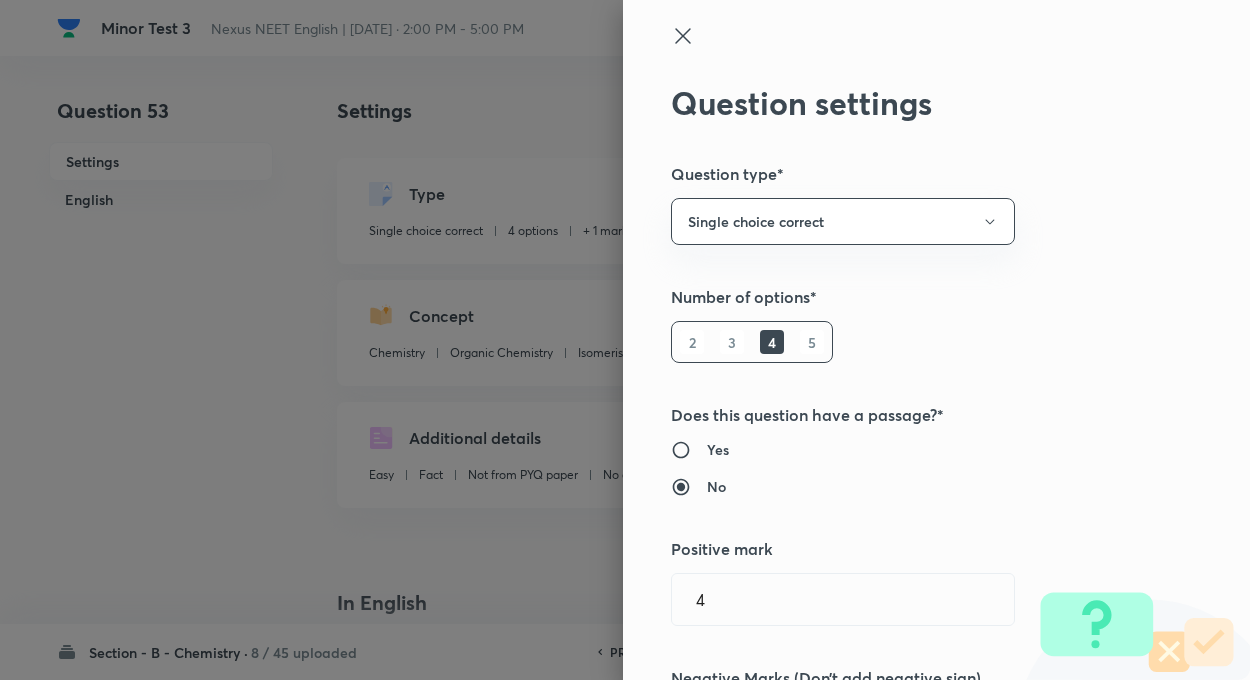 type on "1" 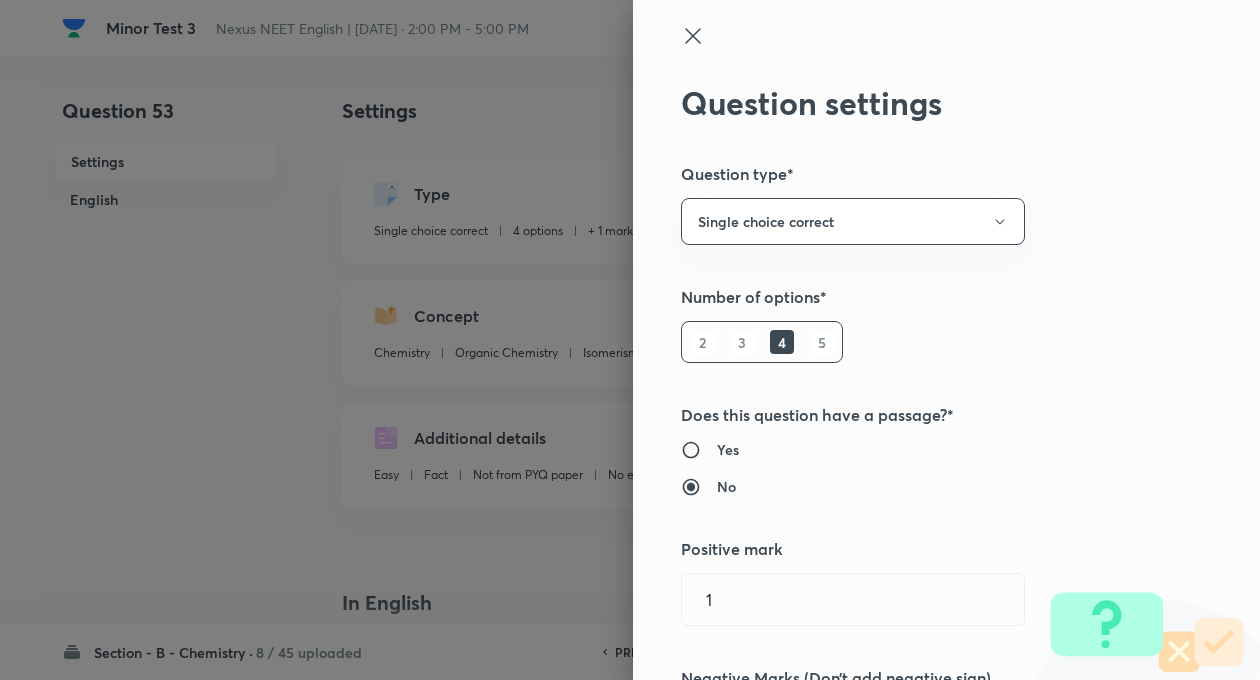click on "Question settings Question type* Single choice correct Number of options* 2 3 4 5 Does this question have a passage?* Yes No Positive mark 1 ​ Negative Marks (Don’t add negative sign) 0 ​ Syllabus Topic group* Chemistry ​ Topic* Organic Chemistry ​ Concept* Isomerism ​ Sub-concept* Isomerism ​ Concept-field ​ Additional details Question Difficulty Very easy Easy Moderate Hard Very hard Question is based on Fact Numerical Concept Previous year question Yes No Does this question have equation? Yes No Verification status Is the question verified? *Select 'yes' only if a question is verified Yes No Save" at bounding box center [946, 340] 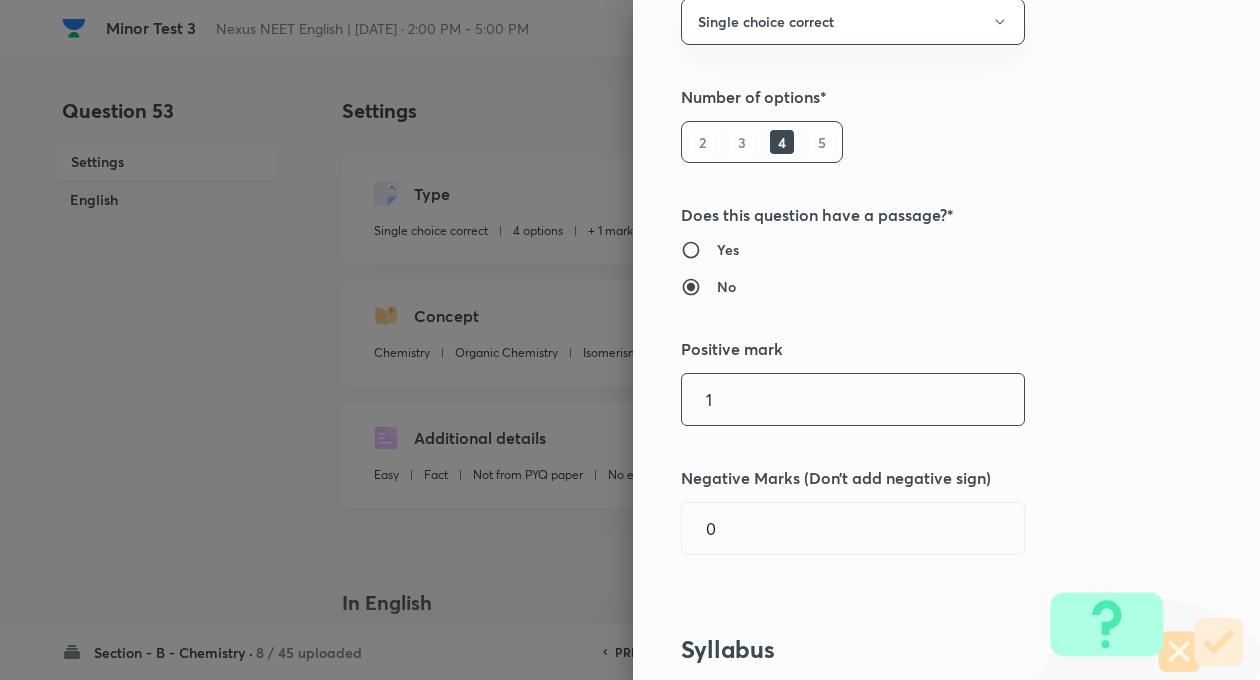 scroll, scrollTop: 400, scrollLeft: 0, axis: vertical 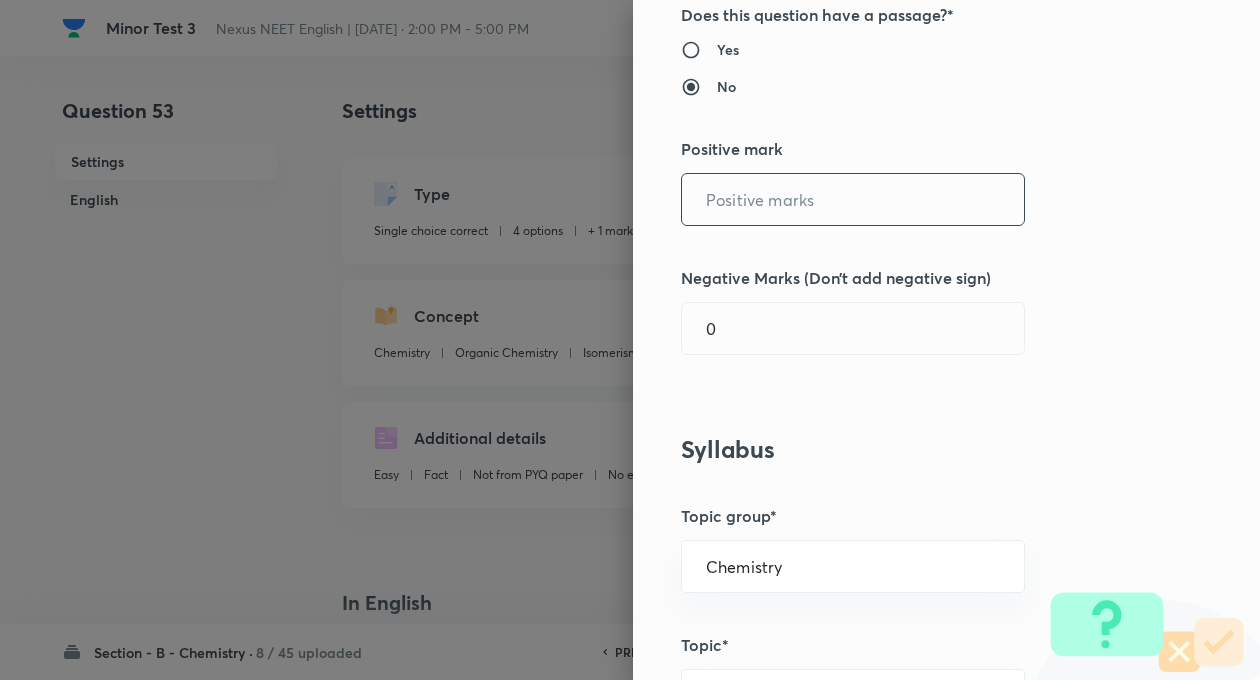 click at bounding box center (853, 199) 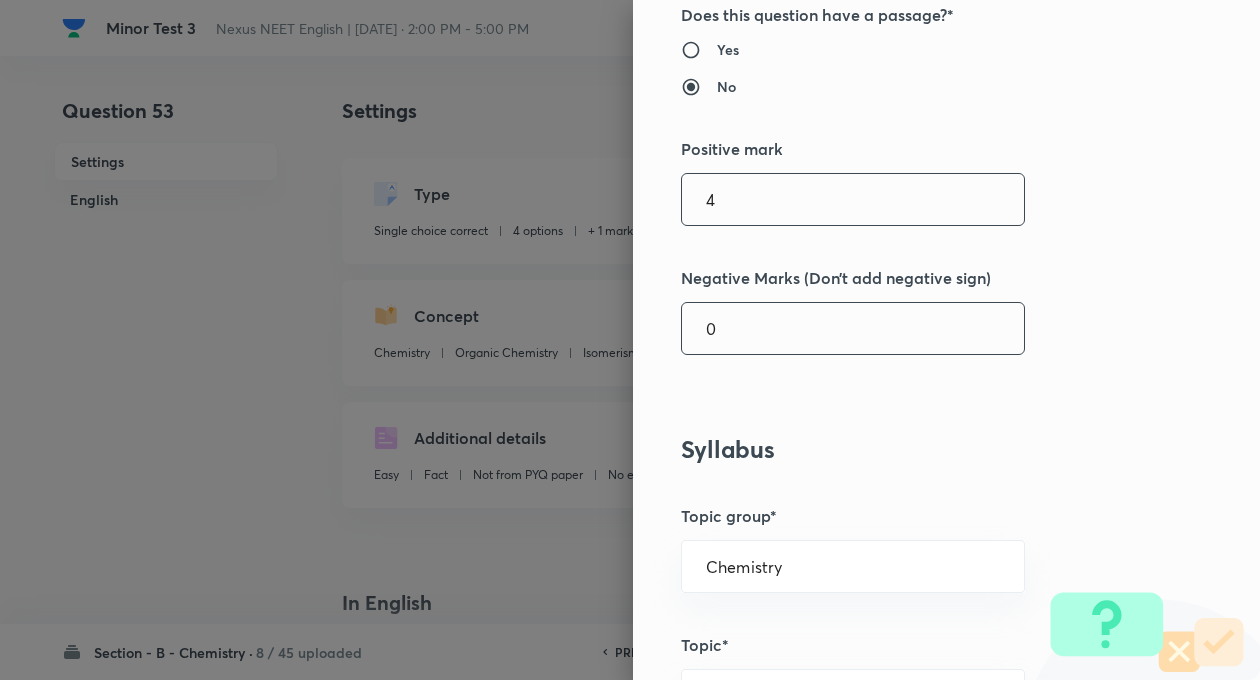 type on "4" 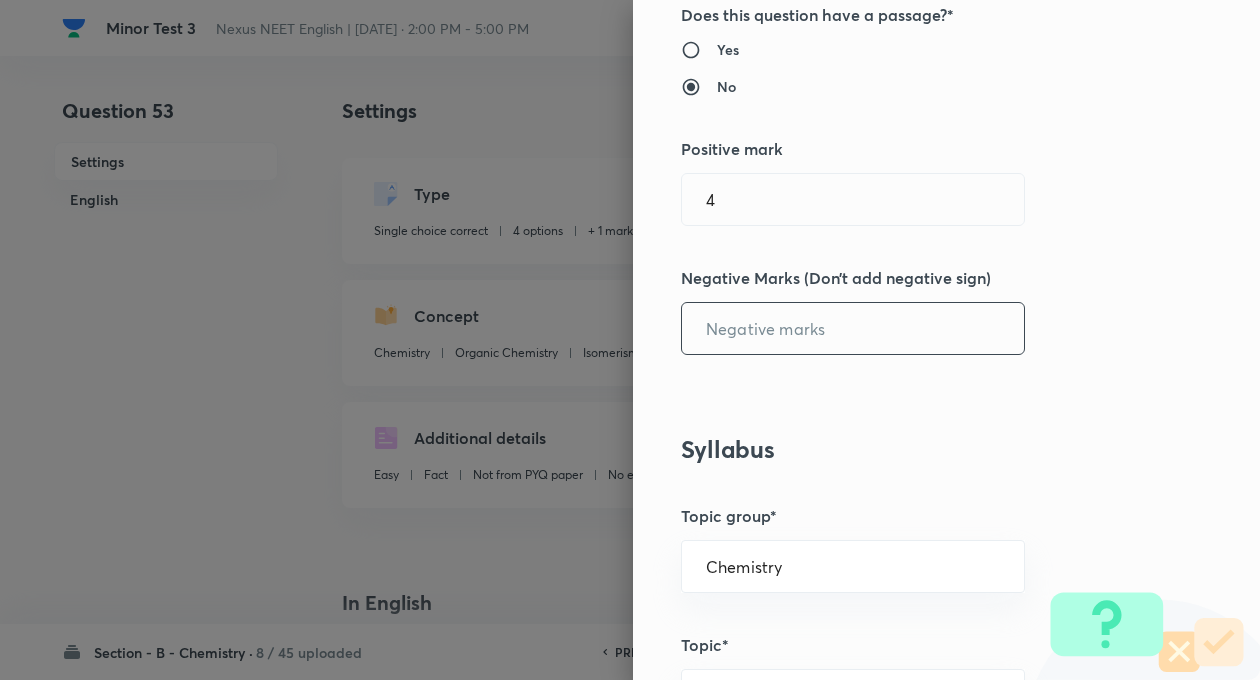 click at bounding box center (853, 328) 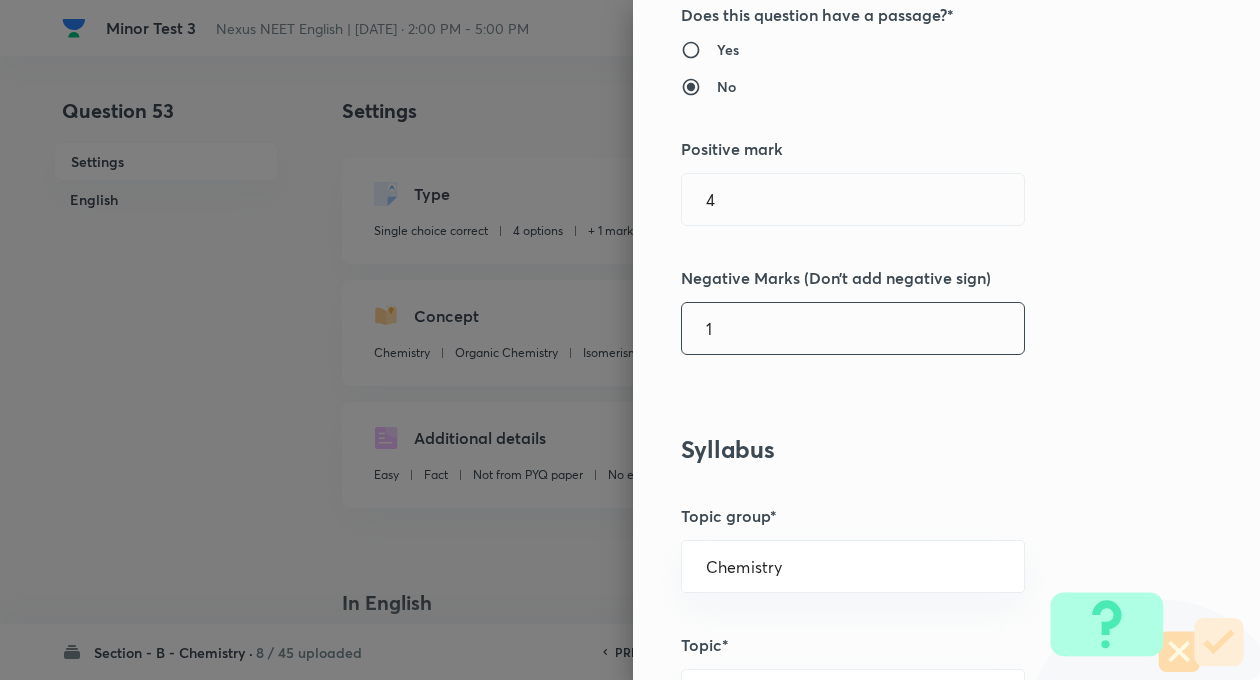 type on "1" 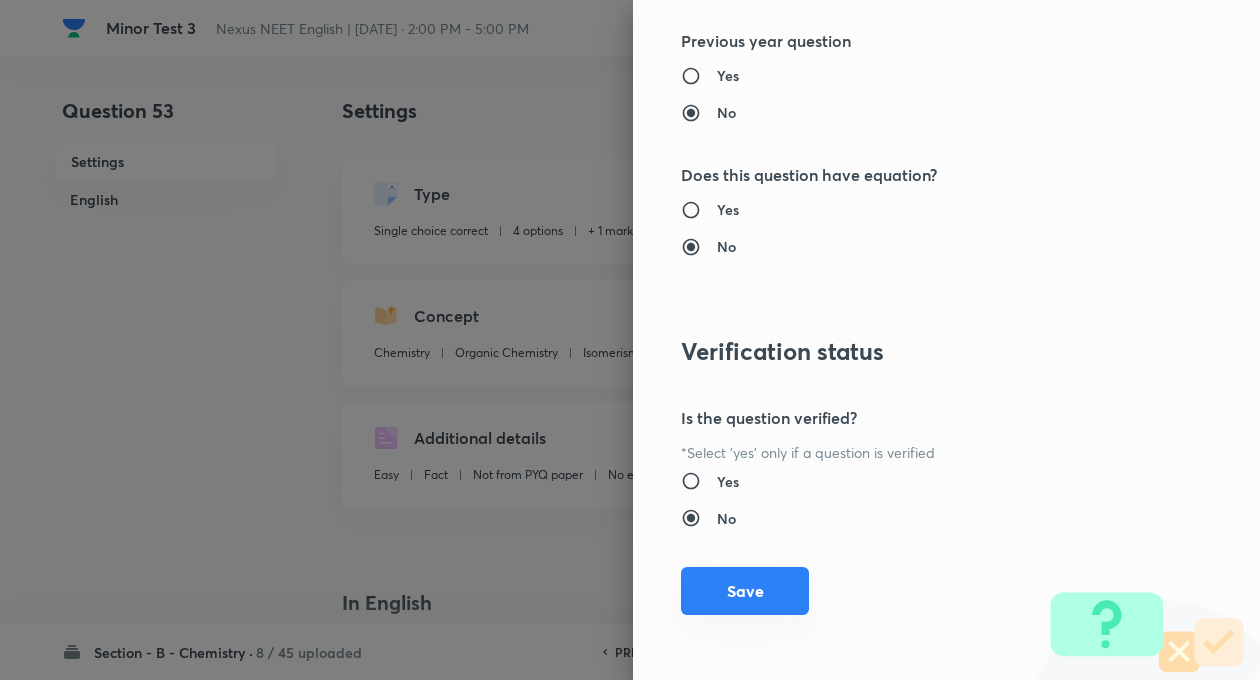 scroll, scrollTop: 2046, scrollLeft: 0, axis: vertical 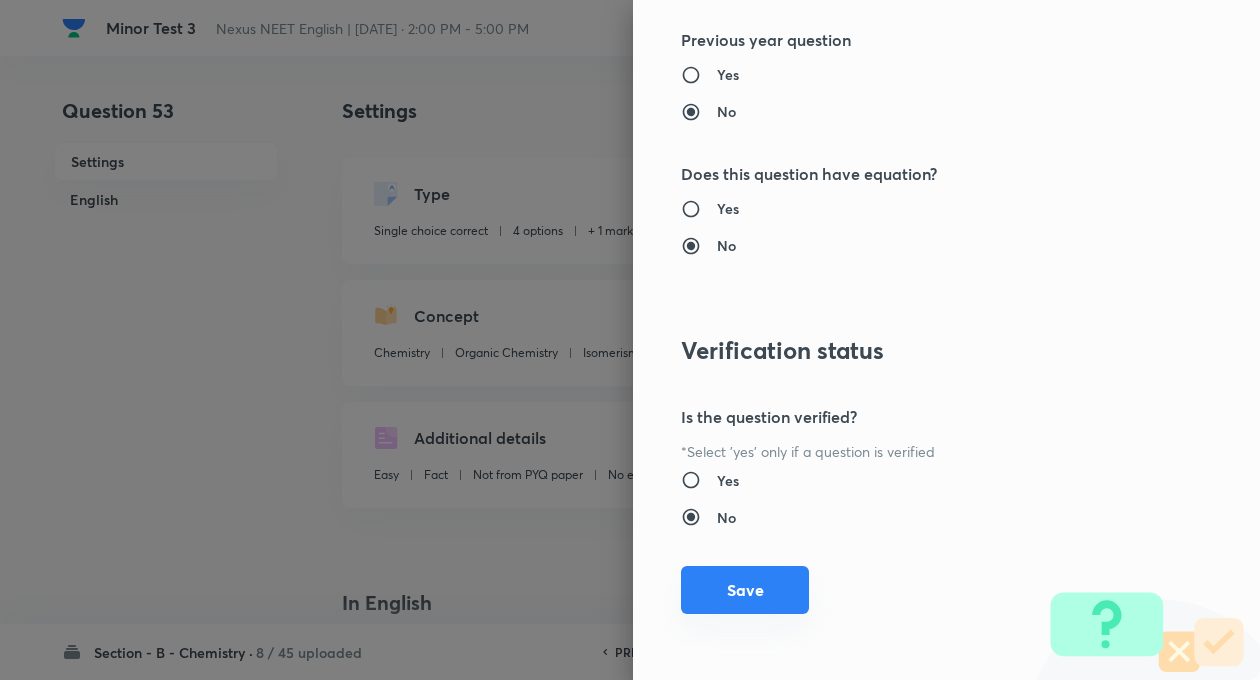 click on "Save" at bounding box center (745, 590) 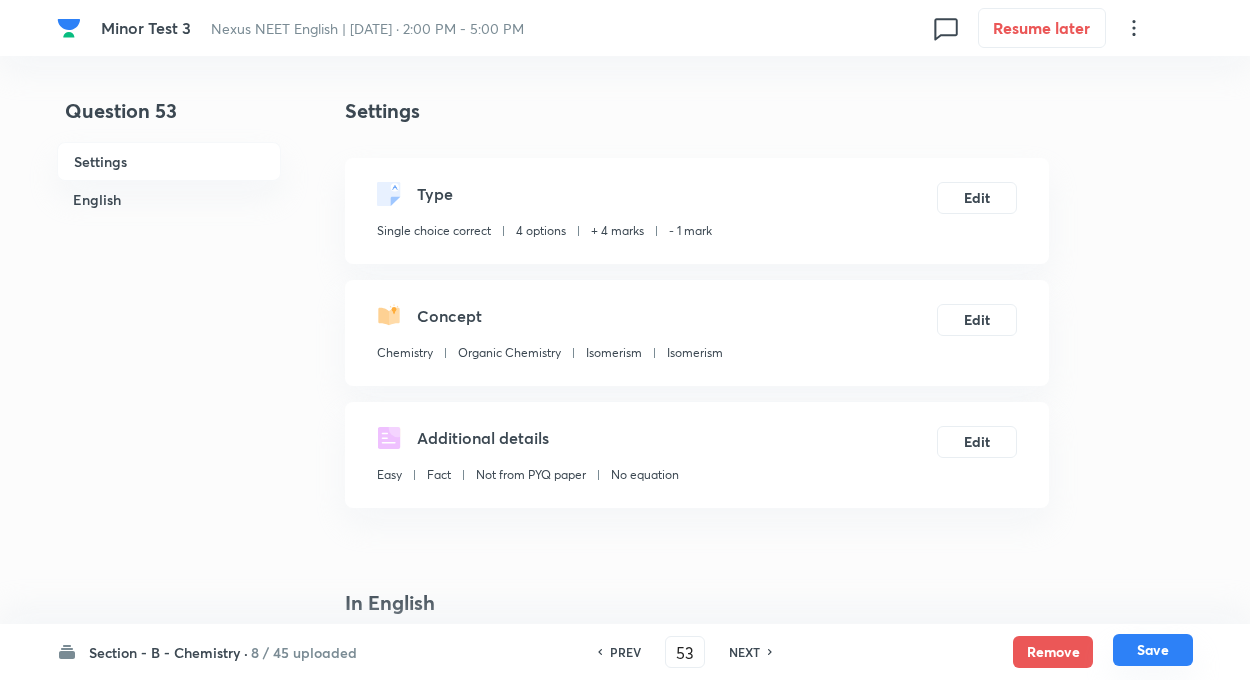 click on "Save" at bounding box center (1153, 650) 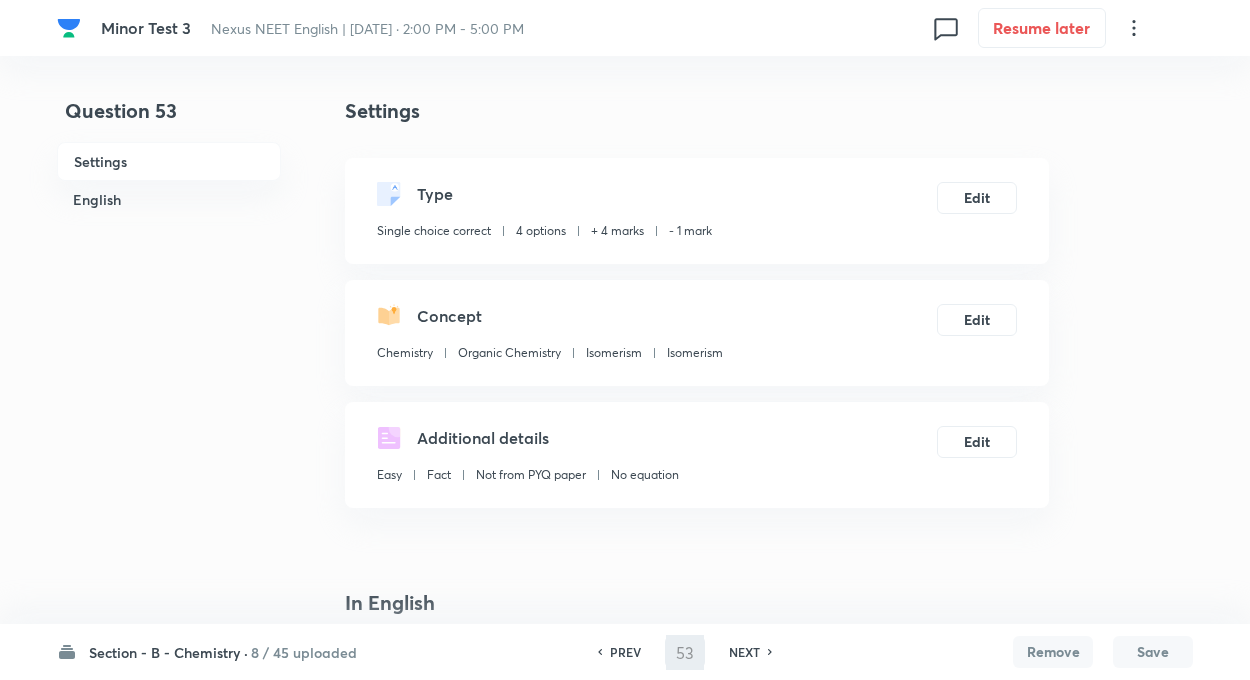 type on "54" 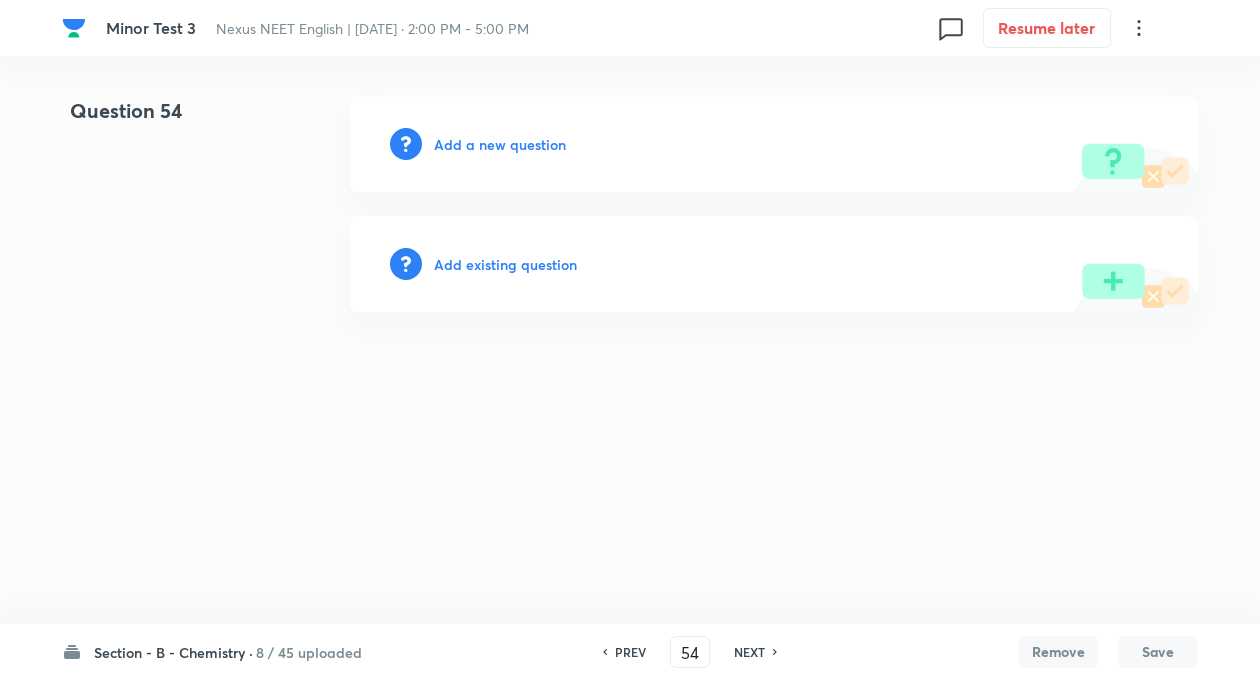 click on "Add existing question" at bounding box center (505, 264) 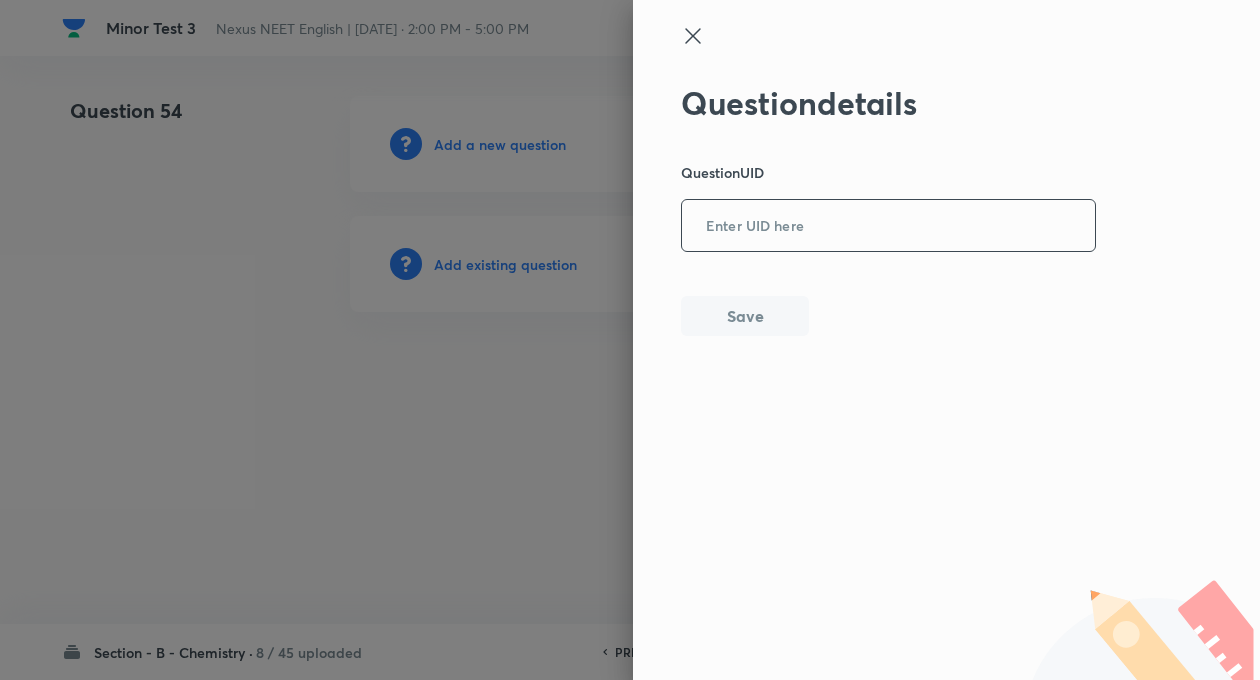 click at bounding box center [888, 226] 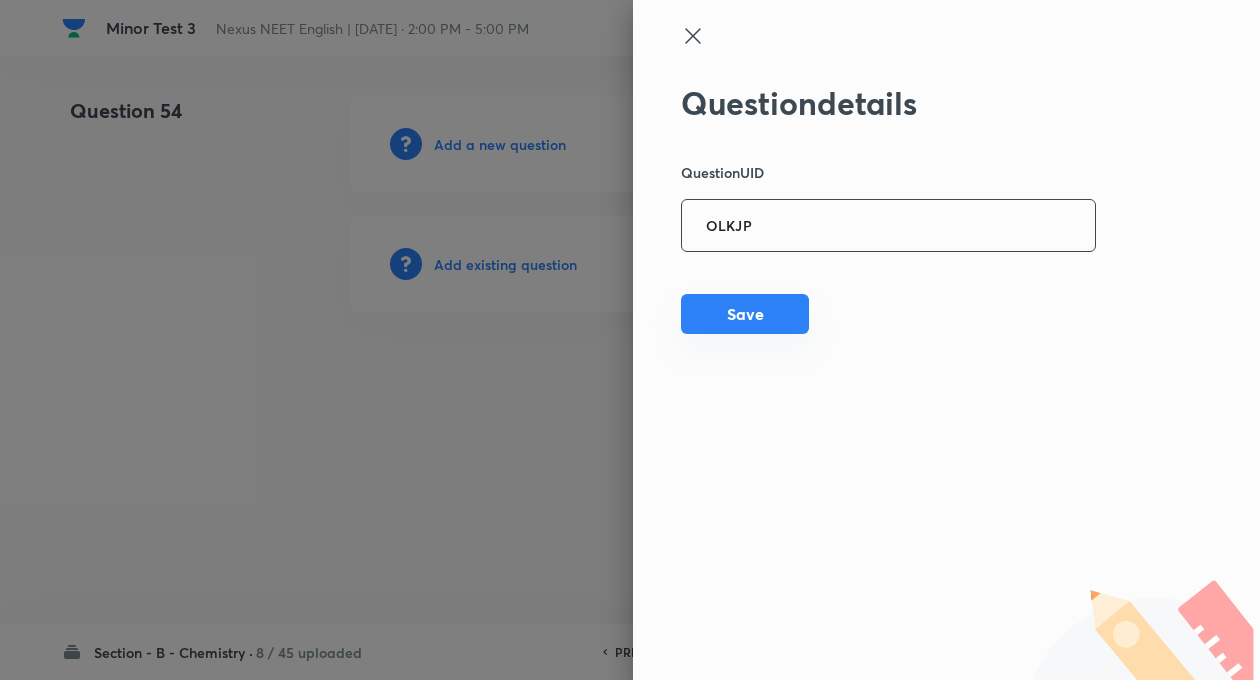 type on "OLKJP" 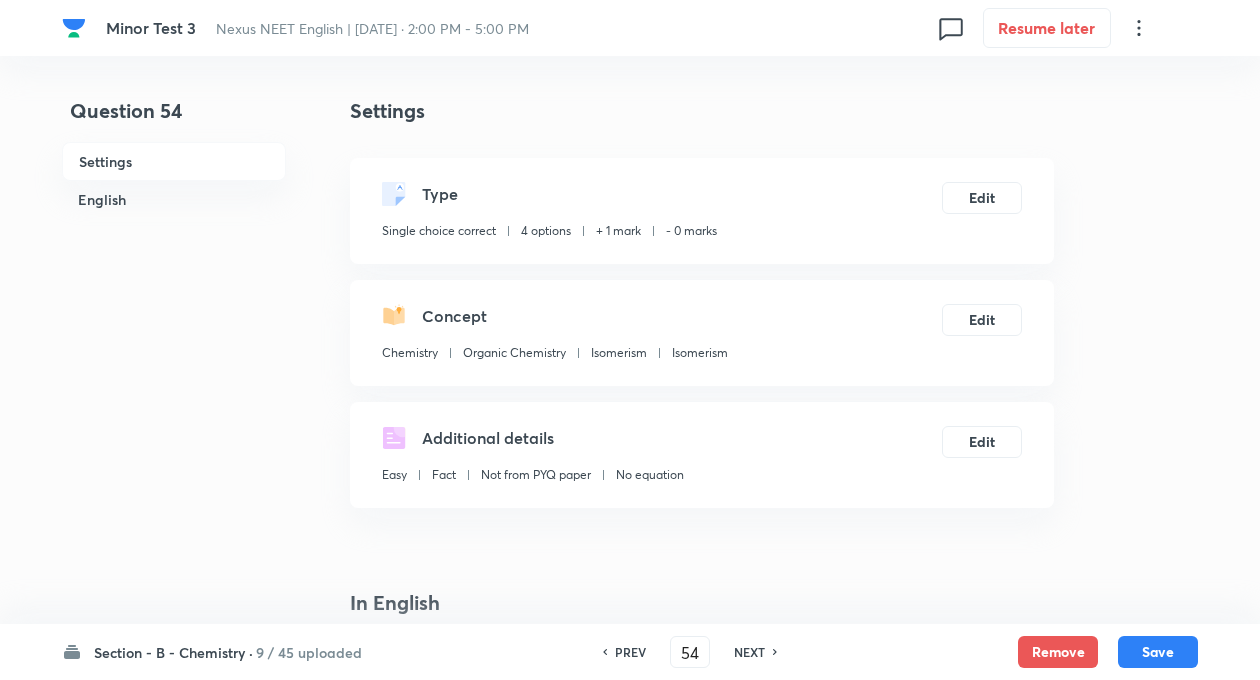 checkbox on "true" 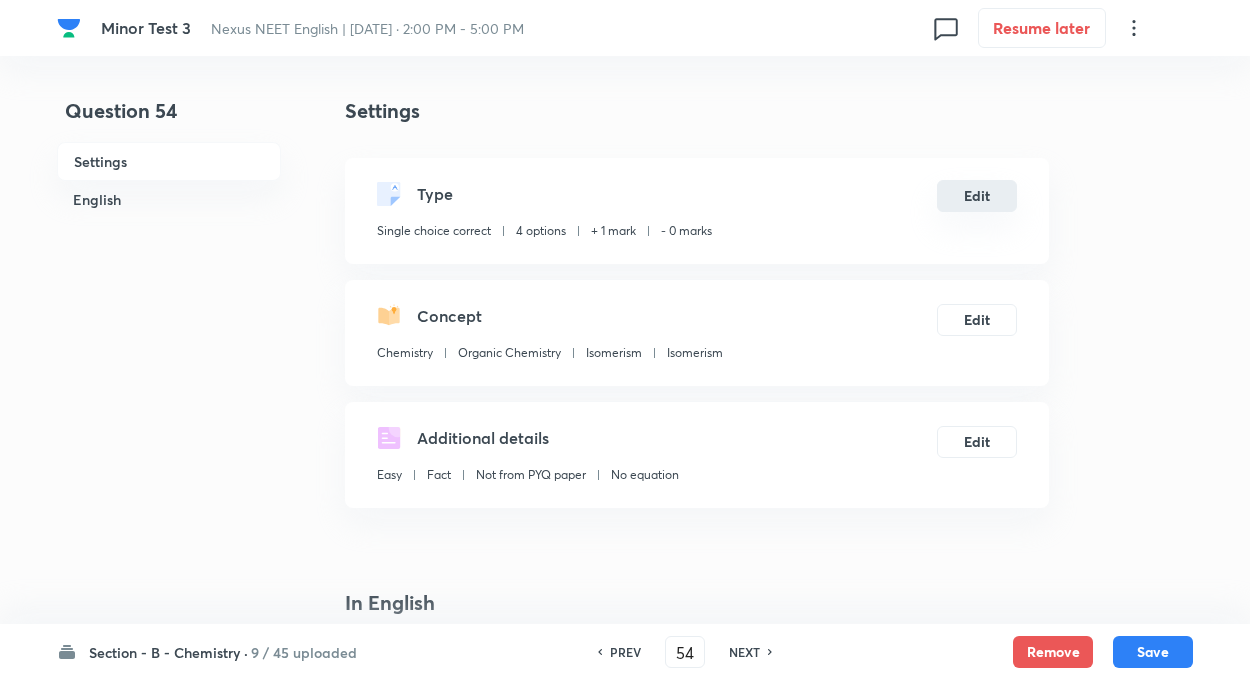 click on "Edit" at bounding box center (977, 196) 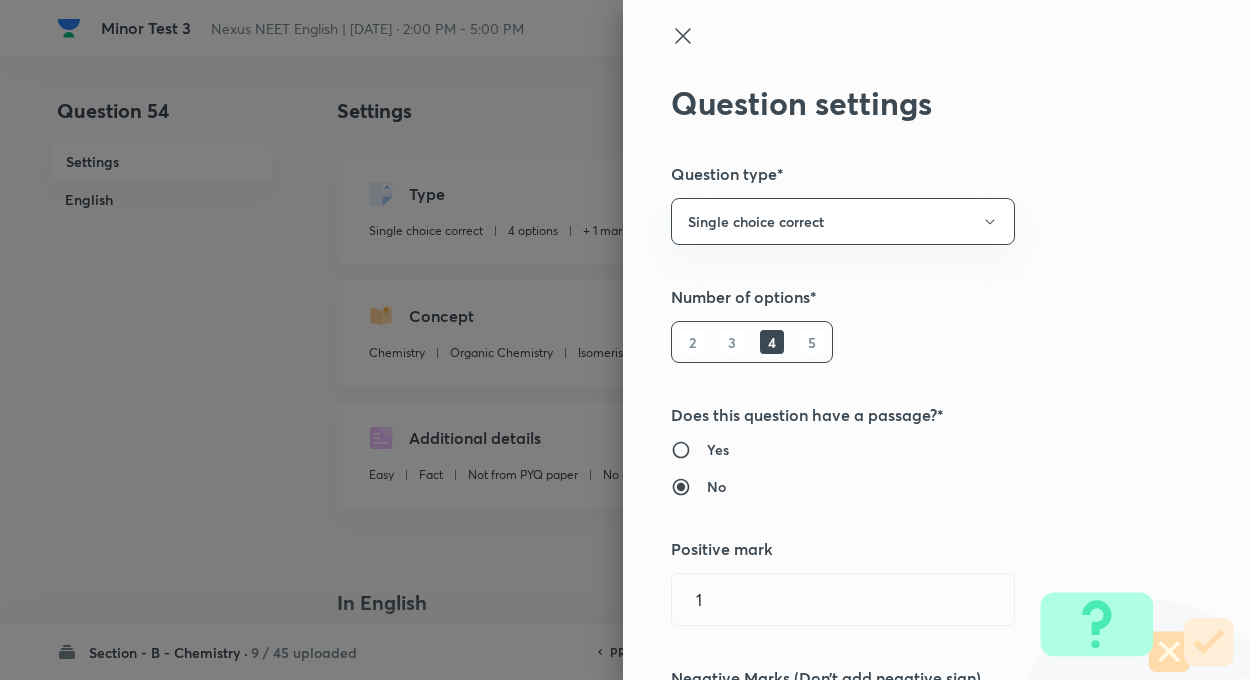 type on "1" 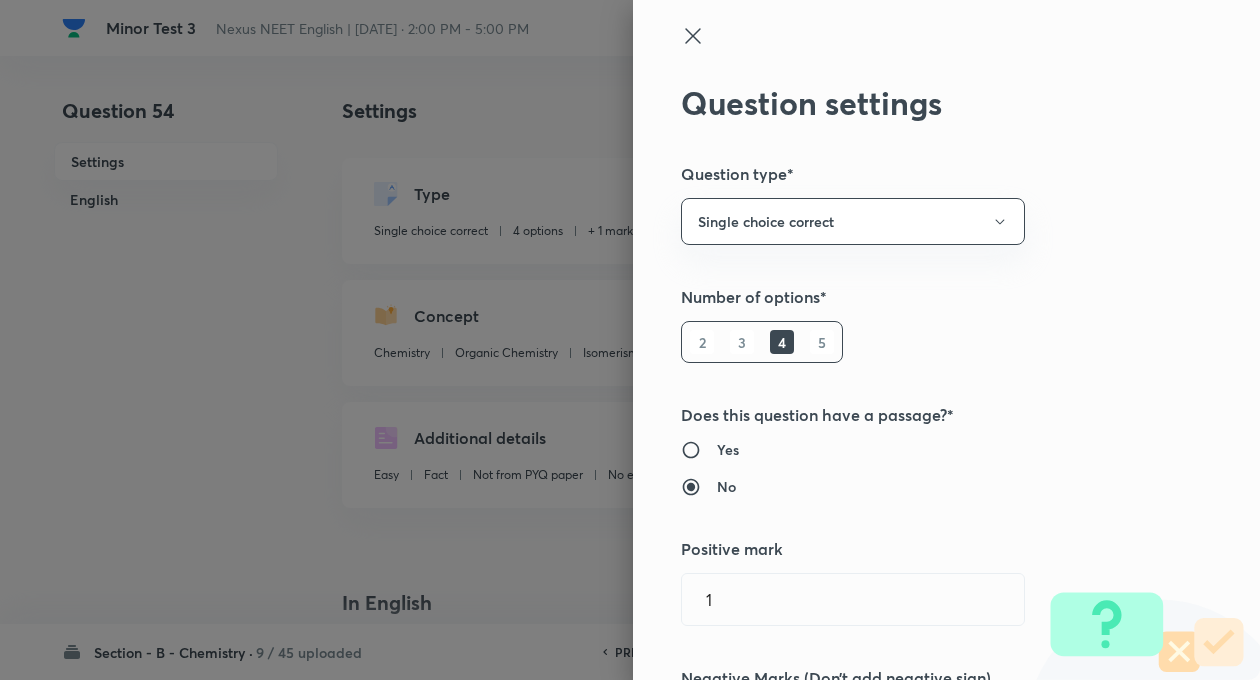 click on "Question settings Question type* Single choice correct Number of options* 2 3 4 5 Does this question have a passage?* Yes No Positive mark 1 ​ Negative Marks (Don’t add negative sign) 0 ​ Syllabus Topic group* Chemistry ​ Topic* Organic Chemistry ​ Concept* Isomerism ​ Sub-concept* Isomerism ​ Concept-field ​ Additional details Question Difficulty Very easy Easy Moderate Hard Very hard Question is based on Fact Numerical Concept Previous year question Yes No Does this question have equation? Yes No Verification status Is the question verified? *Select 'yes' only if a question is verified Yes No Save" at bounding box center (946, 340) 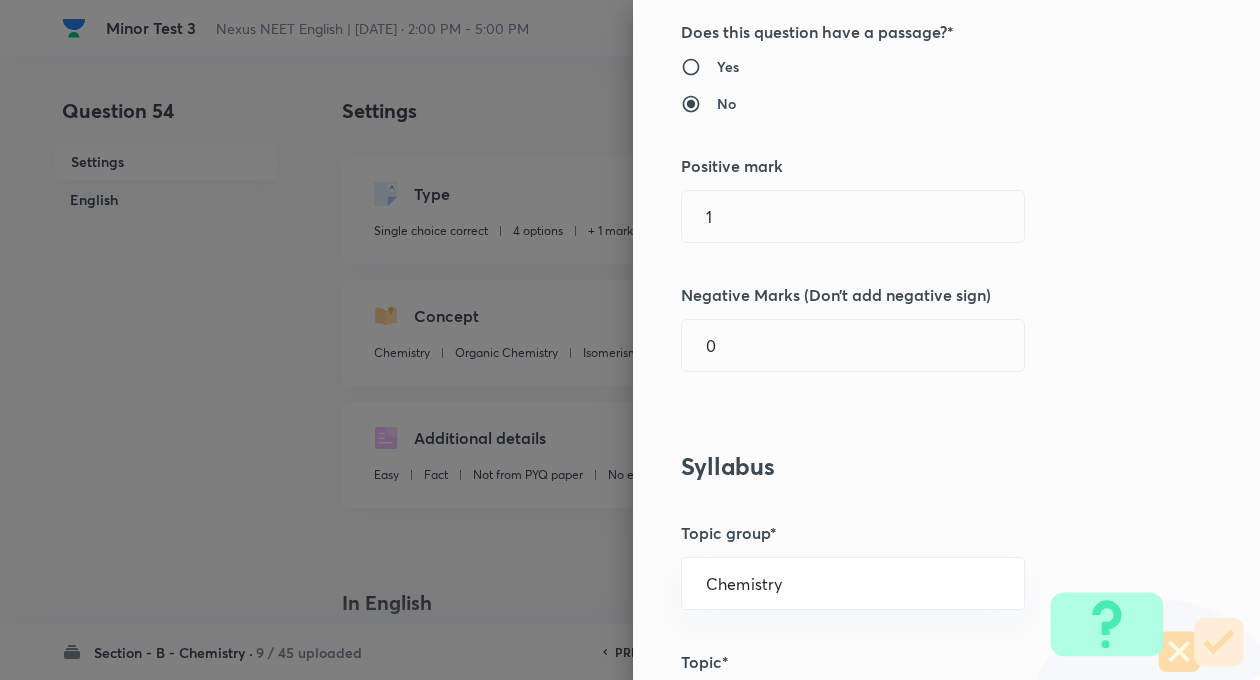 scroll, scrollTop: 400, scrollLeft: 0, axis: vertical 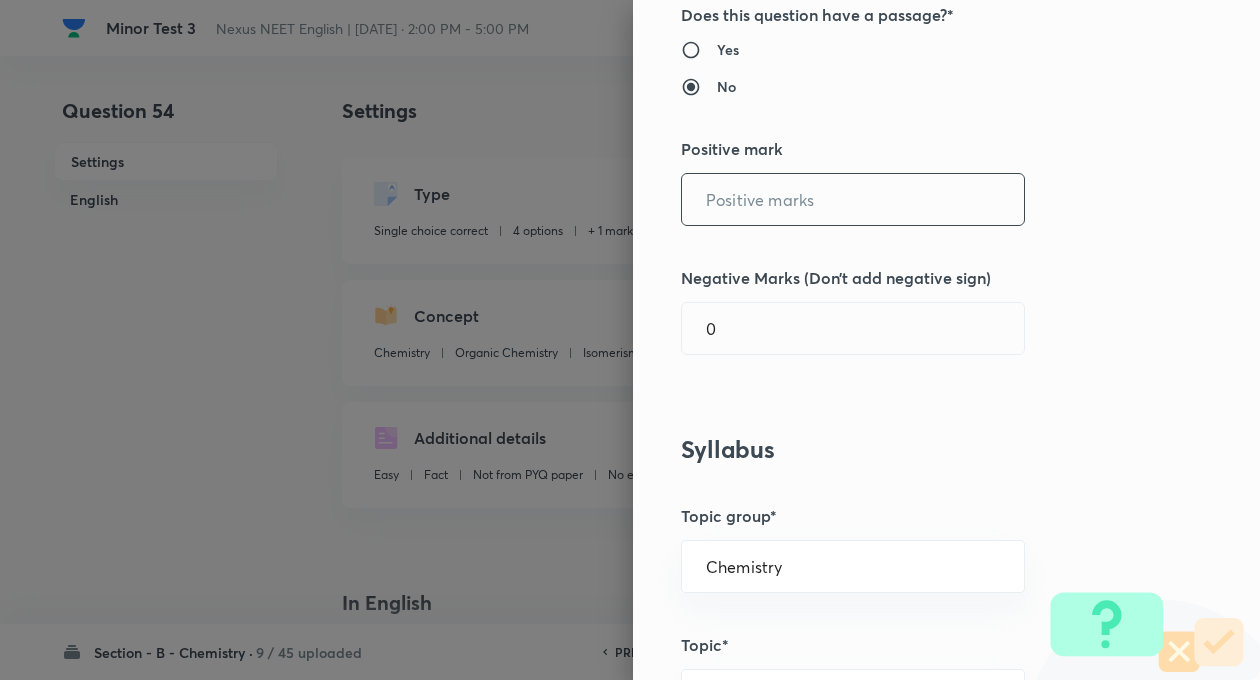 click at bounding box center [853, 199] 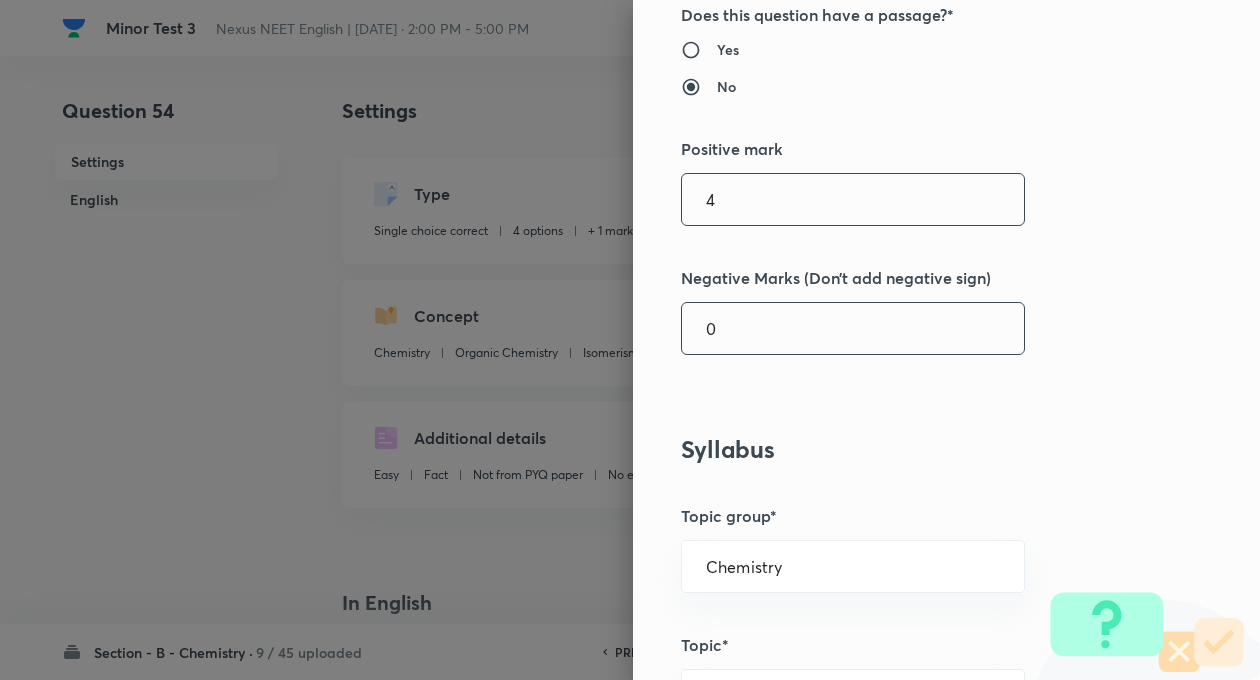 type on "4" 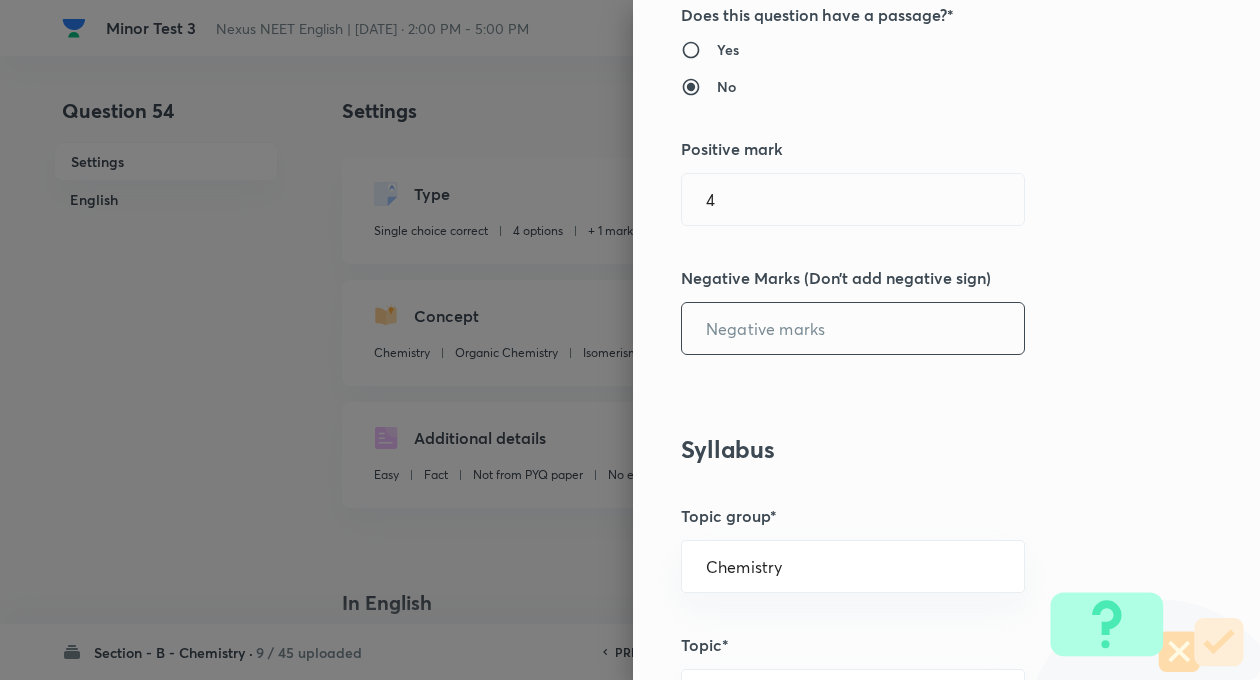 click at bounding box center (853, 328) 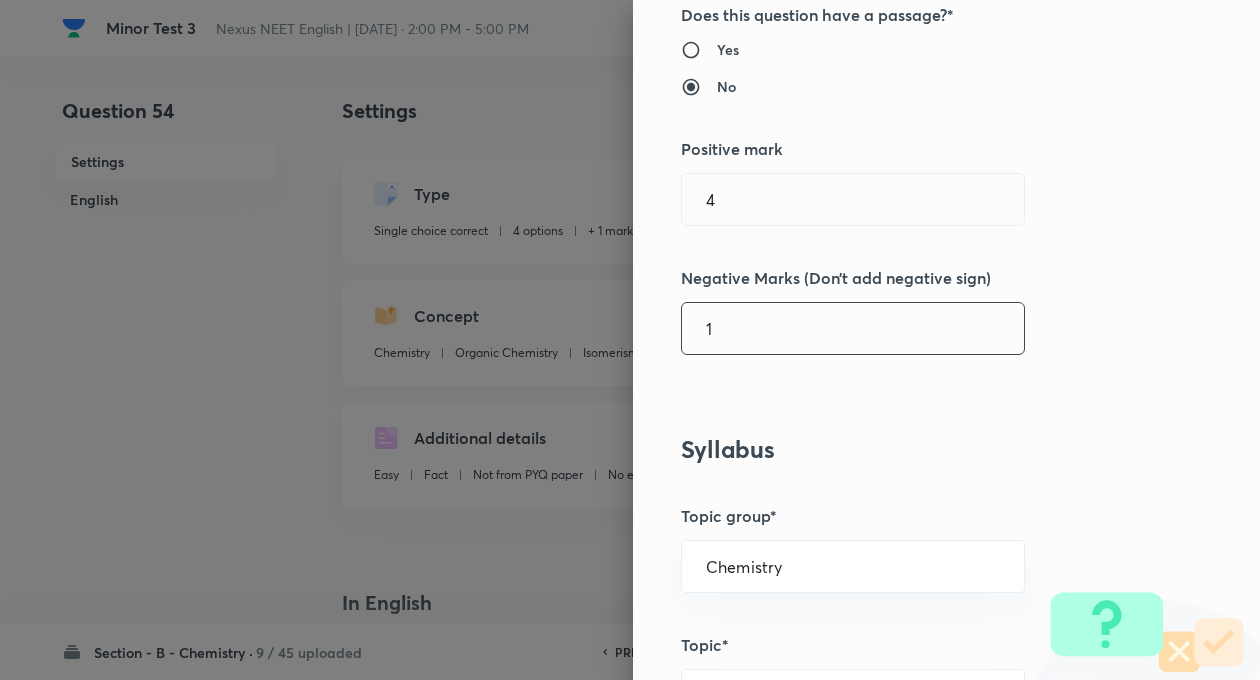 type on "1" 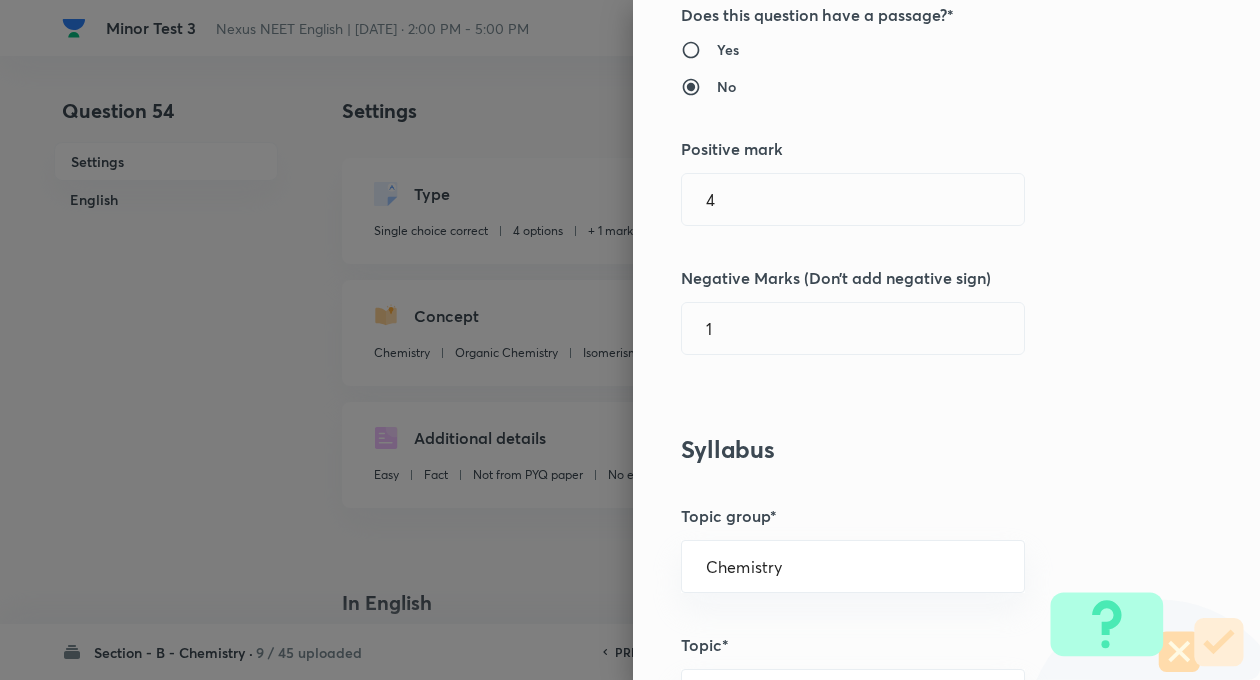 click on "Syllabus" at bounding box center (913, 449) 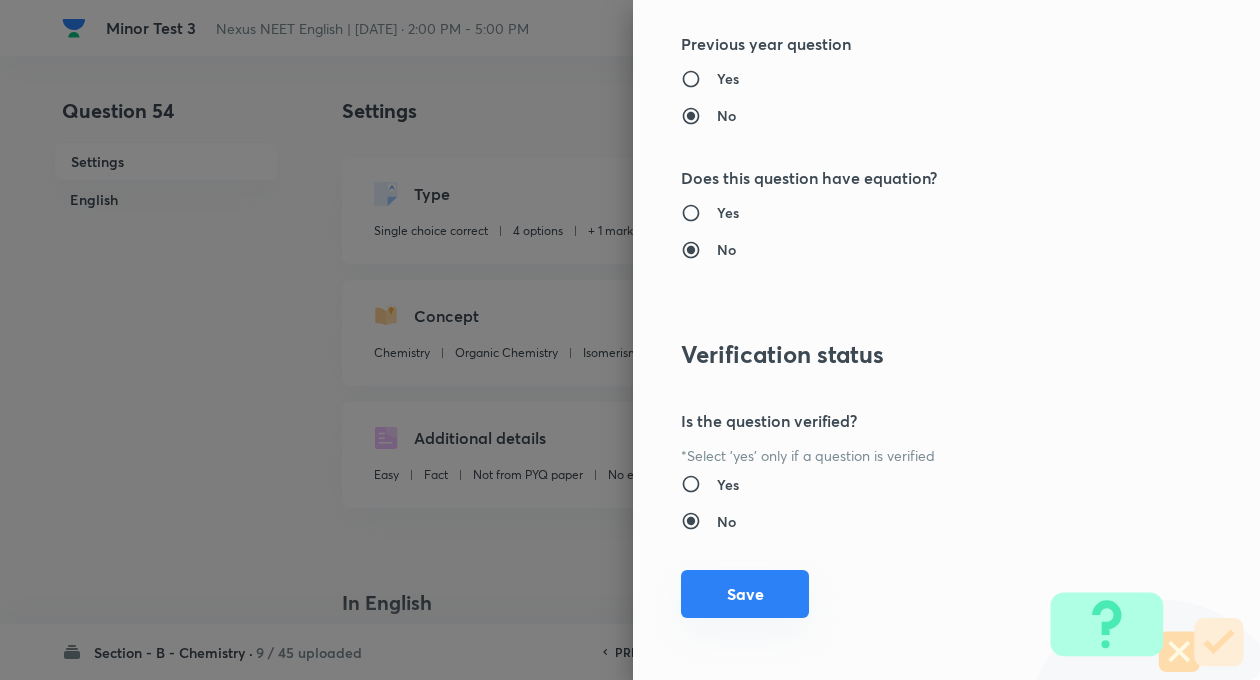 scroll, scrollTop: 2046, scrollLeft: 0, axis: vertical 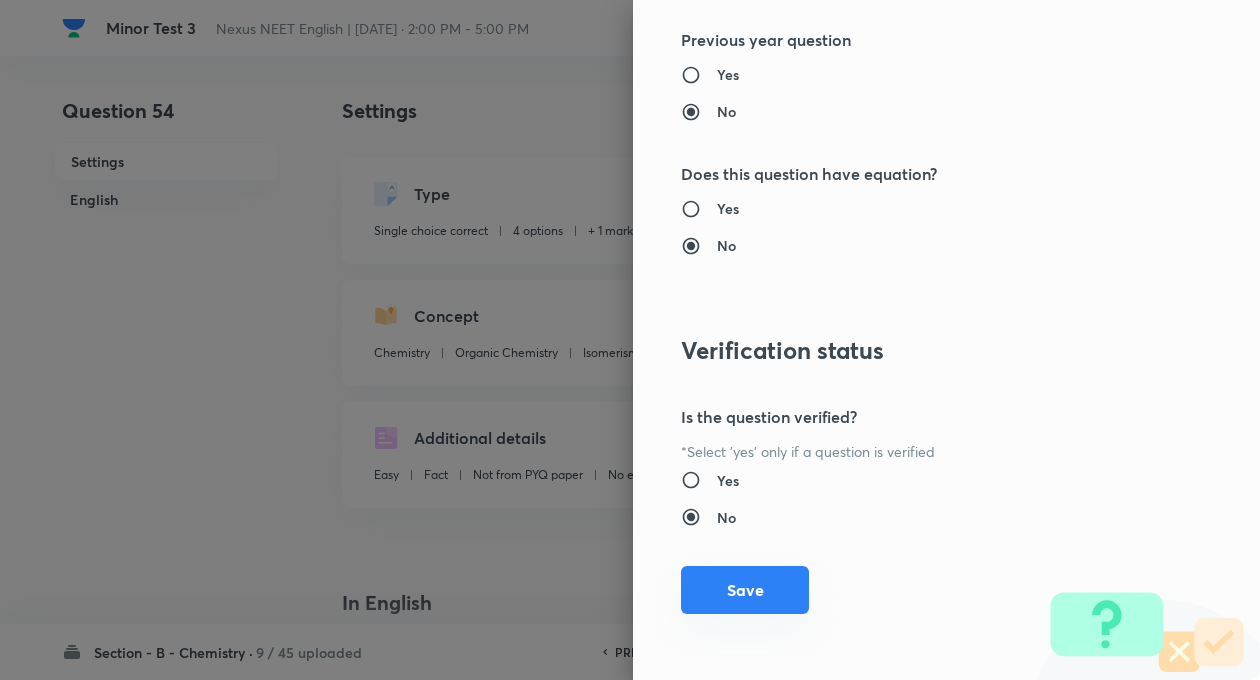 click on "Save" at bounding box center [745, 590] 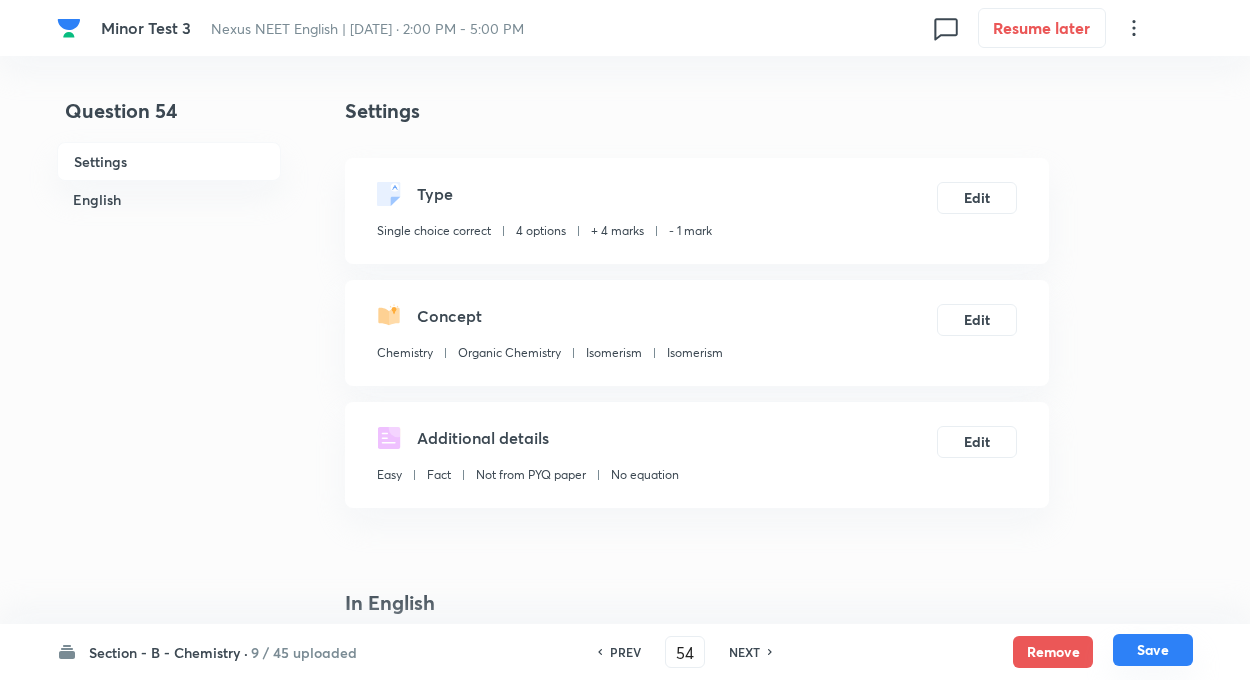 click on "Save" at bounding box center (1153, 650) 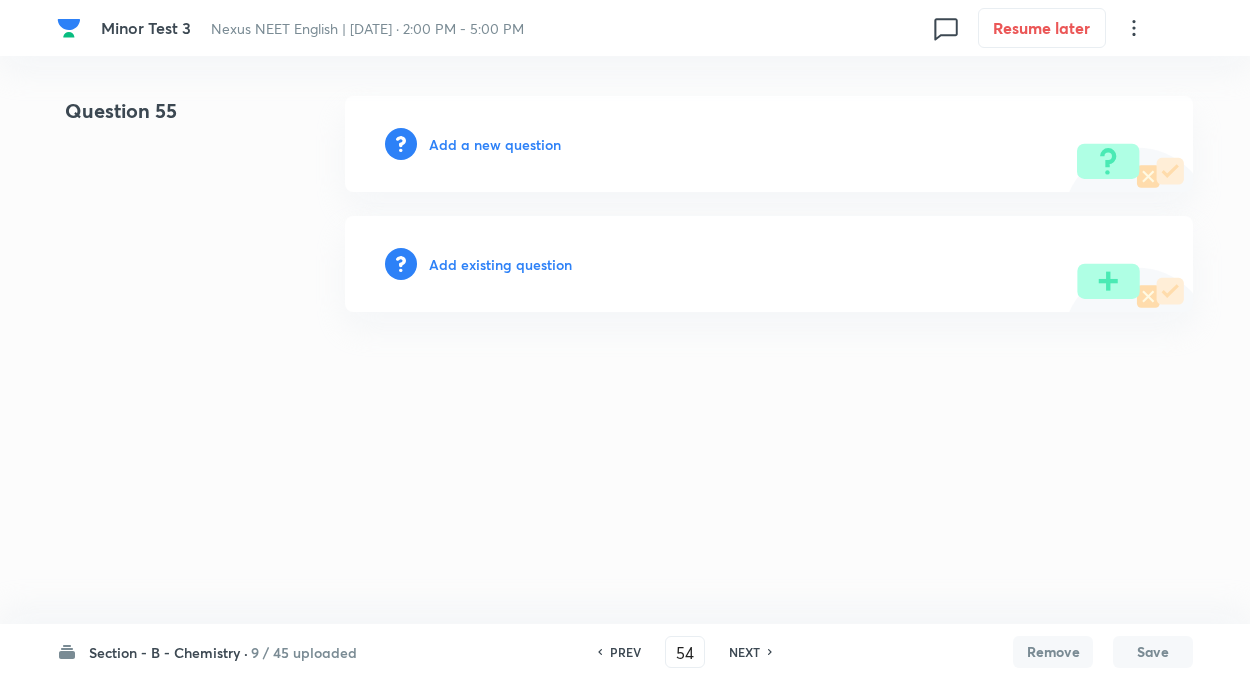 type on "55" 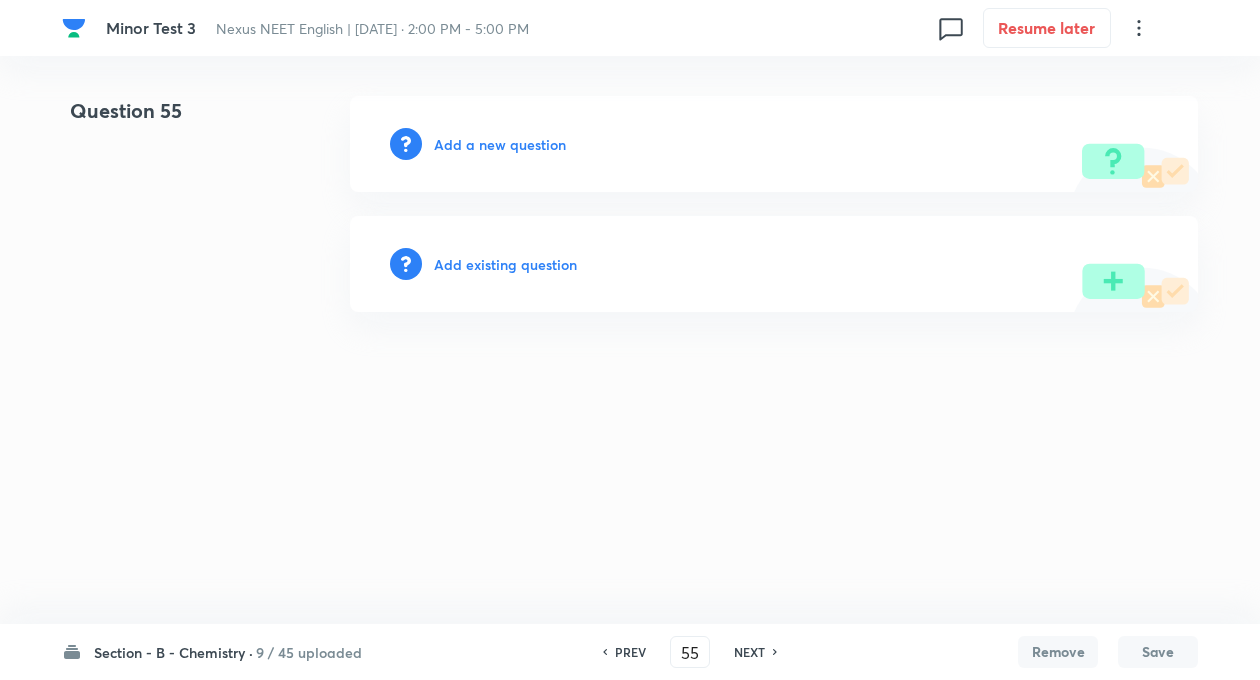 click on "Add existing question" at bounding box center (505, 264) 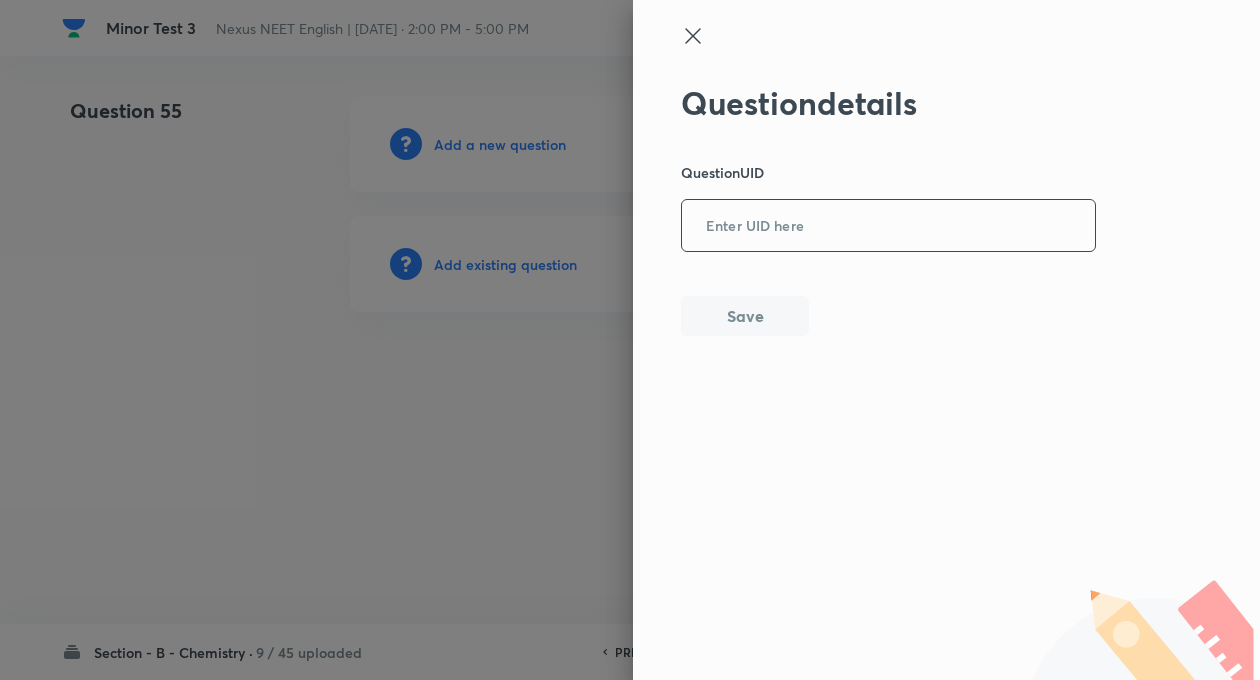 click at bounding box center (888, 226) 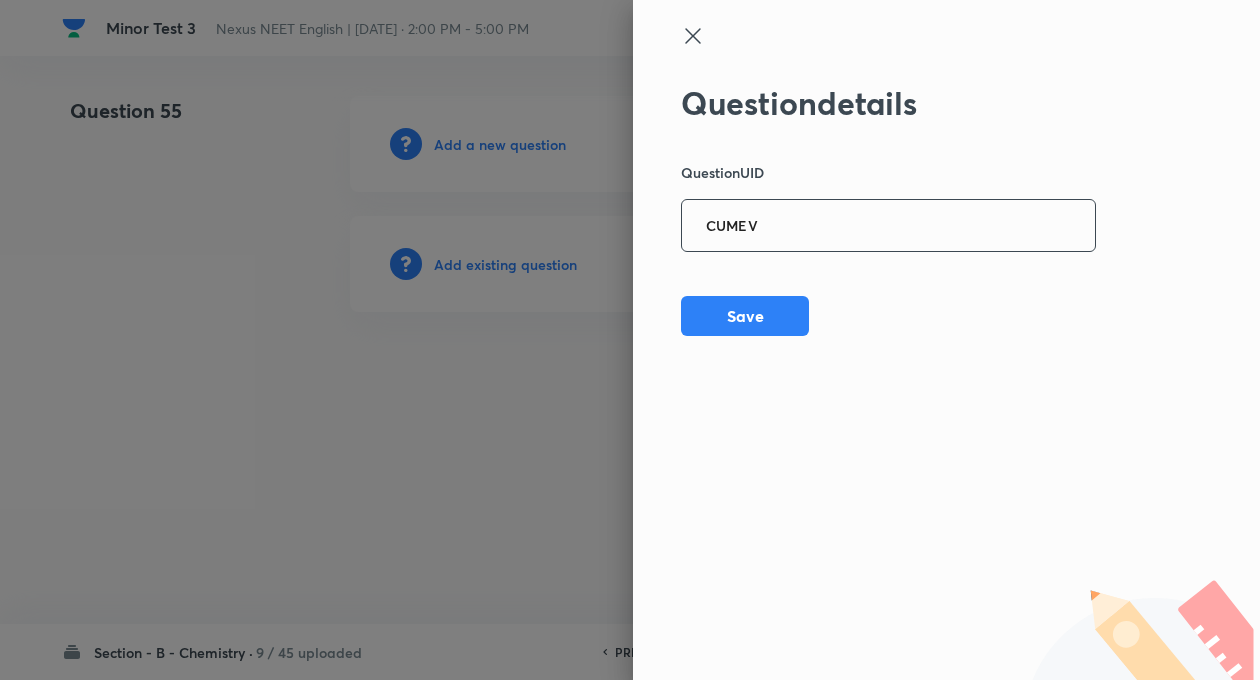 type on "CUMEV" 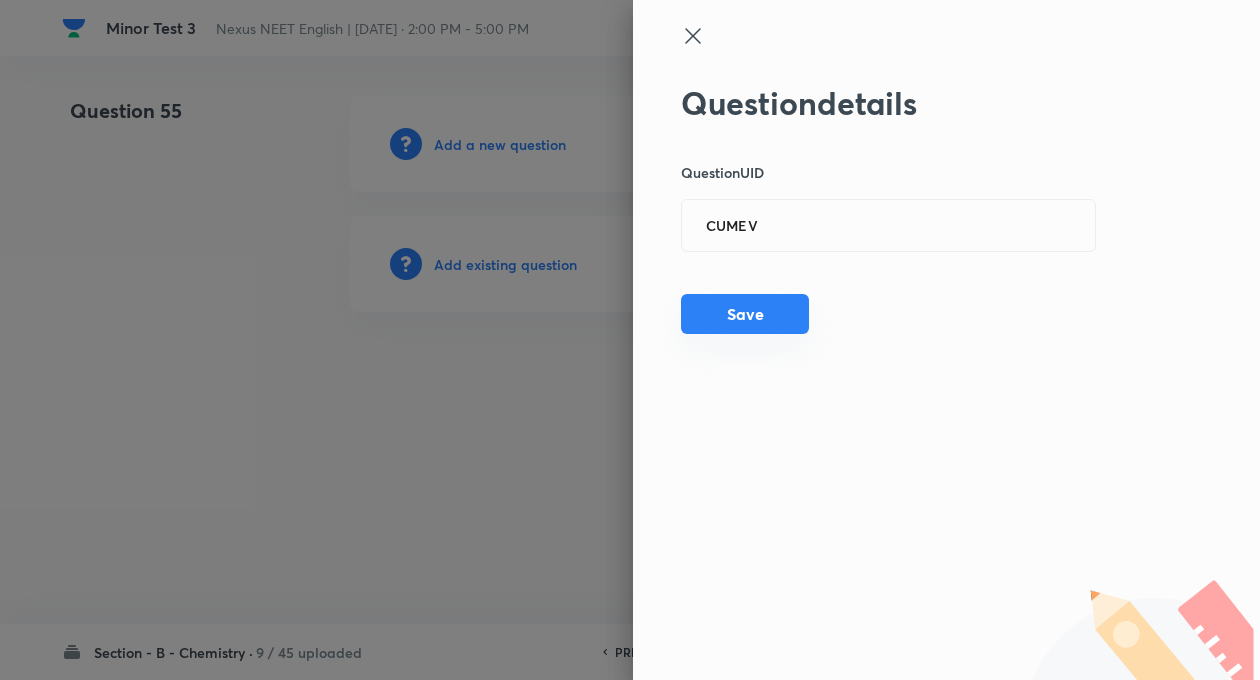 drag, startPoint x: 703, startPoint y: 294, endPoint x: 711, endPoint y: 331, distance: 37.85499 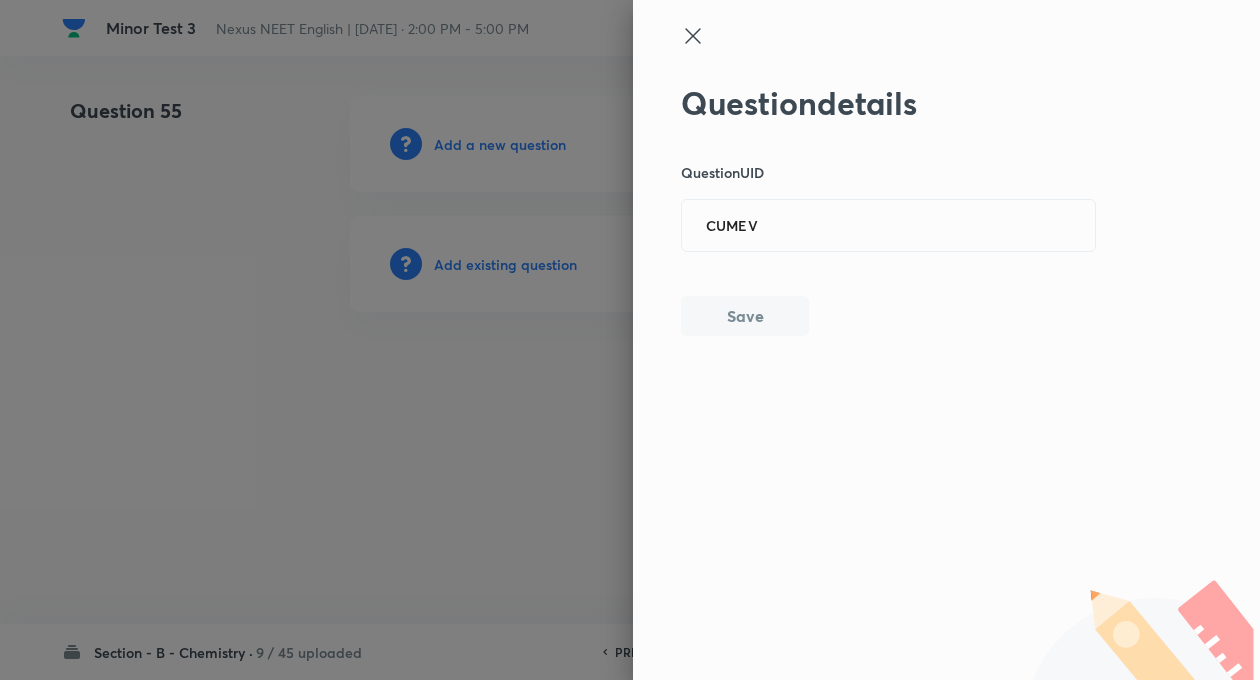 type 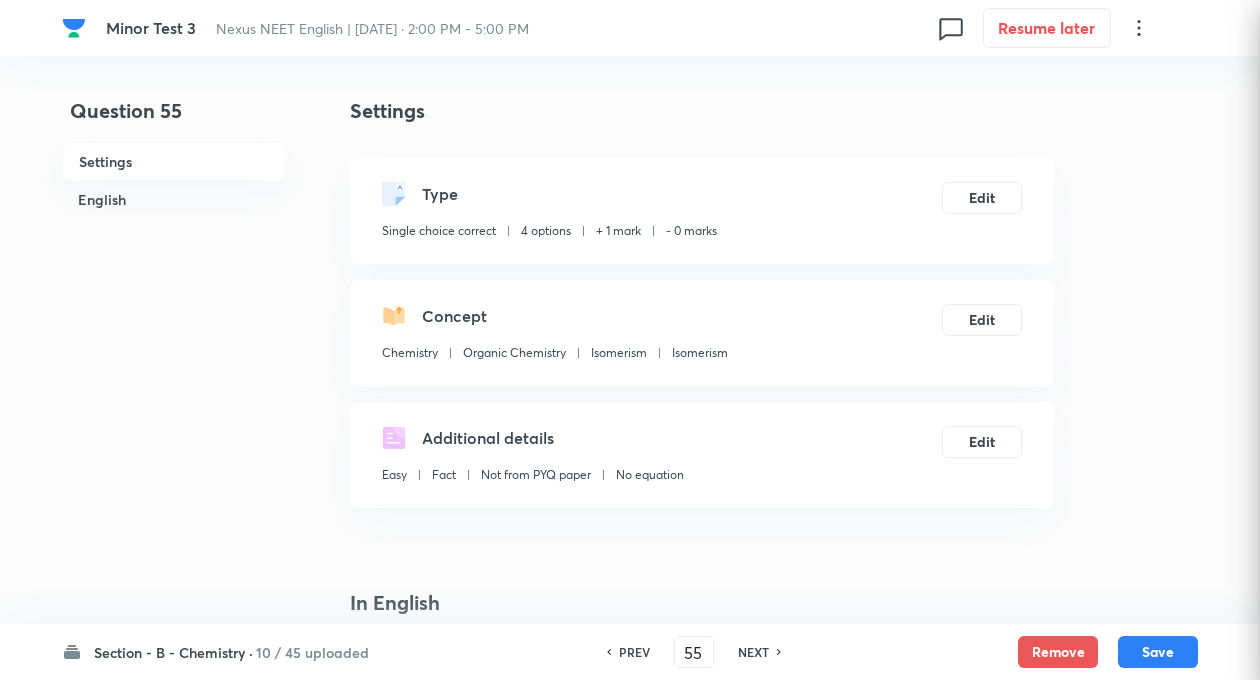 checkbox on "true" 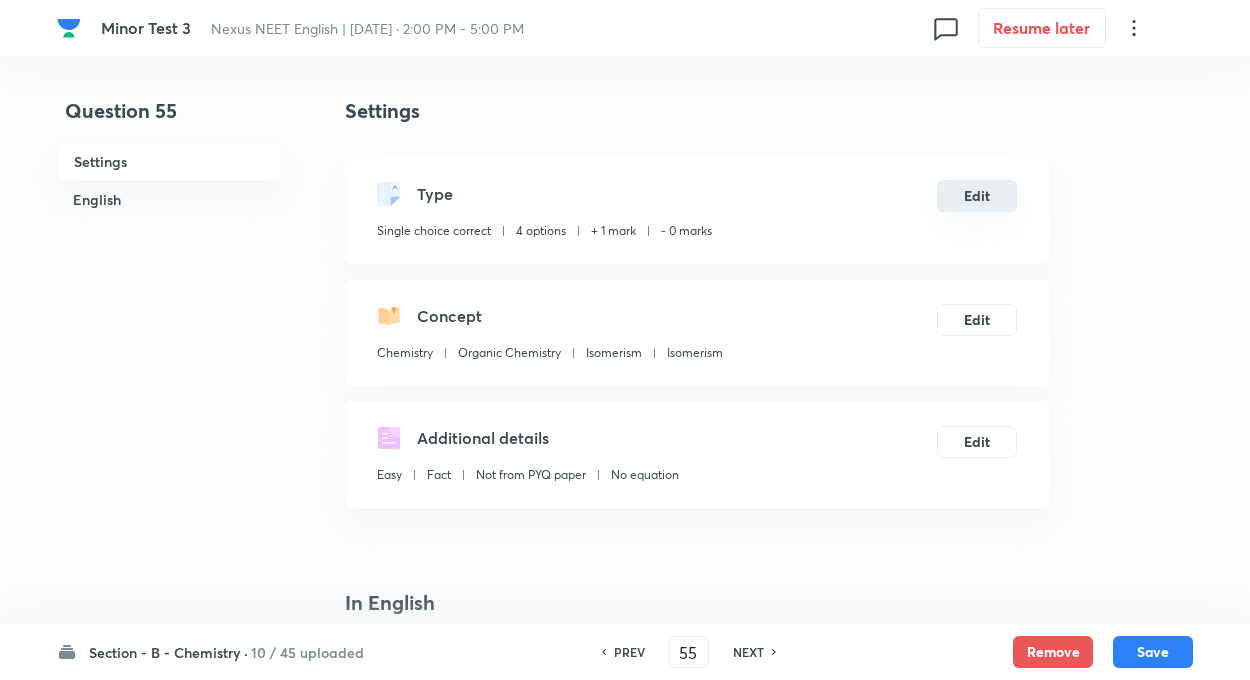 click on "Edit" at bounding box center [977, 196] 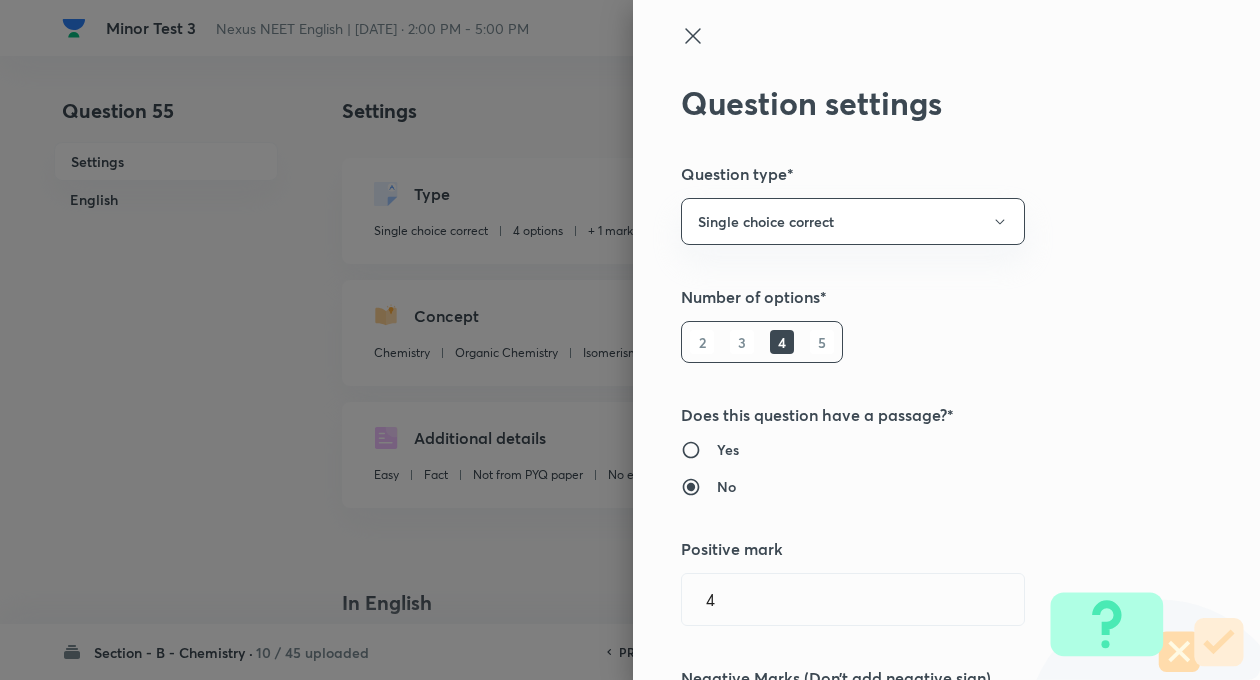 type on "1" 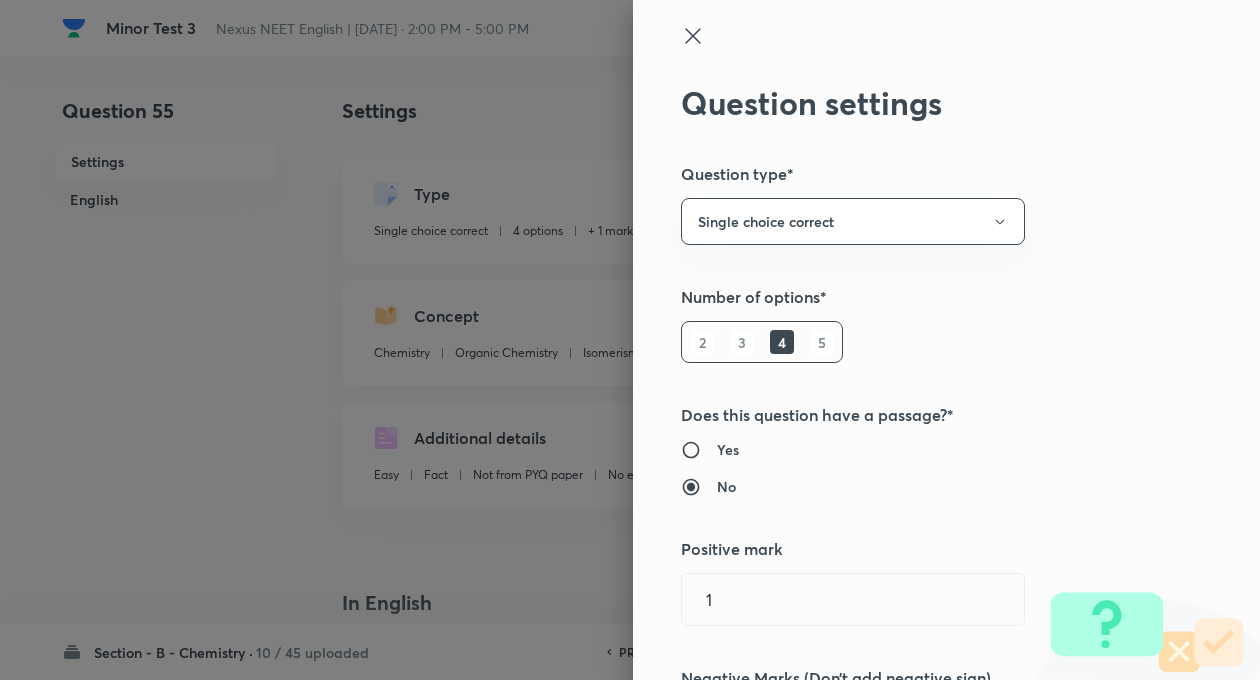 click on "Question settings Question type* Single choice correct Number of options* 2 3 4 5 Does this question have a passage?* Yes No Positive mark 1 ​ Negative Marks (Don’t add negative sign) 0 ​ Syllabus Topic group* Chemistry ​ Topic* Organic Chemistry ​ Concept* Isomerism ​ Sub-concept* Isomerism ​ Concept-field ​ Additional details Question Difficulty Very easy Easy Moderate Hard Very hard Question is based on Fact Numerical Concept Previous year question Yes No Does this question have equation? Yes No Verification status Is the question verified? *Select 'yes' only if a question is verified Yes No Save" at bounding box center [946, 340] 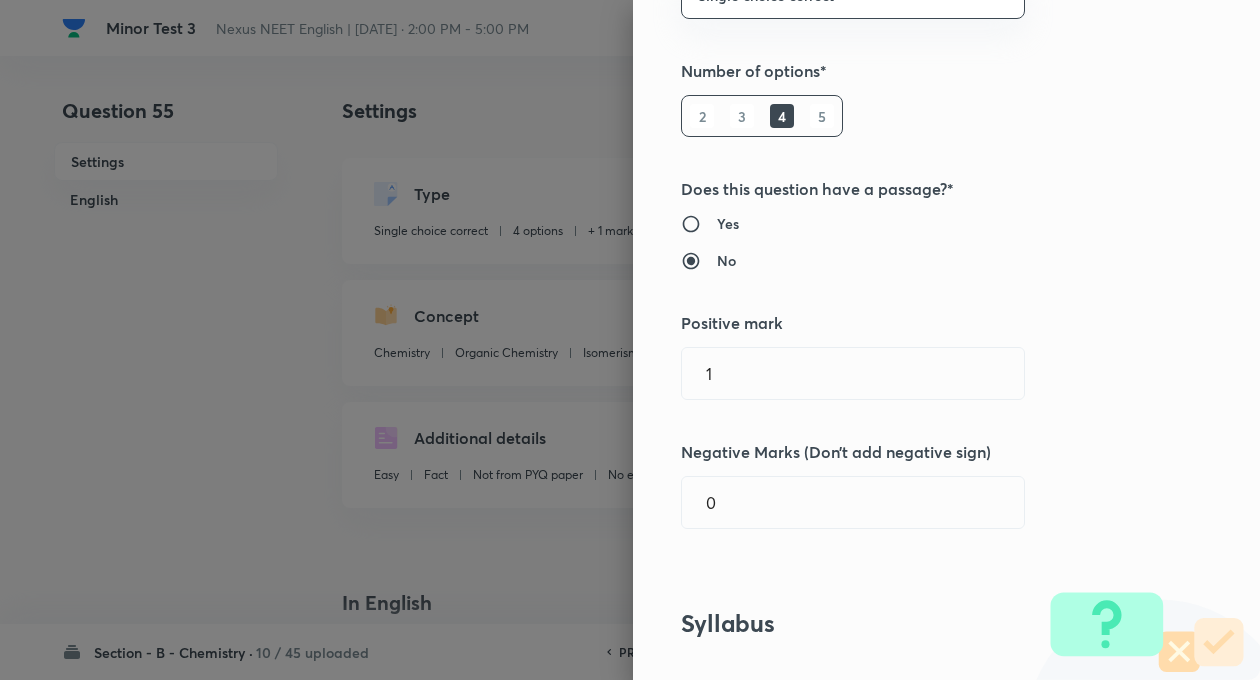 scroll, scrollTop: 400, scrollLeft: 0, axis: vertical 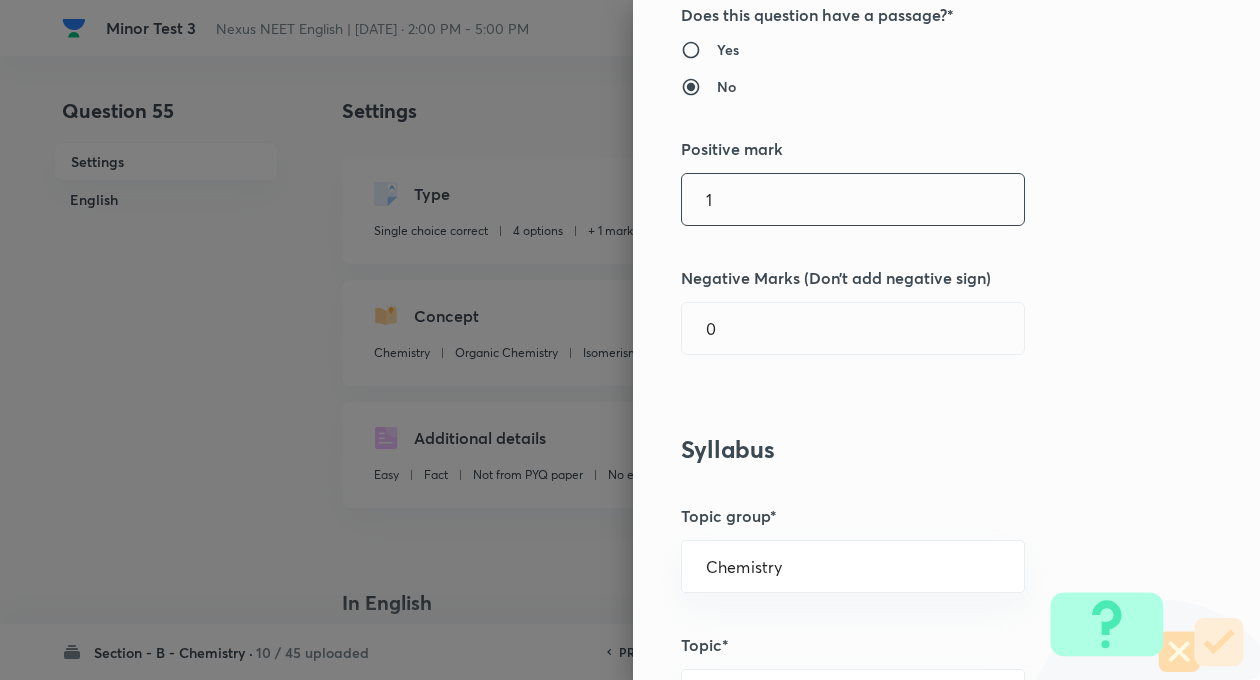 click on "1" at bounding box center [853, 199] 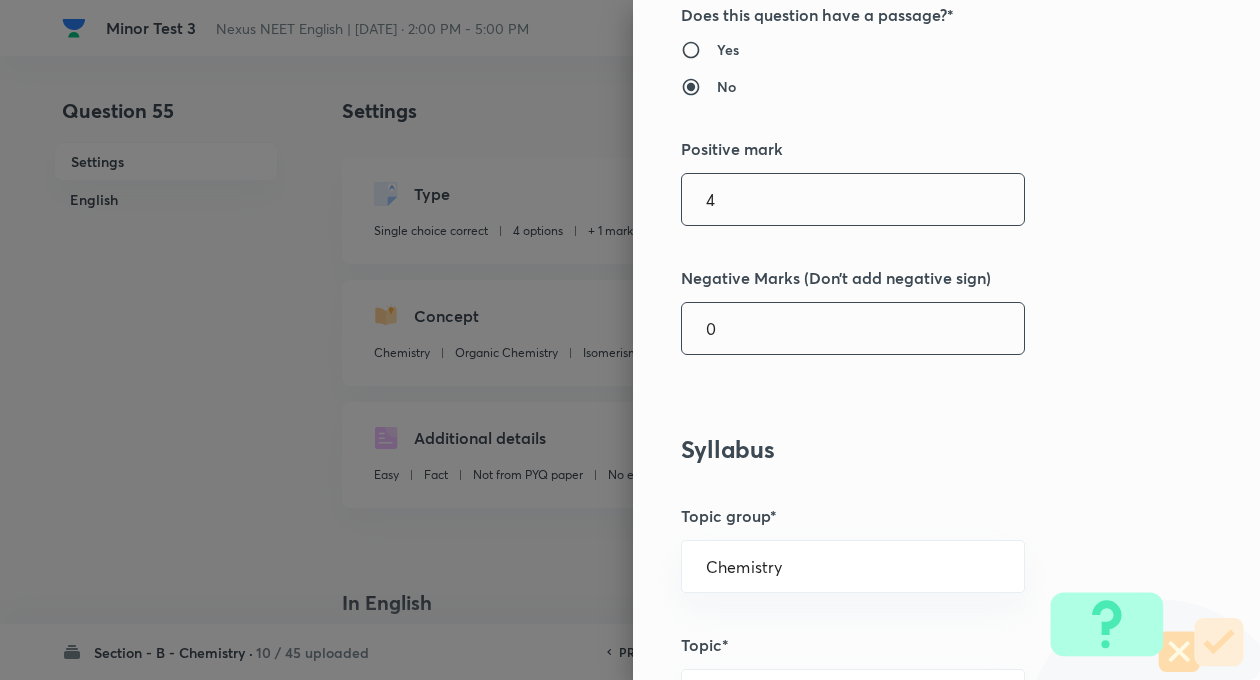 type on "4" 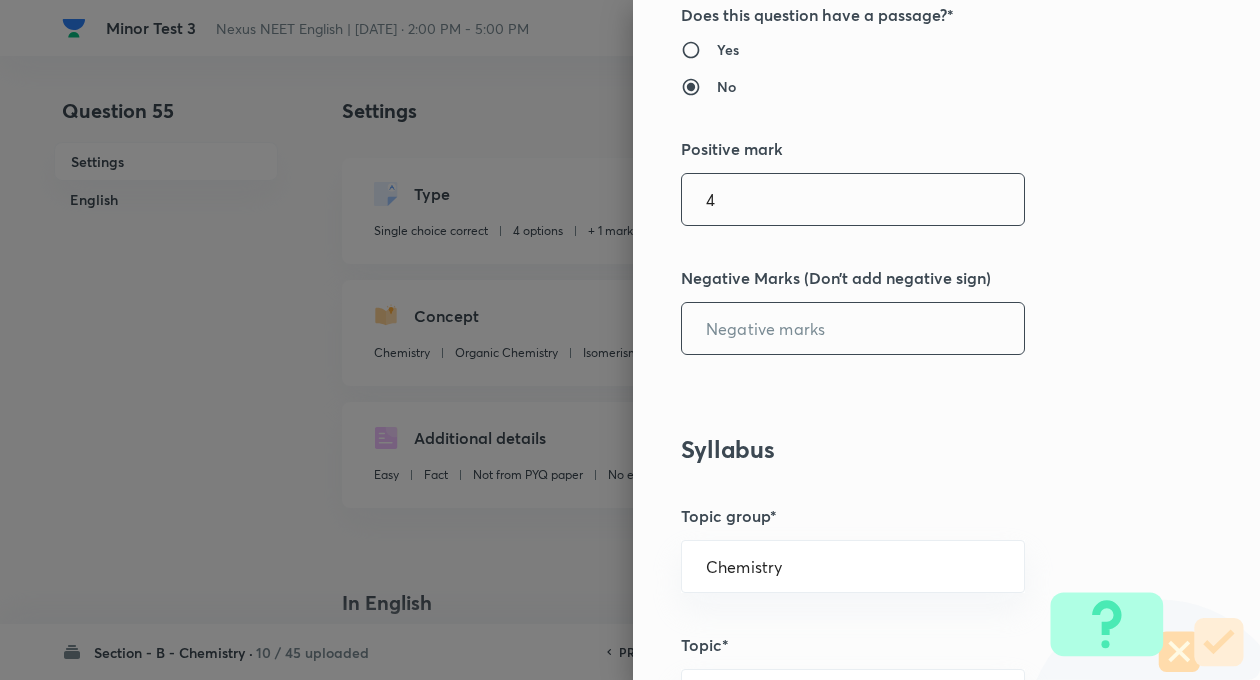 click at bounding box center (853, 328) 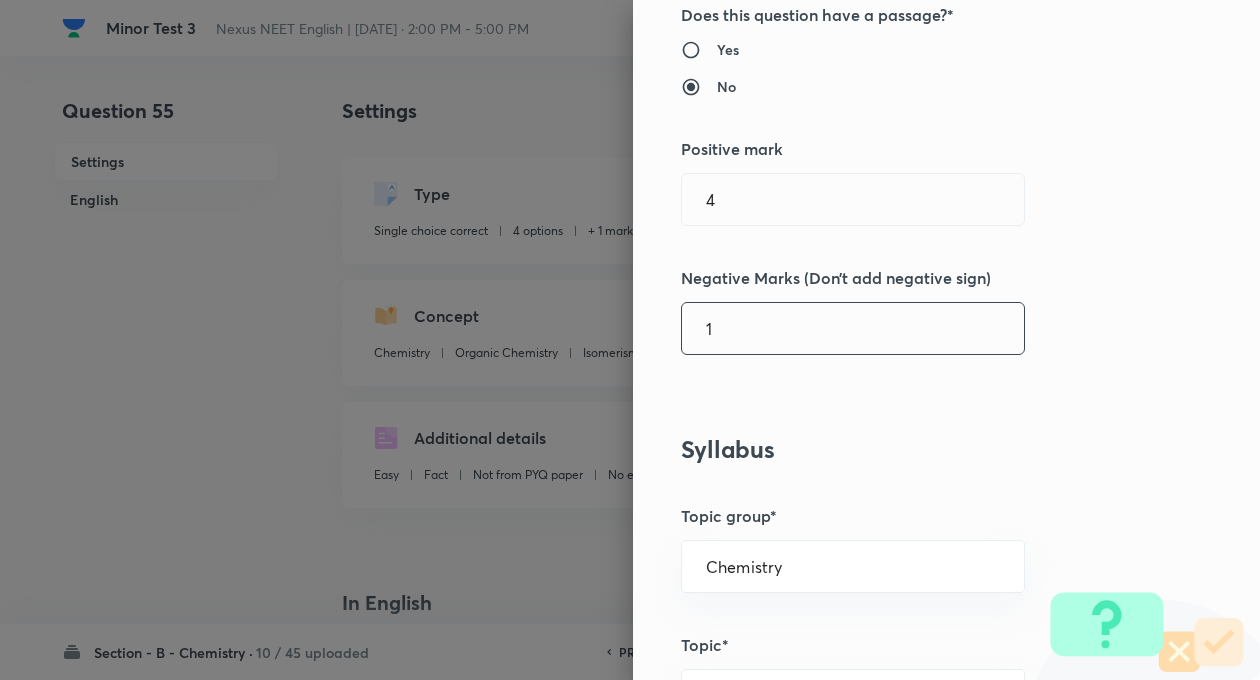 type on "1" 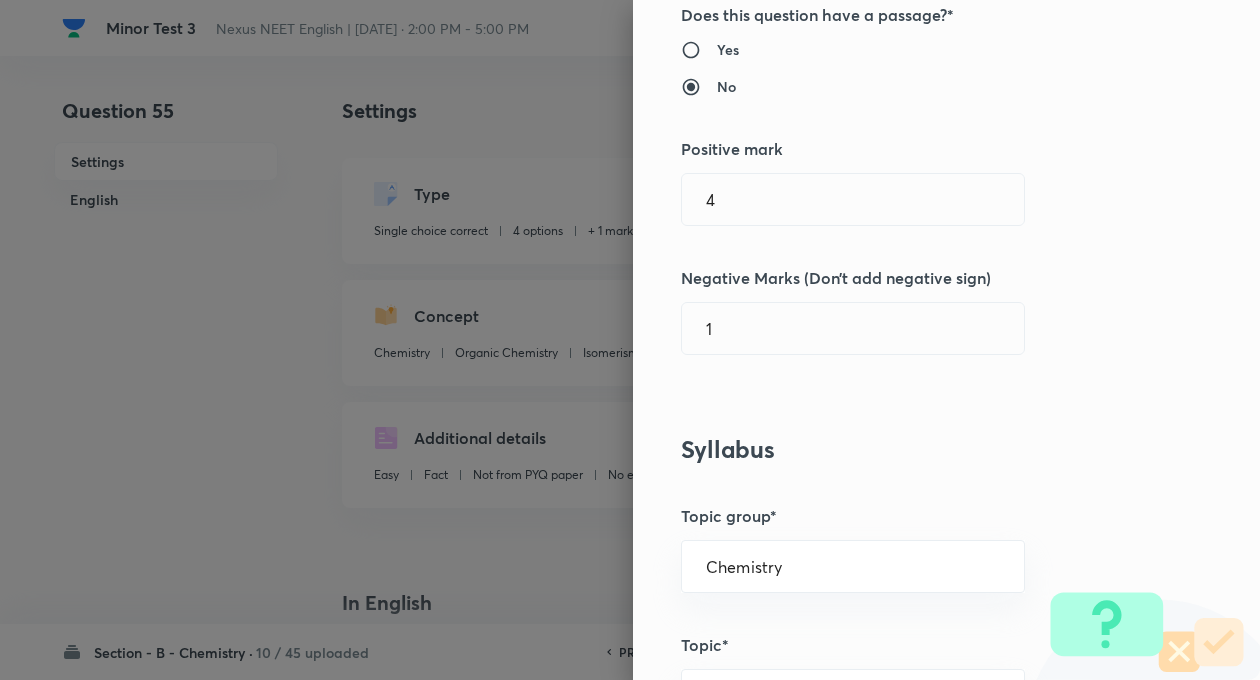 click on "Question settings Question type* Single choice correct Number of options* 2 3 4 5 Does this question have a passage?* Yes No Positive mark 4 ​ Negative Marks (Don’t add negative sign) 1 ​ Syllabus Topic group* Chemistry ​ Topic* Organic Chemistry ​ Concept* Isomerism ​ Sub-concept* Isomerism ​ Concept-field ​ Additional details Question Difficulty Very easy Easy Moderate Hard Very hard Question is based on Fact Numerical Concept Previous year question Yes No Does this question have equation? Yes No Verification status Is the question verified? *Select 'yes' only if a question is verified Yes No Save" at bounding box center [946, 340] 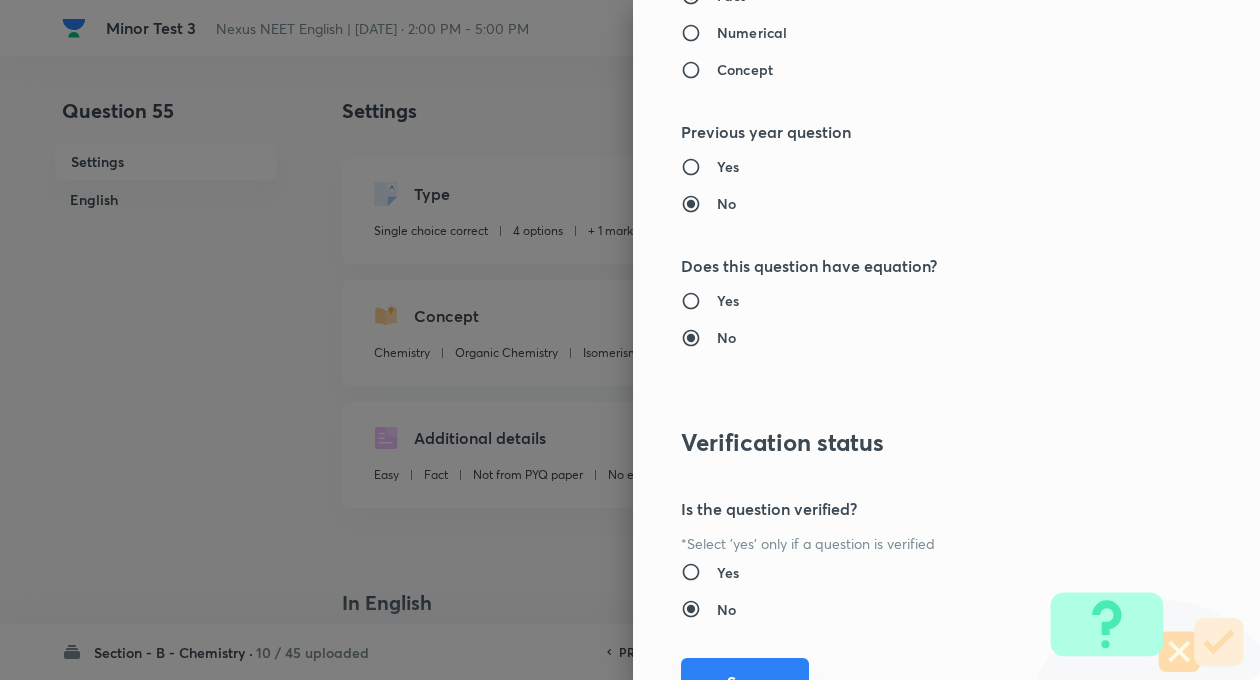 scroll, scrollTop: 2046, scrollLeft: 0, axis: vertical 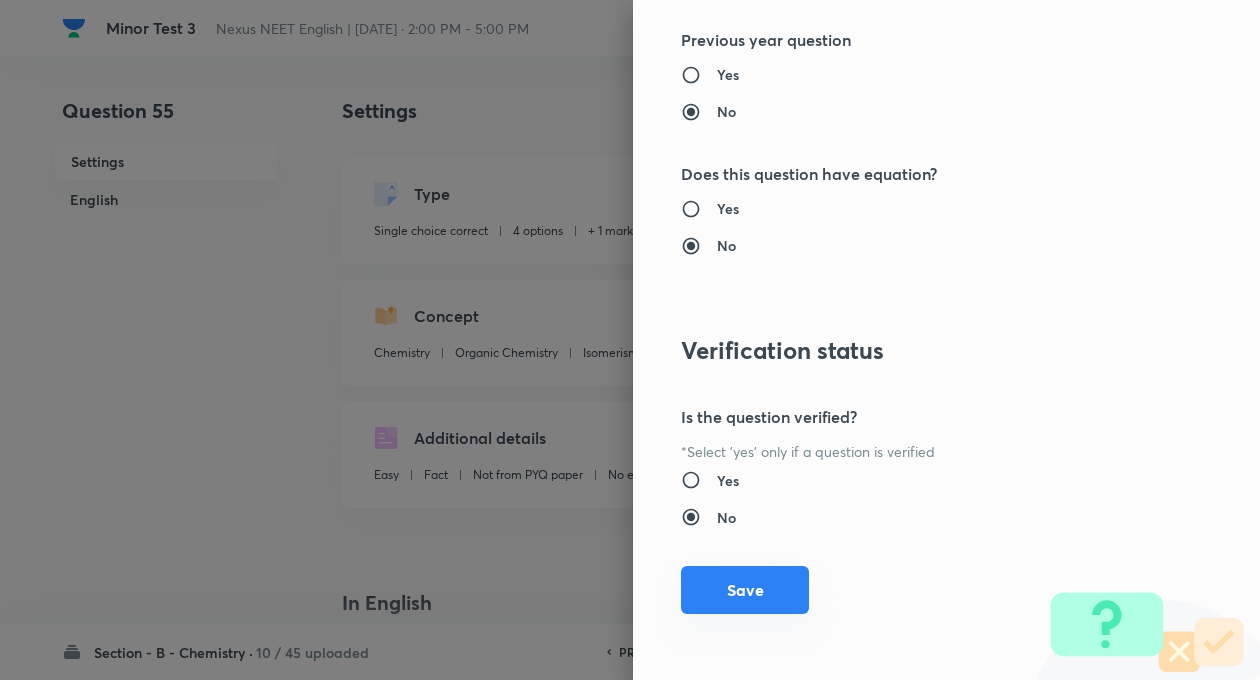 click on "Save" at bounding box center (745, 590) 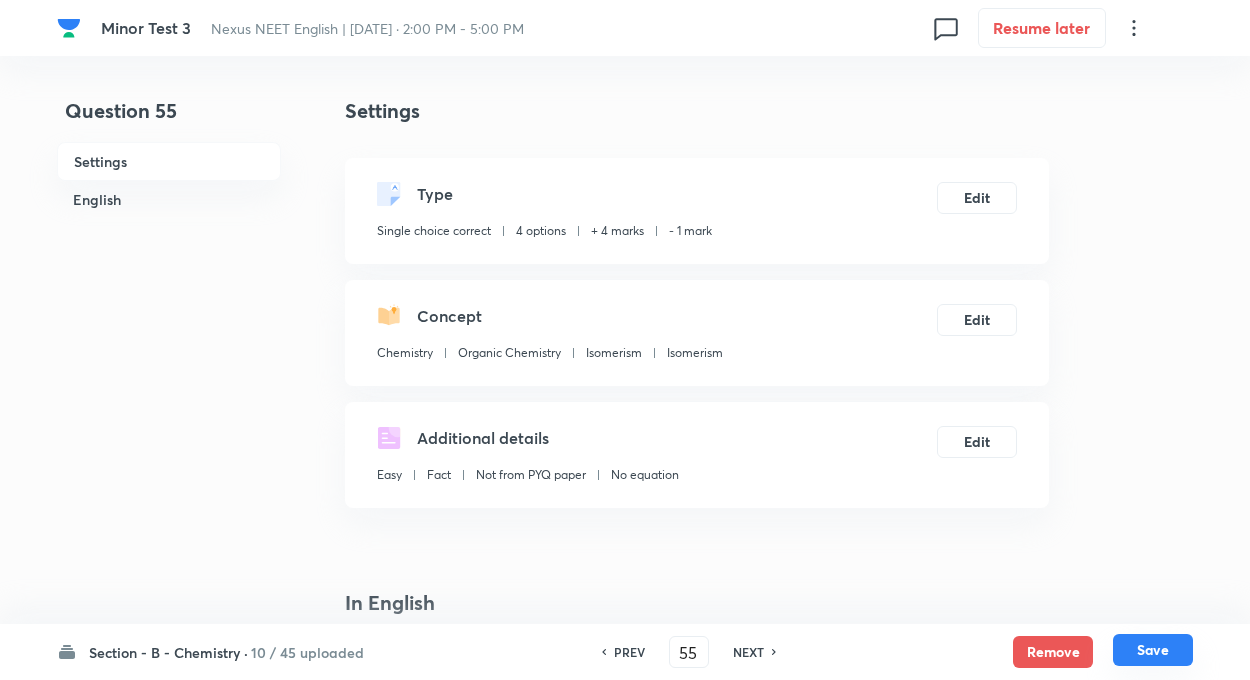 click on "Save" at bounding box center (1153, 650) 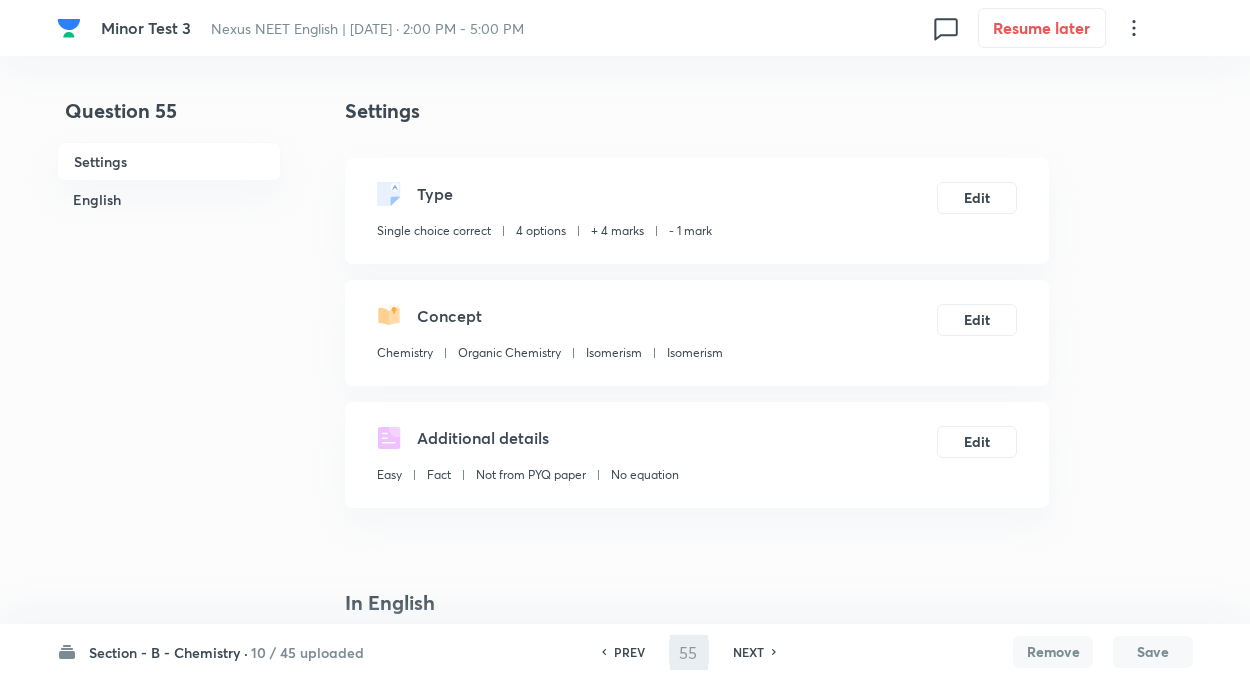type on "56" 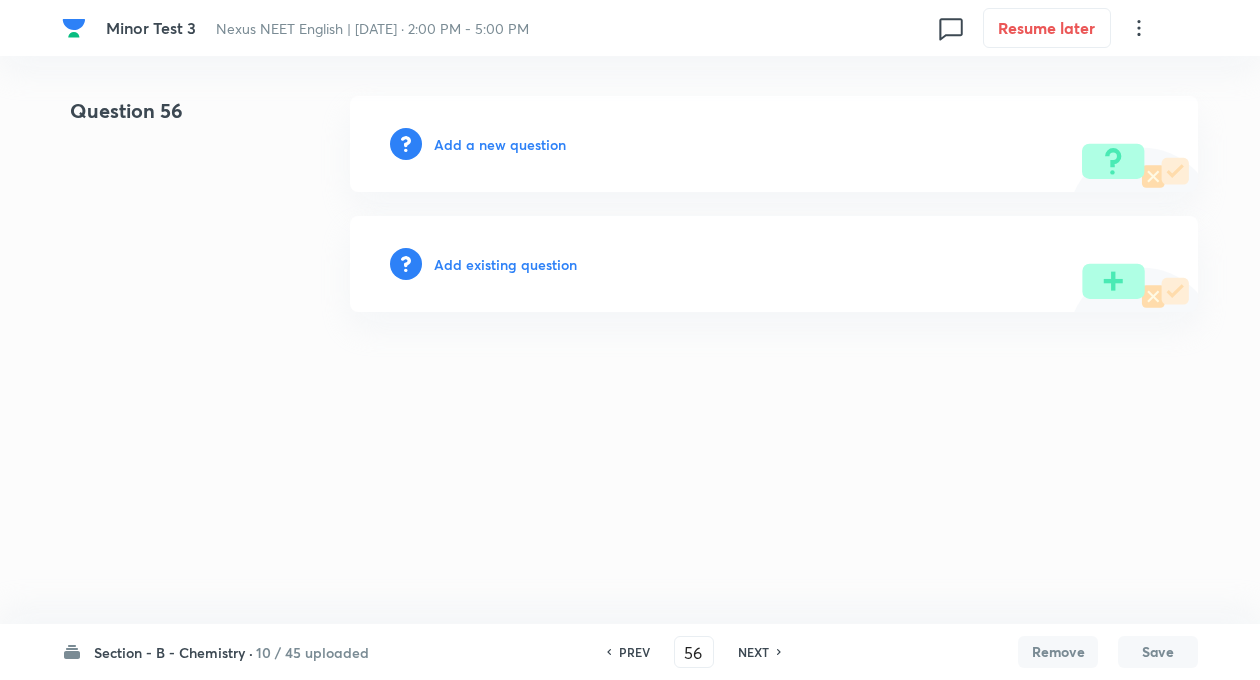 click on "Add a new question" at bounding box center [500, 144] 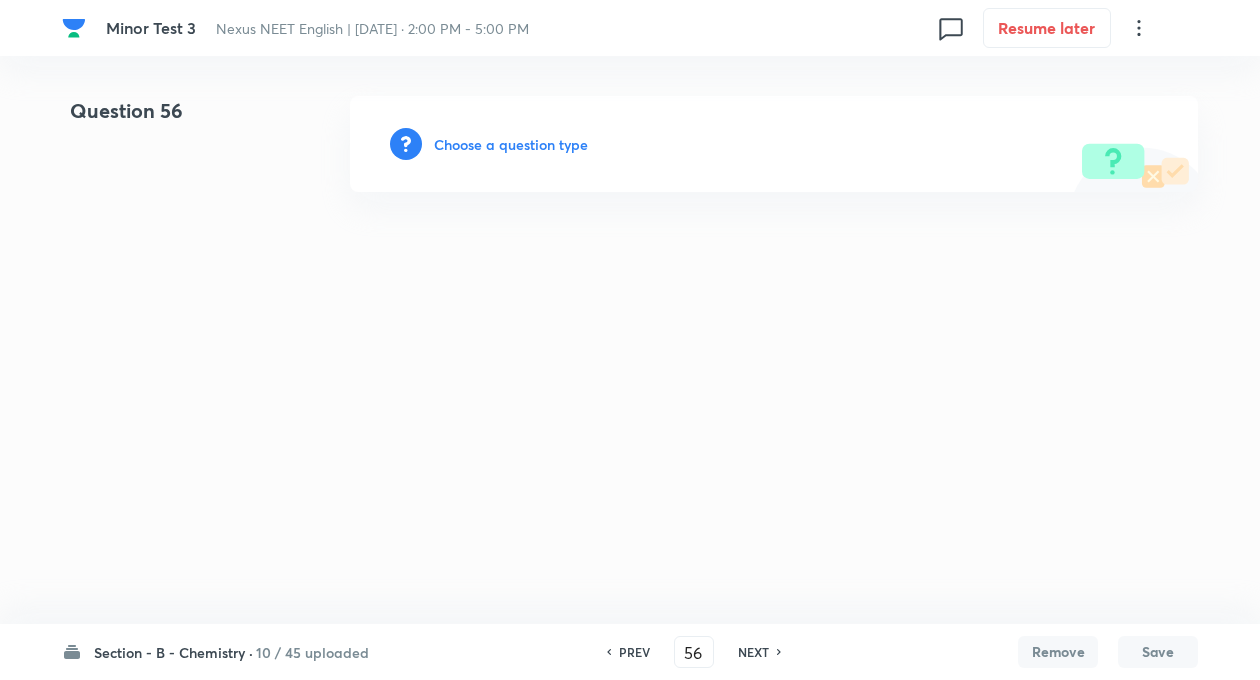 click on "Choose a question type" at bounding box center (511, 144) 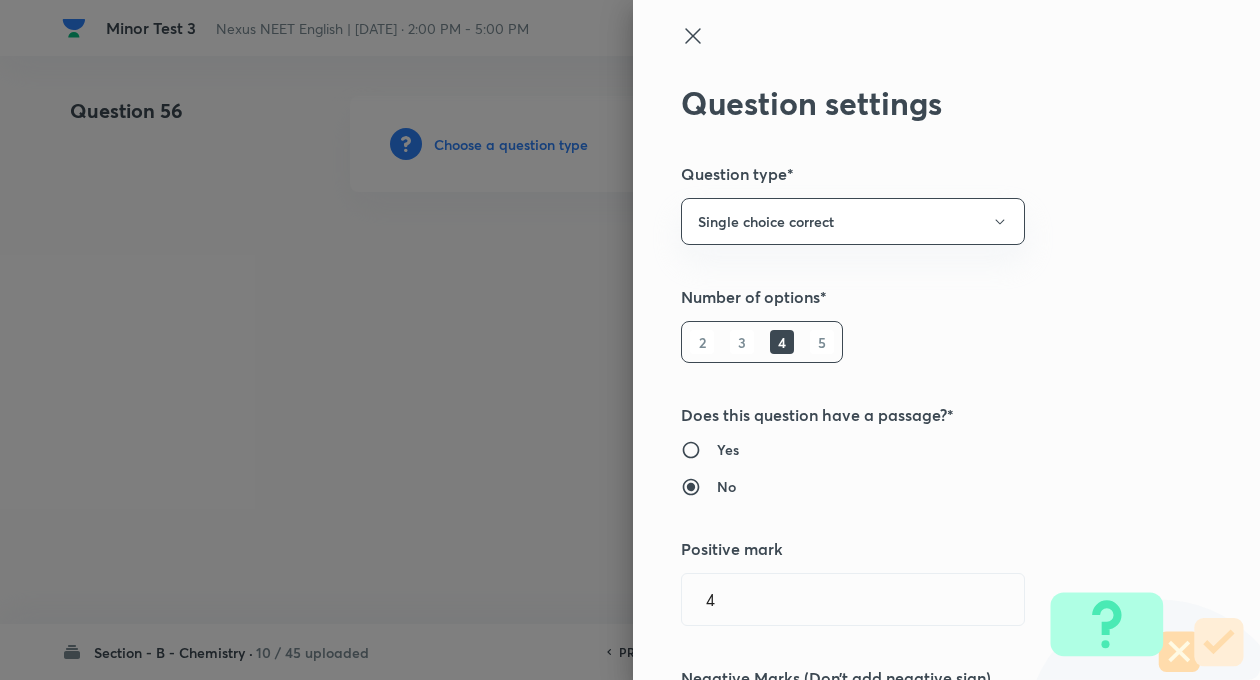 type 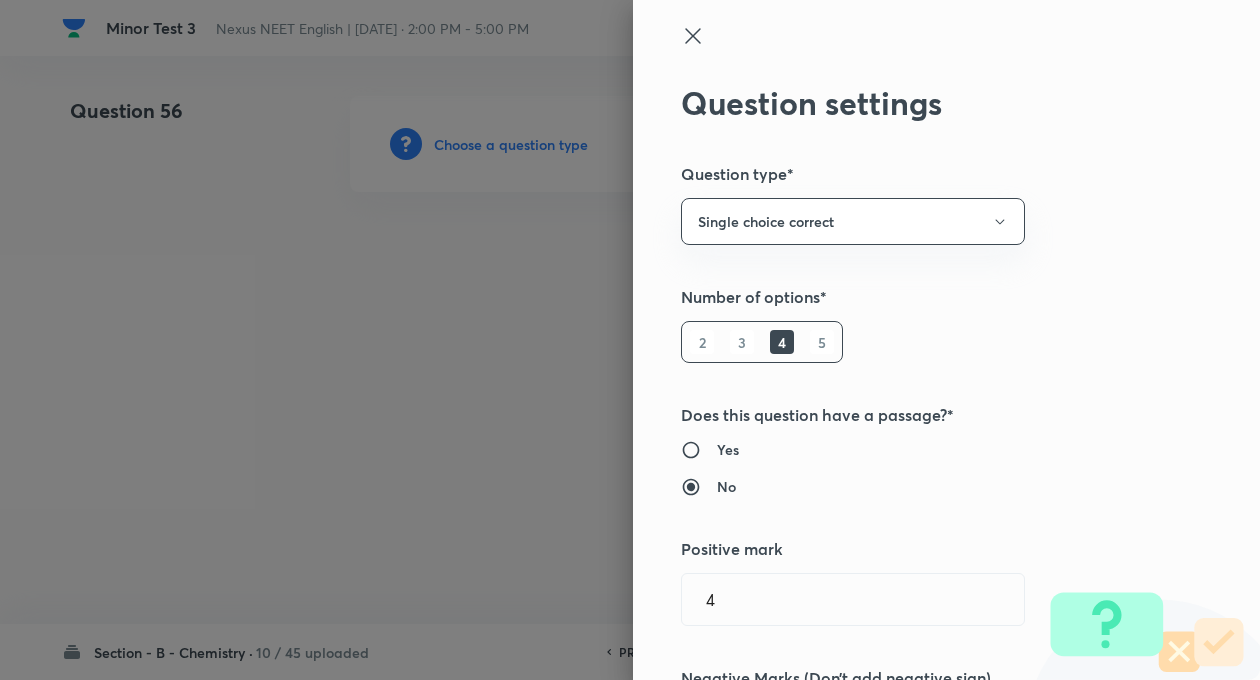 type 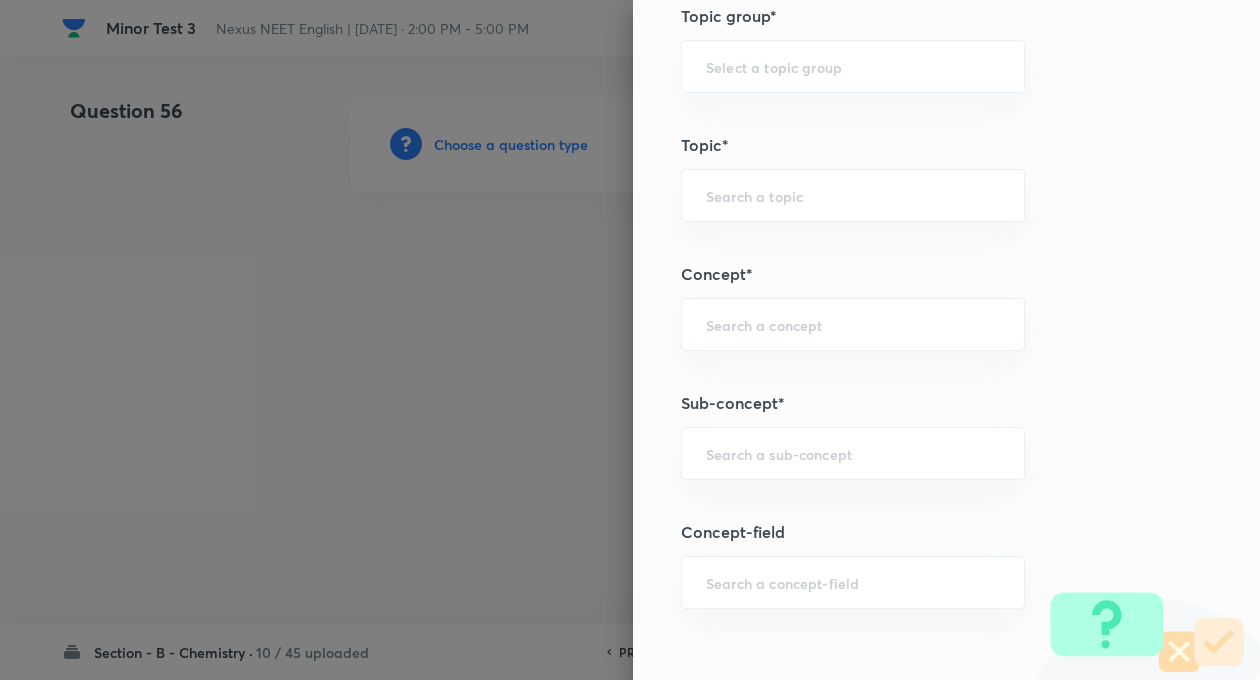scroll, scrollTop: 880, scrollLeft: 0, axis: vertical 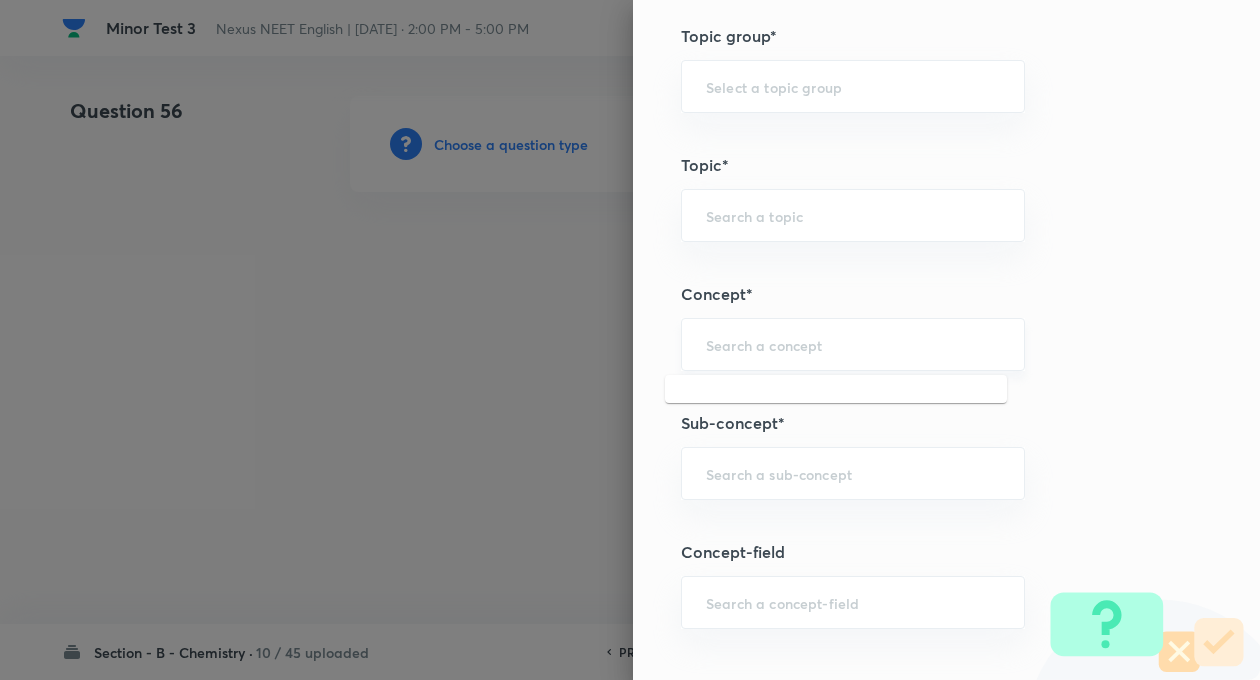 click at bounding box center (853, 344) 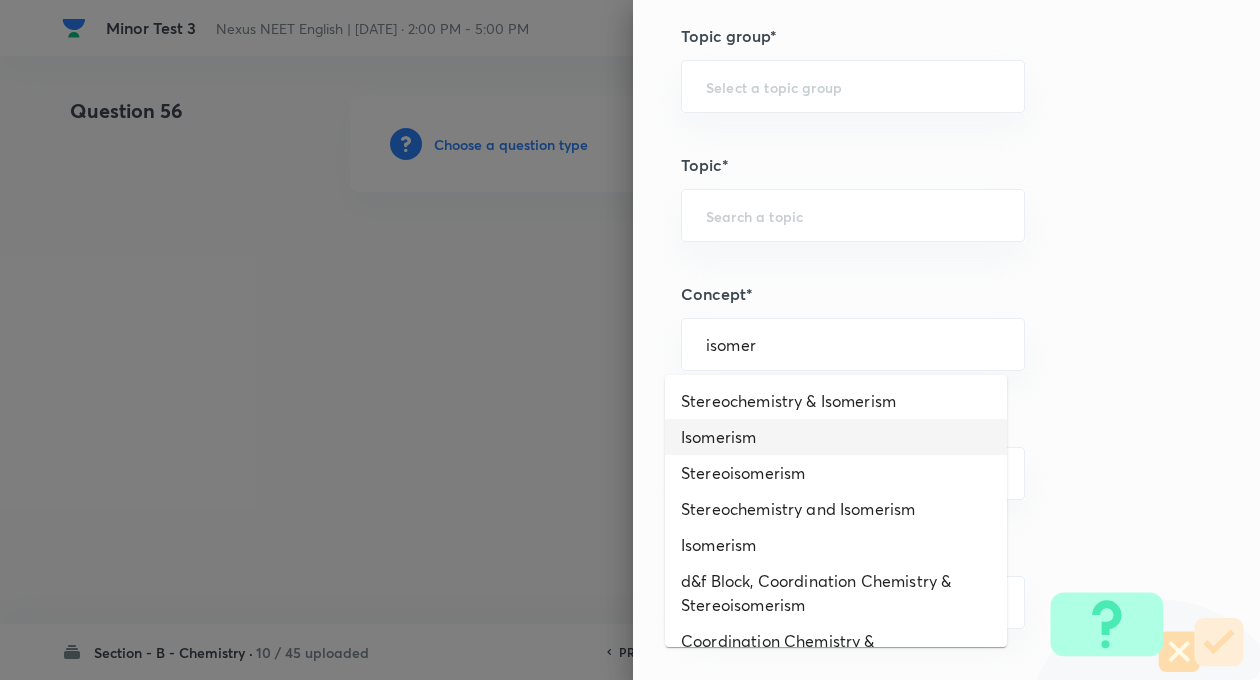 click on "Isomerism" at bounding box center [836, 437] 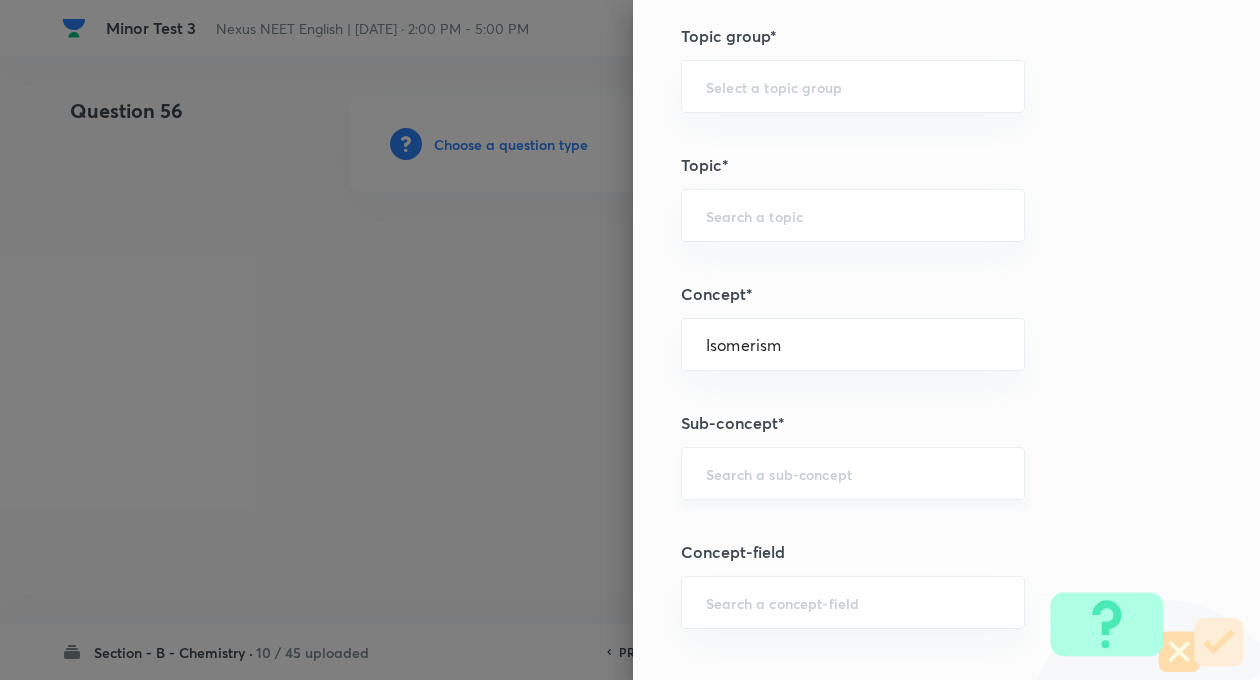 type on "Chemistry" 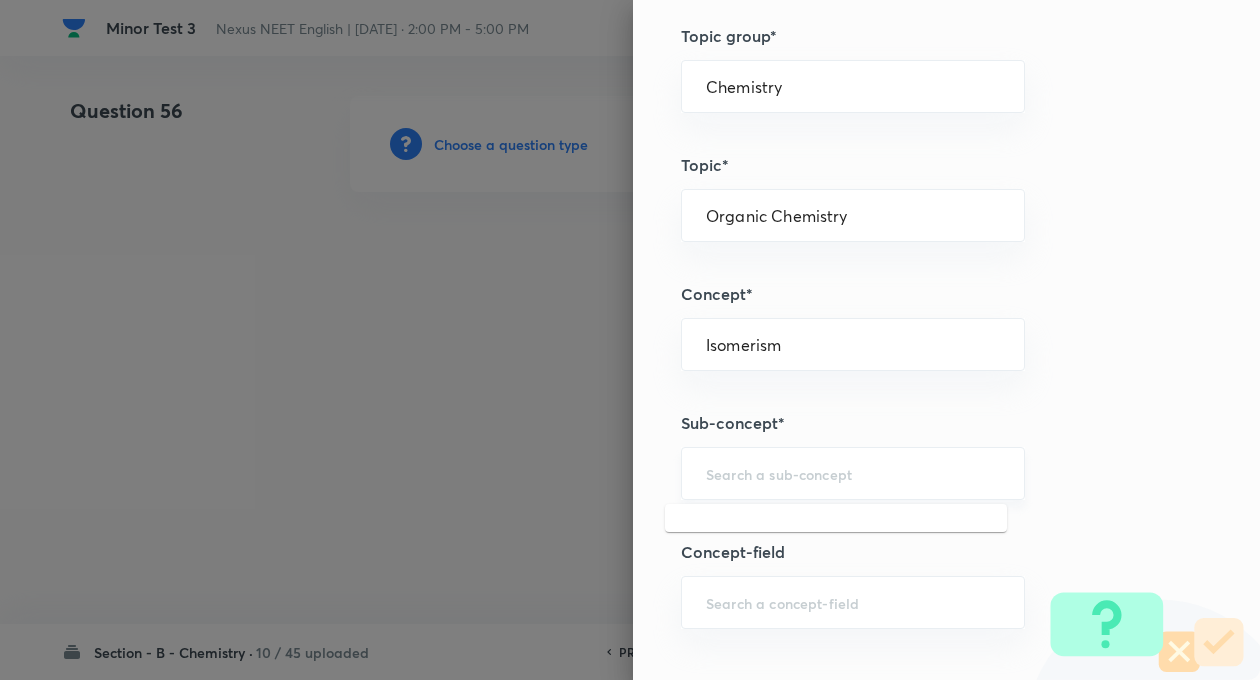 click at bounding box center (853, 473) 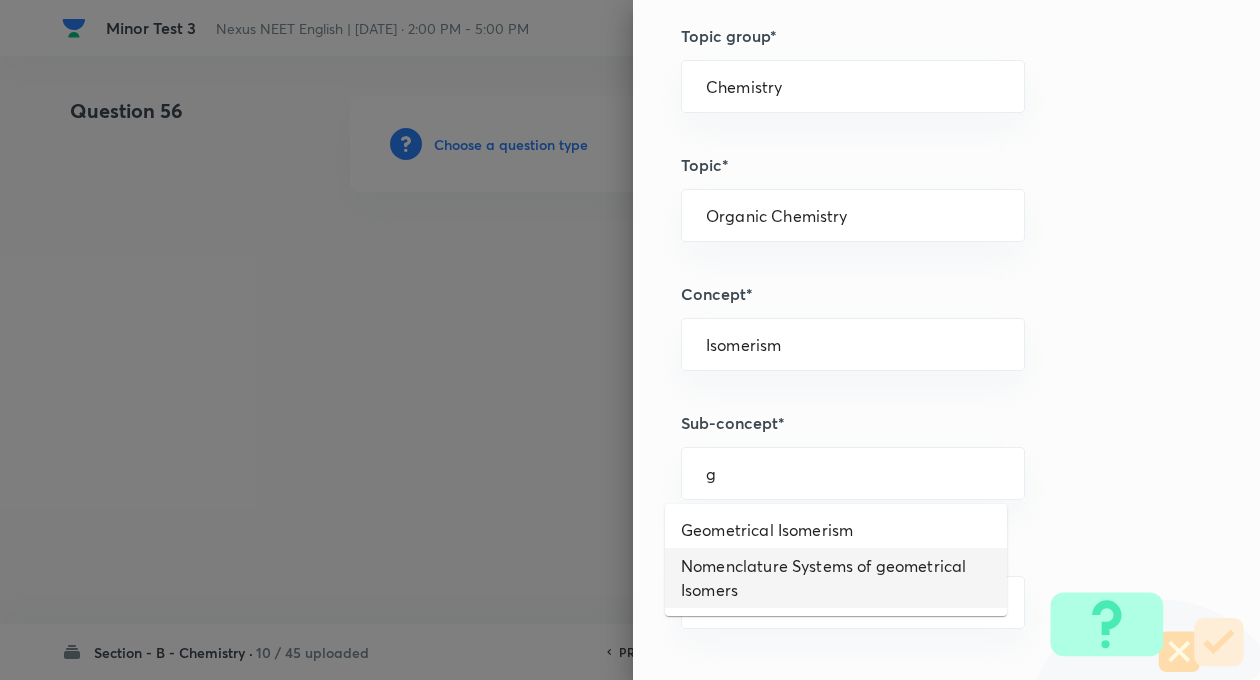click on "Nomenclature Systems of geometrical Isomers" at bounding box center (836, 578) 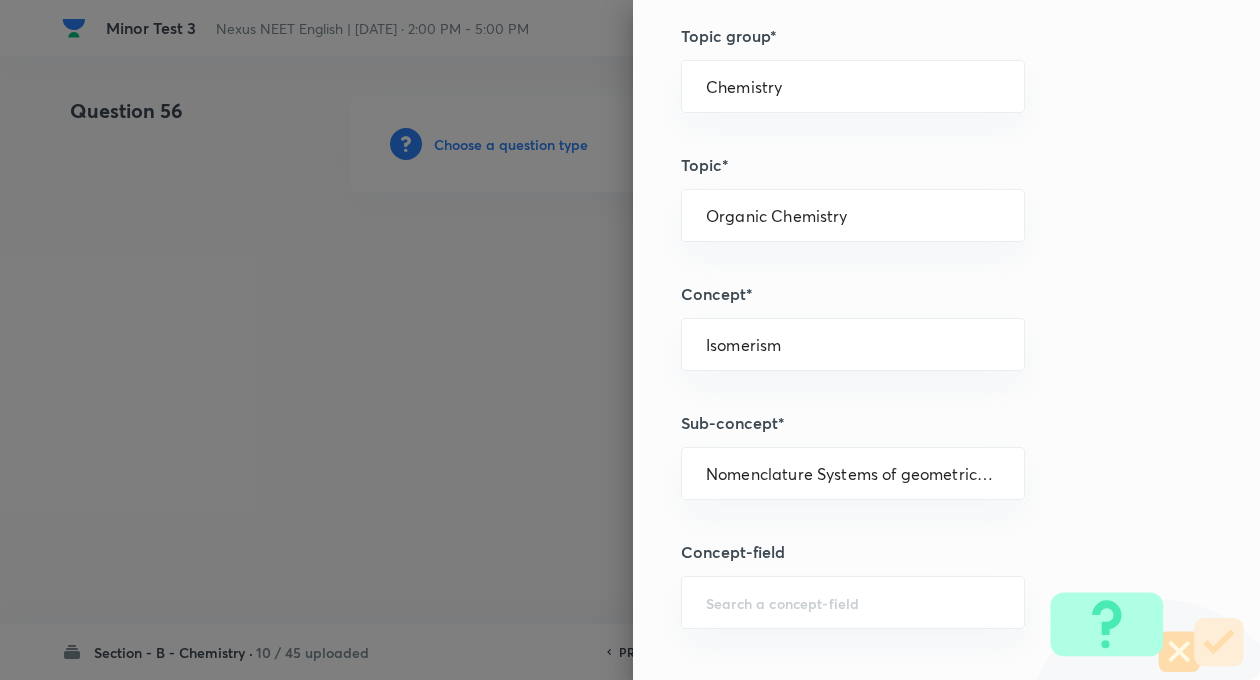 click on "Question settings Question type* Single choice correct Number of options* 2 3 4 5 Does this question have a passage?* Yes No Positive mark 4 ​ Negative Marks (Don’t add negative sign) 1 ​ Syllabus Topic group* Chemistry ​ Topic* Organic Chemistry ​ Concept* Isomerism ​ Sub-concept* Nomenclature Systems of geometrical Isomers ​ Concept-field ​ Additional details Question Difficulty Very easy Easy Moderate Hard Very hard Question is based on Fact Numerical Concept Previous year question Yes No Does this question have equation? Yes No Verification status Is the question verified? *Select 'yes' only if a question is verified Yes No Save" at bounding box center [946, 340] 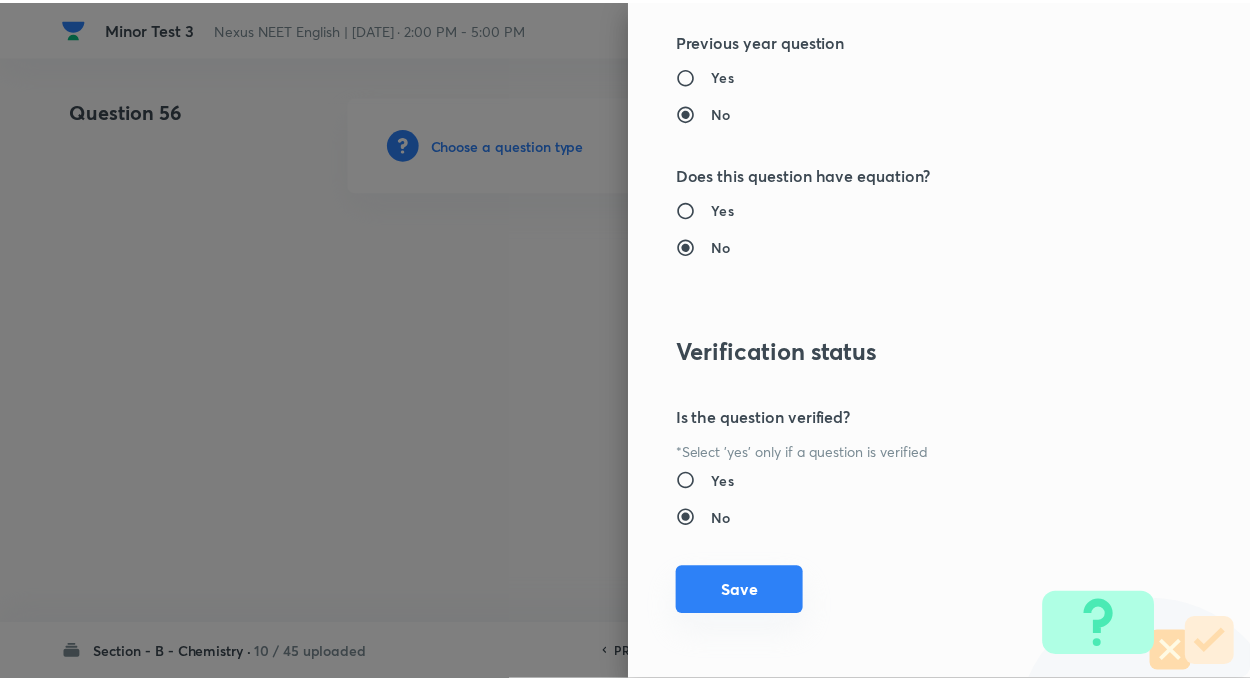 scroll, scrollTop: 2046, scrollLeft: 0, axis: vertical 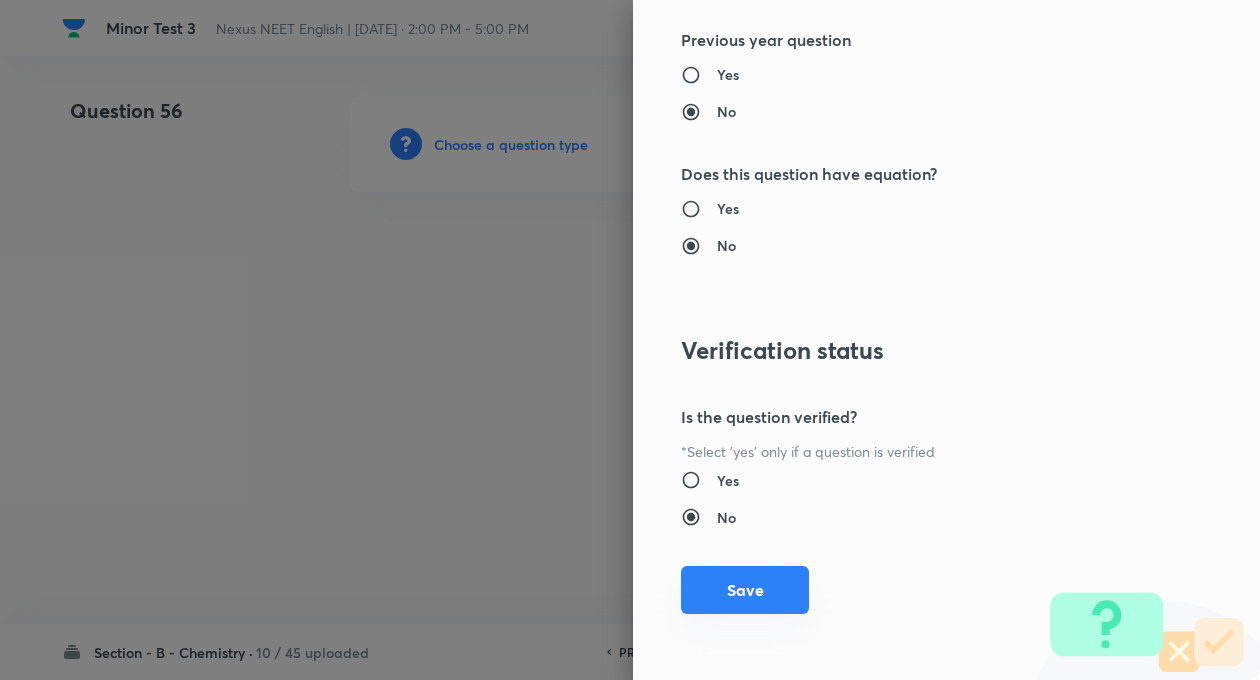 click on "Save" at bounding box center (745, 590) 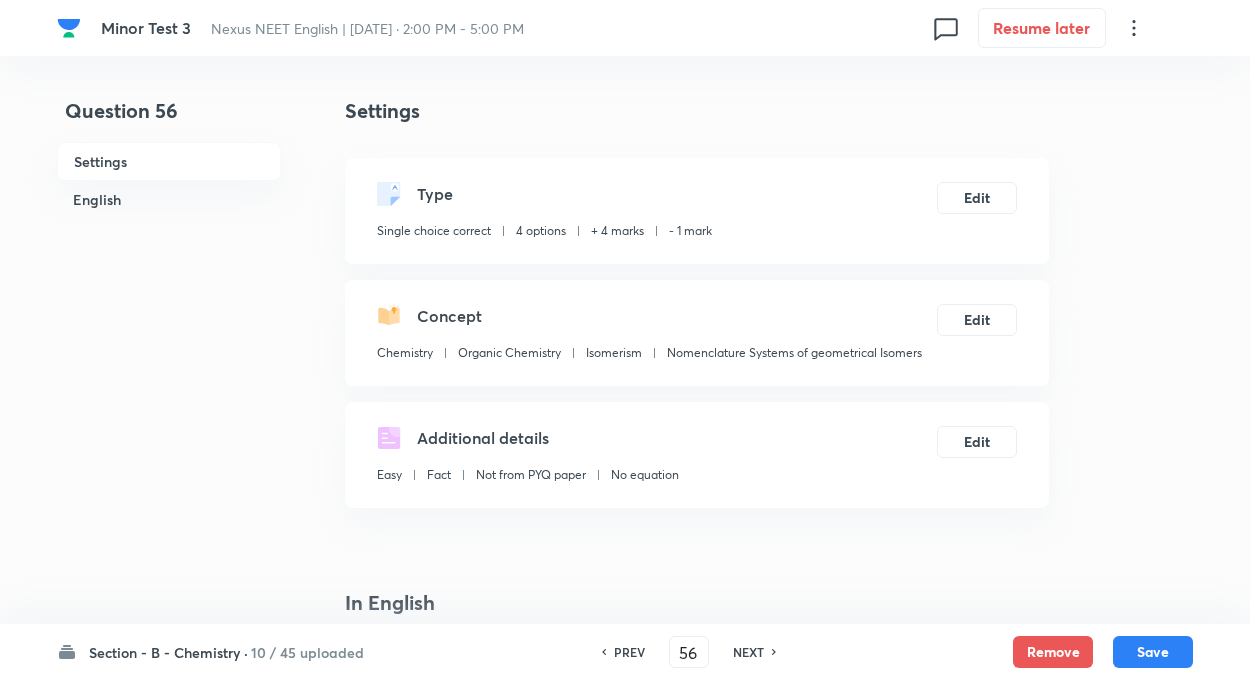 click on "Question 56 Settings English" at bounding box center (169, 1354) 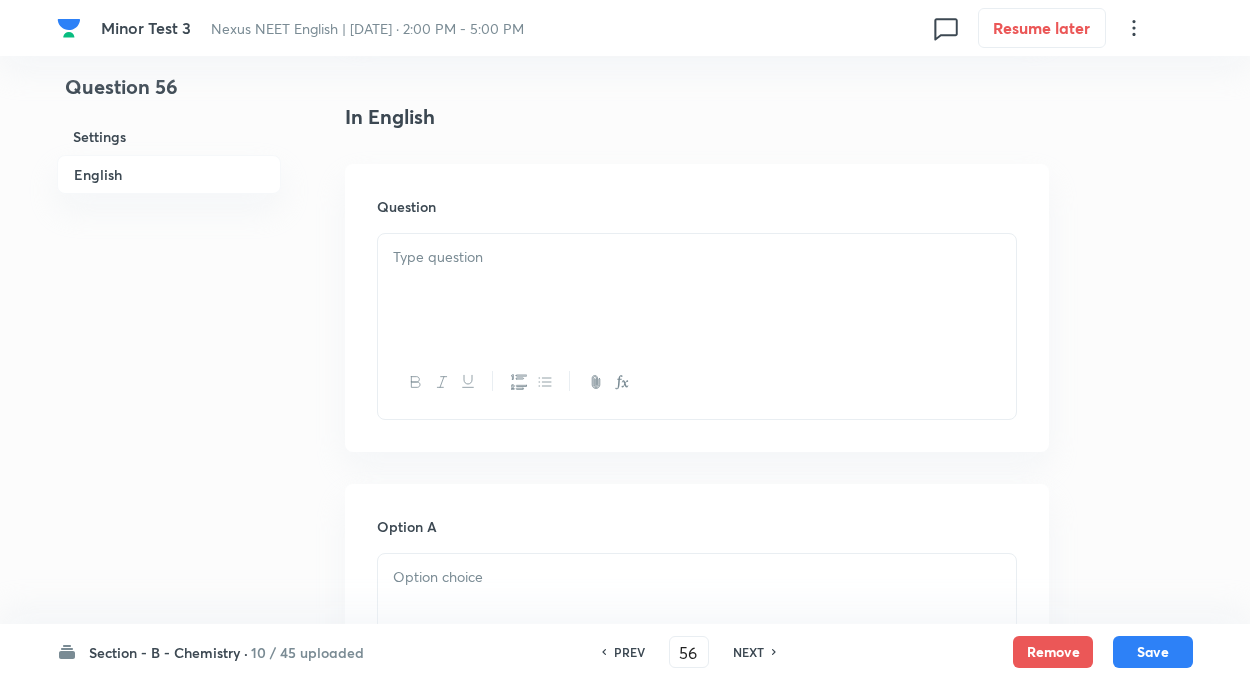 scroll, scrollTop: 520, scrollLeft: 0, axis: vertical 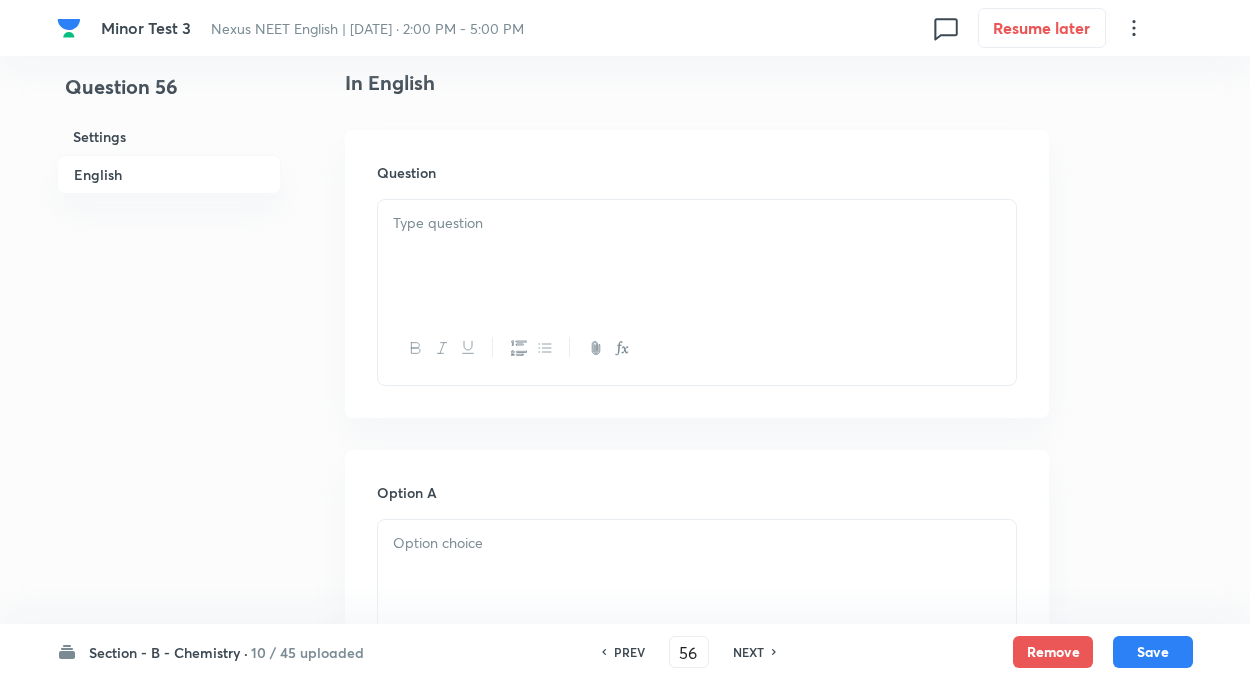 click at bounding box center [697, 256] 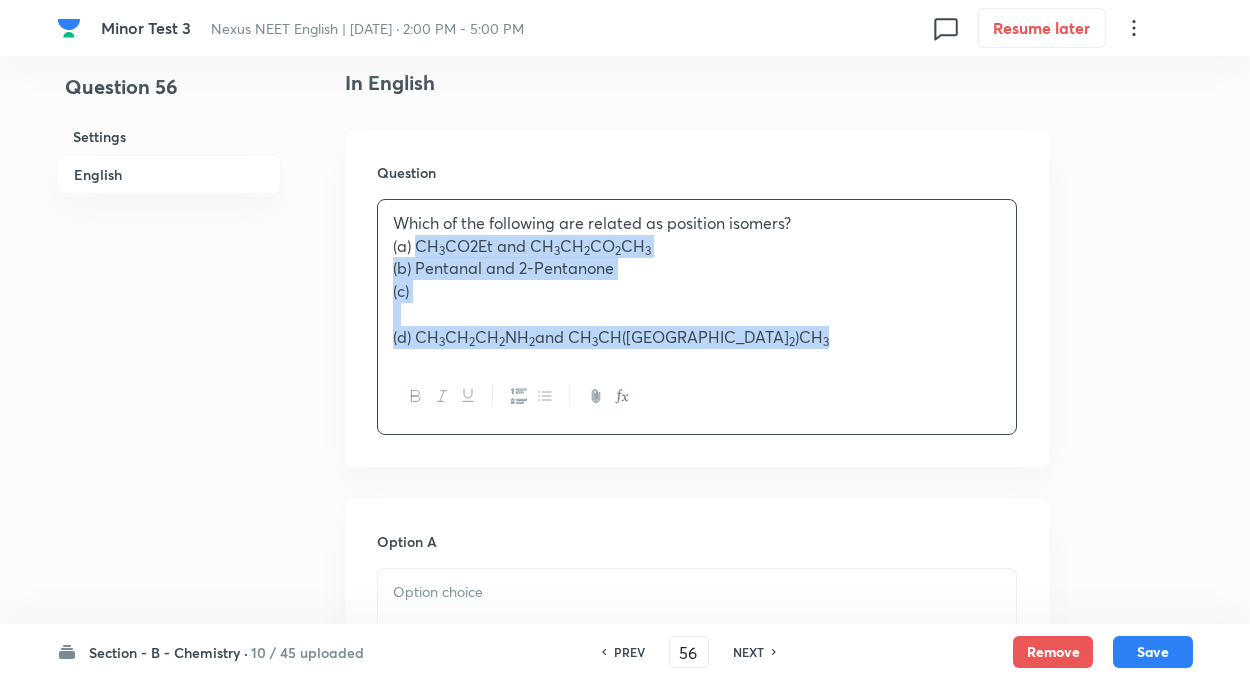 drag, startPoint x: 416, startPoint y: 245, endPoint x: 718, endPoint y: 334, distance: 314.84122 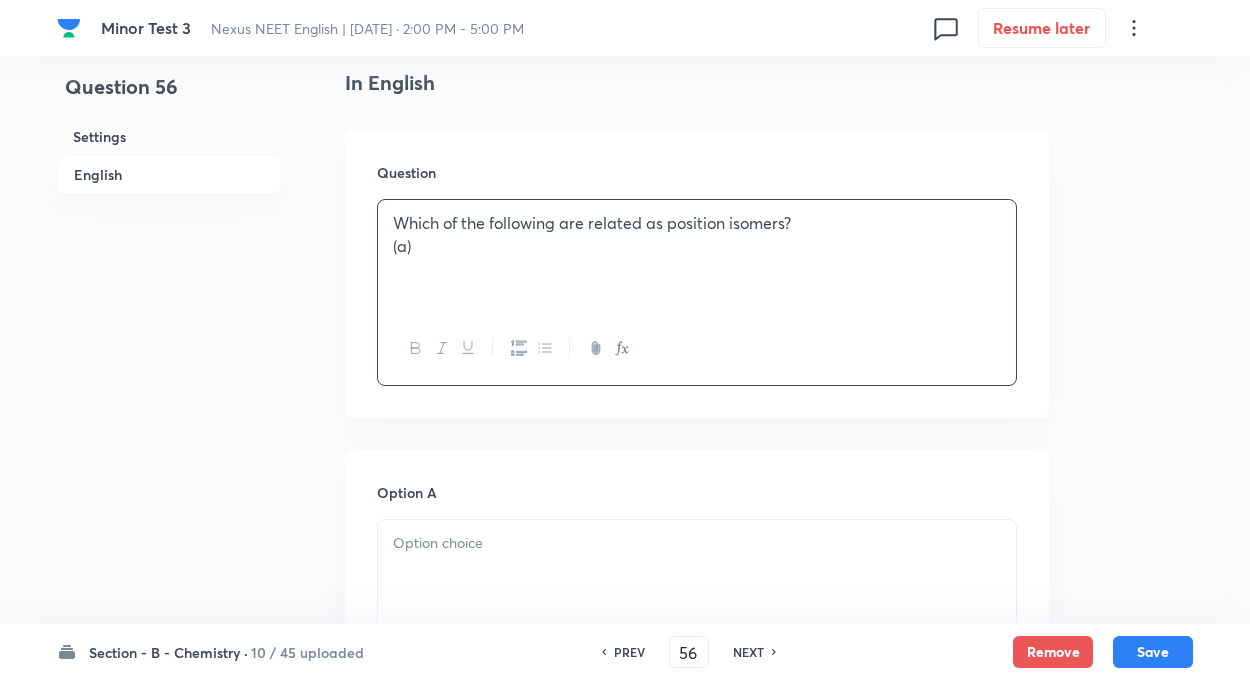 type 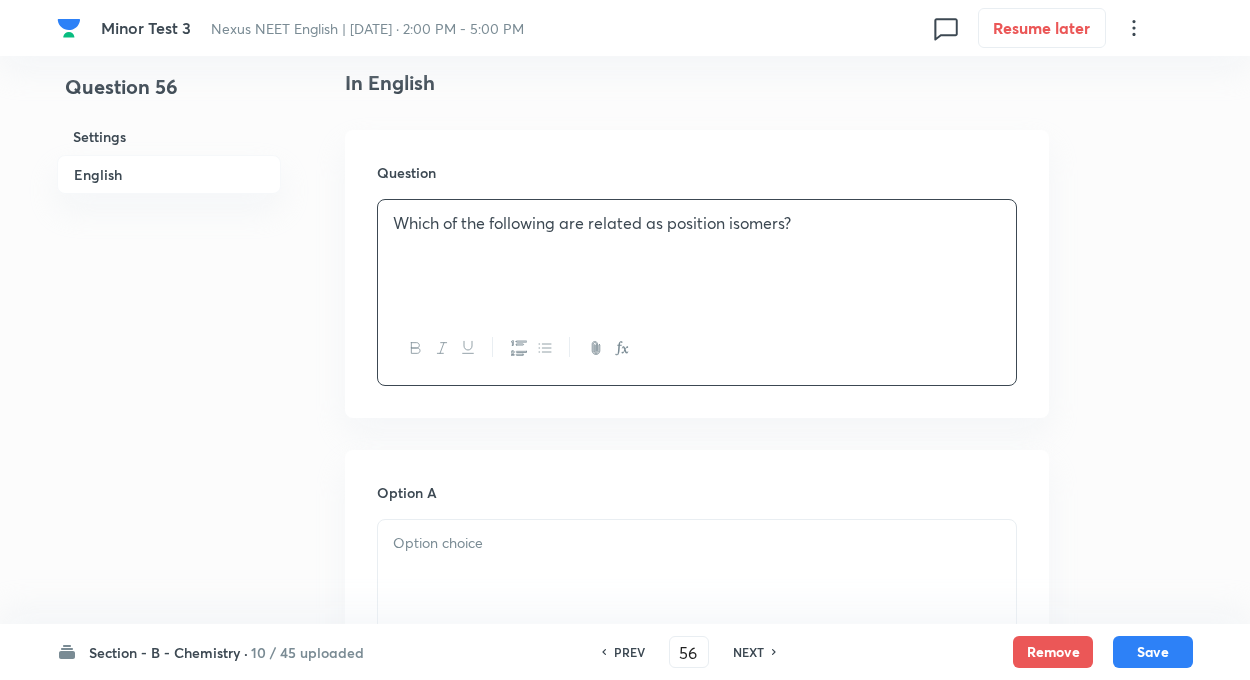 click on "Question 56 Settings English Settings Type Single choice correct 4 options + 4 marks - 1 mark Edit Concept Chemistry Organic Chemistry Isomerism Nomenclature Systems of geometrical Isomers Edit Additional details Easy Fact Not from PYQ paper No equation Edit In English Question Which of the following are related as position isomers? Option A Mark as correct answer Option B Mark as correct answer Option C Mark as correct answer Option D Mark as correct answer Solution" at bounding box center [625, 834] 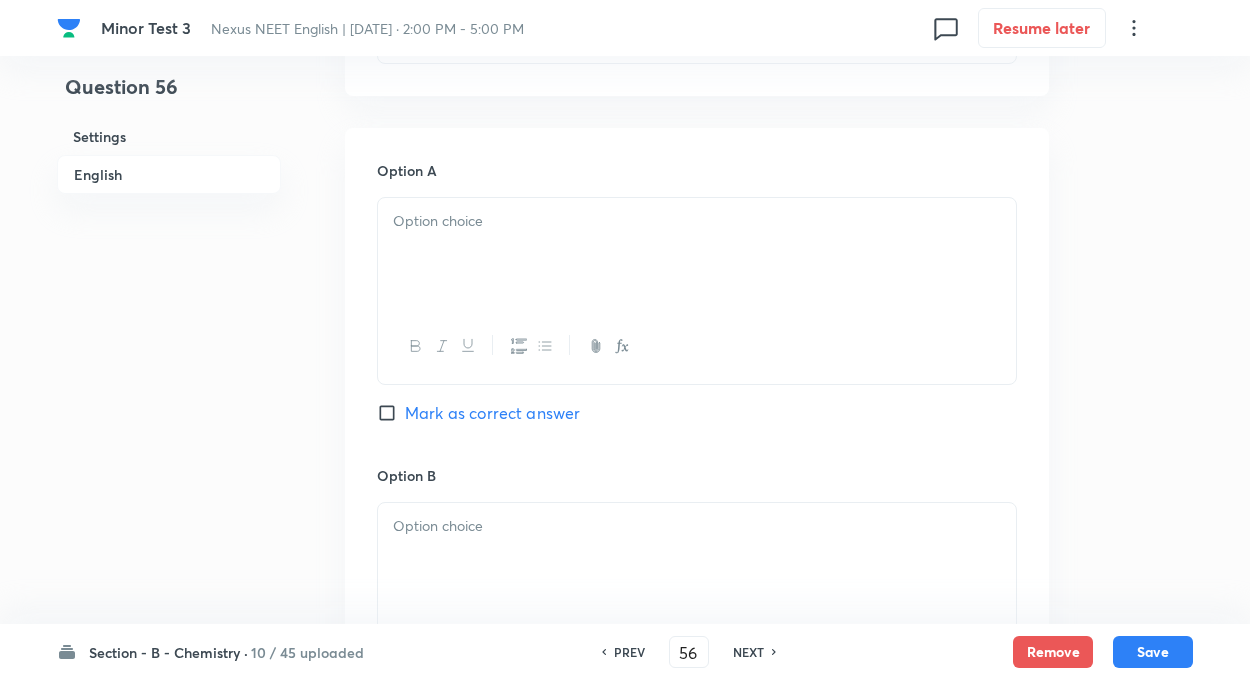 scroll, scrollTop: 880, scrollLeft: 0, axis: vertical 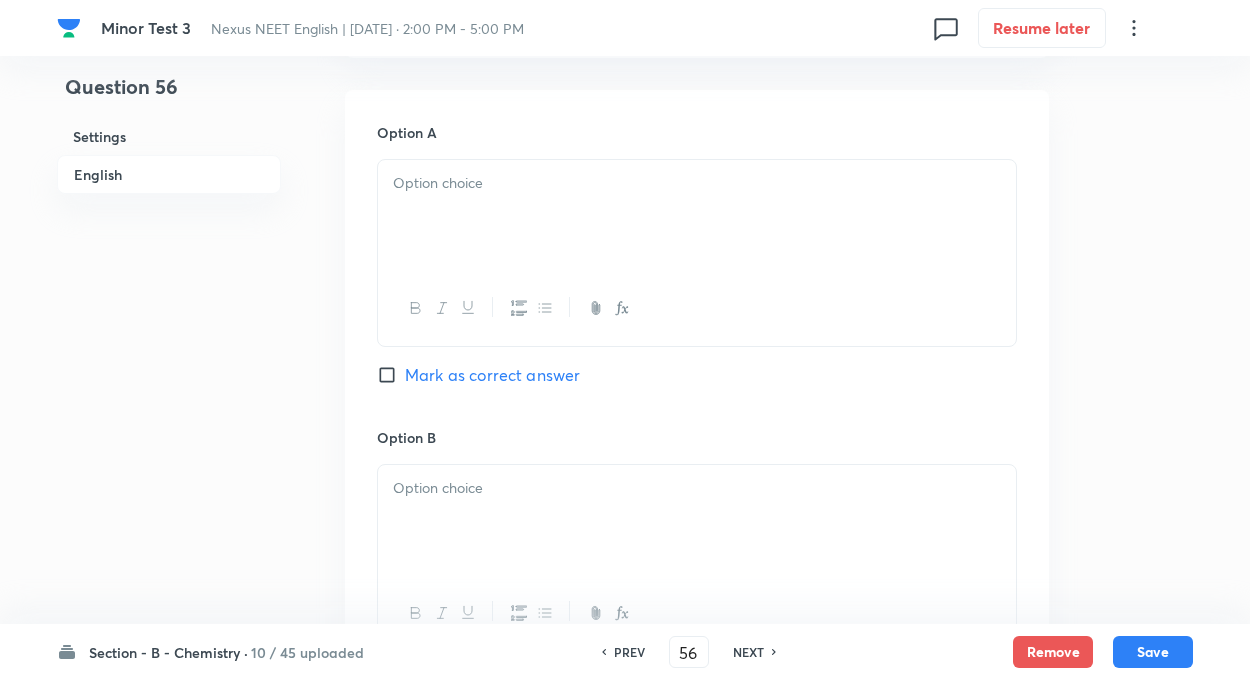 click at bounding box center [697, 216] 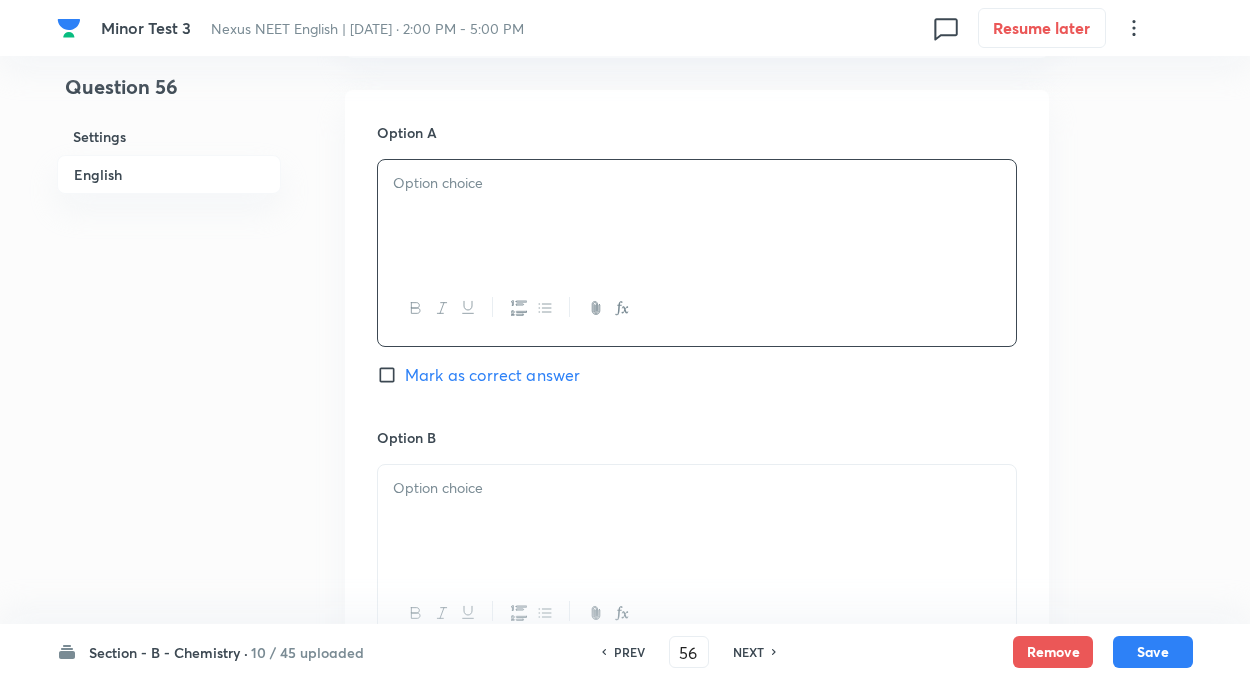 paste 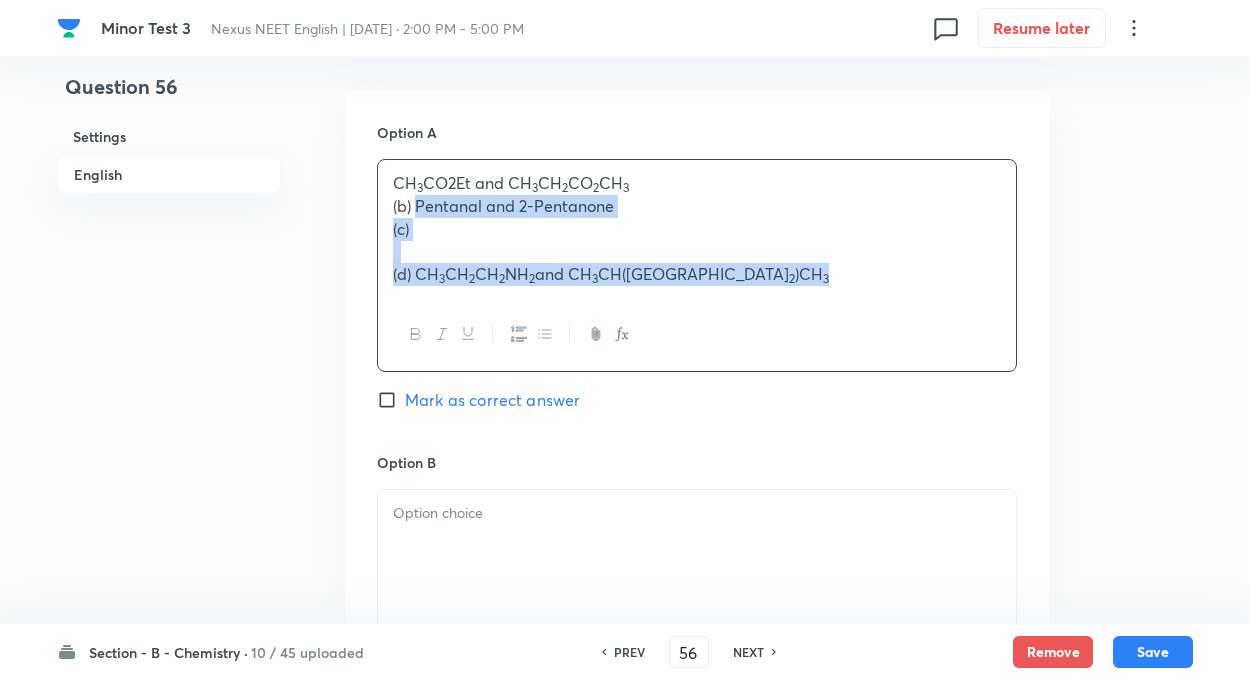 drag, startPoint x: 418, startPoint y: 208, endPoint x: 802, endPoint y: 355, distance: 411.17514 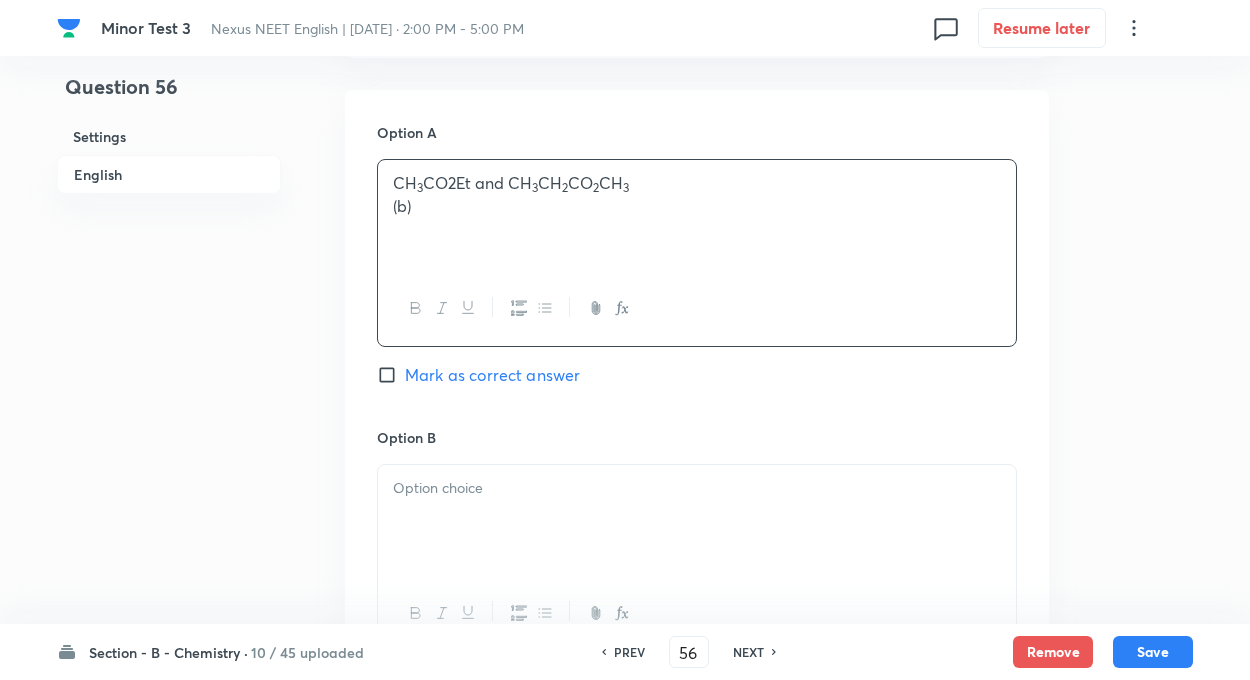type 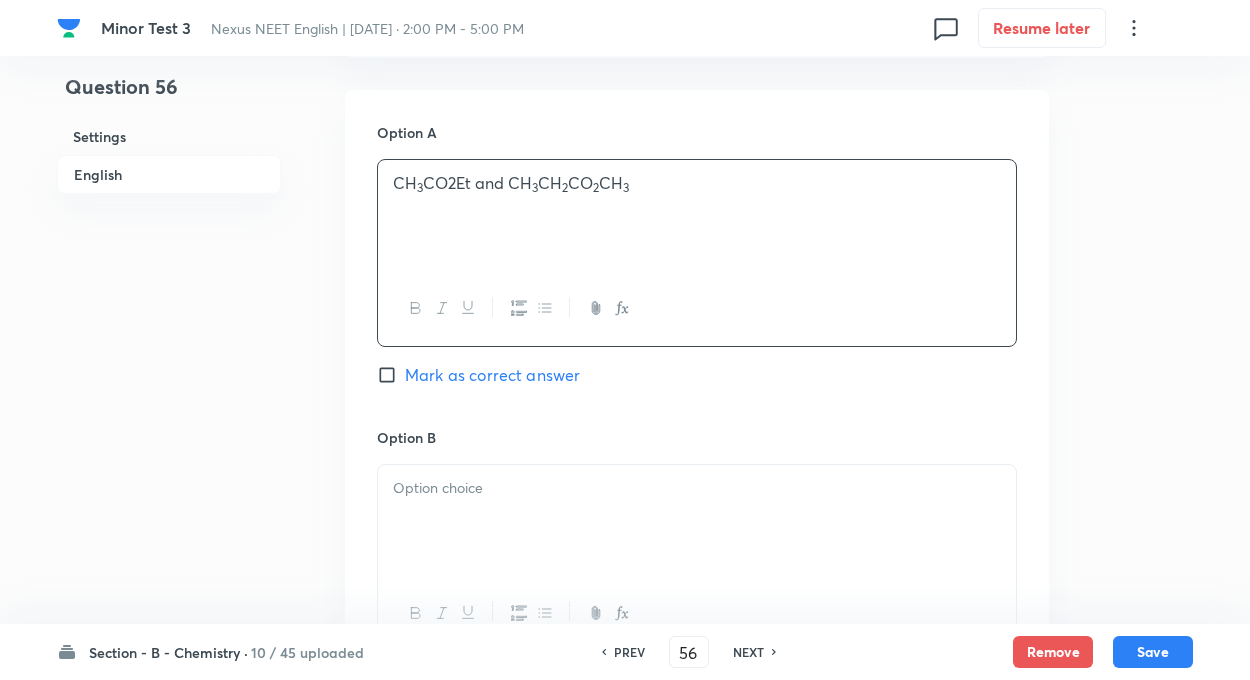 click on "CH 3 CO2Et and CH 3 CH 2 CO 2 CH 3" at bounding box center [697, 183] 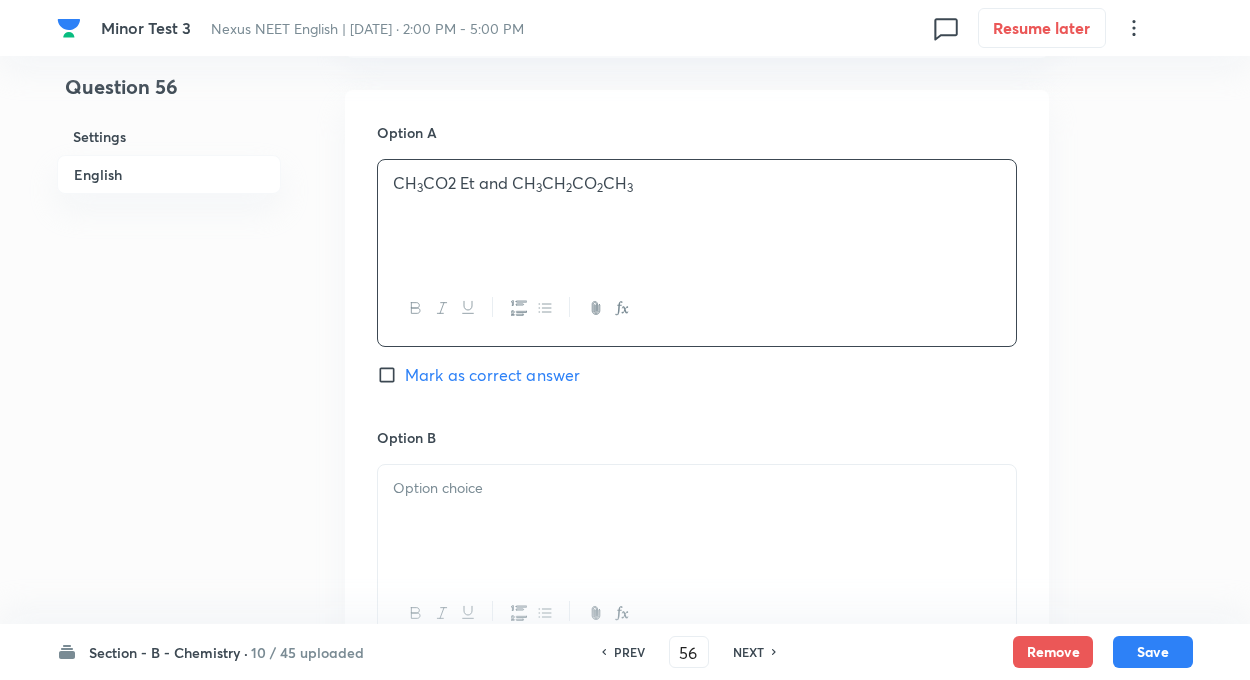 click at bounding box center (697, 521) 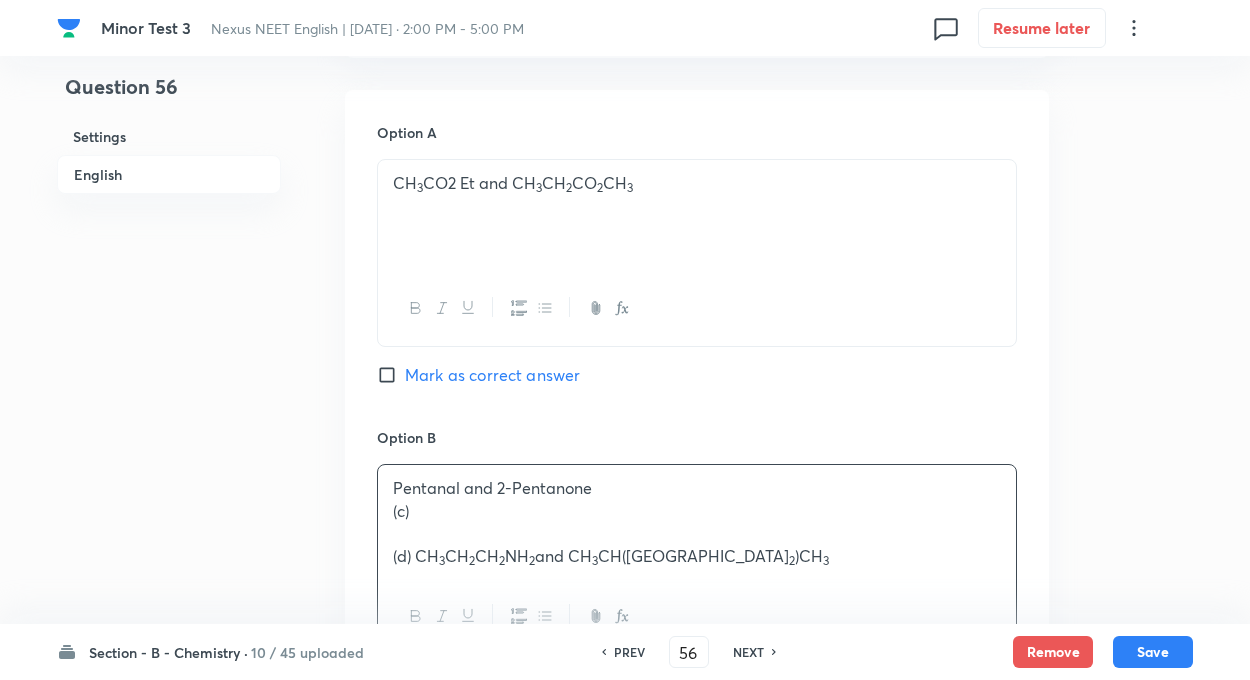 click on "Question 56 Settings English" at bounding box center (169, 475) 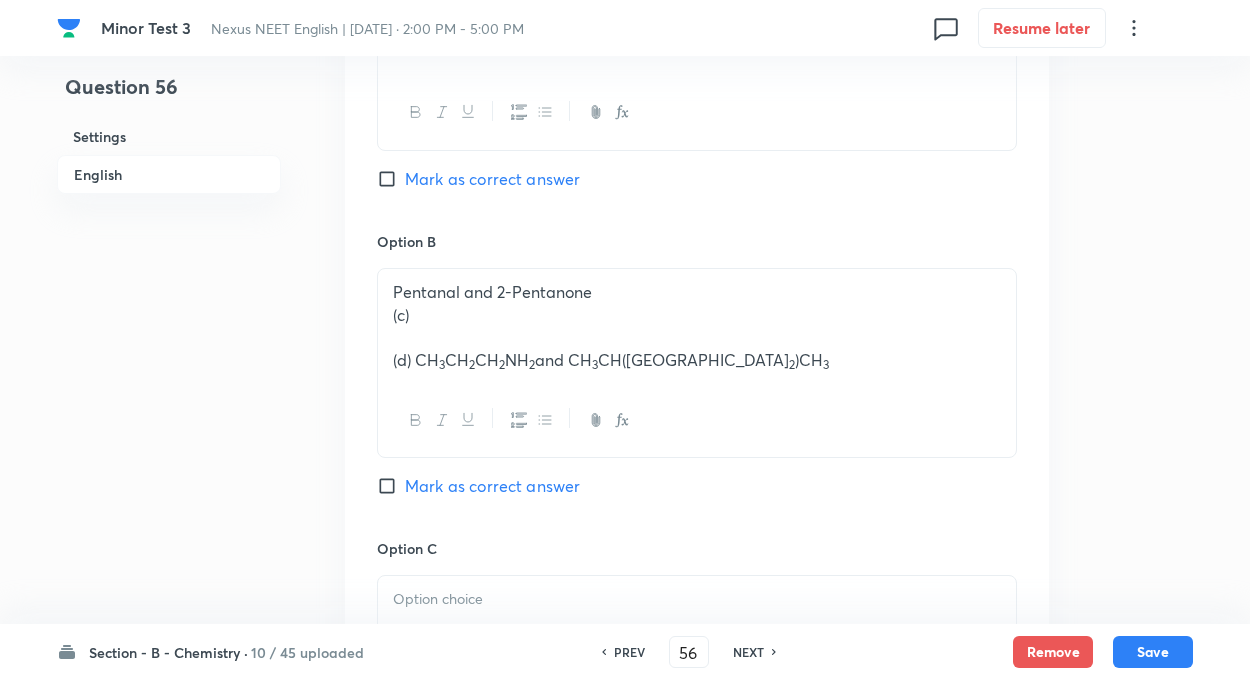 scroll, scrollTop: 1080, scrollLeft: 0, axis: vertical 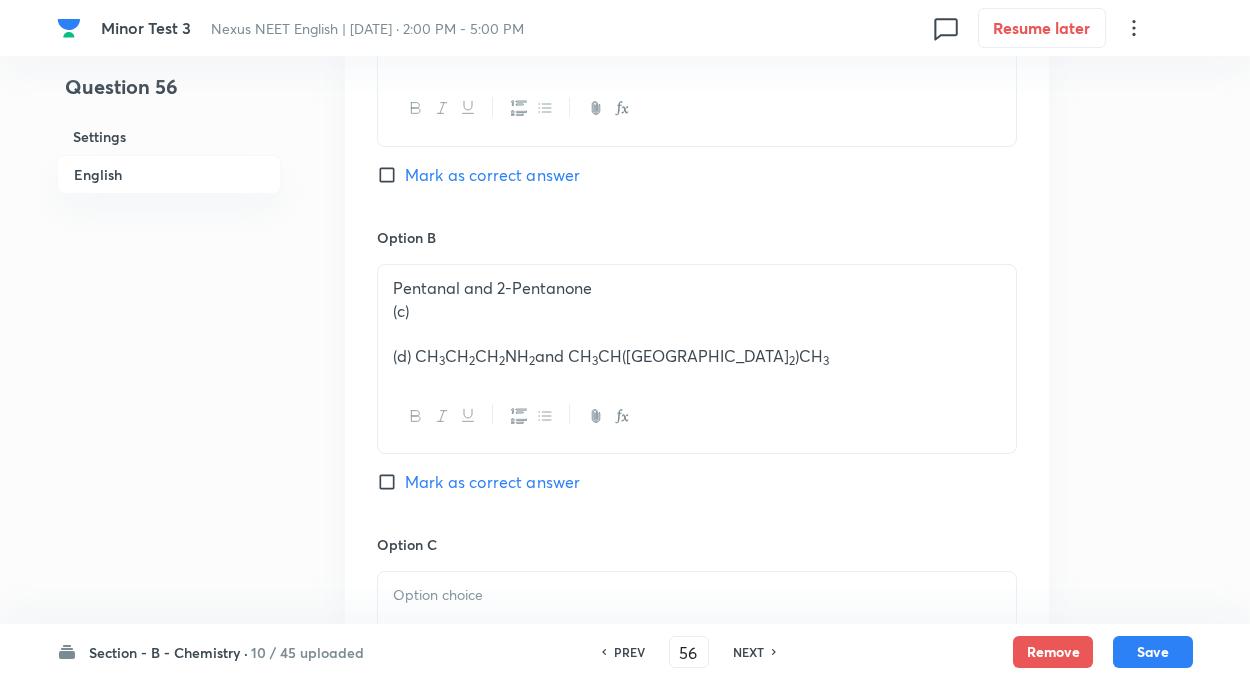 drag, startPoint x: 420, startPoint y: 312, endPoint x: 380, endPoint y: 323, distance: 41.484936 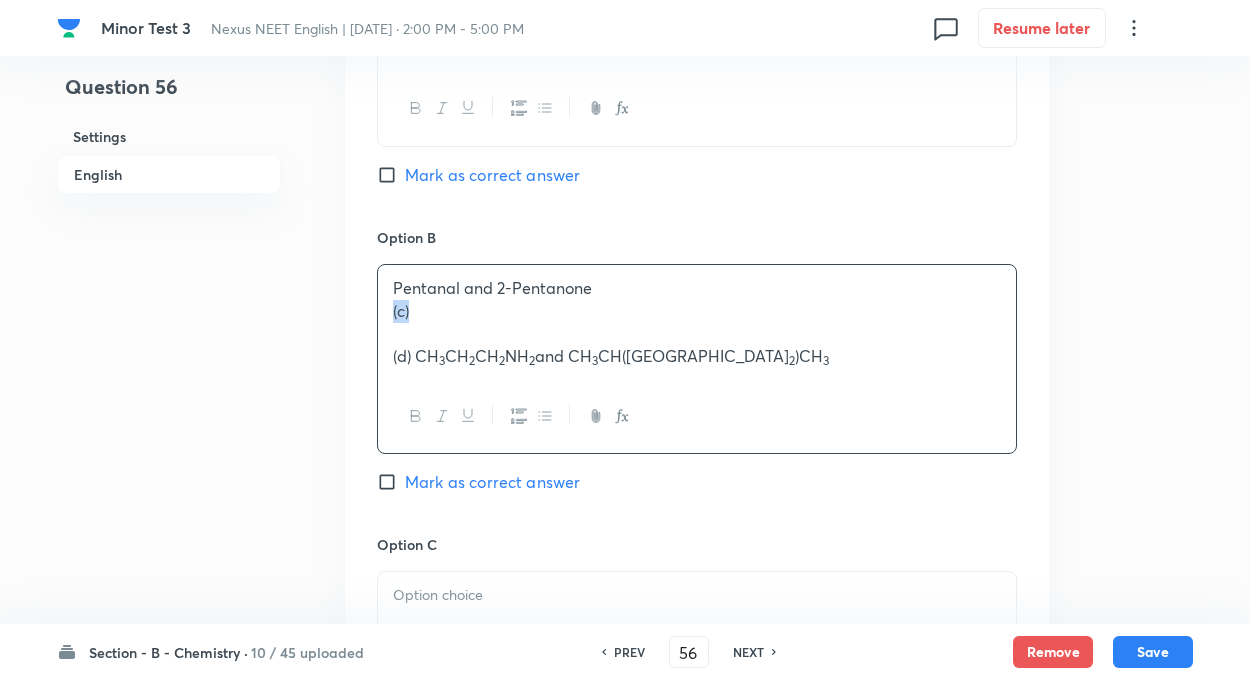drag, startPoint x: 390, startPoint y: 303, endPoint x: 425, endPoint y: 317, distance: 37.696156 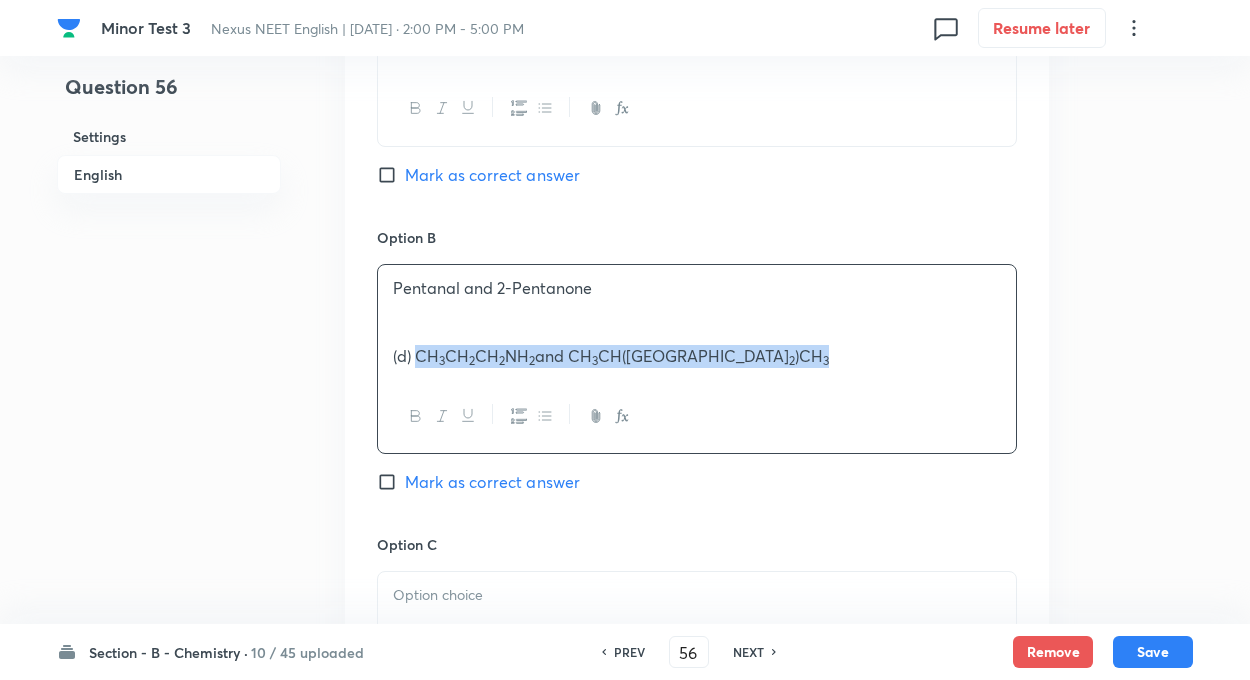 drag, startPoint x: 416, startPoint y: 356, endPoint x: 891, endPoint y: 405, distance: 477.5207 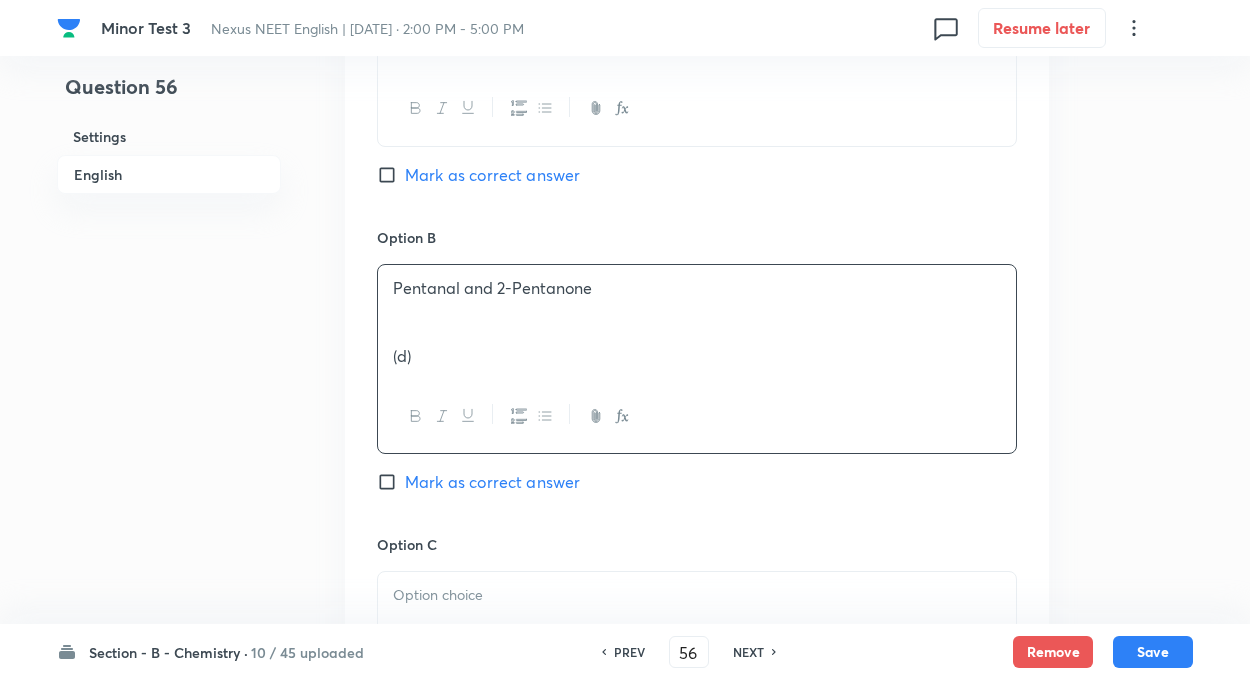 type 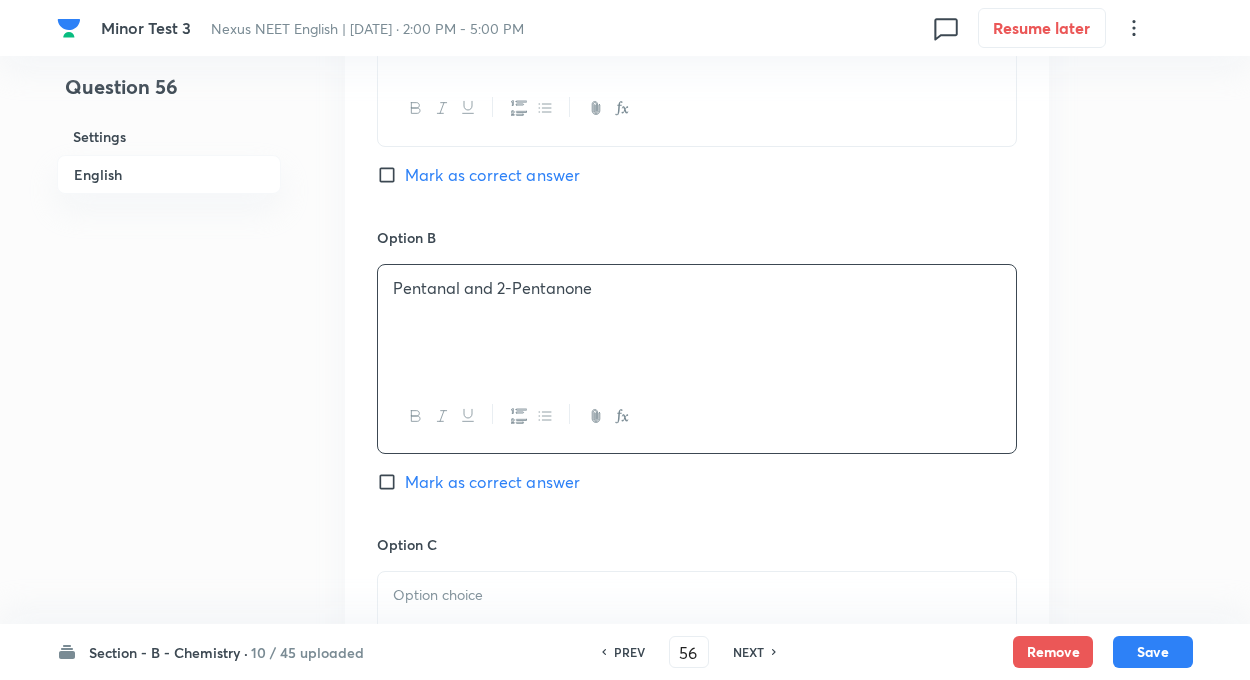 click on "Question 56 Settings English" at bounding box center (169, 275) 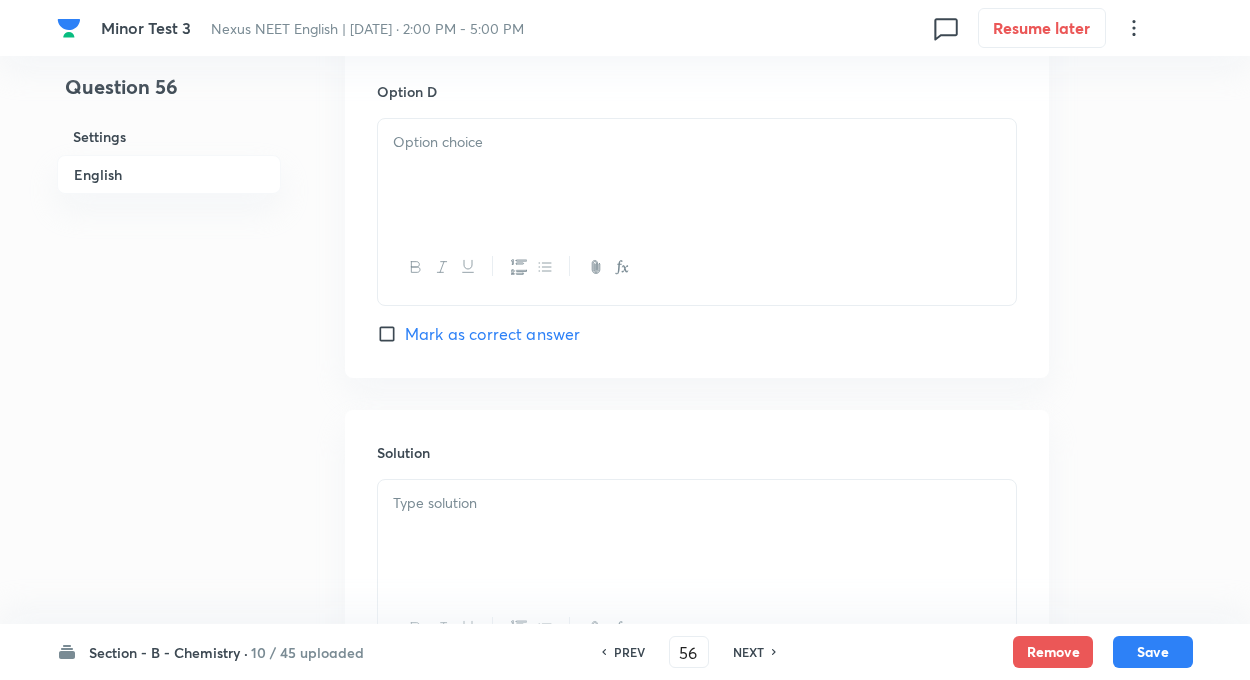 scroll, scrollTop: 1840, scrollLeft: 0, axis: vertical 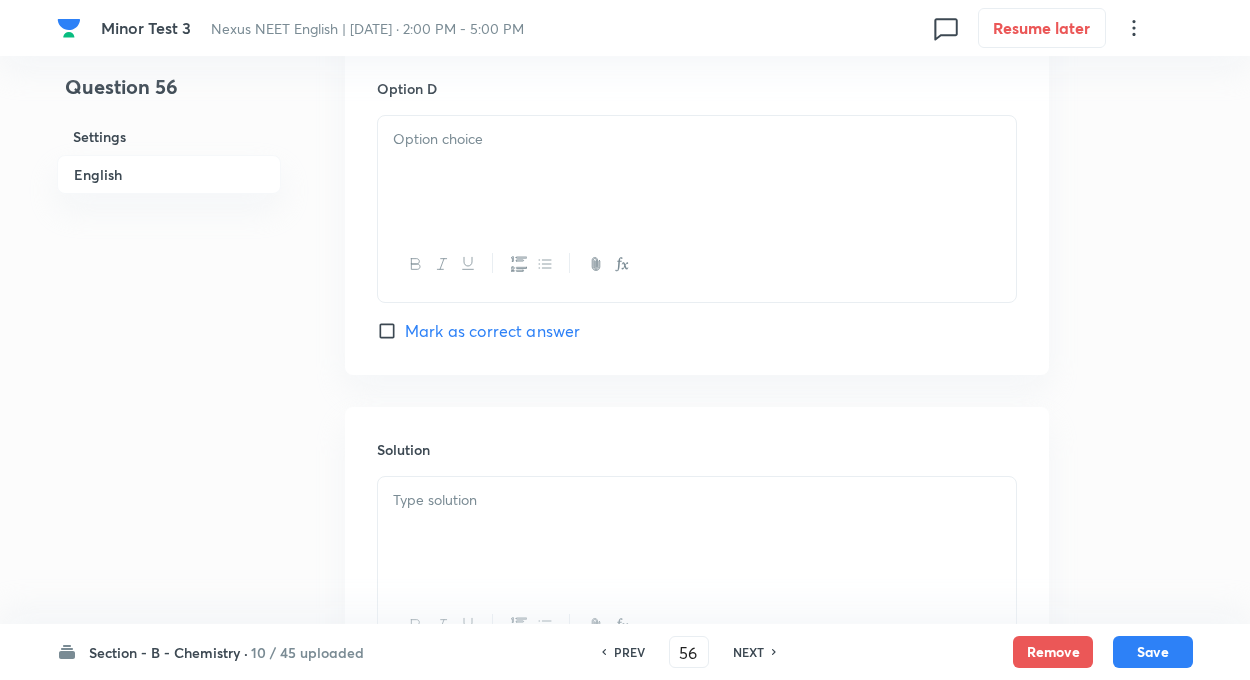 click at bounding box center [697, 172] 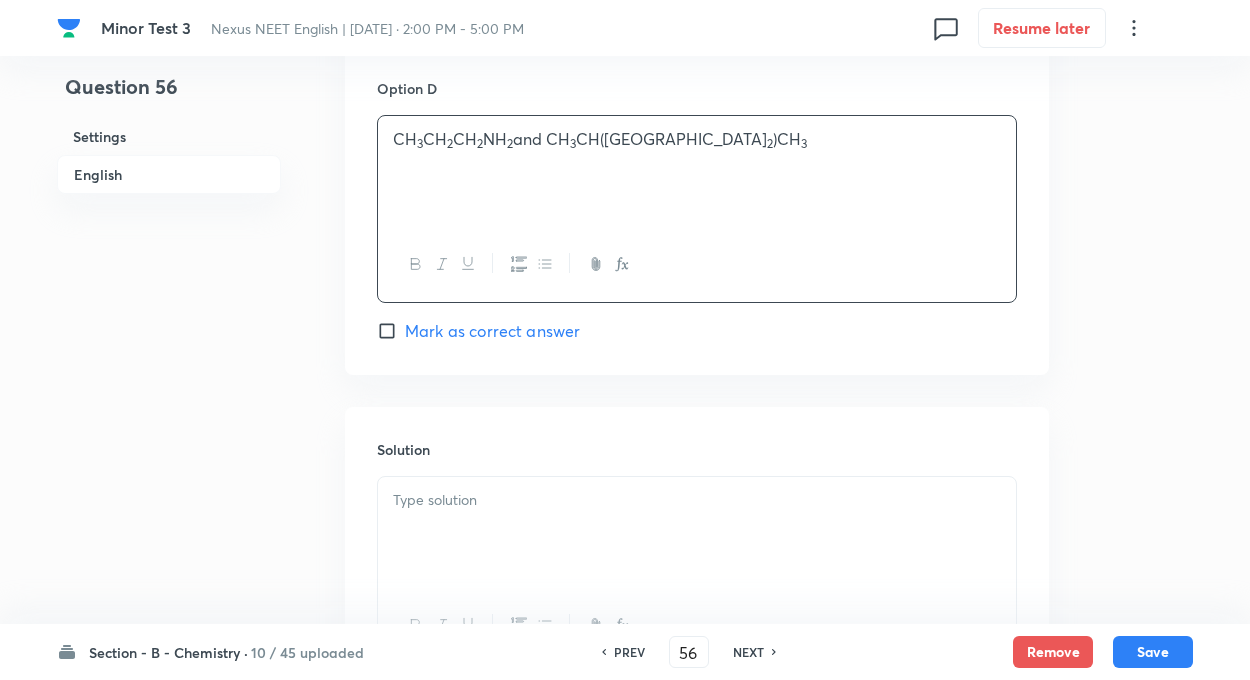 click on "Question 56 Settings English Settings Type Single choice correct 4 options + 4 marks - 1 mark Edit Concept Chemistry Organic Chemistry Isomerism Nomenclature Systems of geometrical Isomers Edit Additional details Easy Fact Not from PYQ paper No equation Edit In English Question Which of the following are related as position isomers? Option A CH 3 CO2 Et and CH 3 CH 2 CO 2 CH 3 Mark as correct answer Option B Pentanal and 2-Pentanone   Mark as correct answer Option C Mark as correct answer Option D CH 3 CH 2 CH 2 NH 2  and CH 3 CH(NH 2 )CH 3 Mark as correct answer Solution" at bounding box center (625, -485) 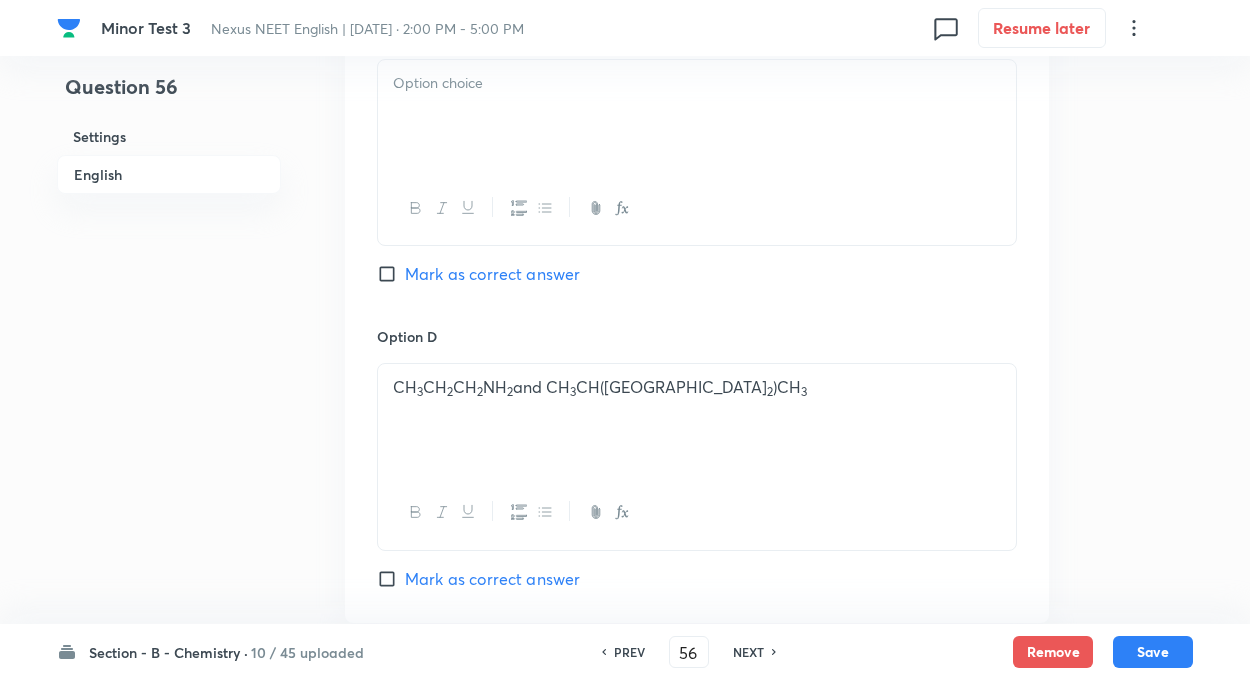 scroll, scrollTop: 1440, scrollLeft: 0, axis: vertical 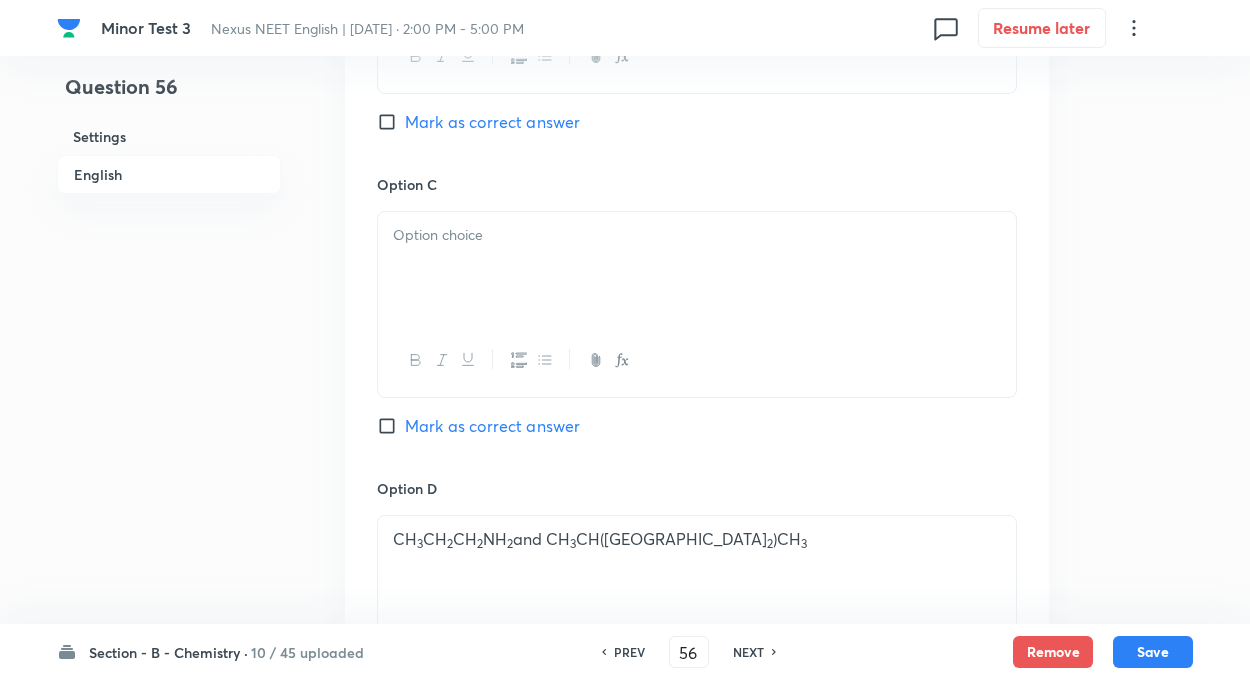 click at bounding box center [697, 268] 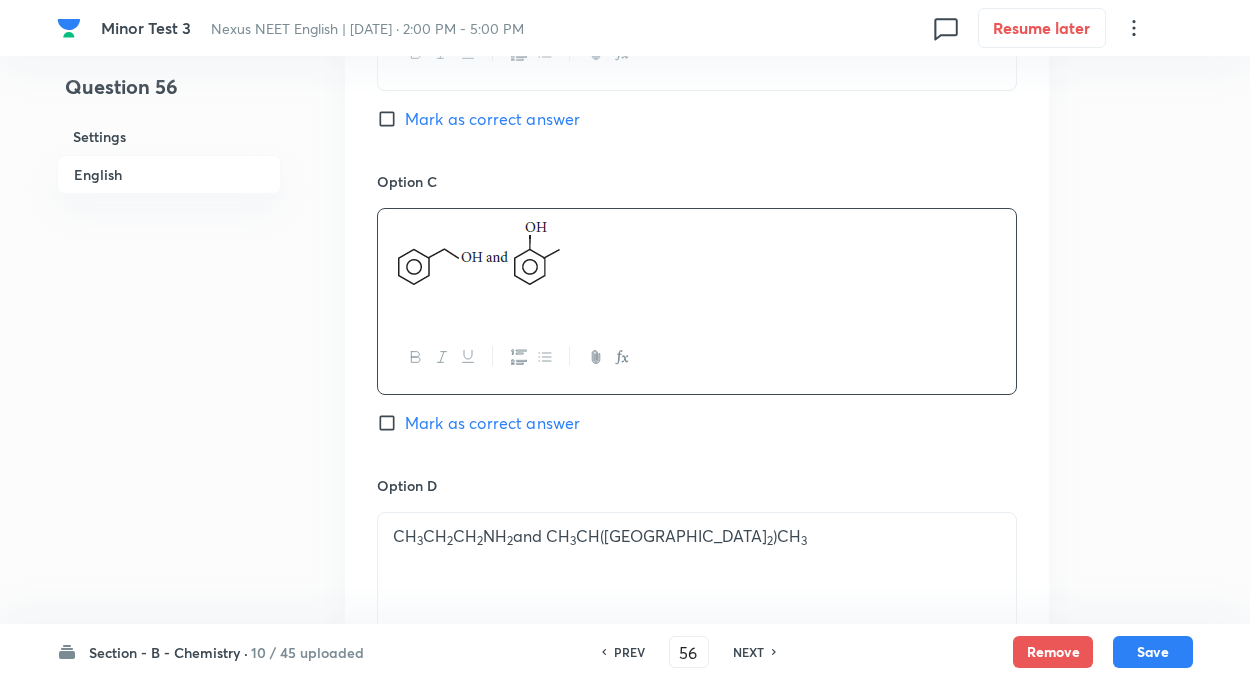 scroll, scrollTop: 1440, scrollLeft: 0, axis: vertical 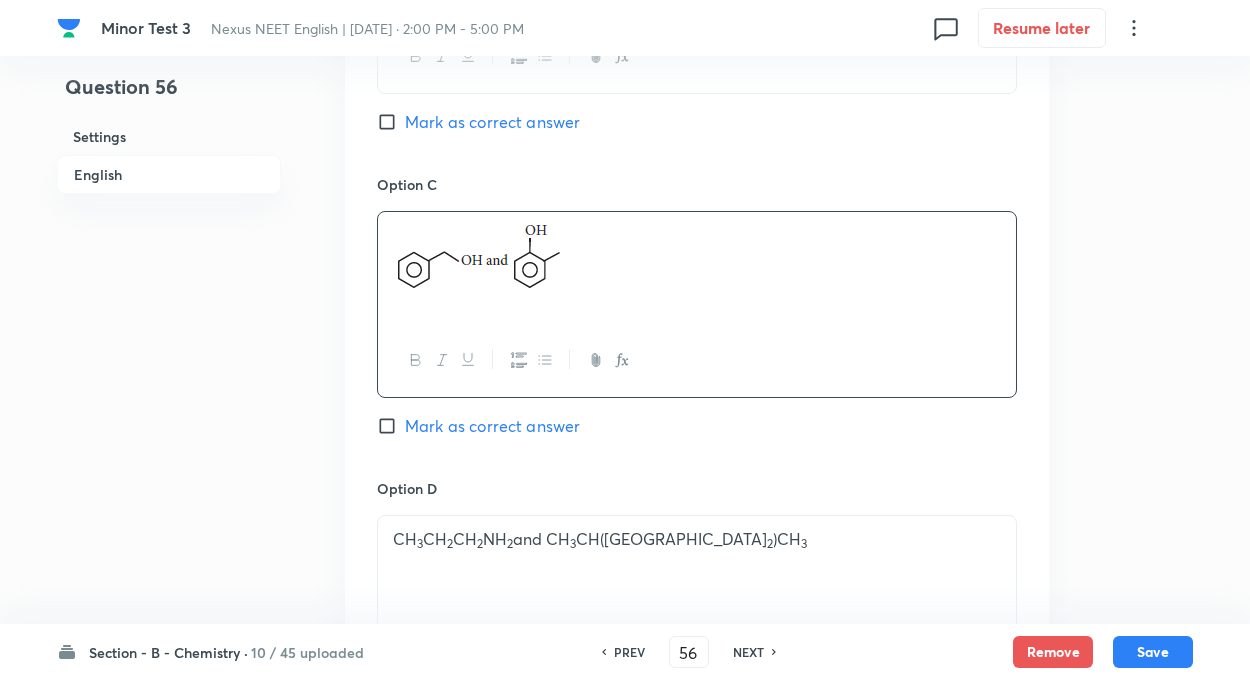 click on "Minor Test 3 Nexus NEET English | Jul 13, 2025 · 2:00 PM - 5:00 PM" at bounding box center (507, 28) 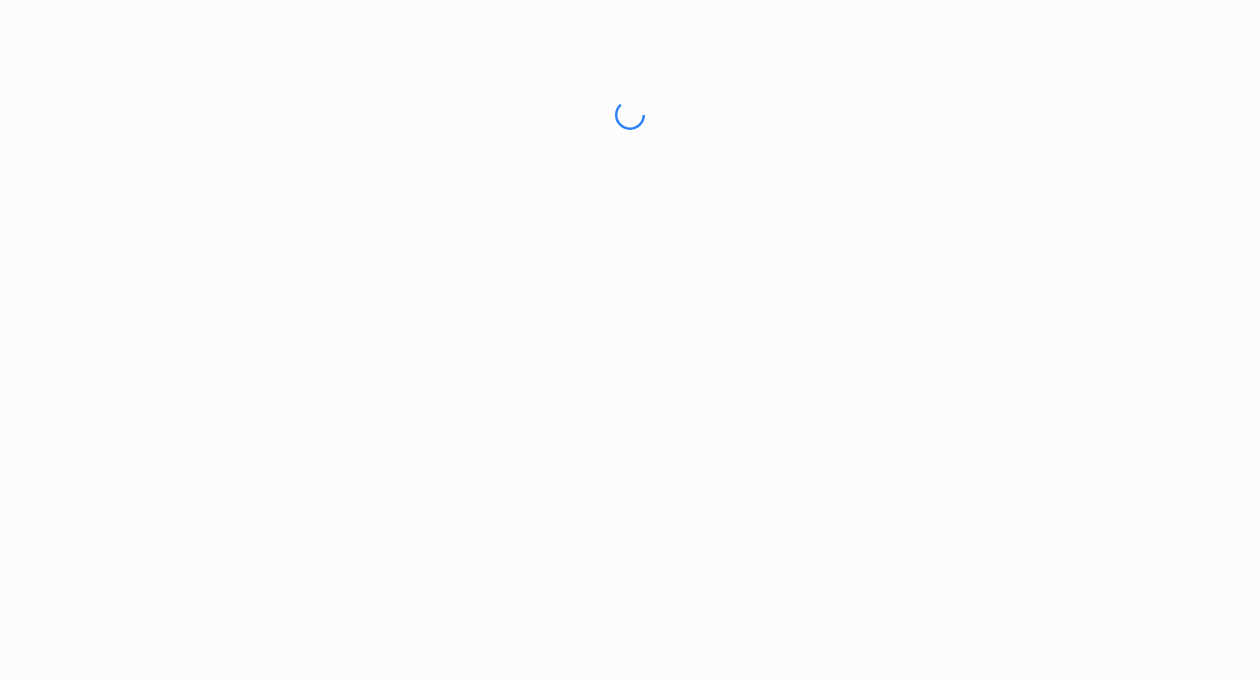 scroll, scrollTop: 0, scrollLeft: 0, axis: both 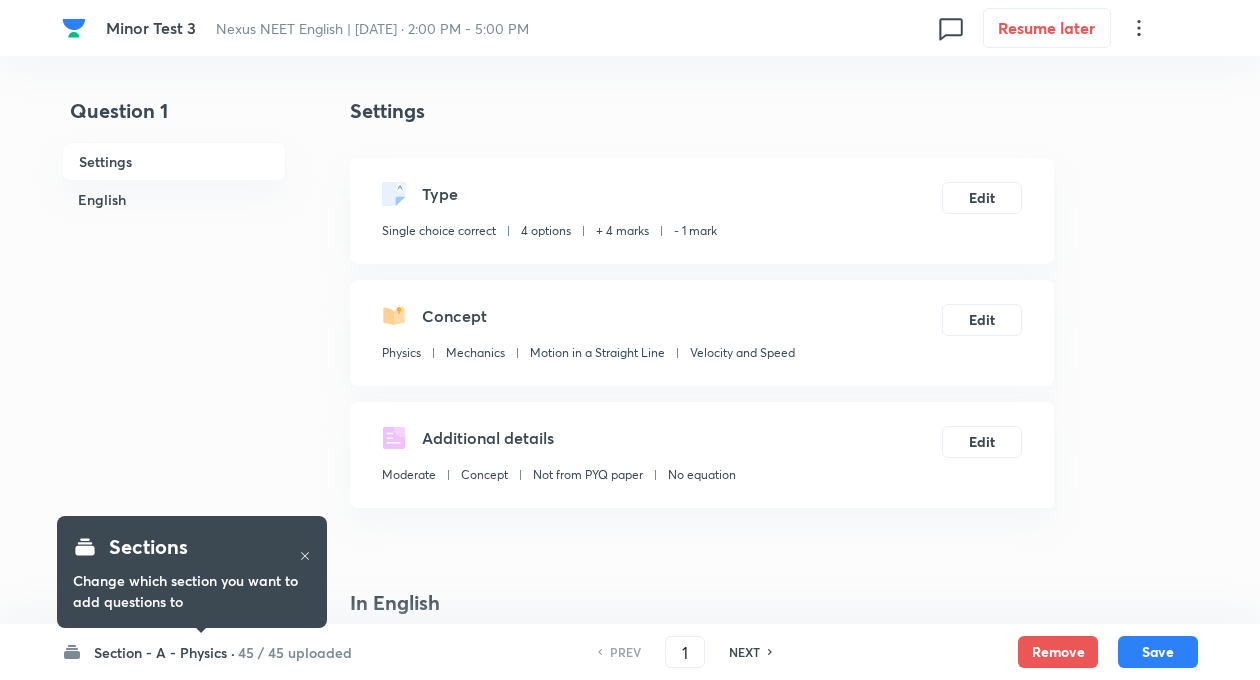 checkbox on "true" 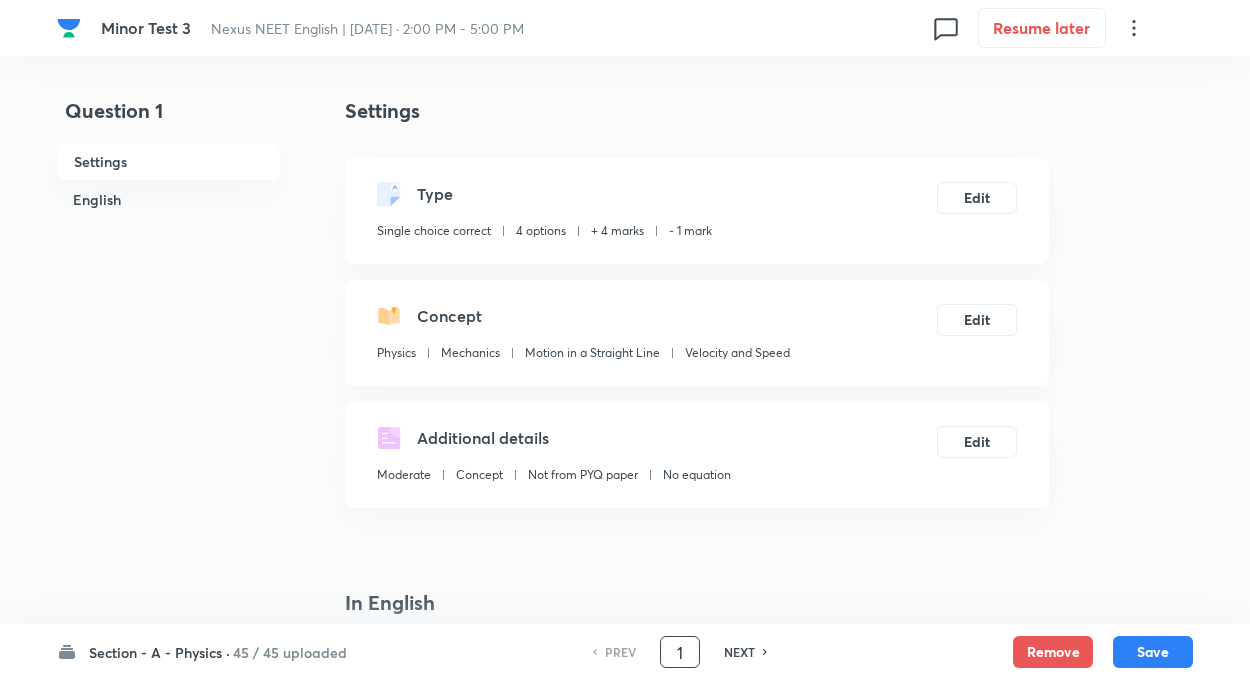 click on "1" at bounding box center (680, 652) 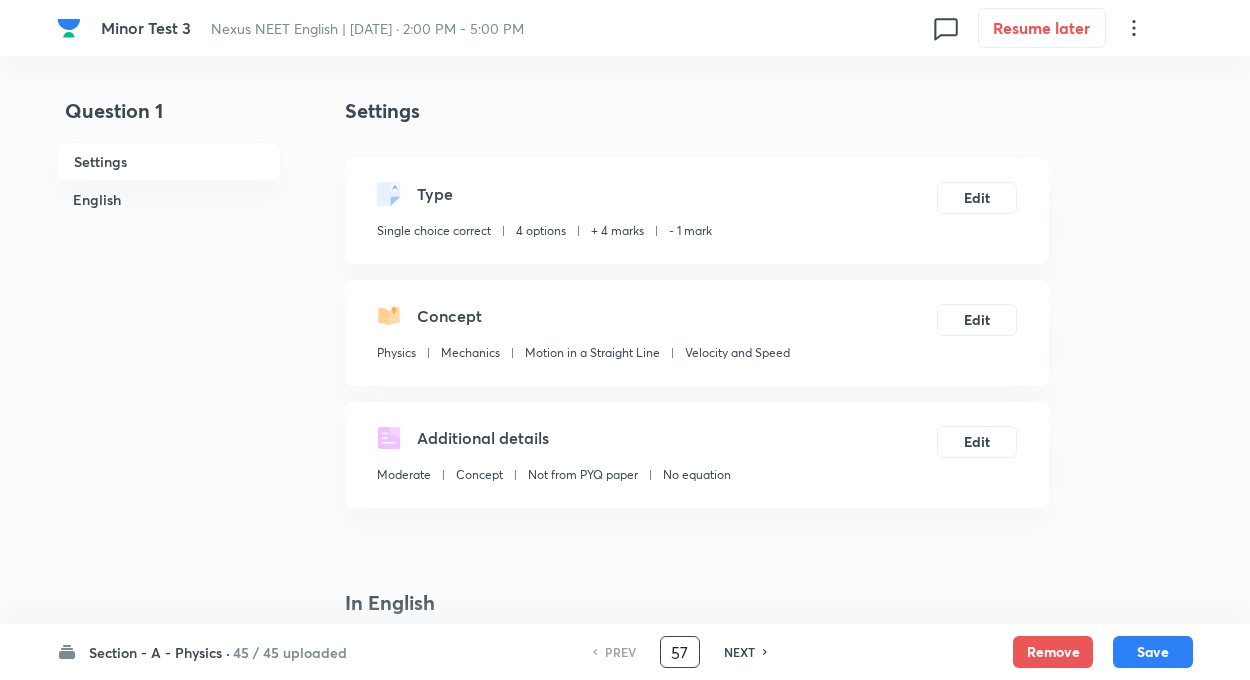 type on "57" 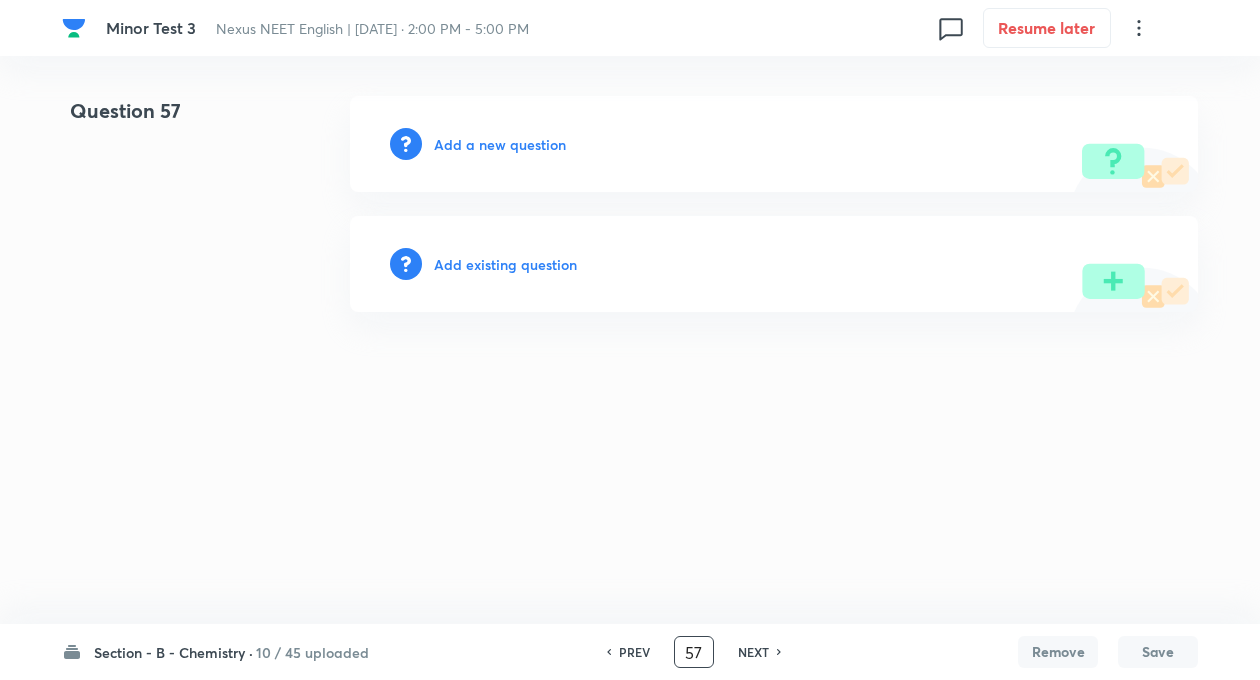 click on "Add a new question" at bounding box center [500, 144] 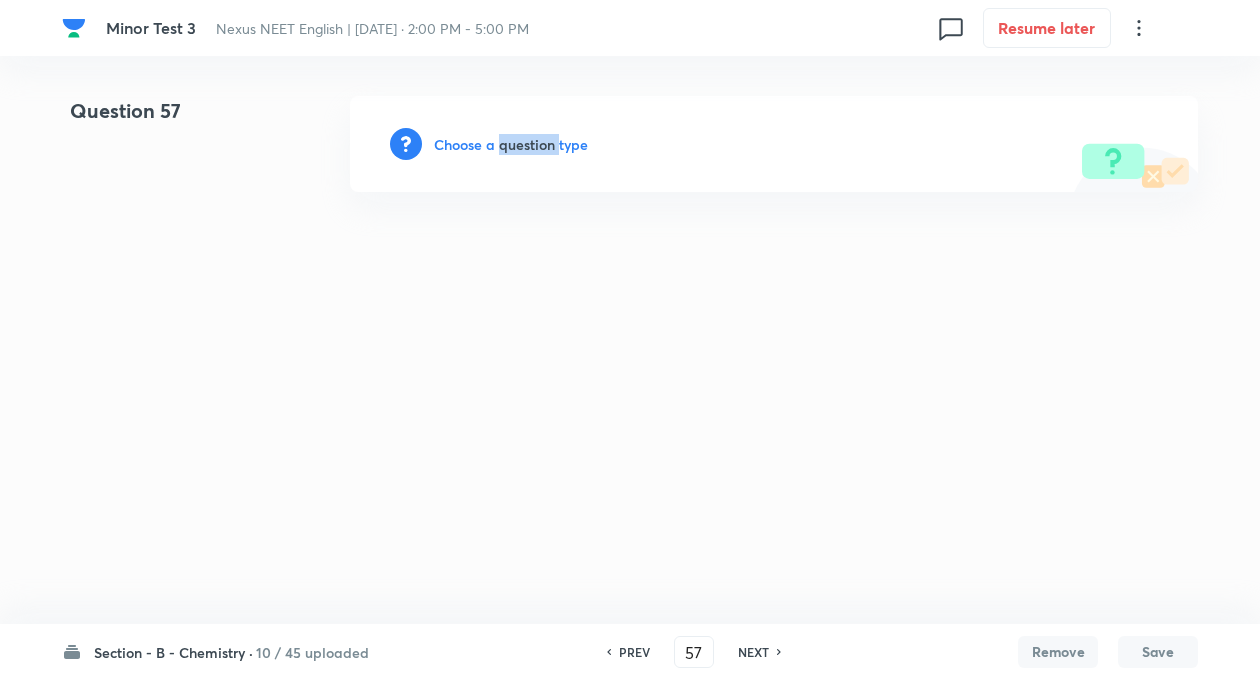 click on "Choose a question type" at bounding box center [511, 144] 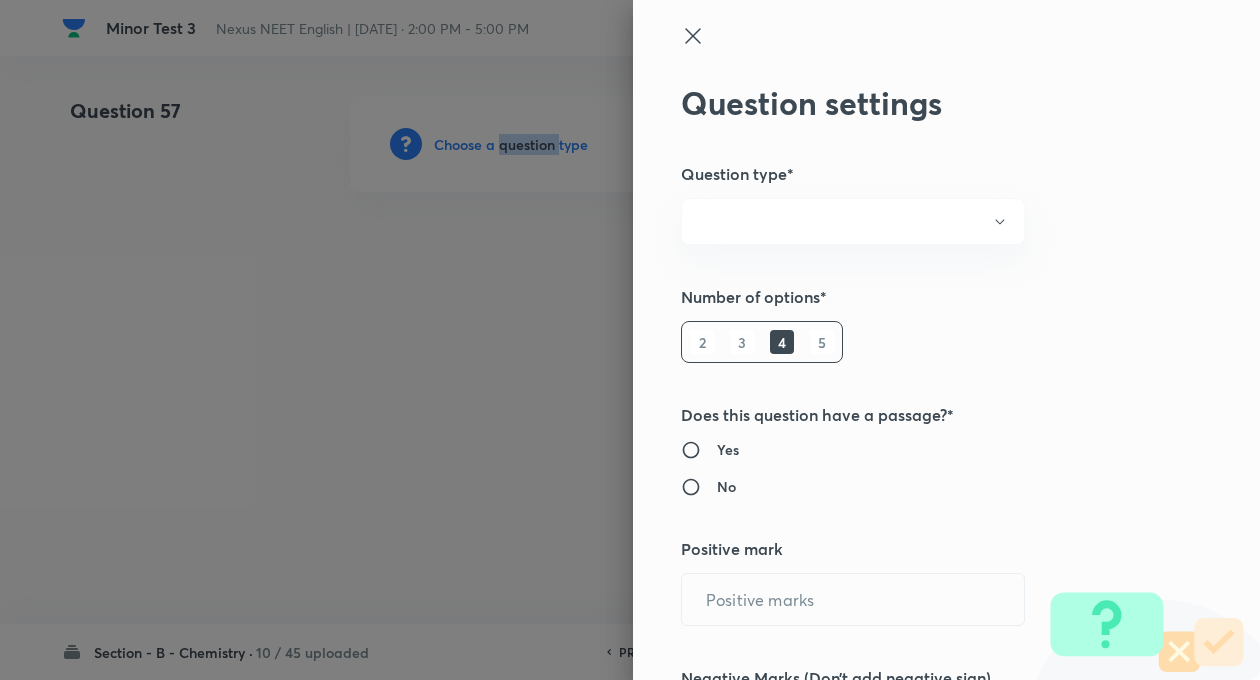 radio on "true" 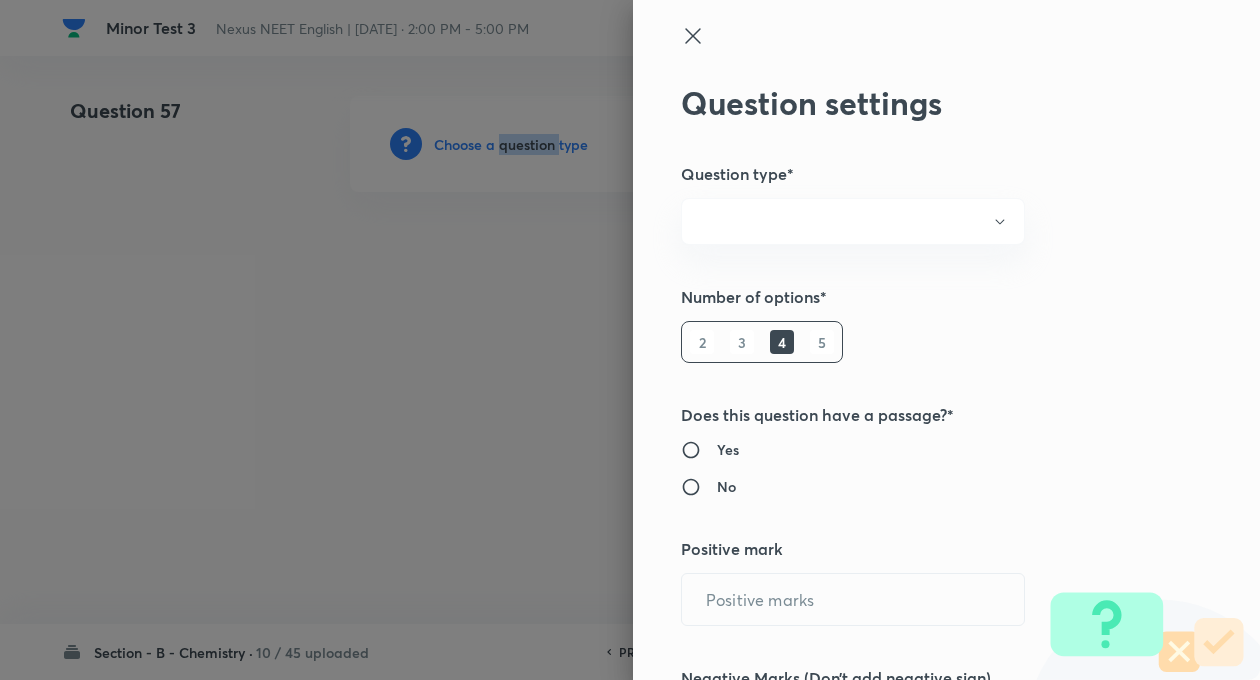 radio on "true" 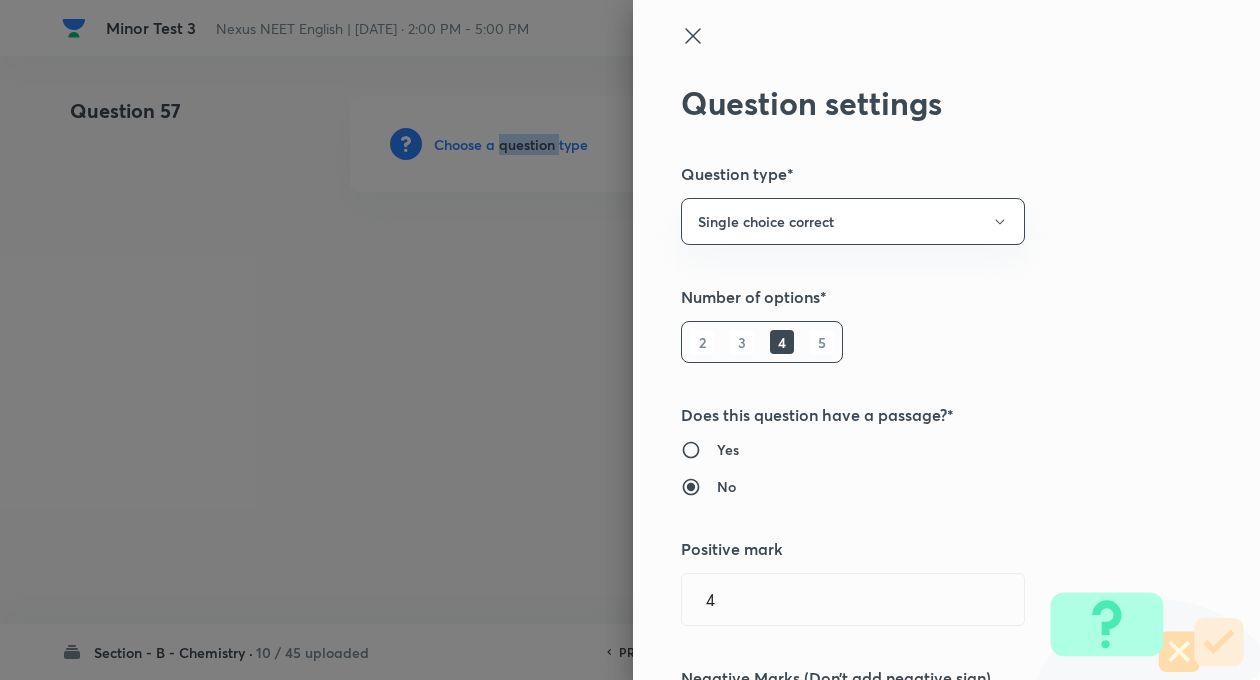 type on "4" 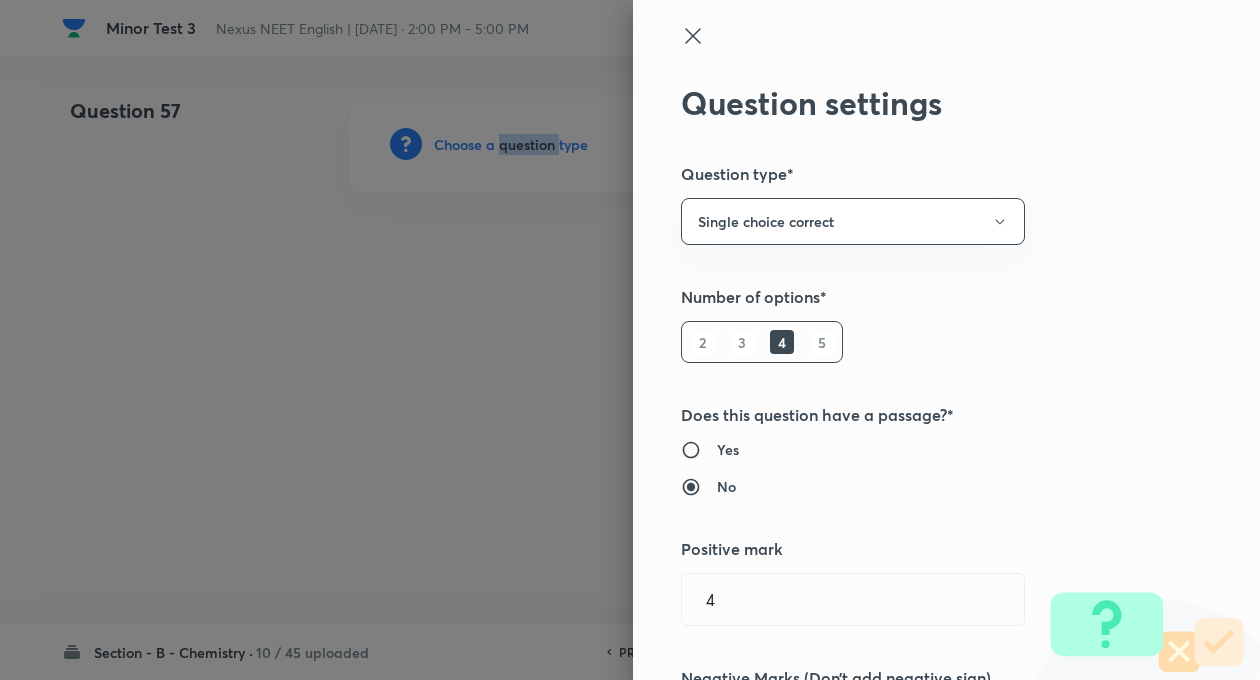 type on "1" 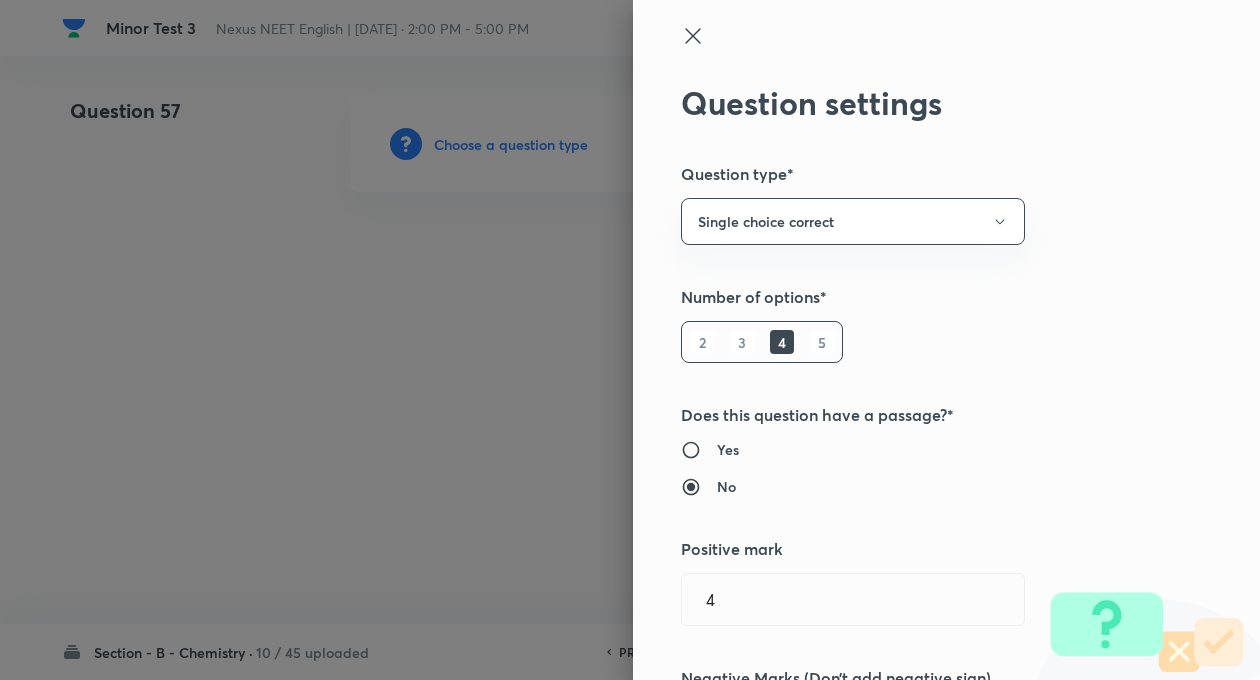 click on "Question settings Question type* Single choice correct Number of options* 2 3 4 5 Does this question have a passage?* Yes No Positive mark 4 ​ Negative Marks (Don’t add negative sign) 1 ​ Syllabus Topic group* ​ Topic* ​ Concept* ​ Sub-concept* ​ Concept-field ​ Additional details Question Difficulty Very easy Easy Moderate Hard Very hard Question is based on Fact Numerical Concept Previous year question Yes No Does this question have equation? Yes No Verification status Is the question verified? *Select 'yes' only if a question is verified Yes No Save" at bounding box center [946, 340] 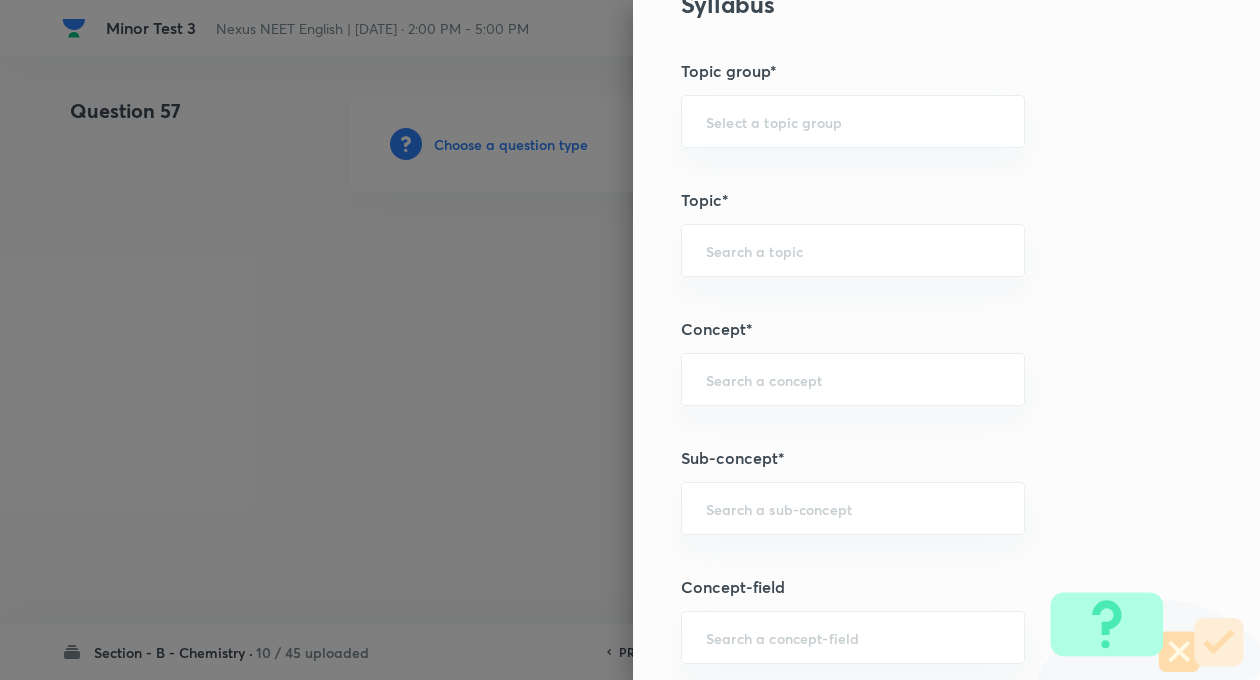 scroll, scrollTop: 920, scrollLeft: 0, axis: vertical 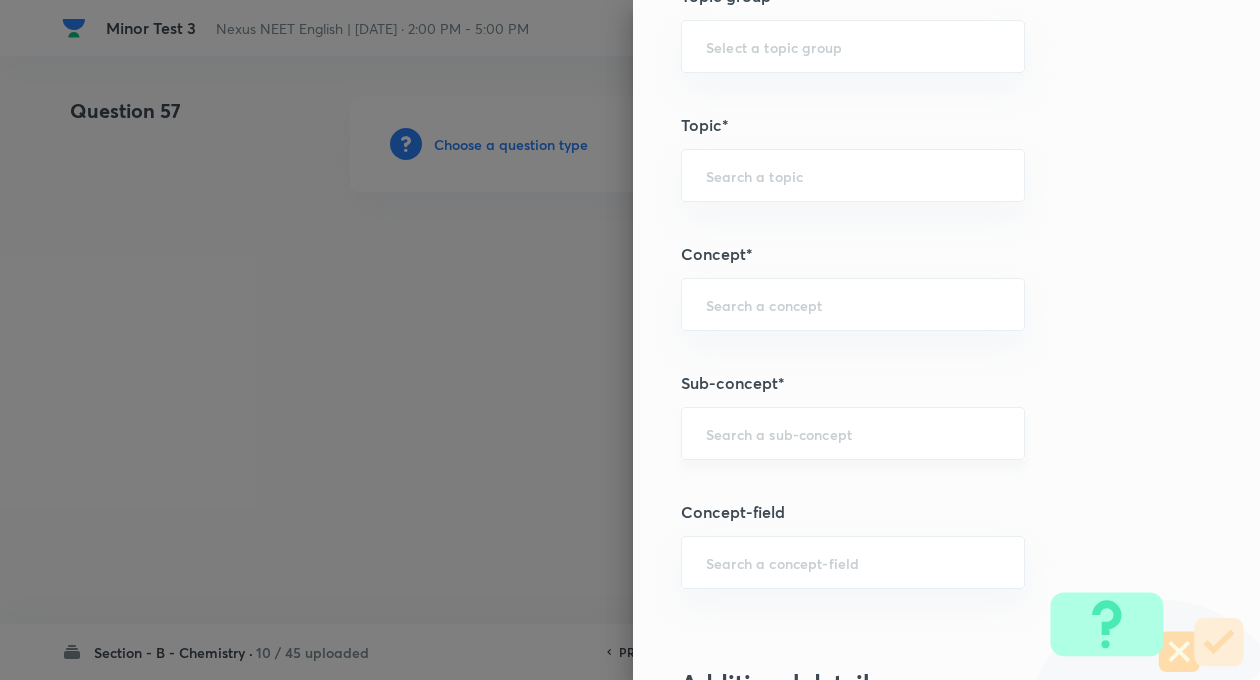 click at bounding box center (853, 433) 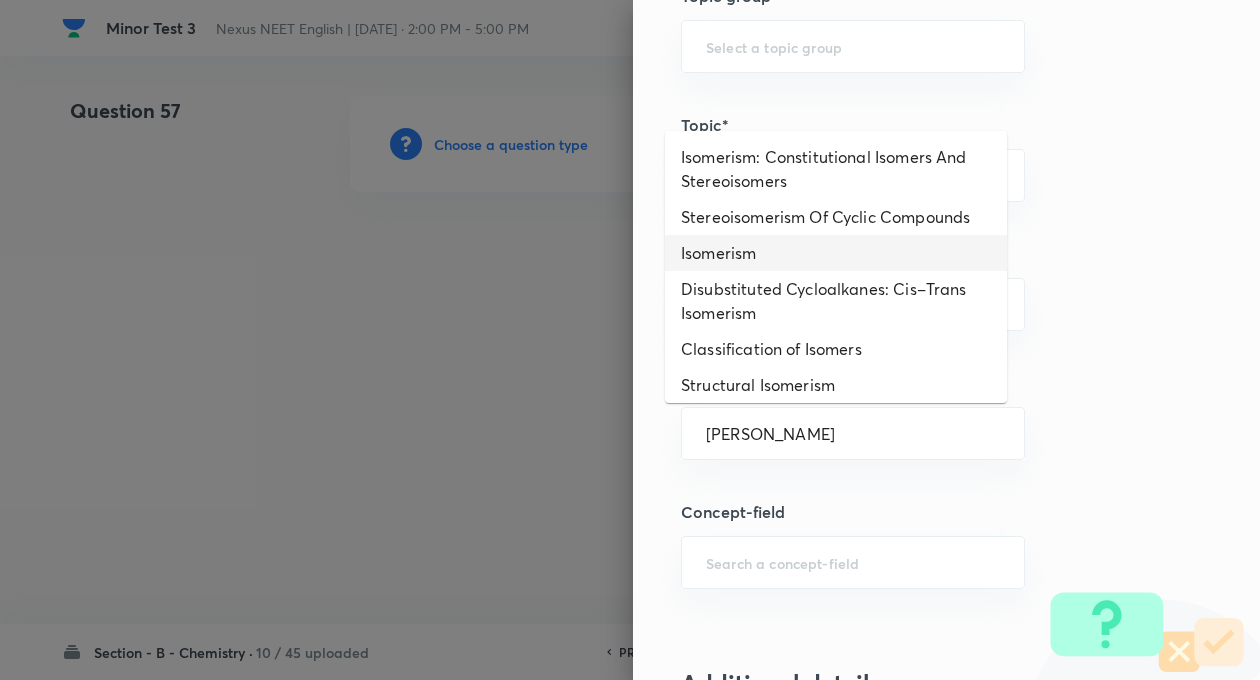 click on "Isomerism" at bounding box center [836, 253] 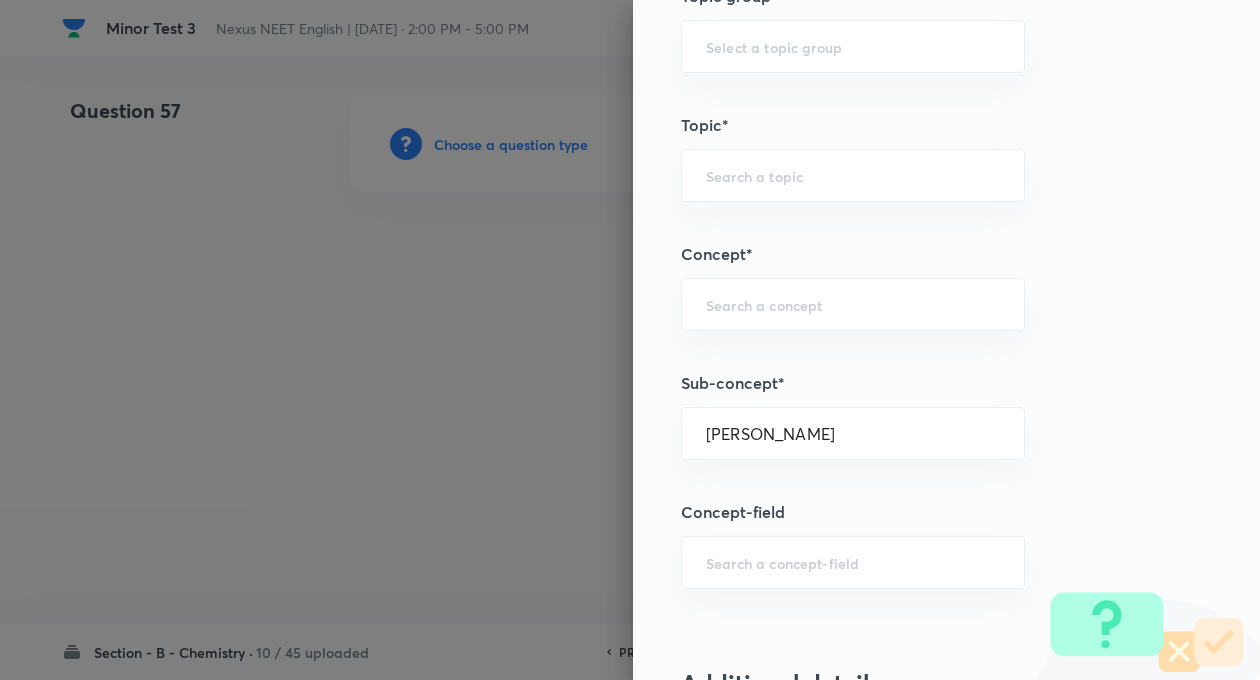 type on "Isomerism" 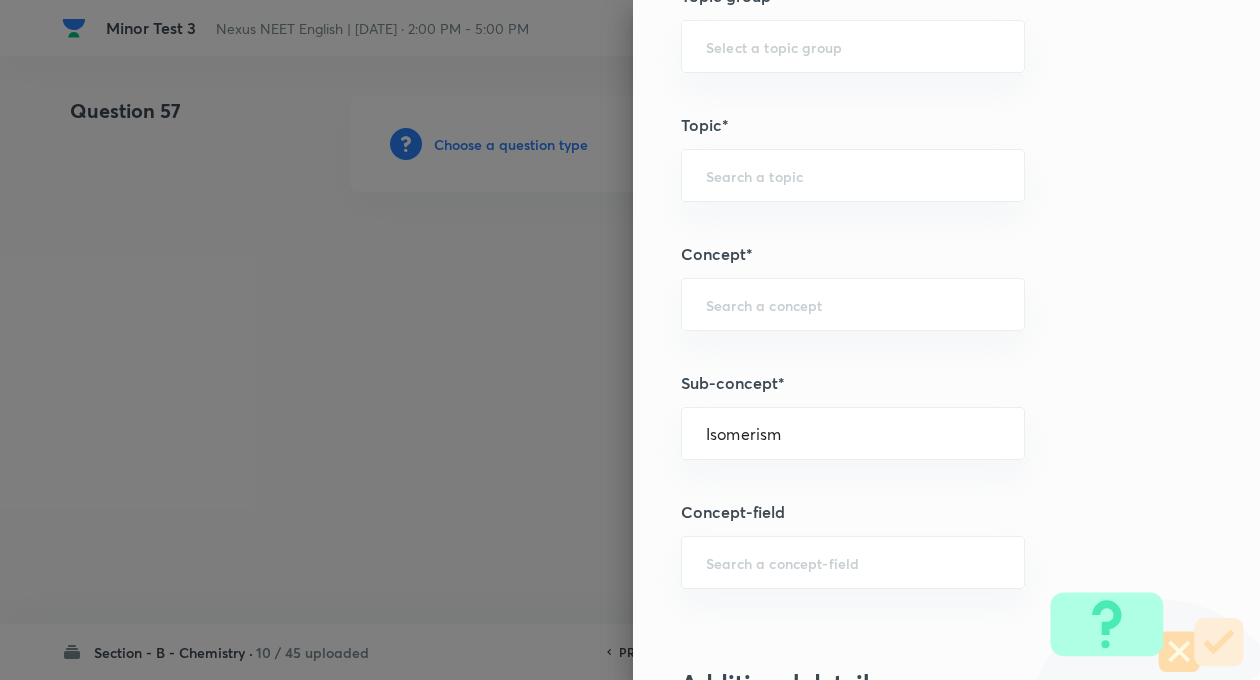 type on "Chemistry" 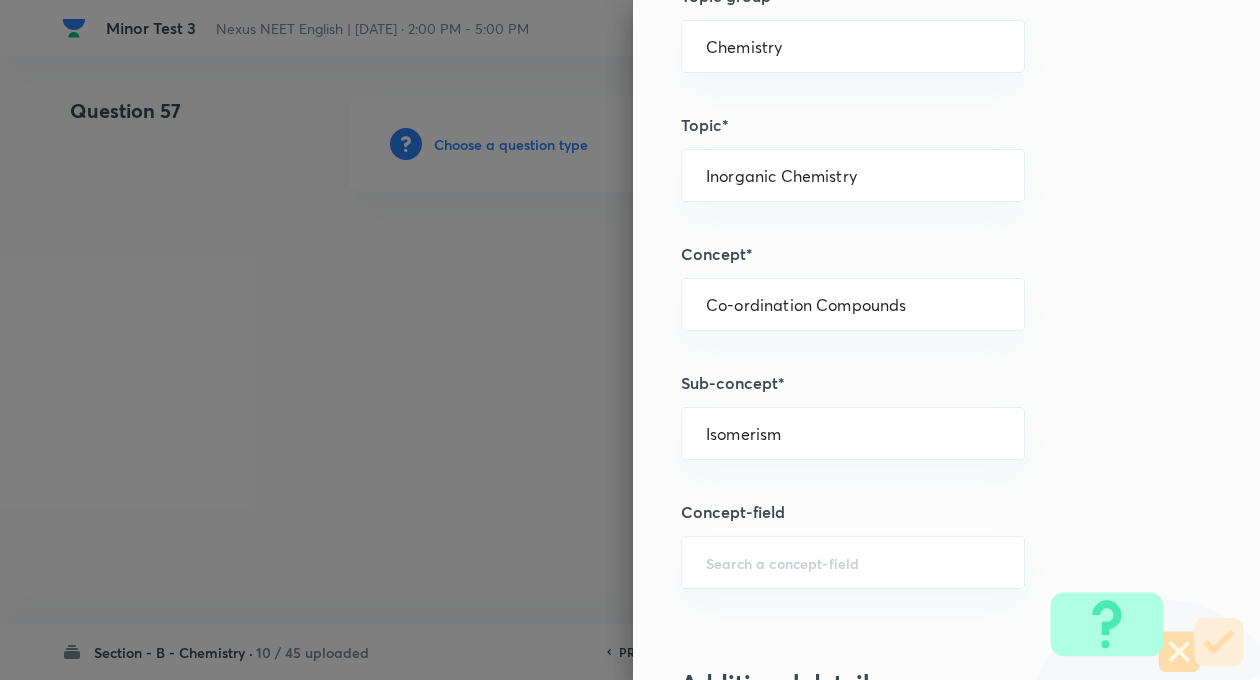 click on "Concept-field" at bounding box center [913, 512] 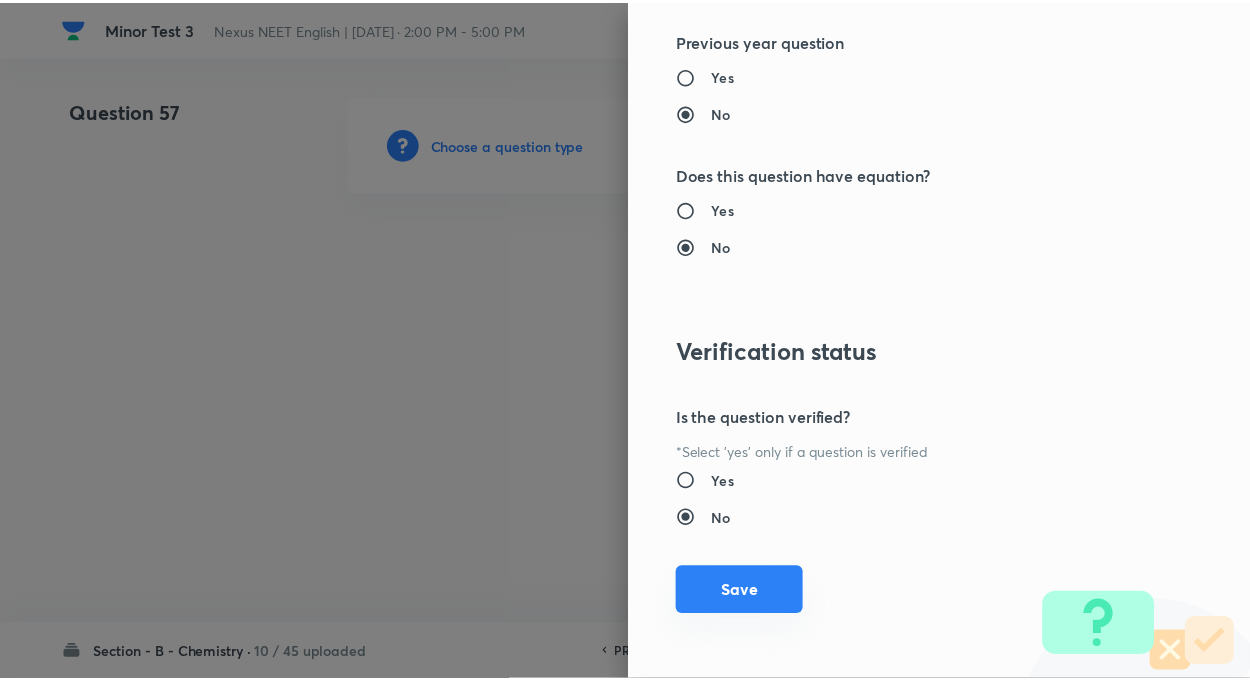 scroll, scrollTop: 2046, scrollLeft: 0, axis: vertical 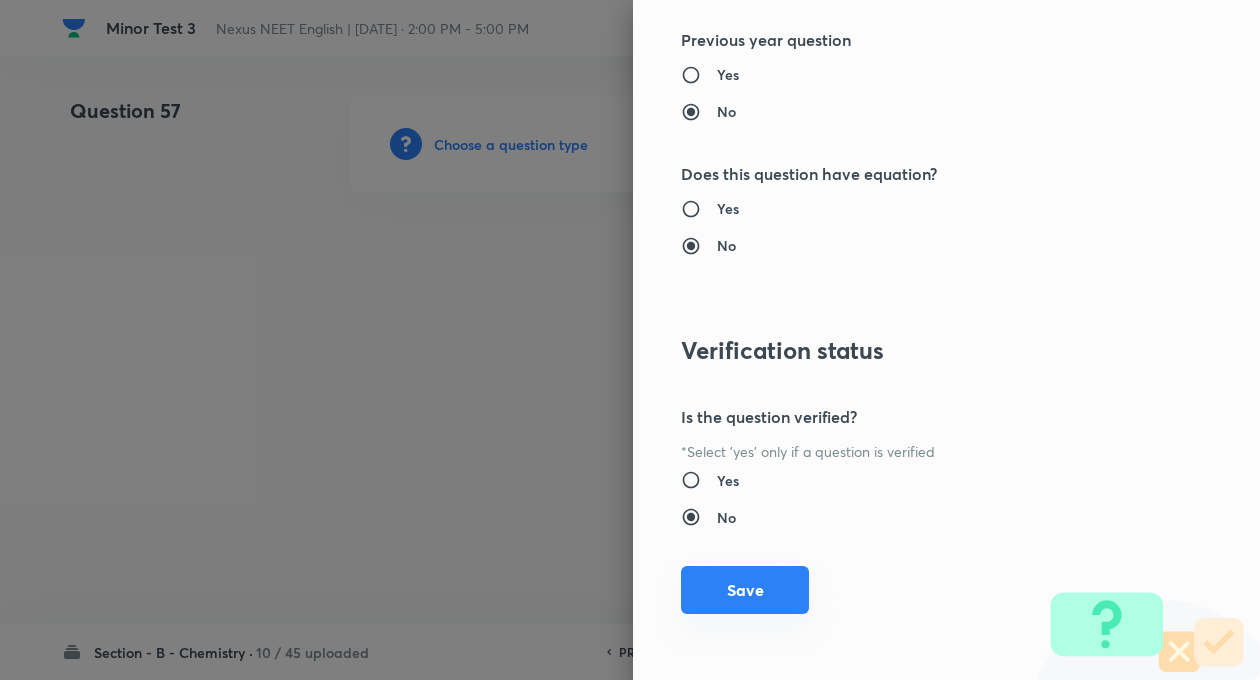 click on "Save" at bounding box center (745, 590) 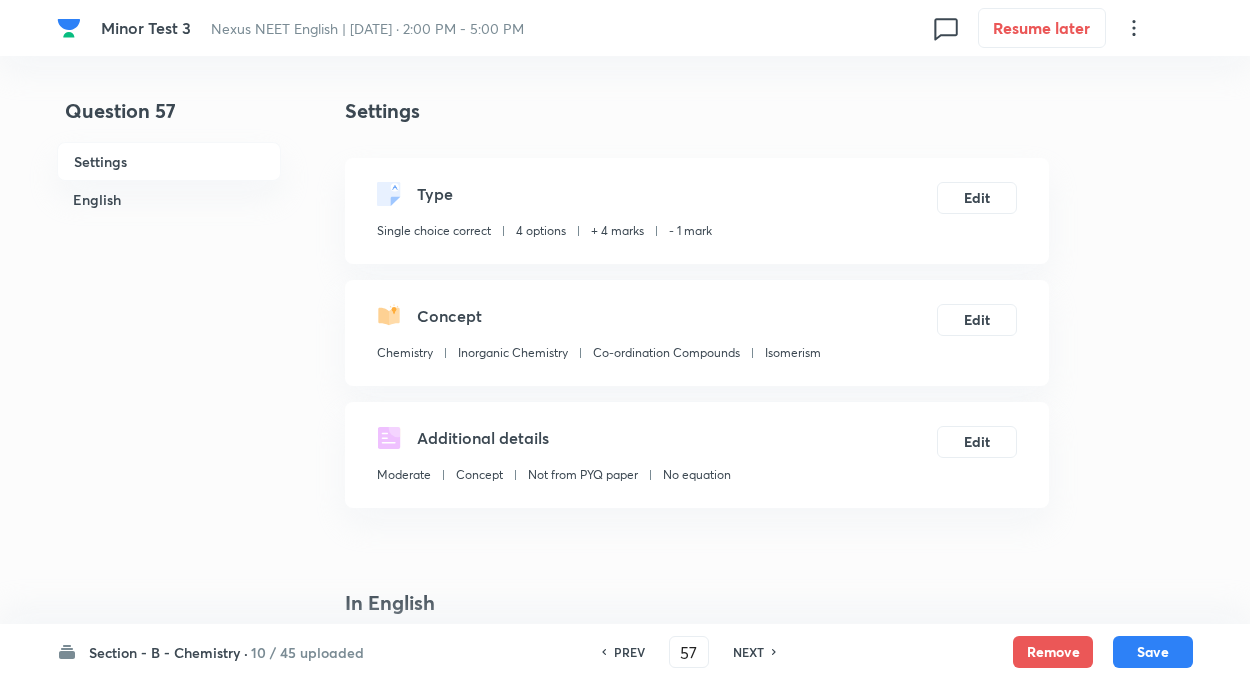 click on "Question 57 Settings English Settings Type Single choice correct 4 options + 4 marks - 1 mark Edit Concept Chemistry Inorganic Chemistry Co-ordination Compounds Isomerism Edit Additional details Moderate Concept Not from PYQ paper No equation Edit In English Question Option A Mark as correct answer Option B Mark as correct answer Option C Mark as correct answer Option D Mark as correct answer Solution" at bounding box center (625, 1354) 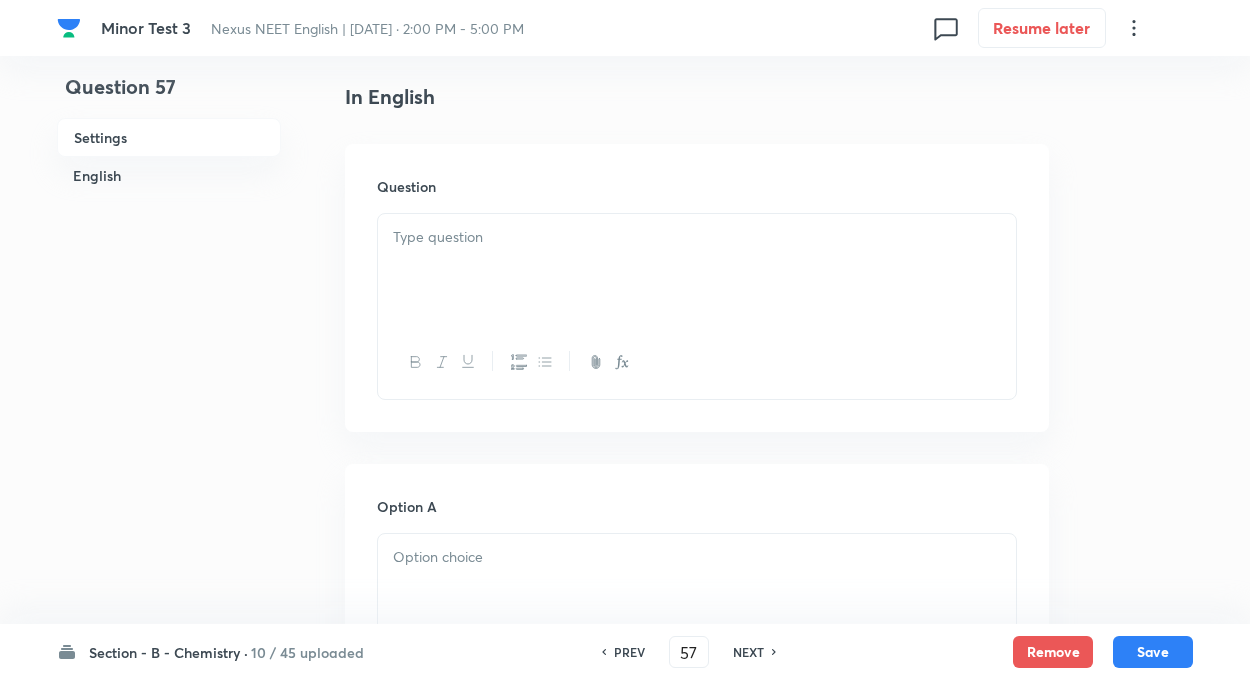 scroll, scrollTop: 520, scrollLeft: 0, axis: vertical 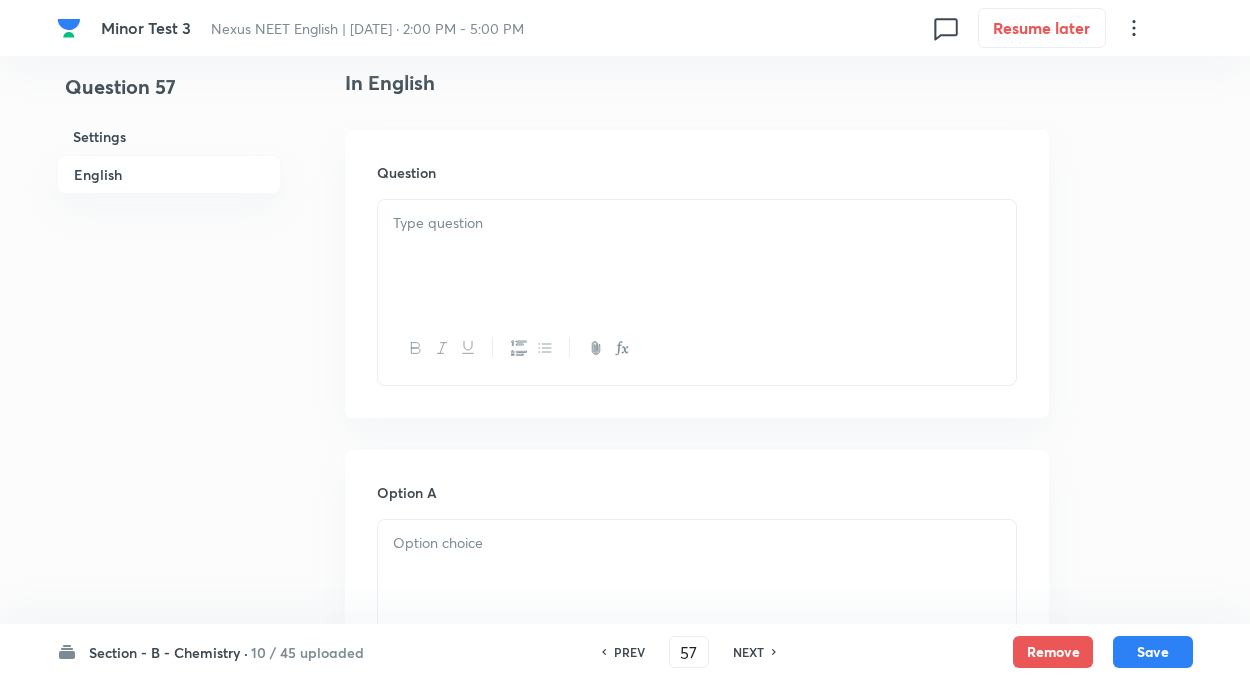 click at bounding box center [697, 223] 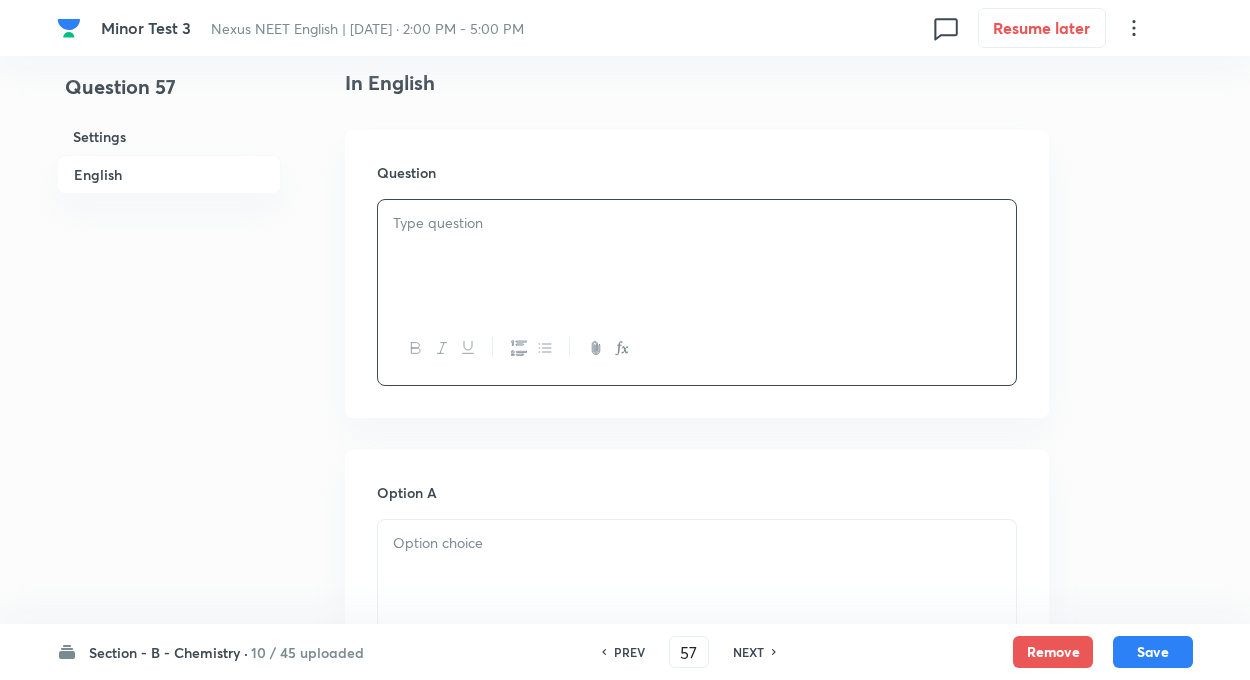 paste 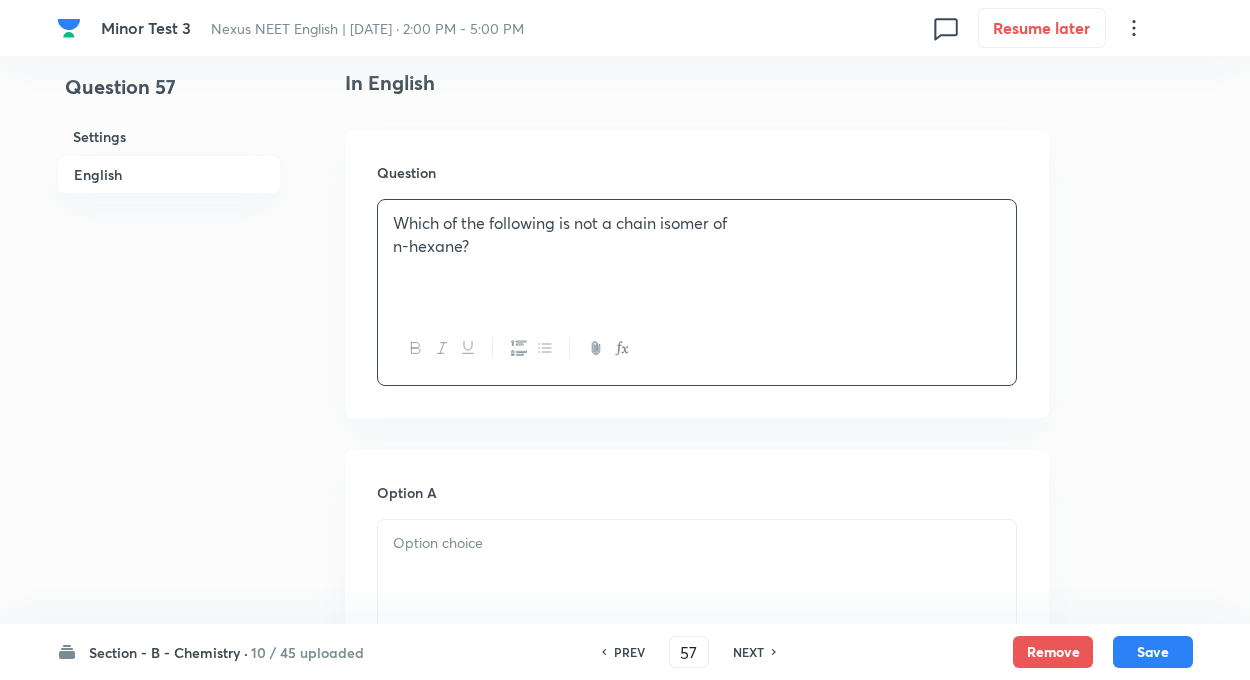 click on "n-hexane?" at bounding box center [697, 246] 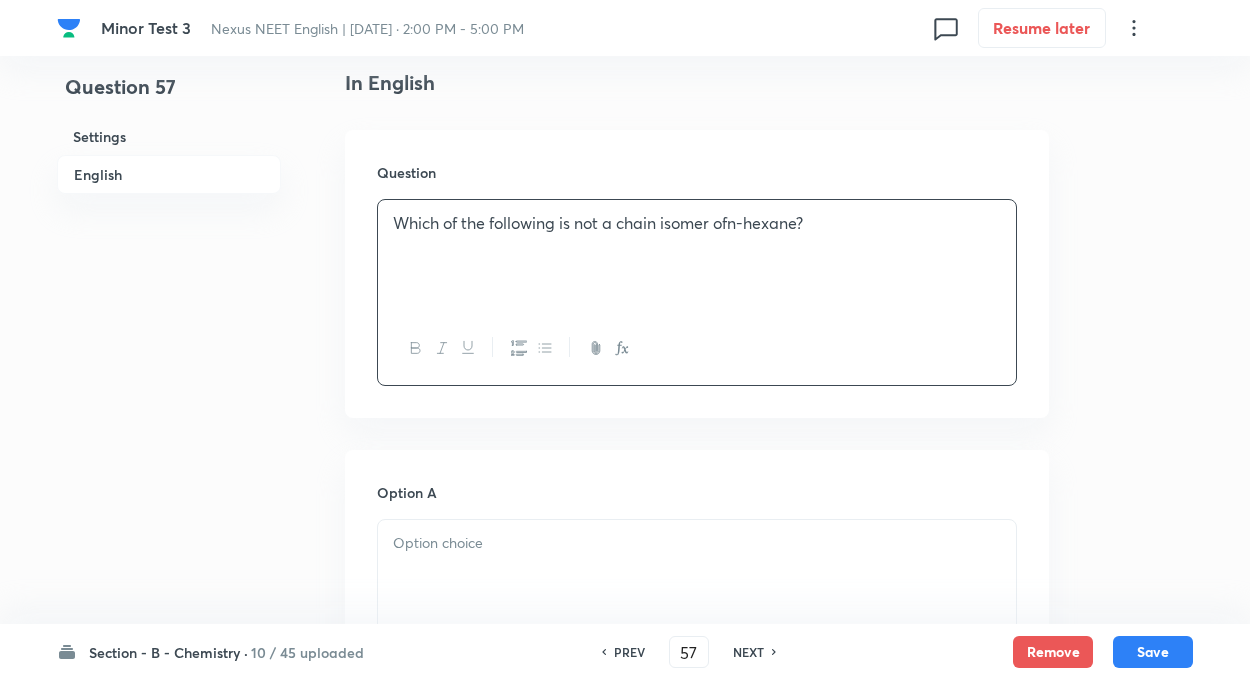 type 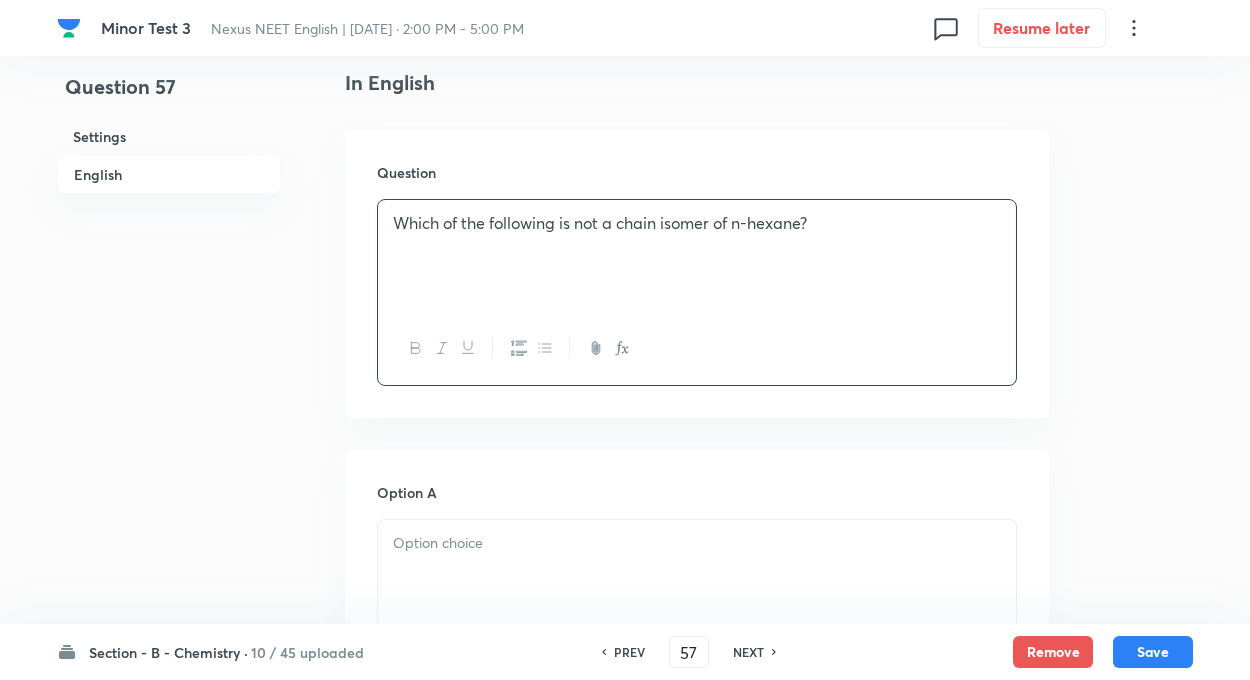 click on "Question 57 Settings English Settings Type Single choice correct 4 options + 4 marks - 1 mark Edit Concept Chemistry Inorganic Chemistry Co-ordination Compounds Isomerism Edit Additional details Moderate Concept Not from PYQ paper No equation Edit In English Question Which of the following is not a chain isomer of n-hexane? Option A Mark as correct answer Option B Mark as correct answer Option C Mark as correct answer Option D Mark as correct answer Solution" at bounding box center (625, 834) 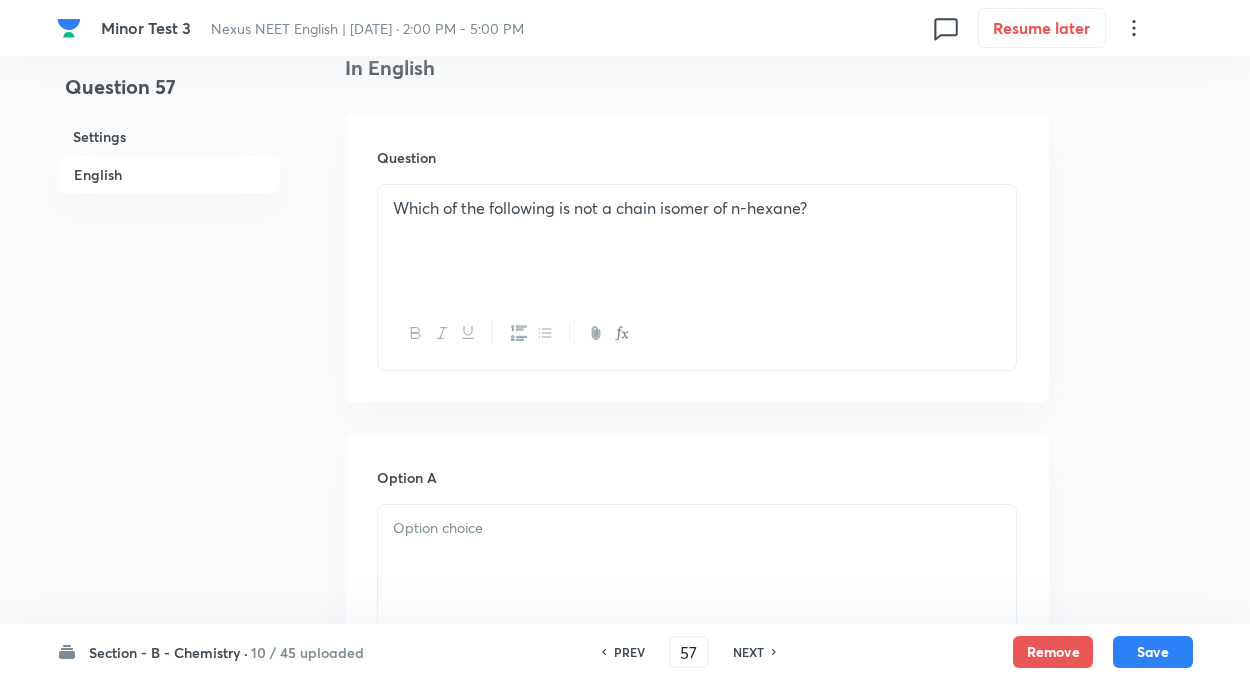 click on "Question 57 Settings English Settings Type Single choice correct 4 options + 4 marks - 1 mark Edit Concept Chemistry Inorganic Chemistry Co-ordination Compounds Isomerism Edit Additional details Moderate Concept Not from PYQ paper No equation Edit In English Question Which of the following is not a chain isomer of n-hexane? Option A Mark as correct answer Option B Mark as correct answer Option C Mark as correct answer Option D Mark as correct answer Solution" at bounding box center [625, 819] 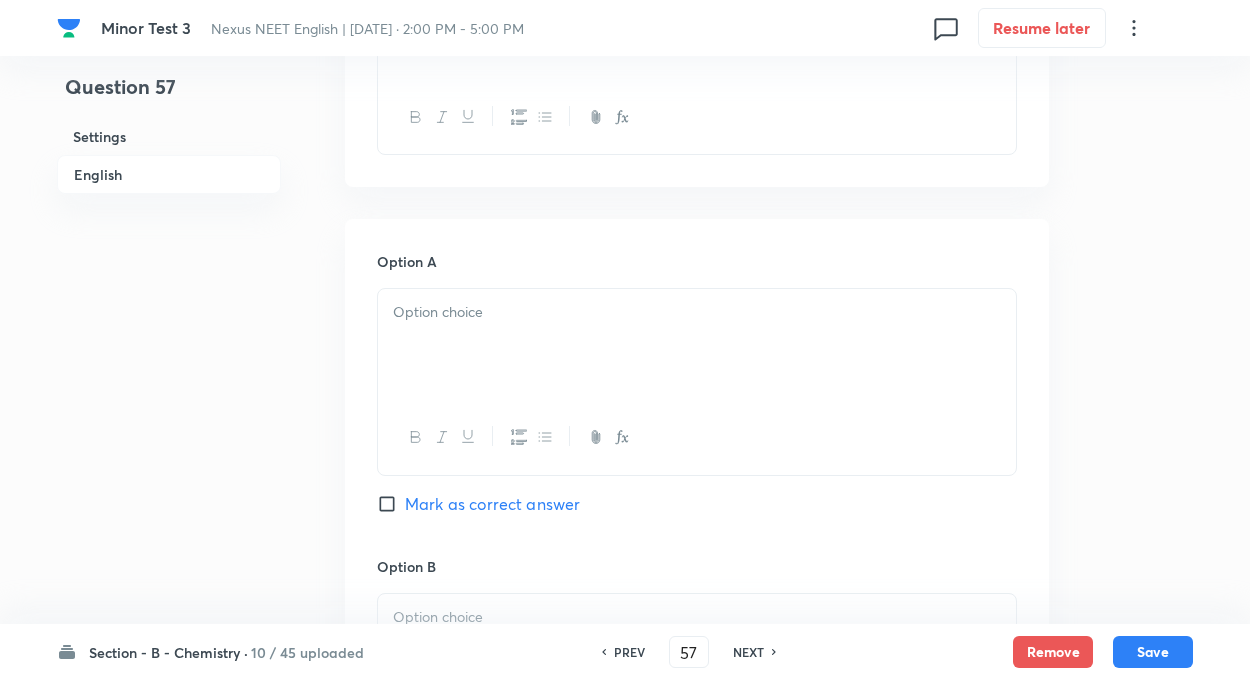 scroll, scrollTop: 840, scrollLeft: 0, axis: vertical 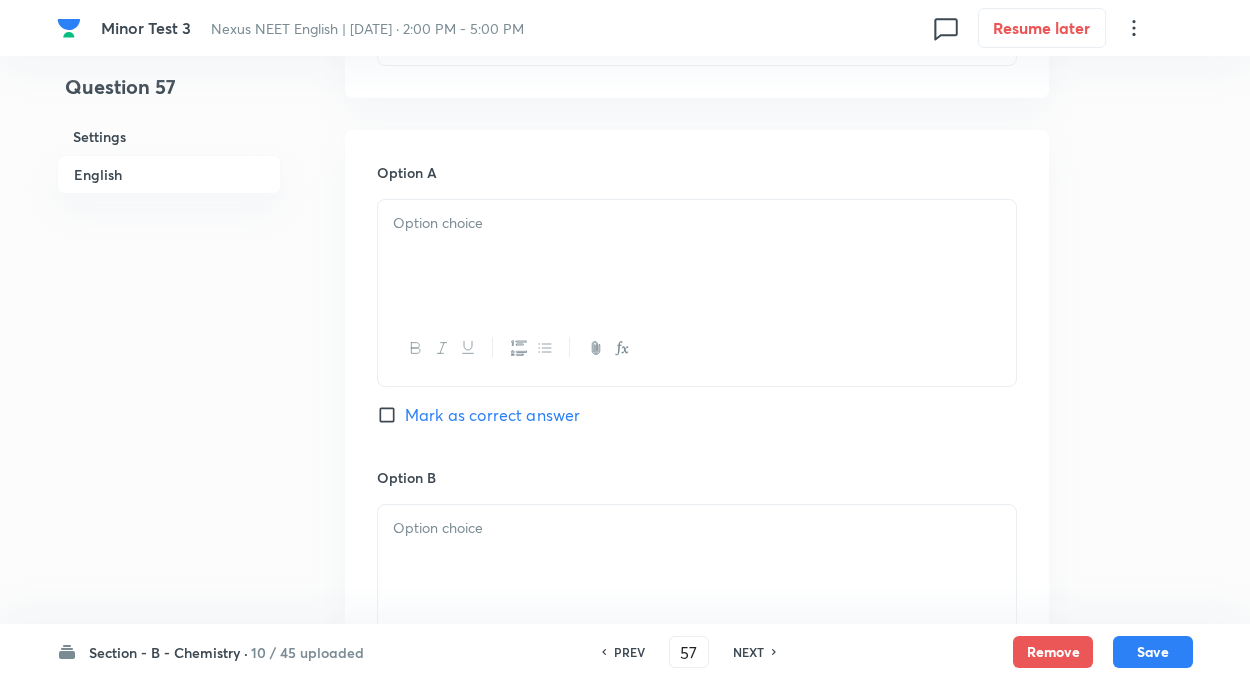 click at bounding box center (697, 256) 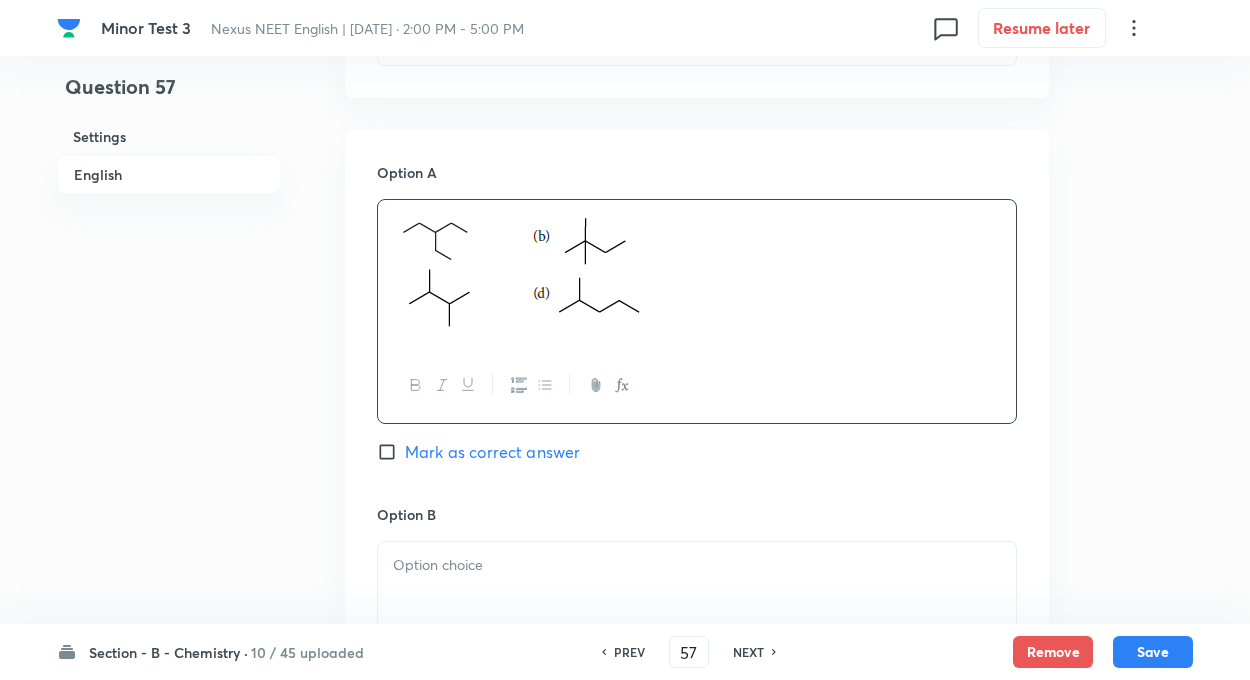 click on "Question 57 Settings English Settings Type Single choice correct 4 options + 4 marks - 1 mark Edit Concept Chemistry Inorganic Chemistry Co-ordination Compounds Isomerism Edit Additional details Moderate Concept Not from PYQ paper No equation Edit In English Question Which of the following is not a chain isomer of n-hexane? Option A Mark as correct answer Option B Mark as correct answer Option C Mark as correct answer Option D Mark as correct answer Solution" at bounding box center (625, 532) 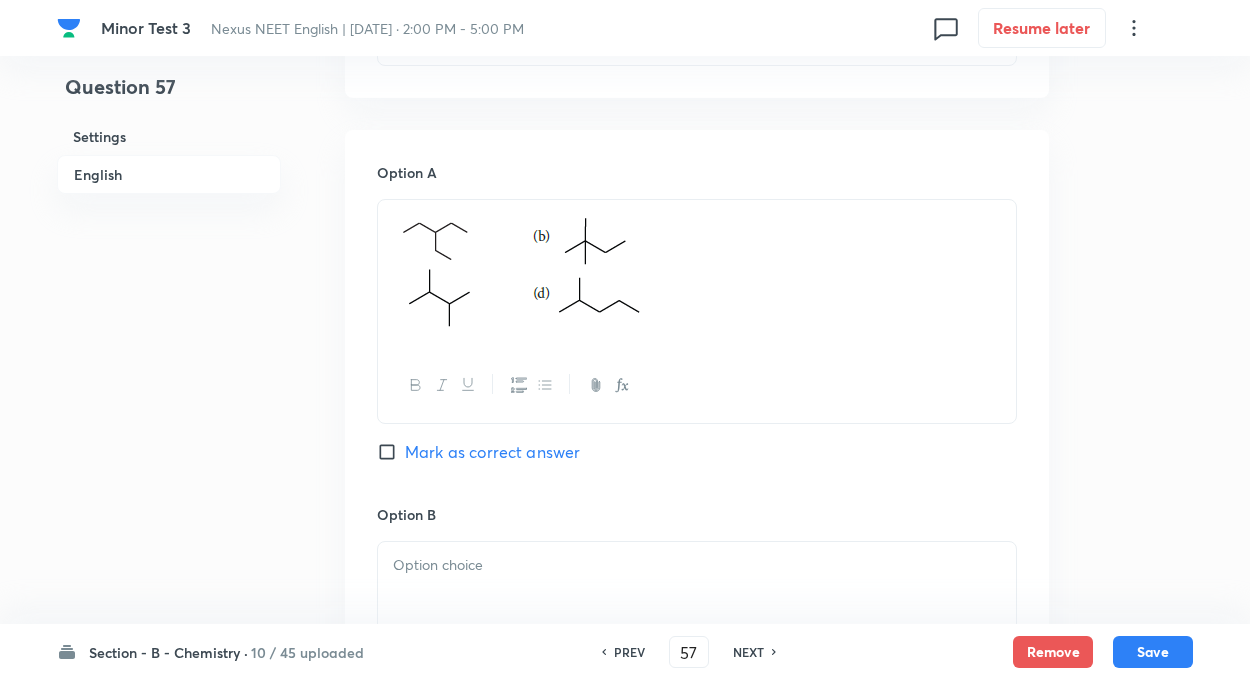 click on "Question 57 Settings English" at bounding box center [169, 532] 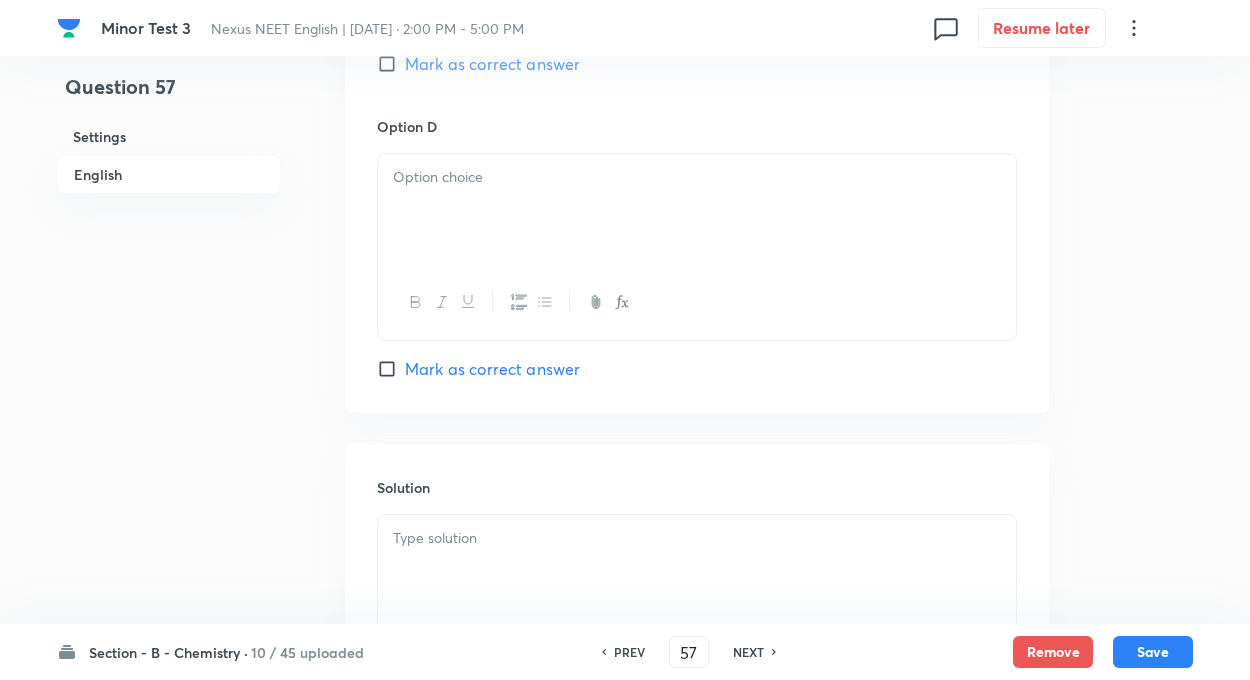 scroll, scrollTop: 1785, scrollLeft: 0, axis: vertical 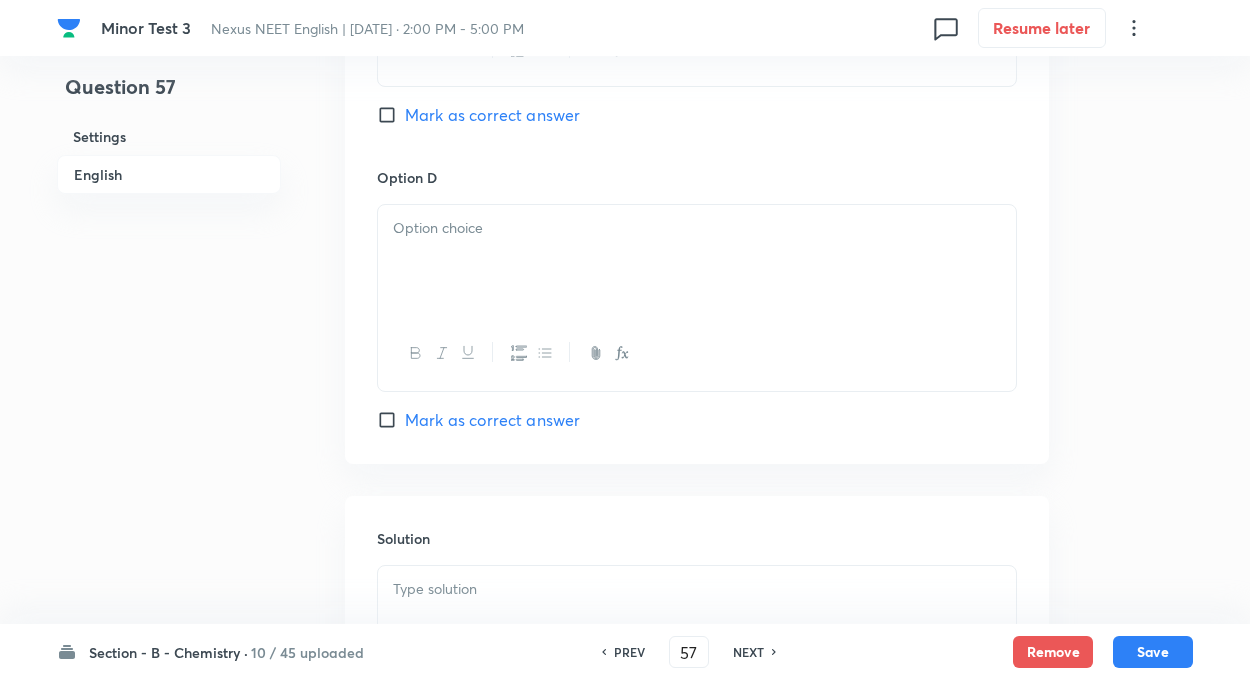 click at bounding box center (697, 261) 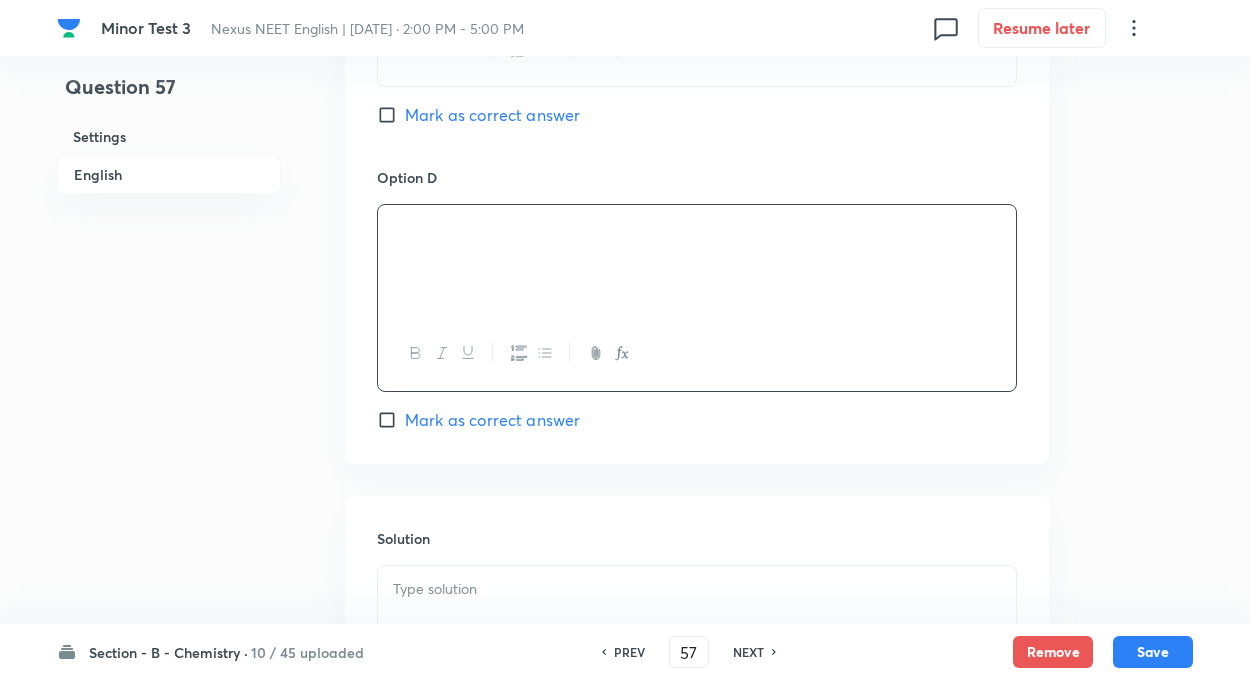 click on "Question 57 Settings English" at bounding box center (169, -413) 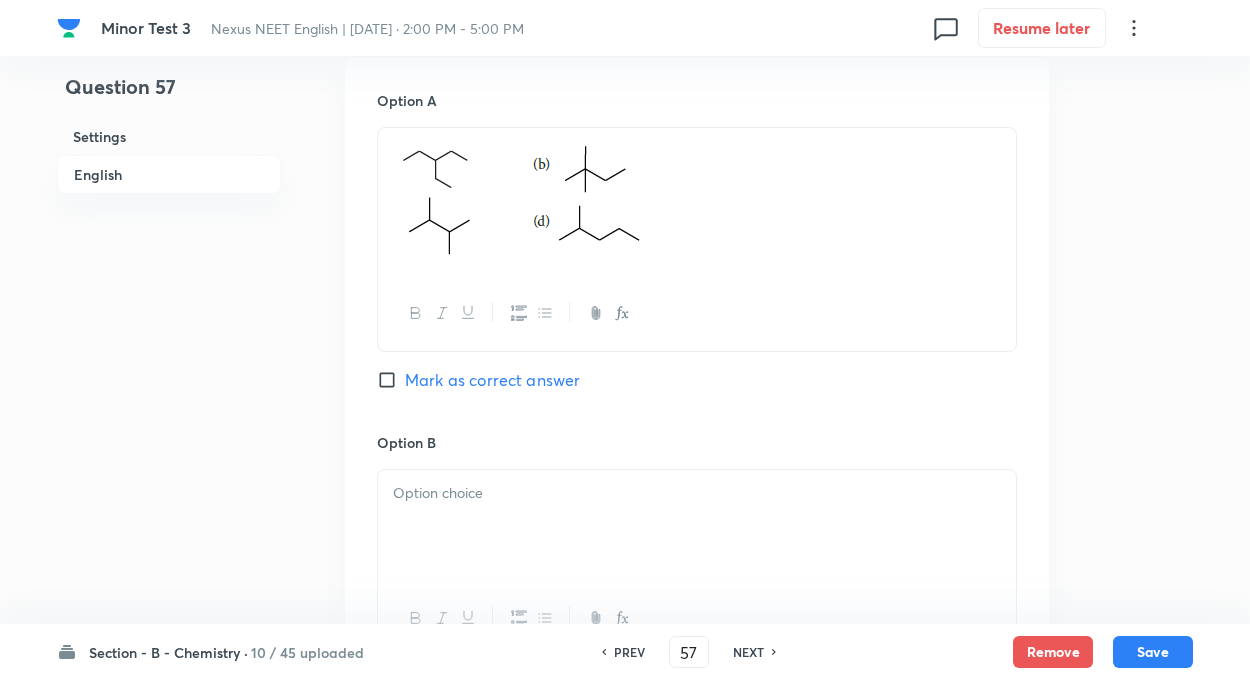scroll, scrollTop: 905, scrollLeft: 0, axis: vertical 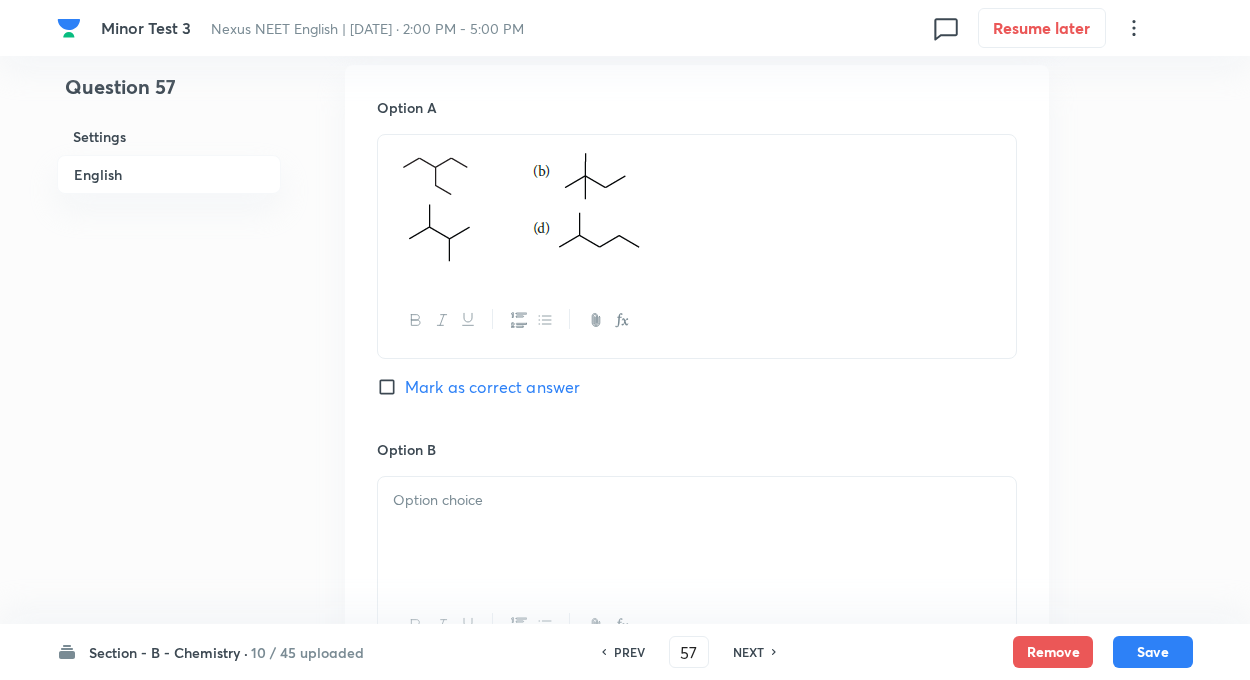 click on "Question 57 Settings English" at bounding box center [169, 467] 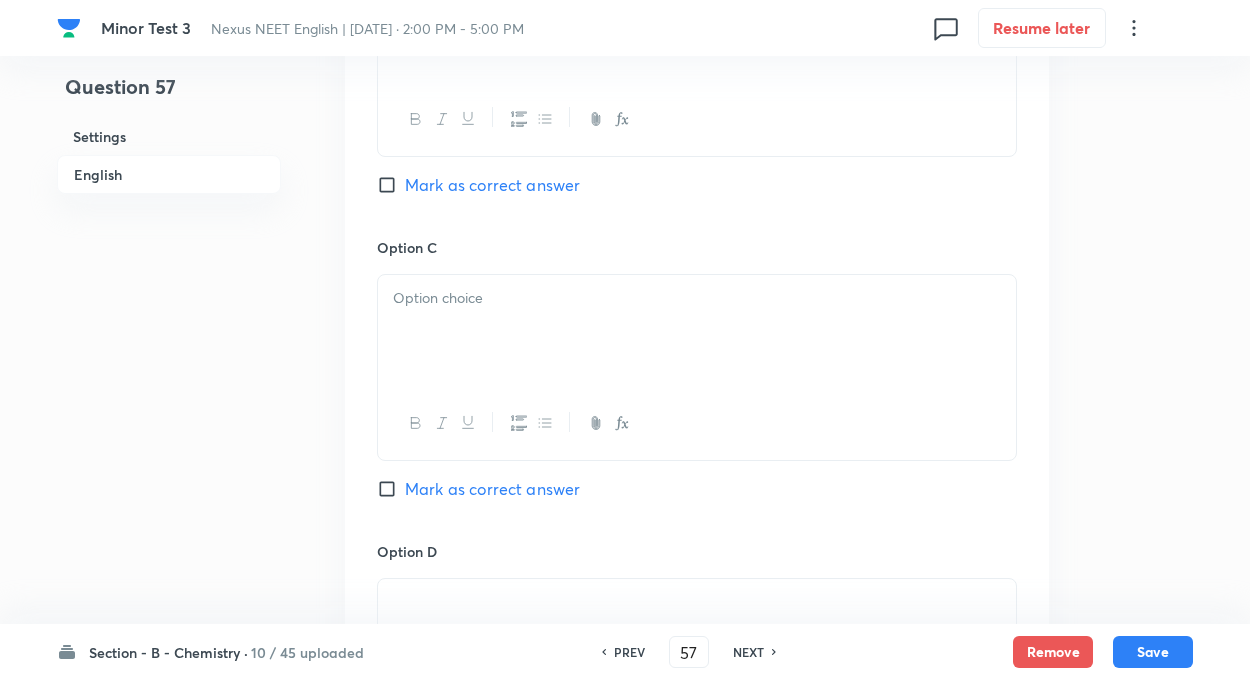 scroll, scrollTop: 1425, scrollLeft: 0, axis: vertical 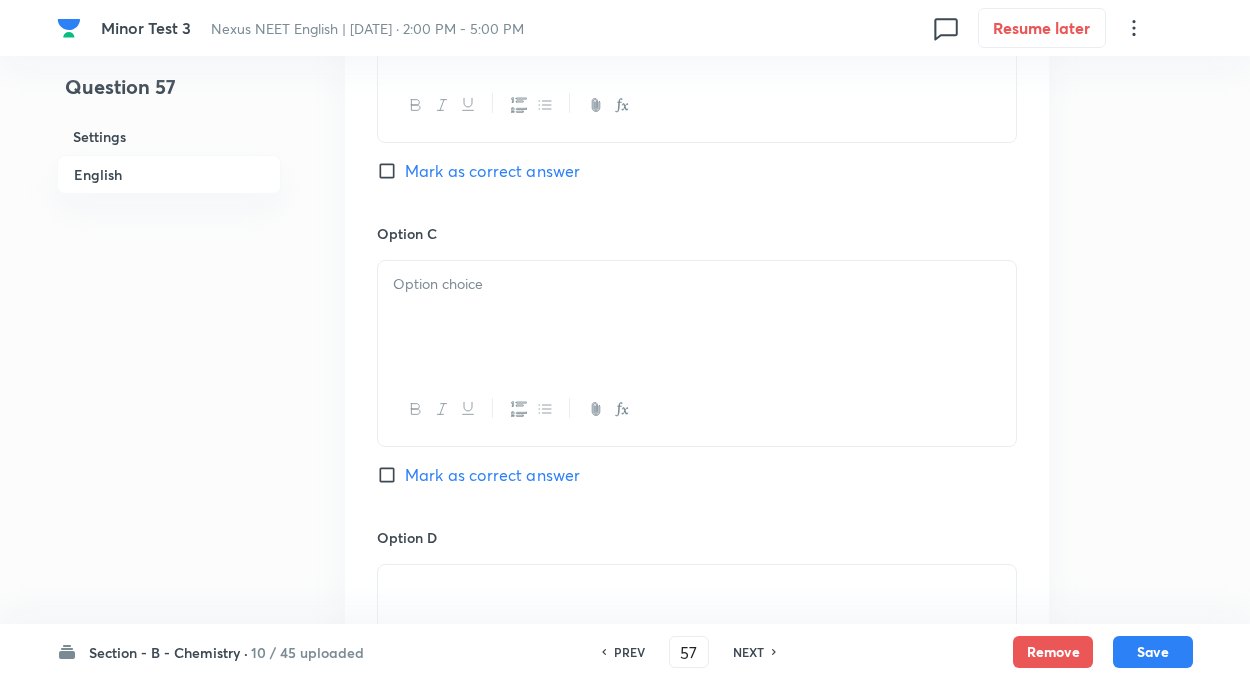 click at bounding box center (697, 317) 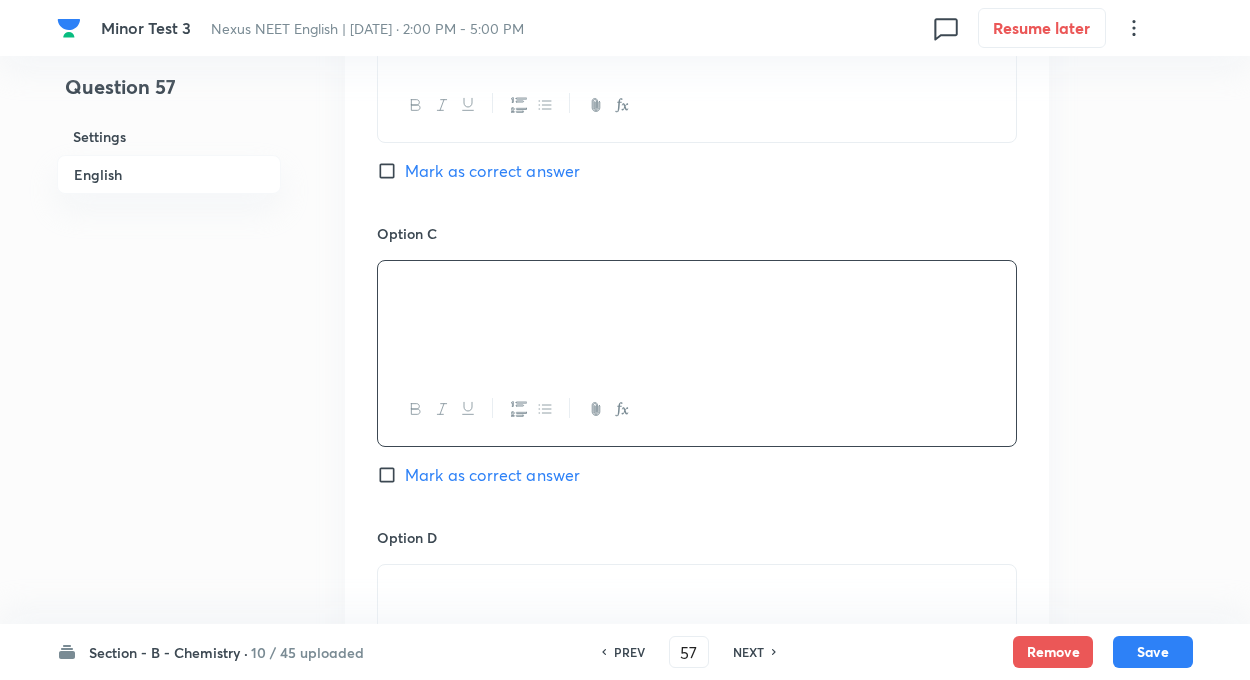 click on "Question 57 Settings English" at bounding box center (169, -53) 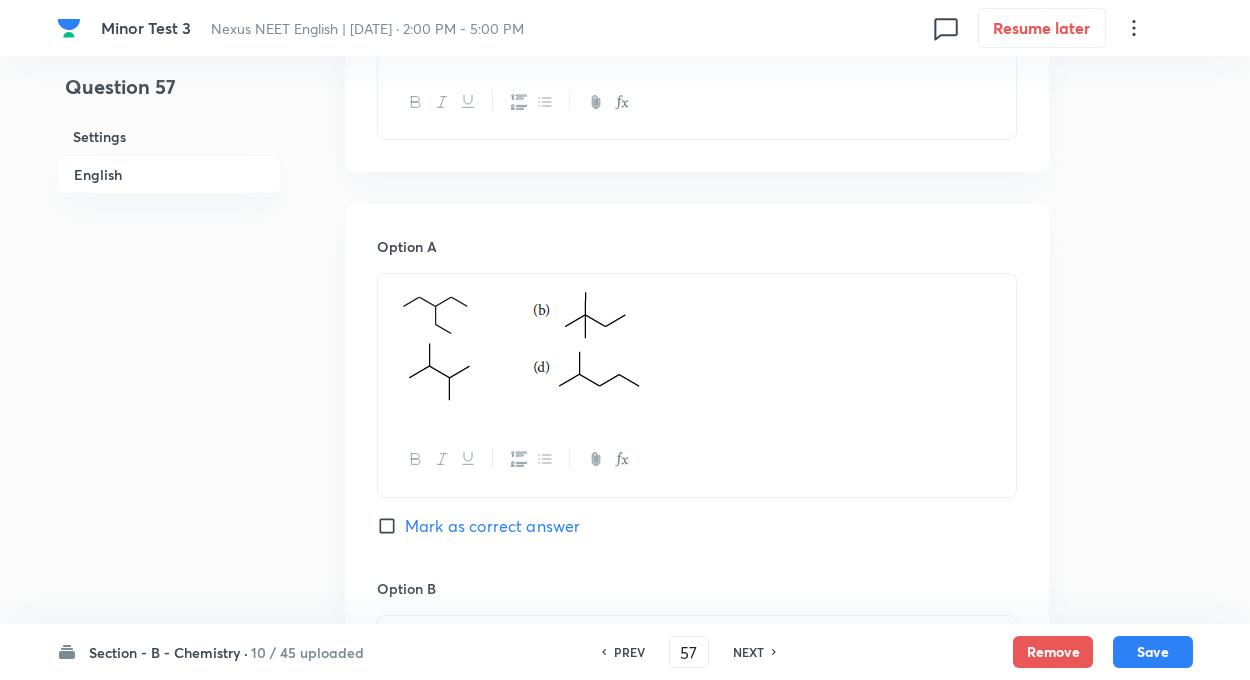 scroll, scrollTop: 705, scrollLeft: 0, axis: vertical 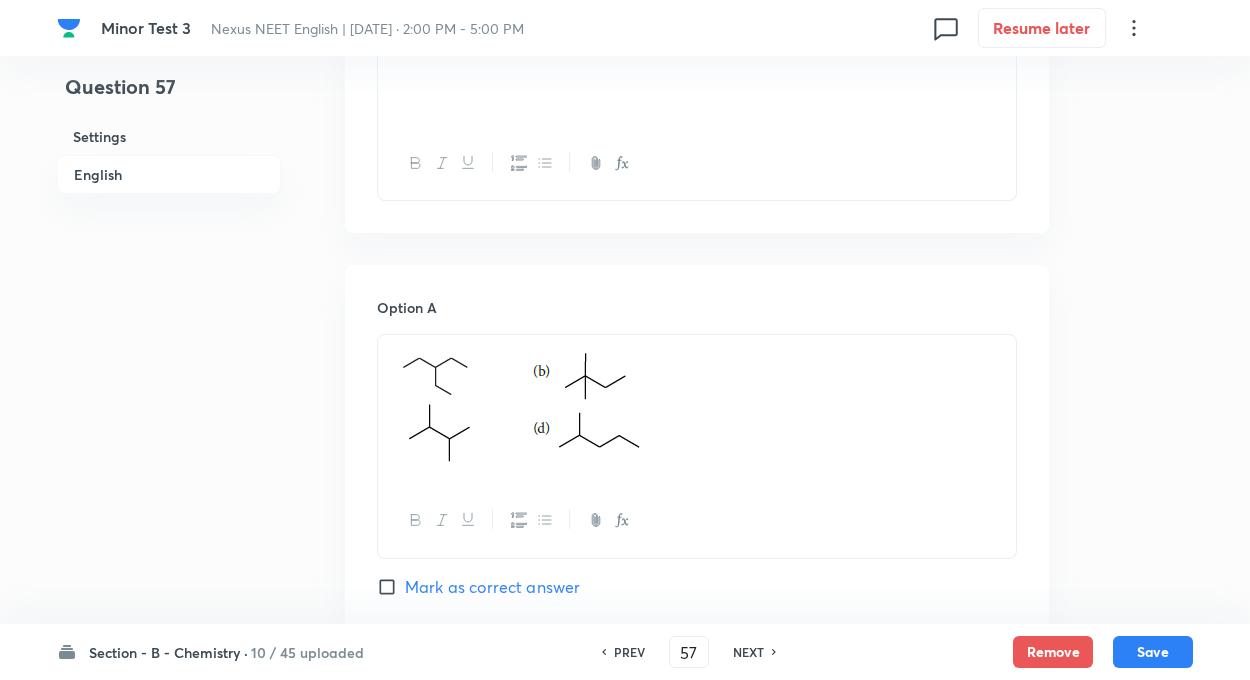 click on "Question 57 Settings English" at bounding box center [169, 667] 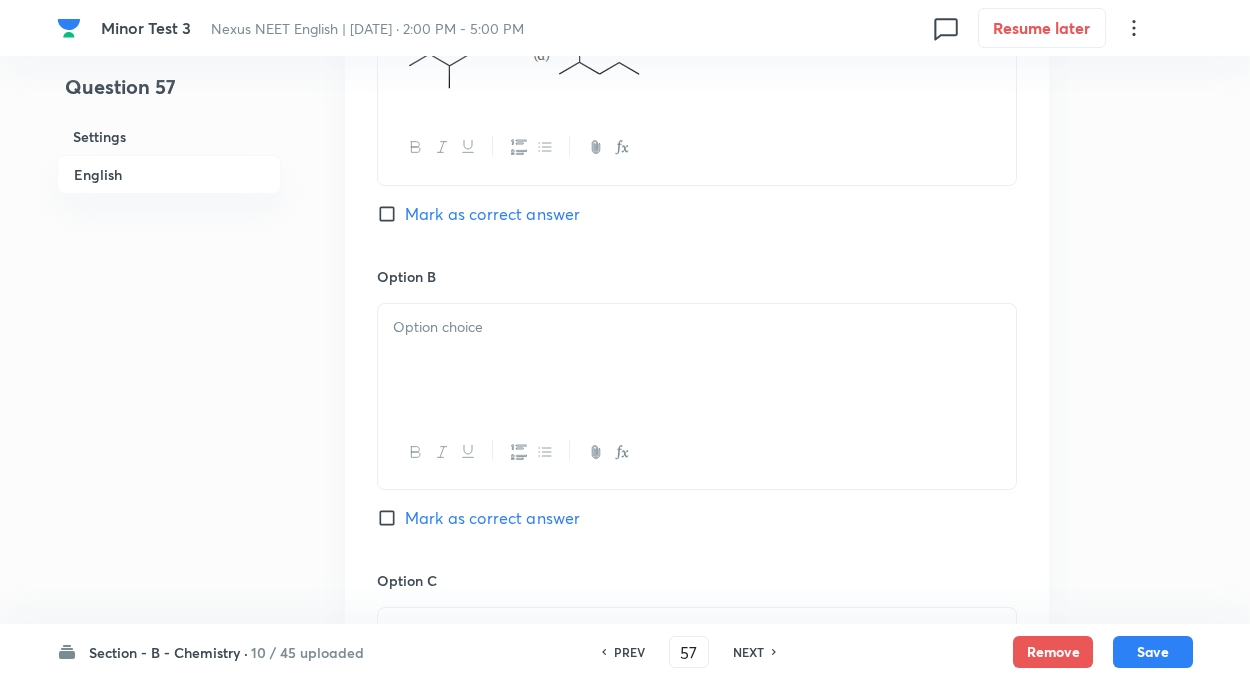 scroll, scrollTop: 1105, scrollLeft: 0, axis: vertical 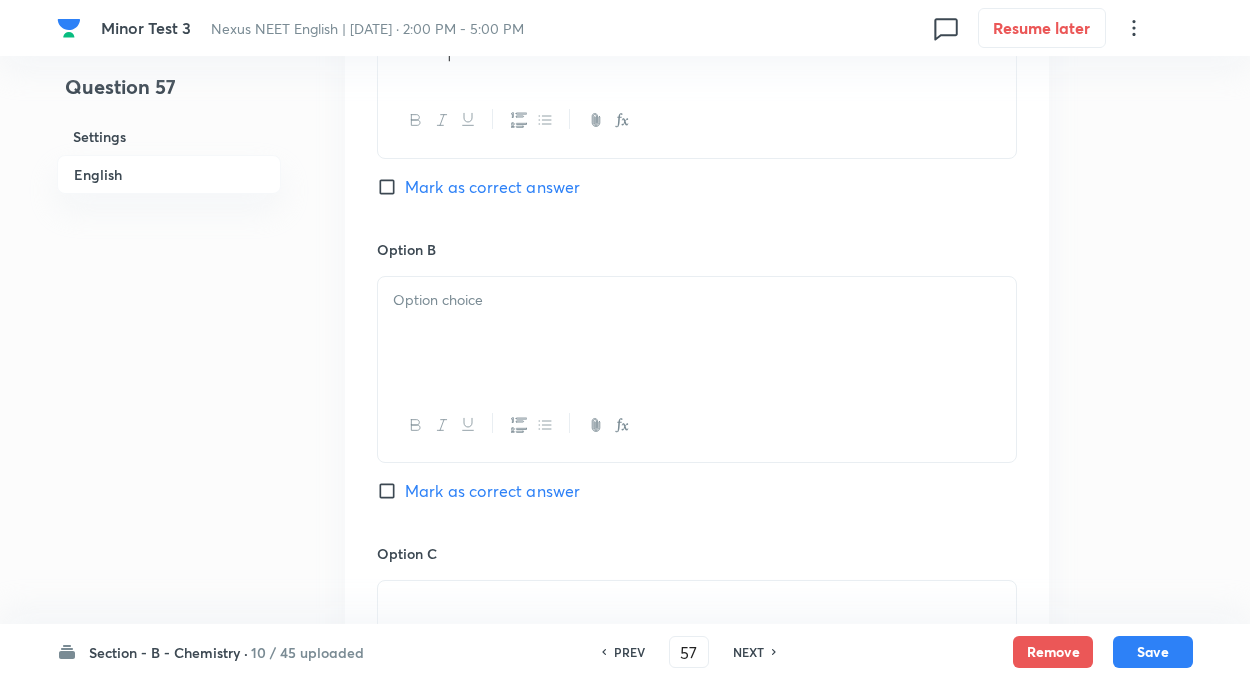 click at bounding box center (697, 333) 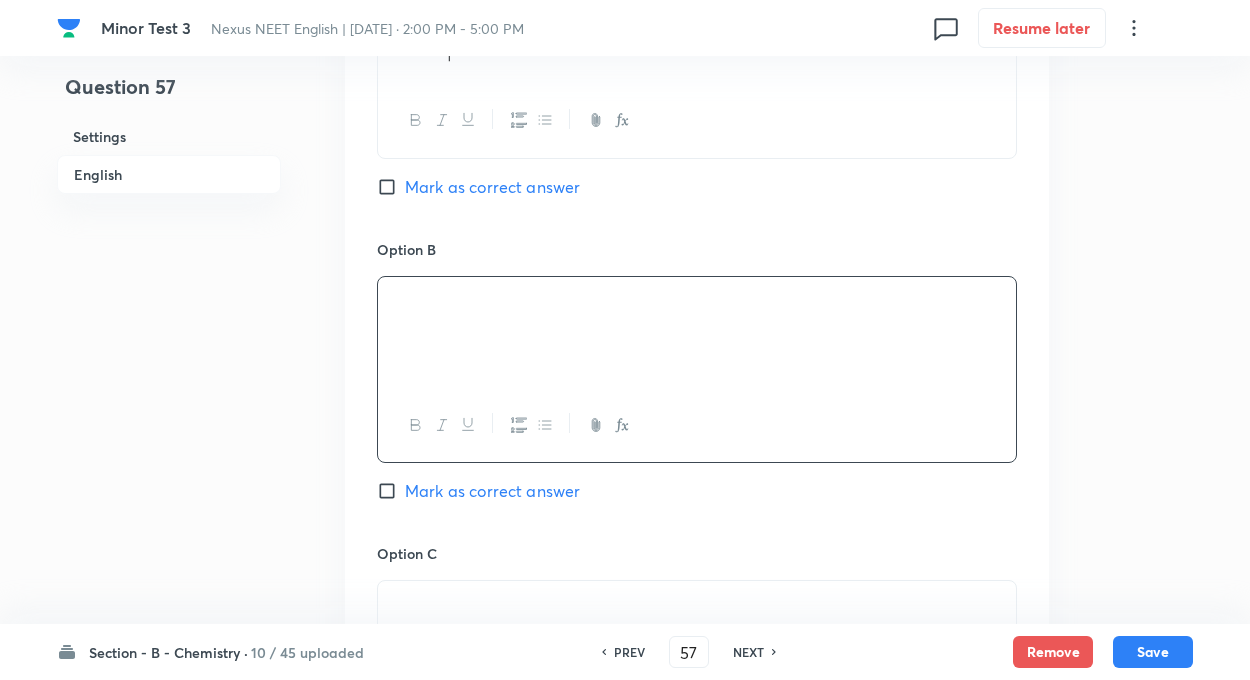 click on "Question 57 Settings English" at bounding box center [169, 267] 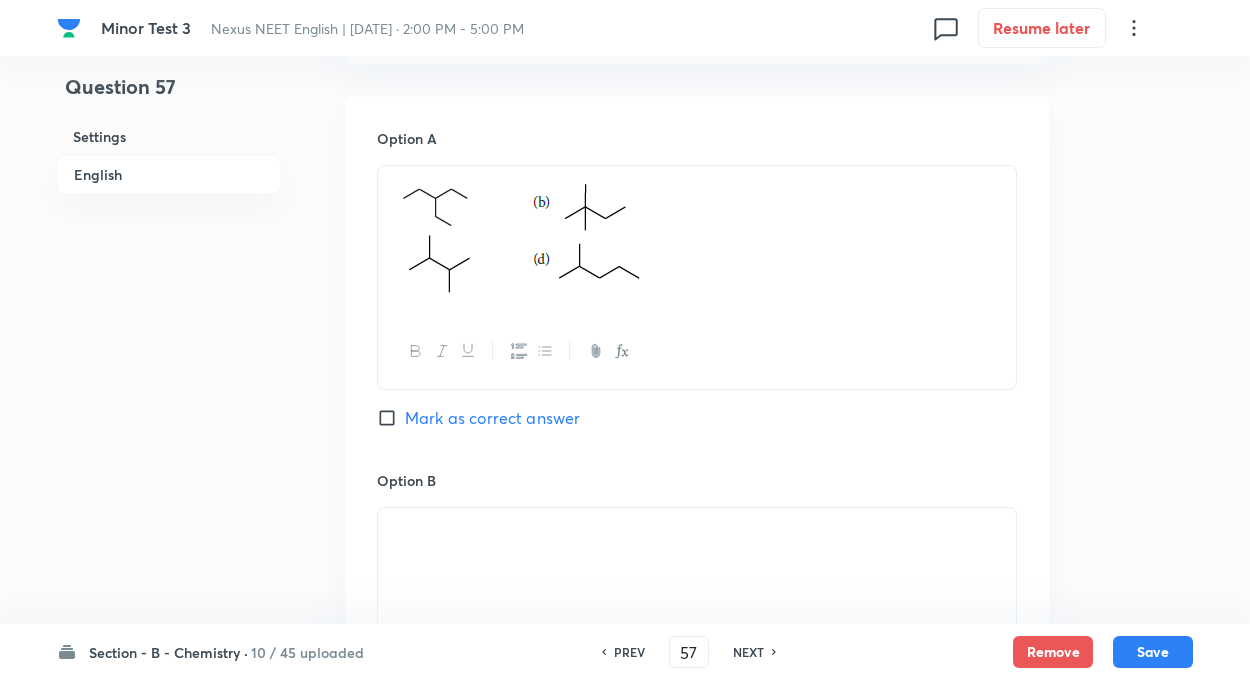 scroll, scrollTop: 665, scrollLeft: 0, axis: vertical 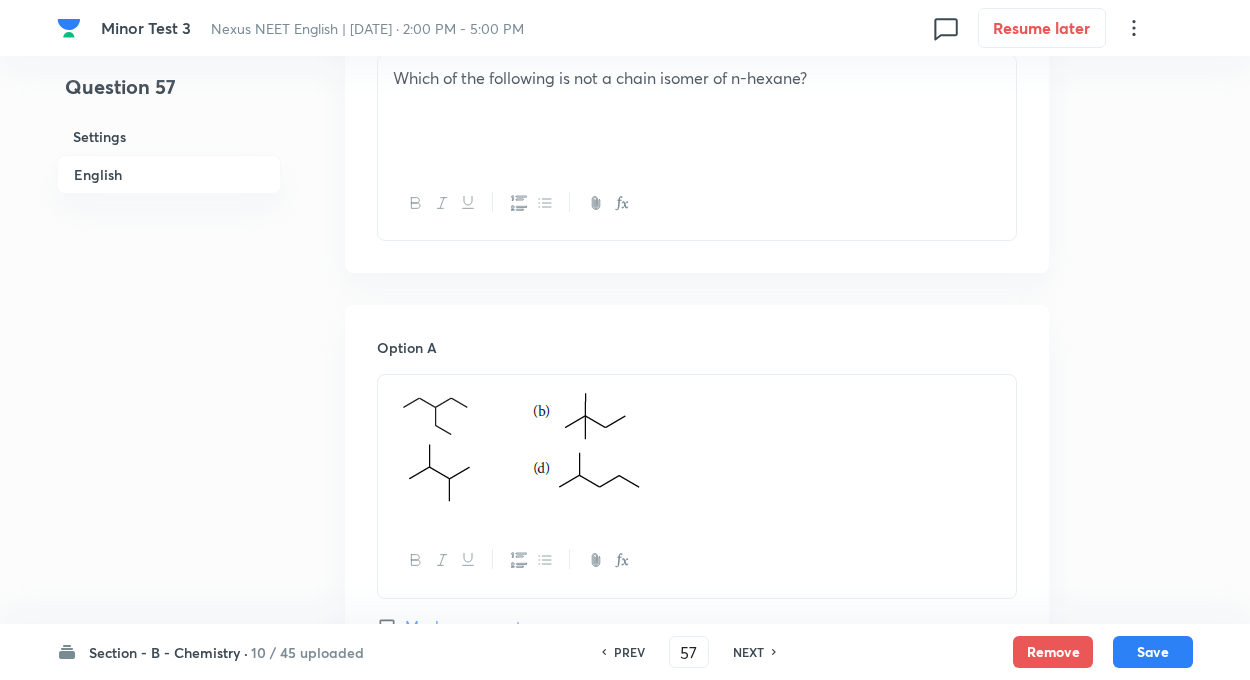 drag, startPoint x: 219, startPoint y: 348, endPoint x: 242, endPoint y: 348, distance: 23 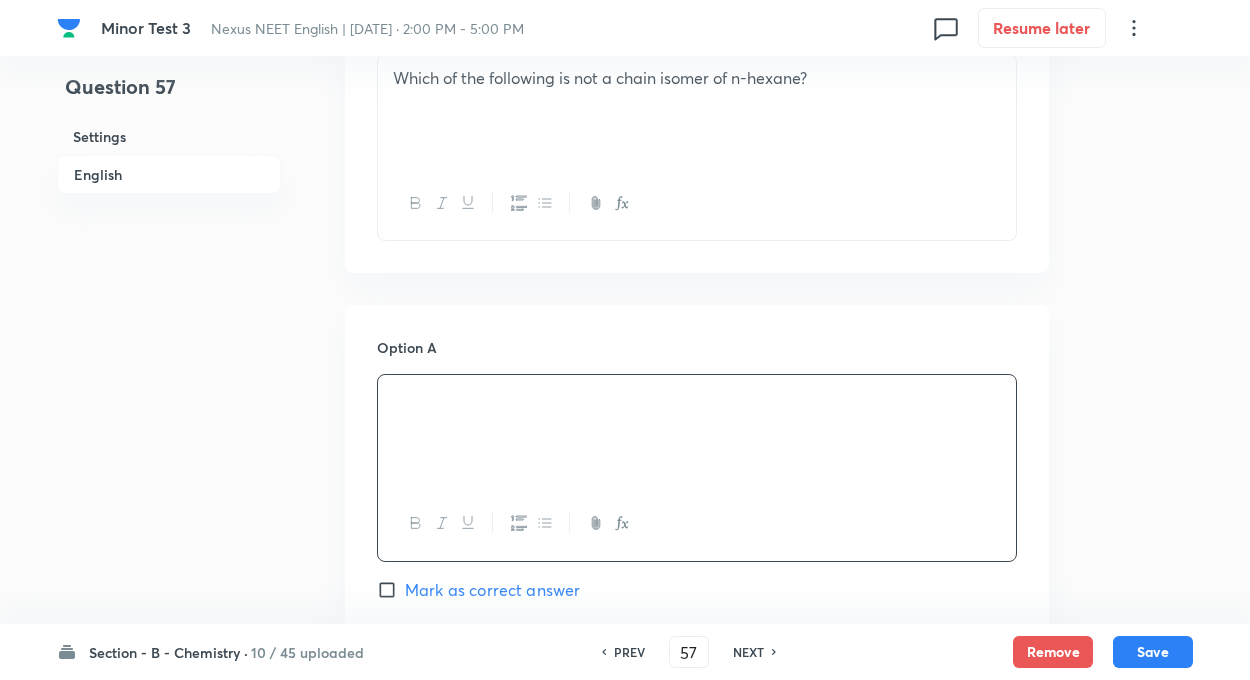click on "Question 57 Settings English Settings Type Single choice correct 4 options + 4 marks - 1 mark Edit Concept Chemistry Inorganic Chemistry Co-ordination Compounds Isomerism Edit Additional details Moderate Concept Not from PYQ paper No equation Edit In English Question Which of the following is not a chain isomer of n-hexane? Option A Mark as correct answer Option B Mark as correct answer Option C Mark as correct answer Option D Mark as correct answer Solution" at bounding box center (625, 689) 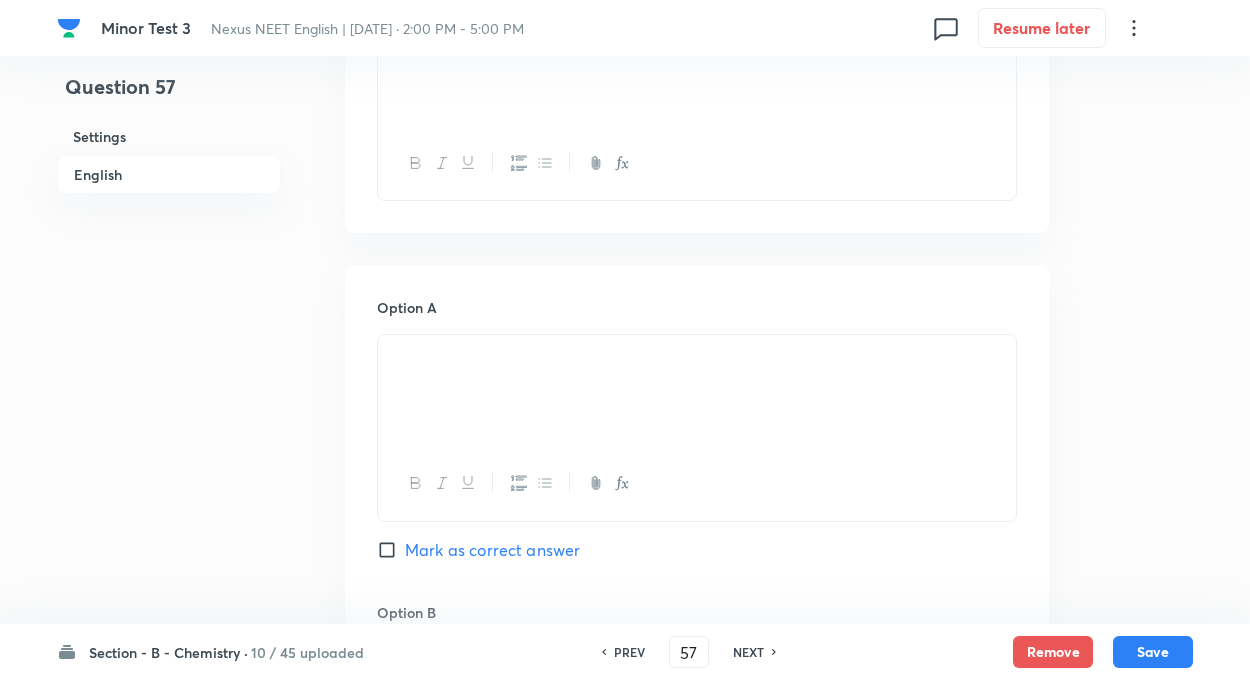 scroll, scrollTop: 665, scrollLeft: 0, axis: vertical 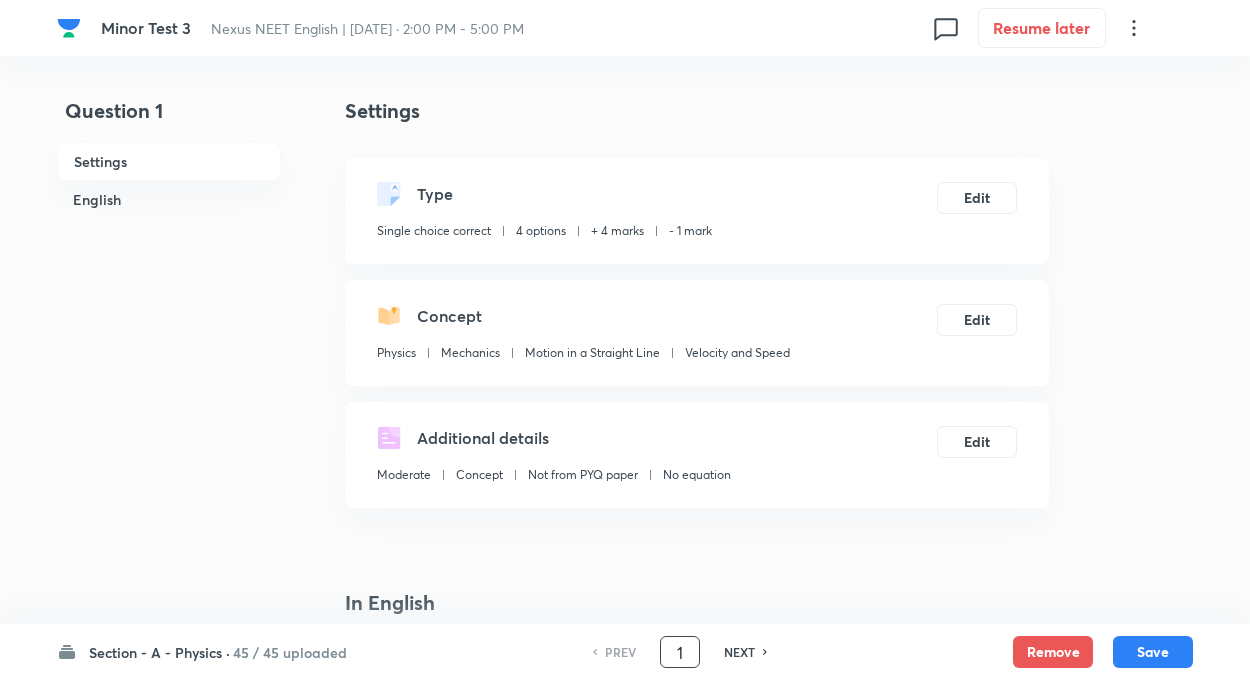 click on "1" at bounding box center (680, 652) 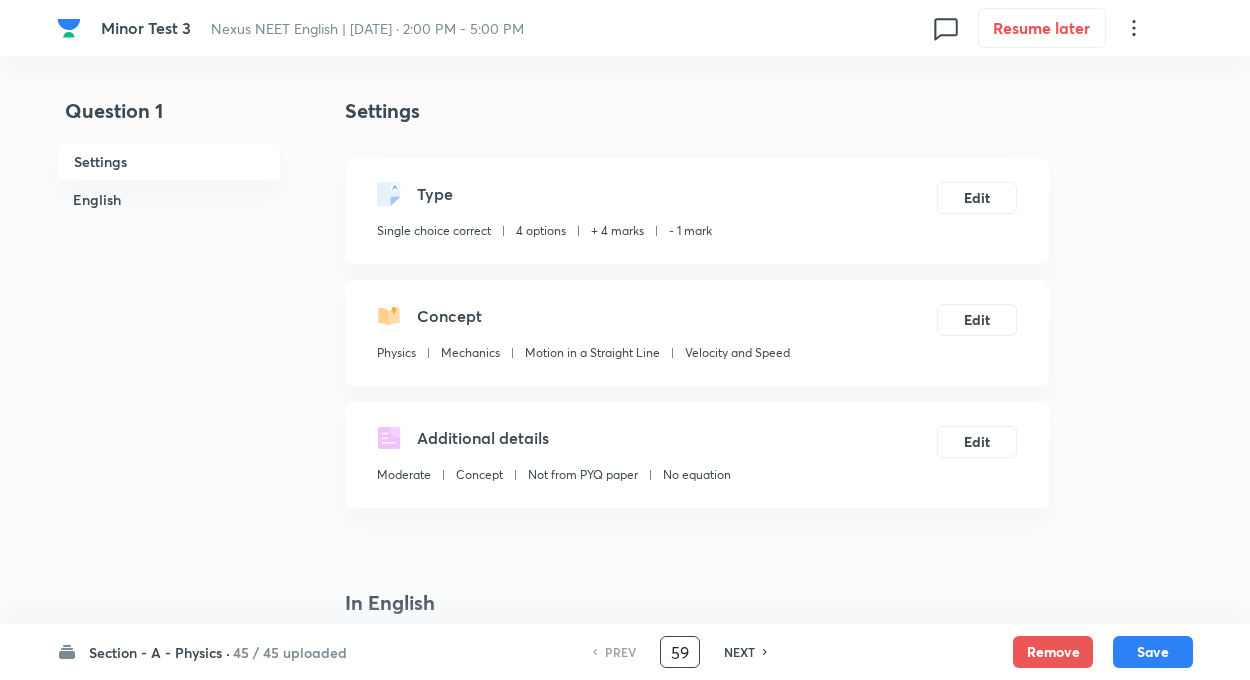 type on "59" 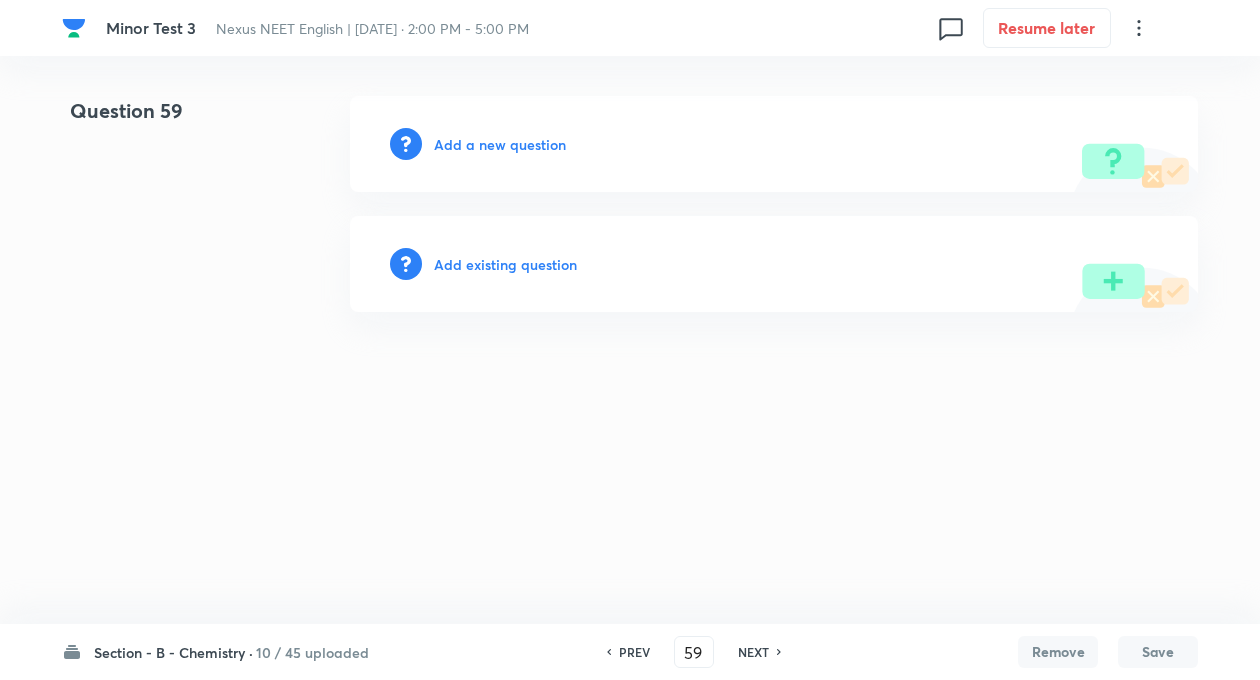 click on "Add a new question" at bounding box center (500, 144) 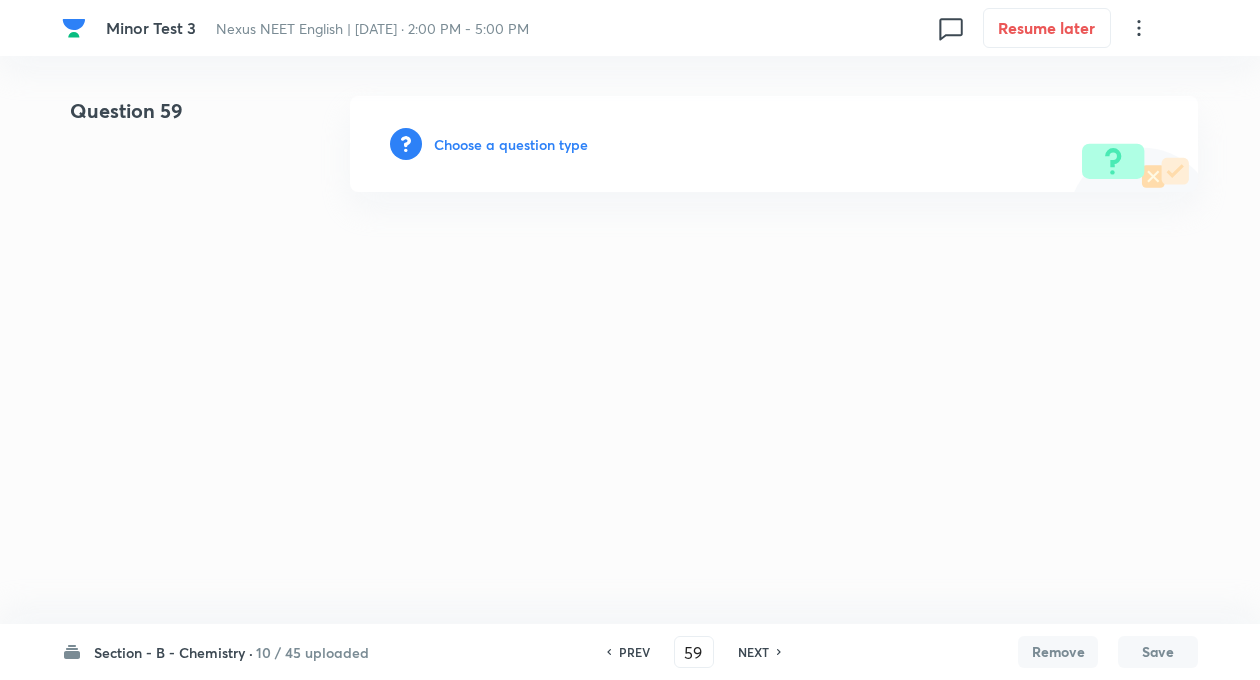 click on "Choose a question type" at bounding box center (511, 144) 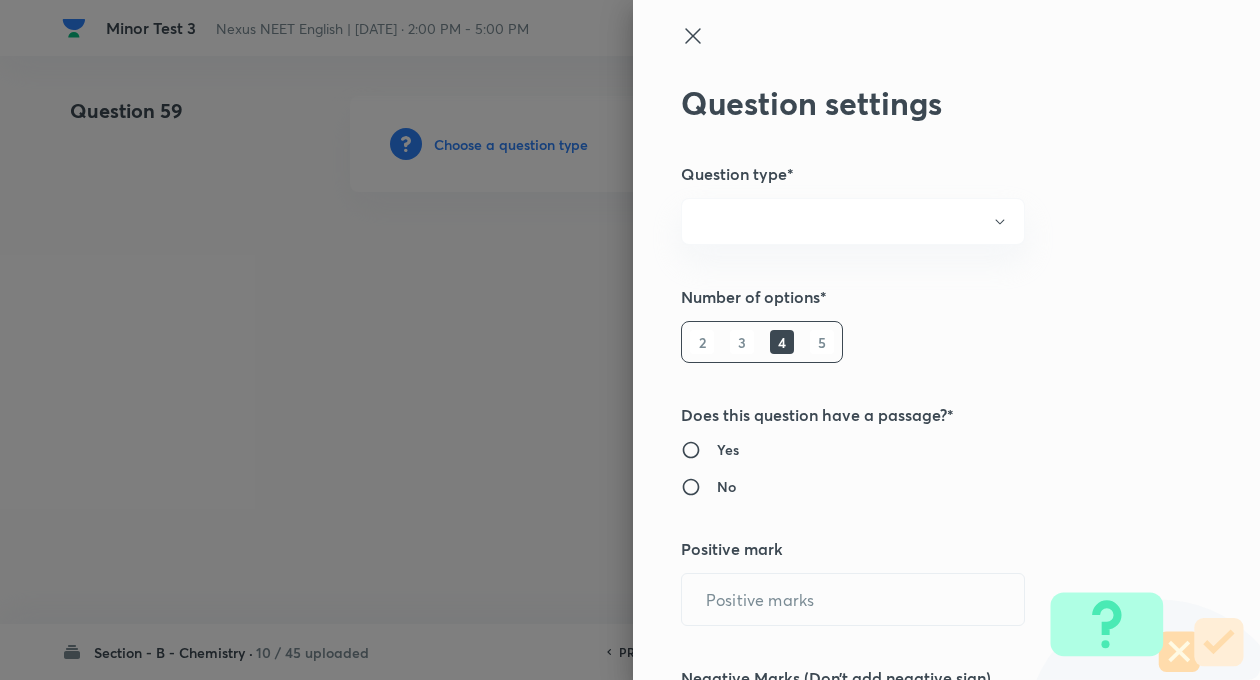 radio on "true" 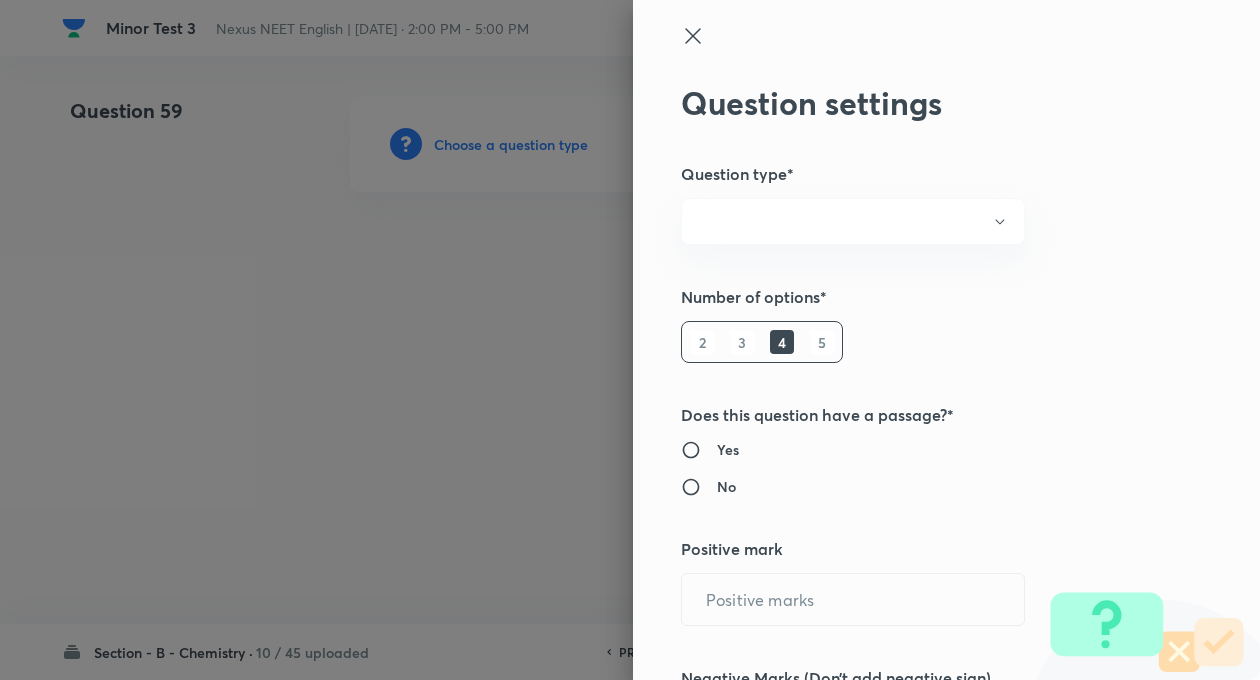 radio on "true" 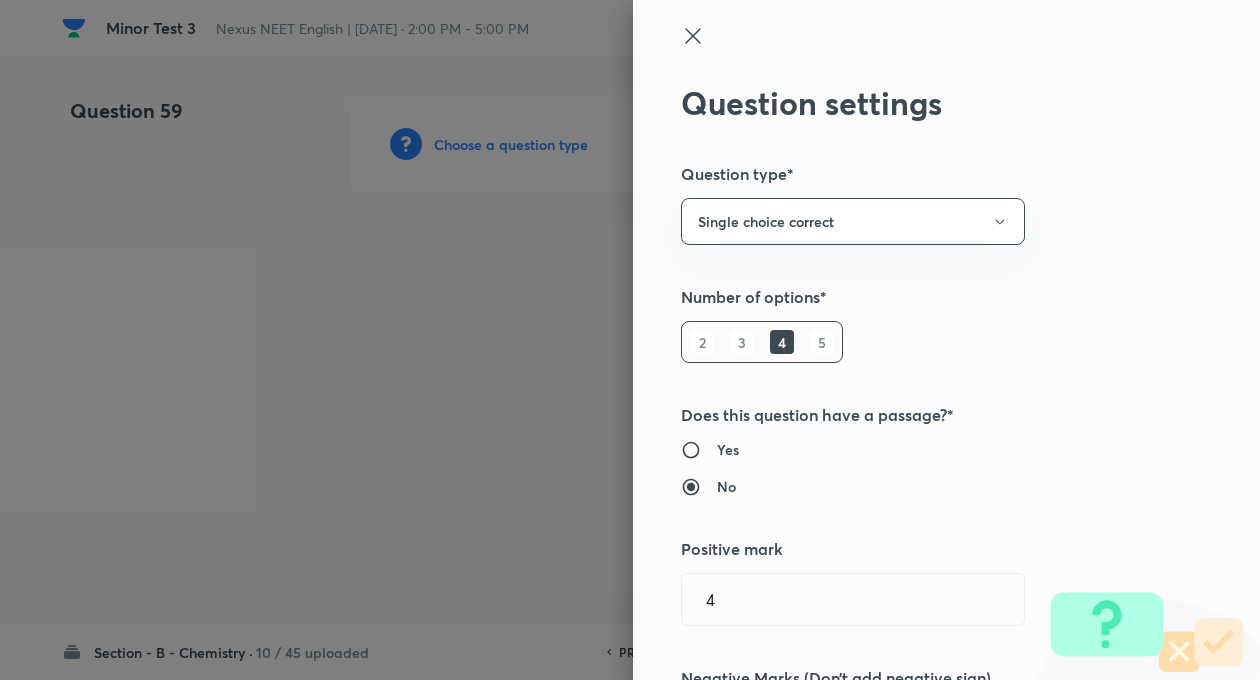 type on "4" 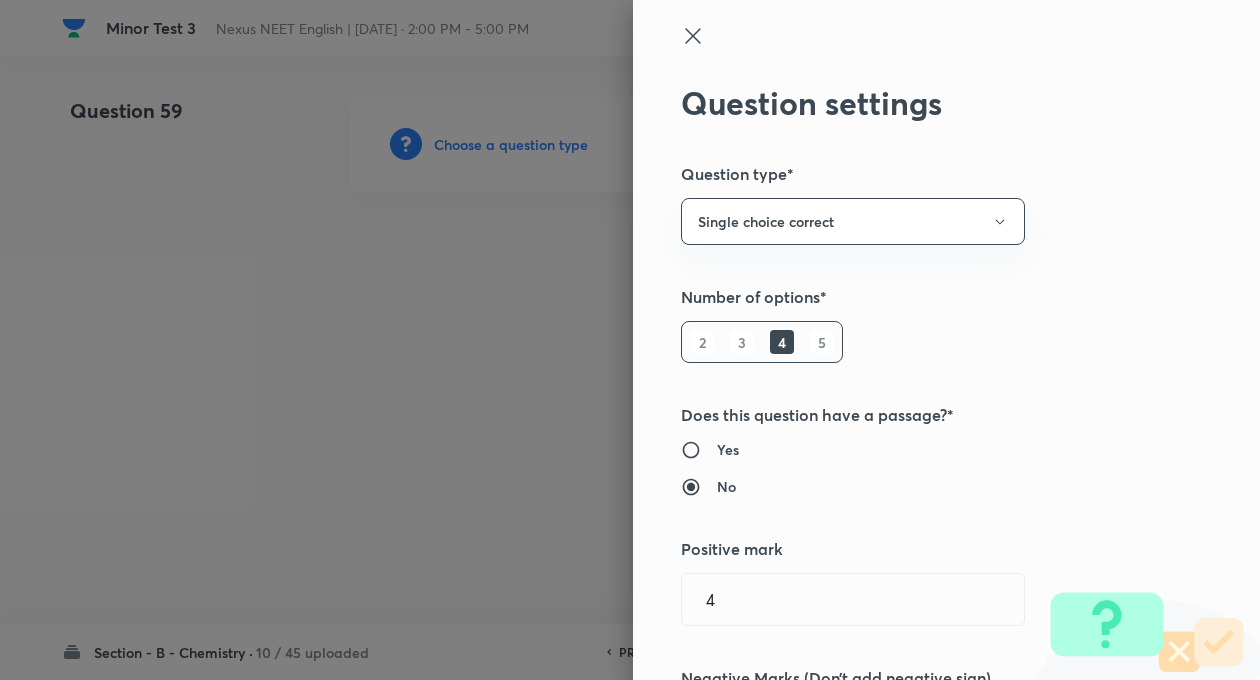 type on "1" 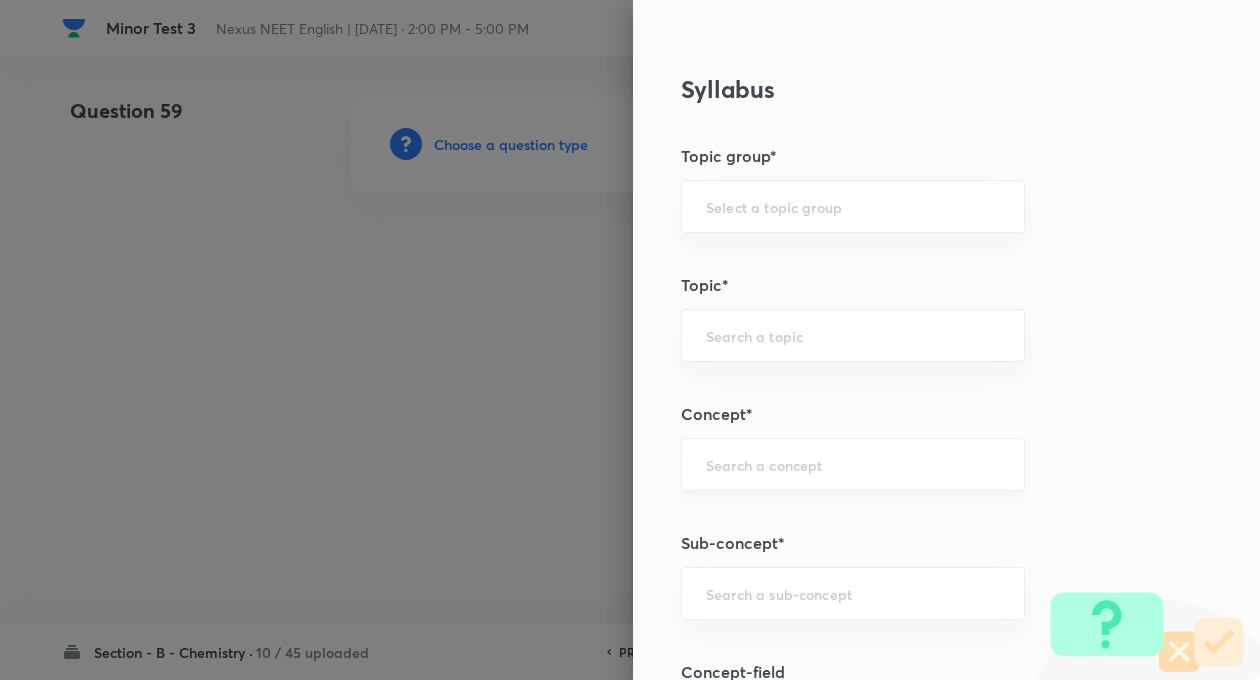 scroll, scrollTop: 880, scrollLeft: 0, axis: vertical 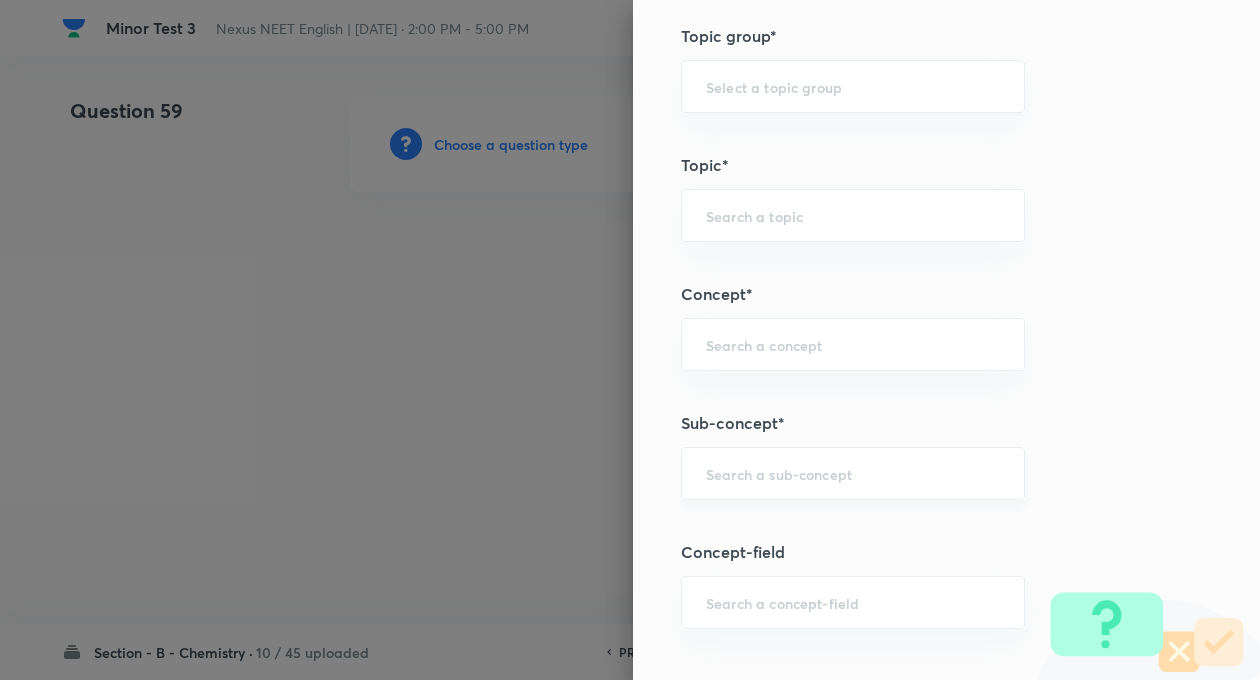 click on "​" at bounding box center [853, 473] 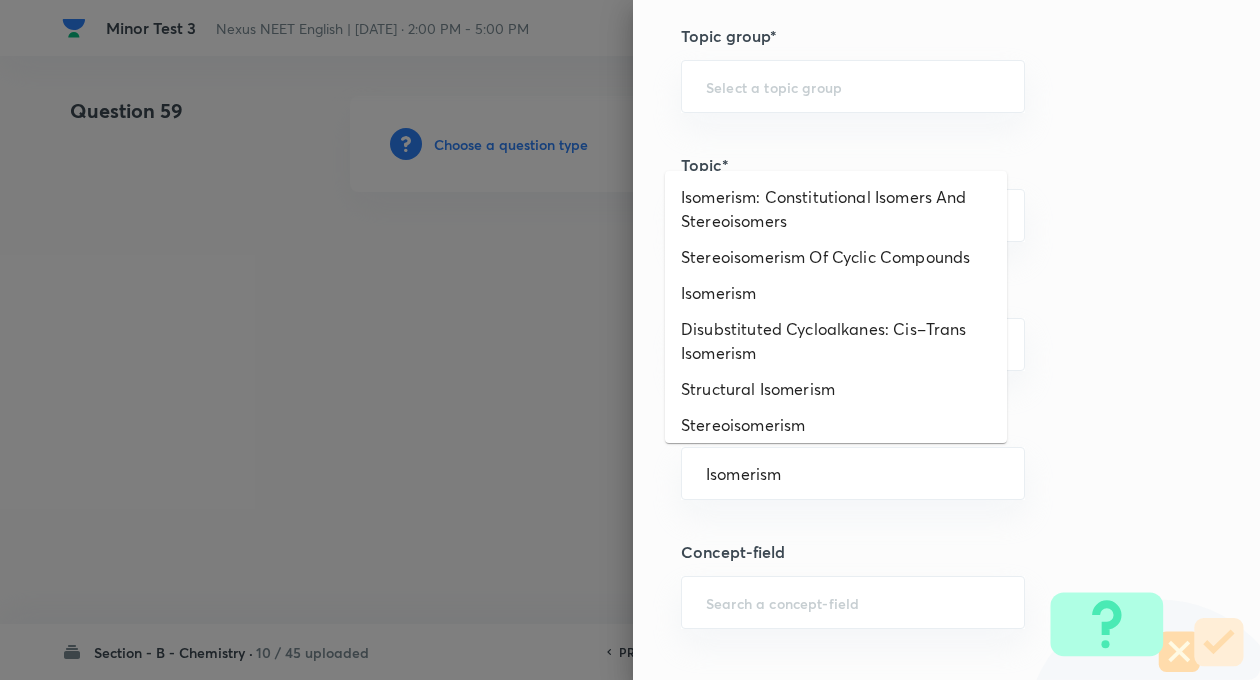 type on "Isomerism" 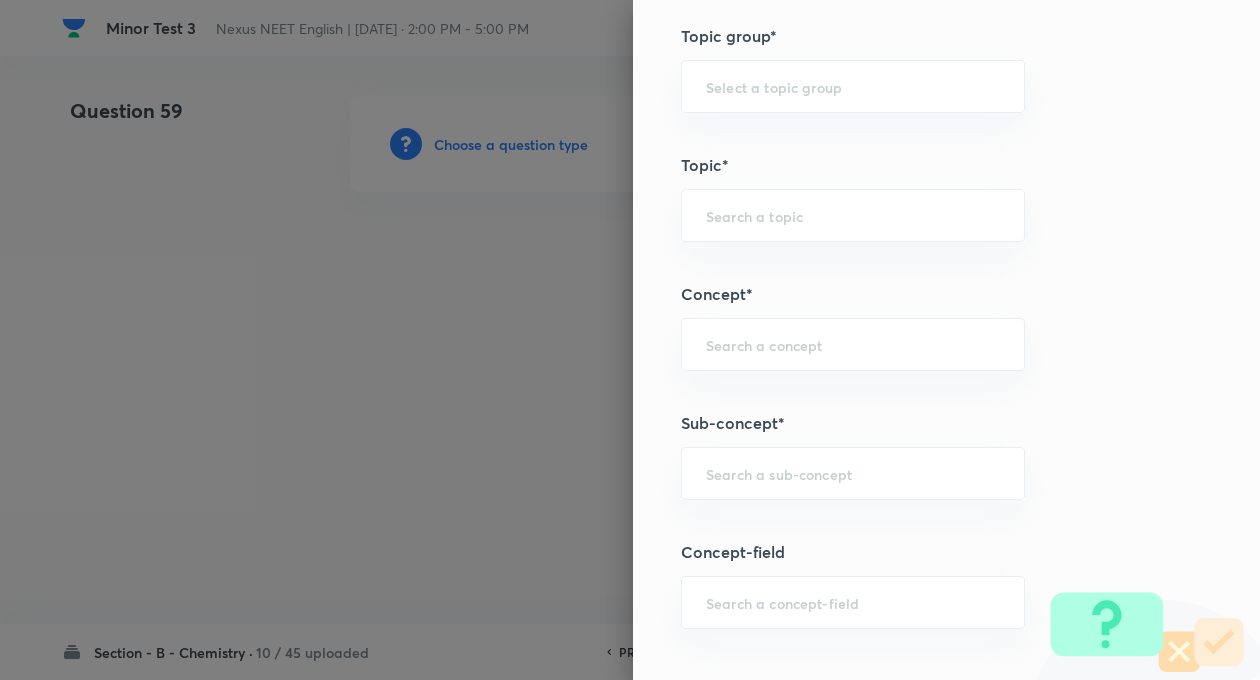 click on "Question settings Question type* Single choice correct Number of options* 2 3 4 5 Does this question have a passage?* Yes No Positive mark 4 ​ Negative Marks (Don’t add negative sign) 1 ​ Syllabus Topic group* ​ Topic* ​ Concept* ​ Sub-concept* ​ Concept-field ​ Additional details Question Difficulty Very easy Easy Moderate Hard Very hard Question is based on Fact Numerical Concept Previous year question Yes No Does this question have equation? Yes No Verification status Is the question verified? *Select 'yes' only if a question is verified Yes No Save" at bounding box center (946, 340) 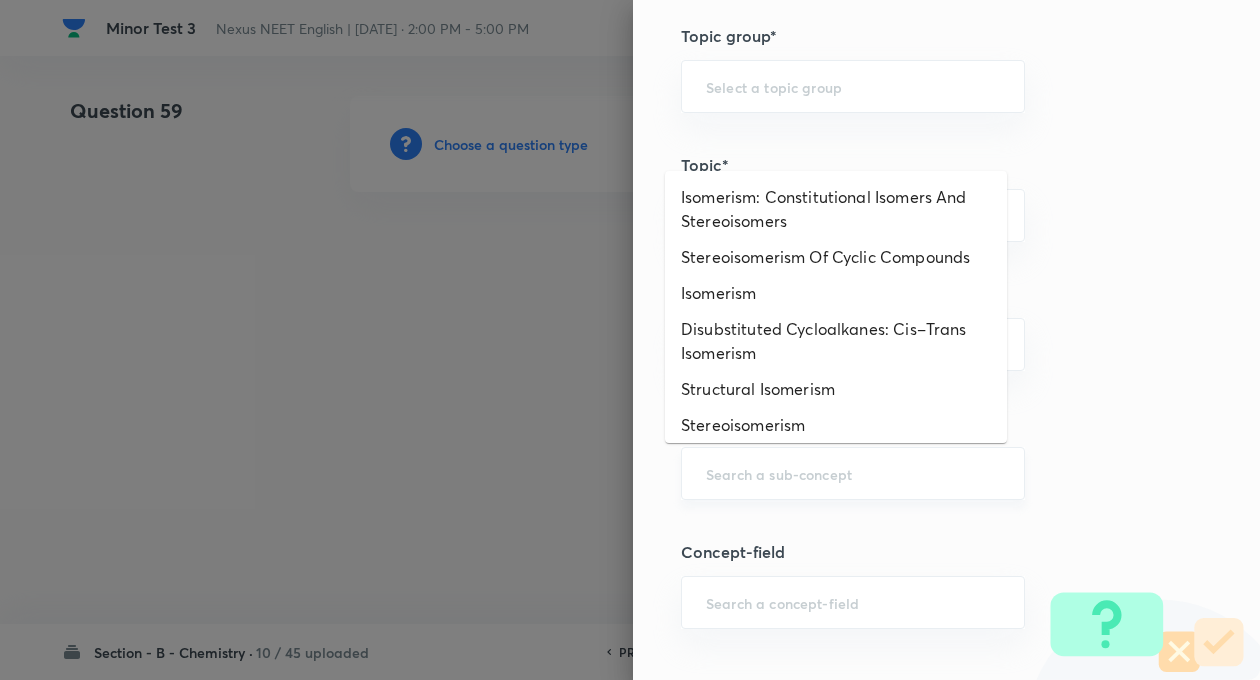 click at bounding box center (853, 473) 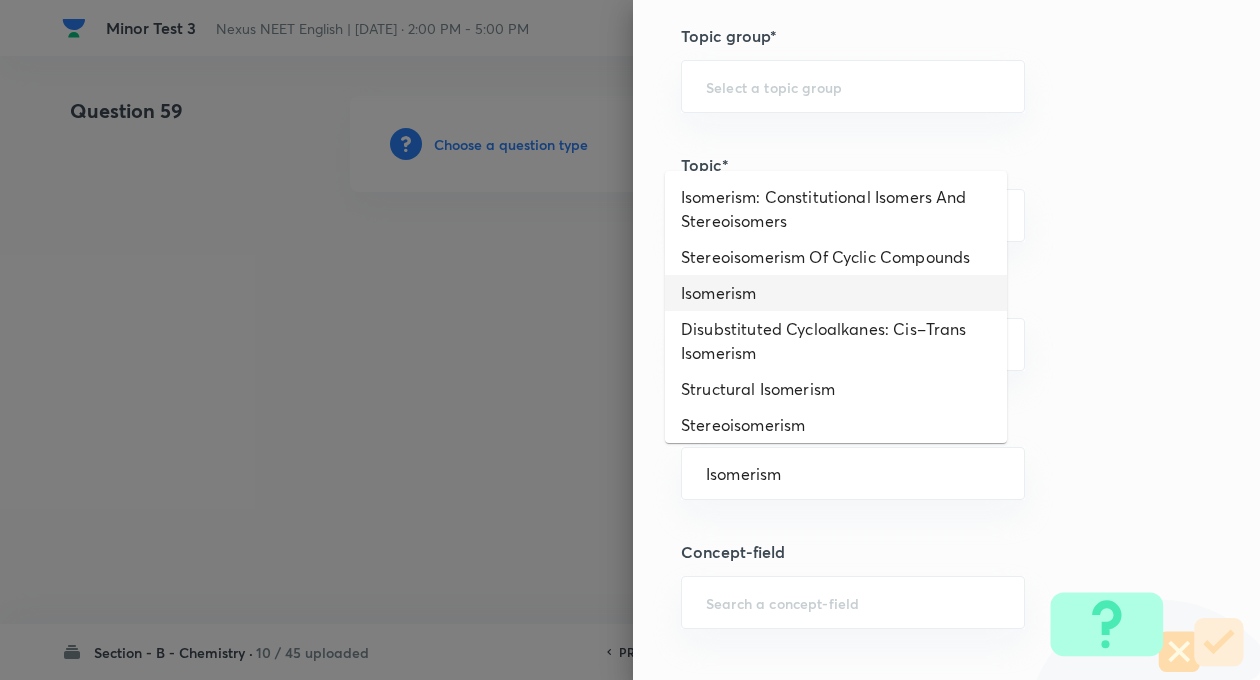 click on "Isomerism" at bounding box center [836, 293] 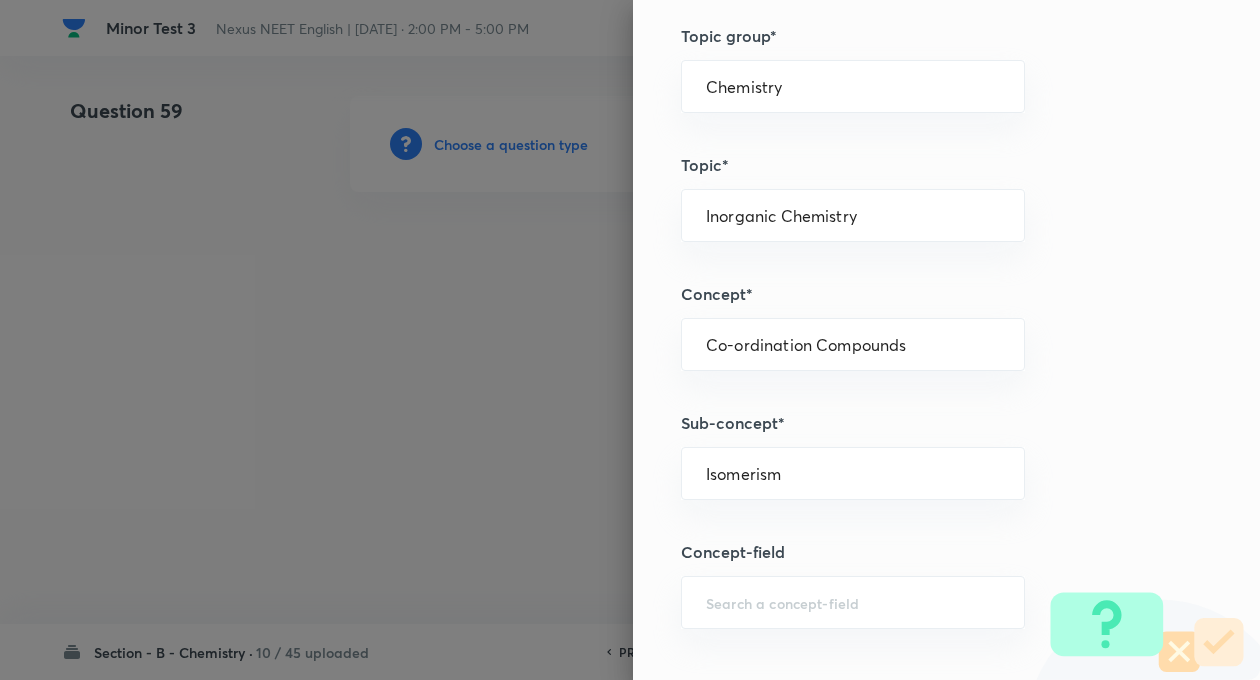 type on "Chemistry" 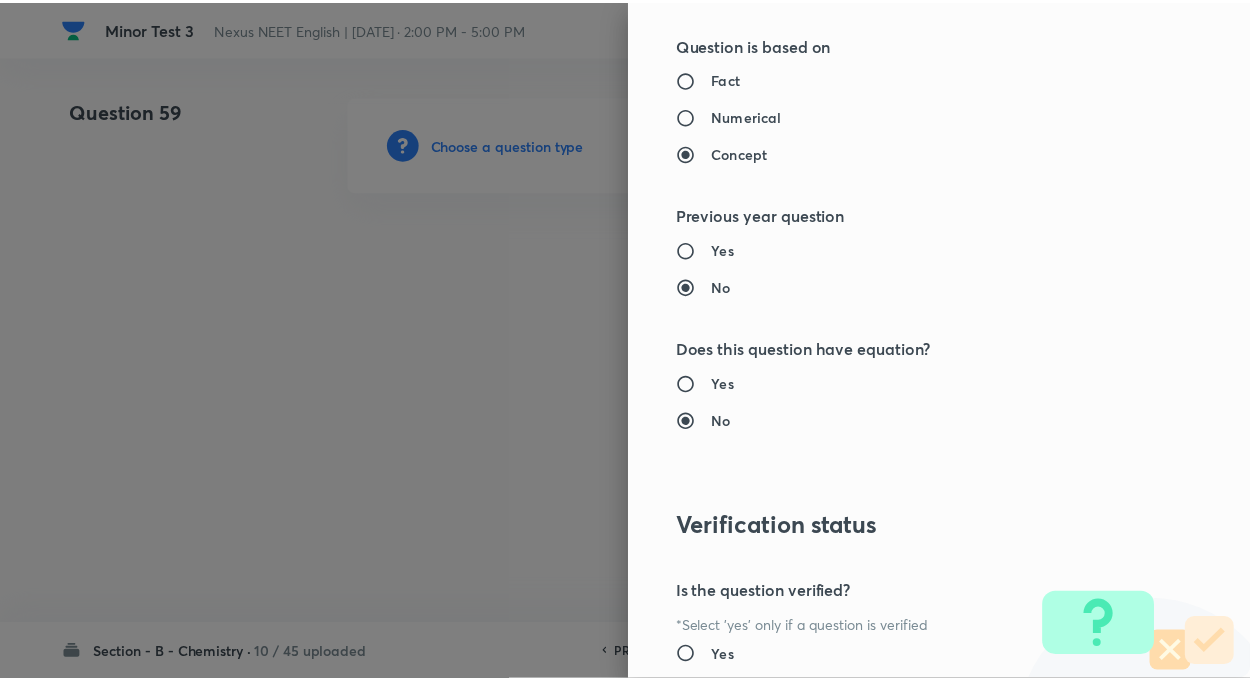 scroll, scrollTop: 2046, scrollLeft: 0, axis: vertical 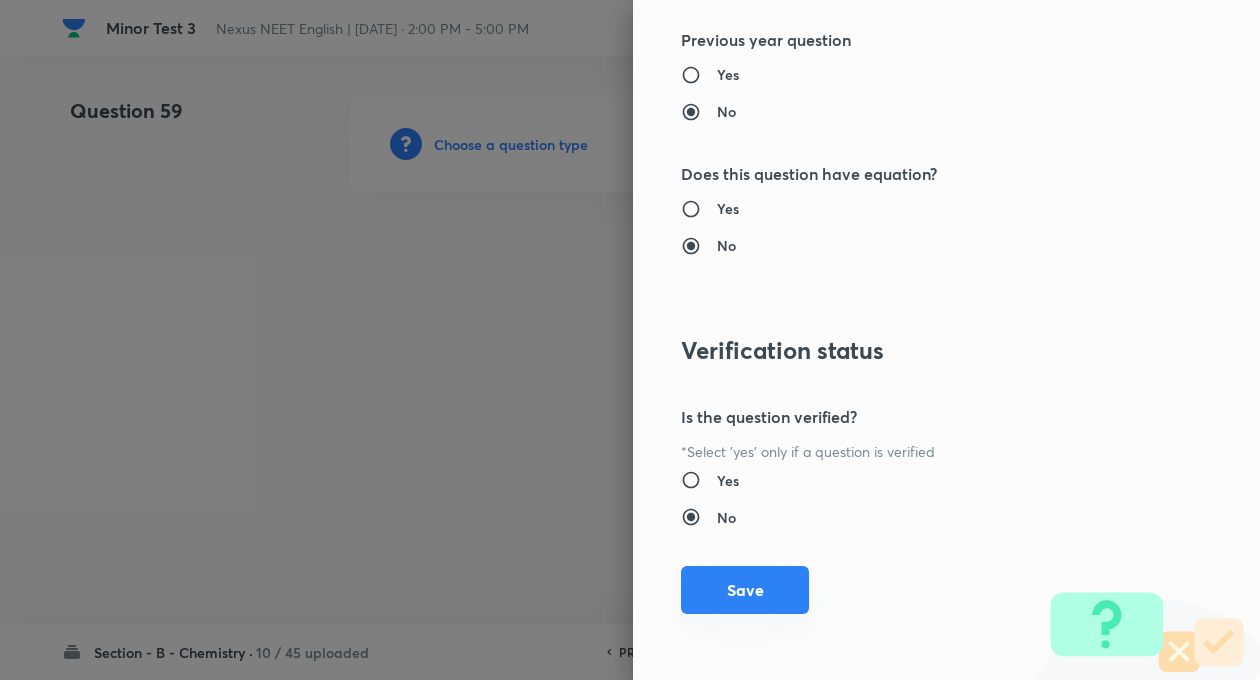 click on "Save" at bounding box center [745, 590] 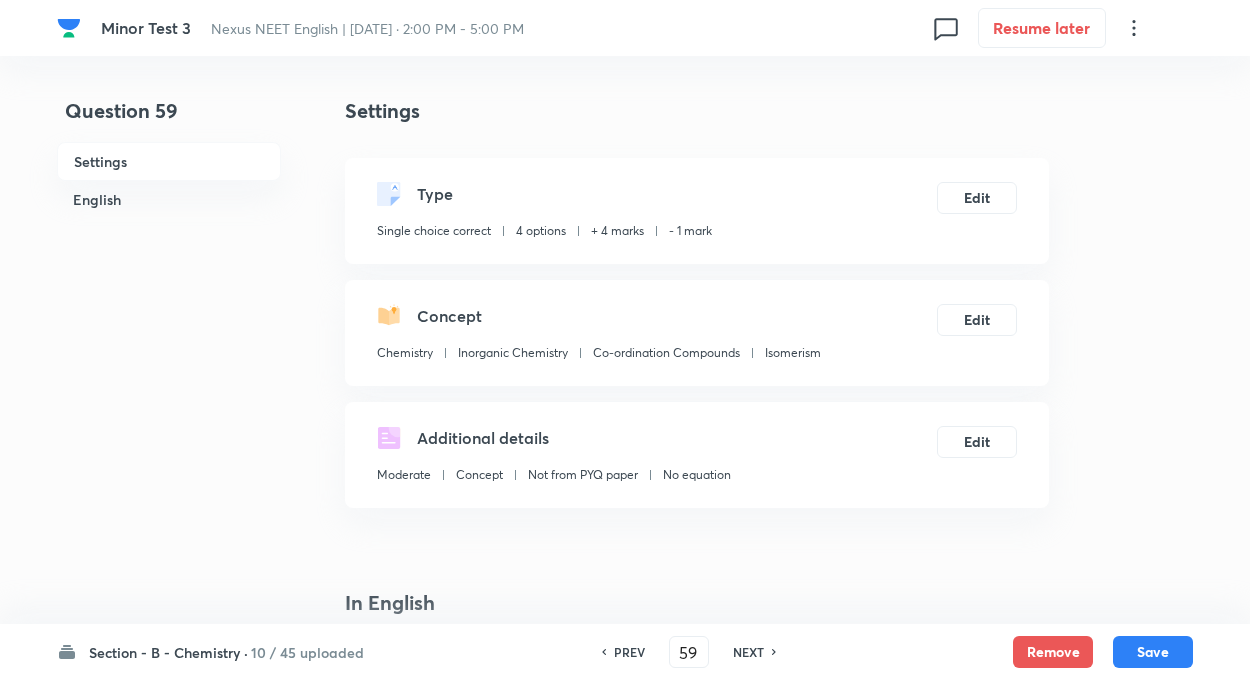 click on "Question 59 Settings English Settings Type Single choice correct 4 options + 4 marks - 1 mark Edit Concept Chemistry Inorganic Chemistry Co-ordination Compounds Isomerism Edit Additional details Moderate Concept Not from PYQ paper No equation Edit In English Question Option A Mark as correct answer Option B Mark as correct answer Option C Mark as correct answer Option D [PERSON_NAME] as correct answer Solution" at bounding box center [625, 1354] 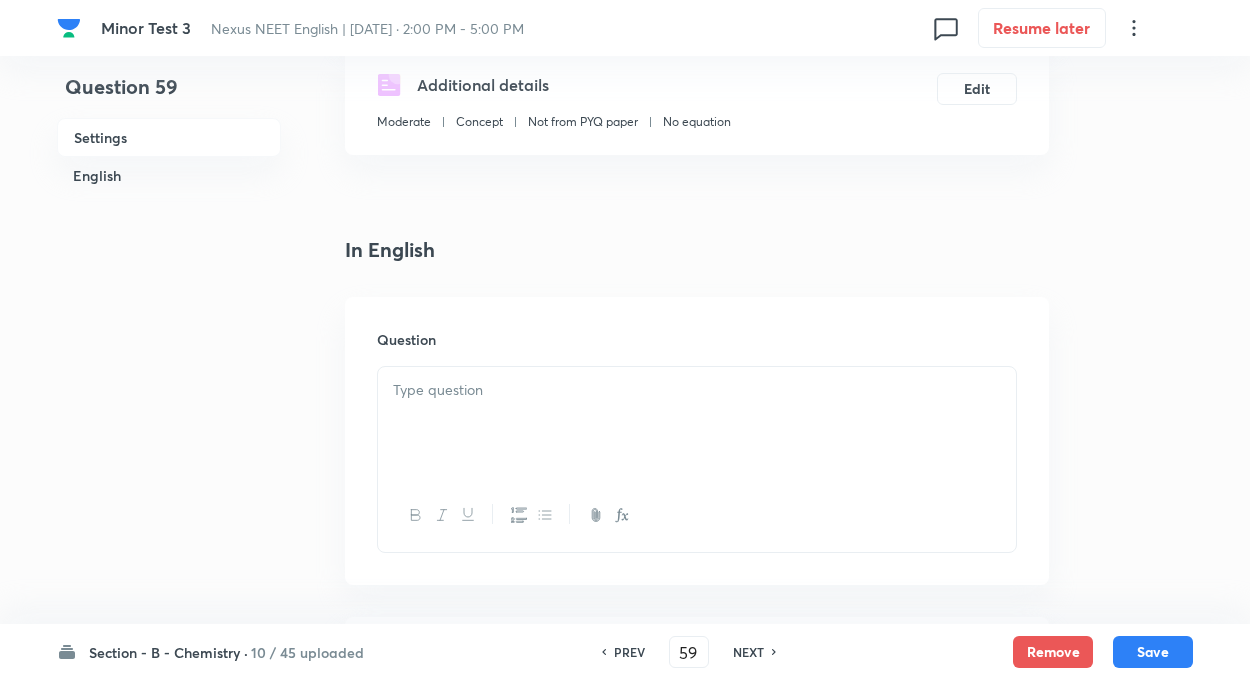 scroll, scrollTop: 360, scrollLeft: 0, axis: vertical 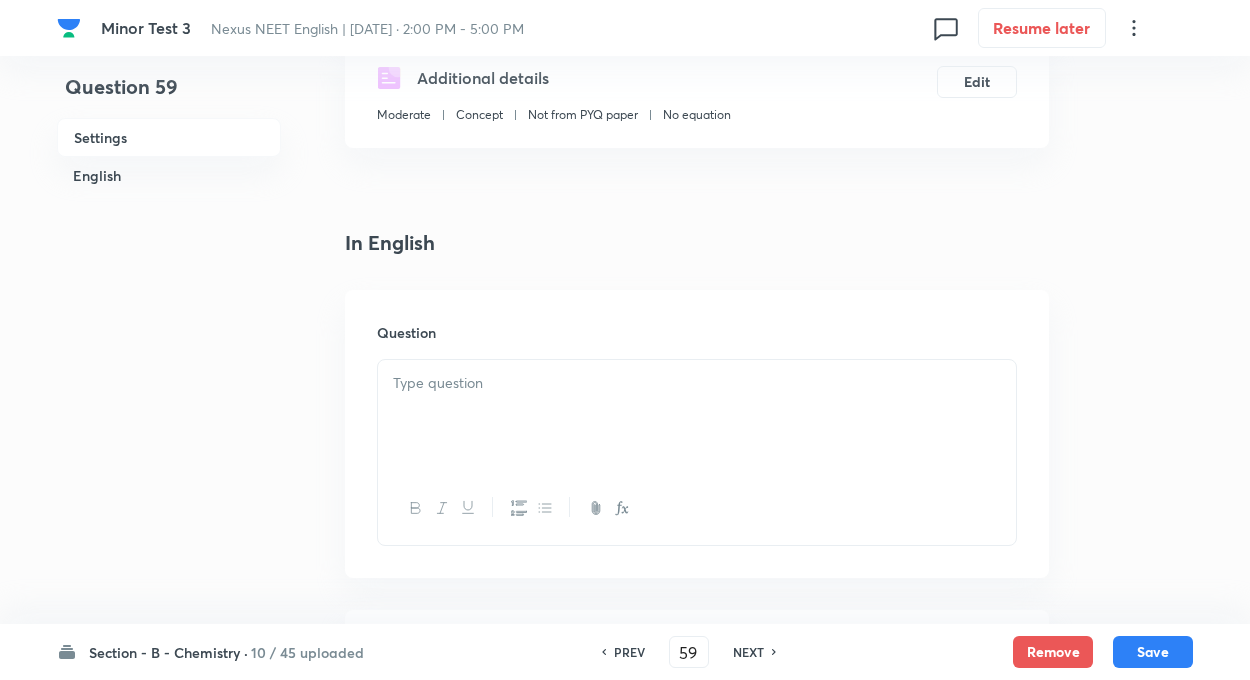 click at bounding box center (697, 383) 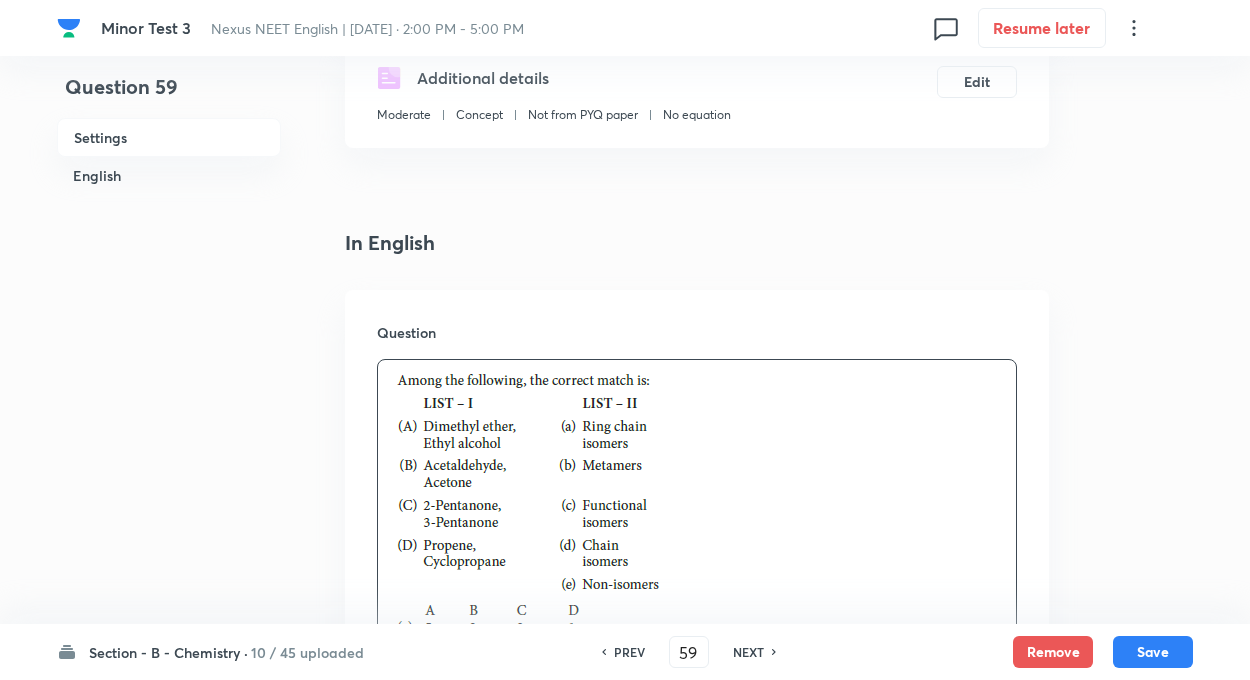 click on "Question 59 Settings English Settings Type Single choice correct 4 options + 4 marks - 1 mark Edit Concept Chemistry Inorganic Chemistry Co-ordination Compounds Isomerism Edit Additional details Moderate Concept Not from PYQ paper No equation Edit In English Question Option A Mark as correct answer Option B Mark as correct answer Option C Mark as correct answer Option D Mark as correct answer Solution" at bounding box center [625, 1111] 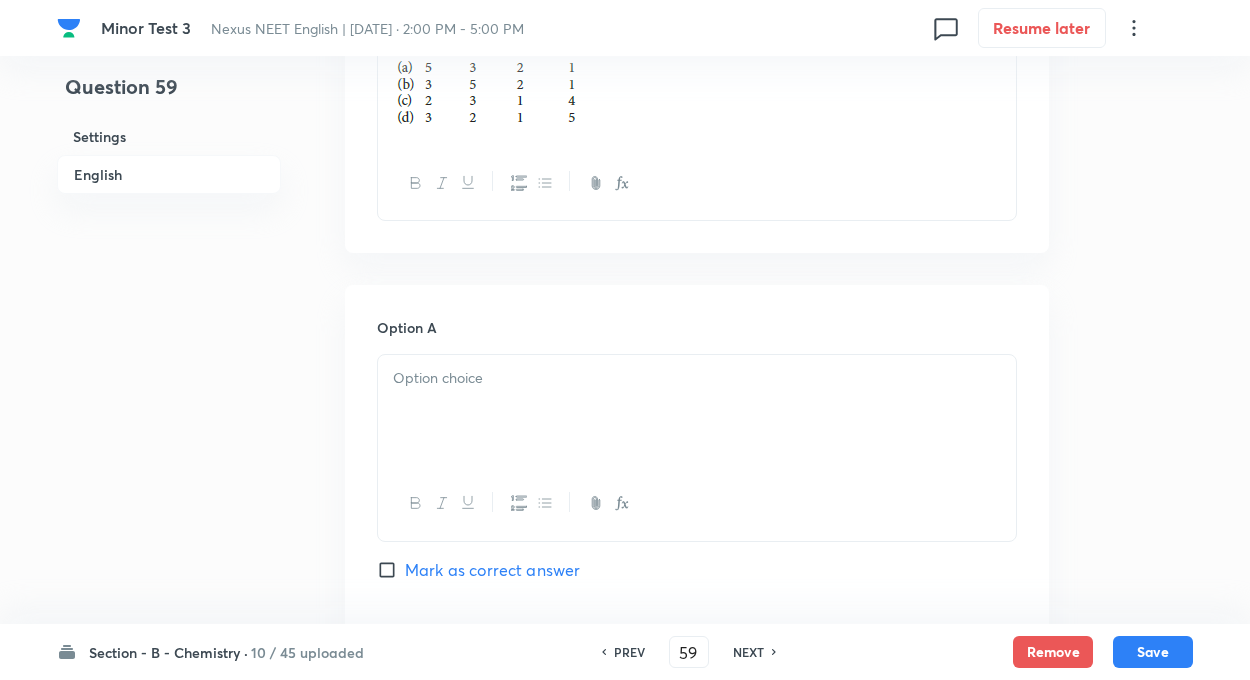 scroll, scrollTop: 1040, scrollLeft: 0, axis: vertical 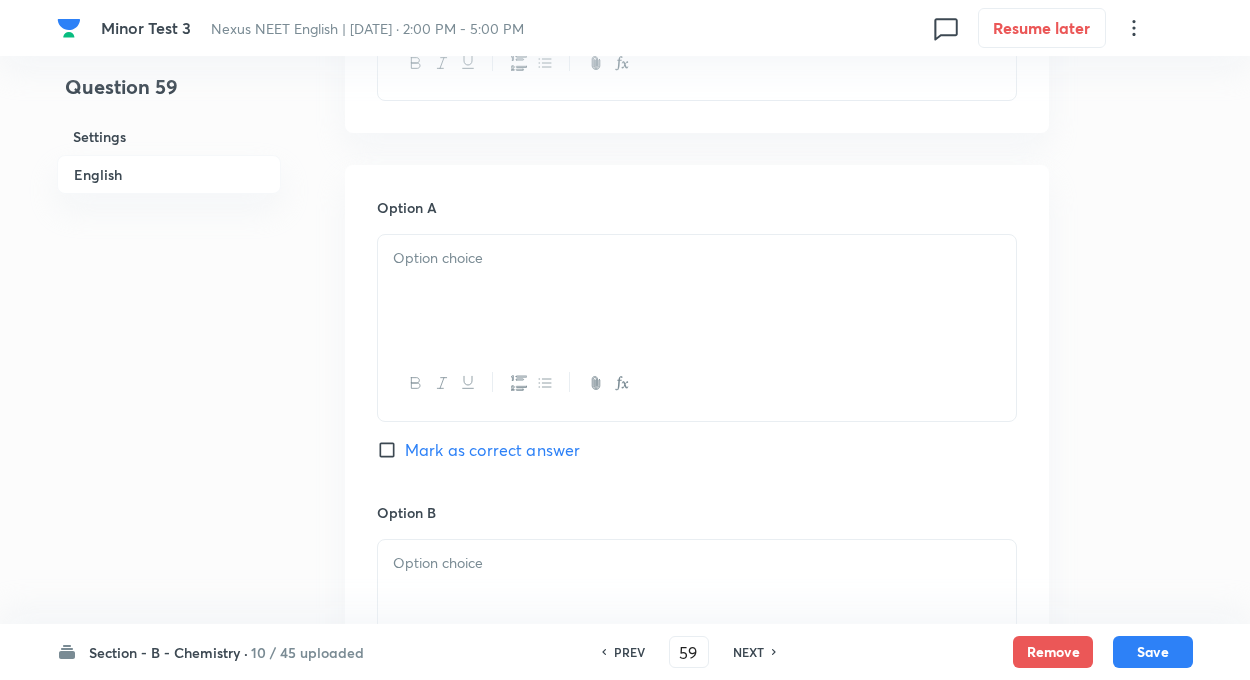 click 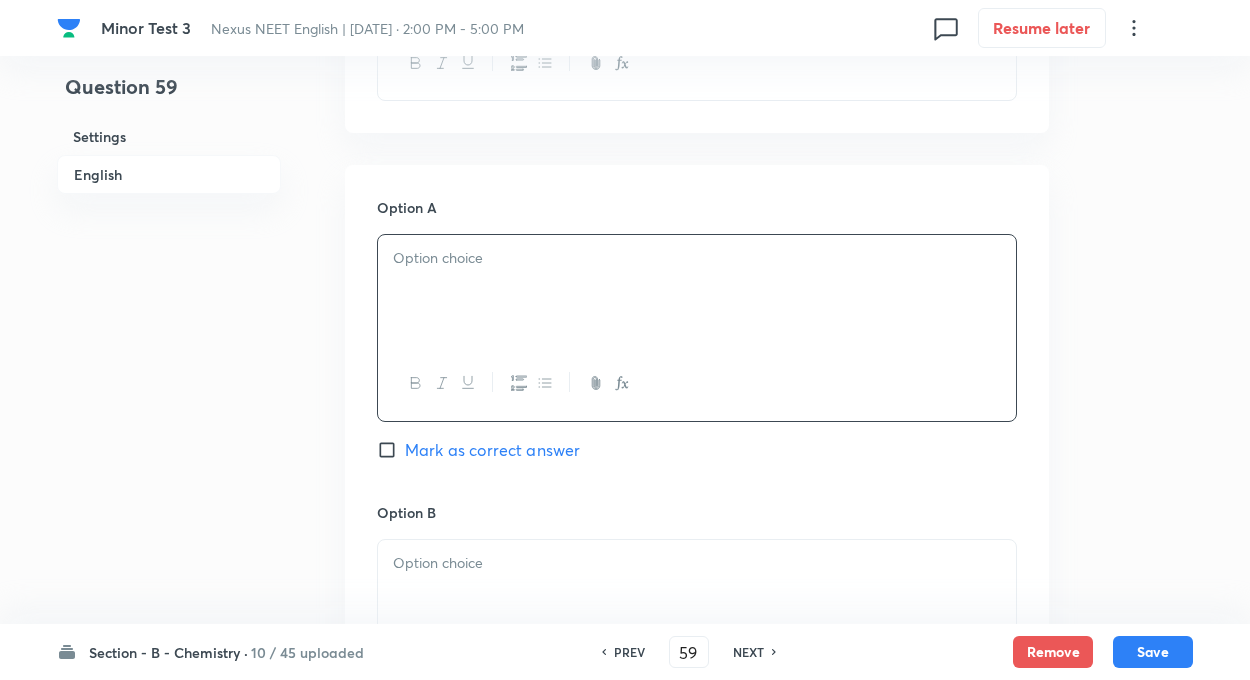type 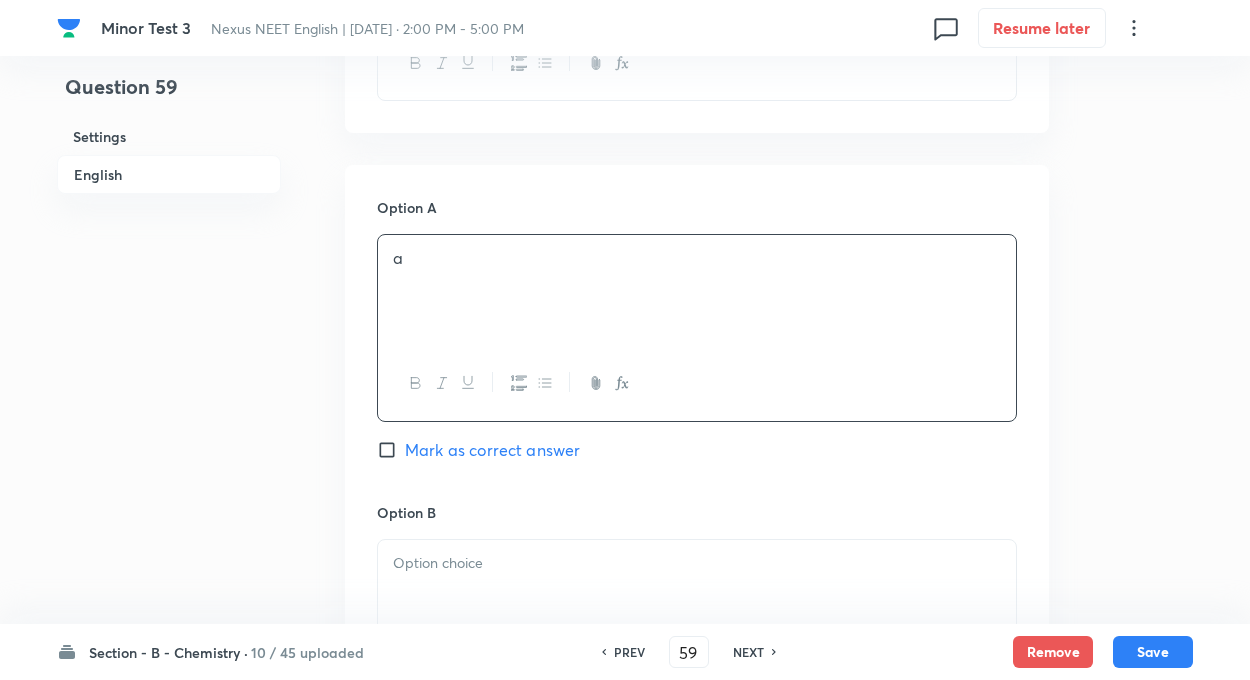 click 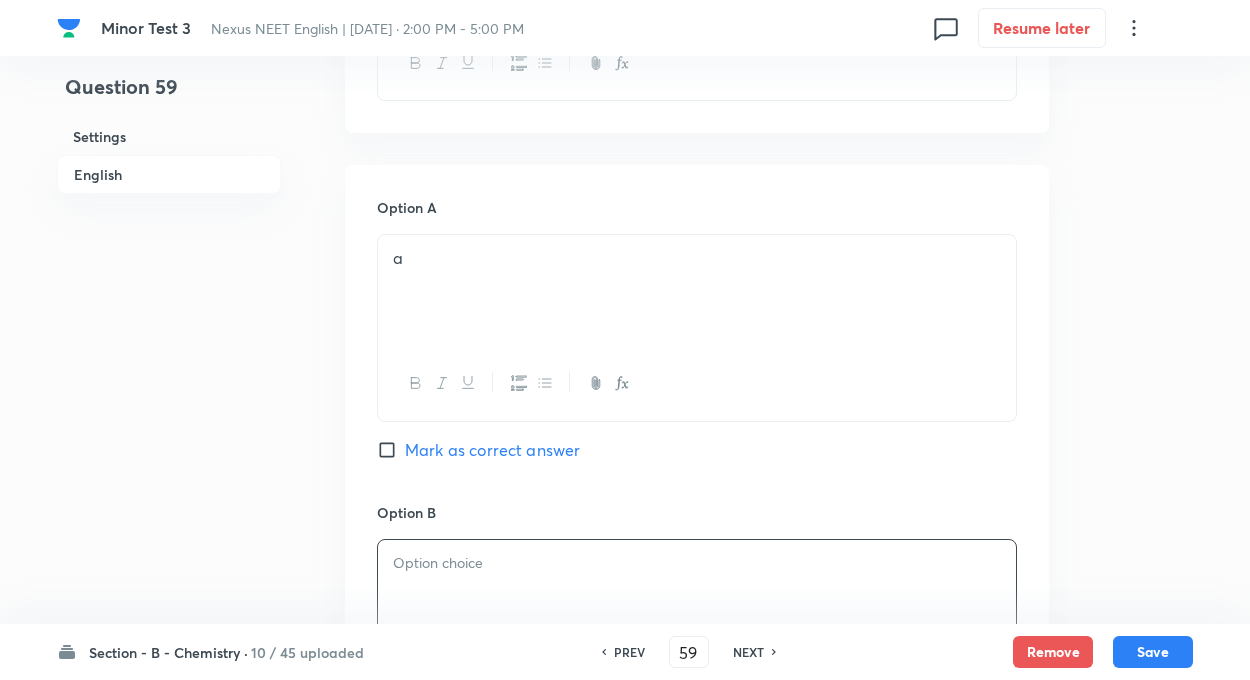 type 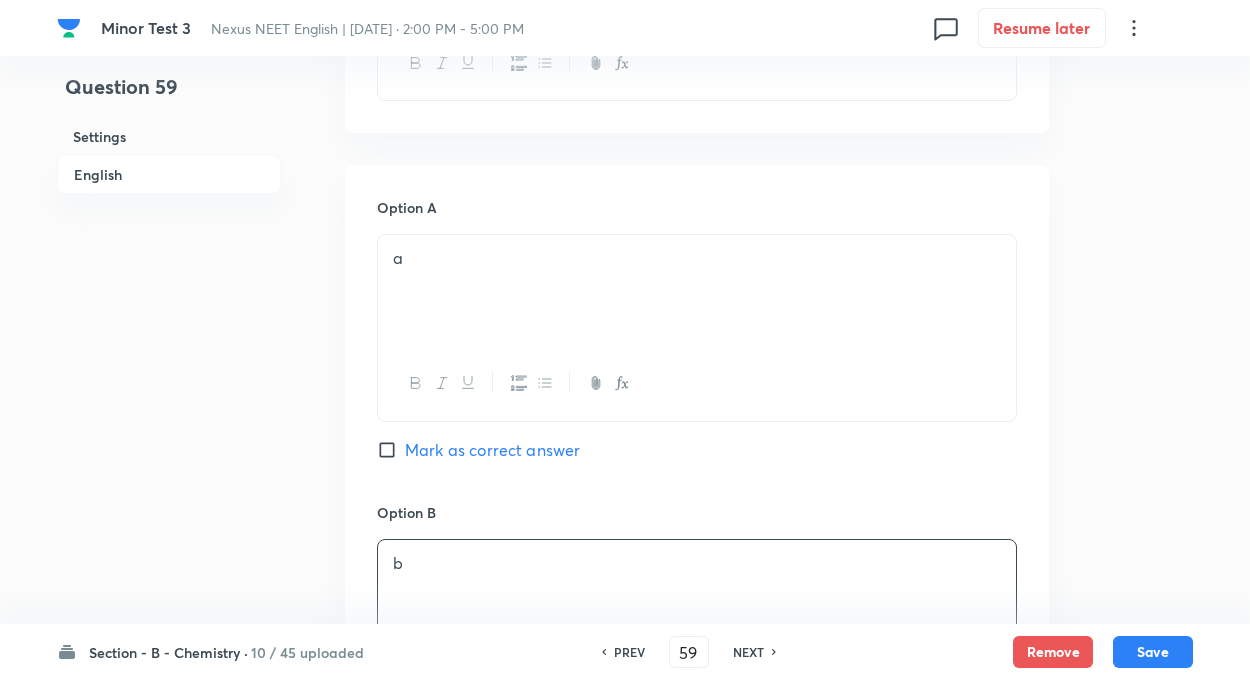 click on "Question 59 Settings English Settings Type Single choice correct 4 options + 4 marks - 1 mark Edit Concept Chemistry Inorganic Chemistry Co-ordination Compounds Isomerism Edit Additional details Moderate Concept Not from PYQ paper No equation Edit In English Question Option A a Mark as correct answer Option B b Mark as correct answer Option C Mark as correct answer Option D Mark as correct answer Solution" 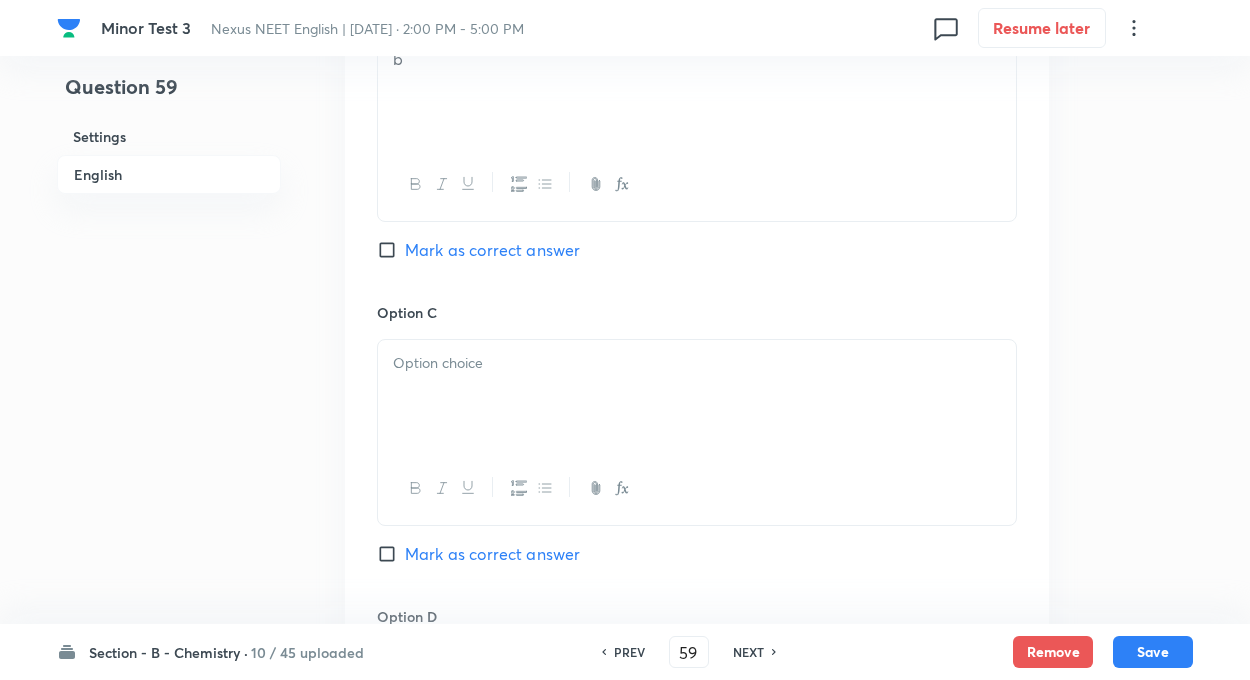 scroll, scrollTop: 1560, scrollLeft: 0, axis: vertical 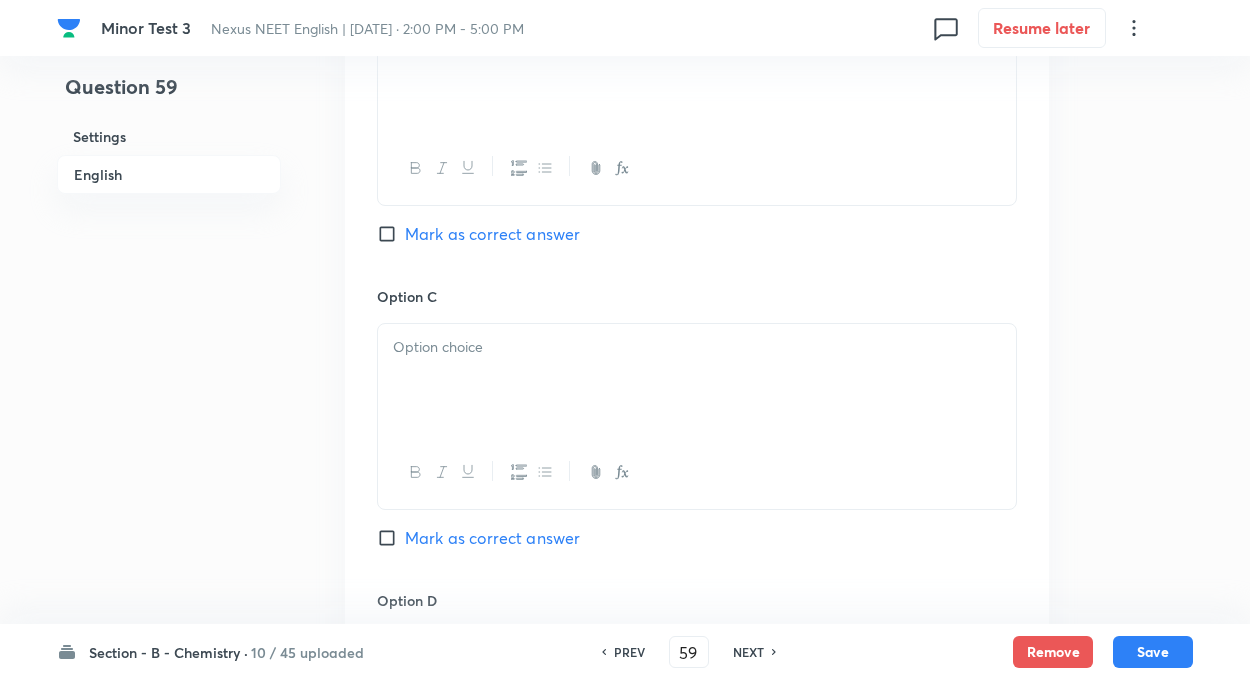 click 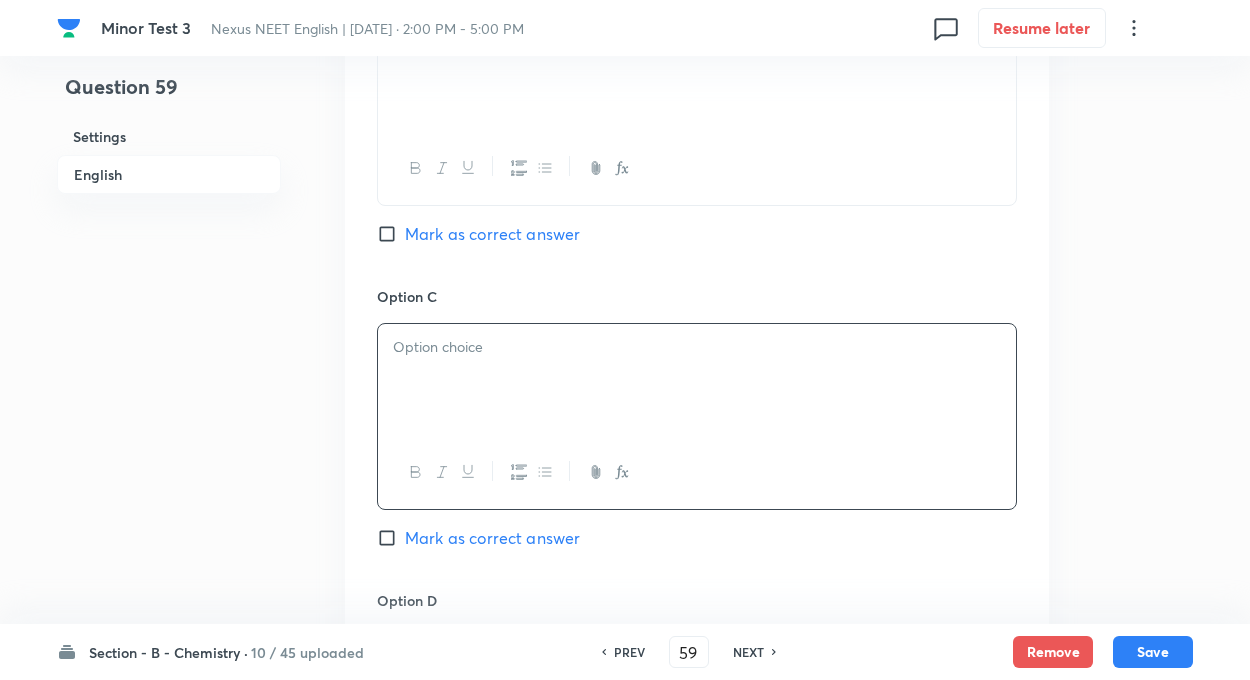 type 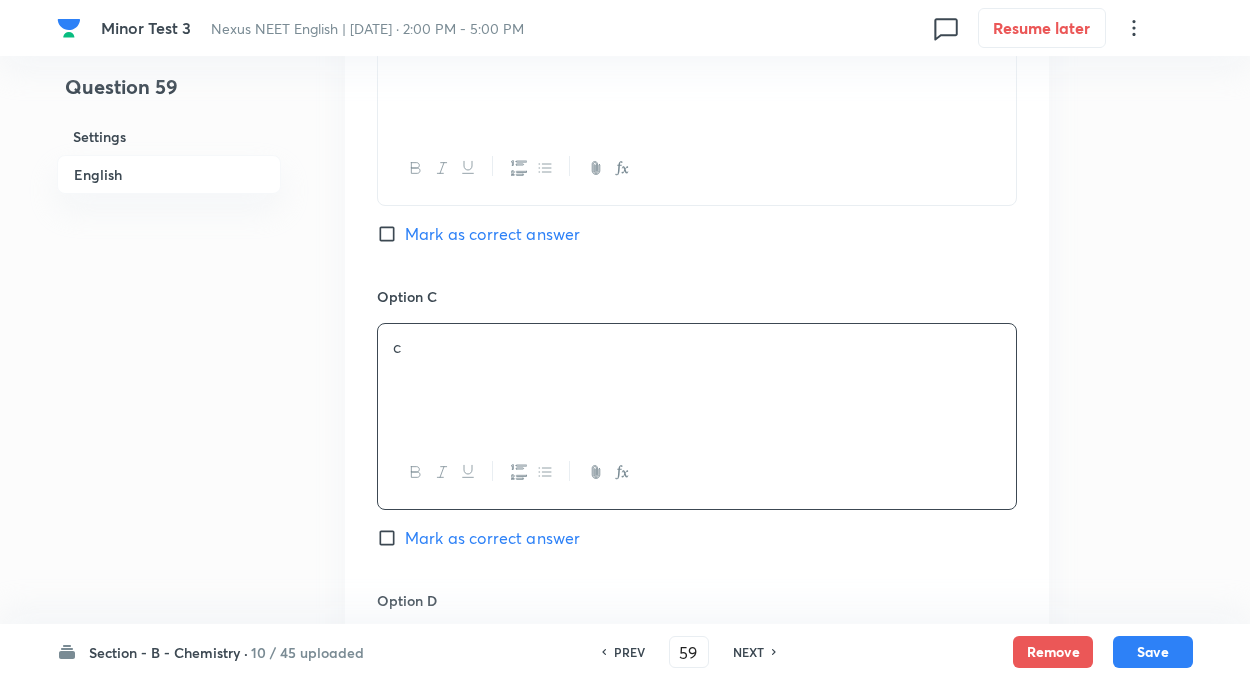click on "c" 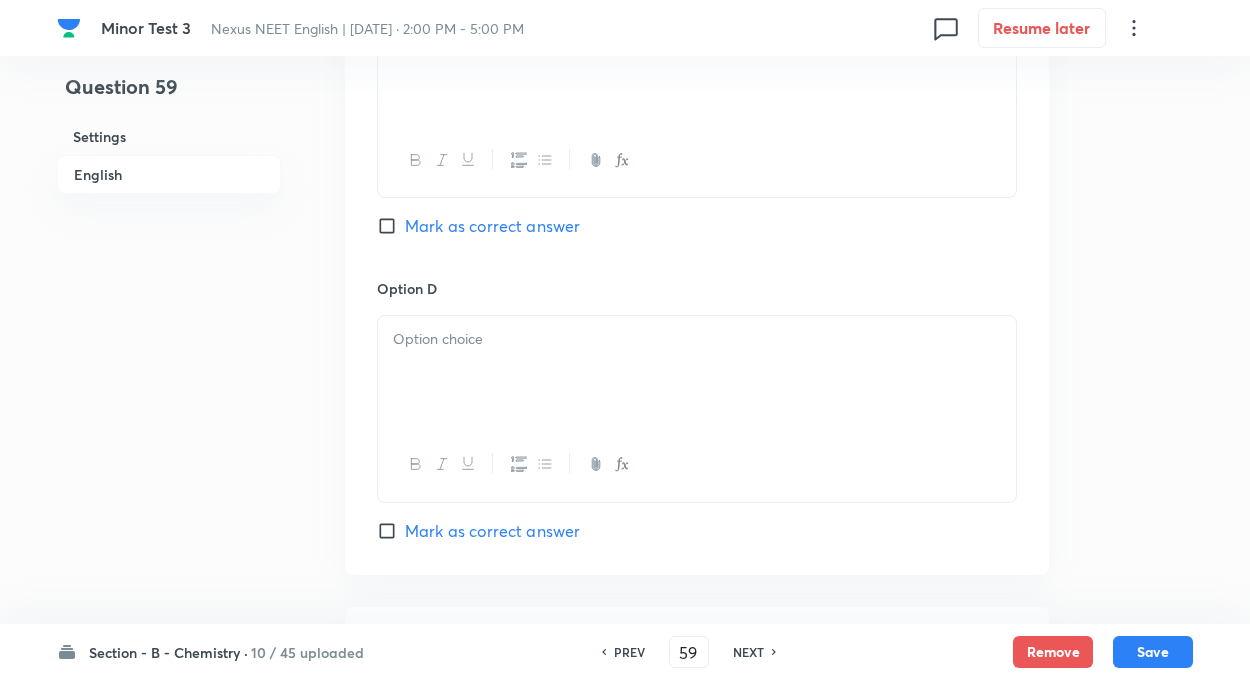 scroll, scrollTop: 1880, scrollLeft: 0, axis: vertical 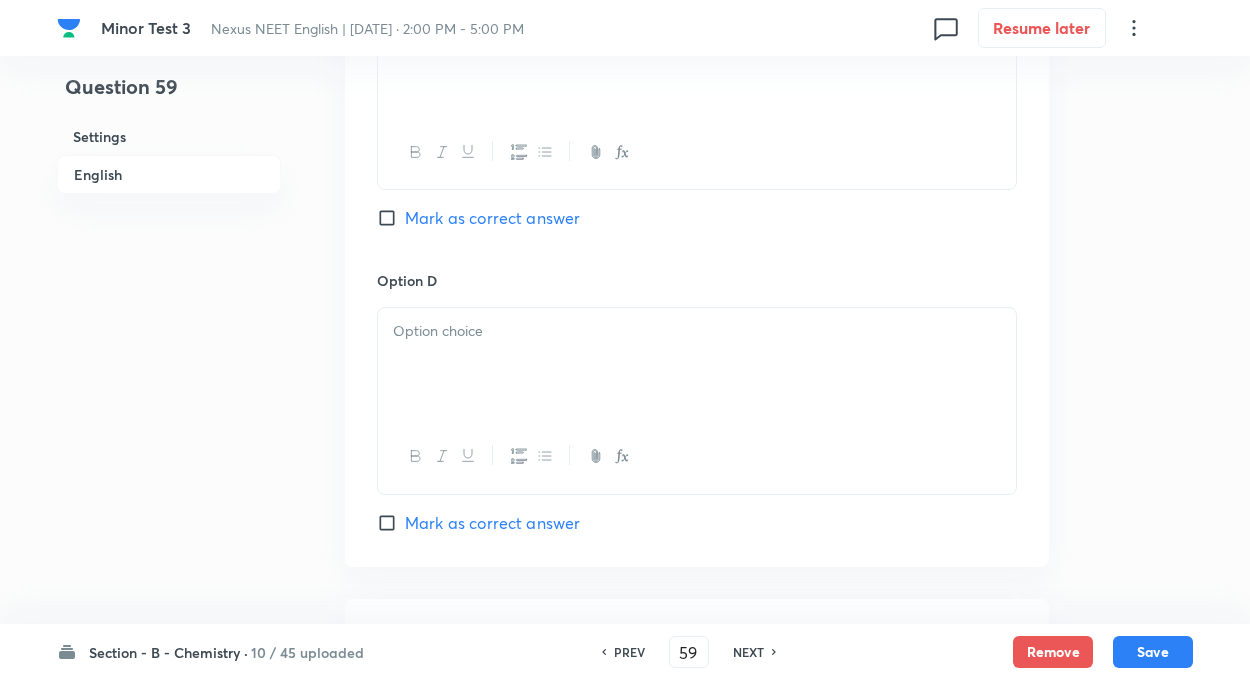 click 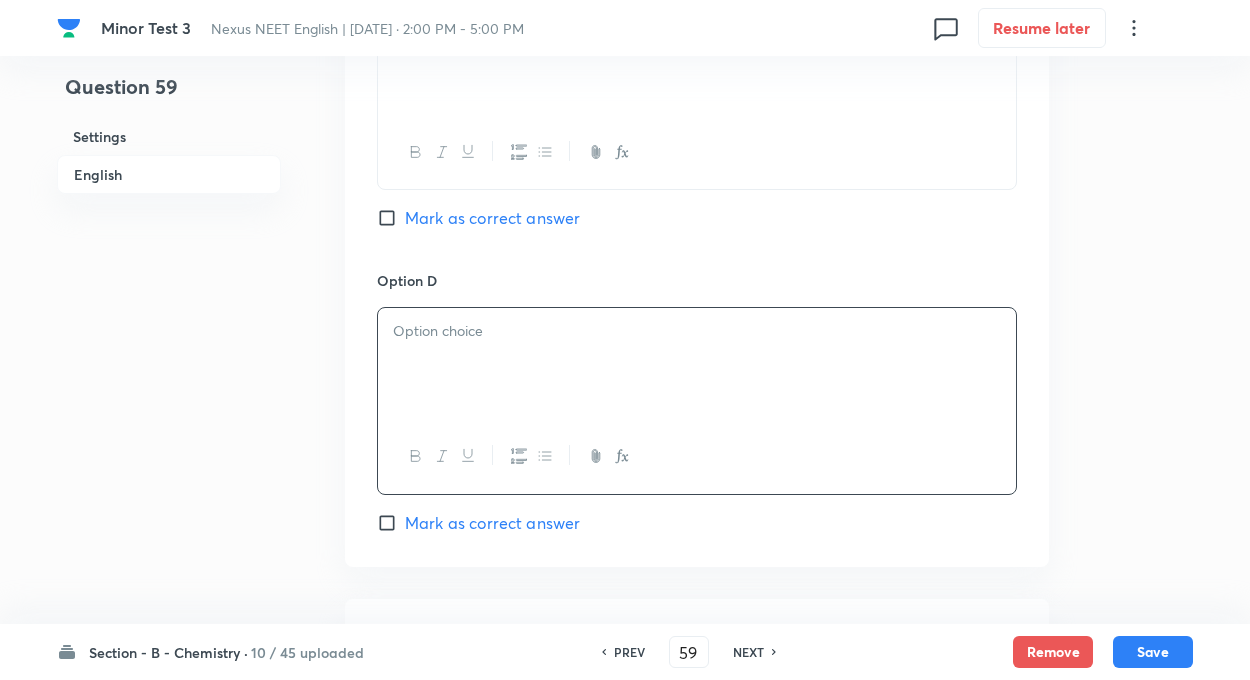 type 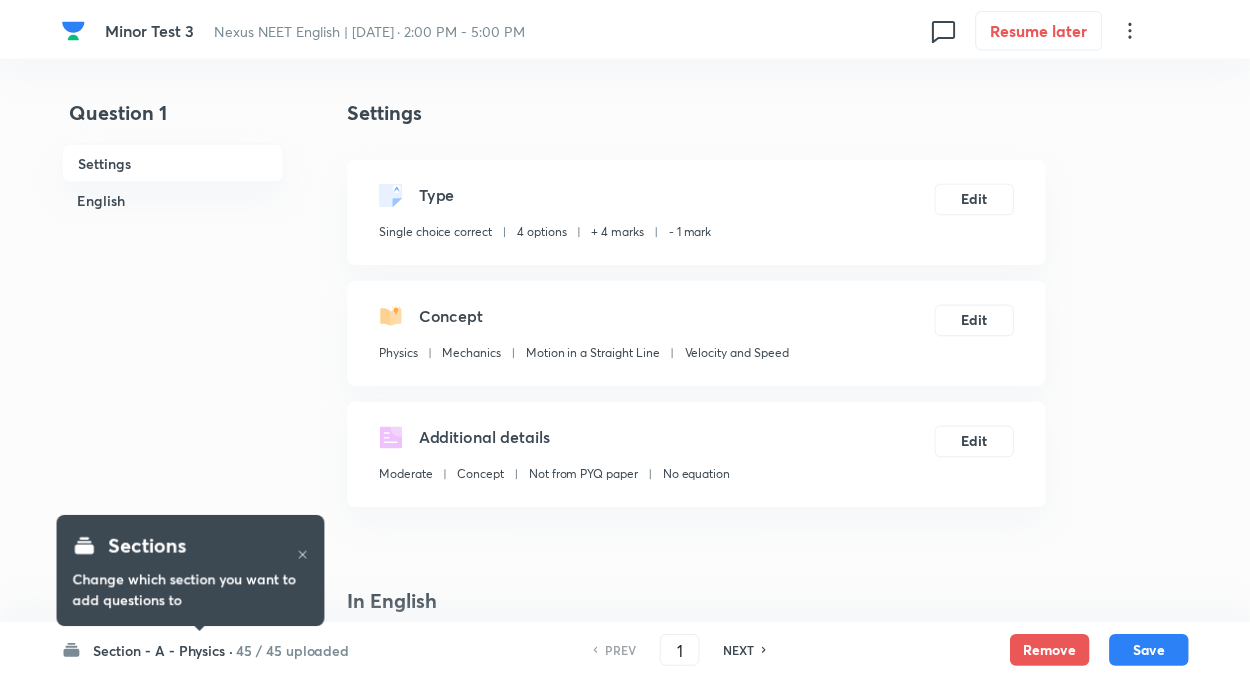 scroll, scrollTop: 0, scrollLeft: 0, axis: both 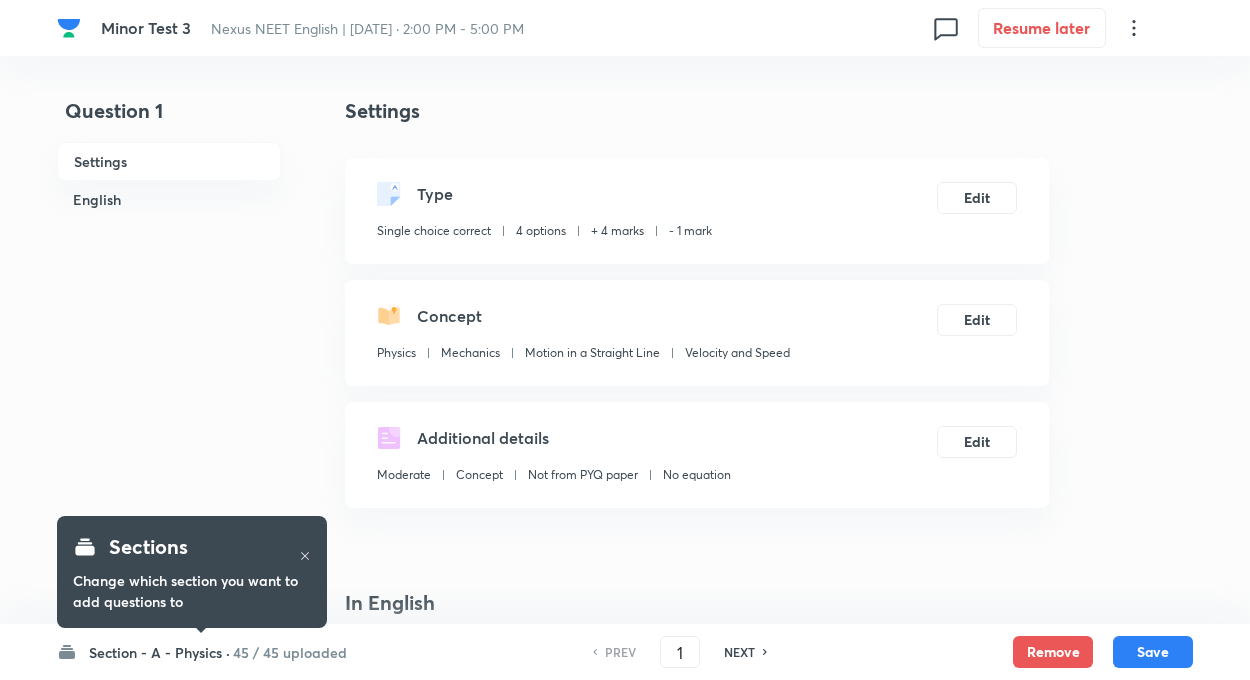 checkbox on "true" 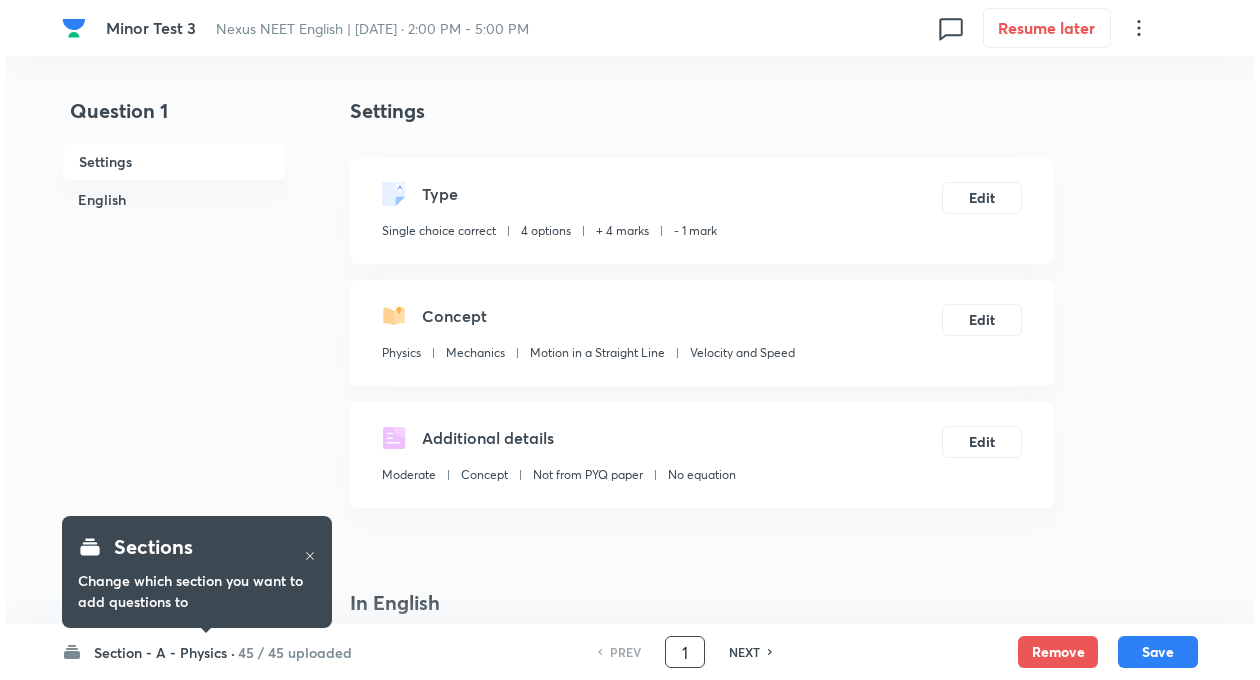 scroll, scrollTop: 0, scrollLeft: 0, axis: both 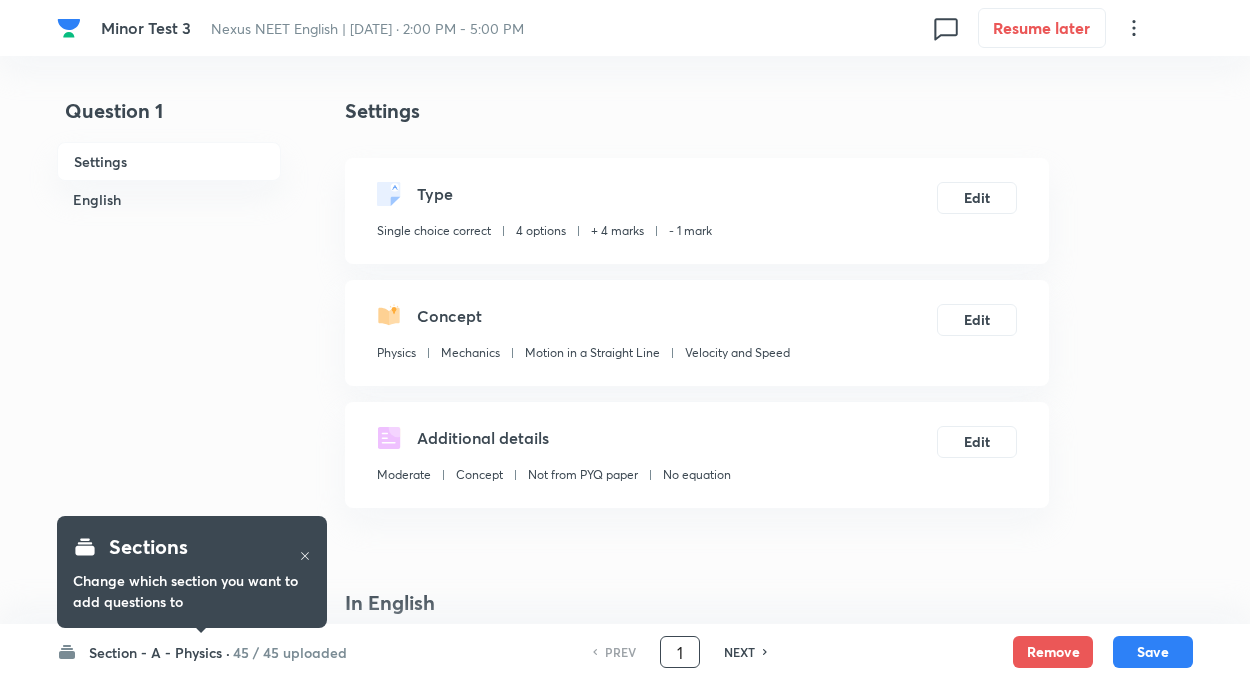 click on "1" at bounding box center (680, 652) 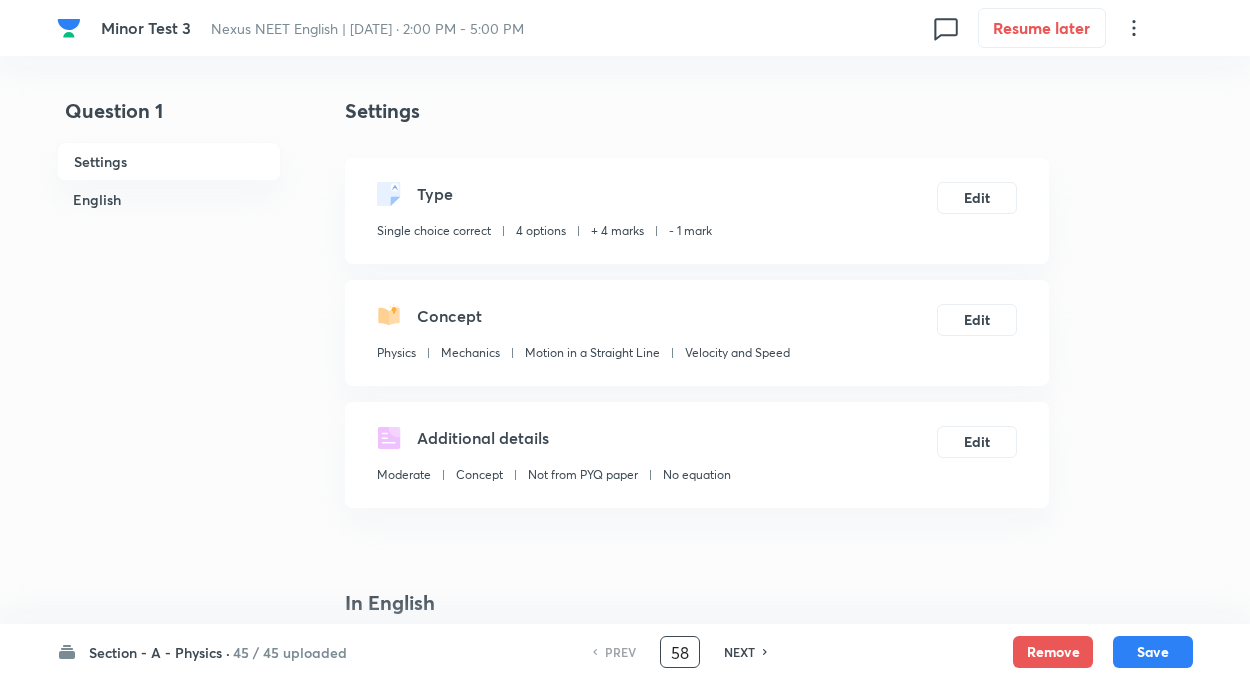 type on "58" 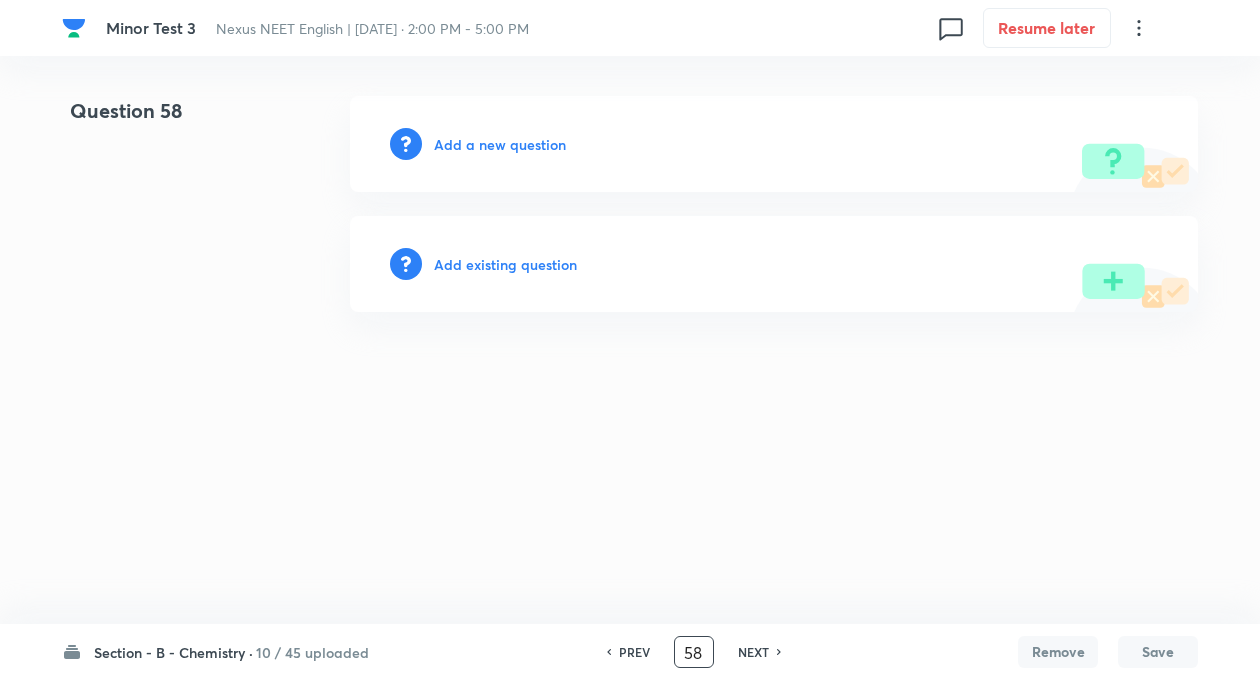click on "Add a new question" at bounding box center (500, 144) 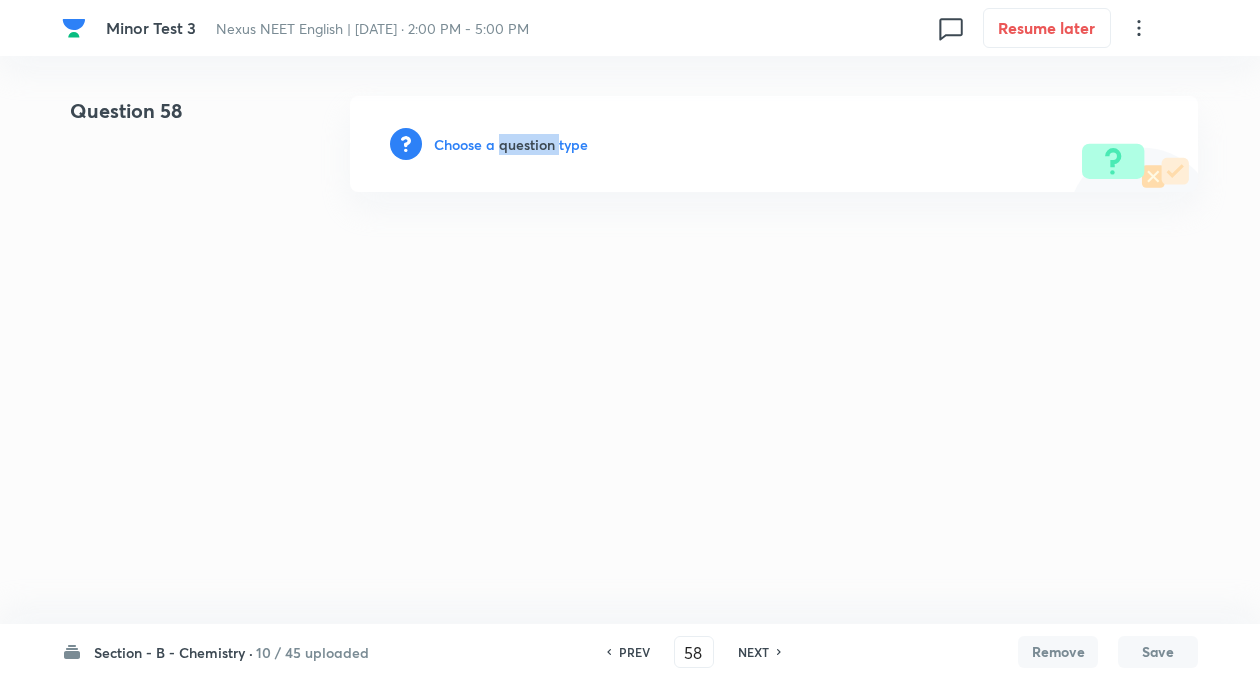 click on "Choose a question type" at bounding box center (511, 144) 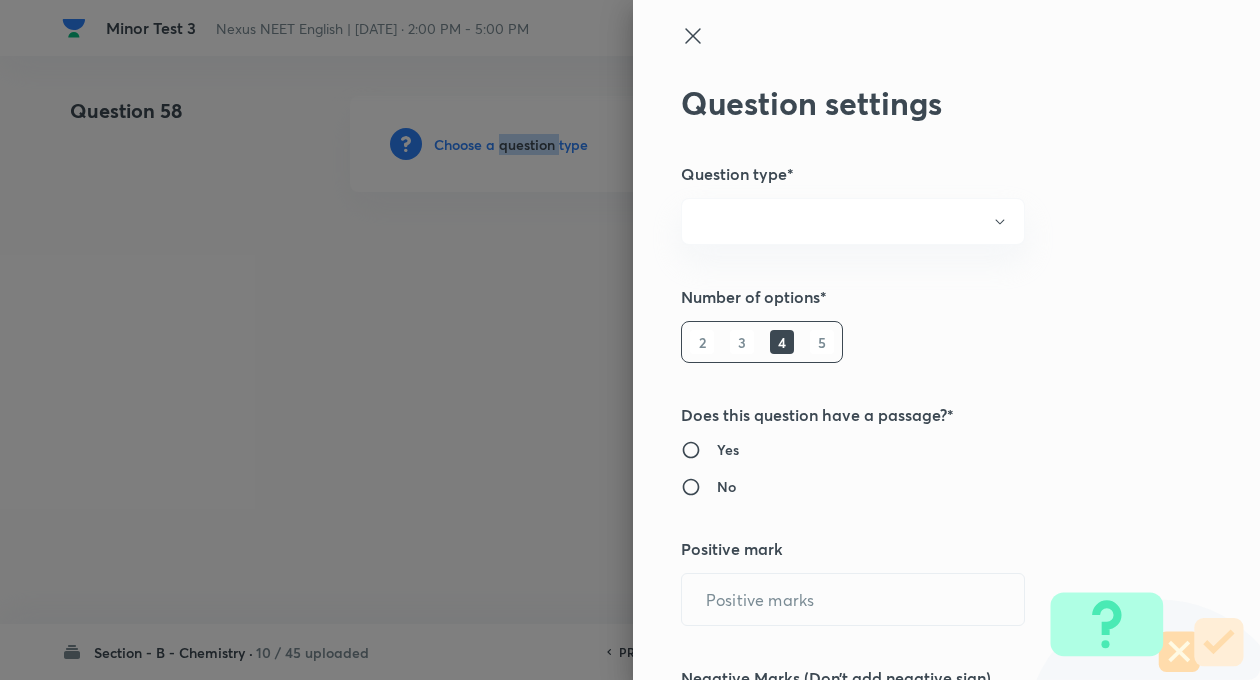 radio on "true" 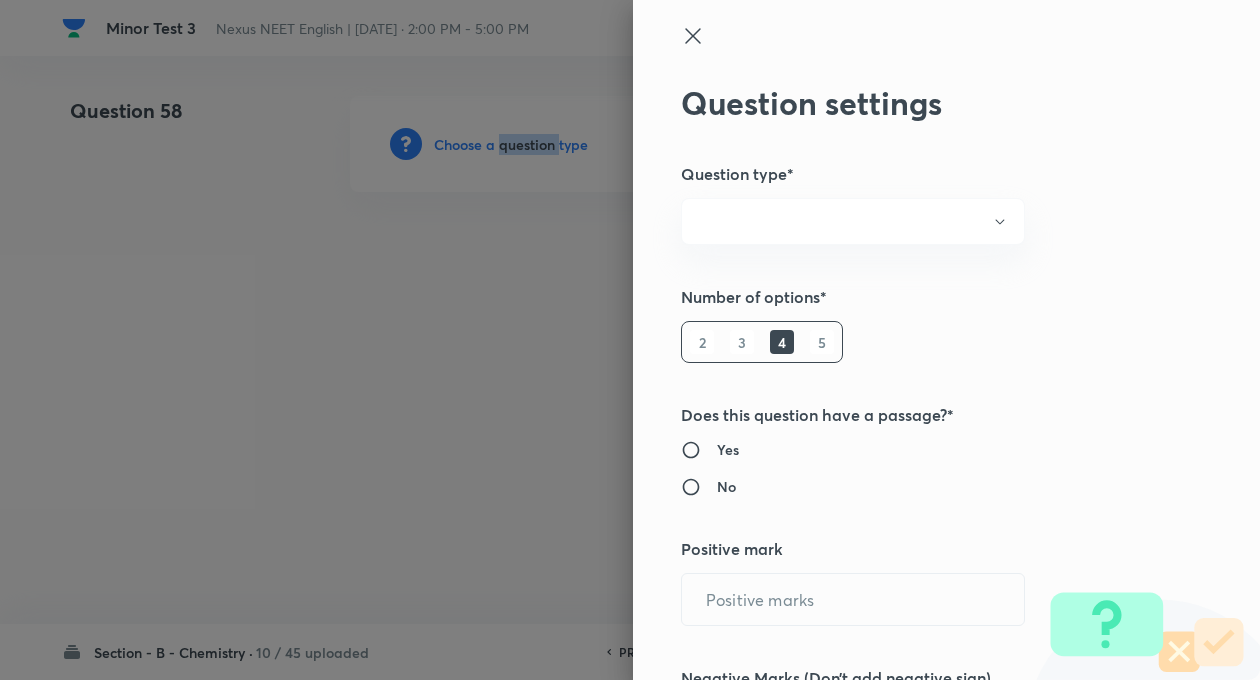 radio on "true" 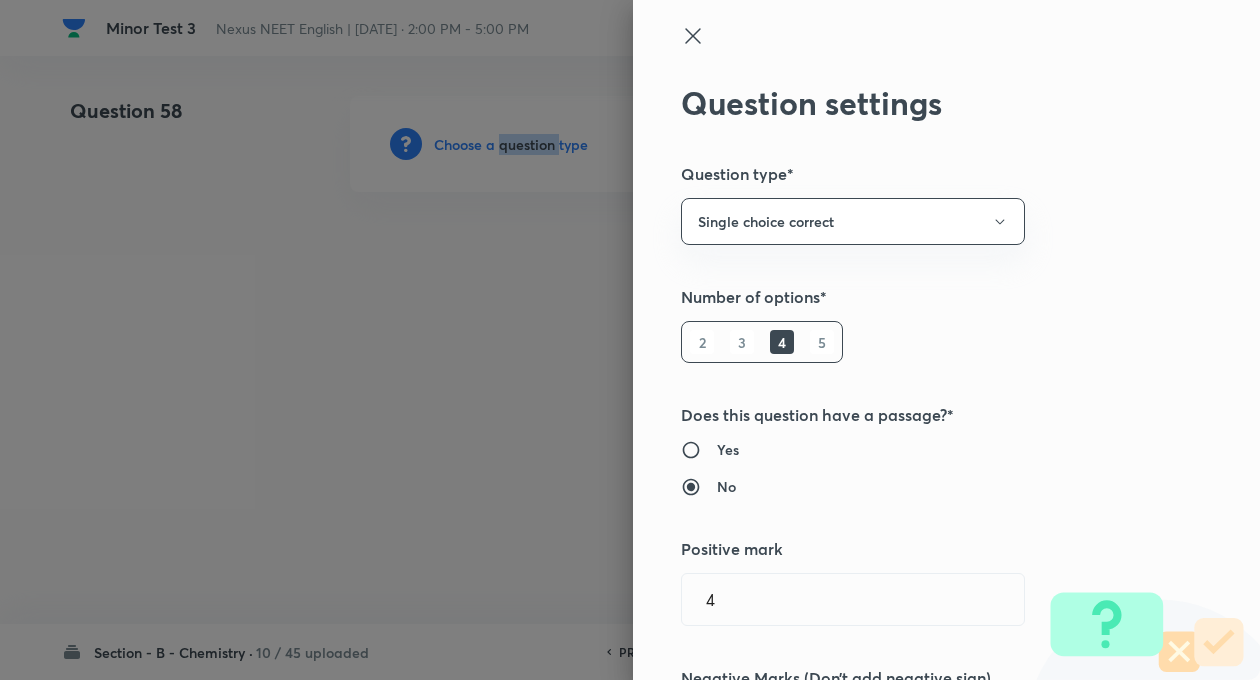 type on "4" 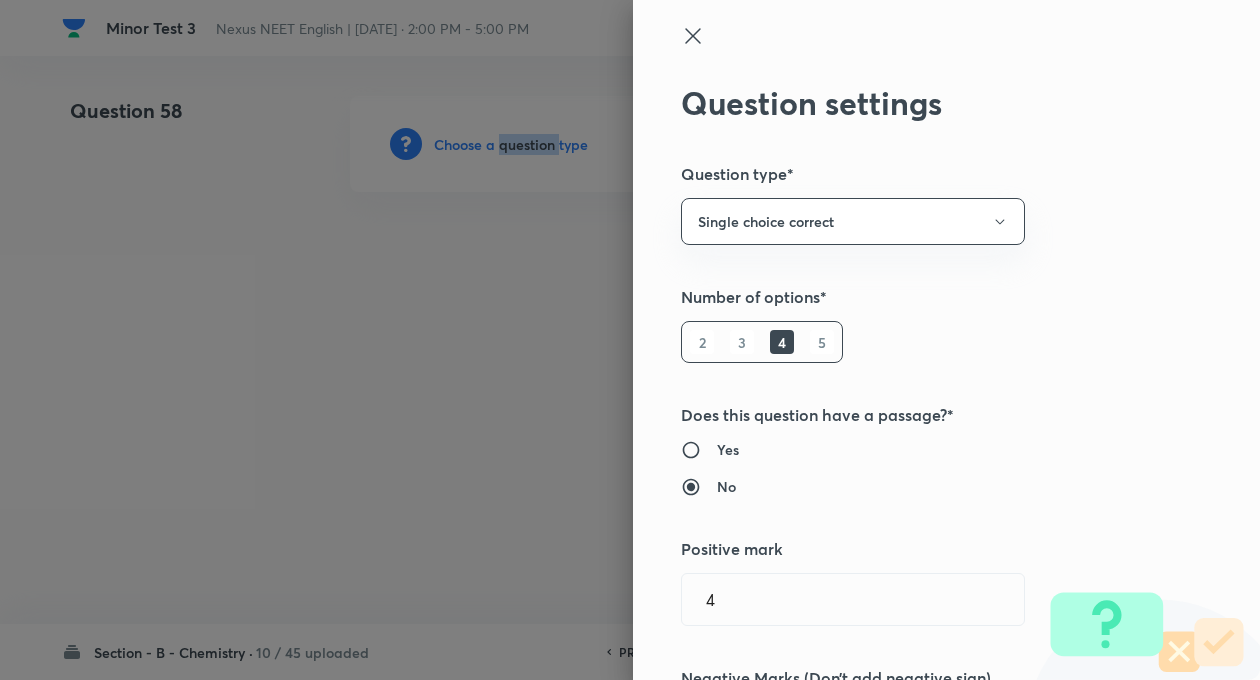 type on "1" 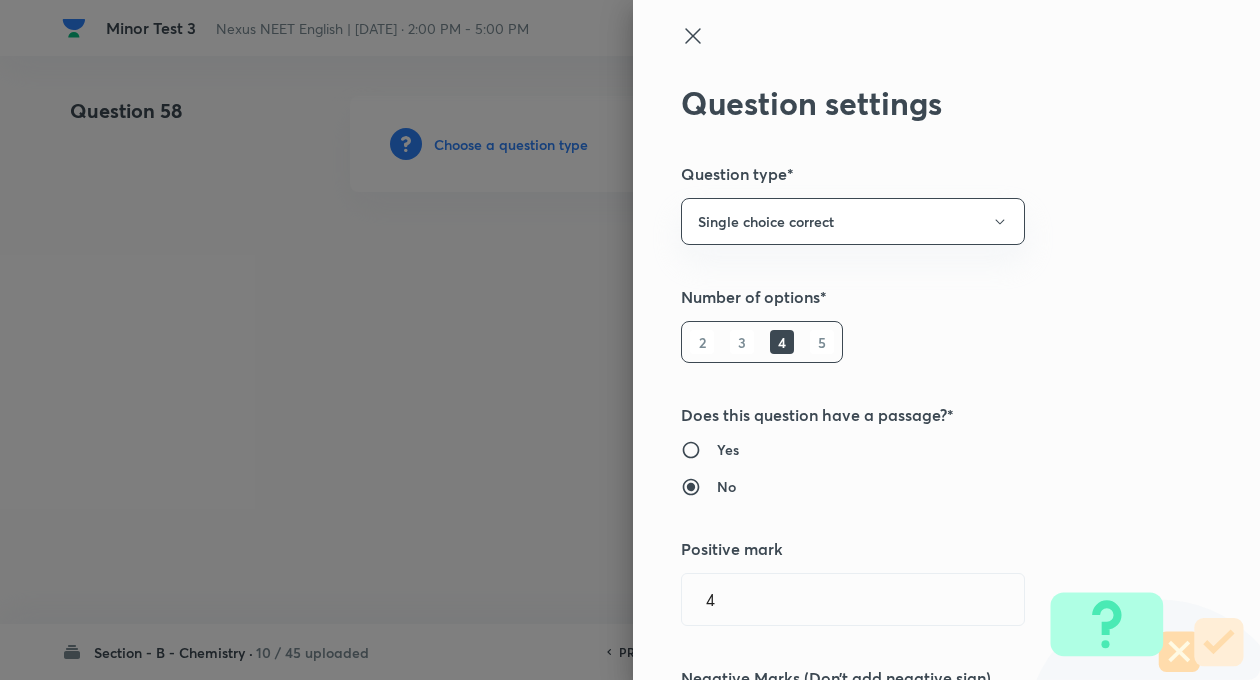 click on "Question settings Question type* Single choice correct Number of options* 2 3 4 5 Does this question have a passage?* Yes No Positive mark 4 ​ Negative Marks (Don’t add negative sign) 1 ​ Syllabus Topic group* ​ Topic* ​ Concept* ​ Sub-concept* ​ Concept-field ​ Additional details Question Difficulty Very easy Easy Moderate Hard Very hard Question is based on Fact Numerical Concept Previous year question Yes No Does this question have equation? Yes No Verification status Is the question verified? *Select 'yes' only if a question is verified Yes No Save" at bounding box center [946, 340] 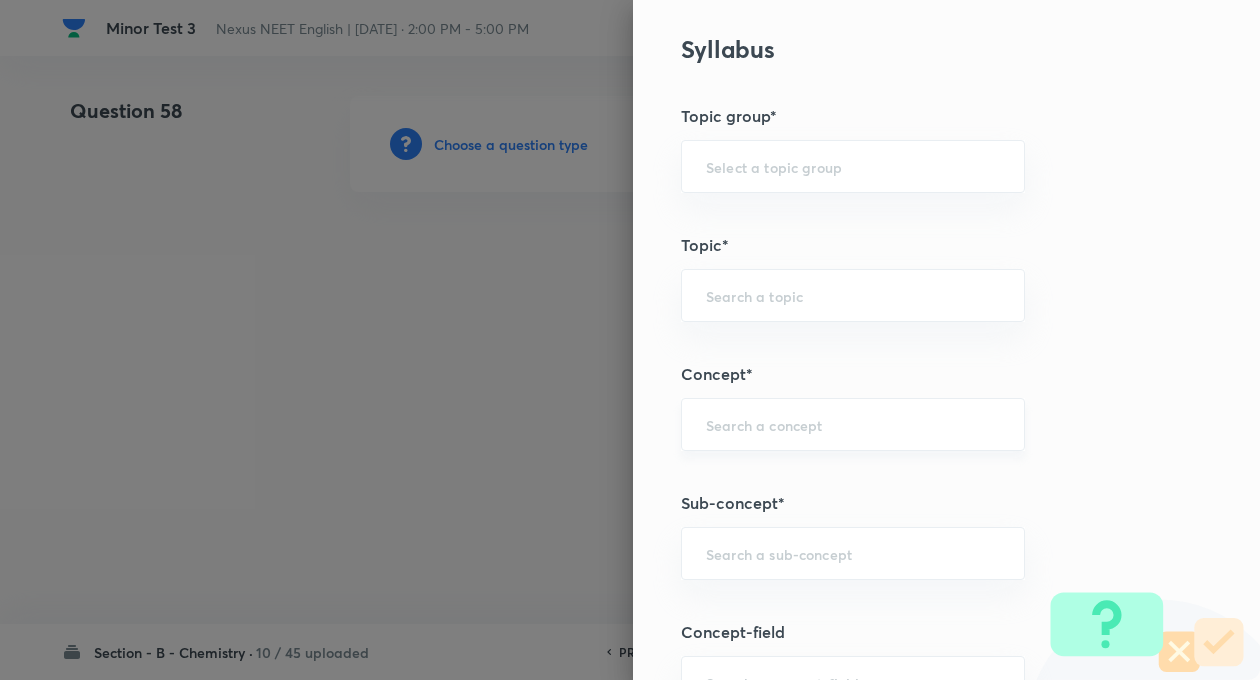 scroll, scrollTop: 840, scrollLeft: 0, axis: vertical 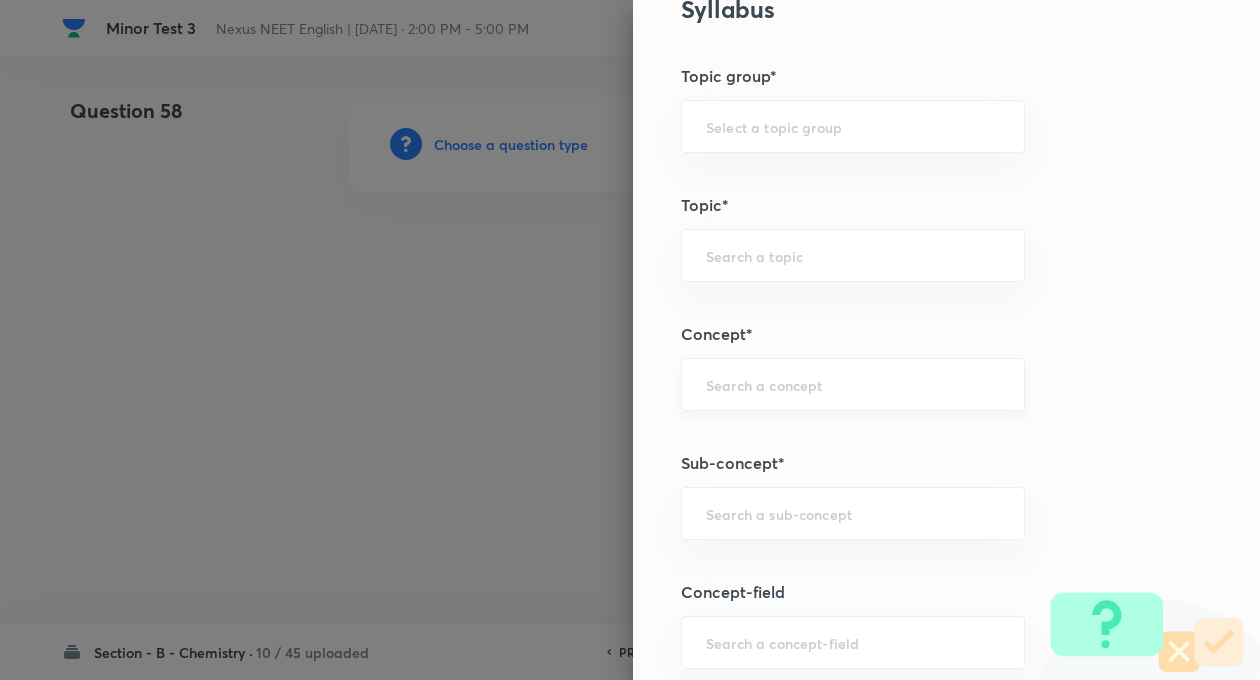 click on "​" at bounding box center (853, 384) 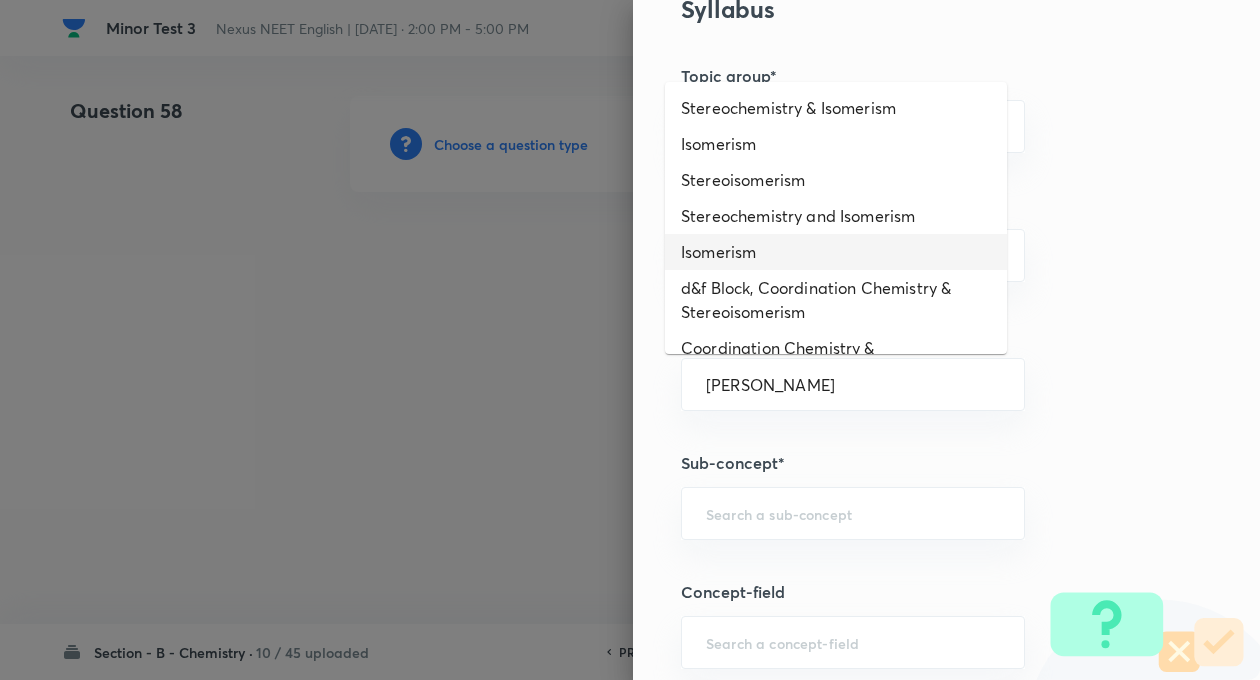 click on "Isomerism" at bounding box center (836, 252) 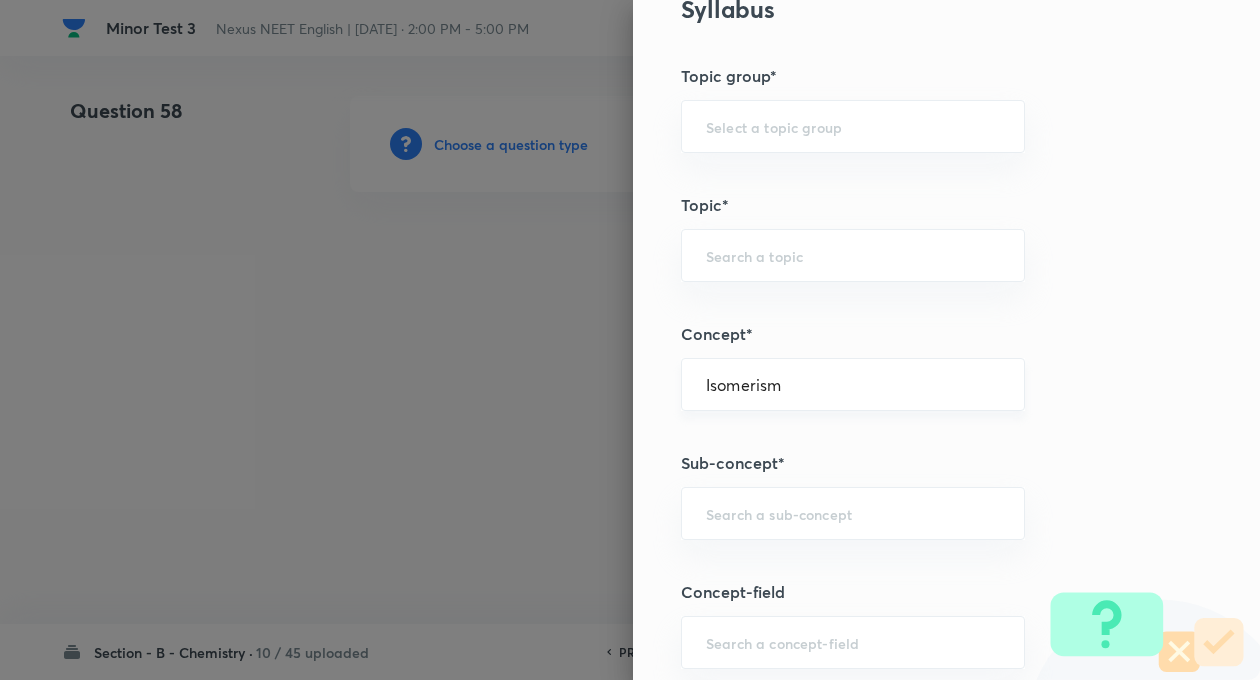 type on "Chemistry" 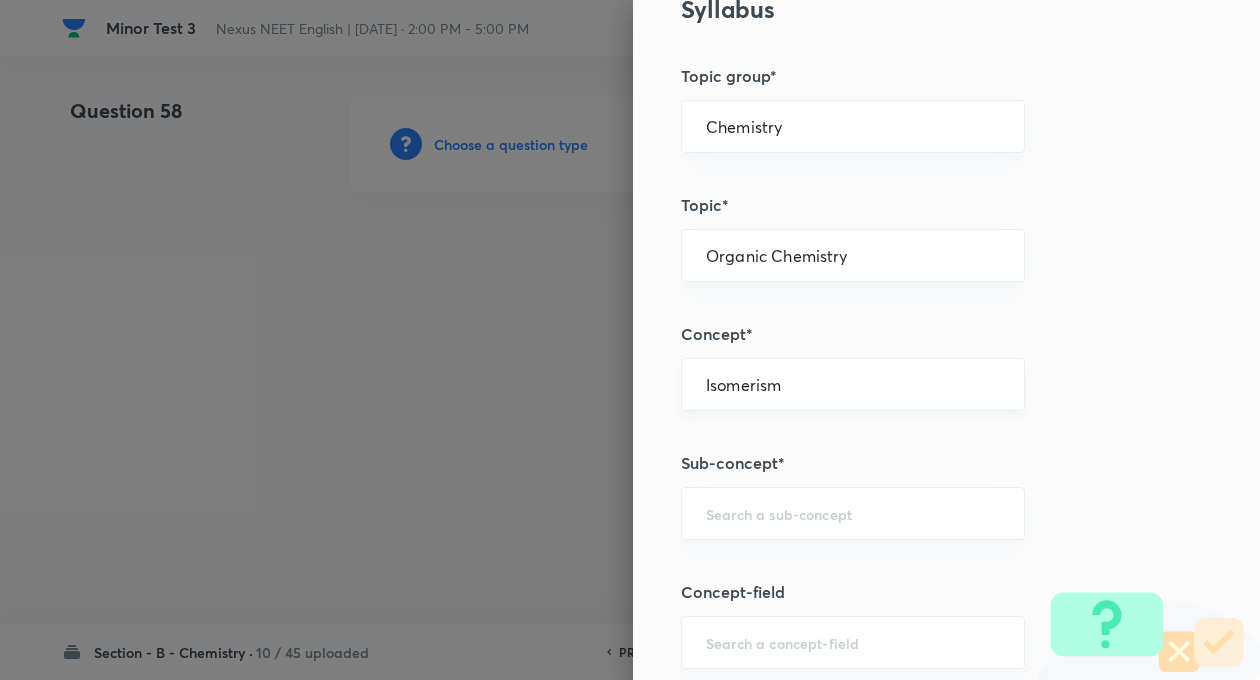 scroll, scrollTop: 880, scrollLeft: 0, axis: vertical 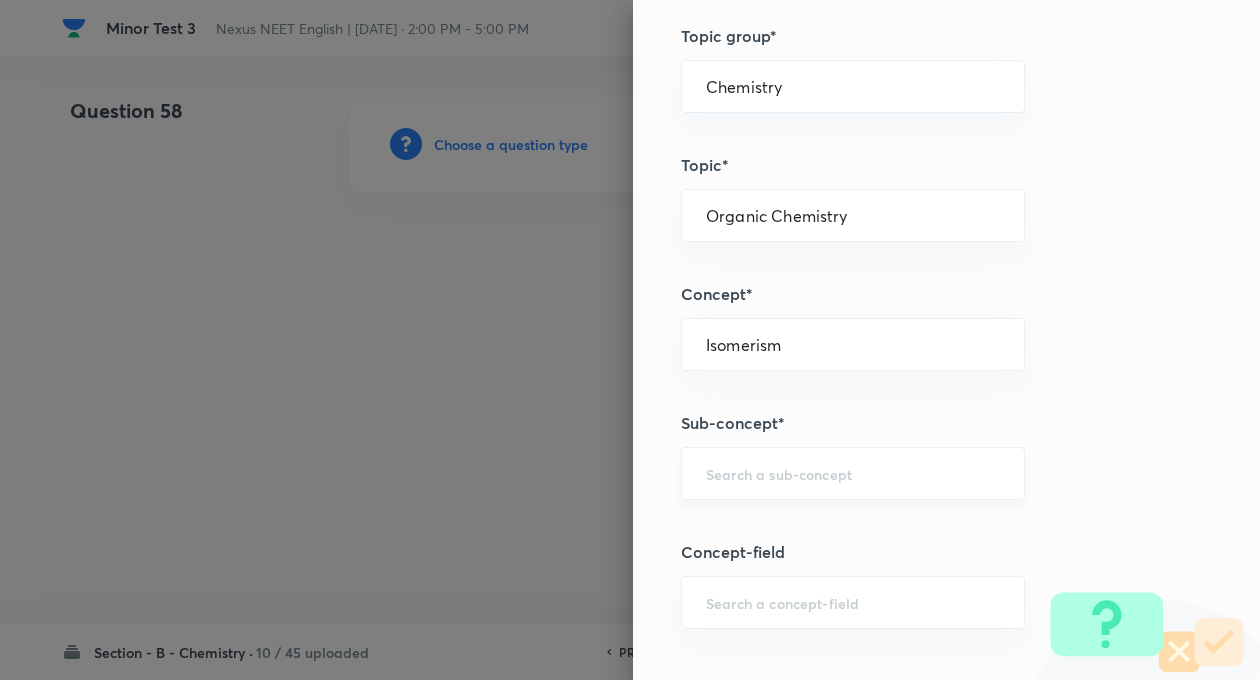 click on "​" at bounding box center [853, 473] 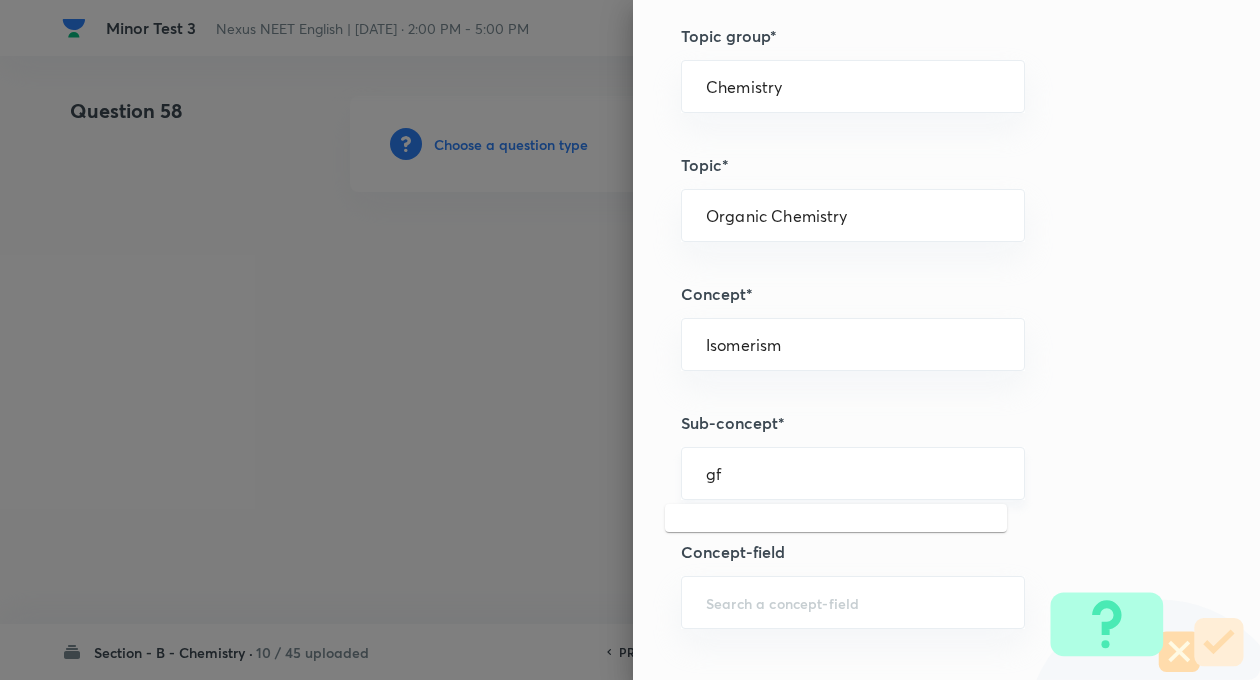 type on "g" 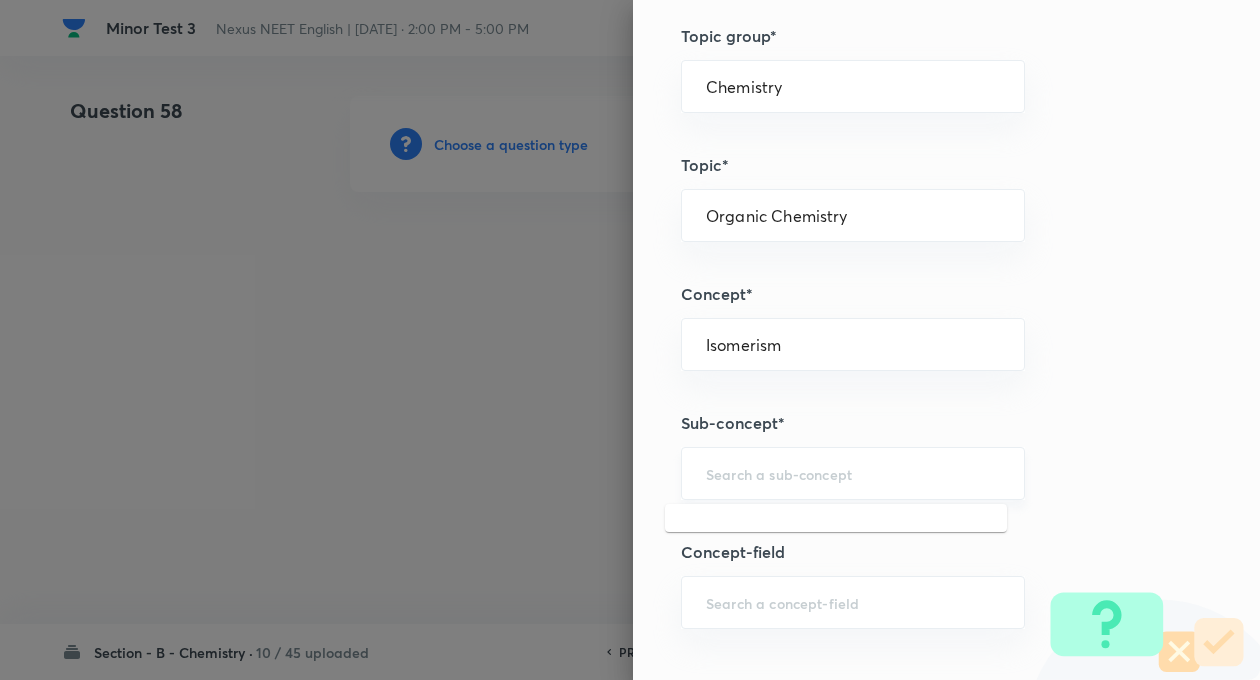 type on "h" 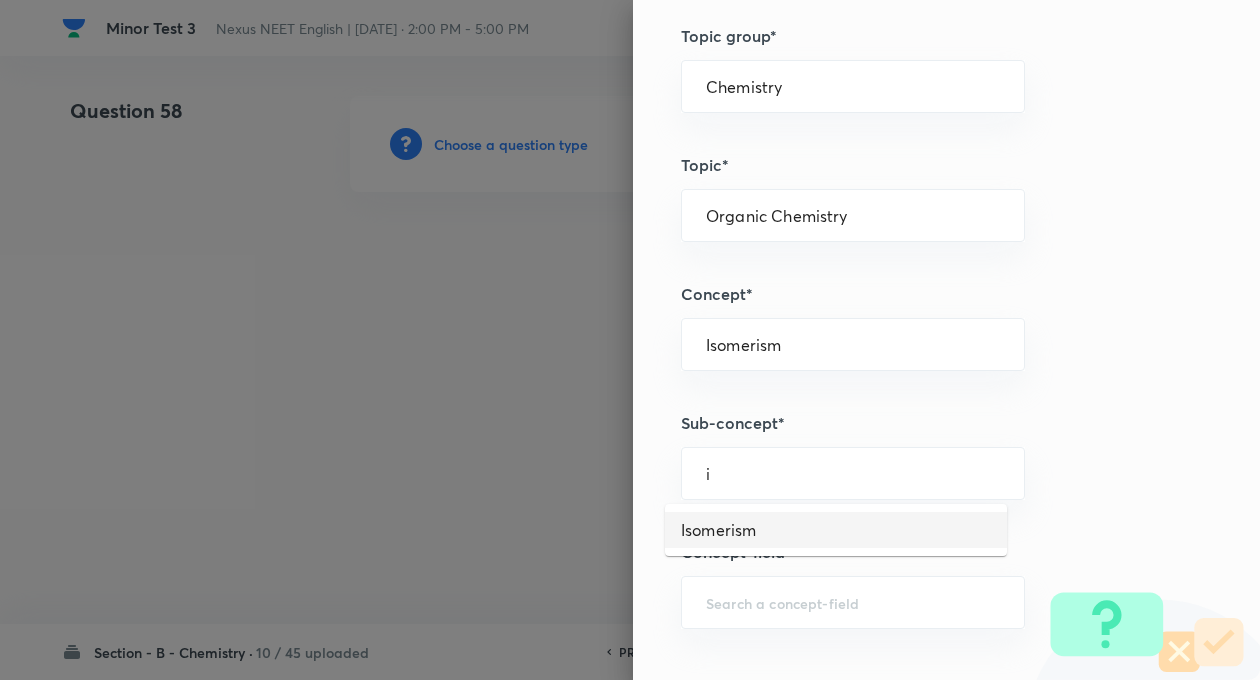 click on "Isomerism" at bounding box center [836, 530] 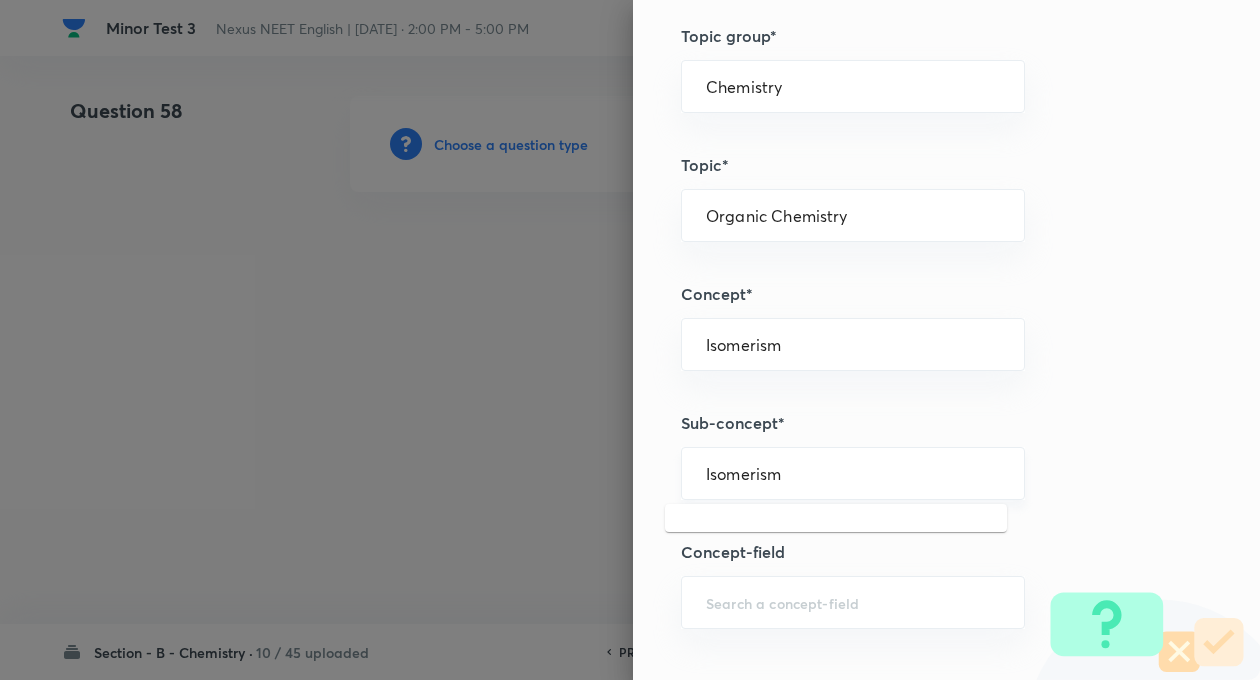 drag, startPoint x: 771, startPoint y: 475, endPoint x: 687, endPoint y: 470, distance: 84.14868 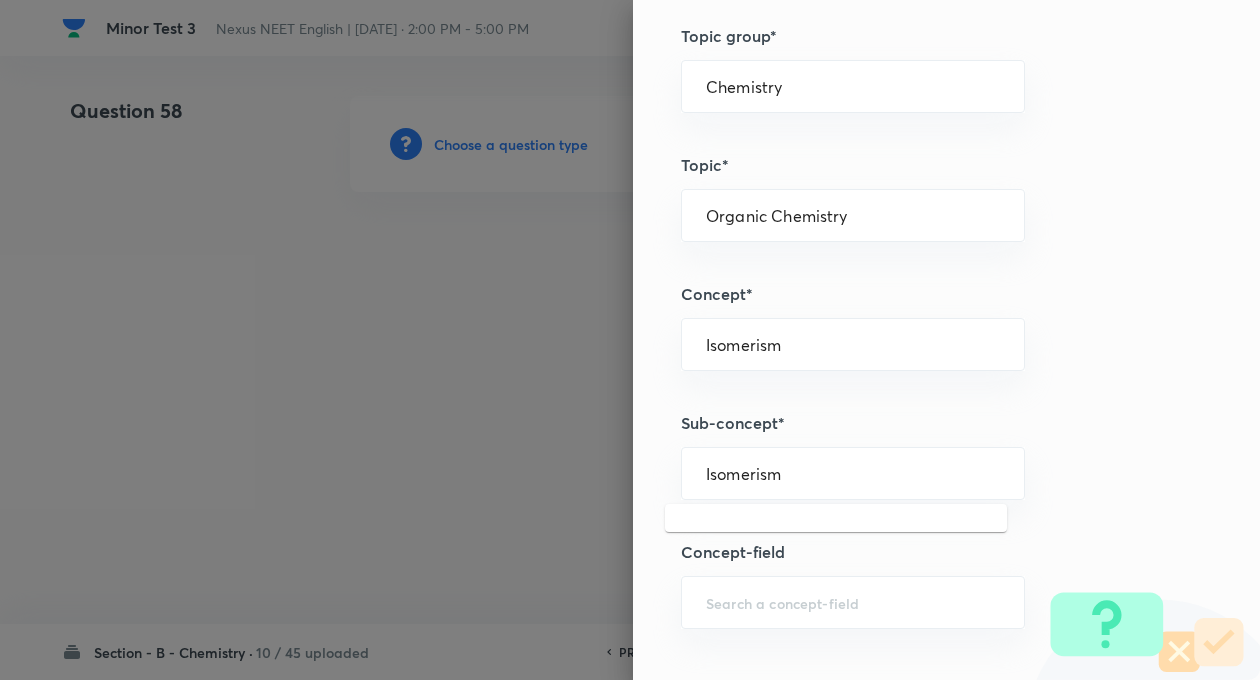click on "Question settings Question type* Single choice correct Number of options* 2 3 4 5 Does this question have a passage?* Yes No Positive mark 4 ​ Negative Marks (Don’t add negative sign) 1 ​ Syllabus Topic group* Chemistry ​ Topic* Organic Chemistry ​ Concept* Isomerism ​ Sub-concept* Isomerism ​ Concept-field ​ Additional details Question Difficulty Very easy Easy Moderate Hard Very hard Question is based on Fact Numerical Concept Previous year question Yes No Does this question have equation? Yes No Verification status Is the question verified? *Select 'yes' only if a question is verified Yes No Save" at bounding box center (946, 340) 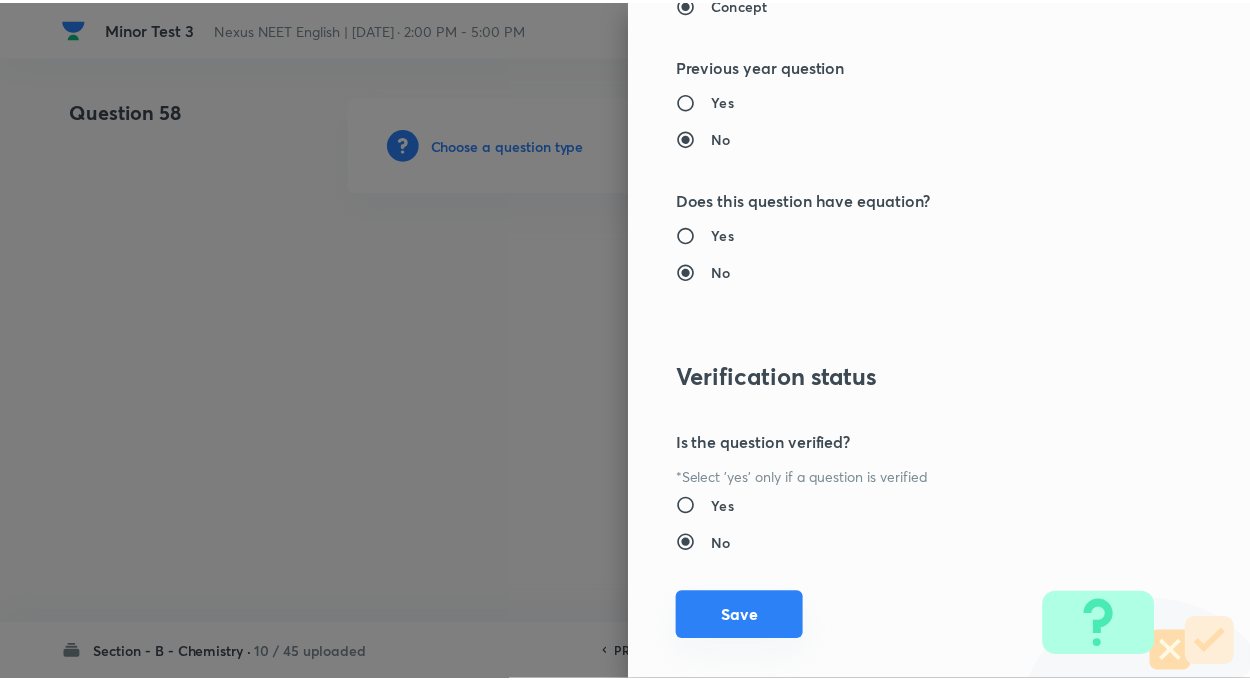 scroll, scrollTop: 2040, scrollLeft: 0, axis: vertical 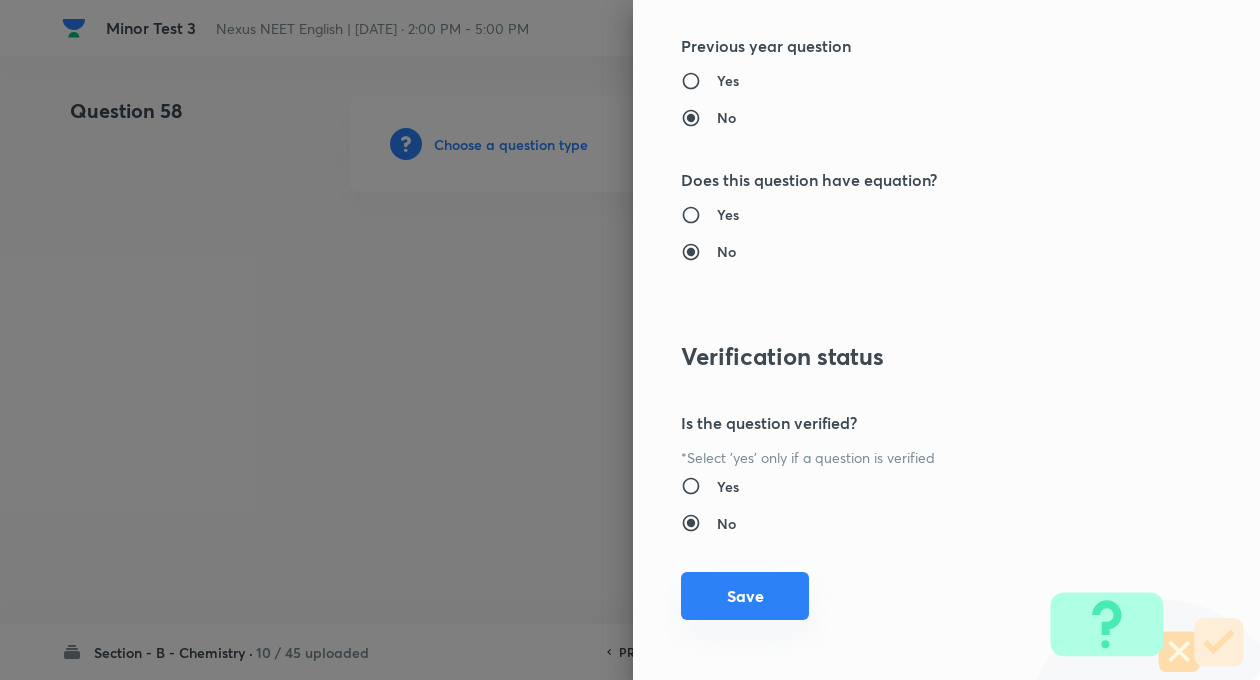 click on "Save" at bounding box center (745, 596) 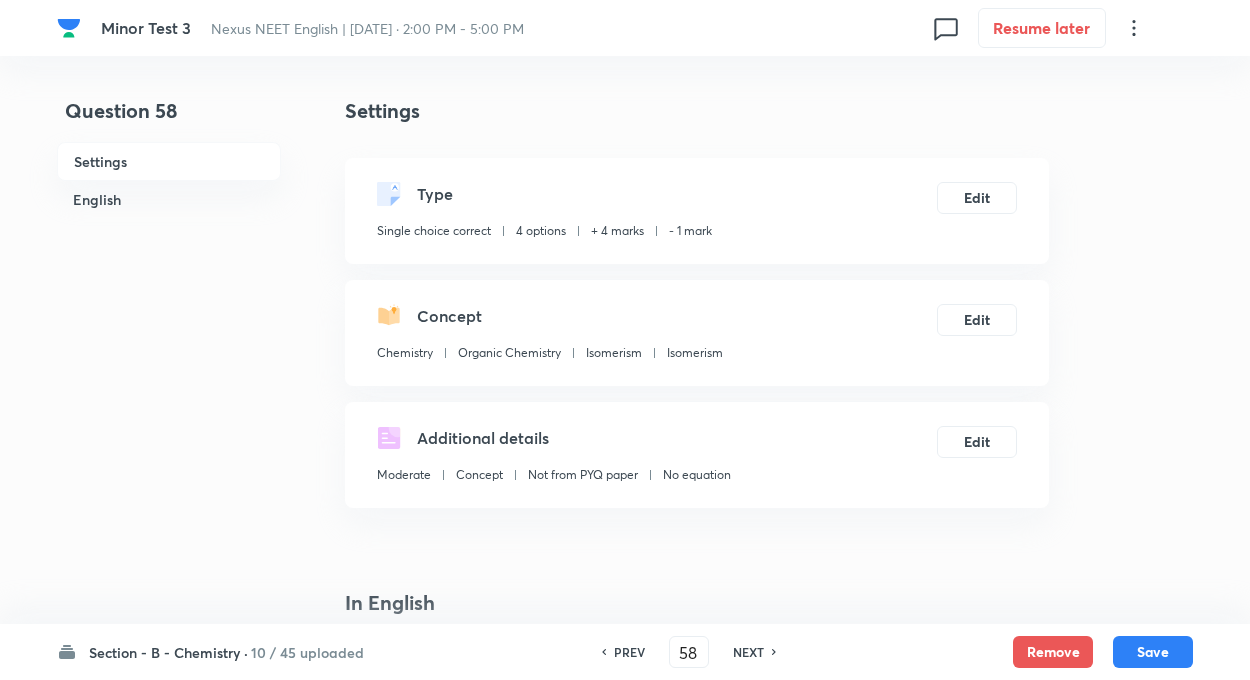 click on "Question 58 Settings English Settings Type Single choice correct 4 options + 4 marks - 1 mark Edit Concept Chemistry Organic Chemistry Isomerism Isomerism Edit Additional details Moderate Concept Not from PYQ paper No equation Edit In English Question Option A Mark as correct answer Option B Mark as correct answer Option C Mark as correct answer Option D Mark as correct answer Solution" at bounding box center [625, 1354] 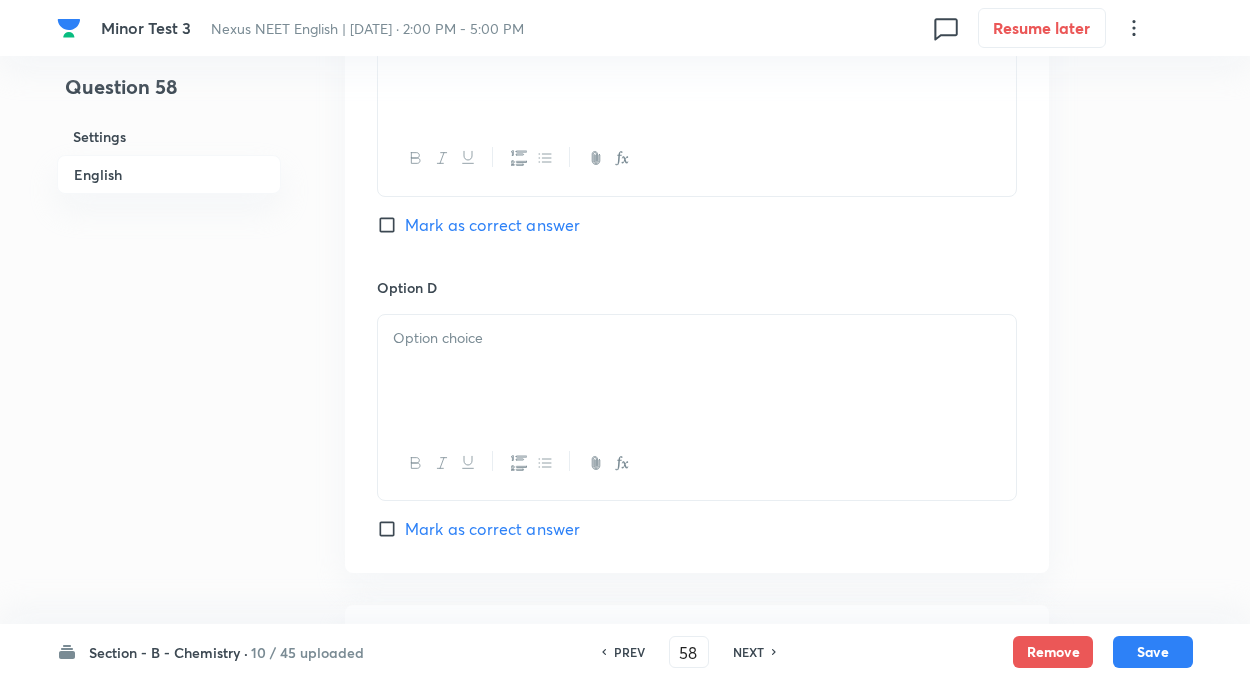 scroll, scrollTop: 1720, scrollLeft: 0, axis: vertical 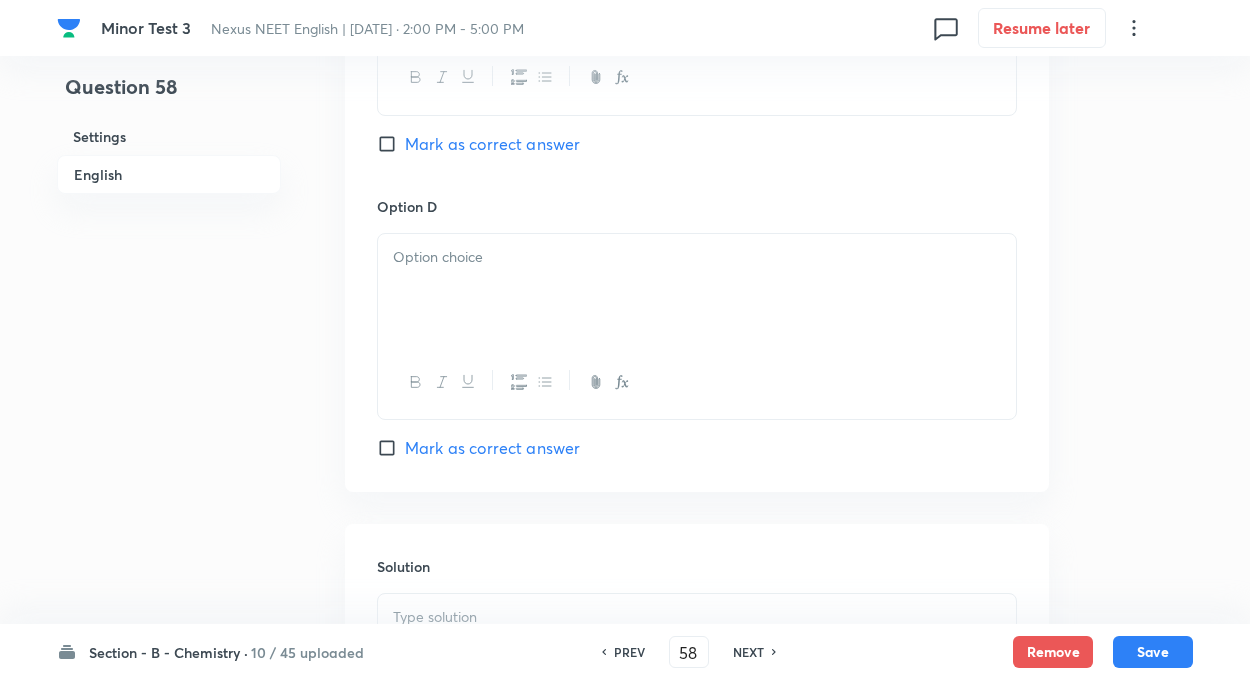 click at bounding box center [697, 290] 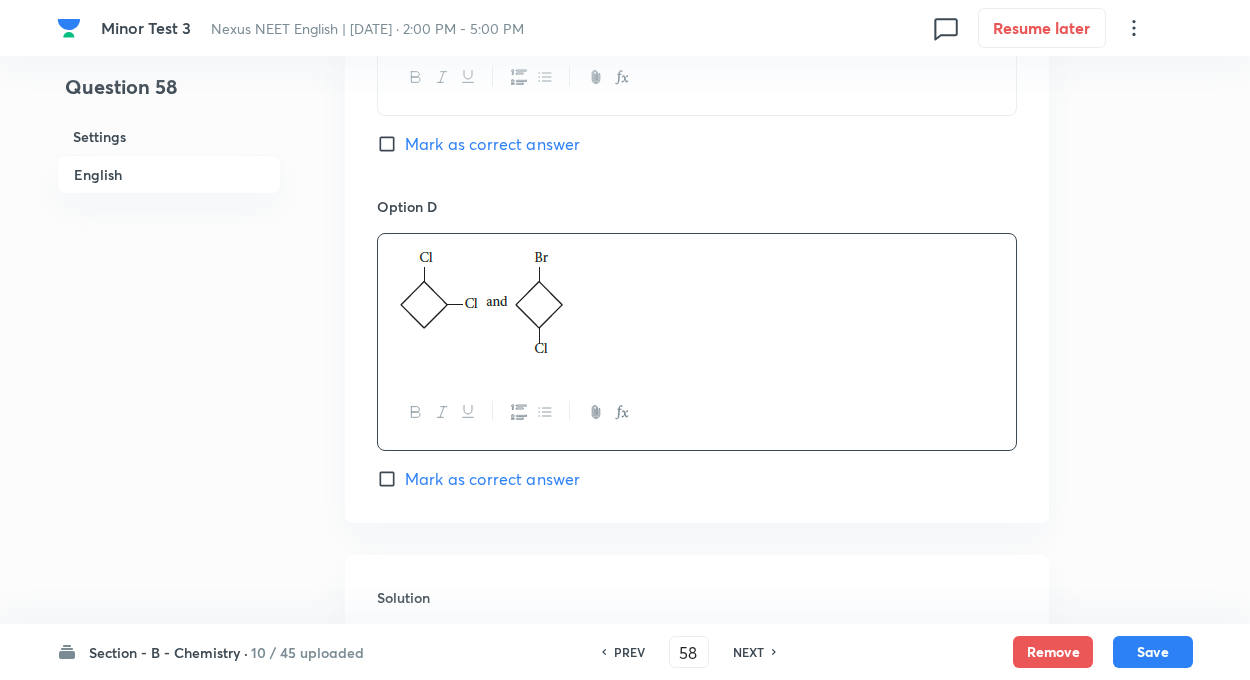 click on "Question 58 Settings English Settings Type Single choice correct 4 options + 4 marks - 1 mark Edit Concept Chemistry Organic Chemistry Isomerism Isomerism Edit Additional details Moderate Concept Not from PYQ paper No equation Edit In English Question Option A Mark as correct answer Option B Mark as correct answer Option C Mark as correct answer Option D Mark as correct answer Solution" at bounding box center [625, -351] 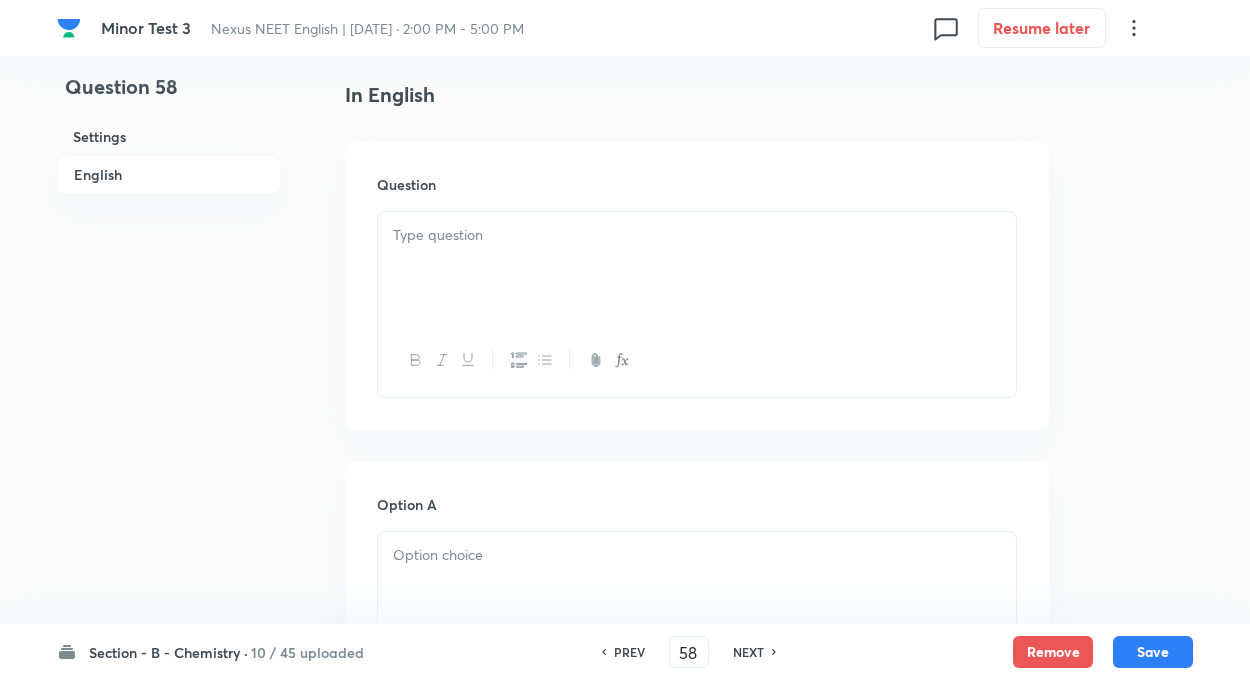 scroll, scrollTop: 480, scrollLeft: 0, axis: vertical 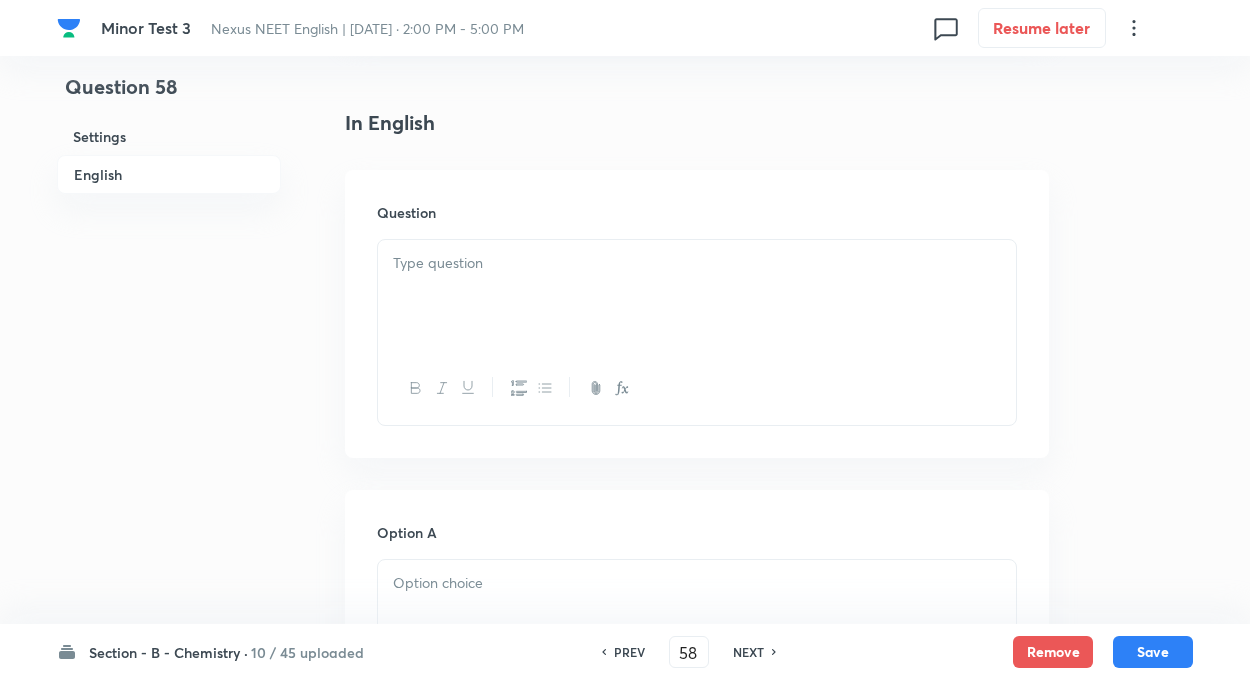click at bounding box center (697, 296) 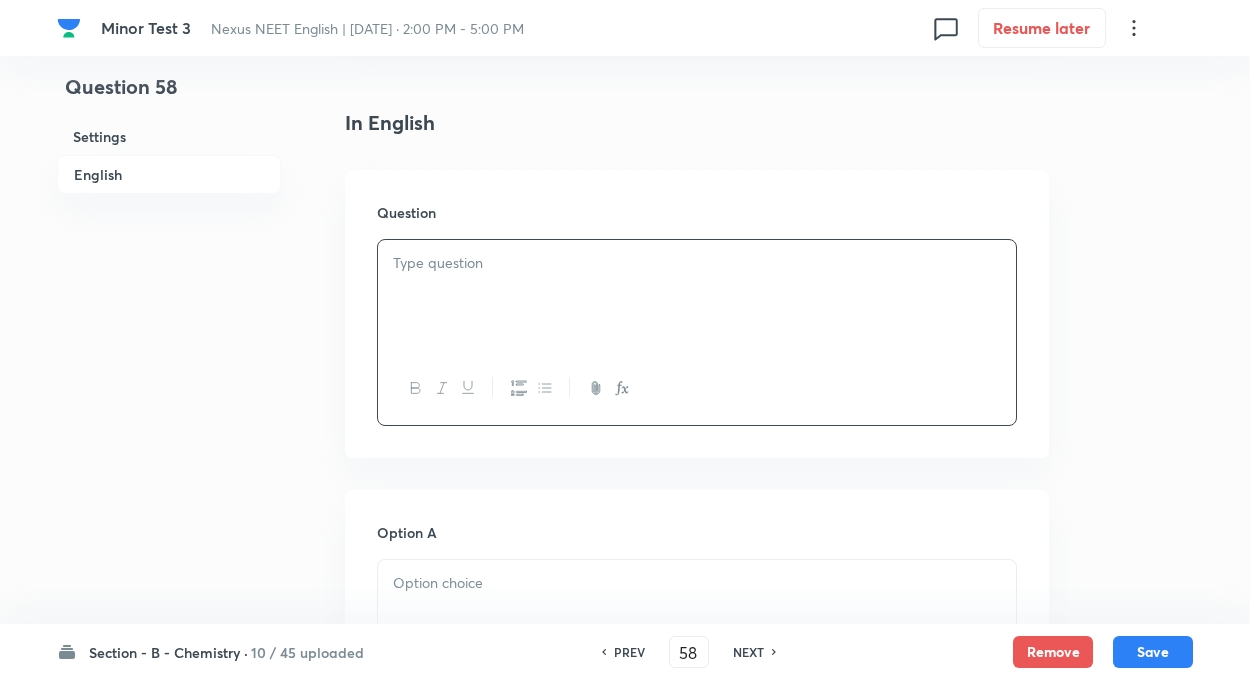 paste 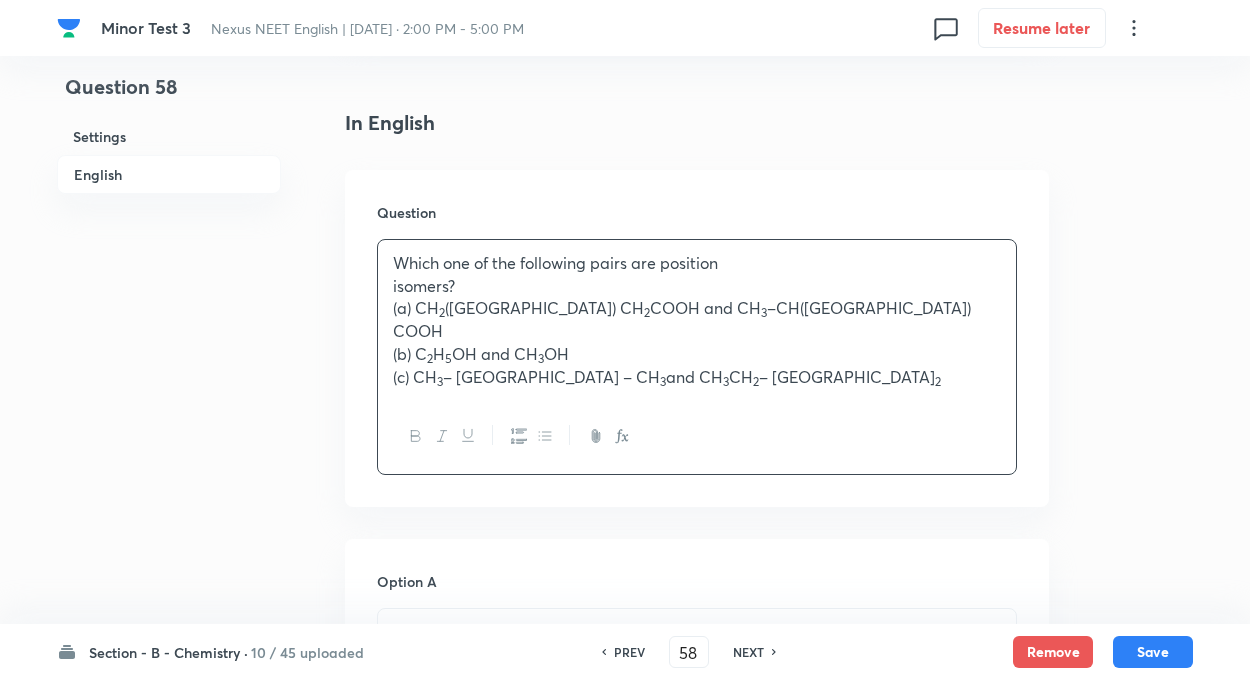 click on "Which one of the following pairs are position isomers? (a) CH 2  (OH) CH 2 COOH and CH 3 –CH(OH) COOH (b) C 2 H 5 OH and CH 3 OH (c) CH 3  – NH – CH 3  and CH 3 CH 2  – NH 2" at bounding box center (697, 320) 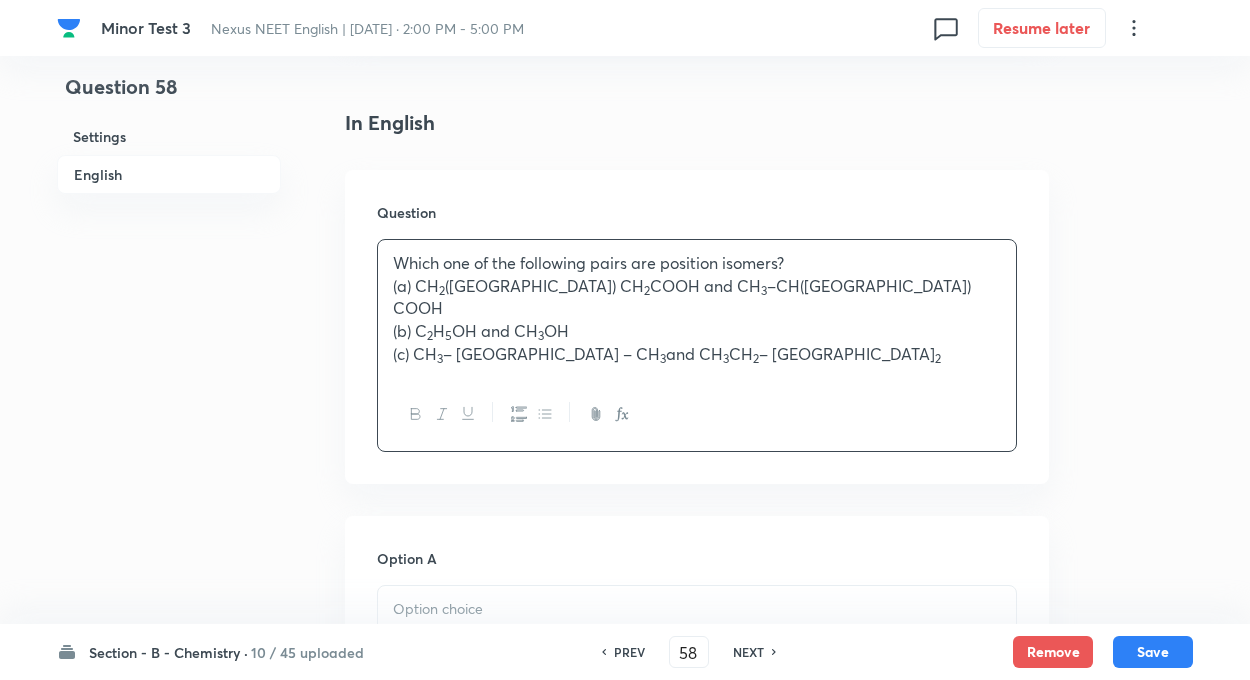 type 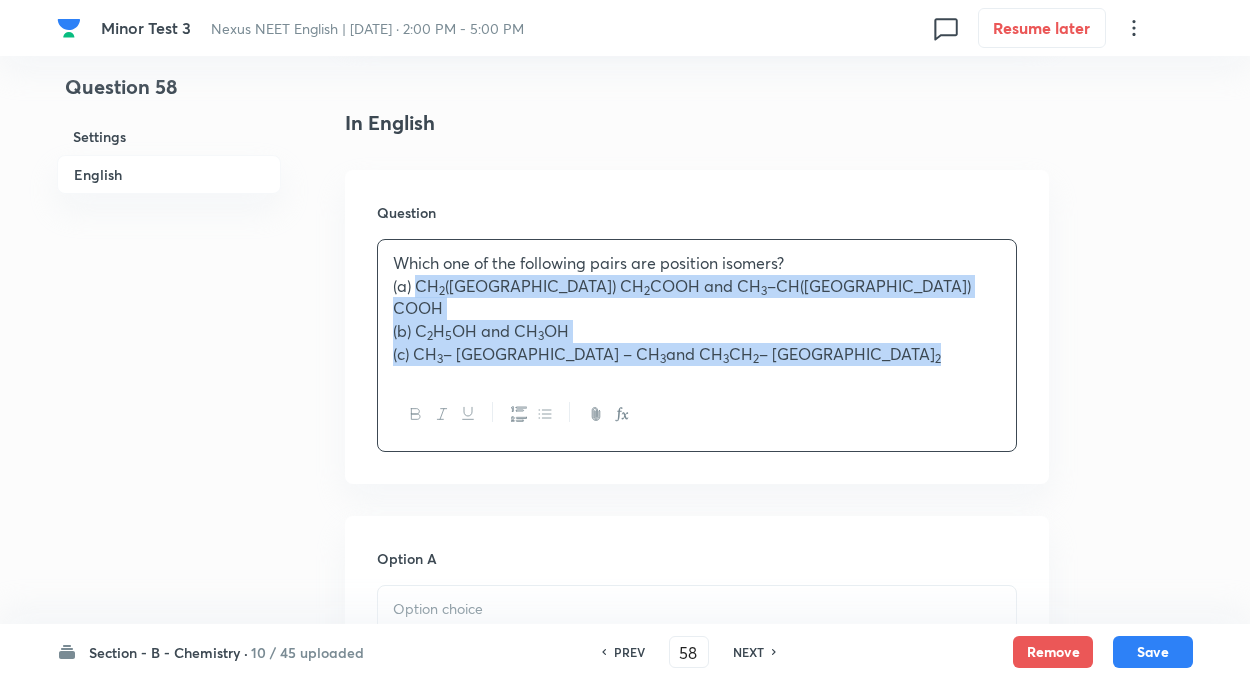 drag, startPoint x: 417, startPoint y: 282, endPoint x: 773, endPoint y: 379, distance: 368.97833 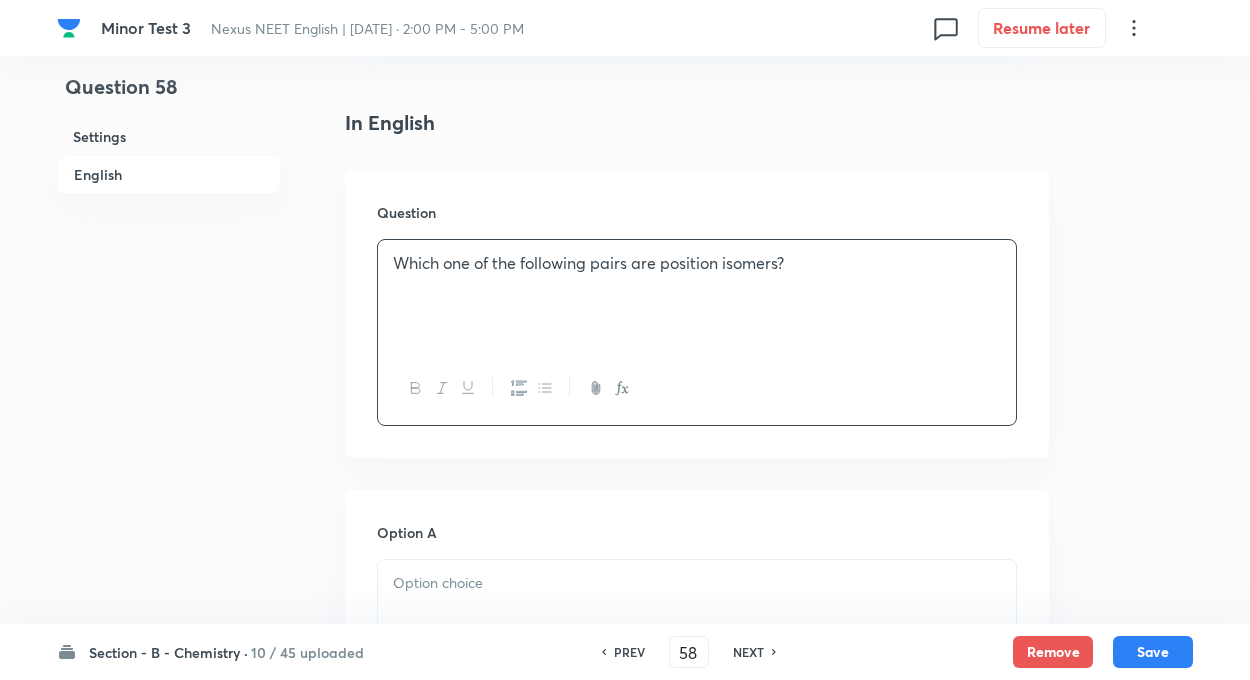 click on "Question 58 Settings English" at bounding box center [169, 889] 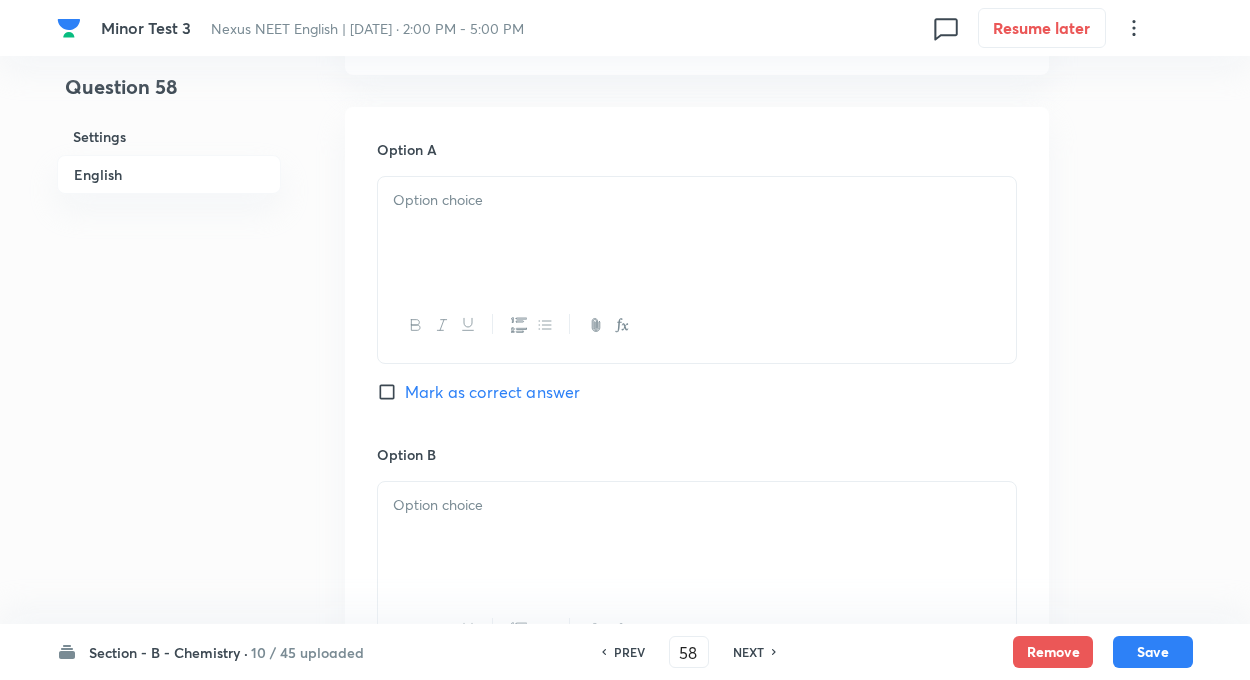 scroll, scrollTop: 880, scrollLeft: 0, axis: vertical 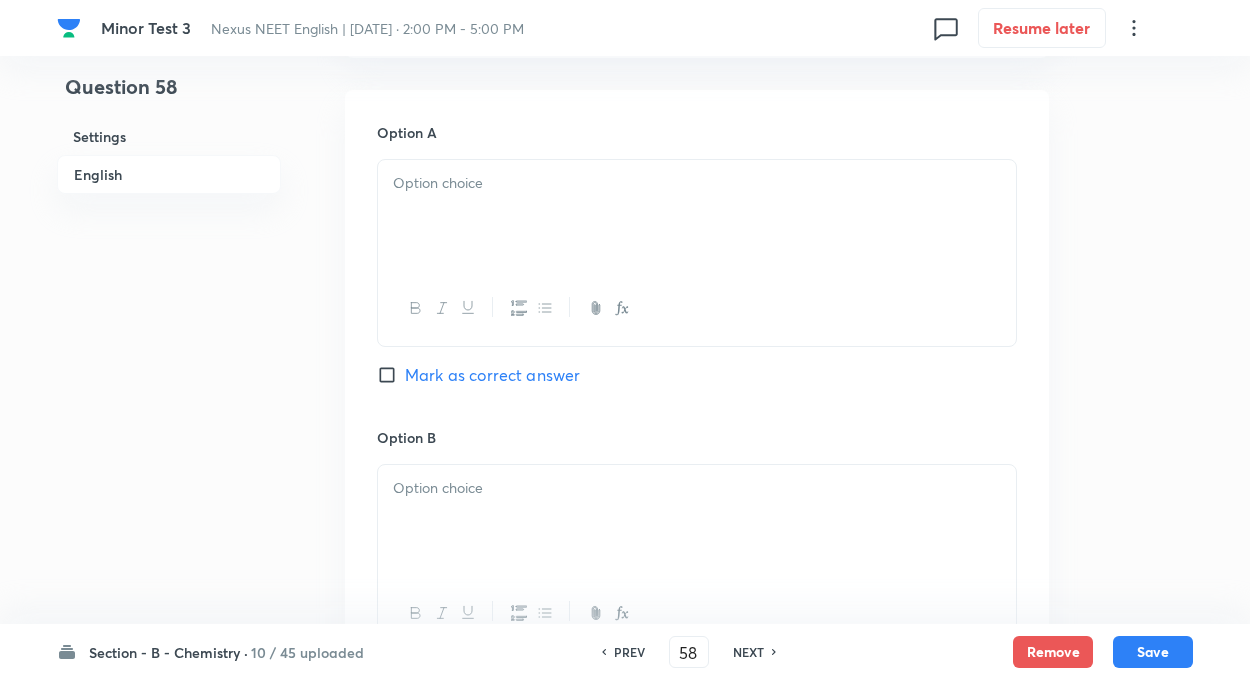 click at bounding box center (697, 216) 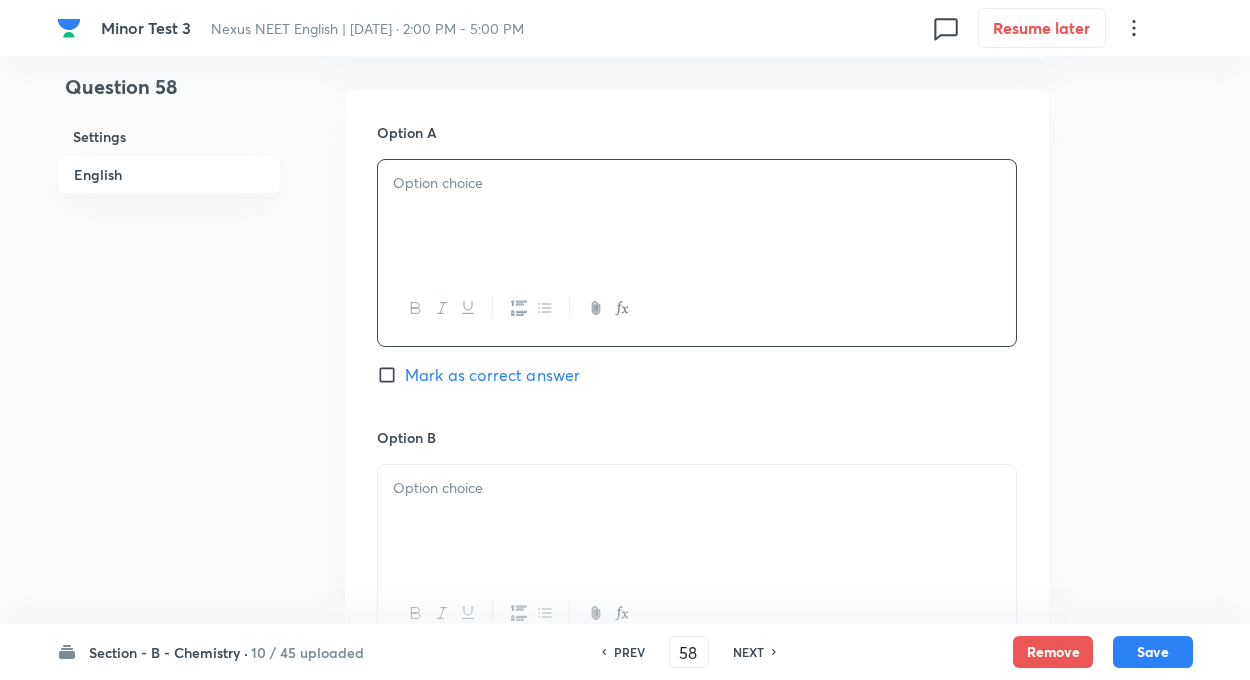 paste 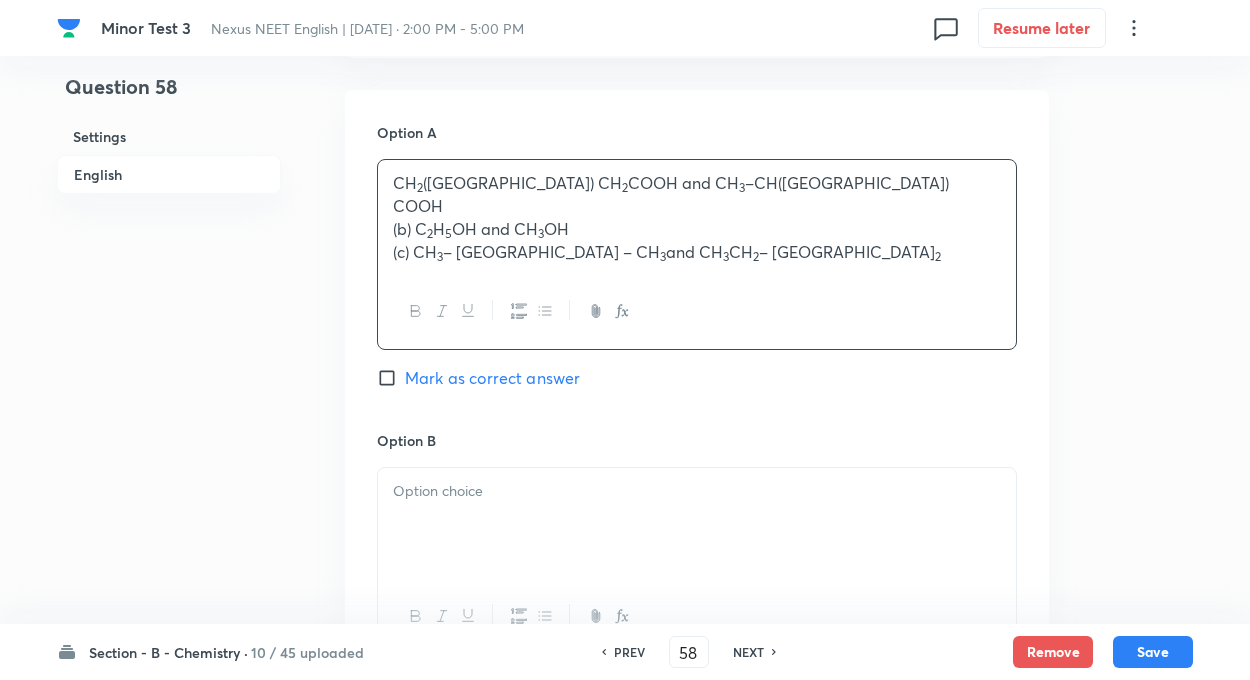 click on "CH 2  (OH) CH 2 COOH and CH 3 –CH(OH) COOH (b) C 2 H 5 OH and CH 3 OH (c) CH 3  – NH – CH 3  and CH 3 CH 2  – NH 2" at bounding box center (697, 217) 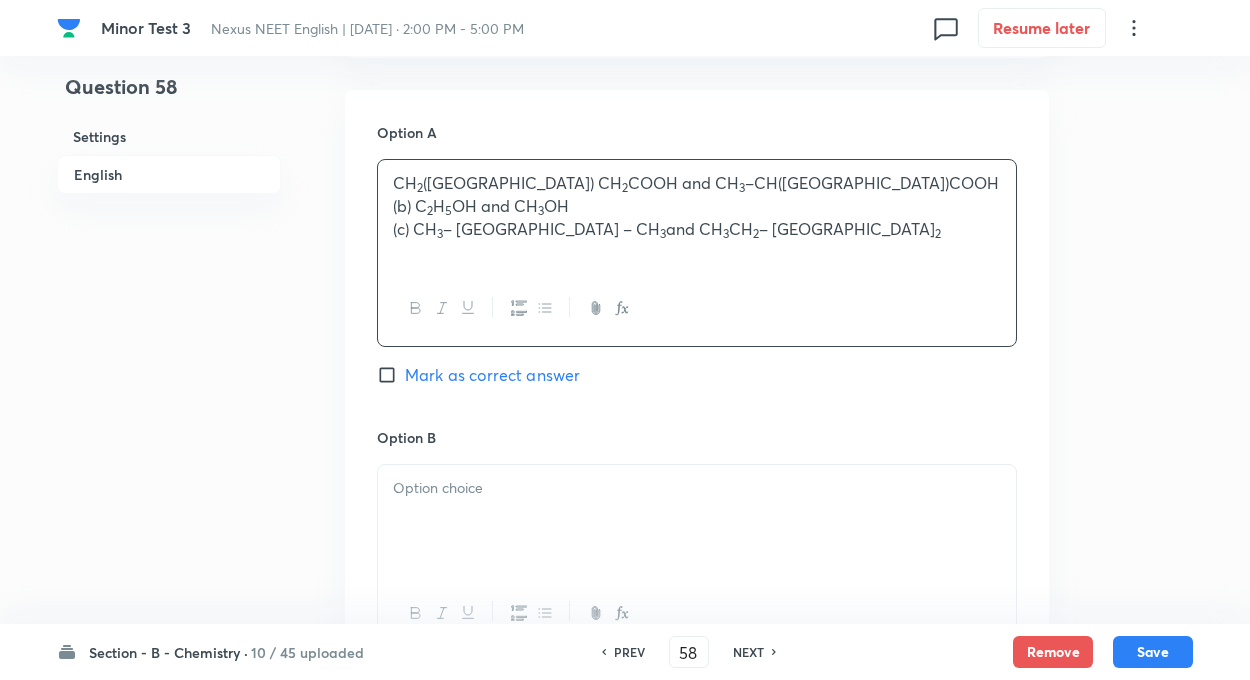type 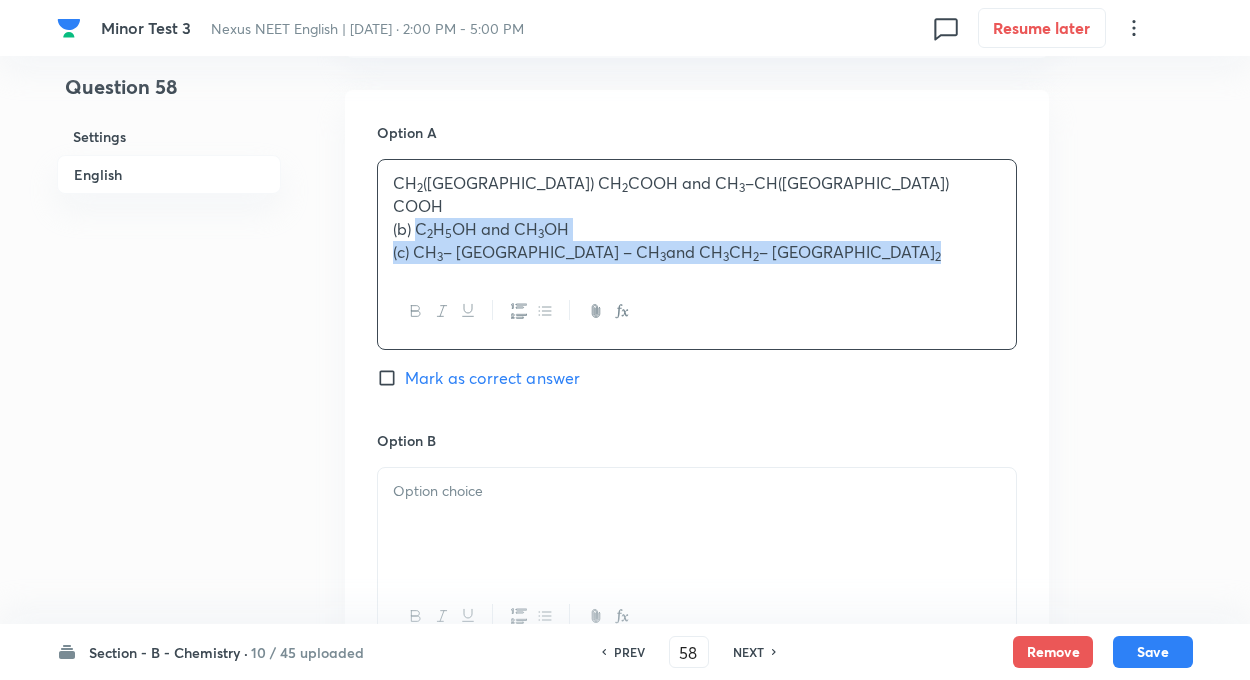 drag, startPoint x: 416, startPoint y: 203, endPoint x: 773, endPoint y: 275, distance: 364.18814 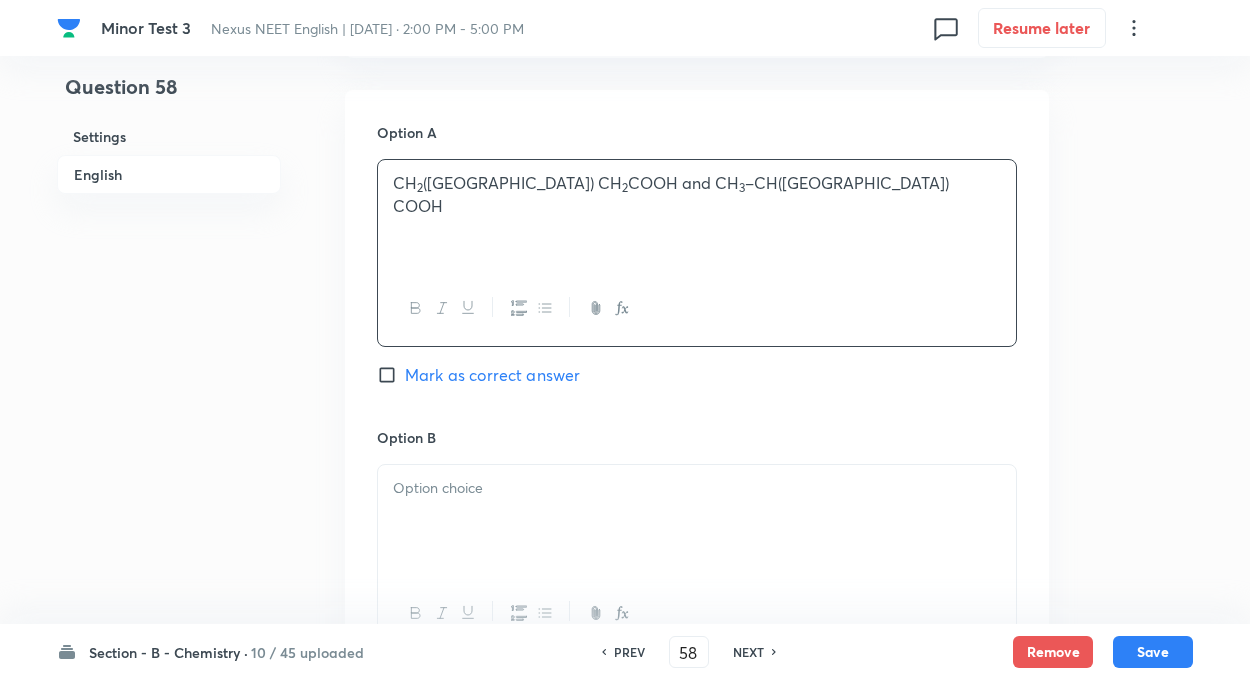 click at bounding box center (697, 488) 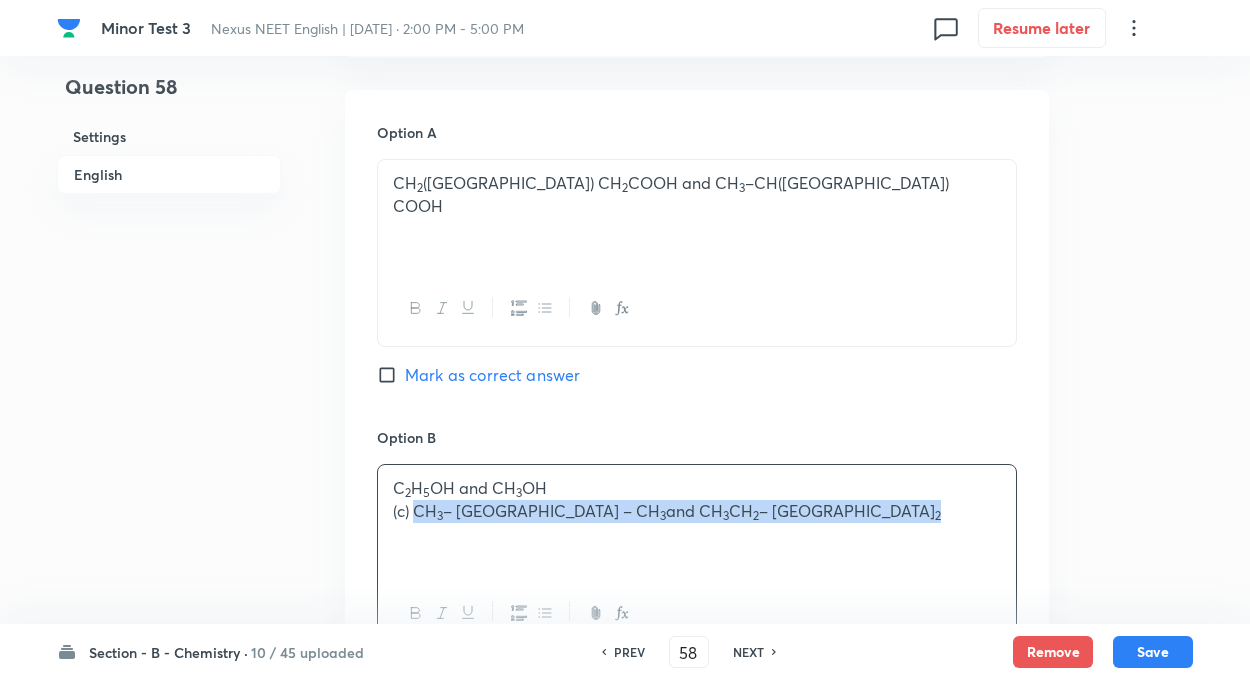 drag, startPoint x: 419, startPoint y: 507, endPoint x: 711, endPoint y: 538, distance: 293.64093 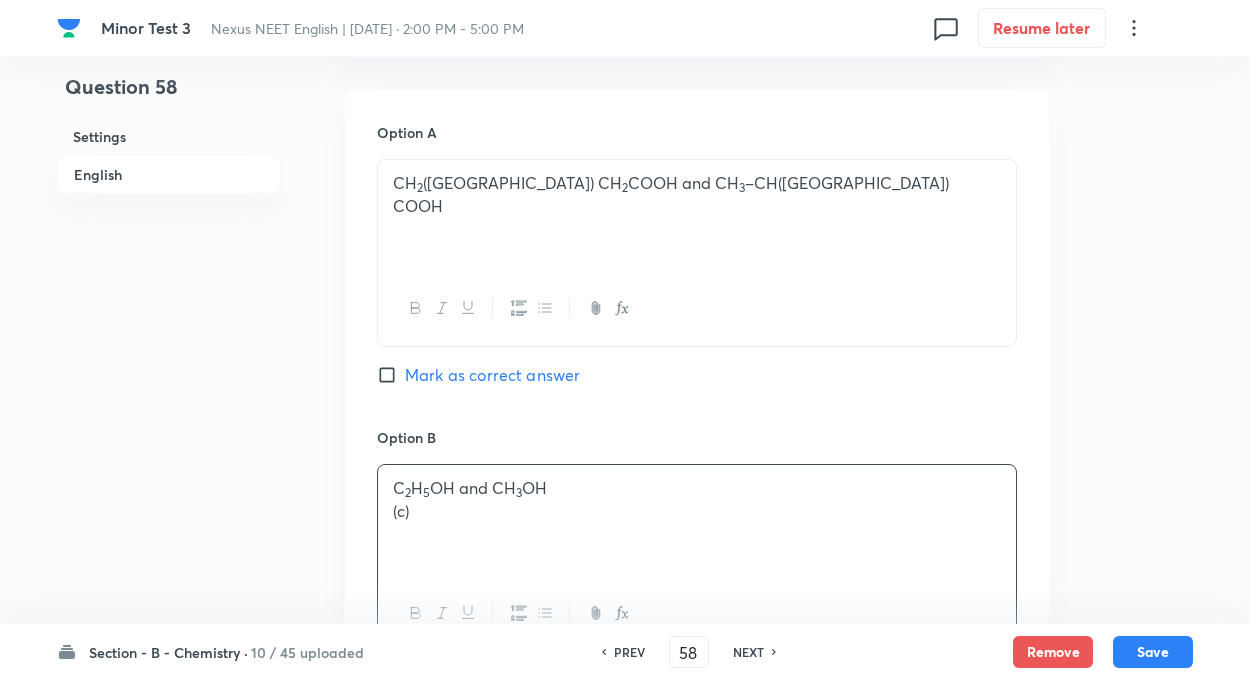 type 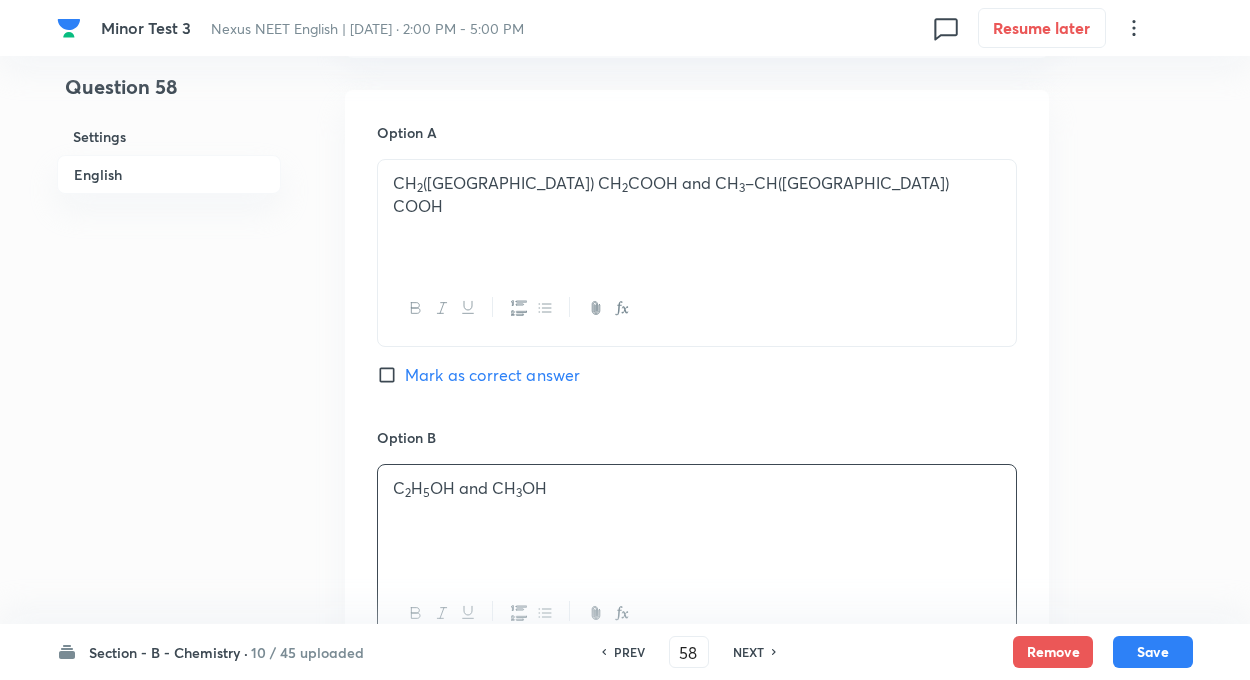 click on "Question 58 Settings English Settings Type Single choice correct 4 options + 4 marks - 1 mark Edit Concept Chemistry Organic Chemistry Isomerism Isomerism Edit Additional details Moderate Concept Not from PYQ paper No equation Edit In English Question Which one of the following pairs are position isomers? Option A CH 2  (OH) CH 2 COOH and CH 3 –CH(OH) COOH Mark as correct answer Option B C 2 H 5 OH and CH 3 OH Mark as correct answer Option C Mark as correct answer Option D Mark as correct answer Solution" at bounding box center (625, 489) 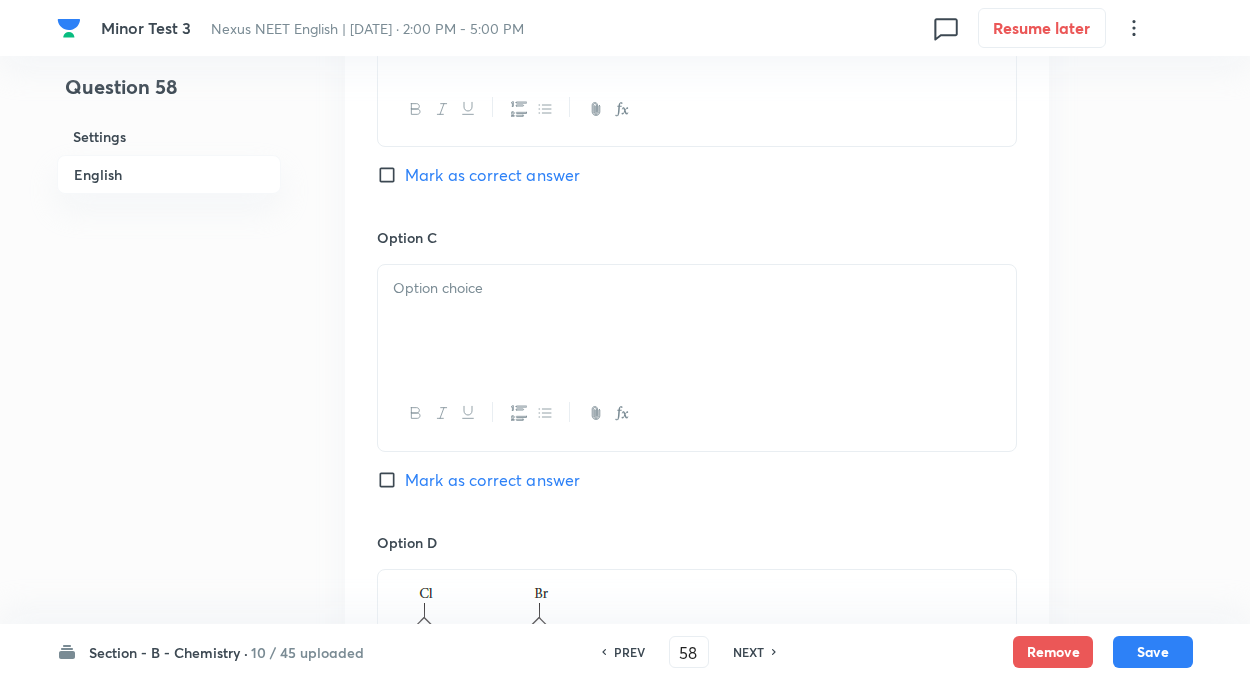 scroll, scrollTop: 1400, scrollLeft: 0, axis: vertical 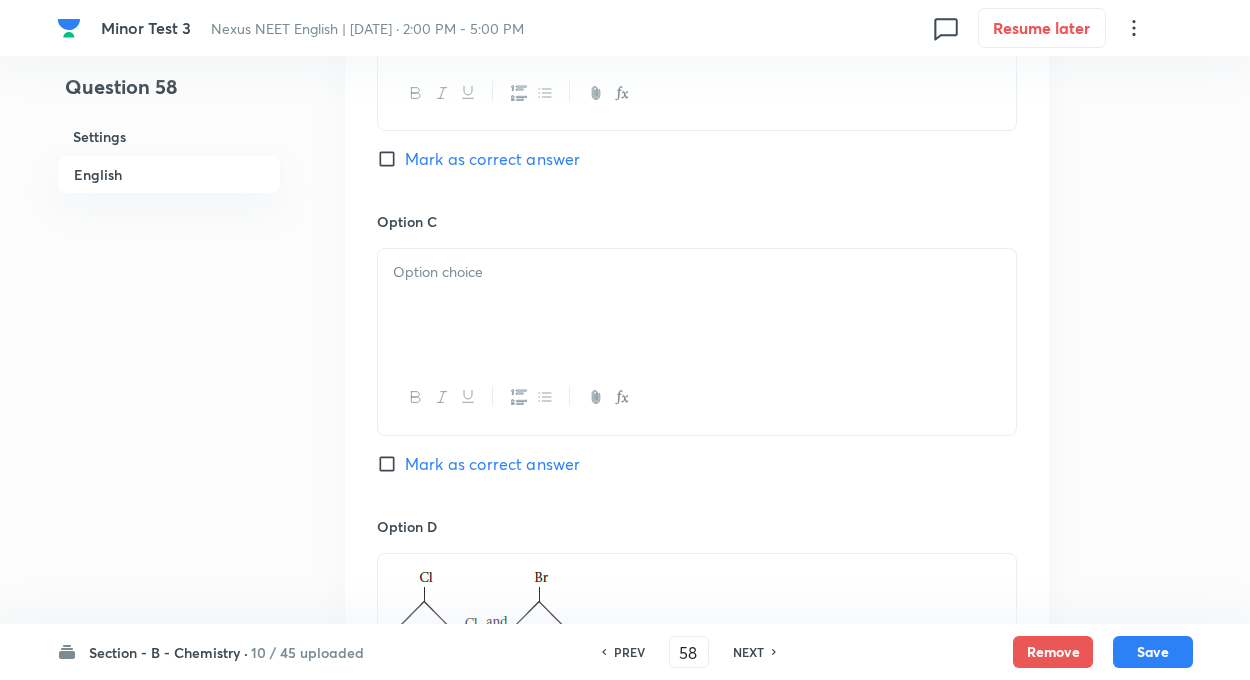 click at bounding box center [697, 305] 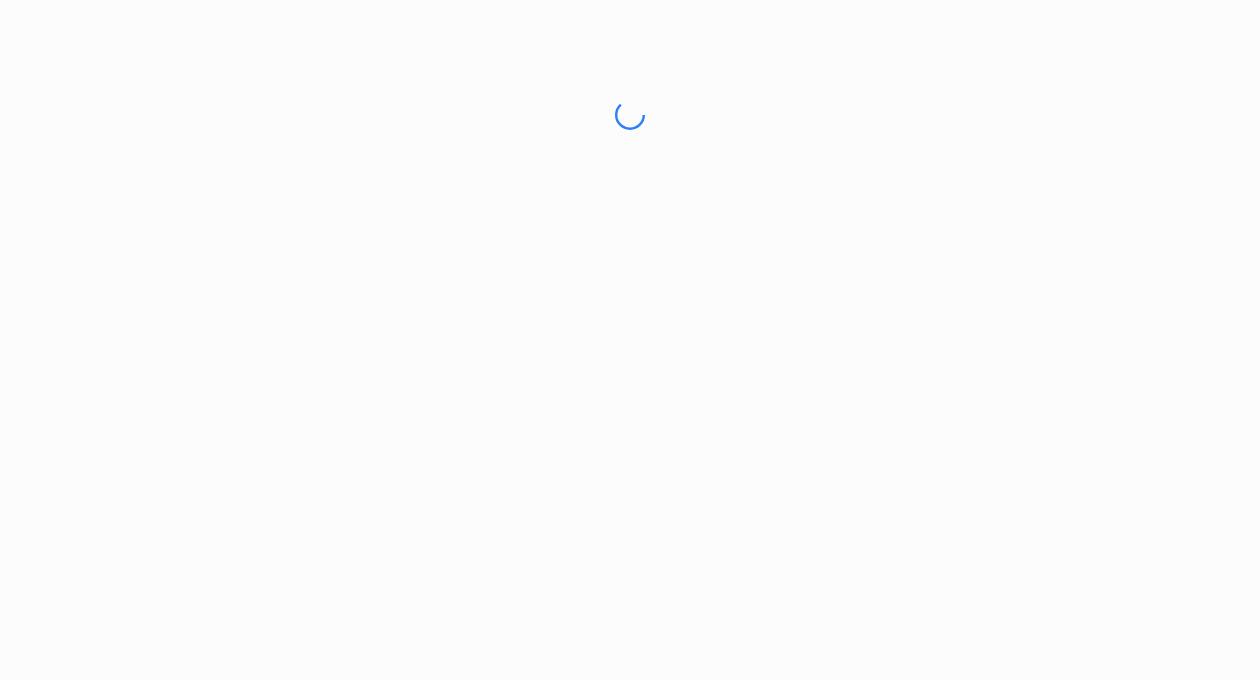 scroll, scrollTop: 0, scrollLeft: 0, axis: both 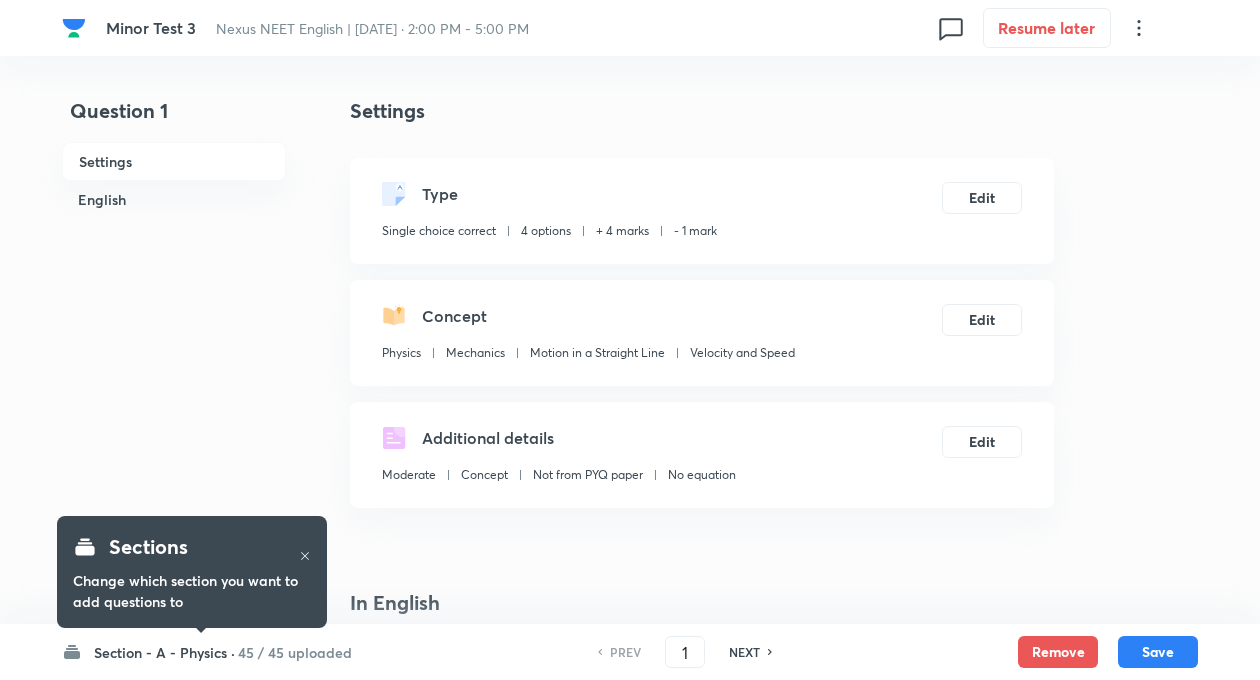 checkbox on "true" 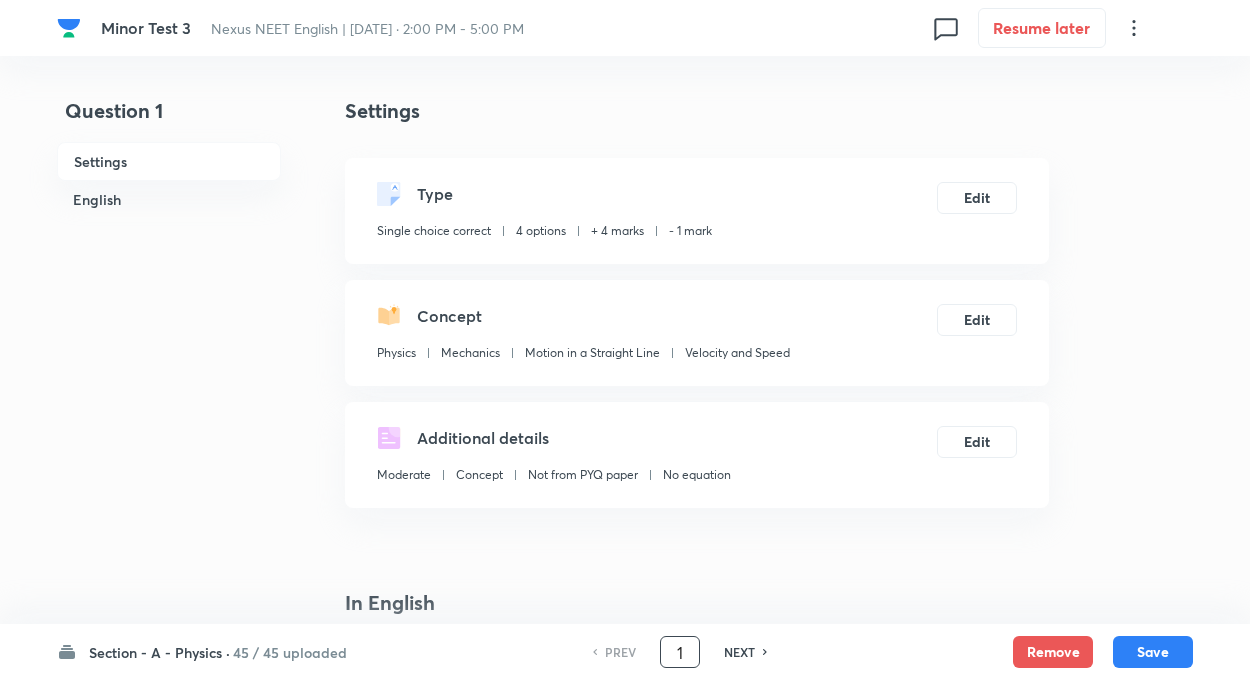 click on "1" at bounding box center [680, 652] 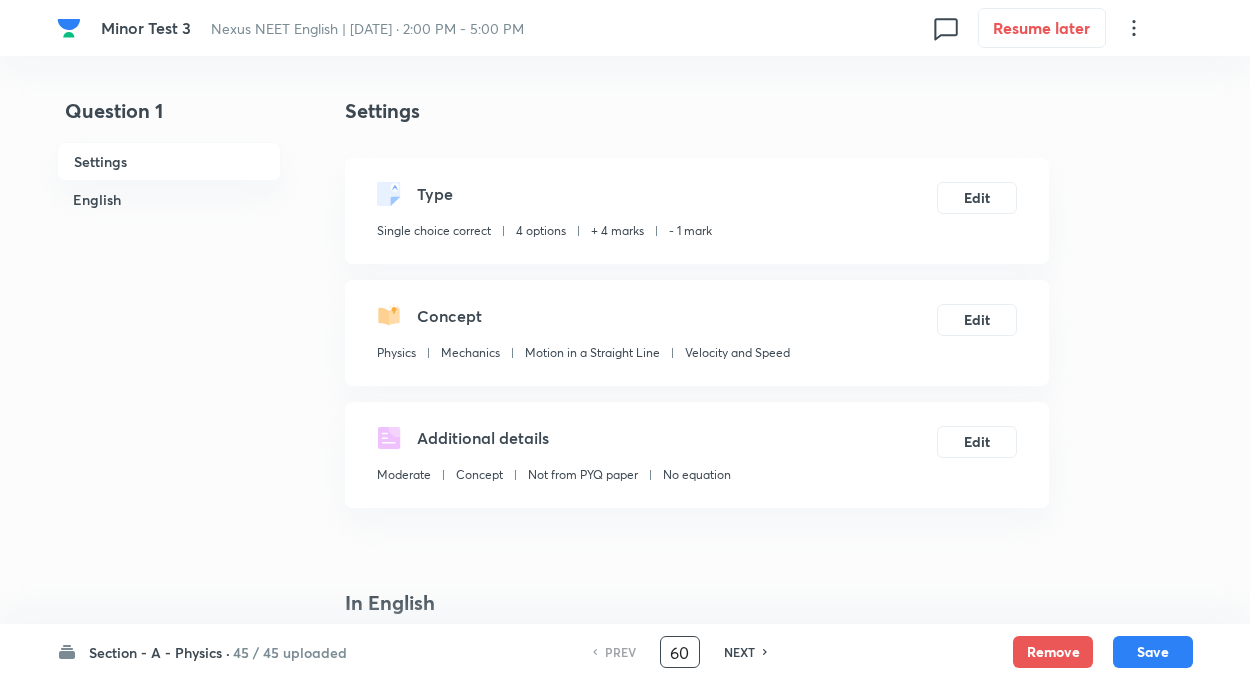type on "60" 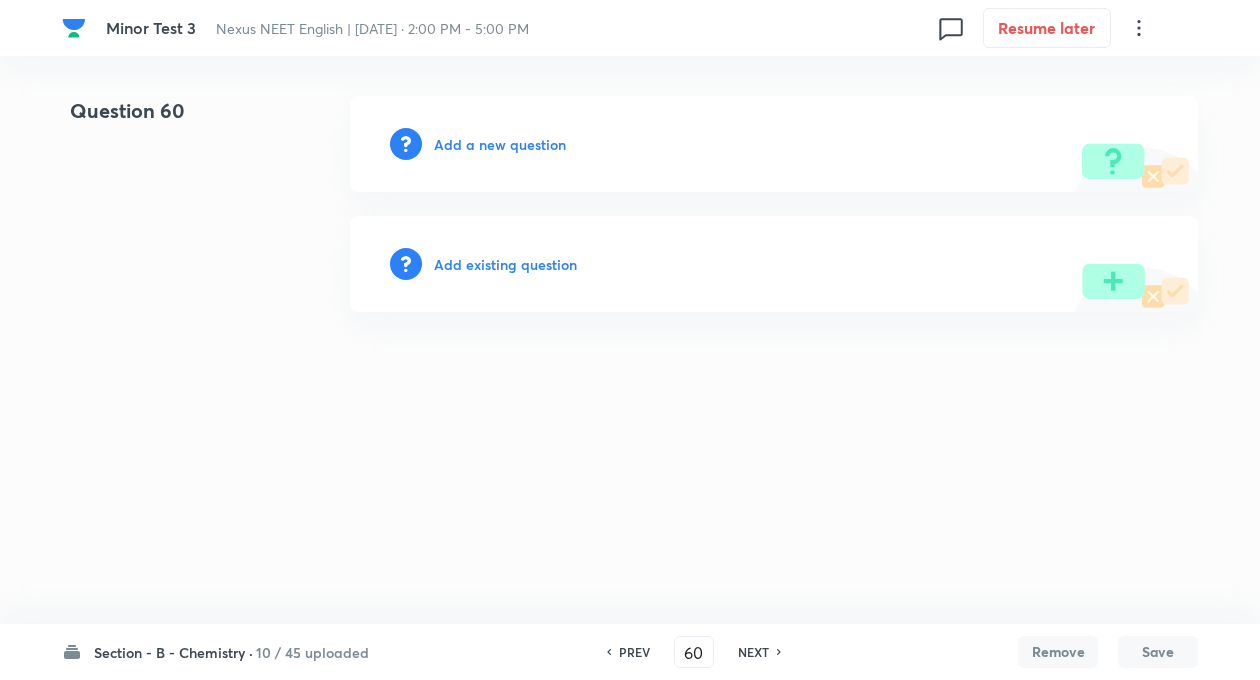 click on "Add a new question" at bounding box center (500, 144) 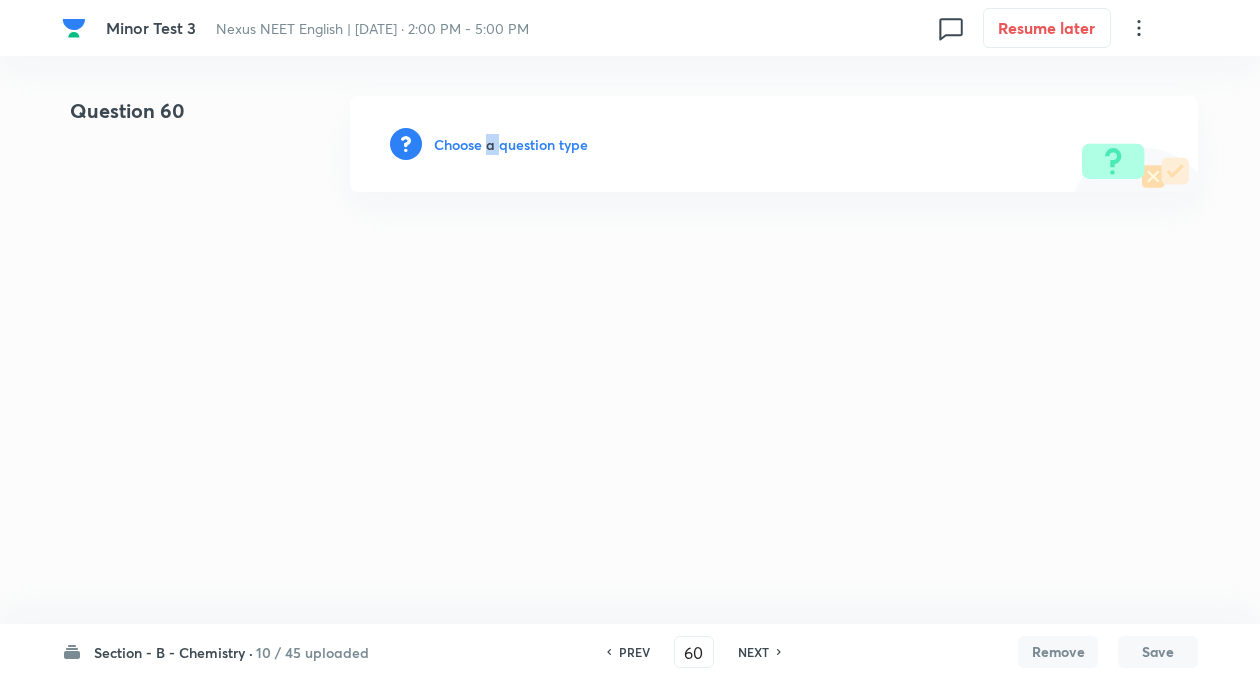 click on "Choose a question type" at bounding box center (511, 144) 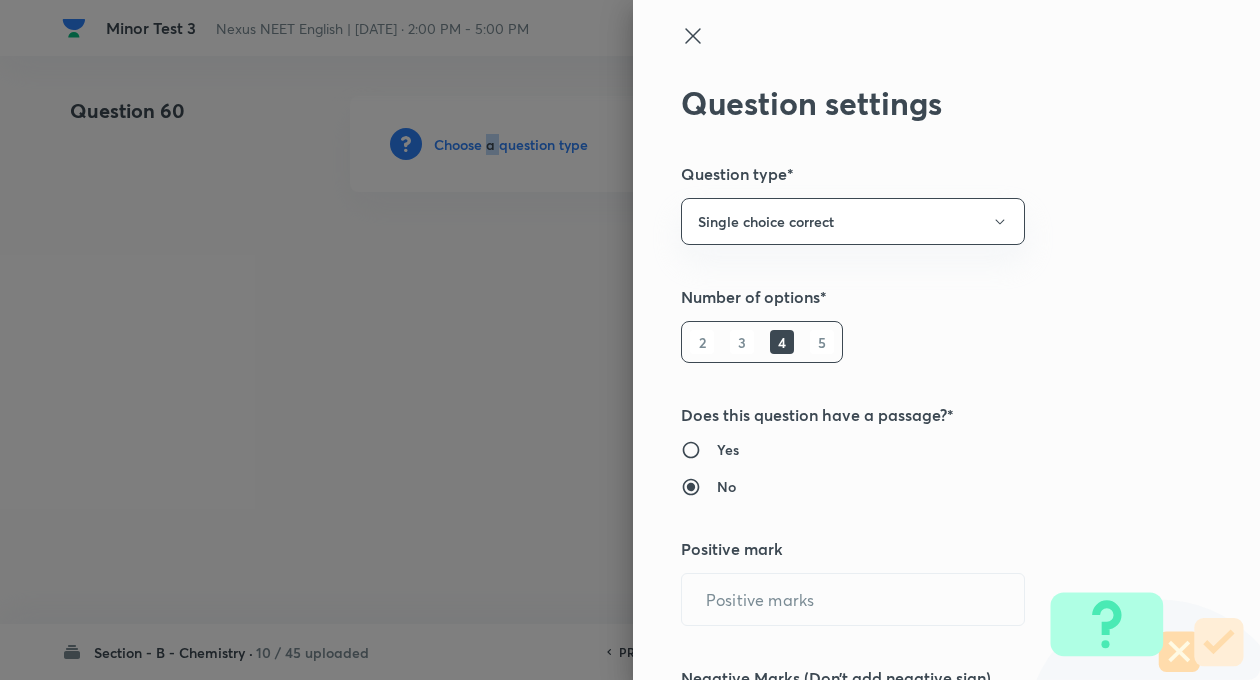 radio on "true" 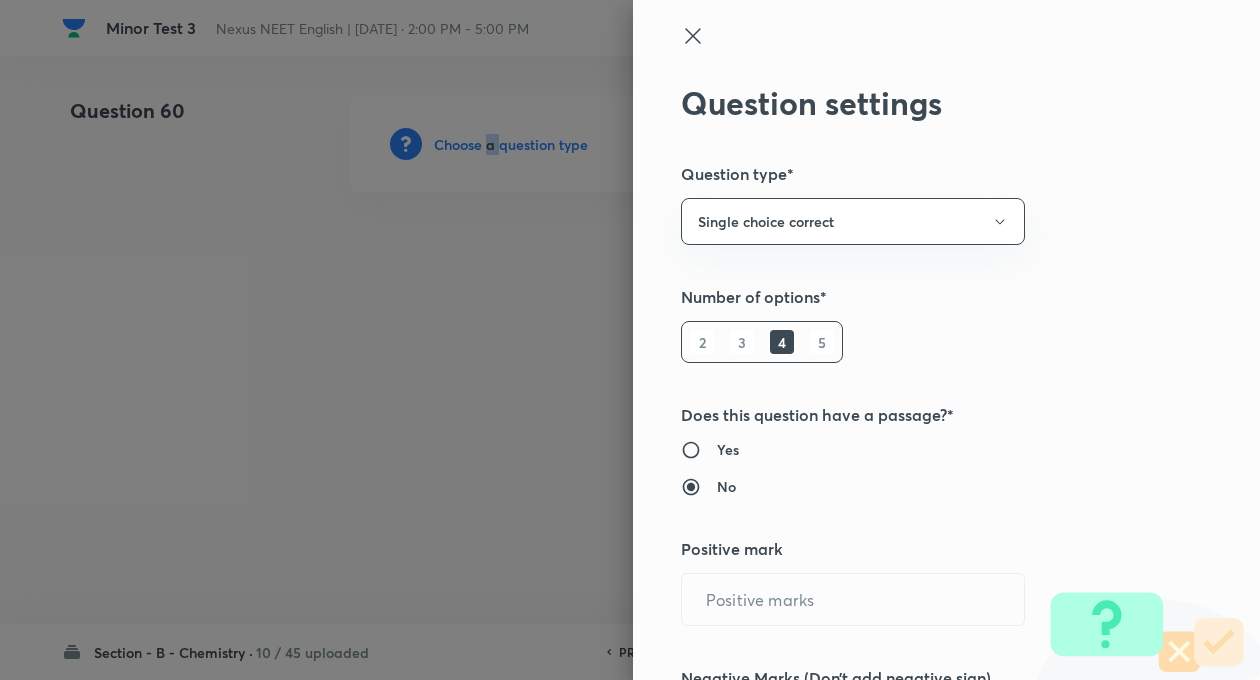 radio on "true" 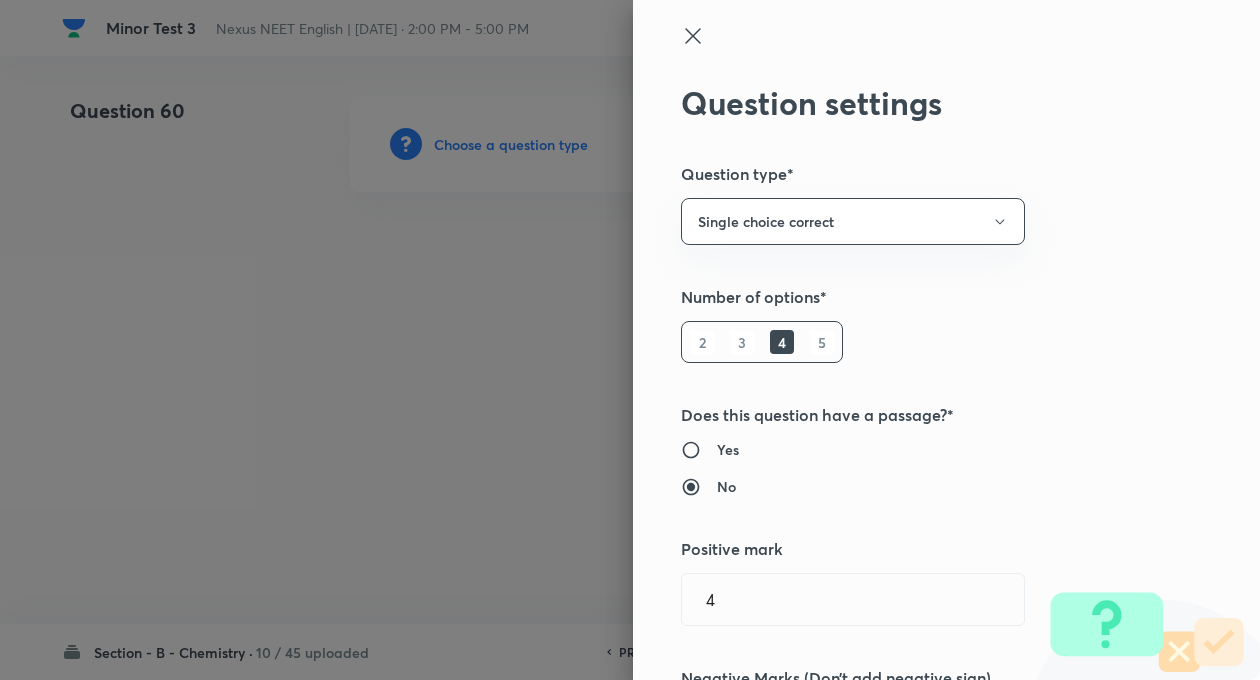 click on "Question settings Question type* Single choice correct Number of options* 2 3 4 5 Does this question have a passage?* Yes No Positive mark 4 ​ Negative Marks (Don’t add negative sign) 1 ​ Syllabus Topic group* ​ Topic* ​ Concept* ​ Sub-concept* ​ Concept-field ​ Additional details Question Difficulty Very easy Easy Moderate Hard Very hard Question is based on Fact Numerical Concept Previous year question Yes No Does this question have equation? Yes No Verification status Is the question verified? *Select 'yes' only if a question is verified Yes No Save" at bounding box center (946, 340) 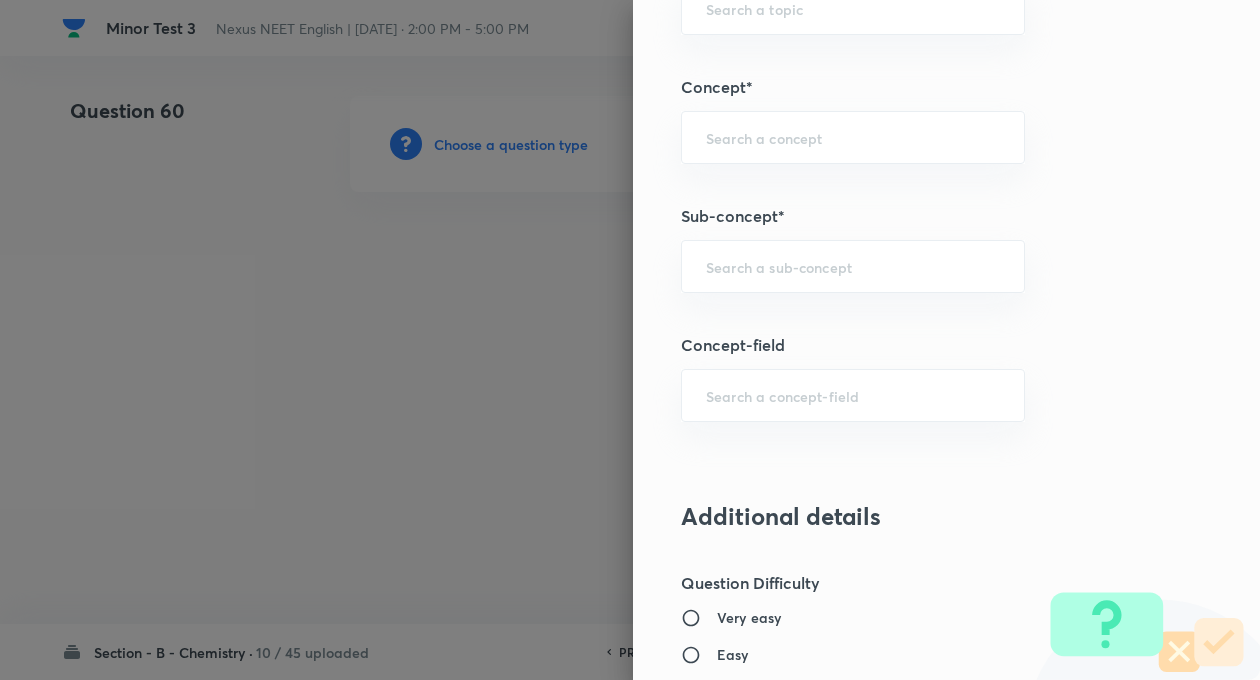 scroll, scrollTop: 1160, scrollLeft: 0, axis: vertical 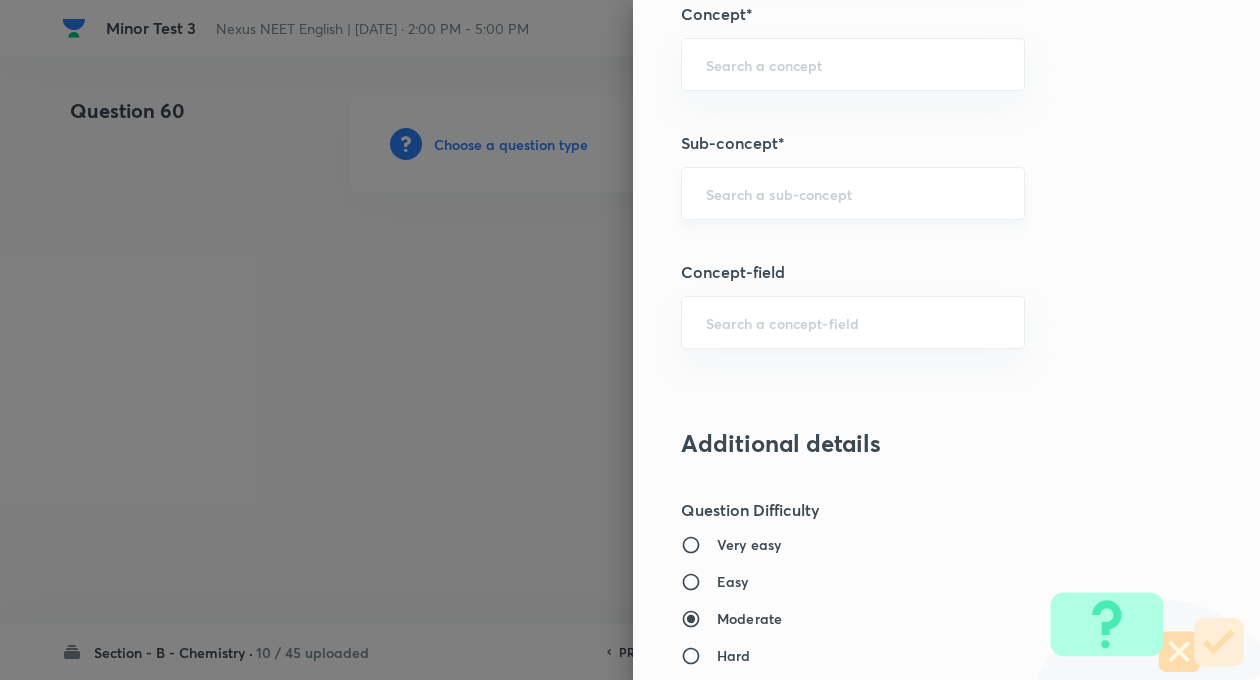 click on "​" at bounding box center (853, 193) 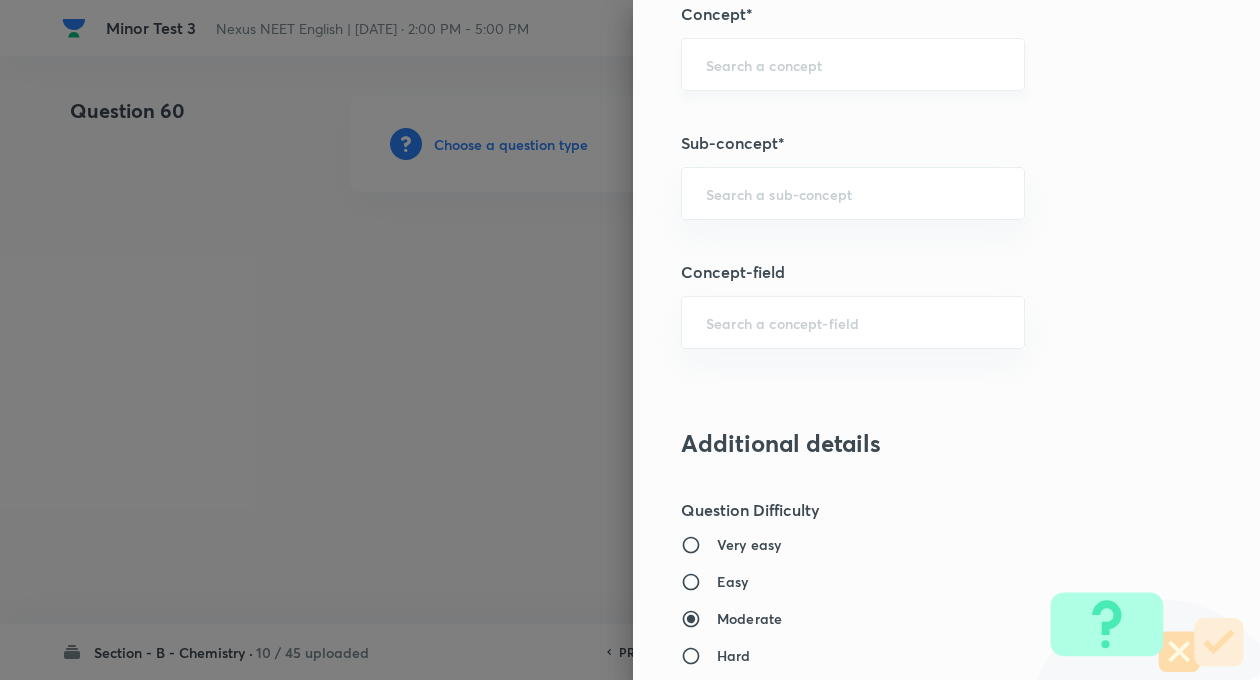 click on "​" at bounding box center (853, 64) 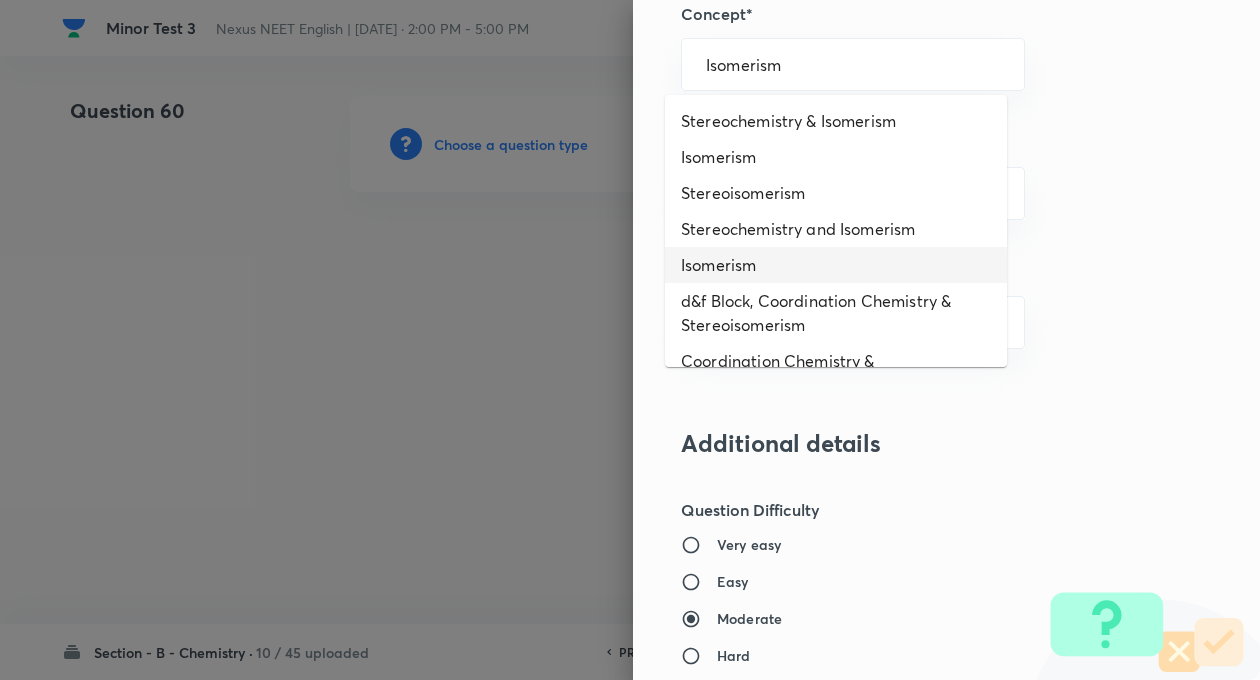 click on "Isomerism" at bounding box center (836, 265) 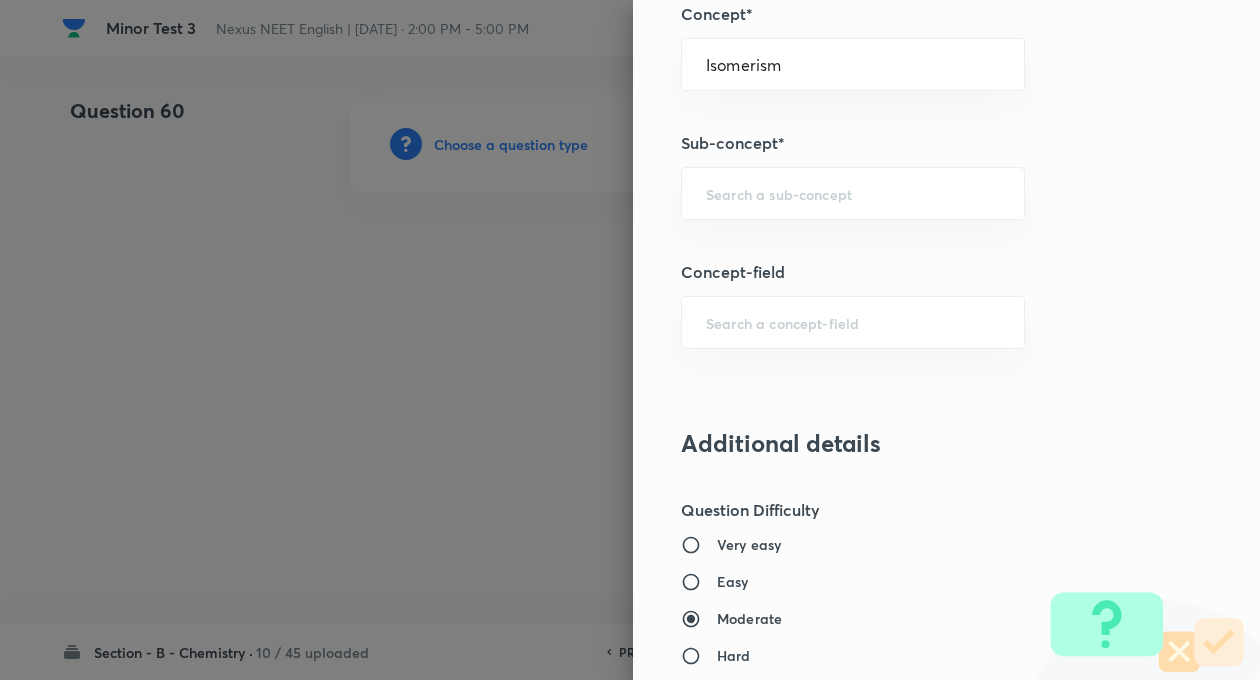 type on "Chemistry" 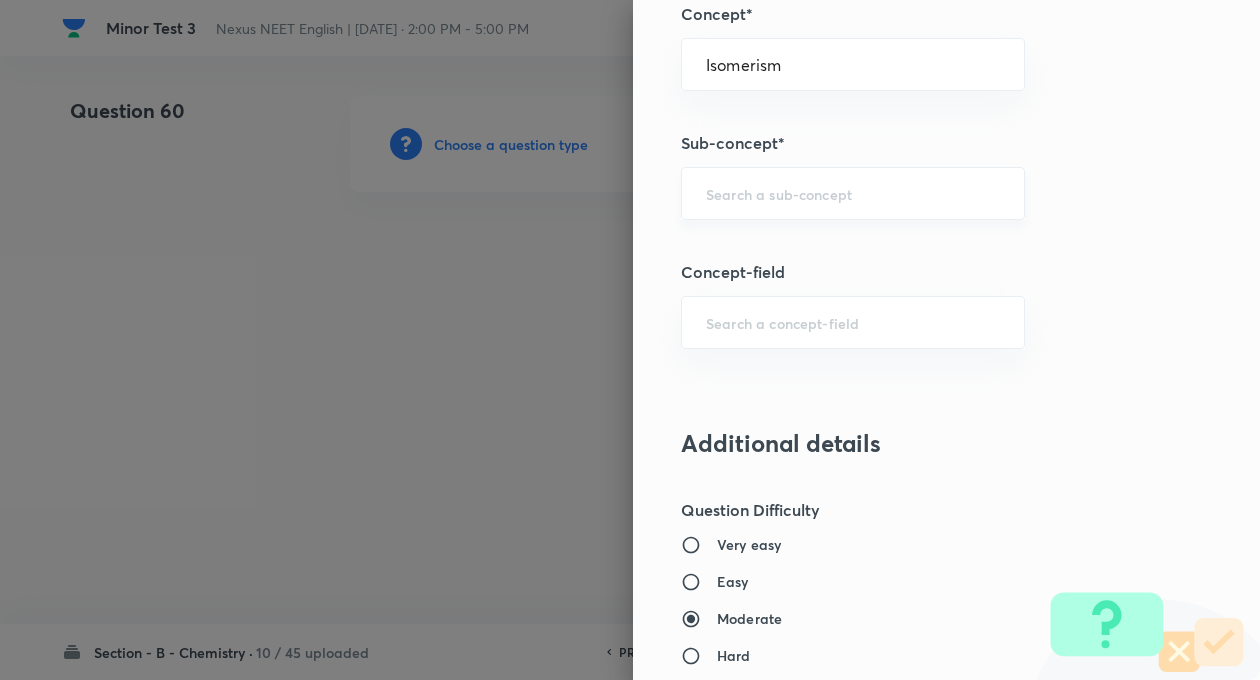 click at bounding box center (853, 193) 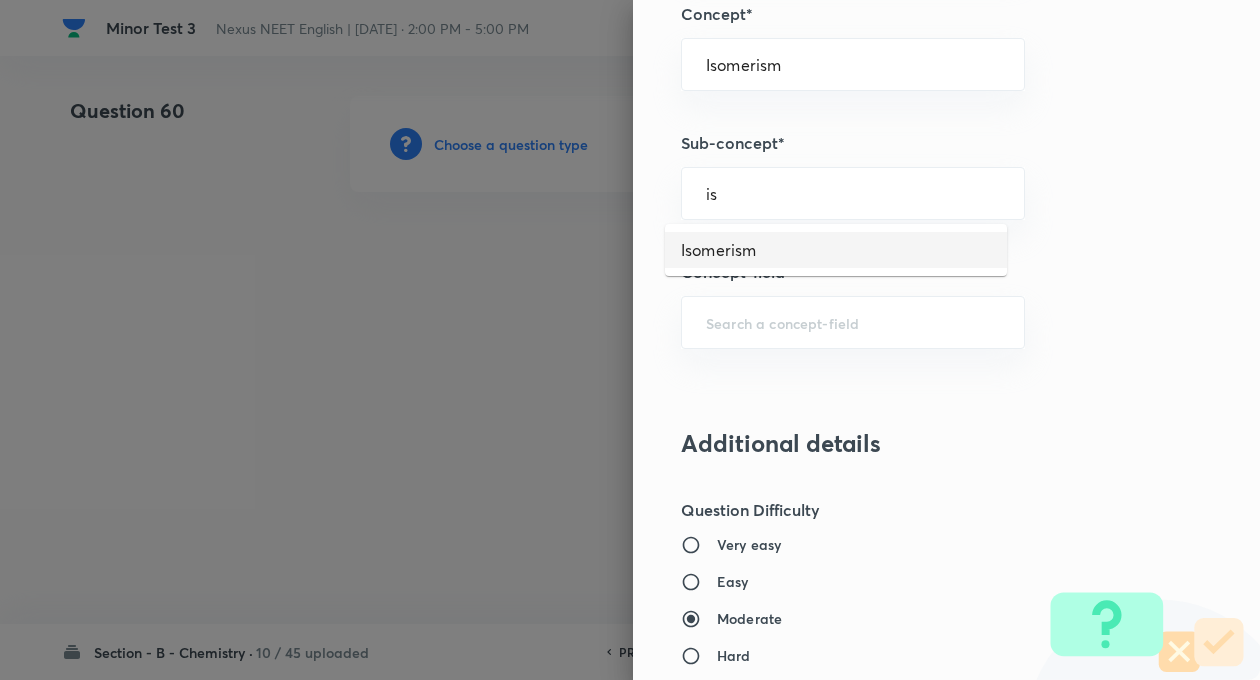 click on "Isomerism" at bounding box center [836, 250] 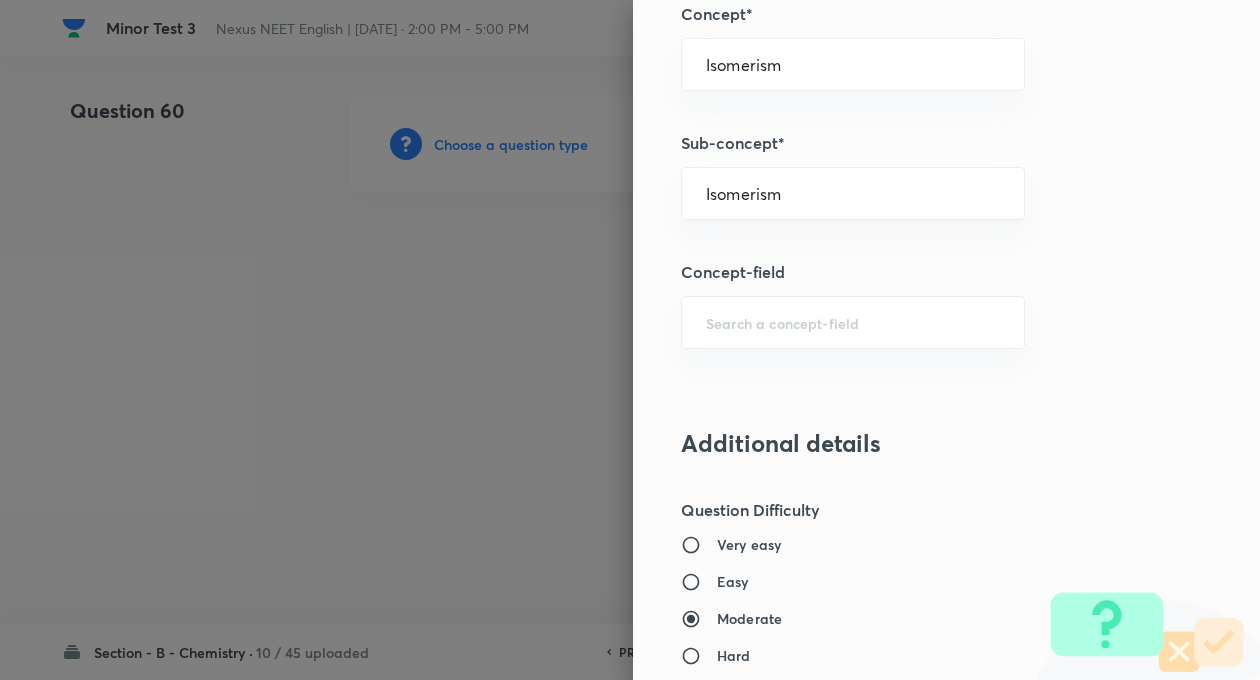 click on "Question settings Question type* Single choice correct Number of options* 2 3 4 5 Does this question have a passage?* Yes No Positive mark 4 ​ Negative Marks (Don’t add negative sign) 1 ​ Syllabus Topic group* Chemistry ​ Topic* Organic Chemistry ​ Concept* Isomerism ​ Sub-concept* Isomerism ​ Concept-field ​ Additional details Question Difficulty Very easy Easy Moderate Hard Very hard Question is based on Fact Numerical Concept Previous year question Yes No Does this question have equation? Yes No Verification status Is the question verified? *Select 'yes' only if a question is verified Yes No Save" at bounding box center [946, 340] 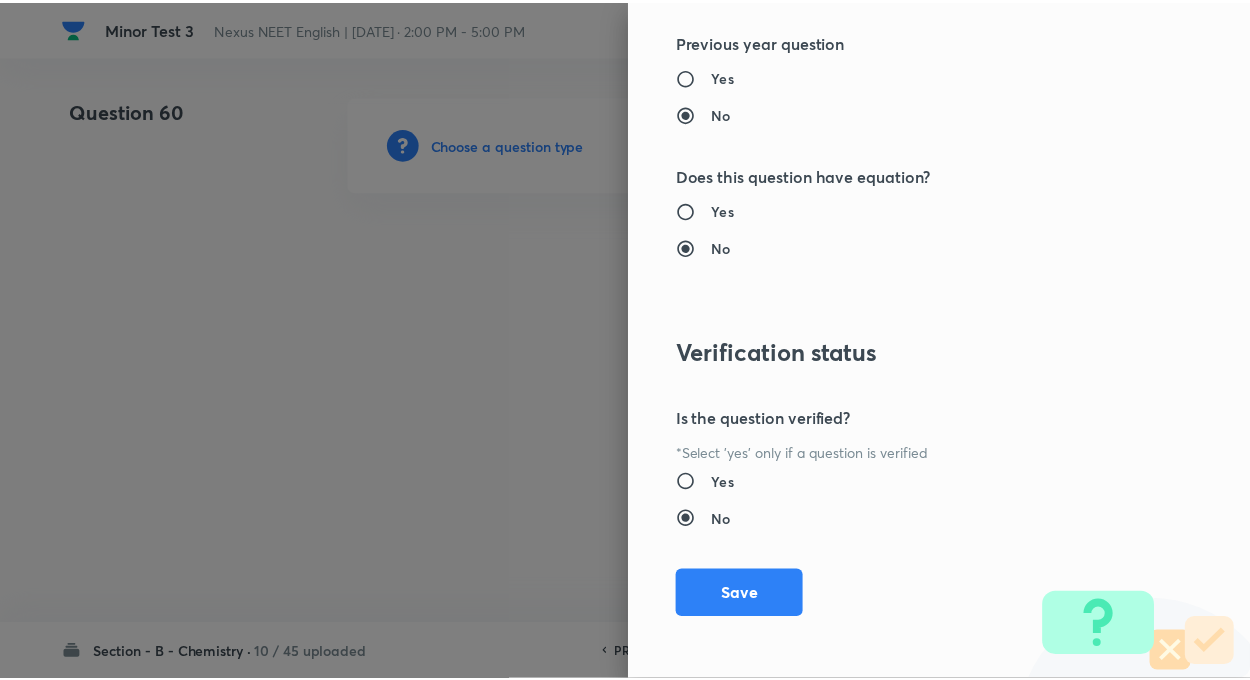 scroll, scrollTop: 2046, scrollLeft: 0, axis: vertical 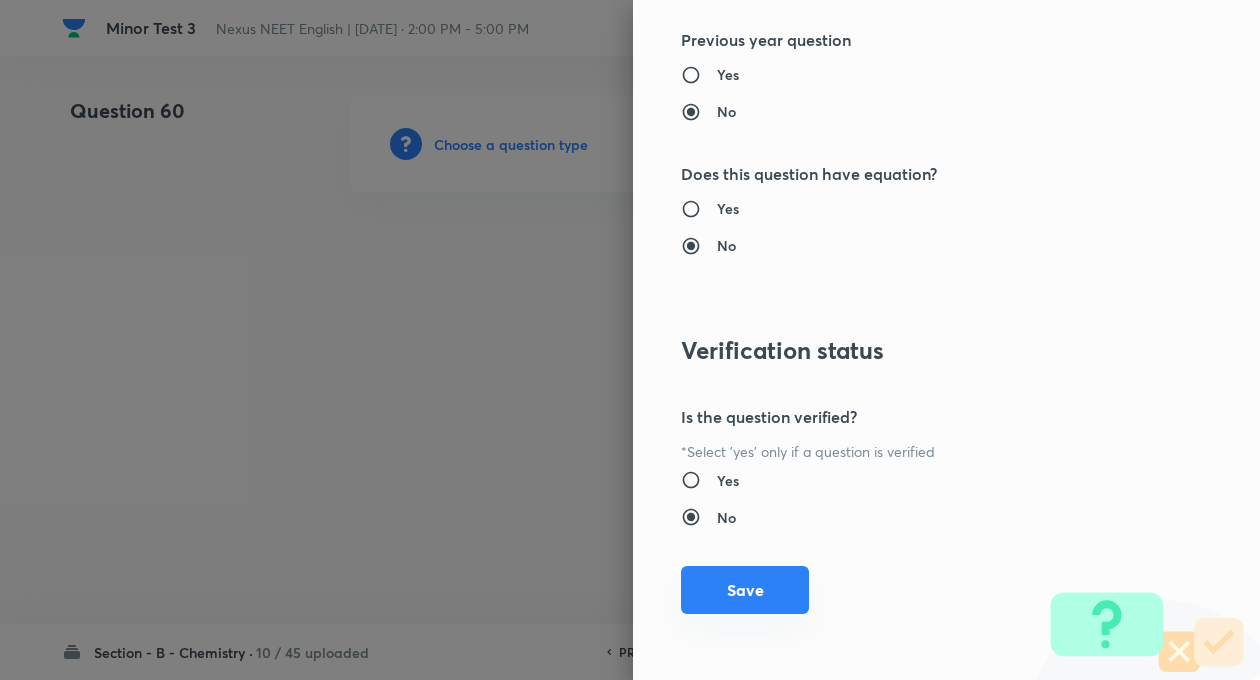 click on "Save" at bounding box center (745, 590) 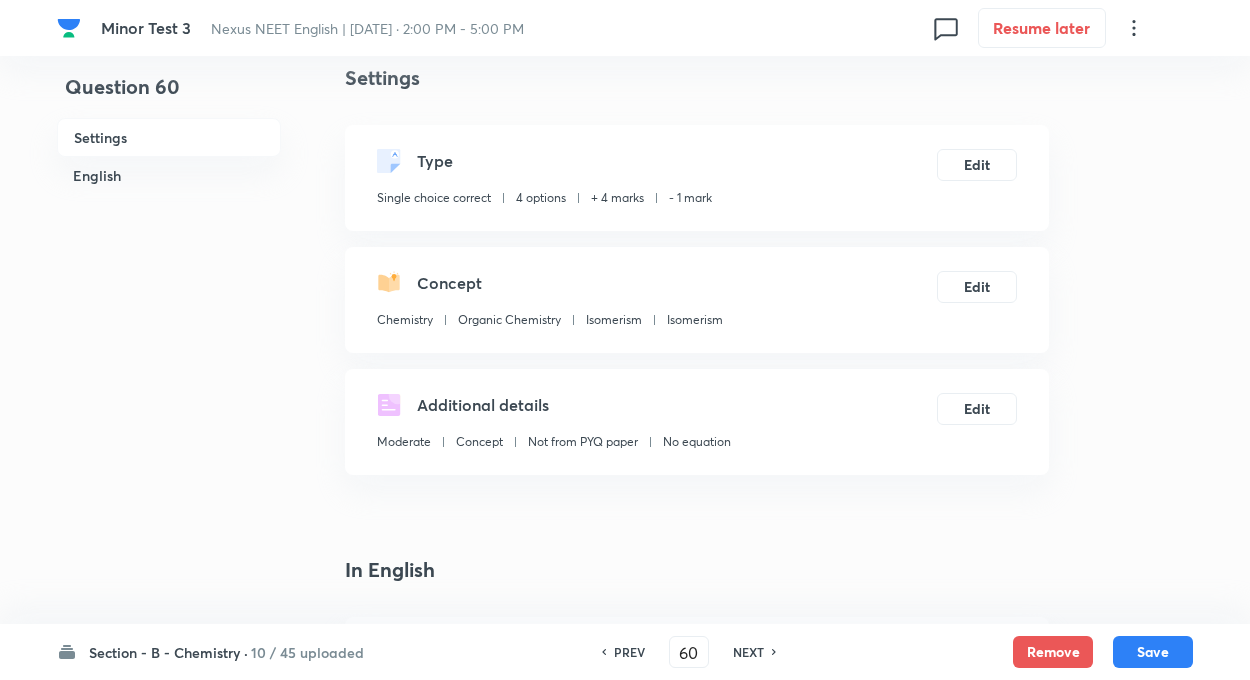 click on "Question 60 Settings English Settings Type Single choice correct 4 options + 4 marks - 1 mark Edit Concept Chemistry Organic Chemistry Isomerism Isomerism Edit Additional details Moderate Concept Not from PYQ paper No equation Edit In English Question Option A Mark as correct answer Option B [PERSON_NAME] as correct answer Option C [PERSON_NAME] as correct answer Option D Mark as correct answer Solution" at bounding box center (625, 1321) 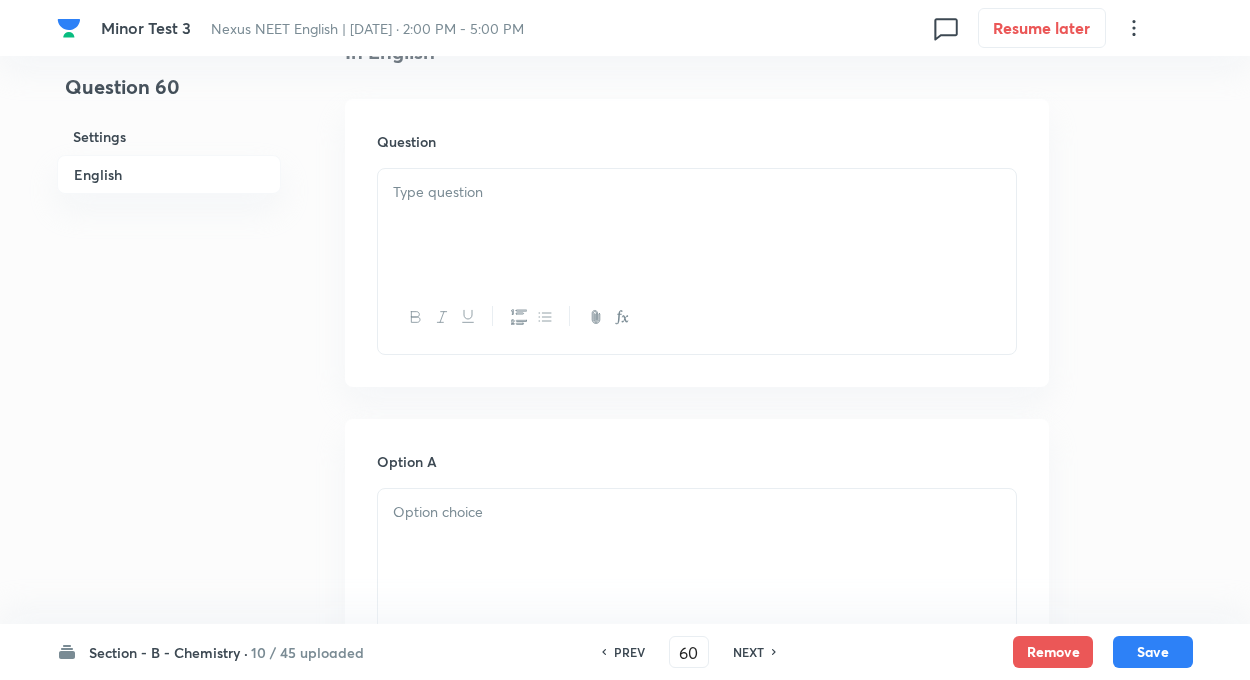 scroll, scrollTop: 560, scrollLeft: 0, axis: vertical 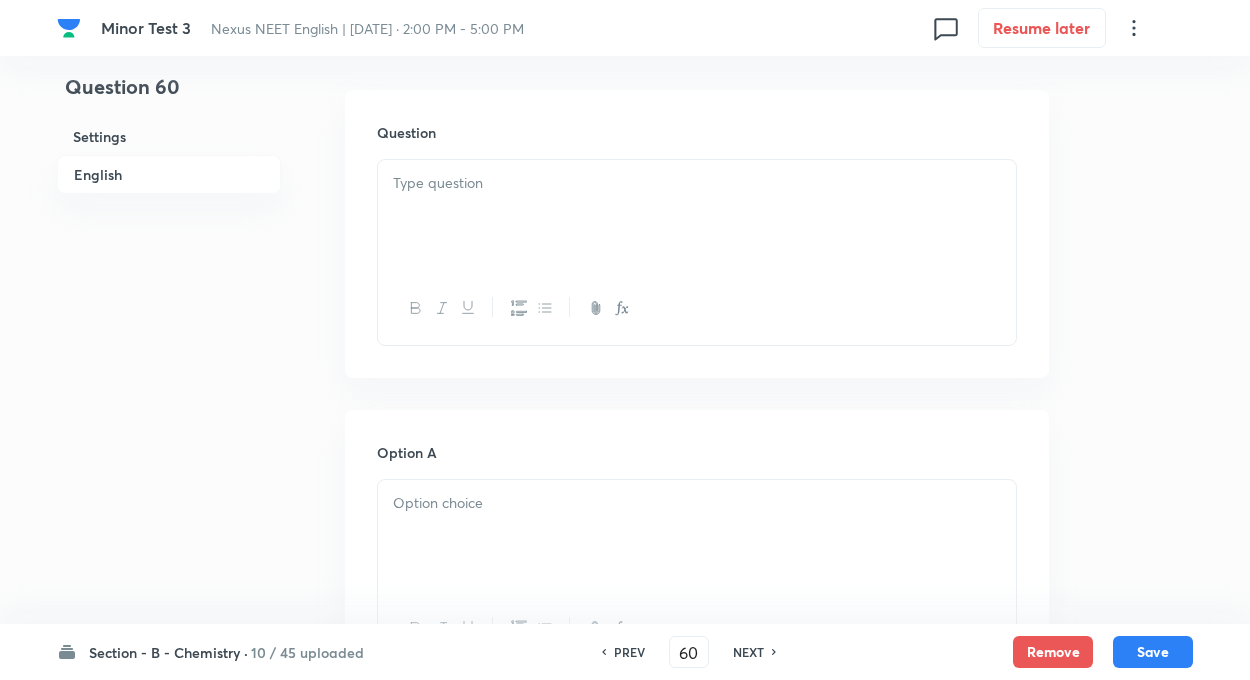 click at bounding box center [697, 216] 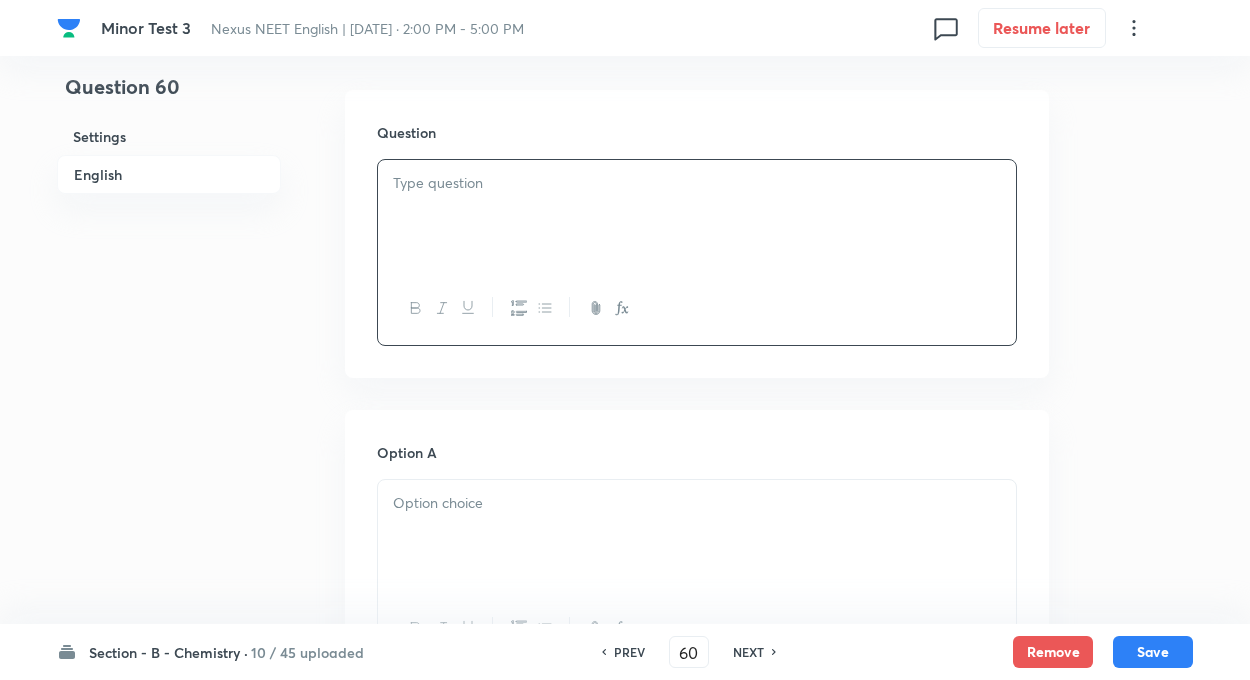 paste 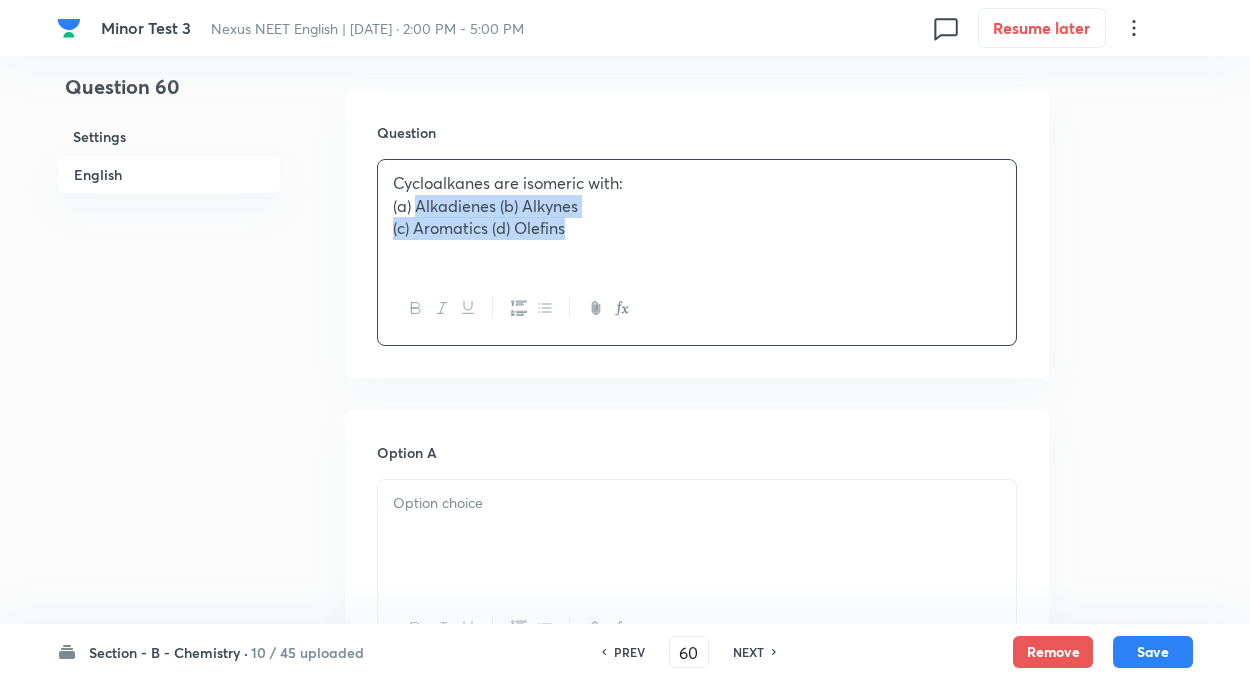 drag, startPoint x: 416, startPoint y: 206, endPoint x: 707, endPoint y: 305, distance: 307.37924 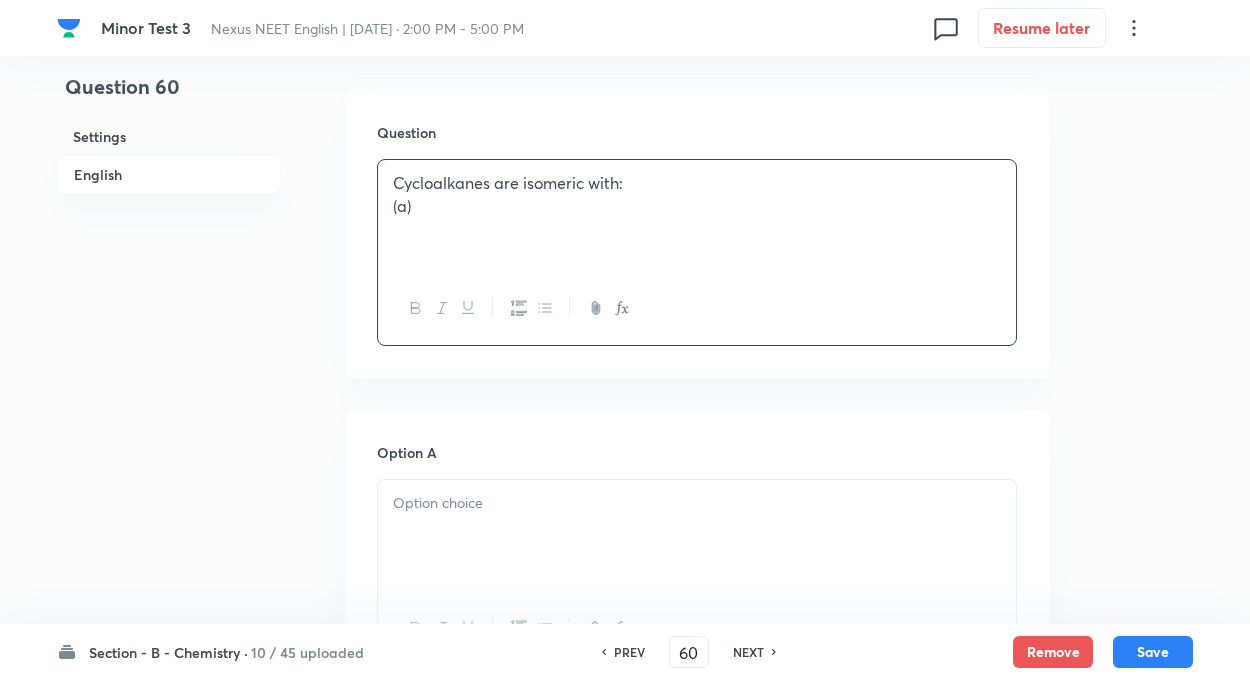 type 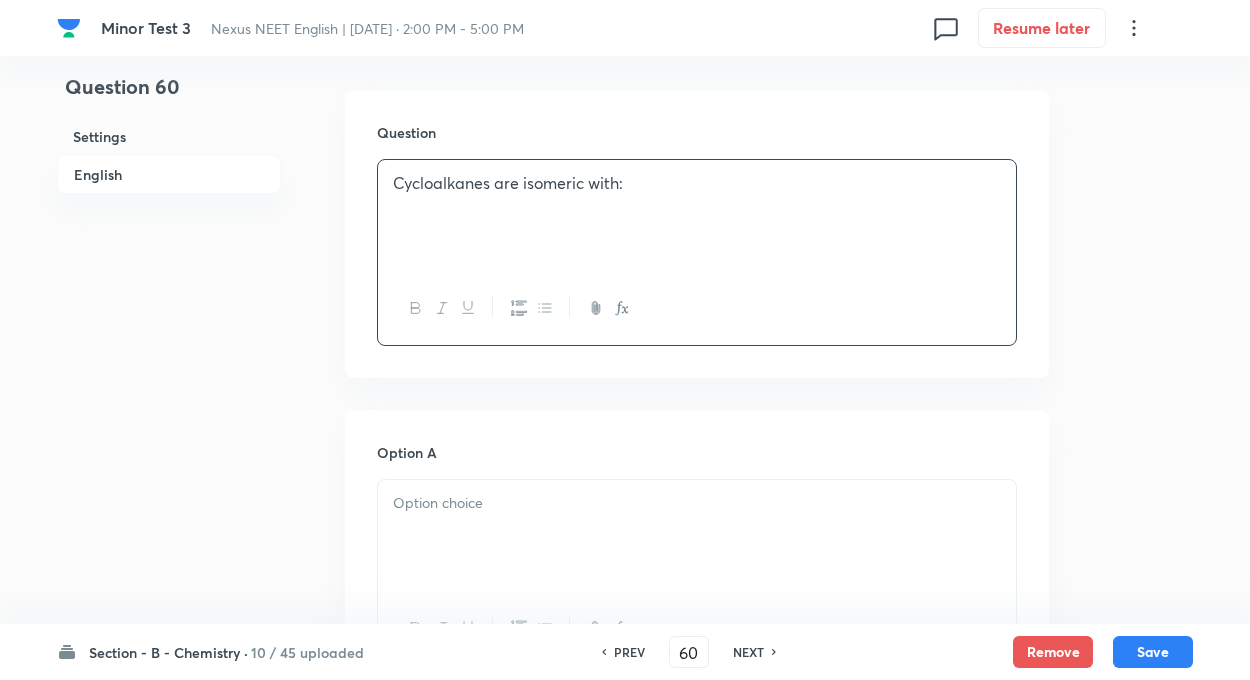 click at bounding box center (697, 503) 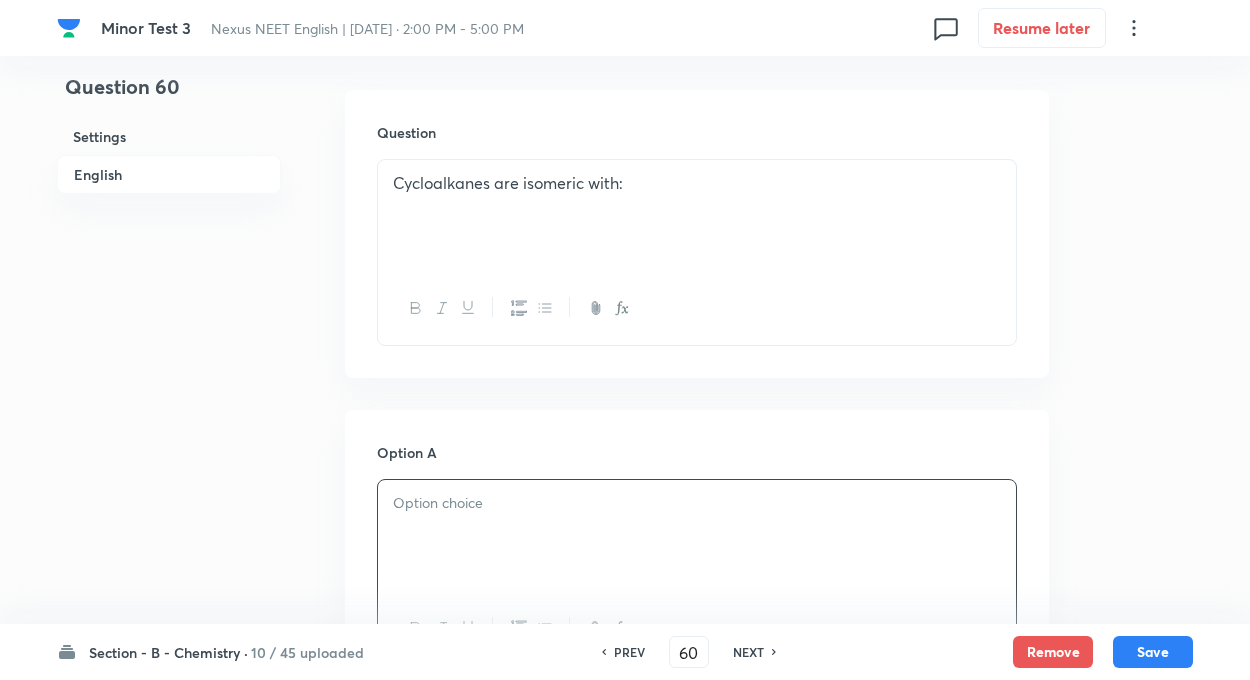 paste 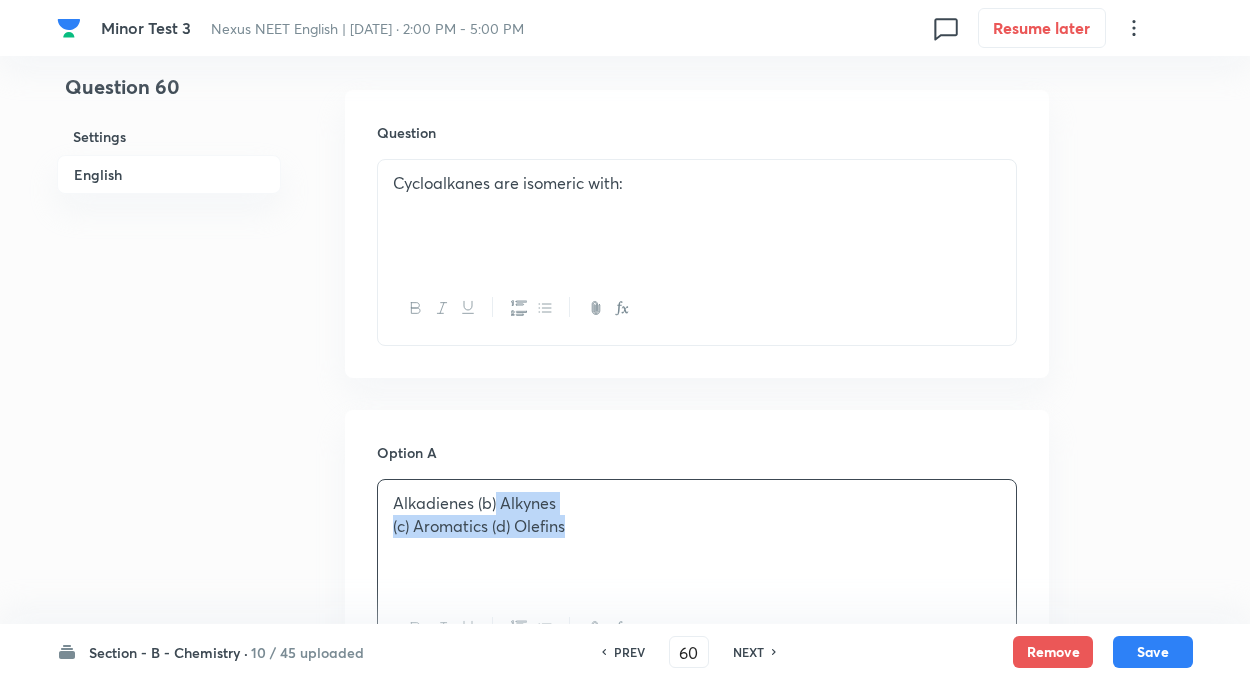 drag, startPoint x: 497, startPoint y: 502, endPoint x: 734, endPoint y: 596, distance: 254.96078 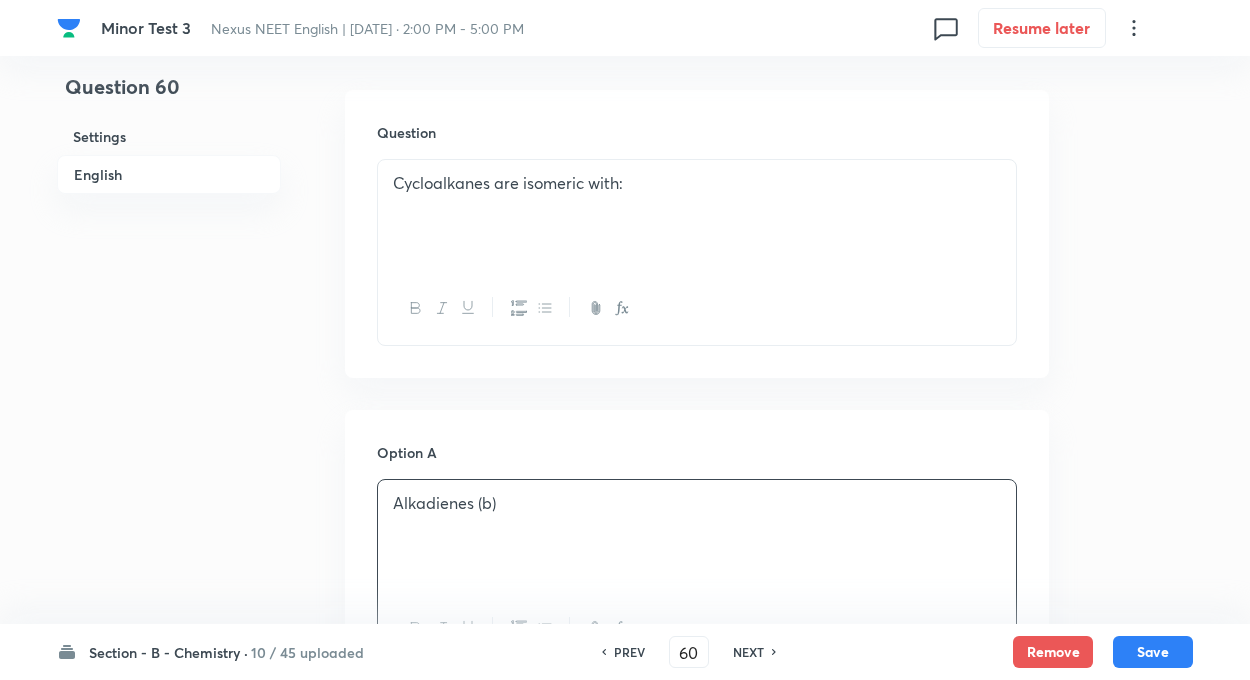 type 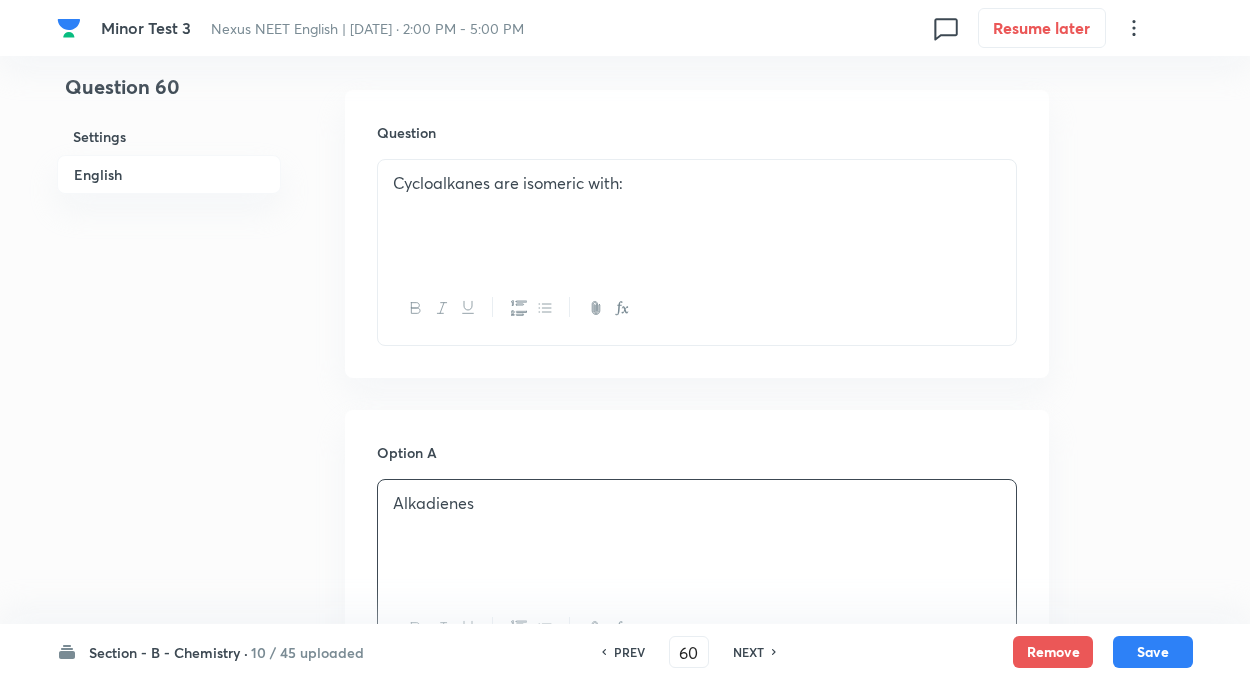 click on "Question 60 Settings English" at bounding box center (169, 794) 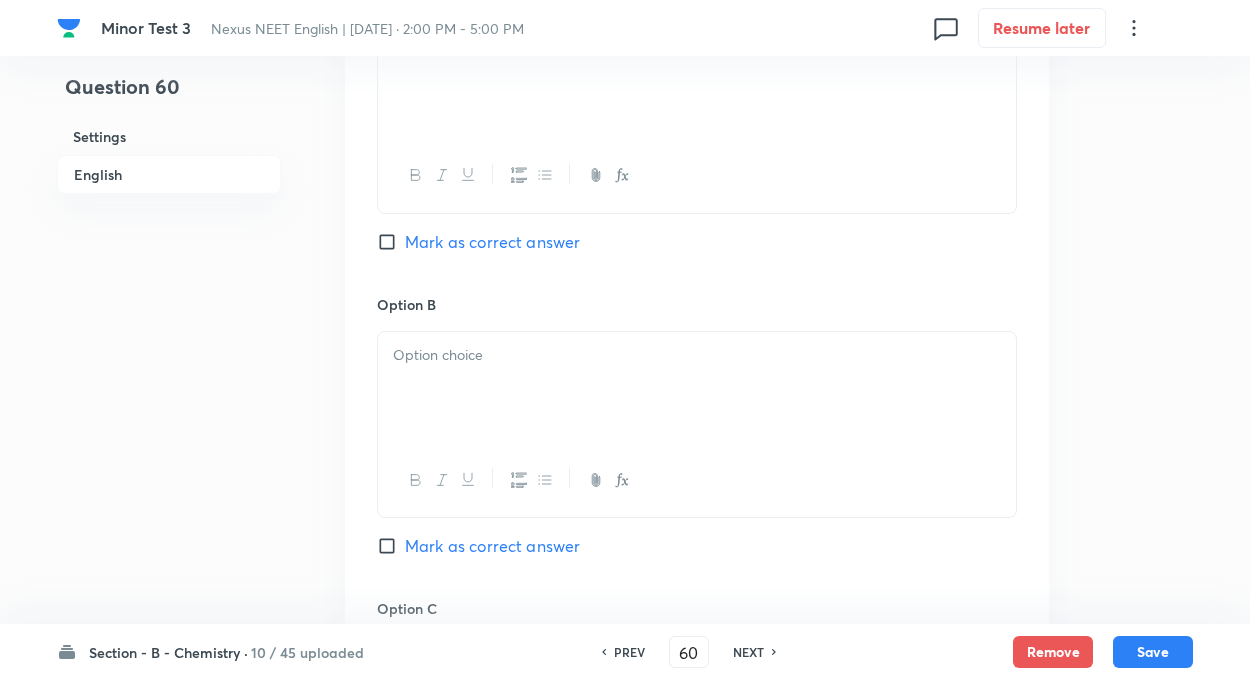 scroll, scrollTop: 1040, scrollLeft: 0, axis: vertical 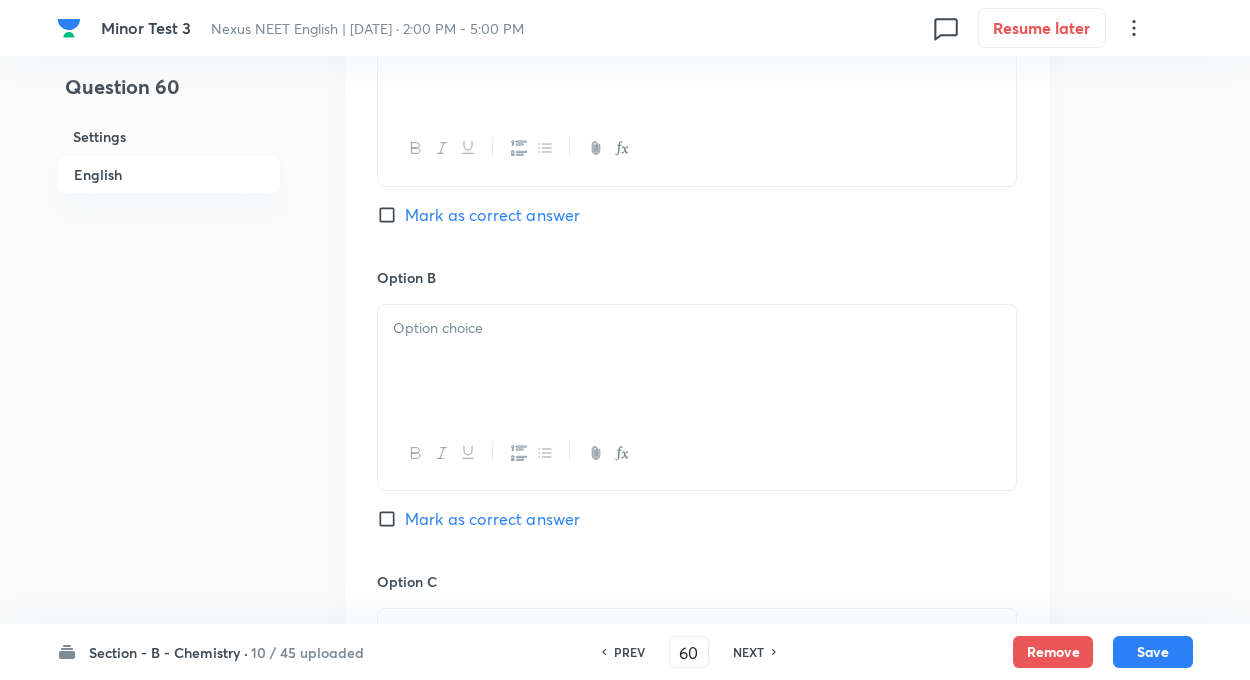 click at bounding box center [697, 361] 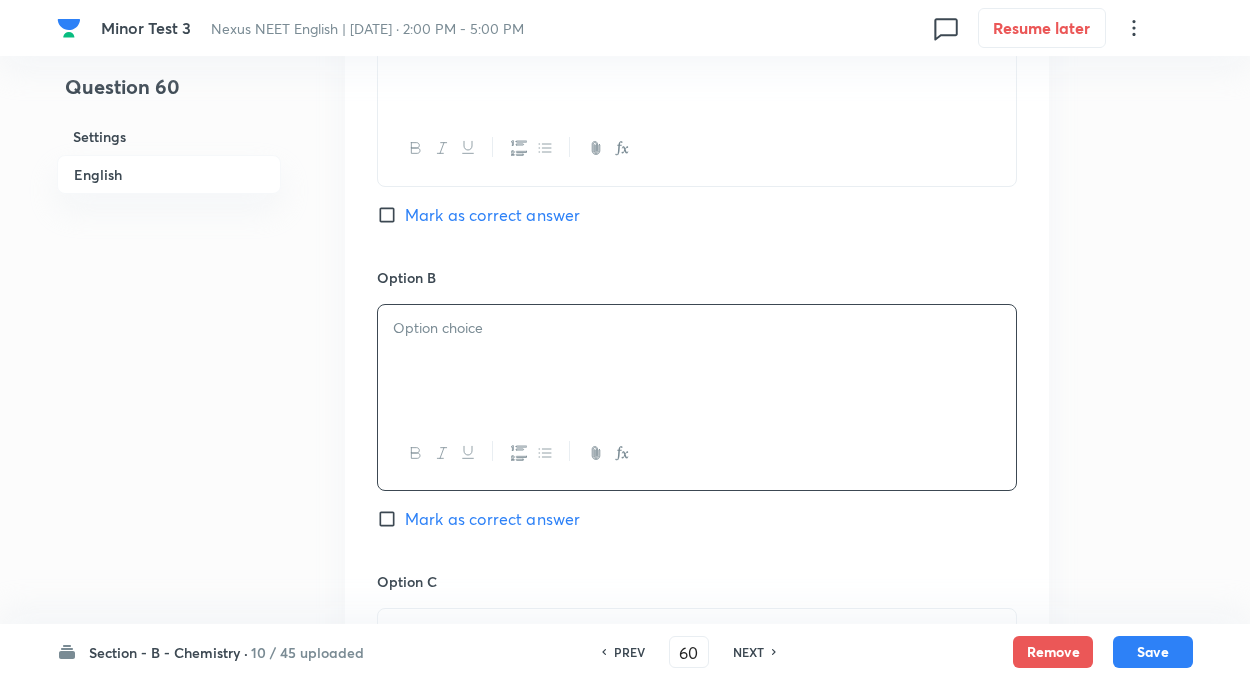 paste 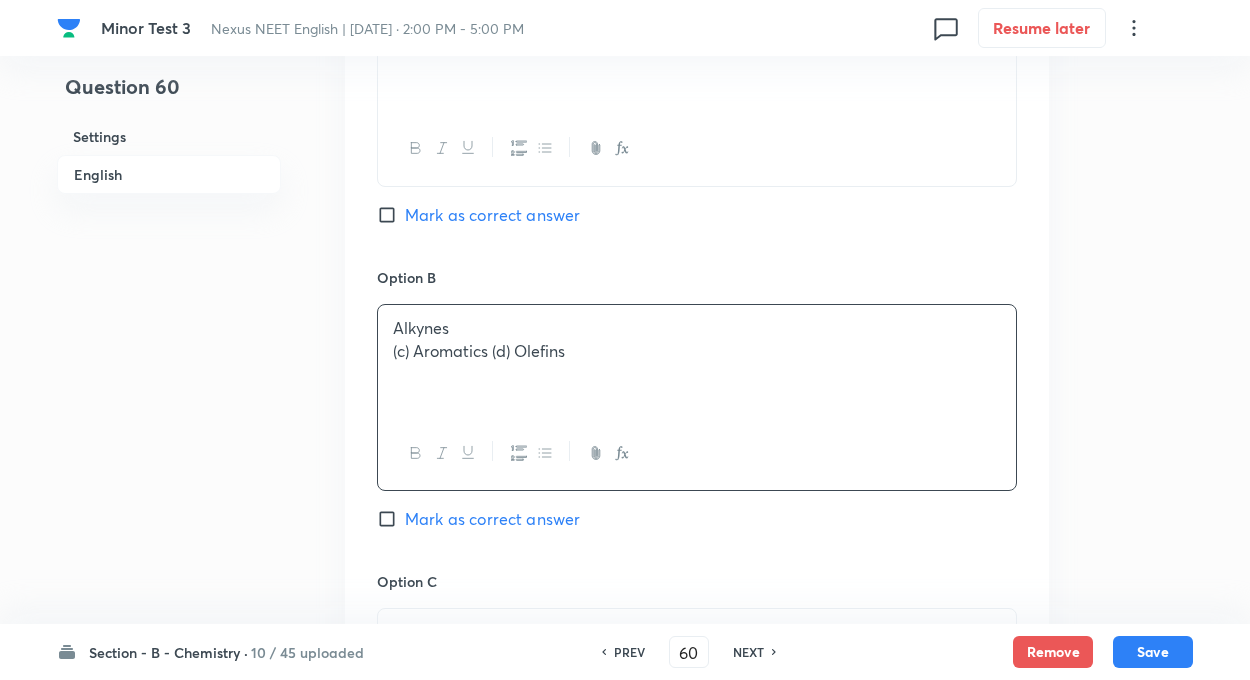 click on "(c) Aromatics (d) Olefins" at bounding box center (697, 351) 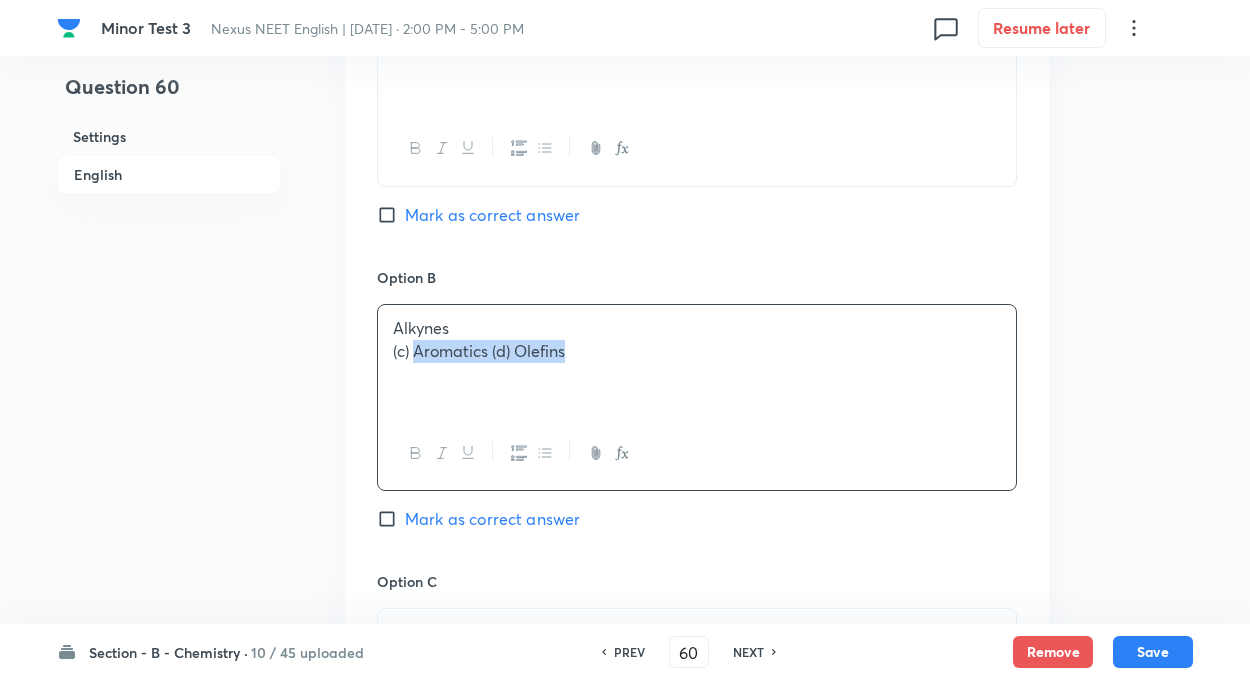 drag, startPoint x: 418, startPoint y: 351, endPoint x: 793, endPoint y: 423, distance: 381.84946 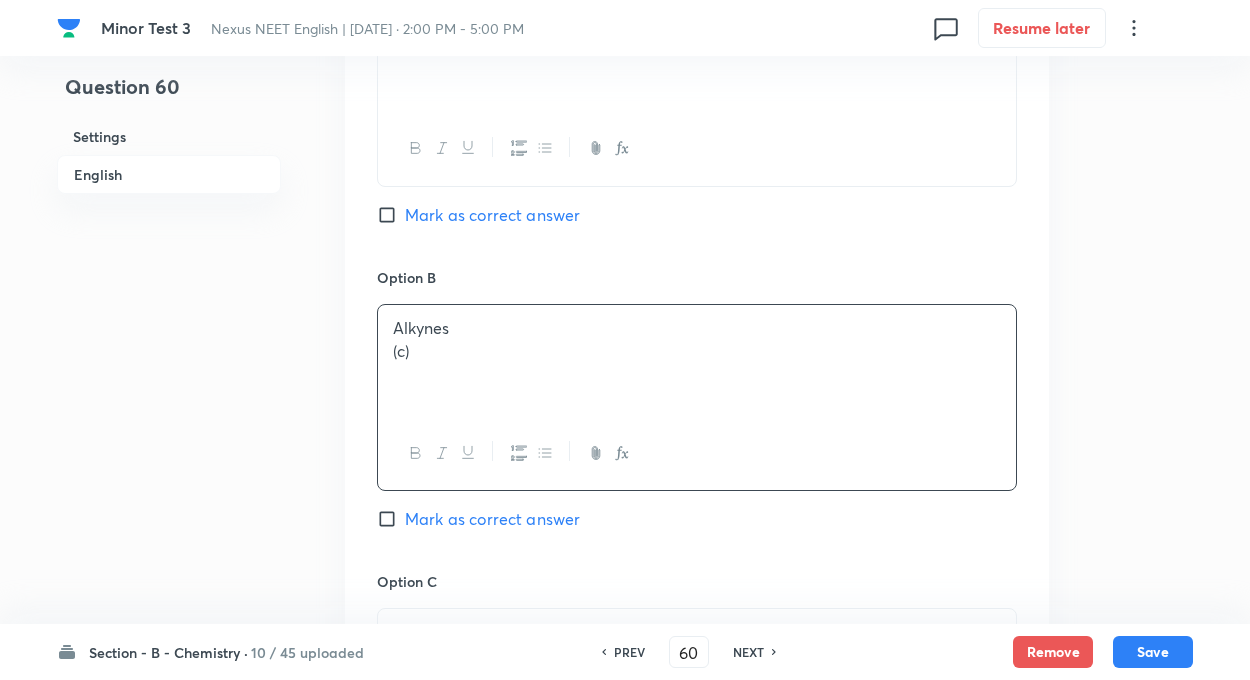 type 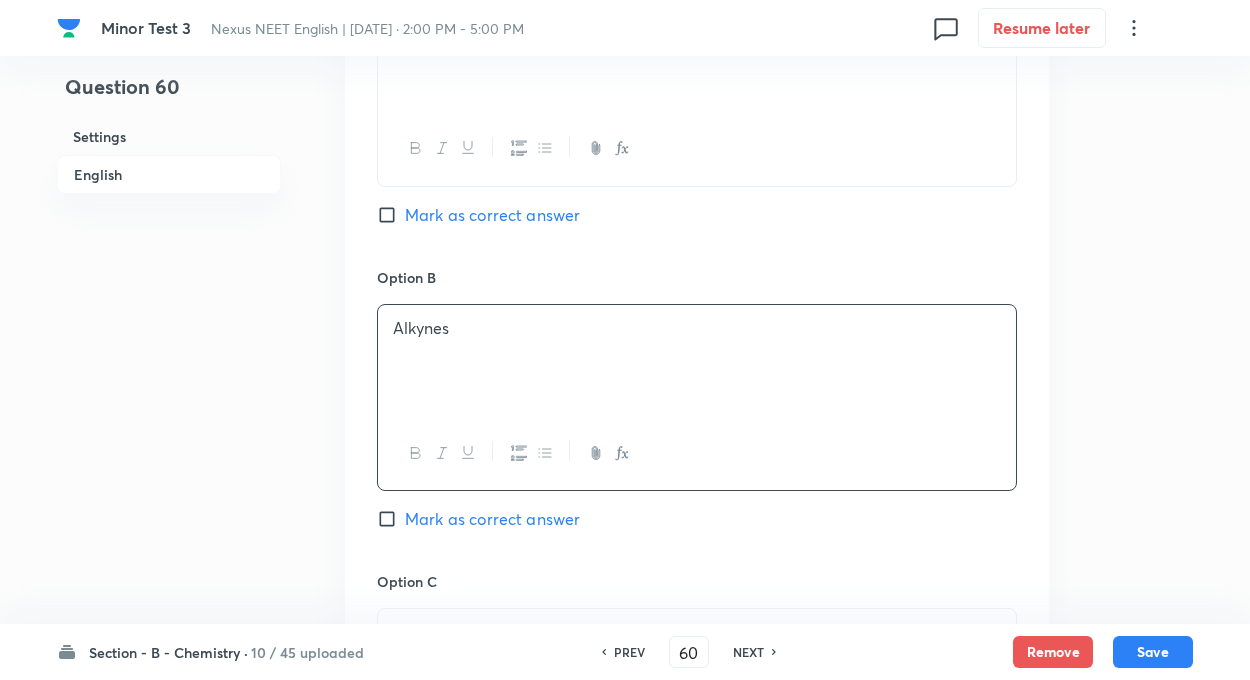 click on "Question 60 Settings English" at bounding box center (169, 314) 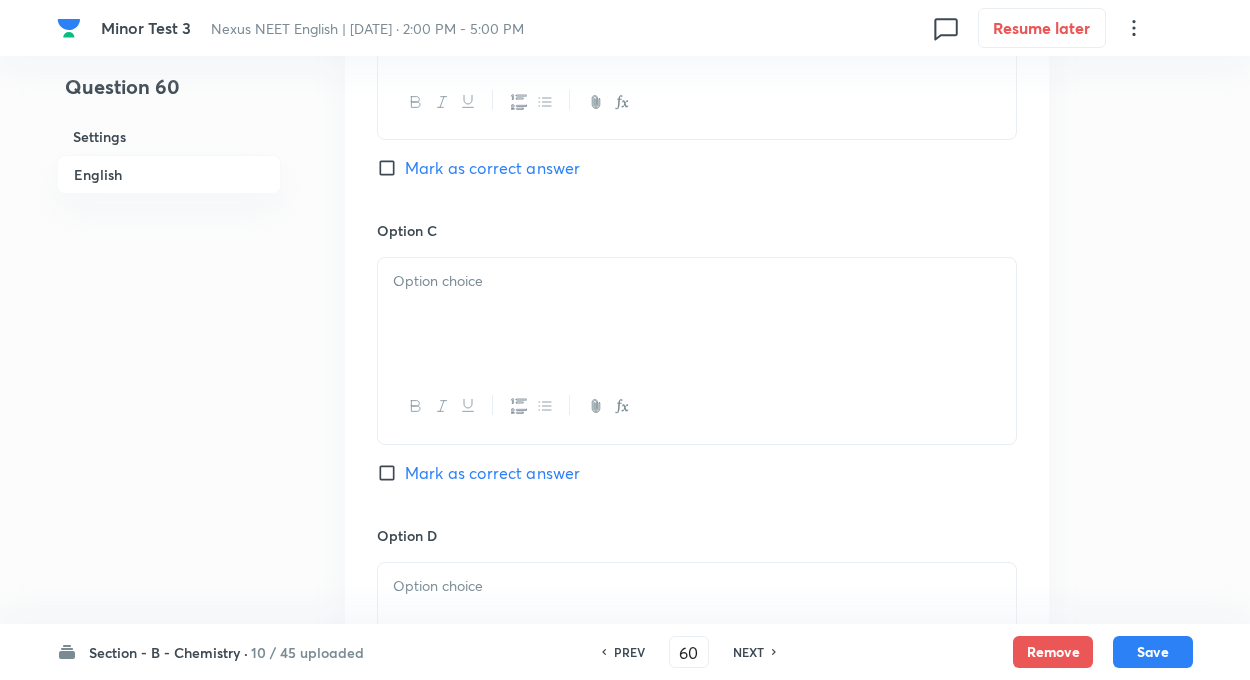 scroll, scrollTop: 1400, scrollLeft: 0, axis: vertical 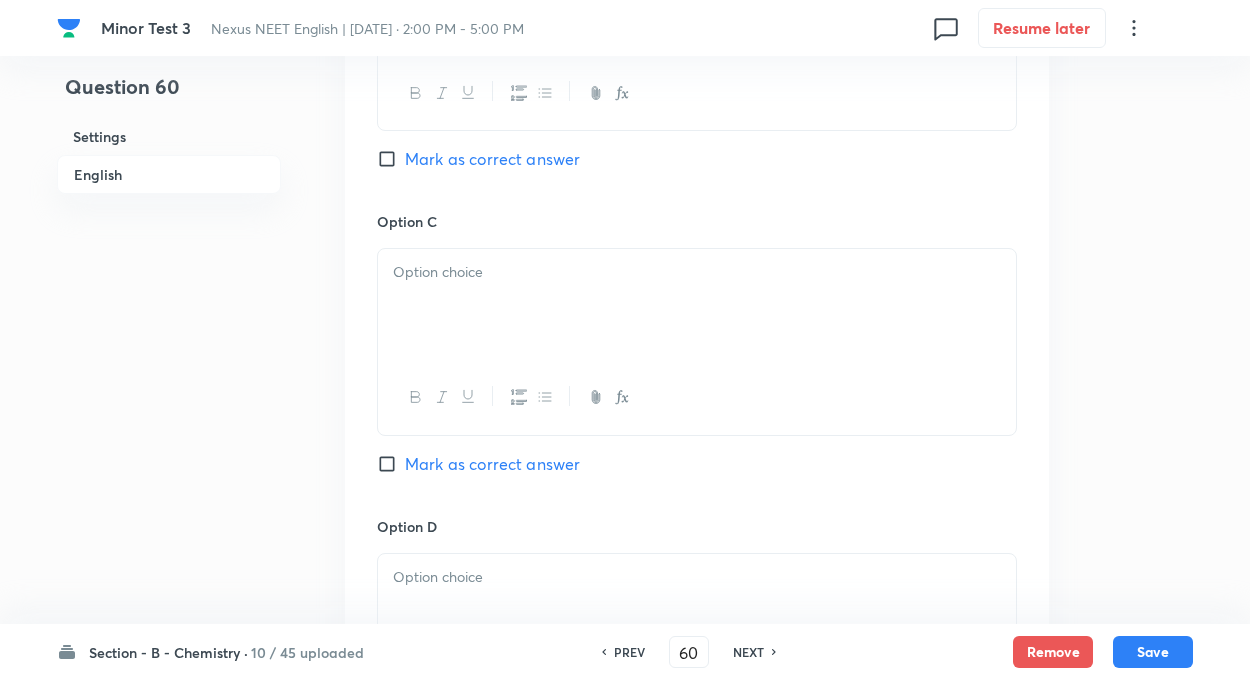 click at bounding box center [697, 305] 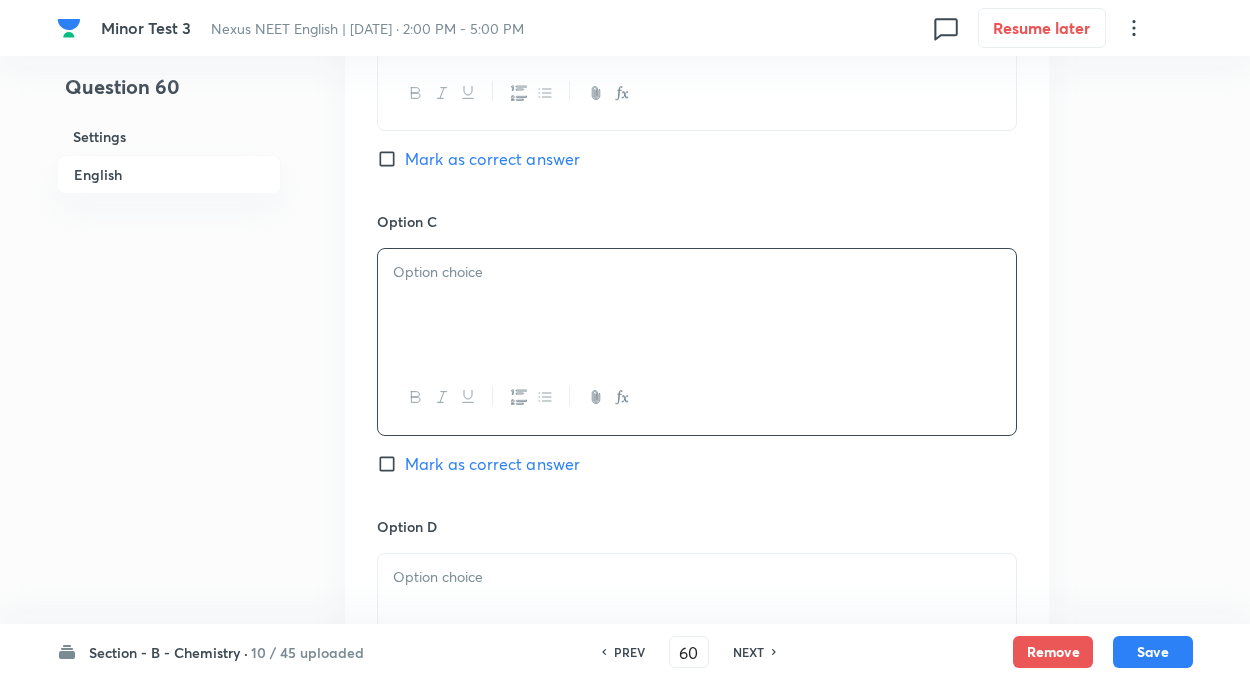 paste 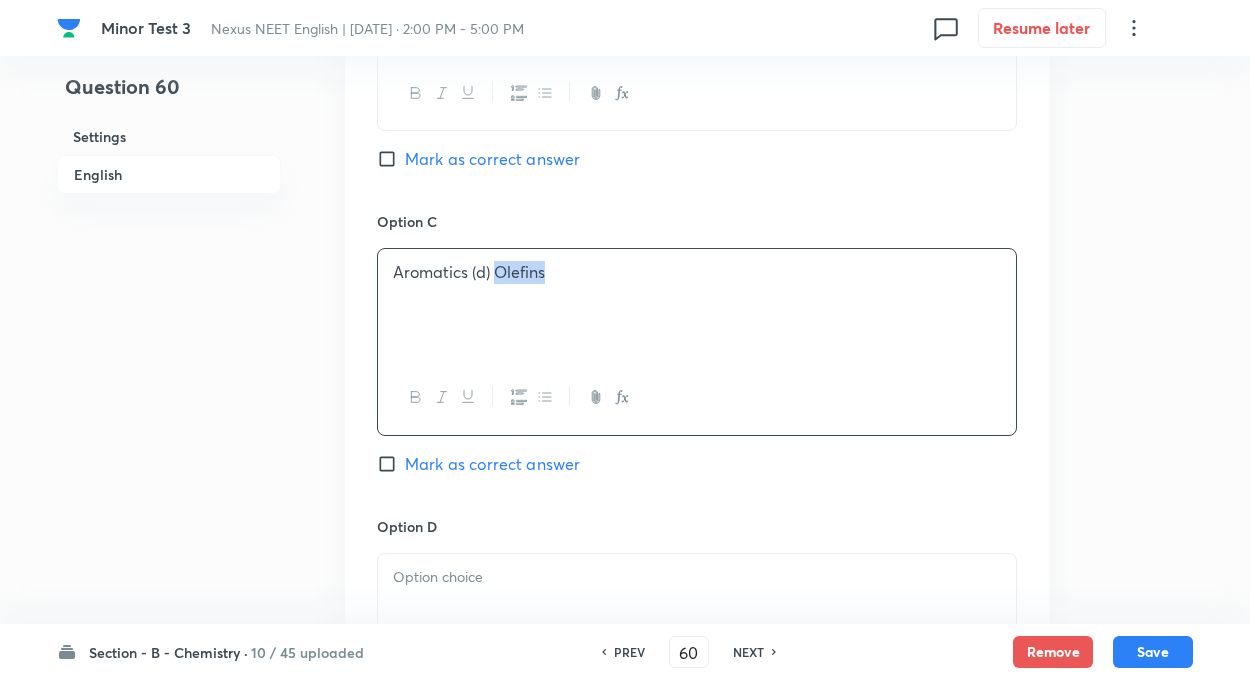 drag, startPoint x: 493, startPoint y: 271, endPoint x: 585, endPoint y: 301, distance: 96.76776 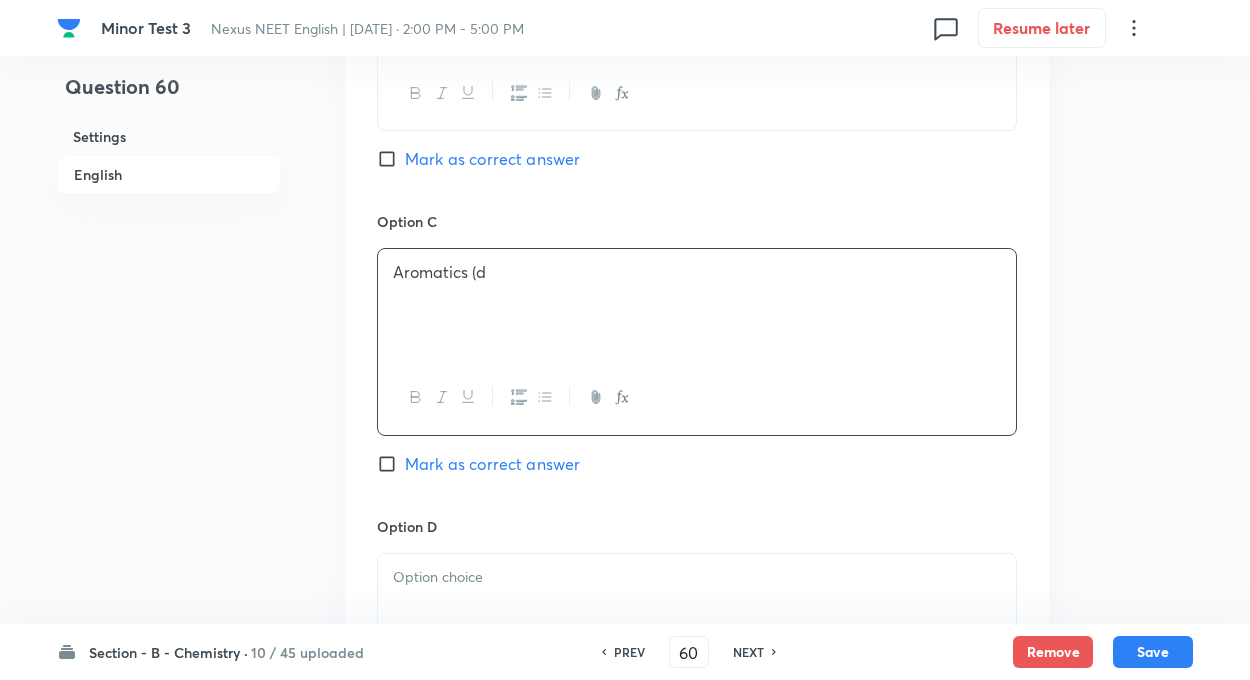 type 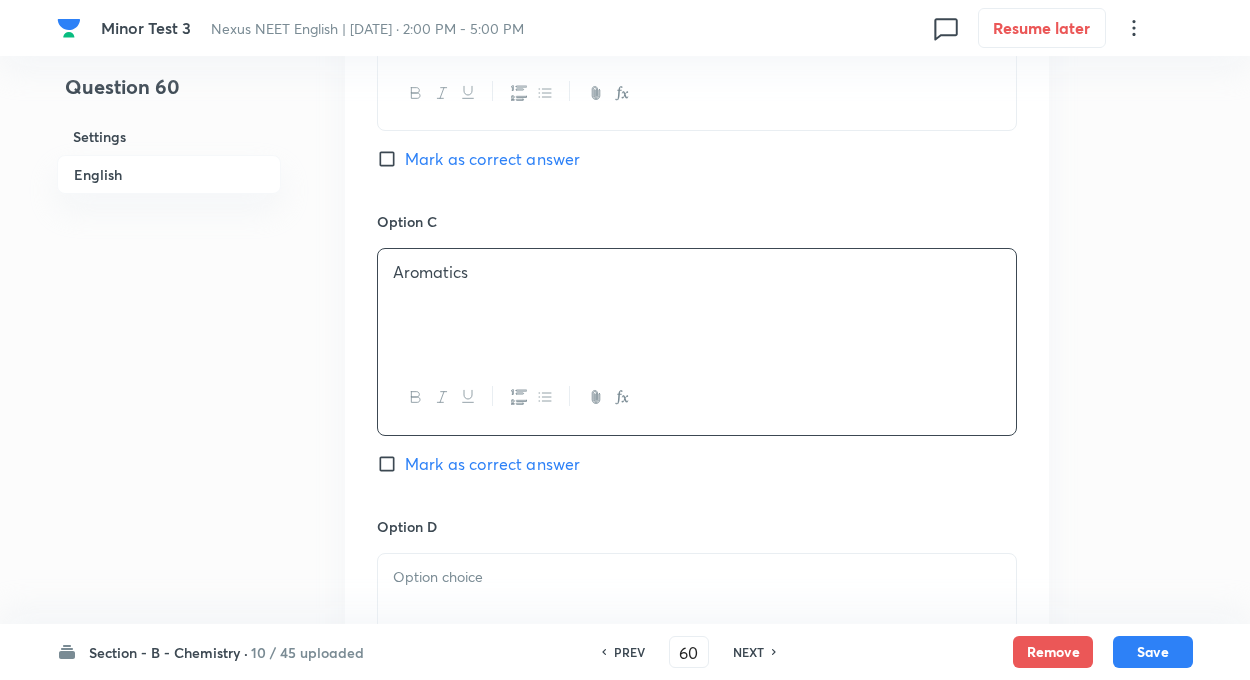 click at bounding box center (697, 610) 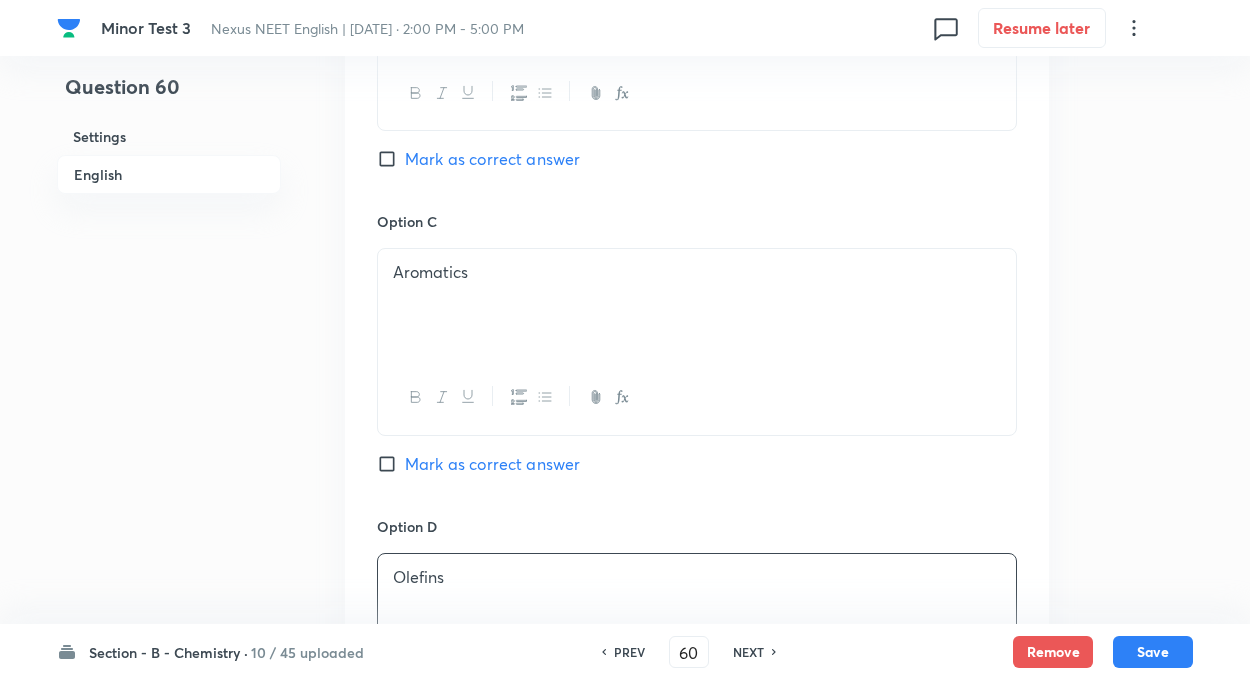 click on "Question 60 Settings English Settings Type Single choice correct 4 options + 4 marks - 1 mark Edit Concept Chemistry Organic Chemistry Isomerism Isomerism Edit Additional details Moderate Concept Not from PYQ paper No equation Edit In English Question Cycloalkanes are isomeric with: Option A Alkadienes  Mark as correct answer Option B Alkynes Mark as correct answer Option C Aromatics  Mark as correct answer Option D Olefins  Mark as correct answer Solution" at bounding box center [625, -46] 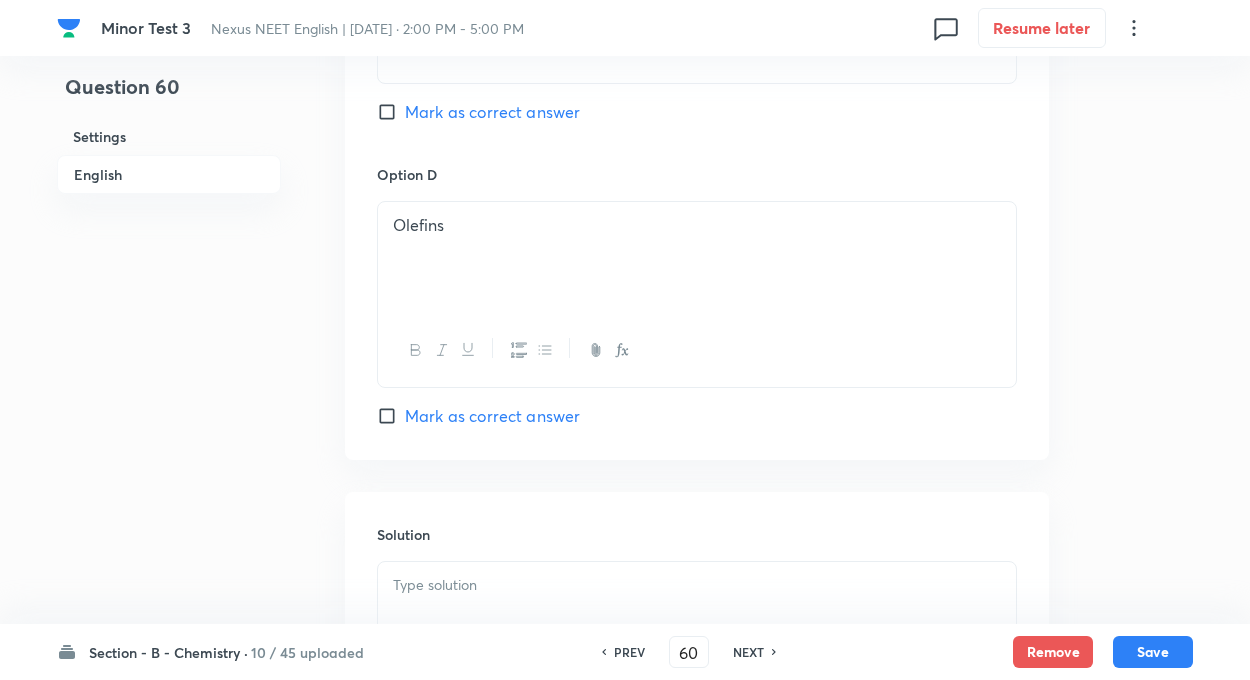 scroll, scrollTop: 1760, scrollLeft: 0, axis: vertical 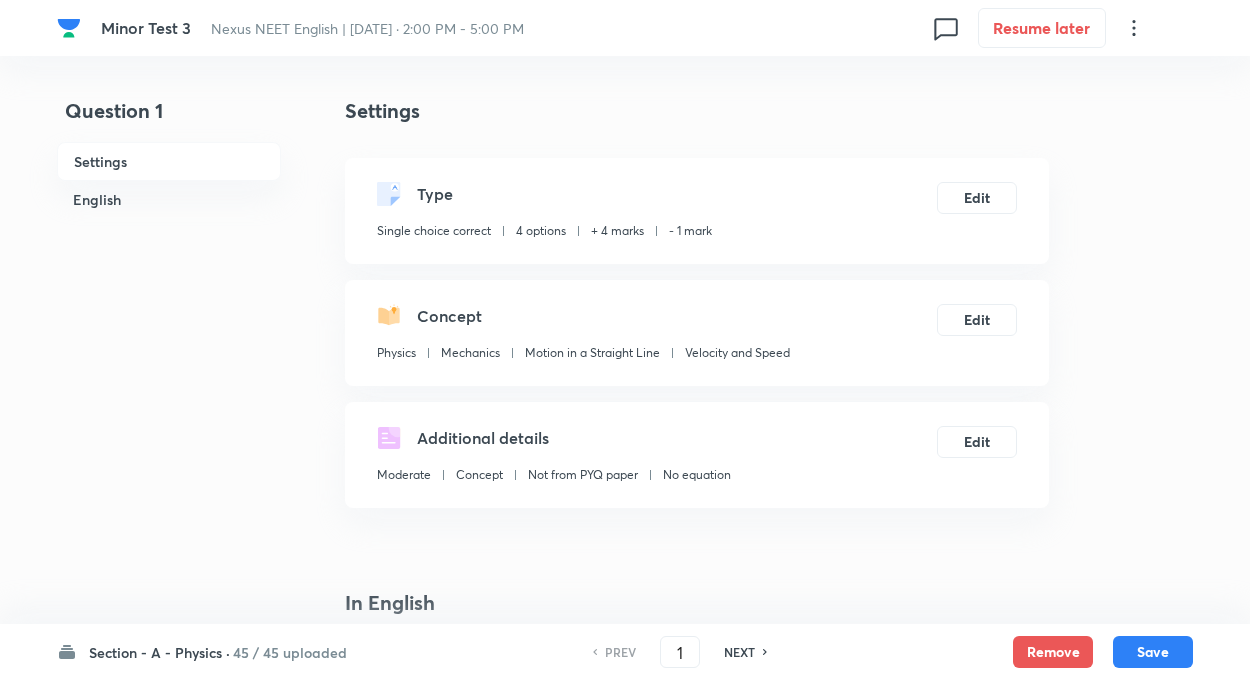 click on "45 / 45 uploaded" at bounding box center (290, 652) 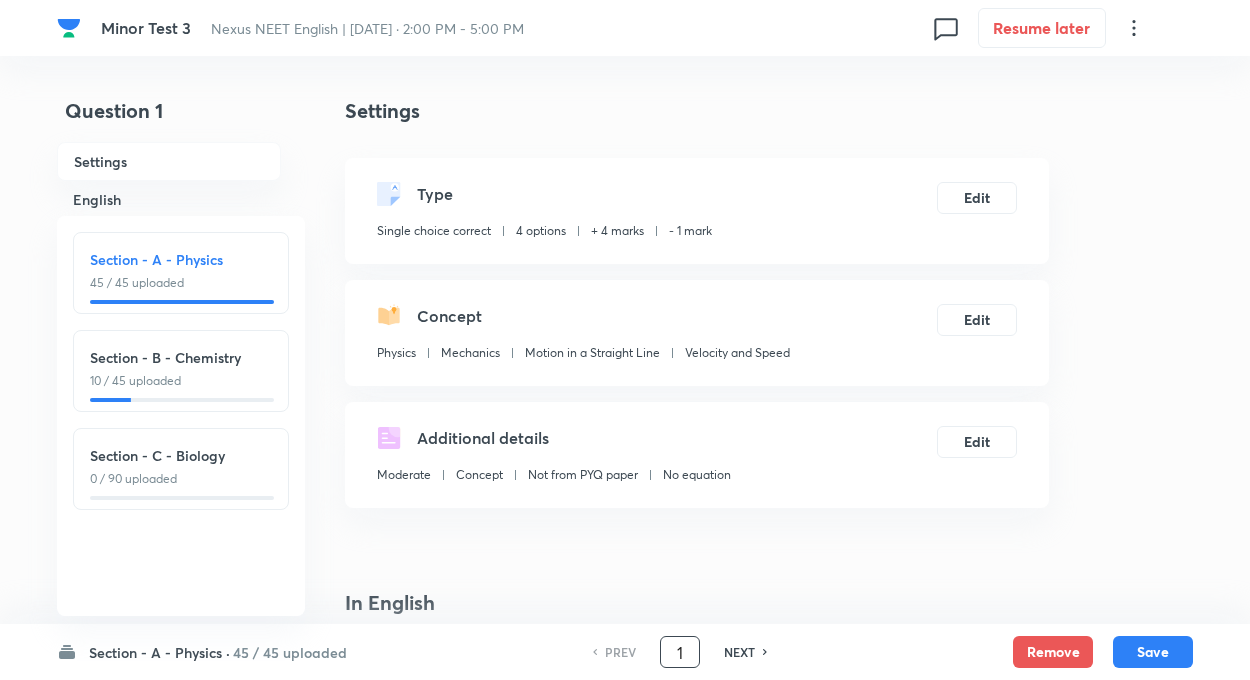 click on "1" at bounding box center (680, 652) 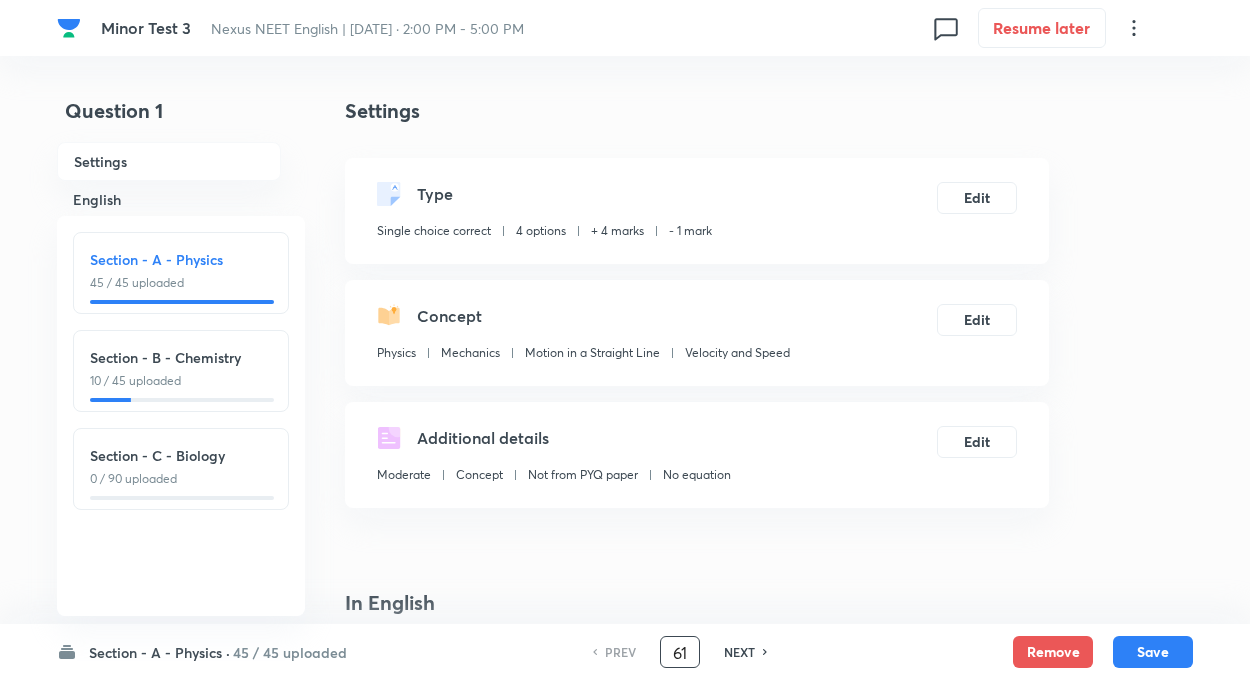 type on "61" 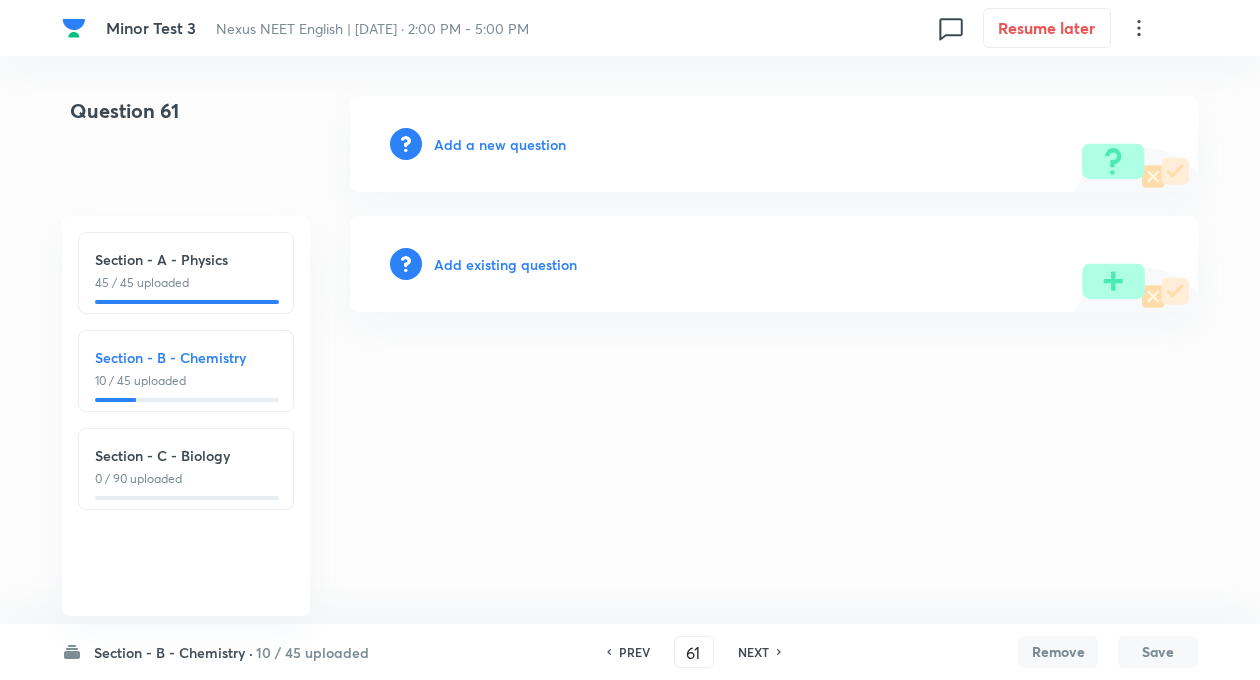 click on "Section - B - Chemistry ·" at bounding box center (173, 652) 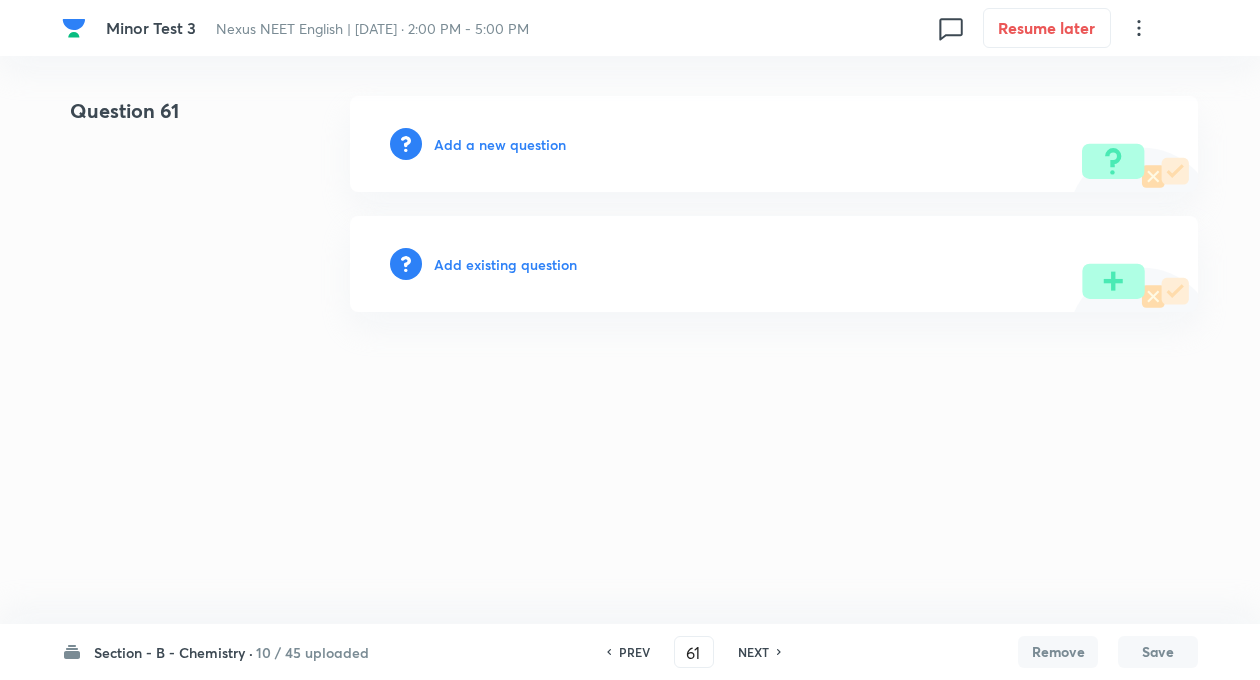 click on "Add a new question" at bounding box center [500, 144] 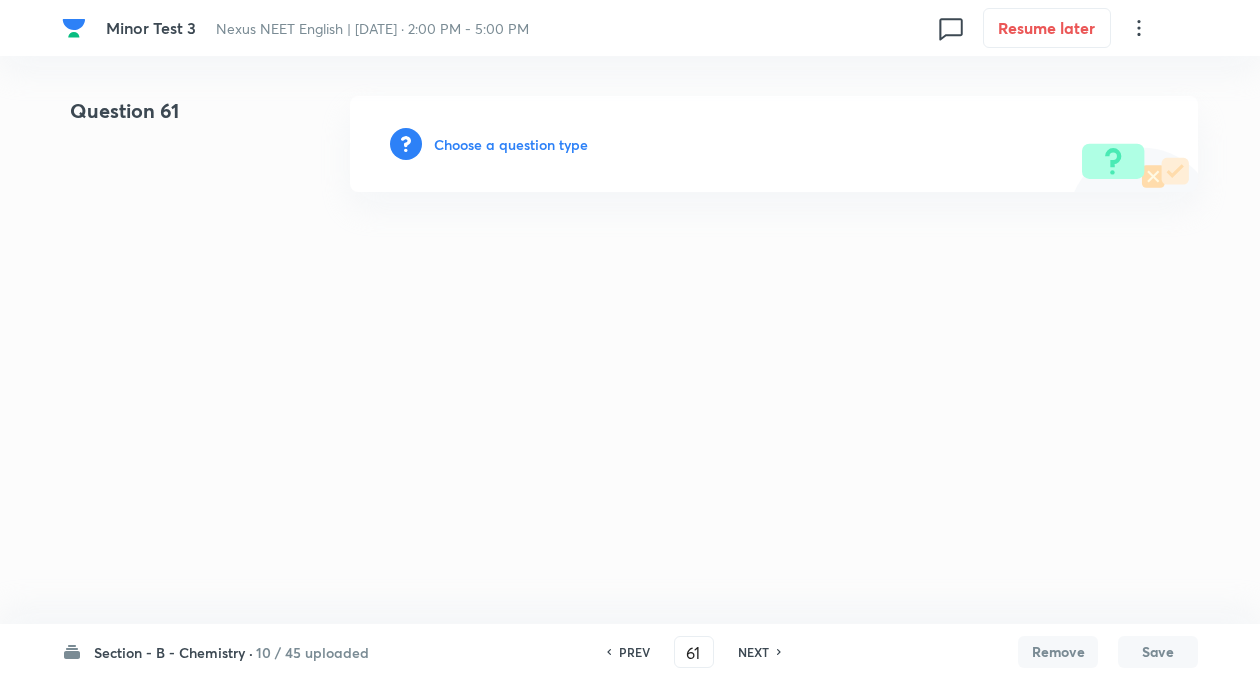 click on "Choose a question type" at bounding box center (511, 144) 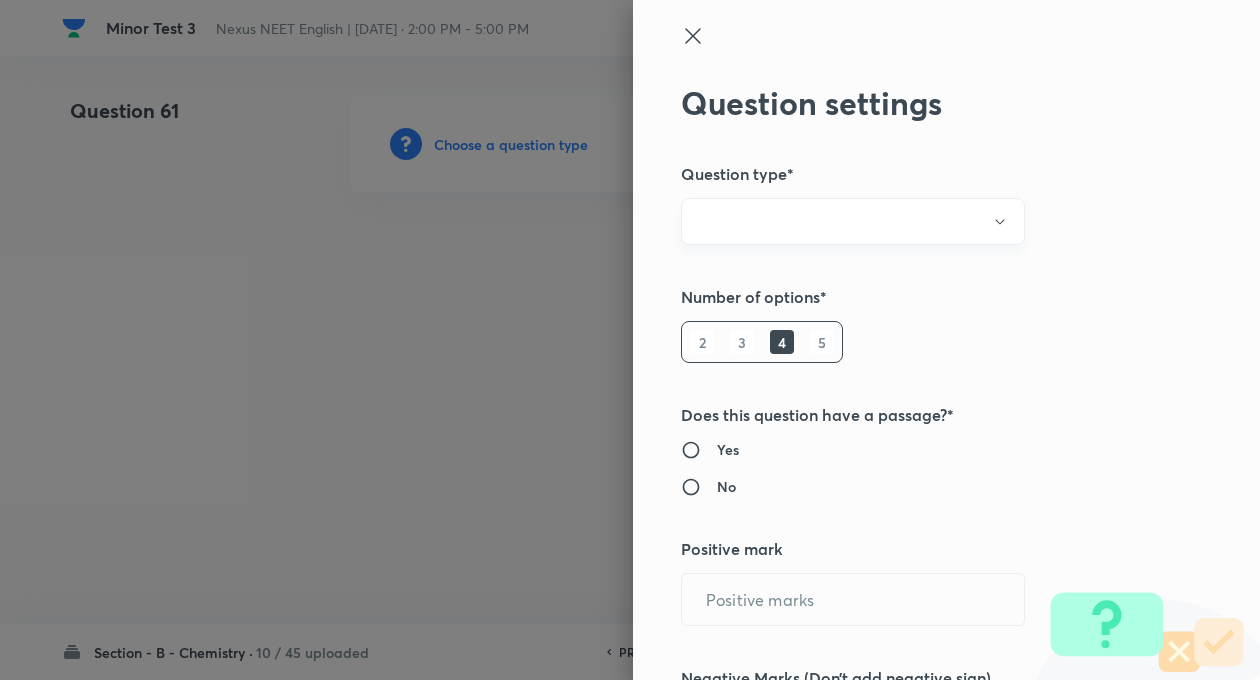 radio on "true" 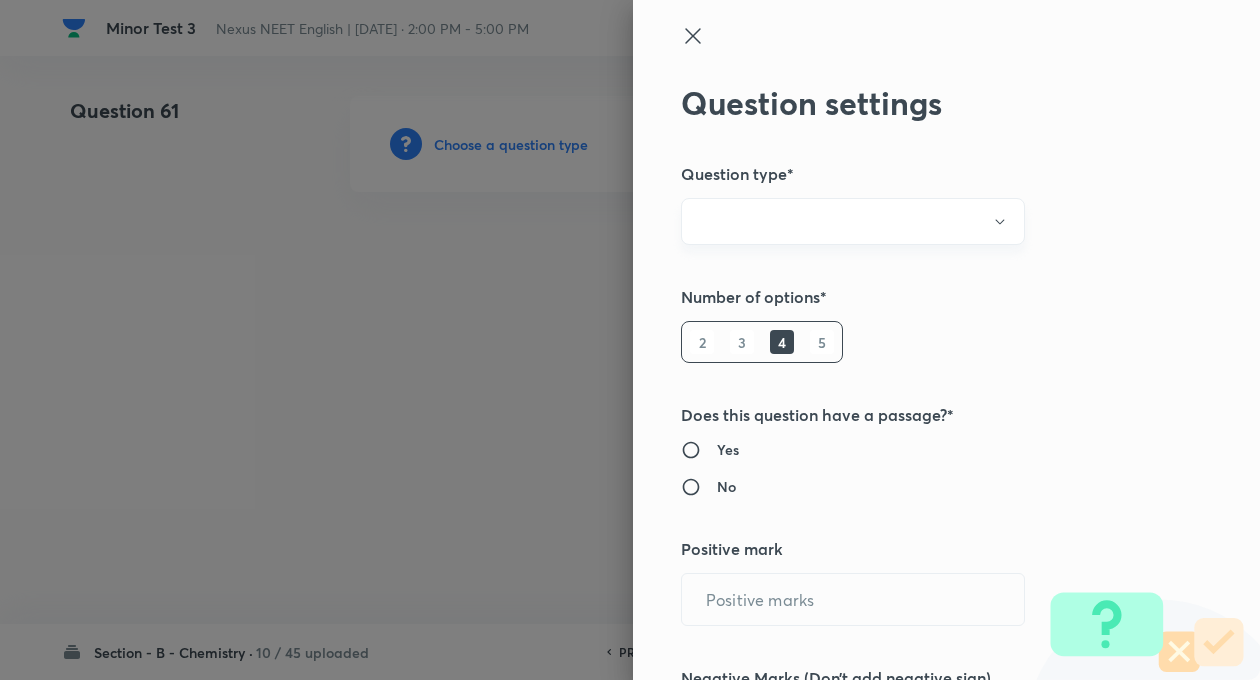 radio on "true" 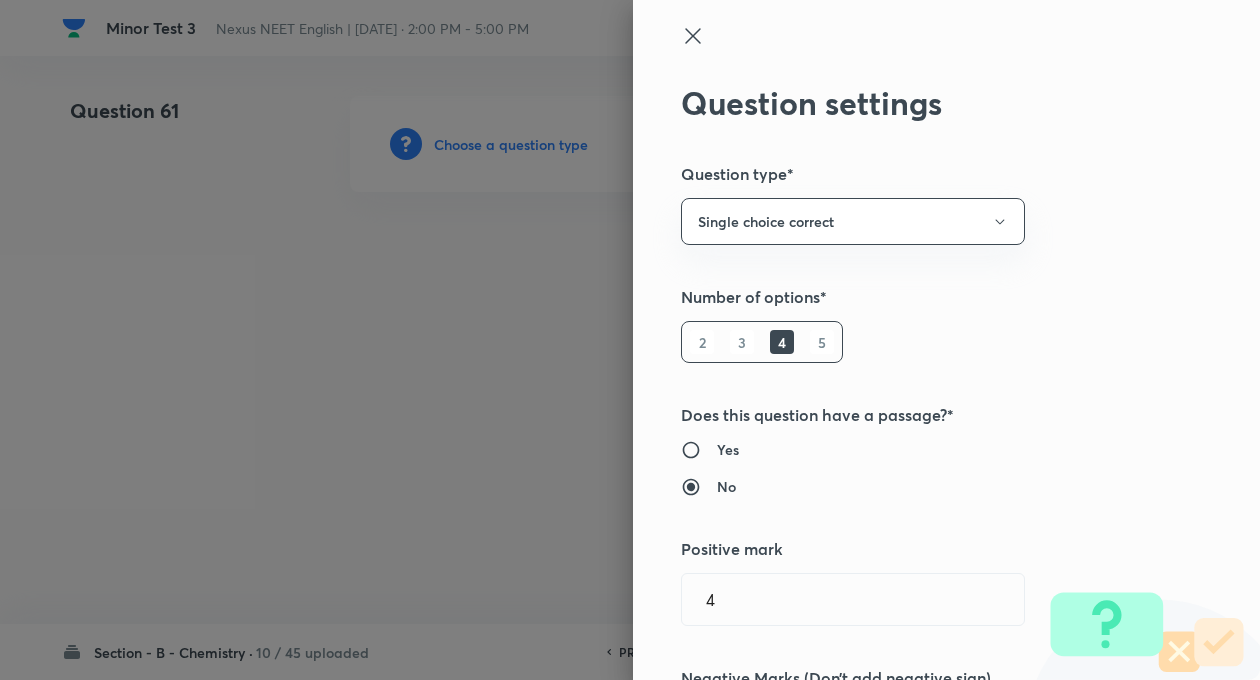 click on "Number of options*" at bounding box center (913, 297) 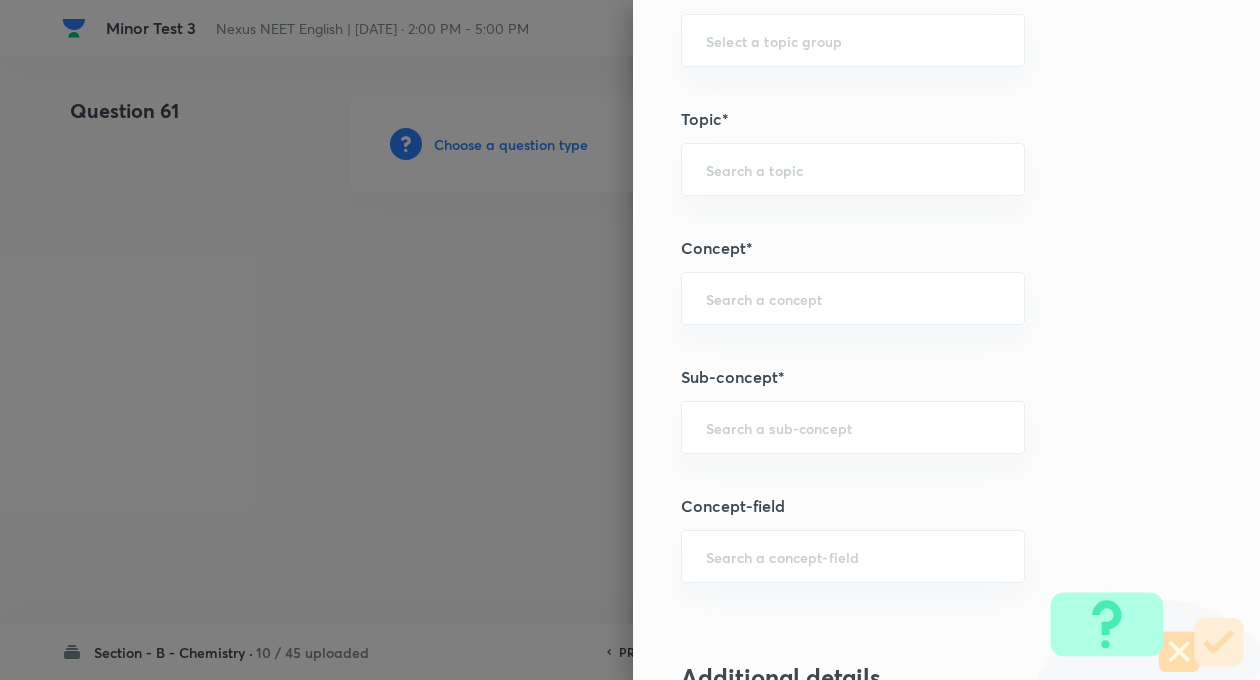 scroll, scrollTop: 960, scrollLeft: 0, axis: vertical 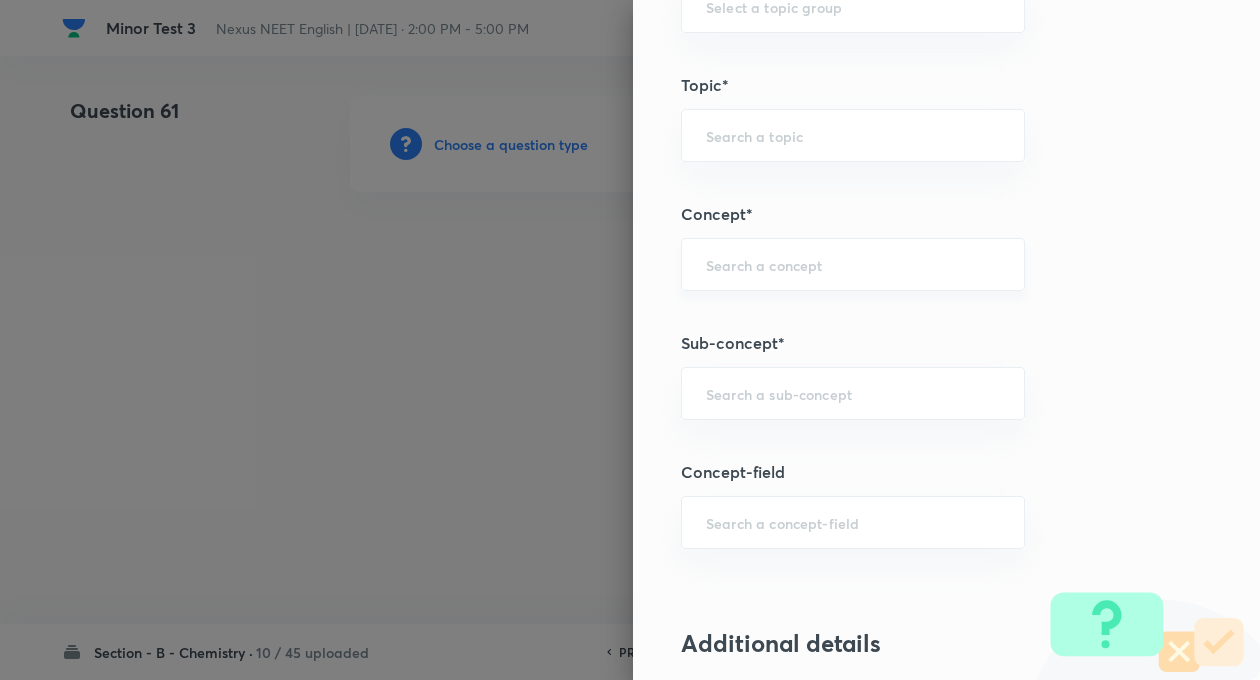click on "​" at bounding box center [853, 264] 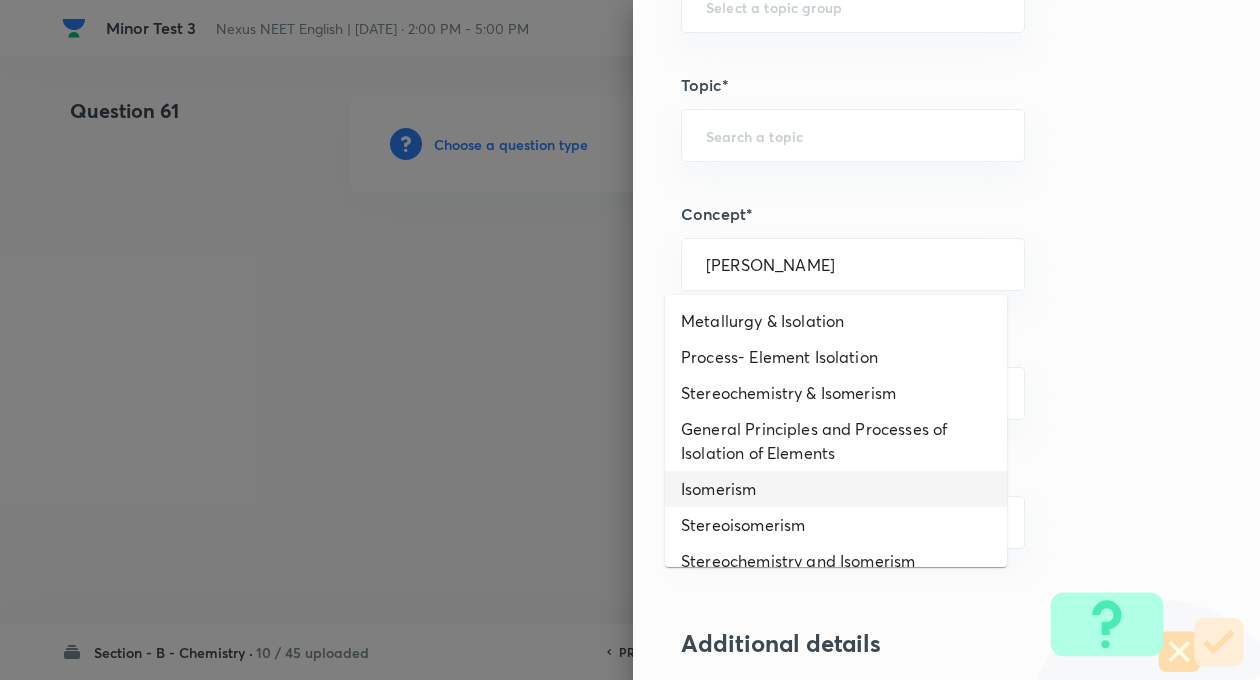 click on "Isomerism" at bounding box center (836, 489) 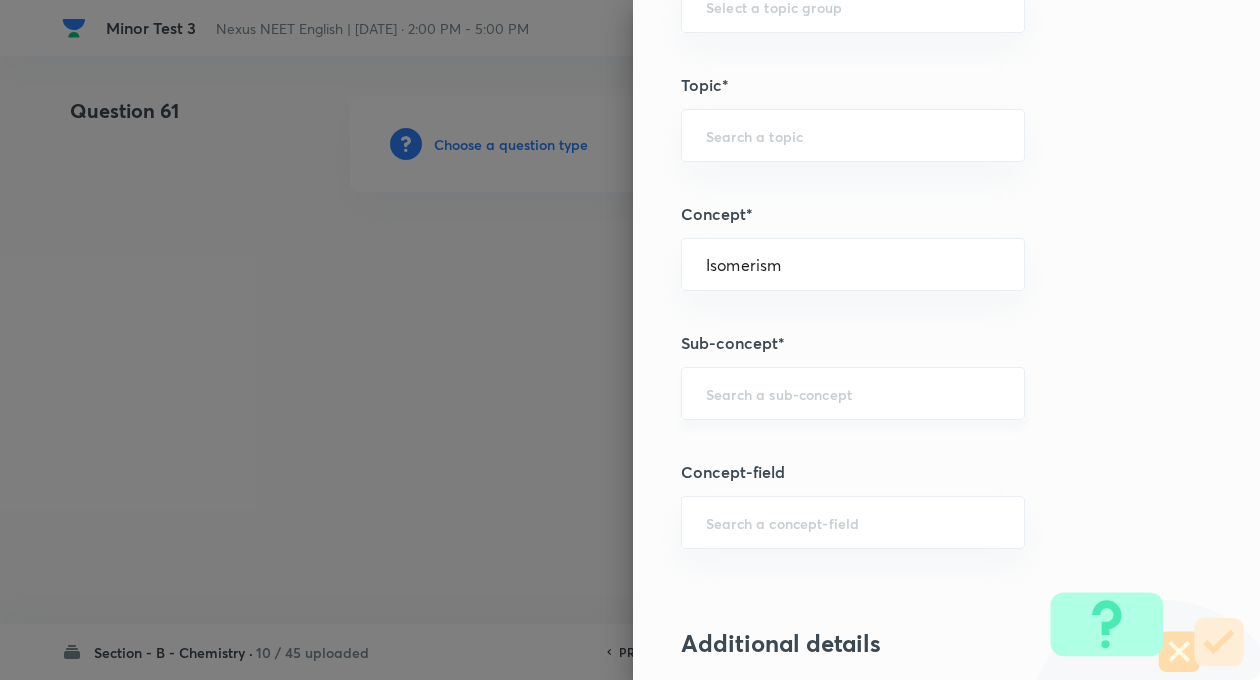 type on "Chemistry" 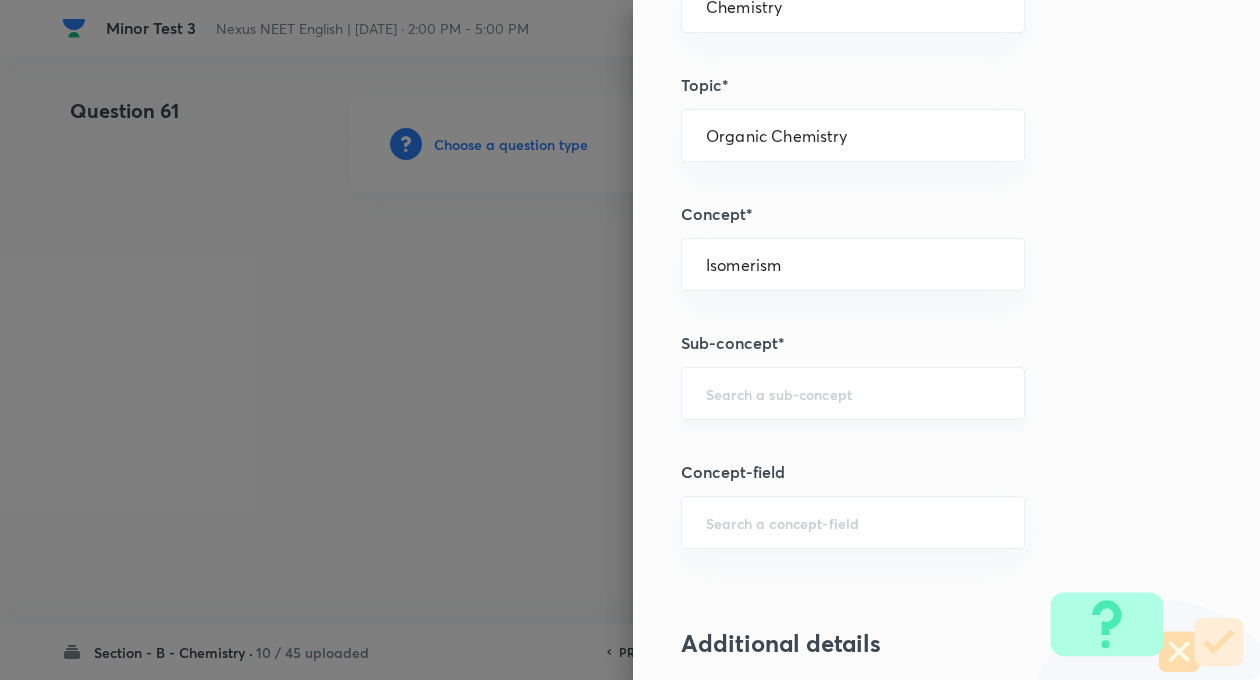 click on "​" at bounding box center [853, 393] 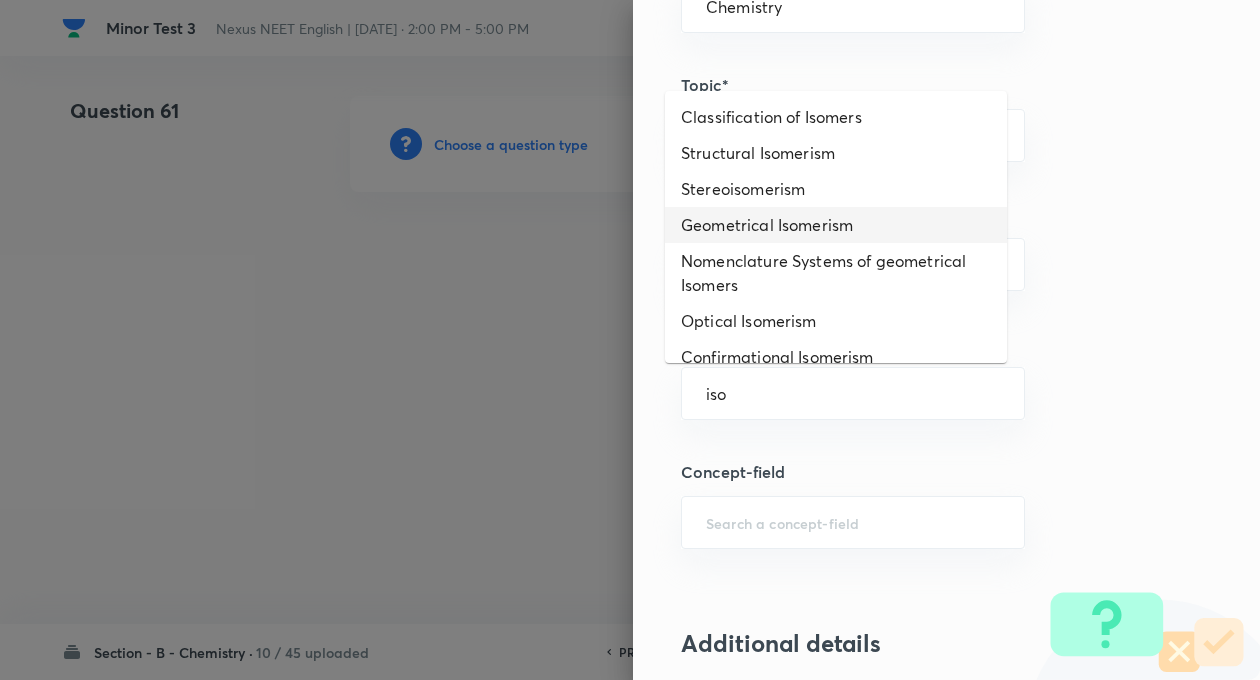 scroll, scrollTop: 20, scrollLeft: 0, axis: vertical 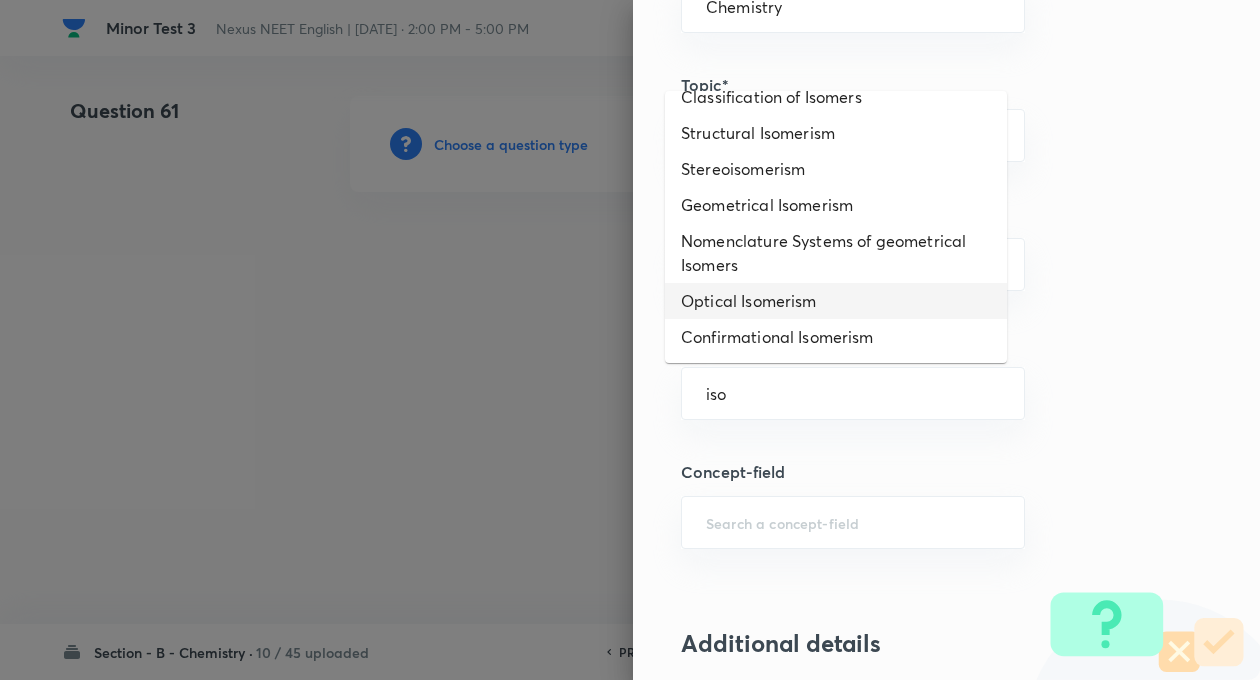 click on "Optical Isomerism" at bounding box center (836, 301) 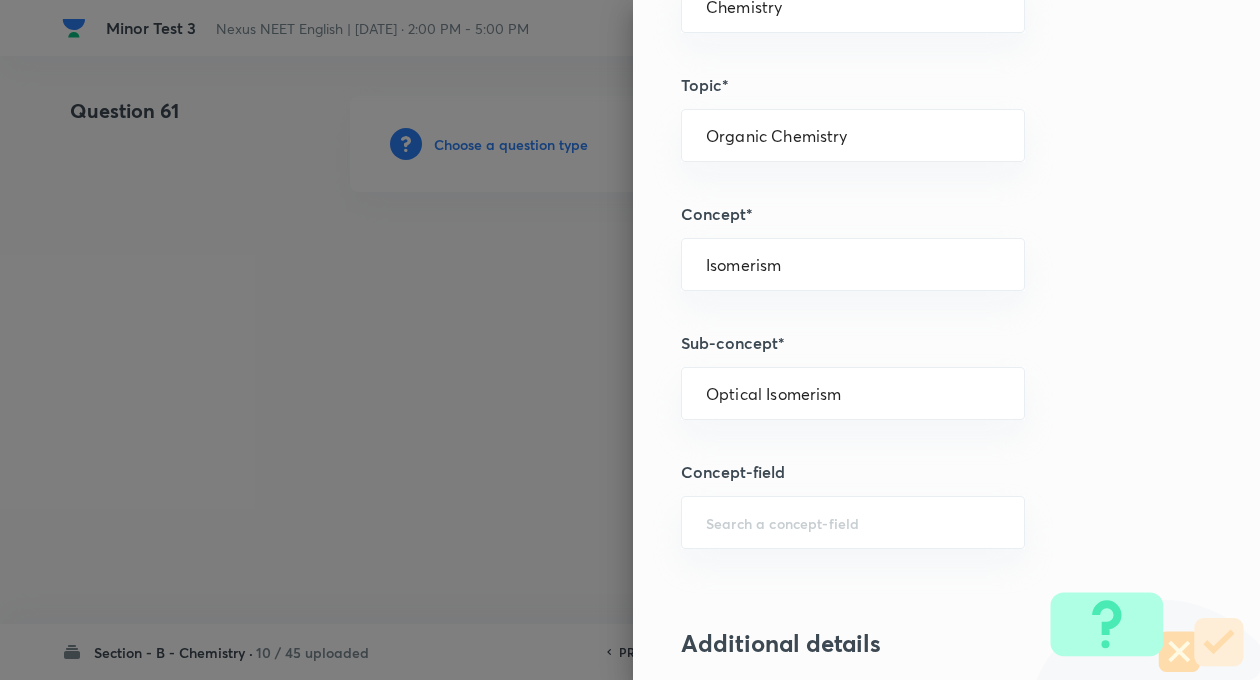 click on "Question settings Question type* Single choice correct Number of options* 2 3 4 5 Does this question have a passage?* Yes No Positive mark 4 ​ Negative Marks (Don’t add negative sign) 1 ​ Syllabus Topic group* Chemistry ​ Topic* Organic Chemistry ​ Concept* Isomerism ​ Sub-concept* Optical Isomerism ​ Concept-field ​ Additional details Question Difficulty Very easy Easy Moderate Hard Very hard Question is based on Fact Numerical Concept Previous year question Yes No Does this question have equation? Yes No Verification status Is the question verified? *Select 'yes' only if a question is verified Yes No Save" at bounding box center (946, 340) 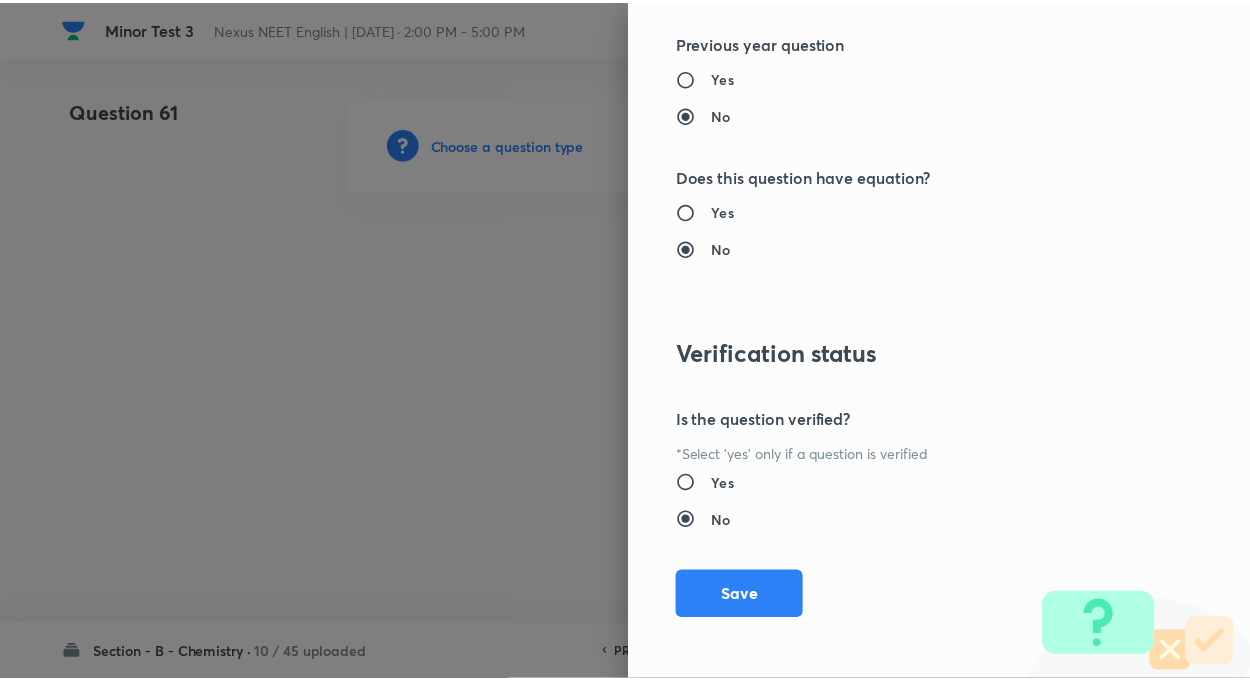 scroll, scrollTop: 2046, scrollLeft: 0, axis: vertical 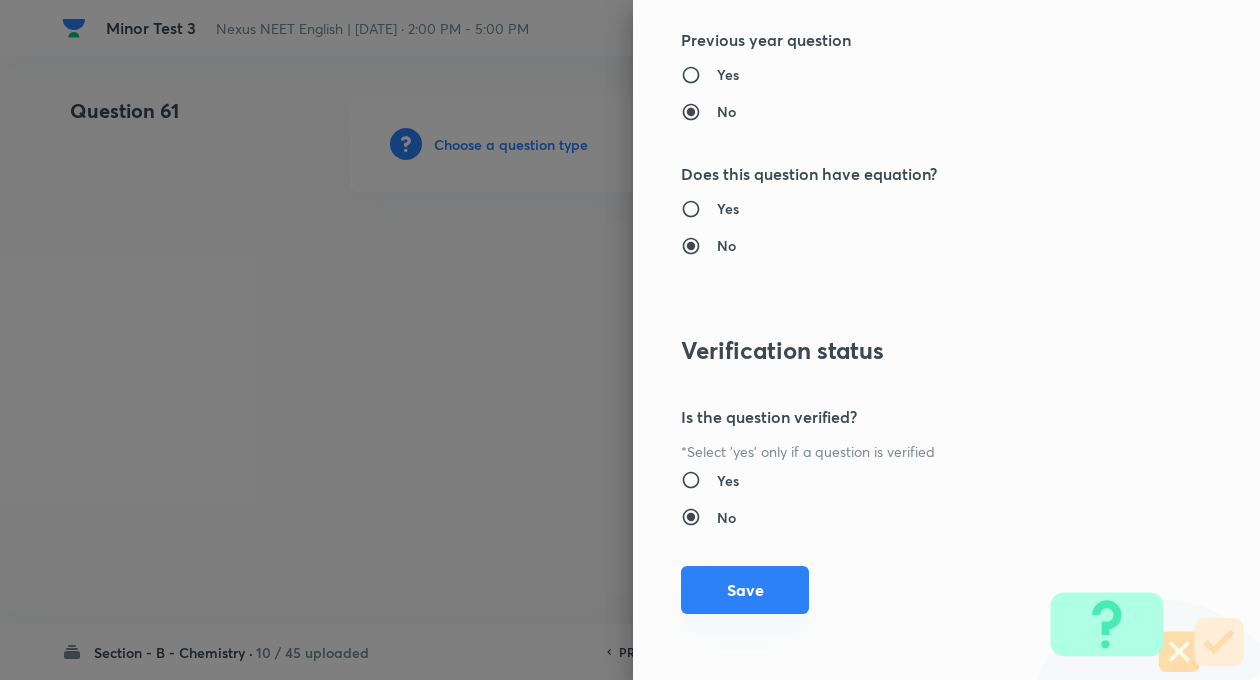 click on "Save" at bounding box center [745, 590] 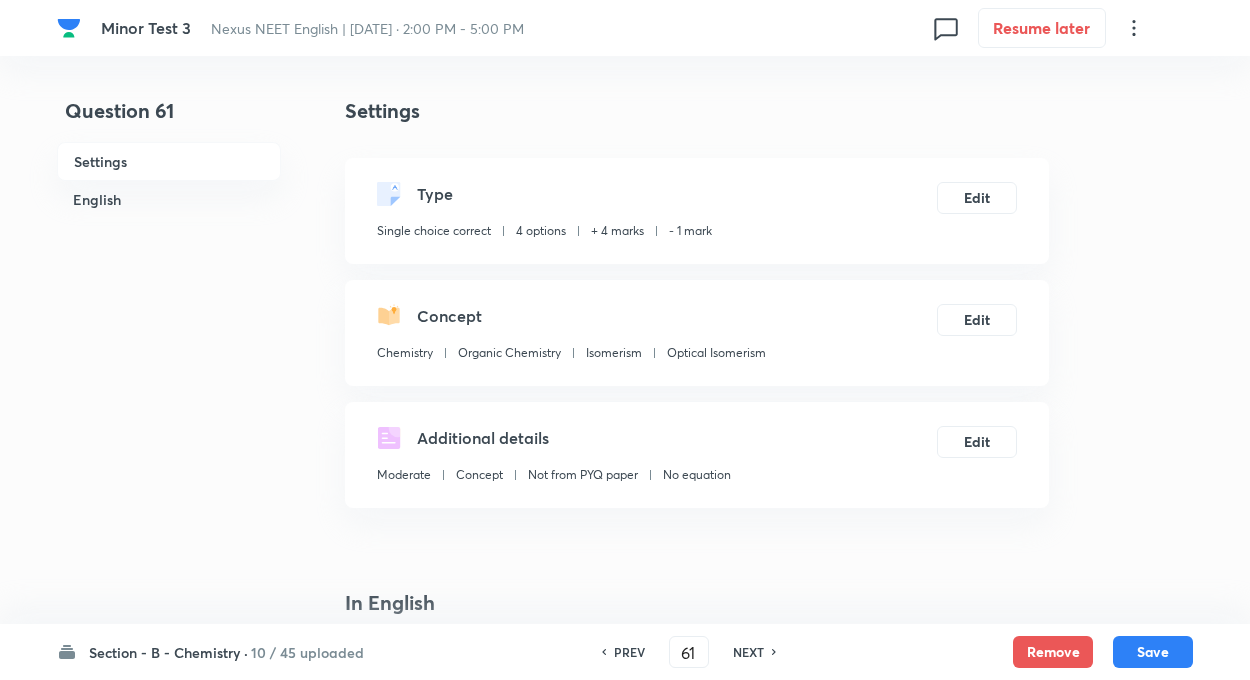 click on "Question 61 Settings English" at bounding box center (169, 1354) 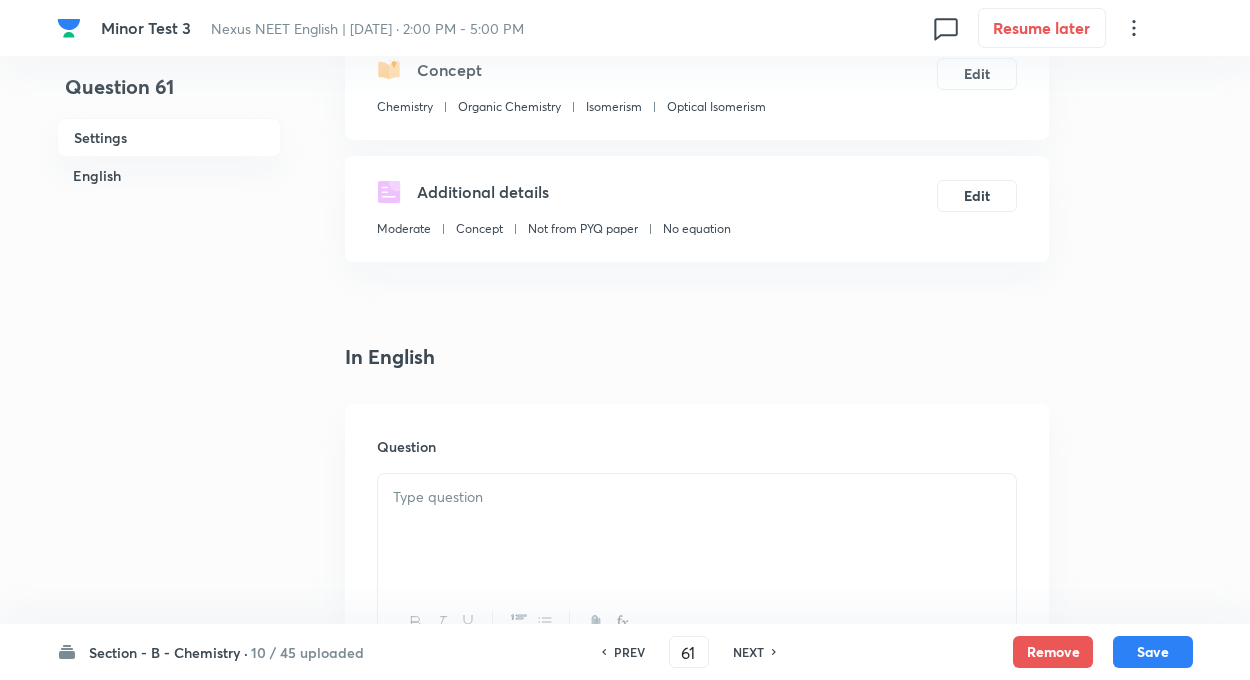 scroll, scrollTop: 480, scrollLeft: 0, axis: vertical 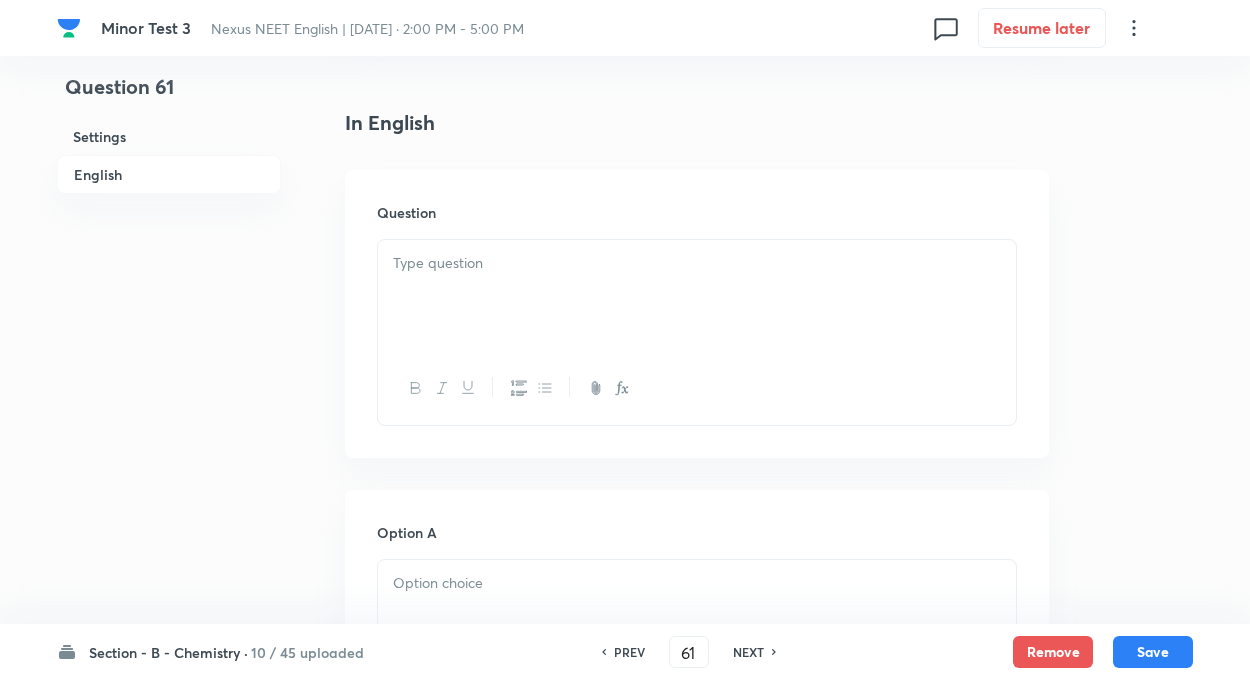 click at bounding box center [697, 296] 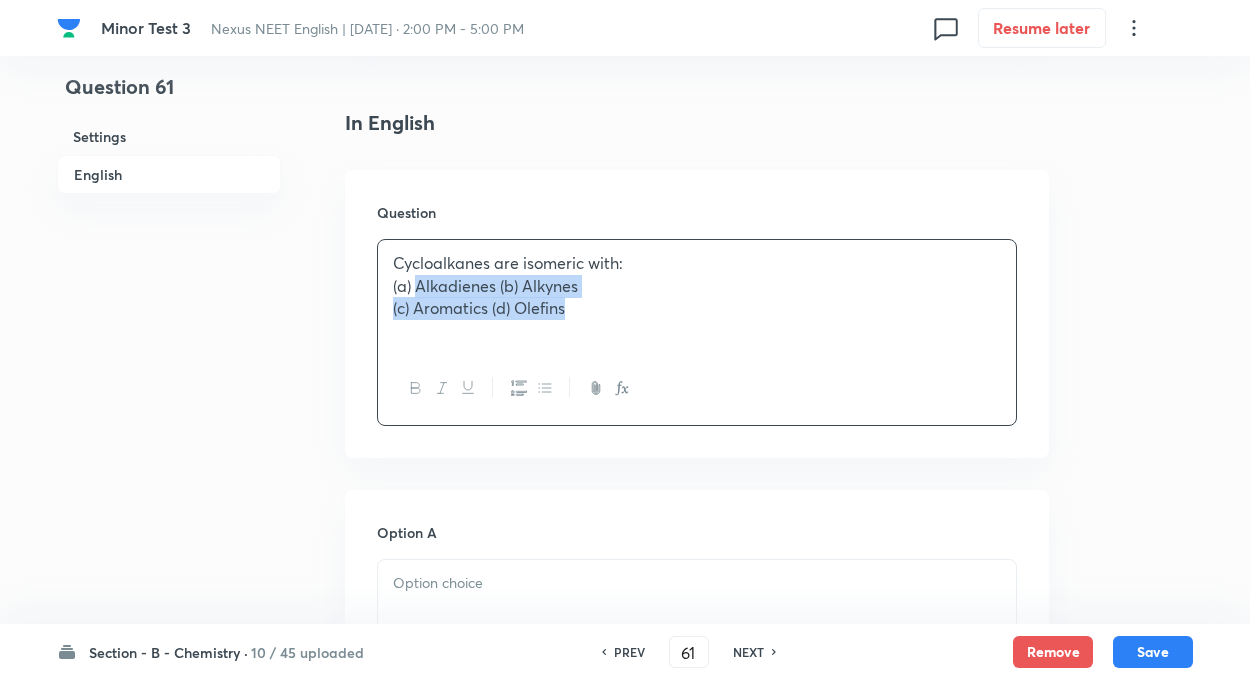 drag, startPoint x: 419, startPoint y: 281, endPoint x: 778, endPoint y: 415, distance: 383.19318 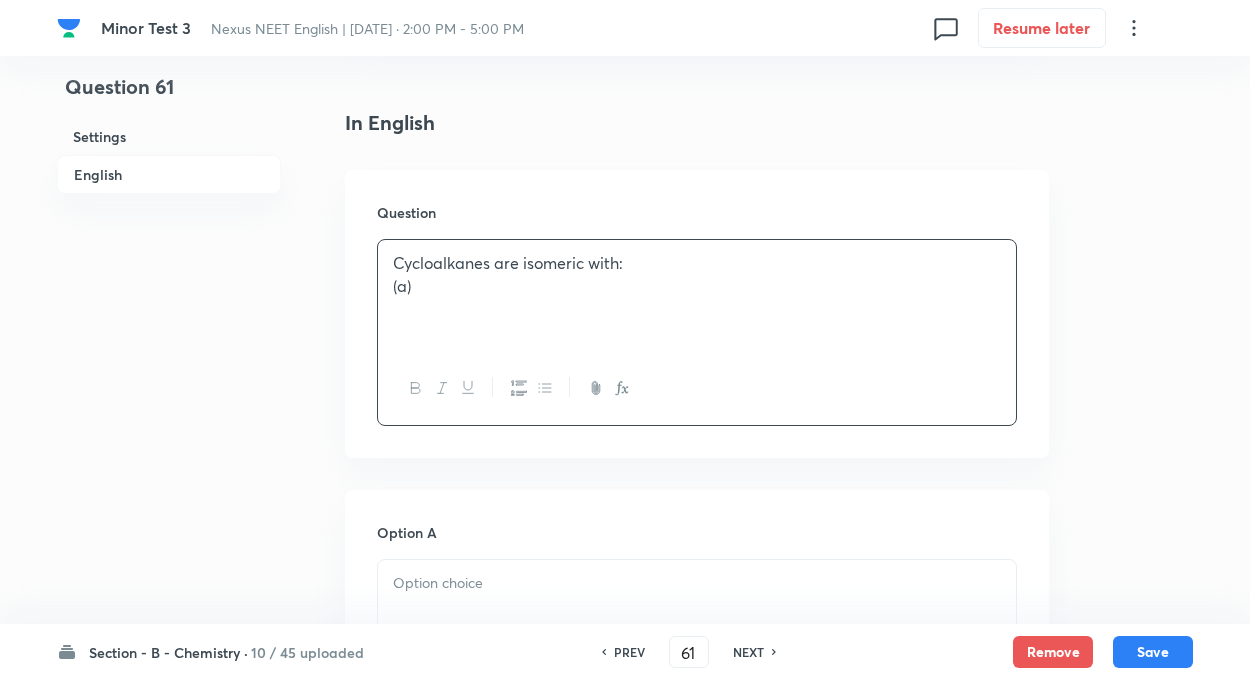 type 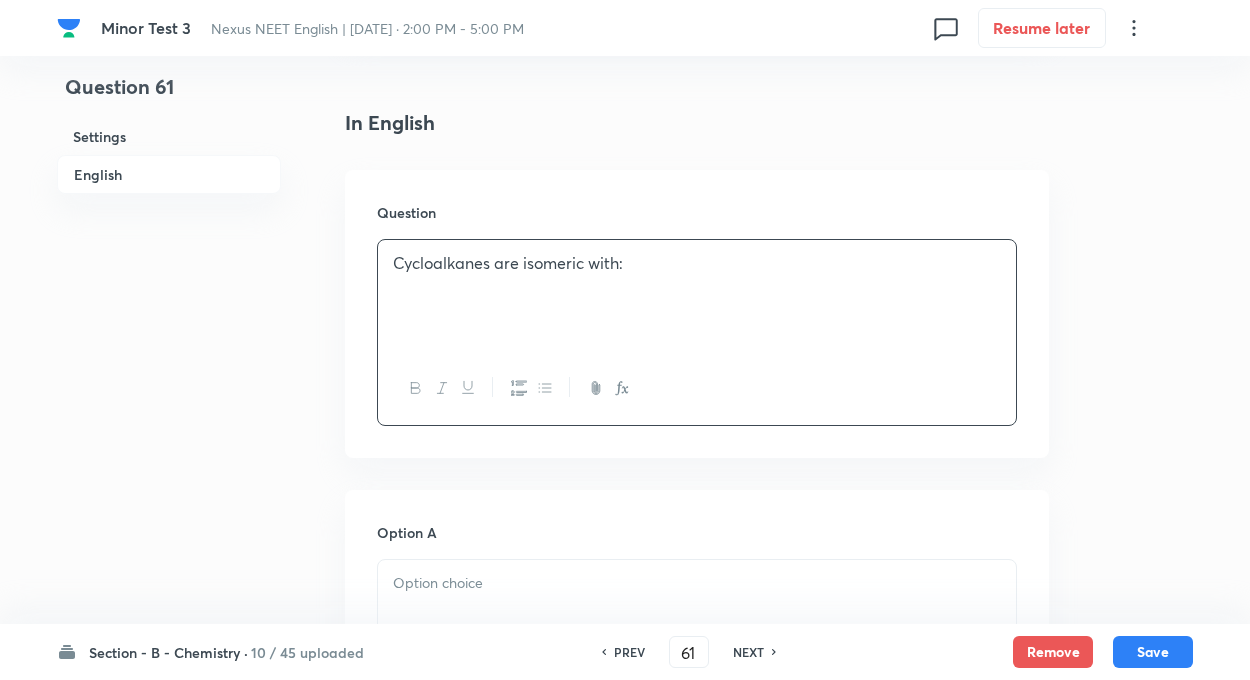 click on "Question 61 Settings English Settings Type Single choice correct 4 options + 4 marks - 1 mark Edit Concept Chemistry Organic Chemistry Isomerism Optical Isomerism Edit Additional details Moderate Concept Not from PYQ paper No equation Edit In English Question Cycloalkanes are isomeric with: Option A Mark as correct answer Option B Mark as correct answer Option C Mark as correct answer Option D Mark as correct answer Solution" at bounding box center [625, 874] 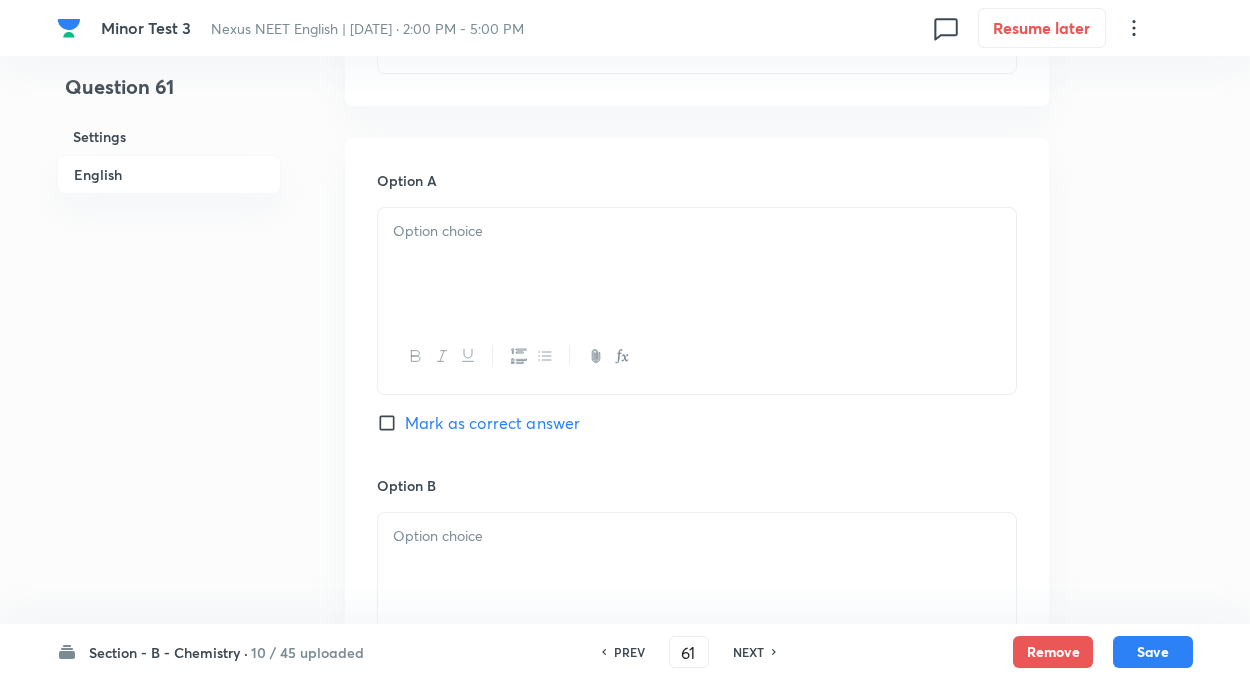 scroll, scrollTop: 840, scrollLeft: 0, axis: vertical 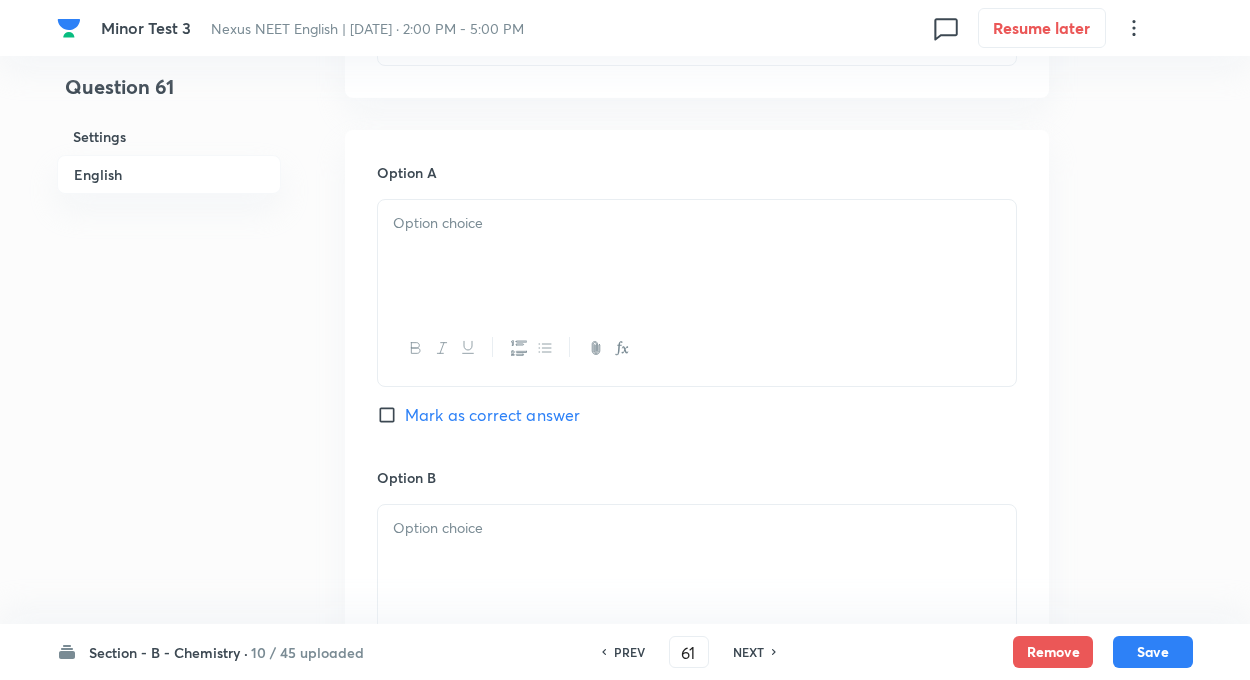 click at bounding box center (697, 256) 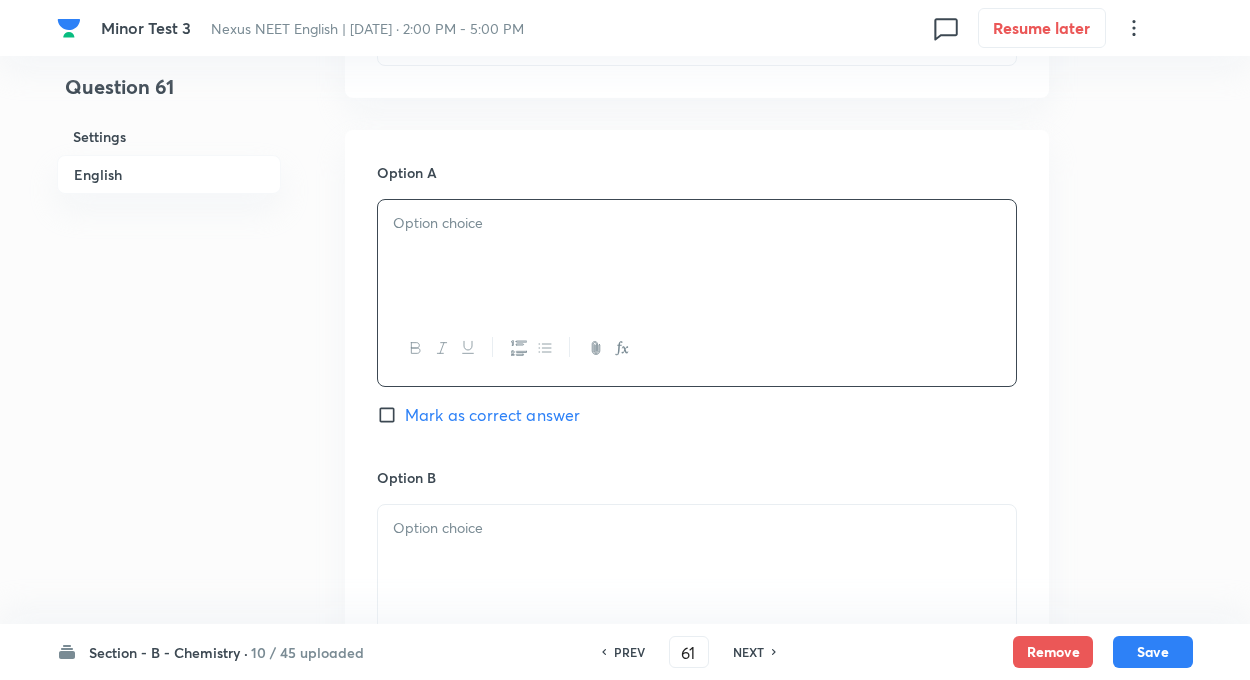 paste 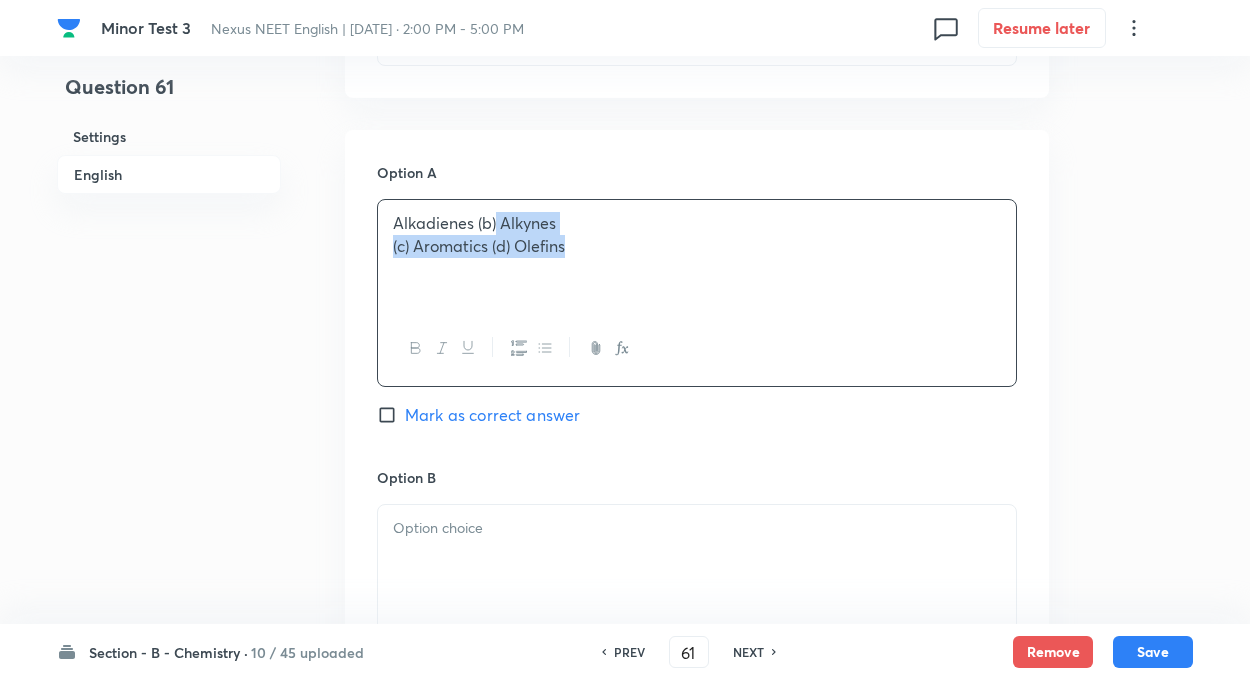 drag, startPoint x: 497, startPoint y: 221, endPoint x: 744, endPoint y: 348, distance: 277.73727 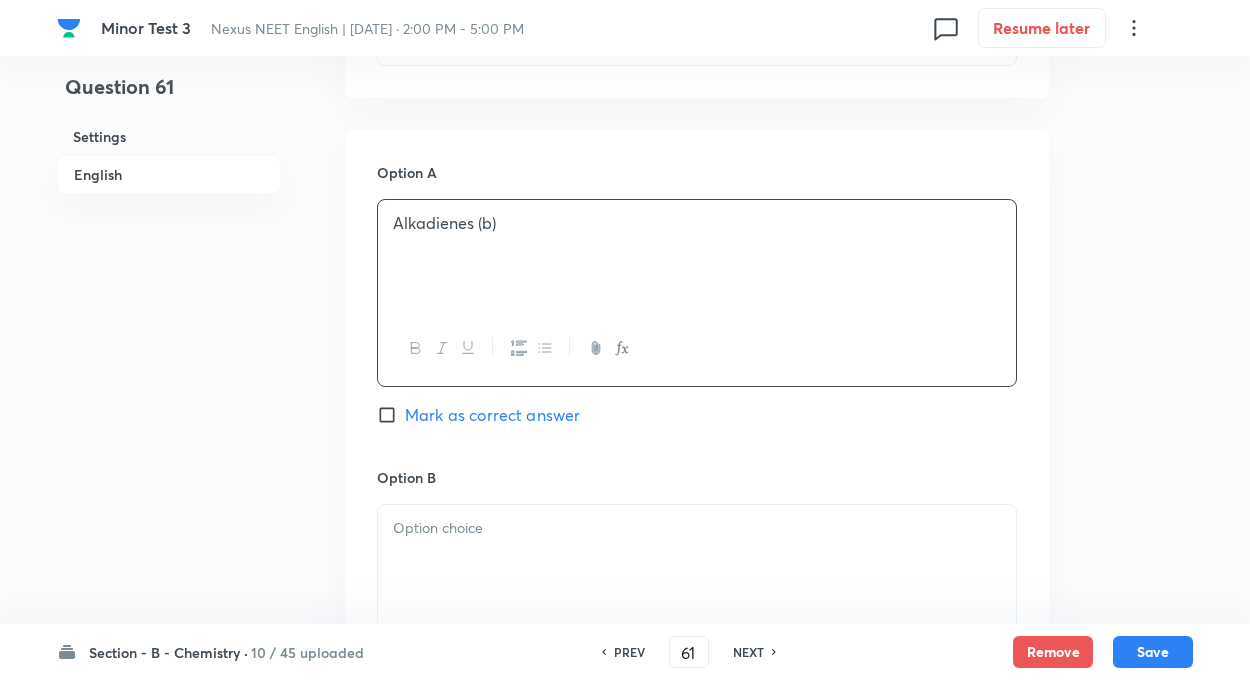 type 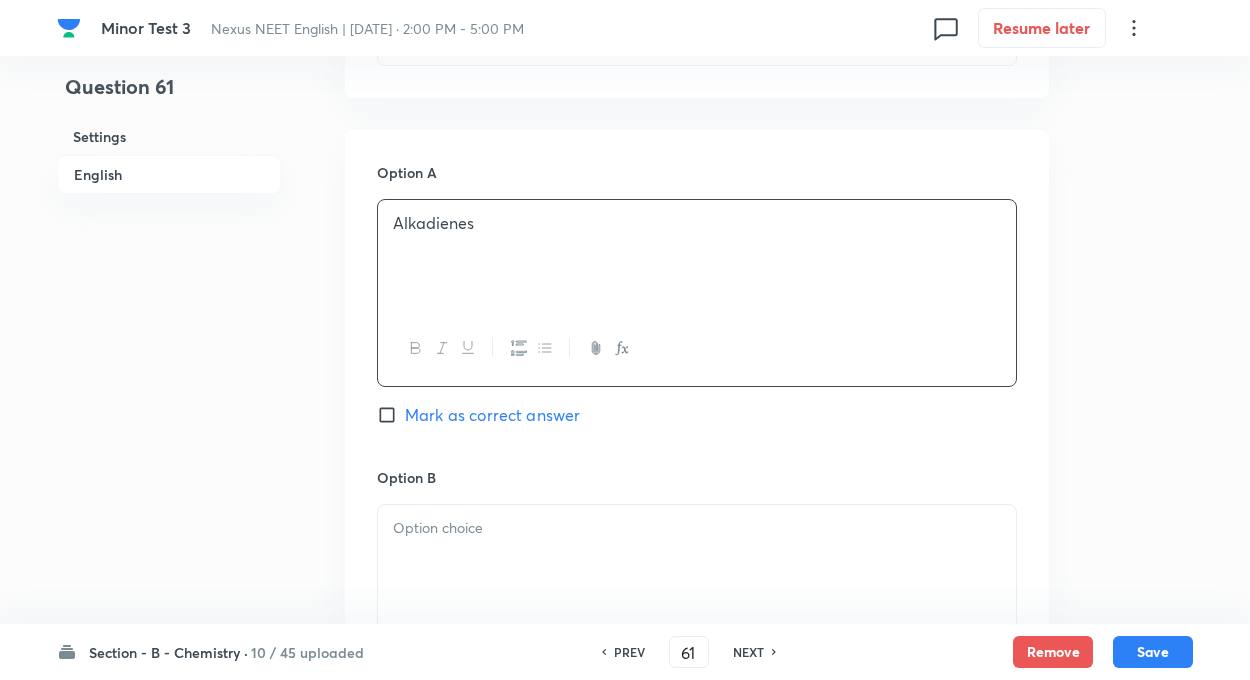 click at bounding box center (697, 561) 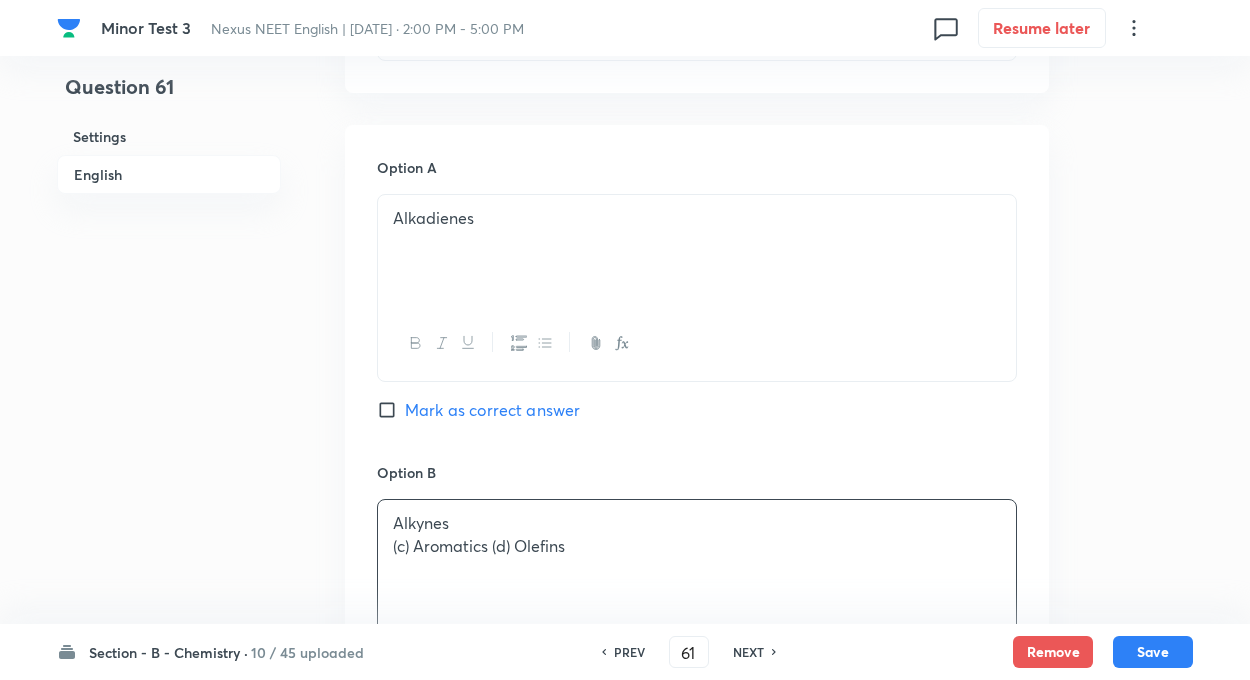 click on "Question 61 Settings English" at bounding box center [169, 509] 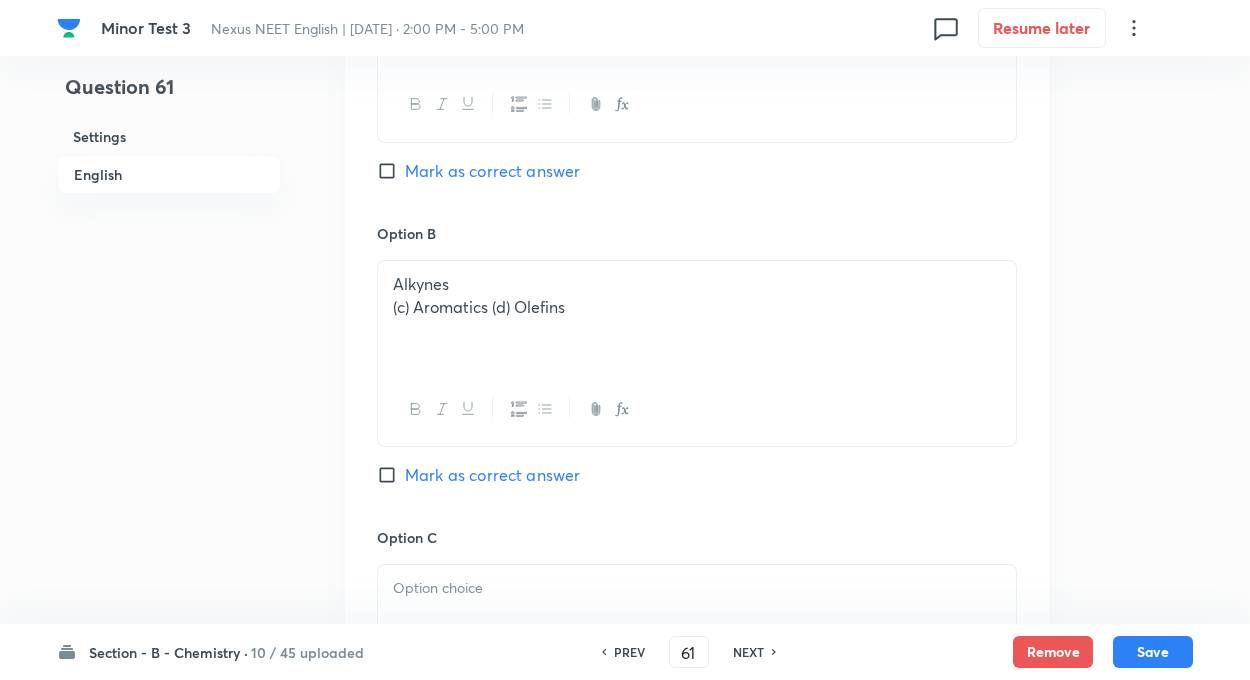 scroll, scrollTop: 1160, scrollLeft: 0, axis: vertical 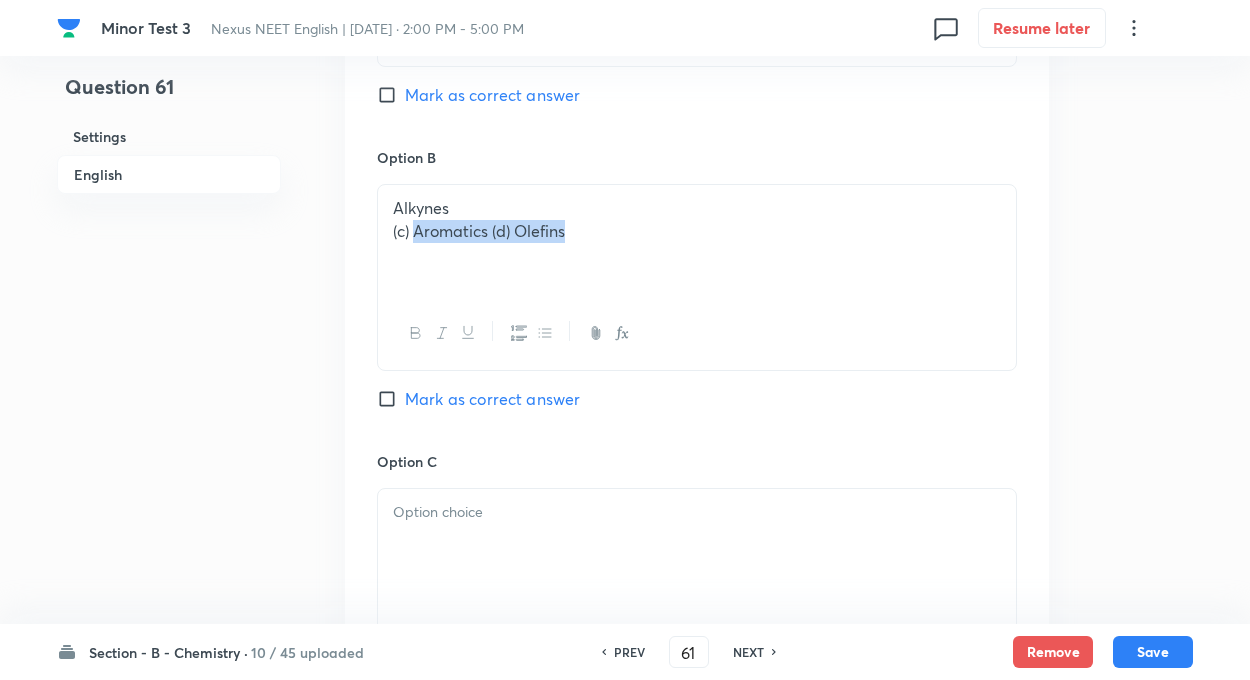 drag, startPoint x: 415, startPoint y: 232, endPoint x: 676, endPoint y: 300, distance: 269.7128 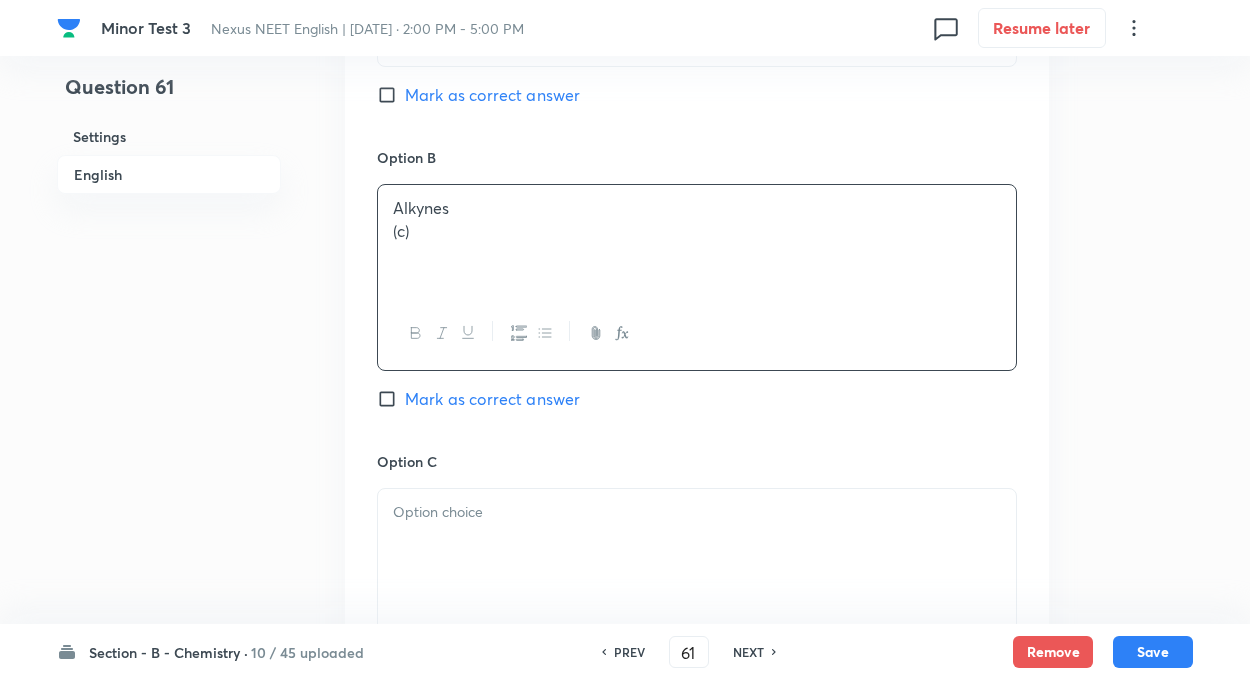 type 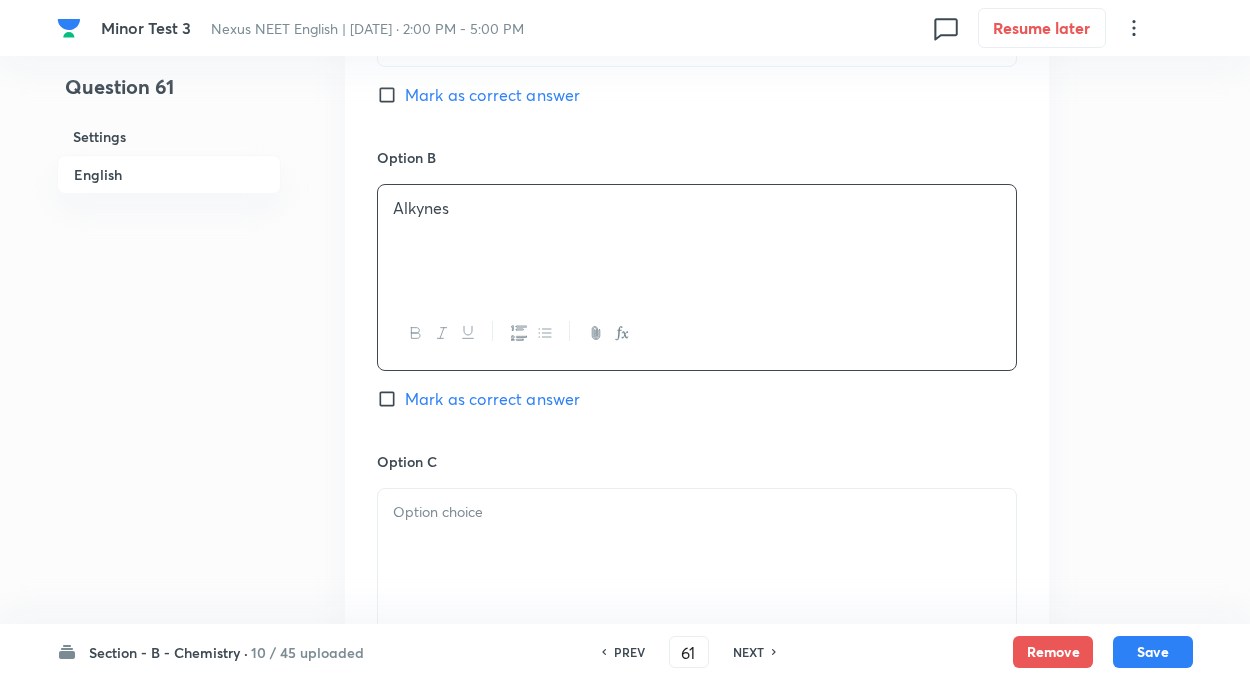 click on "Question 61 Settings English" at bounding box center (169, 194) 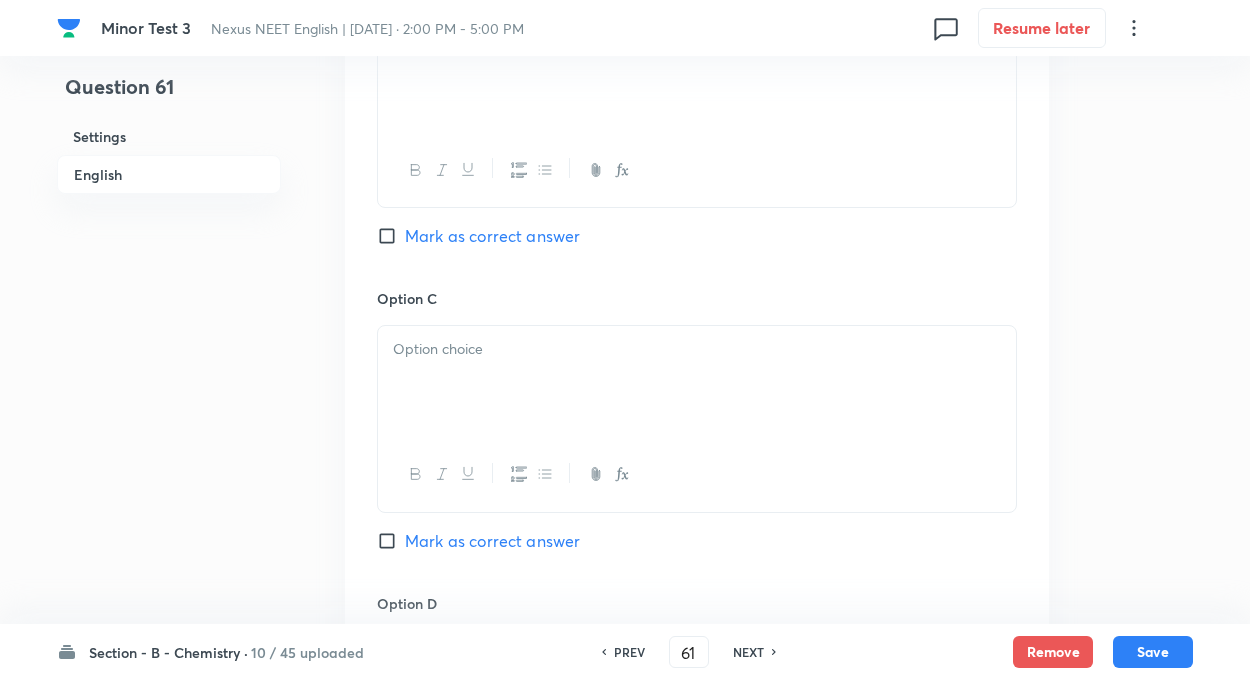 scroll, scrollTop: 1400, scrollLeft: 0, axis: vertical 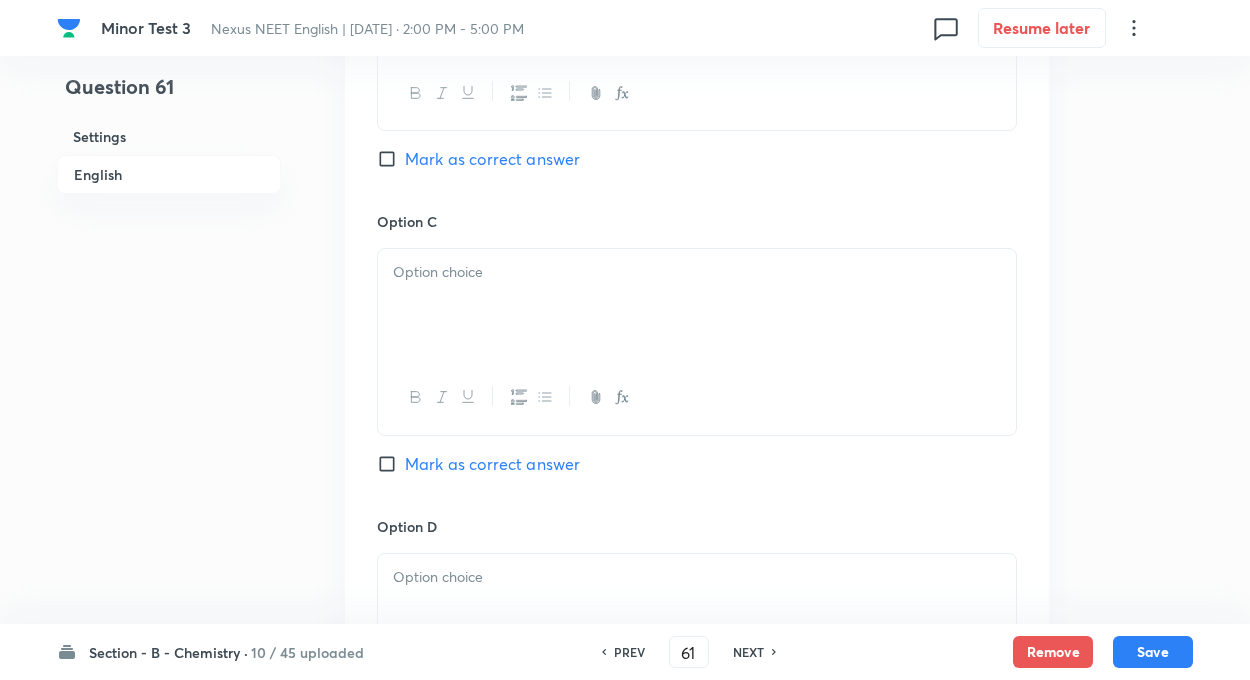 click at bounding box center [697, 272] 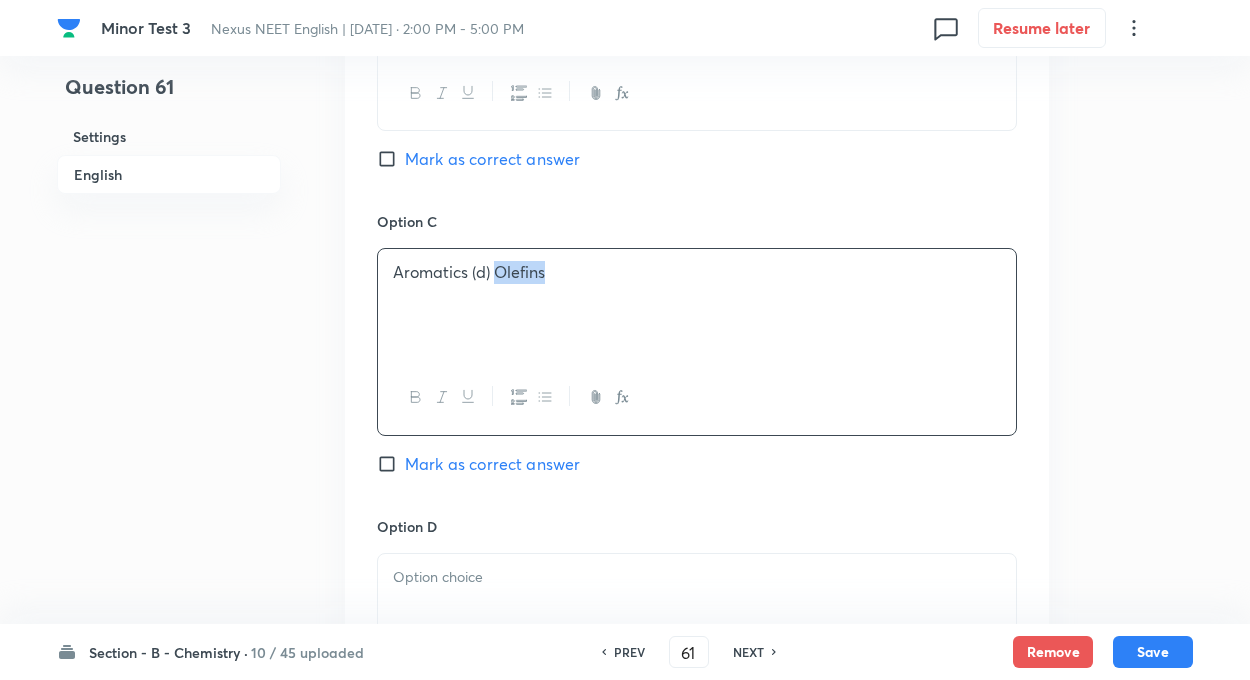 drag, startPoint x: 493, startPoint y: 271, endPoint x: 744, endPoint y: 348, distance: 262.54523 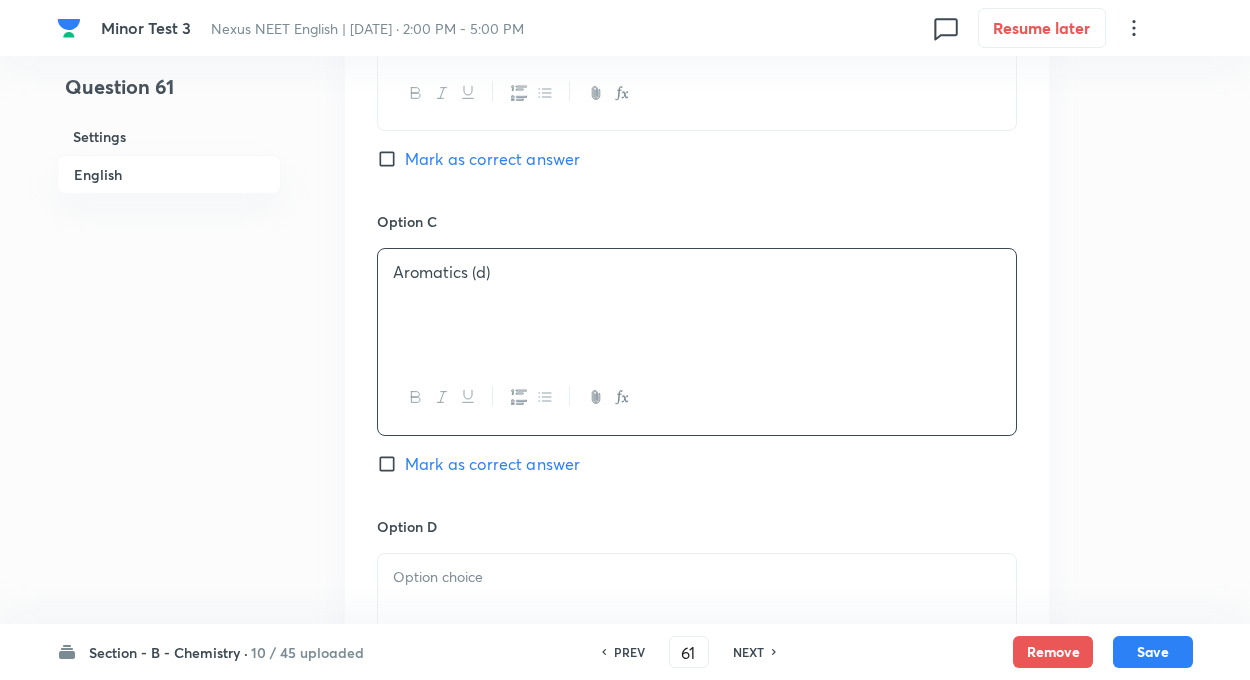 type 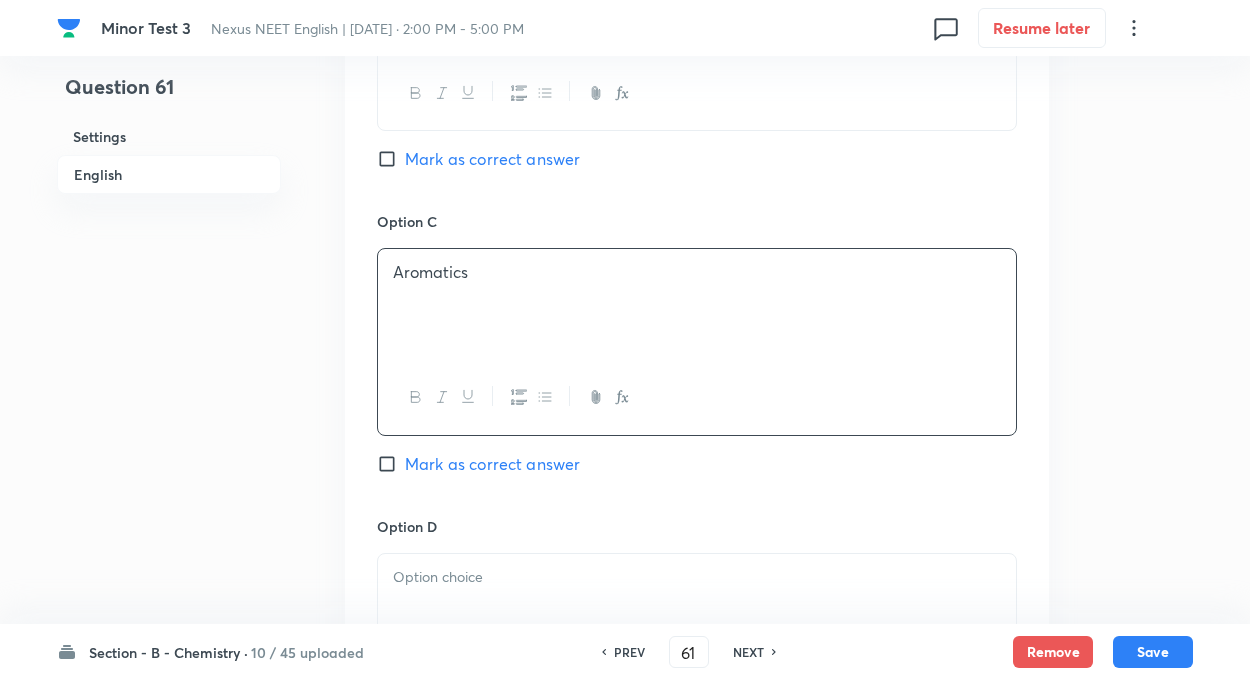 click at bounding box center [697, 577] 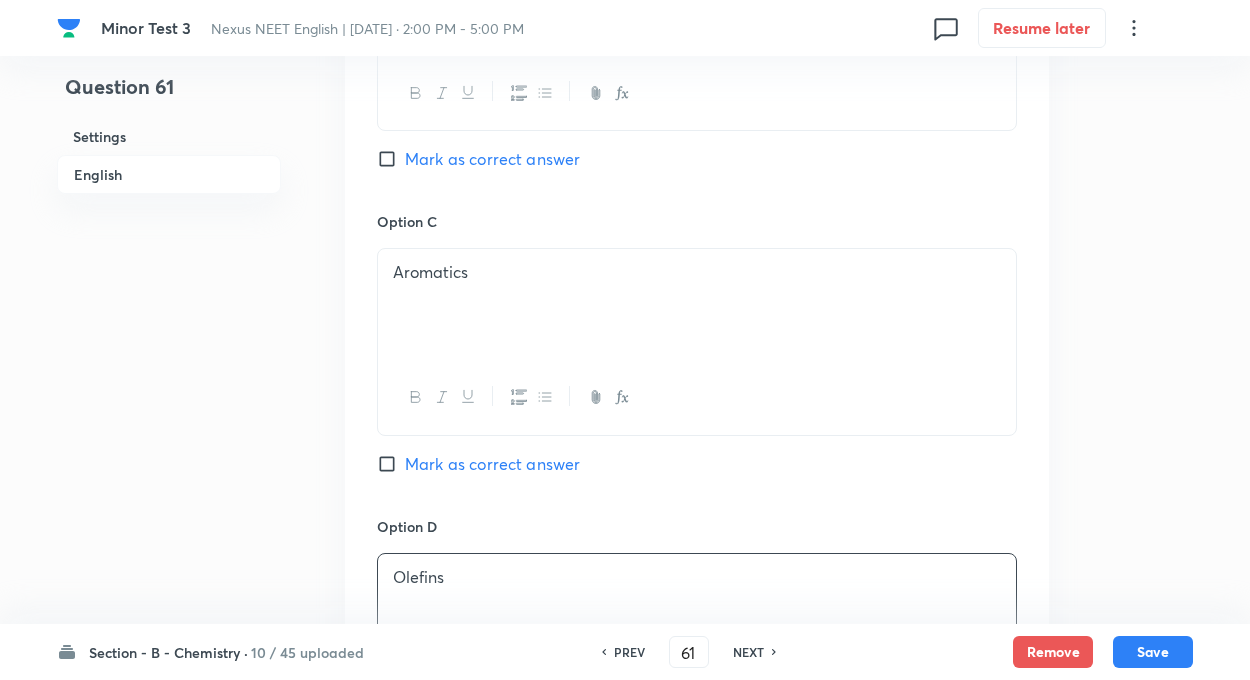 click on "Question 61 Settings English" at bounding box center [169, -46] 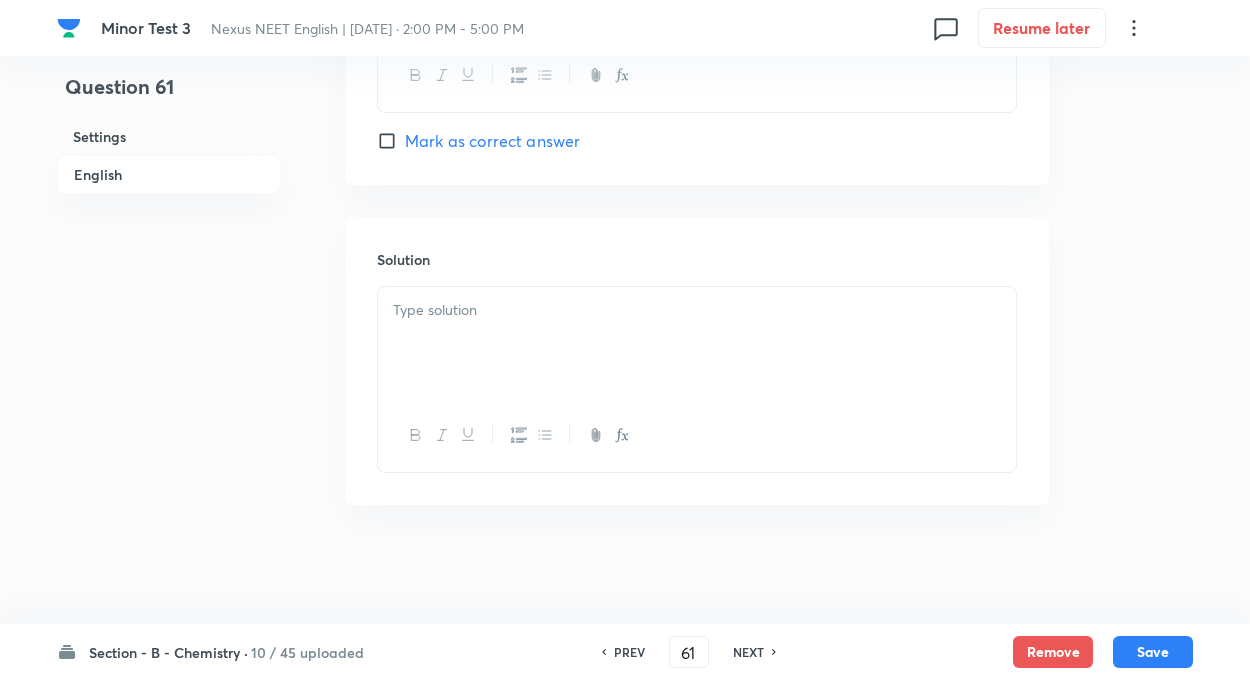 scroll, scrollTop: 2028, scrollLeft: 0, axis: vertical 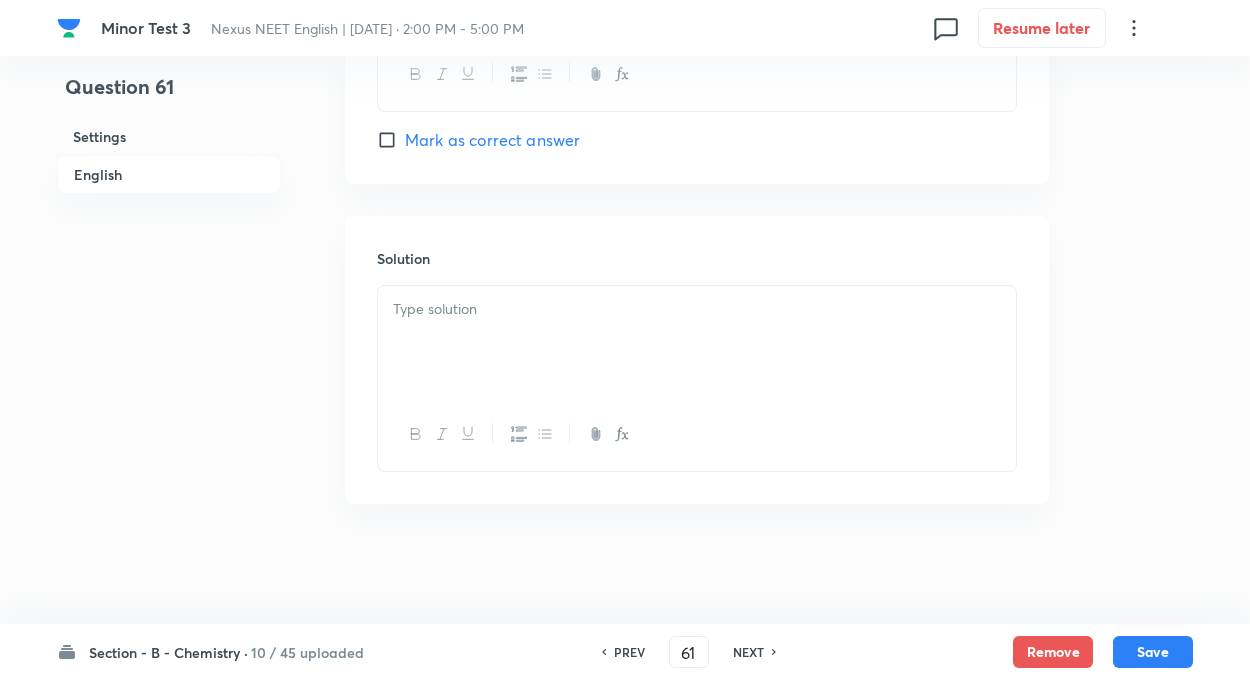 click on "Mark as correct answer" at bounding box center [391, 140] 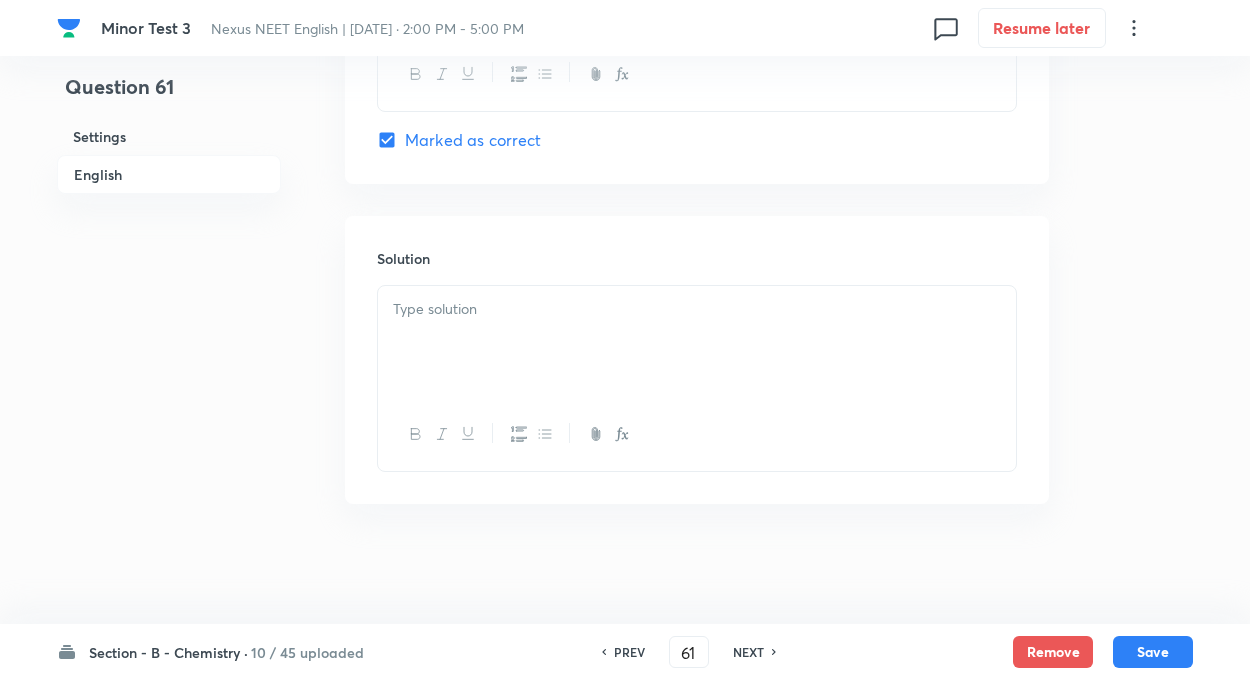 click at bounding box center [697, 342] 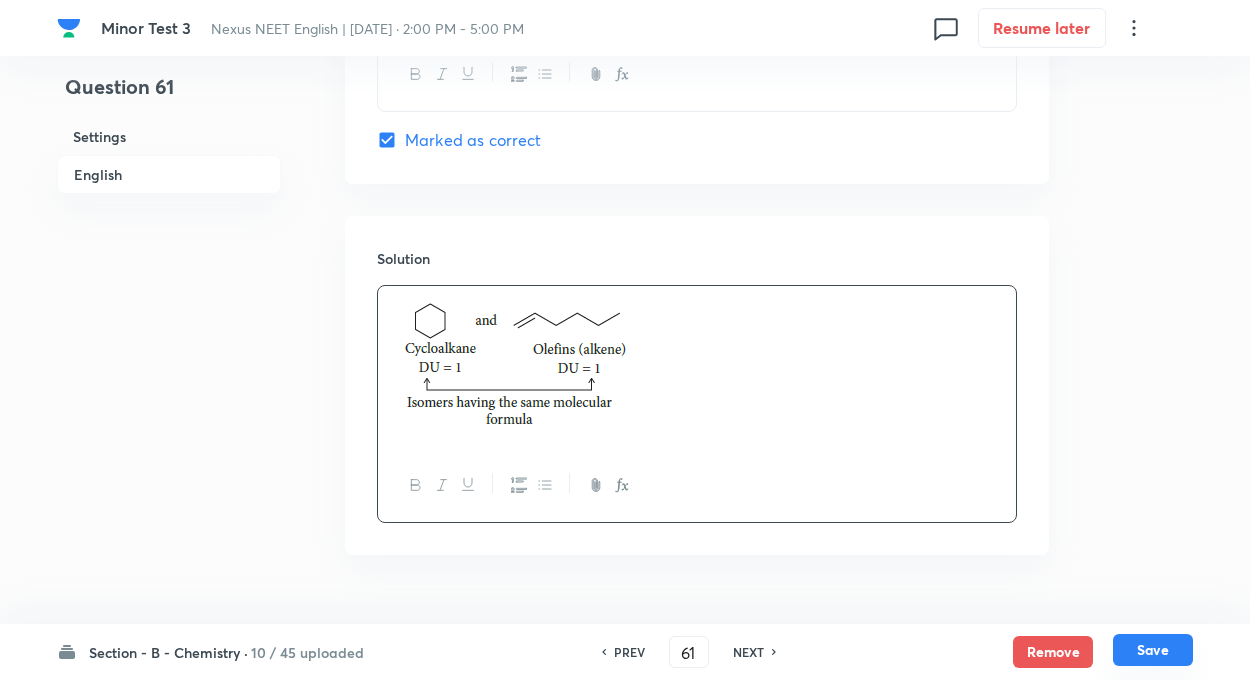 click on "Save" at bounding box center (1153, 650) 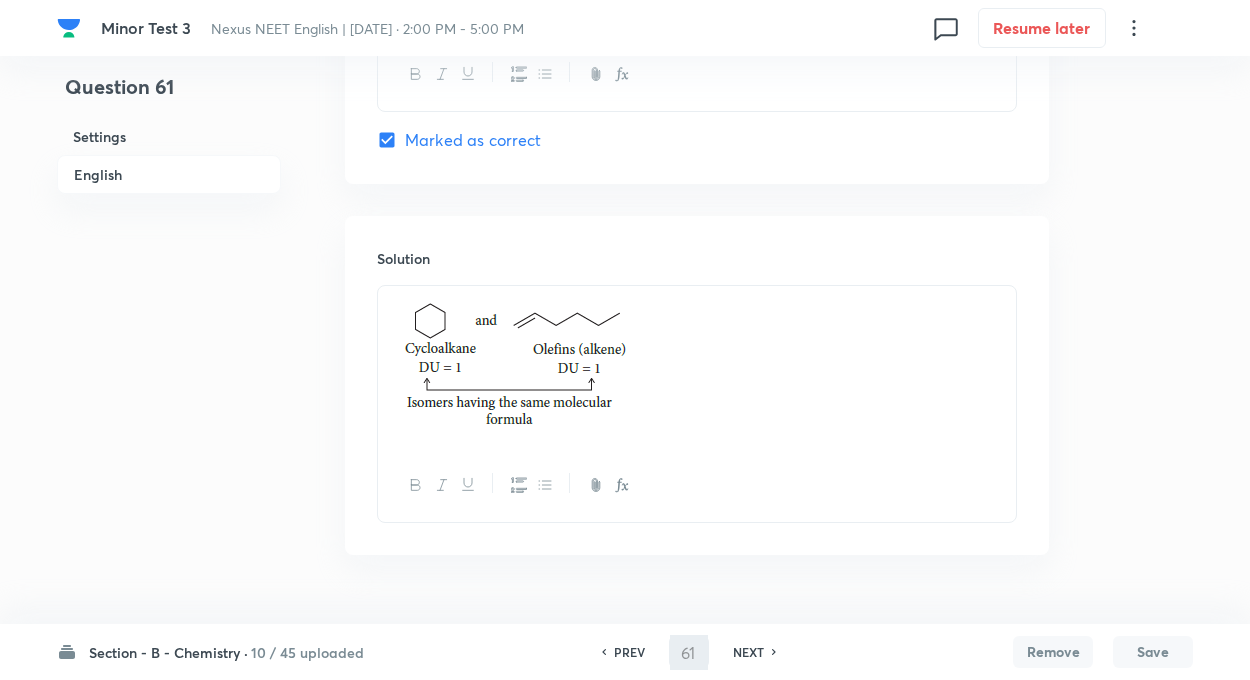 type on "62" 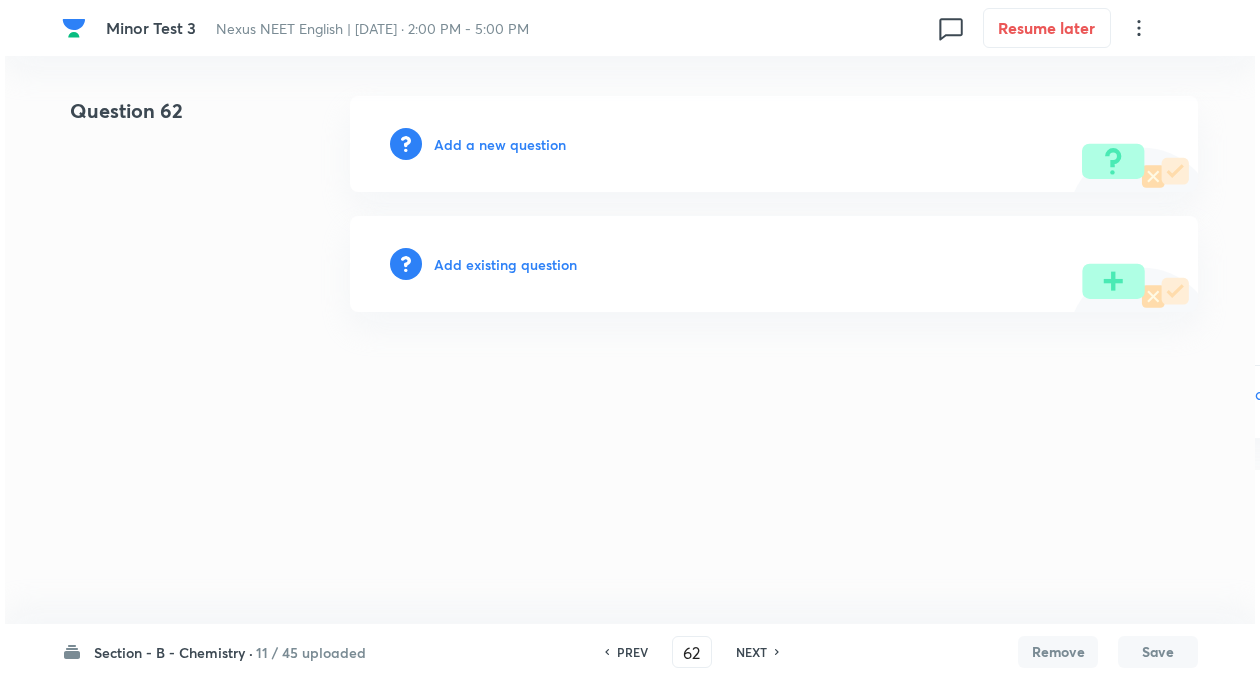 scroll, scrollTop: 0, scrollLeft: 0, axis: both 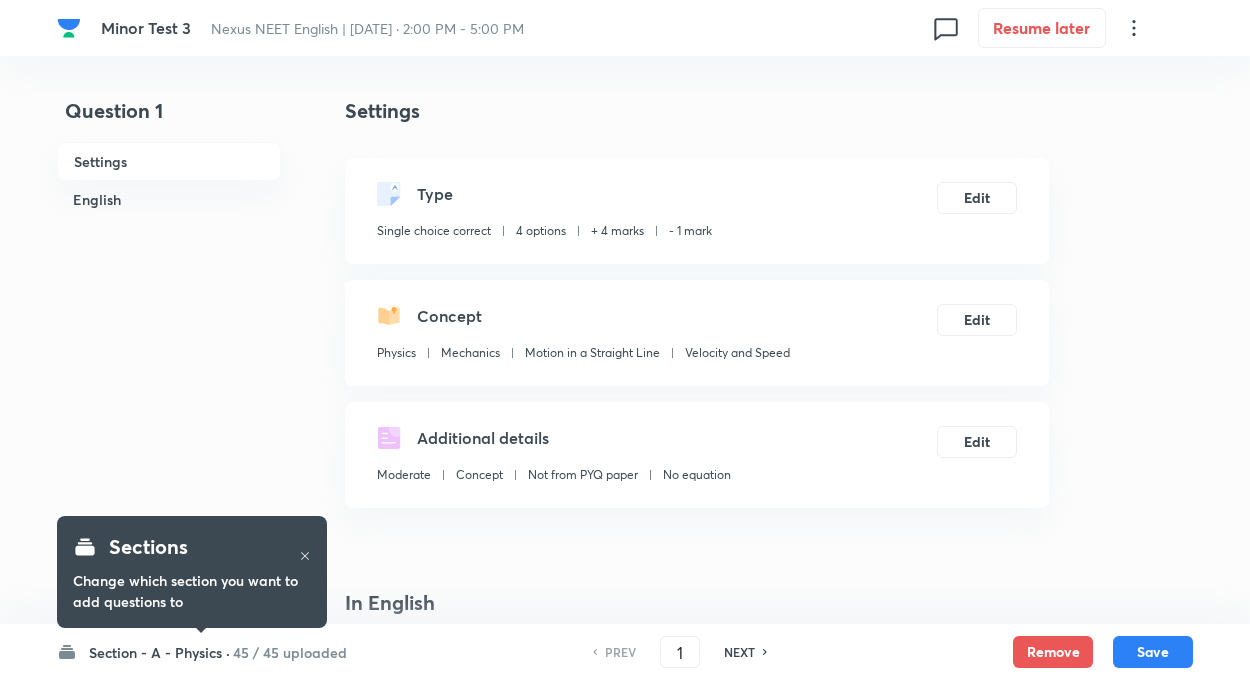 checkbox on "true" 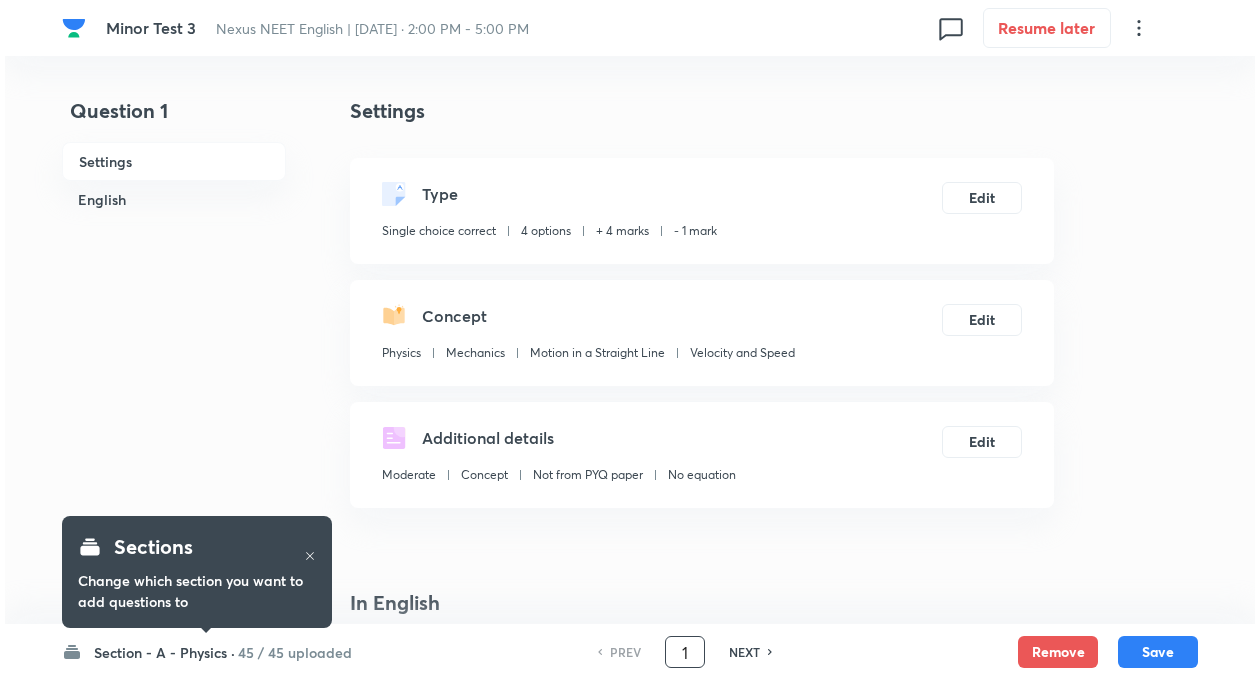scroll, scrollTop: 0, scrollLeft: 0, axis: both 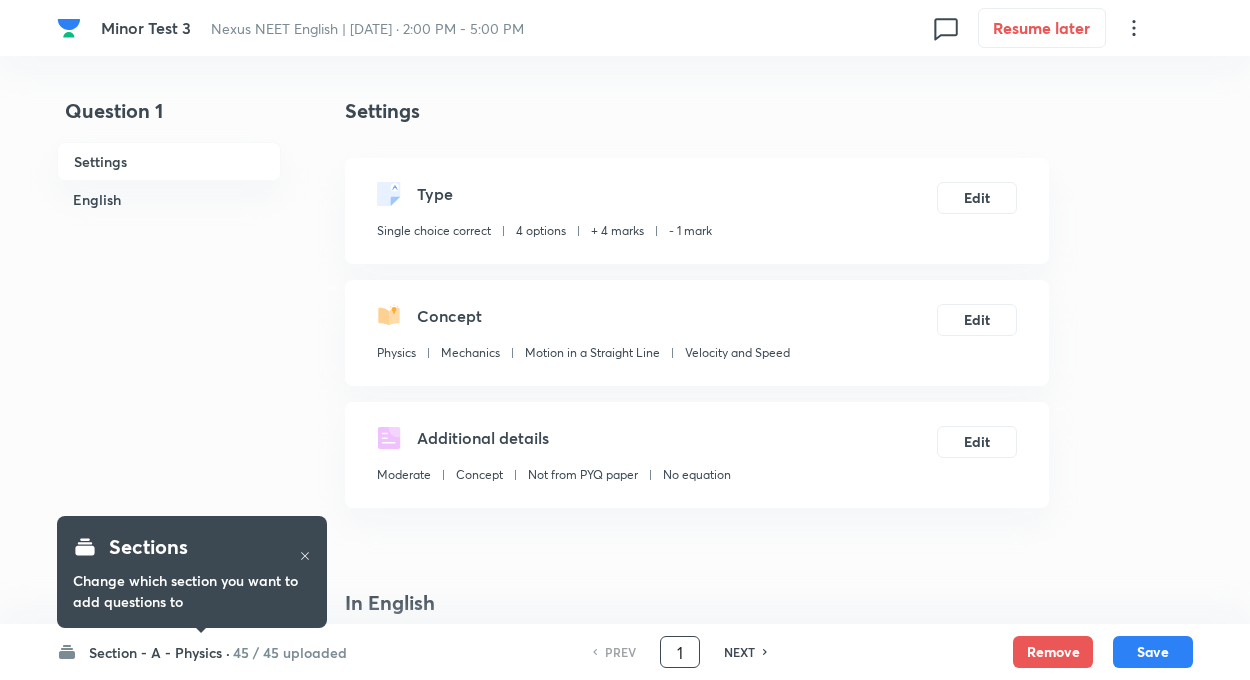 click on "1" at bounding box center [680, 652] 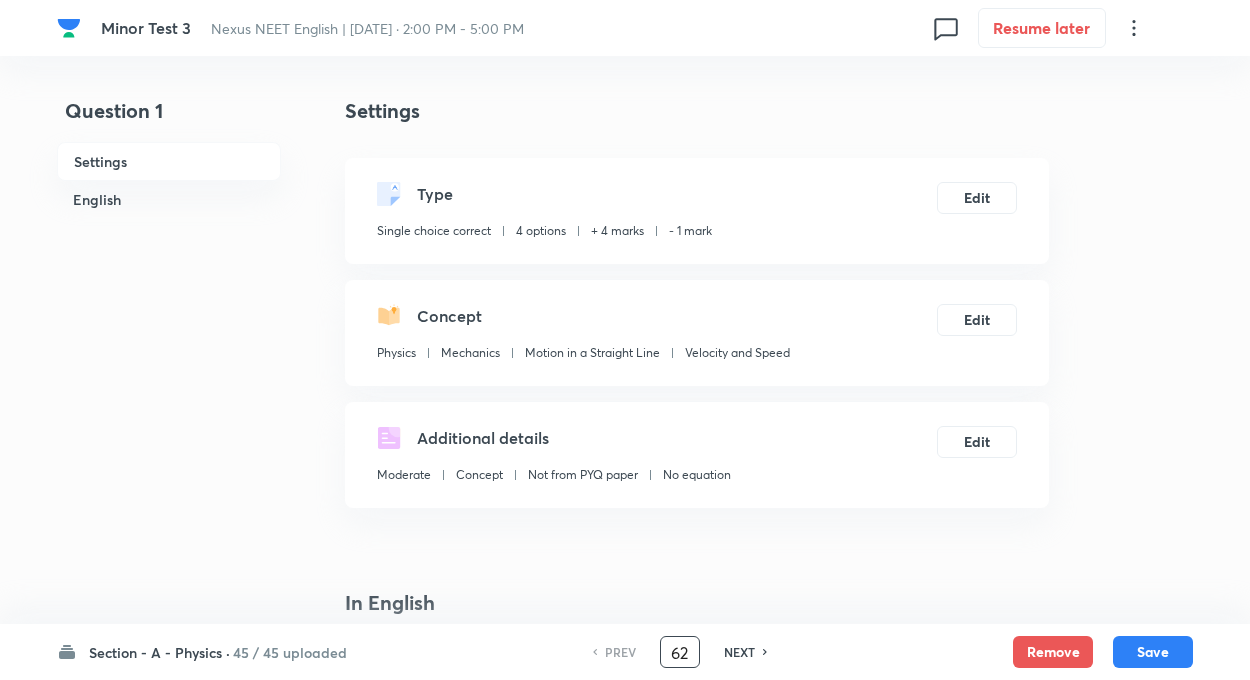 type on "62" 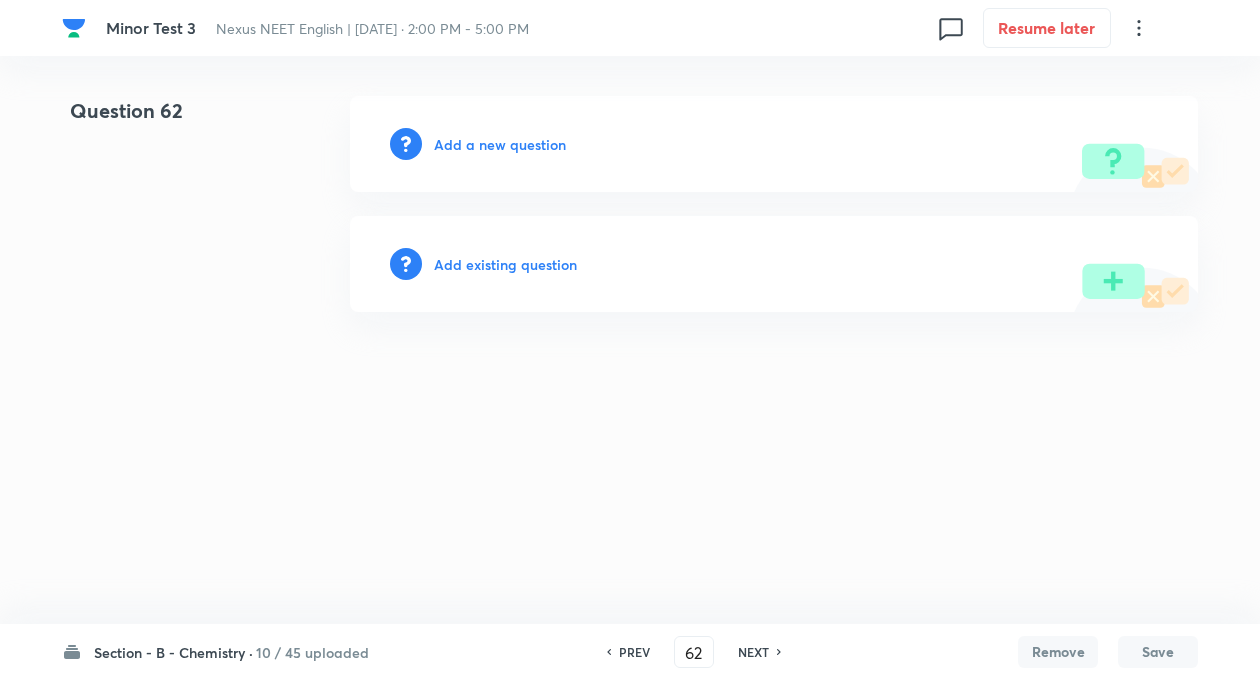 click on "Add a new question" at bounding box center [500, 144] 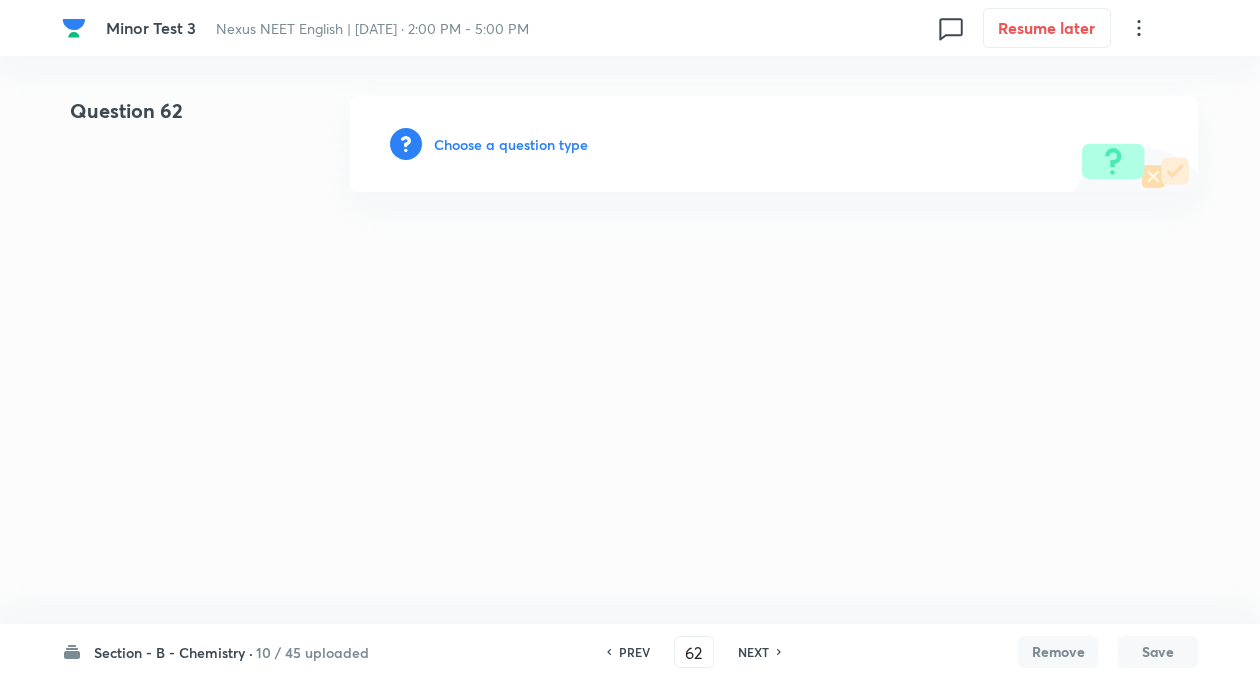 click on "Choose a question type" at bounding box center (511, 144) 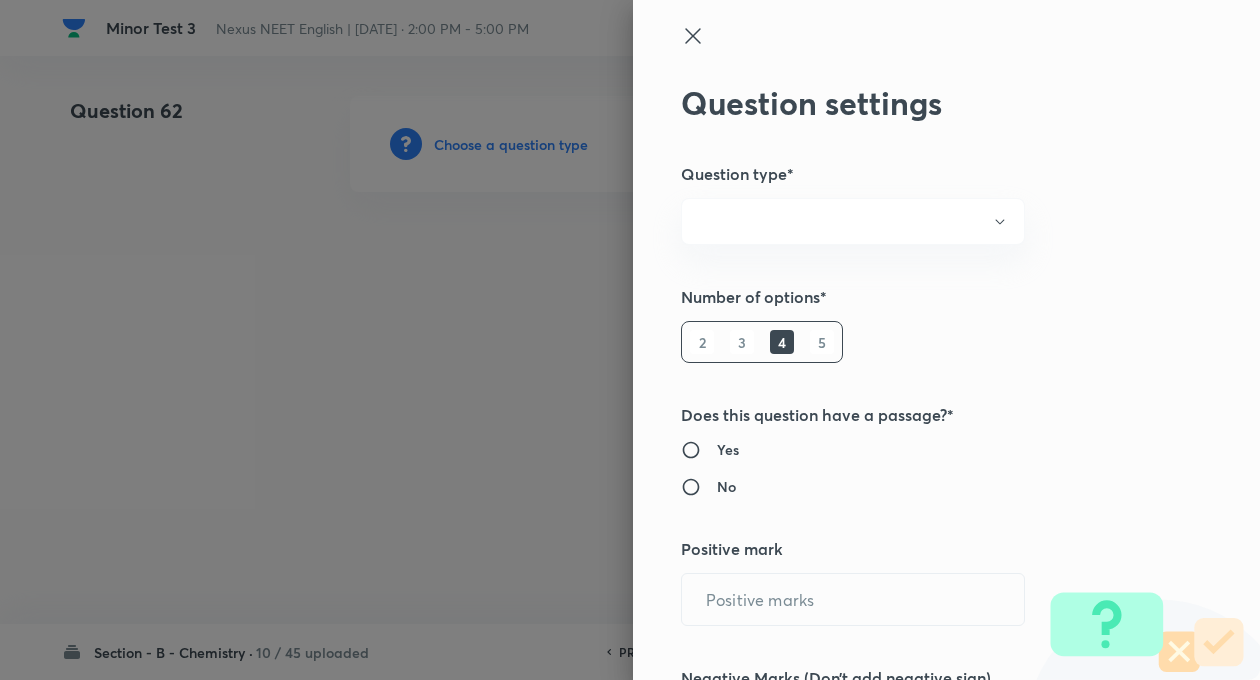 radio on "true" 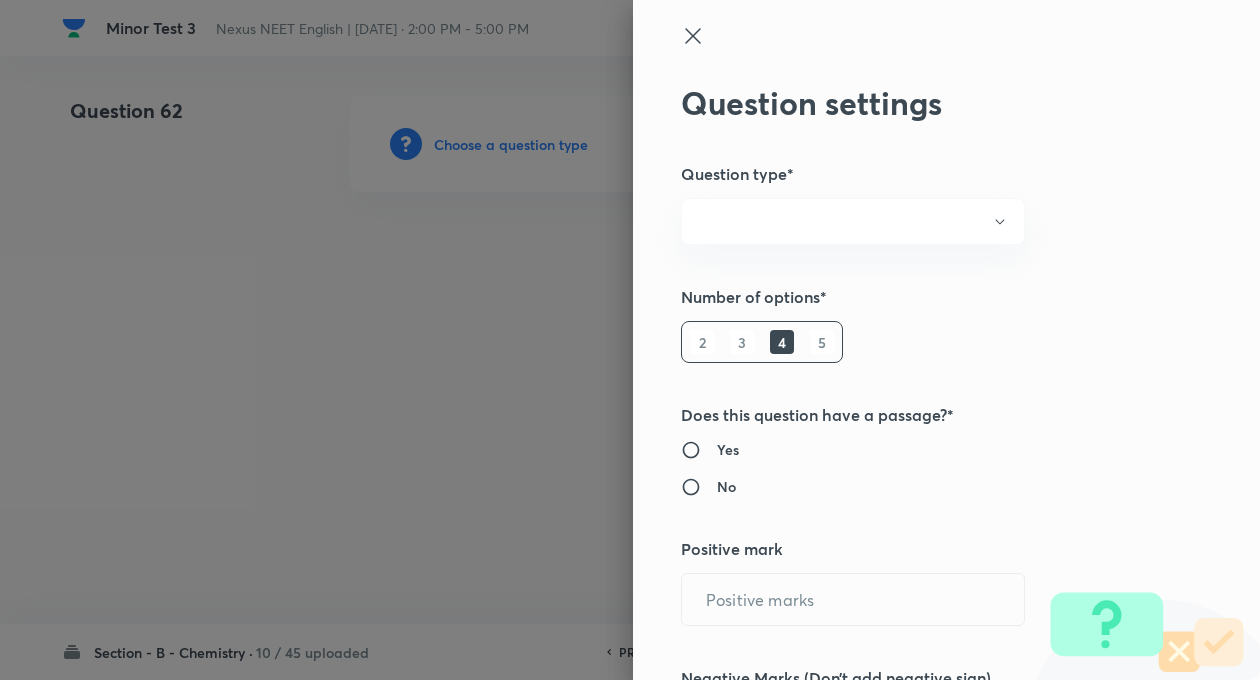 radio on "true" 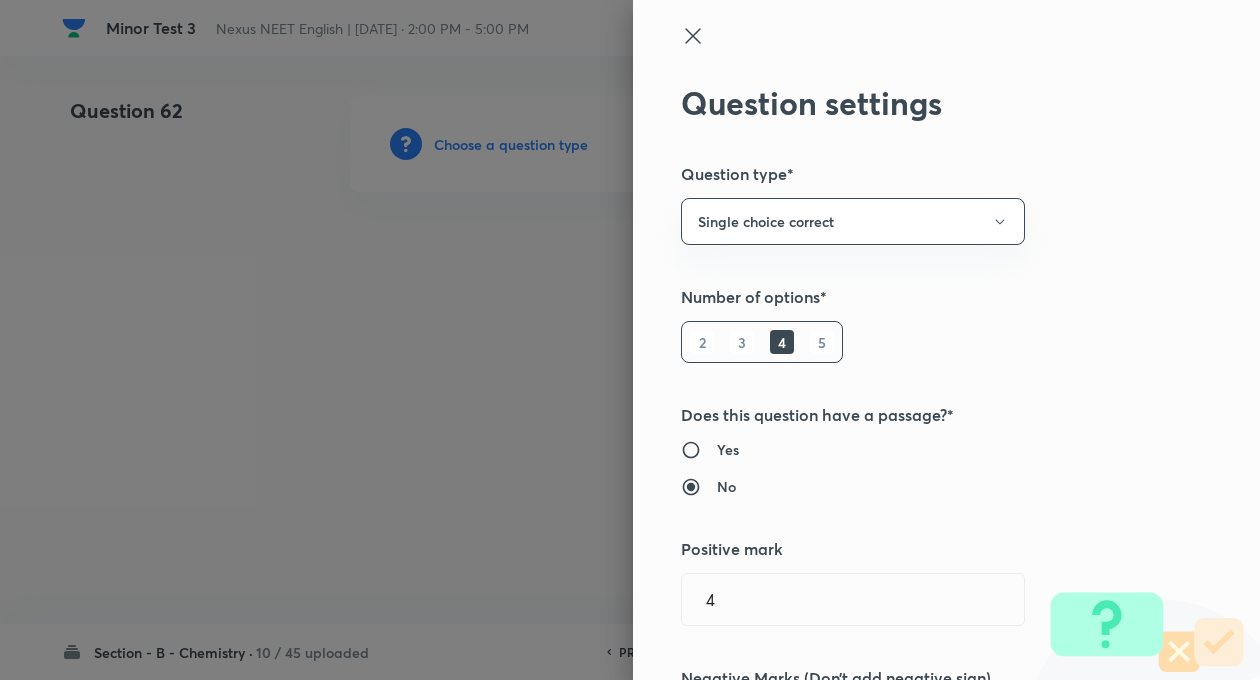 click on "Number of options*" at bounding box center [913, 297] 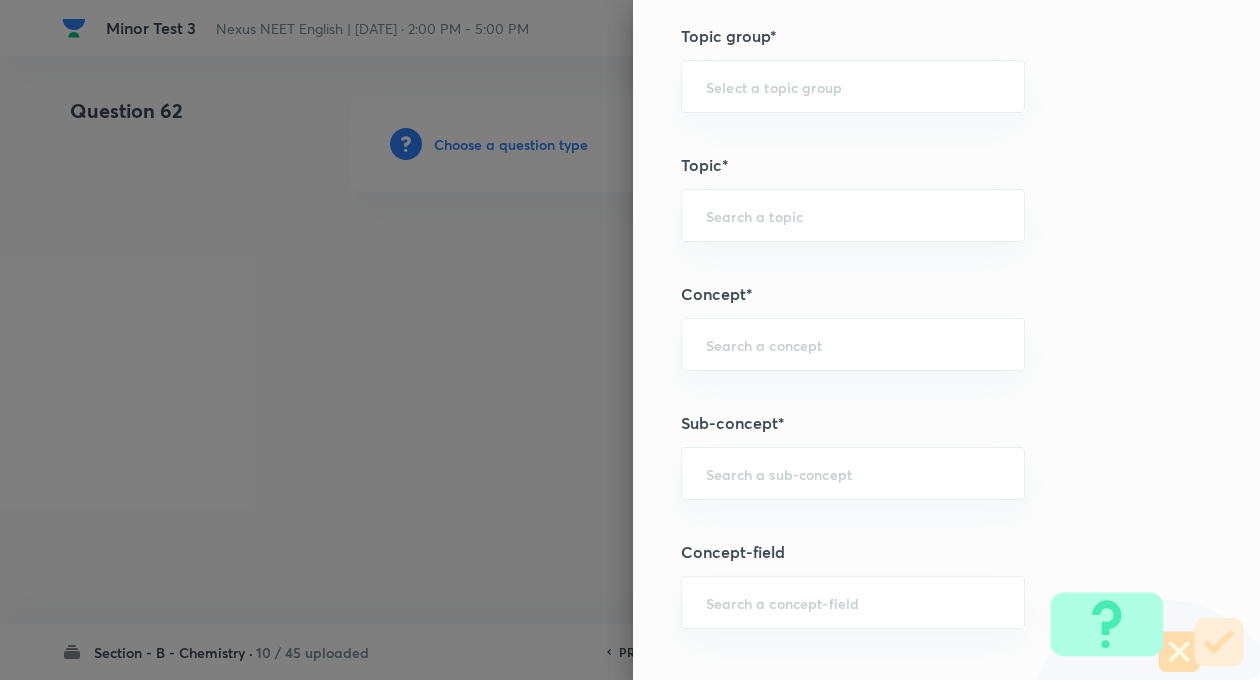 scroll, scrollTop: 920, scrollLeft: 0, axis: vertical 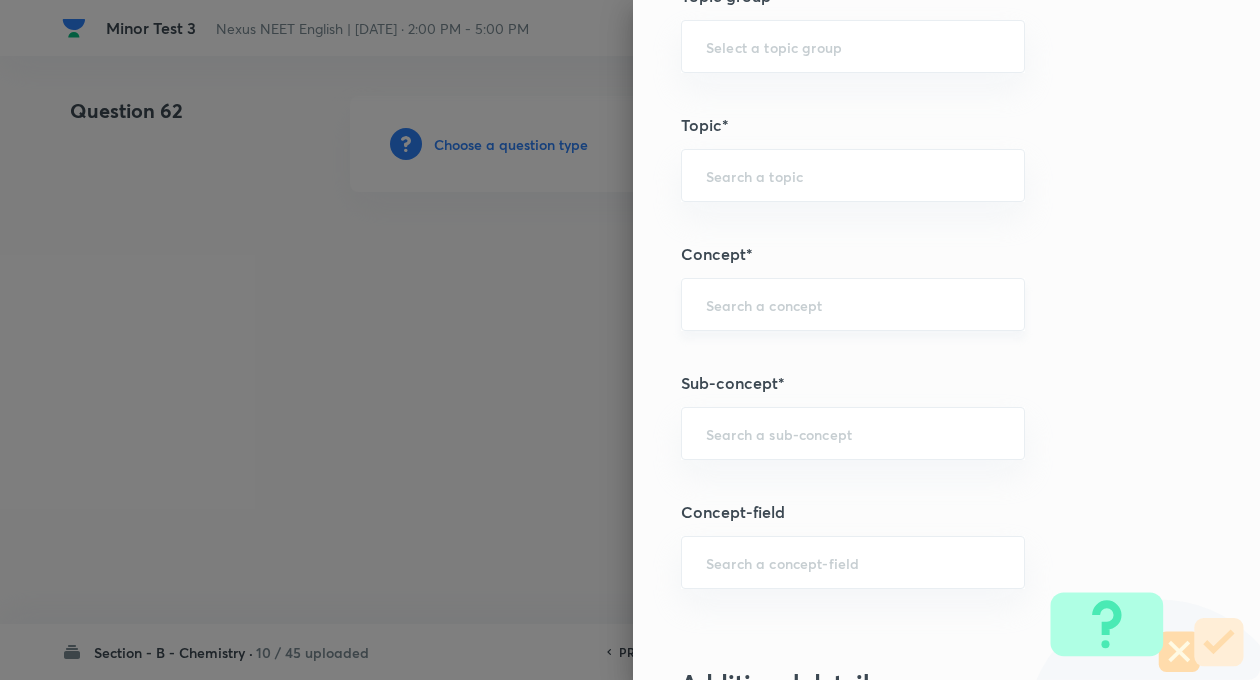 click at bounding box center [853, 304] 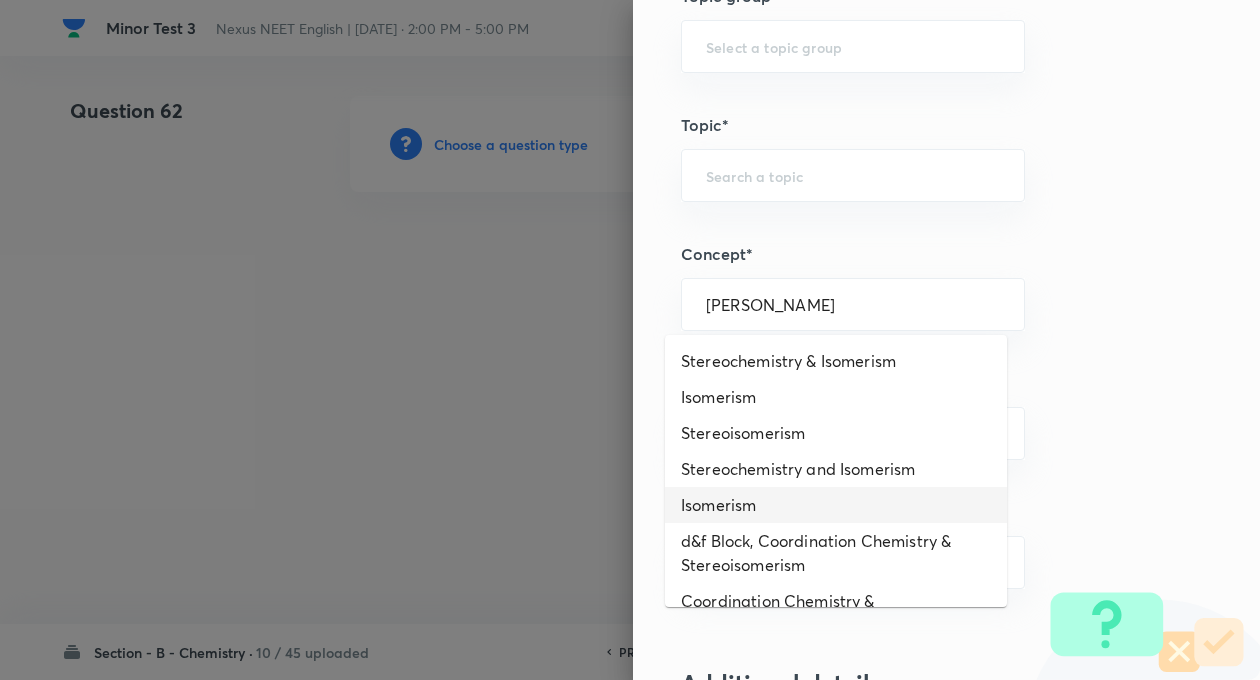 click on "Isomerism" at bounding box center (836, 505) 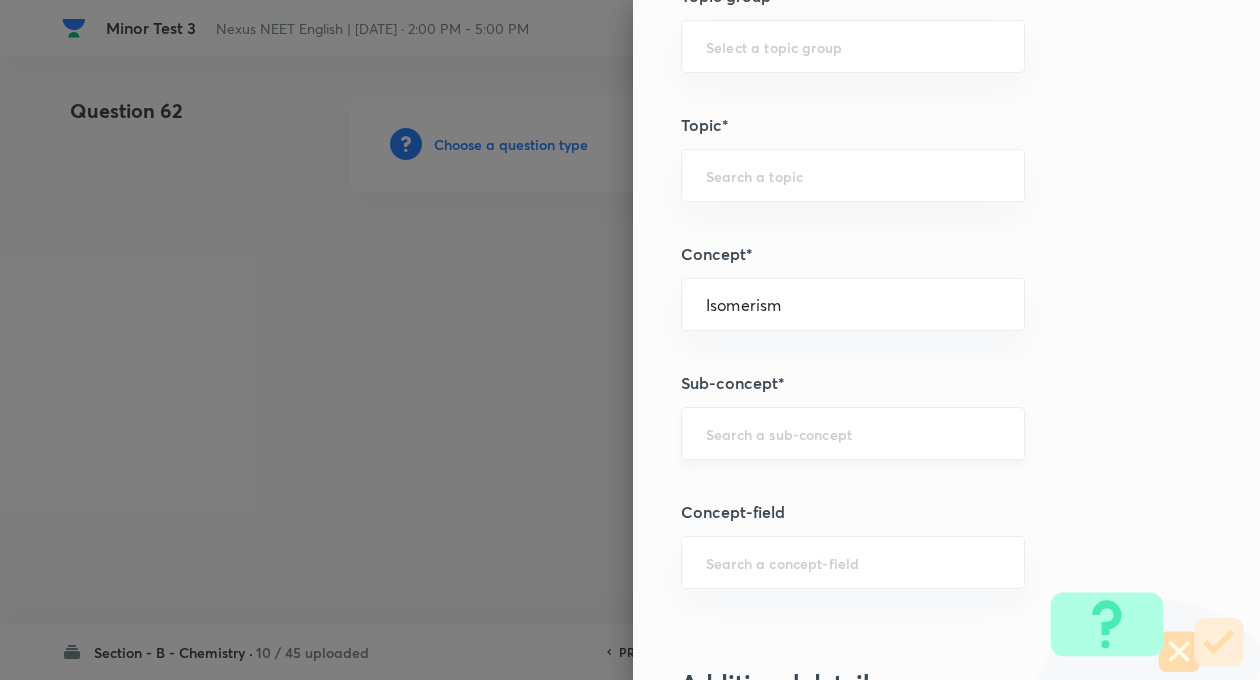 type on "Chemistry" 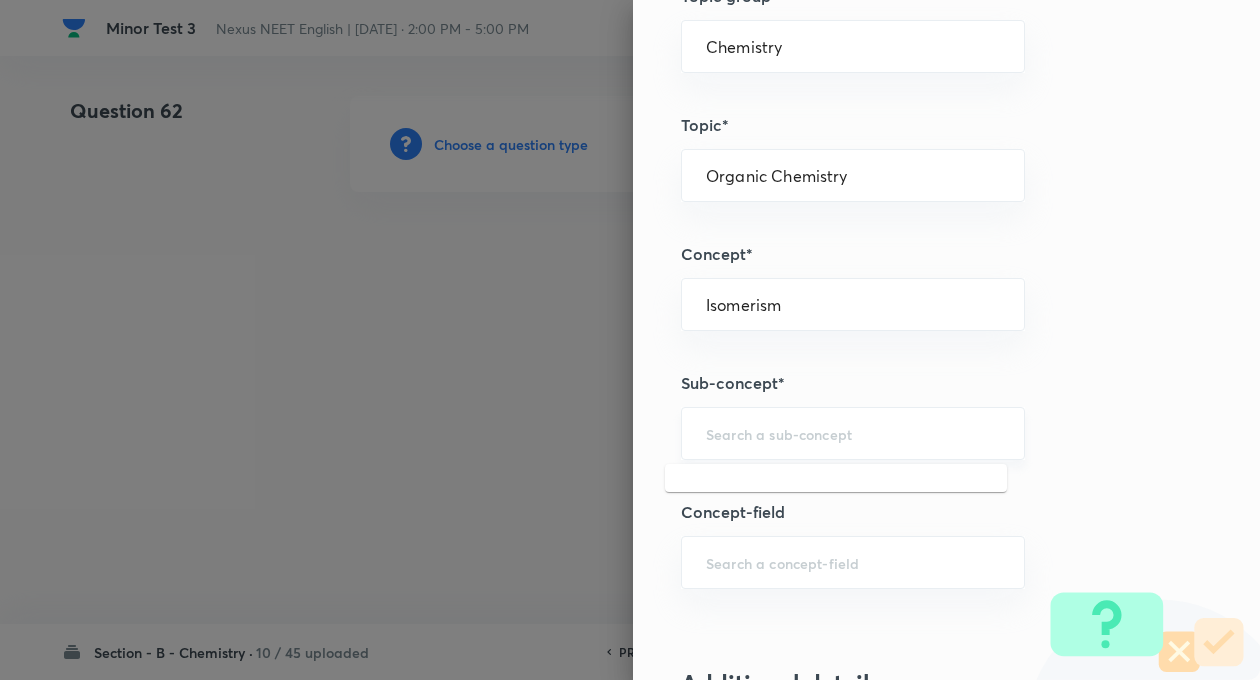 click at bounding box center [853, 433] 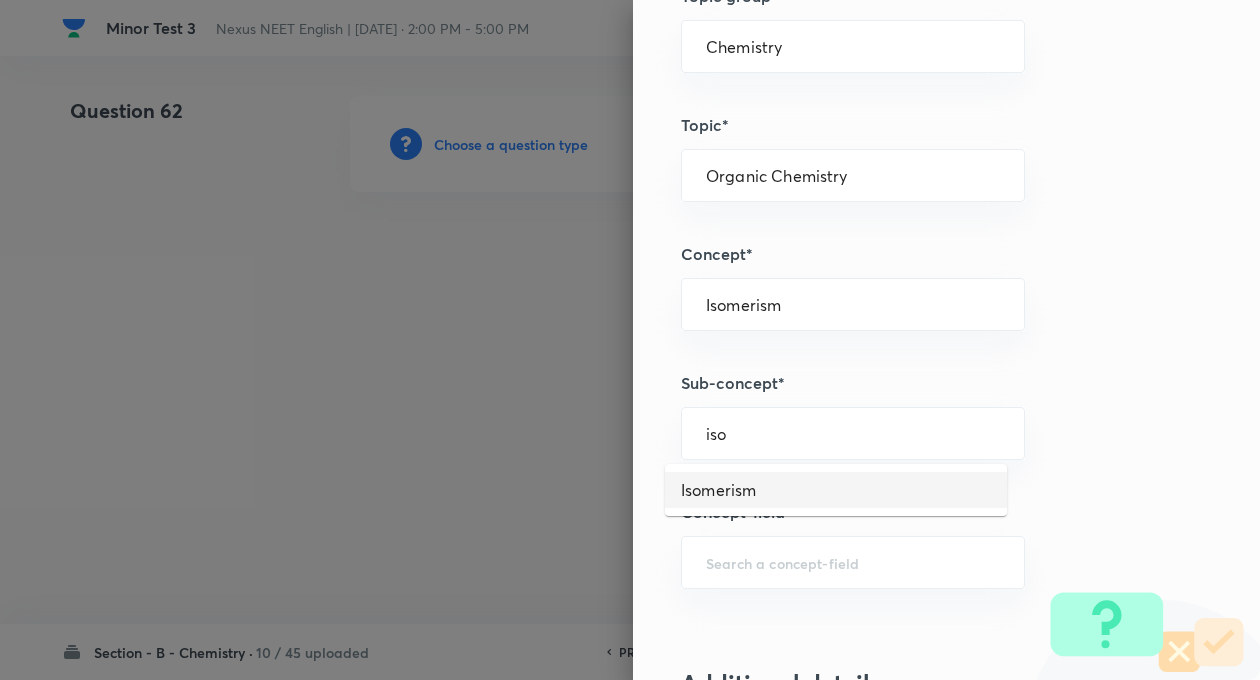 click on "Isomerism" at bounding box center (836, 490) 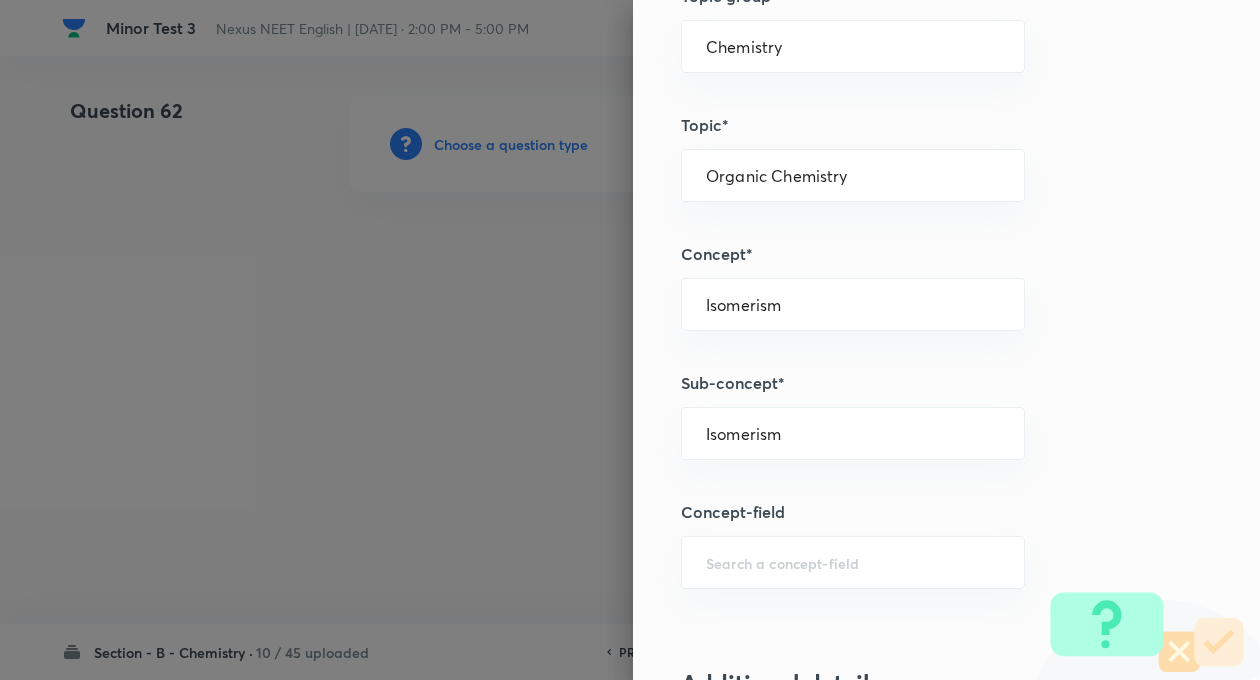 click on "Question settings Question type* Single choice correct Number of options* 2 3 4 5 Does this question have a passage?* Yes No Positive mark 4 ​ Negative Marks (Don’t add negative sign) 1 ​ Syllabus Topic group* Chemistry ​ Topic* Organic Chemistry ​ Concept* Isomerism ​ Sub-concept* Isomerism ​ Concept-field ​ Additional details Question Difficulty Very easy Easy Moderate Hard Very hard Question is based on Fact Numerical Concept Previous year question Yes No Does this question have equation? Yes No Verification status Is the question verified? *Select 'yes' only if a question is verified Yes No Save" at bounding box center (946, 340) 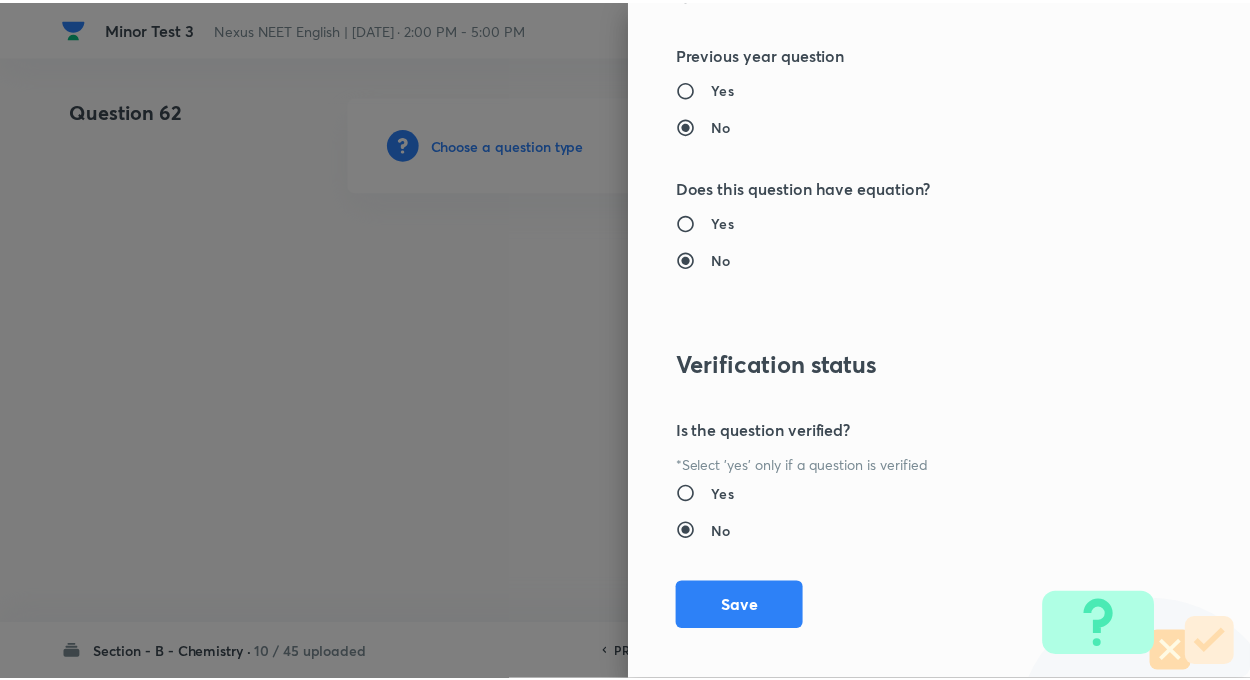 scroll, scrollTop: 2046, scrollLeft: 0, axis: vertical 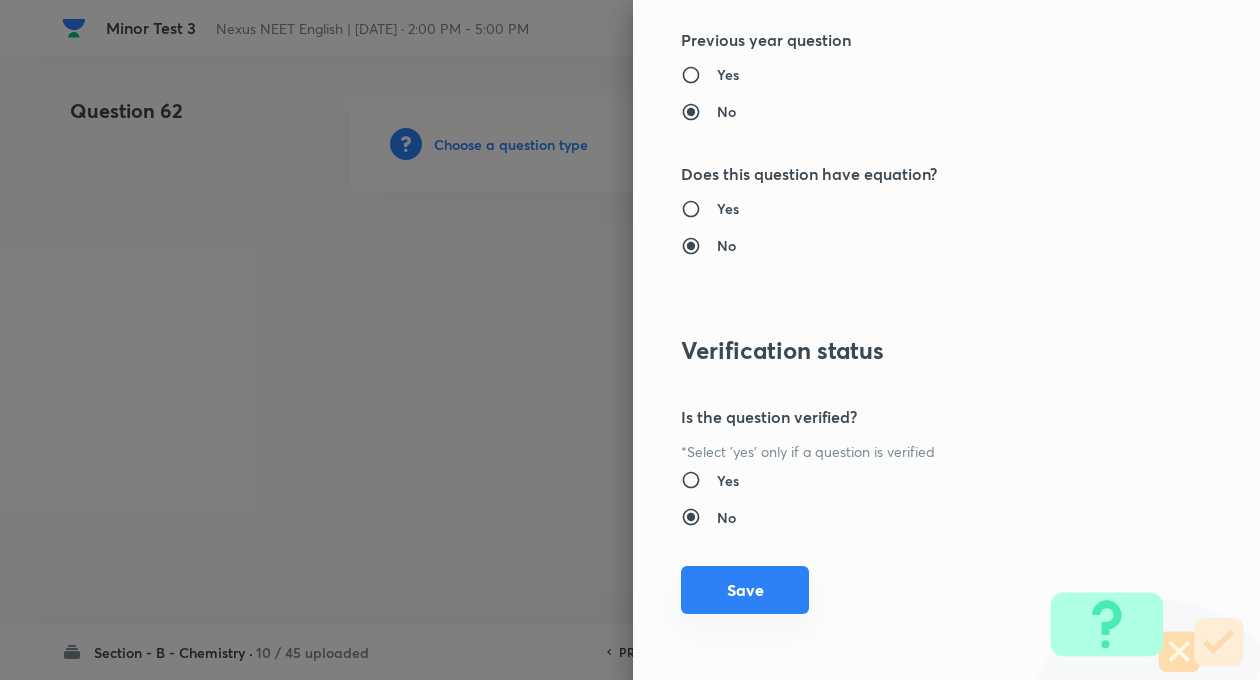 click on "Save" at bounding box center (745, 590) 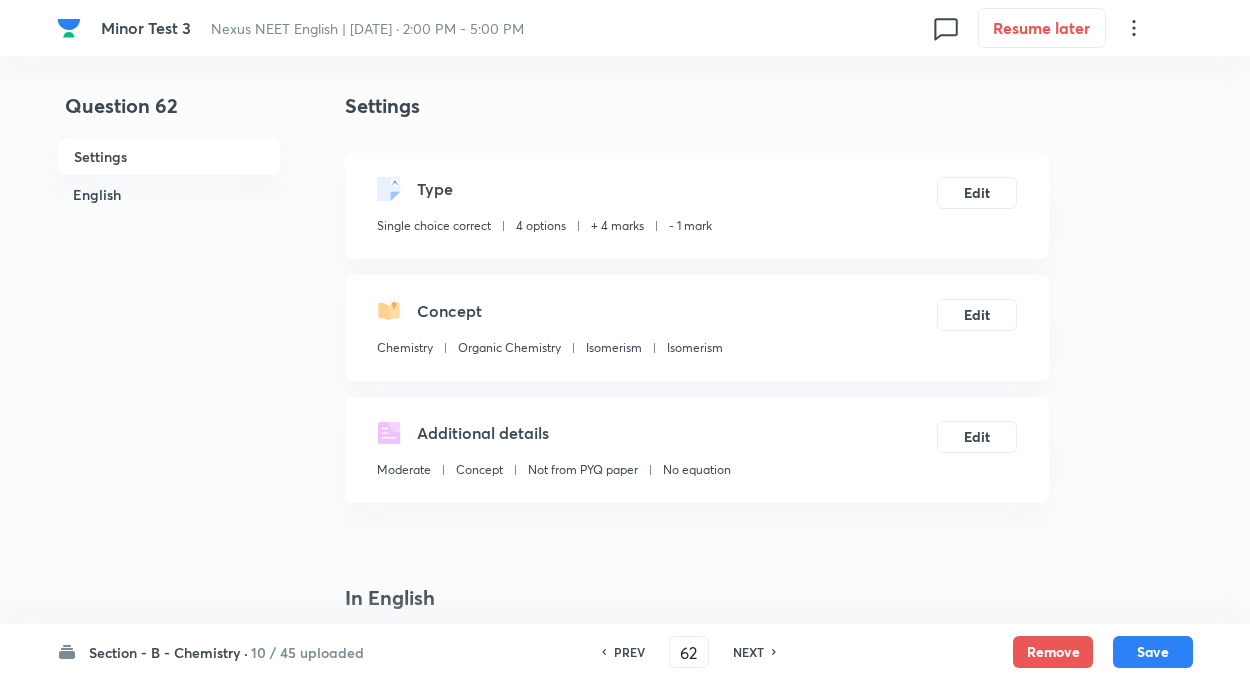 click on "Question 62 Settings English Settings Type Single choice correct 4 options + 4 marks - 1 mark Edit Concept Chemistry Organic Chemistry Isomerism Isomerism Edit Additional details Moderate Concept Not from PYQ paper No equation Edit In English Question Option A Mark as correct answer Option B [PERSON_NAME] as correct answer Option C [PERSON_NAME] as correct answer Option D Mark as correct answer Solution" at bounding box center [625, 1349] 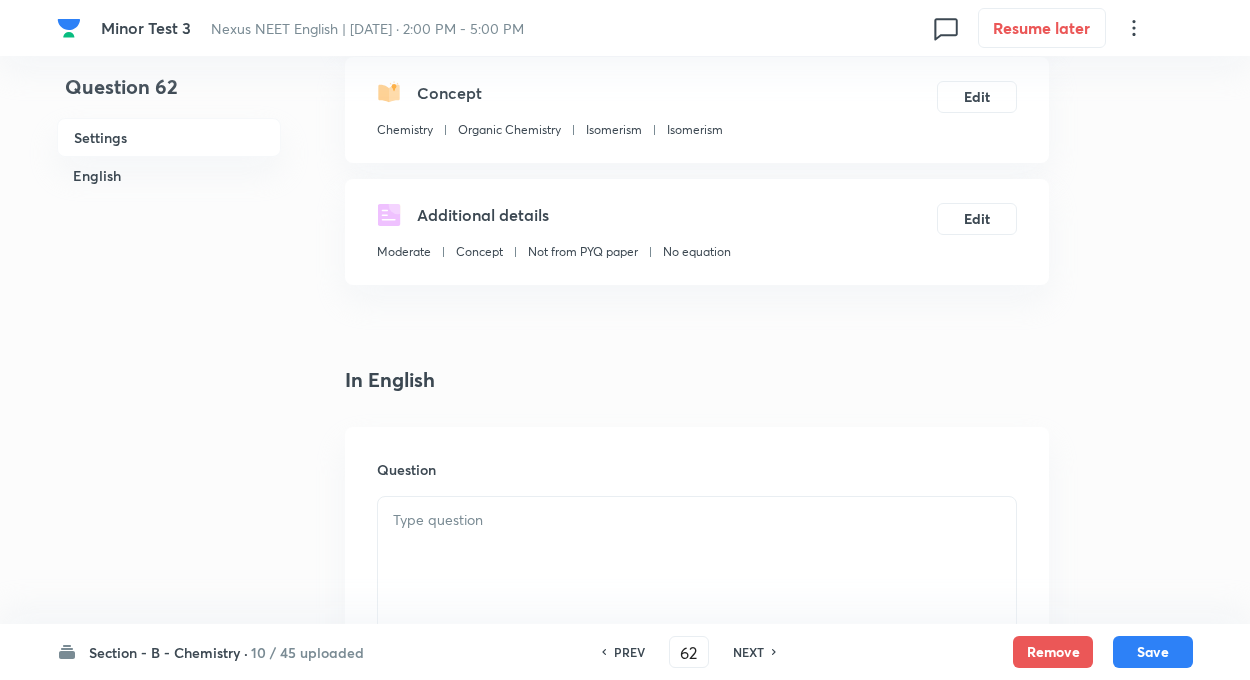 scroll, scrollTop: 440, scrollLeft: 0, axis: vertical 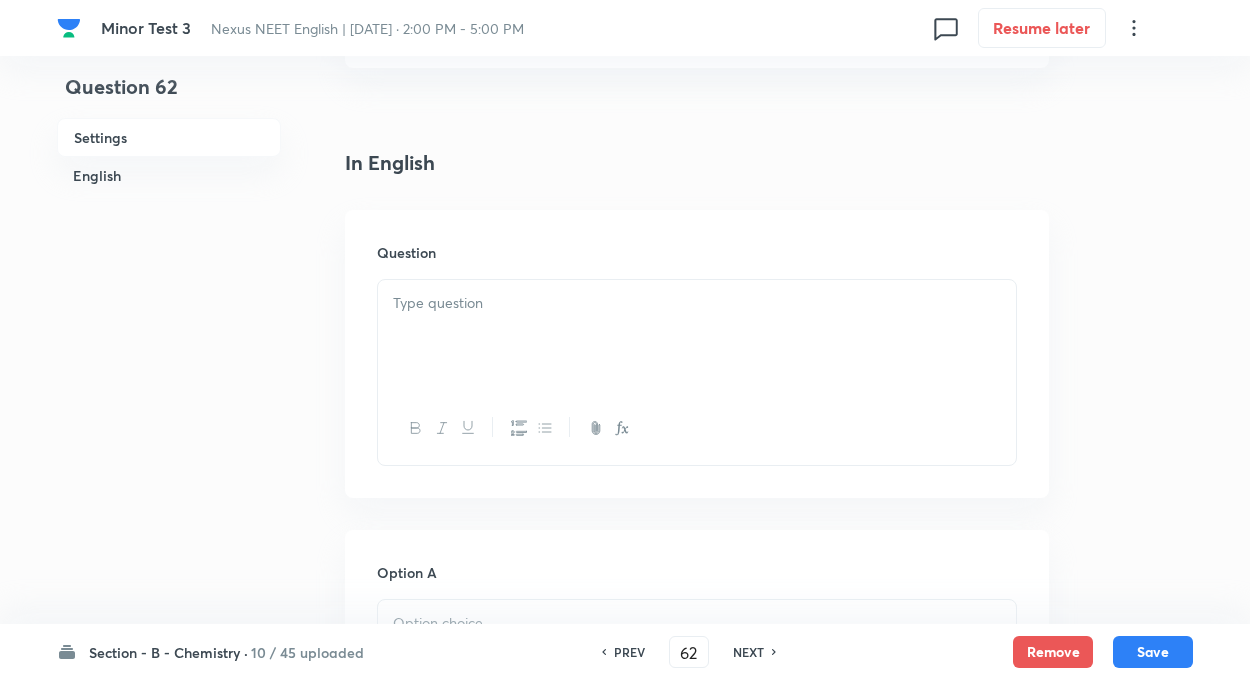 click on "Question" at bounding box center [697, 354] 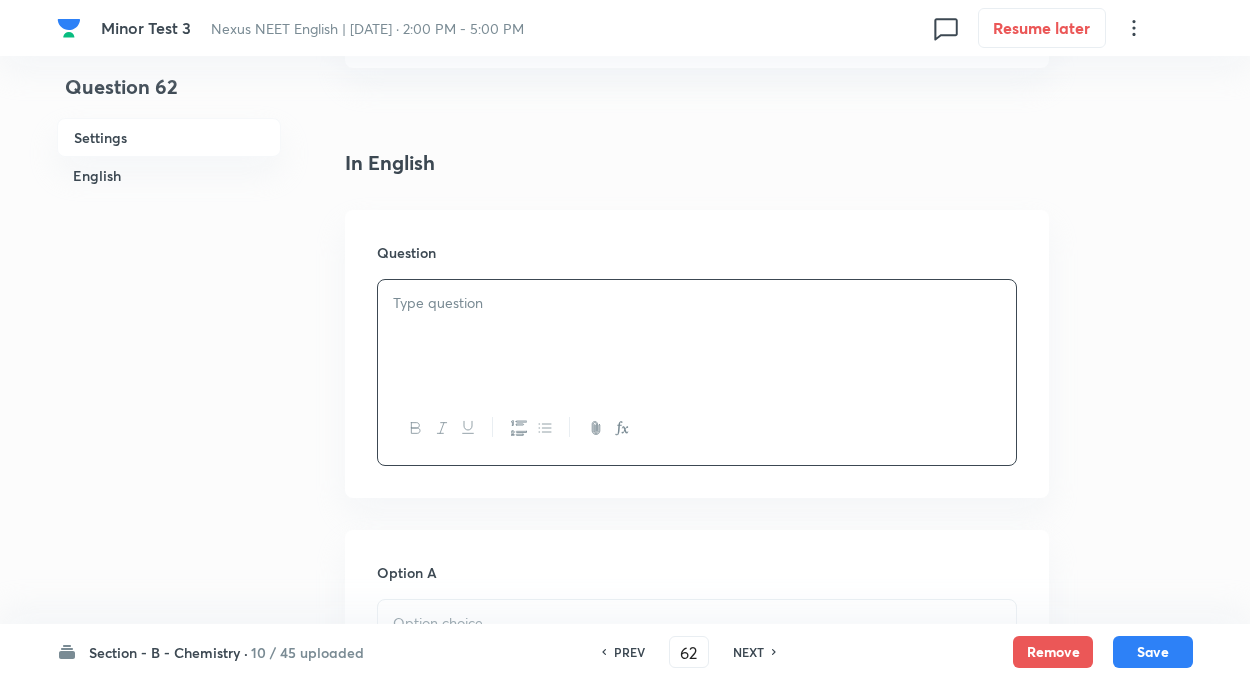 paste 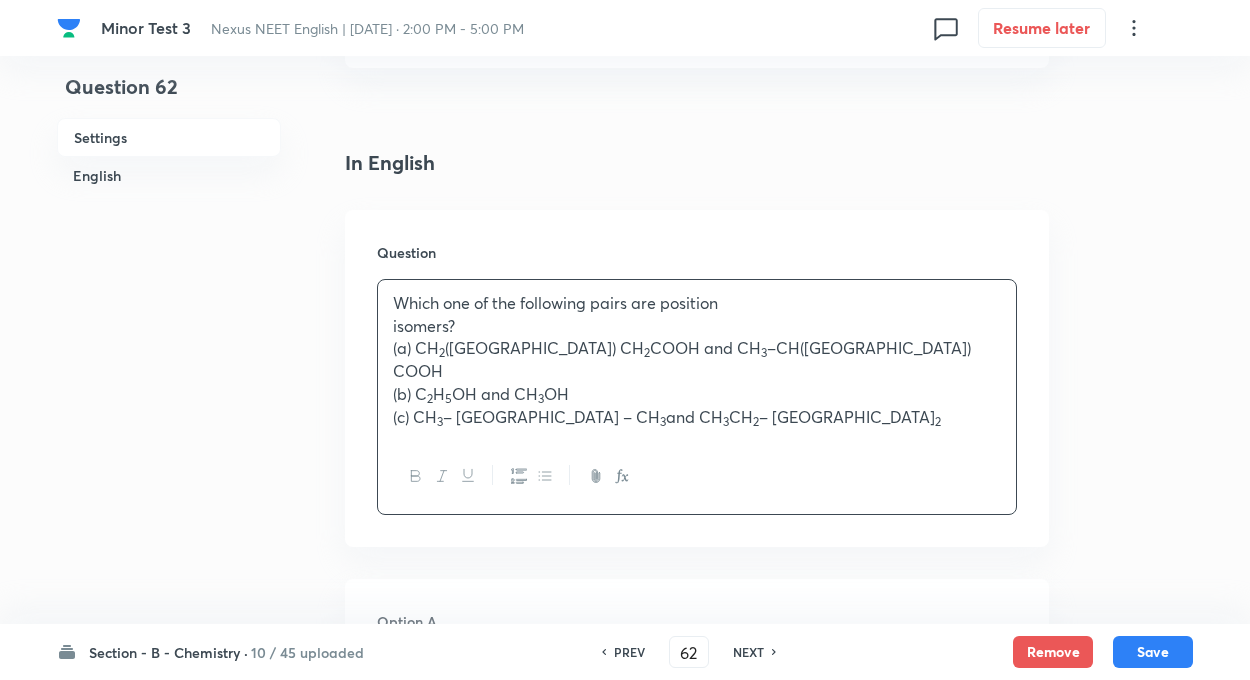 click on "Which one of the following pairs are position isomers? (a) CH 2  (OH) CH 2 COOH and CH 3 –CH(OH) COOH (b) C 2 H 5 OH and CH 3 OH (c) CH 3  – NH – CH 3 and CH 3 CH 2 – NH 2" at bounding box center [697, 360] 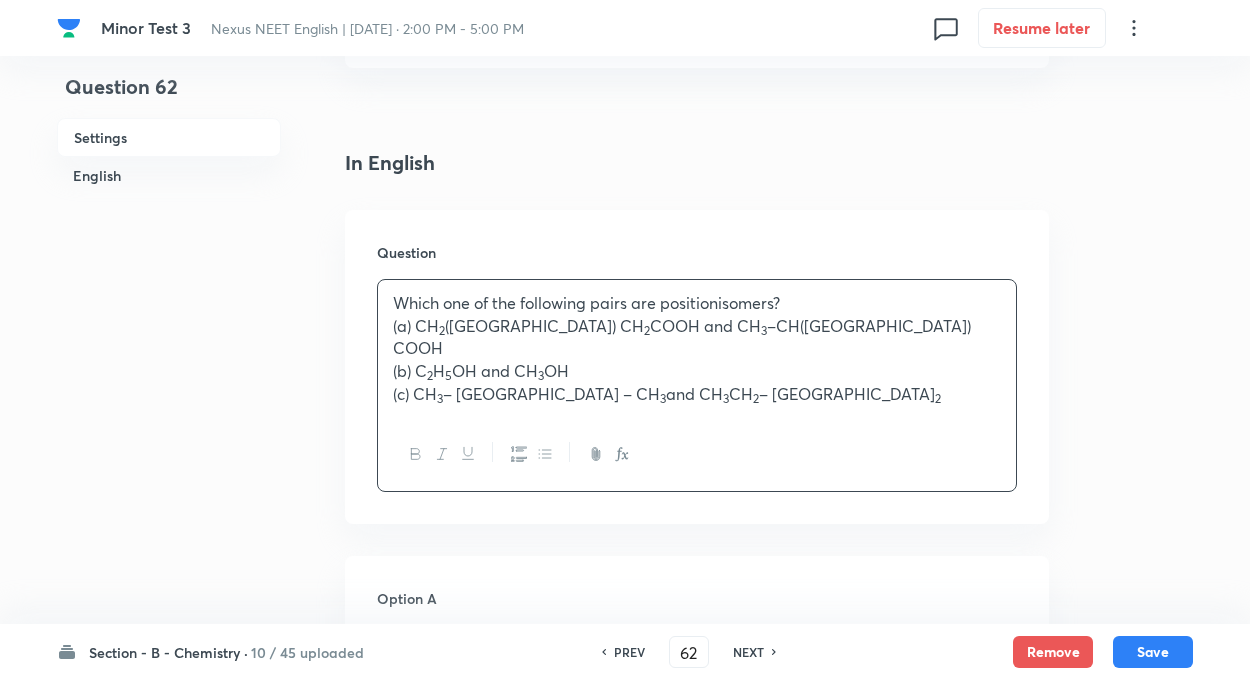 type 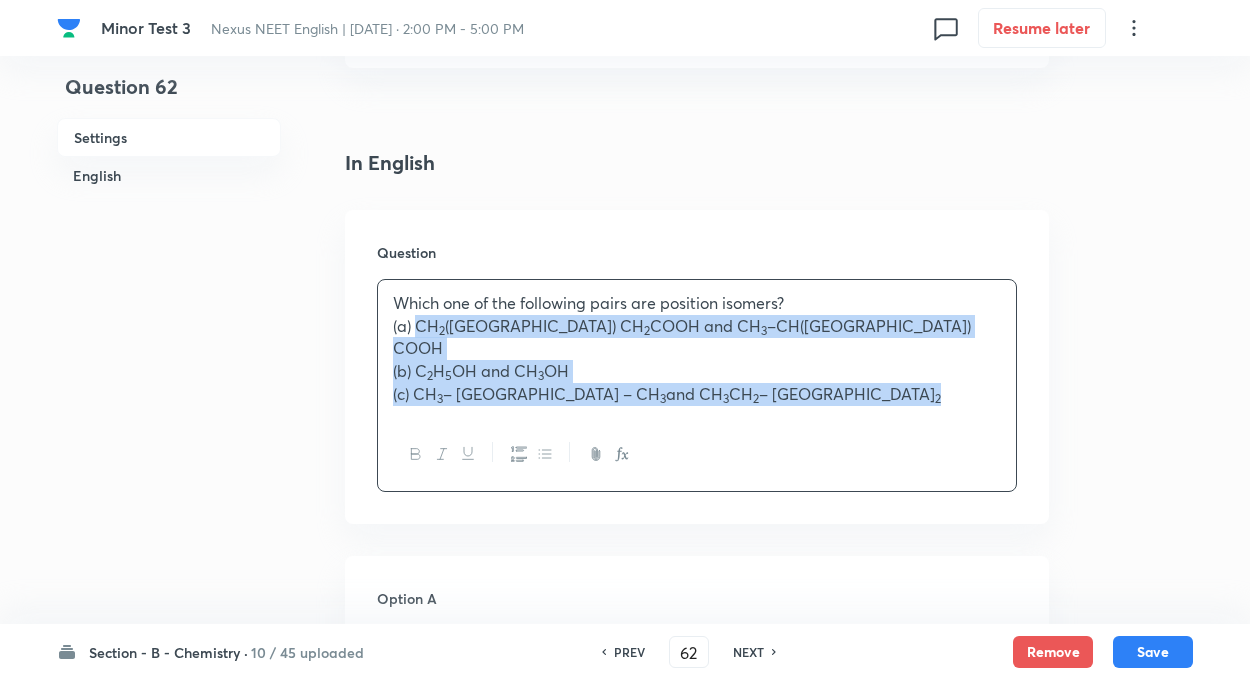 drag, startPoint x: 415, startPoint y: 327, endPoint x: 842, endPoint y: 491, distance: 457.4112 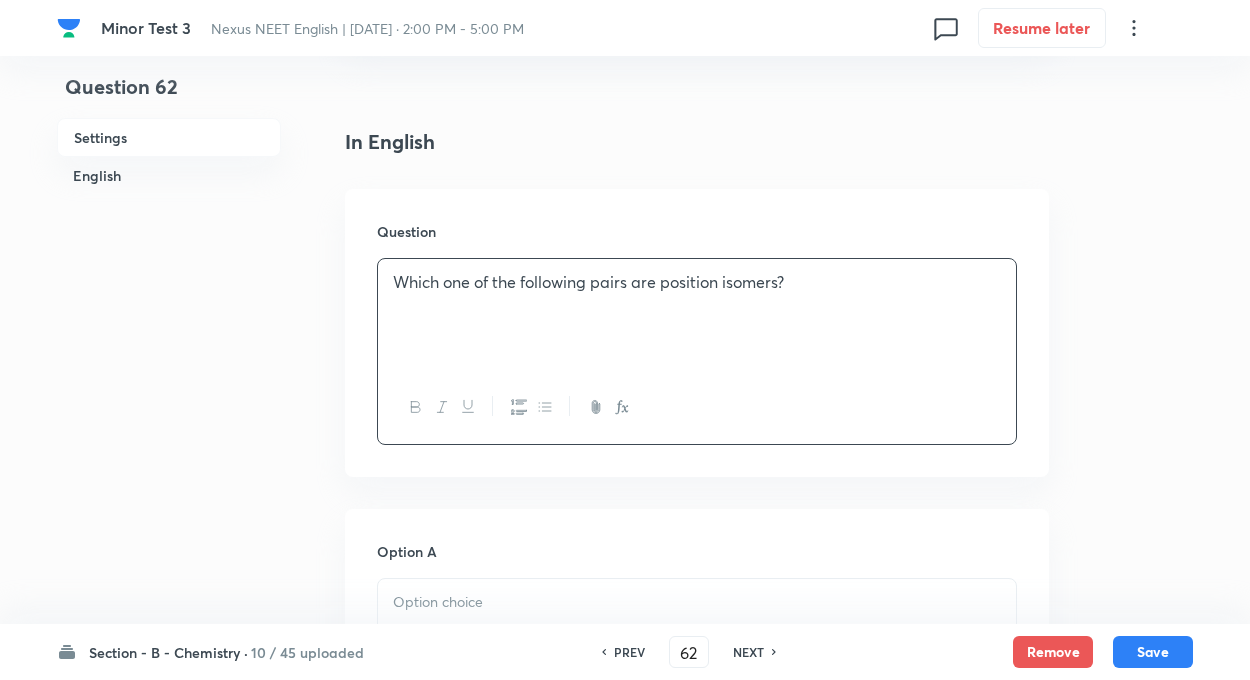 click on "Question 62 Settings English" at bounding box center [169, 893] 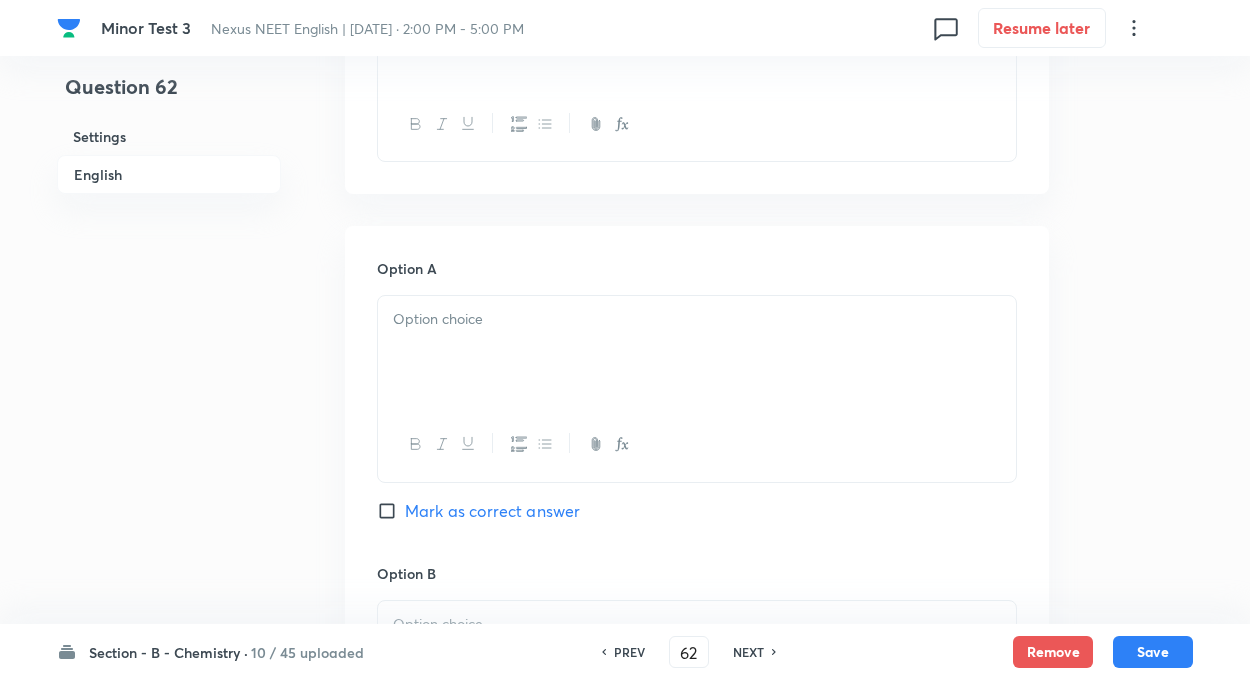 scroll, scrollTop: 760, scrollLeft: 0, axis: vertical 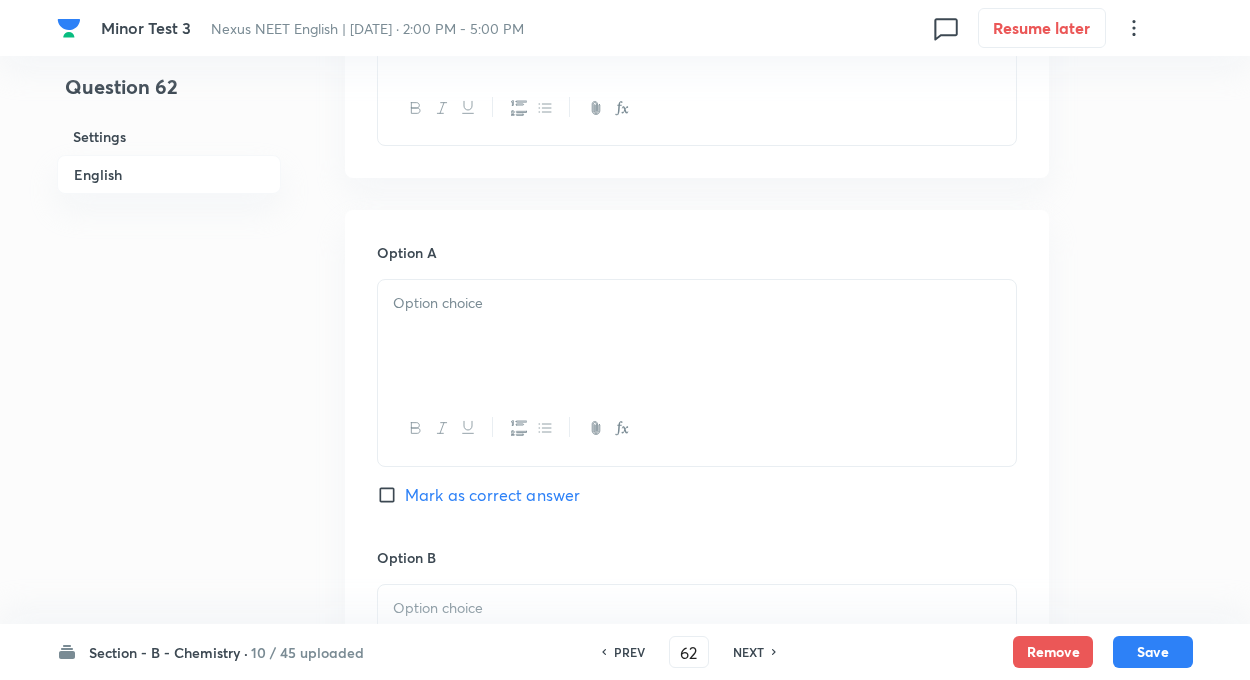click at bounding box center [697, 303] 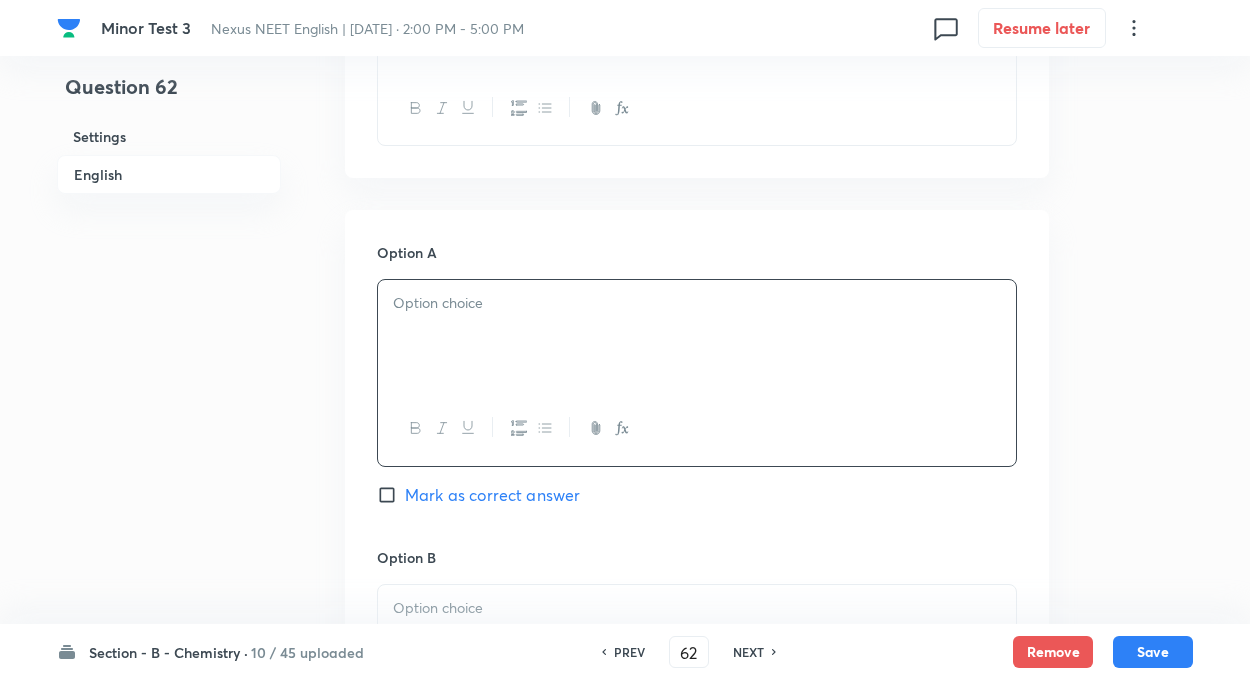 paste 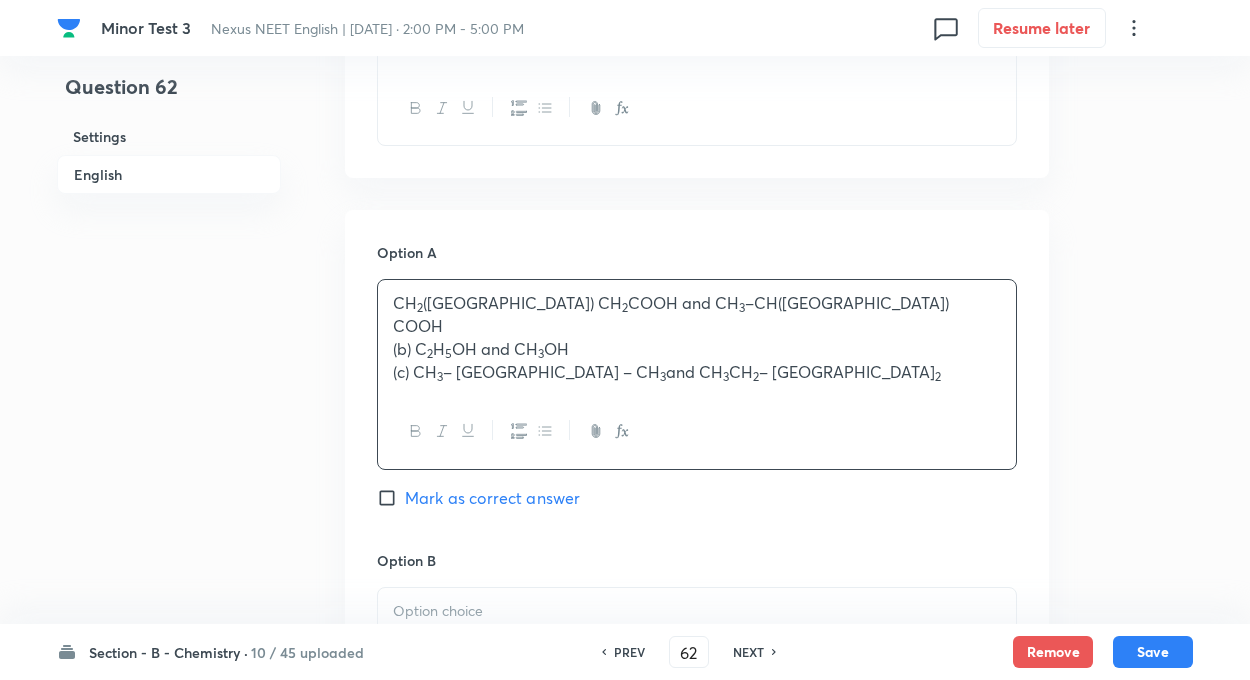 click on "CH 2  (OH) CH 2 COOH and CH 3 –CH(OH) COOH (b) C 2 H 5 OH and CH 3 OH (c) CH 3  – NH – CH 3 and CH 3 CH 2 – NH 2" at bounding box center (697, 337) 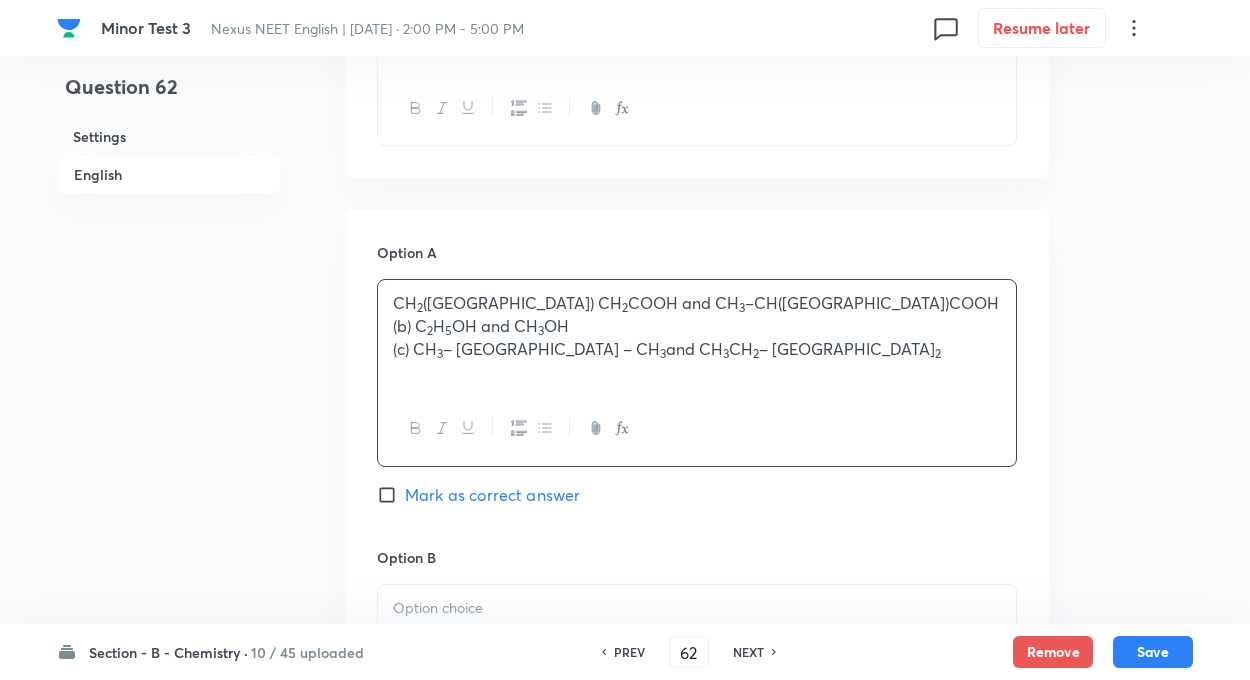 type 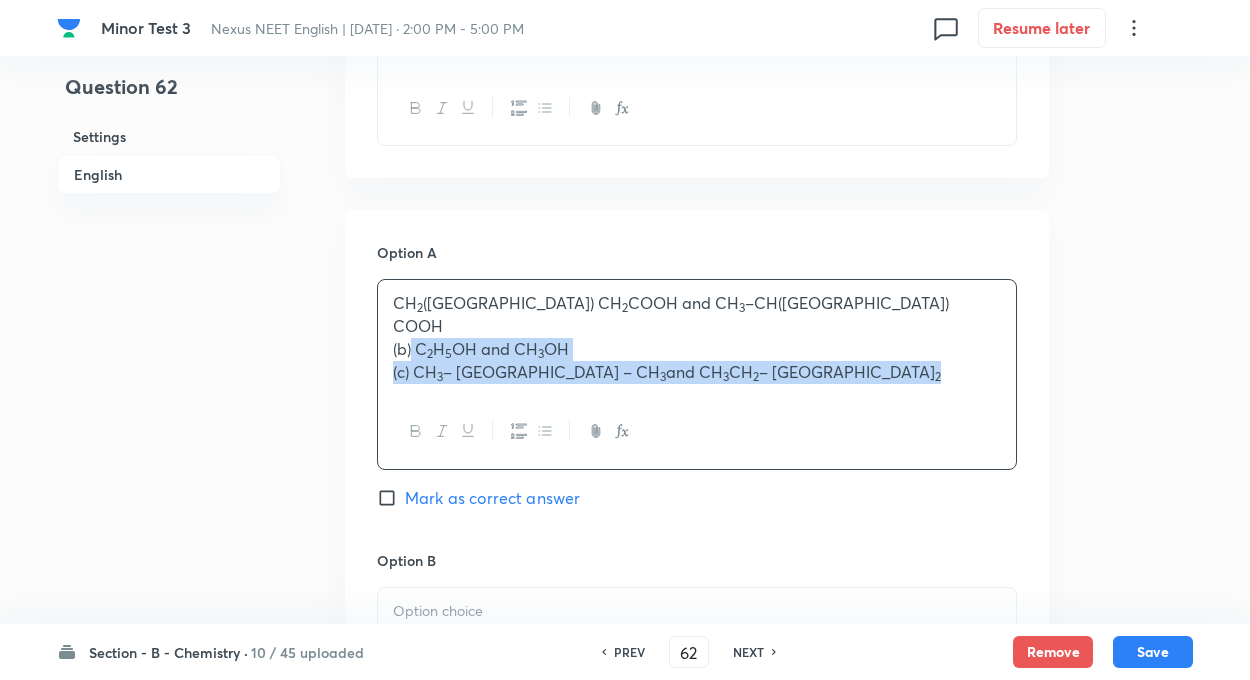 drag, startPoint x: 413, startPoint y: 327, endPoint x: 870, endPoint y: 459, distance: 475.6816 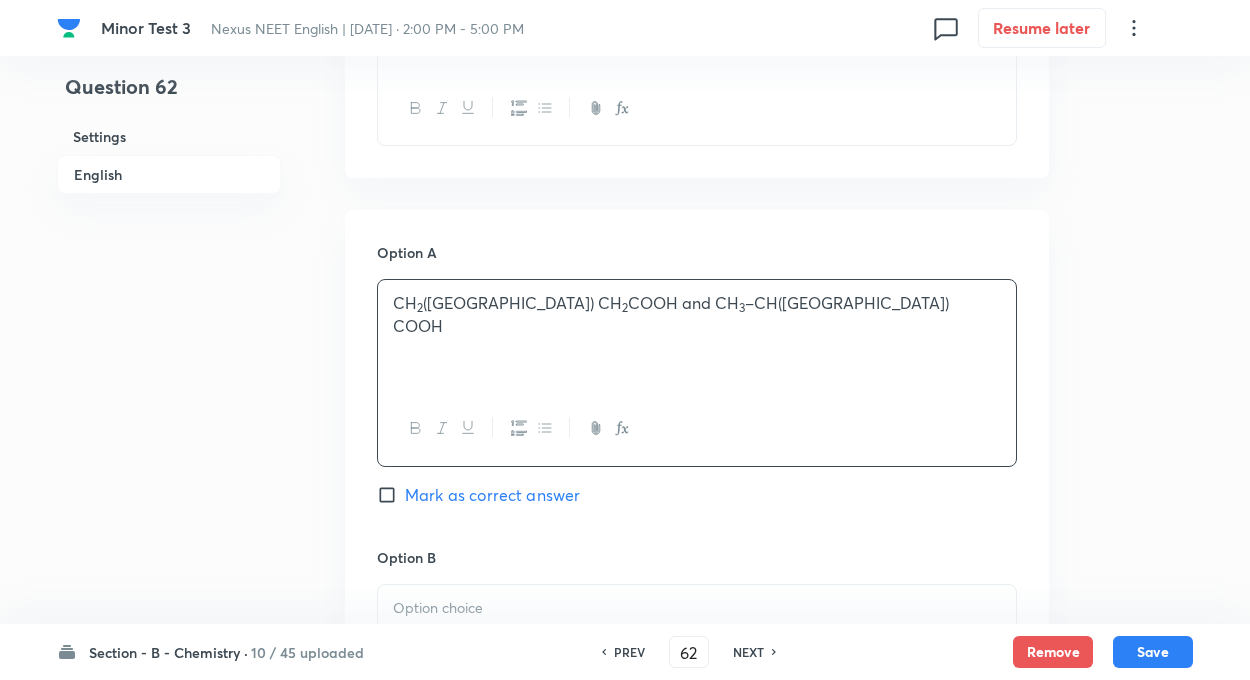 click on "Option A CH 2  (OH) CH 2 COOH and CH 3 –CH(OH) COOH Mark as correct answer Option B [PERSON_NAME] as correct answer Option C Mark as correct answer Option D Mark as correct answer" at bounding box center [697, 831] 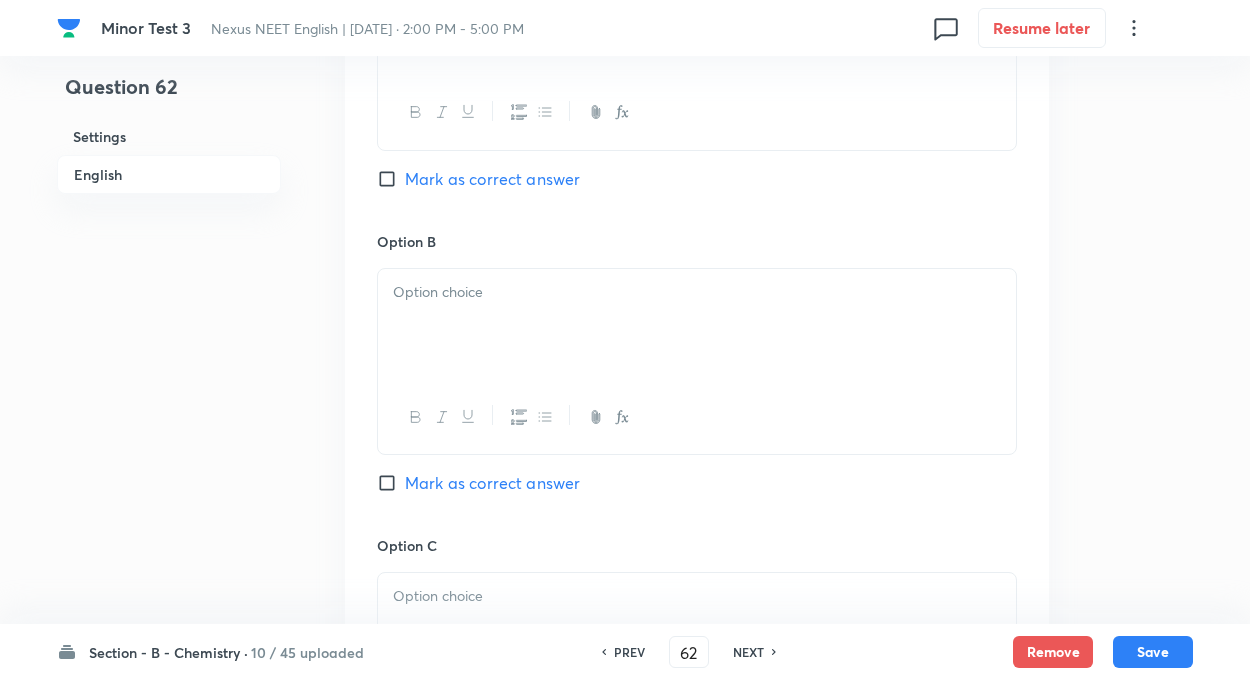 scroll, scrollTop: 1080, scrollLeft: 0, axis: vertical 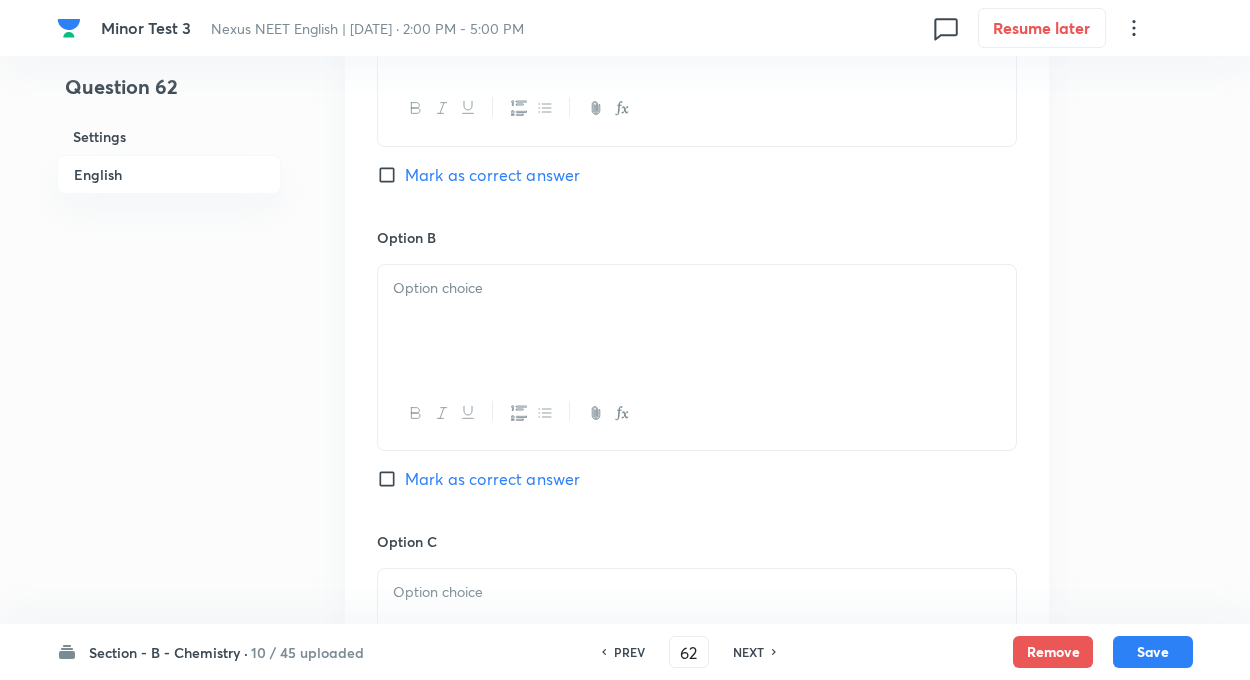 click at bounding box center [697, 321] 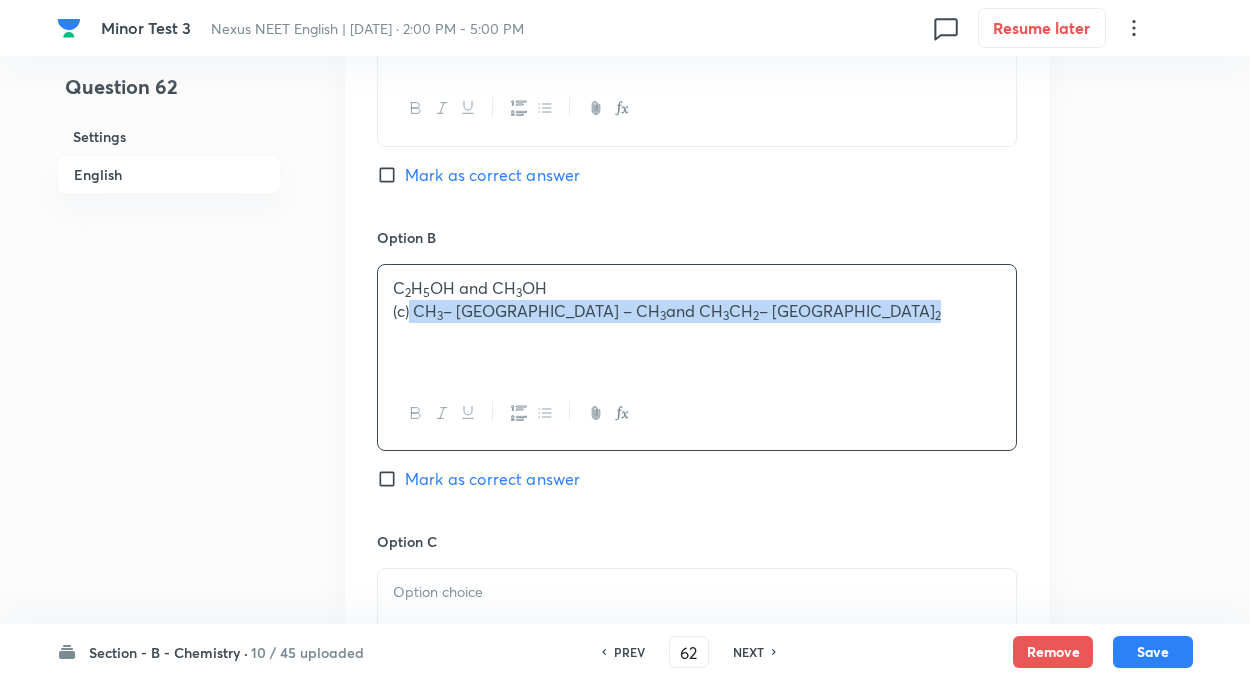 drag, startPoint x: 410, startPoint y: 310, endPoint x: 889, endPoint y: 445, distance: 497.66052 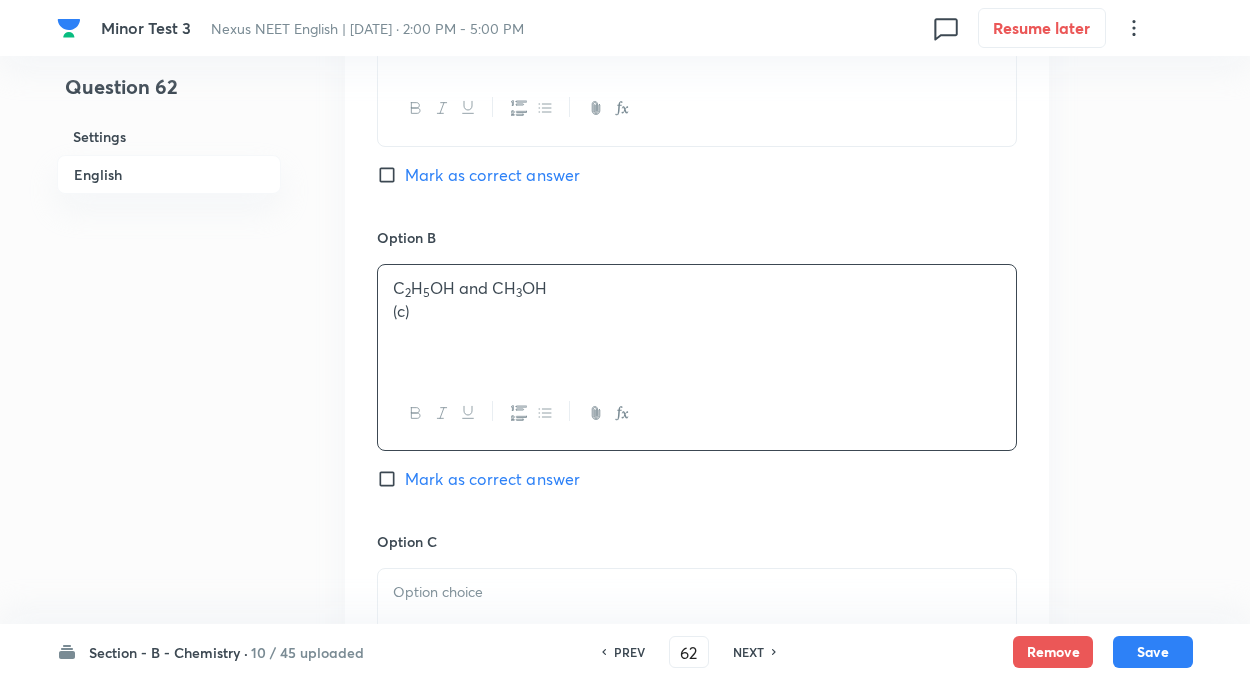 type 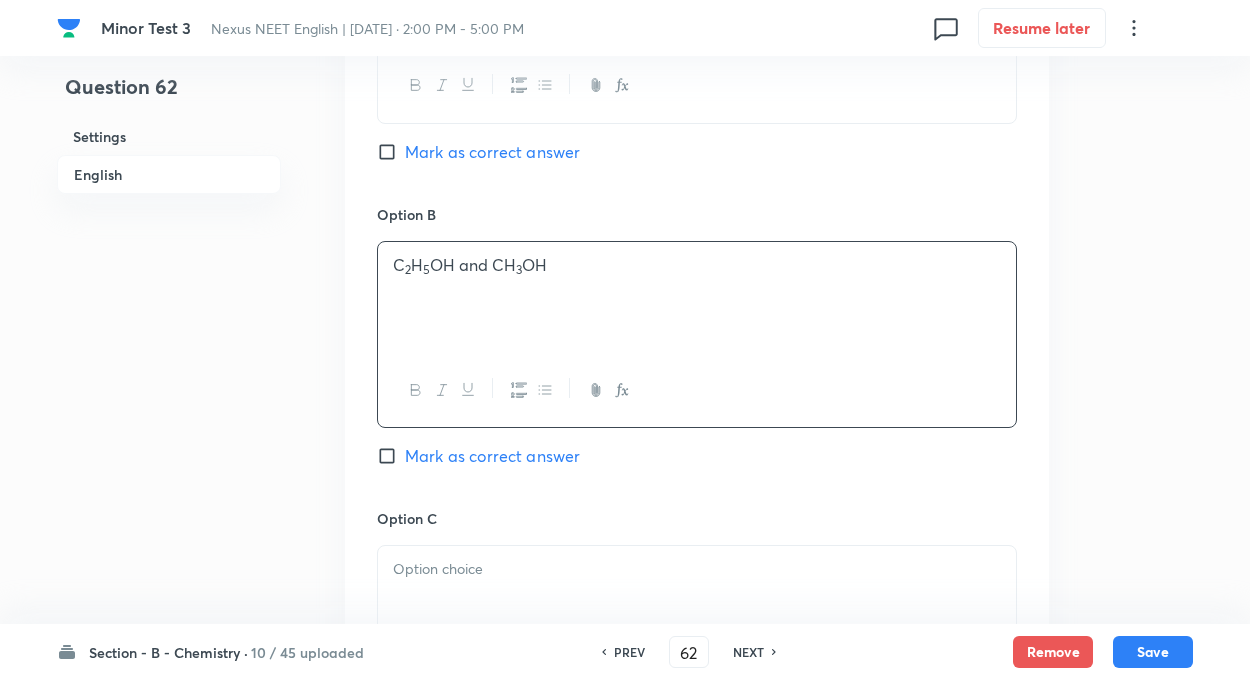 click on "Question 62 Settings English" at bounding box center [169, 251] 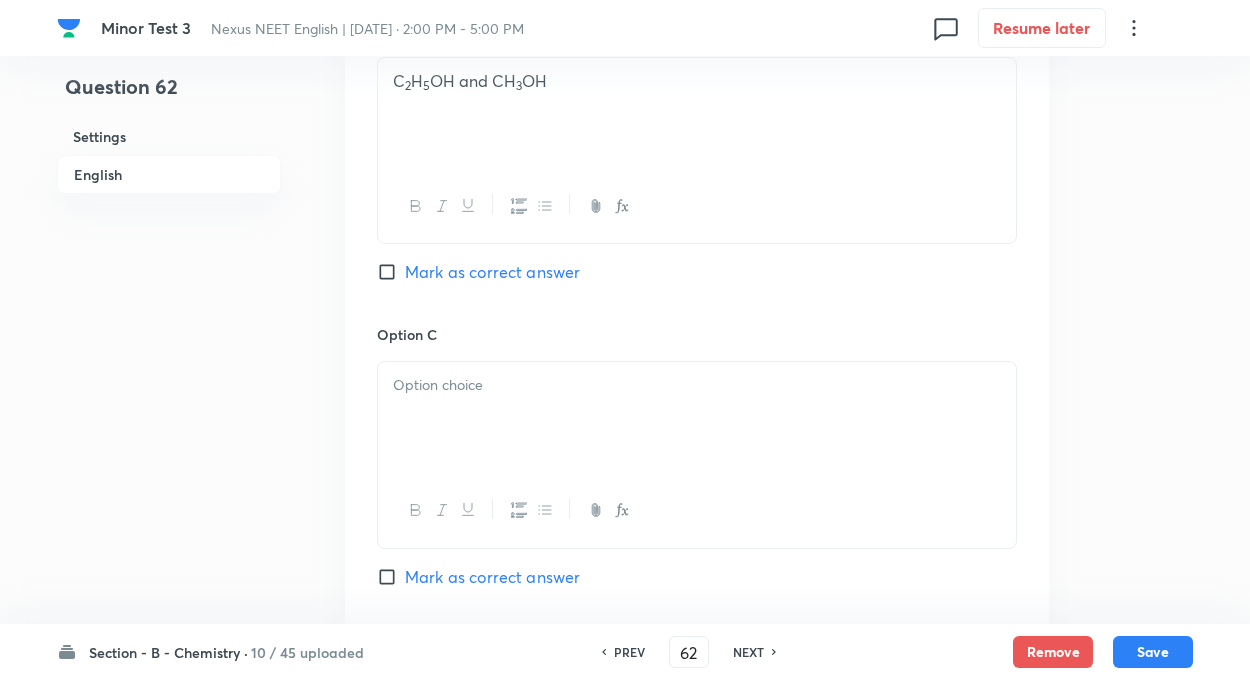 scroll, scrollTop: 1360, scrollLeft: 0, axis: vertical 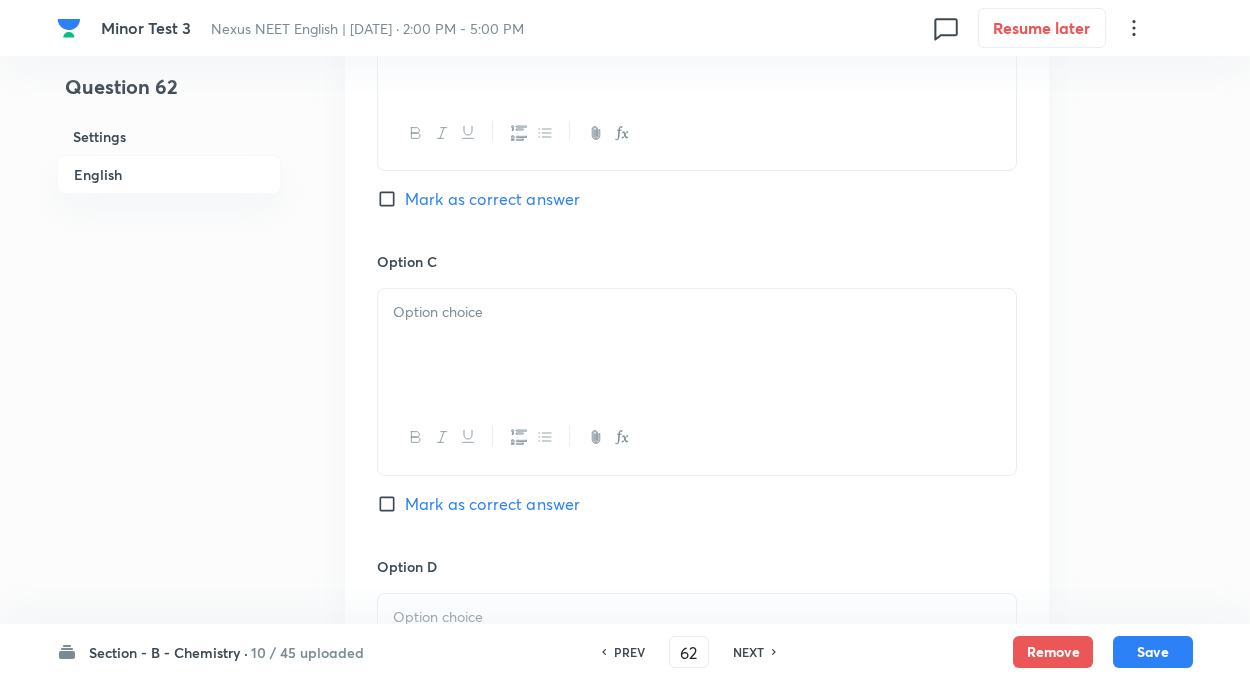 click at bounding box center [697, 345] 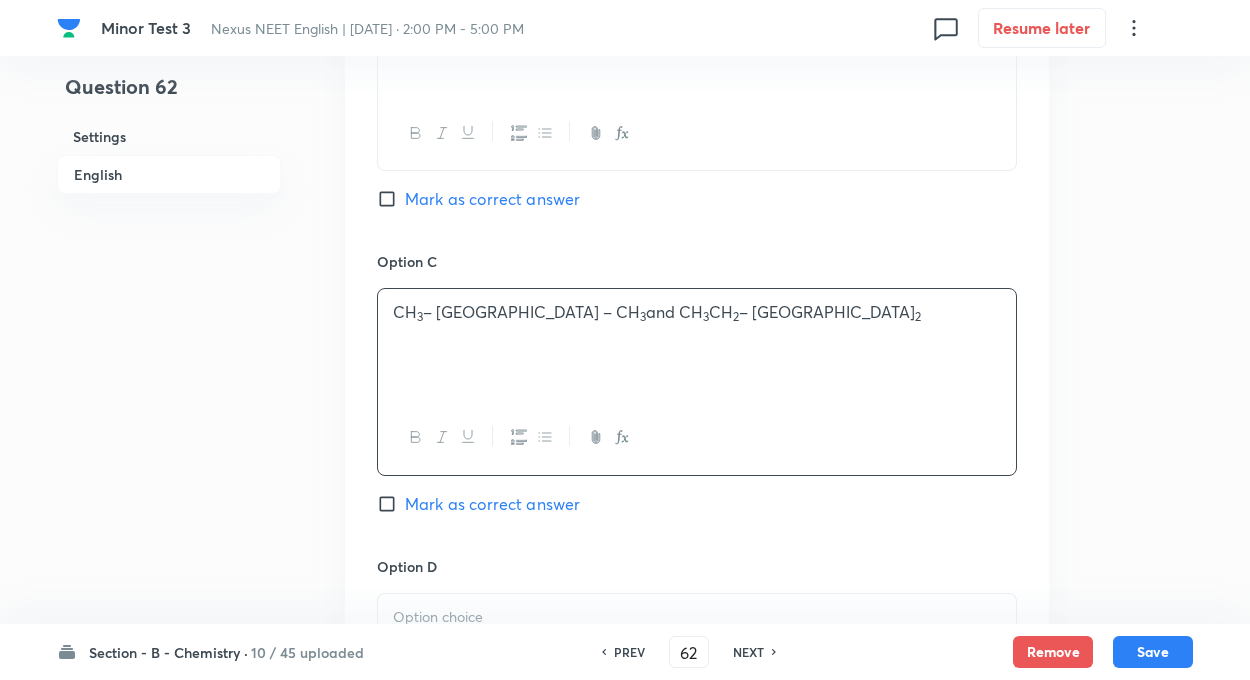 click on "Question 62 Settings English" at bounding box center [169, -6] 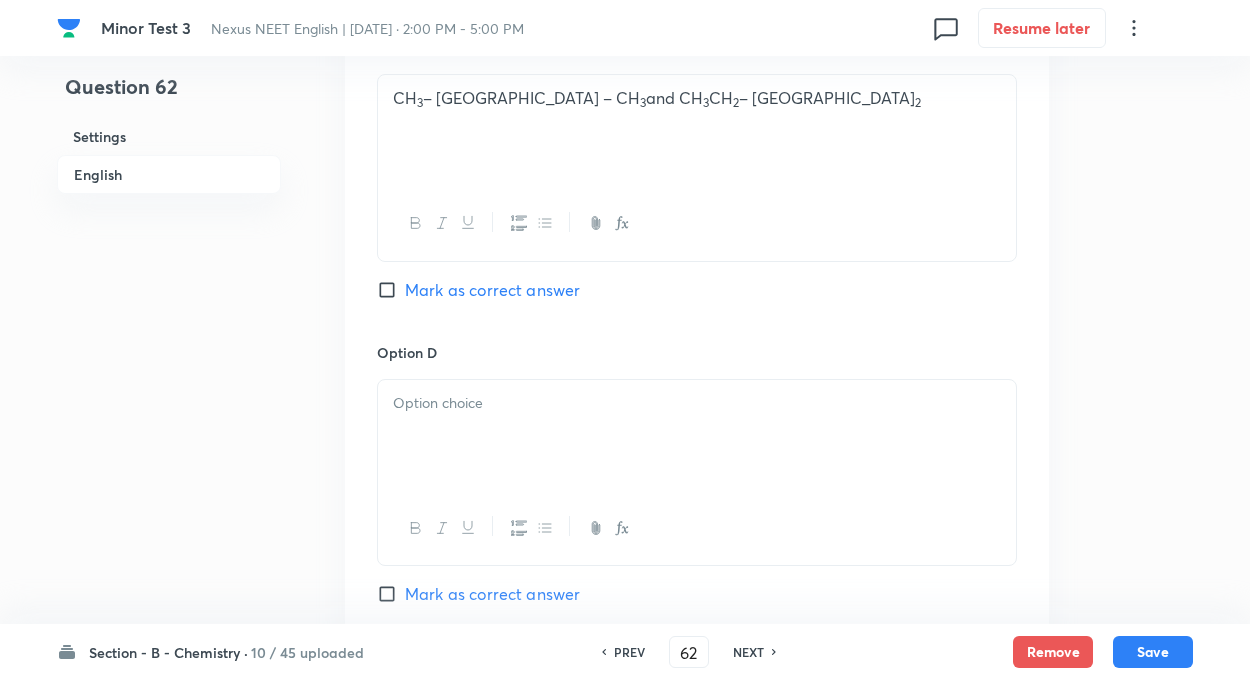 scroll, scrollTop: 1600, scrollLeft: 0, axis: vertical 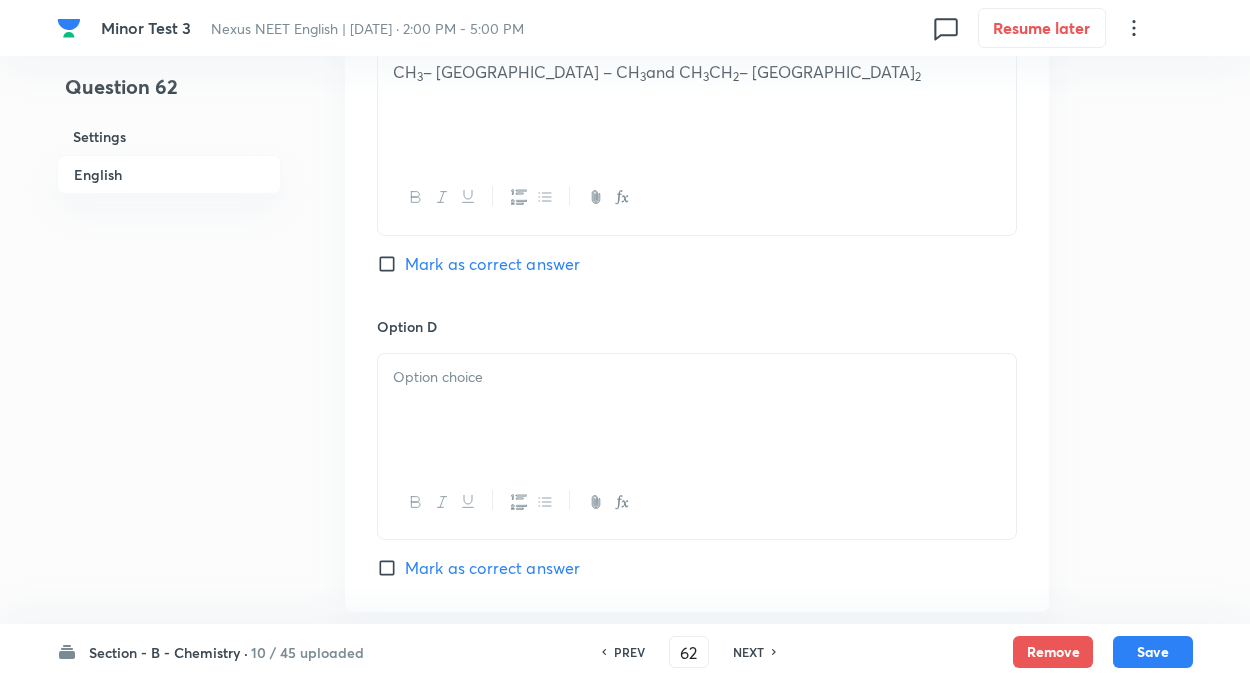 click at bounding box center (697, 377) 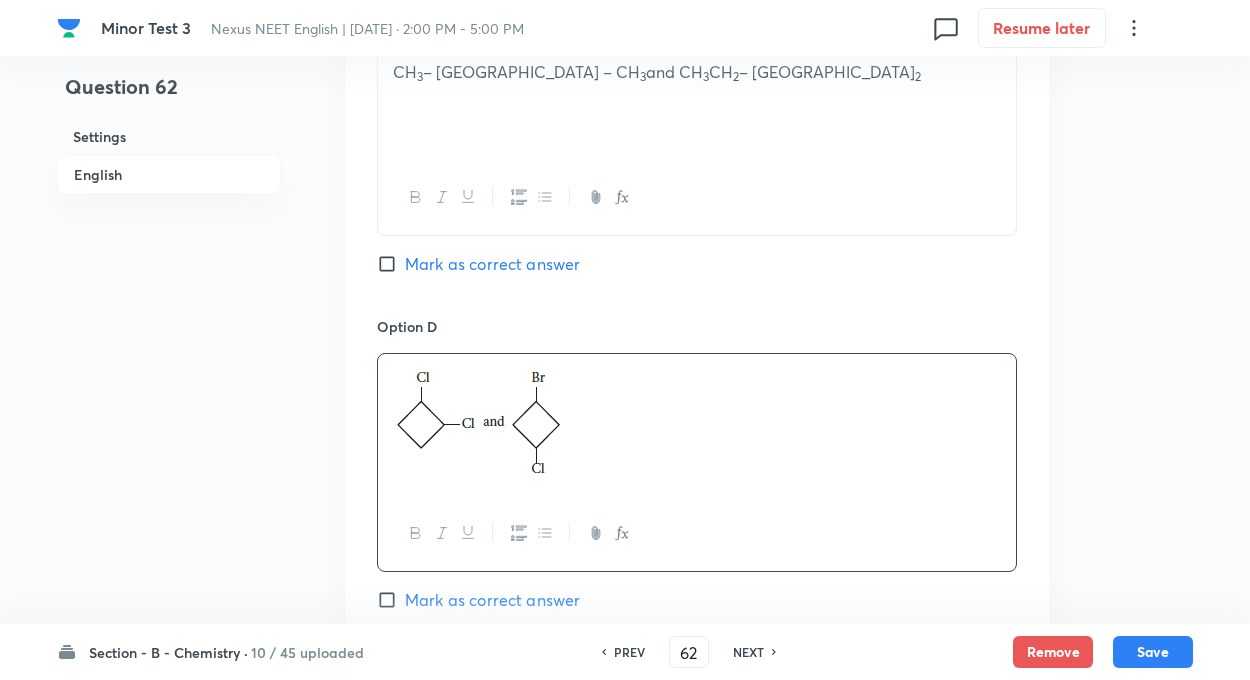 click on "Question 62 Settings English" at bounding box center [169, -230] 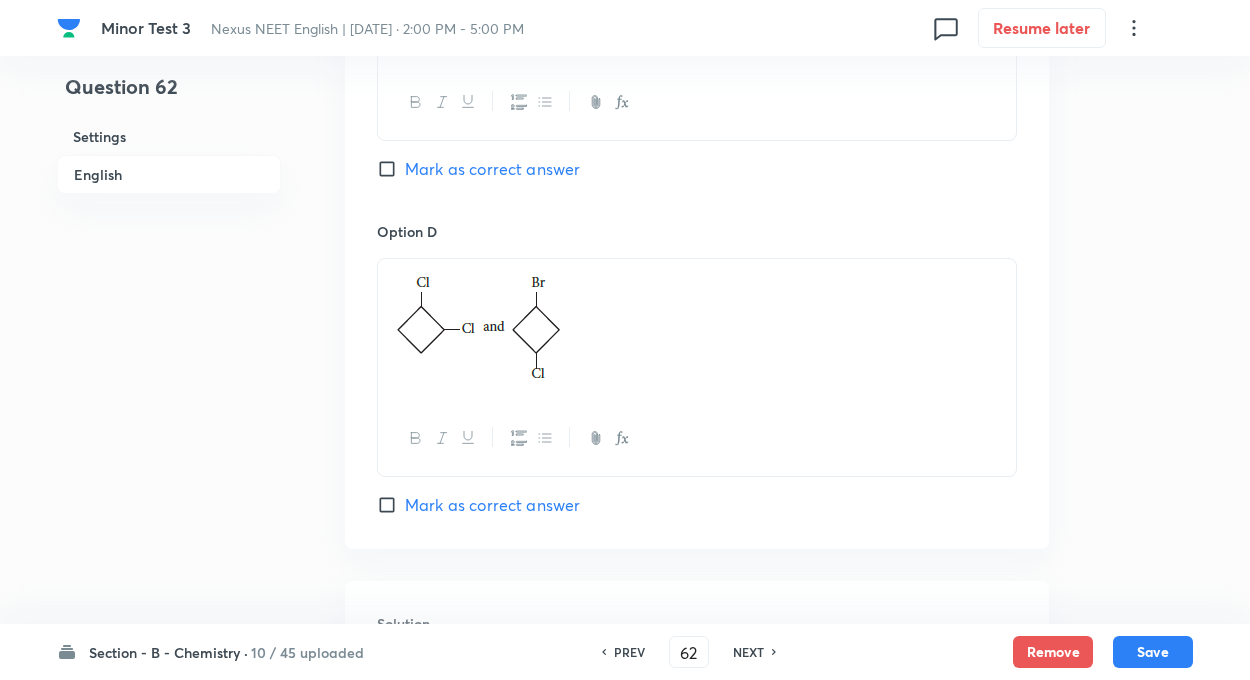 scroll, scrollTop: 1920, scrollLeft: 0, axis: vertical 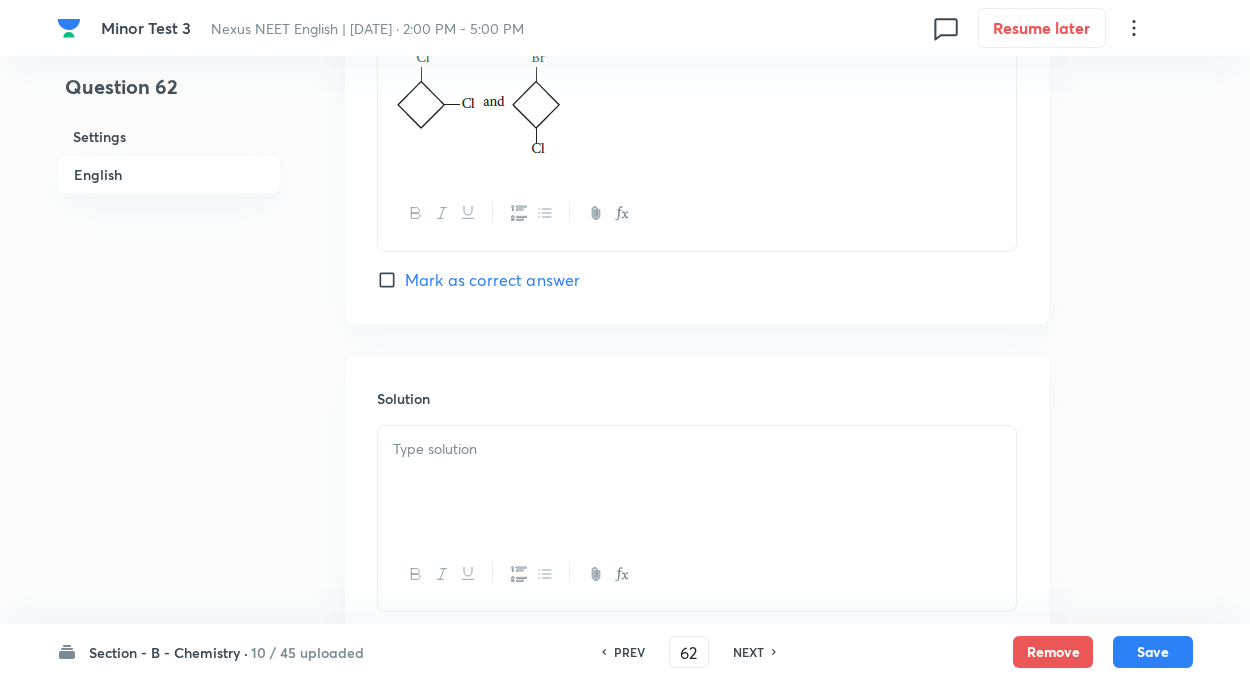 click on "Question 62 Settings English Settings Type Single choice correct 4 options + 4 marks - 1 mark Edit Concept Chemistry Organic Chemistry Isomerism Isomerism Edit Additional details Moderate Concept Not from PYQ paper No equation Edit In English Question Which one of the following pairs are position isomers? Option A CH 2  (OH) CH 2 COOH and CH 3 –CH(OH) COOH Mark as correct answer Option B C 2 H 5 OH and CH 3 OH Mark as correct answer Option C CH 3  – NH – CH 3 and CH 3 CH 2 – NH 2 Mark as correct answer Option D [PERSON_NAME] as correct answer Solution" at bounding box center (625, -550) 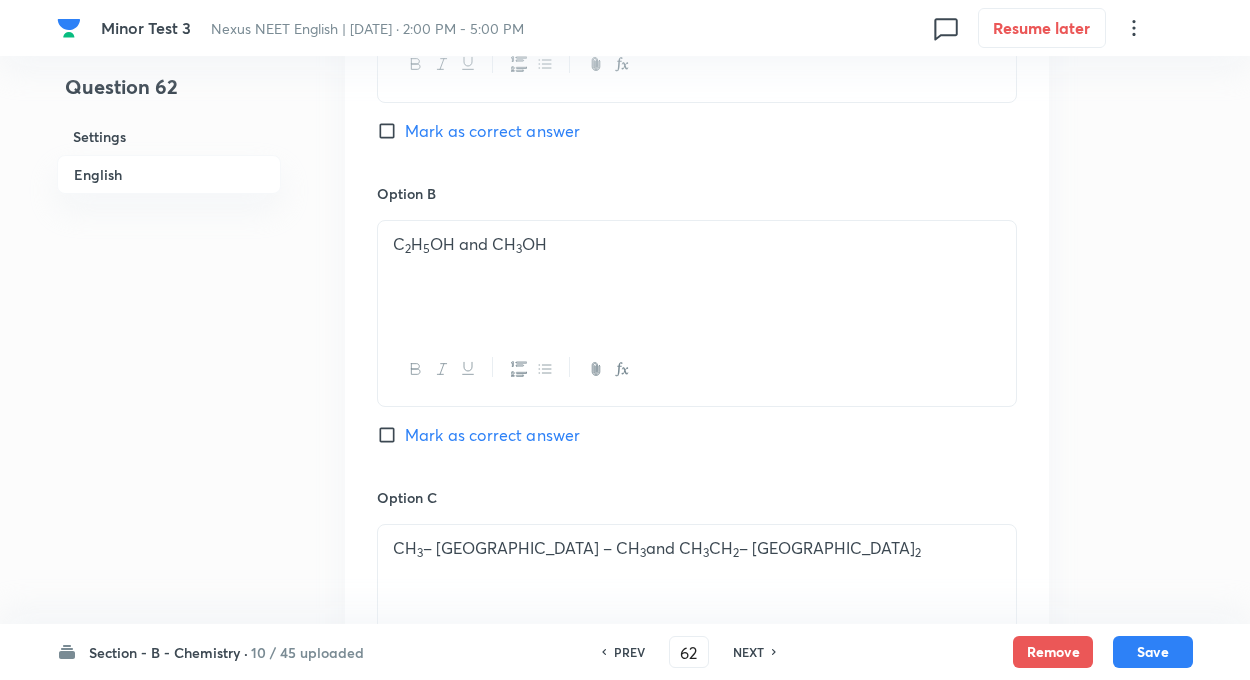 scroll, scrollTop: 1120, scrollLeft: 0, axis: vertical 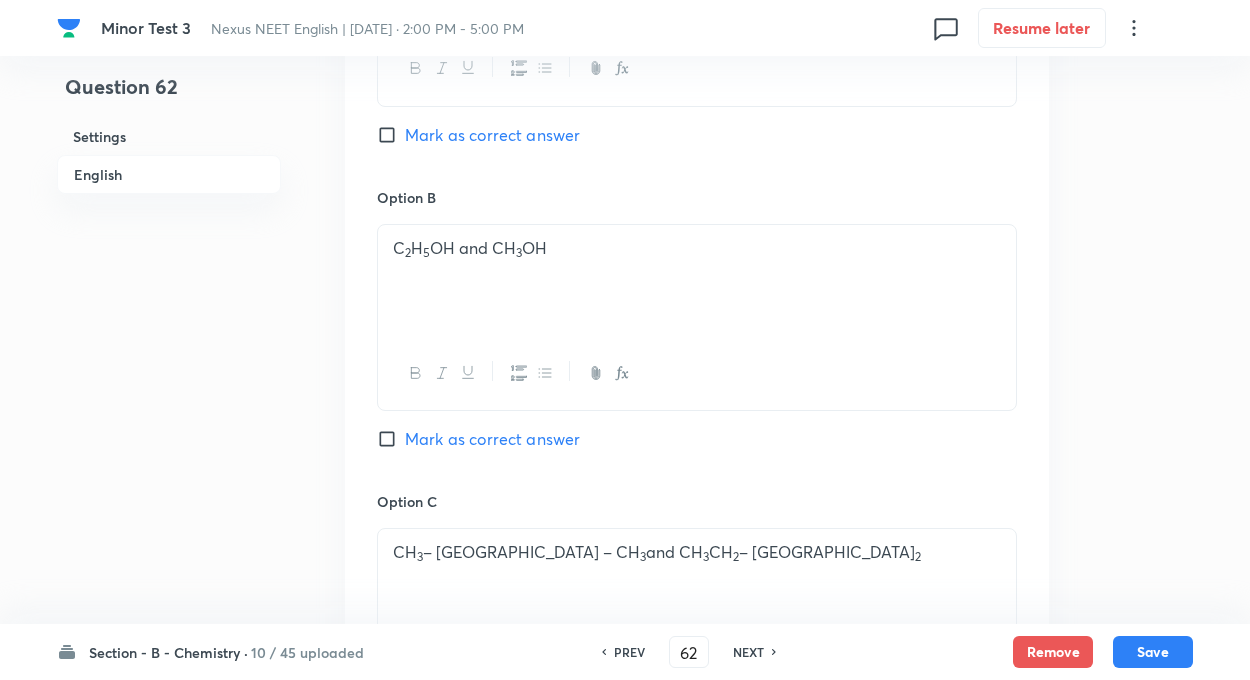 click on "Mark as correct answer" at bounding box center (391, 135) 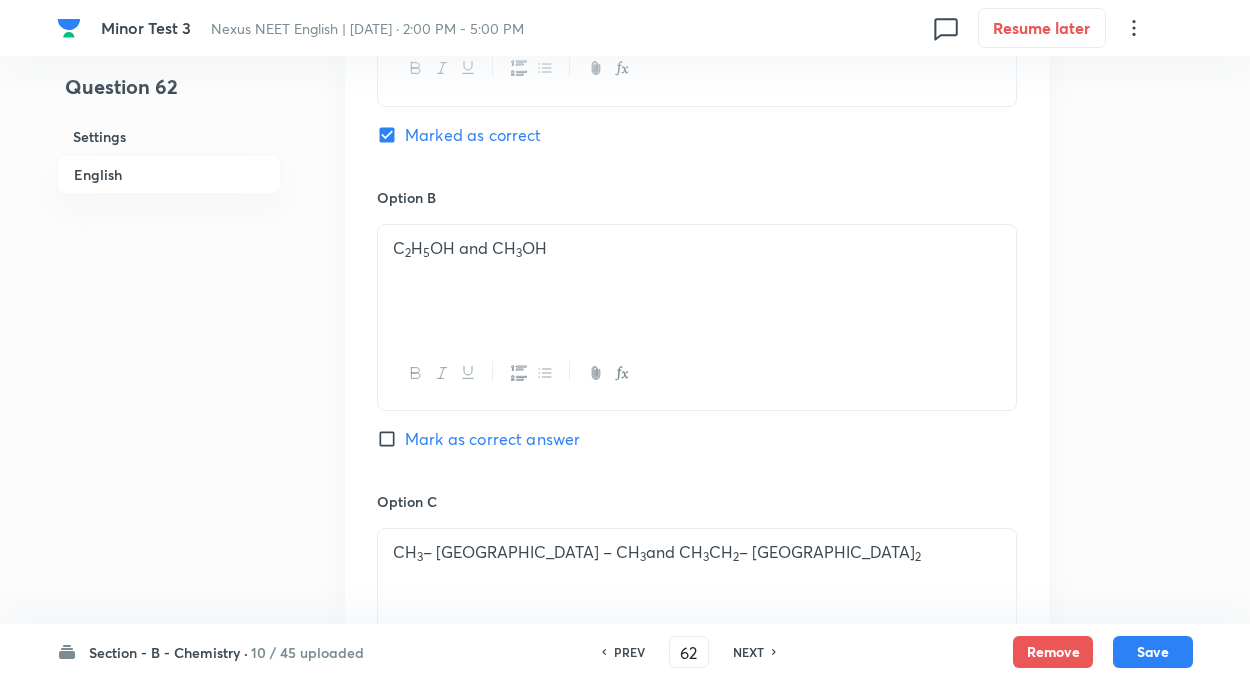 click on "Question 62 Settings English Settings Type Single choice correct 4 options + 4 marks - 1 mark Edit Concept Chemistry Organic Chemistry Isomerism Isomerism Edit Additional details Moderate Concept Not from PYQ paper No equation Edit In English Question Which one of the following pairs are position isomers? Option A CH 2  (OH) CH 2 COOH and CH 3 –CH(OH) COOH Marked as correct Option B C 2 H 5 OH and CH 3 OH Mark as correct answer Option C CH 3  – NH – CH 3 and CH 3 CH 2 – NH 2 Mark as correct answer Option D [PERSON_NAME] as correct answer Solution" at bounding box center [625, 250] 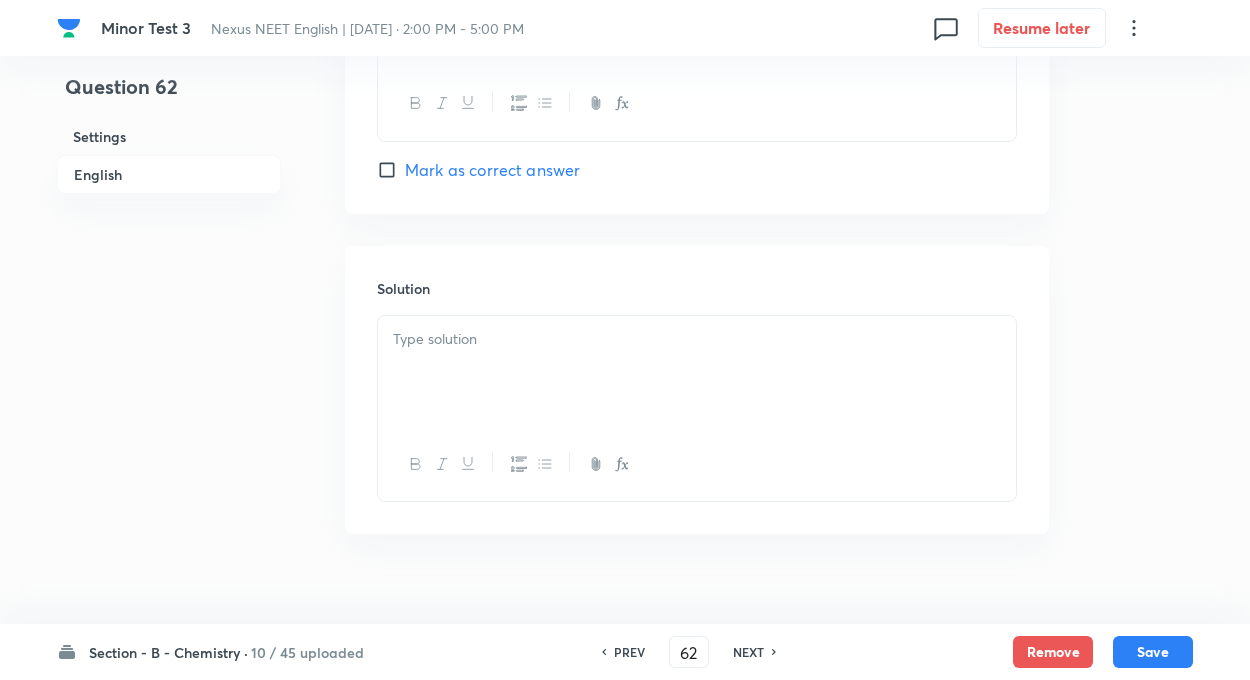 scroll, scrollTop: 2060, scrollLeft: 0, axis: vertical 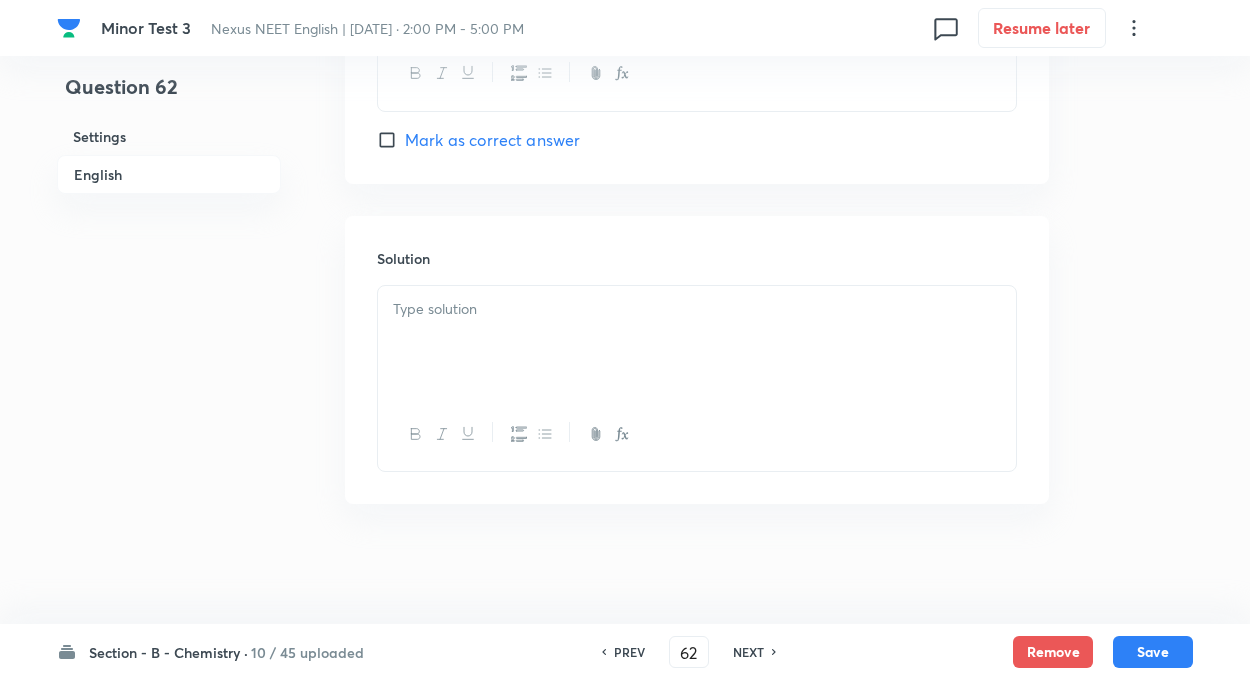 click at bounding box center (697, 309) 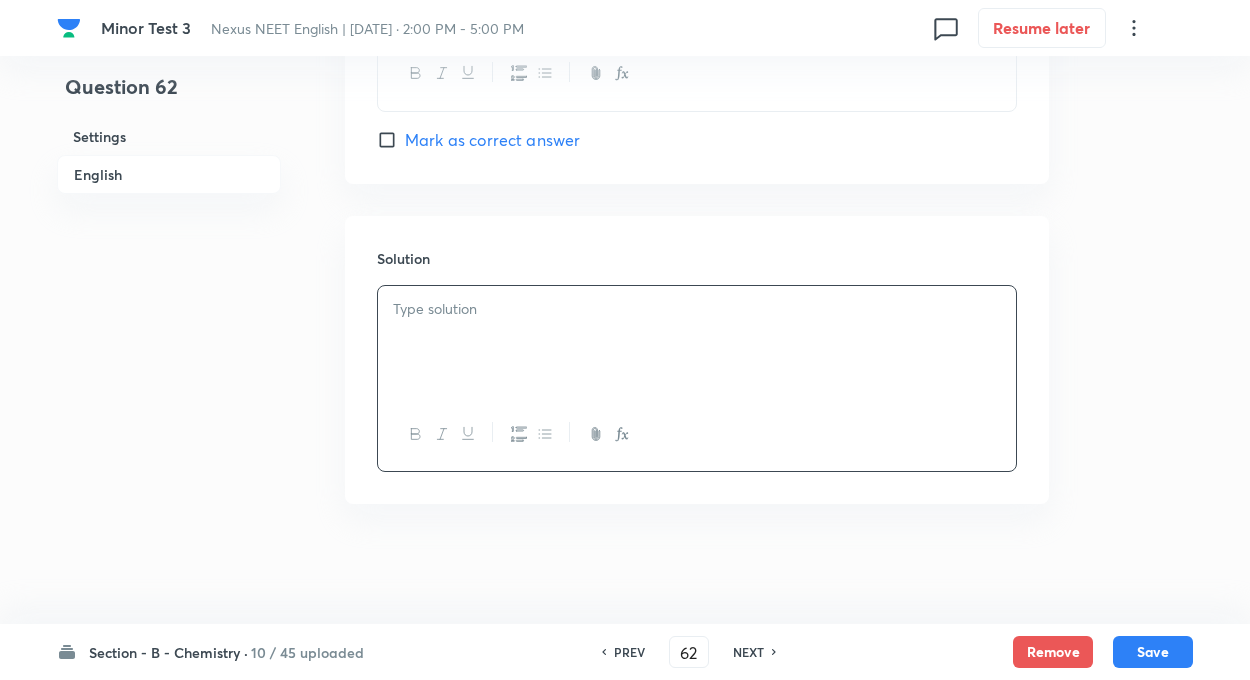 paste 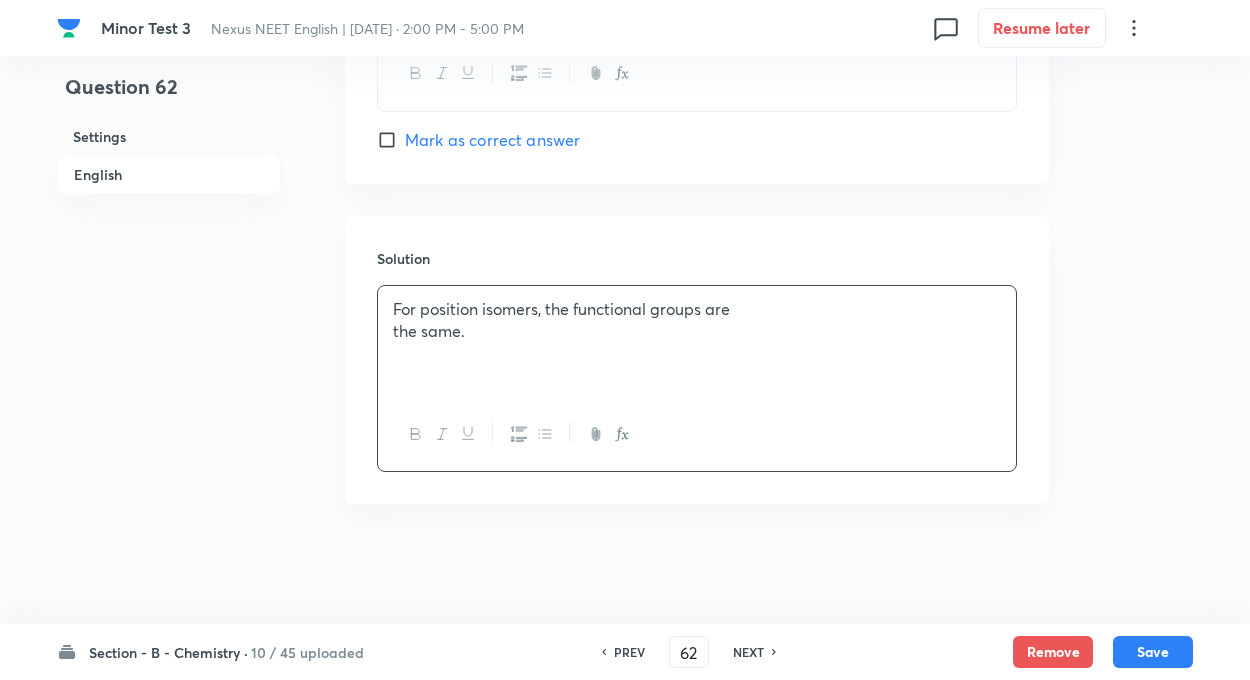 click on "the same." at bounding box center [697, 331] 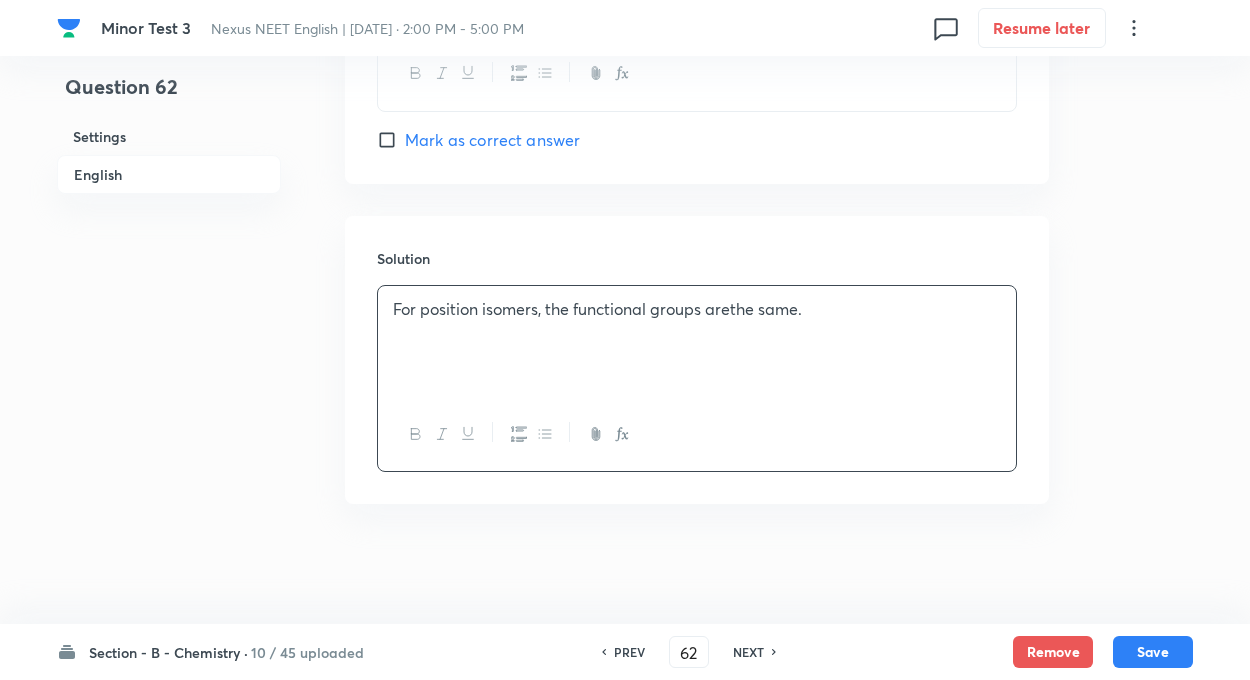 type 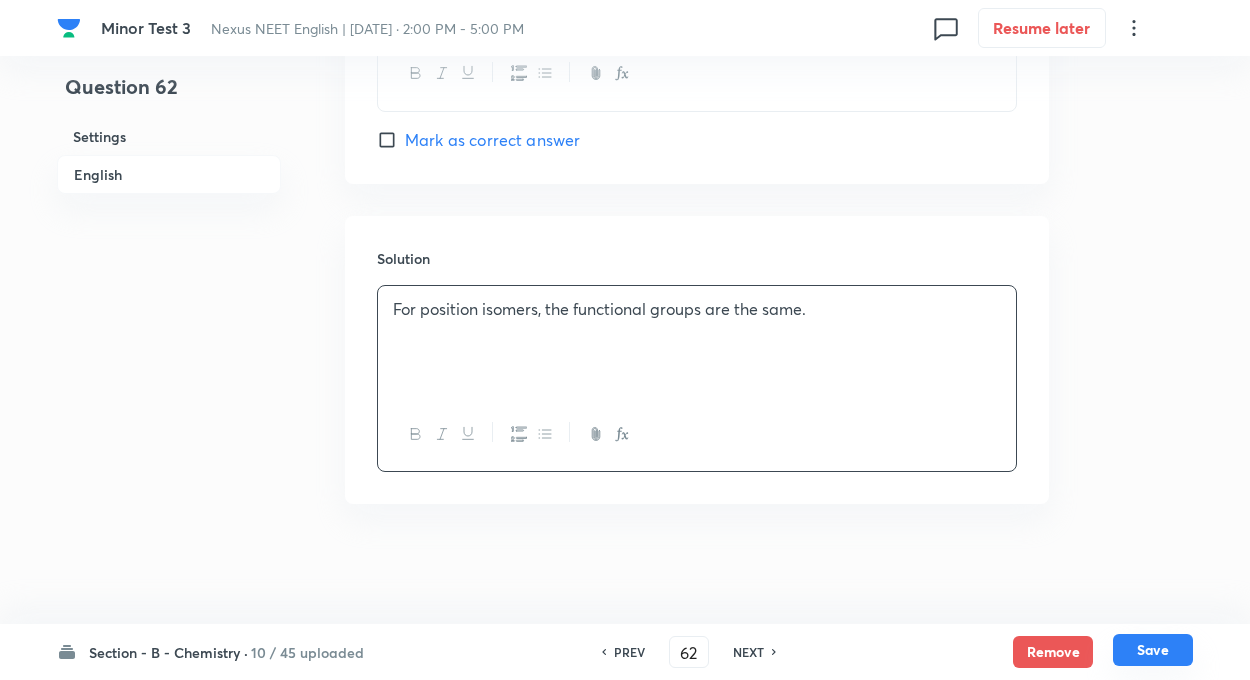 click on "Save" at bounding box center [1153, 650] 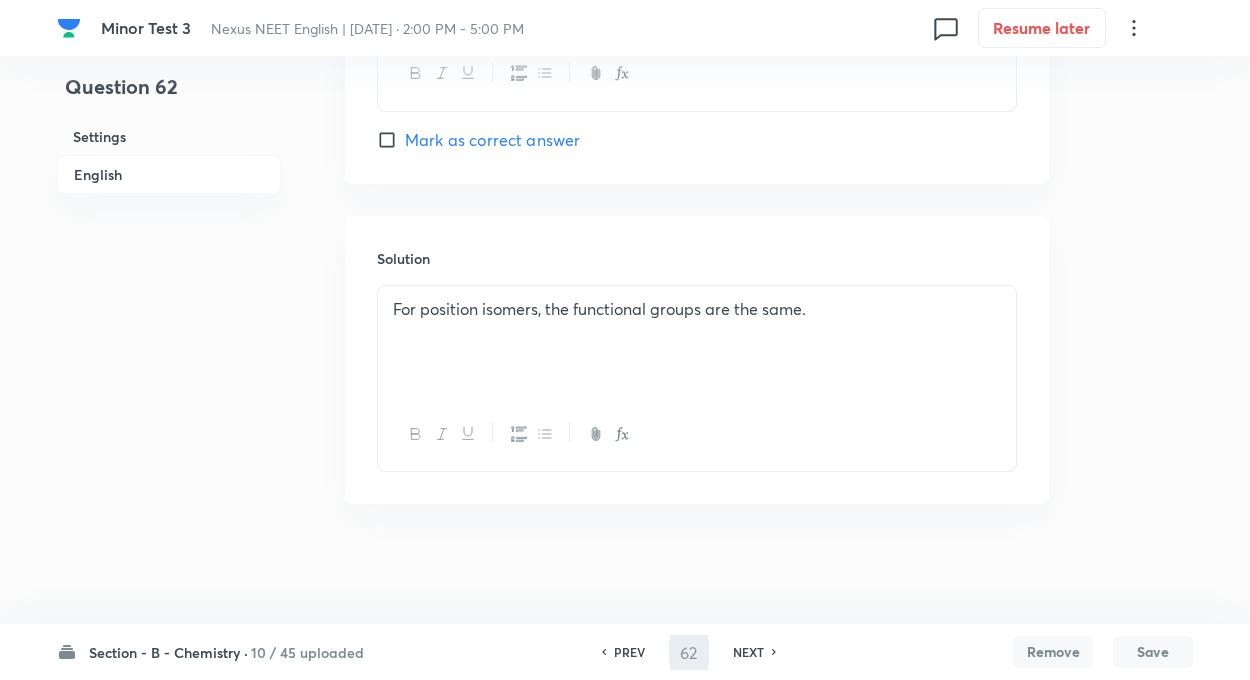 type on "63" 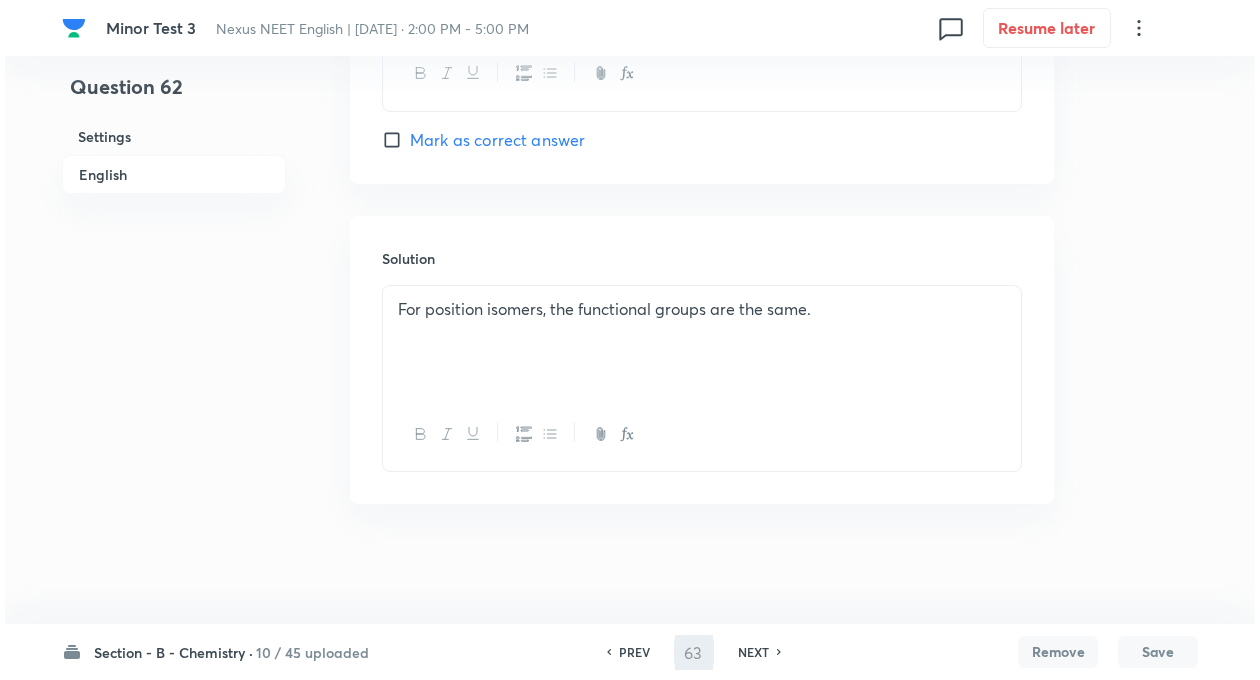 scroll, scrollTop: 0, scrollLeft: 0, axis: both 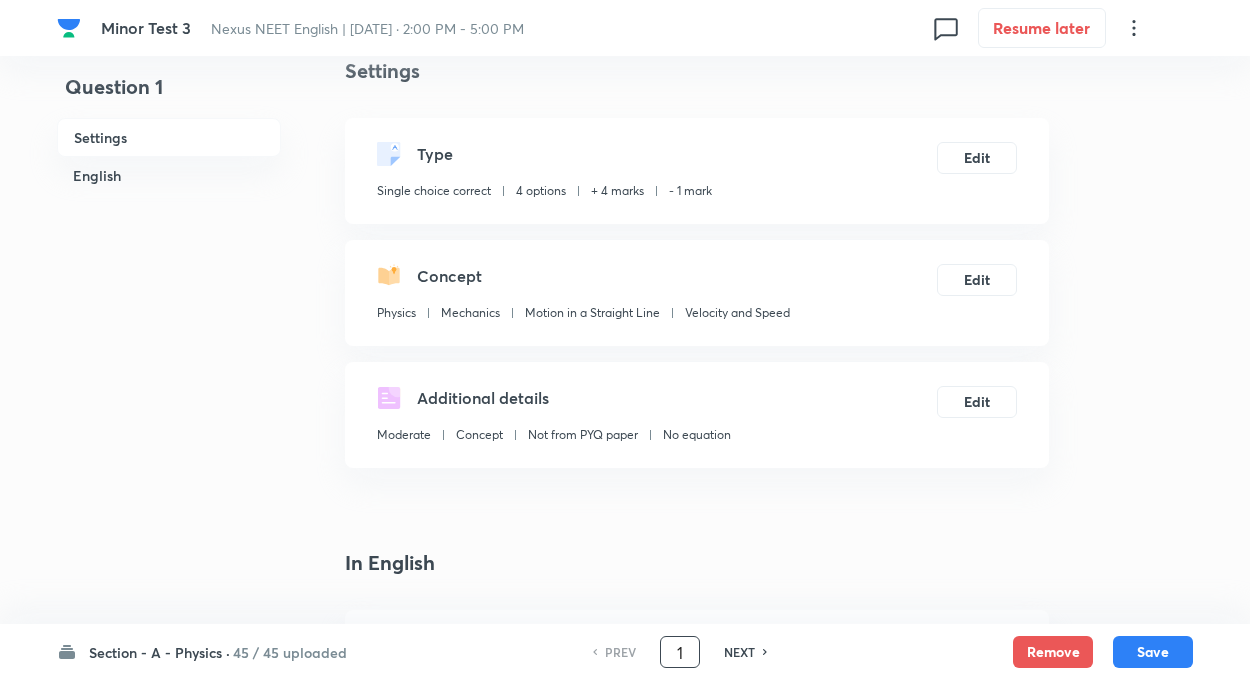 click on "1" at bounding box center [680, 652] 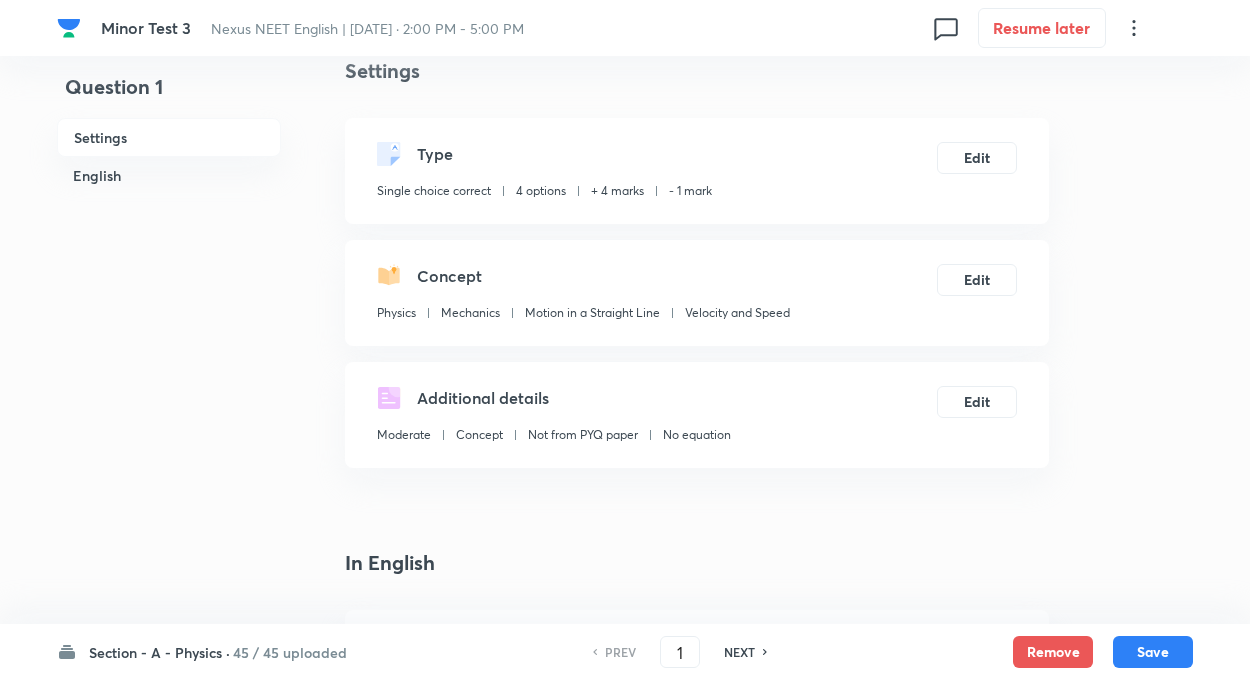 click on "Section - A - Physics ·" at bounding box center [159, 652] 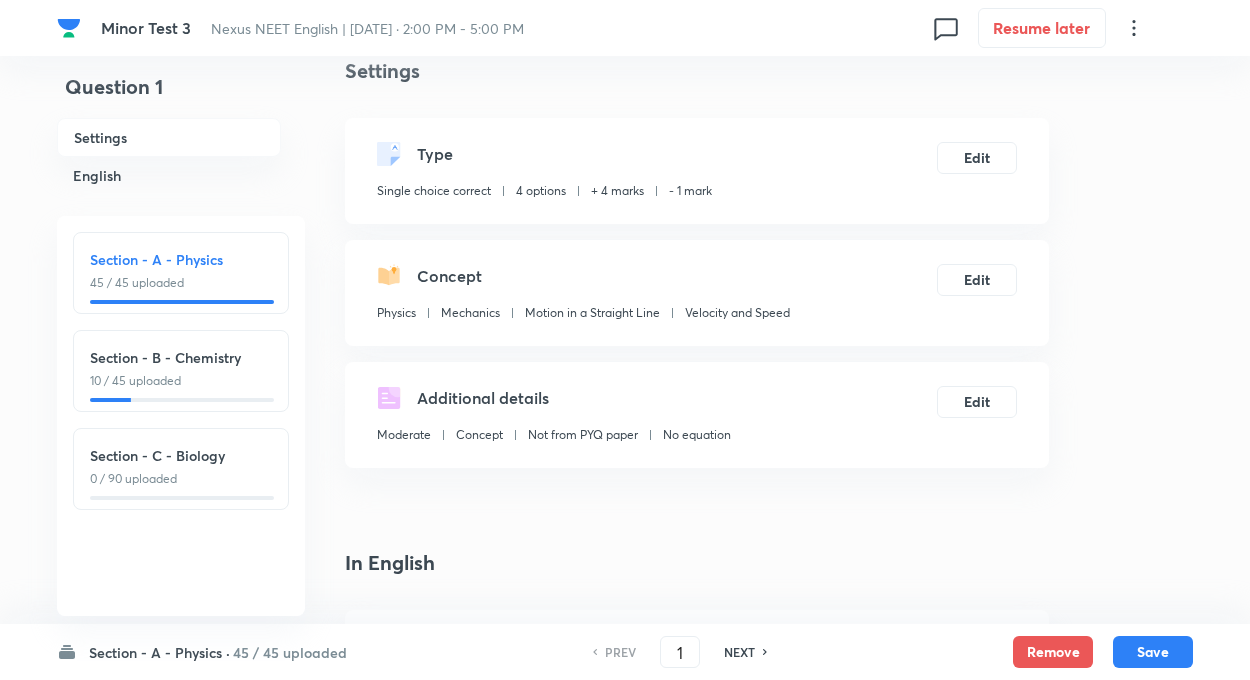click on "10 / 45 uploaded" at bounding box center [181, 381] 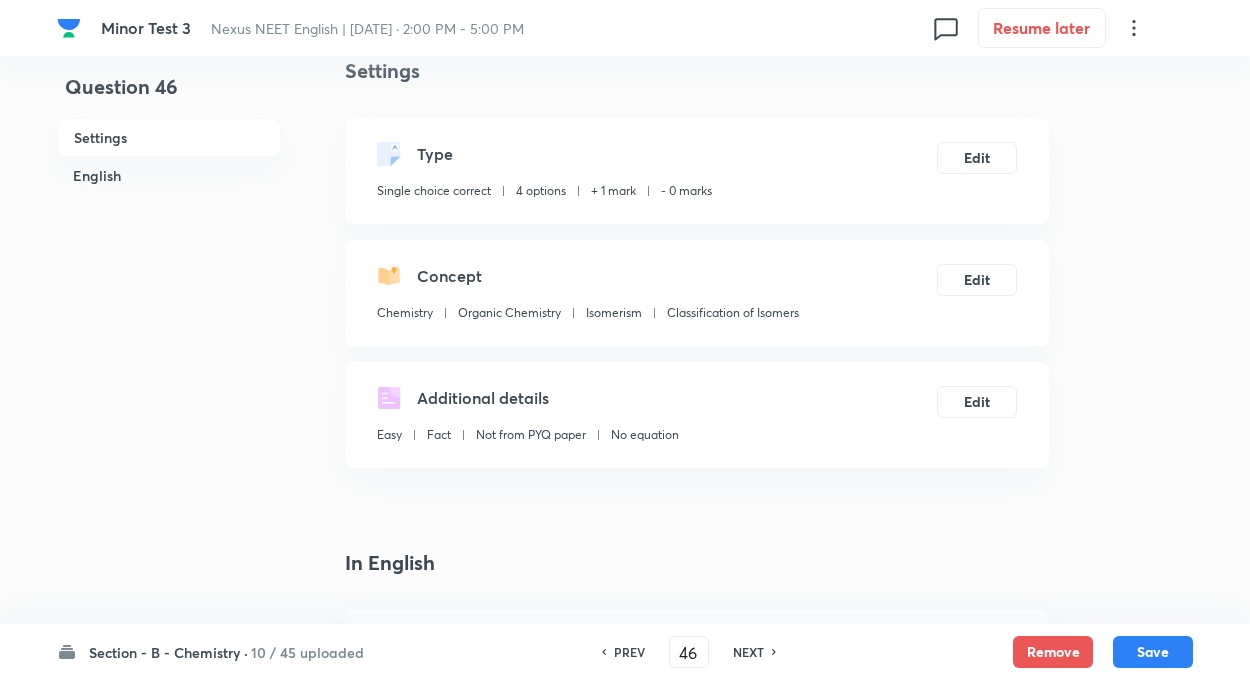 type on "46" 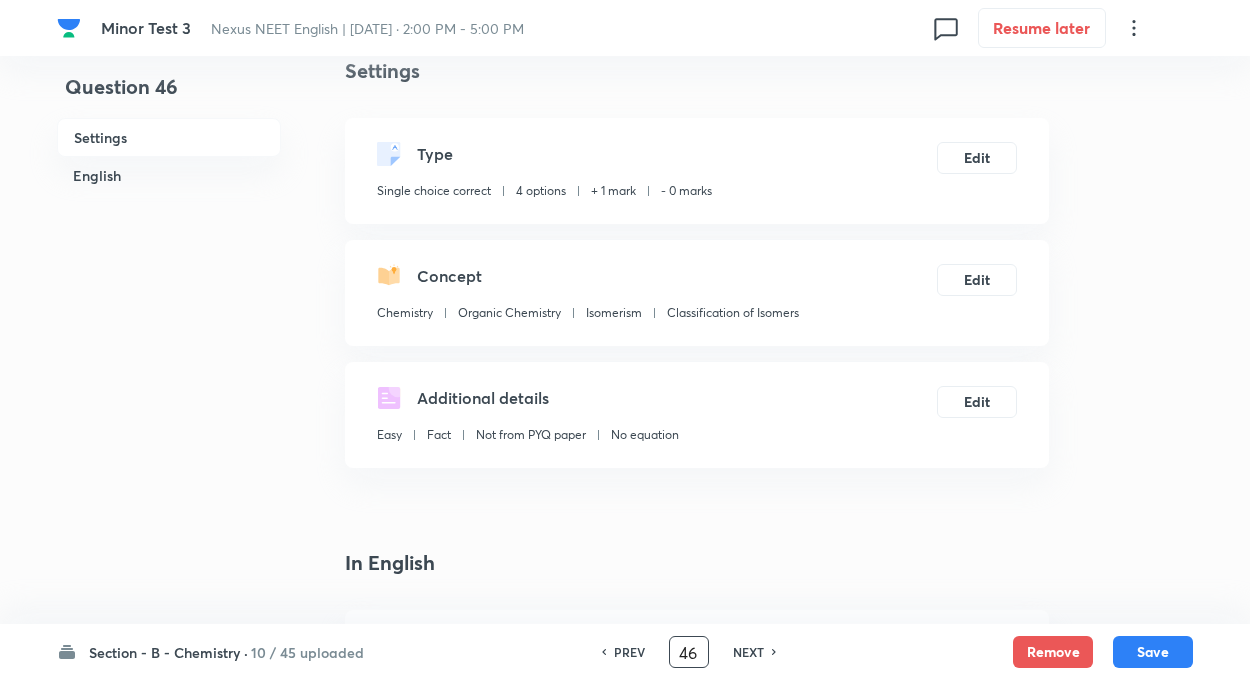 click on "46" at bounding box center (689, 652) 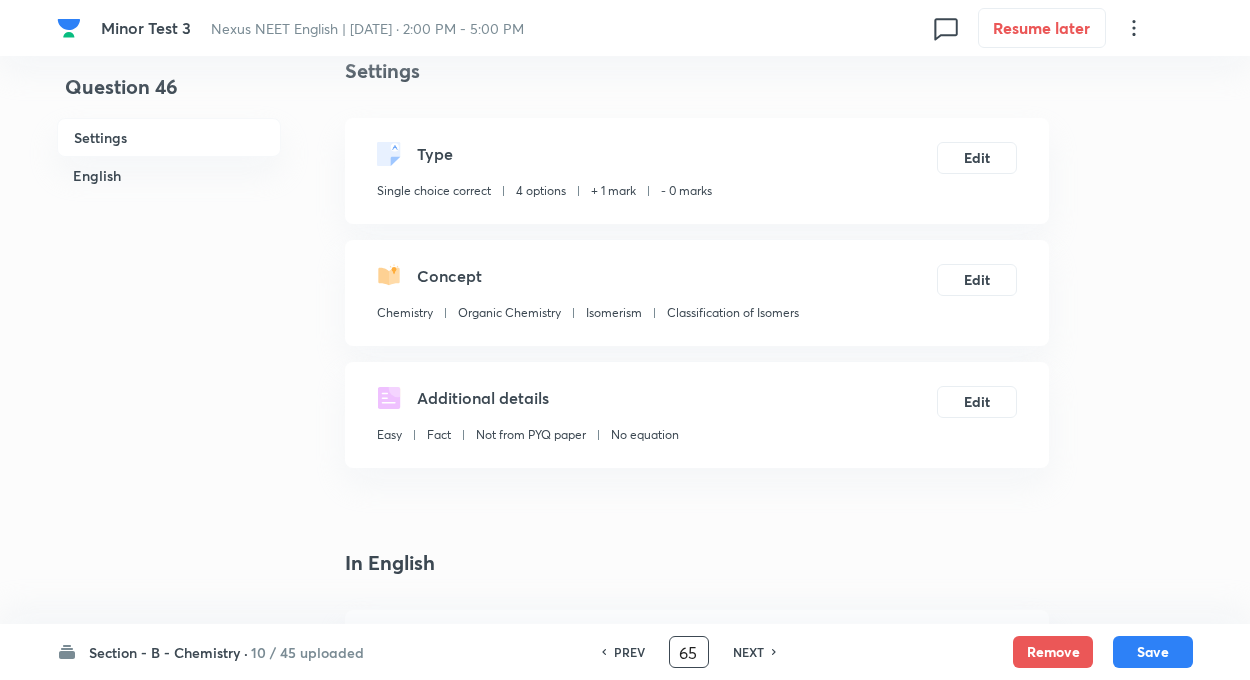 type on "65" 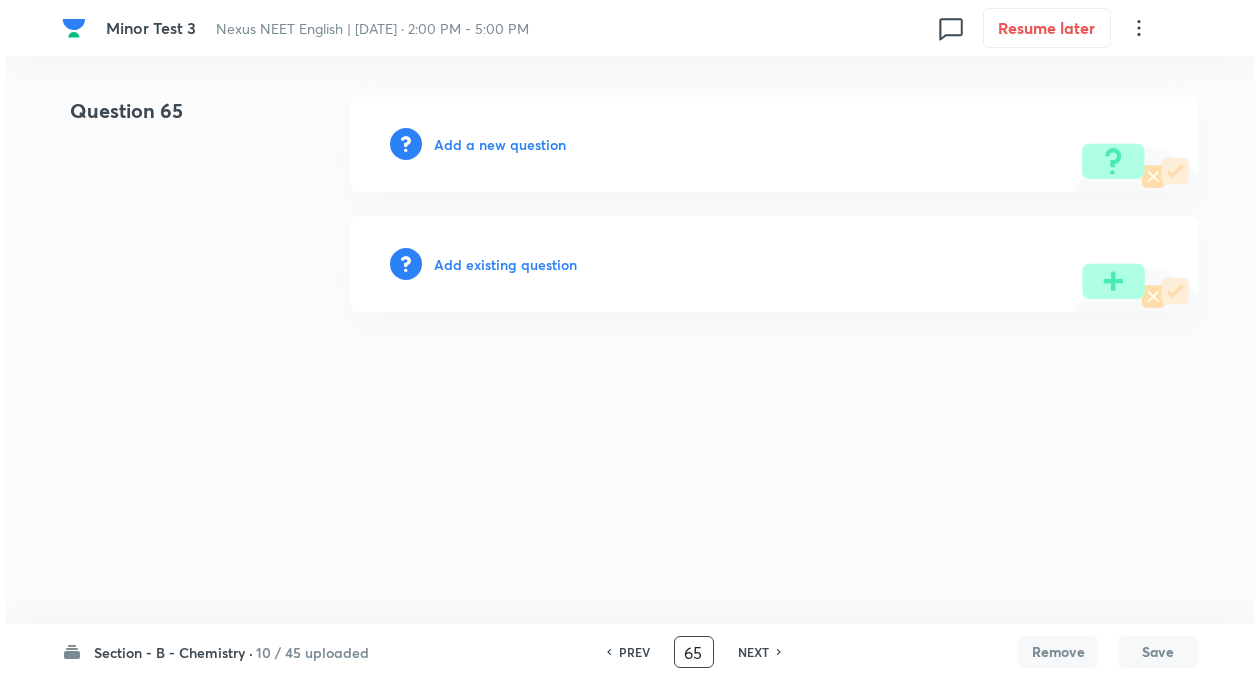 scroll, scrollTop: 0, scrollLeft: 0, axis: both 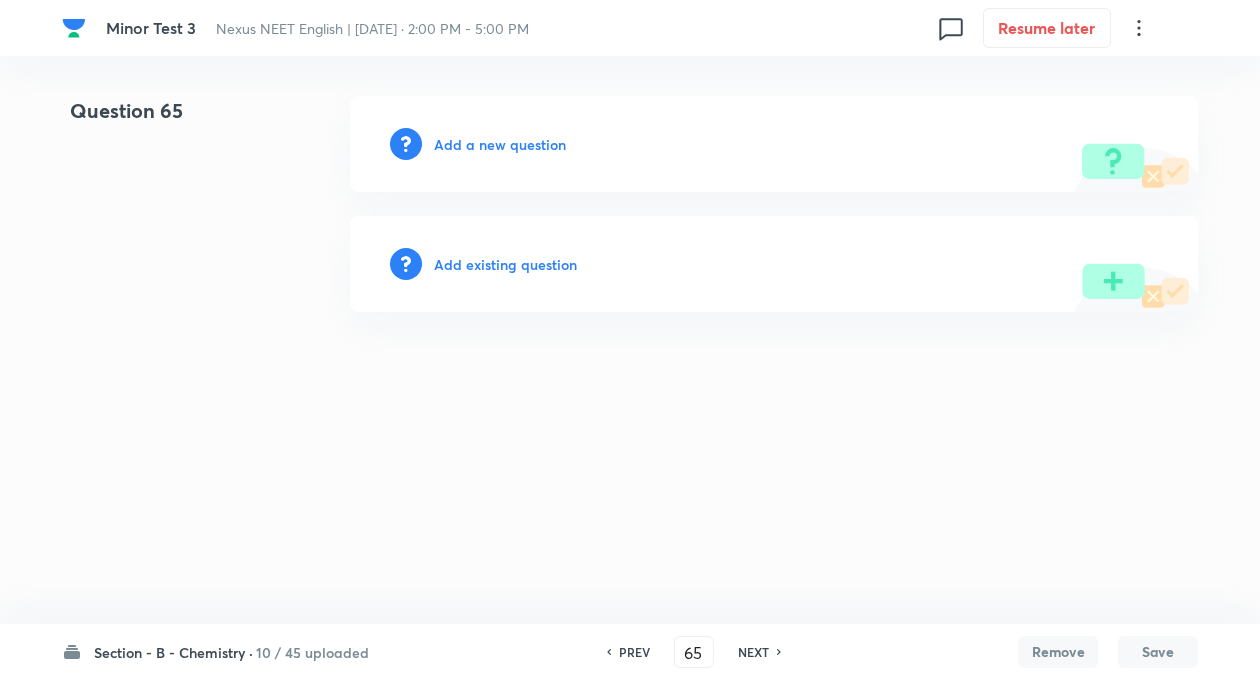 click on "Add a new question" at bounding box center (500, 144) 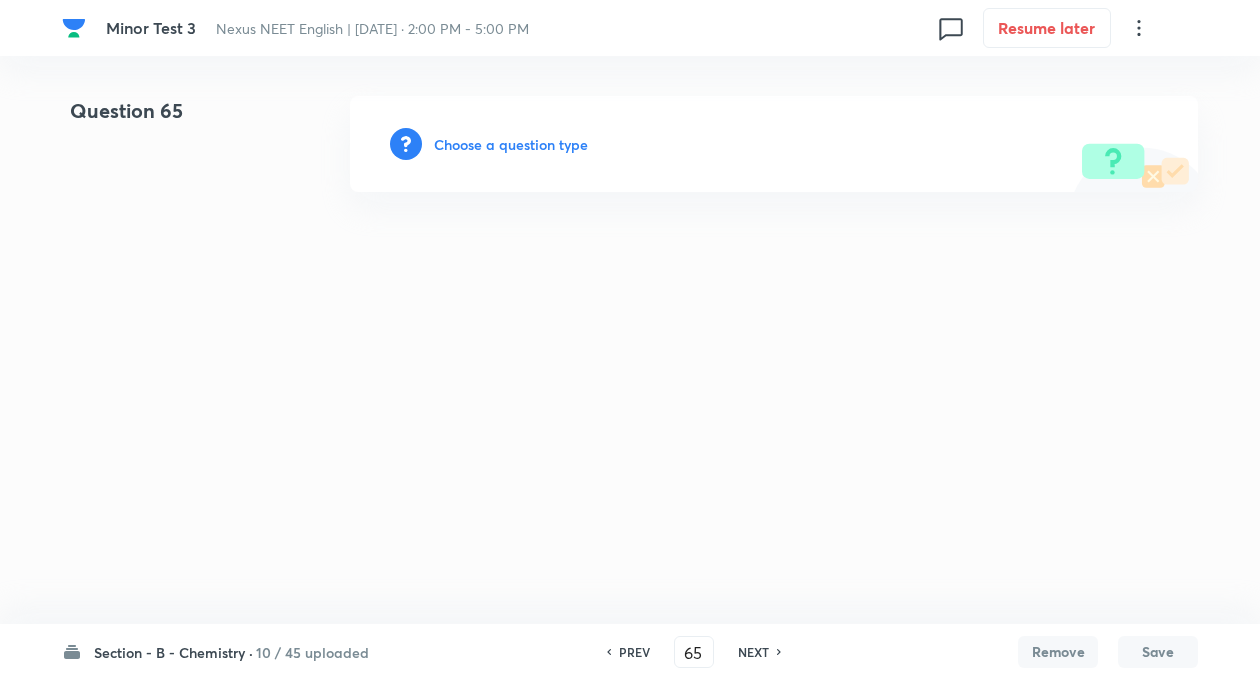 click on "Choose a question type" at bounding box center [511, 144] 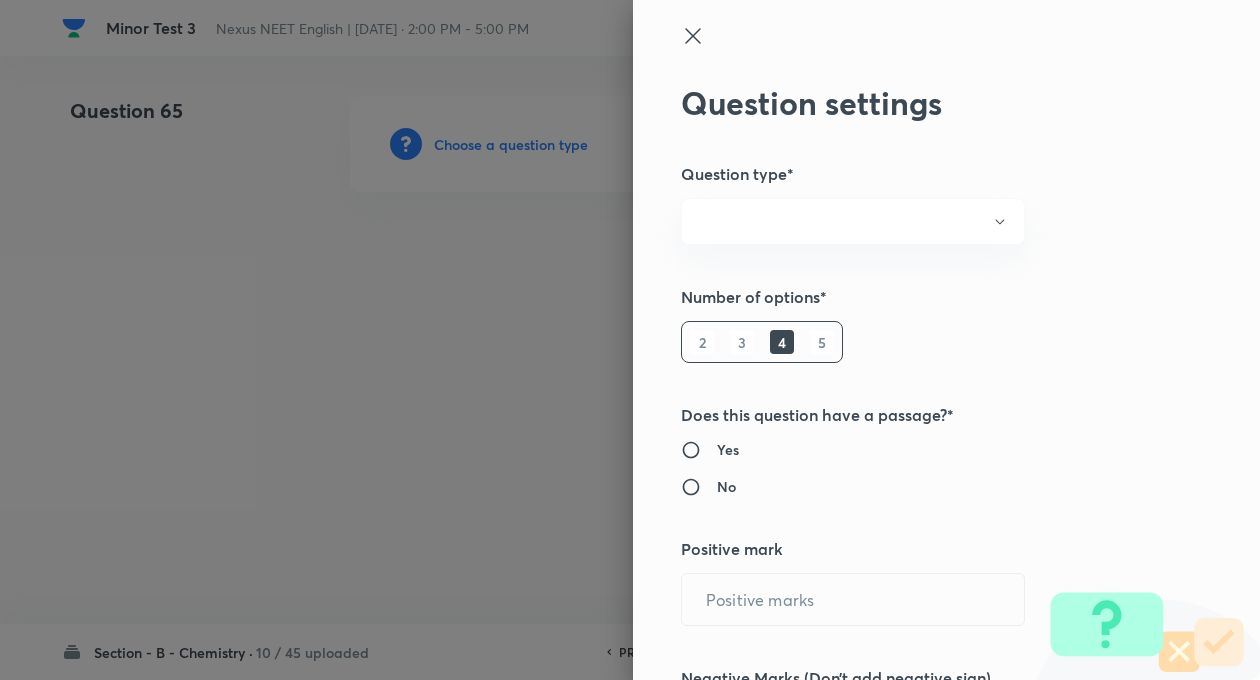 radio on "true" 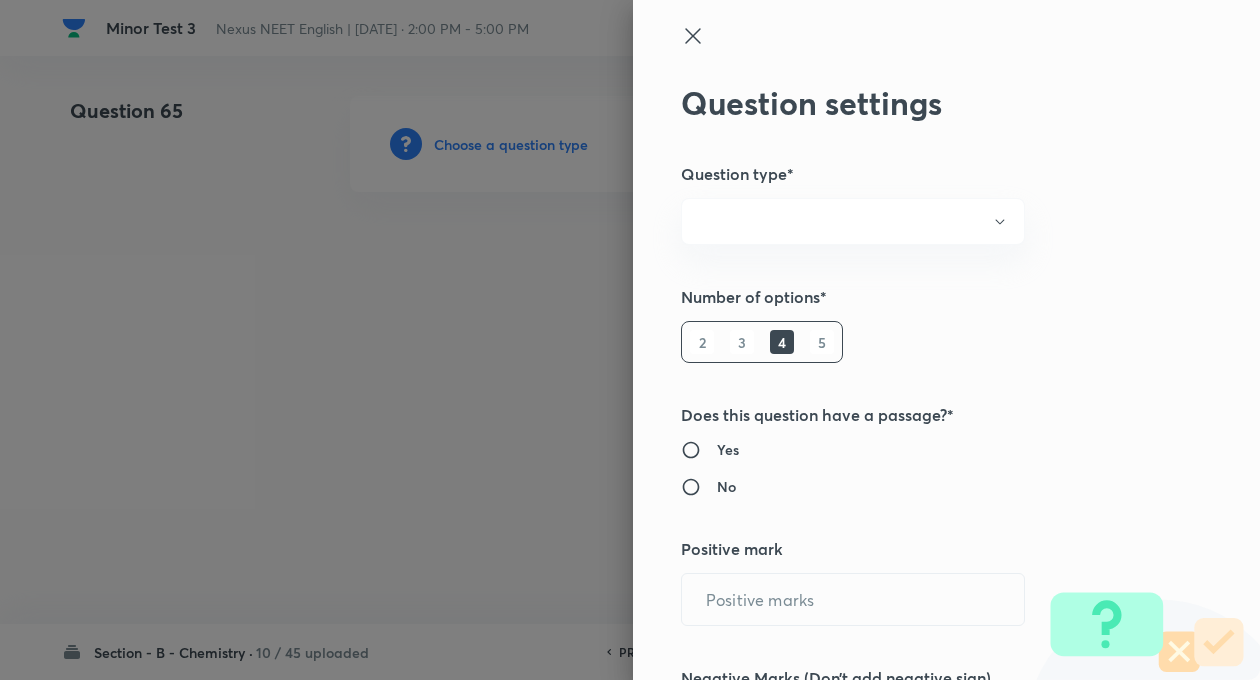 radio on "true" 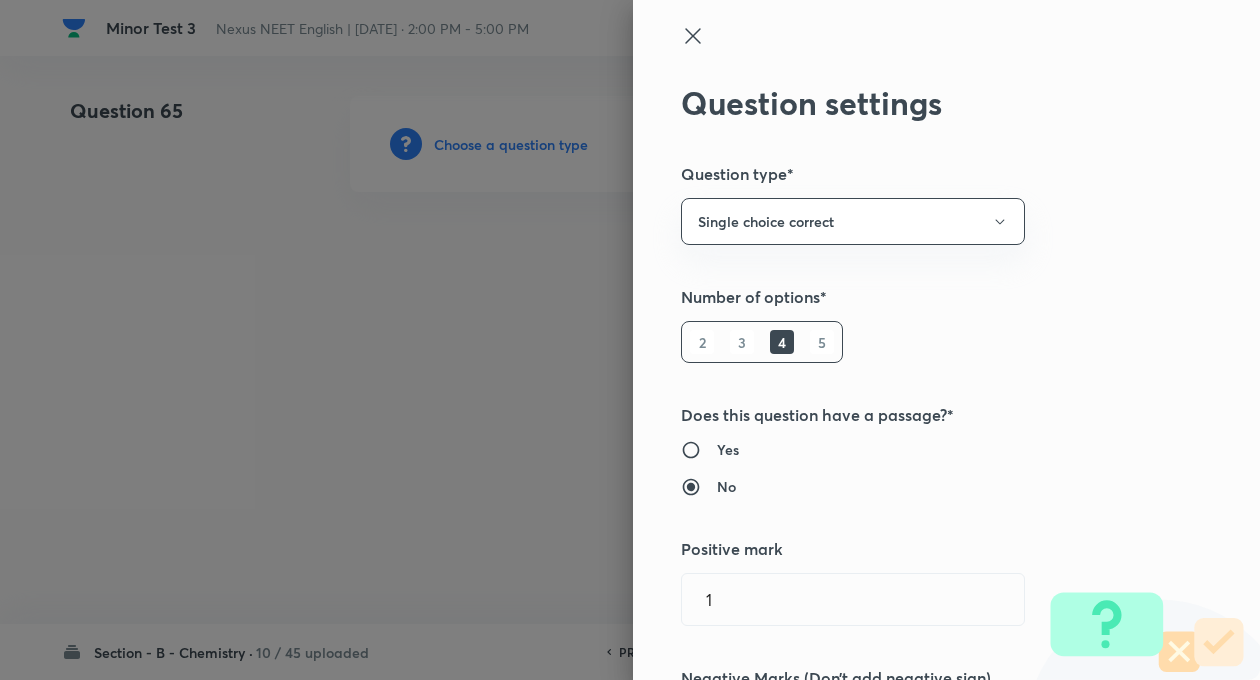 type on "1" 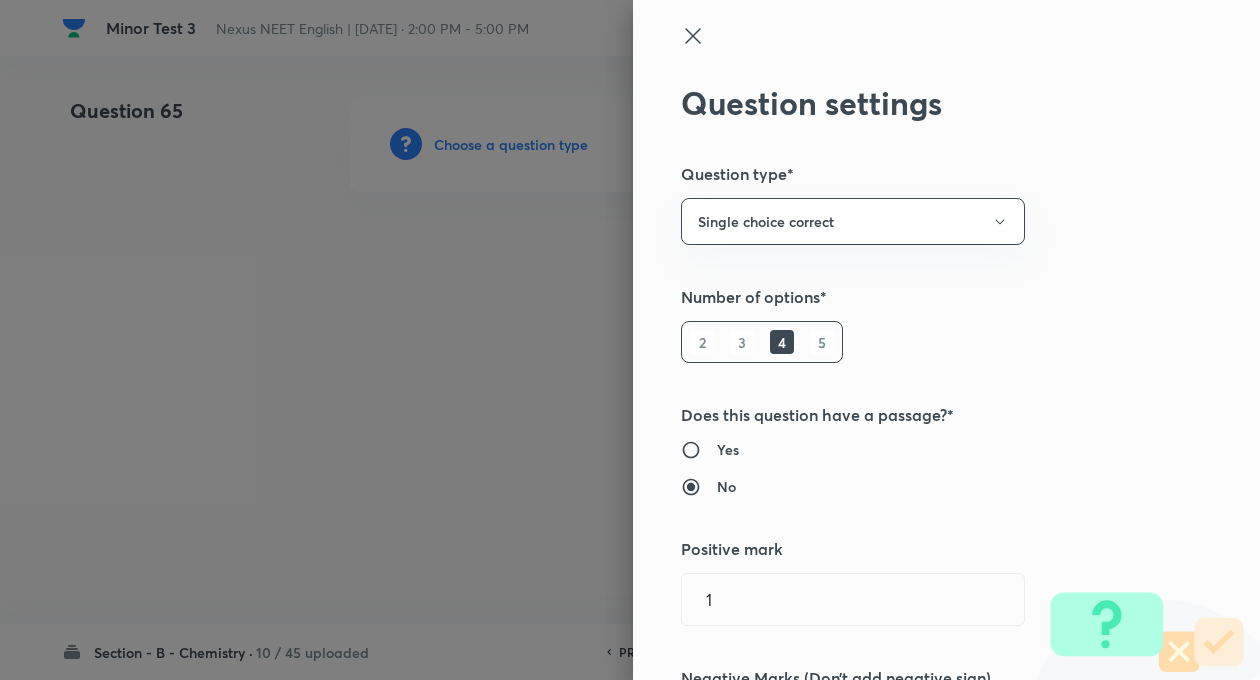 type on "0" 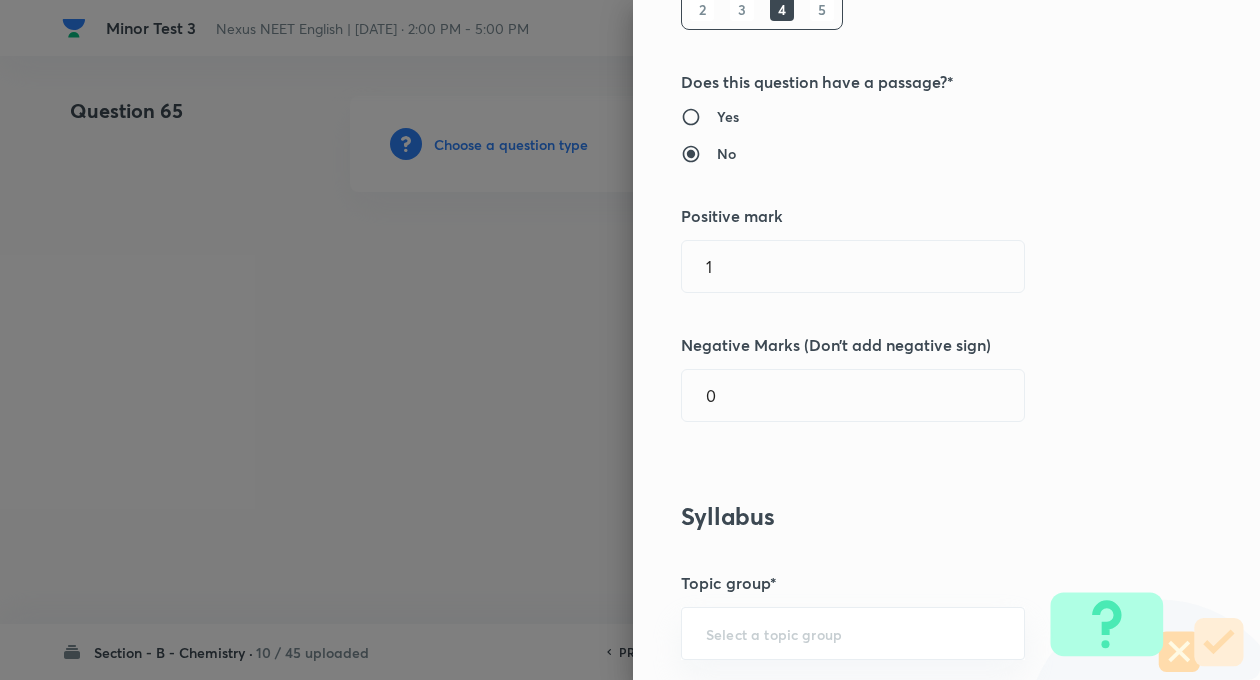 scroll, scrollTop: 400, scrollLeft: 0, axis: vertical 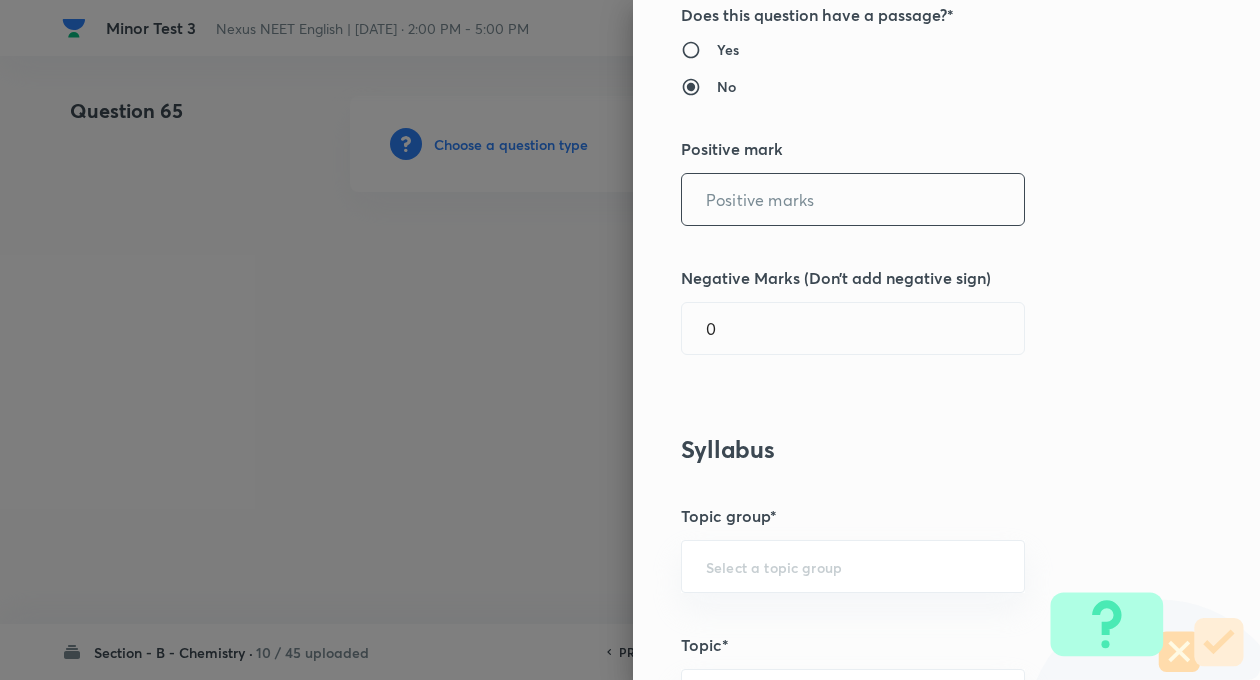 click at bounding box center [853, 199] 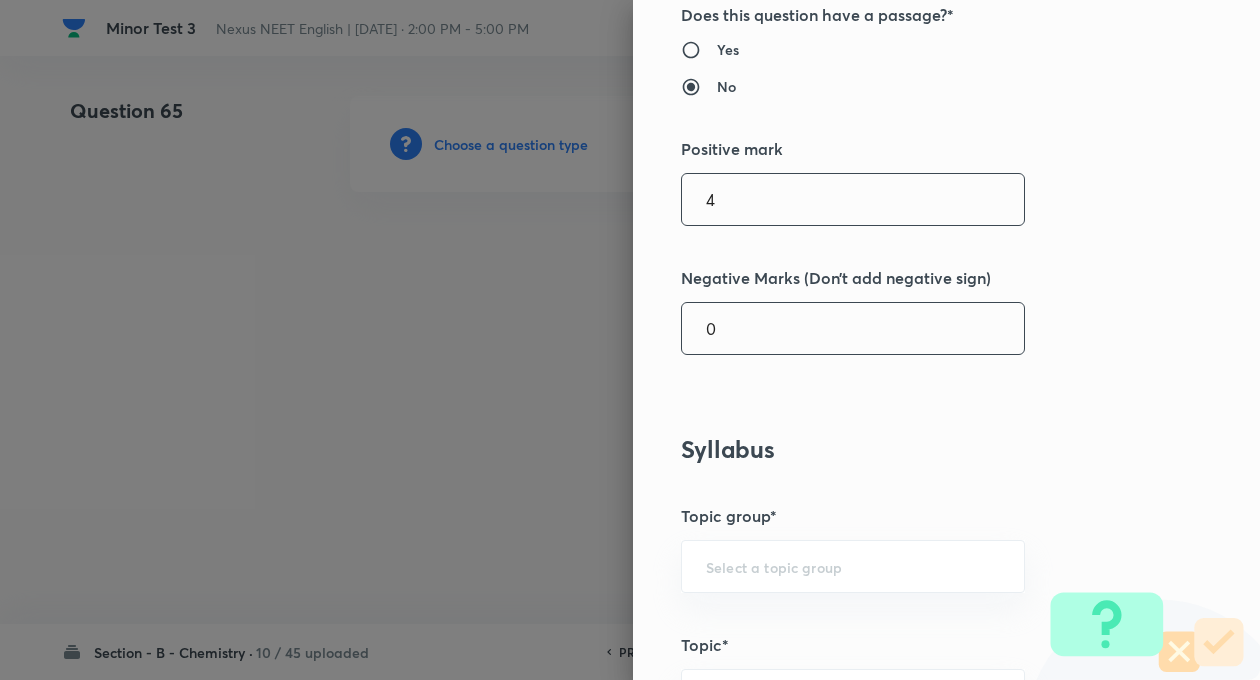 type on "4" 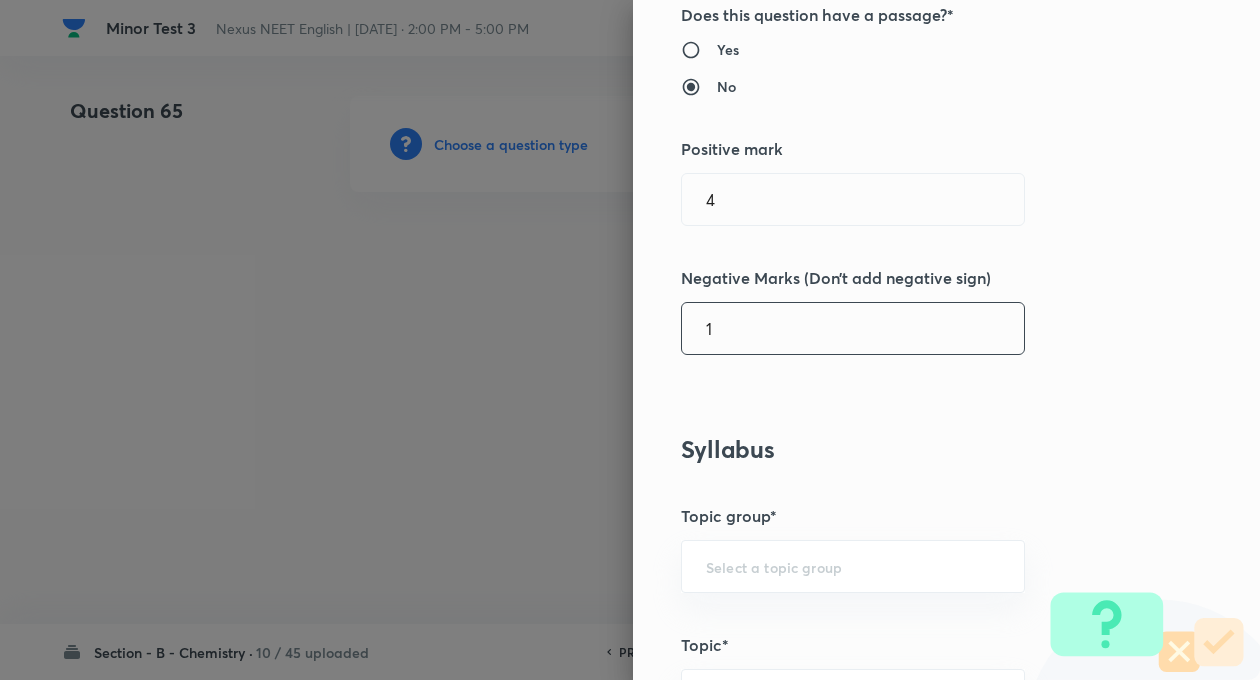 type on "1" 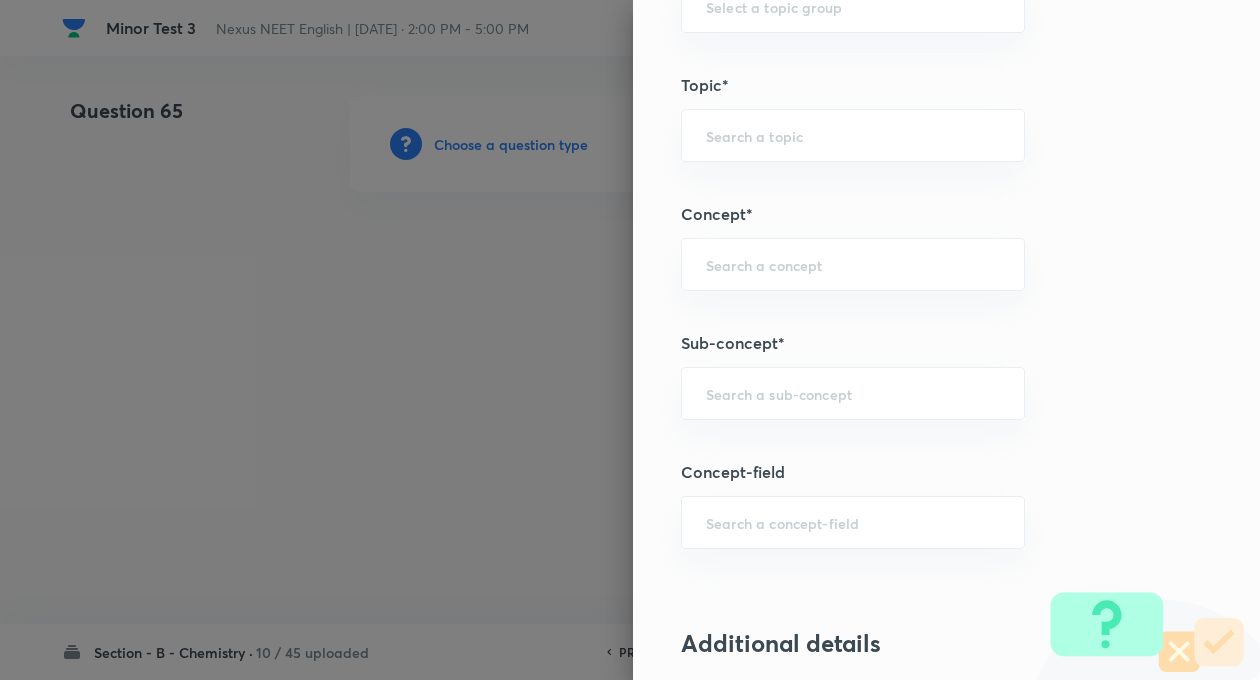 scroll, scrollTop: 1000, scrollLeft: 0, axis: vertical 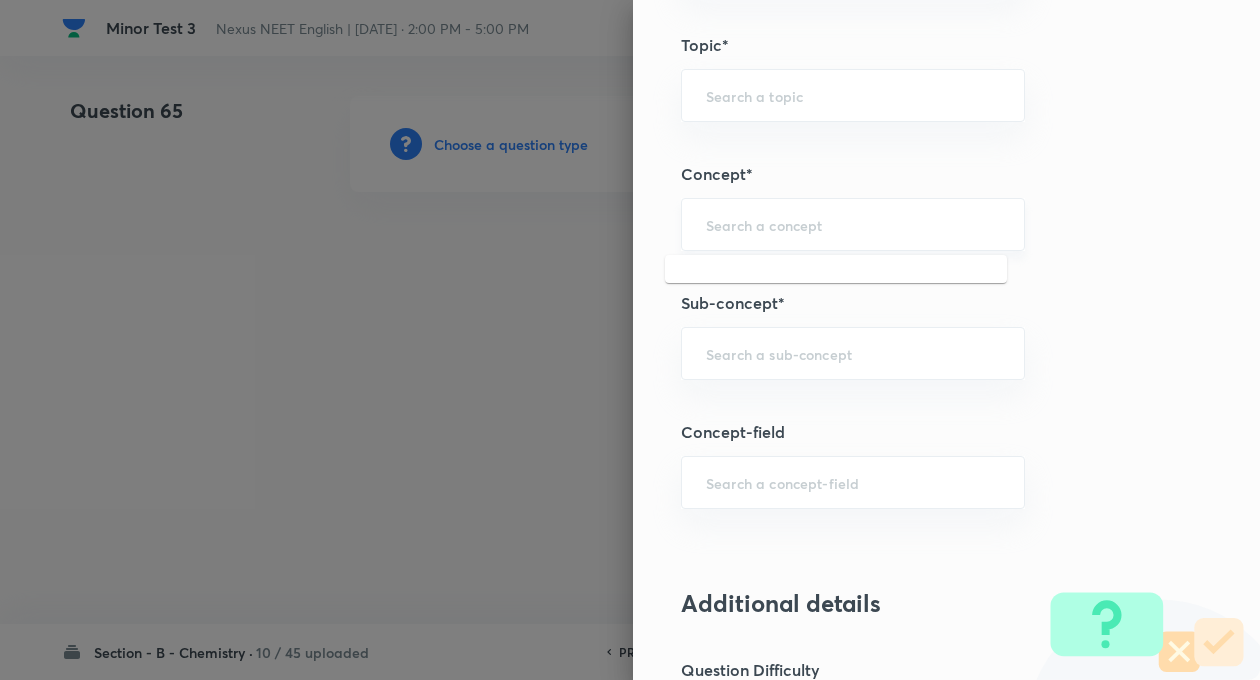 click at bounding box center [853, 224] 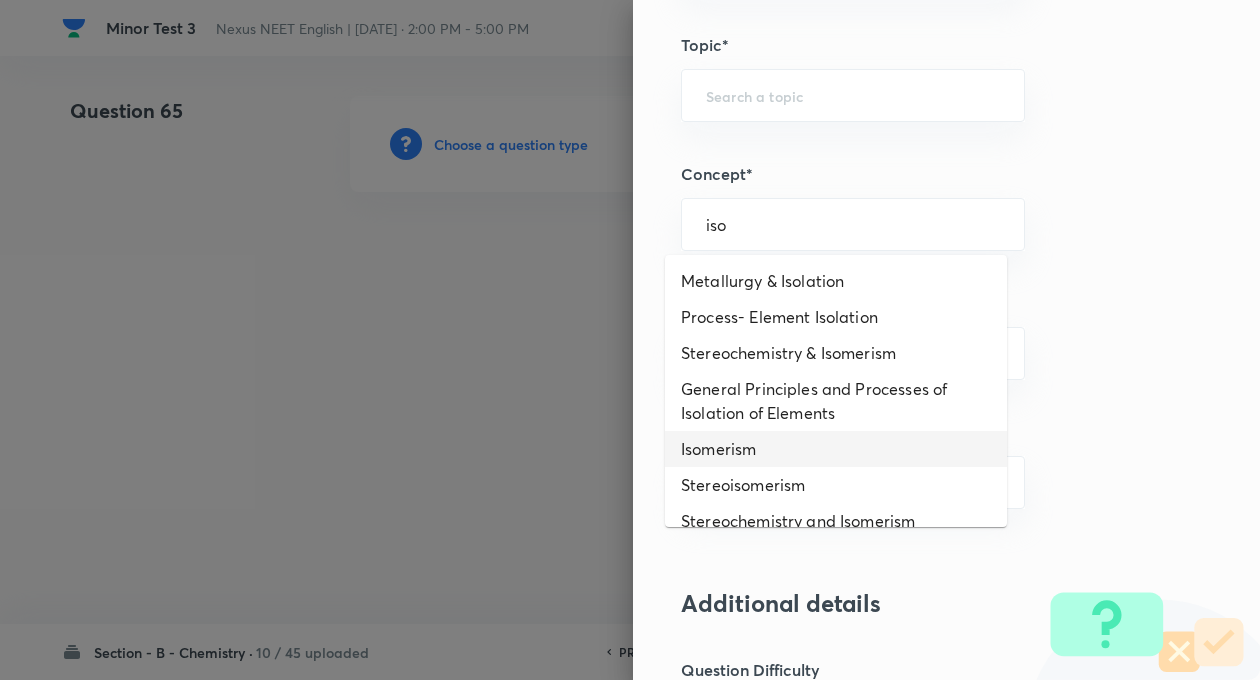 click on "Isomerism" at bounding box center (836, 449) 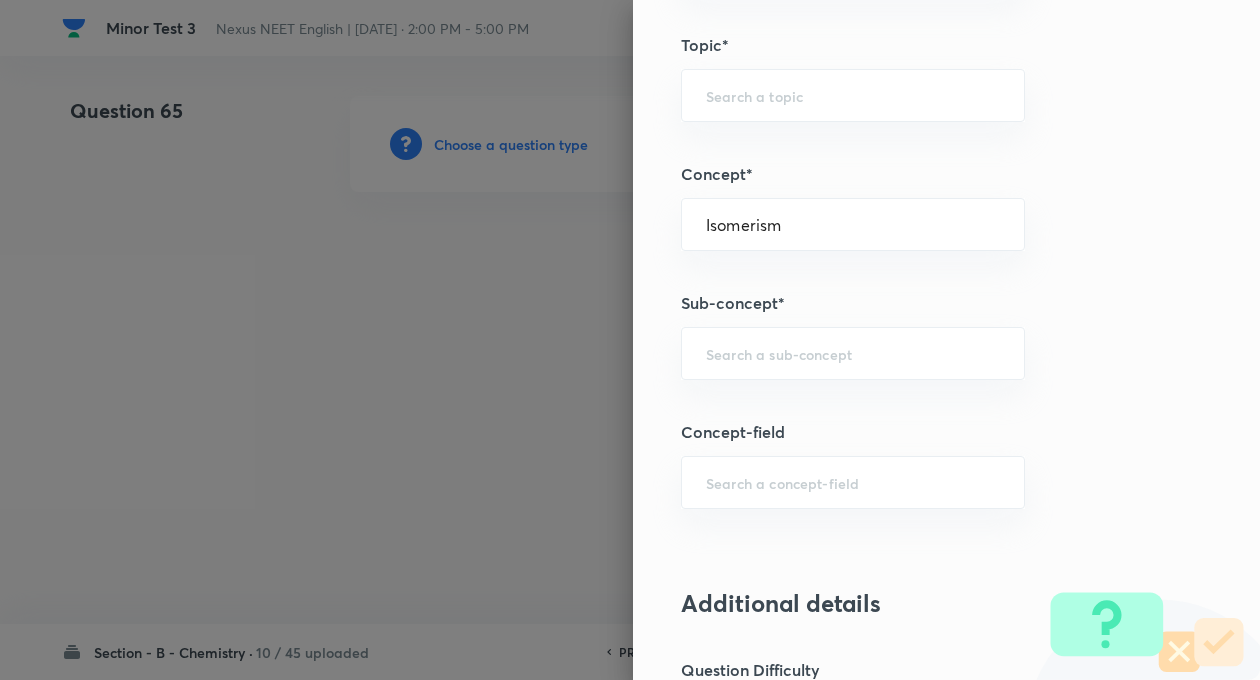 type on "Chemistry" 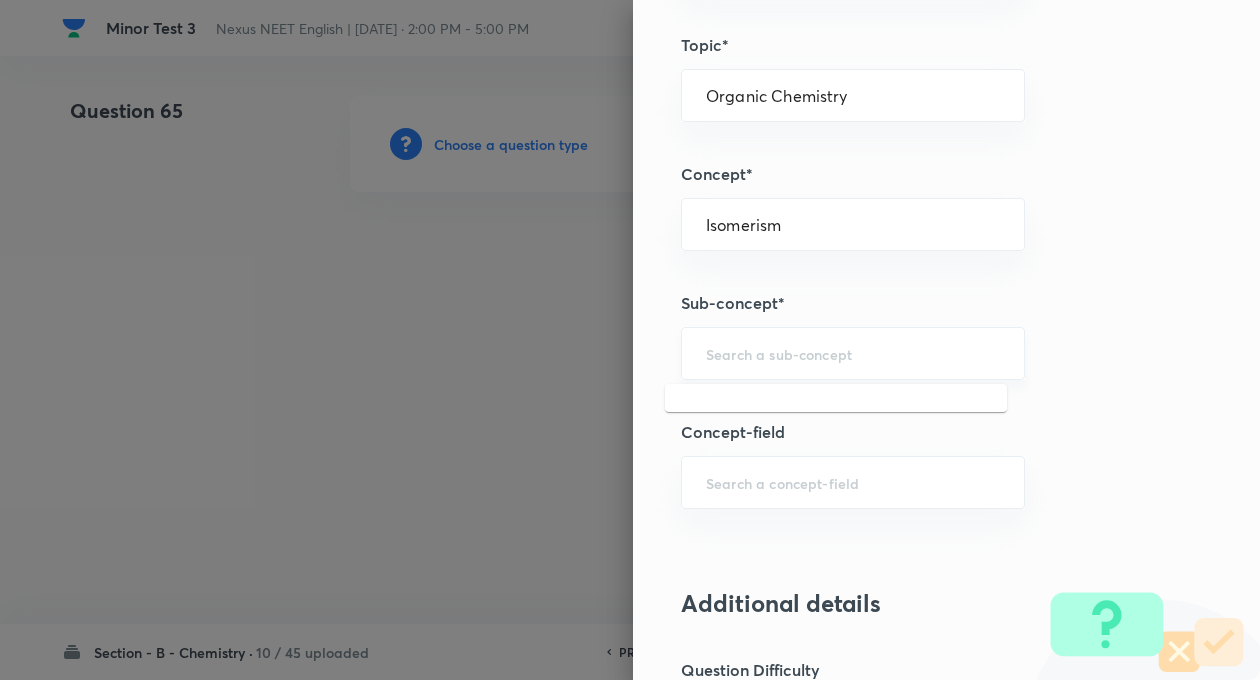 click at bounding box center [853, 353] 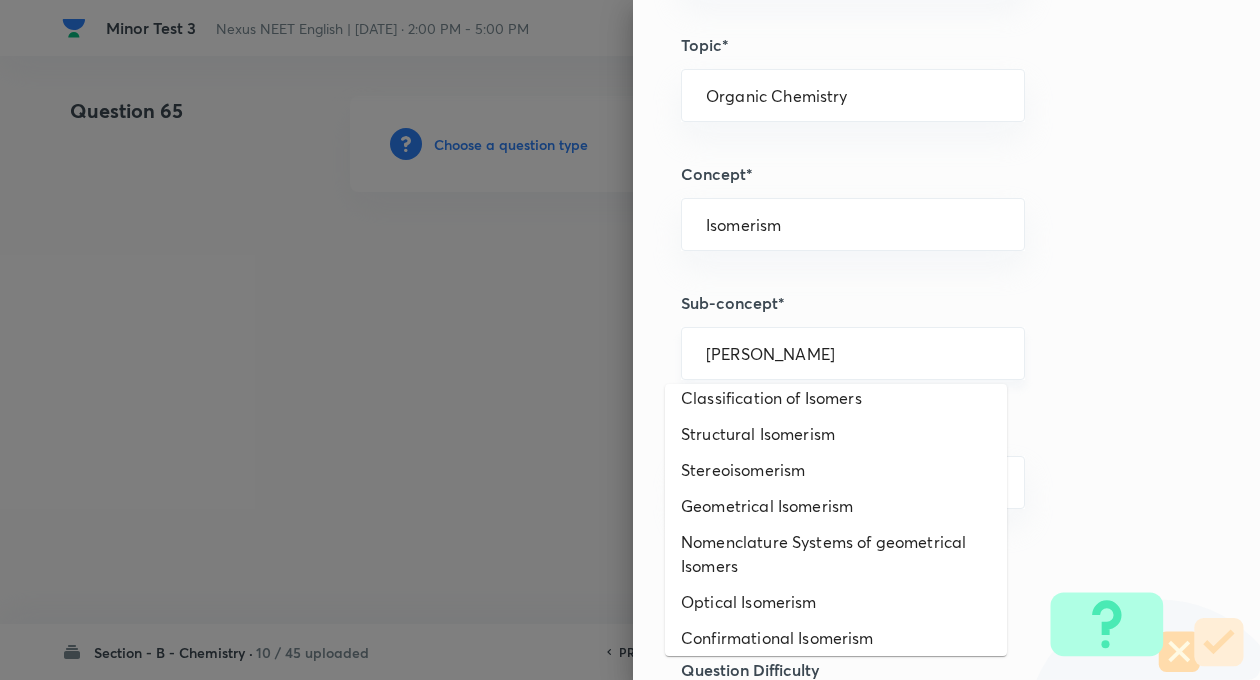 scroll, scrollTop: 0, scrollLeft: 0, axis: both 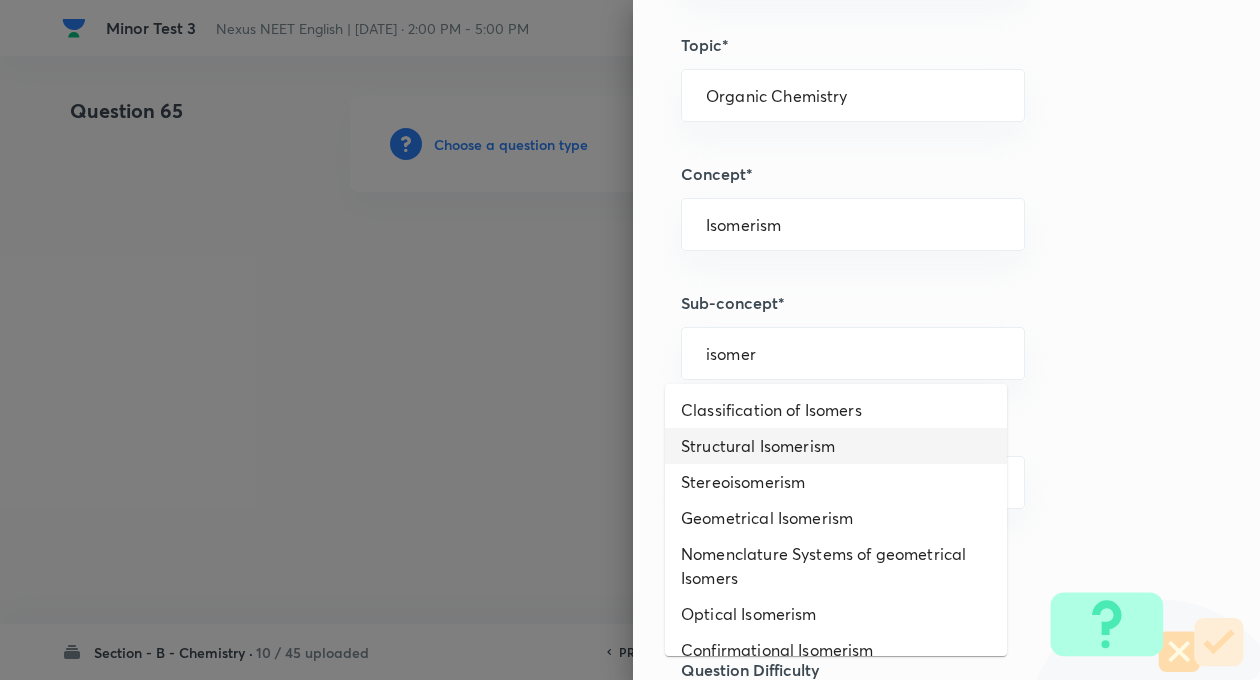click on "Structural Isomerism" at bounding box center (836, 446) 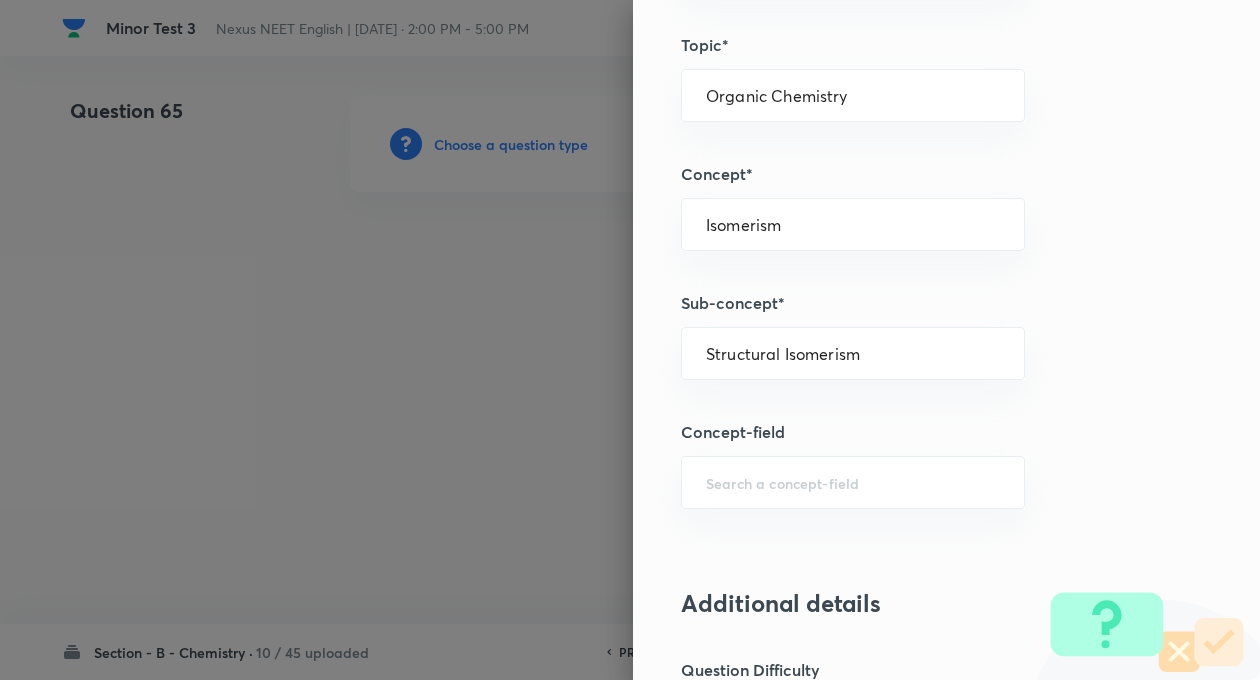 click on "Question settings Question type* Single choice correct Number of options* 2 3 4 5 Does this question have a passage?* Yes No Positive mark 4 ​ Negative Marks (Don’t add negative sign) 1 ​ Syllabus Topic group* Chemistry ​ Topic* Organic Chemistry ​ Concept* Isomerism ​ Sub-concept* Structural Isomerism ​ Concept-field ​ Additional details Question Difficulty Very easy Easy Moderate Hard Very hard Question is based on Fact Numerical Concept Previous year question Yes No Does this question have equation? Yes No Verification status Is the question verified? *Select 'yes' only if a question is verified Yes No Save" at bounding box center (946, 340) 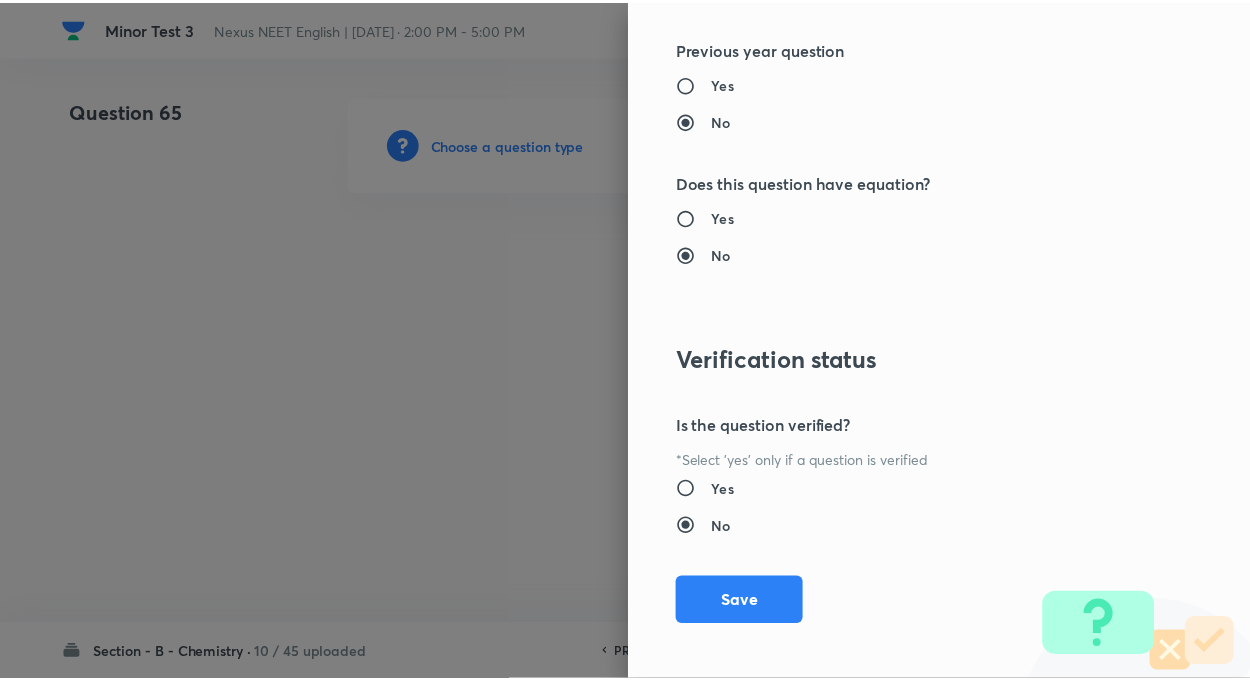 scroll, scrollTop: 2046, scrollLeft: 0, axis: vertical 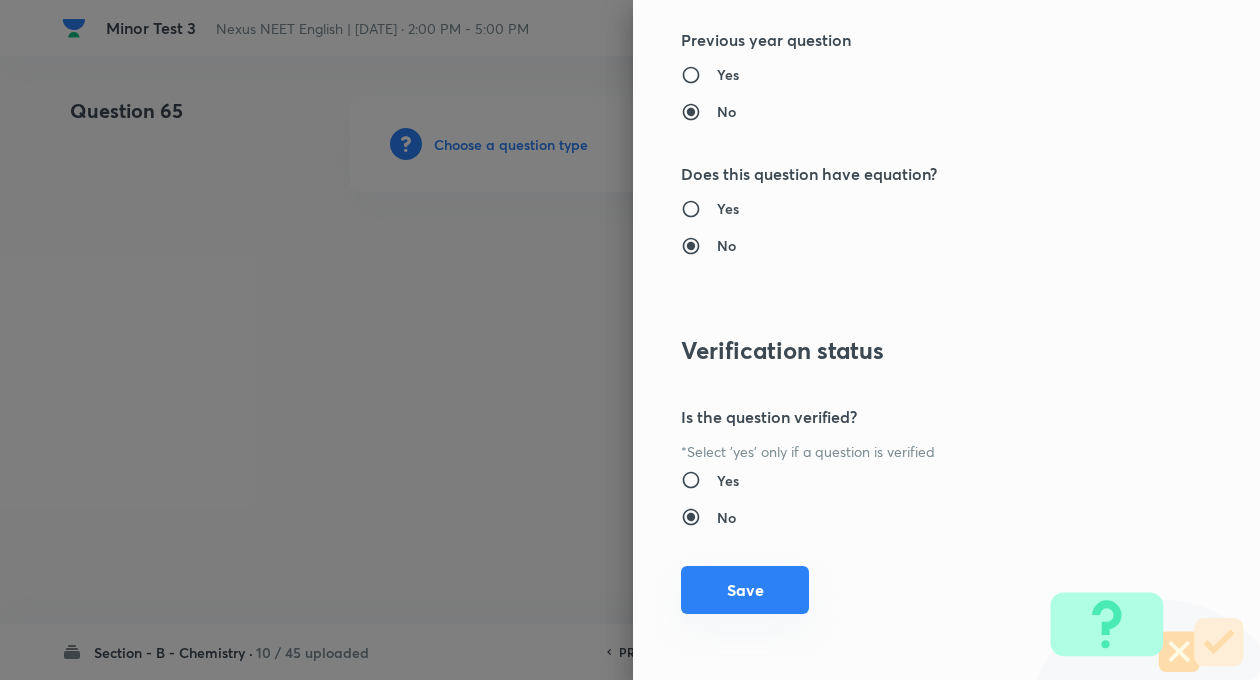 click on "Save" at bounding box center (745, 590) 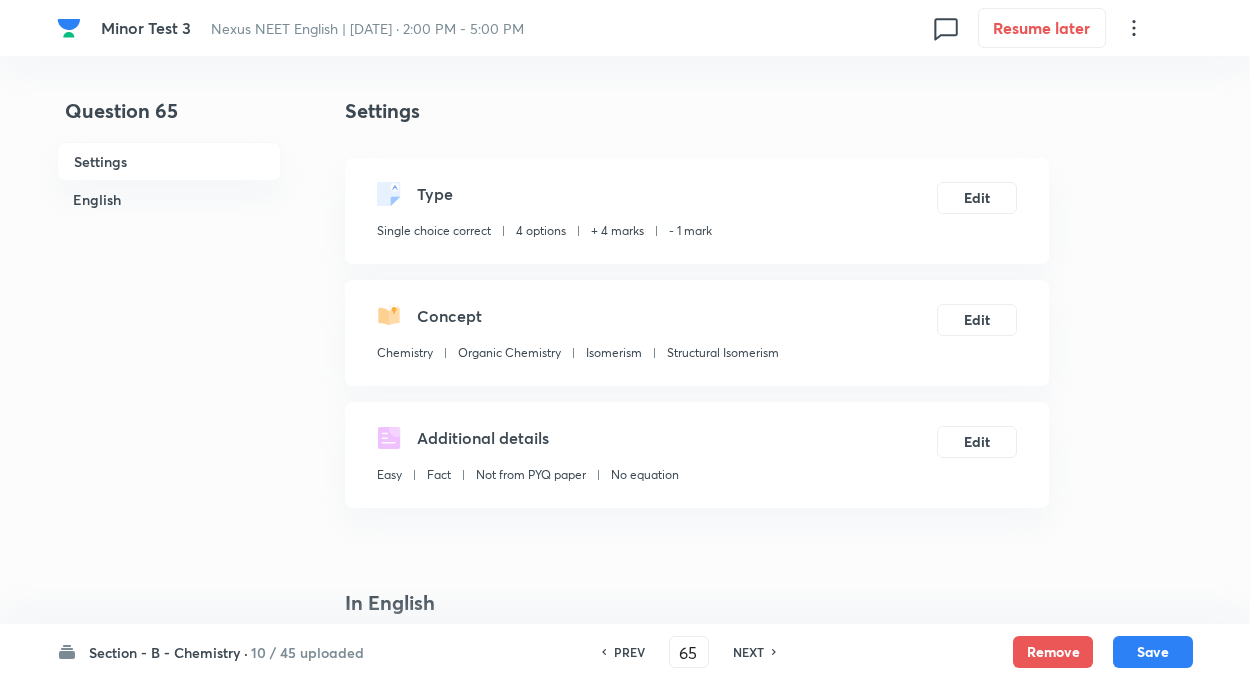 click on "Question 65 Settings English" at bounding box center [169, 1354] 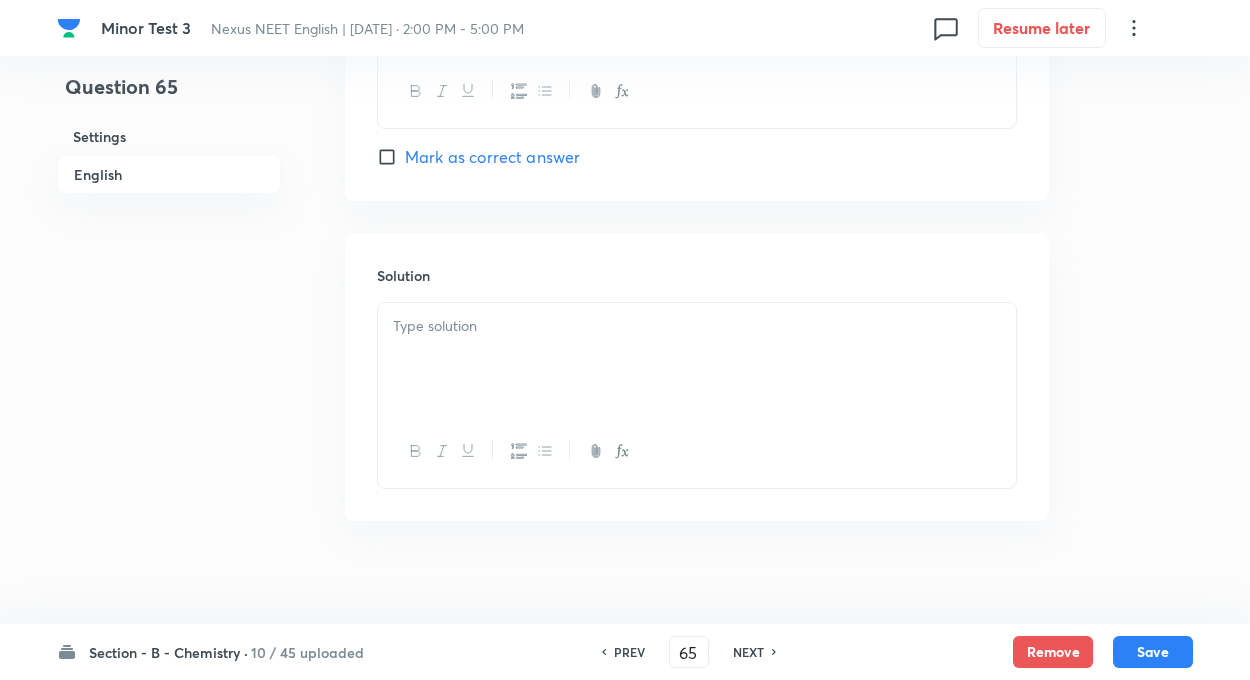 scroll, scrollTop: 2028, scrollLeft: 0, axis: vertical 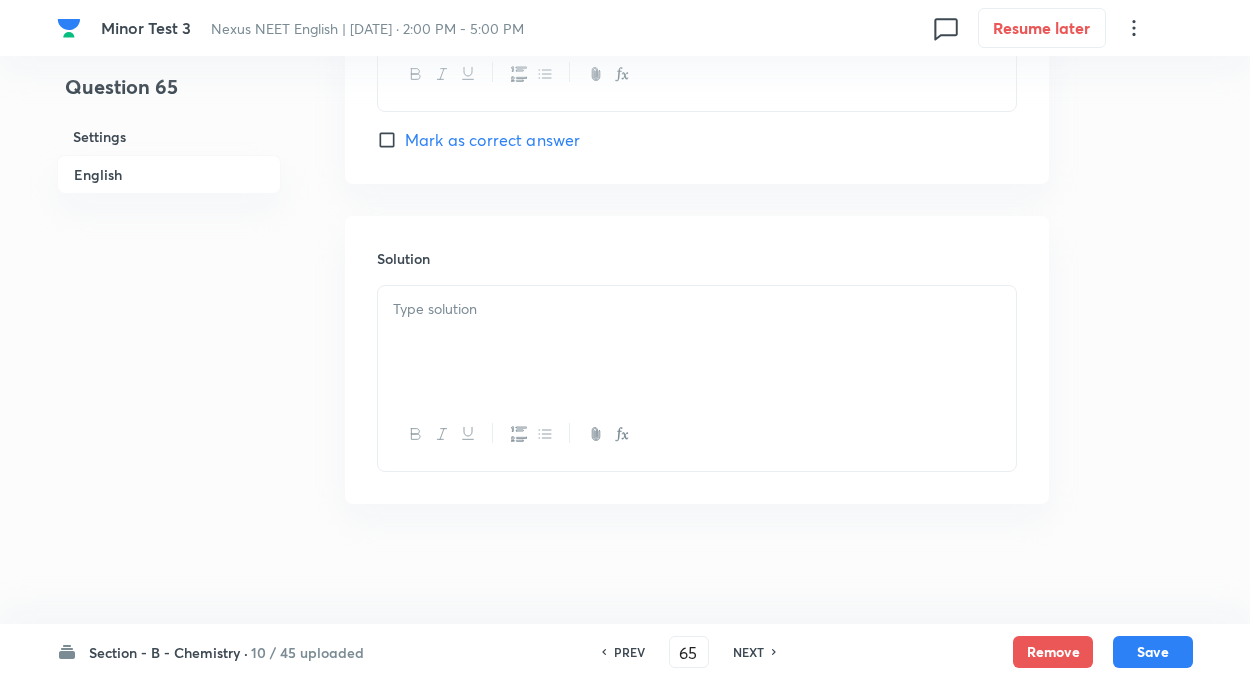 click at bounding box center (697, 342) 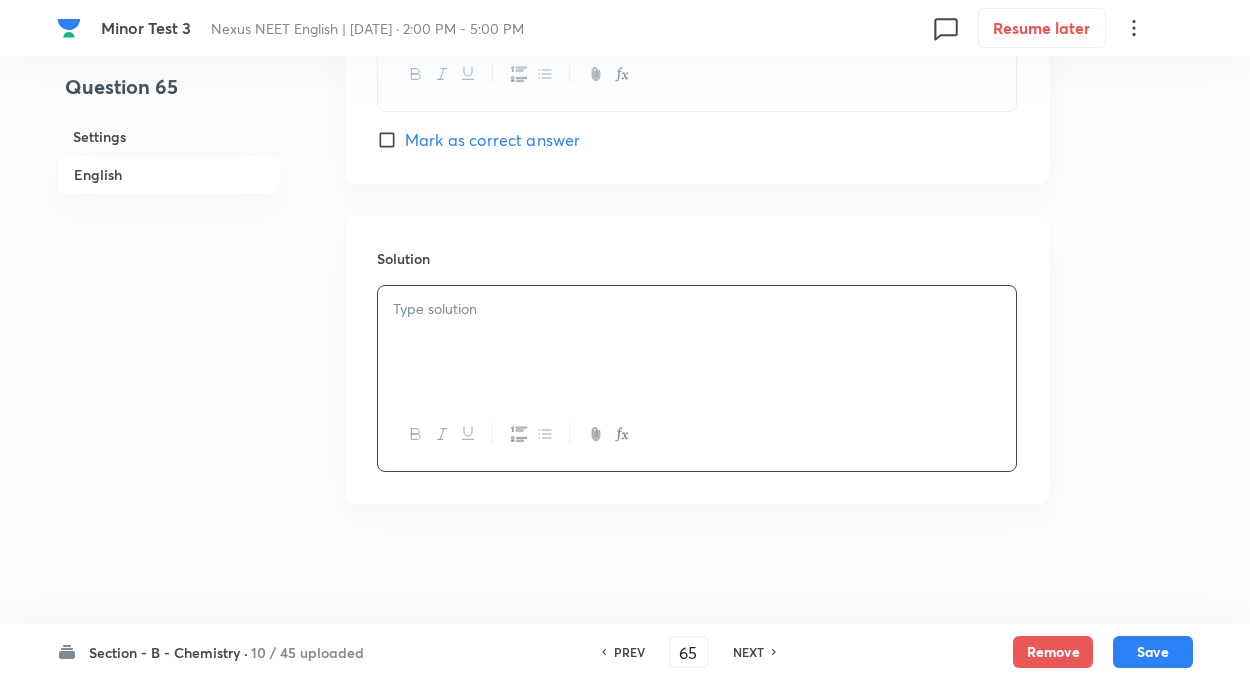 paste 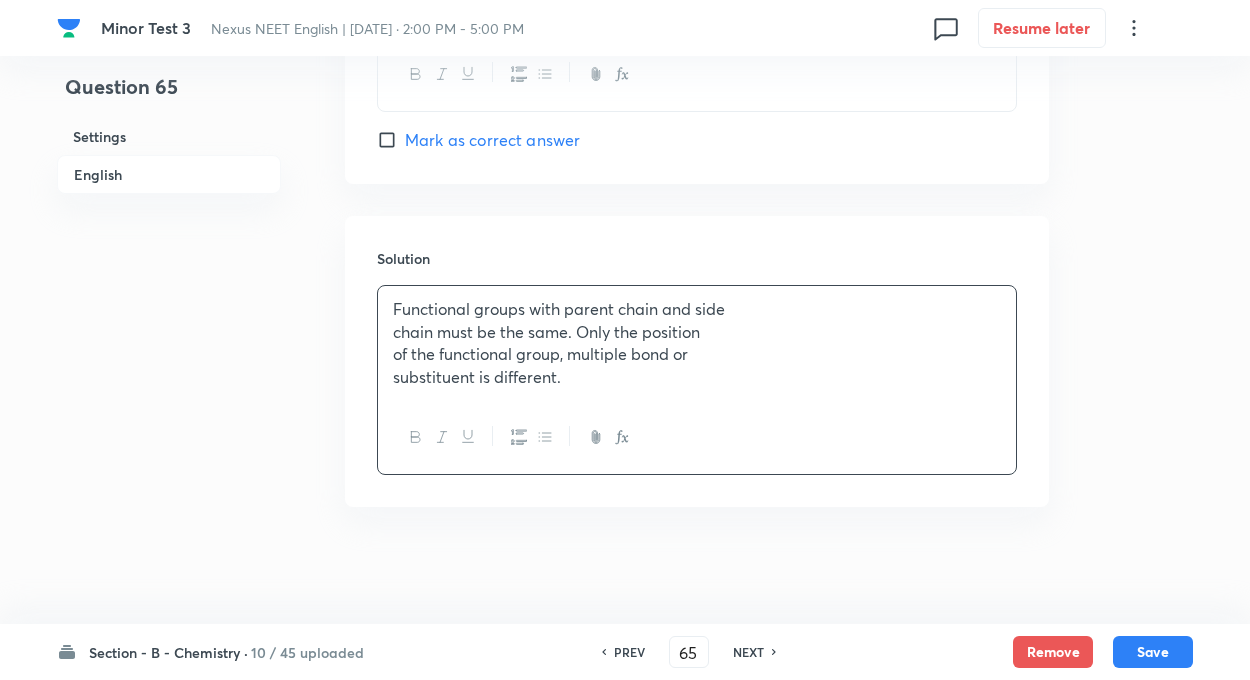 click on "chain must be the same. Only the position" at bounding box center (697, 332) 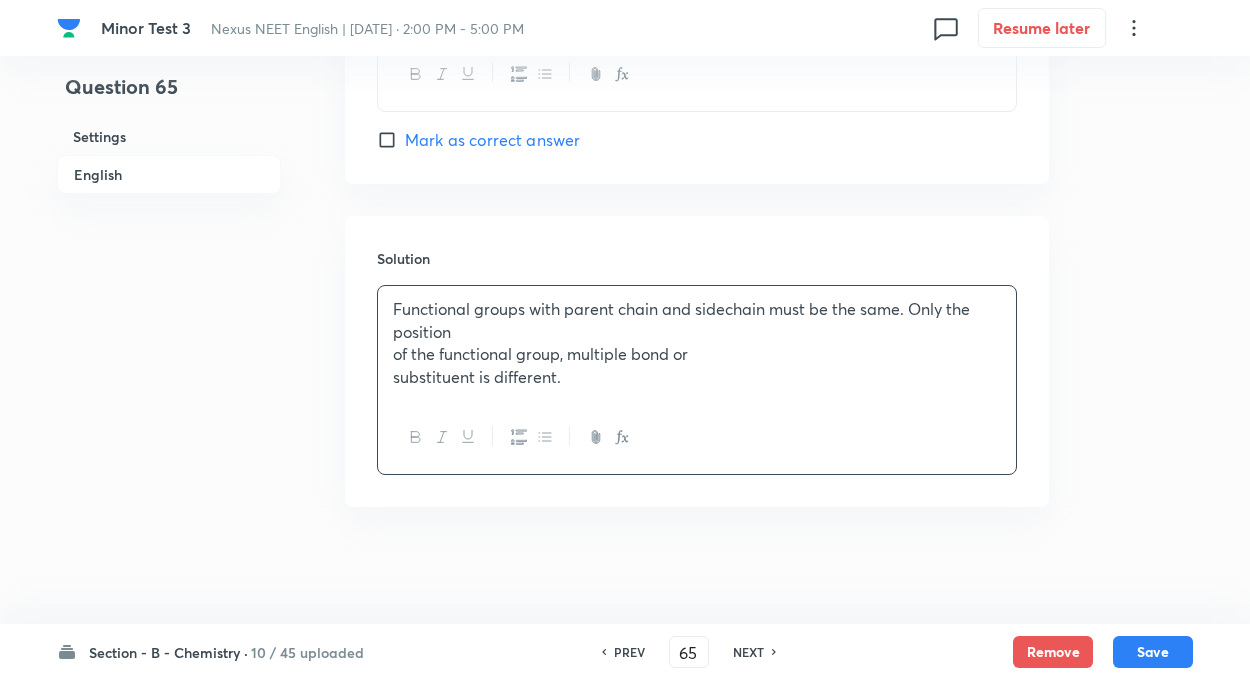 type 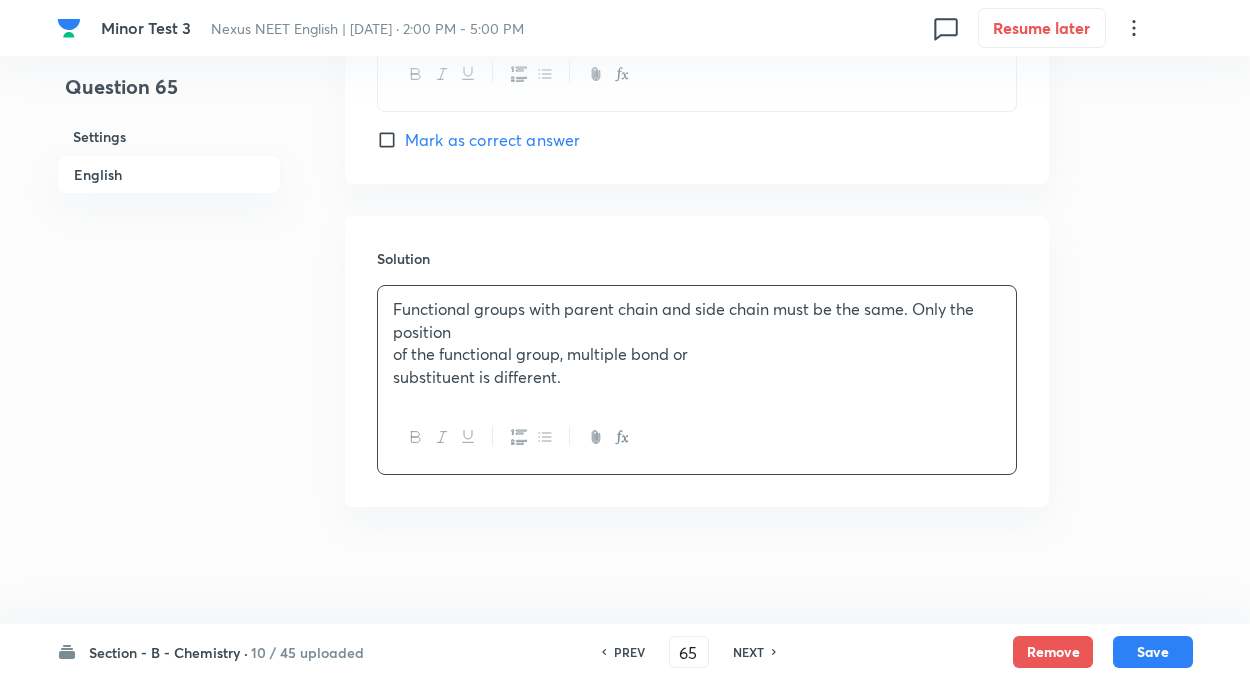 click on "Functional groups with parent chain and side chain must be the same. Only the position of the functional group, multiple bond or substituent is different." at bounding box center (697, 343) 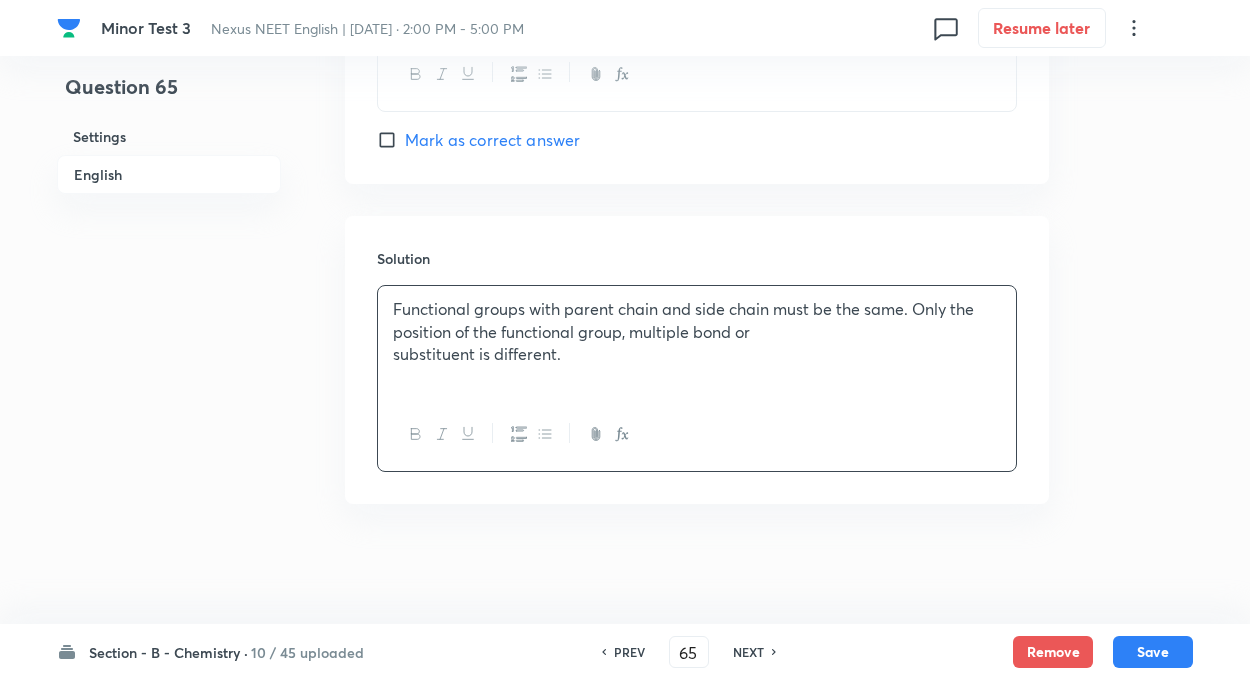 click on "Functional groups with parent chain and side chain must be the same. Only the position of the functional group, multiple bond or substituent is different." at bounding box center [697, 342] 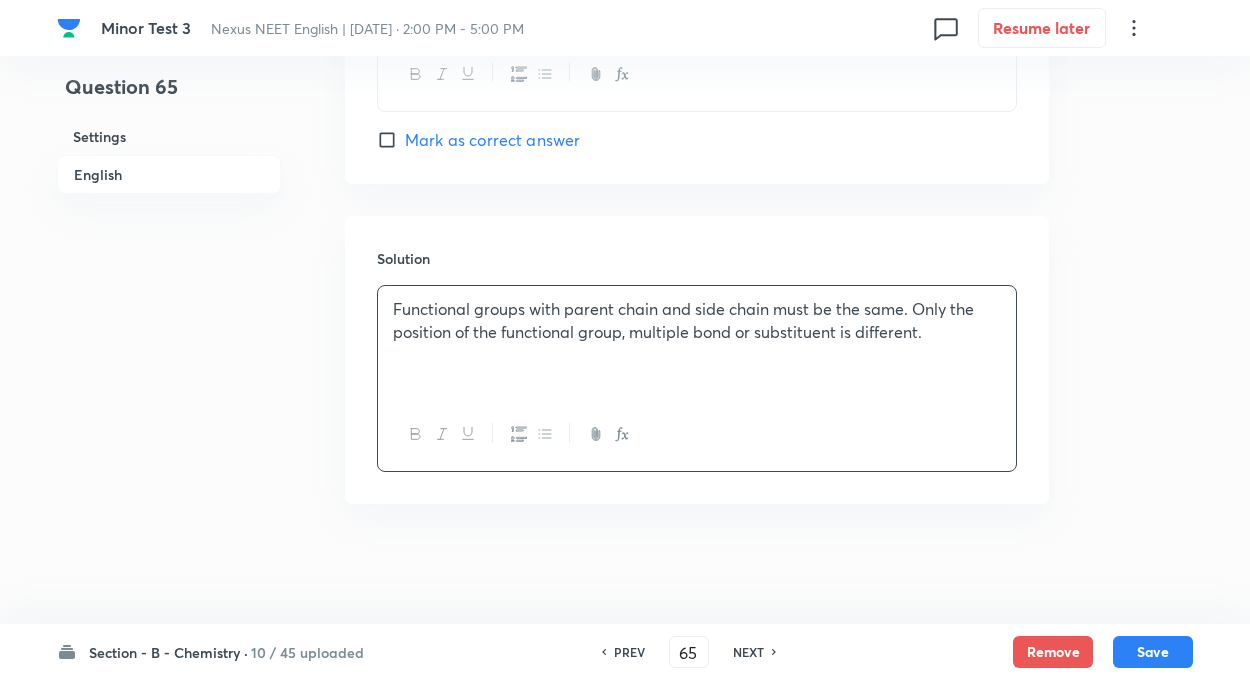 click on "Question 65 Settings English Settings Type Single choice correct 4 options + 4 marks - 1 mark Edit Concept Chemistry Organic Chemistry Isomerism Structural Isomerism Edit Additional details Easy Fact Not from PYQ paper No equation Edit In English Question Option A Mark as correct answer Option B Mark as correct answer Option C Mark as correct answer Option D Mark as correct answer Solution Functional groups with parent chain and side chain must be the same. Only the position of the functional group, multiple bond or substituent is different." at bounding box center (625, -674) 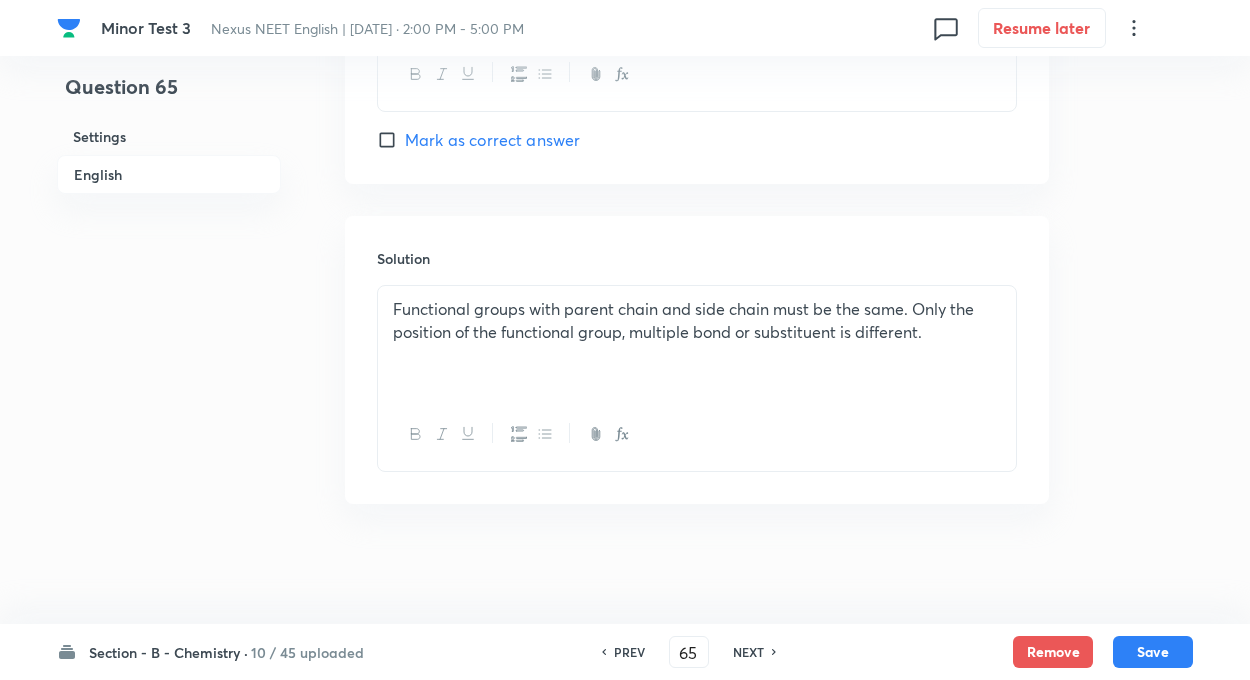 click on "Mark as correct answer" at bounding box center (391, 140) 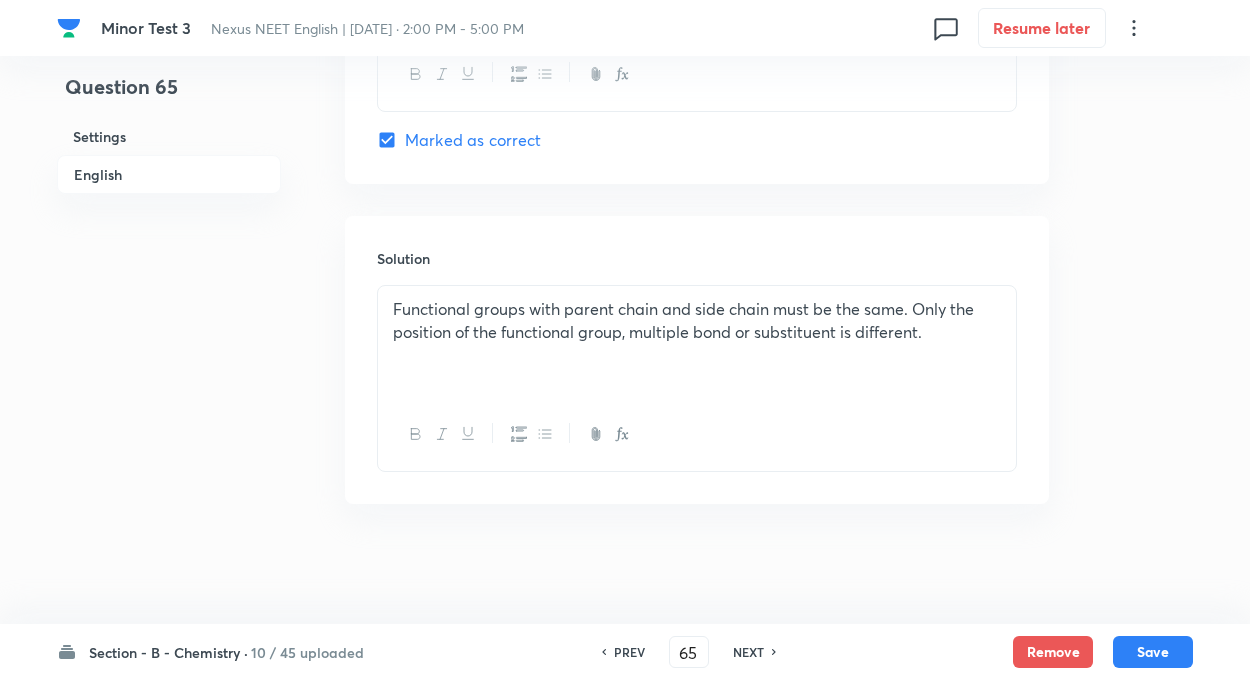 click on "Question 65 Settings English Settings Type Single choice correct 4 options + 4 marks - 1 mark Edit Concept Chemistry Organic Chemistry Isomerism Structural Isomerism Edit Additional details Easy Fact Not from PYQ paper No equation Edit In English Question Option A Mark as correct answer Option B Mark as correct answer Option C Mark as correct answer Option D Marked as correct Solution Functional groups with parent chain and side chain must be the same. Only the position of the functional group, multiple bond or substituent is different." at bounding box center (625, -674) 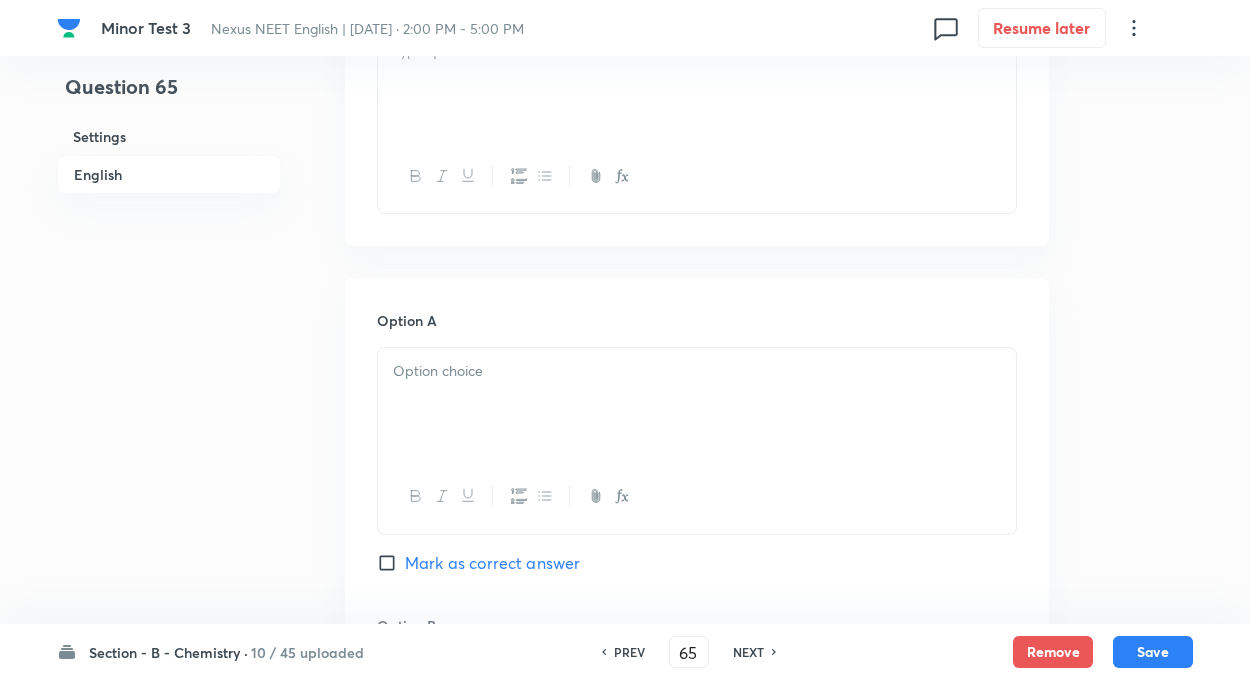 scroll, scrollTop: 628, scrollLeft: 0, axis: vertical 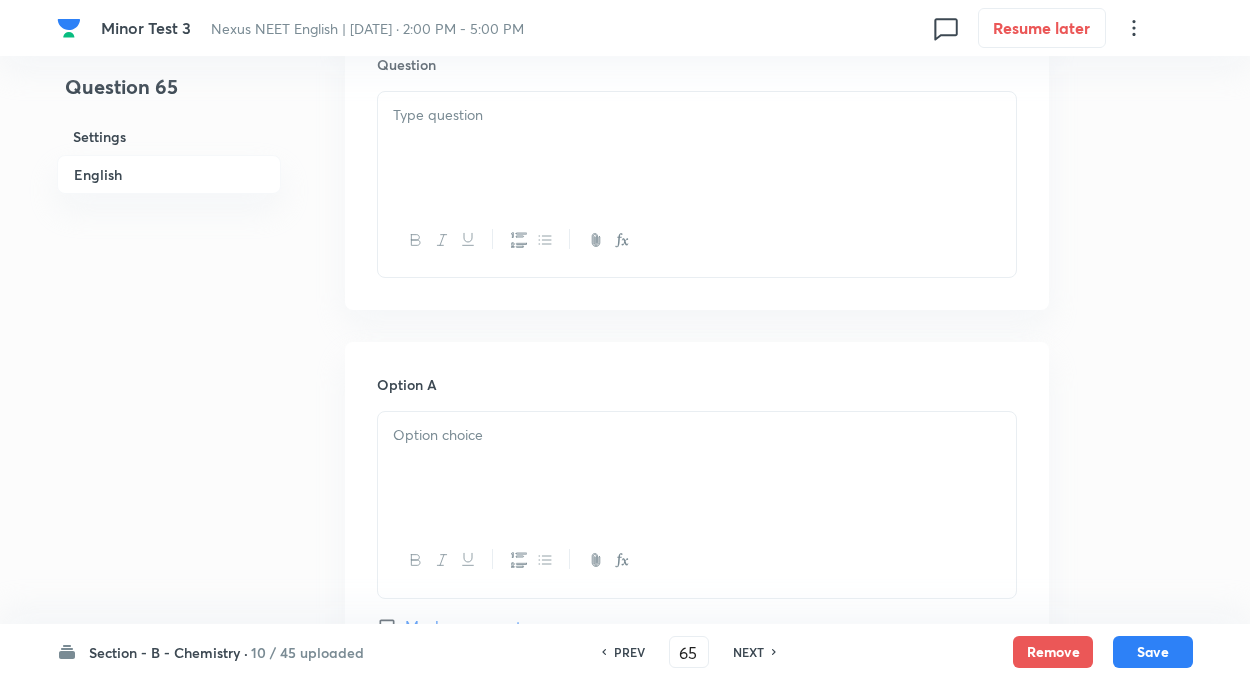 click at bounding box center (697, 148) 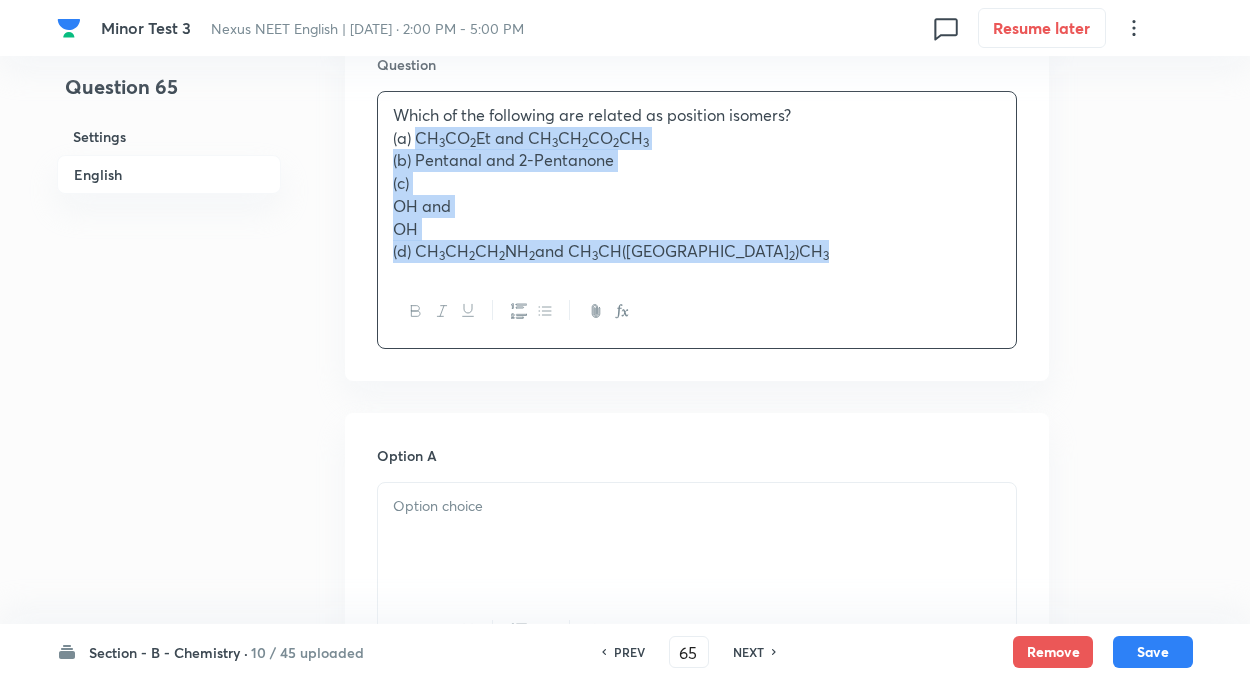 drag, startPoint x: 418, startPoint y: 144, endPoint x: 770, endPoint y: 316, distance: 391.77545 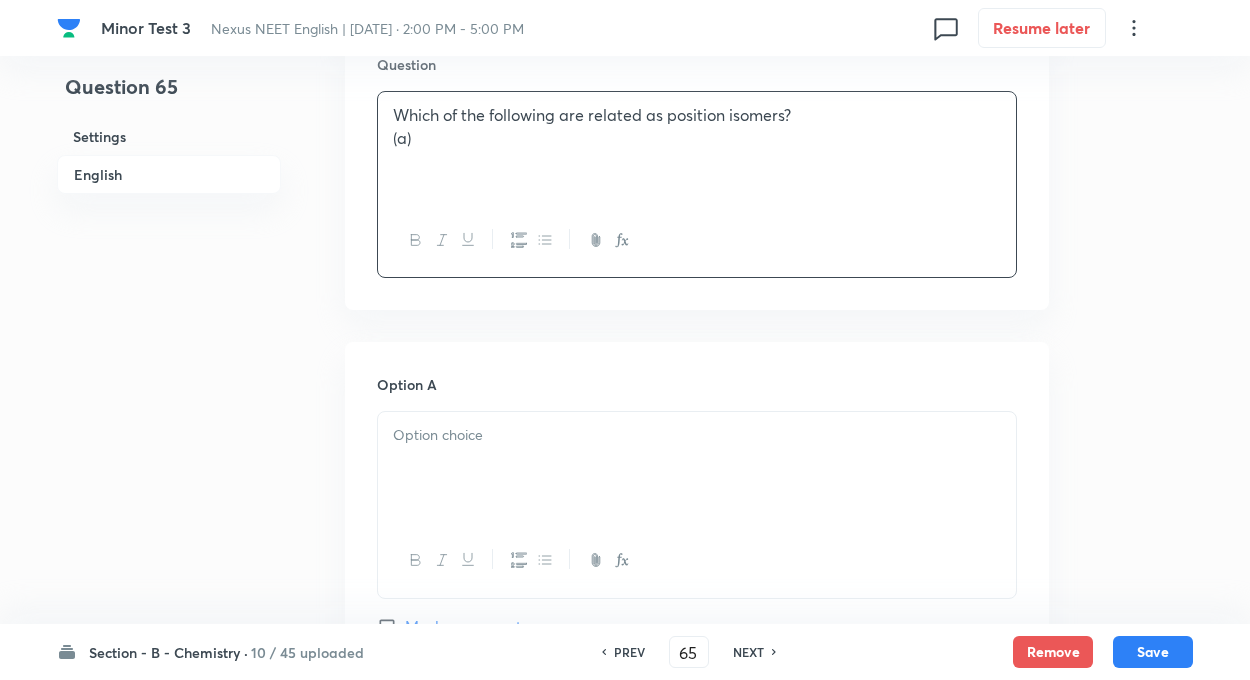 type 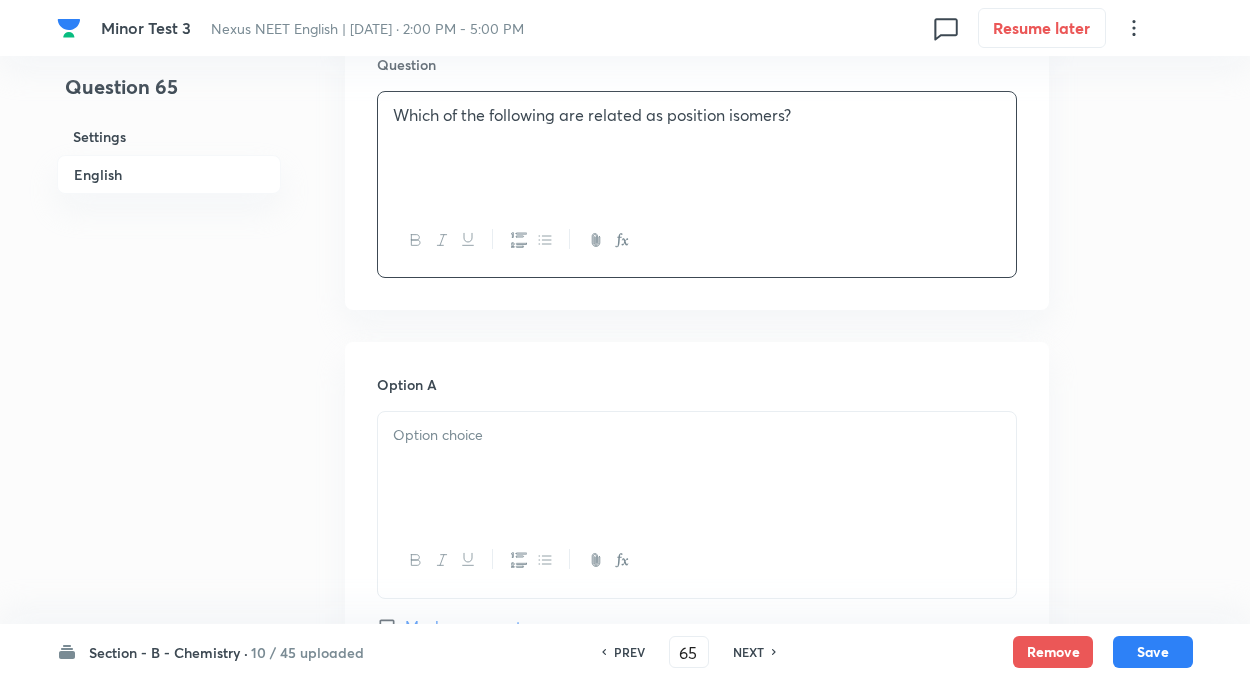 click at bounding box center (697, 468) 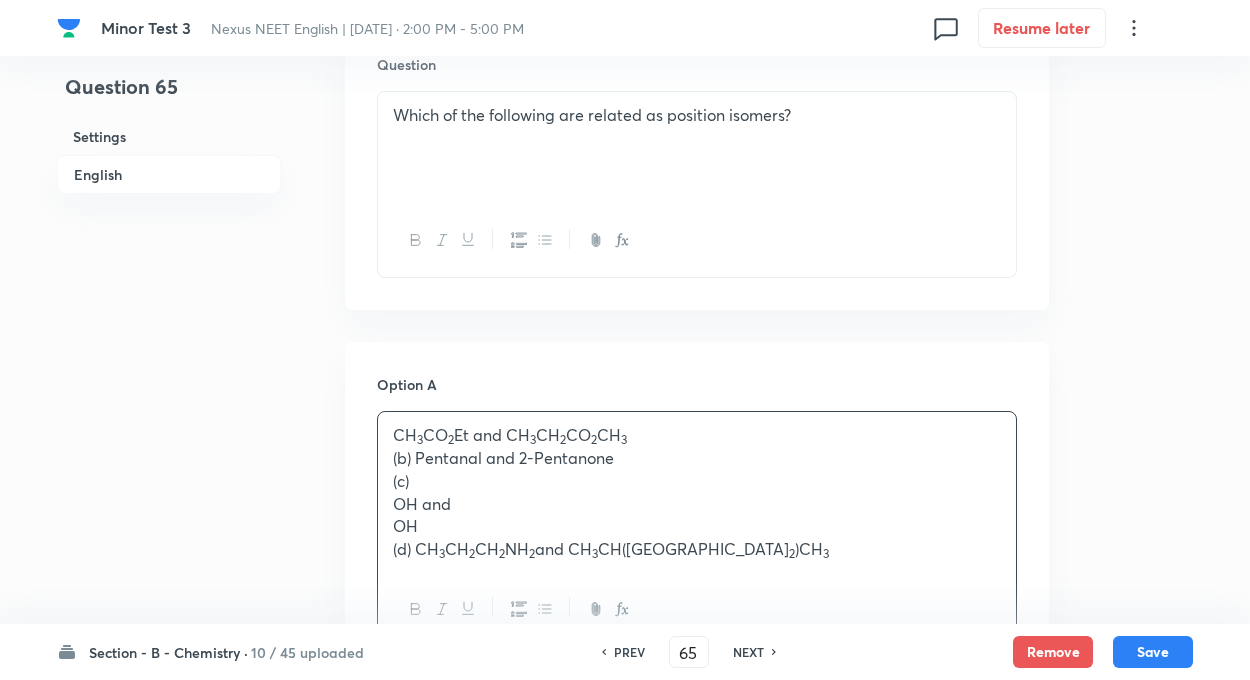click on "Option A CH 3 CO 2 Et and CH 3 CH 2 CO 2 CH 3 (b) Pentanal and 2-Pentanone (c) OH and OH (d) CH 3 CH 2 CH 2 NH 2  and CH 3 CH(NH 2 )CH 3 Mark as correct answer Option B Mark as correct answer Option C Mark as correct answer Option D Marked as correct" at bounding box center [697, 987] 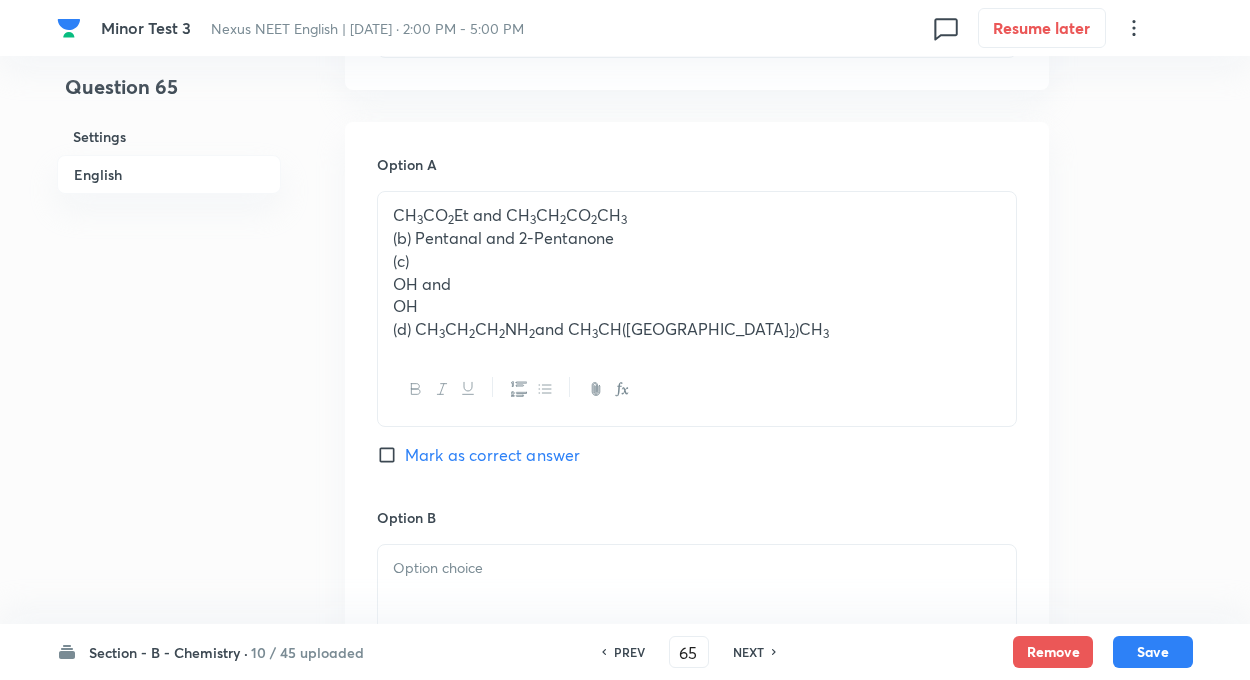 scroll, scrollTop: 868, scrollLeft: 0, axis: vertical 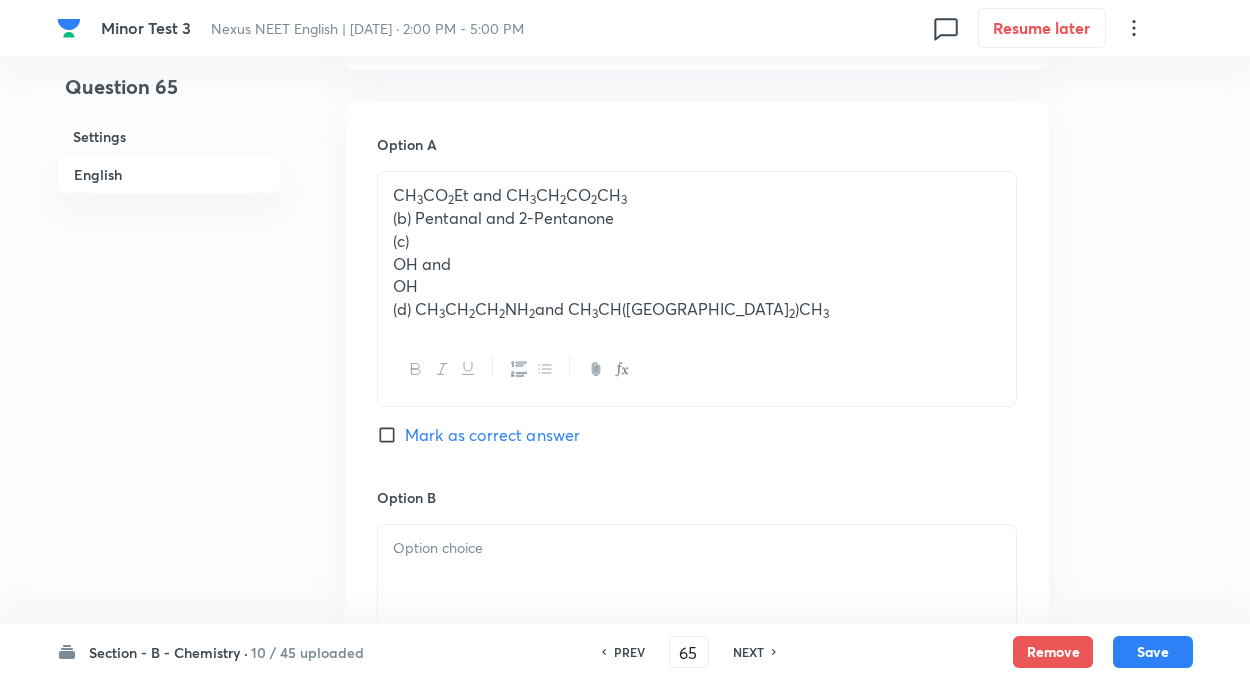 click on "CH 3 CO 2 Et and CH 3 CH 2 CO 2 CH 3" at bounding box center [697, 195] 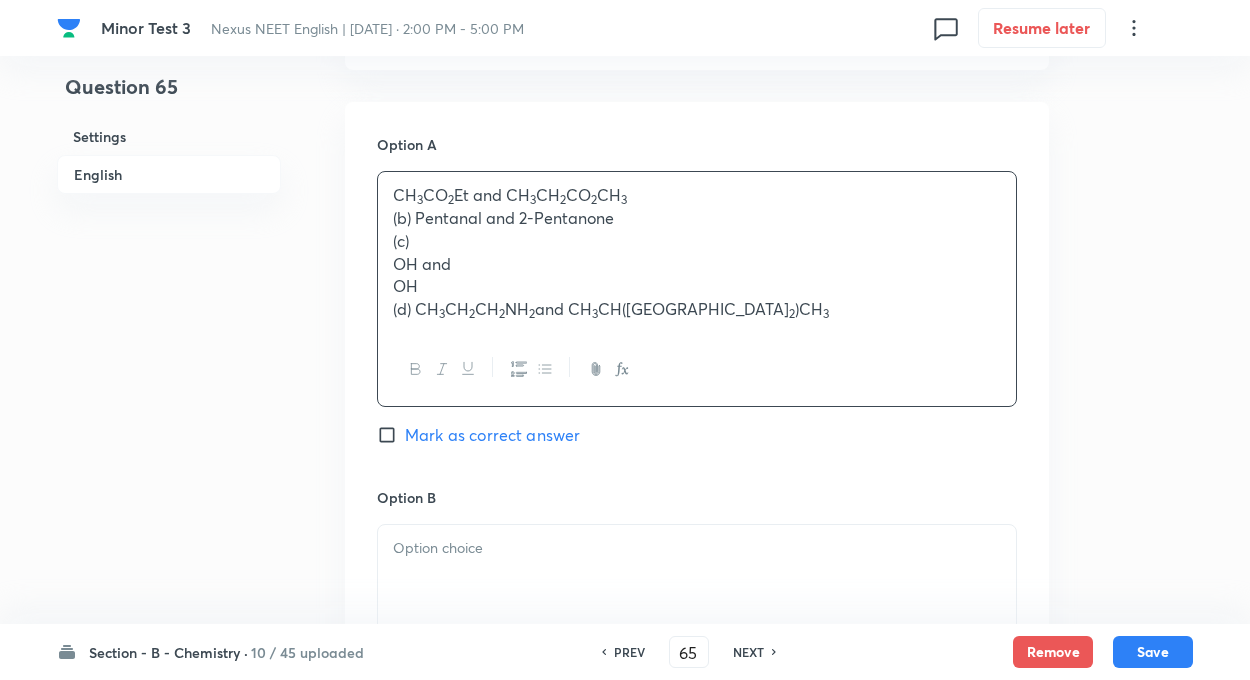 type 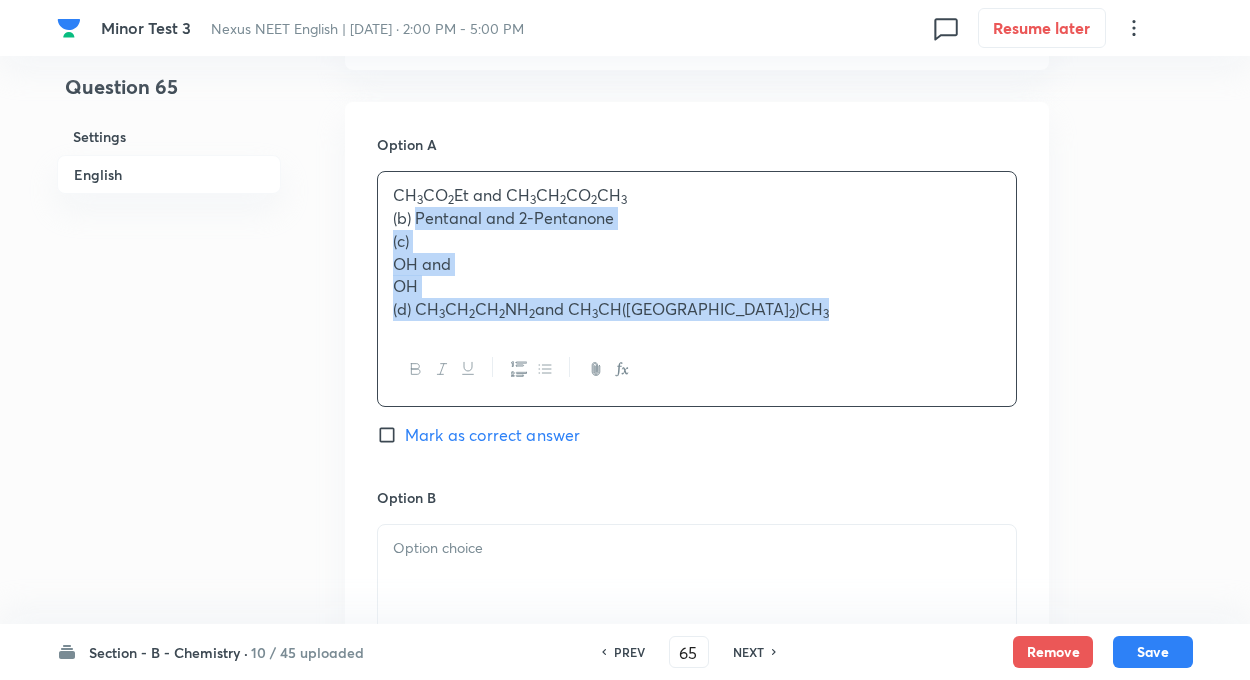 drag, startPoint x: 415, startPoint y: 217, endPoint x: 795, endPoint y: 350, distance: 402.60278 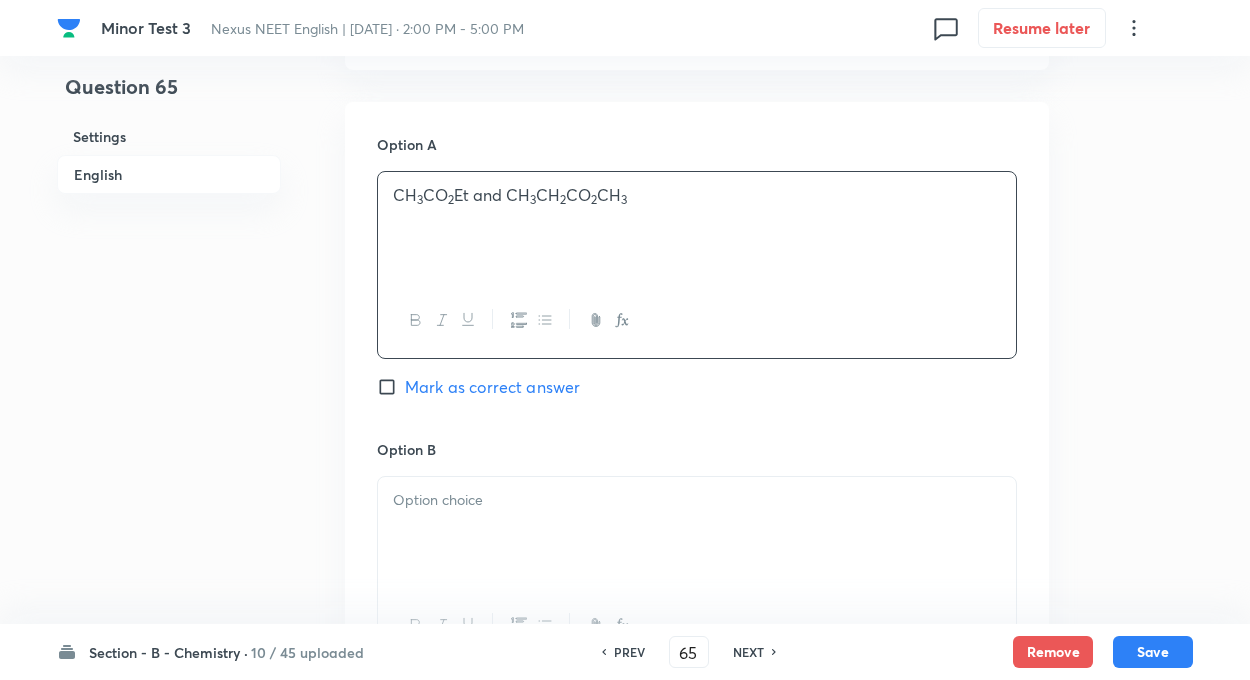 click at bounding box center [697, 500] 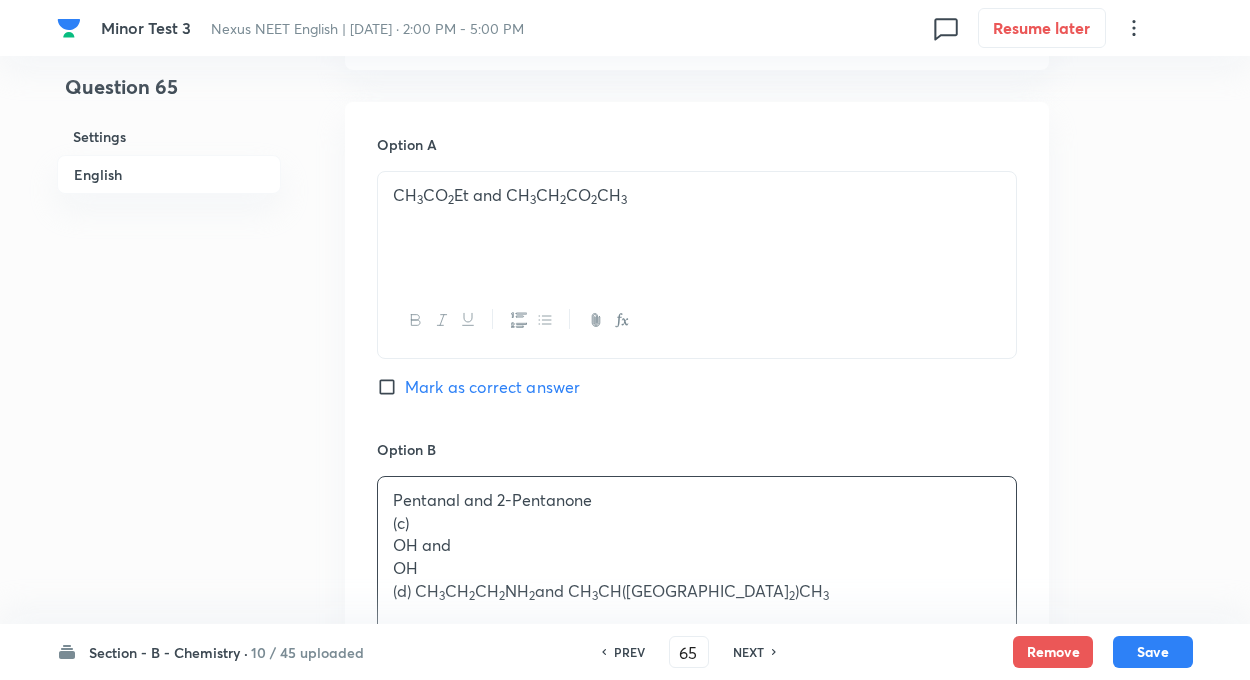 click on "Question 65 Settings English Settings Type Single choice correct 4 options + 4 marks - 1 mark Edit Concept Chemistry Organic Chemistry Isomerism Structural Isomerism Edit Additional details Easy Fact Not from PYQ paper No equation Edit In English Question Which of the following are related as position isomers? Option A CH 3 CO 2  Et and CH 3 CH 2 CO 2 CH 3 Mark as correct answer Option B Pentanal and 2-Pentanone (c) OH and OH (d) CH 3 CH 2 CH 2 NH 2  and CH 3 CH(NH 2 )CH 3 Mark as correct answer Option C Mark as correct answer Option D Marked as correct Solution Functional groups with parent chain and side chain must be the same. Only the position of the functional group, multiple bond or substituent is different." at bounding box center [625, 499] 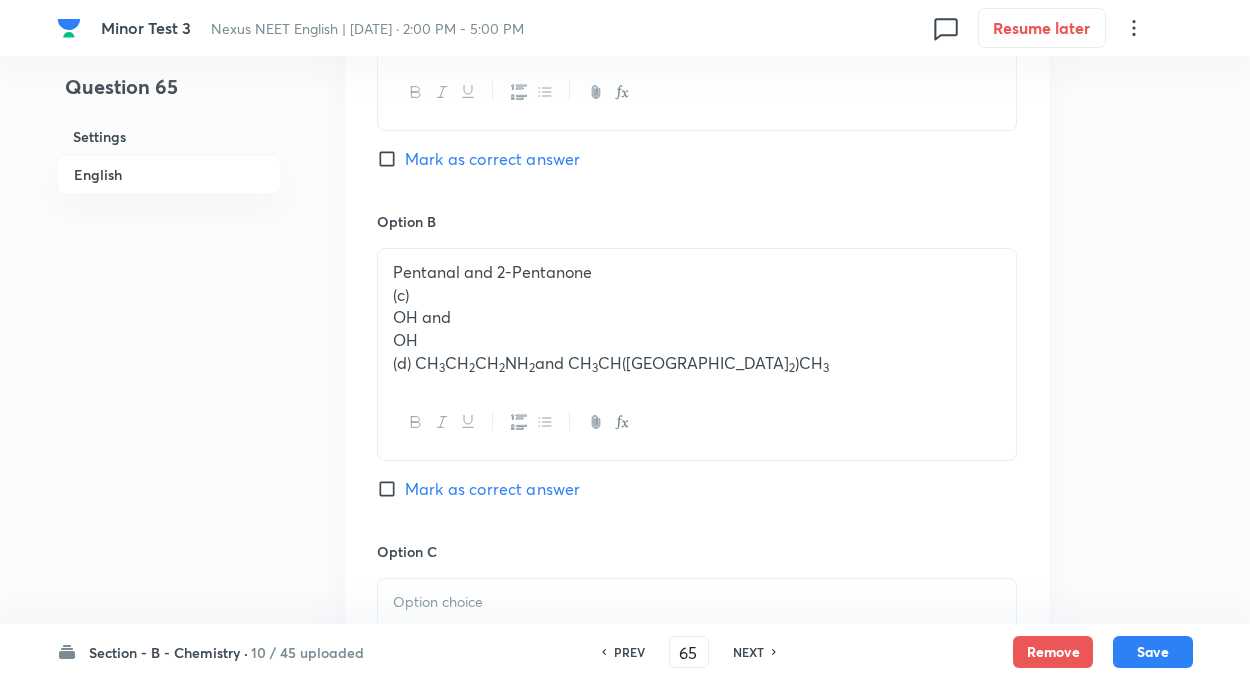 scroll, scrollTop: 1188, scrollLeft: 0, axis: vertical 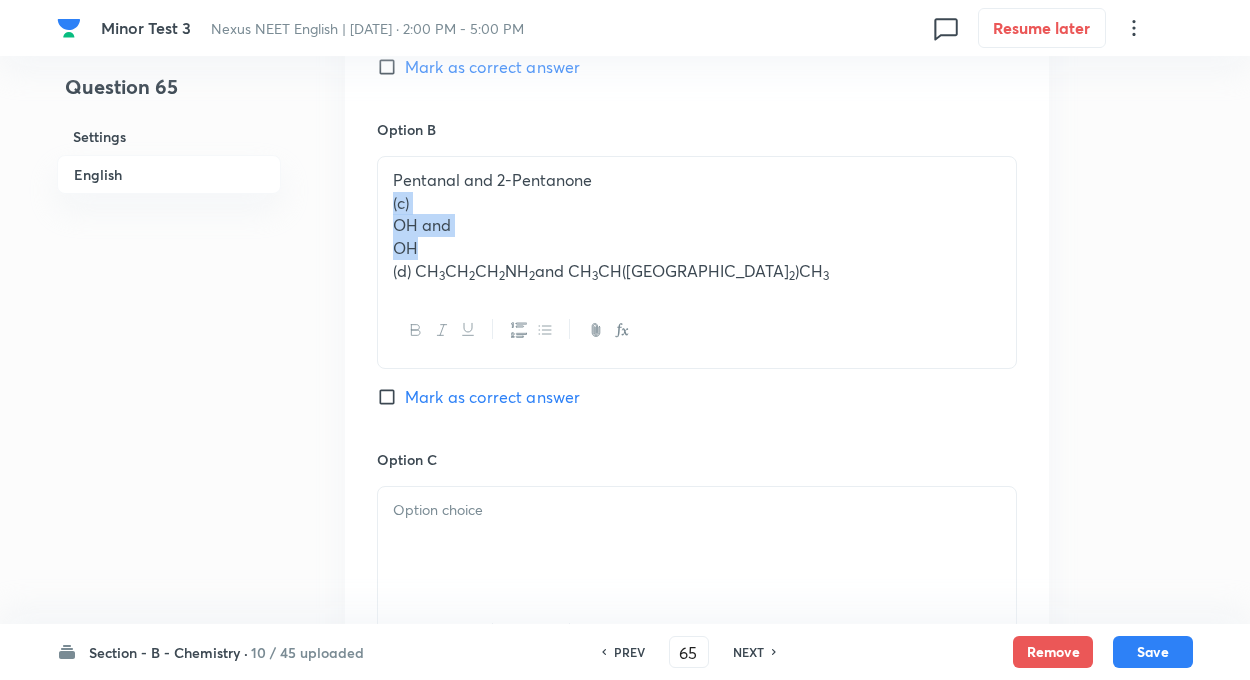 drag, startPoint x: 393, startPoint y: 204, endPoint x: 438, endPoint y: 253, distance: 66.52819 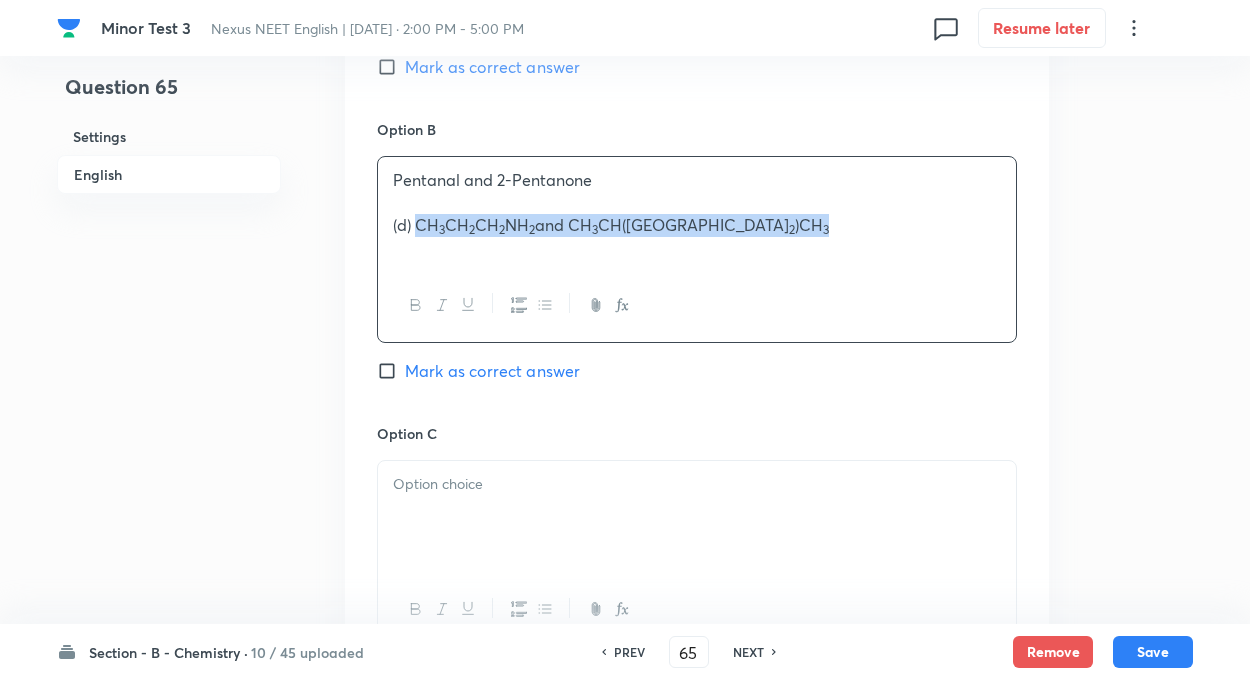drag, startPoint x: 420, startPoint y: 221, endPoint x: 828, endPoint y: 279, distance: 412.10193 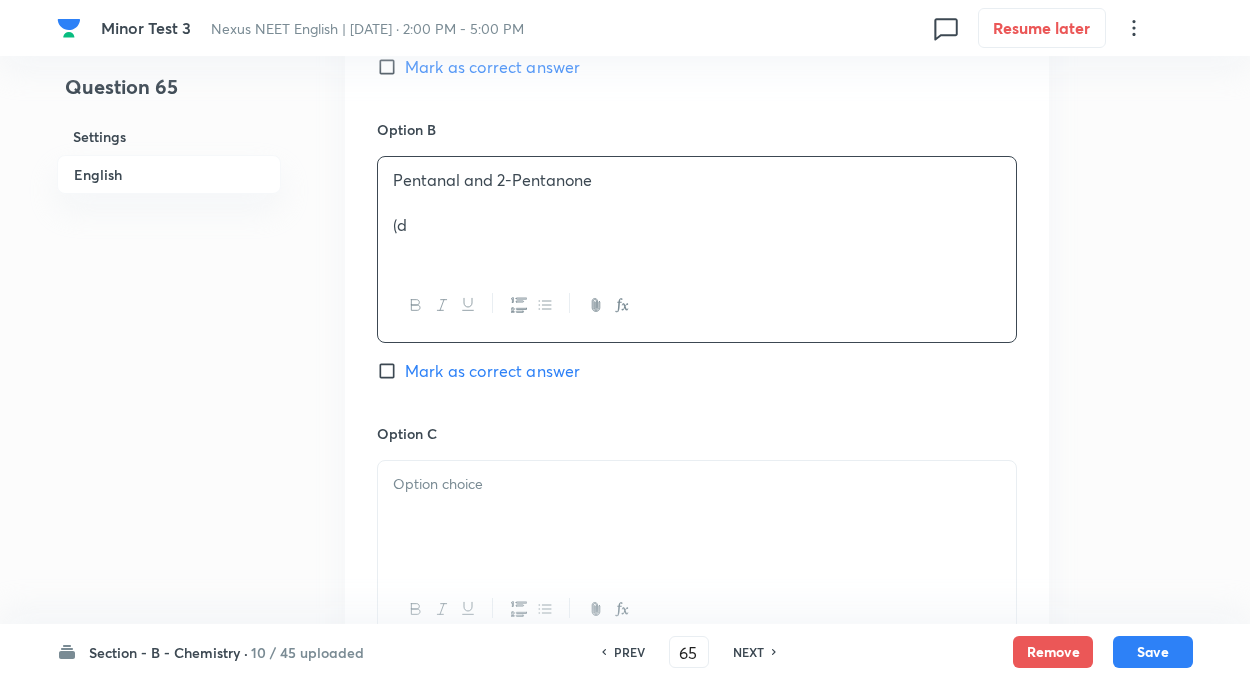 type 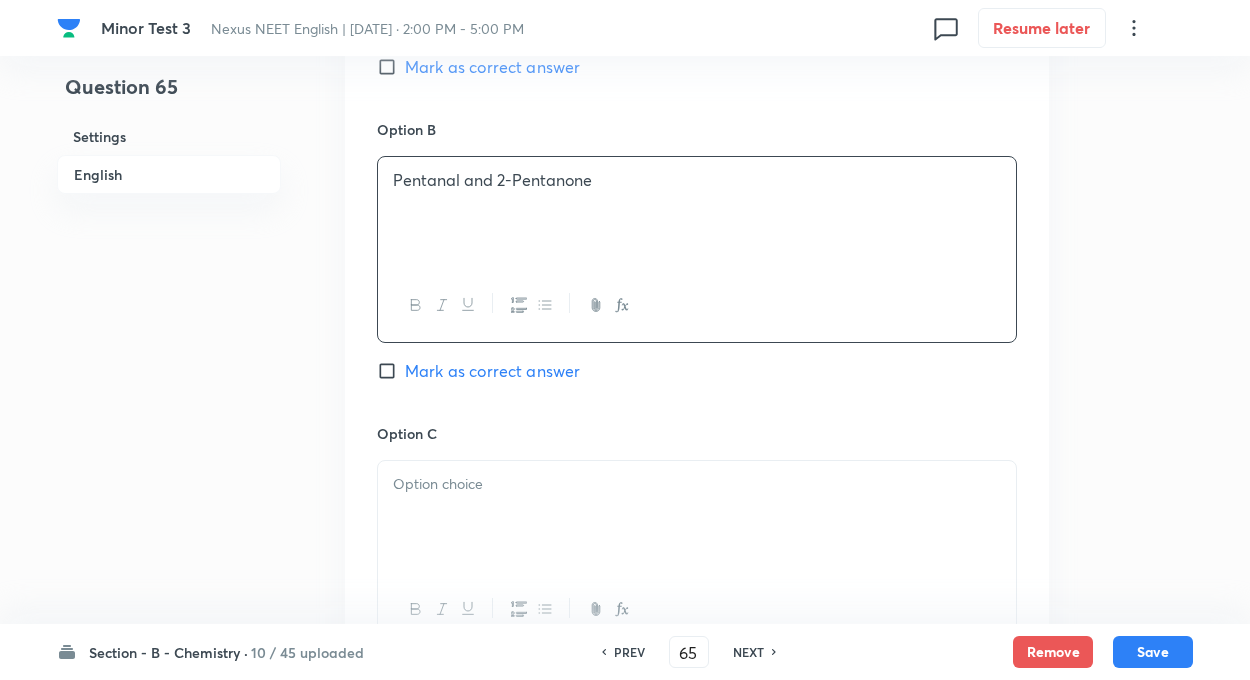 click on "Question 65 Settings English Settings Type Single choice correct 4 options + 4 marks - 1 mark Edit Concept Chemistry Organic Chemistry Isomerism Structural Isomerism Edit Additional details Easy Fact Not from PYQ paper No equation Edit In English Question Which of the following are related as position isomers? Option A CH 3 CO 2  Et and CH 3 CH 2 CO 2 CH 3 Mark as correct answer Option B Pentanal and 2-Pentanone Mark as correct answer Option C Mark as correct answer Option D Marked as correct Solution Functional groups with parent chain and side chain must be the same. Only the position of the functional group, multiple bond or substituent is different." at bounding box center [625, 166] 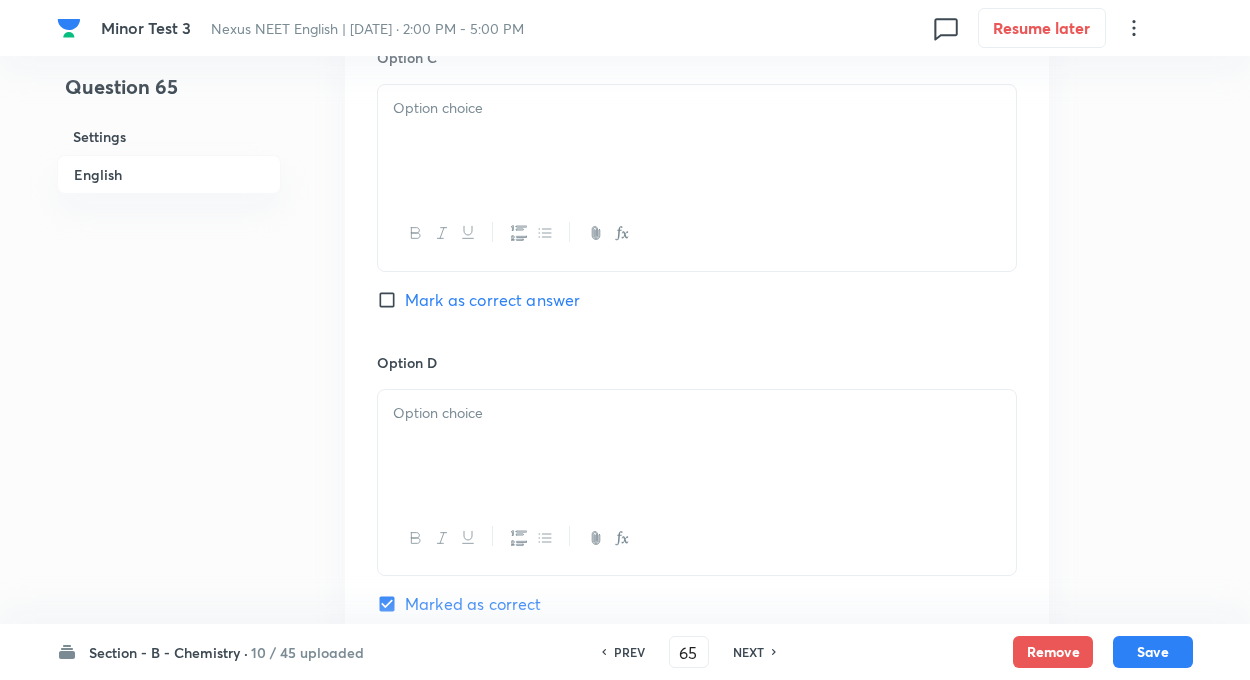 scroll, scrollTop: 1588, scrollLeft: 0, axis: vertical 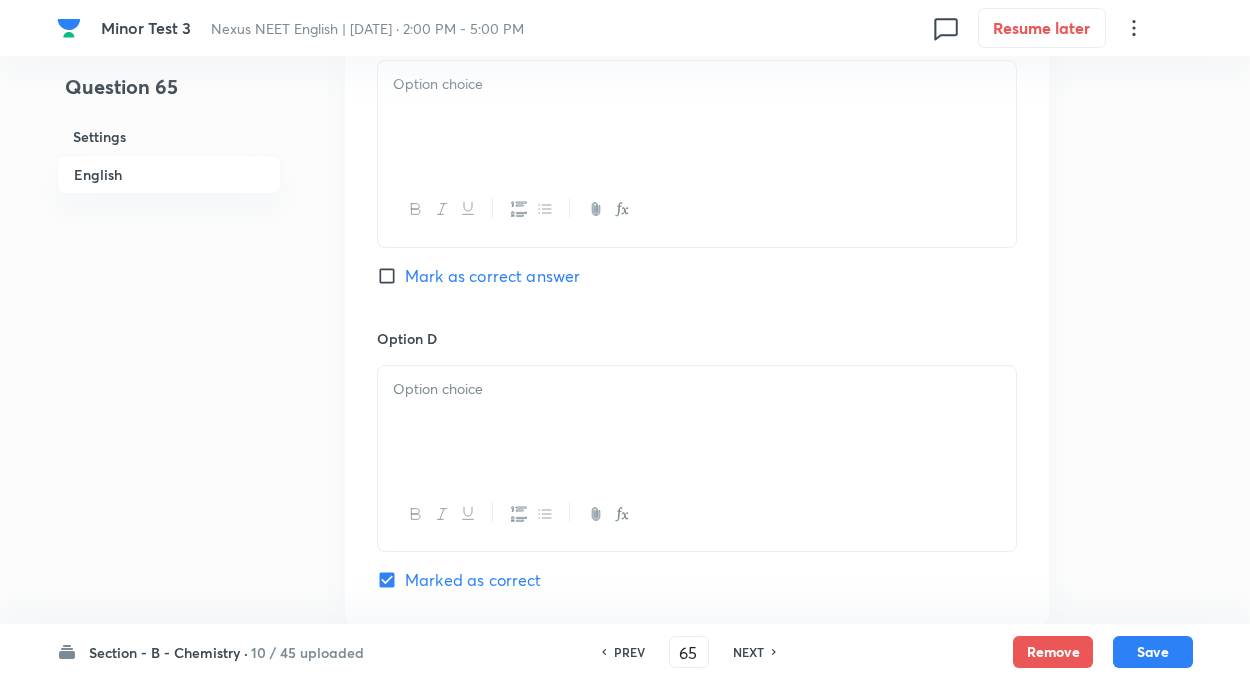 click at bounding box center (697, 389) 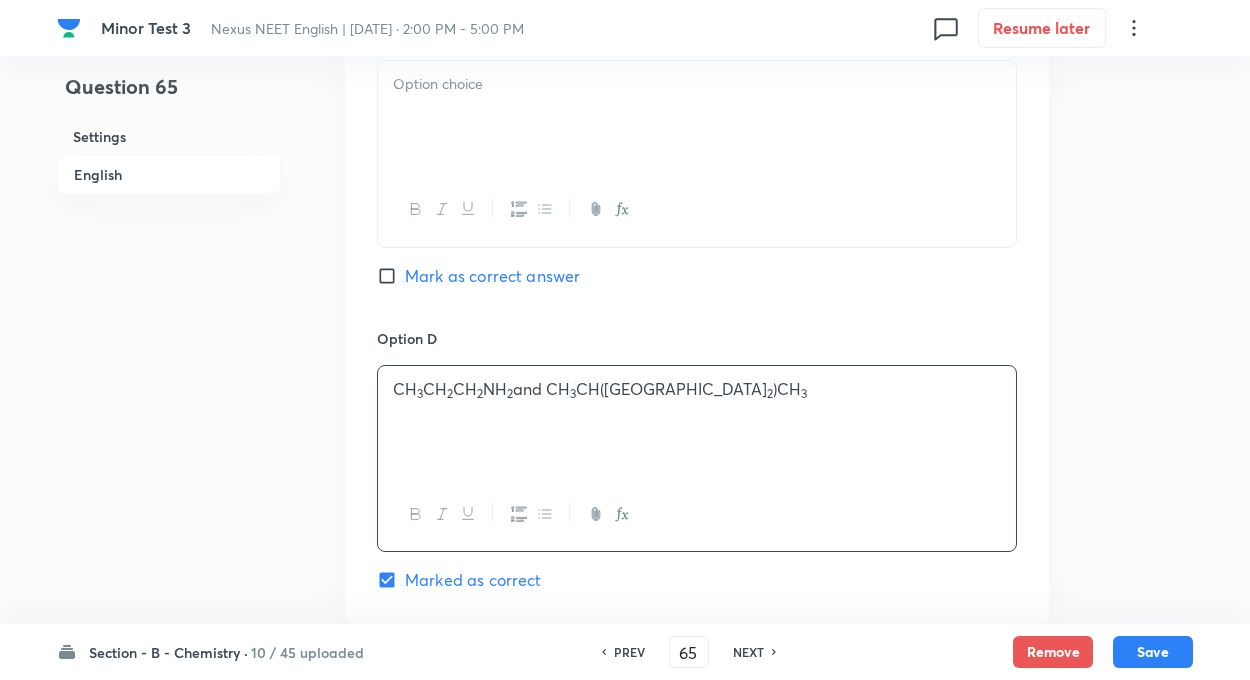 click on "Question 65 Settings English Settings Type Single choice correct 4 options + 4 marks - 1 mark Edit Concept Chemistry Organic Chemistry Isomerism Structural Isomerism Edit Additional details Easy Fact Not from PYQ paper No equation Edit In English Question Which of the following are related as position isomers? Option A CH 3 CO 2  Et and CH 3 CH 2 CO 2 CH 3 Mark as correct answer Option B Pentanal and 2-Pentanone Mark as correct answer Option C Mark as correct answer Option D CH 3 CH 2 CH 2 NH 2  and CH 3 CH(NH 2 )CH 3 Marked as correct Solution Functional groups with parent chain and side chain must be the same. Only the position of the functional group, multiple bond or substituent is different." at bounding box center [625, -234] 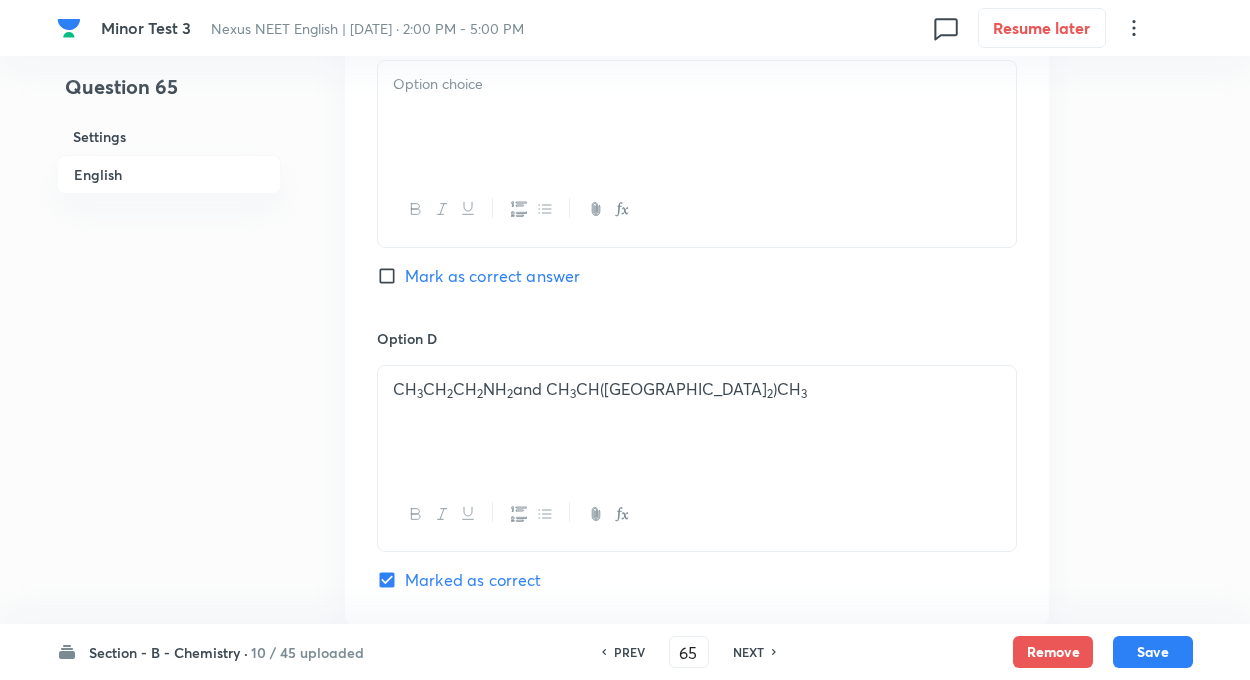 click at bounding box center [697, 117] 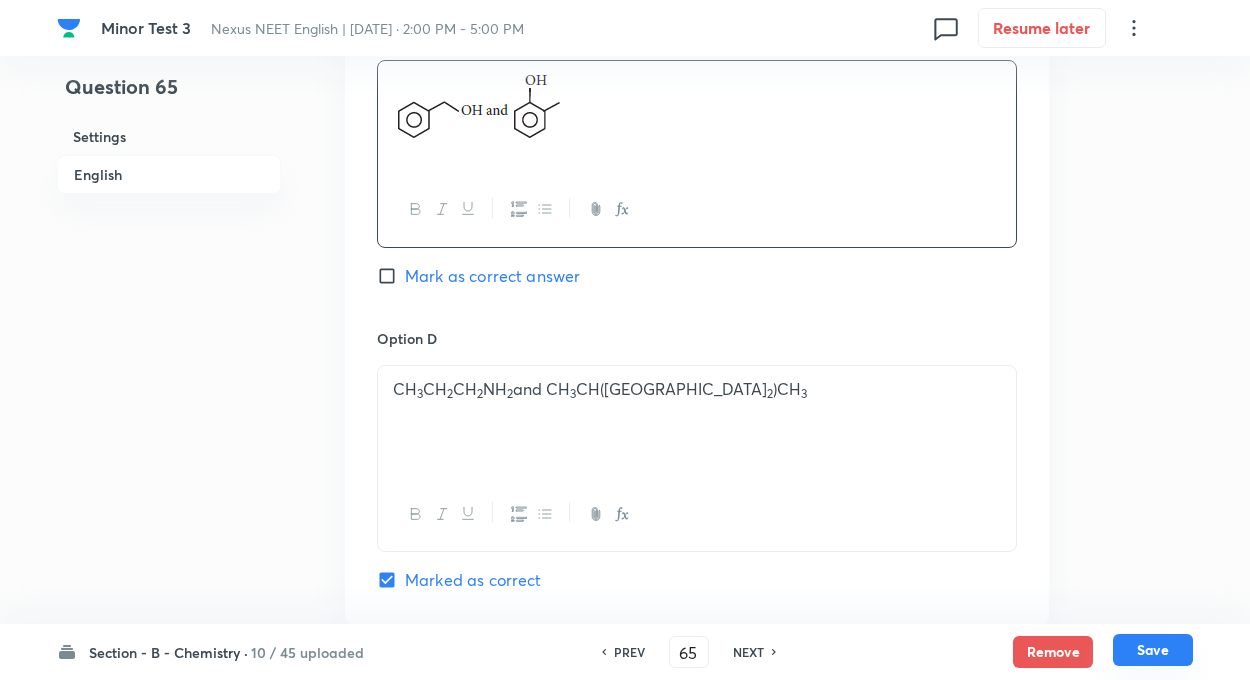 click on "Save" at bounding box center [1153, 650] 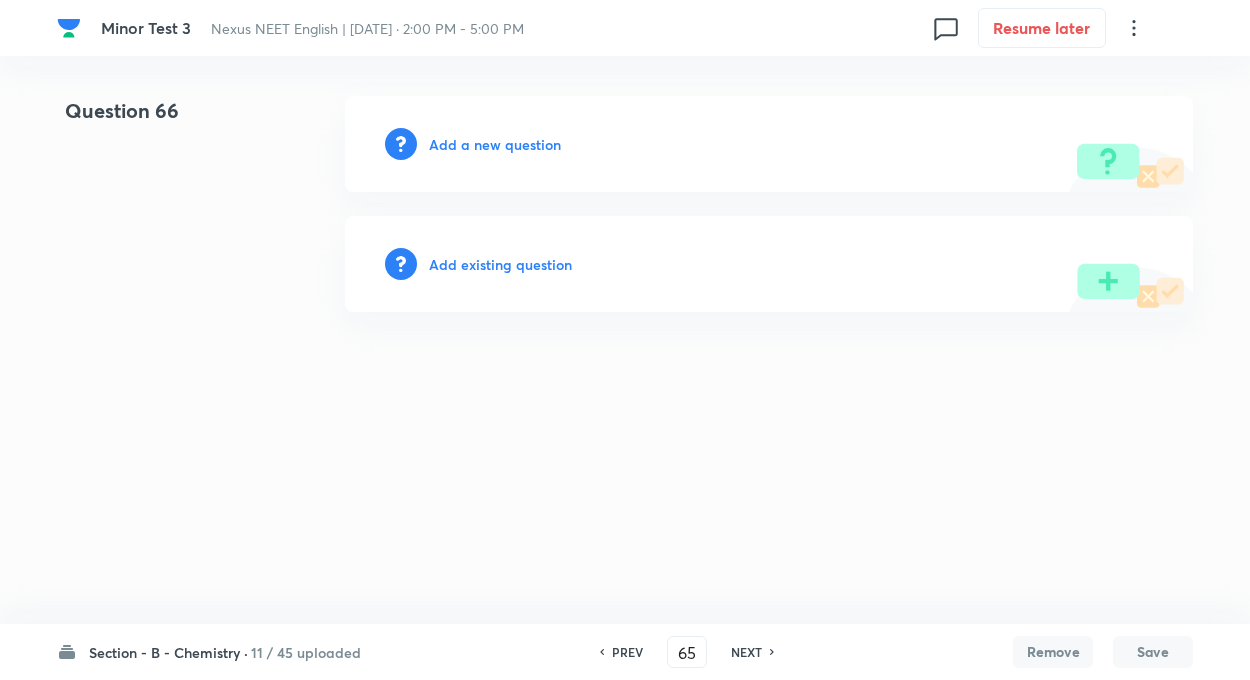 type on "66" 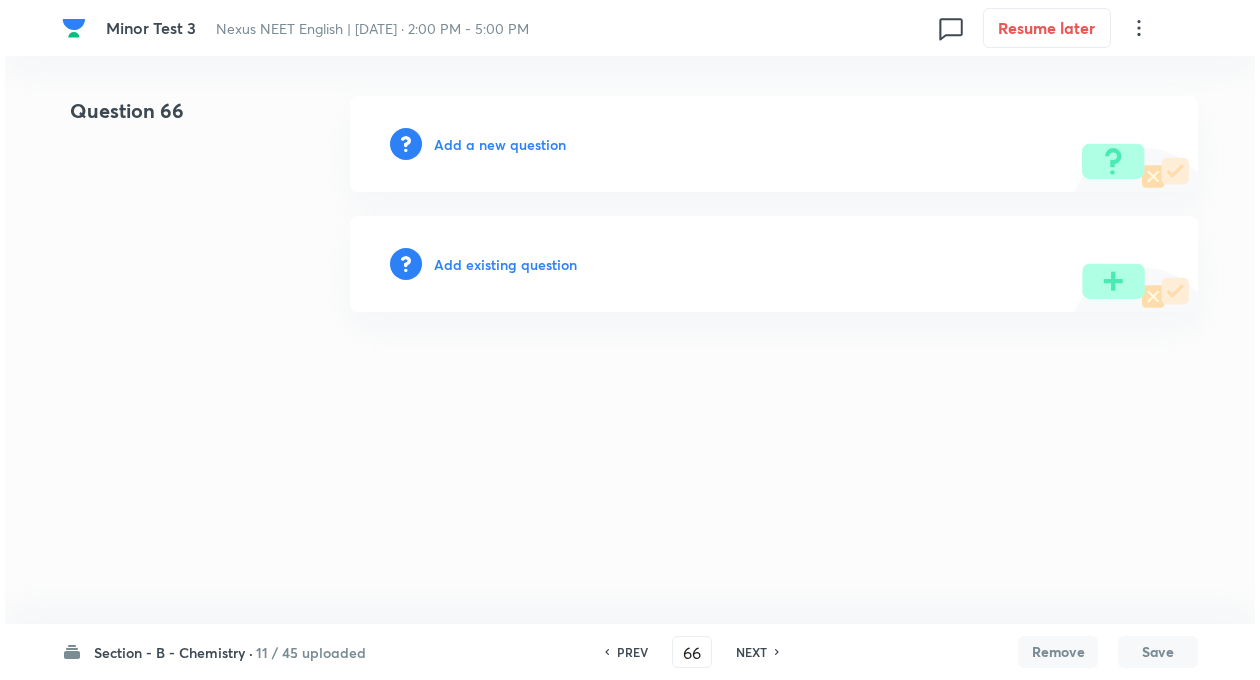 scroll, scrollTop: 0, scrollLeft: 0, axis: both 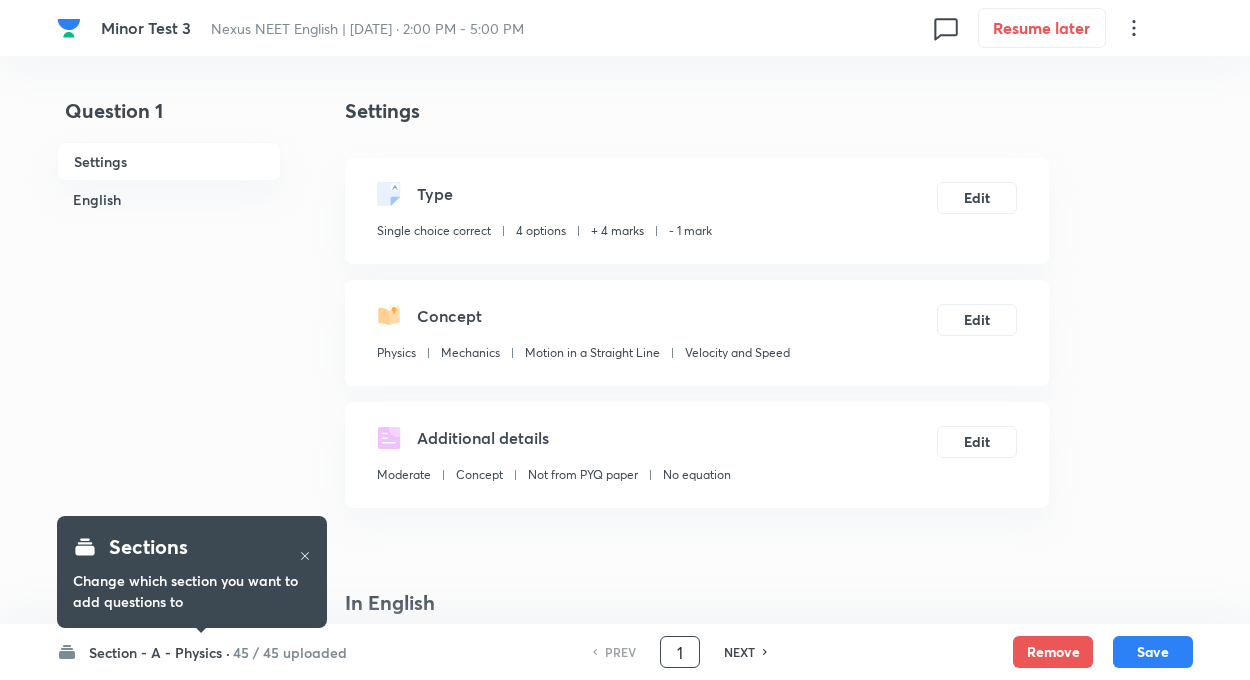 click on "1" at bounding box center (680, 652) 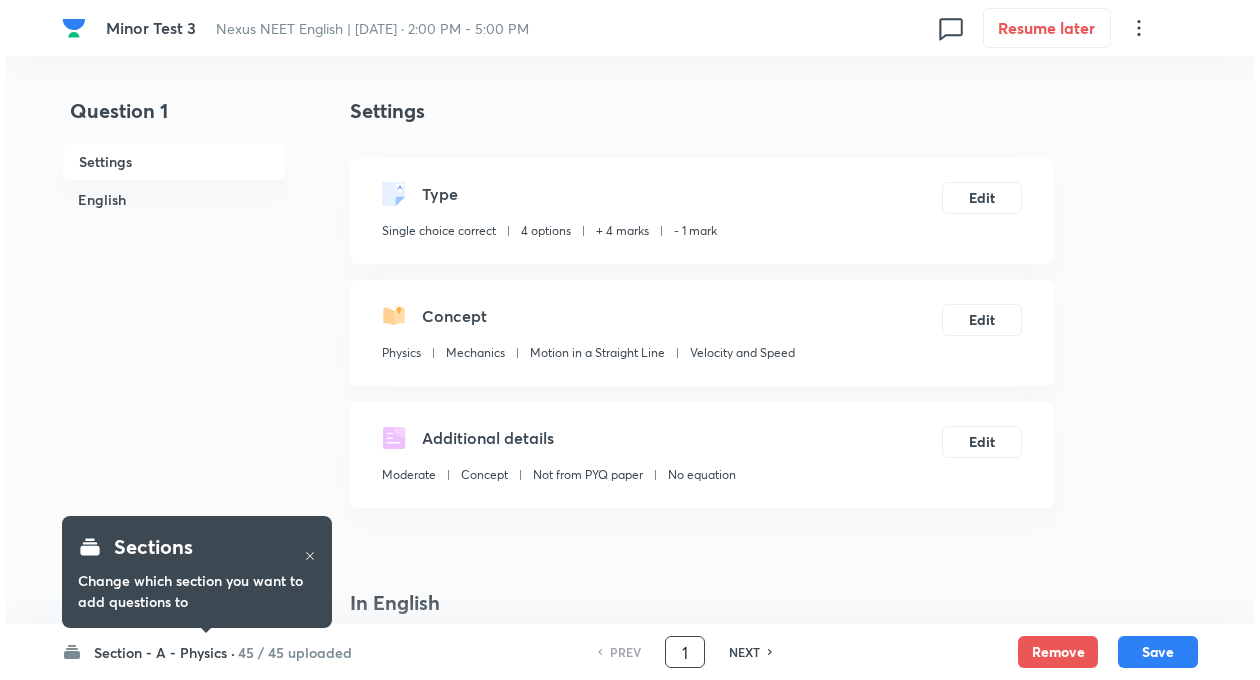 scroll, scrollTop: 0, scrollLeft: 0, axis: both 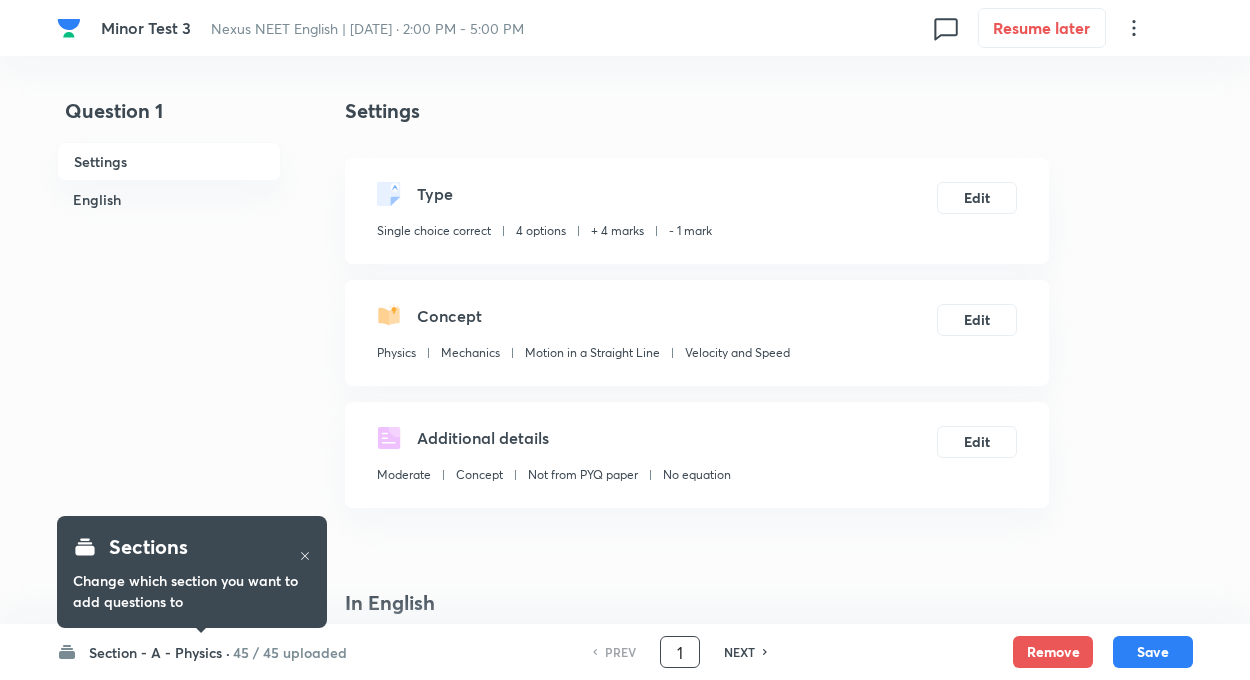 click on "1" at bounding box center (680, 652) 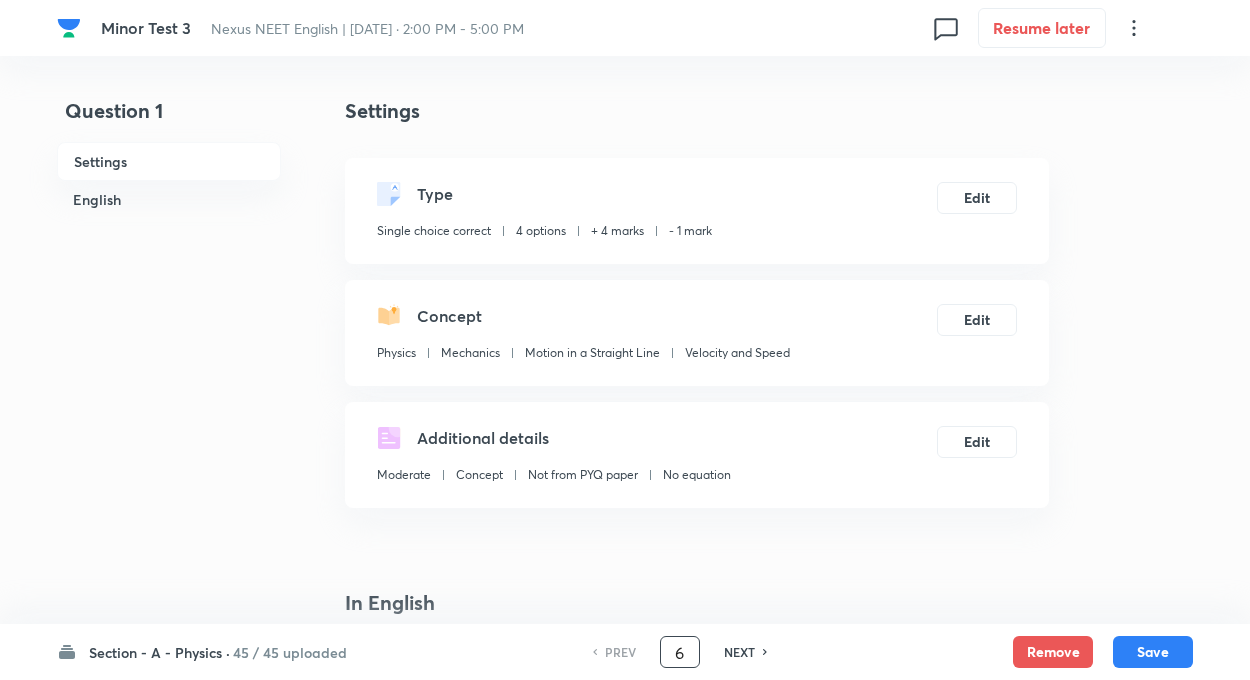 type on "6" 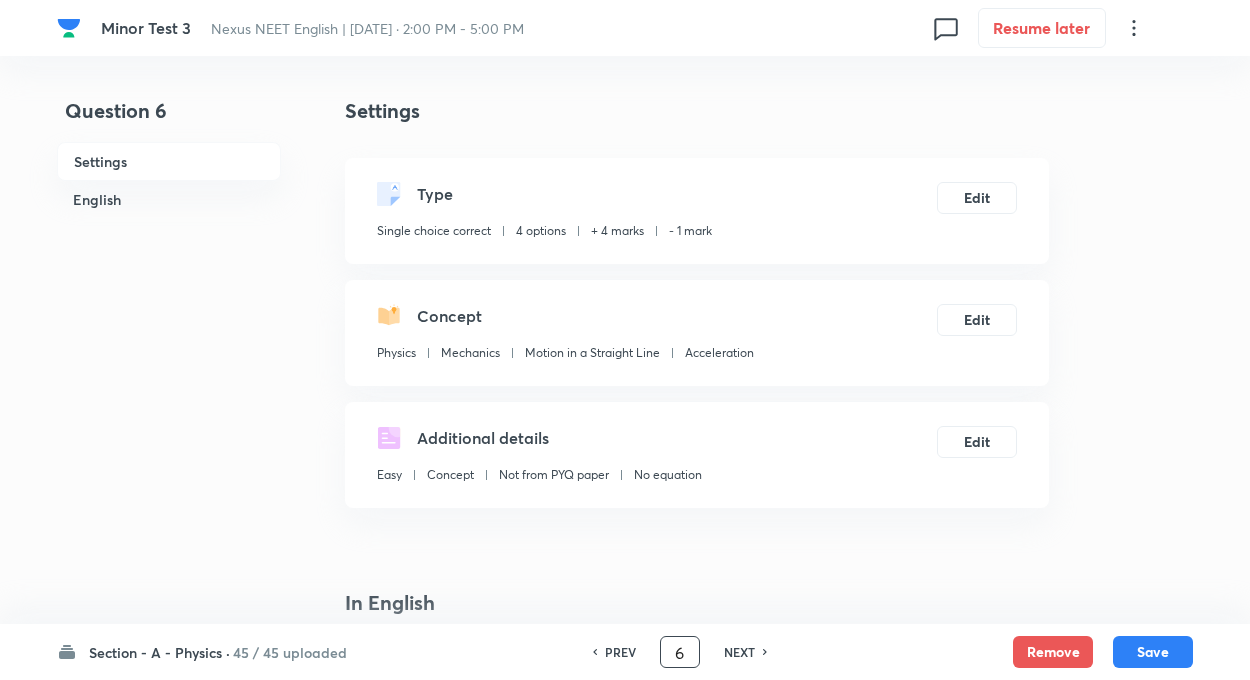 checkbox on "true" 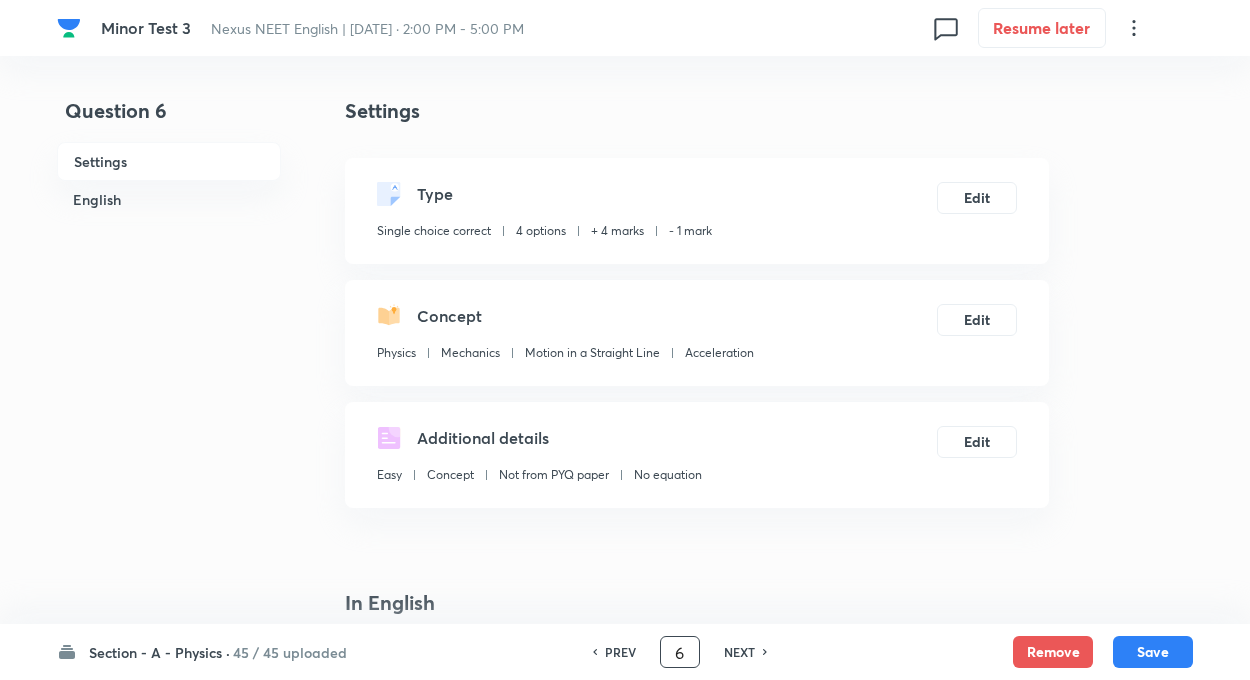 click on "6" at bounding box center [680, 652] 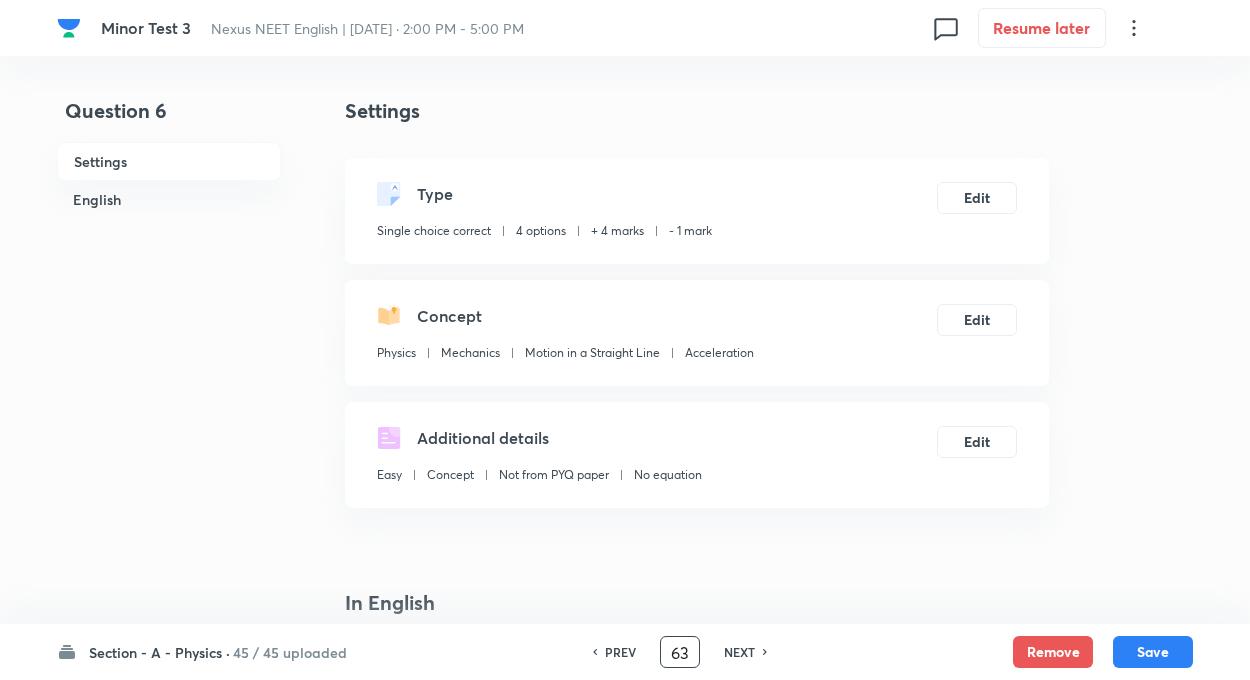 type on "63" 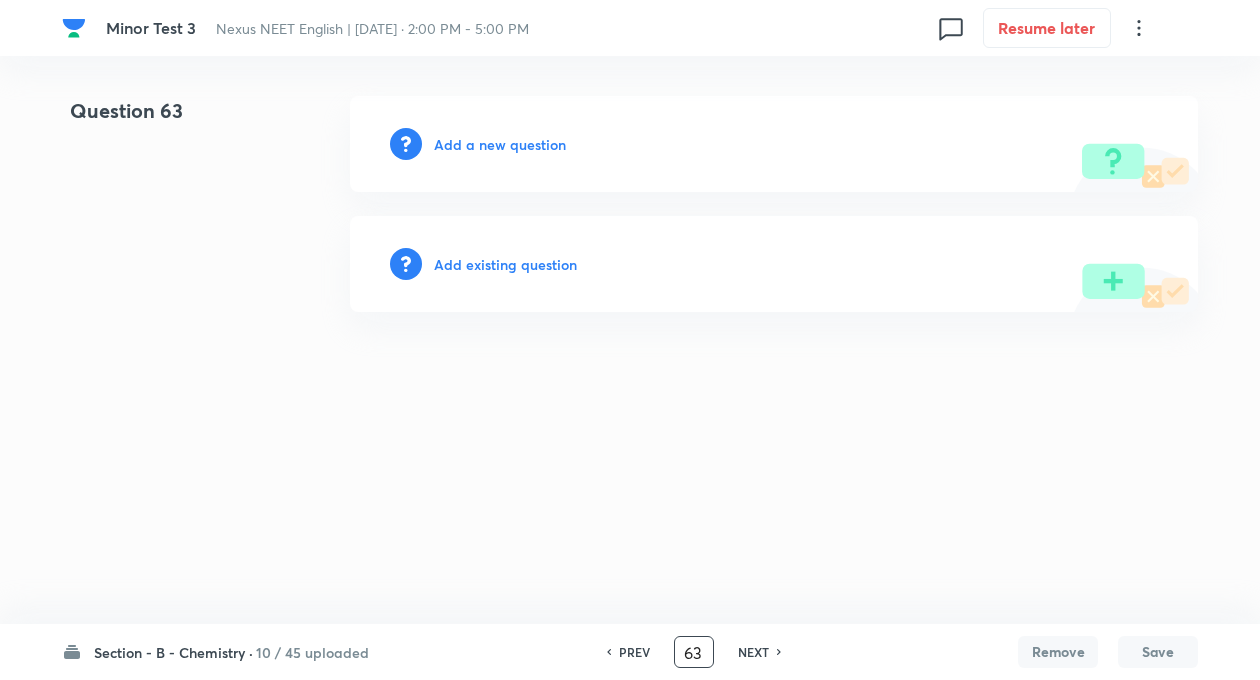 click on "Add a new question" at bounding box center (500, 144) 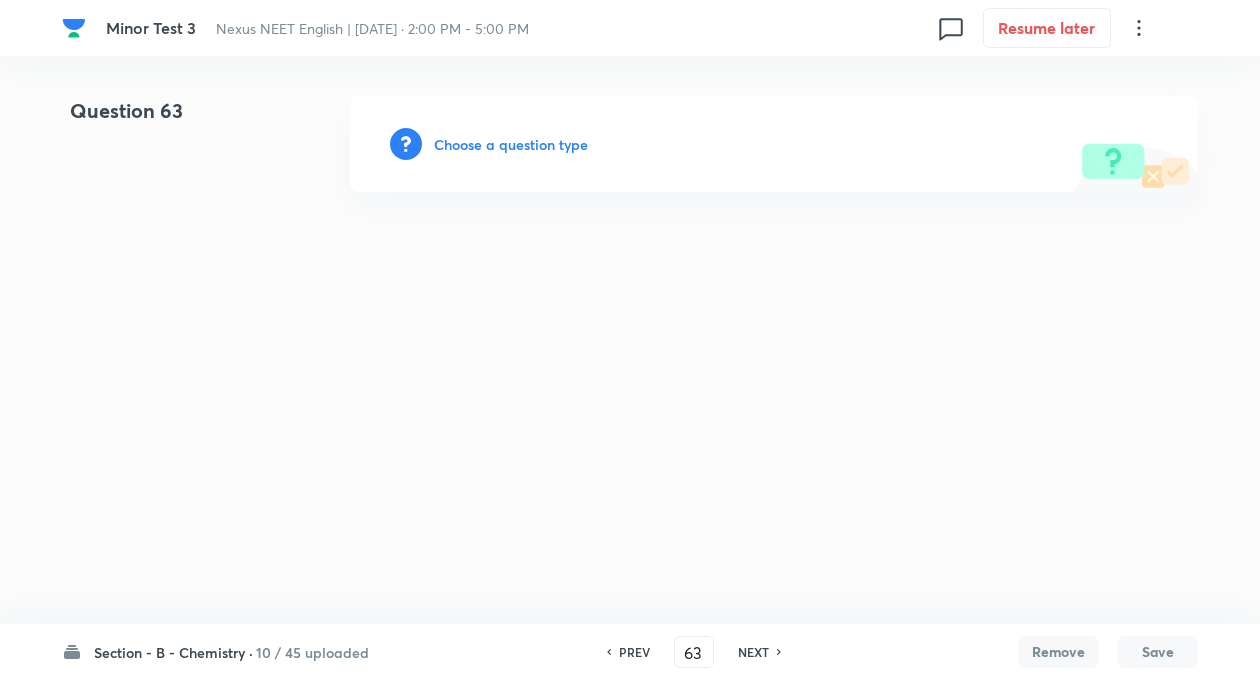 click on "Choose a question type" at bounding box center [511, 144] 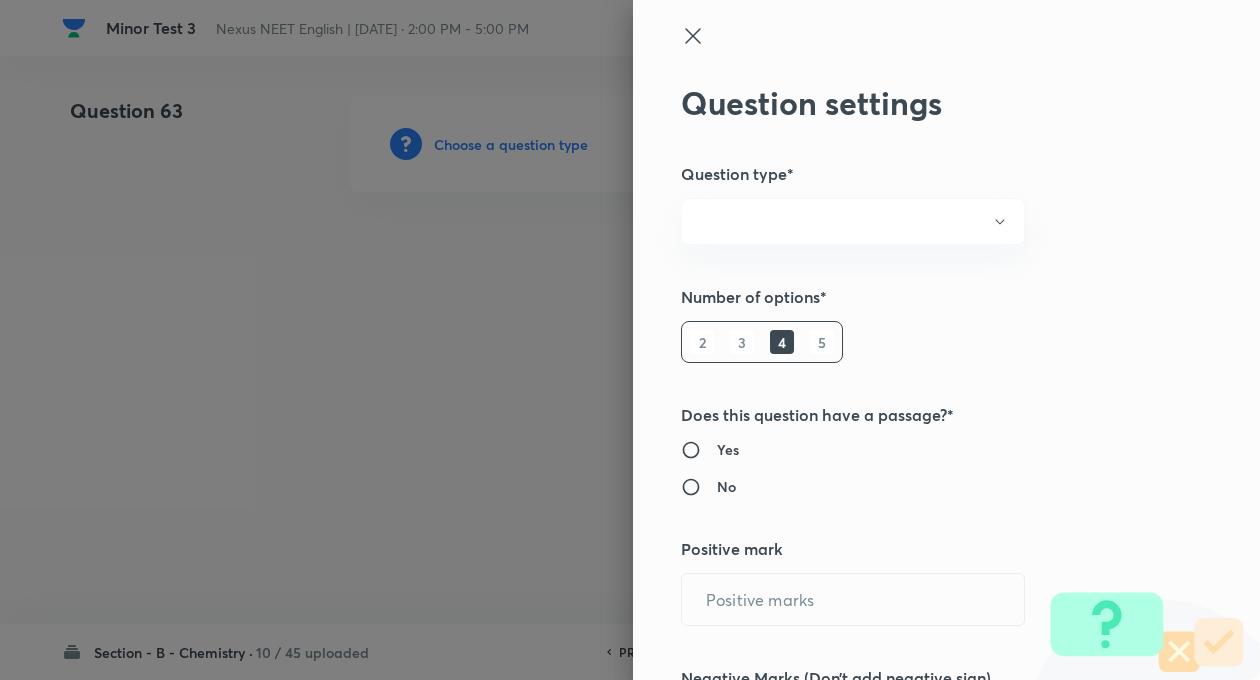 radio on "true" 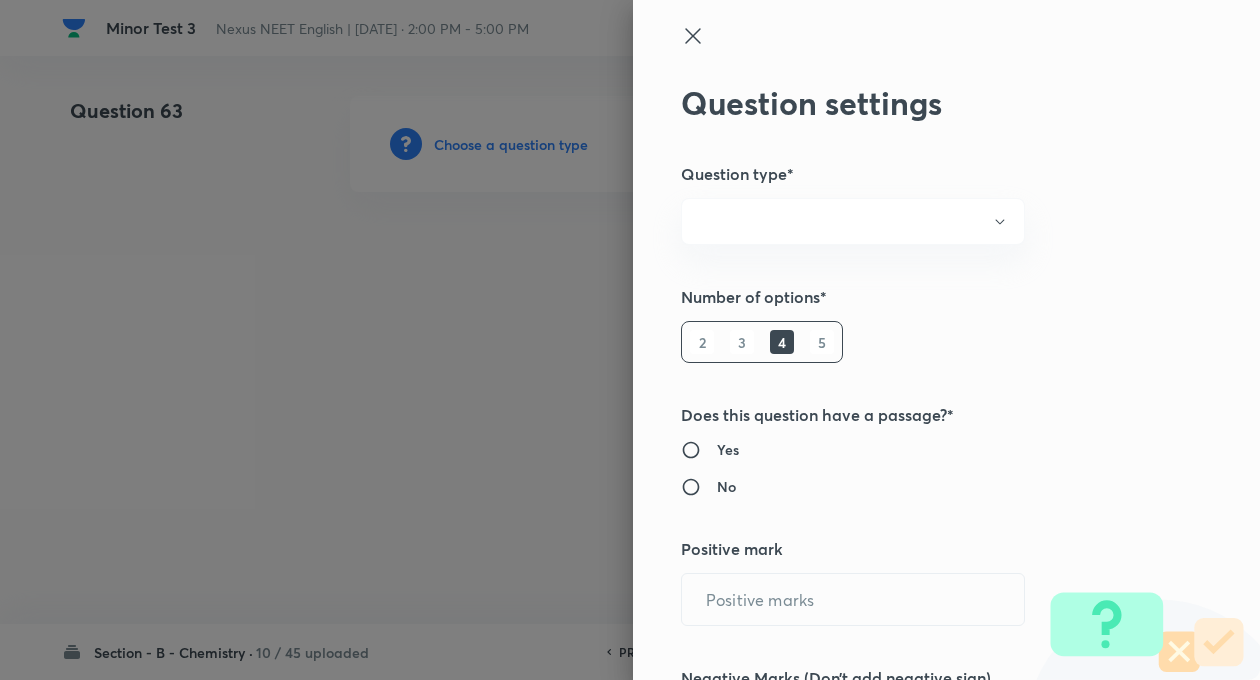 radio on "true" 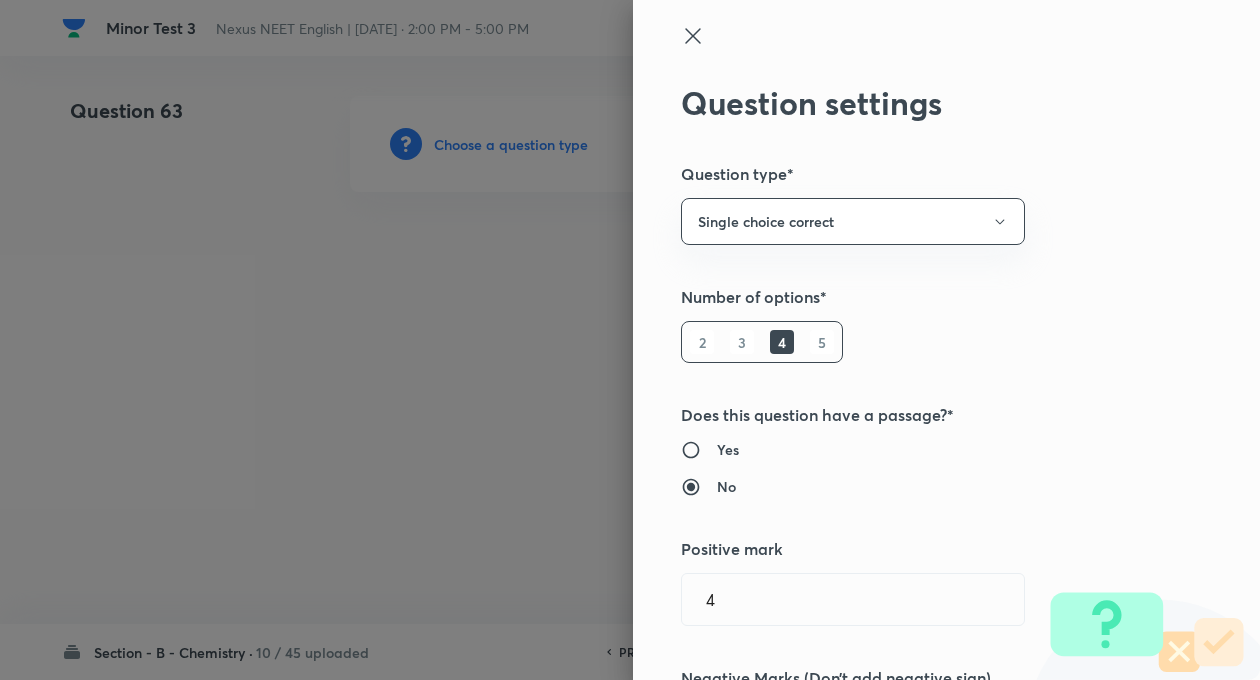 type on "4" 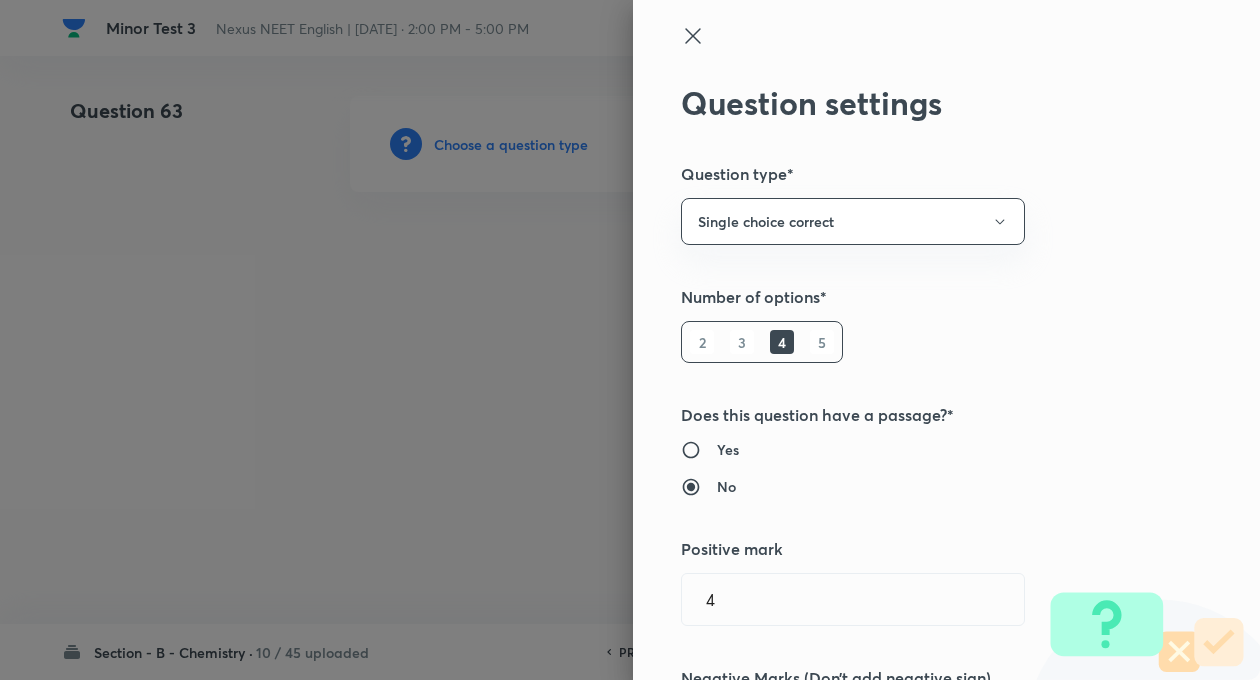 type on "1" 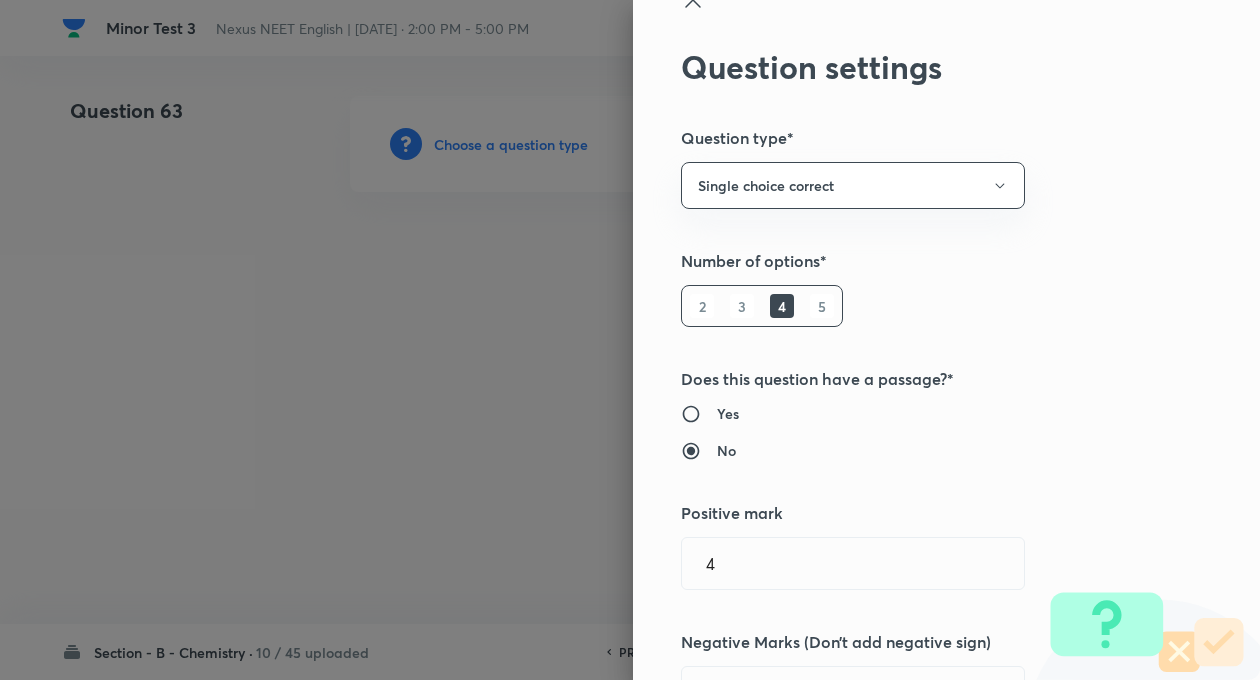 click on "Question settings Question type* Single choice correct Number of options* 2 3 4 5 Does this question have a passage?* Yes No Positive mark 4 ​ Negative Marks (Don’t add negative sign) 1 ​ Syllabus Topic group* ​ Topic* ​ Concept* ​ Sub-concept* ​ Concept-field ​ Additional details Question Difficulty Very easy Easy Moderate Hard Very hard Question is based on Fact Numerical Concept Previous year question Yes No Does this question have equation? Yes No Verification status Is the question verified? *Select 'yes' only if a question is verified Yes No Save" at bounding box center [946, 340] 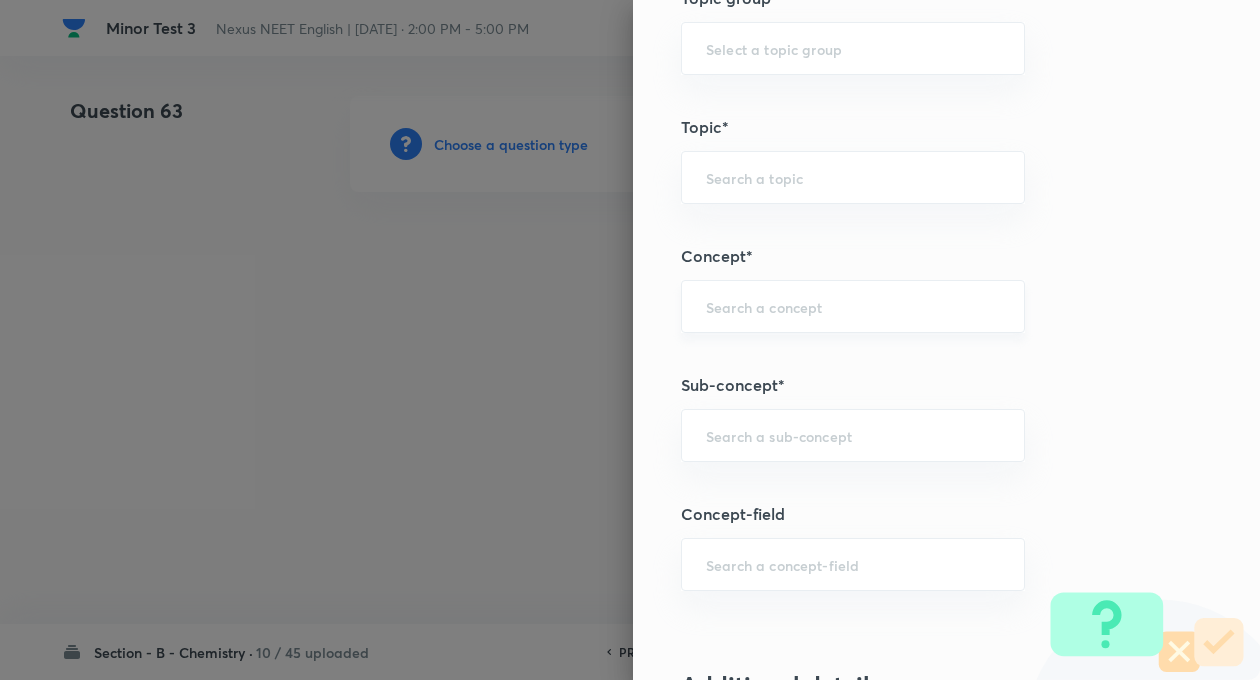 scroll, scrollTop: 920, scrollLeft: 0, axis: vertical 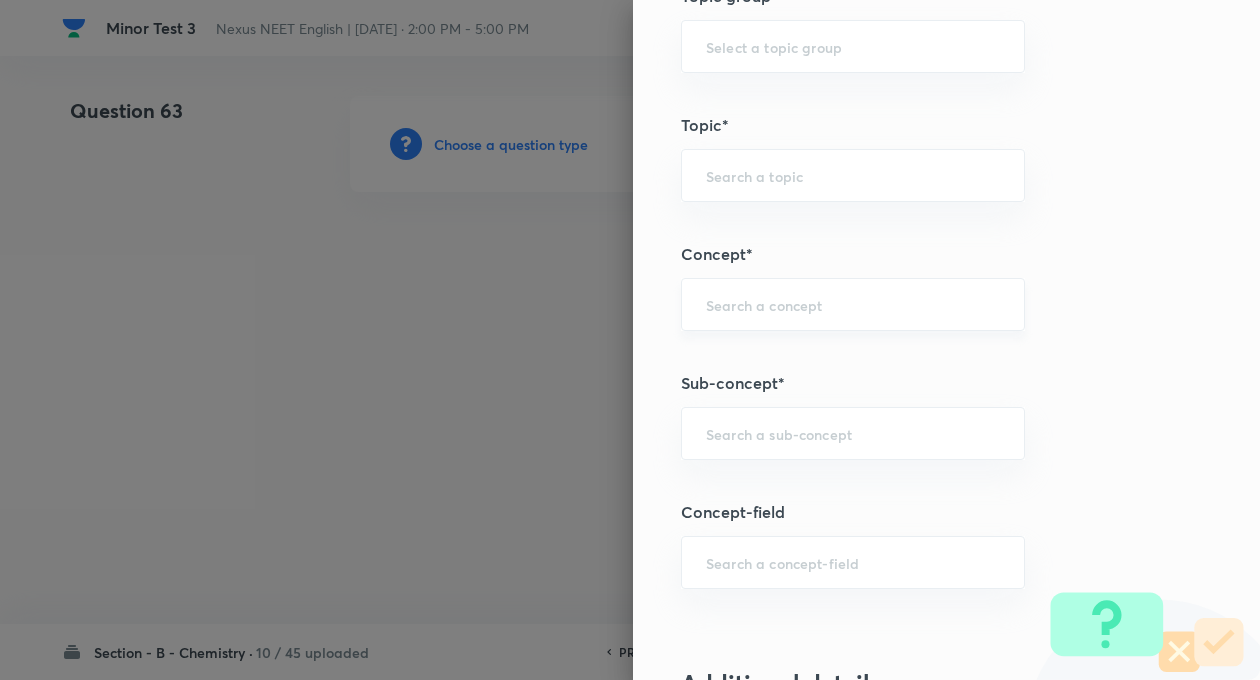 click at bounding box center (853, 304) 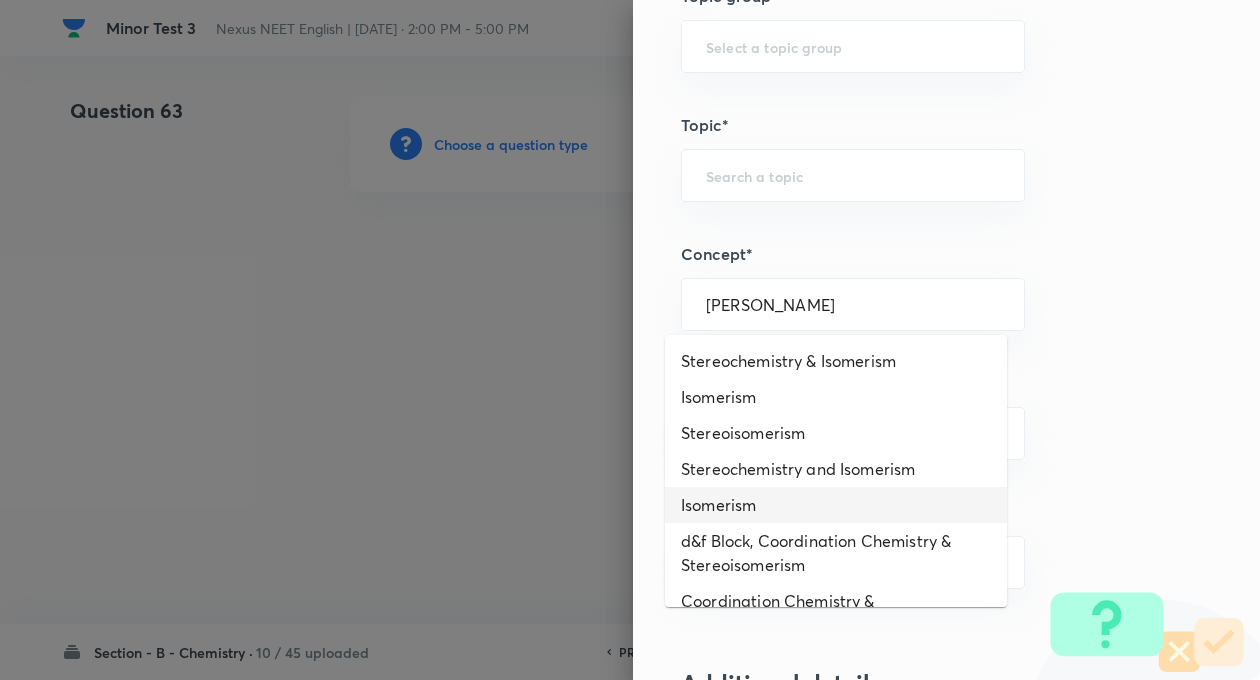 click on "Isomerism" at bounding box center (836, 505) 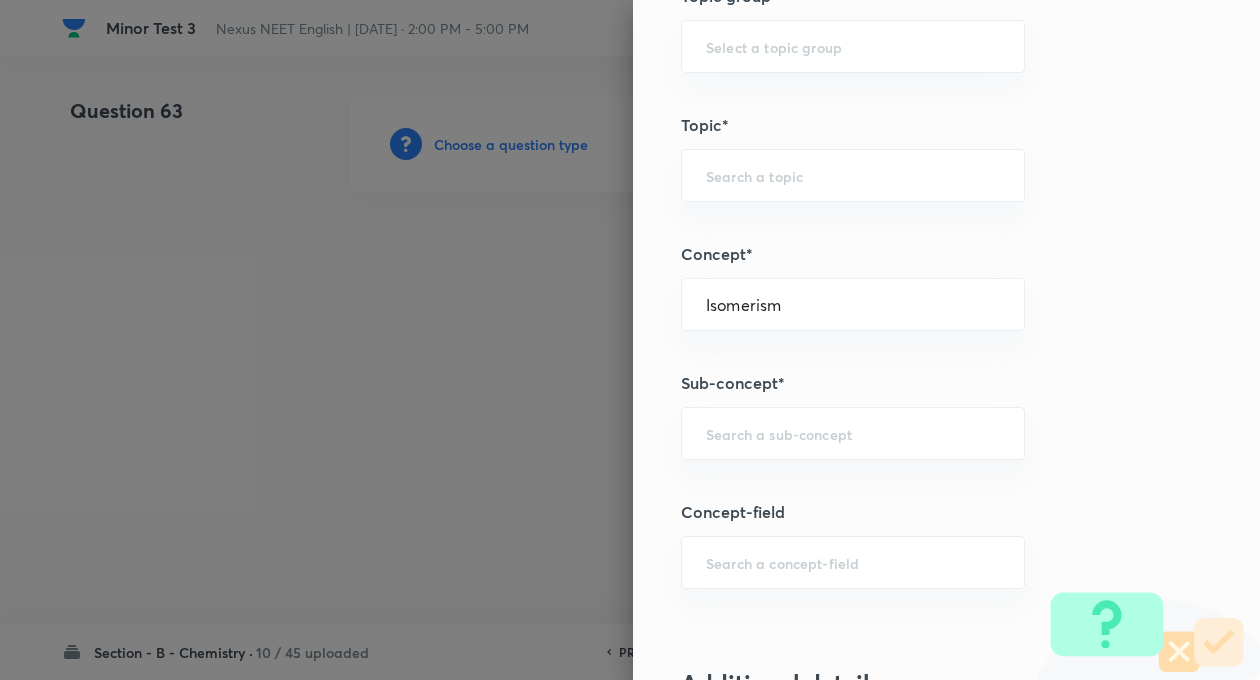 type on "Chemistry" 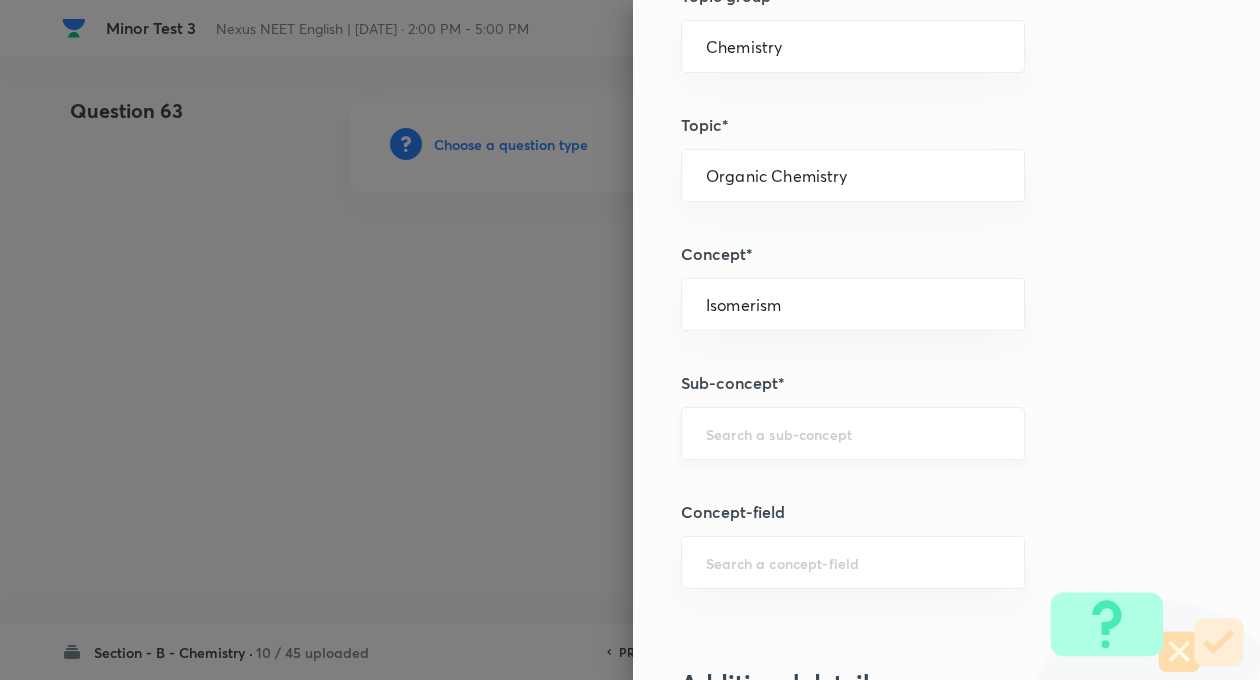click at bounding box center (853, 433) 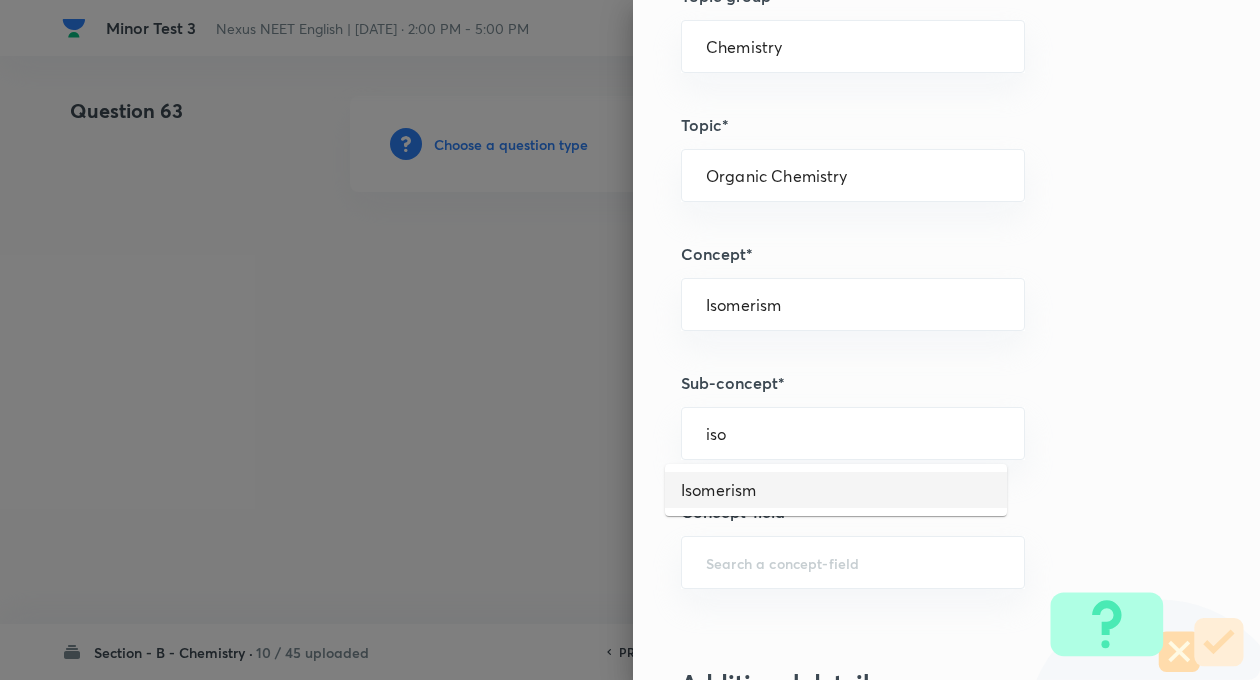 click on "Isomerism" at bounding box center [836, 490] 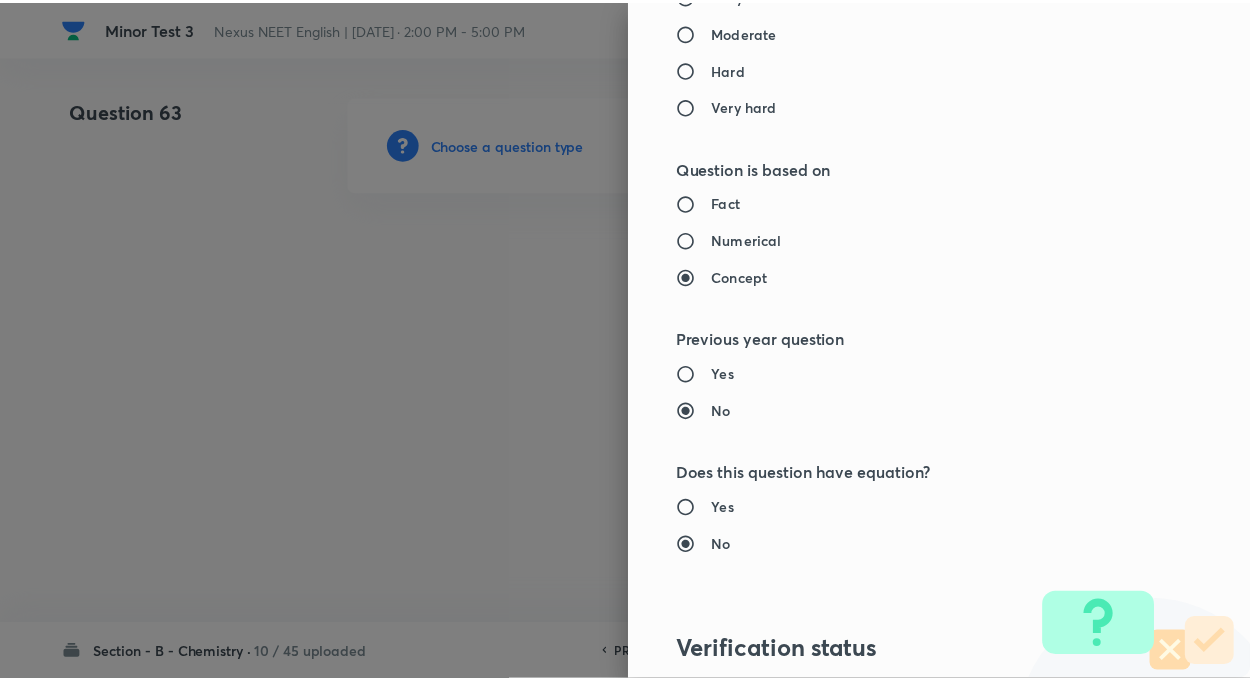 scroll, scrollTop: 2046, scrollLeft: 0, axis: vertical 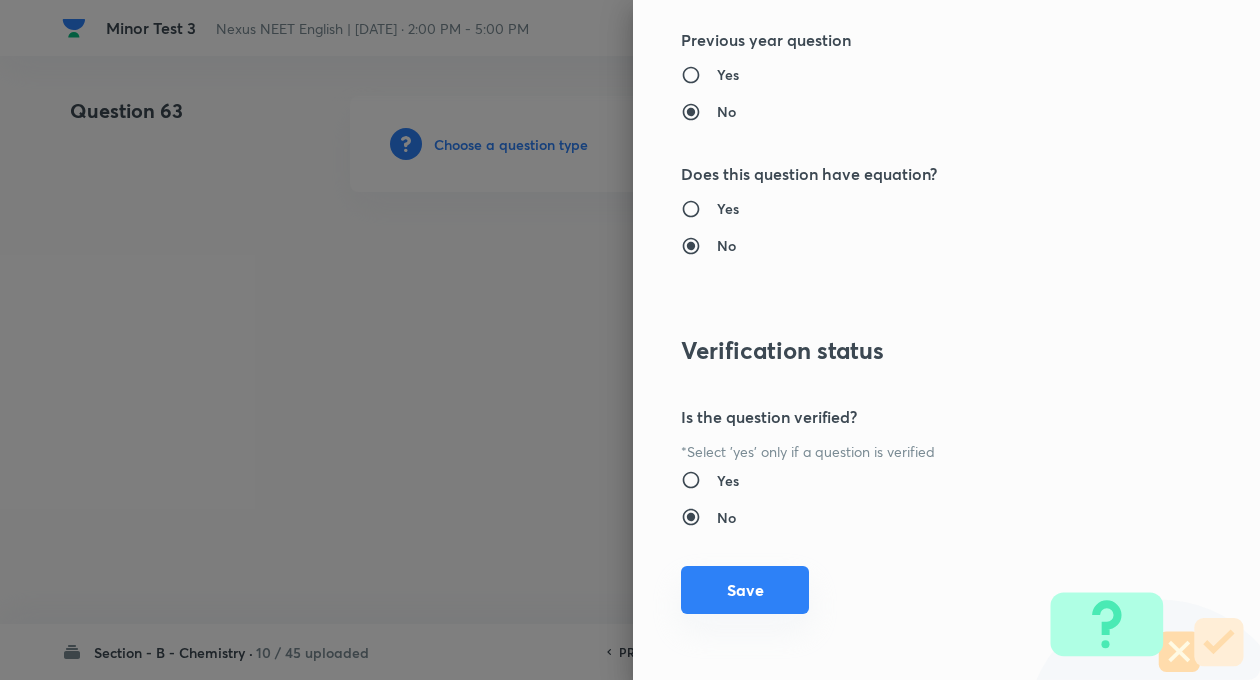 click on "Save" at bounding box center [745, 590] 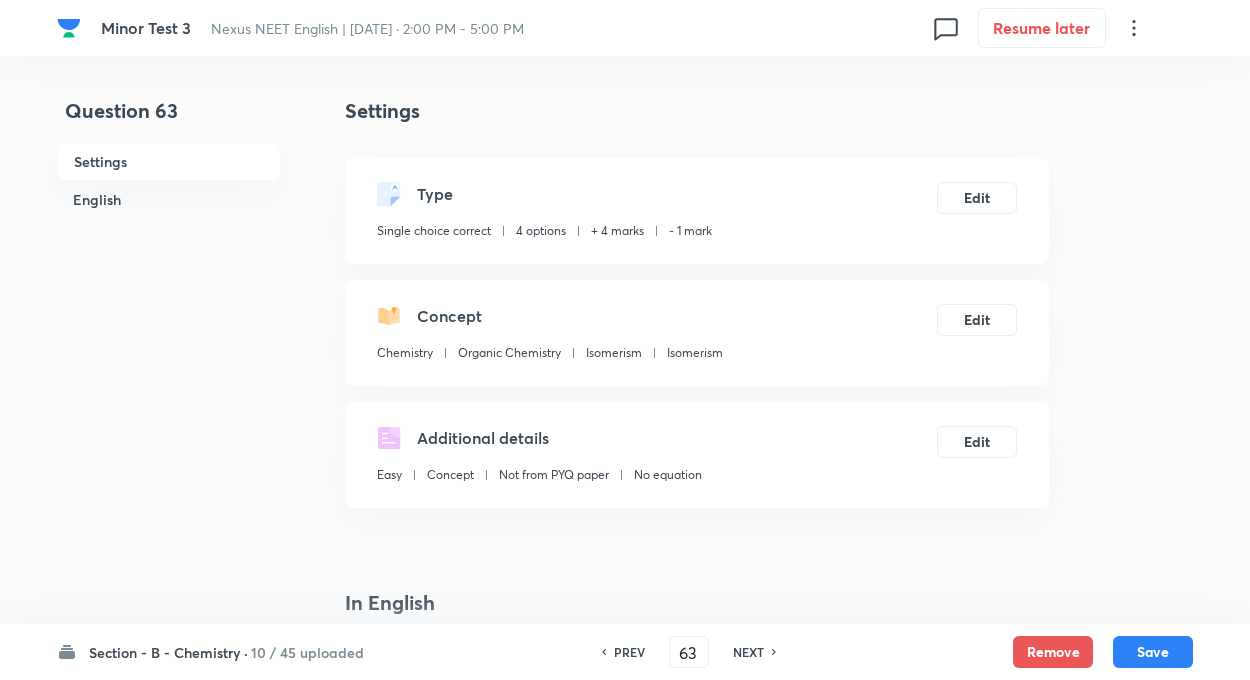 click on "Question 63 Settings English" at bounding box center [169, 1354] 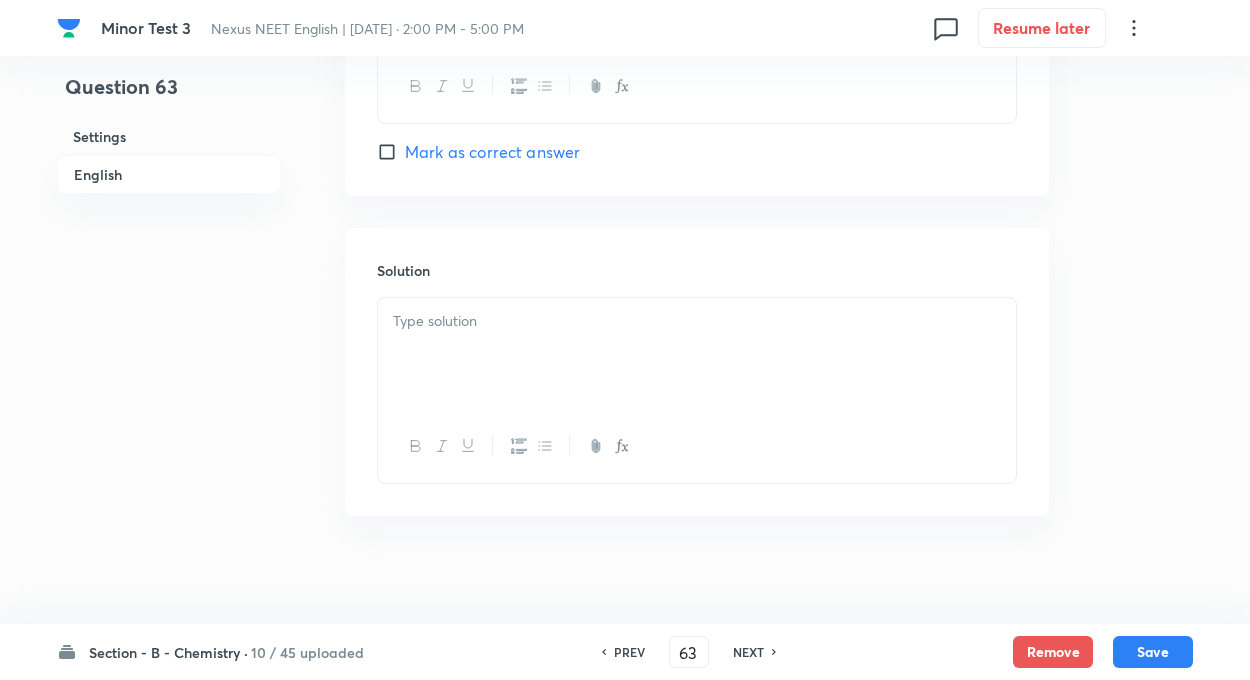 scroll, scrollTop: 2028, scrollLeft: 0, axis: vertical 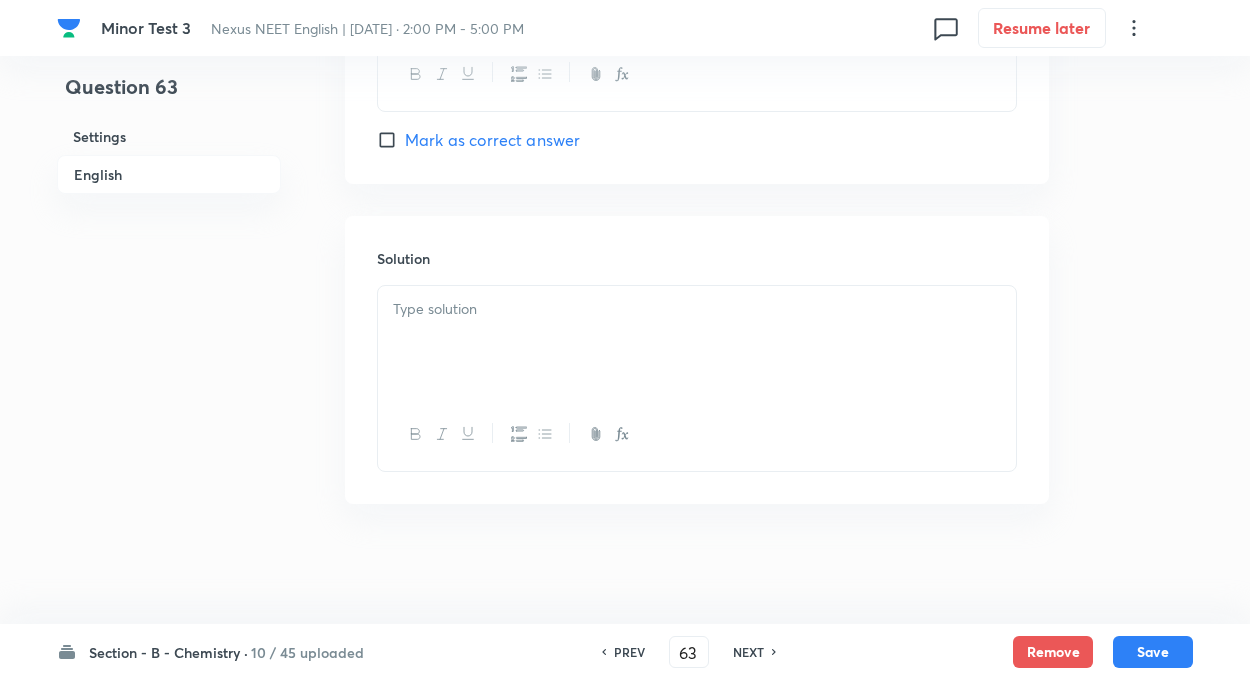 click at bounding box center (697, 342) 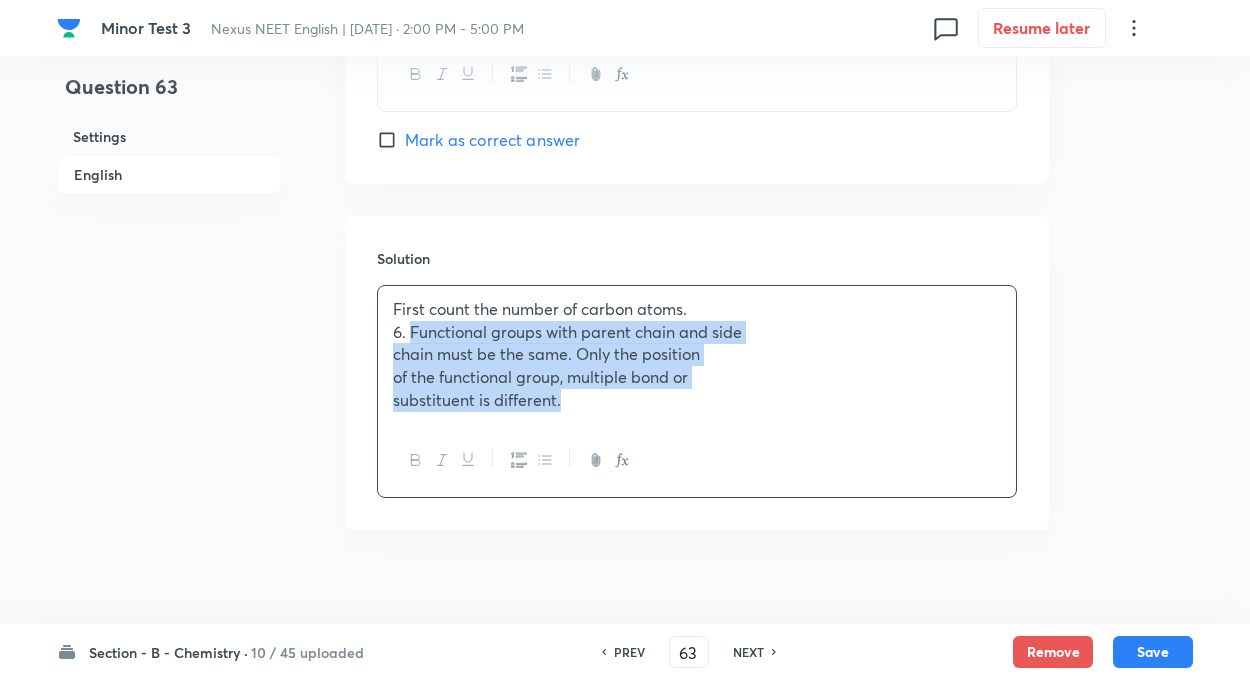 drag, startPoint x: 409, startPoint y: 328, endPoint x: 684, endPoint y: 465, distance: 307.23605 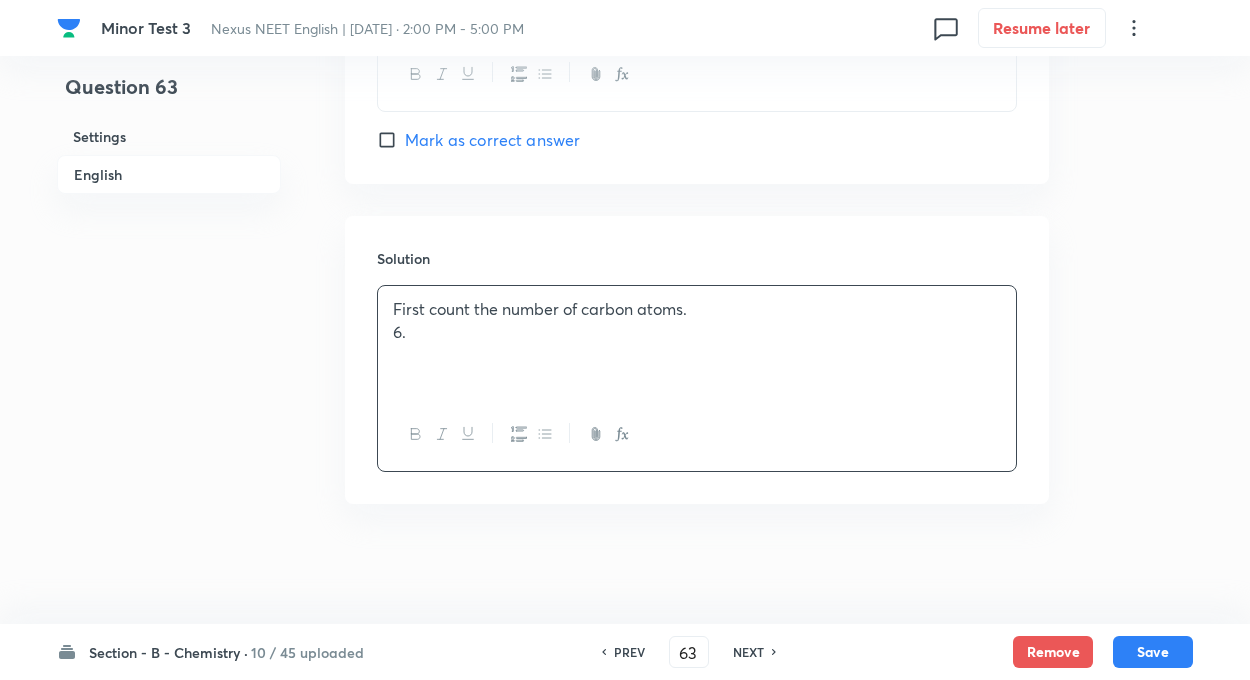 type 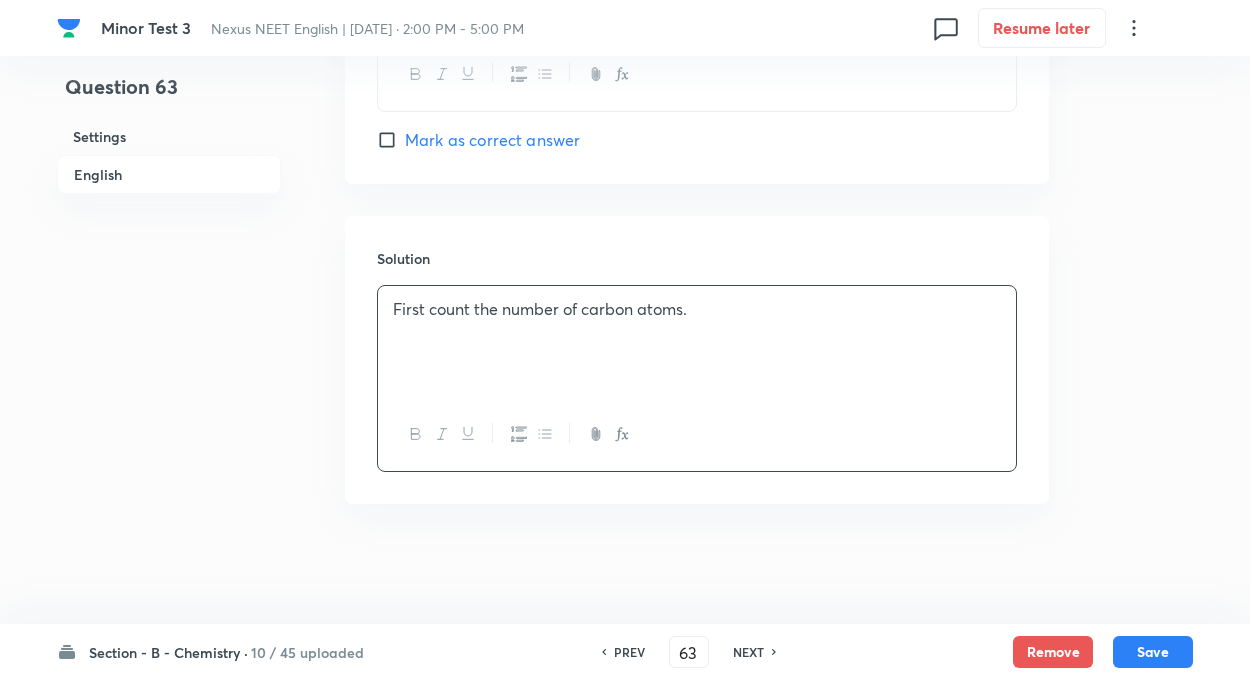 click on "Question 63 Settings English Settings Type Single choice correct 4 options + 4 marks - 1 mark Edit Concept Chemistry Organic Chemistry Isomerism Isomerism Edit Additional details Easy Concept Not from PYQ paper No equation Edit In English Question Option A Mark as correct answer Option B [PERSON_NAME] as correct answer Option C [PERSON_NAME] as correct answer Option D [PERSON_NAME] as correct answer Solution First count the number of carbon atoms." at bounding box center [625, -674] 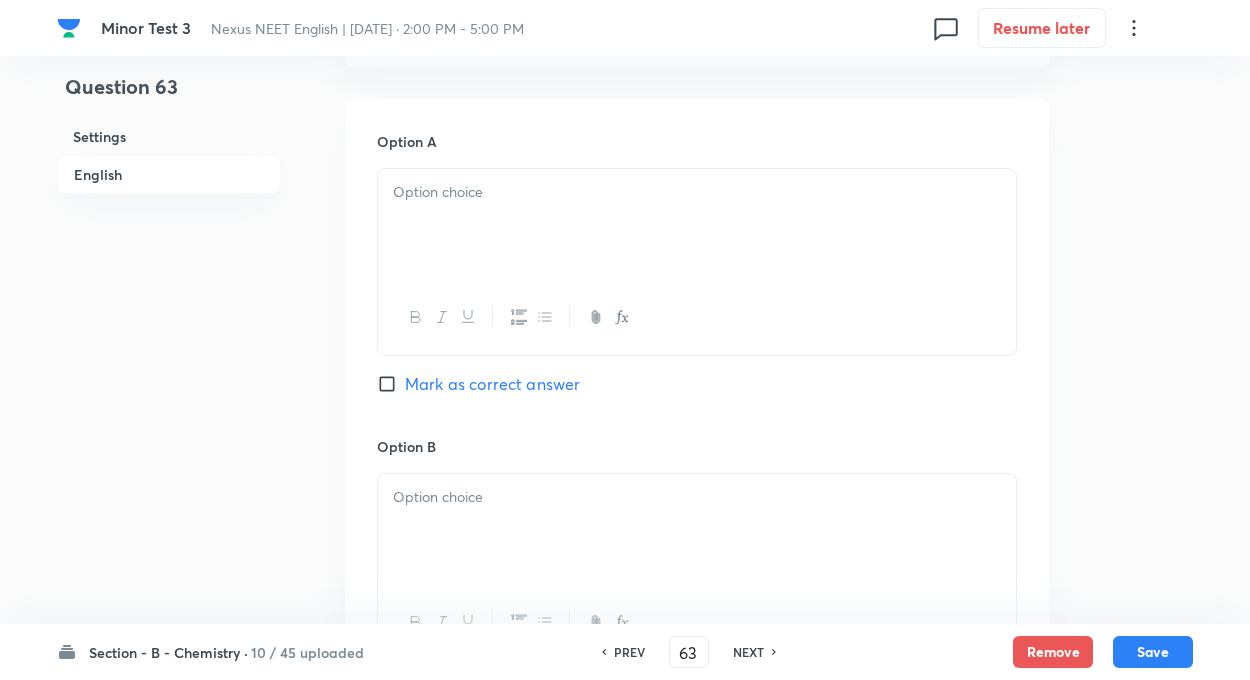 scroll, scrollTop: 868, scrollLeft: 0, axis: vertical 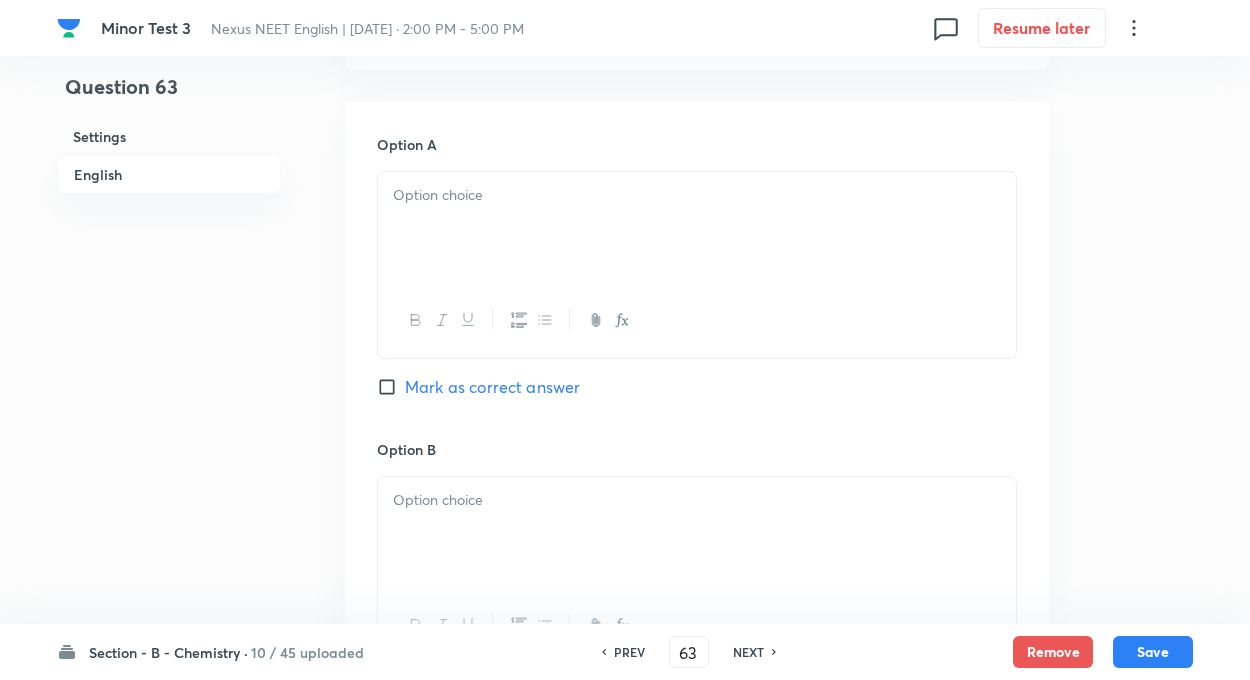 click on "Mark as correct answer" at bounding box center (391, 387) 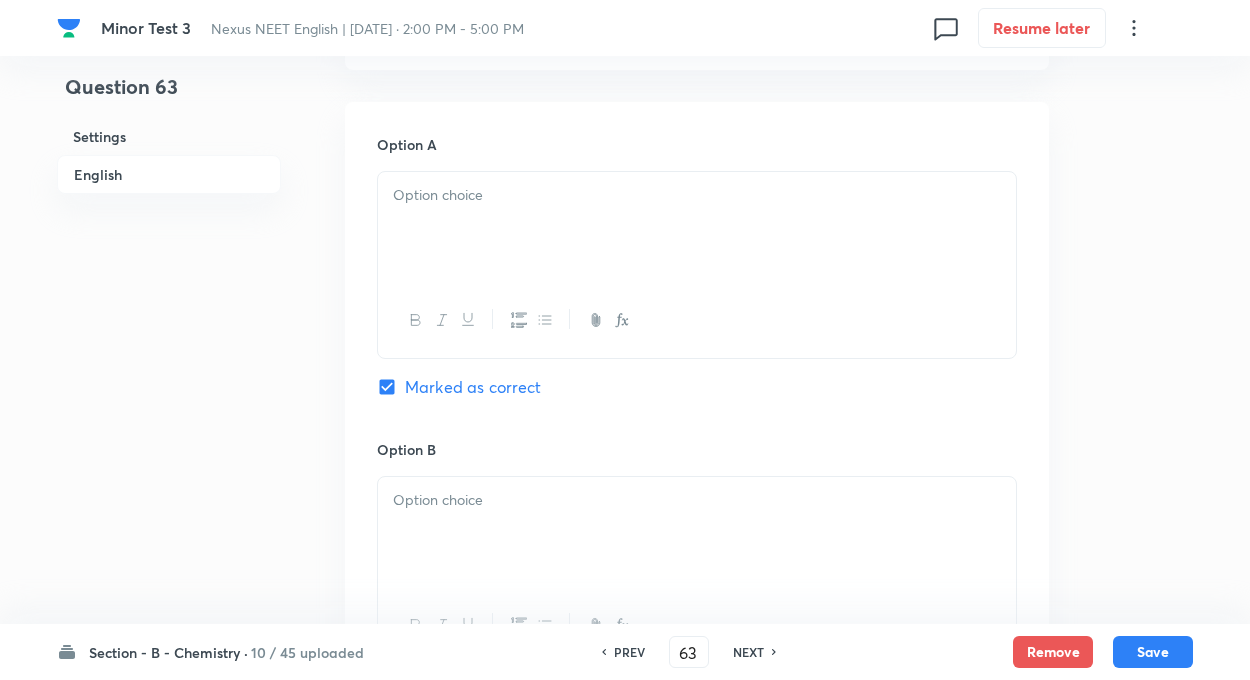 click on "Question 63 Settings English Settings Type Single choice correct 4 options + 4 marks - 1 mark Edit Concept Chemistry Organic Chemistry Isomerism Isomerism Edit Additional details Easy Concept Not from PYQ paper No equation Edit In English Question Option A Marked as correct Option B Mark as correct answer Option C Mark as correct answer Option D Mark as correct answer Solution First count the number of carbon atoms." at bounding box center [625, 486] 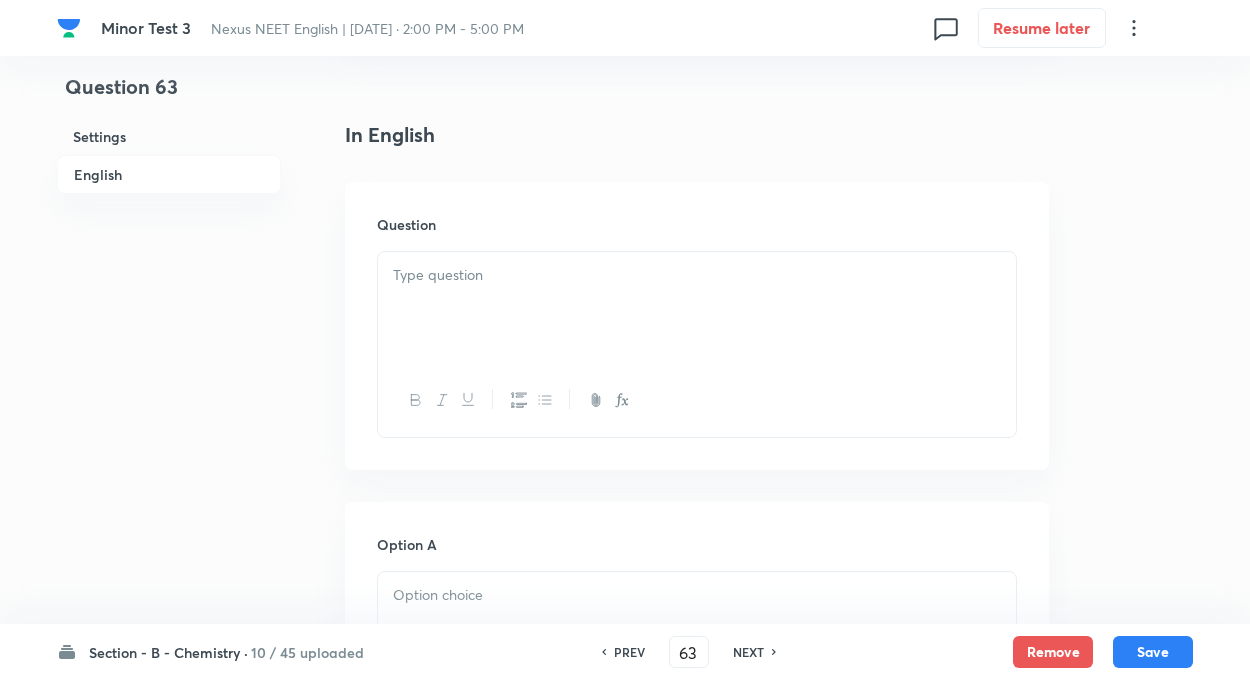 scroll, scrollTop: 508, scrollLeft: 0, axis: vertical 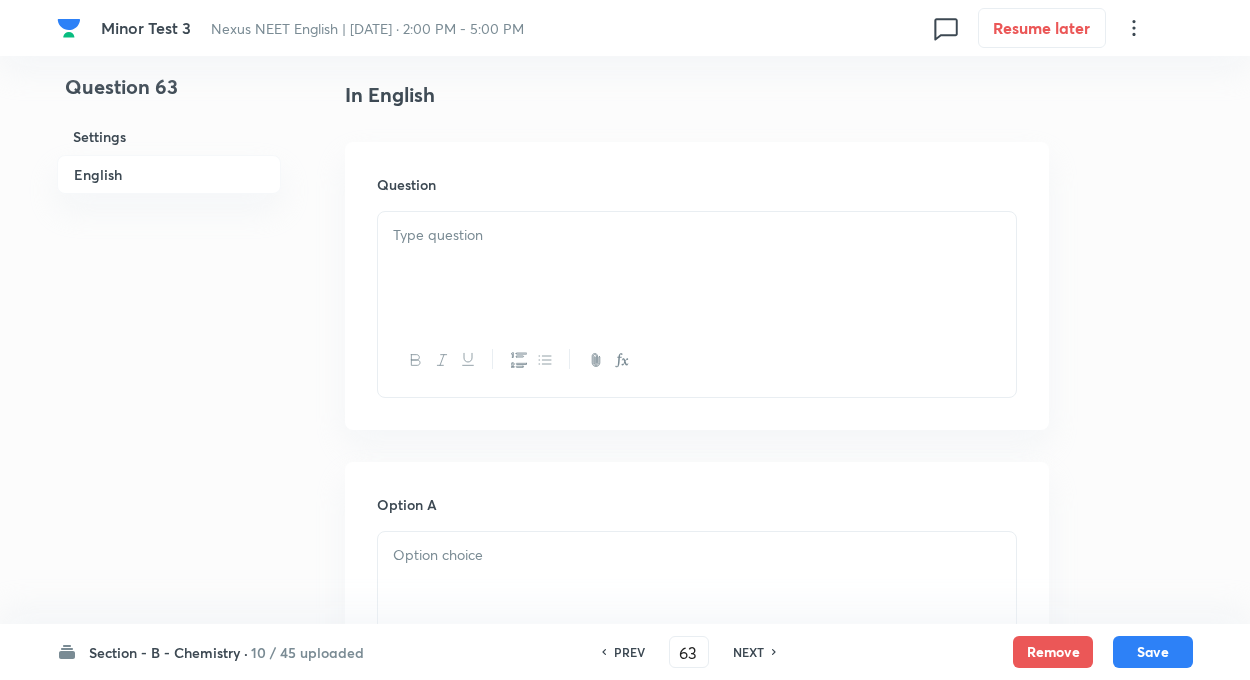 click at bounding box center (697, 235) 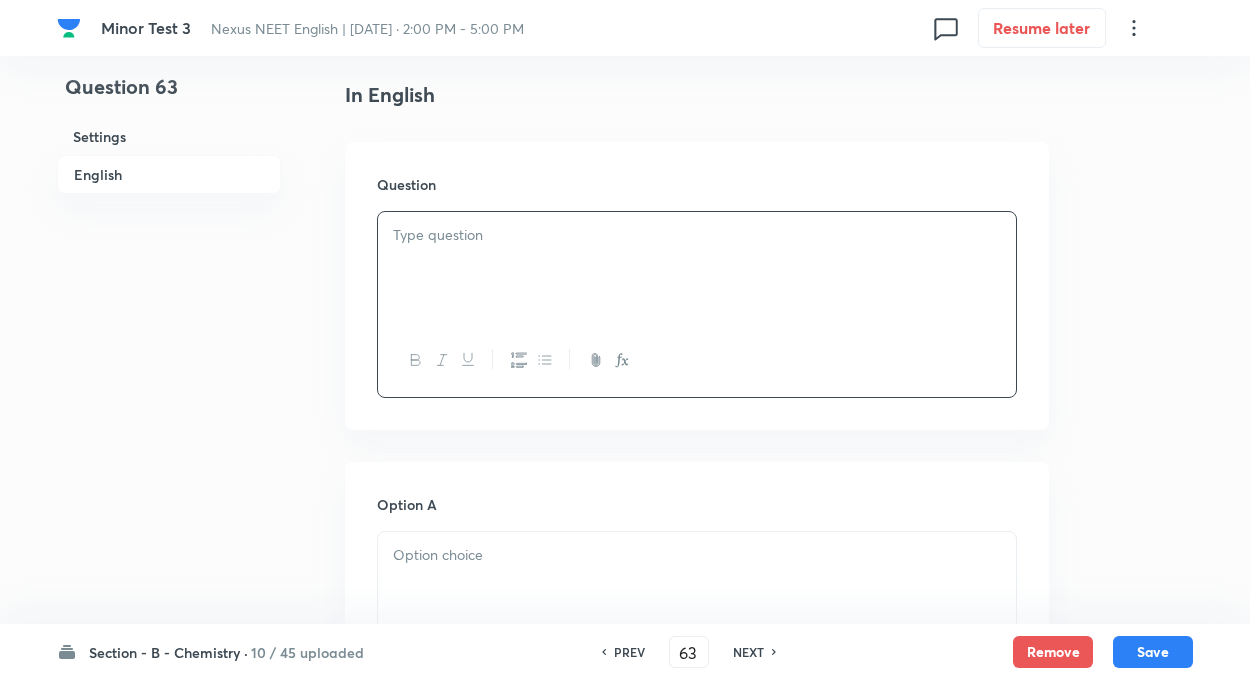 paste 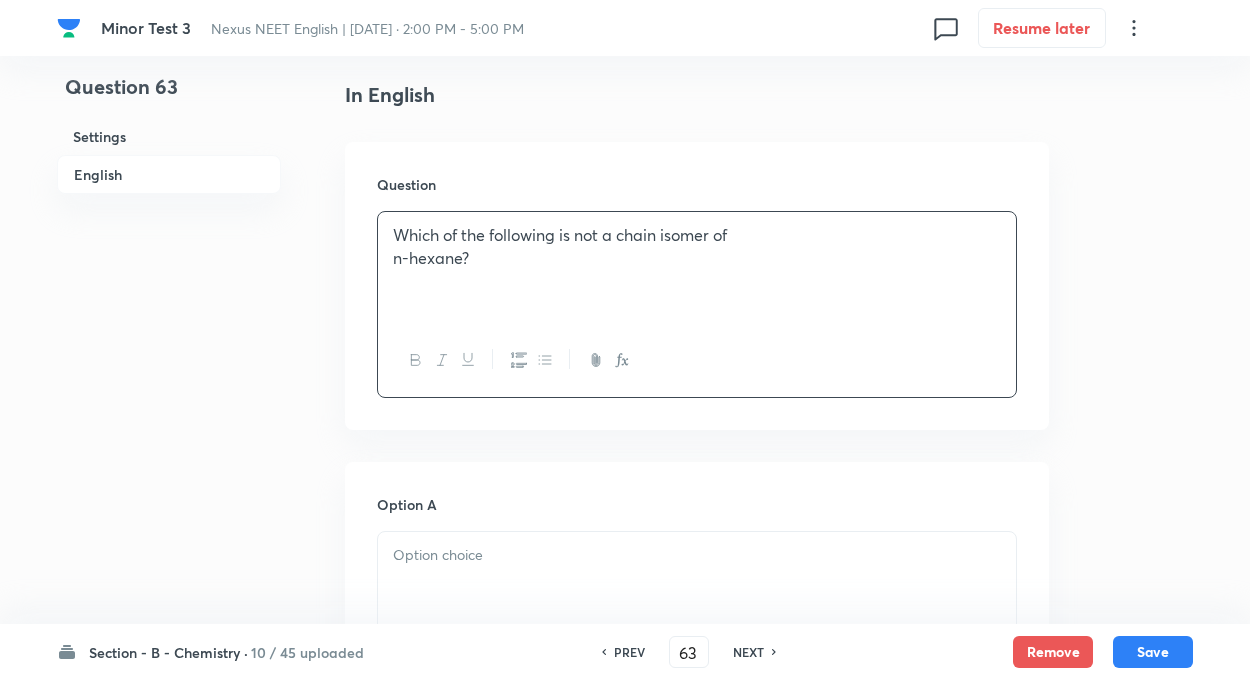 click on "n-hexane?" at bounding box center [697, 258] 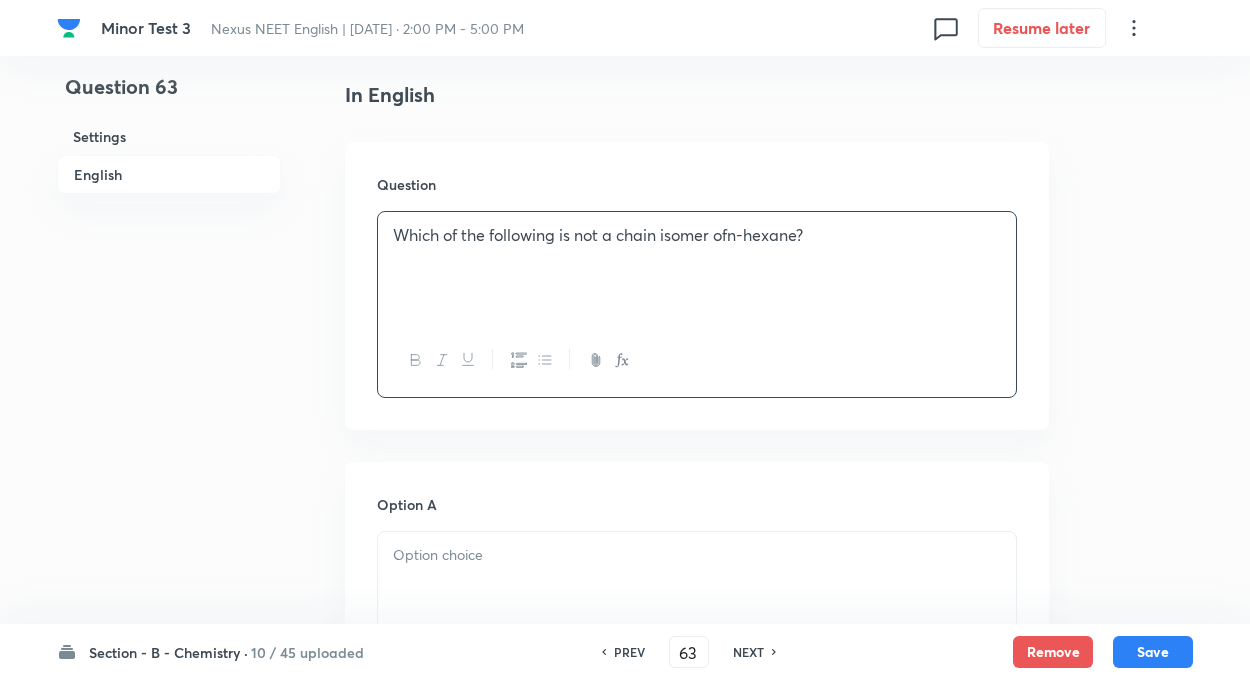 type 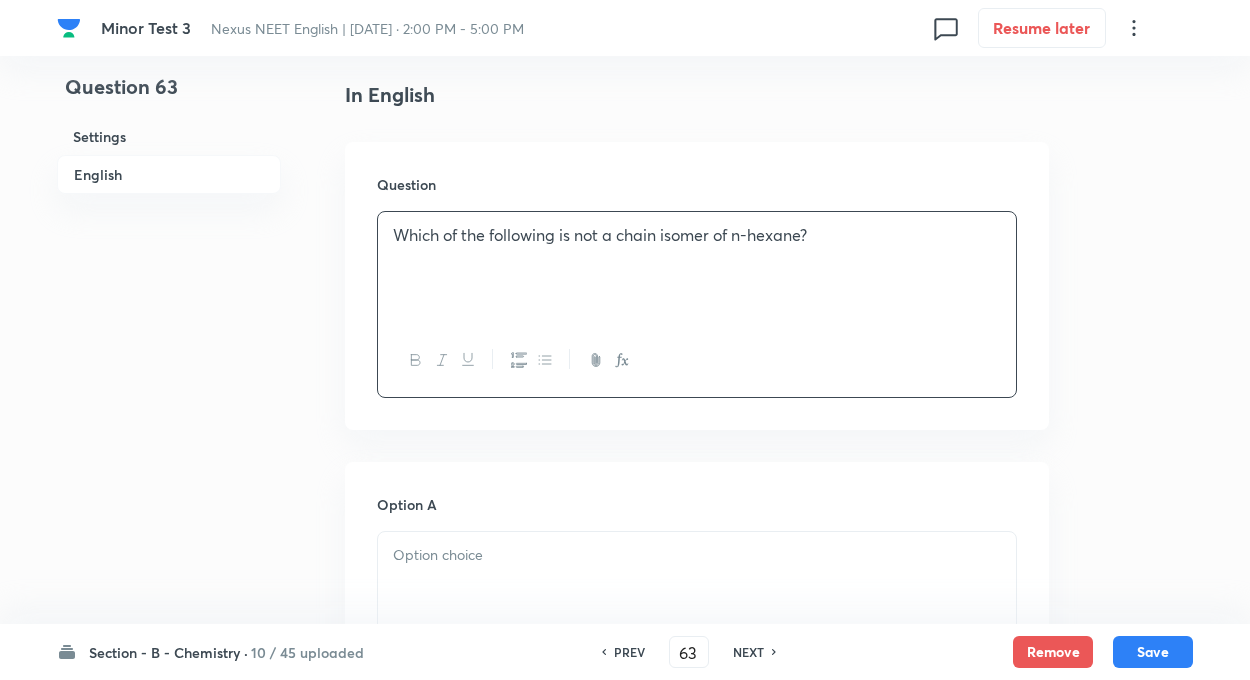 click on "Question 63 Settings English" at bounding box center (169, 846) 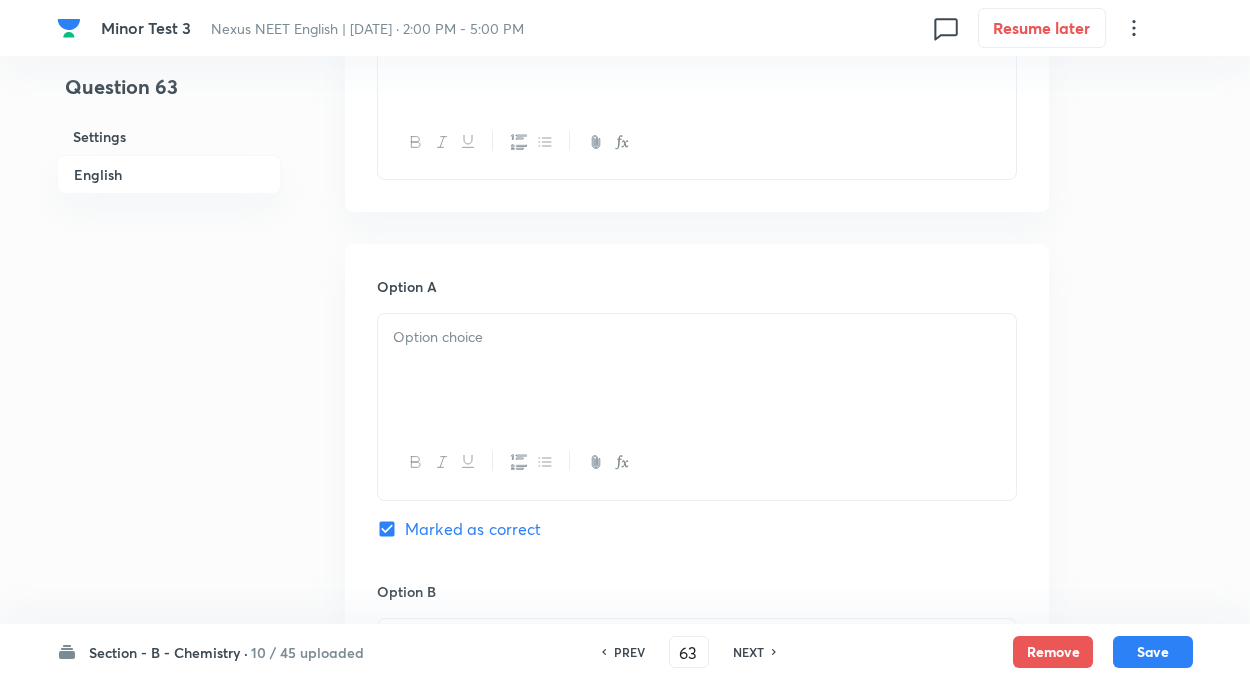 scroll, scrollTop: 748, scrollLeft: 0, axis: vertical 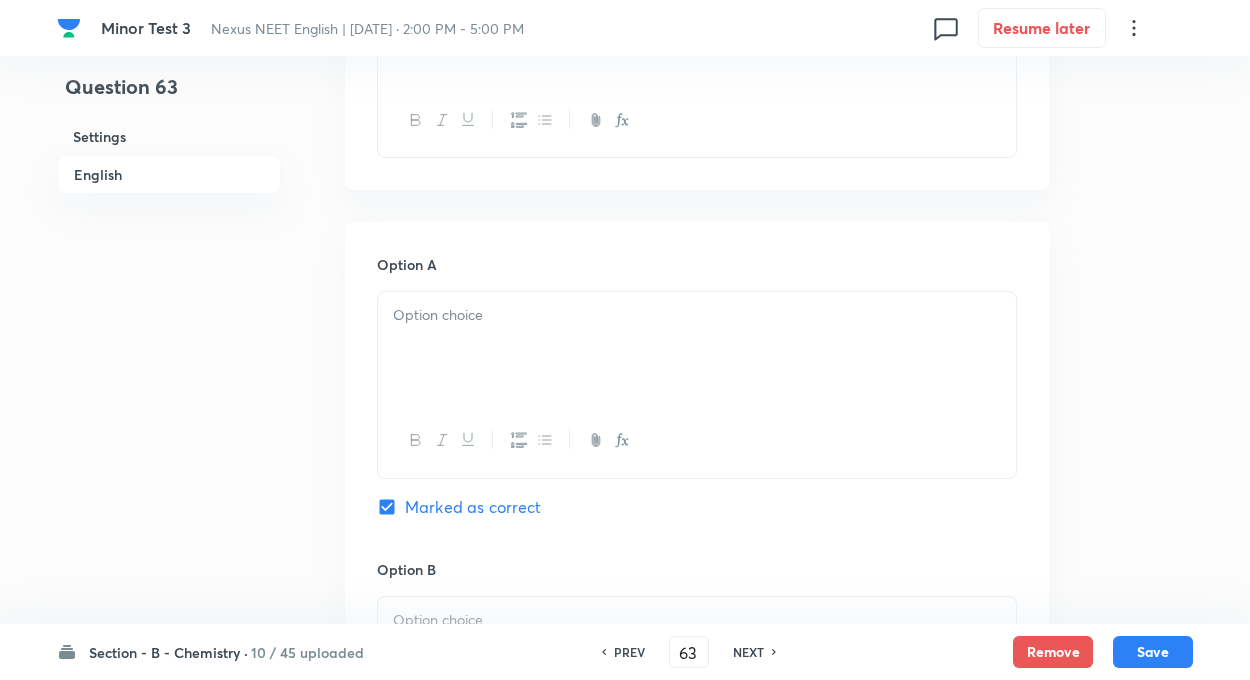 click at bounding box center (697, 348) 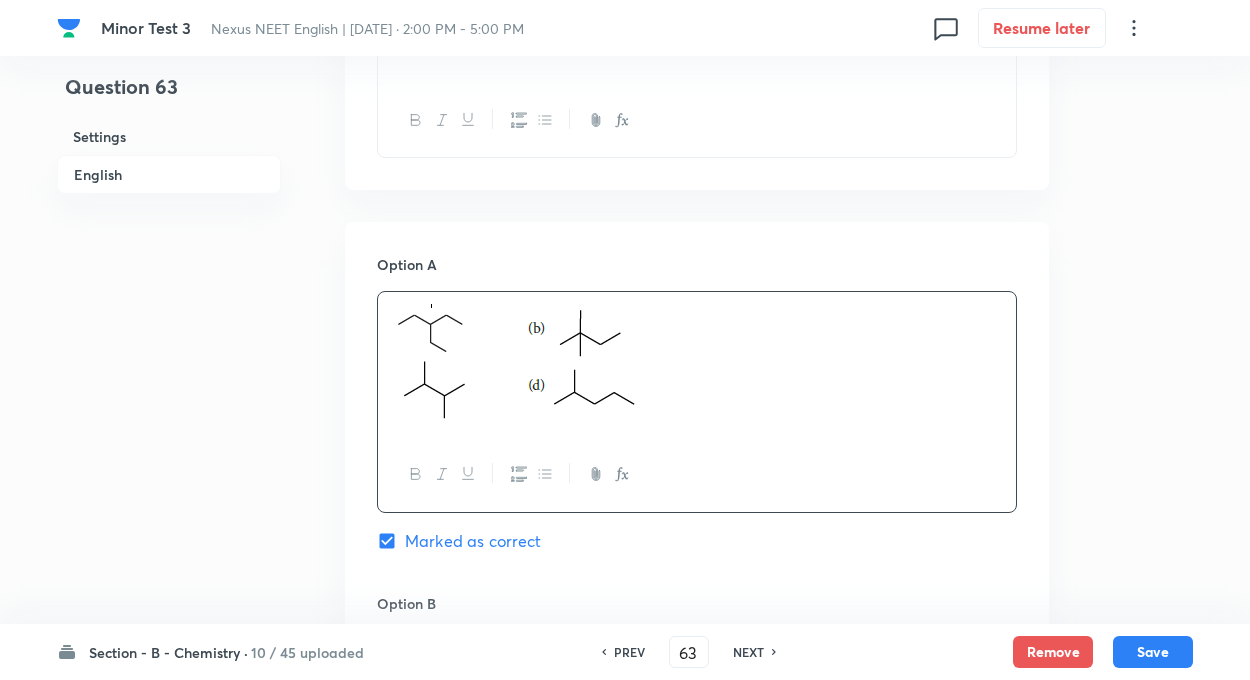 click on "Question 63 Settings English Settings Type Single choice correct 4 options + 4 marks - 1 mark Edit Concept Chemistry Organic Chemistry Isomerism Isomerism Edit Additional details Easy Concept Not from PYQ paper No equation Edit In English Question Which of the following is not a chain isomer of n-hexane? Option A Marked as correct Option B Mark as correct answer Option C Mark as correct answer Option D Mark as correct answer Solution First count the number of carbon atoms." at bounding box center (625, 623) 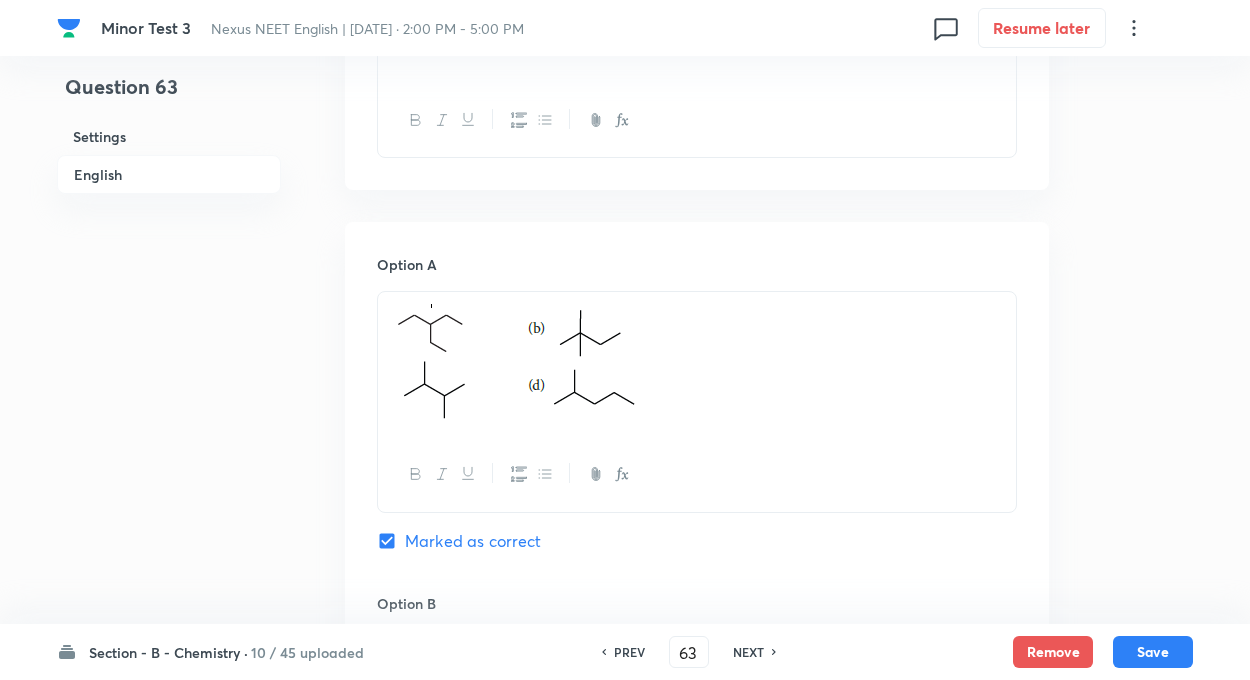click on "Question 63 Settings English" at bounding box center (169, 623) 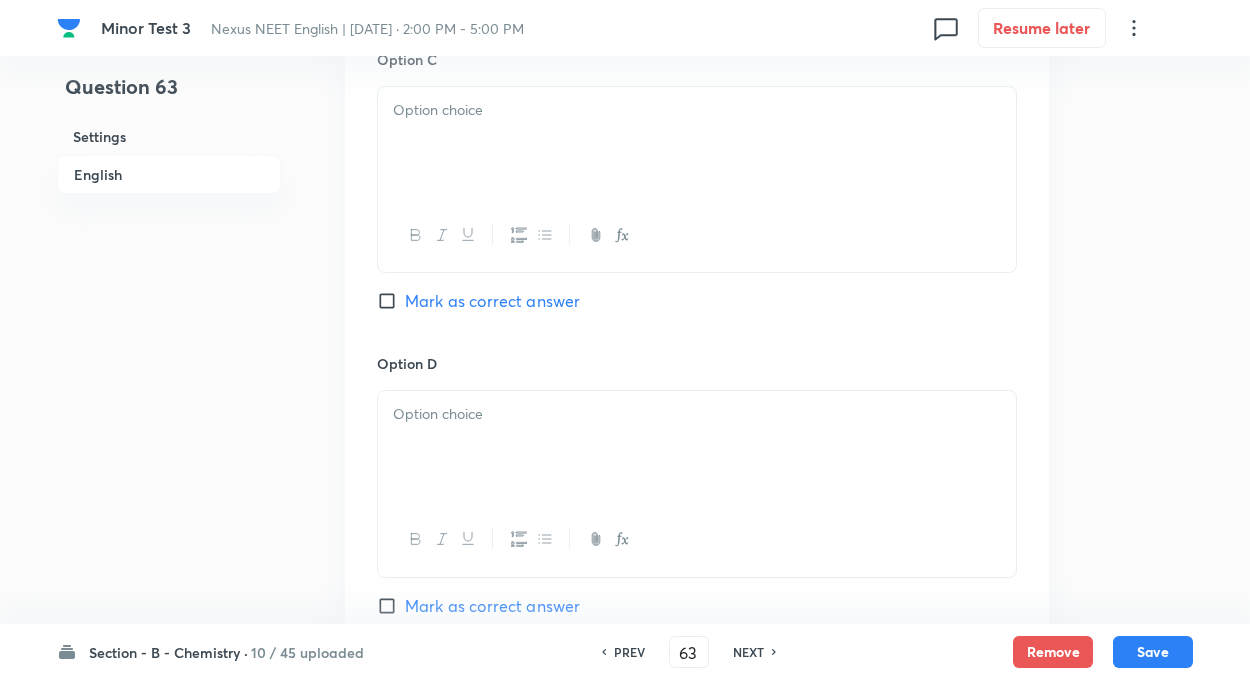 scroll, scrollTop: 1668, scrollLeft: 0, axis: vertical 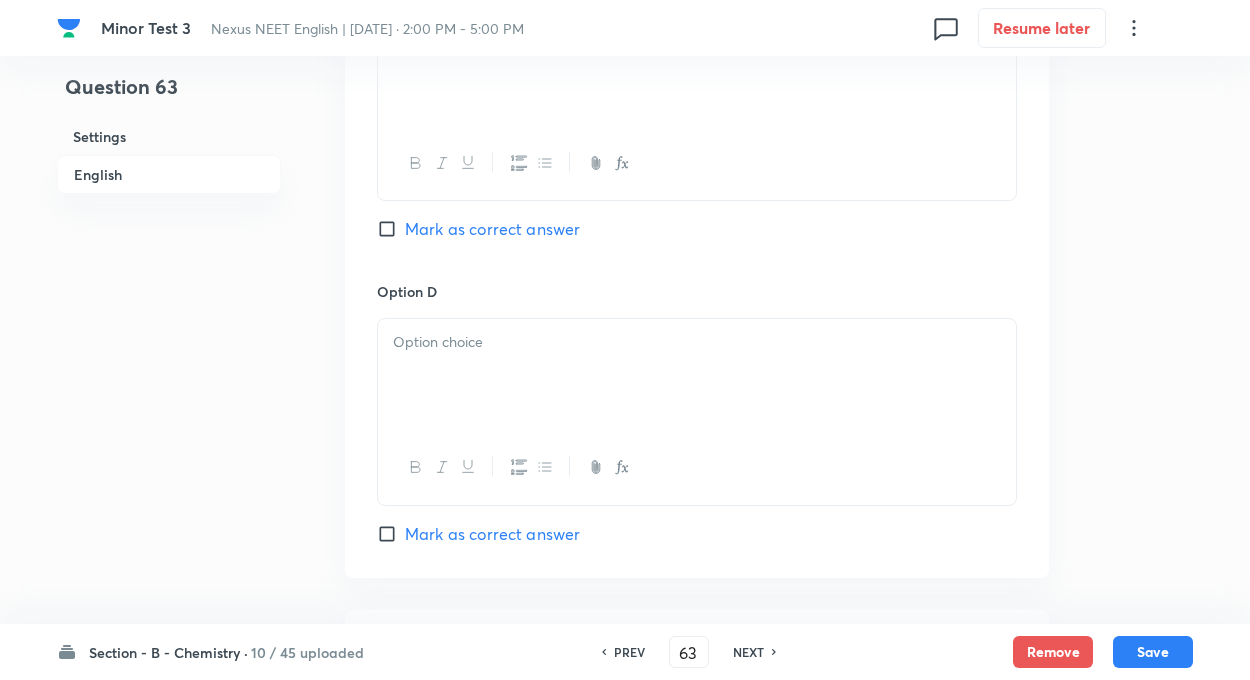 click at bounding box center (697, 375) 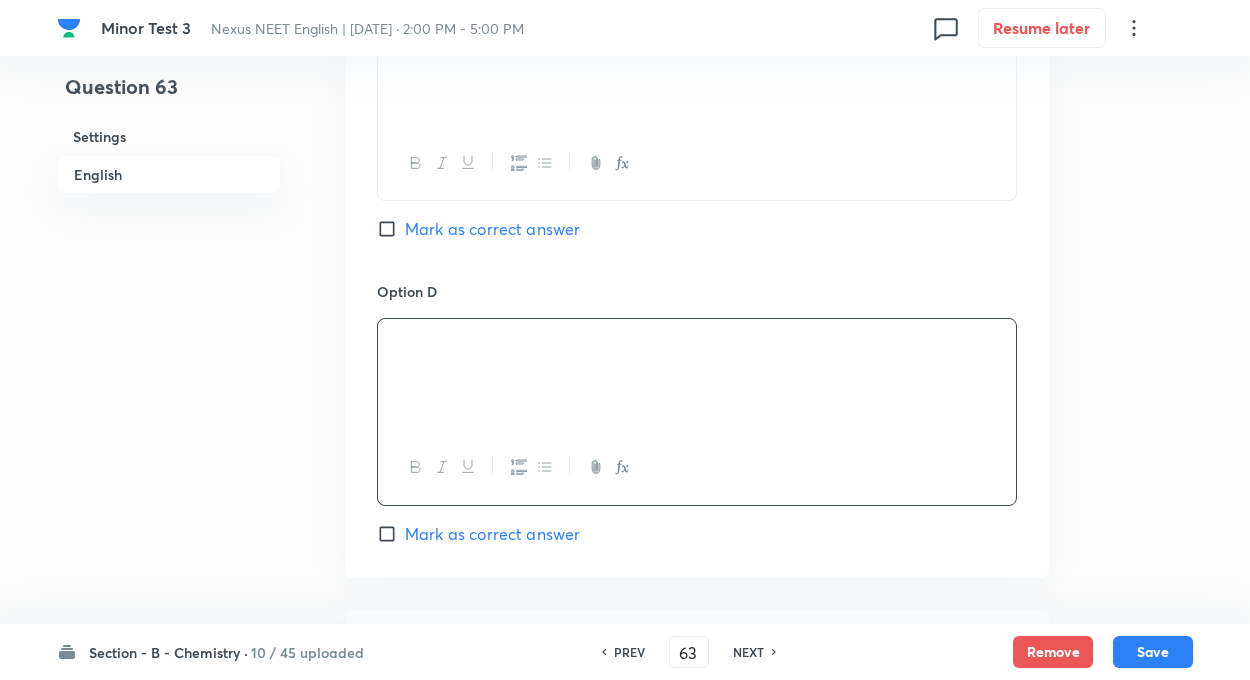 click on "Question 63 Settings English Settings Type Single choice correct 4 options + 4 marks - 1 mark Edit Concept Chemistry Organic Chemistry Isomerism Isomerism Edit Additional details Easy Concept Not from PYQ paper No equation Edit In English Question Which of the following is not a chain isomer of n-hexane? Option A Marked as correct Option B Mark as correct answer Option C Mark as correct answer Option D Mark as correct answer Solution First count the number of carbon atoms." at bounding box center (625, -297) 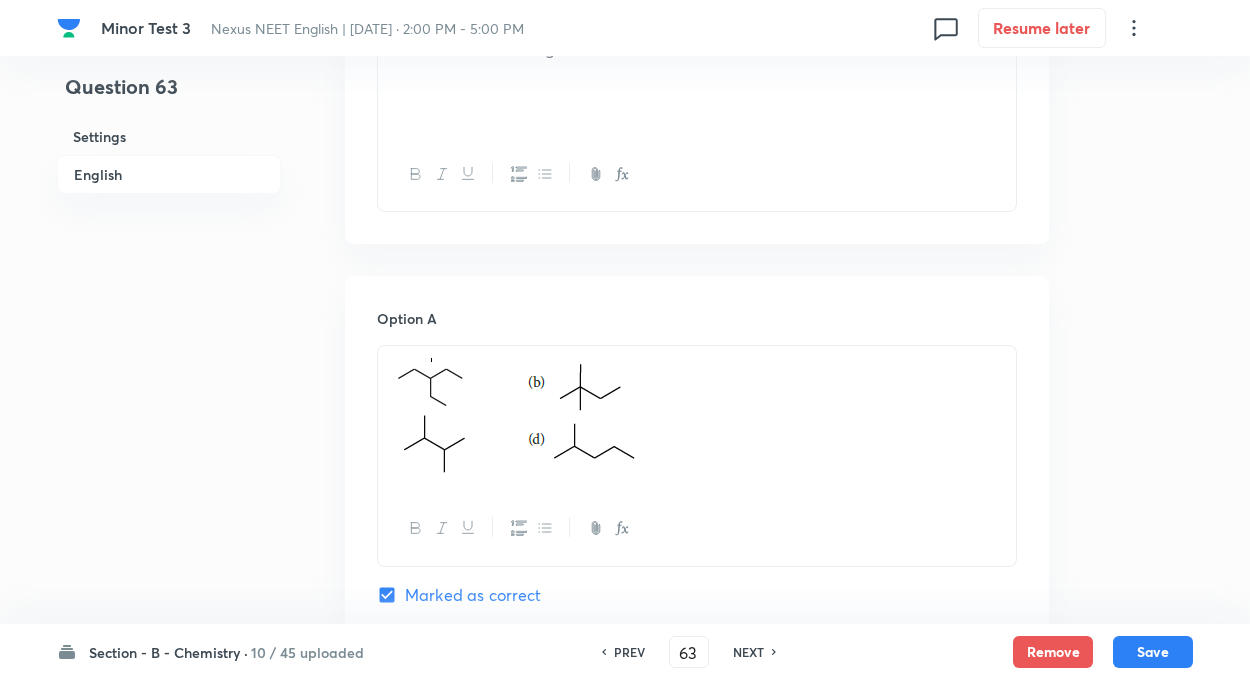 scroll, scrollTop: 788, scrollLeft: 0, axis: vertical 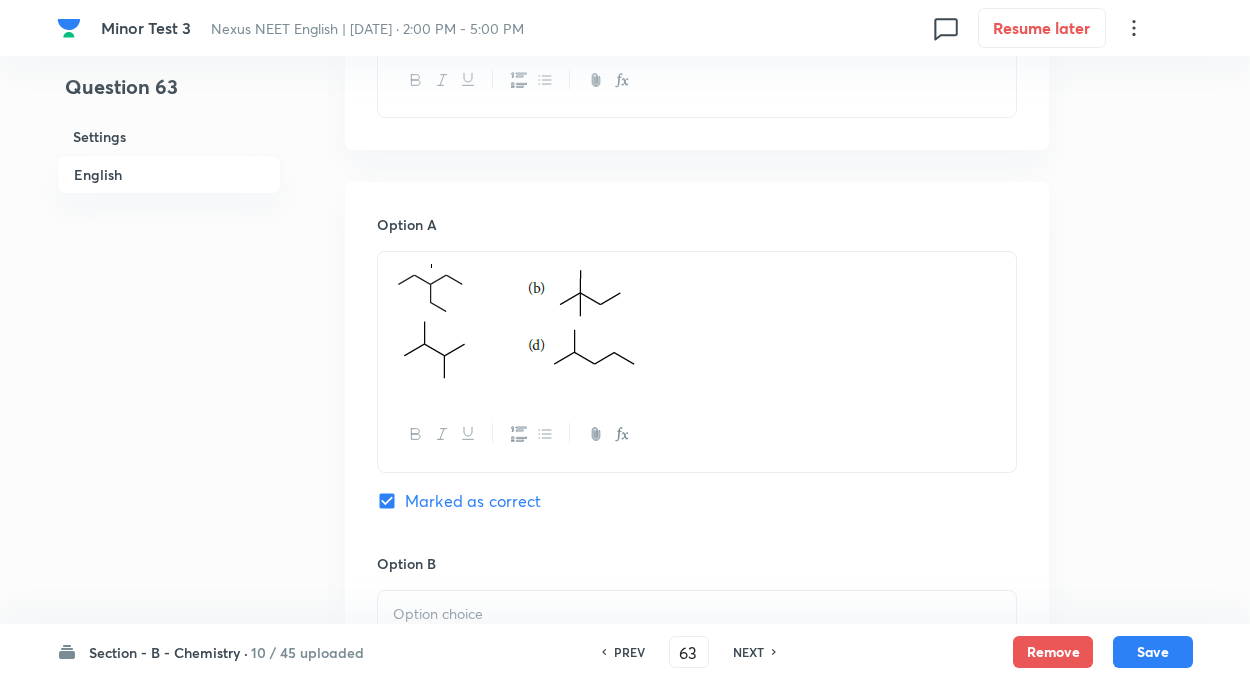 click on "Question 63 Settings English" at bounding box center (169, 583) 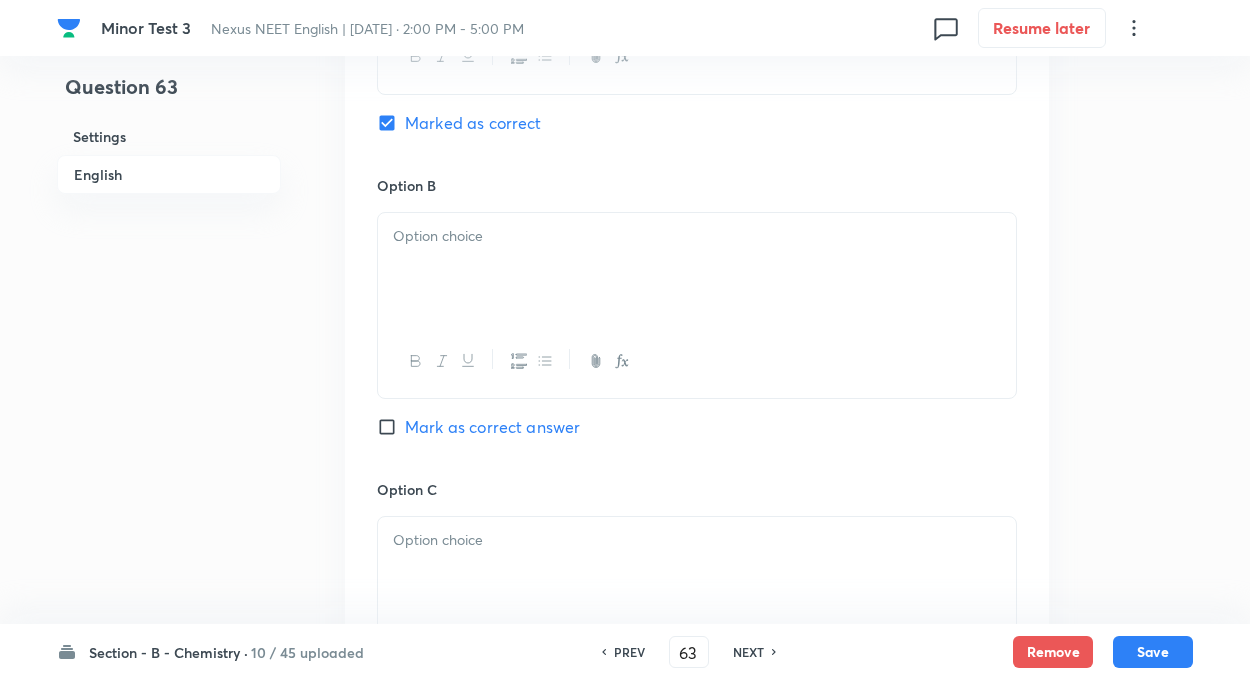 scroll, scrollTop: 1228, scrollLeft: 0, axis: vertical 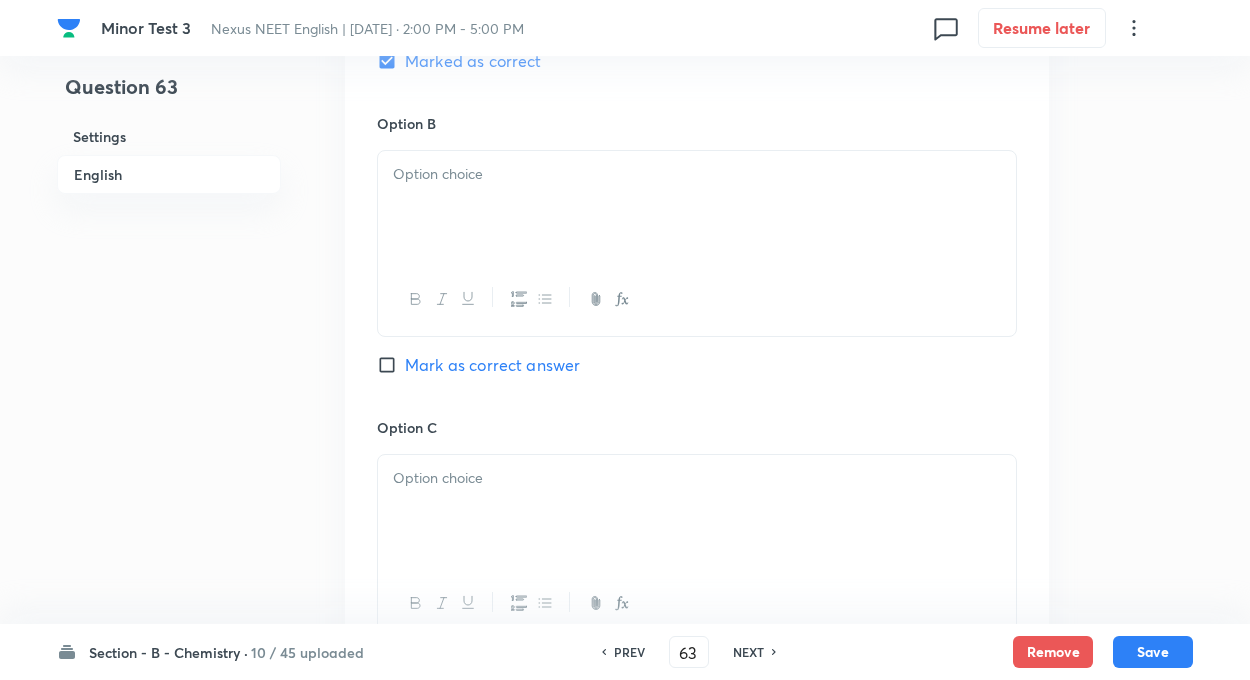 click at bounding box center [697, 478] 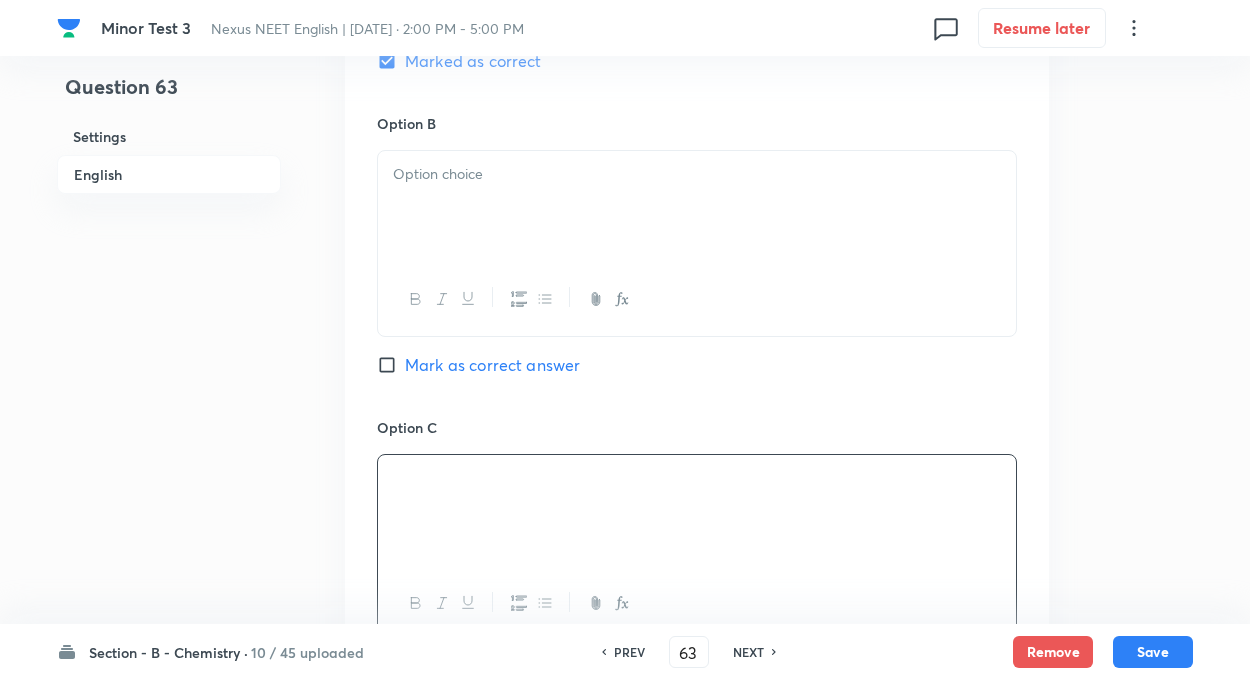 click on "Question 63 Settings English" at bounding box center (169, 143) 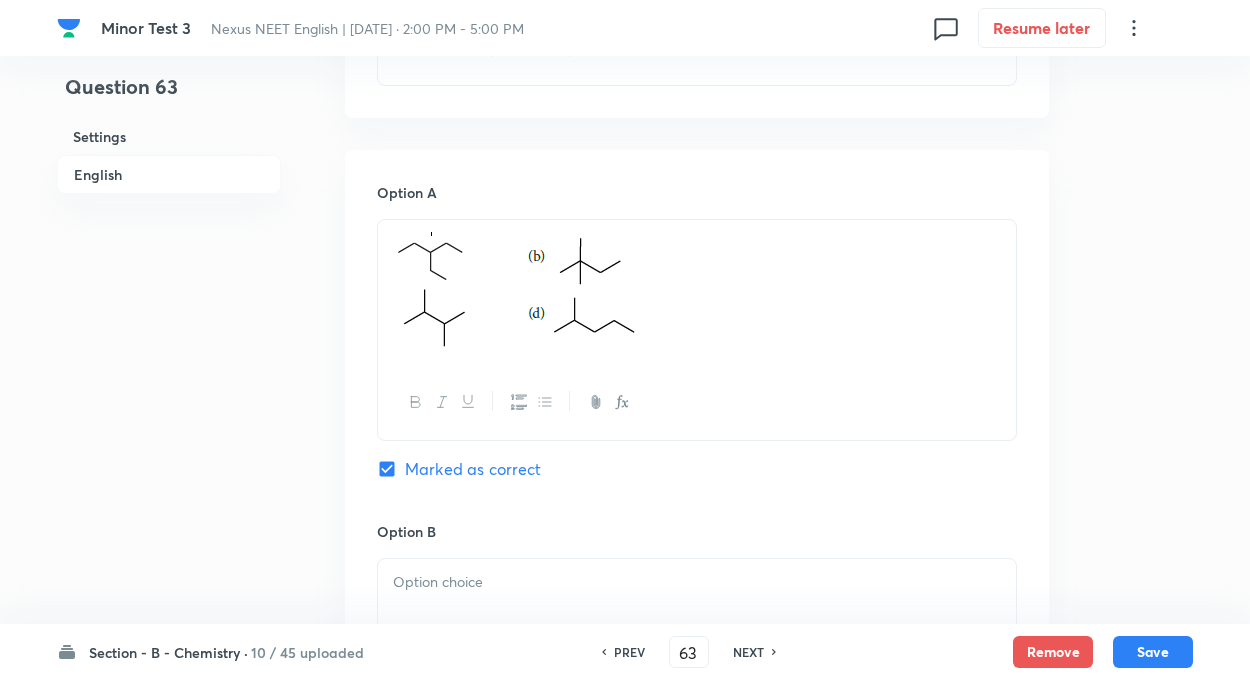 scroll, scrollTop: 828, scrollLeft: 0, axis: vertical 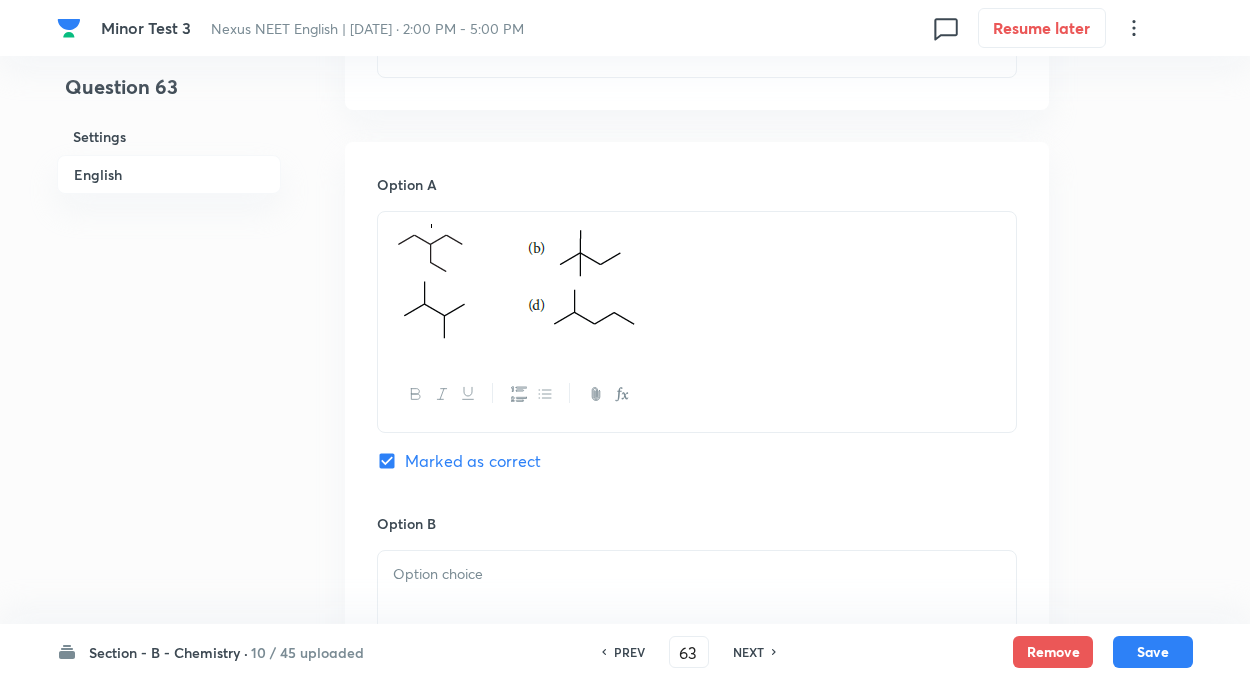 click on "Question 63 Settings English Settings Type Single choice correct 4 options + 4 marks - 1 mark Edit Concept Chemistry Organic Chemistry Isomerism Isomerism Edit Additional details Easy Concept Not from PYQ paper No equation Edit In English Question Which of the following is not a chain isomer of n-hexane? Option A Marked as correct Option B Mark as correct answer Option C Mark as correct answer Option D Mark as correct answer Solution First count the number of carbon atoms." at bounding box center [625, 543] 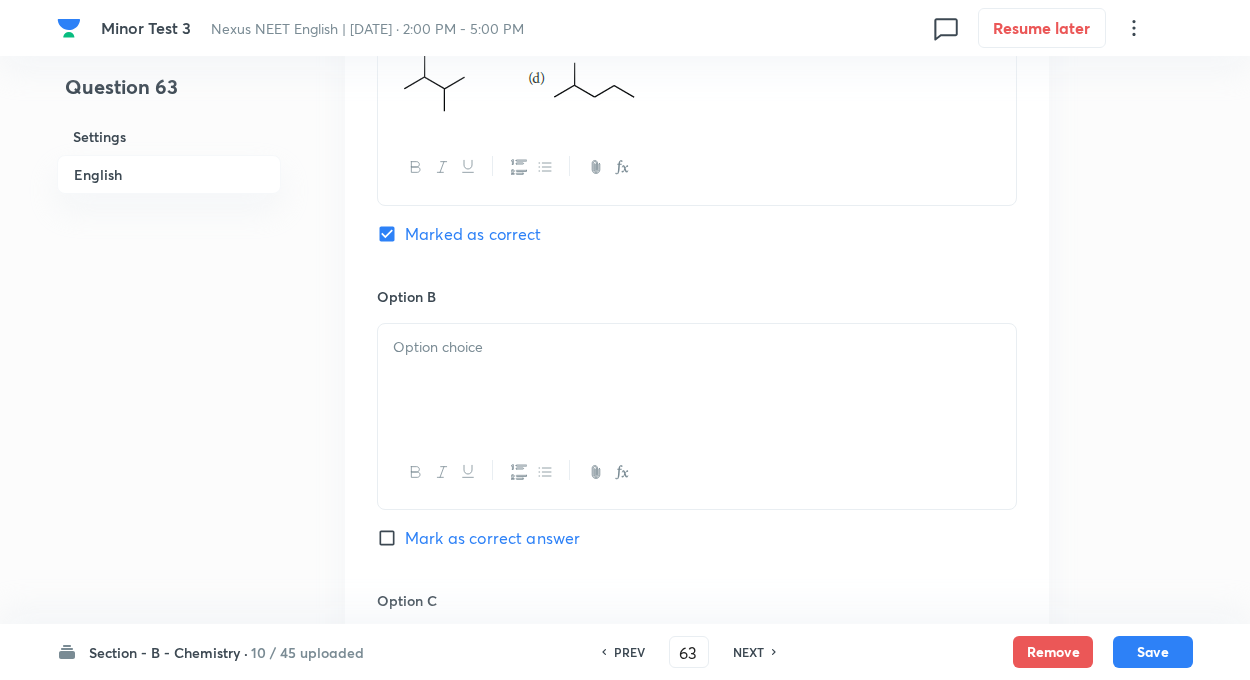 scroll, scrollTop: 1108, scrollLeft: 0, axis: vertical 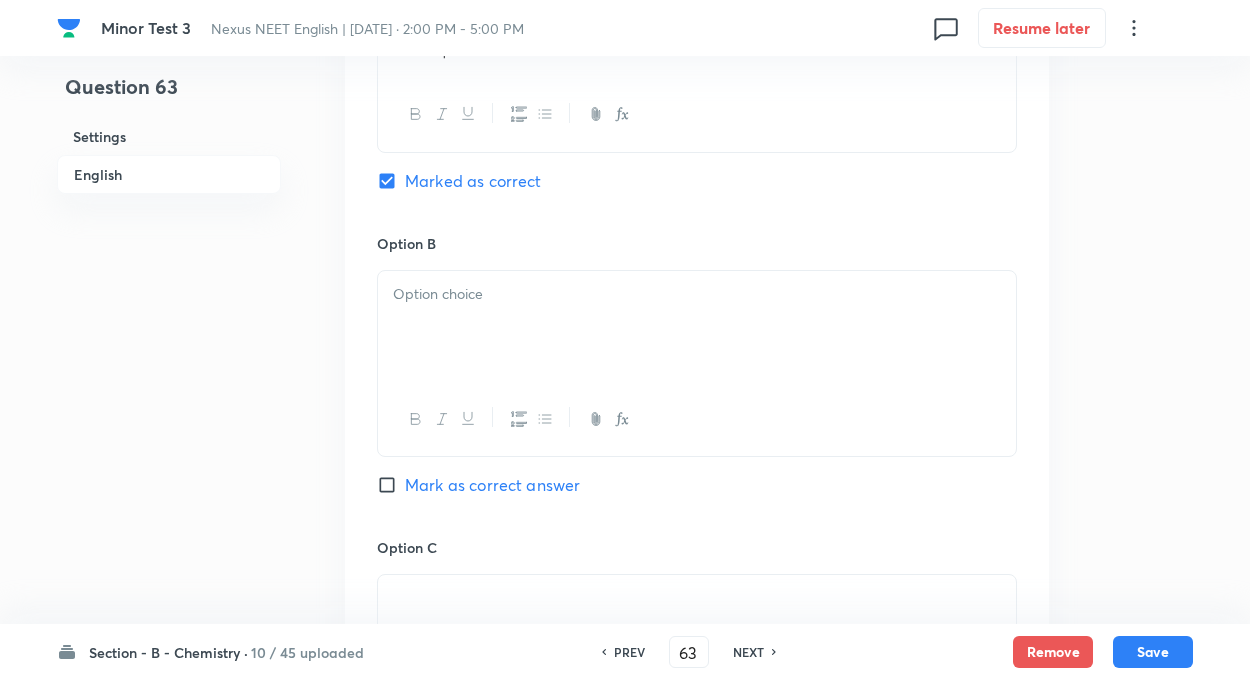click at bounding box center (697, 327) 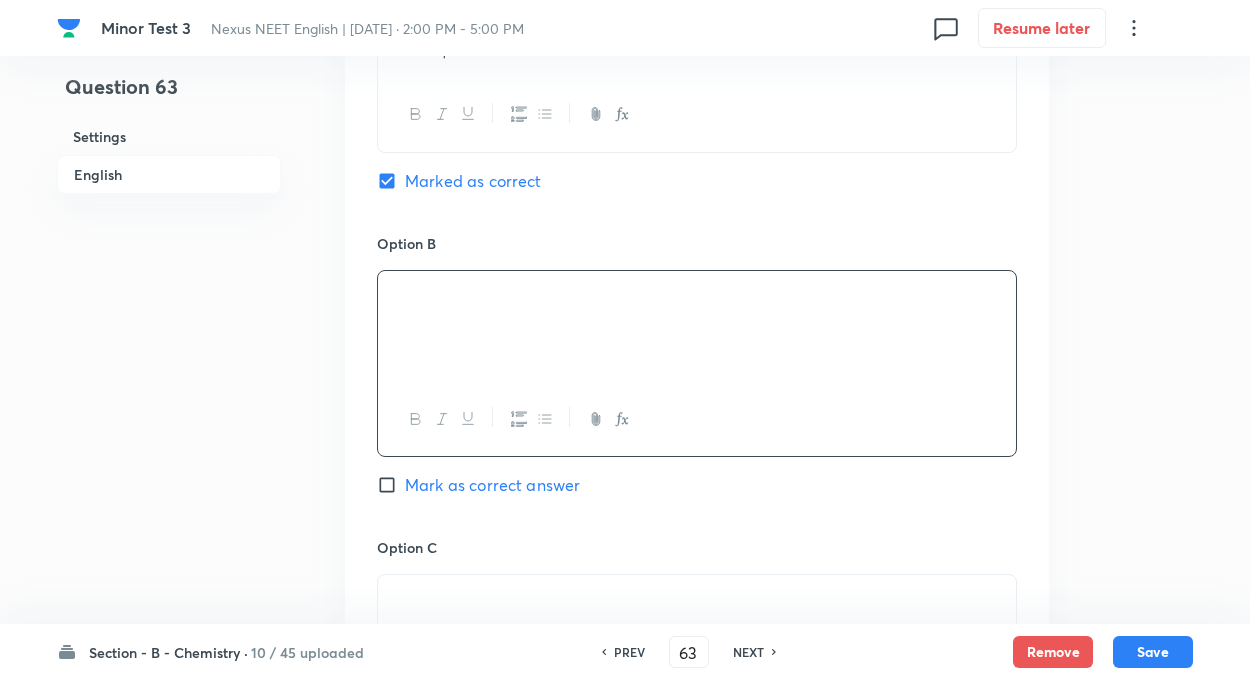 click on "Question 63 Settings English" at bounding box center (169, 263) 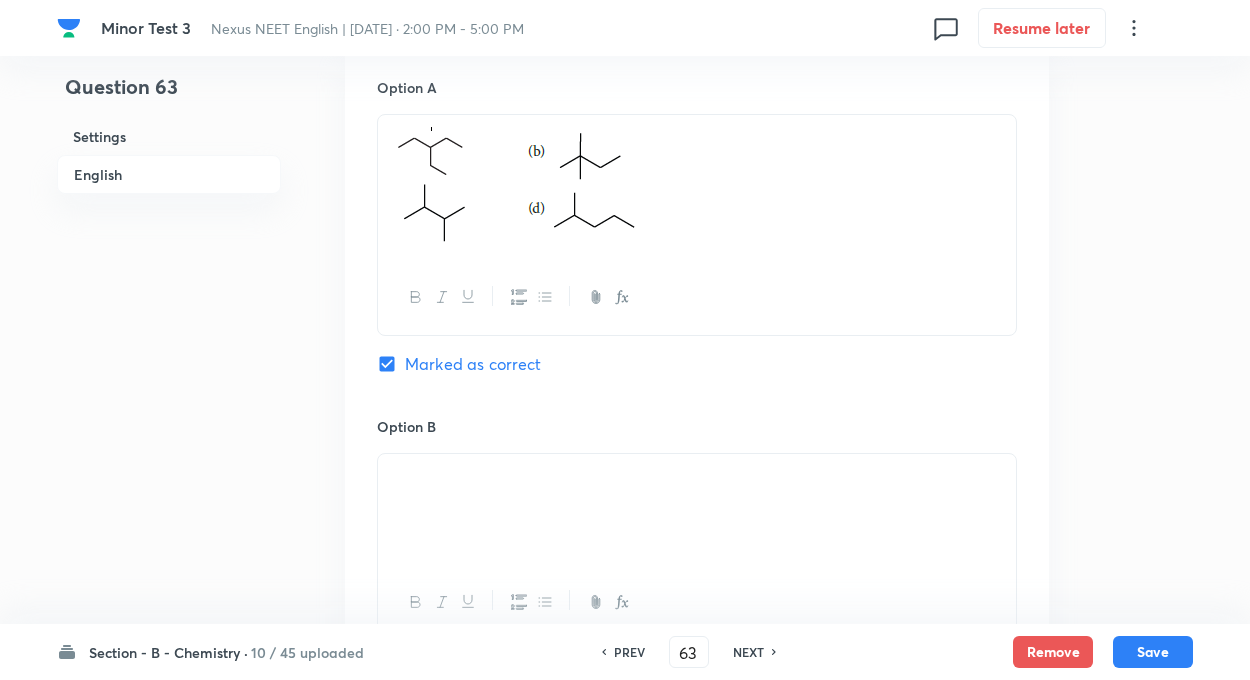scroll, scrollTop: 828, scrollLeft: 0, axis: vertical 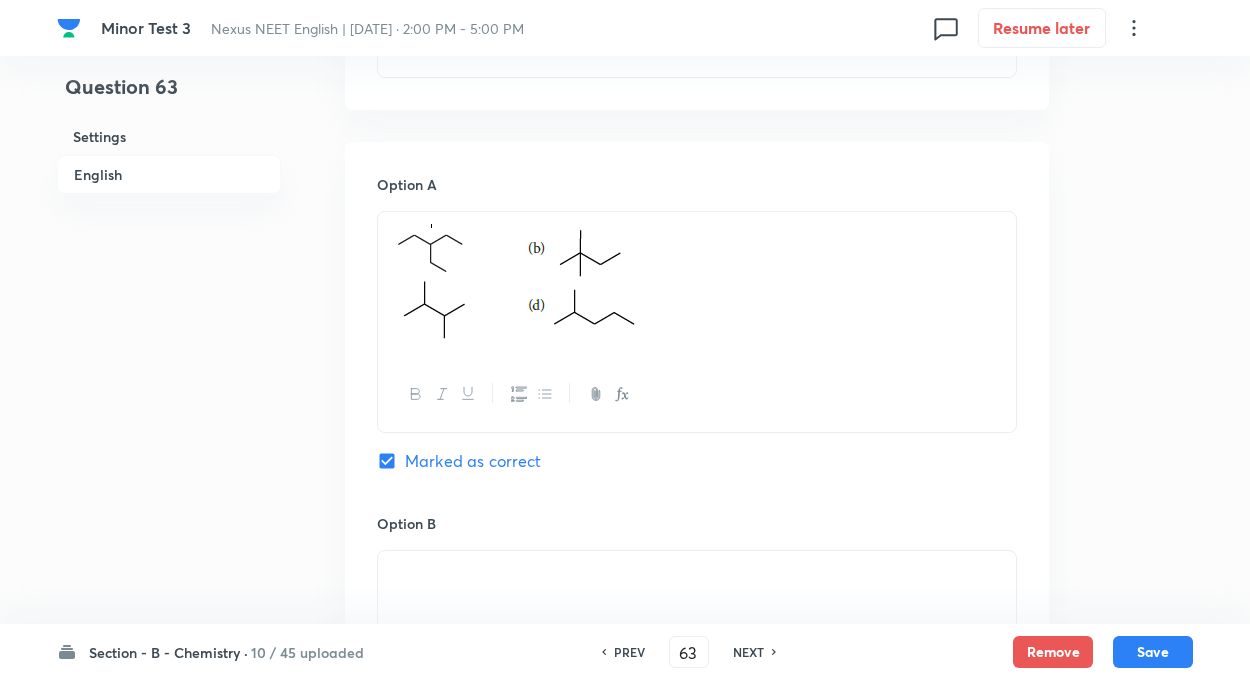 drag, startPoint x: 182, startPoint y: 290, endPoint x: 192, endPoint y: 296, distance: 11.661903 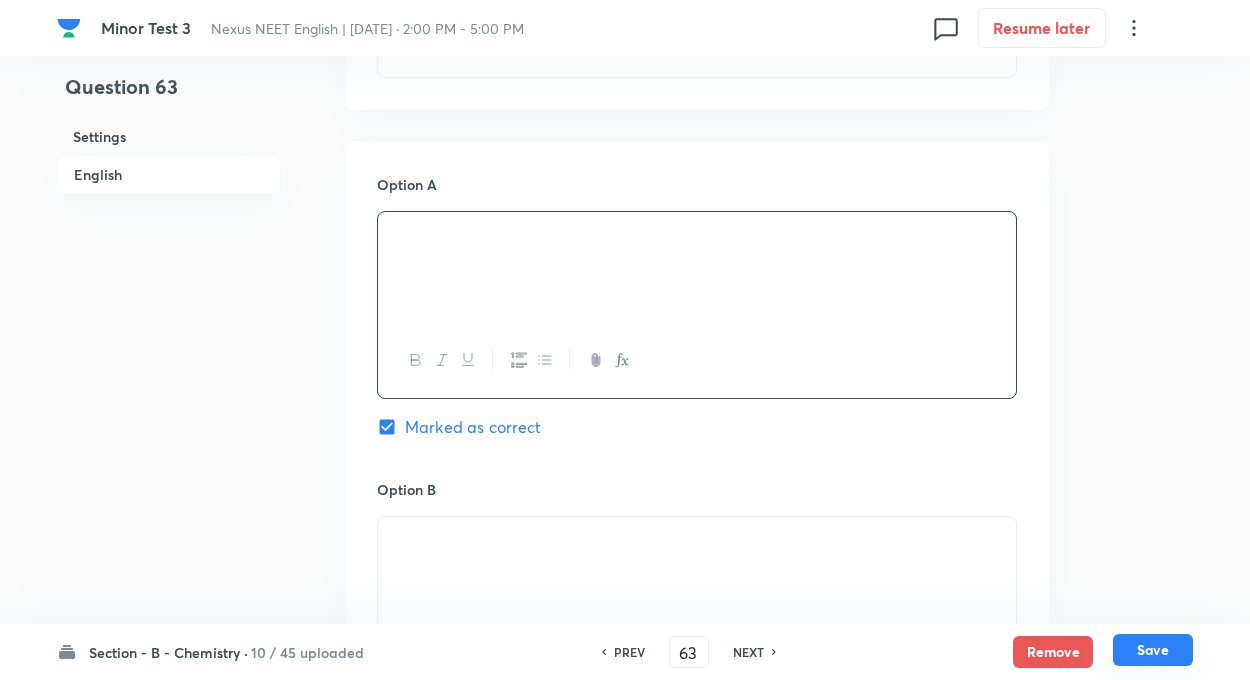 click on "Save" at bounding box center (1153, 650) 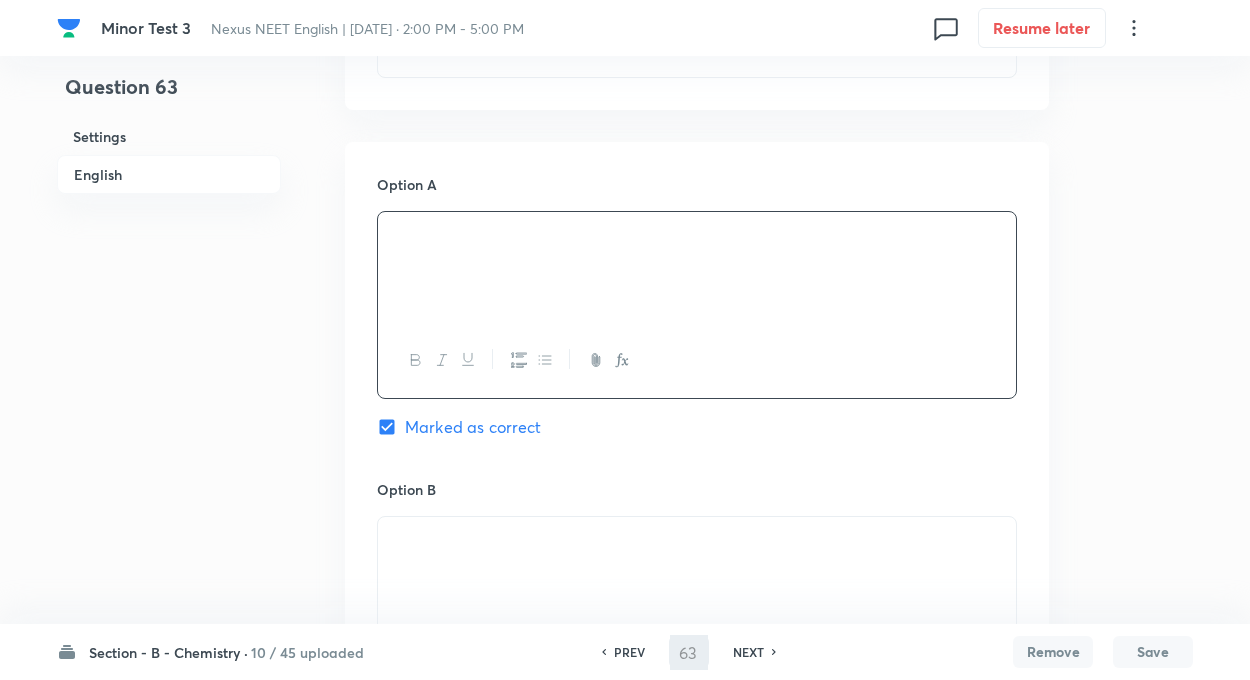 type on "64" 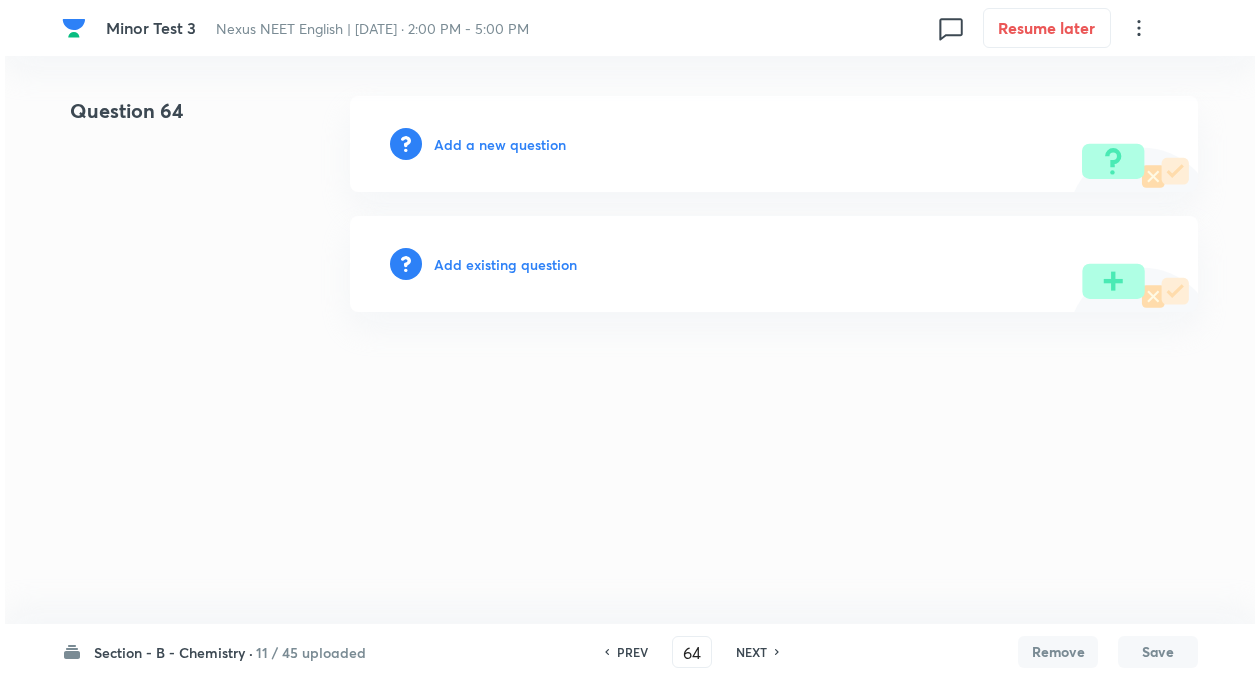 scroll, scrollTop: 0, scrollLeft: 0, axis: both 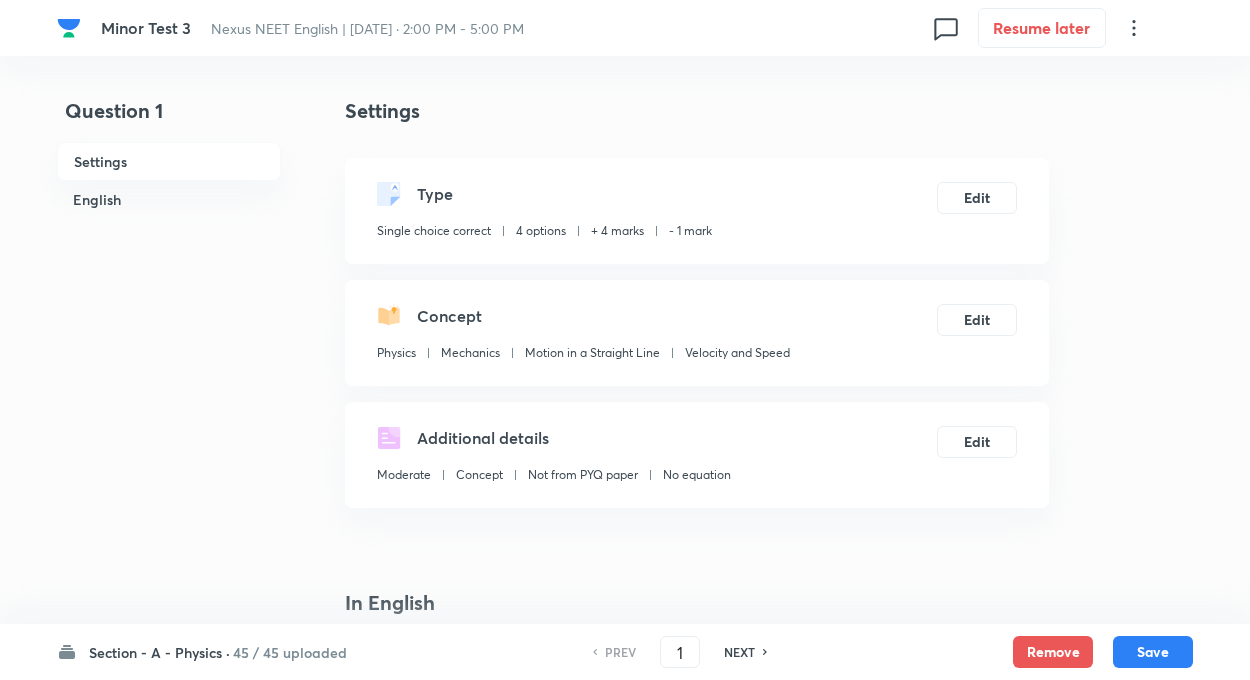 click on "Question 1 Settings English Settings Type Single choice correct 4 options + 4 marks - 1 mark Edit Concept Physics Mechanics Motion in a Straight Line Velocity and Speed  Edit Additional details Moderate Concept Not from PYQ paper No equation Edit In English Question Statement 1 : Velocity-time graph for an object in uniform motion along a straight path is a straight line parallel to the time axis. Statement 2 : In uniform motion of an object velocity increases as the square of time elapsed. Option A Both statement 1 and statement 2 are true and the statement 2 is the correct explanation of the statement 1. [PERSON_NAME] as correct answer Option B Both statement 1 and statement 2 are true but statement 2 is not the correct explanation of the statement 1. [PERSON_NAME] as correct answer Option C Statement 1 is true but statement 2 is false. Marked as correct Option D The statement 1 and statement 2 both are false. [PERSON_NAME] as correct answer Solution" at bounding box center [625, 1357] 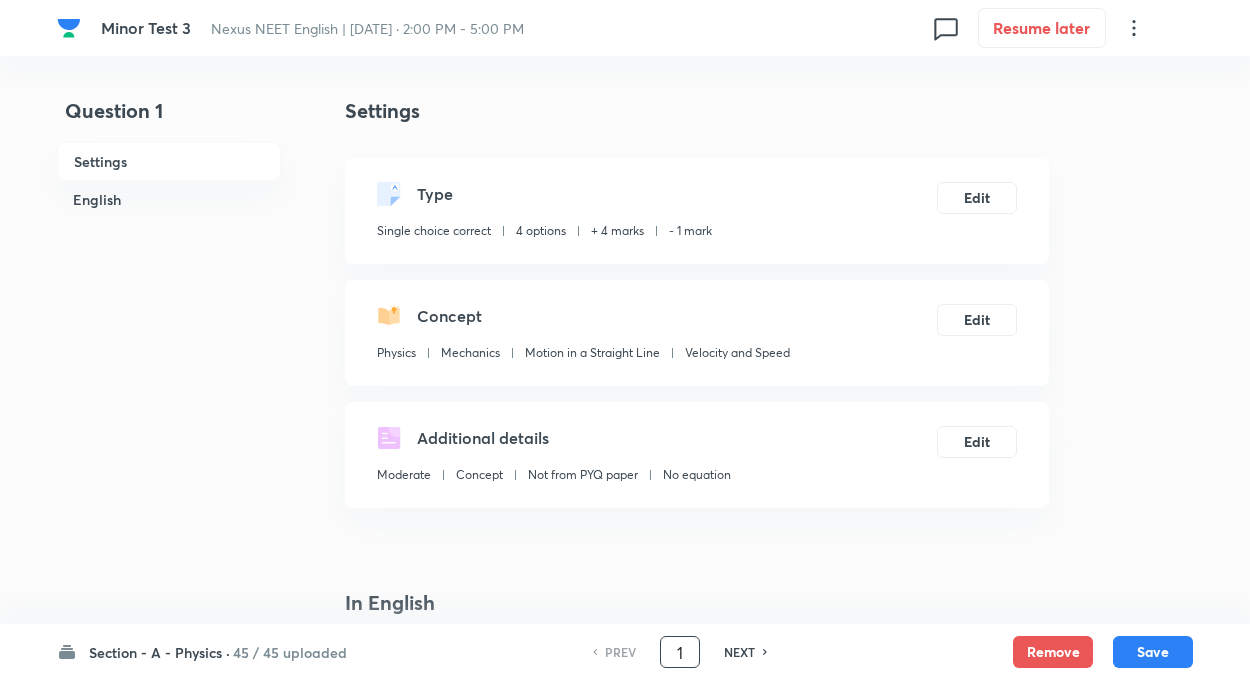 click on "1" at bounding box center (680, 652) 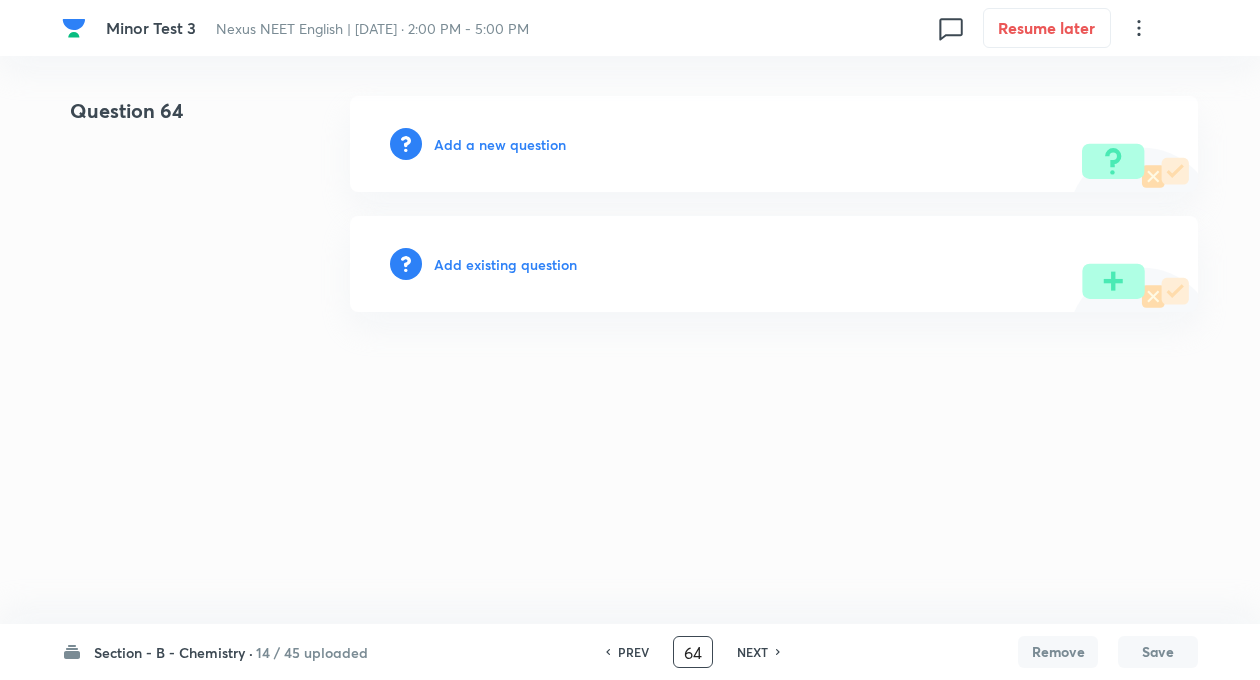 click on "PREV 64 ​ NEXT" at bounding box center (693, 652) 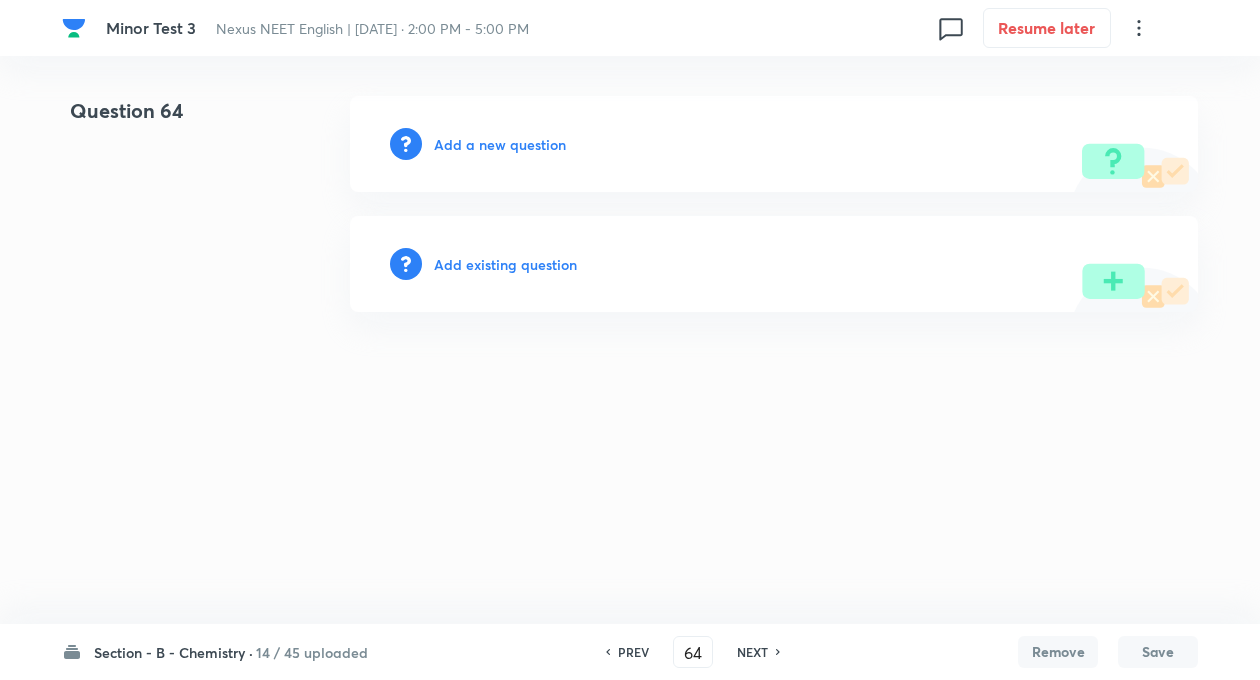 click on "PREV" at bounding box center [633, 652] 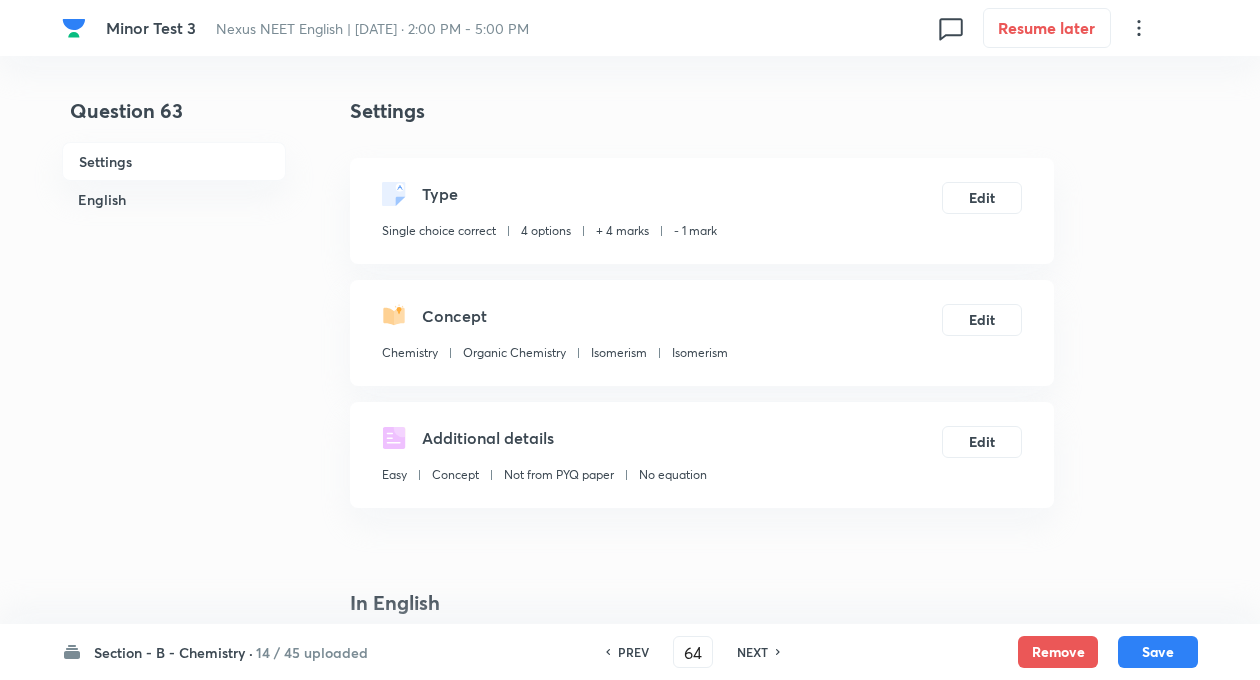 type on "63" 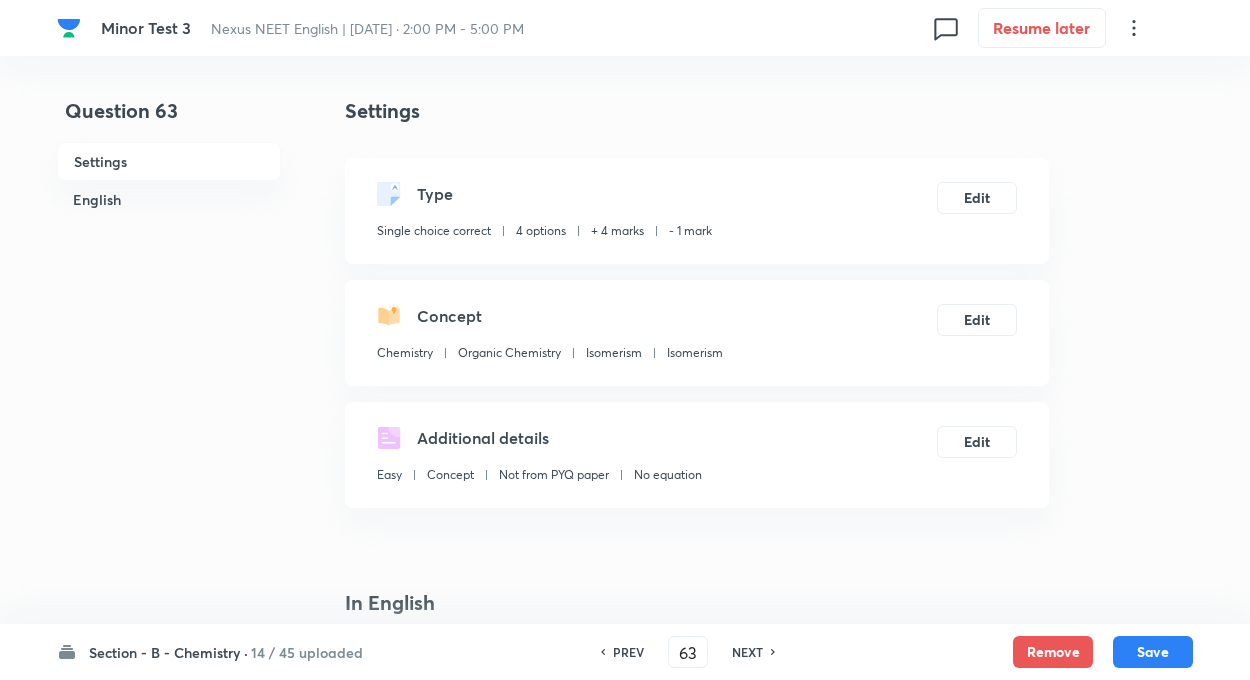 checkbox on "true" 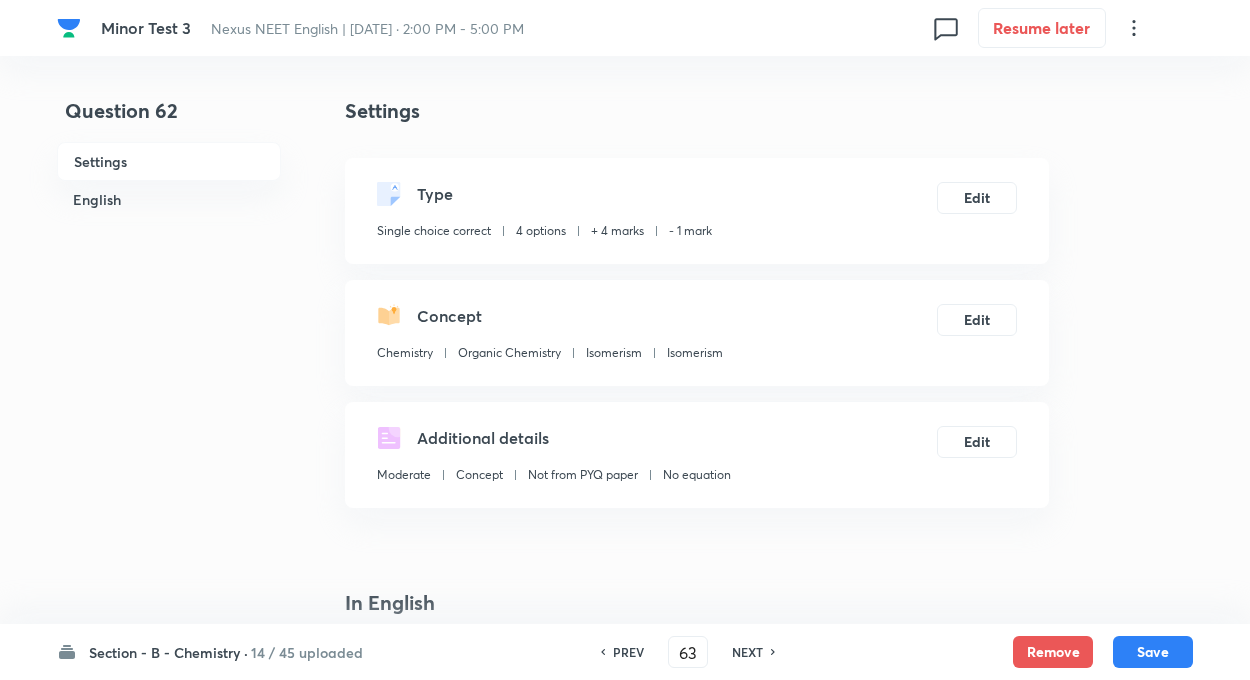 type on "62" 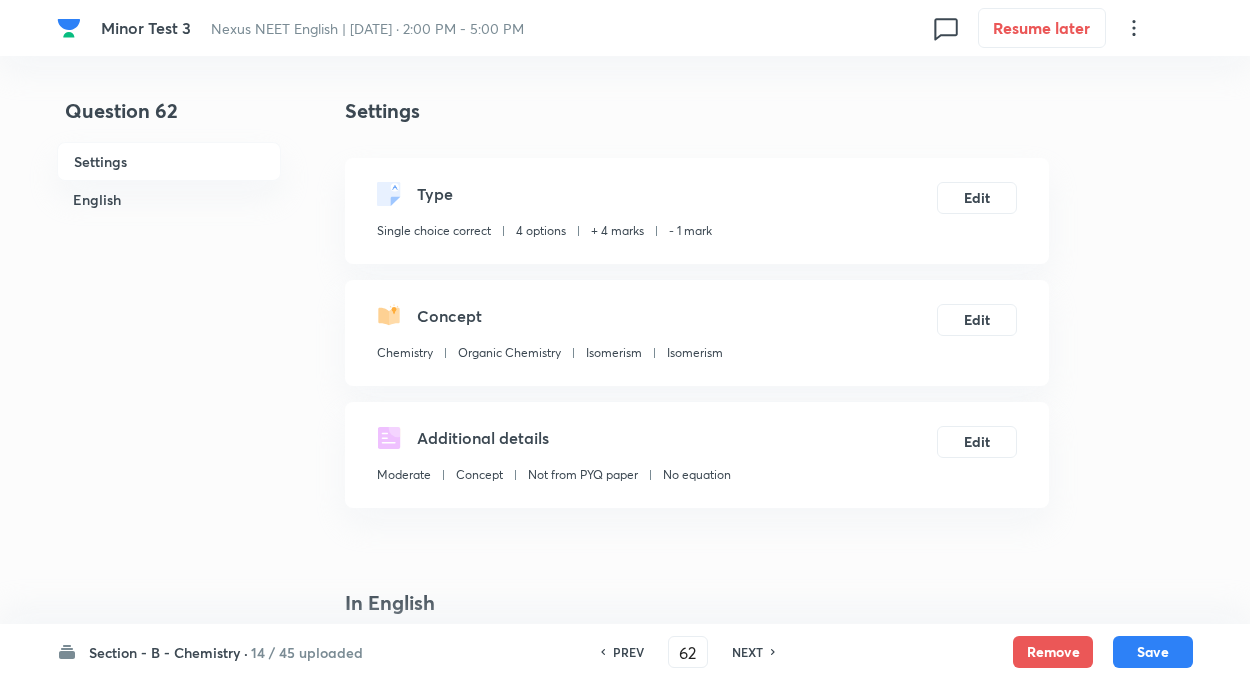 checkbox on "true" 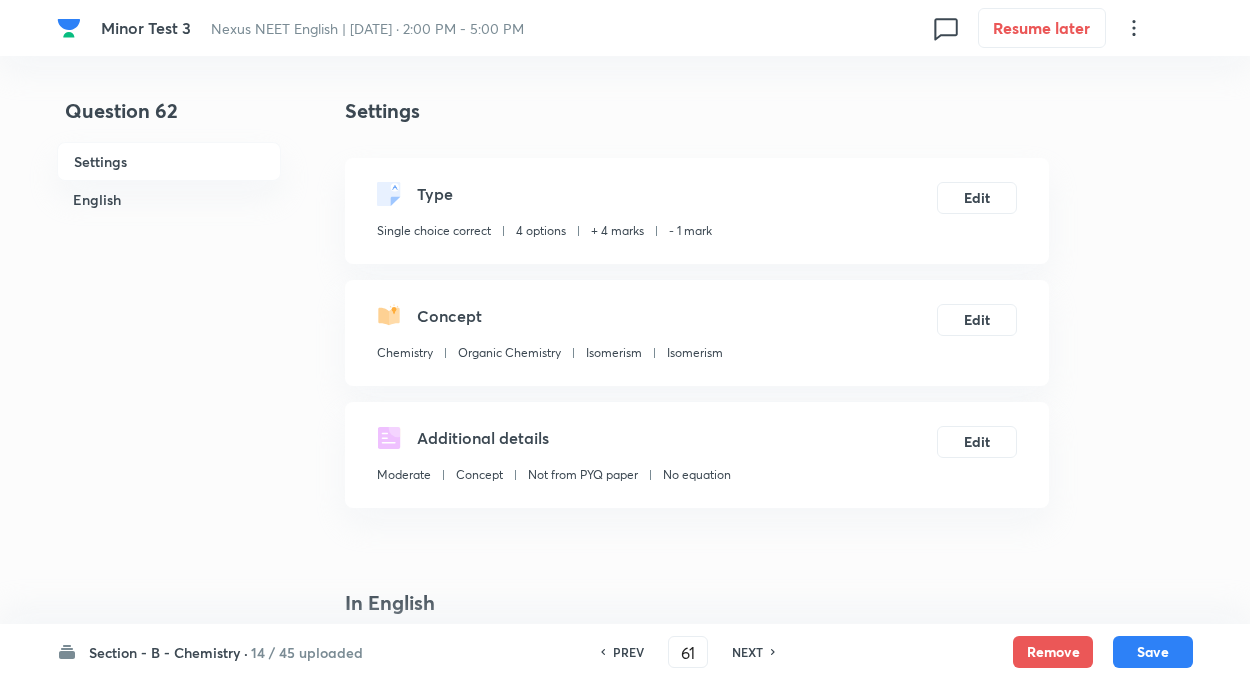 checkbox on "false" 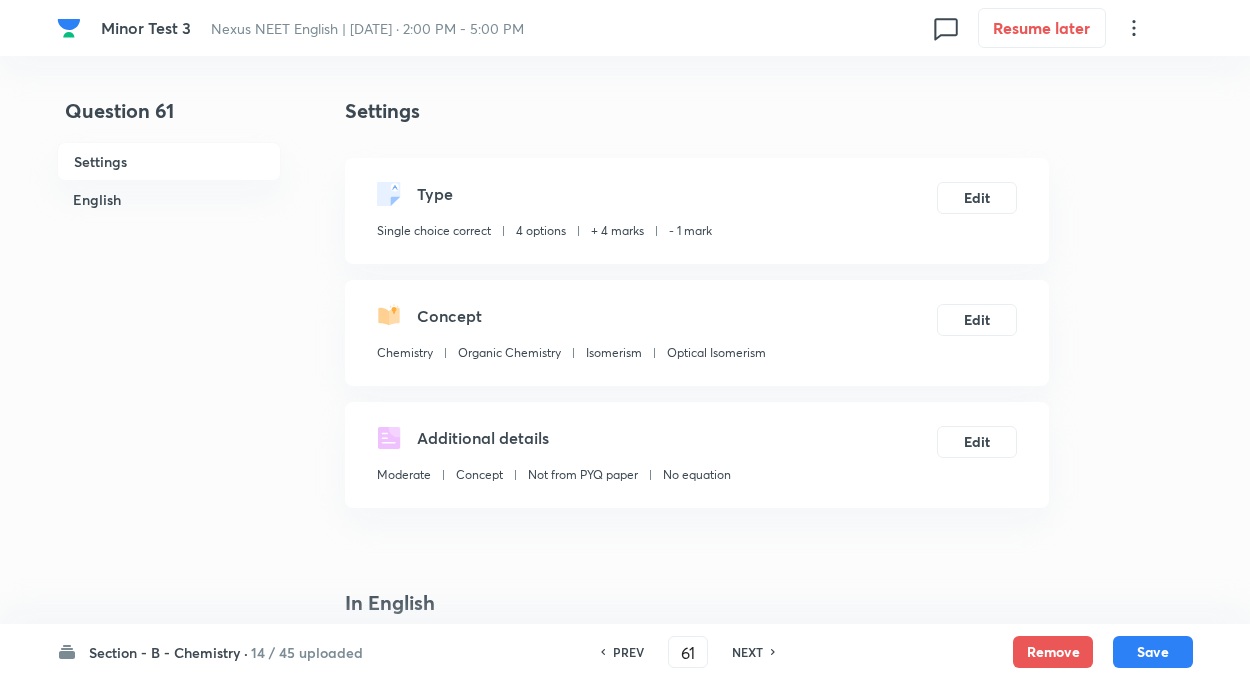 checkbox on "true" 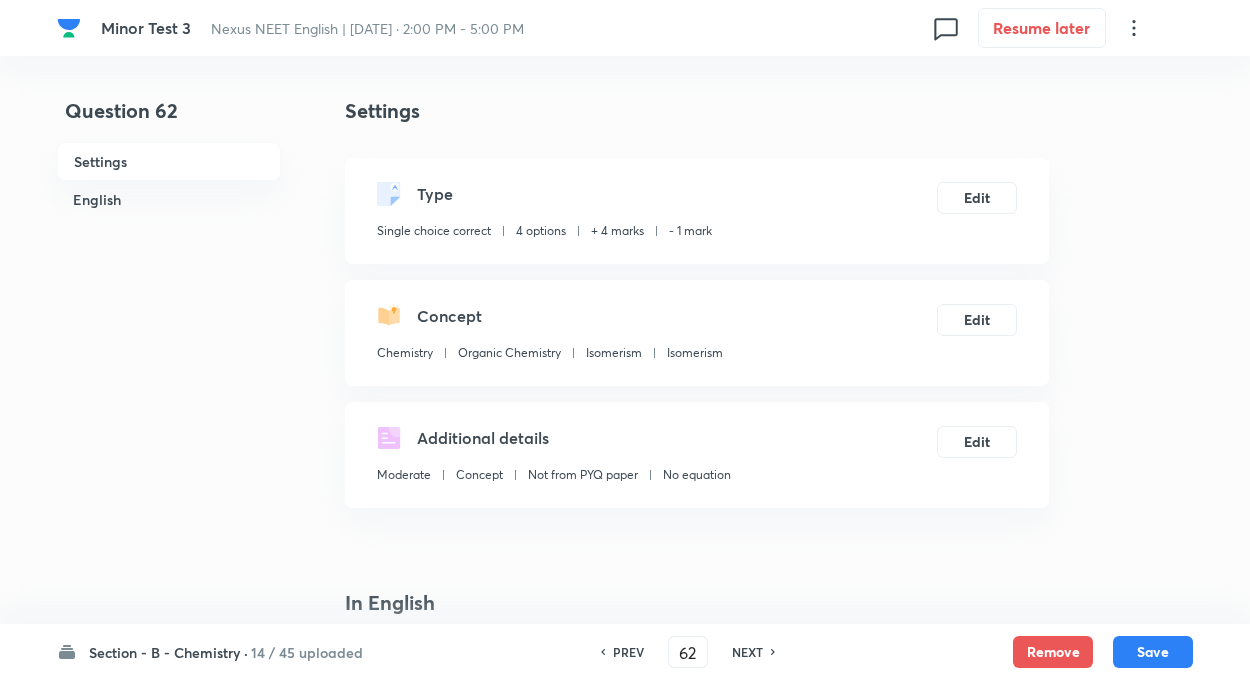 checkbox on "false" 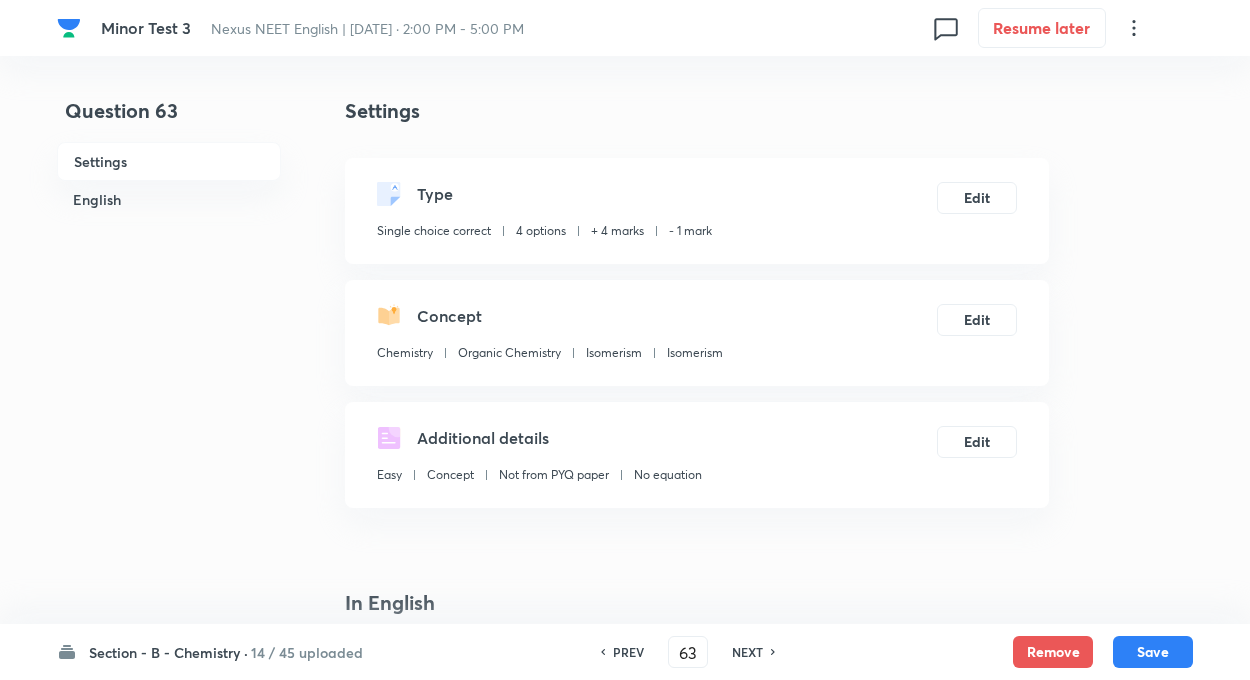 checkbox on "true" 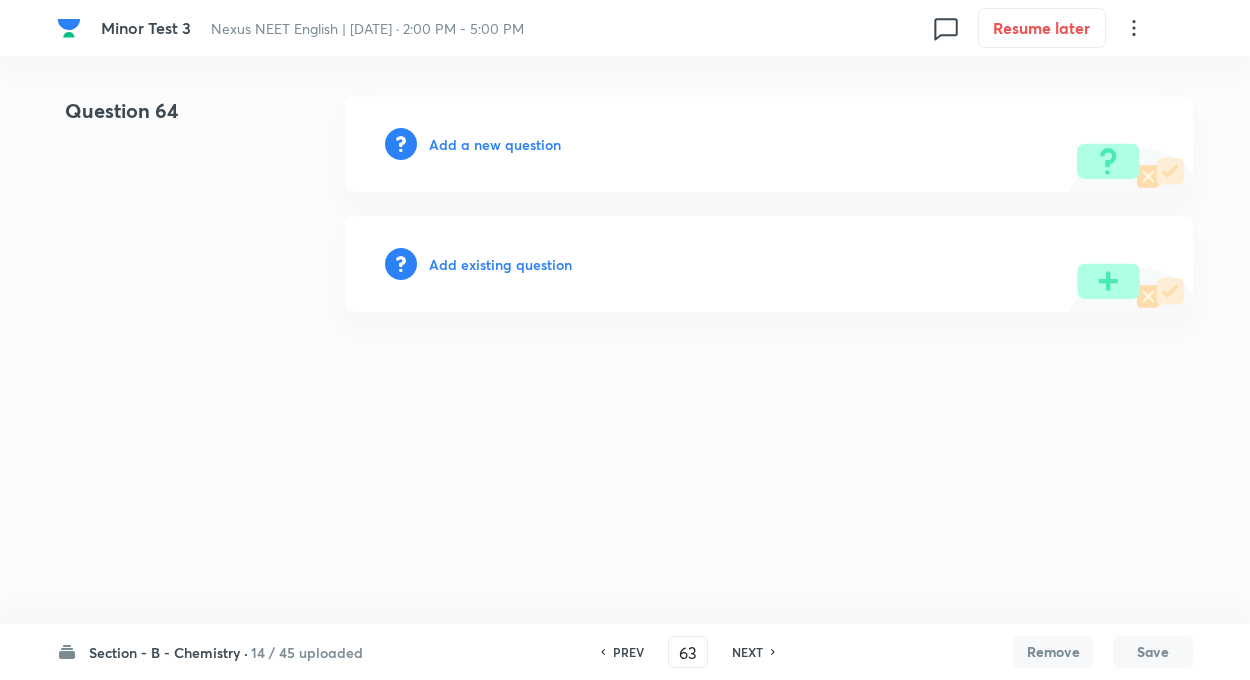 type on "64" 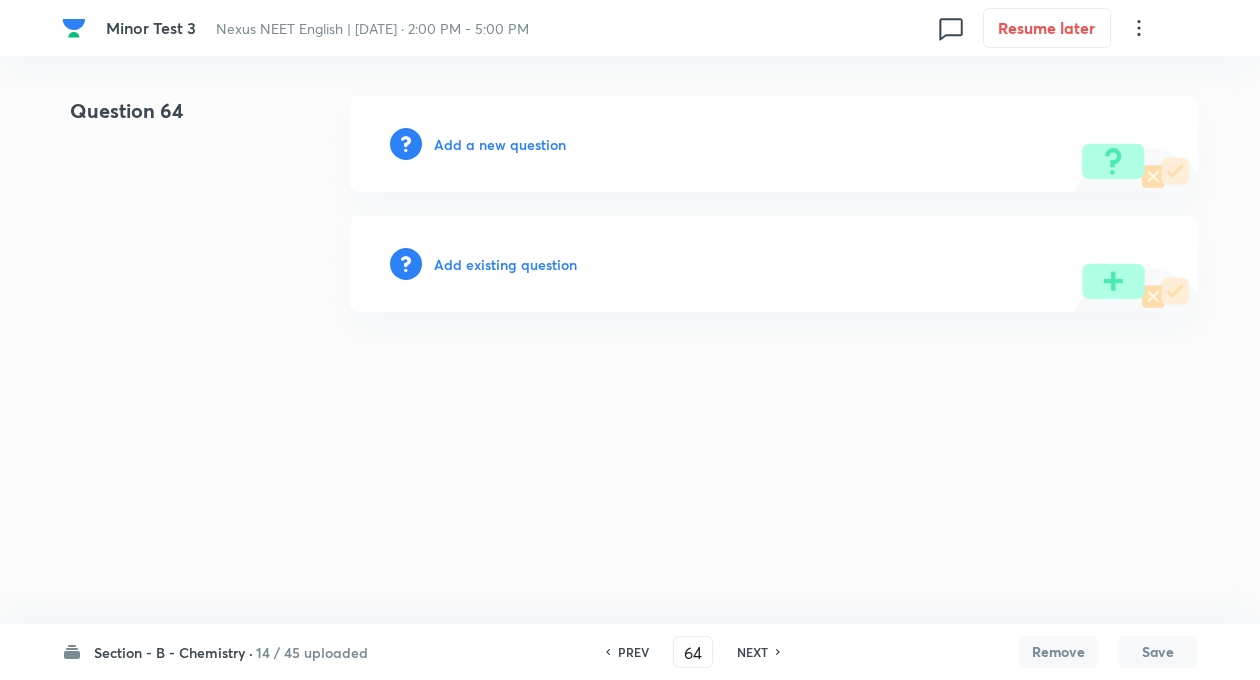 click on "Add a new question" at bounding box center [500, 144] 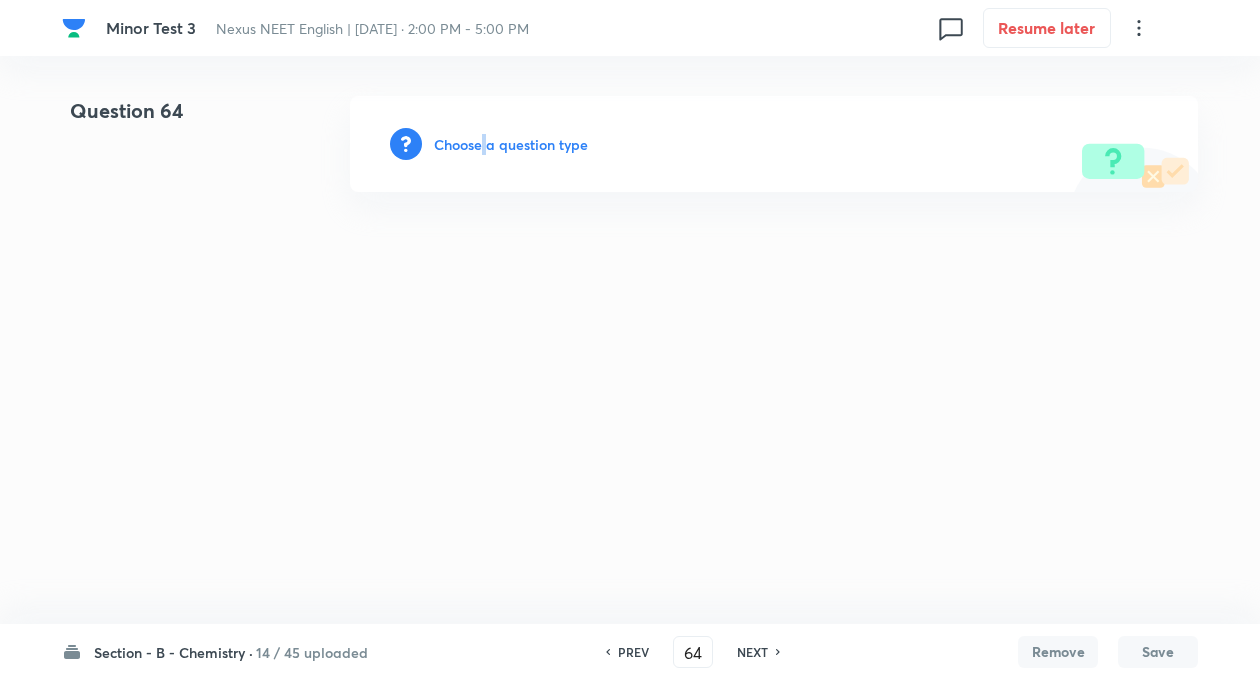 click on "Choose a question type" at bounding box center [511, 144] 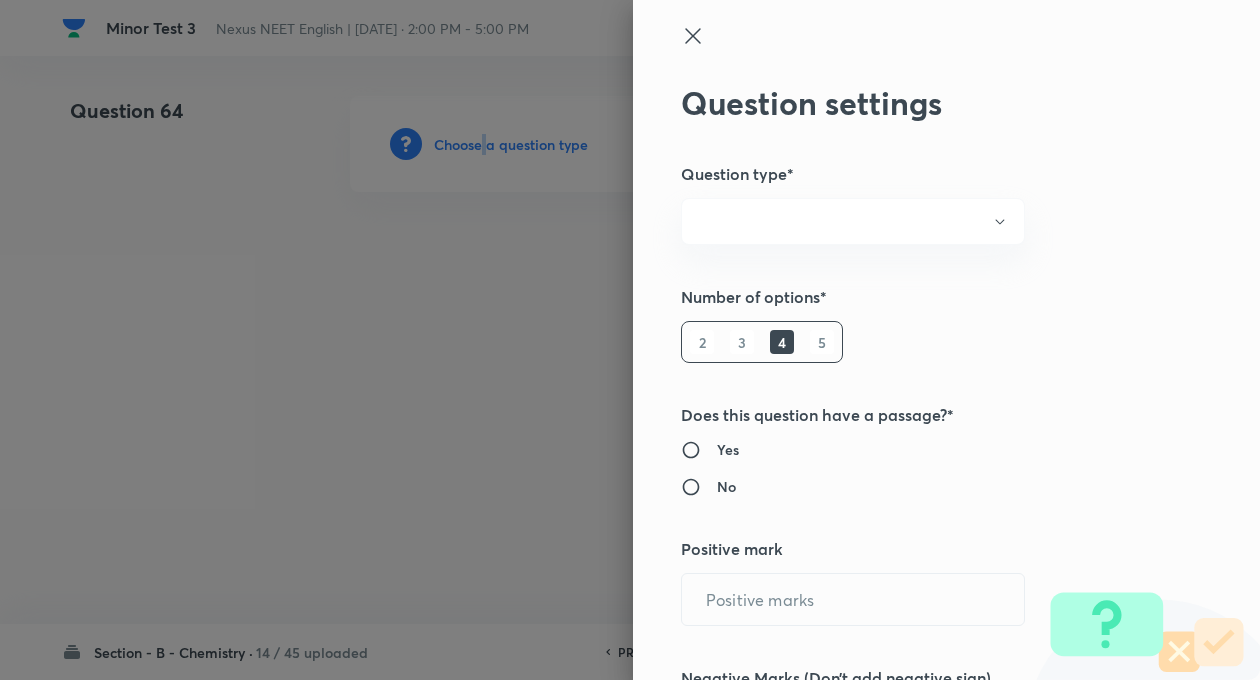 radio on "true" 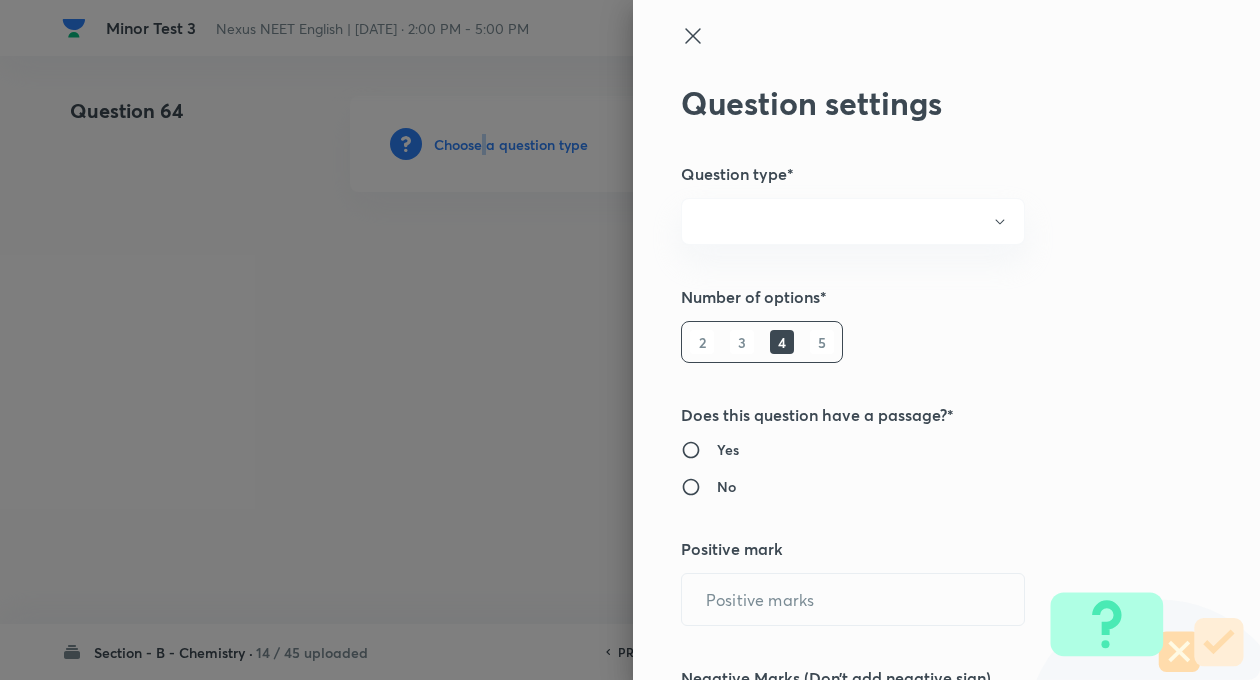 radio on "true" 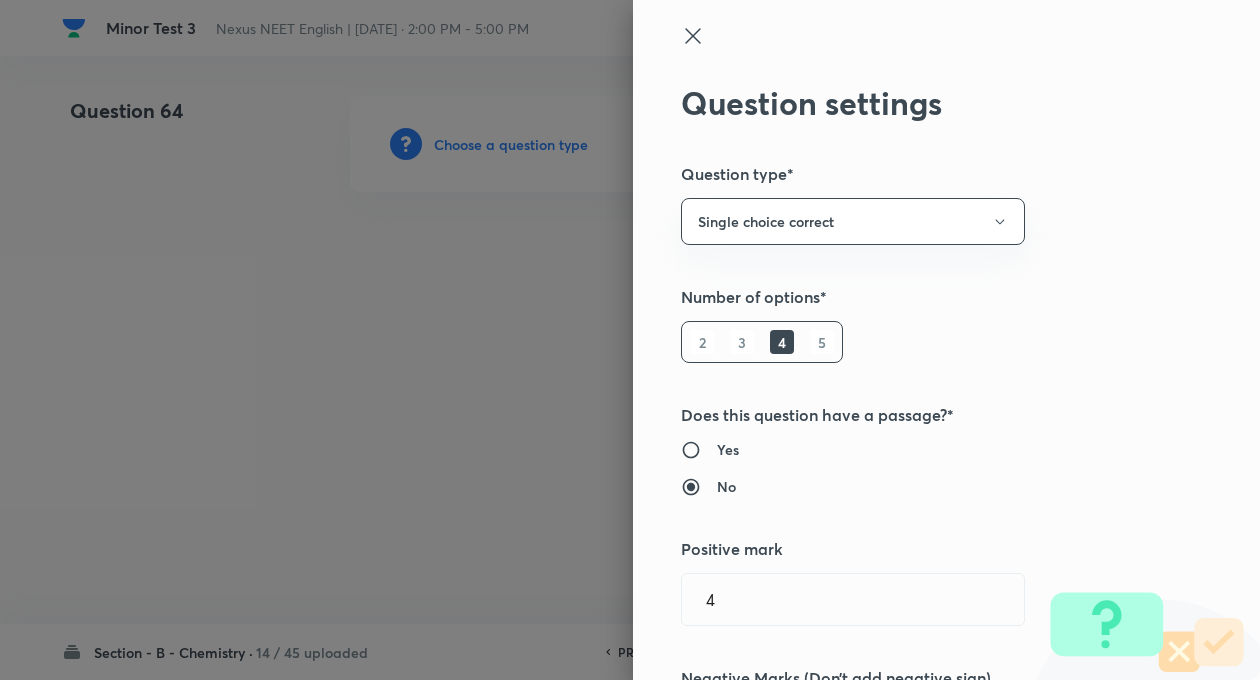 click on "Question settings Question type* Single choice correct Number of options* 2 3 4 5 Does this question have a passage?* Yes No Positive mark 4 ​ Negative Marks (Don’t add negative sign) 1 ​ Syllabus Topic group* ​ Topic* ​ Concept* ​ Sub-concept* ​ Concept-field ​ Additional details Question Difficulty Very easy Easy Moderate Hard Very hard Question is based on Fact Numerical Concept Previous year question Yes No Does this question have equation? Yes No Verification status Is the question verified? *Select 'yes' only if a question is verified Yes No Save" at bounding box center [946, 340] 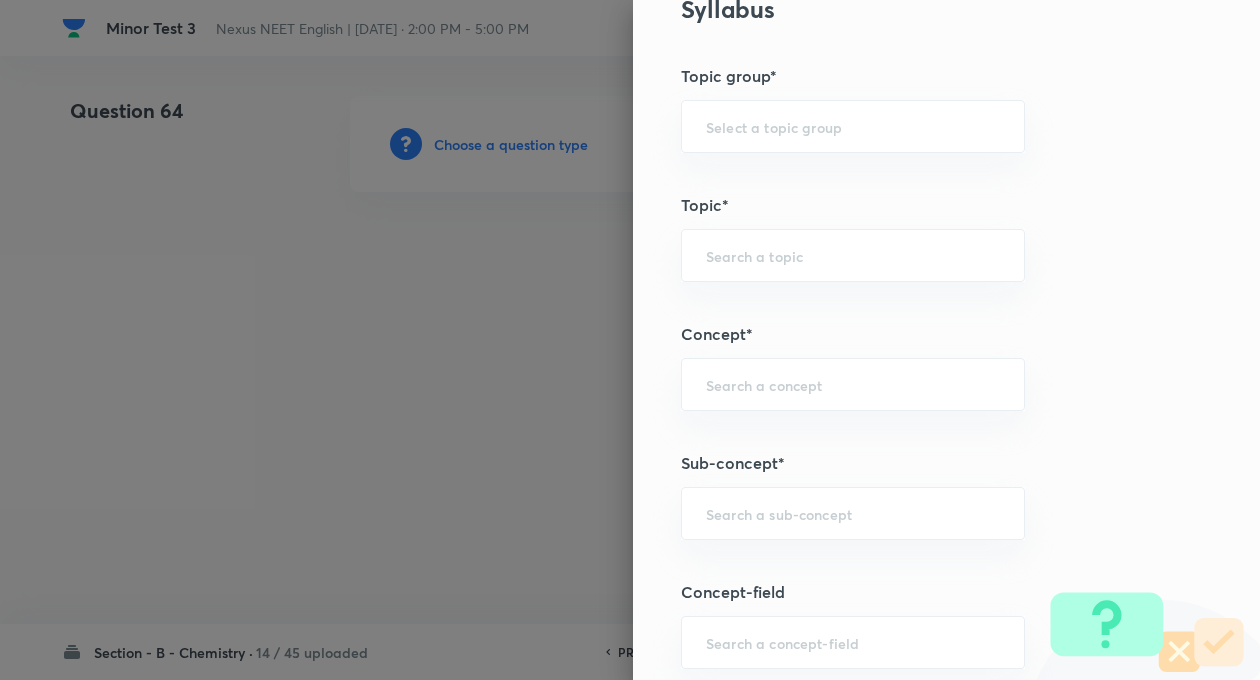 scroll, scrollTop: 960, scrollLeft: 0, axis: vertical 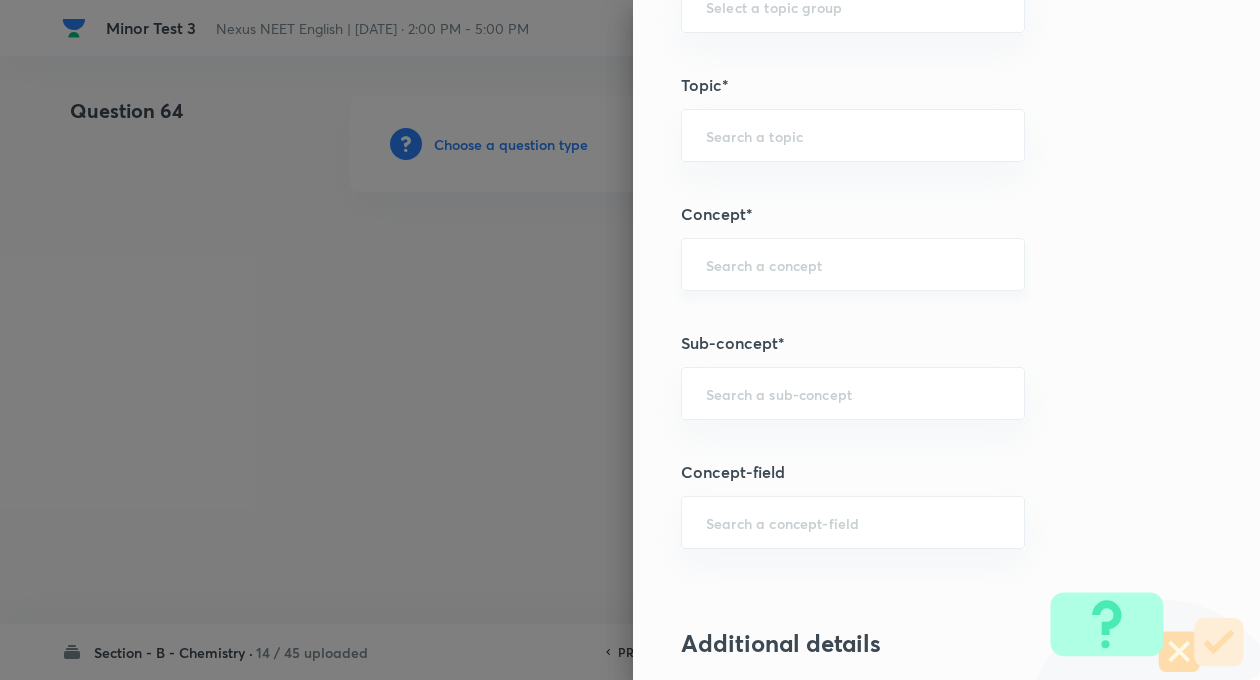 click at bounding box center [853, 264] 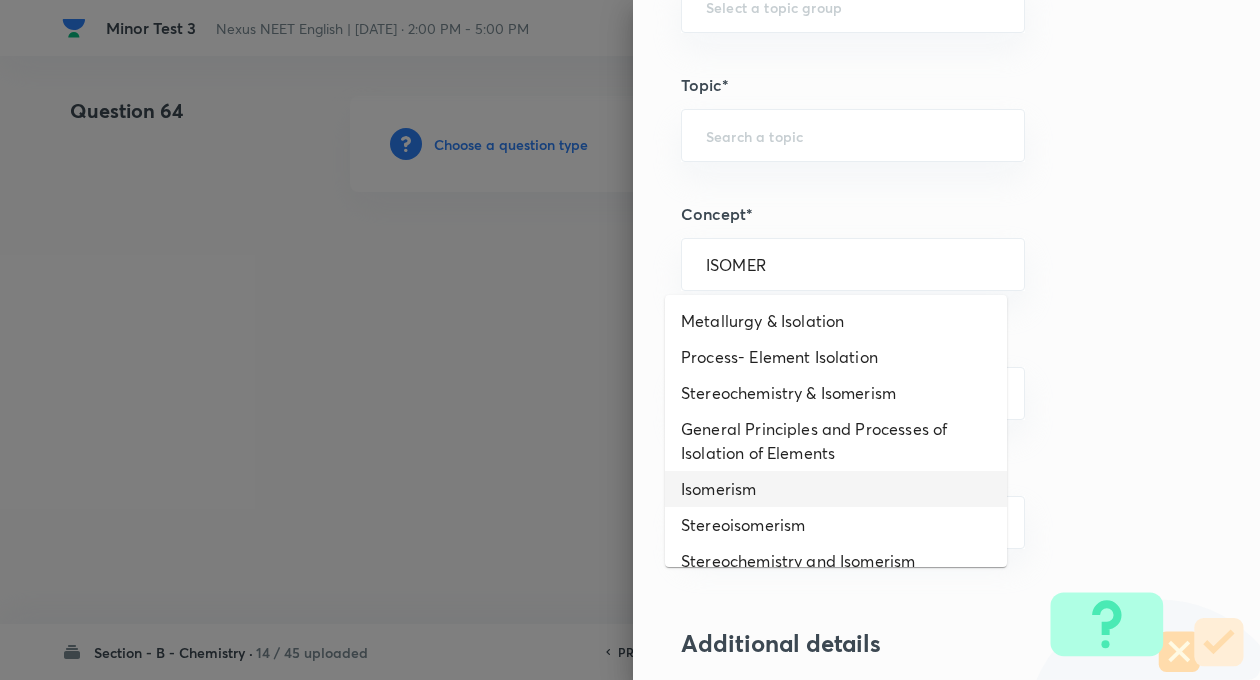 click on "Isomerism" at bounding box center (836, 489) 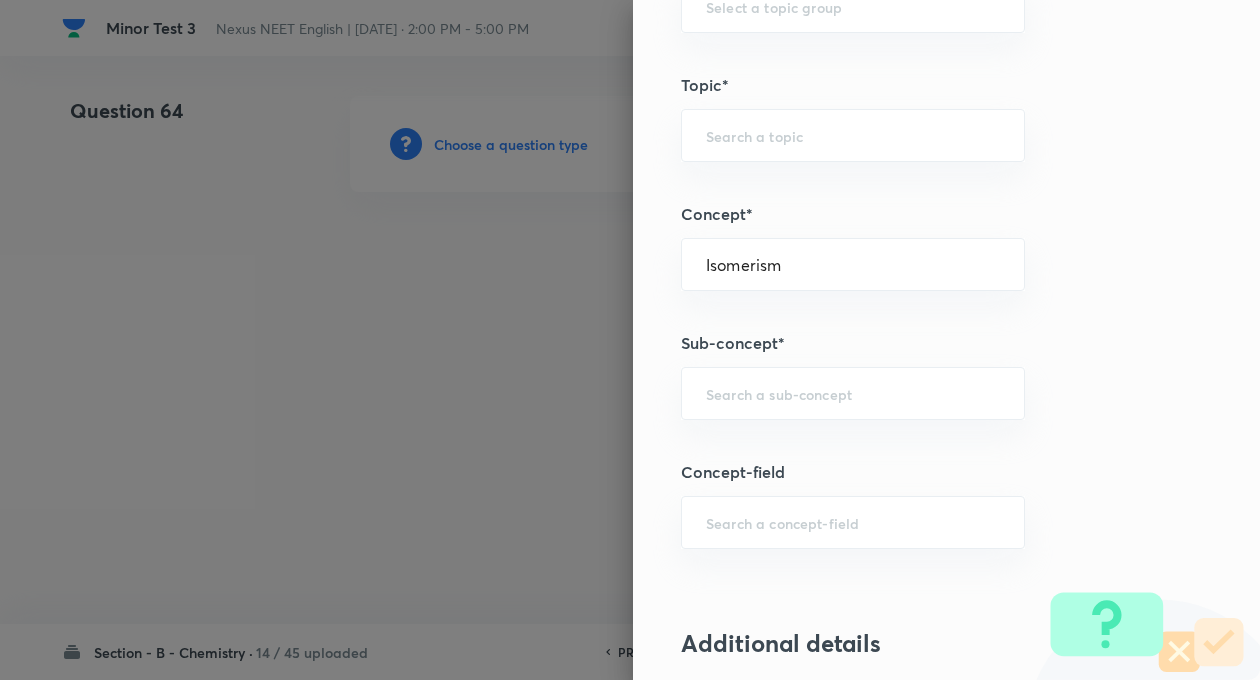 type on "Chemistry" 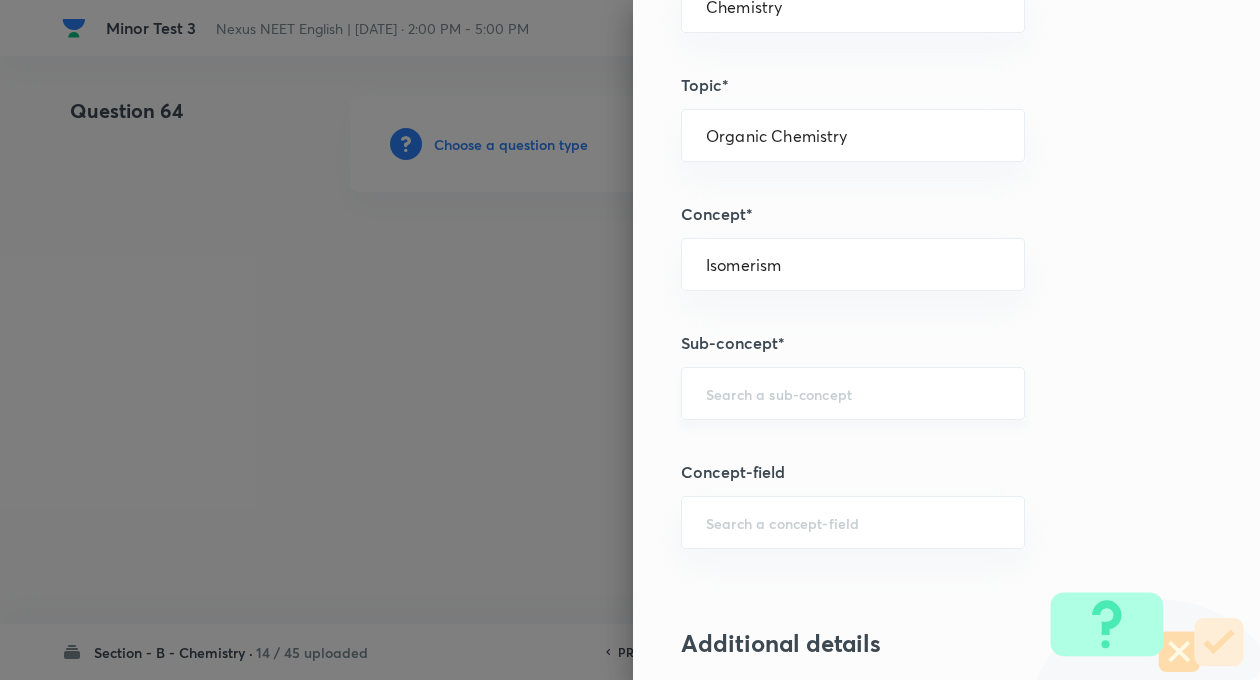 click at bounding box center [853, 393] 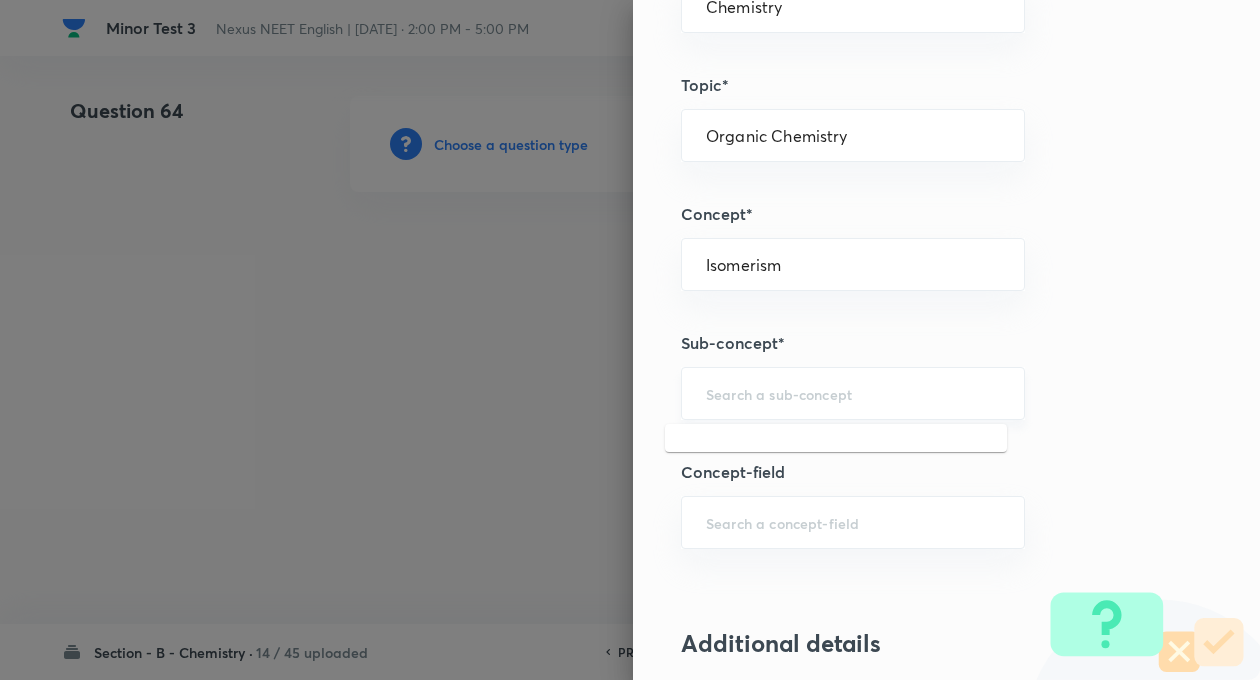 type on "f" 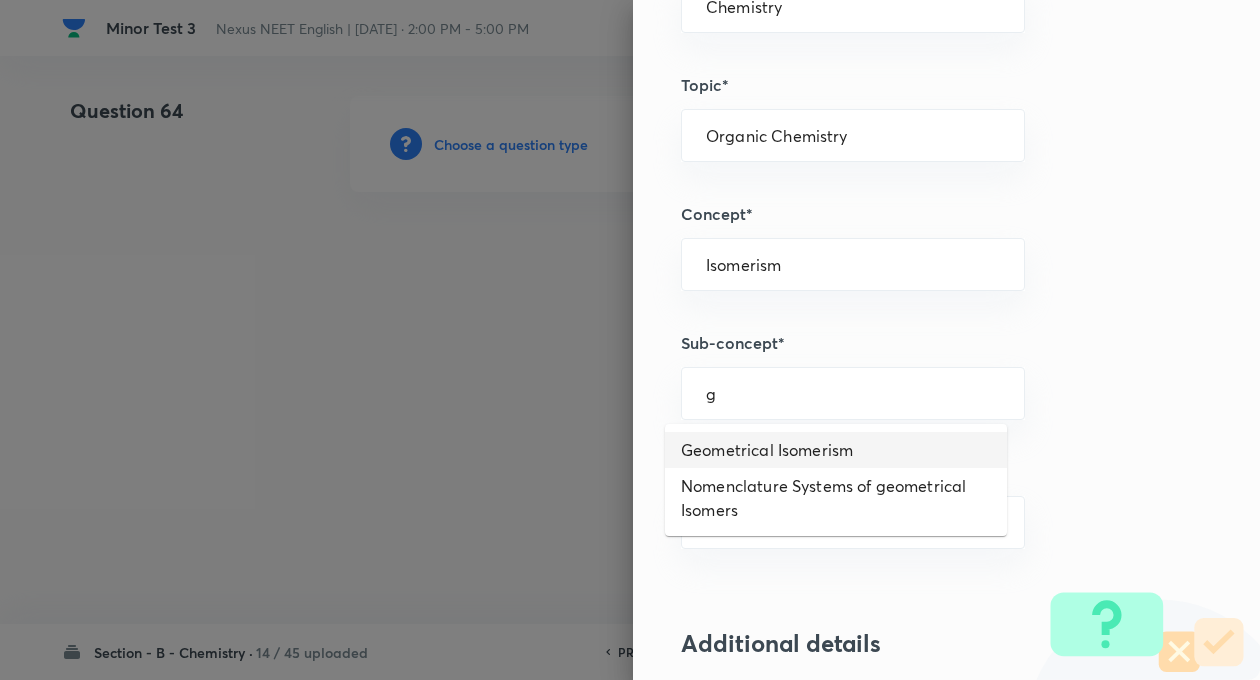 click on "Geometrical Isomerism" at bounding box center (836, 450) 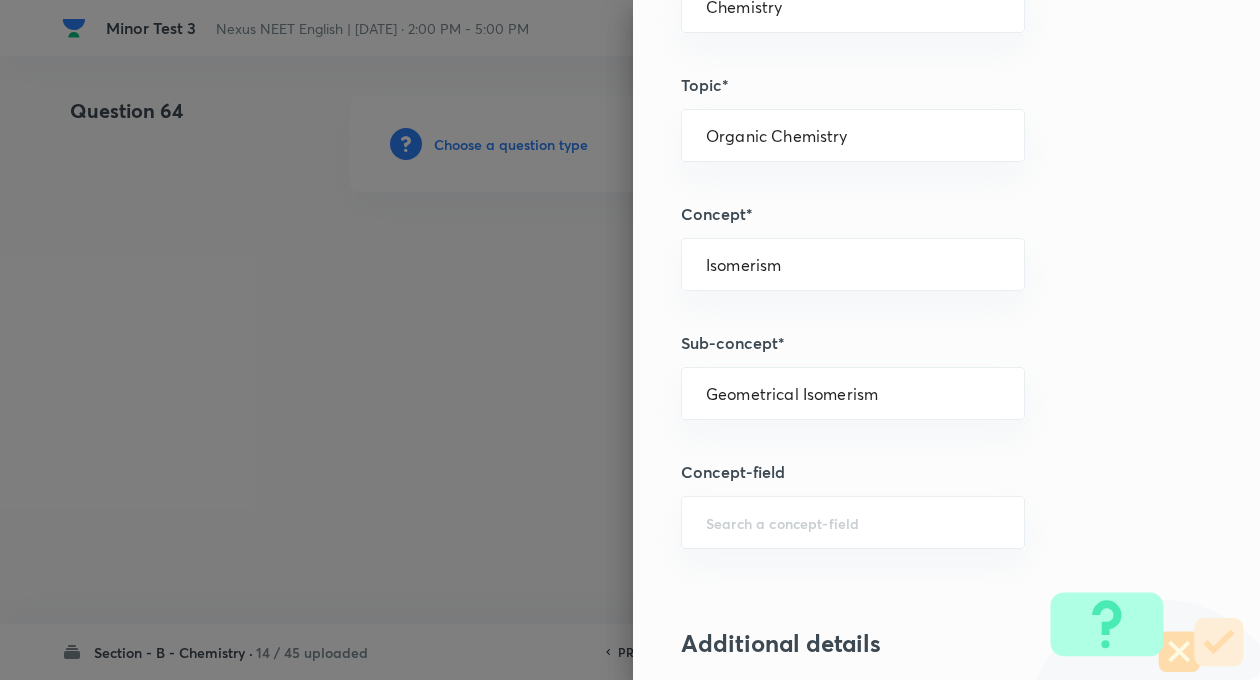 click on "Question settings Question type* Single choice correct Number of options* 2 3 4 5 Does this question have a passage?* Yes No Positive mark 4 ​ Negative Marks (Don’t add negative sign) 1 ​ Syllabus Topic group* Chemistry ​ Topic* Organic Chemistry ​ Concept* Isomerism ​ Sub-concept* Geometrical Isomerism ​ Concept-field ​ Additional details Question Difficulty Very easy Easy Moderate Hard Very hard Question is based on Fact Numerical Concept Previous year question Yes No Does this question have equation? Yes No Verification status Is the question verified? *Select 'yes' only if a question is verified Yes No Save" at bounding box center [946, 340] 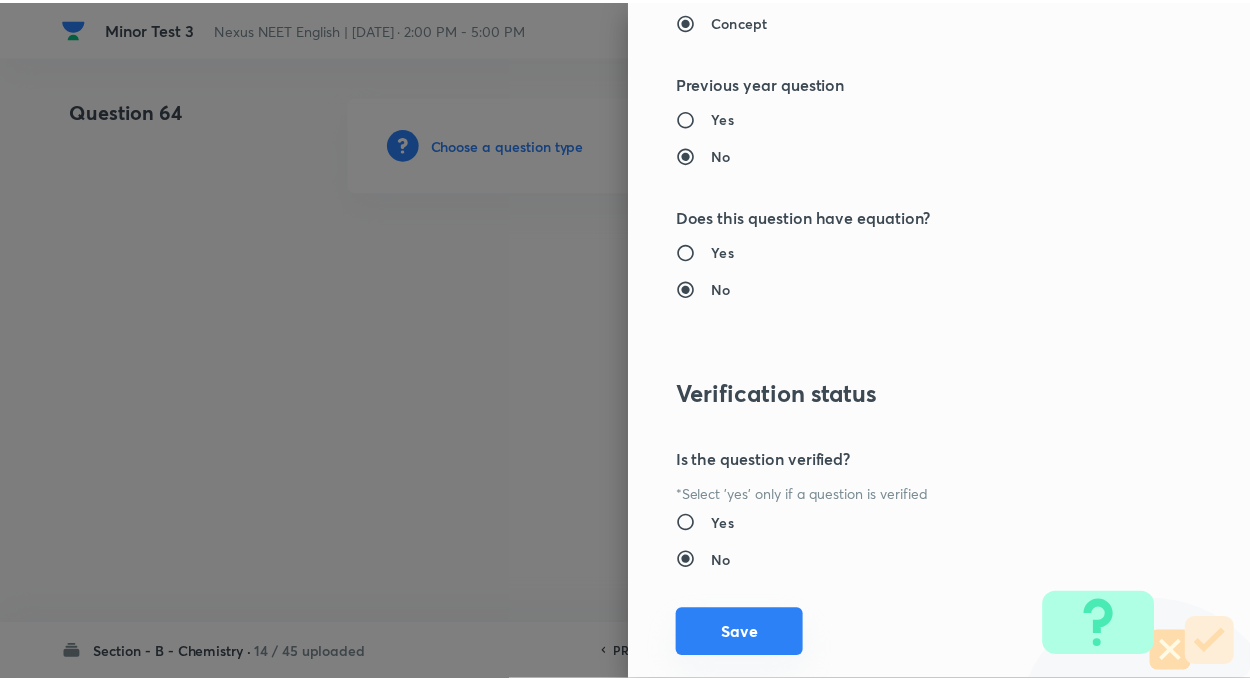 scroll, scrollTop: 2046, scrollLeft: 0, axis: vertical 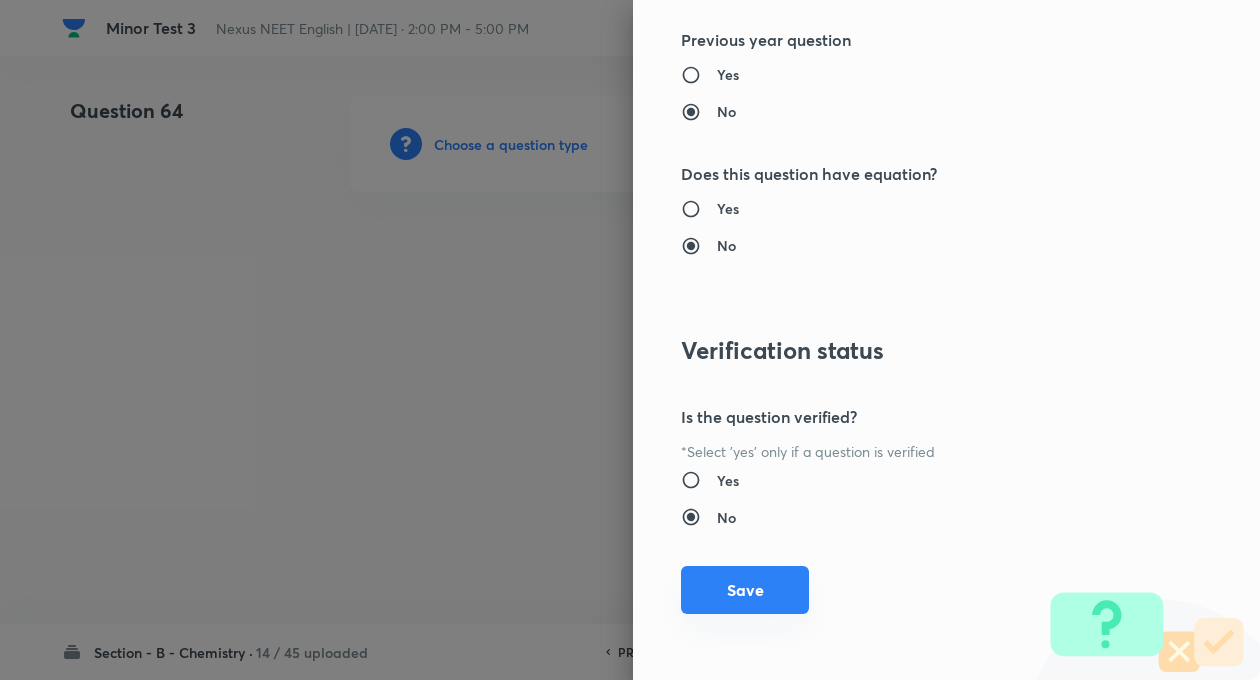 click on "Save" at bounding box center (745, 590) 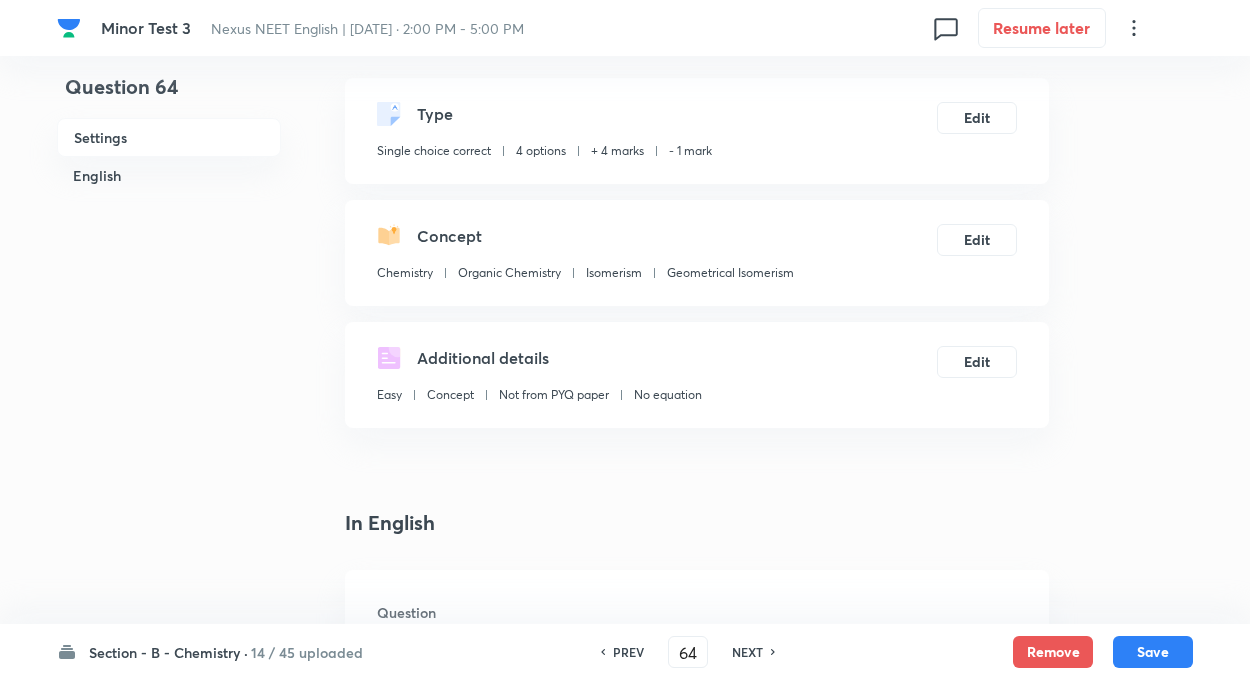 click on "Question 64 Settings English" at bounding box center (169, 1274) 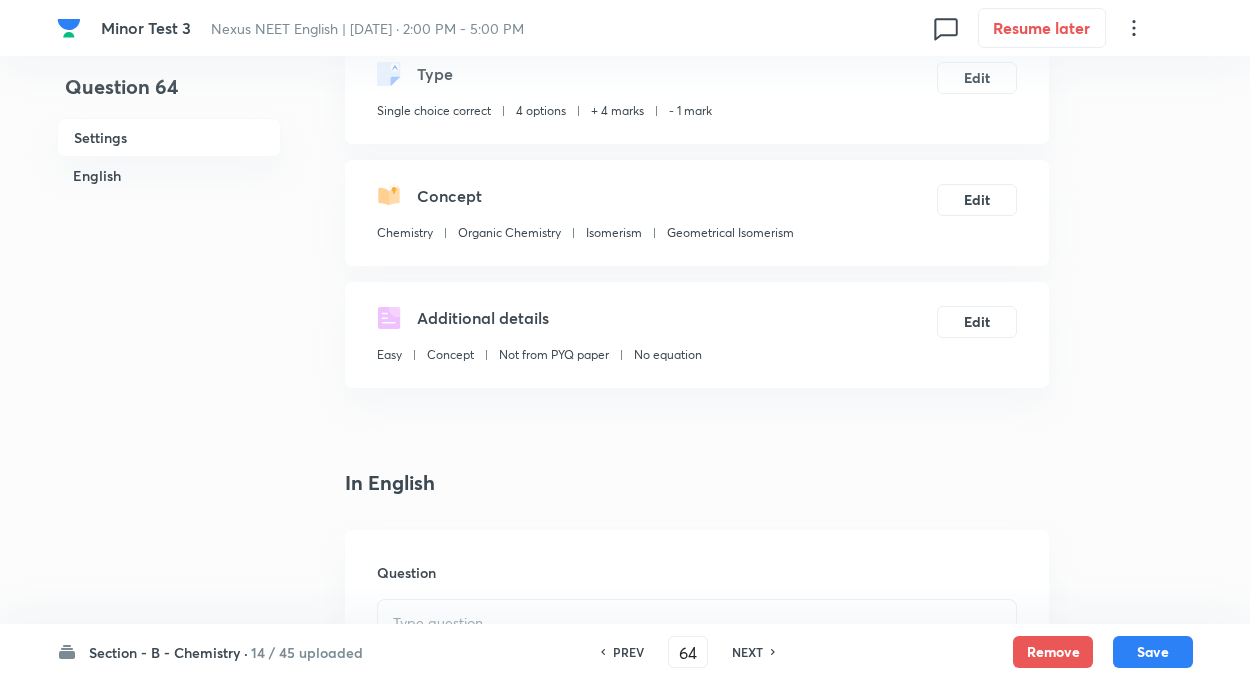 scroll, scrollTop: 440, scrollLeft: 0, axis: vertical 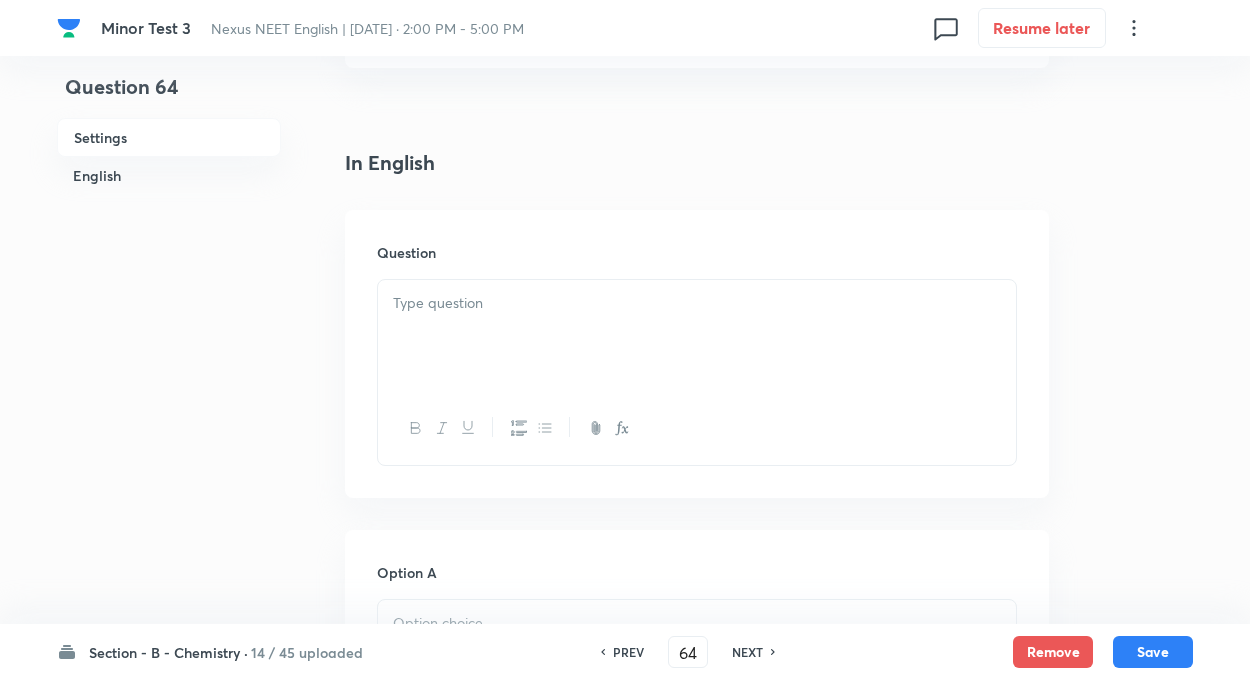 click at bounding box center [697, 336] 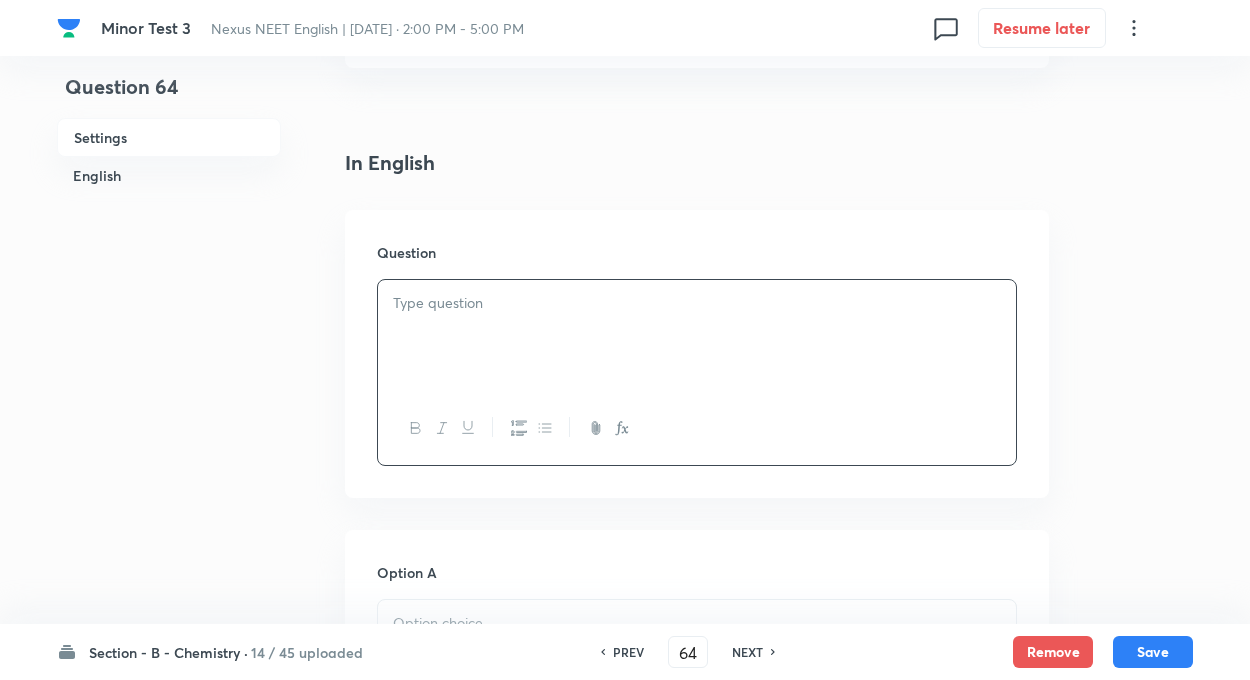 paste 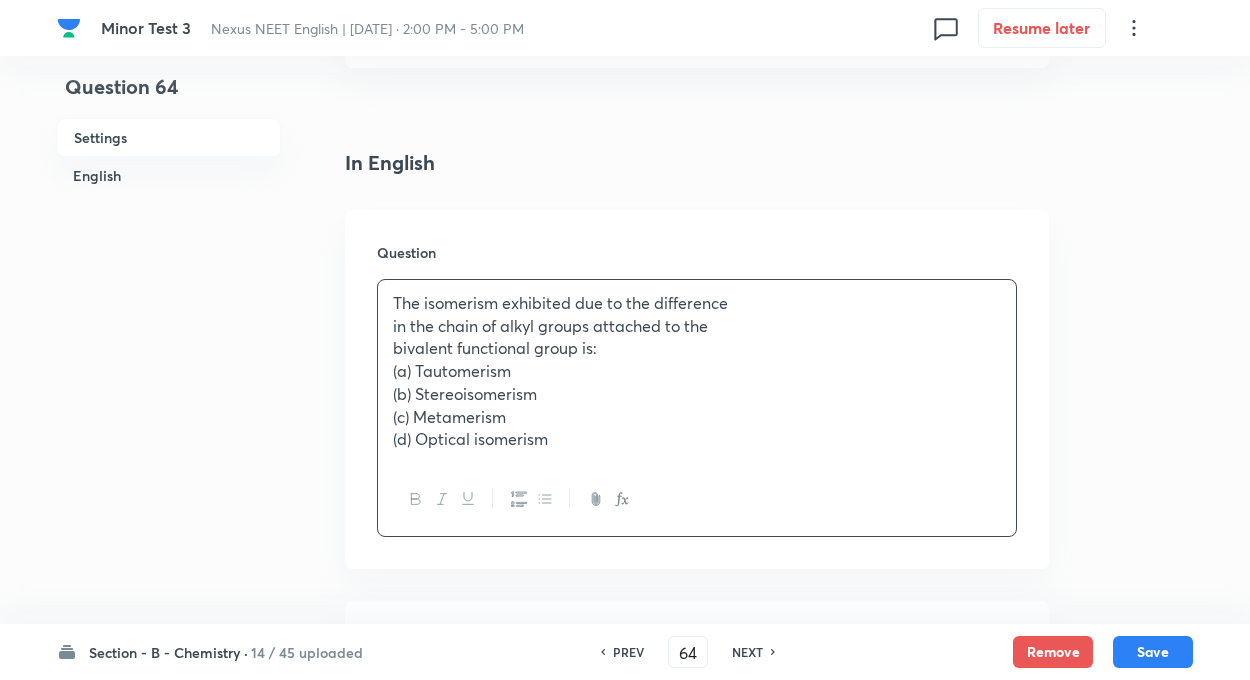 click on "The isomerism exhibited due to the difference in the chain of alkyl groups attached to the bivalent functional group is: (a) Tautomerism (b) Stereoisomerism (c) Metamerism (d) Optical isomerism" at bounding box center (697, 371) 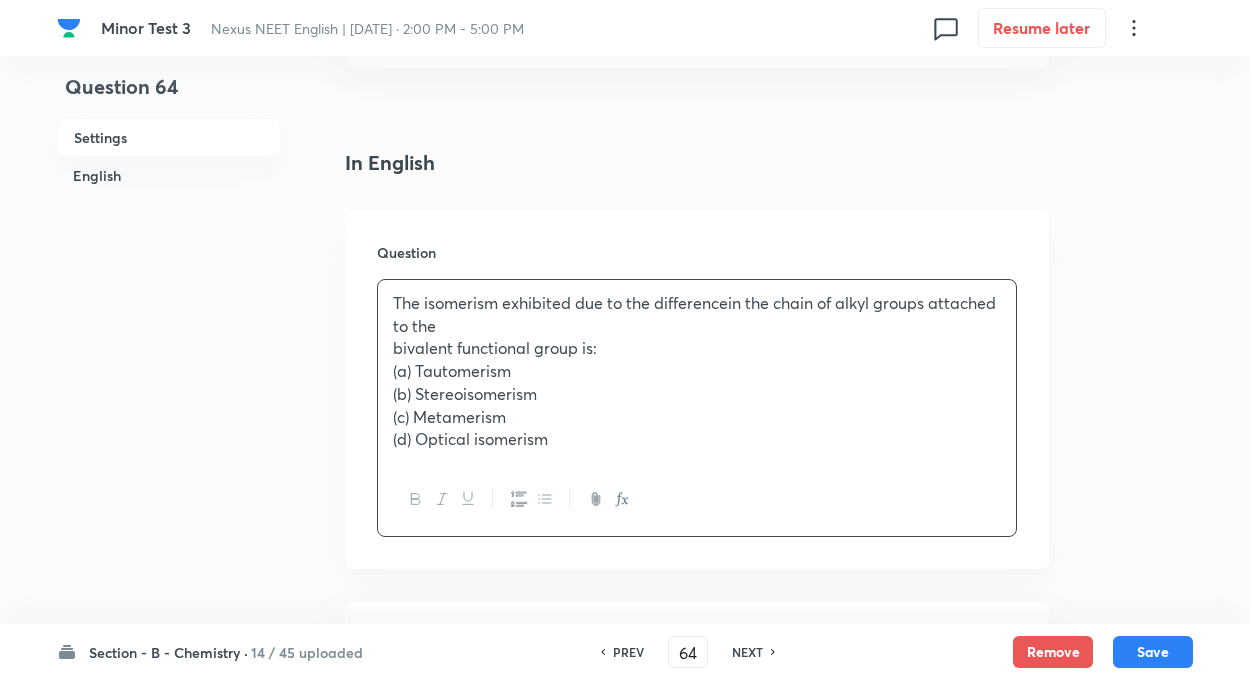 type 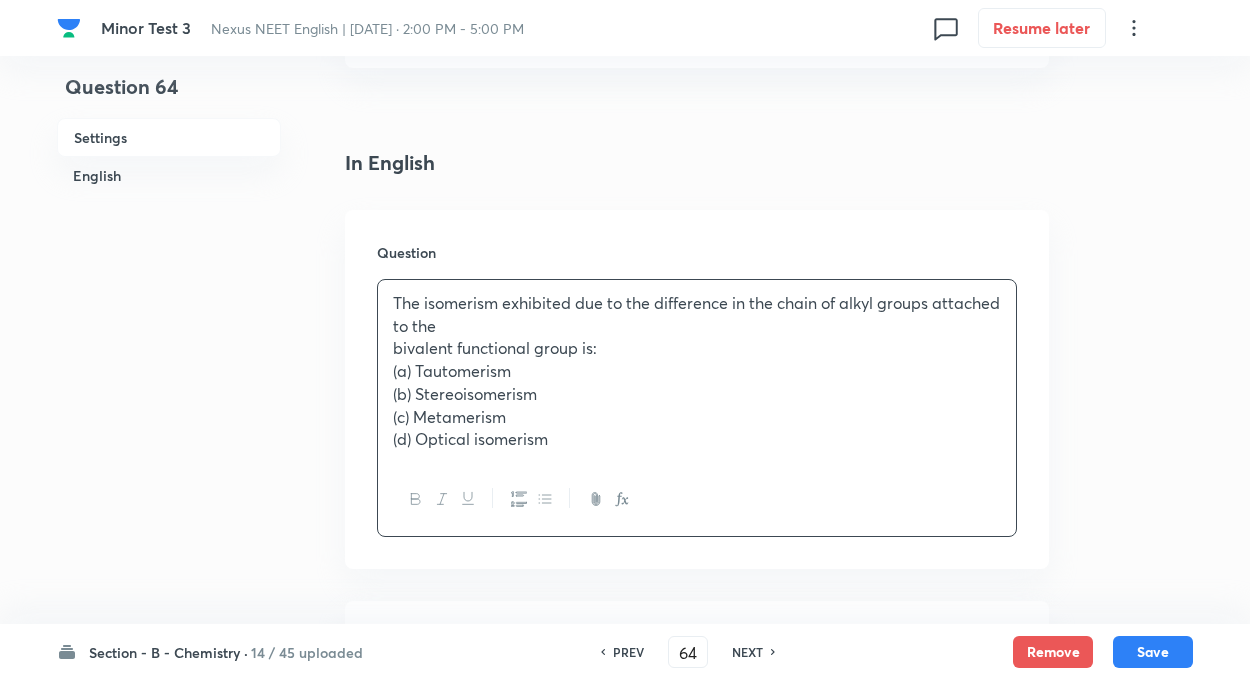 click on "The isomerism exhibited due to the difference in the chain of alkyl groups attached to the bivalent functional group is: (a) Tautomerism (b) Stereoisomerism (c) Metamerism (d) Optical isomerism" at bounding box center (697, 371) 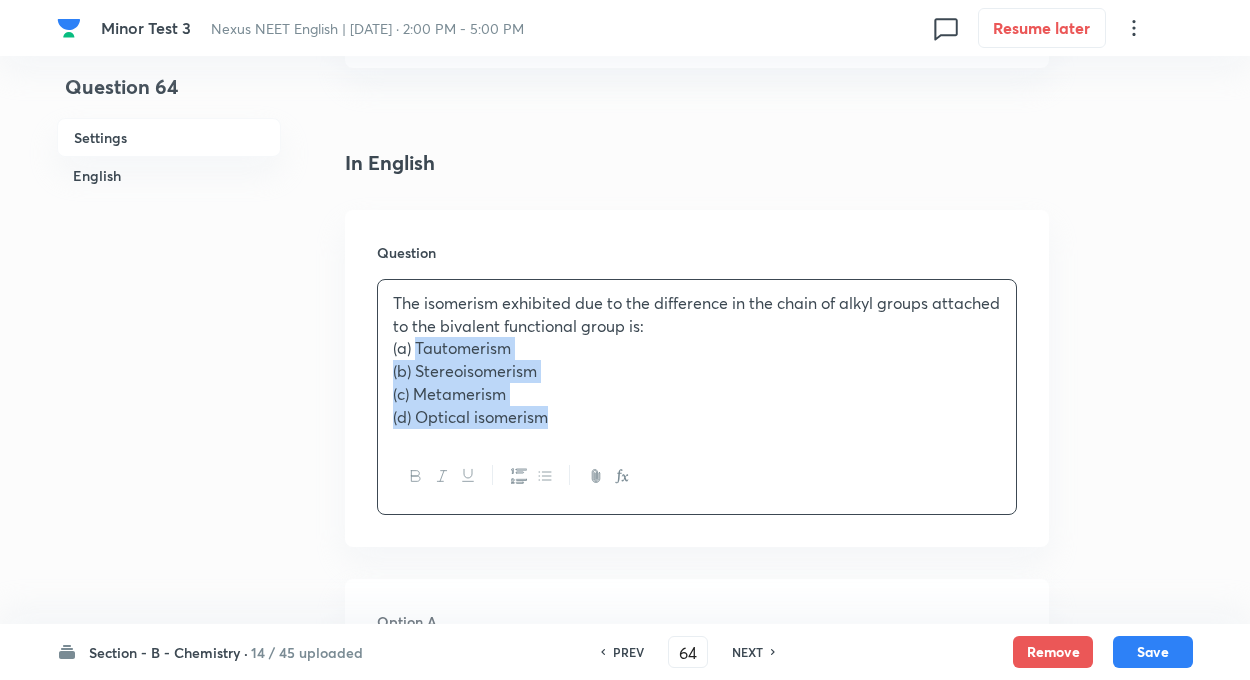 drag, startPoint x: 419, startPoint y: 347, endPoint x: 704, endPoint y: 508, distance: 327.33163 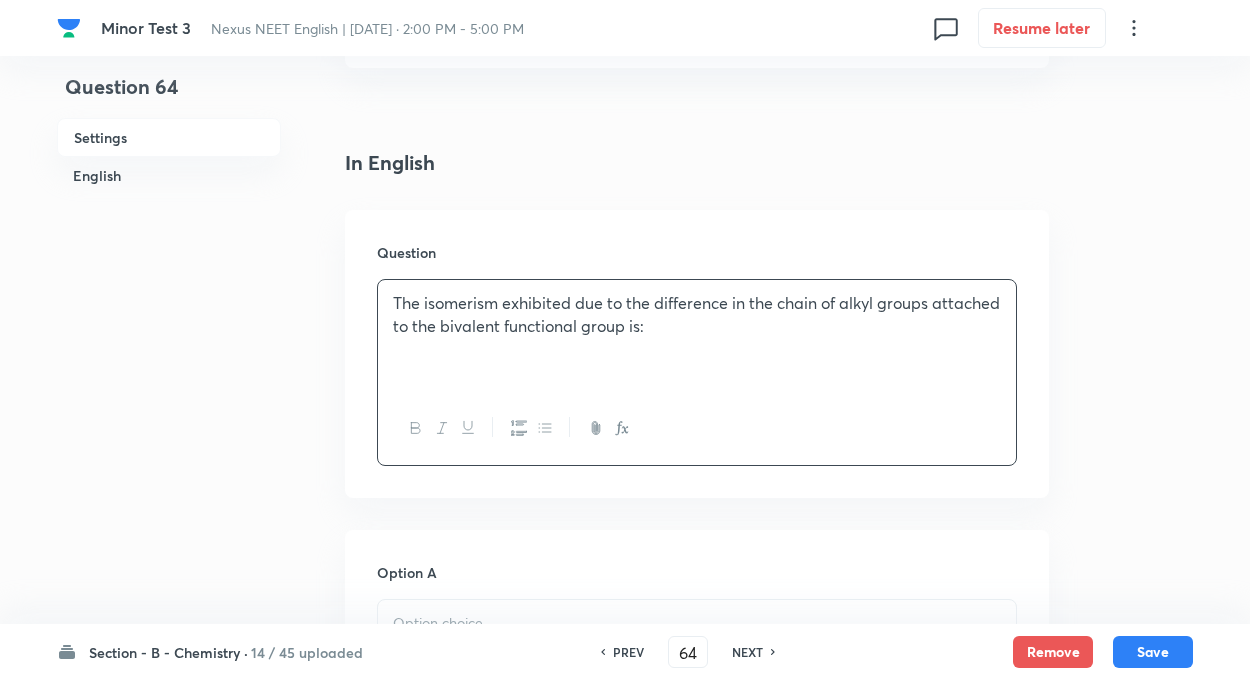 click on "Question 64 Settings English" at bounding box center [169, 914] 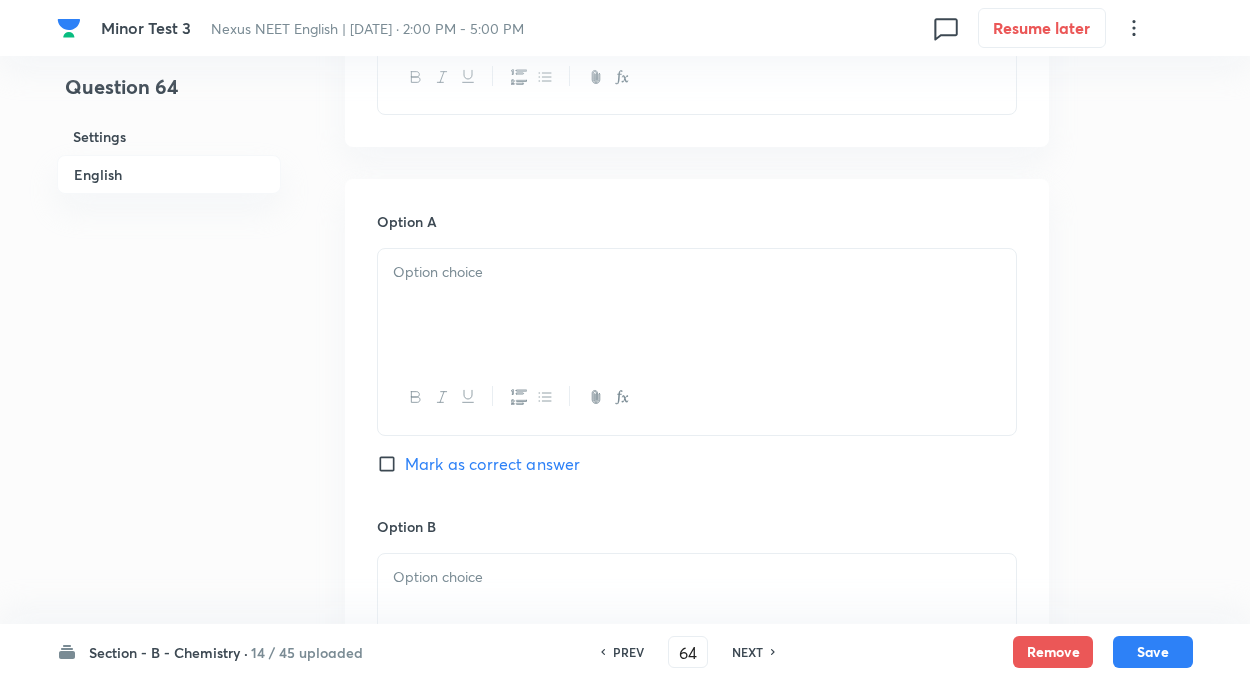 scroll, scrollTop: 800, scrollLeft: 0, axis: vertical 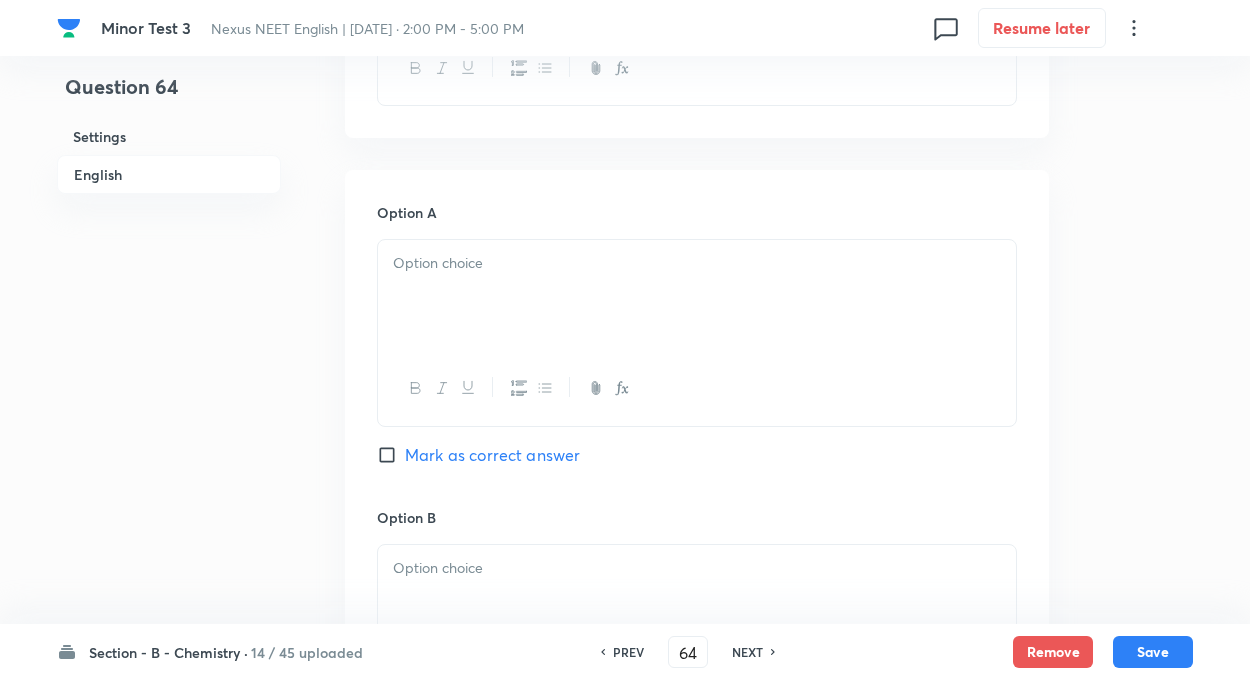 click at bounding box center [697, 296] 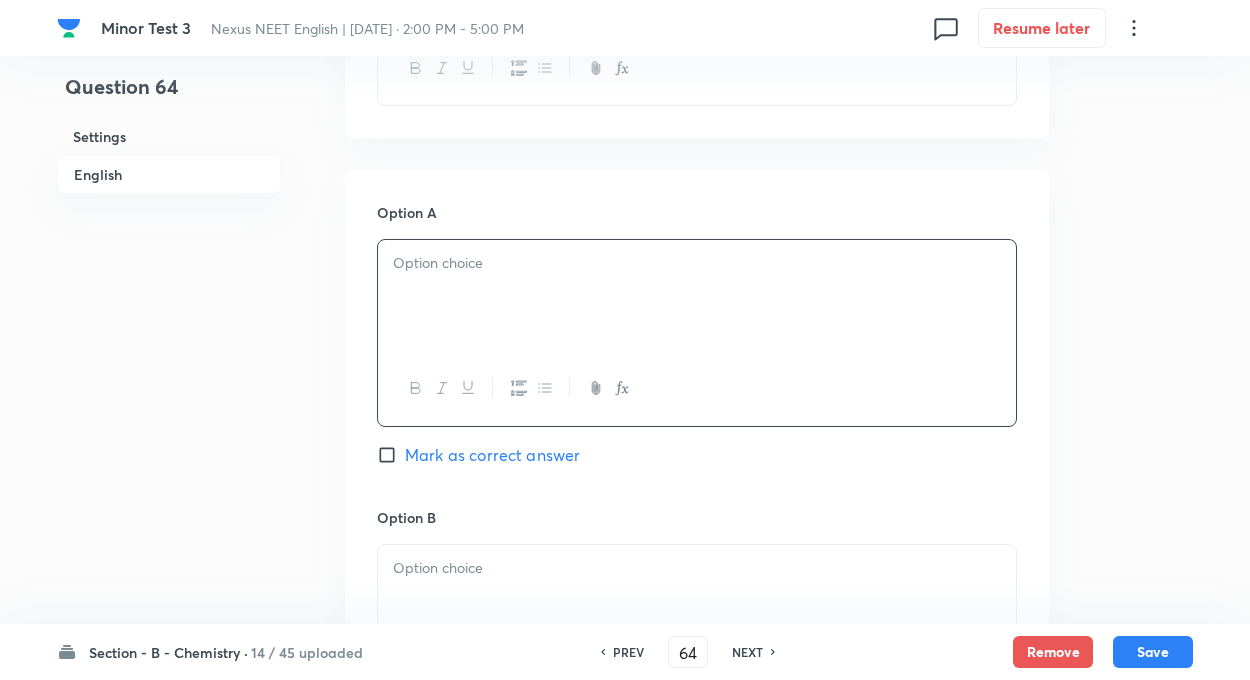 paste 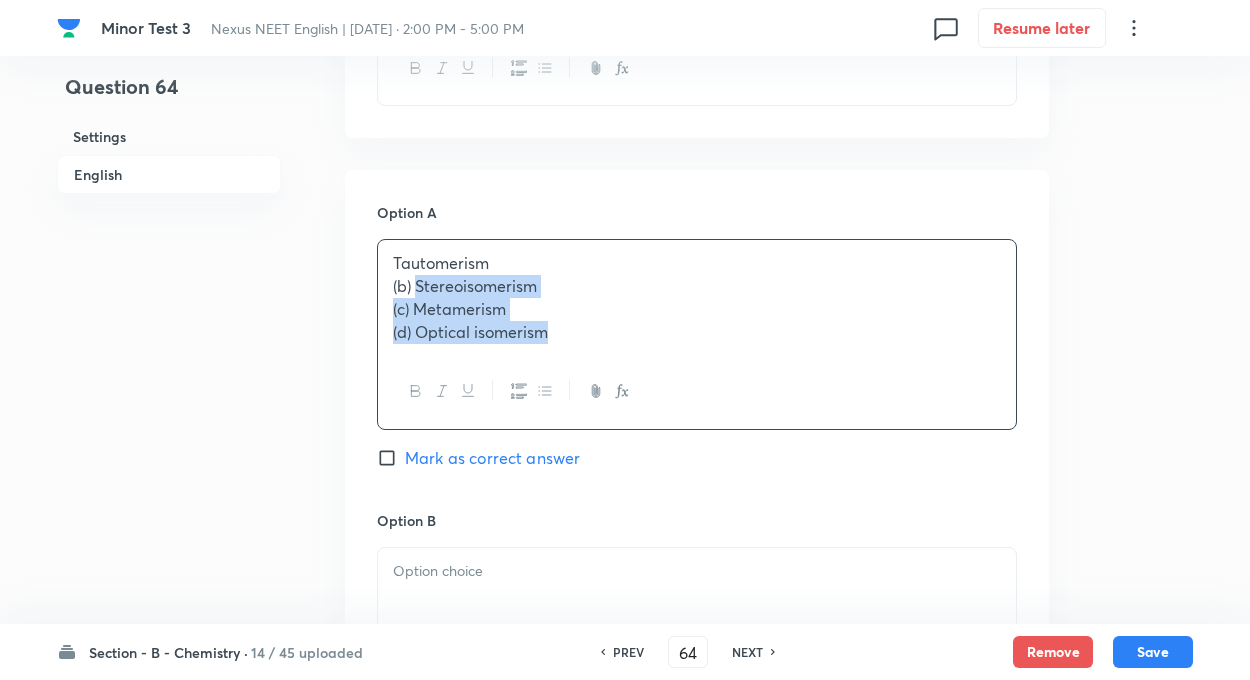 drag, startPoint x: 418, startPoint y: 288, endPoint x: 675, endPoint y: 397, distance: 279.15945 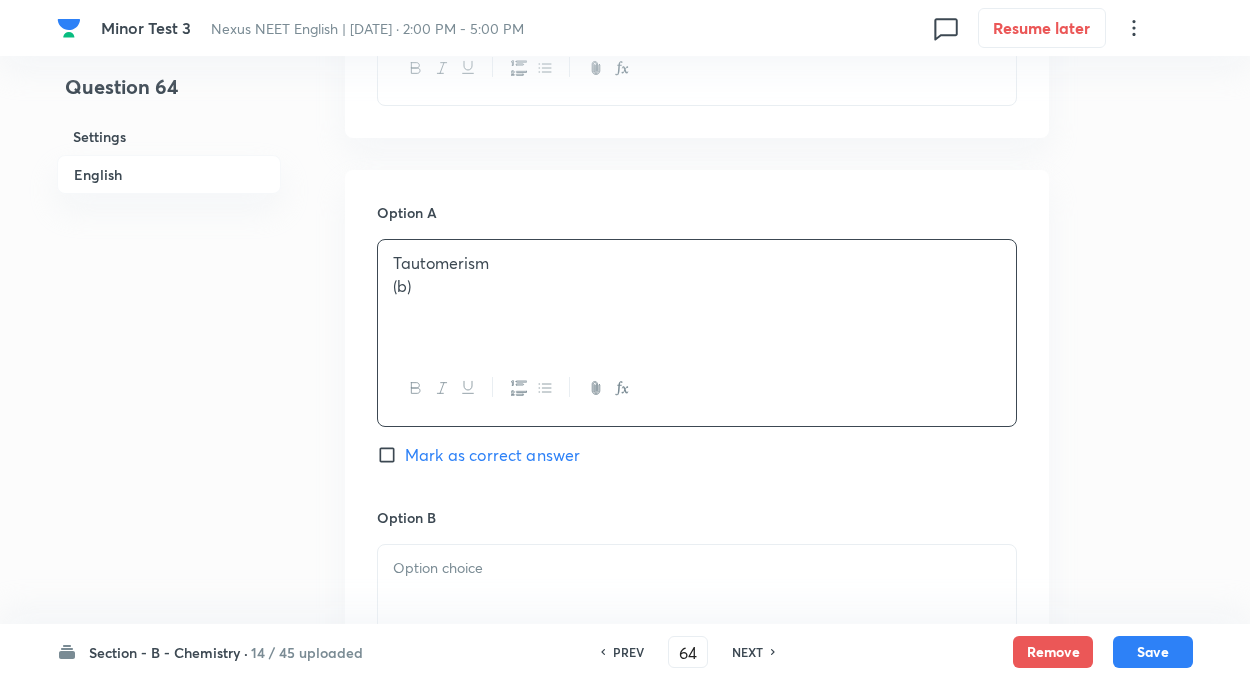 type 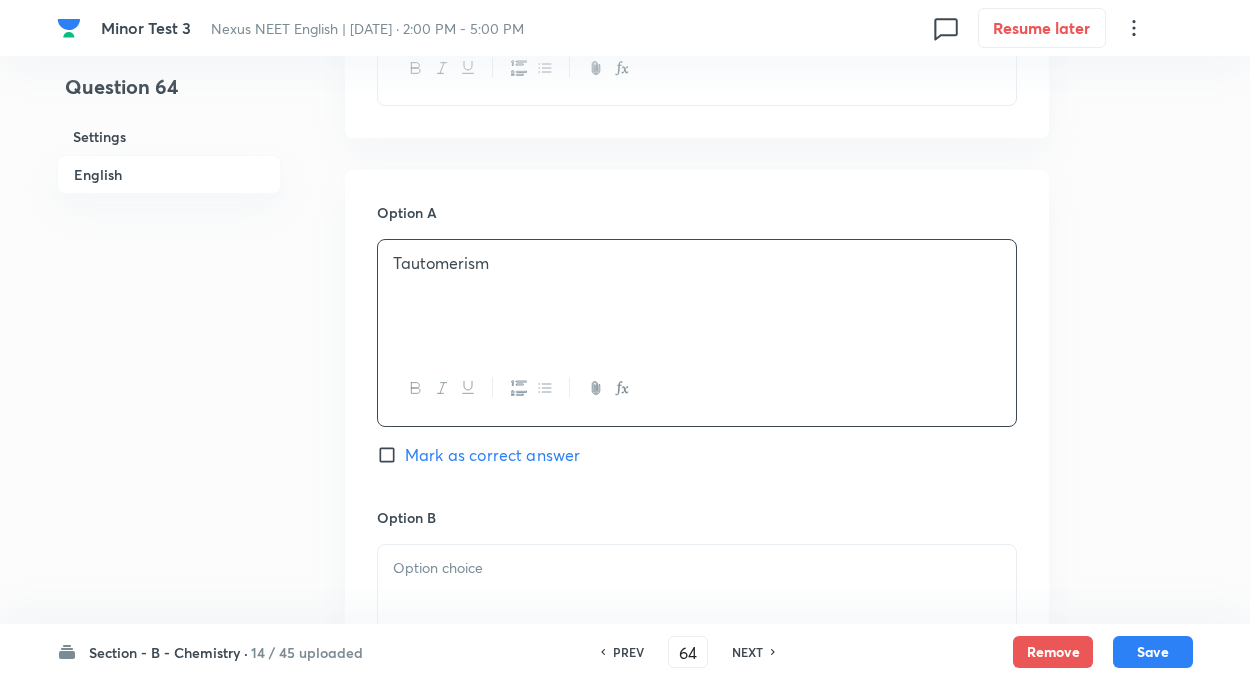 click at bounding box center (697, 601) 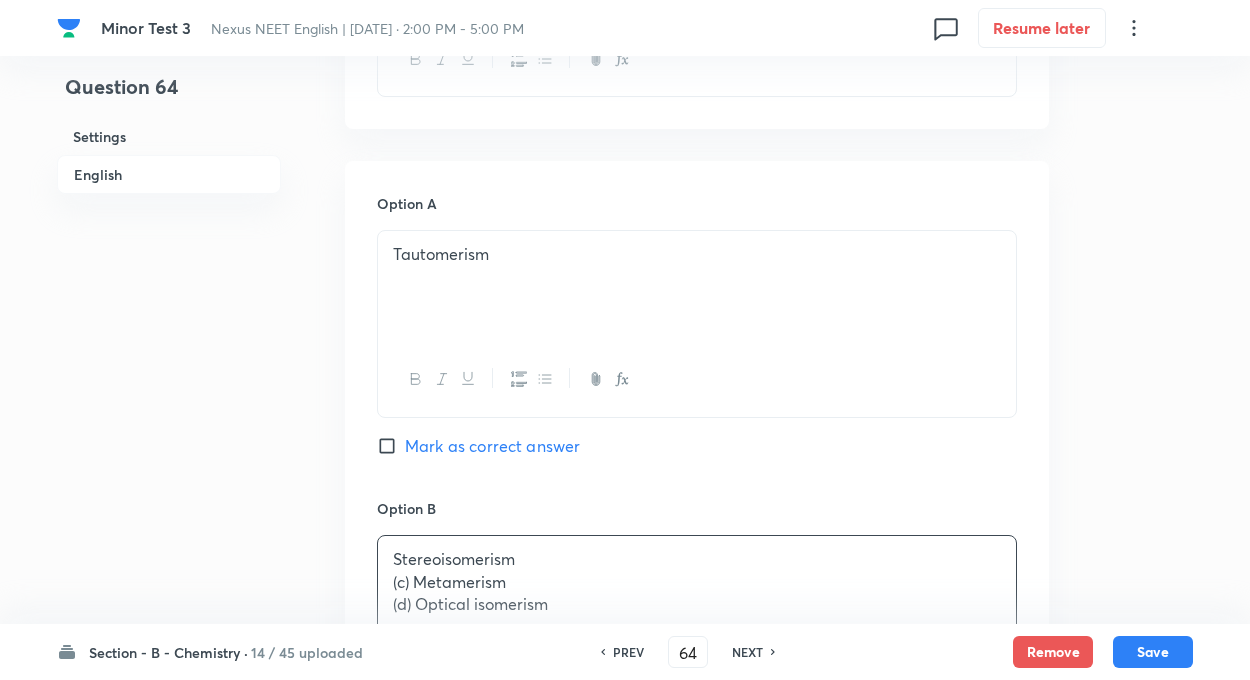 click on "Question 64 Settings English Settings Type Single choice correct 4 options + 4 marks - 1 mark Edit Concept Chemistry Organic Chemistry Isomerism Geometrical Isomerism Edit Additional details Easy Concept Not from PYQ paper No equation Edit In English Question The isomerism exhibited due to the difference in the chain of alkyl groups attached to the bivalent functional group is: Option A Tautomerism Mark as correct answer Option B Stereoisomerism (c) Metamerism (d) Optical isomerism Mark as correct answer Option C Mark as correct answer Option D Mark as correct answer Solution" at bounding box center (625, 545) 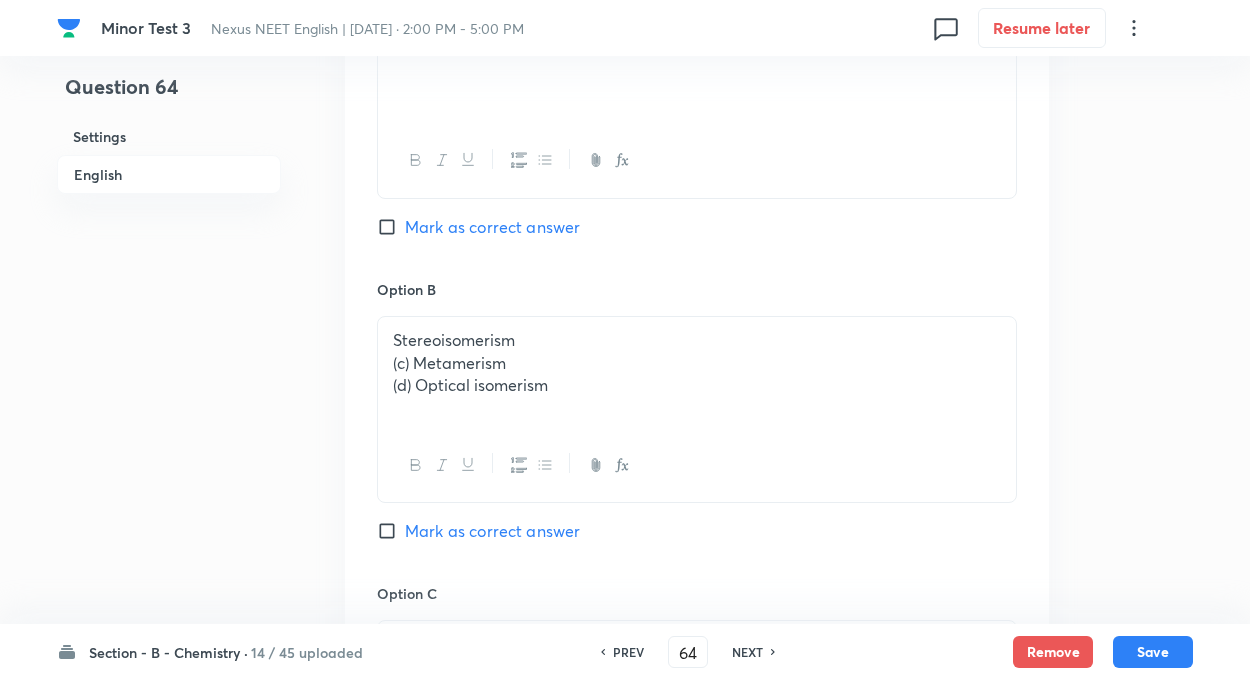 scroll, scrollTop: 1160, scrollLeft: 0, axis: vertical 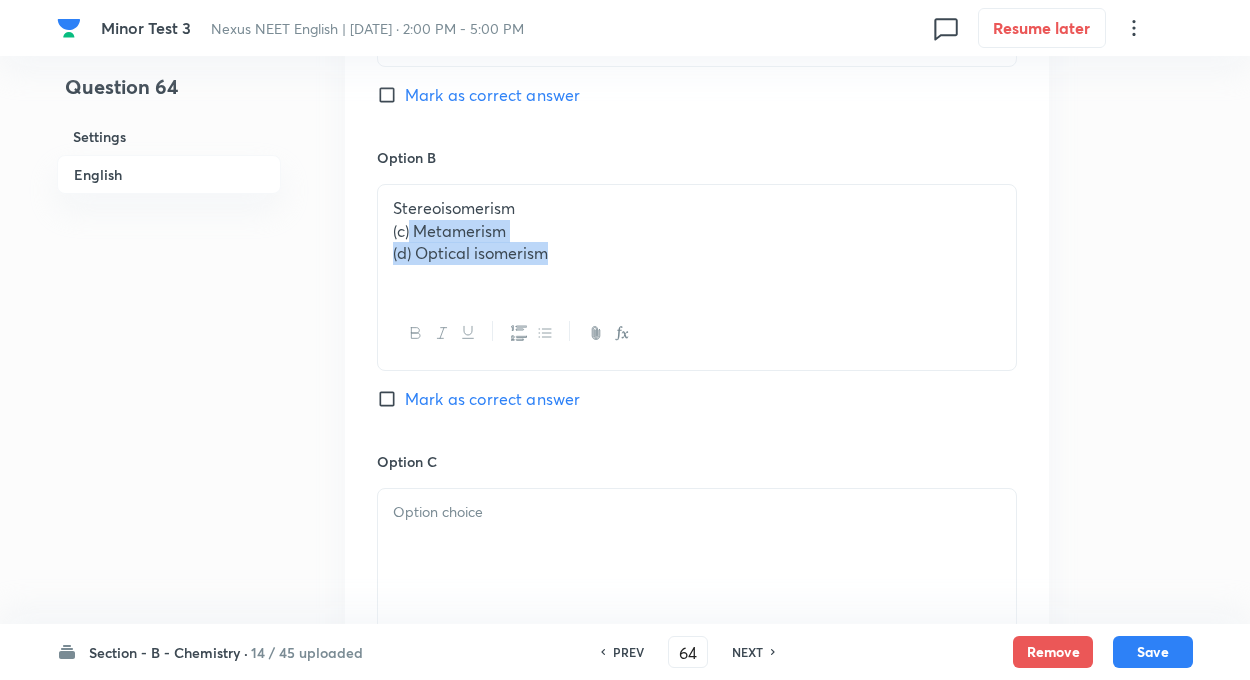 drag, startPoint x: 412, startPoint y: 231, endPoint x: 795, endPoint y: 359, distance: 403.82297 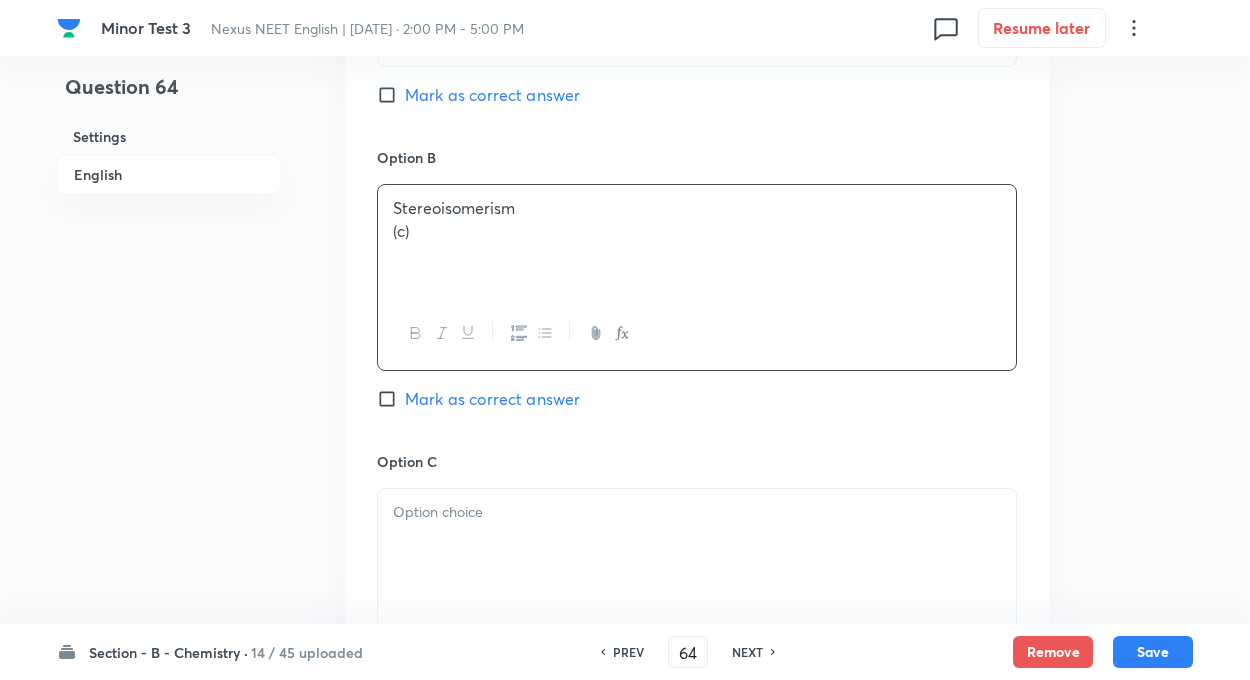type 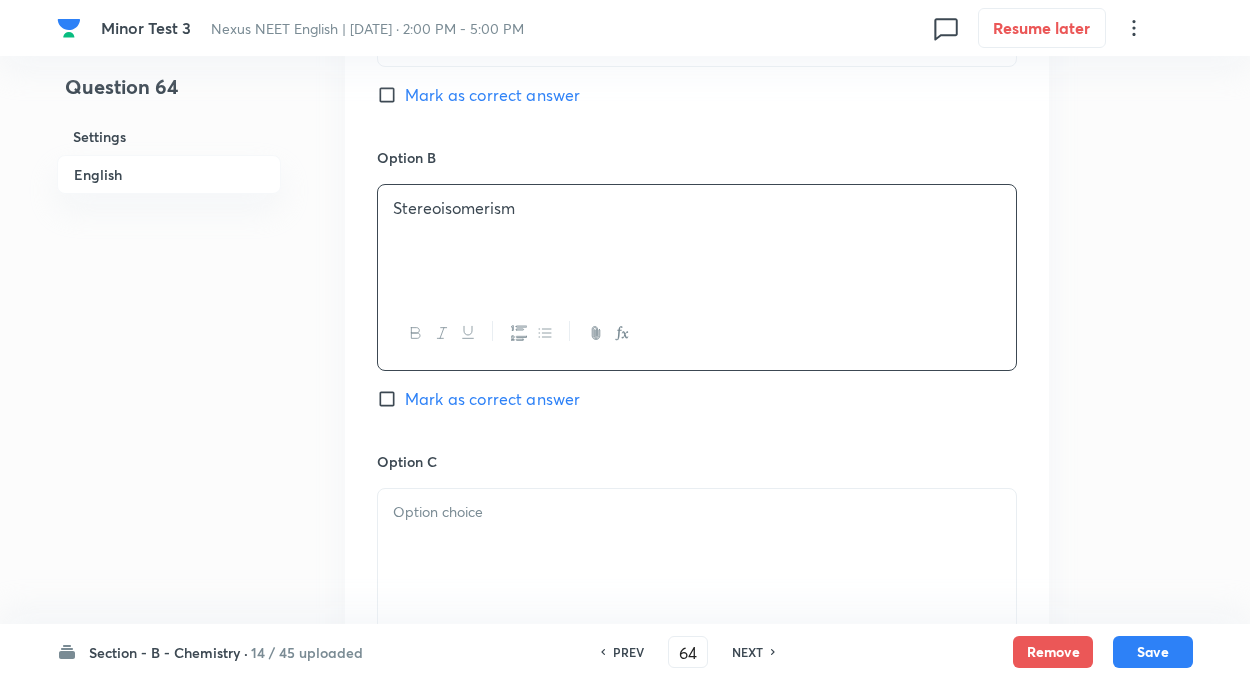 click at bounding box center [697, 512] 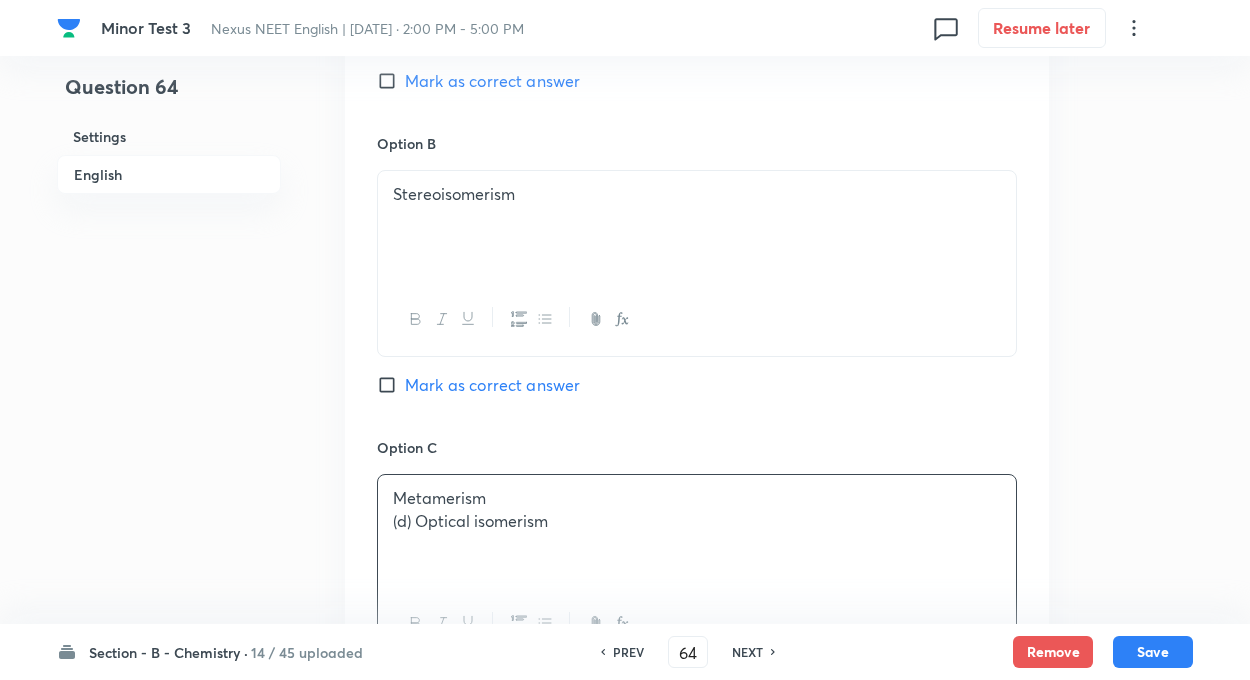 click on "Question 64 Settings English Settings Type Single choice correct 4 options + 4 marks - 1 mark Edit Concept Chemistry Organic Chemistry Isomerism Geometrical Isomerism Edit Additional details Easy Concept Not from PYQ paper No equation Edit In English Question The isomerism exhibited due to the difference in the chain of alkyl groups attached to the bivalent functional group is: Option A Tautomerism Mark as correct answer Option B Stereoisomerism Mark as correct answer Option C Metamerism (d) Optical isomerism Mark as correct answer Option D Mark as correct answer Solution" at bounding box center (625, 180) 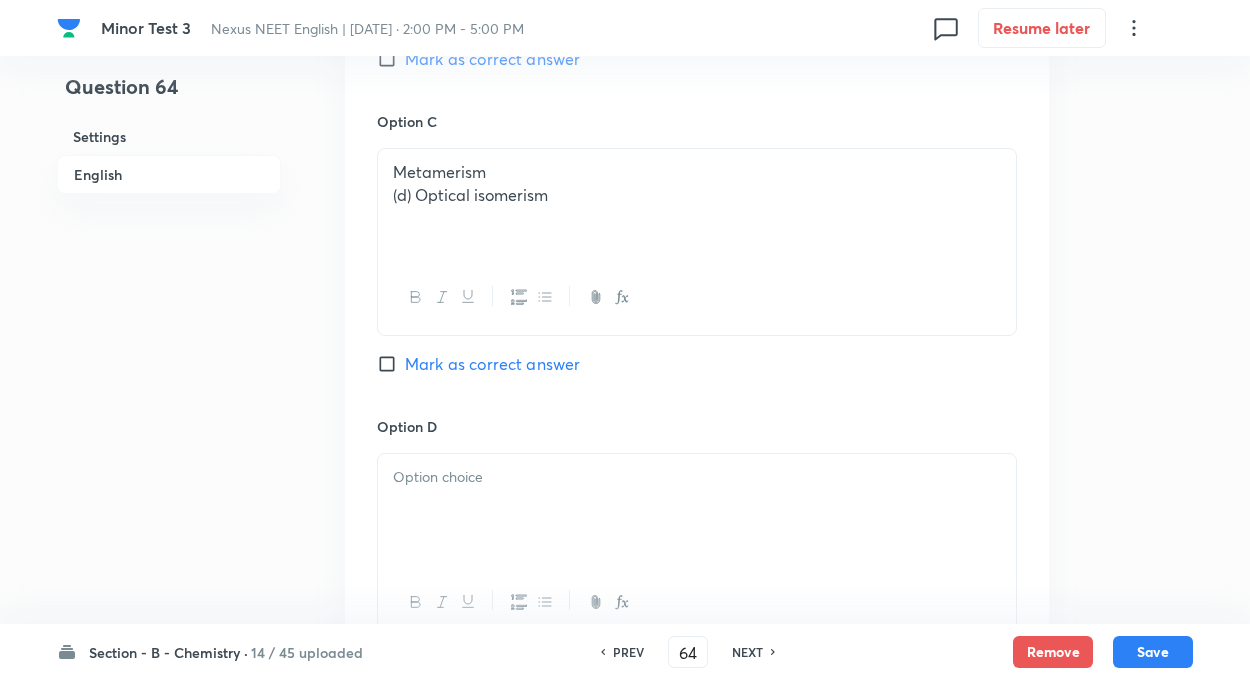 scroll, scrollTop: 1520, scrollLeft: 0, axis: vertical 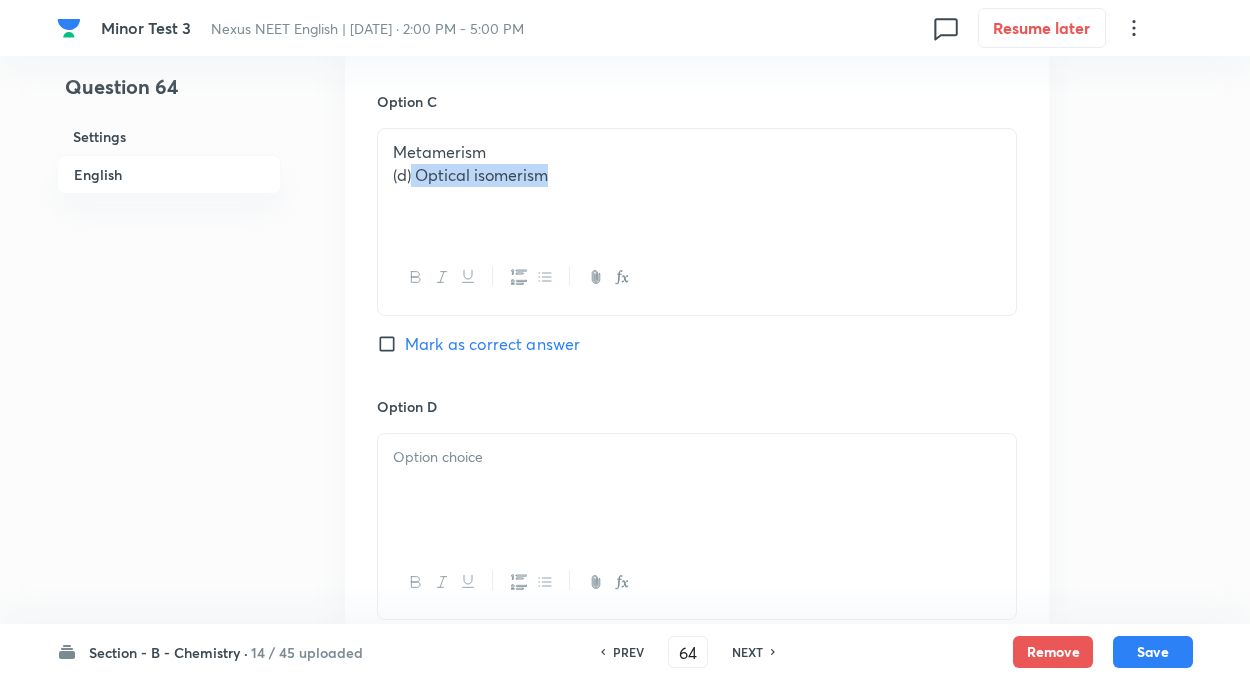 drag, startPoint x: 412, startPoint y: 172, endPoint x: 780, endPoint y: 302, distance: 390.28708 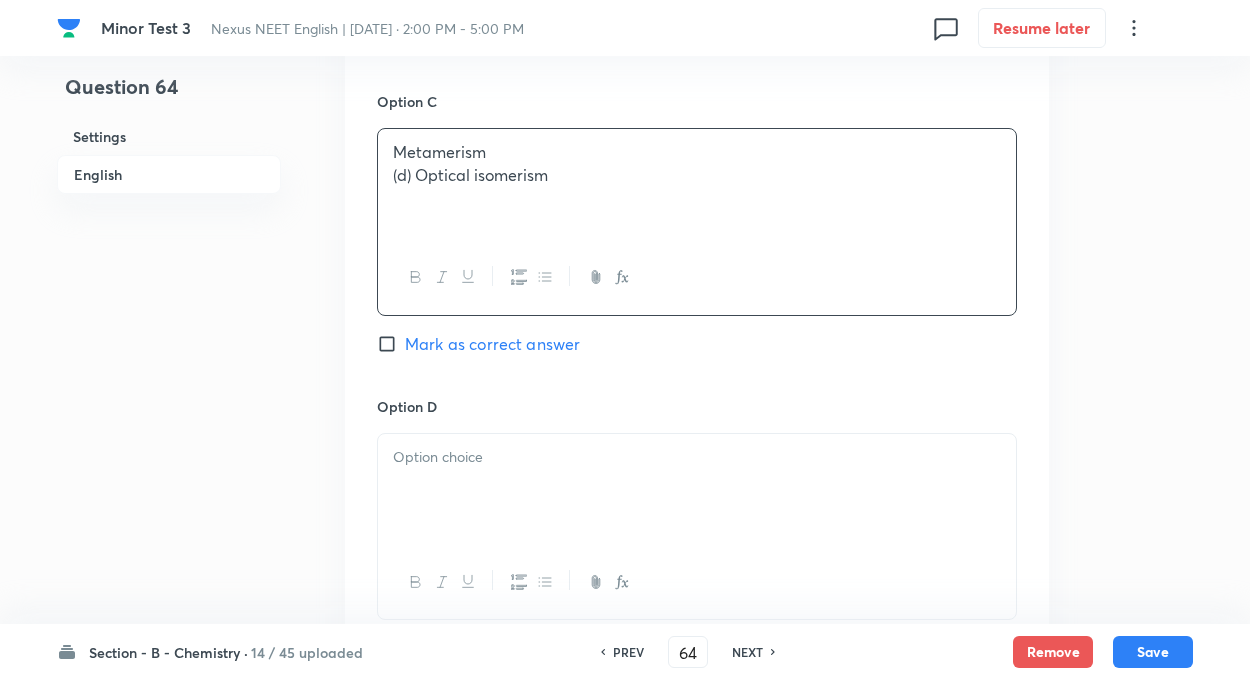 type 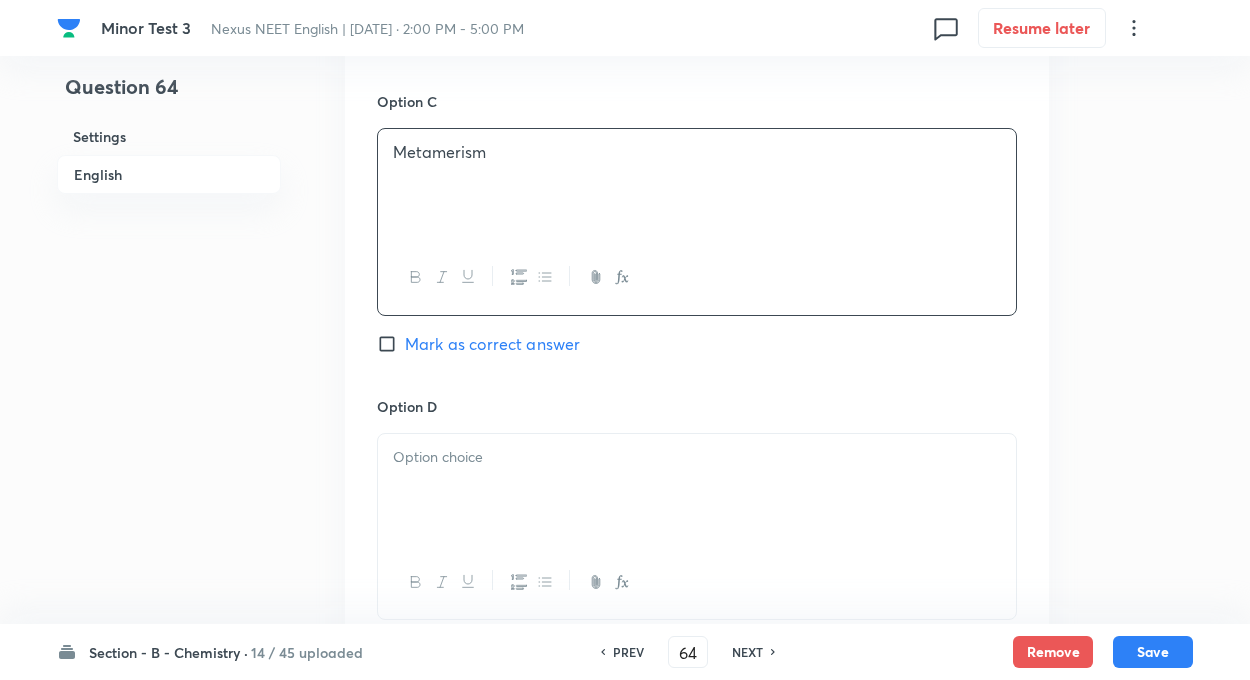 click at bounding box center (697, 490) 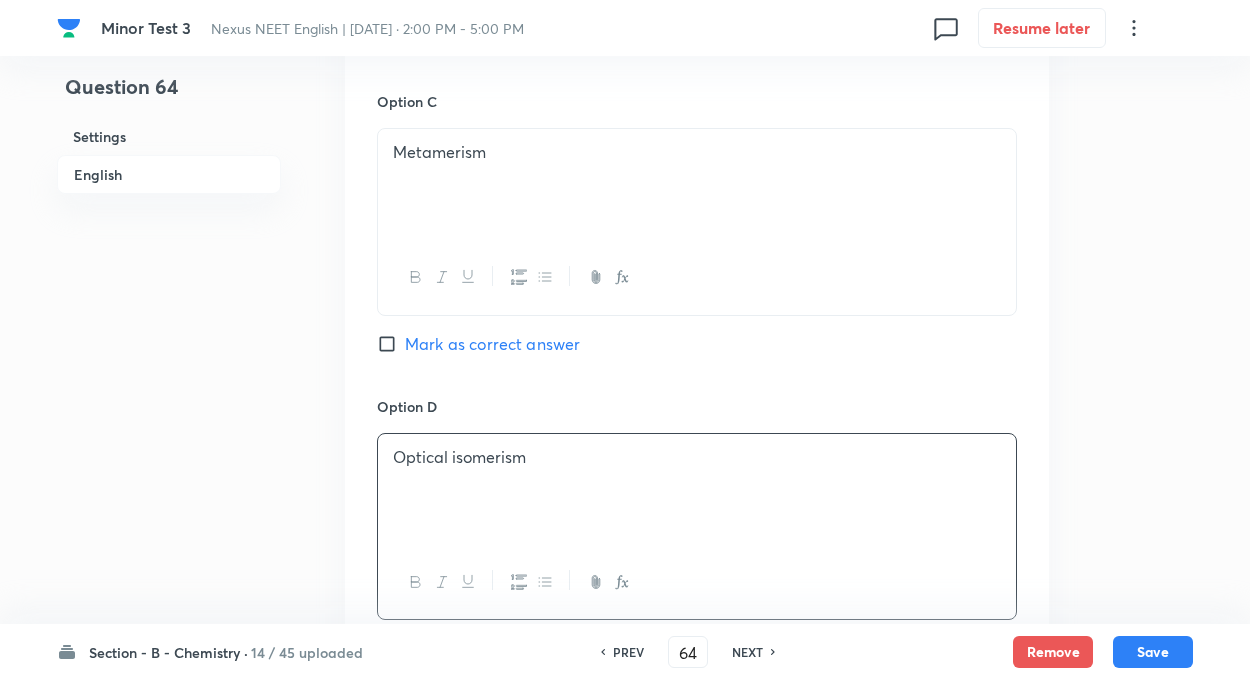 click on "Question 64 Settings English" at bounding box center (169, -166) 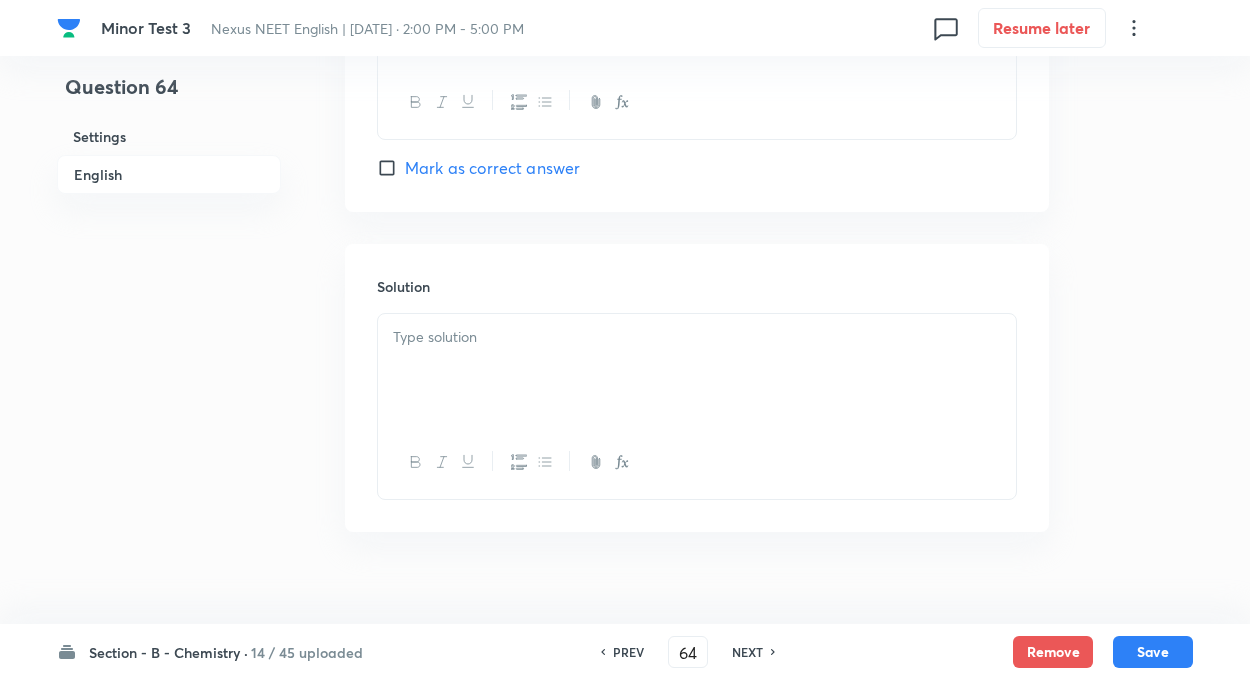 scroll, scrollTop: 2028, scrollLeft: 0, axis: vertical 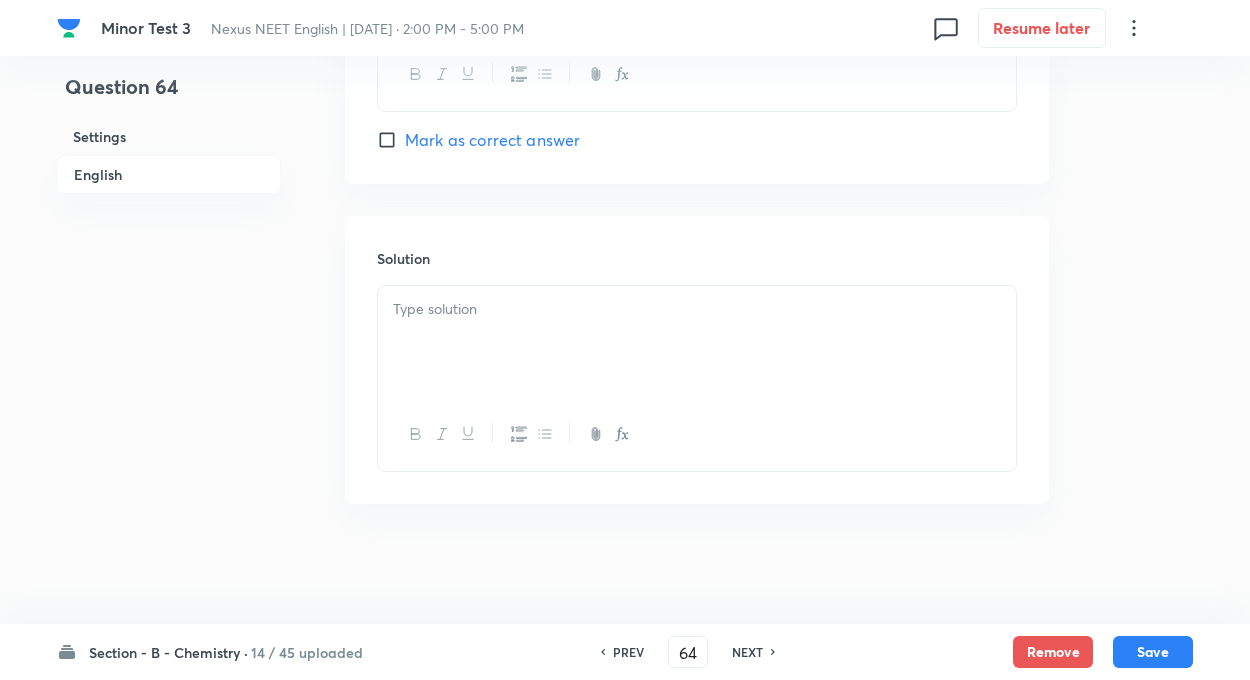 click on "Question 64 Settings English Settings Type Single choice correct 4 options + 4 marks - 1 mark Edit Concept Chemistry Organic Chemistry Isomerism Geometrical Isomerism Edit Additional details Easy Concept Not from PYQ paper No equation Edit In English Question The isomerism exhibited due to the difference in the chain of alkyl groups attached to the bivalent functional group is: Option A Tautomerism Mark as correct answer Option B Stereoisomerism Mark as correct answer Option C Metamerism Mark as correct answer Option D Optical isomerism  Mark as correct answer Solution" at bounding box center (625, -674) 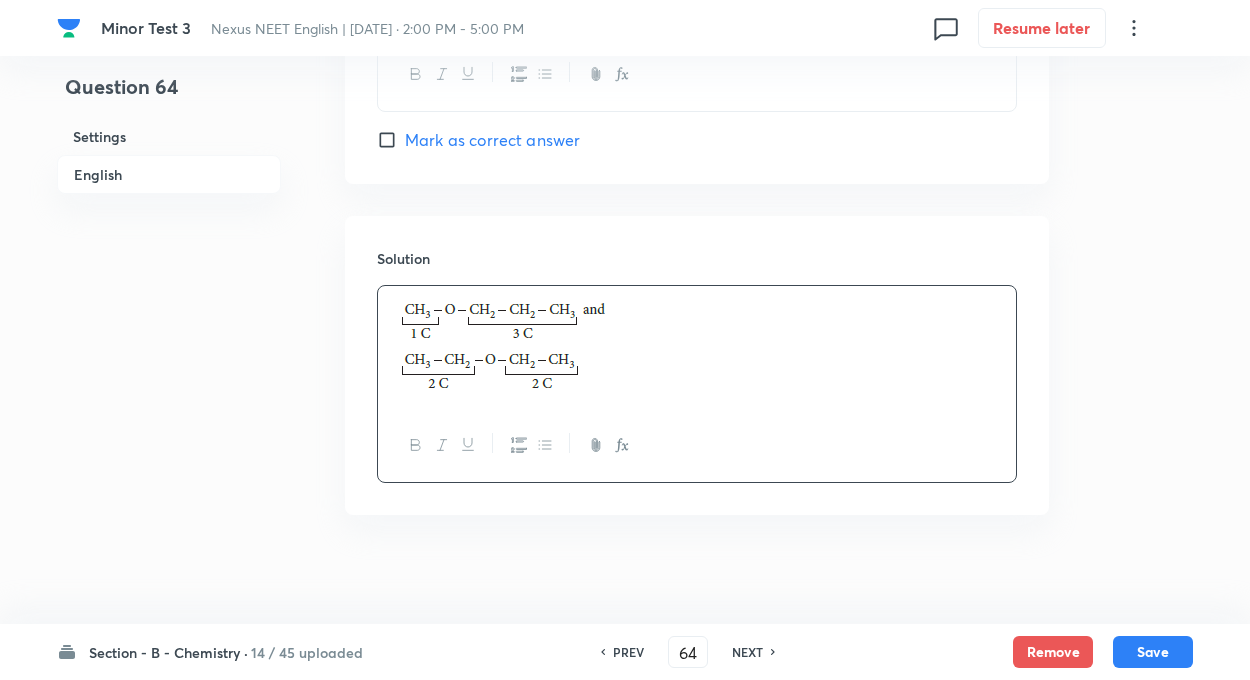 click on "Question 64 Settings English" at bounding box center [169, -669] 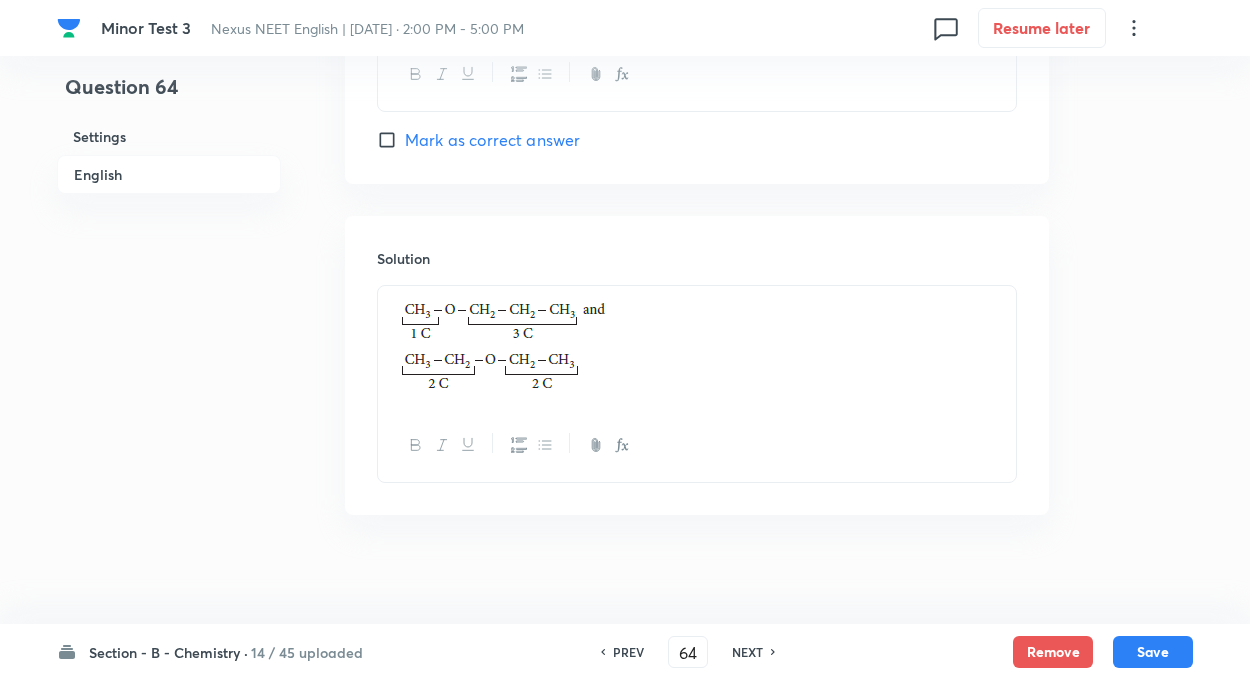 click on "Question 64 Settings English Settings Type Single choice correct 4 options + 4 marks - 1 mark Edit Concept Chemistry Organic Chemistry Isomerism Geometrical Isomerism Edit Additional details Easy Concept Not from PYQ paper No equation Edit In English Question The isomerism exhibited due to the difference in the chain of alkyl groups attached to the bivalent functional group is: Option A Tautomerism Mark as correct answer Option B Stereoisomerism Mark as correct answer Option C Metamerism Mark as correct answer Option D Optical isomerism  Mark as correct answer Solution" at bounding box center [625, -669] 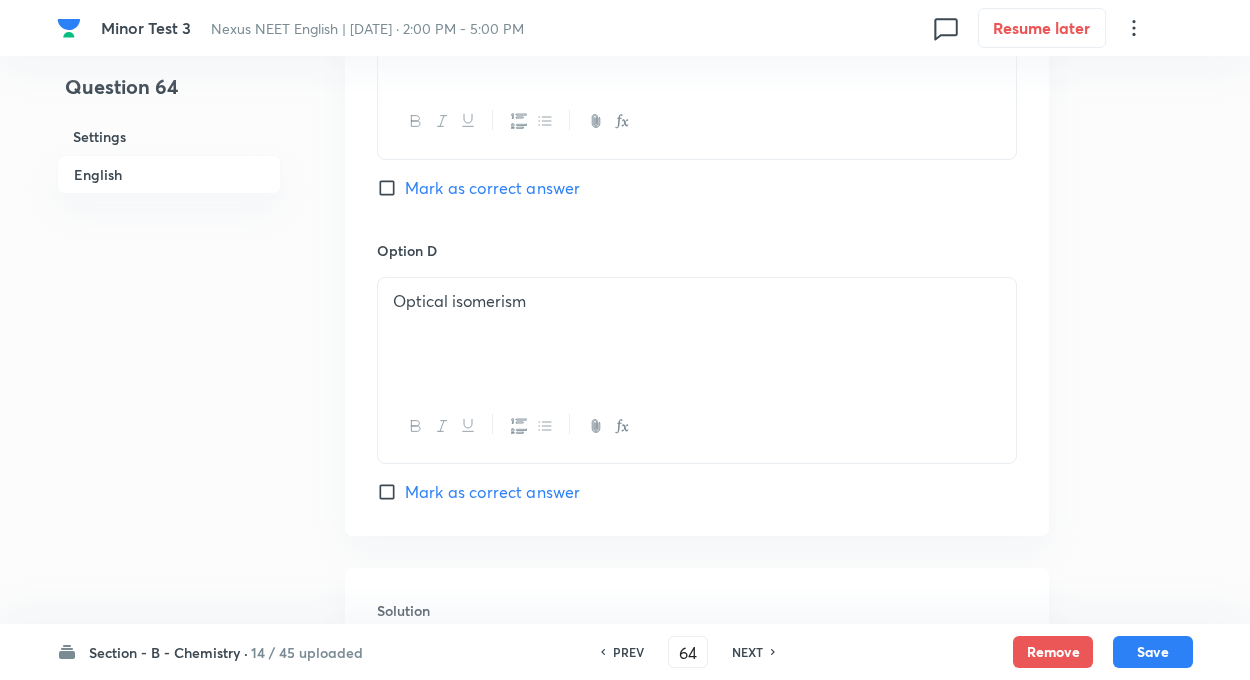 scroll, scrollTop: 1668, scrollLeft: 0, axis: vertical 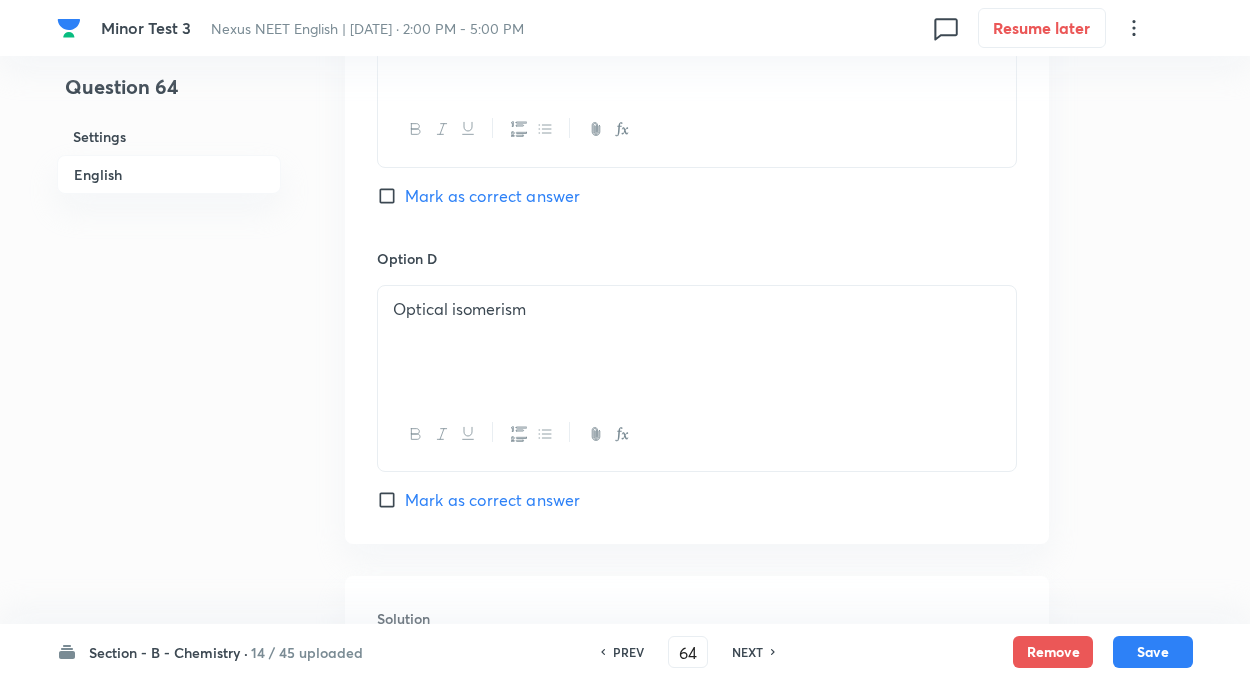 click on "Mark as correct answer" at bounding box center [391, 196] 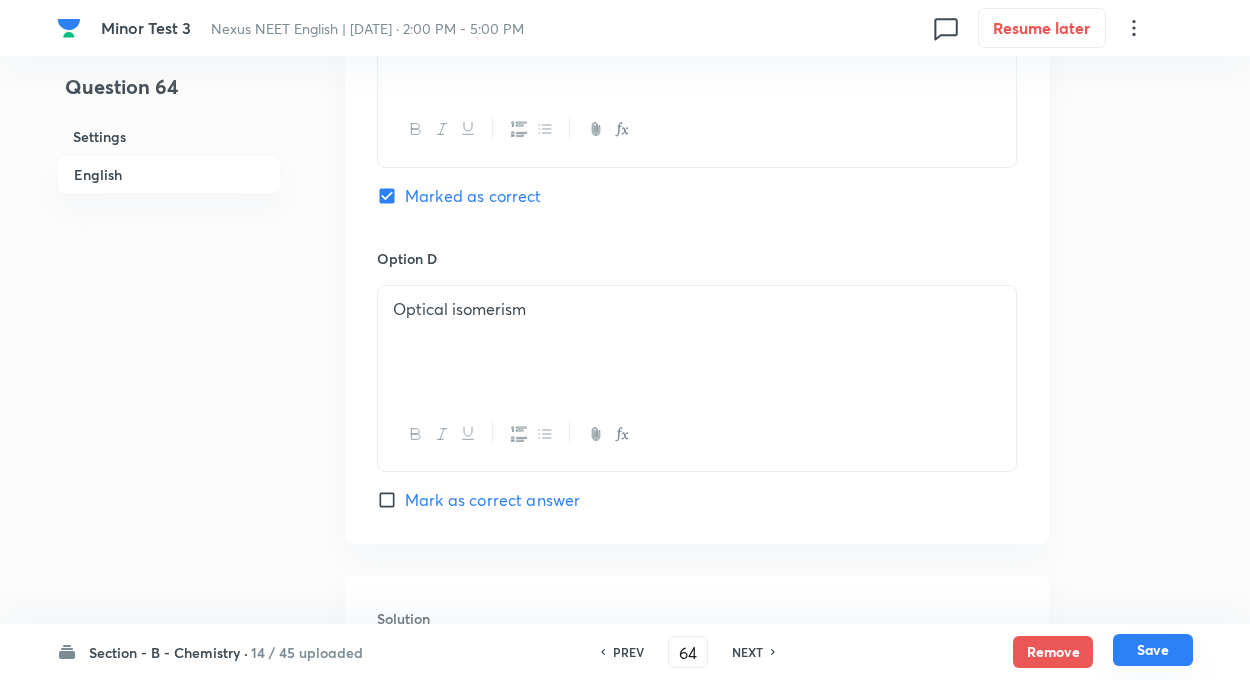 click on "Save" at bounding box center (1153, 650) 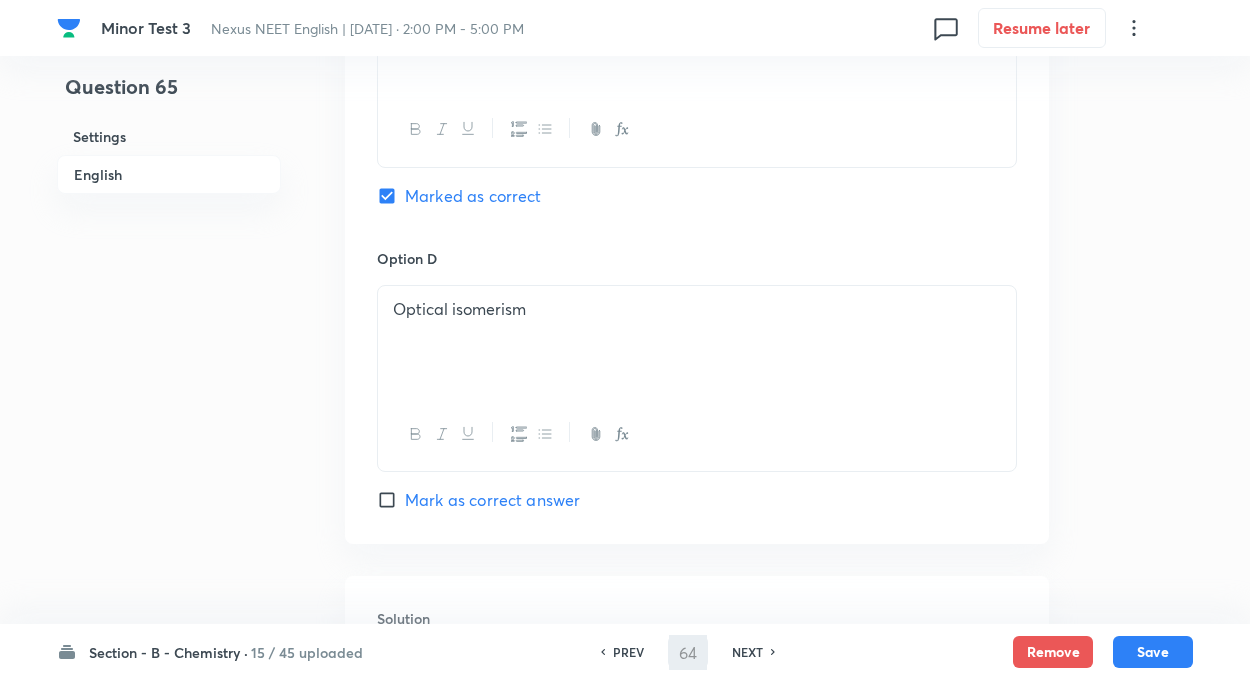 type on "65" 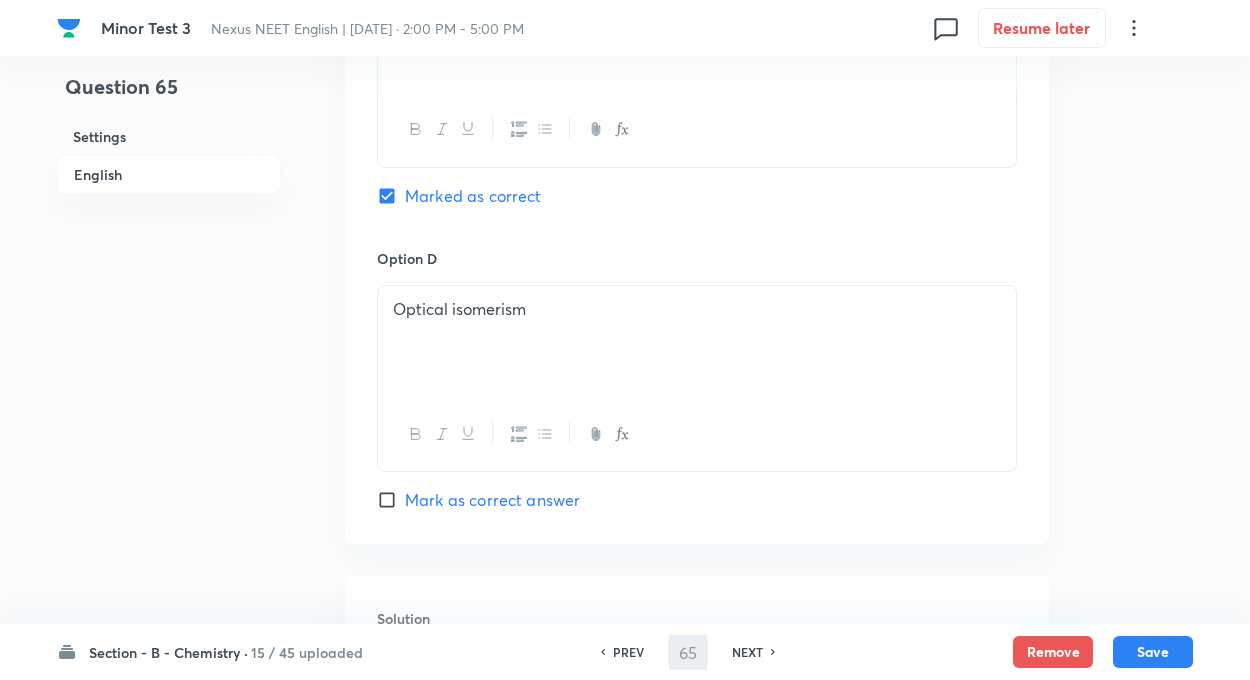 checkbox on "false" 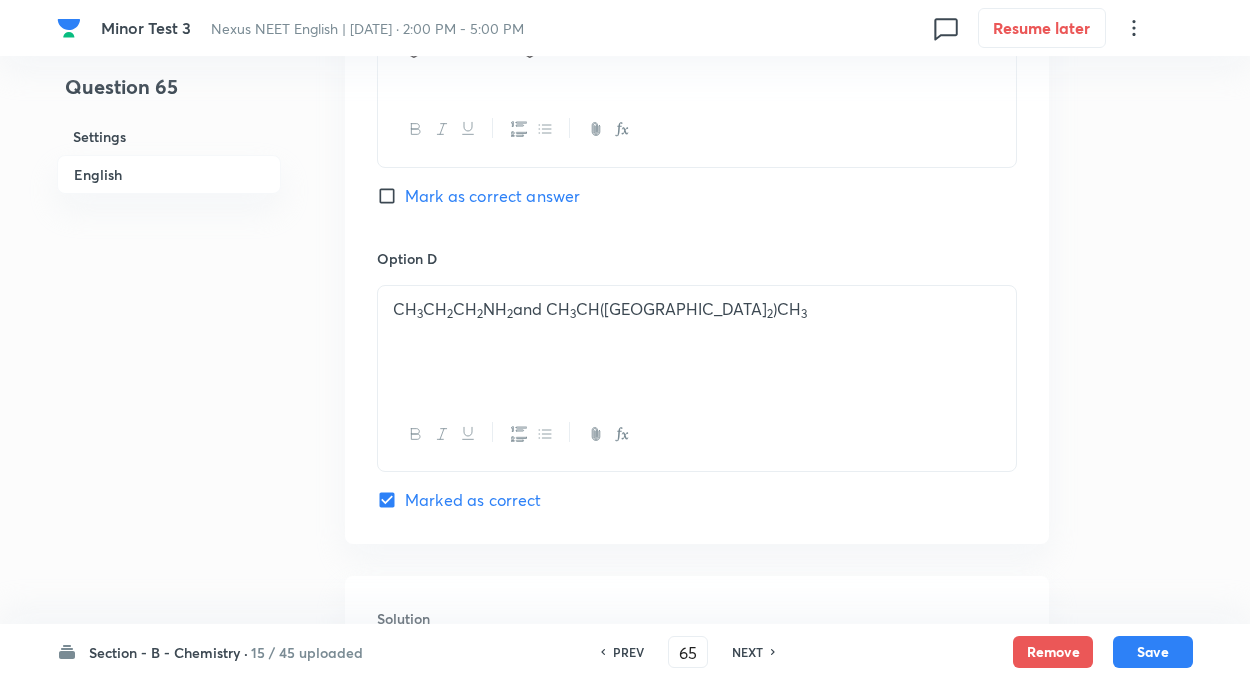 checkbox on "true" 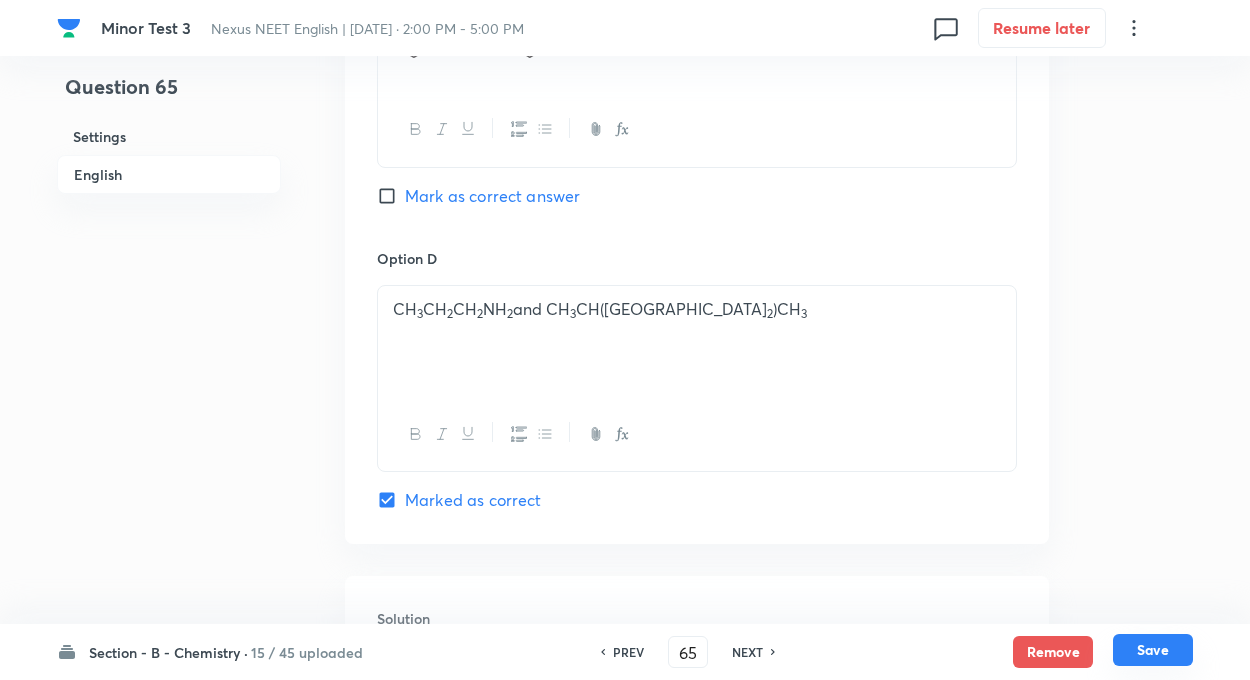 click on "Save" at bounding box center [1153, 650] 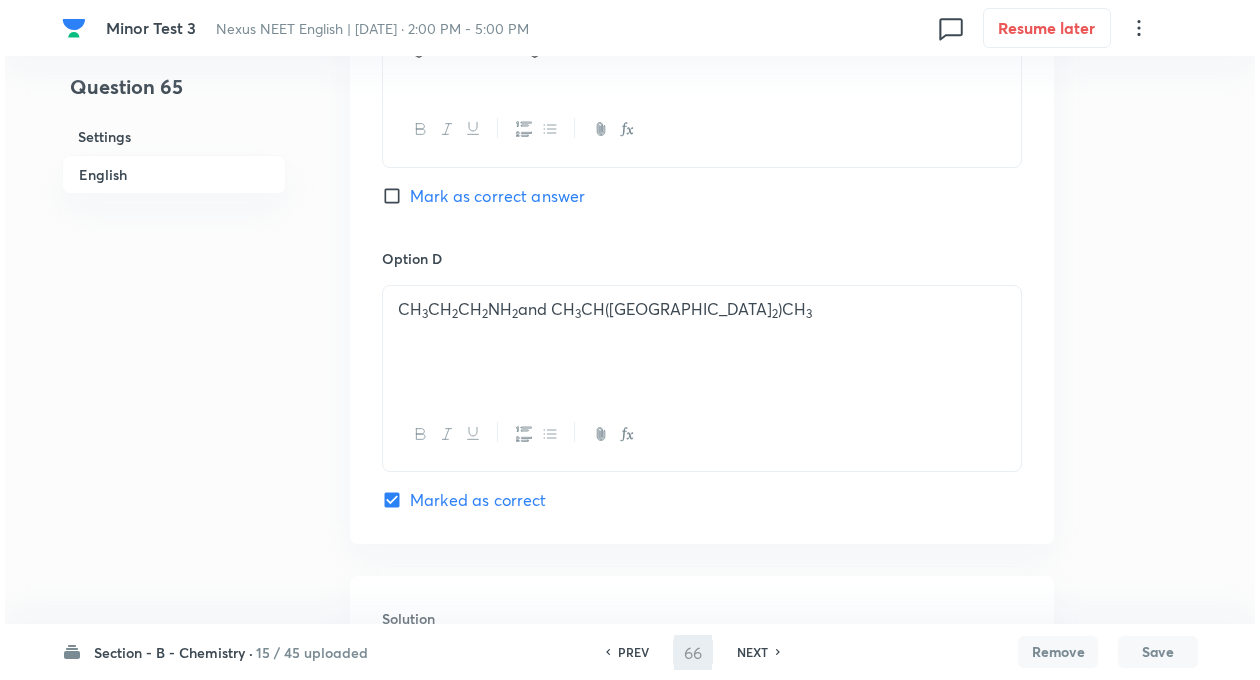 scroll, scrollTop: 0, scrollLeft: 0, axis: both 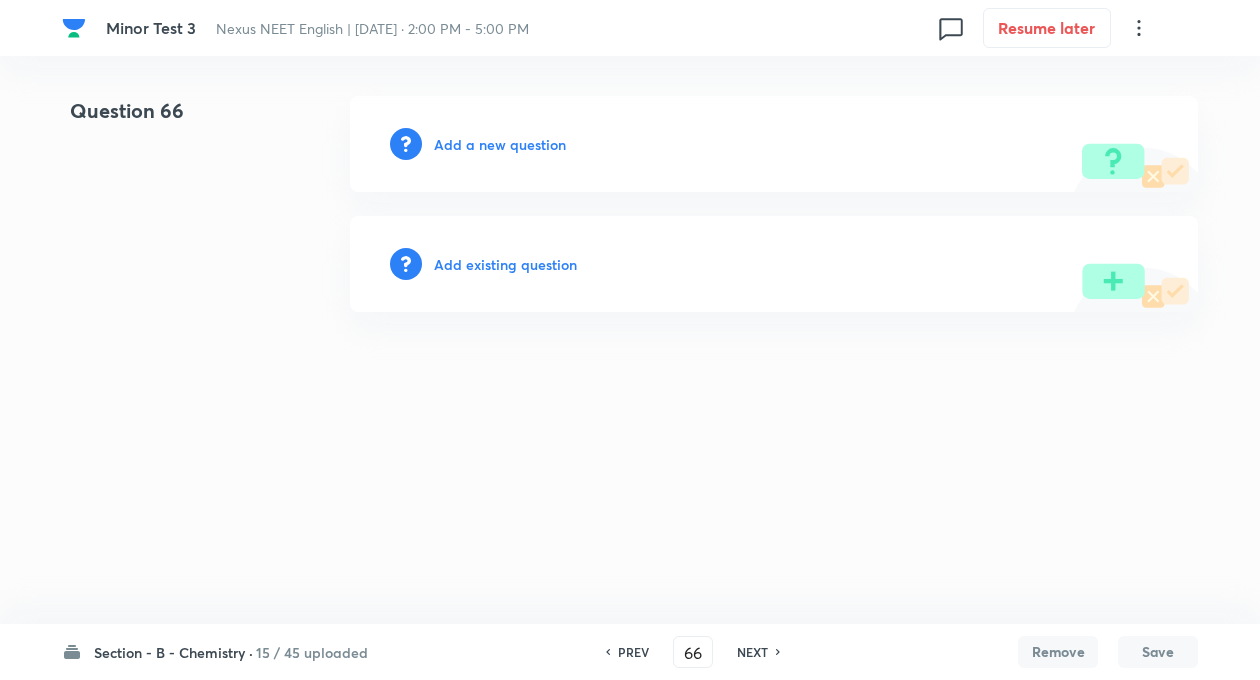 click on "NEXT" at bounding box center (752, 652) 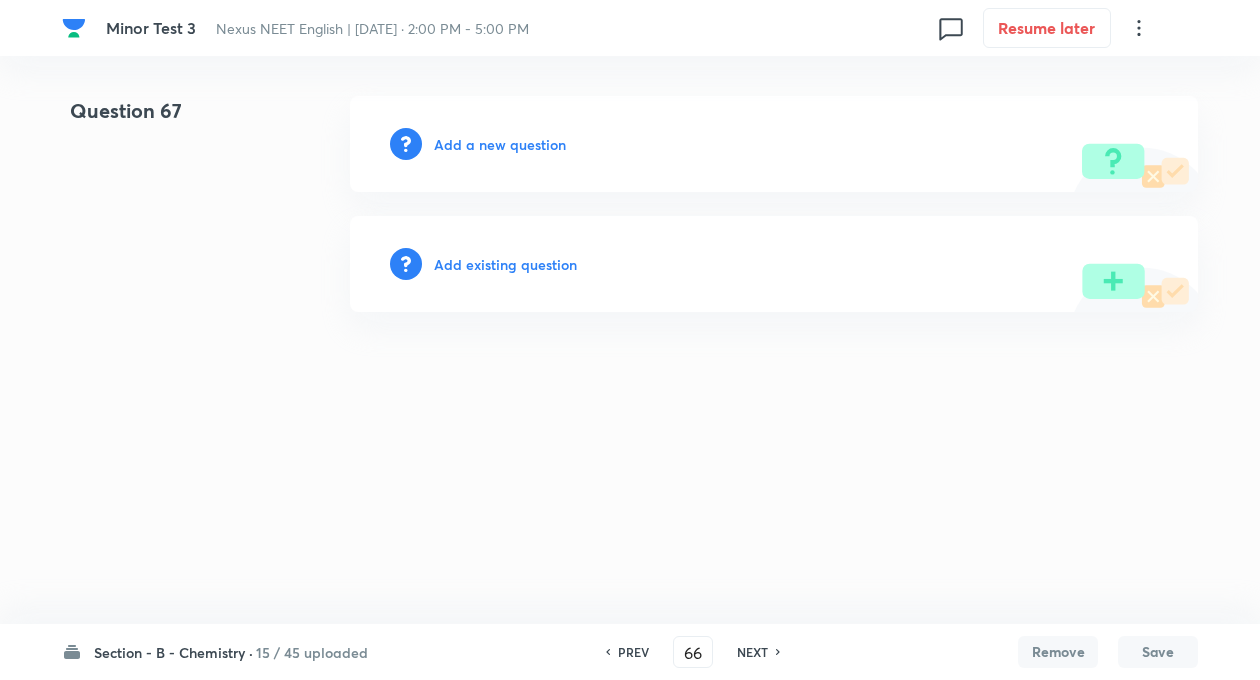 type on "67" 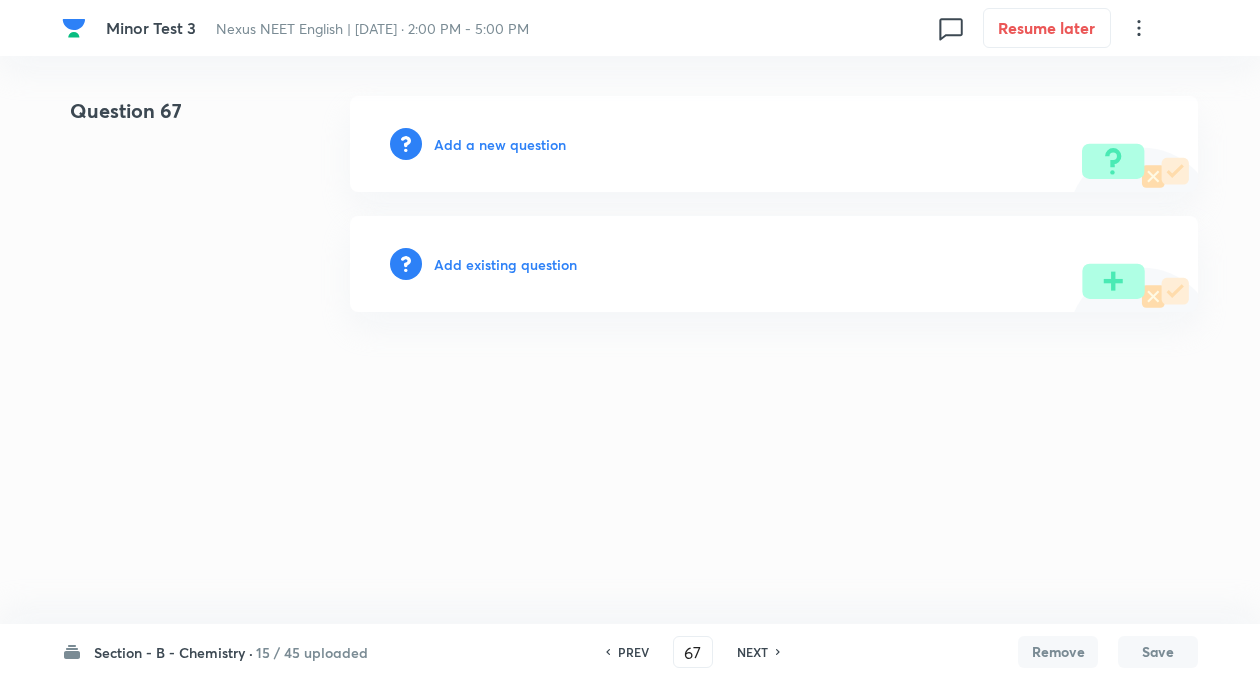 click on "Add a new question" at bounding box center [500, 144] 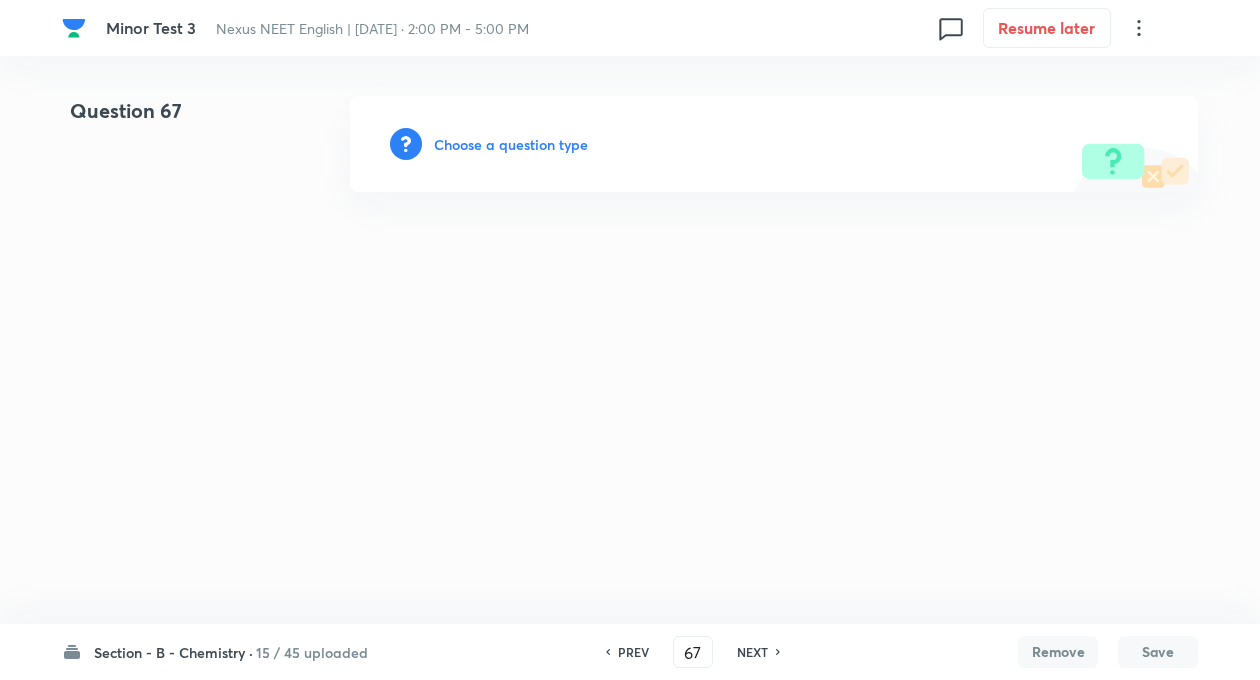 click on "Choose a question type" at bounding box center (511, 144) 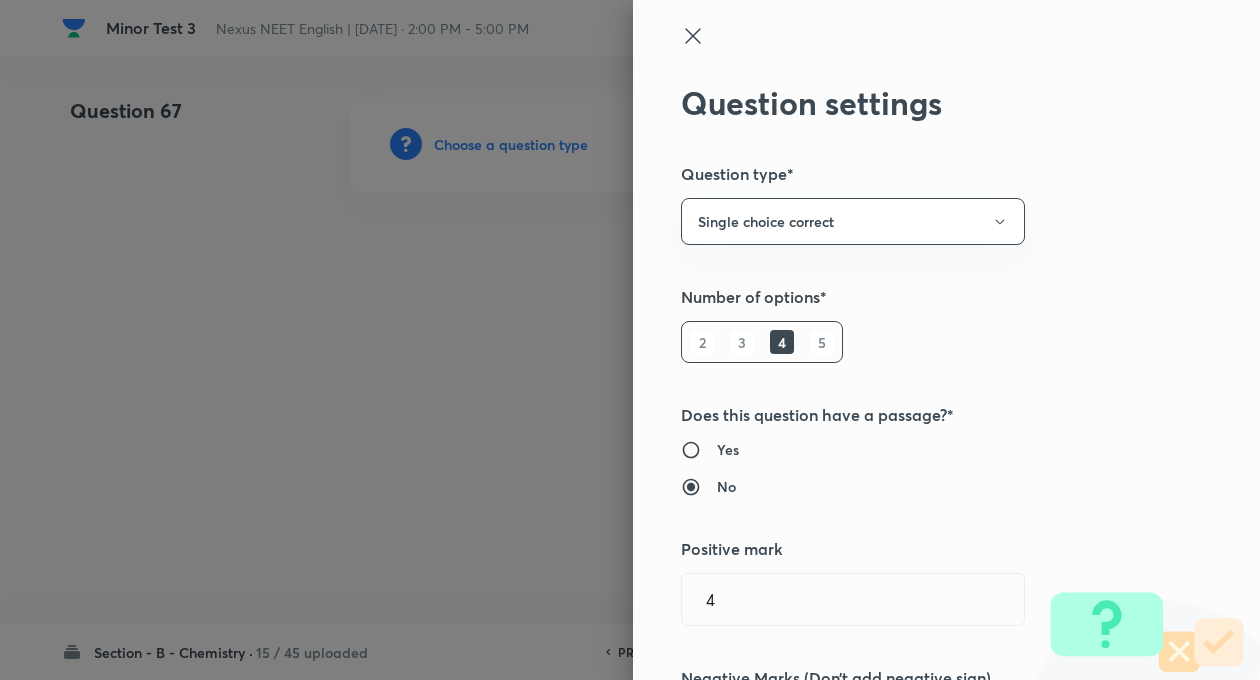 radio on "true" 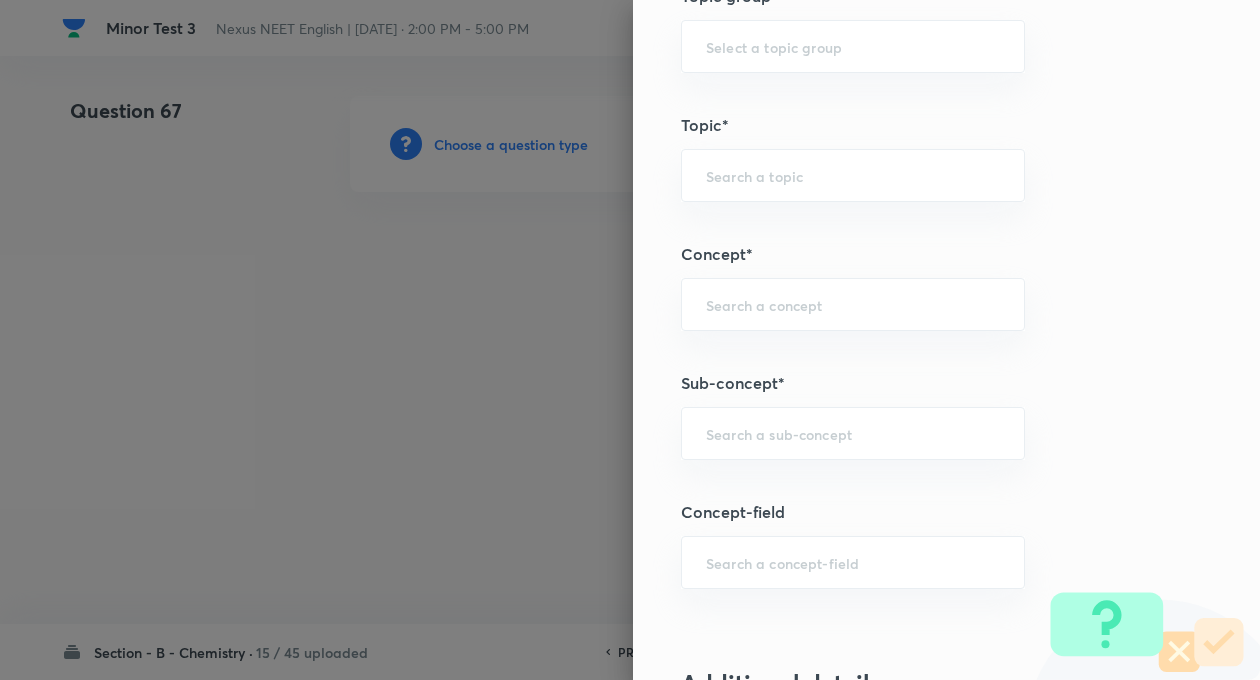 scroll, scrollTop: 960, scrollLeft: 0, axis: vertical 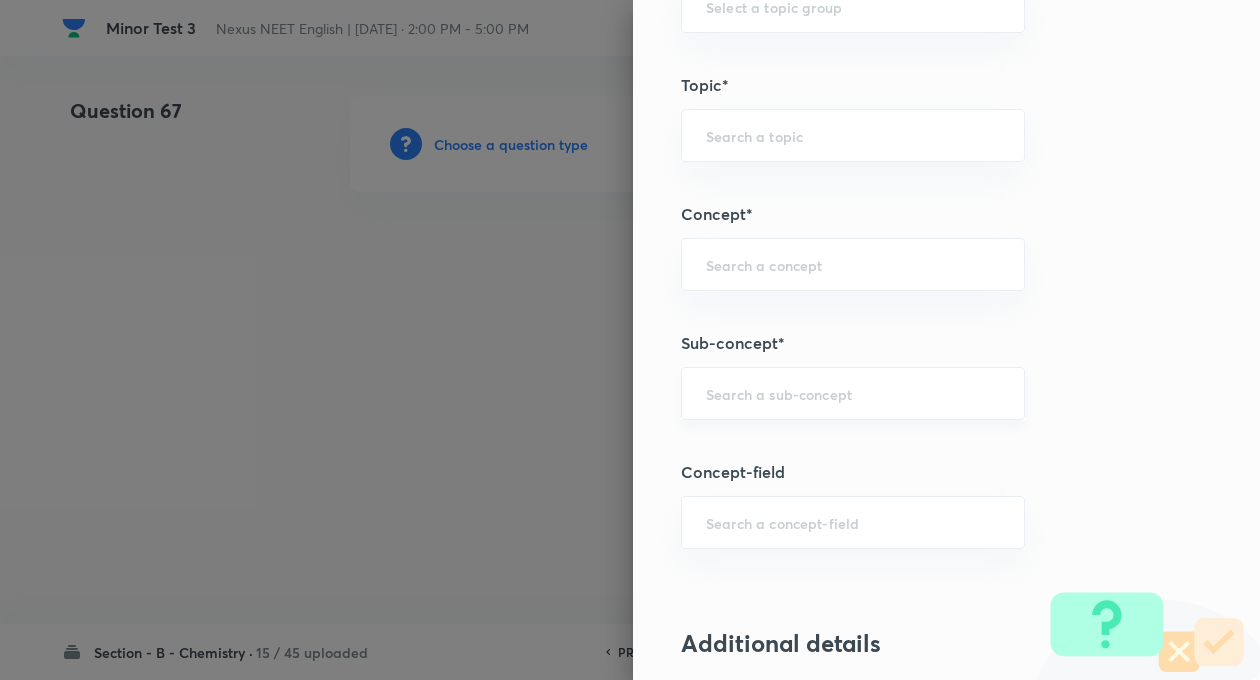 click on "​" at bounding box center (853, 393) 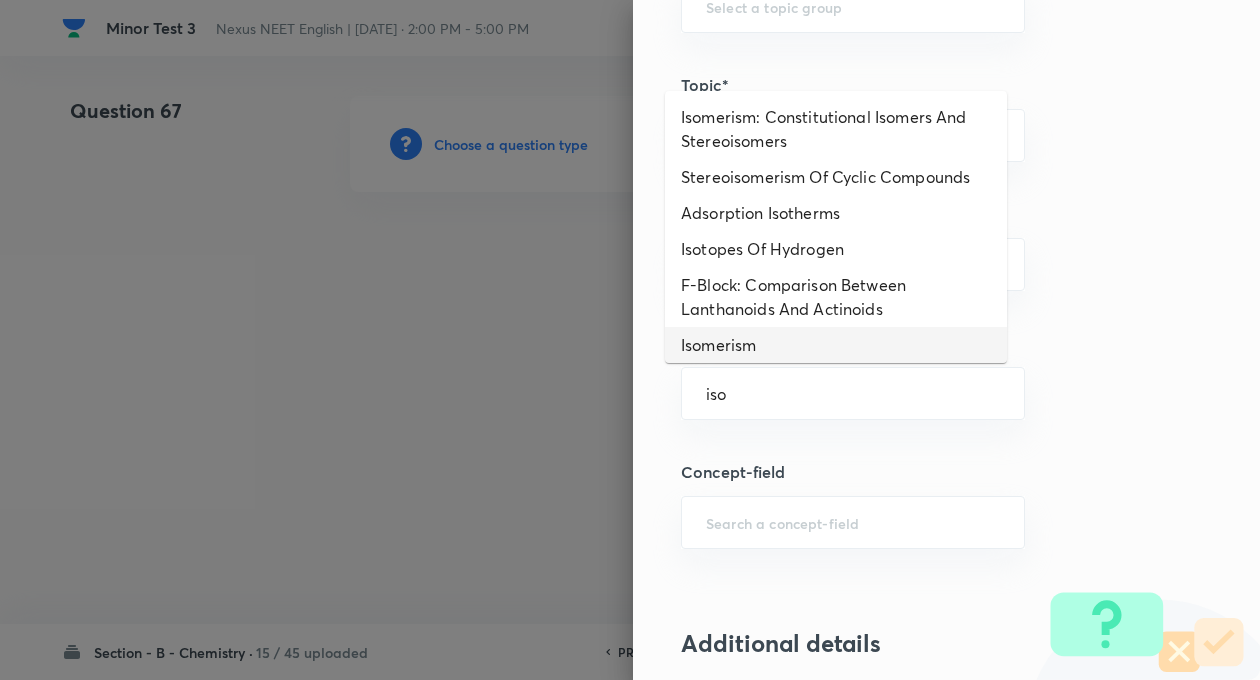 type on "iso" 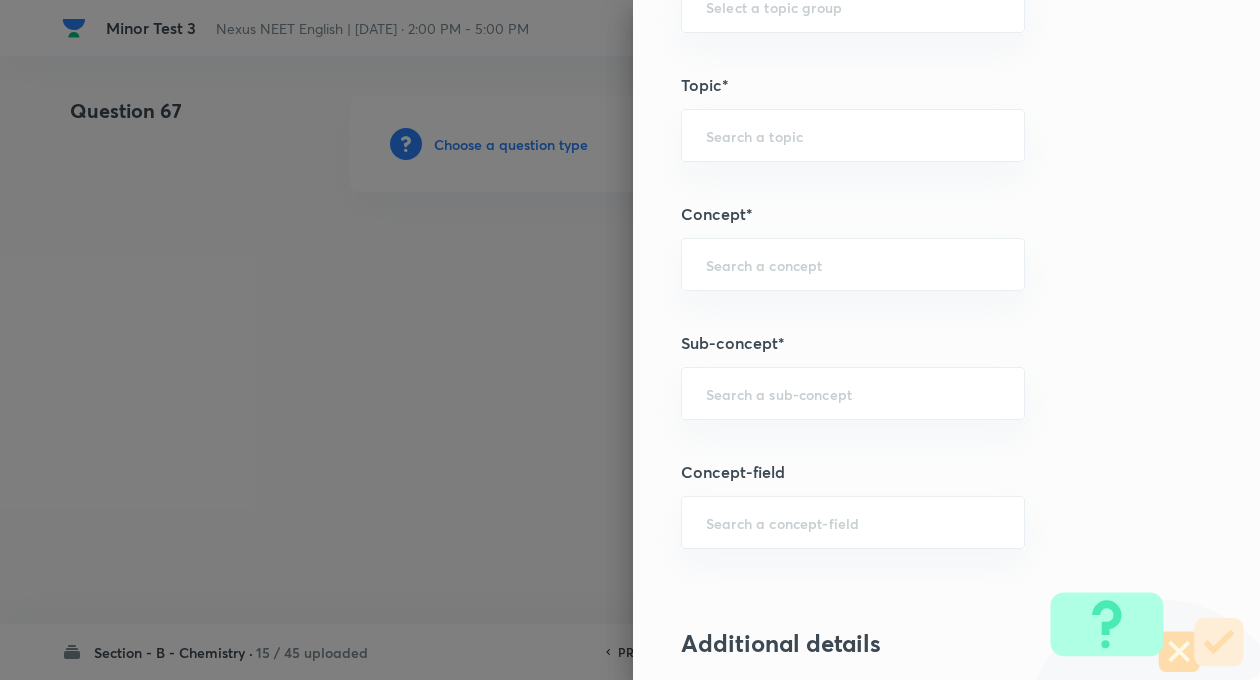 click on "Question settings Question type* Single choice correct Number of options* 2 3 4 5 Does this question have a passage?* Yes No Positive mark 4 ​ Negative Marks (Don’t add negative sign) 1 ​ Syllabus Topic group* ​ Topic* ​ Concept* ​ Sub-concept* ​ Concept-field ​ Additional details Question Difficulty Very easy Easy Moderate Hard Very hard Question is based on Fact Numerical Concept Previous year question Yes No Does this question have equation? Yes No Verification status Is the question verified? *Select 'yes' only if a question is verified Yes No Save" at bounding box center [946, 340] 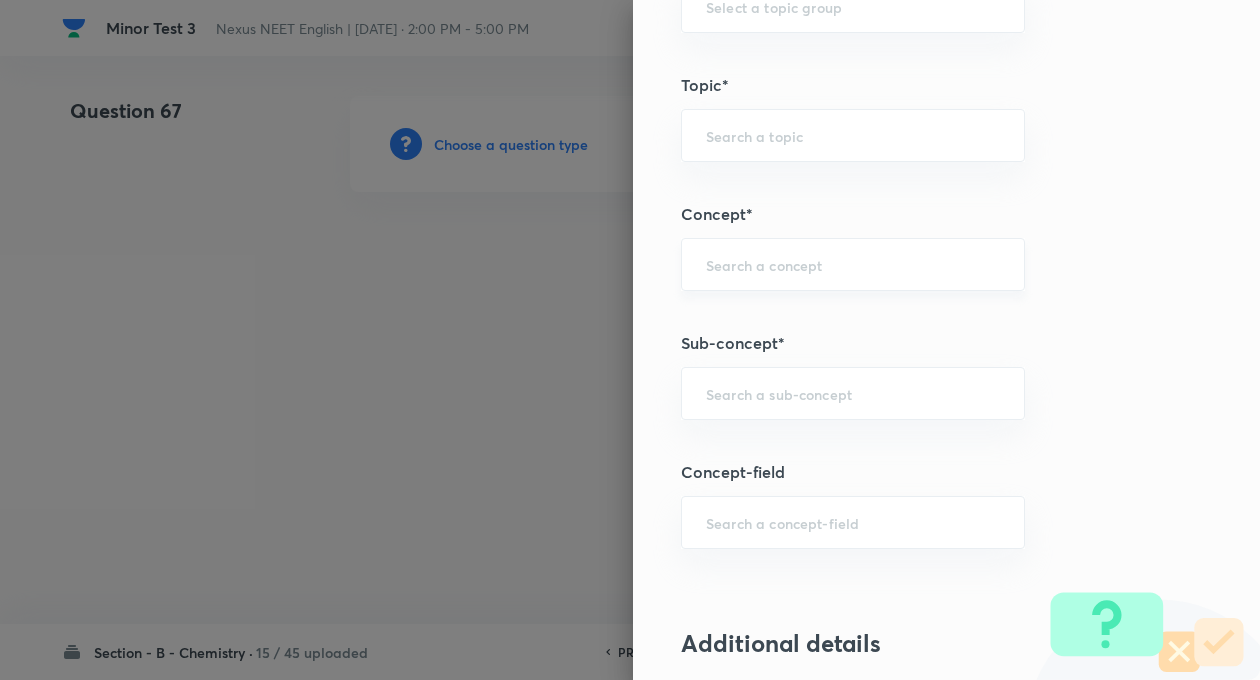 click on "​" at bounding box center [853, 264] 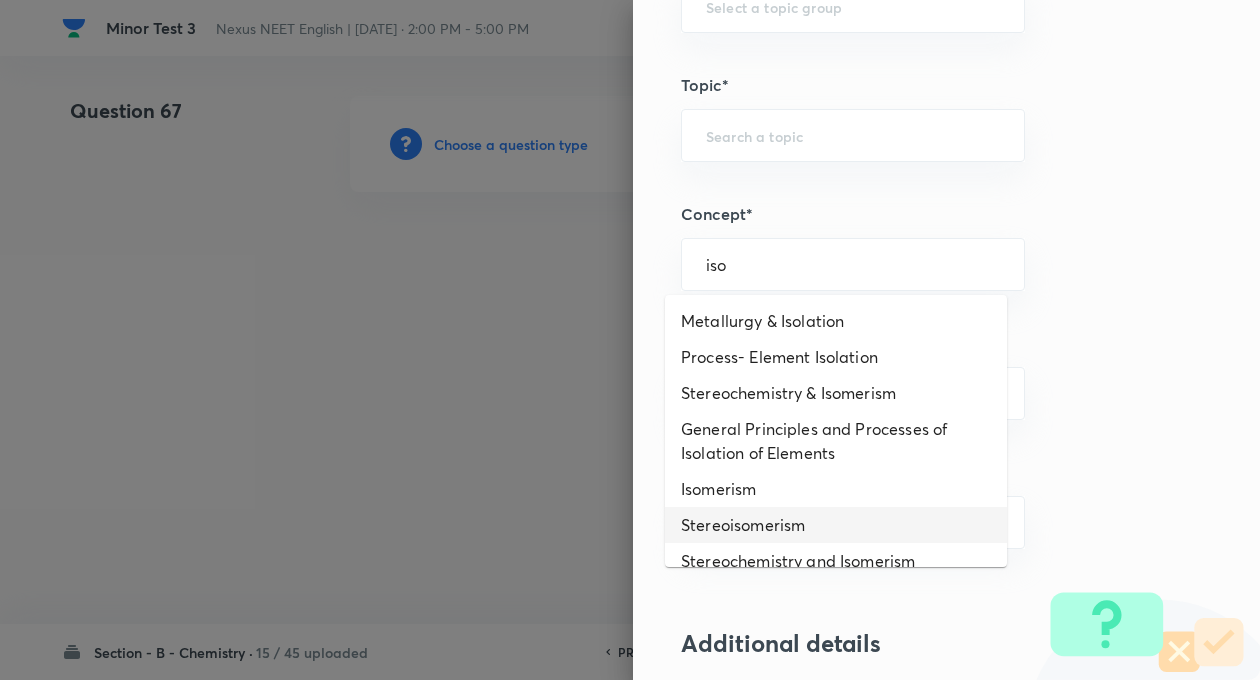 click on "Stereoisomerism" at bounding box center [836, 525] 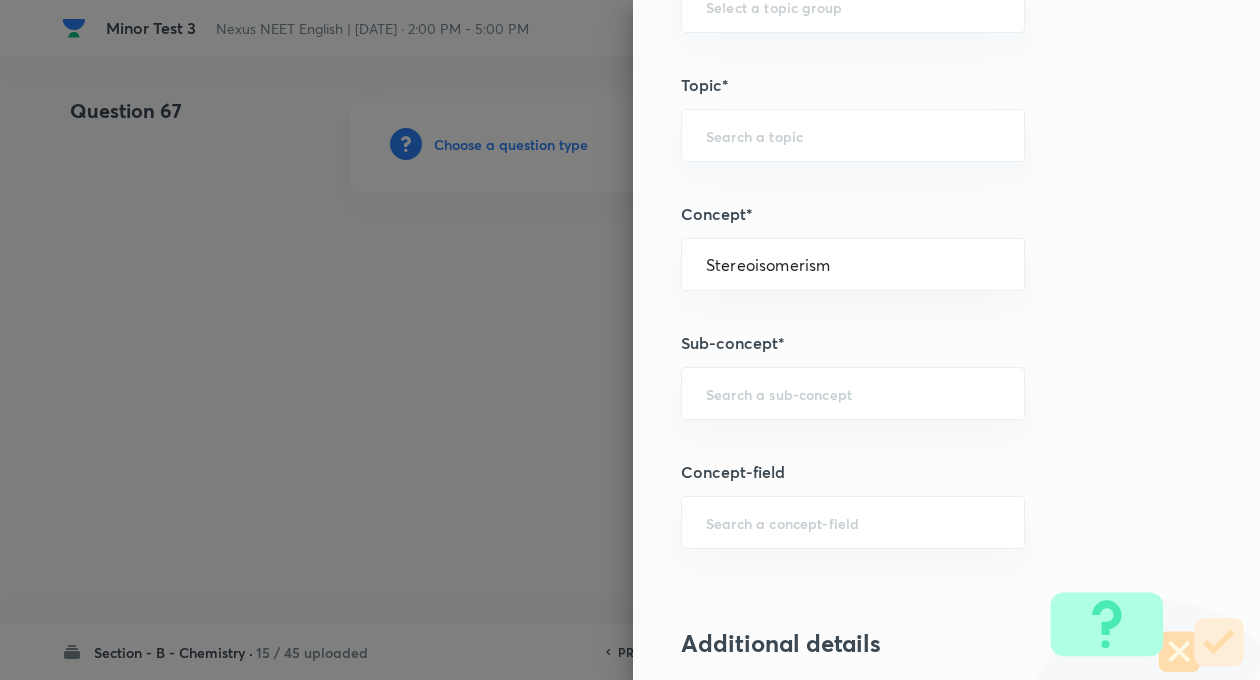 type on "Chemistry" 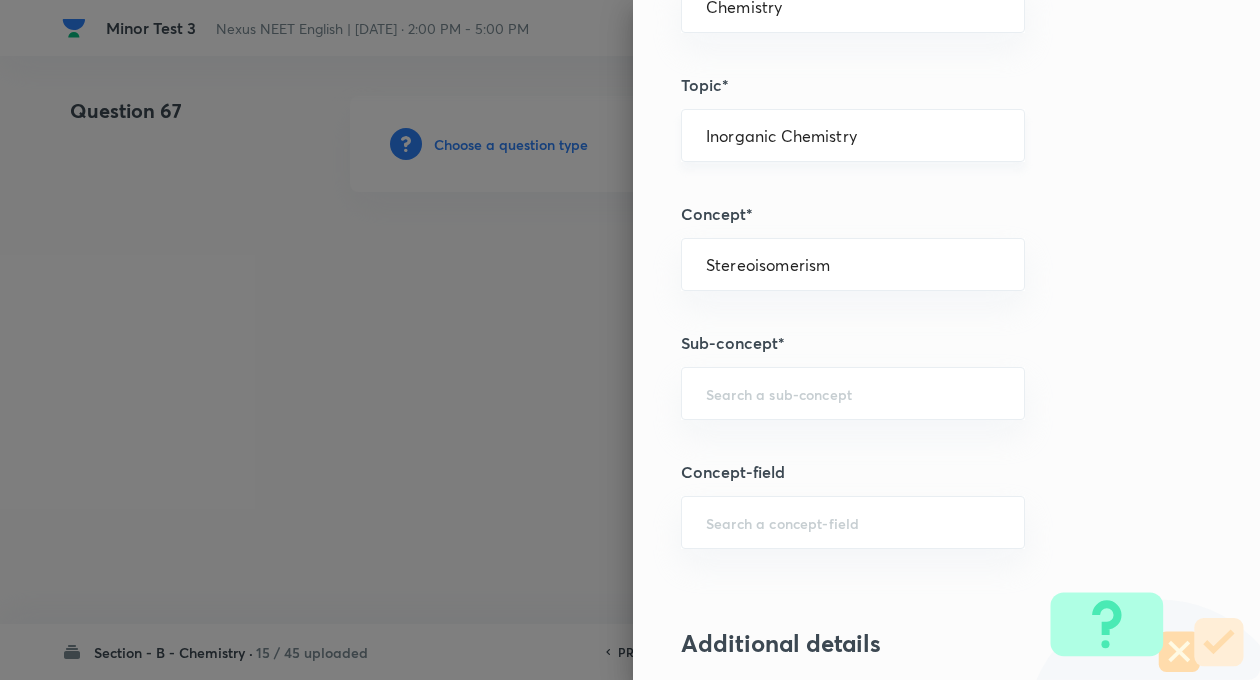 click on "Inorganic Chemistry ​" at bounding box center [853, 135] 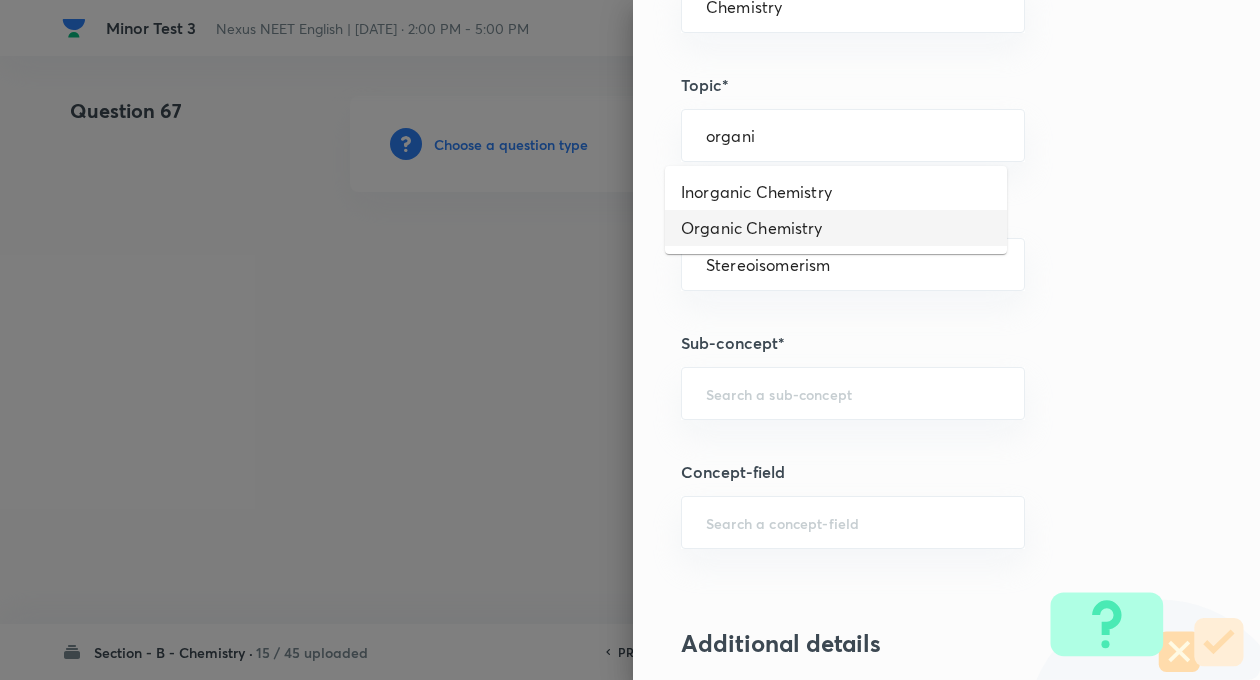 click on "Organic Chemistry" at bounding box center [836, 228] 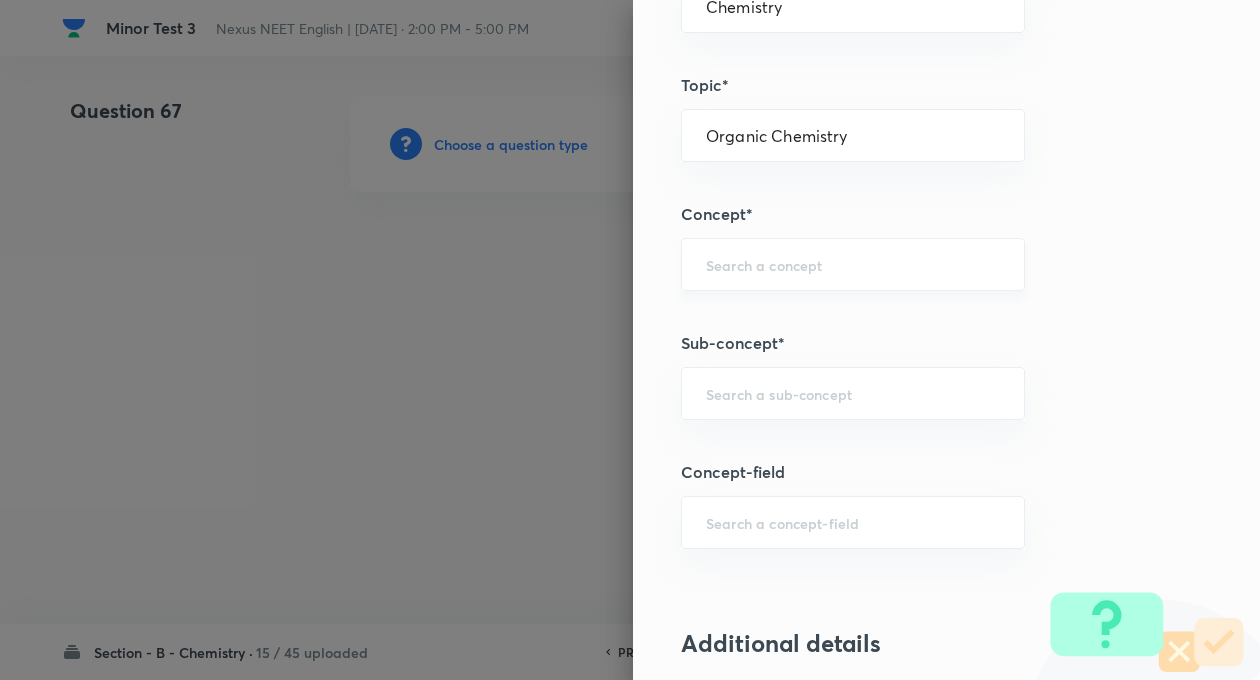 click on "​" at bounding box center [853, 264] 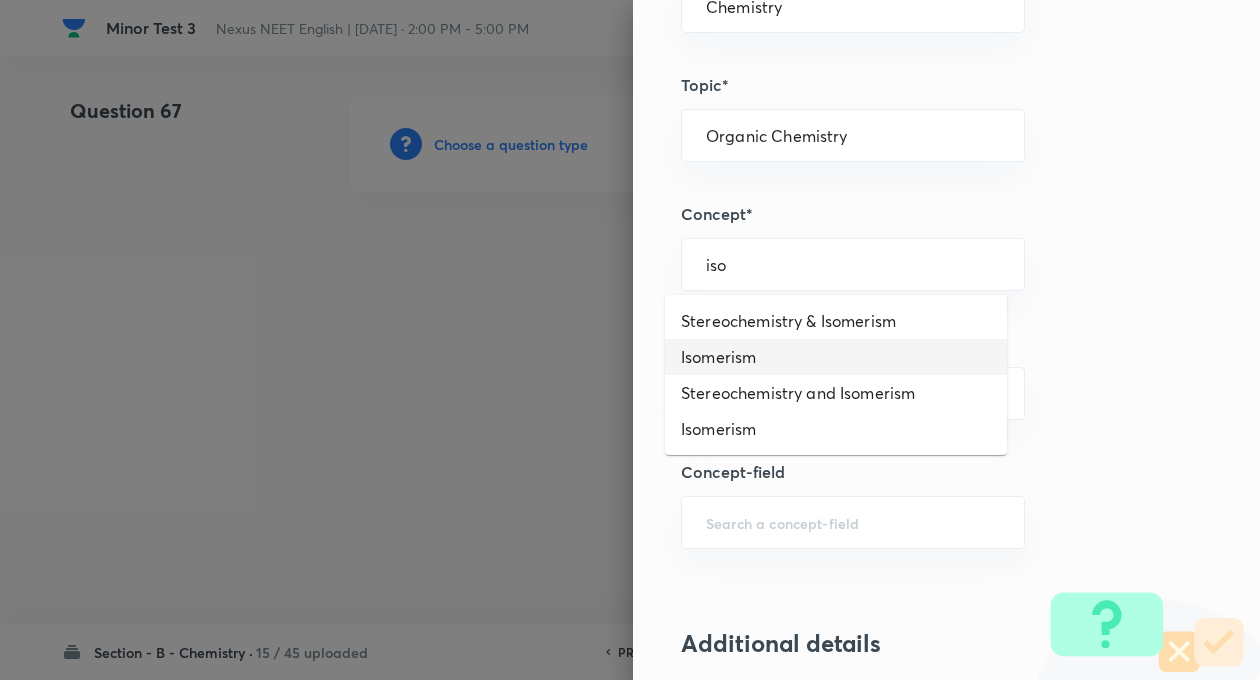 click on "Isomerism" at bounding box center (836, 357) 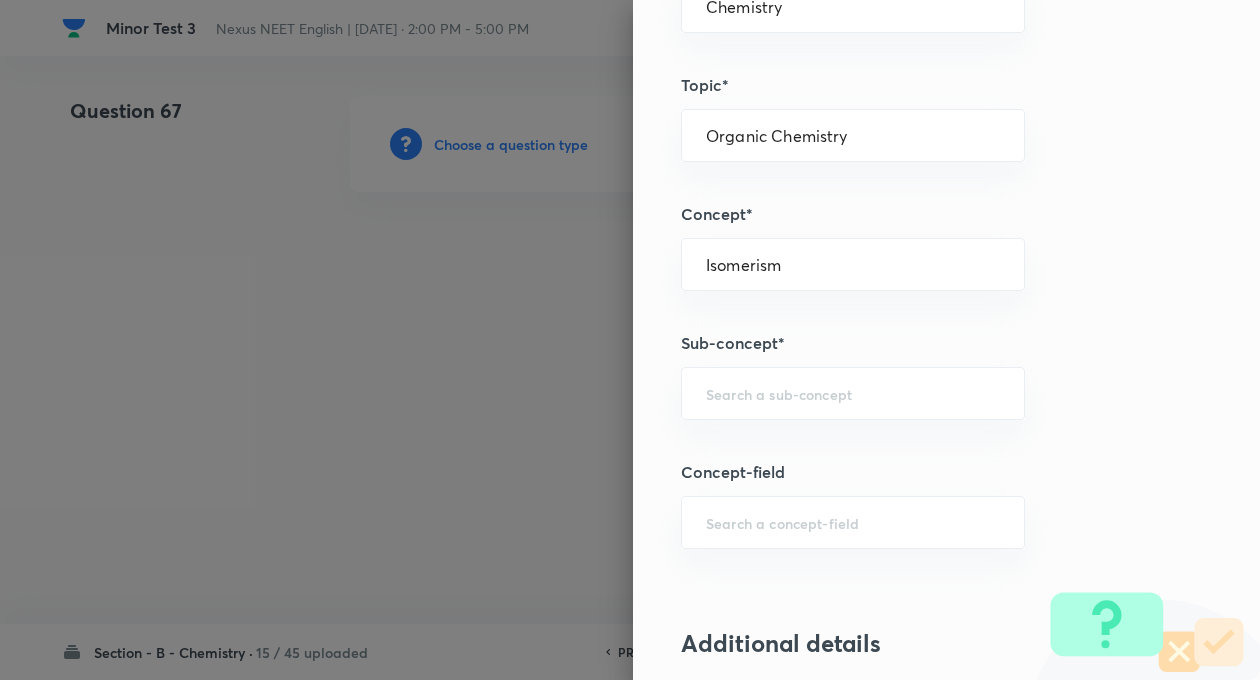 click on "Question settings Question type* Single choice correct Number of options* 2 3 4 5 Does this question have a passage?* Yes No Positive mark 4 ​ Negative Marks (Don’t add negative sign) 1 ​ Syllabus Topic group* Chemistry ​ Topic* Organic Chemistry ​ Concept* Isomerism ​ Sub-concept* ​ Concept-field ​ Additional details Question Difficulty Very easy Easy Moderate Hard Very hard Question is based on Fact Numerical Concept Previous year question Yes No Does this question have equation? Yes No Verification status Is the question verified? *Select 'yes' only if a question is verified Yes No Save" at bounding box center (946, 340) 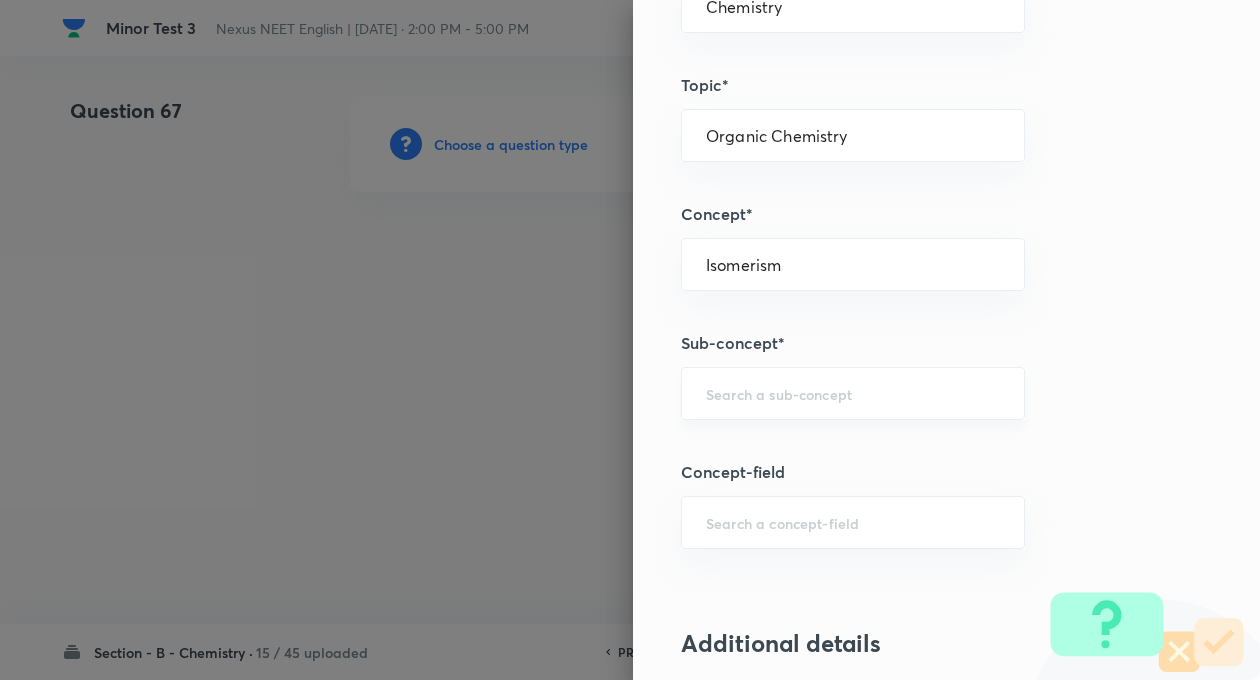 click at bounding box center [853, 393] 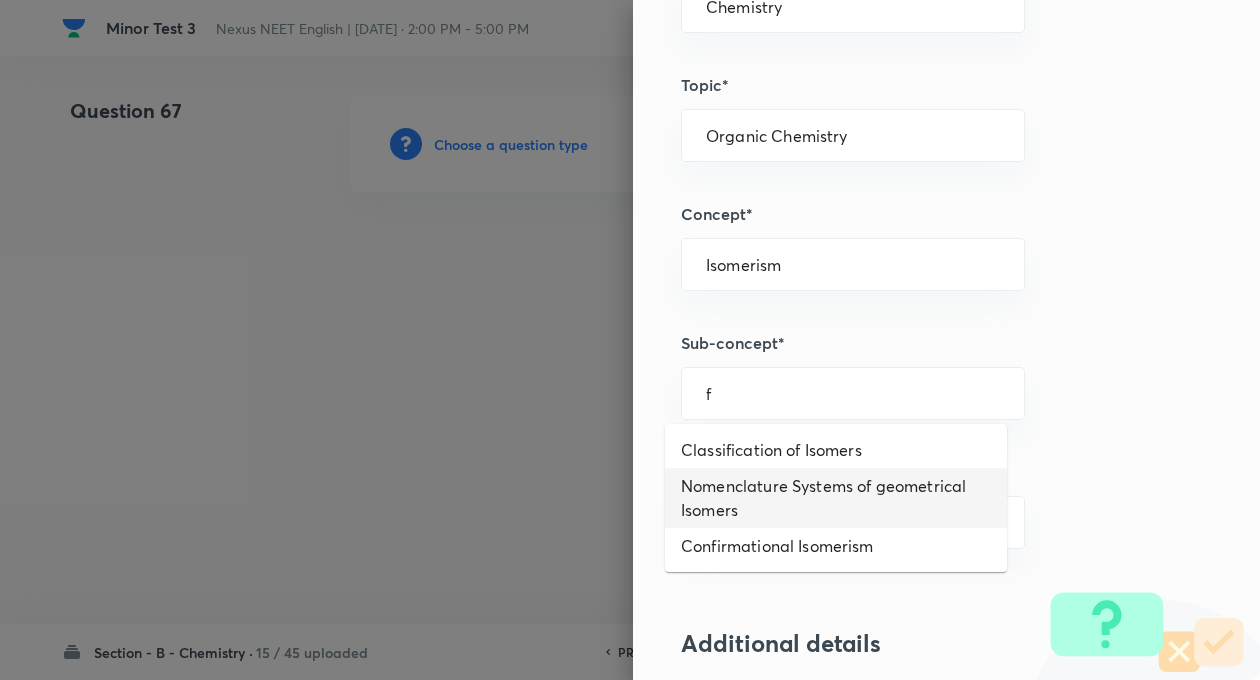 click on "Nomenclature Systems of geometrical Isomers" at bounding box center (836, 498) 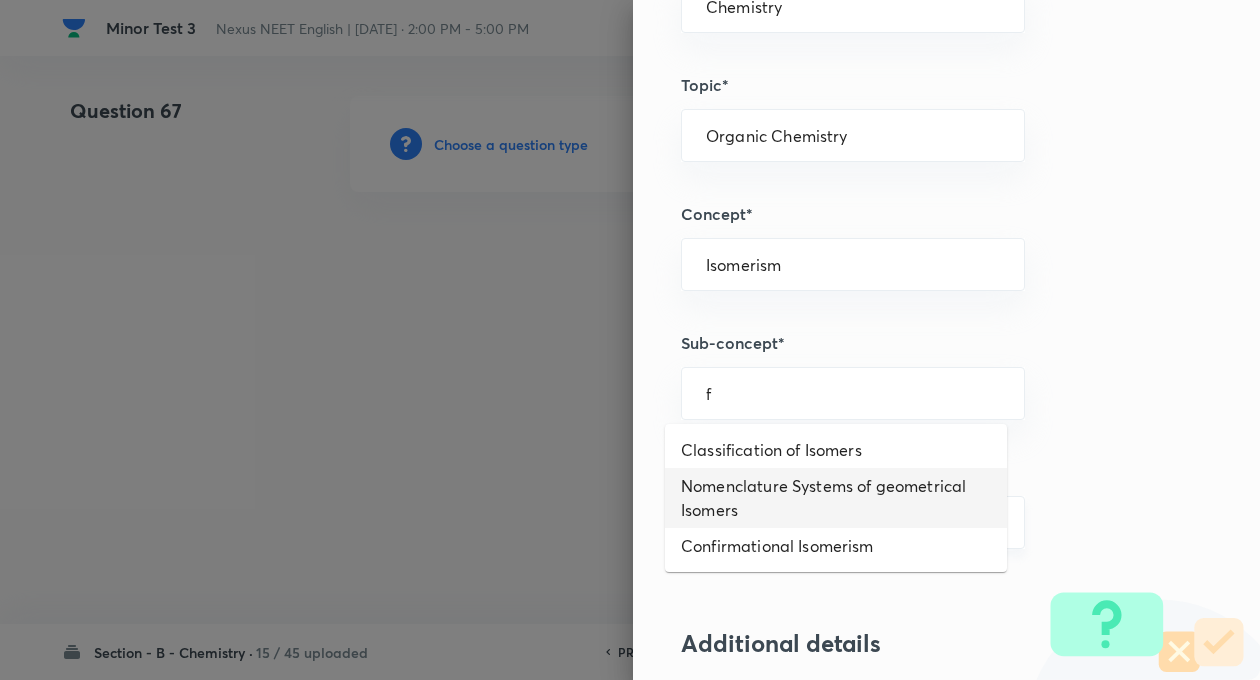 type on "Nomenclature Systems of geometrical Isomers" 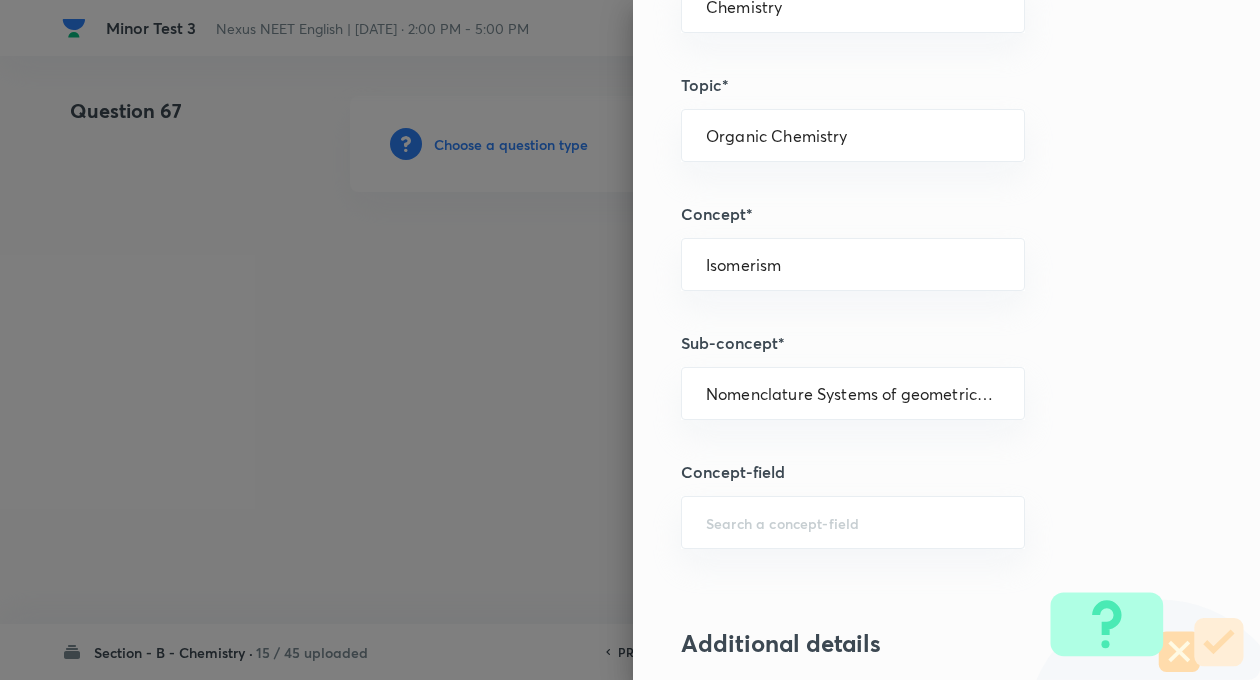 click on "Concept-field" at bounding box center (913, 472) 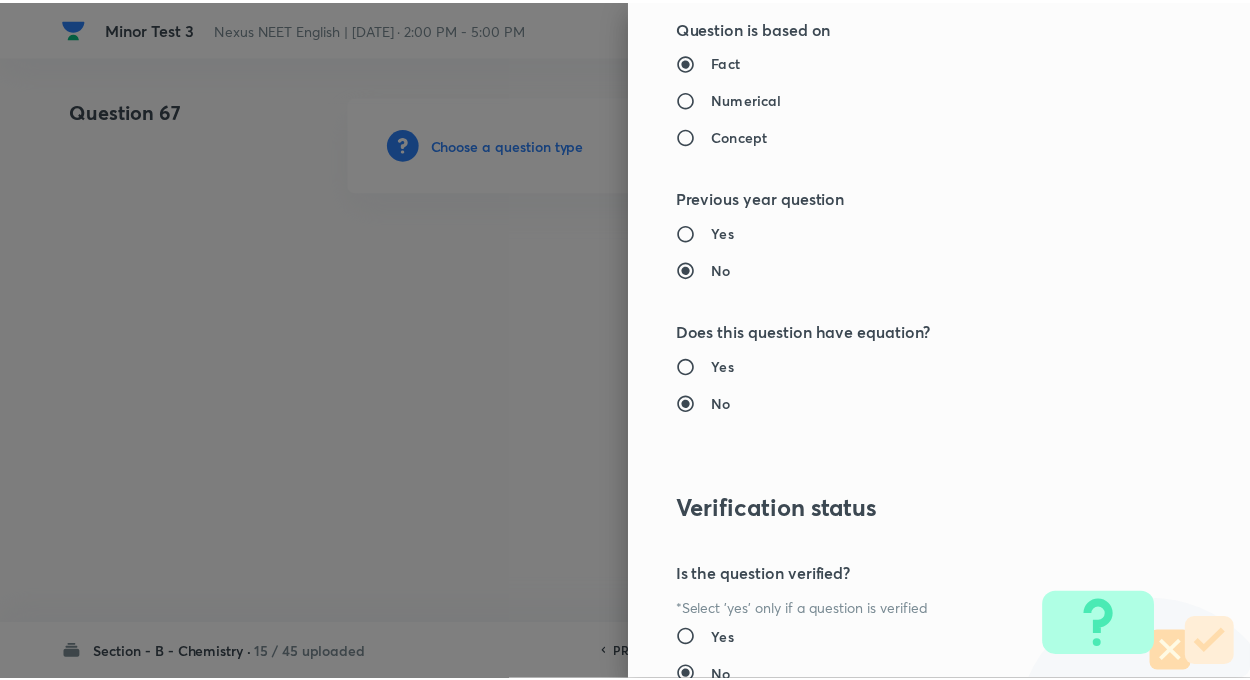 scroll, scrollTop: 2046, scrollLeft: 0, axis: vertical 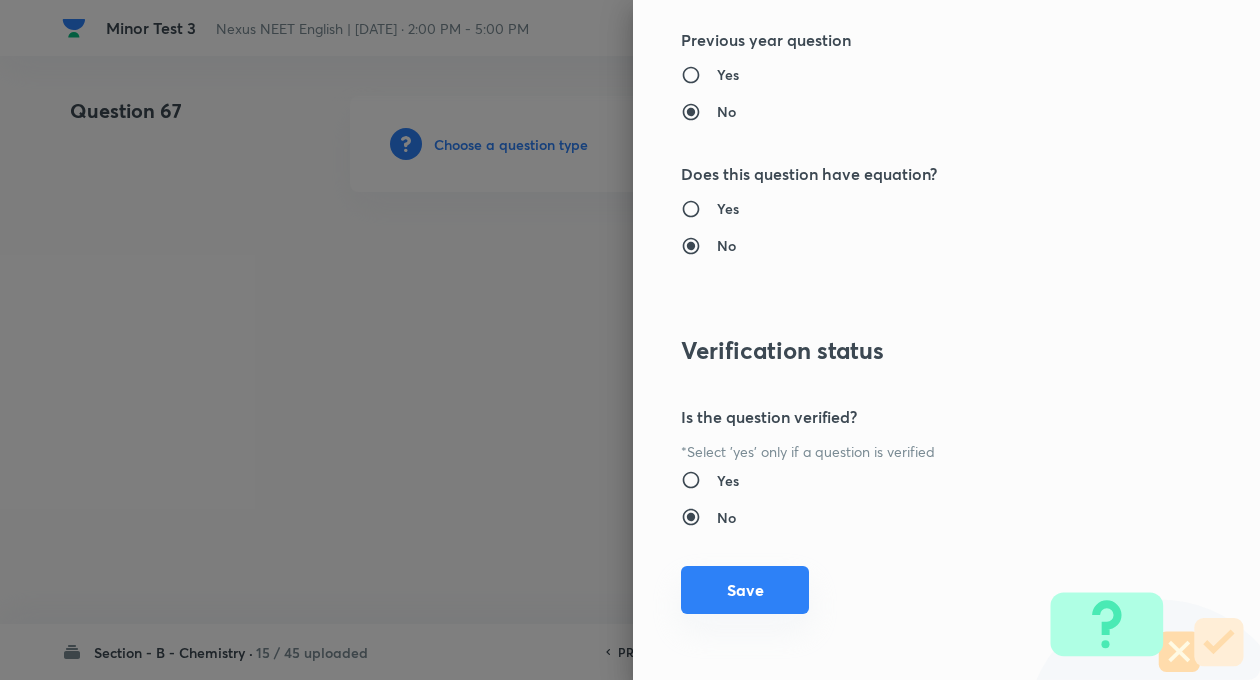 click on "Save" at bounding box center [745, 590] 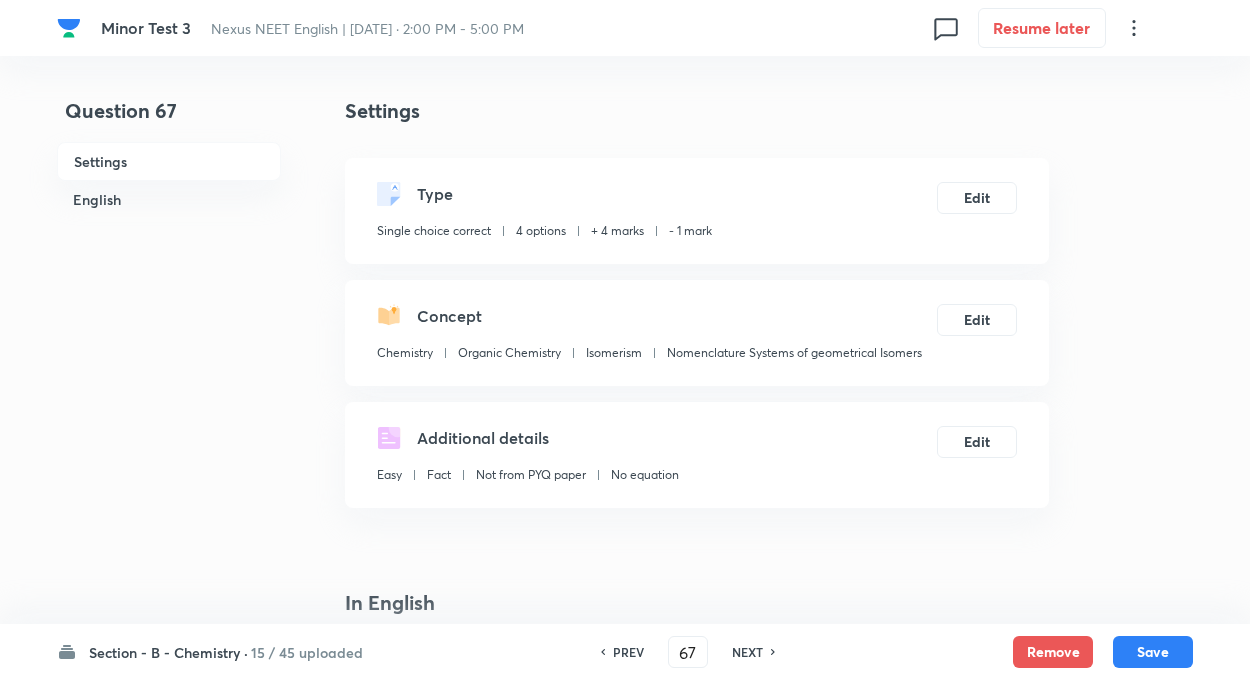 click on "Question 67 Settings English Settings Type Single choice correct 4 options + 4 marks - 1 mark Edit Concept Chemistry Organic Chemistry Isomerism Nomenclature Systems of geometrical Isomers Edit Additional details Easy Fact Not from PYQ paper No equation Edit In English Question Option A Mark as correct answer Option B Mark as correct answer Option C Mark as correct answer Option D Mark as correct answer Solution" at bounding box center (625, 1354) 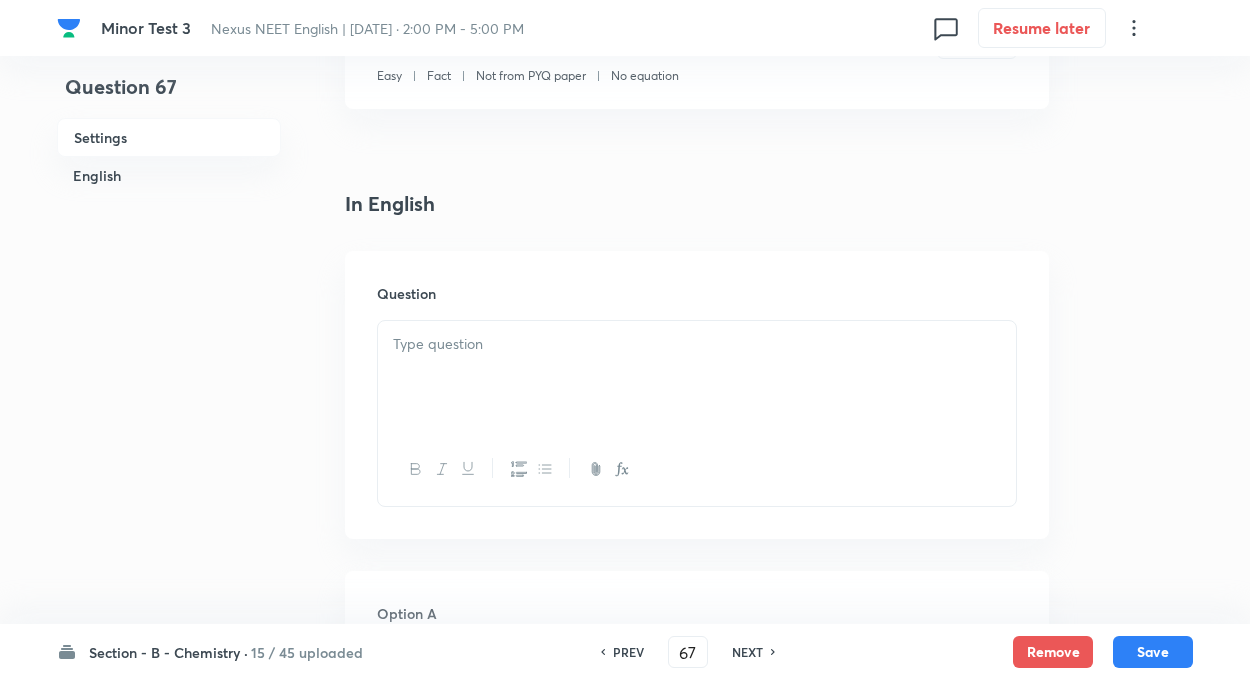 scroll, scrollTop: 400, scrollLeft: 0, axis: vertical 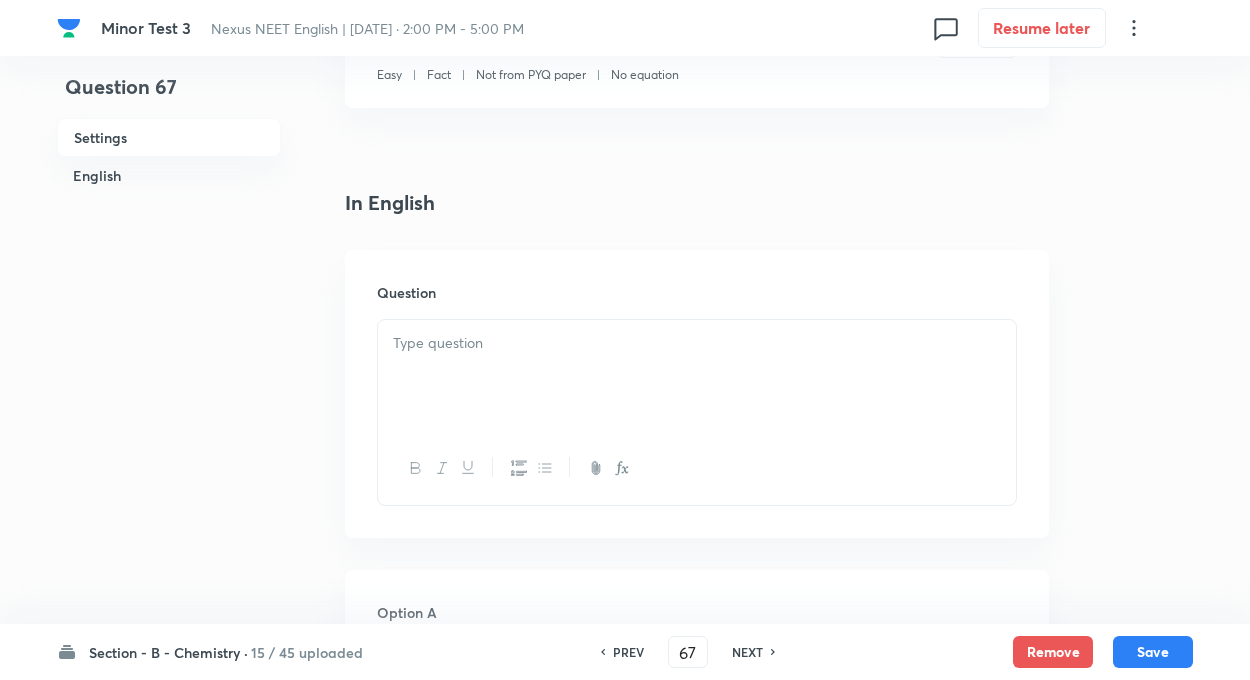 click at bounding box center [697, 343] 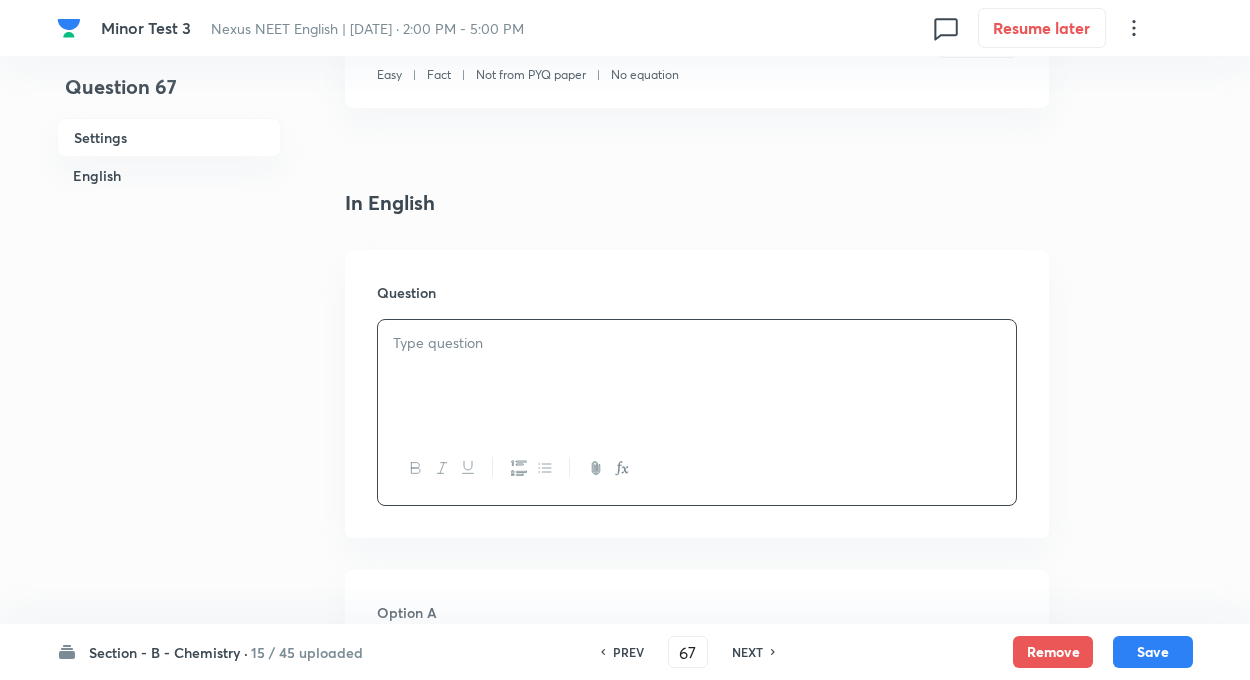 paste 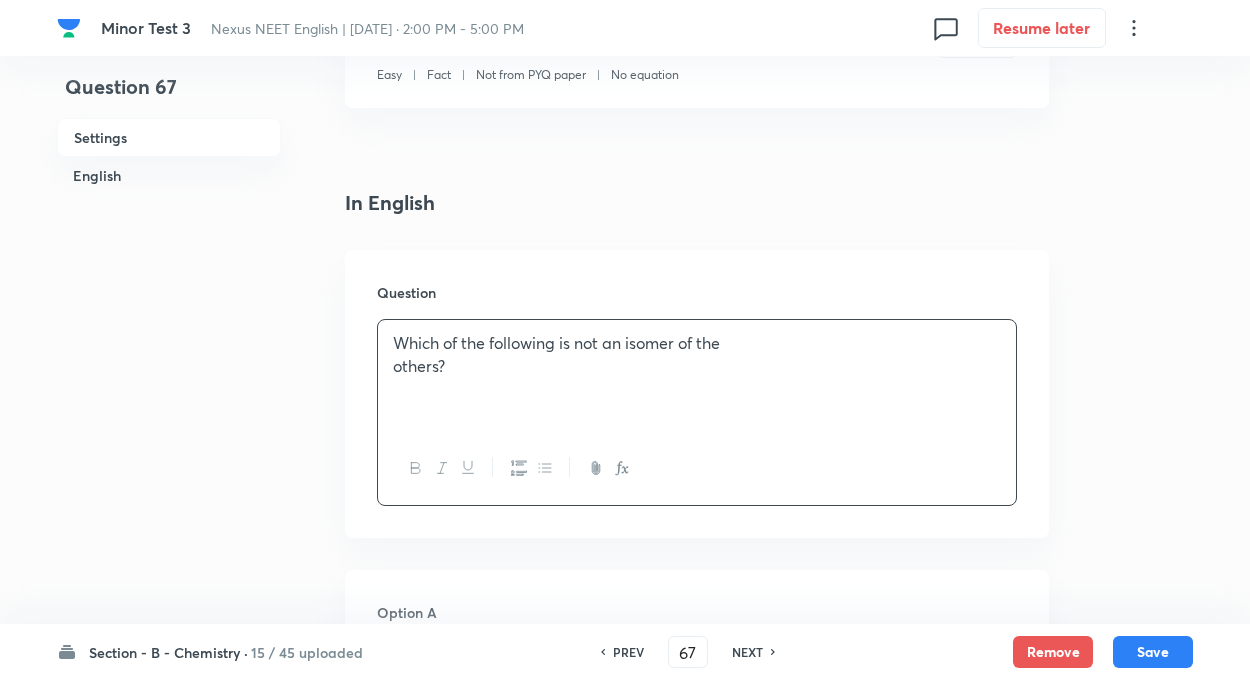 click on "Which of the following is not an isomer of the others?" at bounding box center (697, 376) 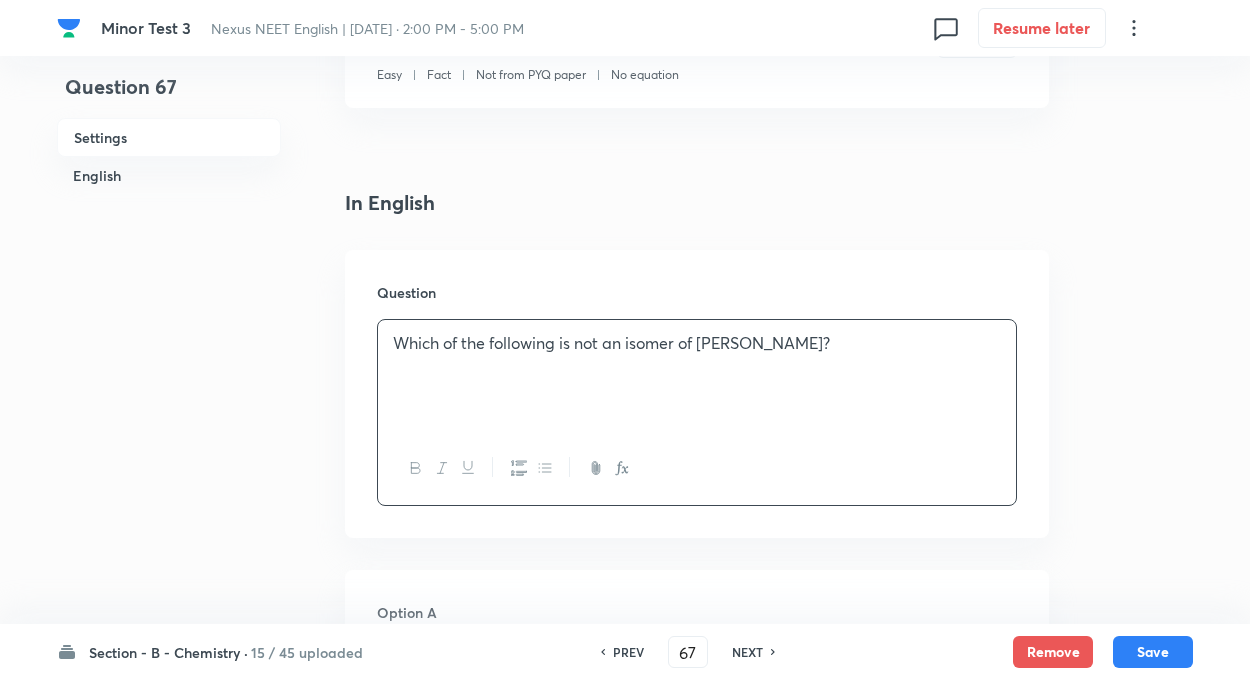 type 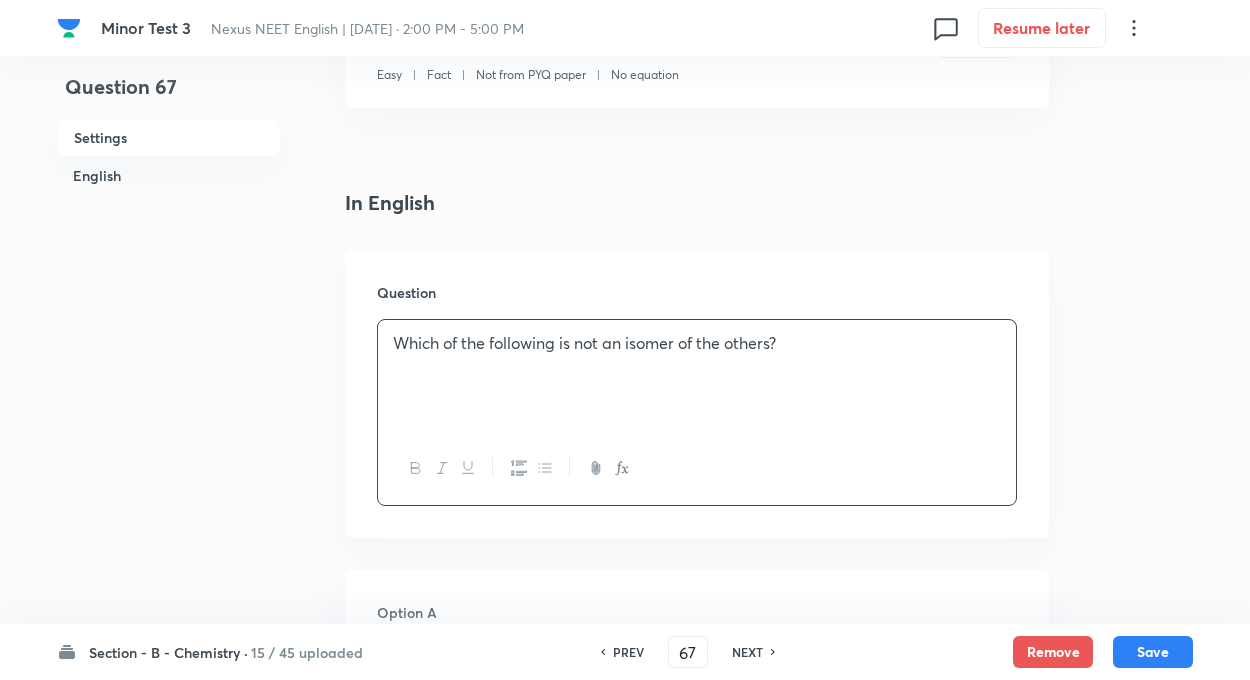 click on "Question 67 Settings English Settings Type Single choice correct 4 options + 4 marks - 1 mark Edit Concept Chemistry Organic Chemistry Isomerism Nomenclature Systems of geometrical Isomers Edit Additional details Easy Fact Not from PYQ paper No equation Edit In English Question Which of the following is not an isomer of the others? Option A Mark as correct answer Option B Mark as correct answer Option C Mark as correct answer Option D Mark as correct answer Solution" at bounding box center [625, 954] 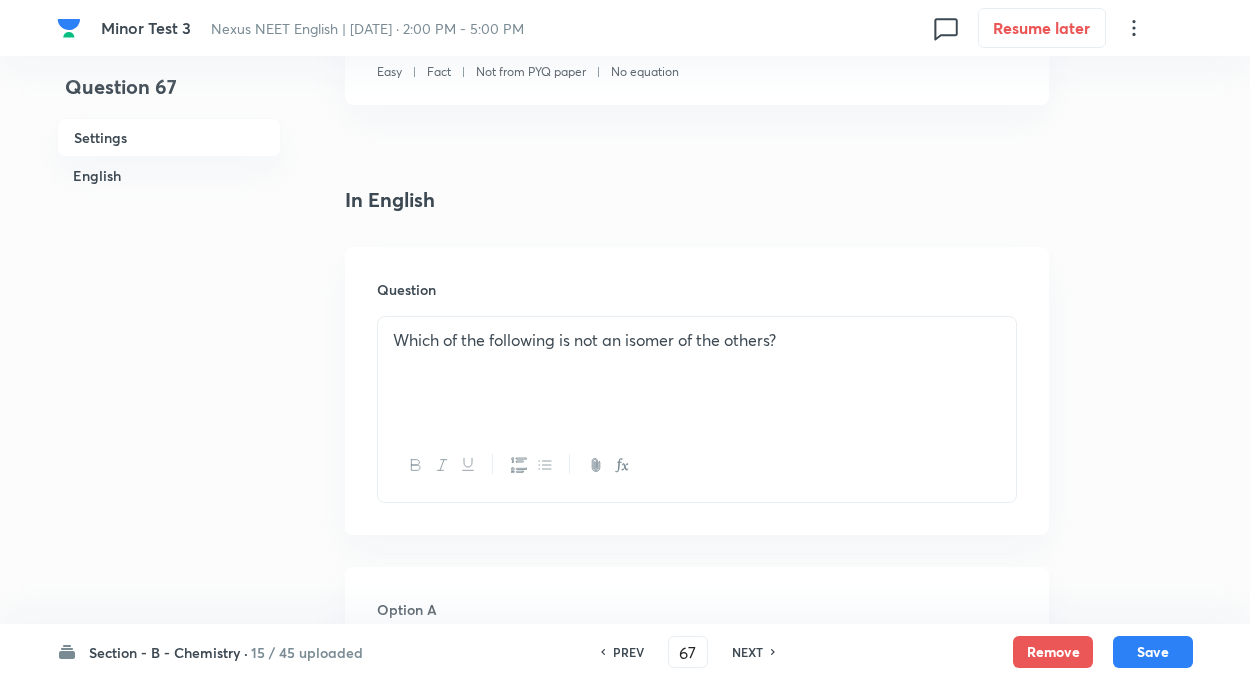 click on "Question 67 Settings English Settings Type Single choice correct 4 options + 4 marks - 1 mark Edit Concept Chemistry Organic Chemistry Isomerism Nomenclature Systems of geometrical Isomers Edit Additional details Easy Fact Not from PYQ paper No equation Edit In English Question Which of the following is not an isomer of the others? Option A Mark as correct answer Option B Mark as correct answer Option C Mark as correct answer Option D Mark as correct answer Solution" at bounding box center (625, 951) 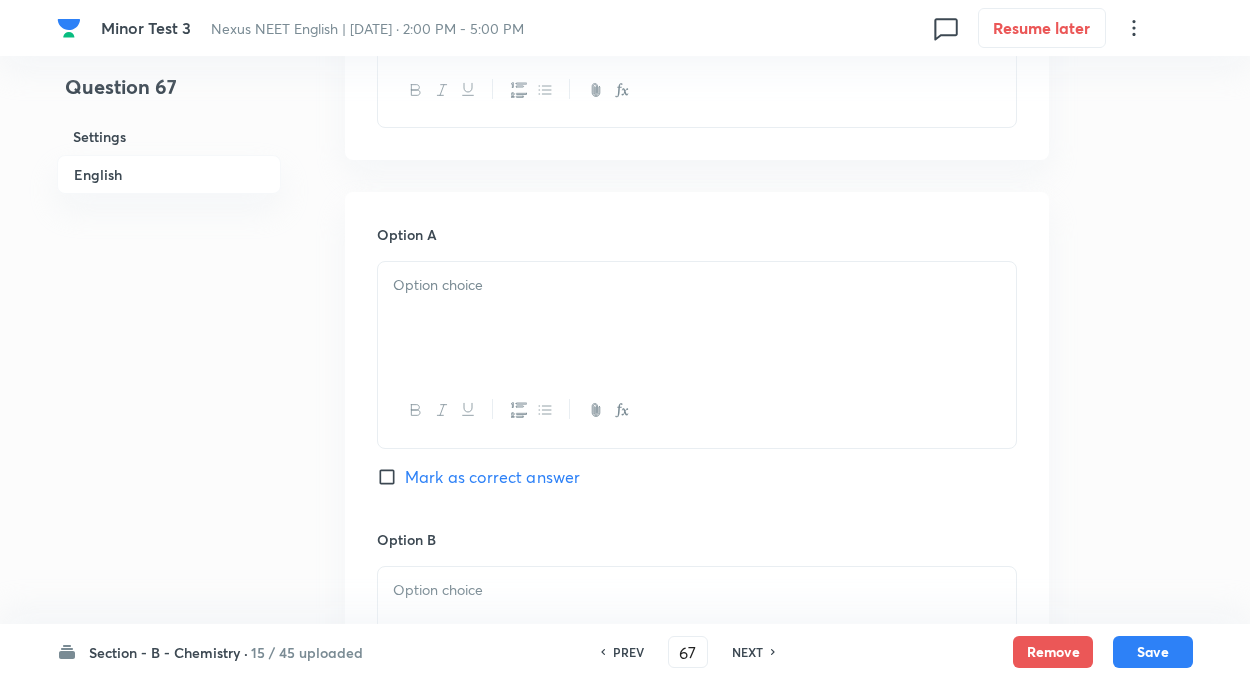 scroll, scrollTop: 840, scrollLeft: 0, axis: vertical 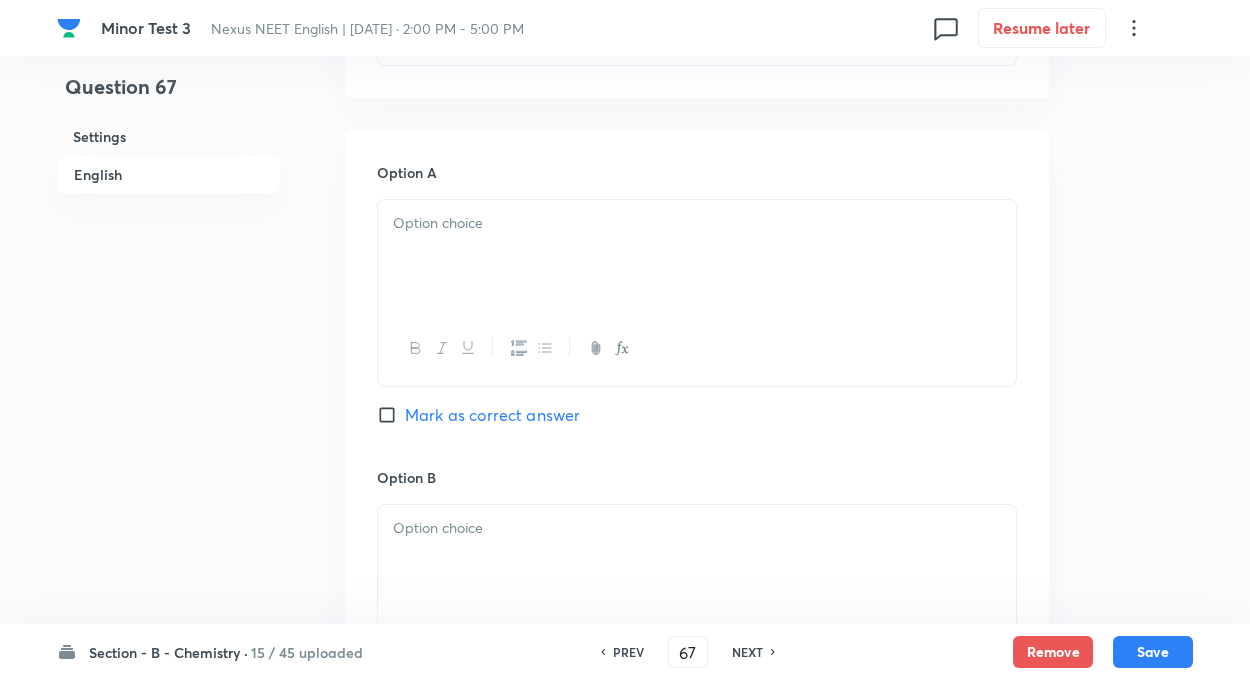click at bounding box center (697, 256) 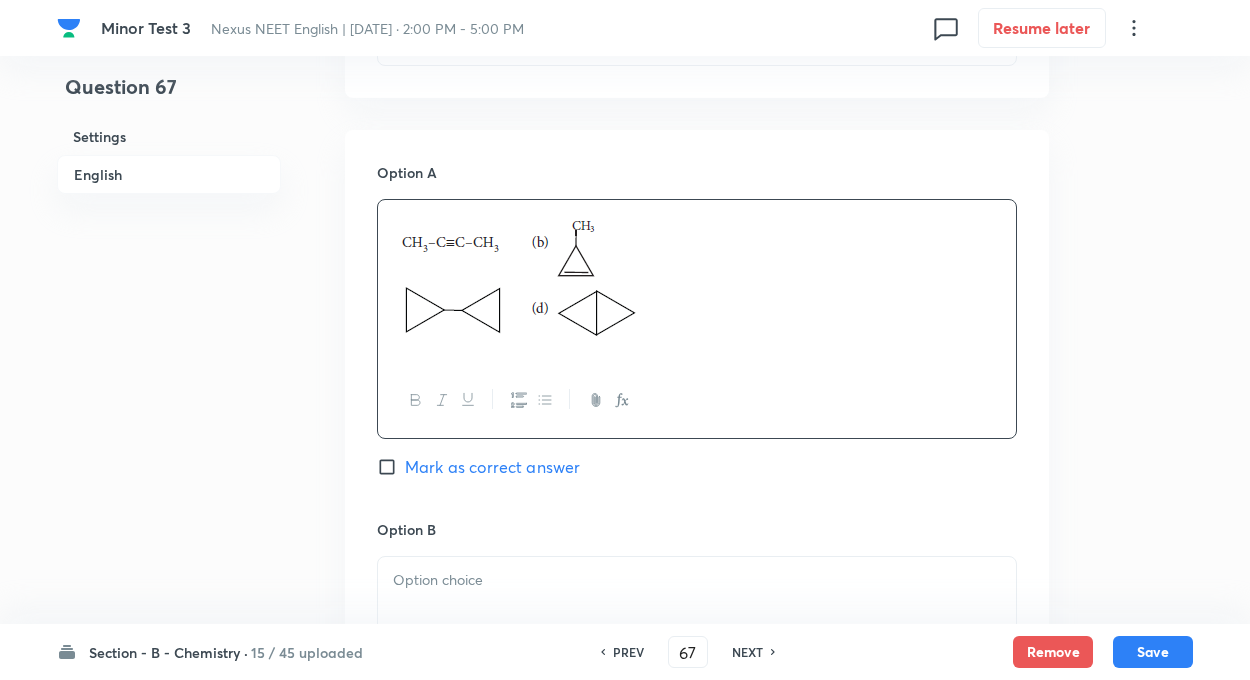 click on "Question 67 Settings English Settings Type Single choice correct 4 options + 4 marks - 1 mark Edit Concept Chemistry Organic Chemistry Isomerism Nomenclature Systems of geometrical Isomers Edit Additional details Easy Fact Not from PYQ paper No equation Edit In English Question Which of the following is not an isomer of the others? Option A Mark as correct answer Option B Mark as correct answer Option C Mark as correct answer Option D Mark as correct answer Solution" at bounding box center (625, 540) 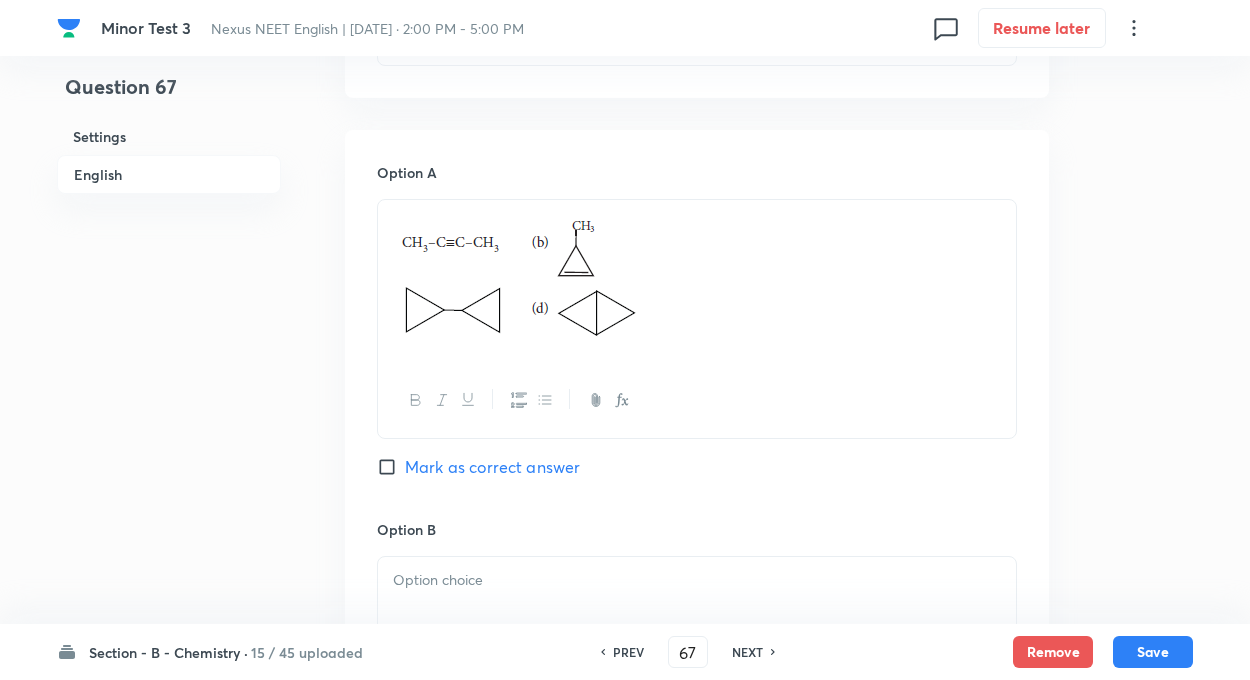click on "Question 67 Settings English" at bounding box center (169, 540) 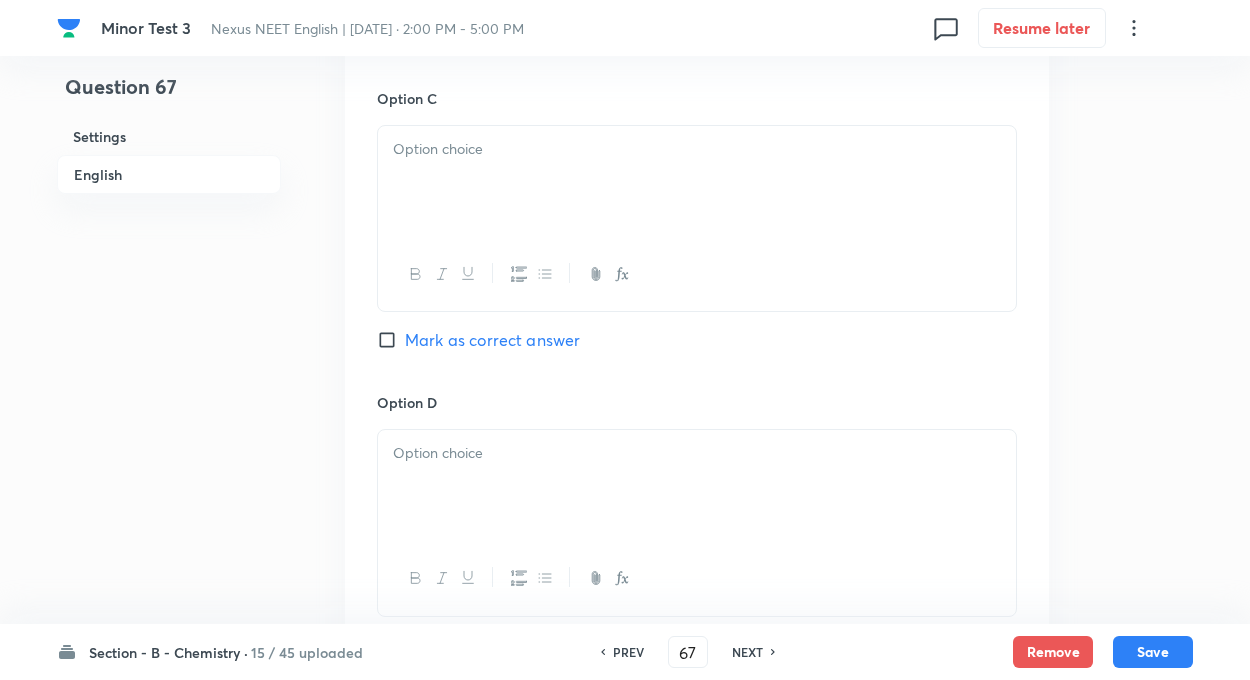 scroll, scrollTop: 1680, scrollLeft: 0, axis: vertical 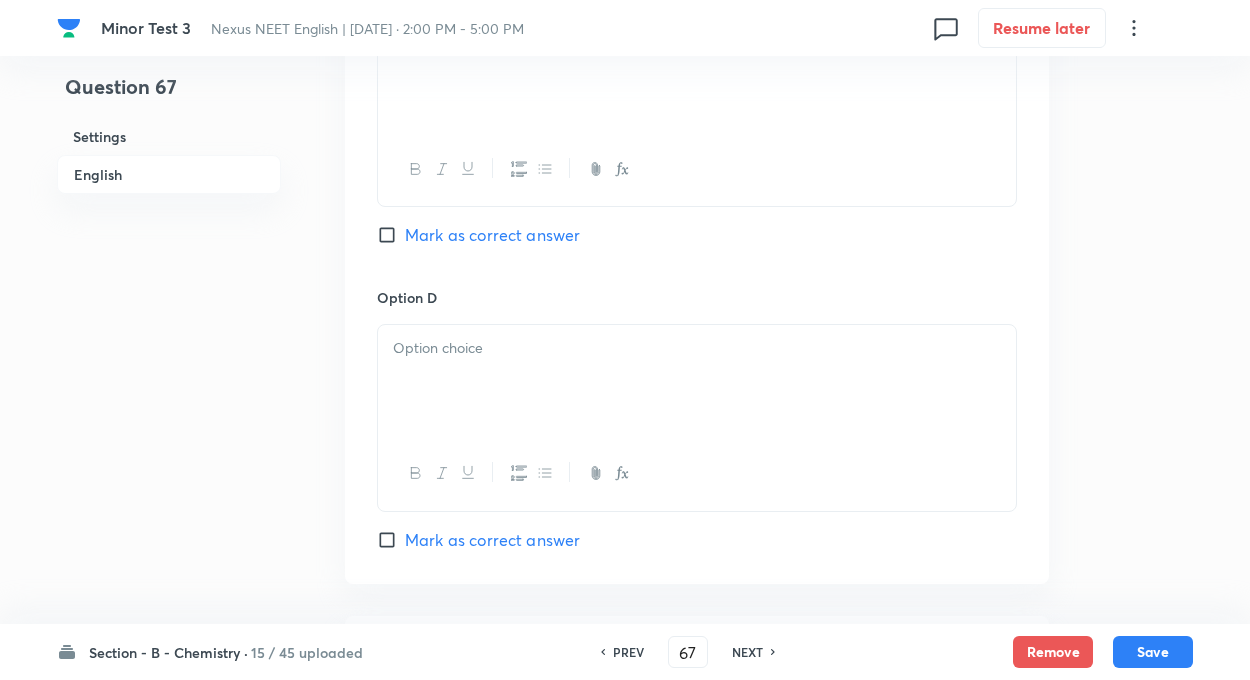 click at bounding box center [697, 381] 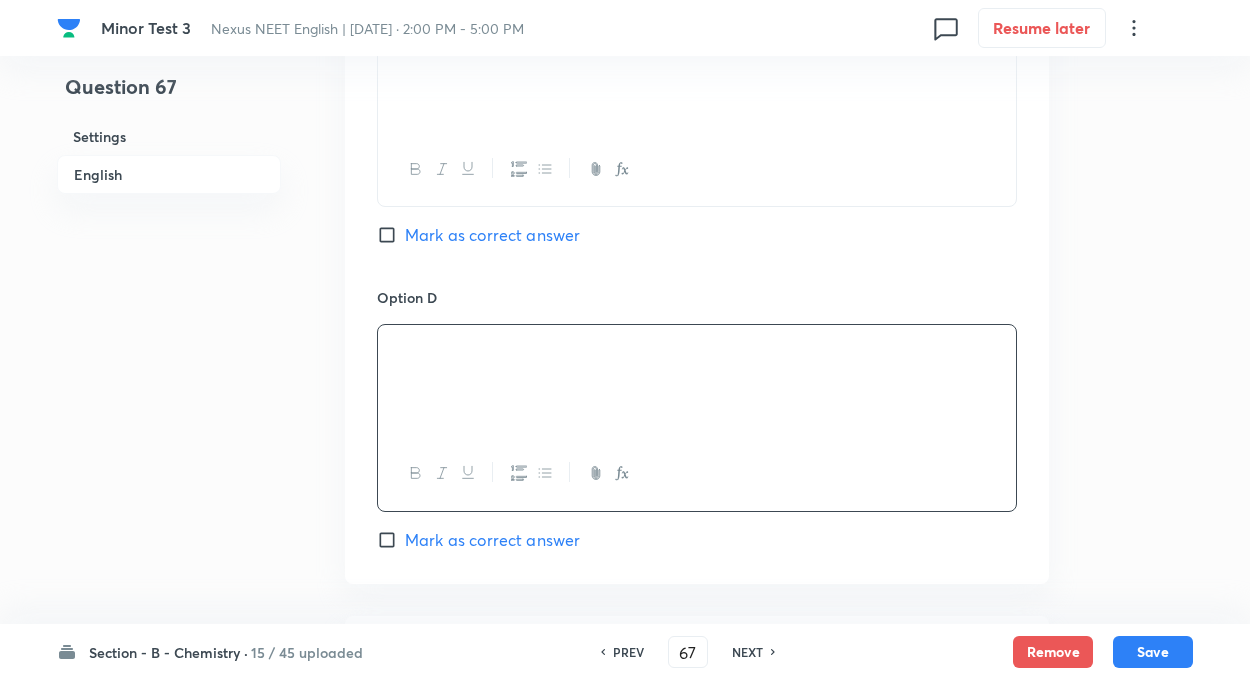 click on "Question 67 Settings English Settings Type Single choice correct 4 options + 4 marks - 1 mark Edit Concept Chemistry Organic Chemistry Isomerism Nomenclature Systems of geometrical Isomers Edit Additional details Easy Fact Not from PYQ paper No equation Edit In English Question Which of the following is not an isomer of the others? Option A Mark as correct answer Option B Mark as correct answer Option C Mark as correct answer Option D Mark as correct answer Solution" at bounding box center [625, -300] 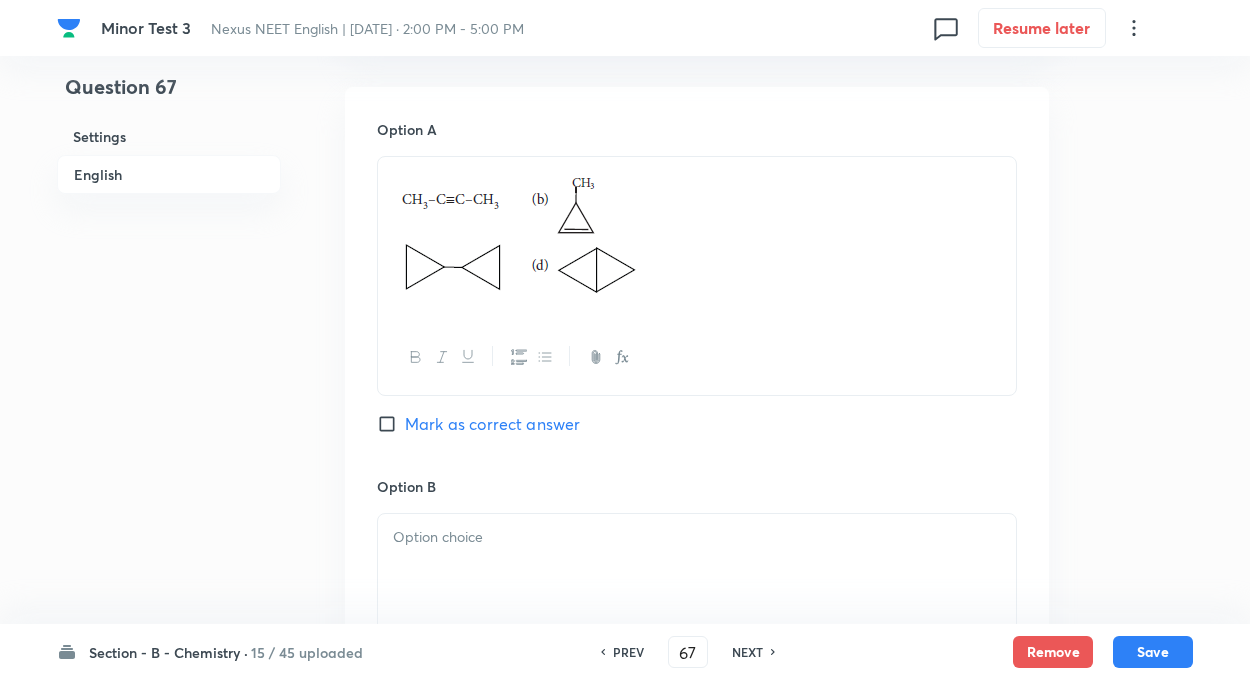 scroll, scrollTop: 880, scrollLeft: 0, axis: vertical 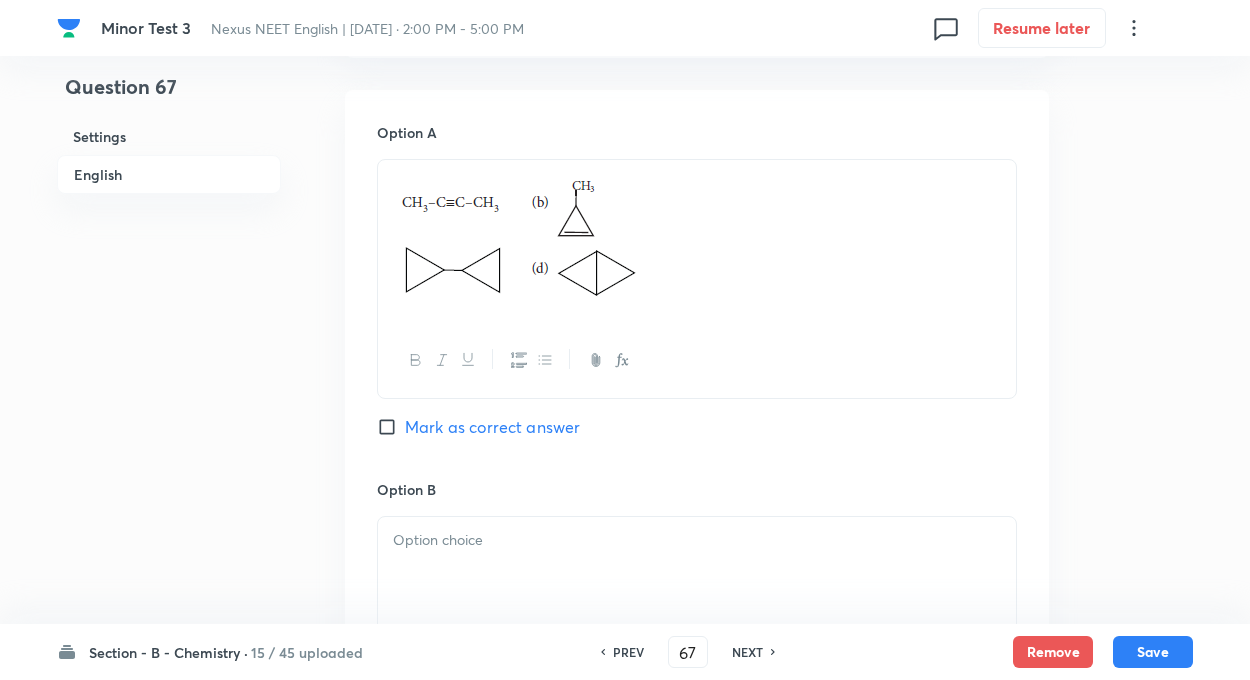 click on "Question 67 Settings English" at bounding box center [169, 500] 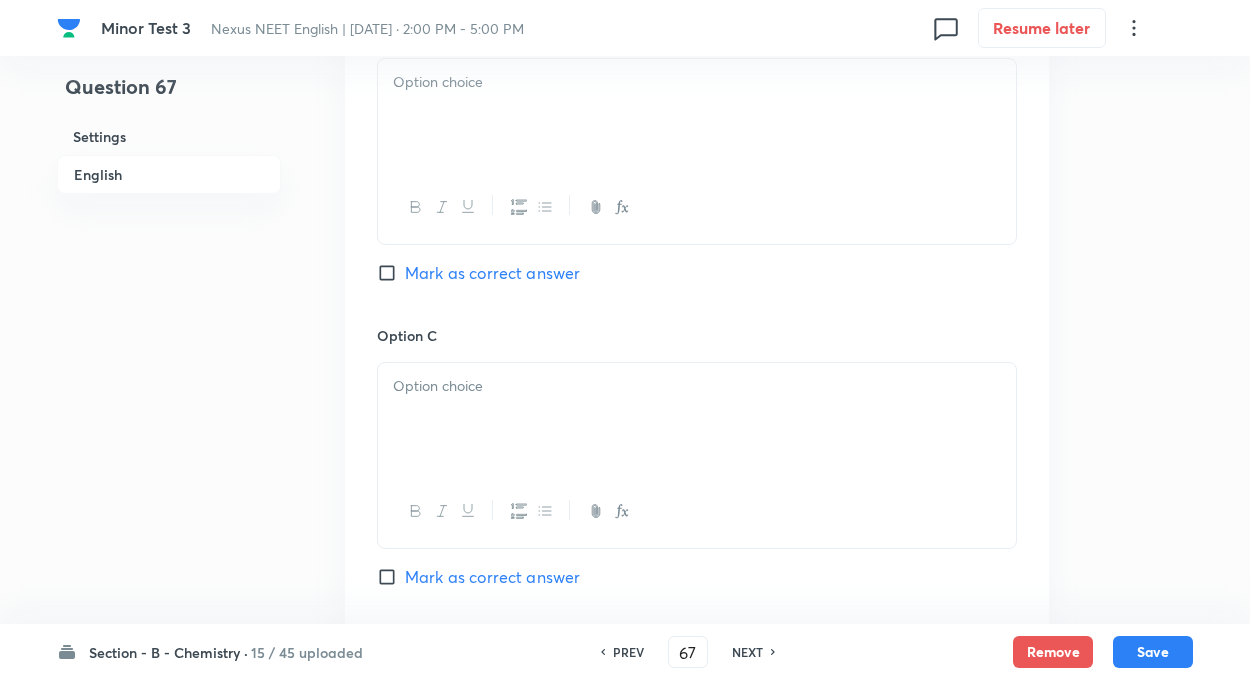 scroll, scrollTop: 1360, scrollLeft: 0, axis: vertical 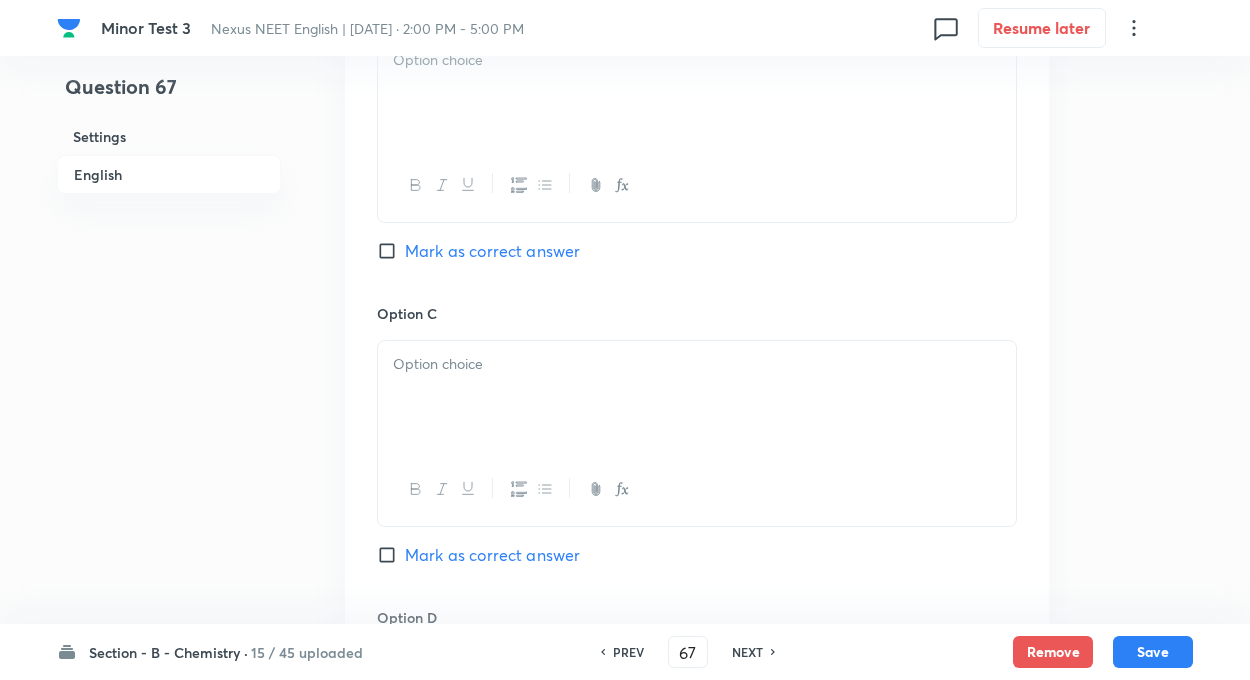 click at bounding box center (697, 397) 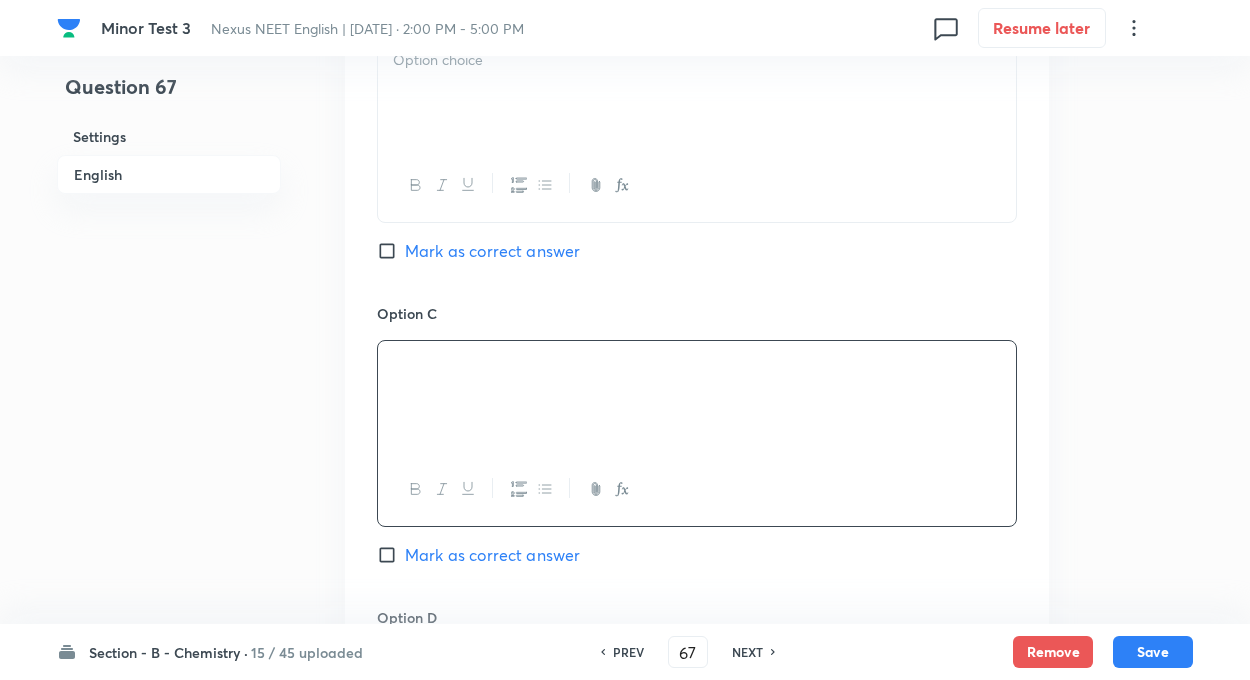click on "Question 67 Settings English" at bounding box center (169, 20) 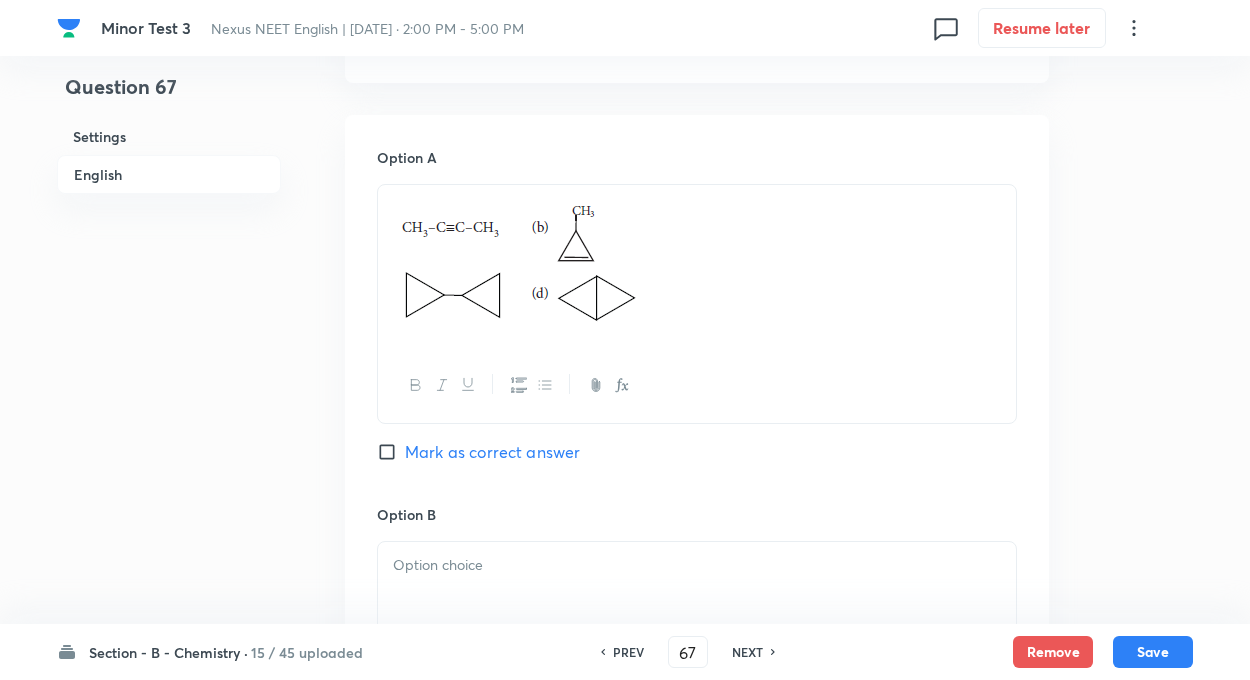 scroll, scrollTop: 840, scrollLeft: 0, axis: vertical 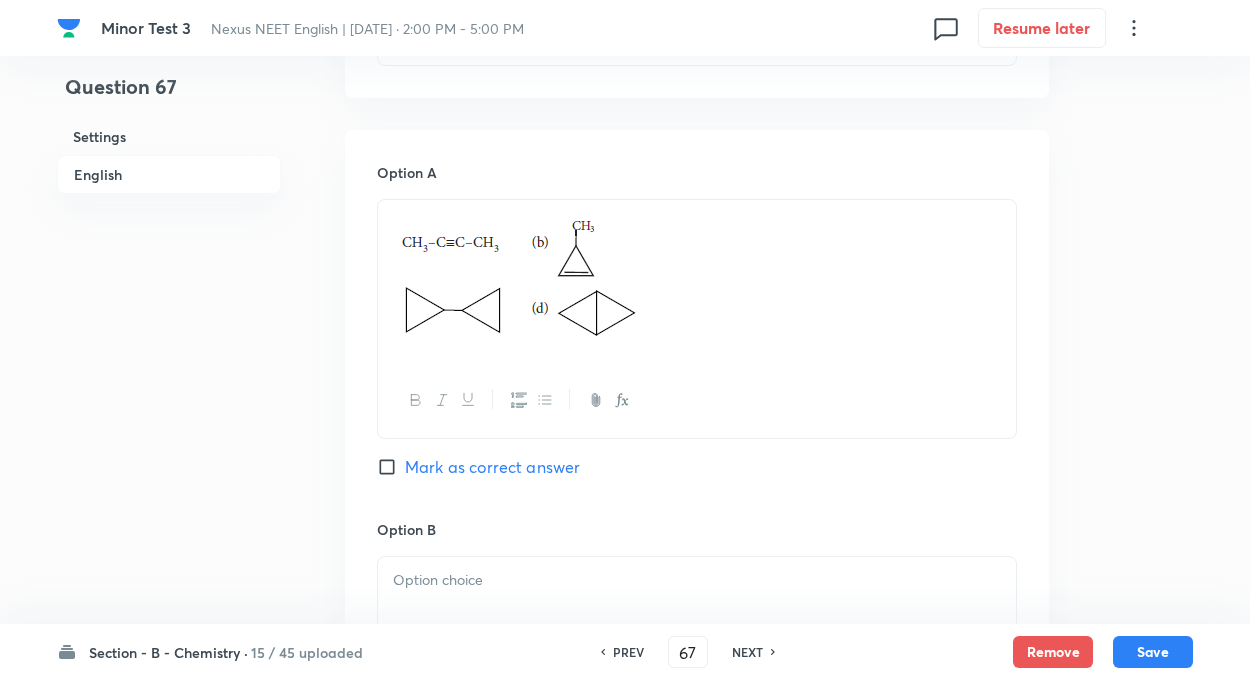click at bounding box center (697, 580) 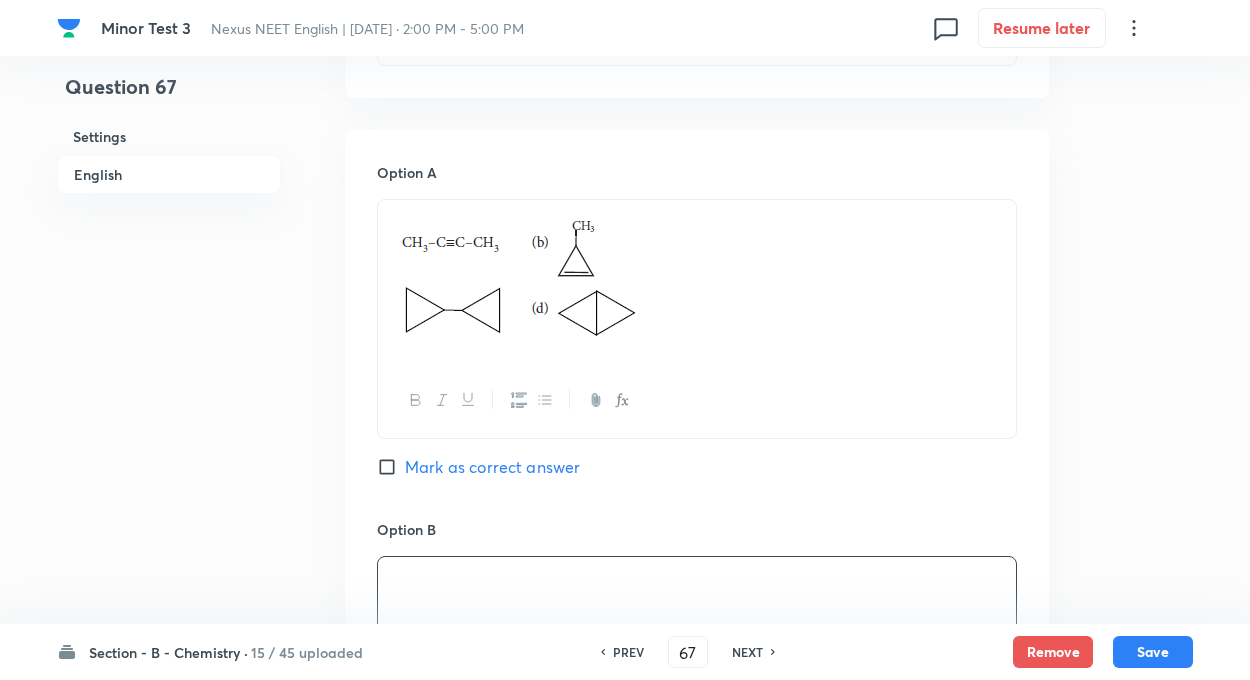 click on "Question 67 Settings English" at bounding box center (169, 540) 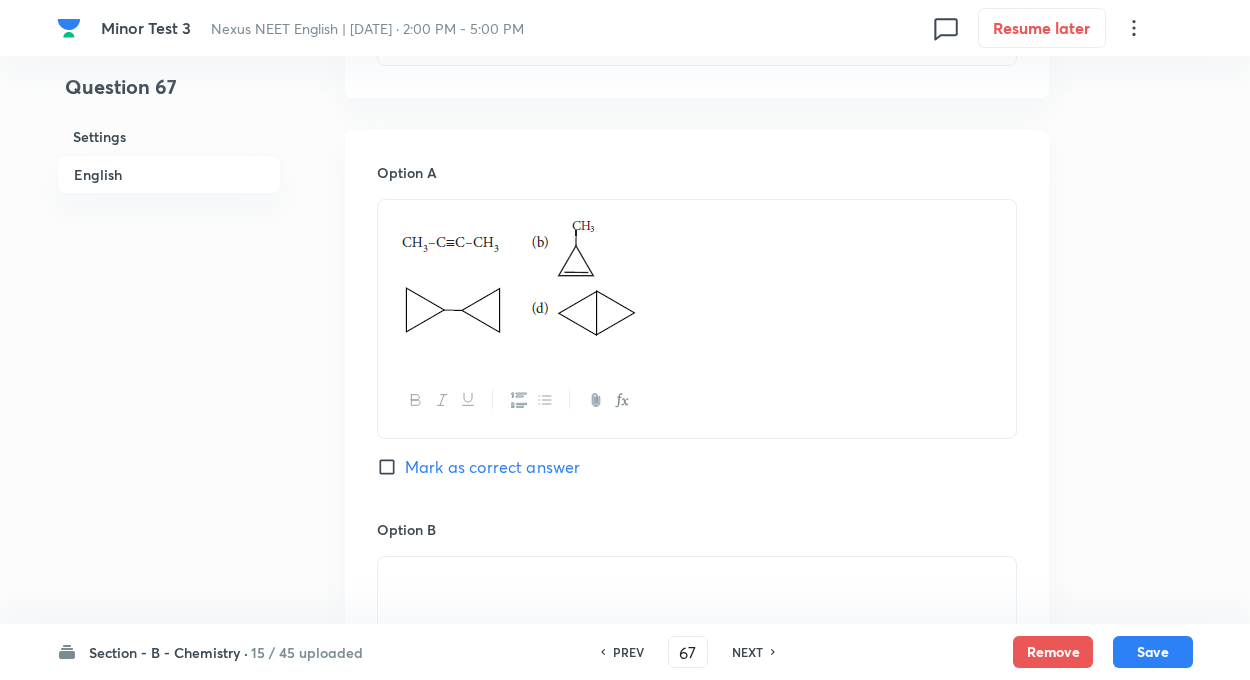 click at bounding box center [697, 282] 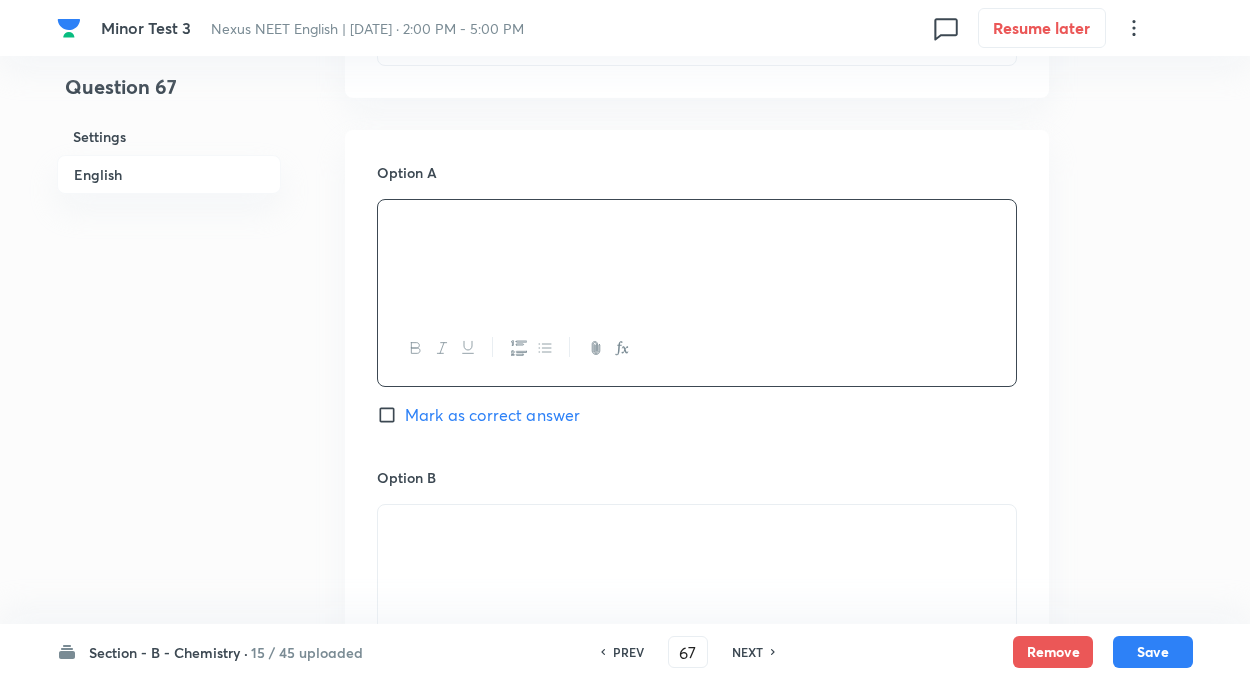 click on "Question 67 Settings English" at bounding box center [169, 514] 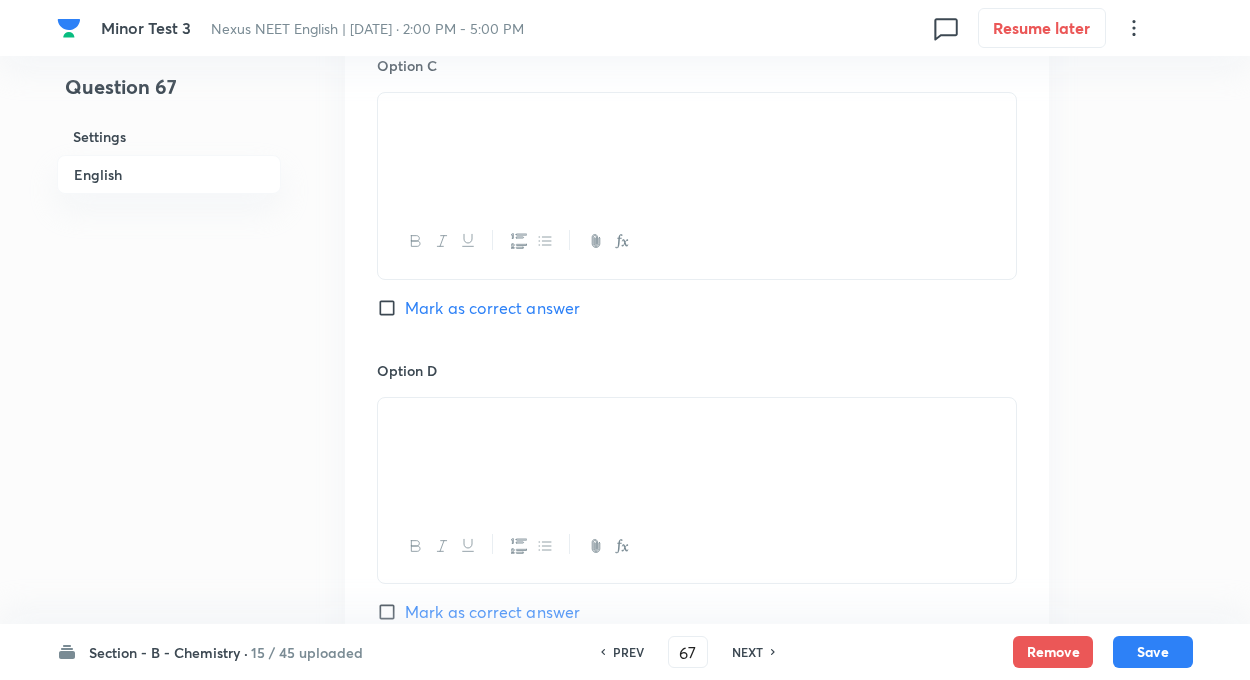 scroll, scrollTop: 1600, scrollLeft: 0, axis: vertical 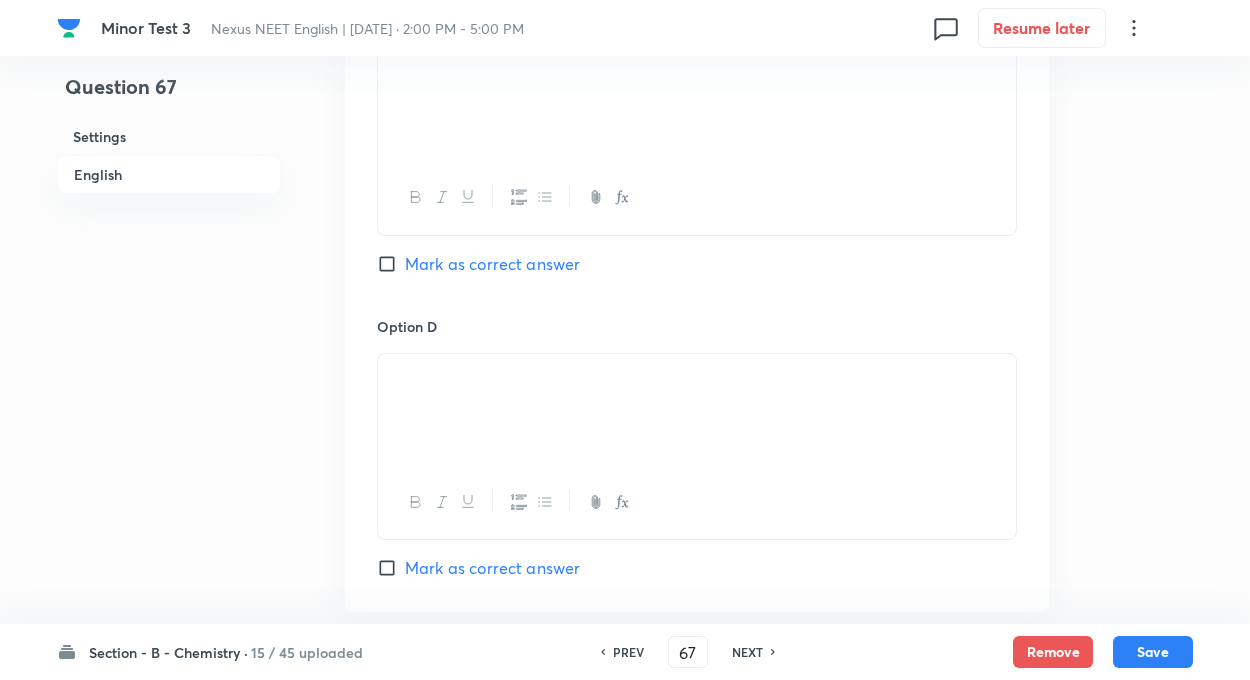 click on "Question 67 Settings English" at bounding box center [169, -246] 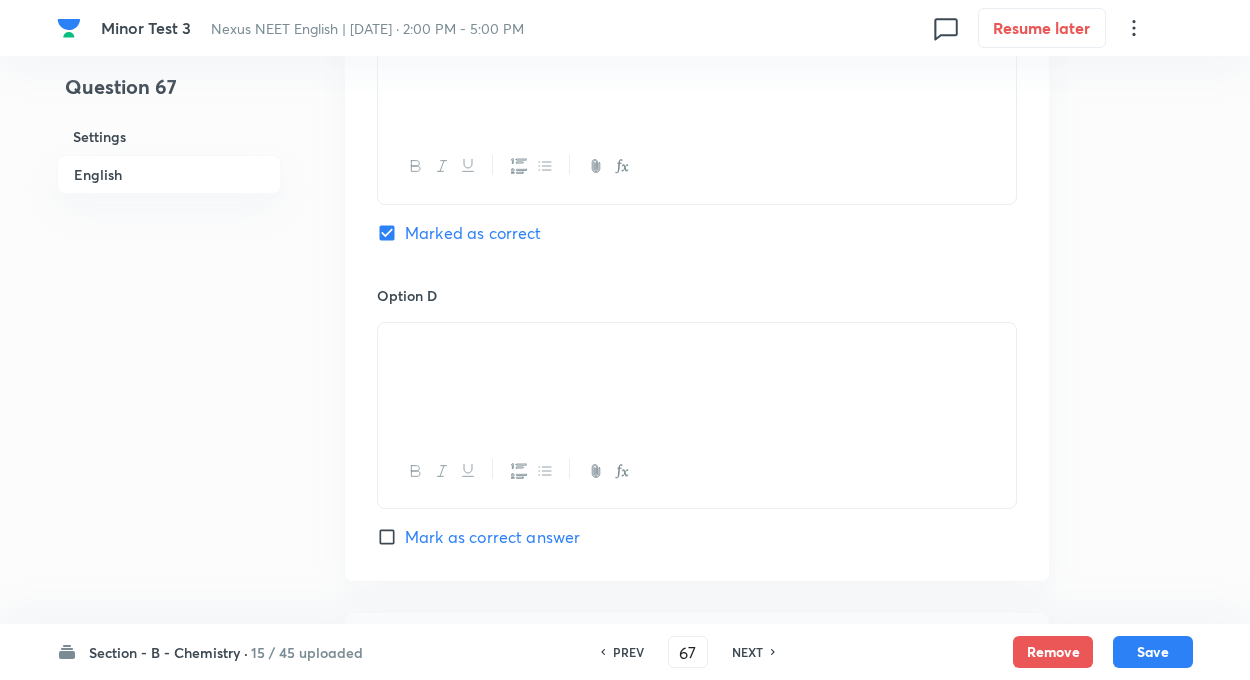 click on "Question 67 Settings English Settings Type Single choice correct 4 options + 4 marks - 1 mark Edit Concept Chemistry Organic Chemistry Isomerism Nomenclature Systems of geometrical Isomers Edit Additional details Easy Fact Not from PYQ paper No equation Edit In English Question Which of the following is not an isomer of the others? Option A Mark as correct answer Option B Mark as correct answer Option C Marked as correct Option D Mark as correct answer Solution" at bounding box center [625, -277] 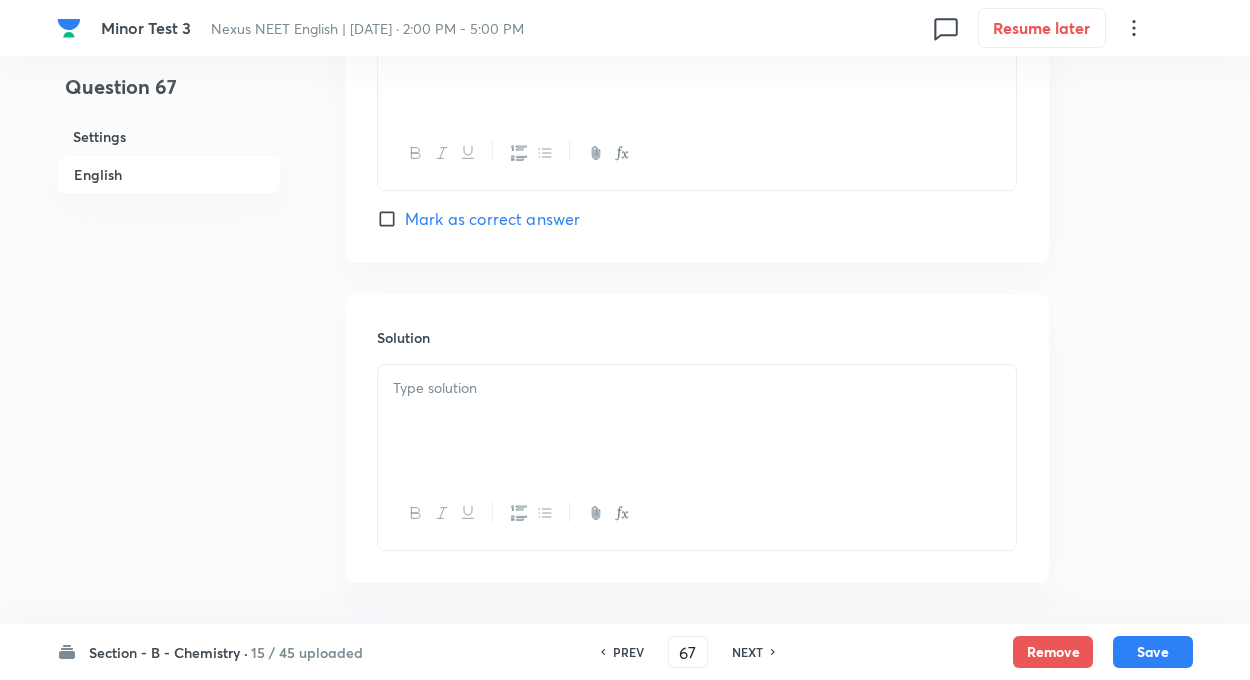 scroll, scrollTop: 1960, scrollLeft: 0, axis: vertical 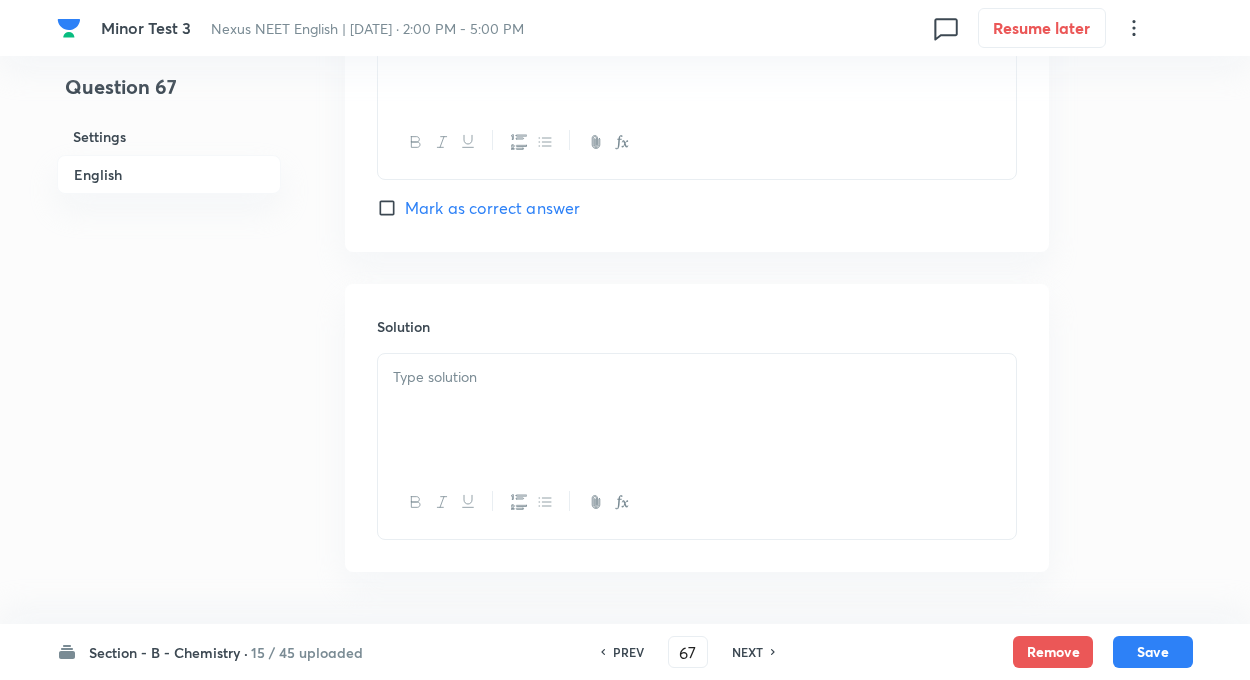 click at bounding box center [697, 410] 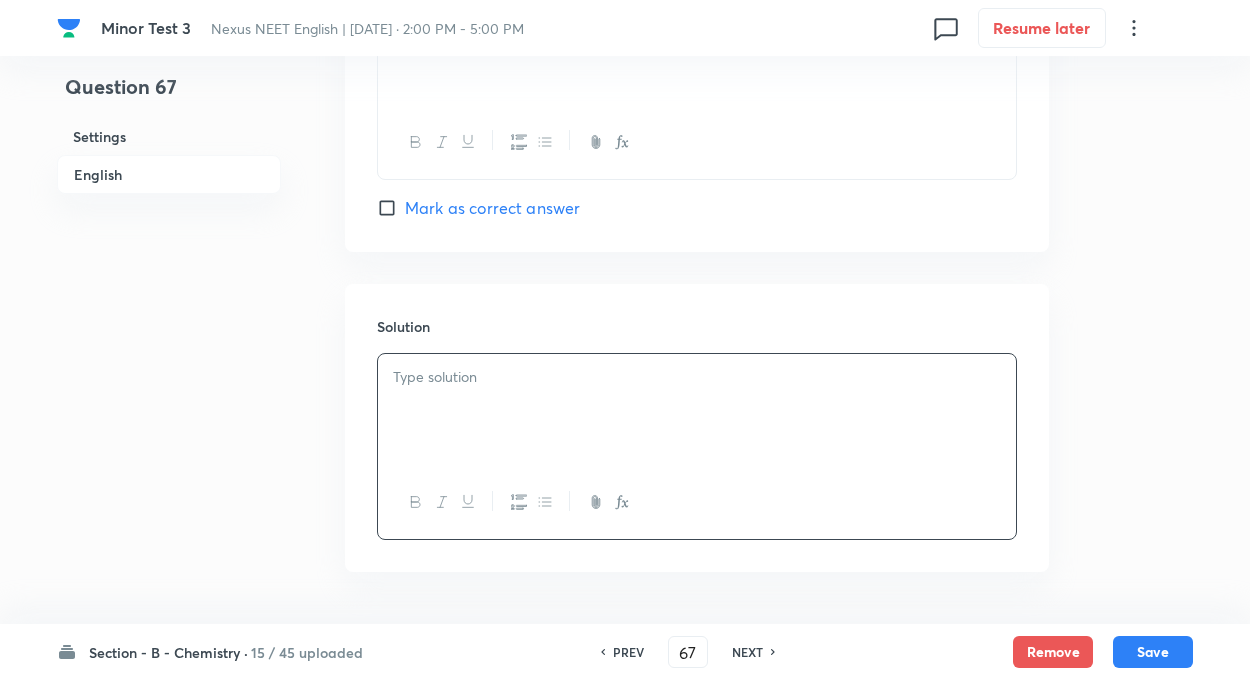 paste 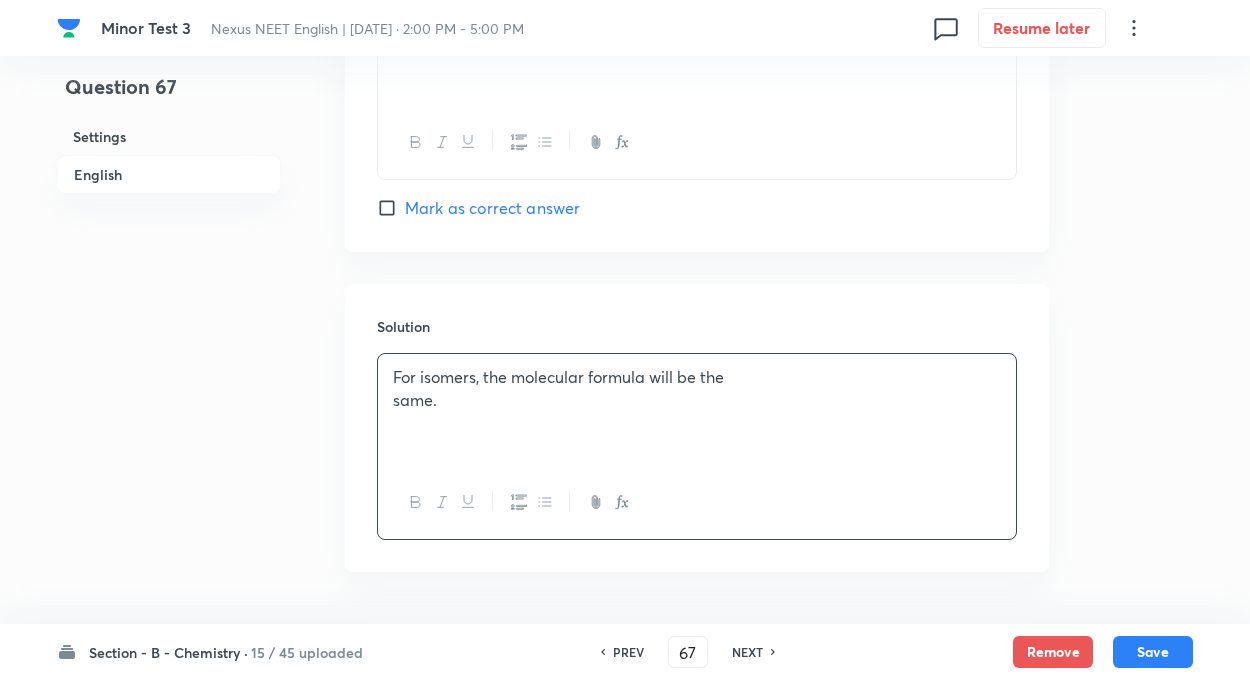 click on "same." at bounding box center (697, 400) 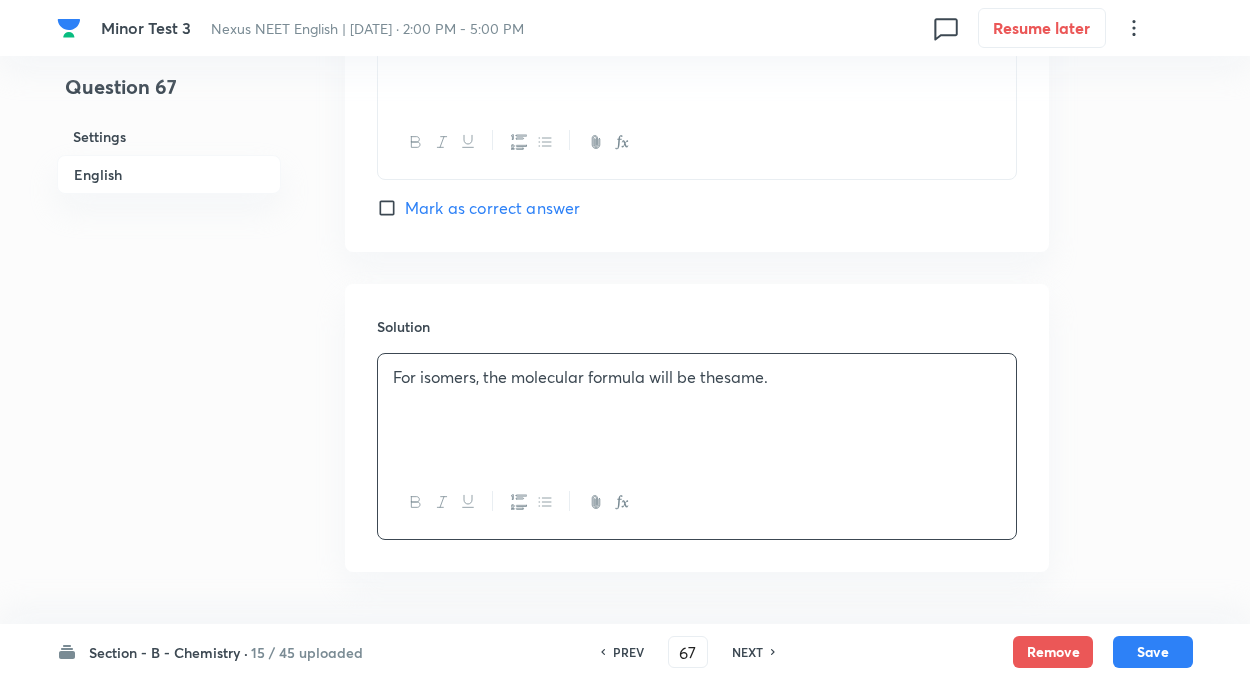 type 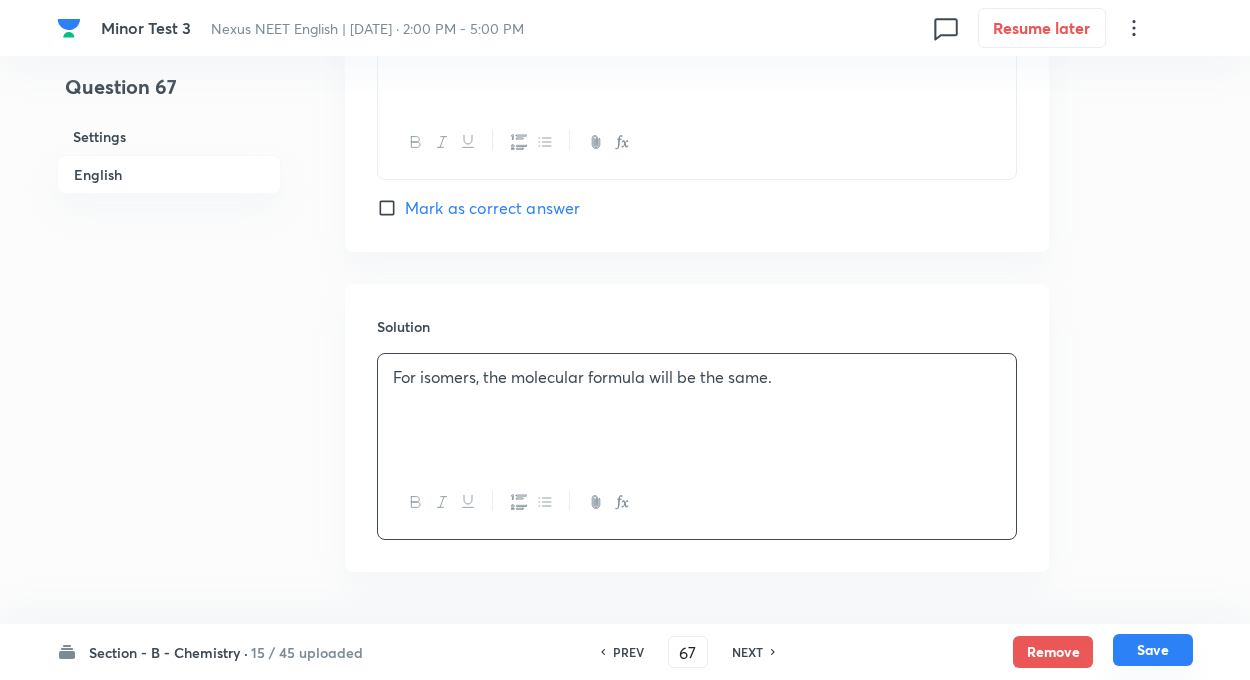 click on "Save" at bounding box center [1153, 650] 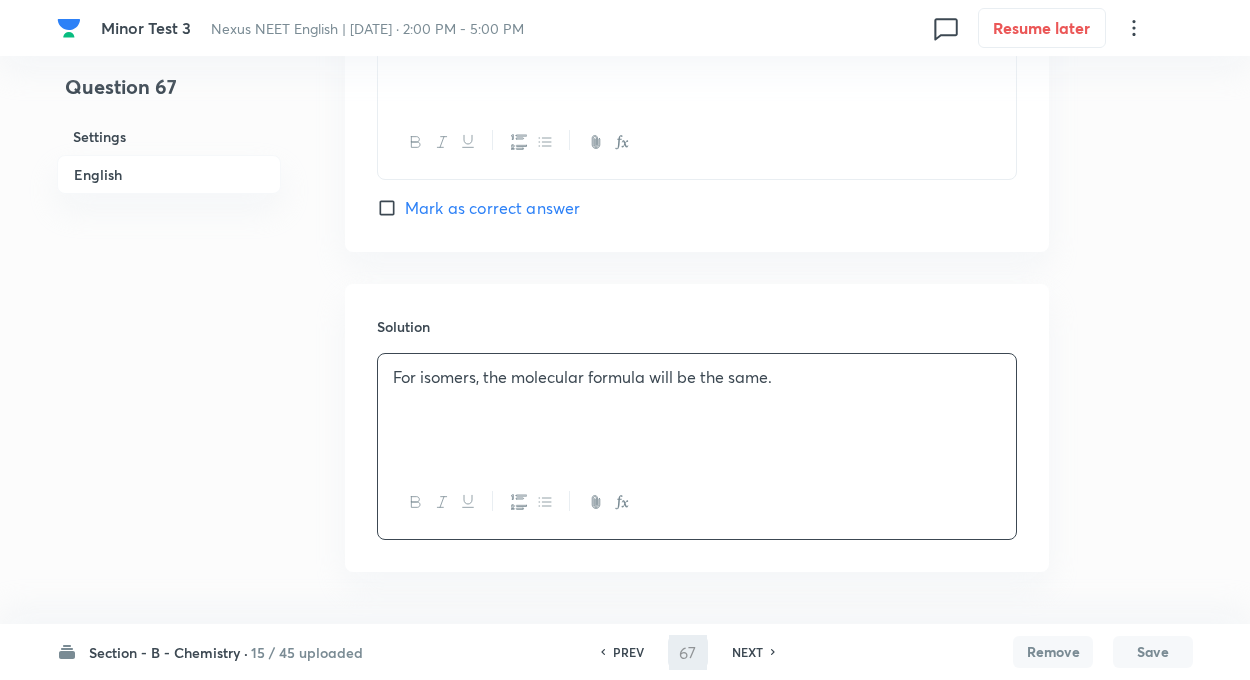 type on "68" 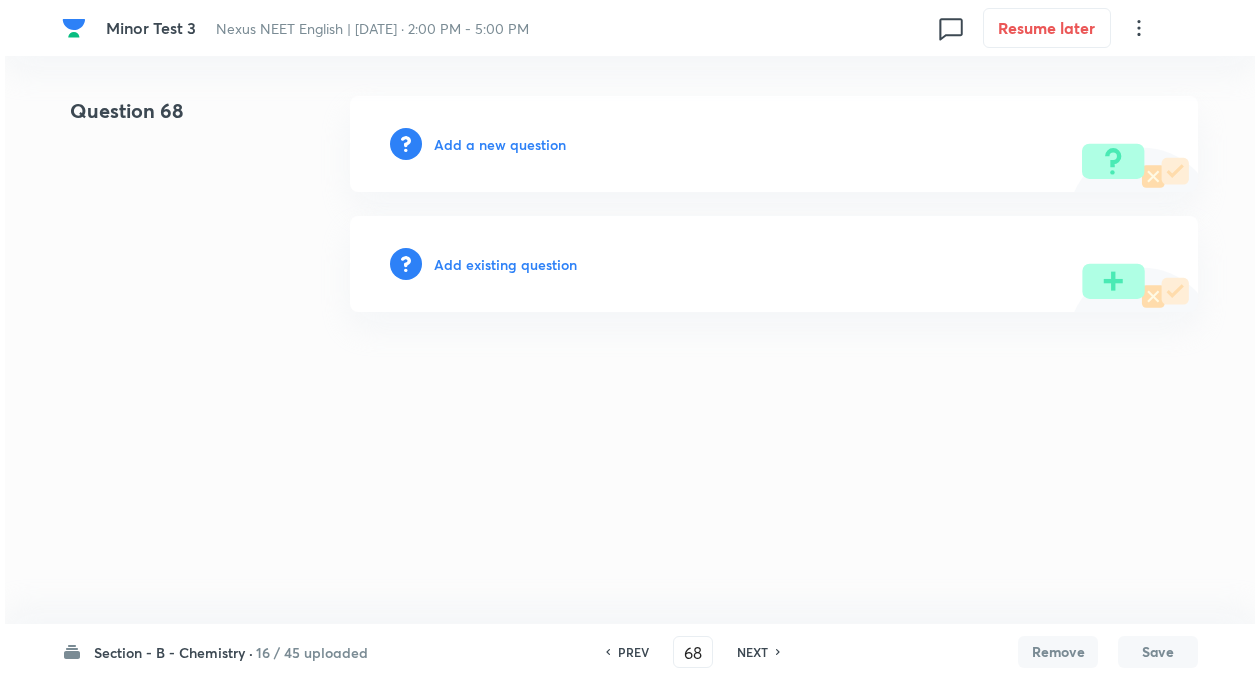 scroll, scrollTop: 0, scrollLeft: 0, axis: both 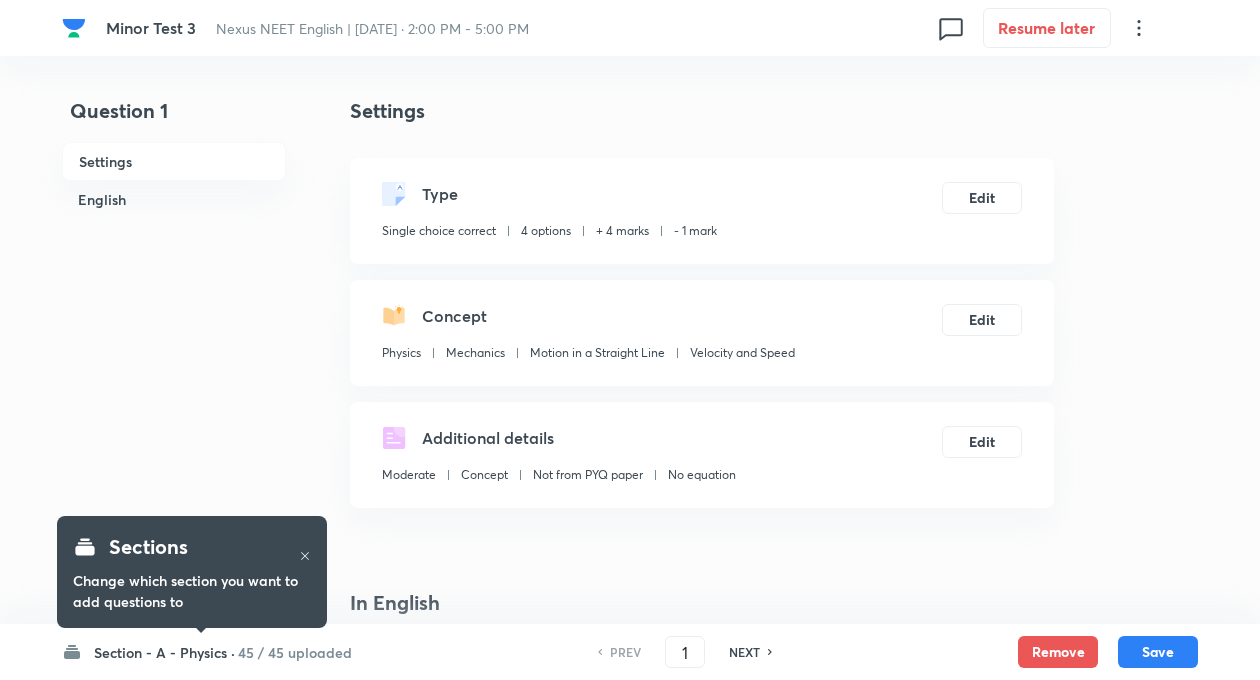 checkbox on "true" 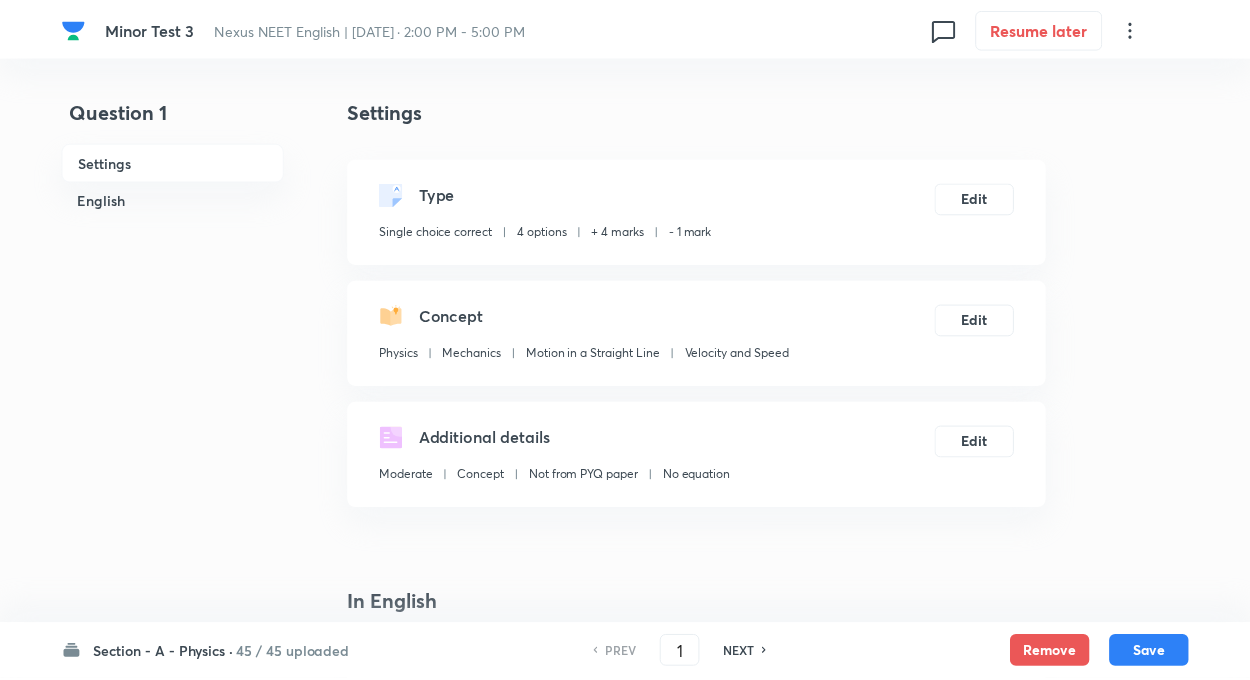 scroll, scrollTop: 0, scrollLeft: 0, axis: both 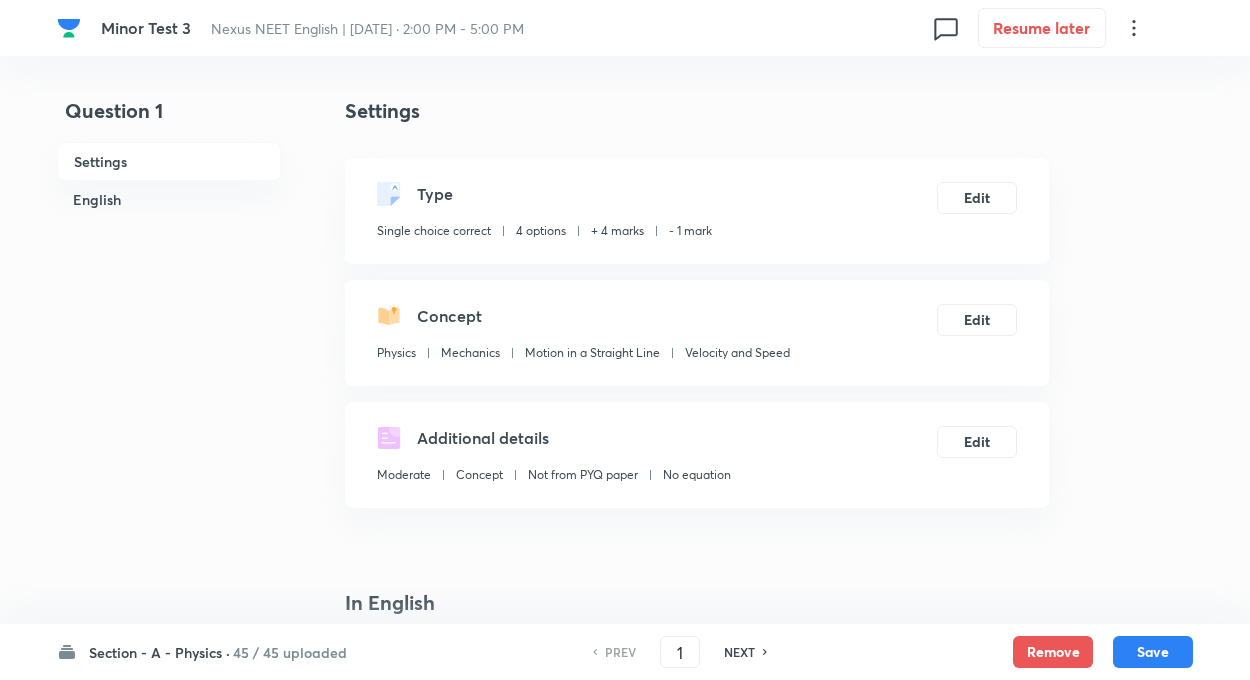 click on "45 / 45 uploaded" at bounding box center (290, 652) 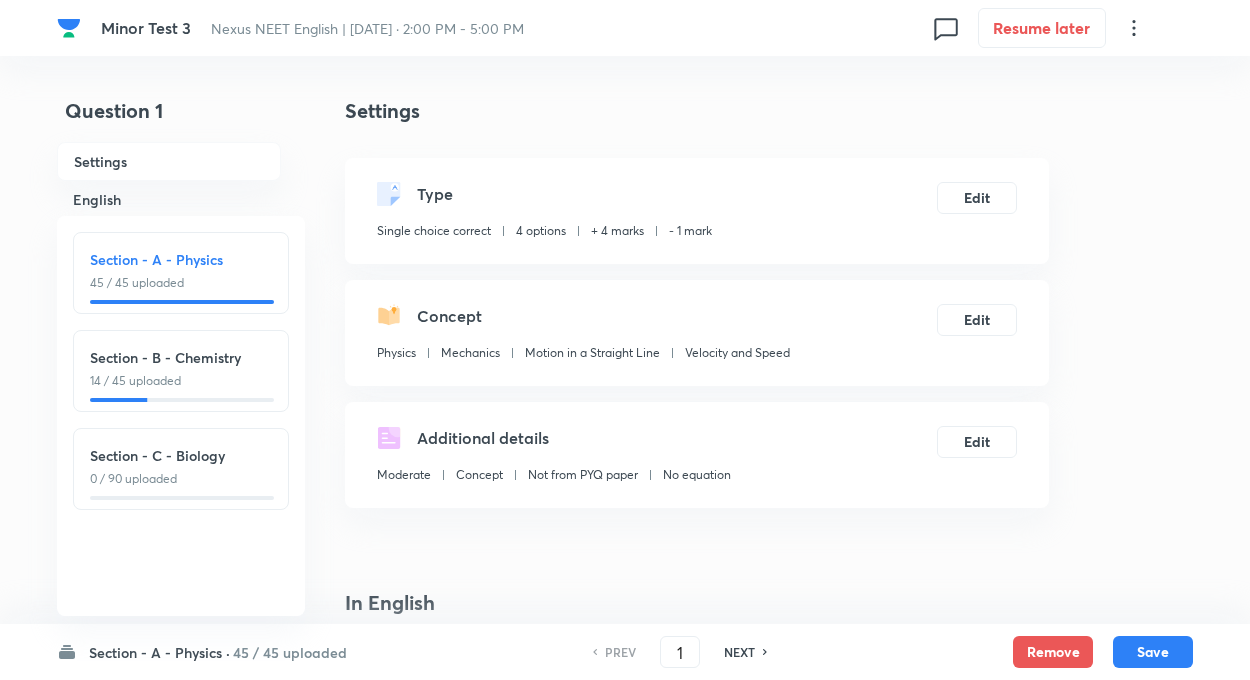 click on "Section - B - Chemistry 14 / 45 uploaded" at bounding box center (181, 371) 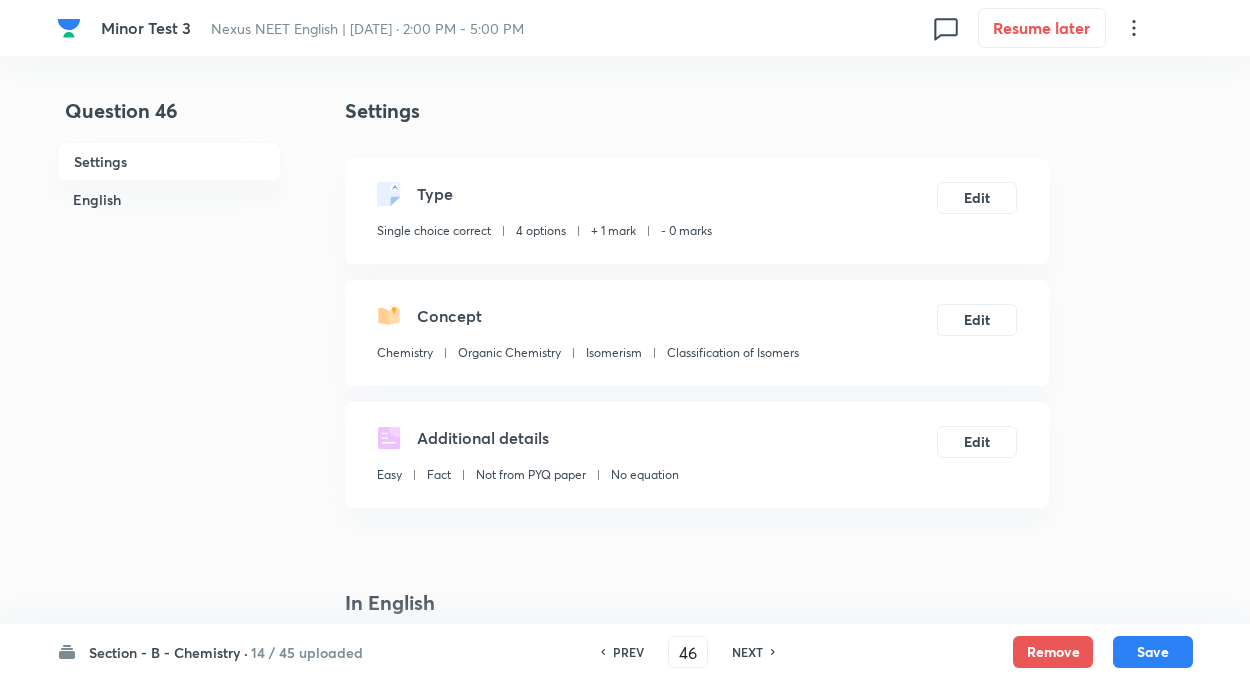type on "46" 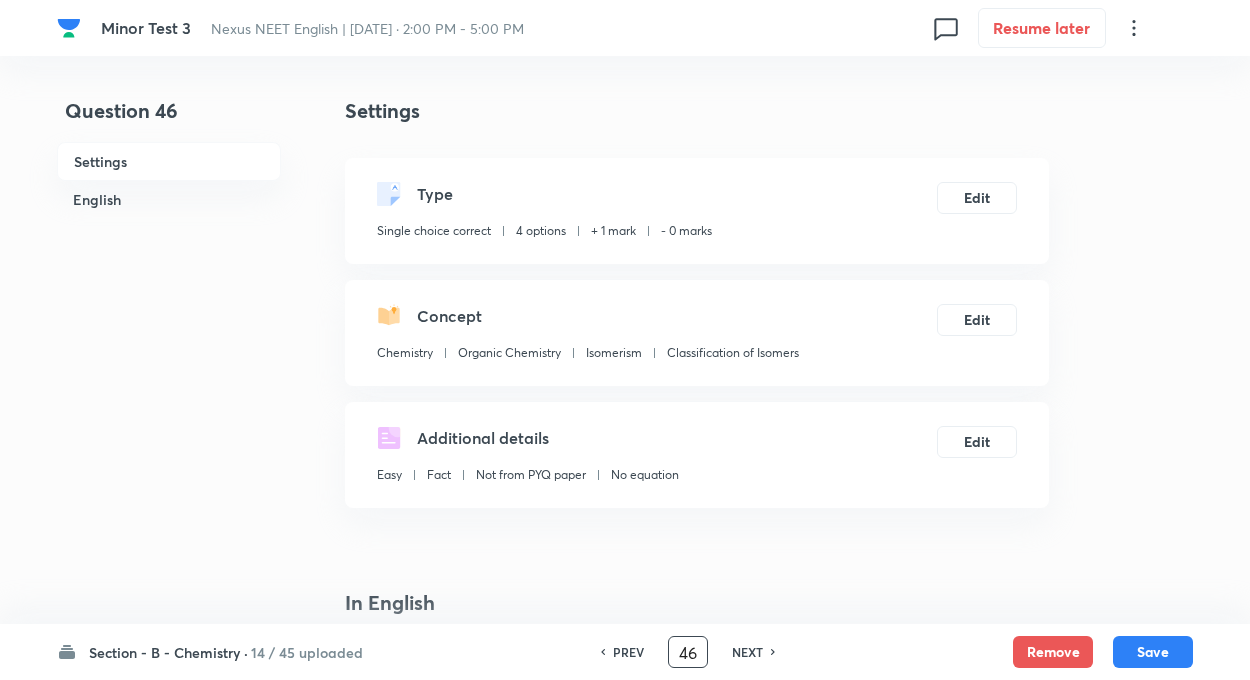 click on "46" at bounding box center (688, 652) 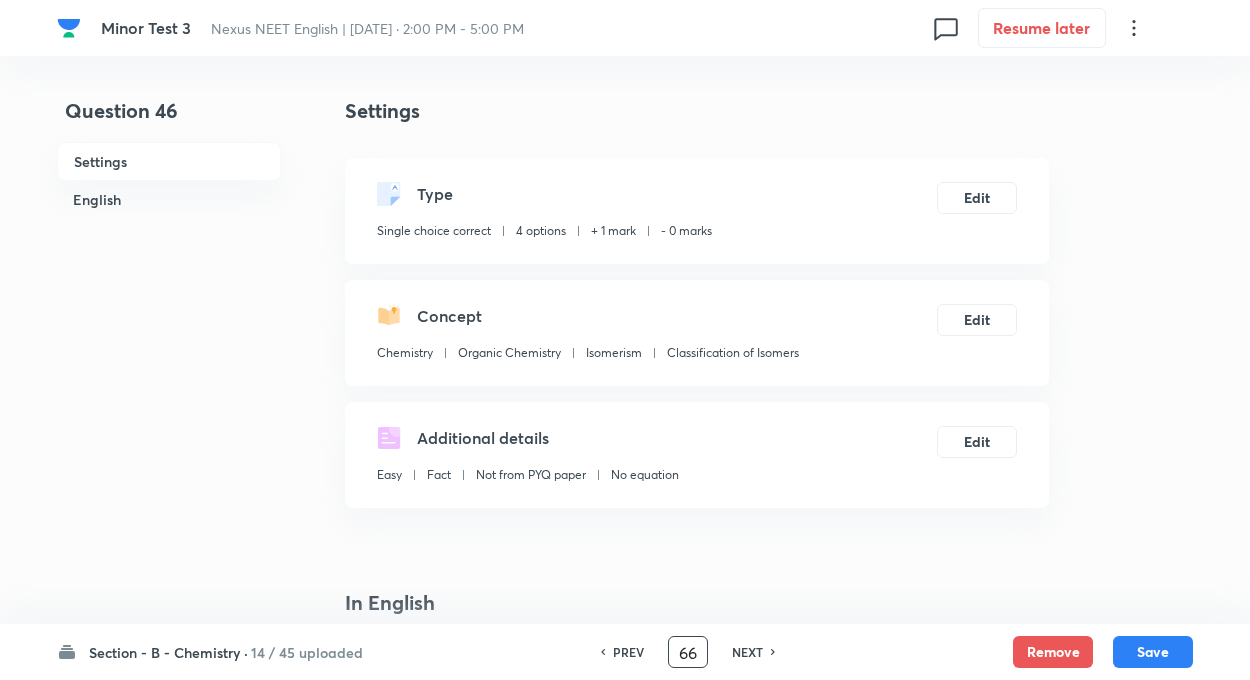 type on "66" 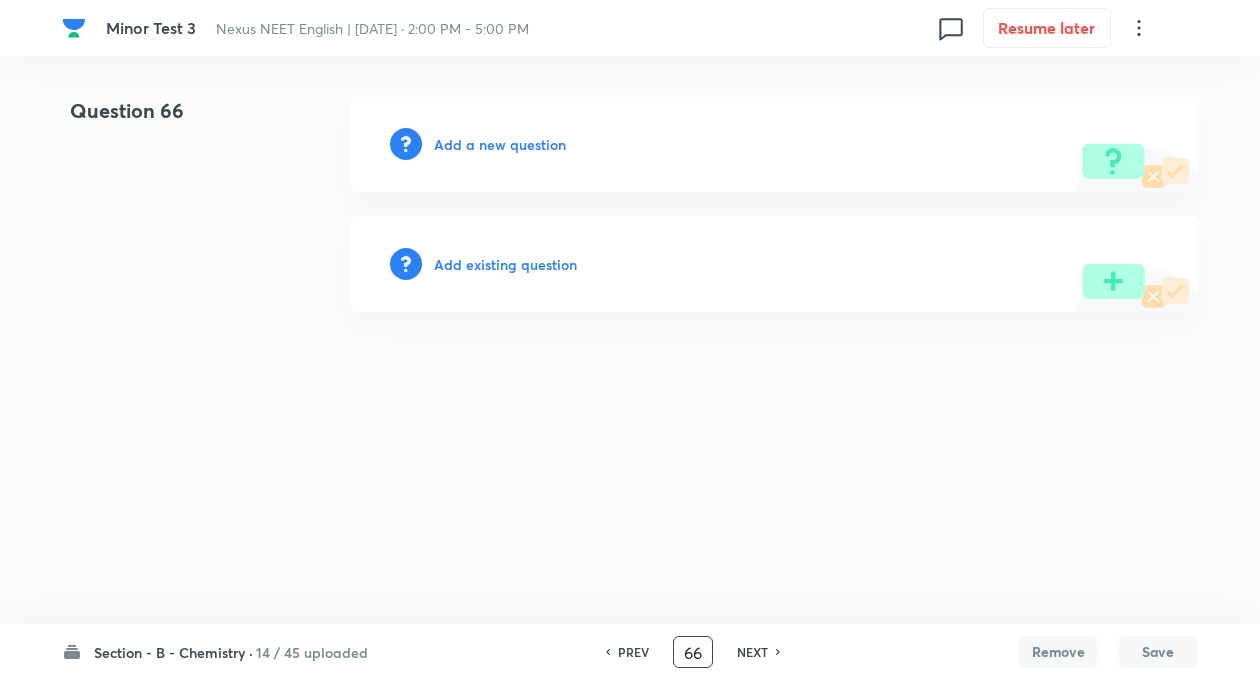 click on "Add a new question" at bounding box center (500, 144) 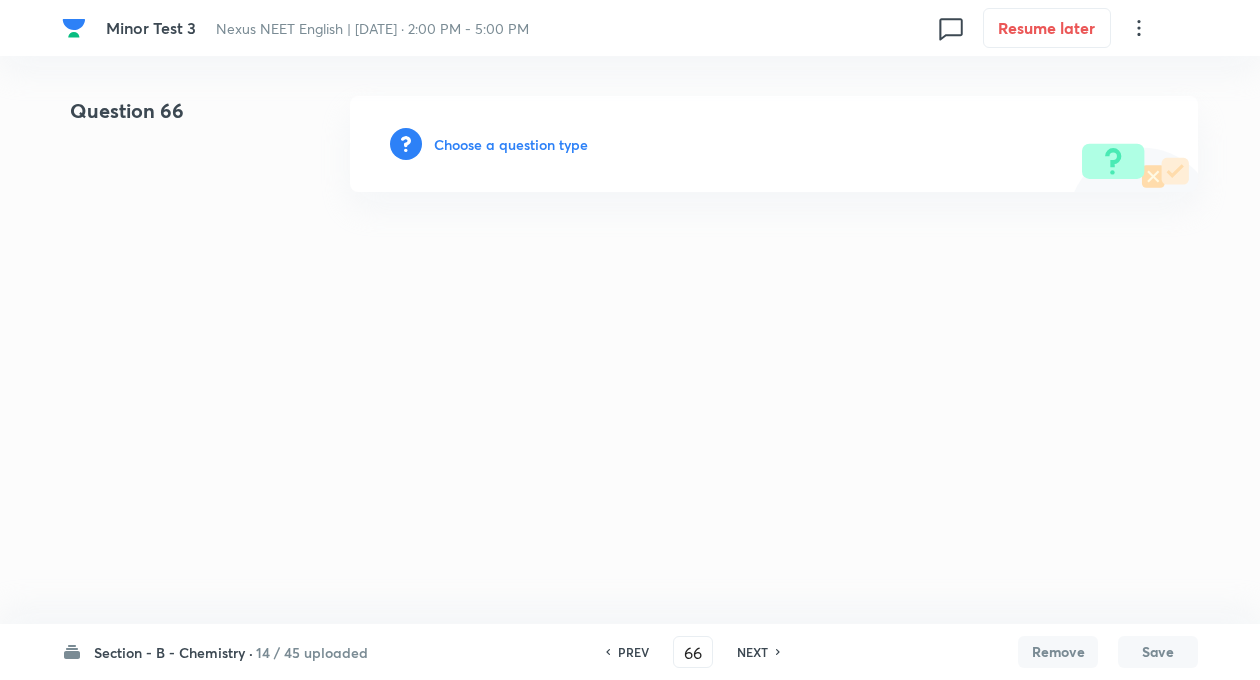 click on "Choose a question type" at bounding box center (511, 144) 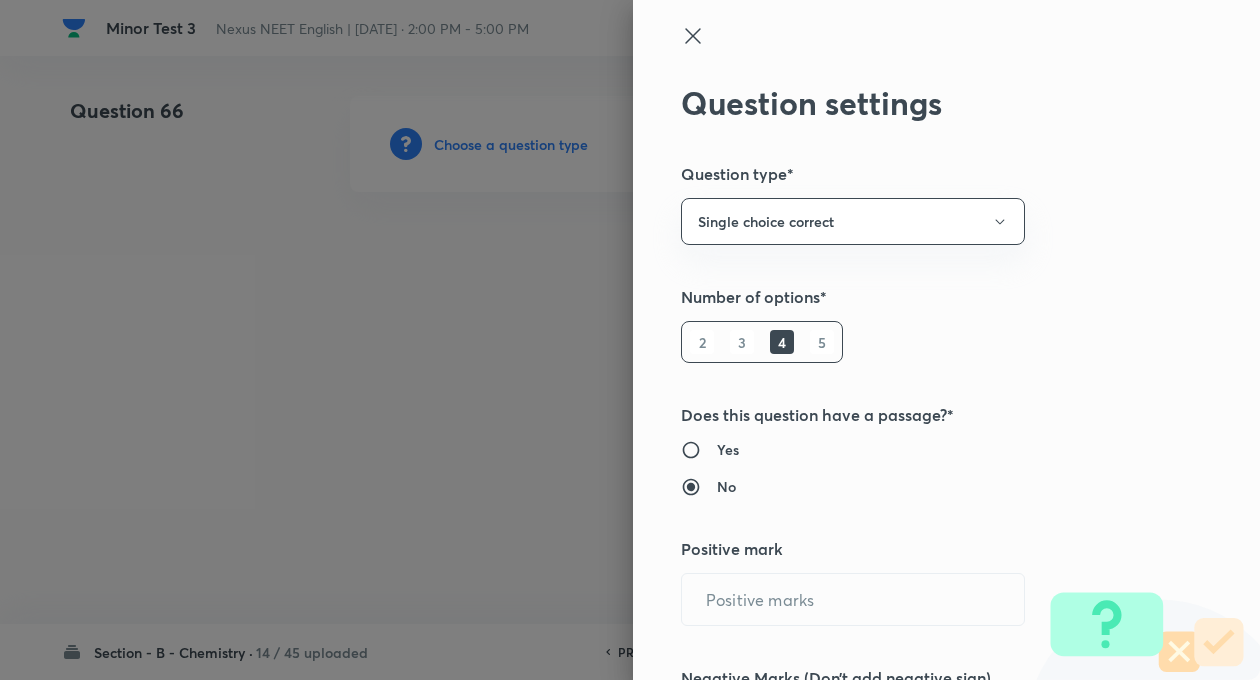 radio on "true" 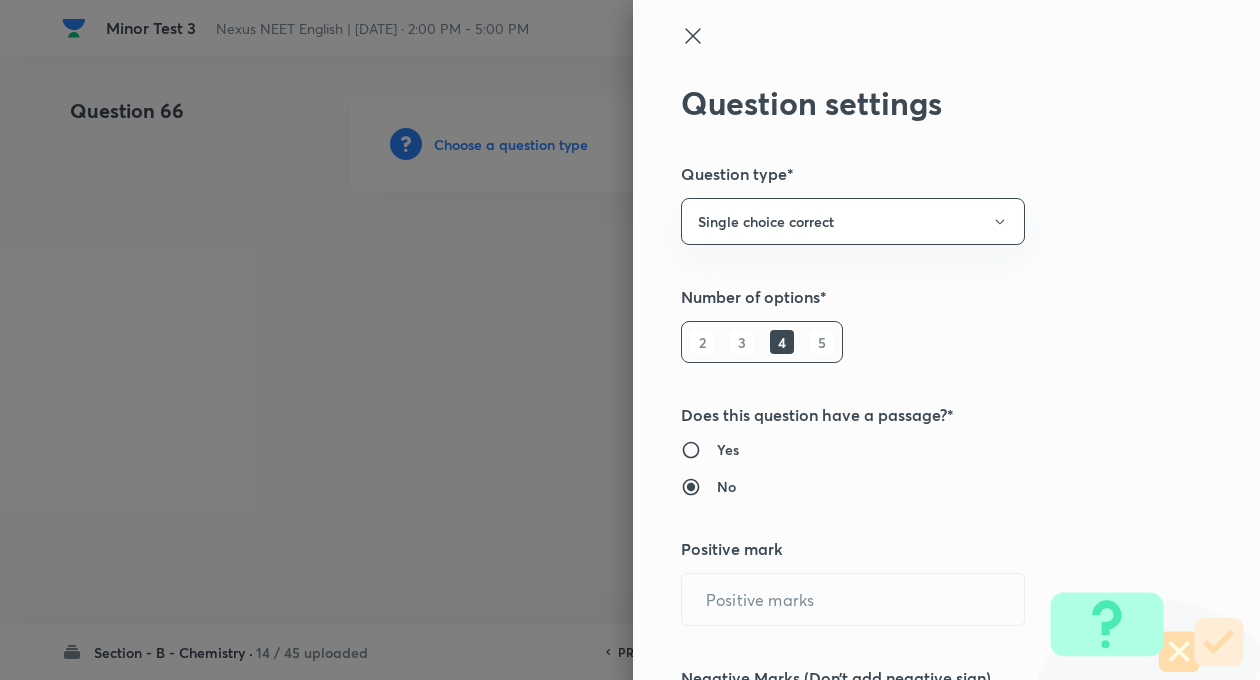 radio on "true" 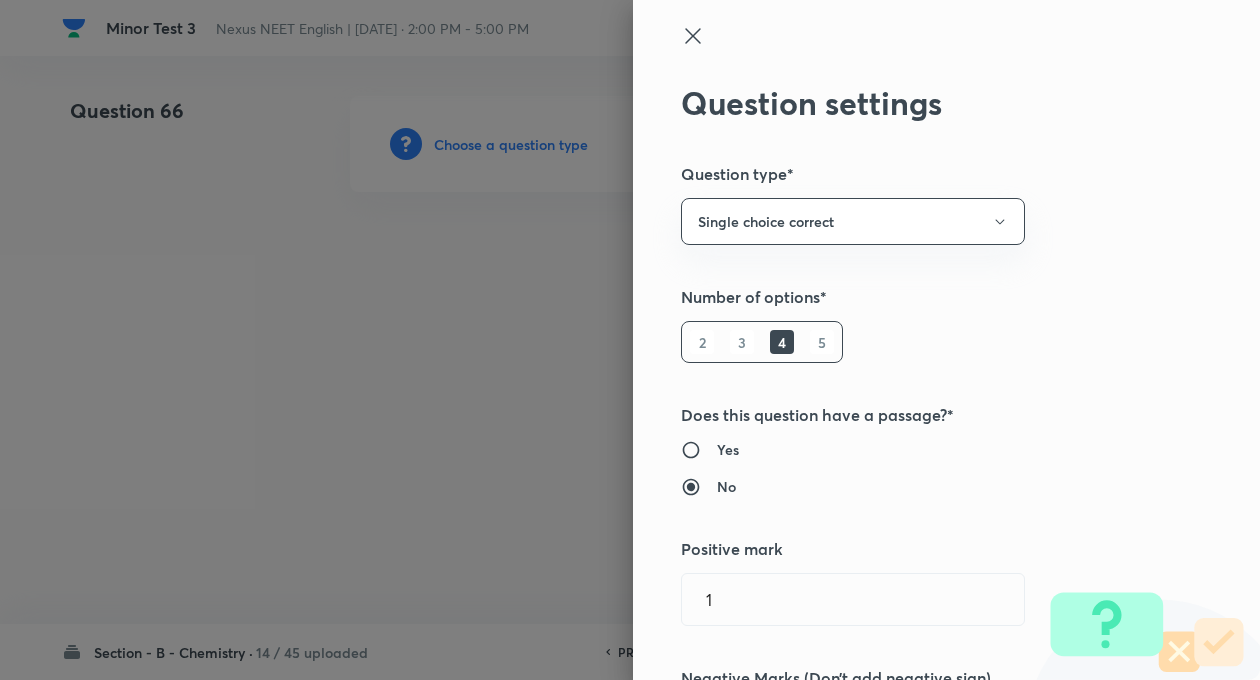 click on "Question settings Question type* Single choice correct Number of options* 2 3 4 5 Does this question have a passage?* Yes No Positive mark 1 ​ Negative Marks (Don’t add negative sign) 0 ​ Syllabus Topic group* ​ Topic* ​ Concept* ​ Sub-concept* ​ Concept-field ​ Additional details Question Difficulty Very easy Easy Moderate Hard Very hard Question is based on Fact Numerical Concept Previous year question Yes No Does this question have equation? Yes No Verification status Is the question verified? *Select 'yes' only if a question is verified Yes No Save" at bounding box center (946, 340) 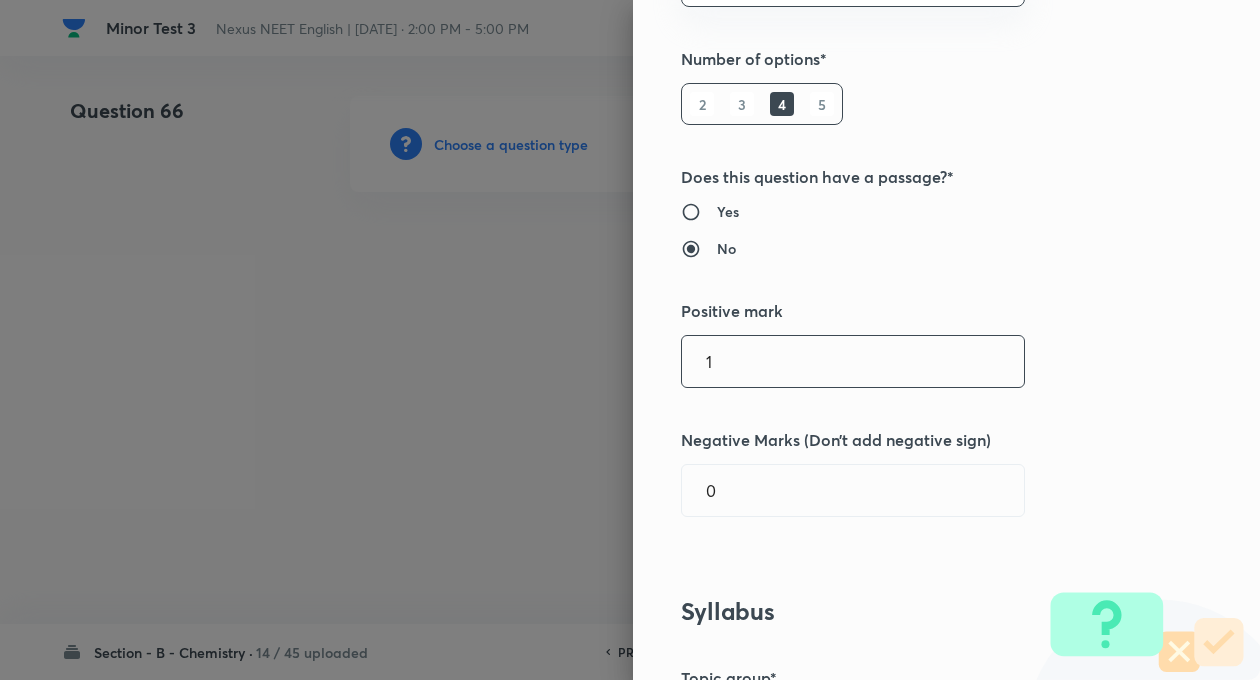 scroll, scrollTop: 240, scrollLeft: 0, axis: vertical 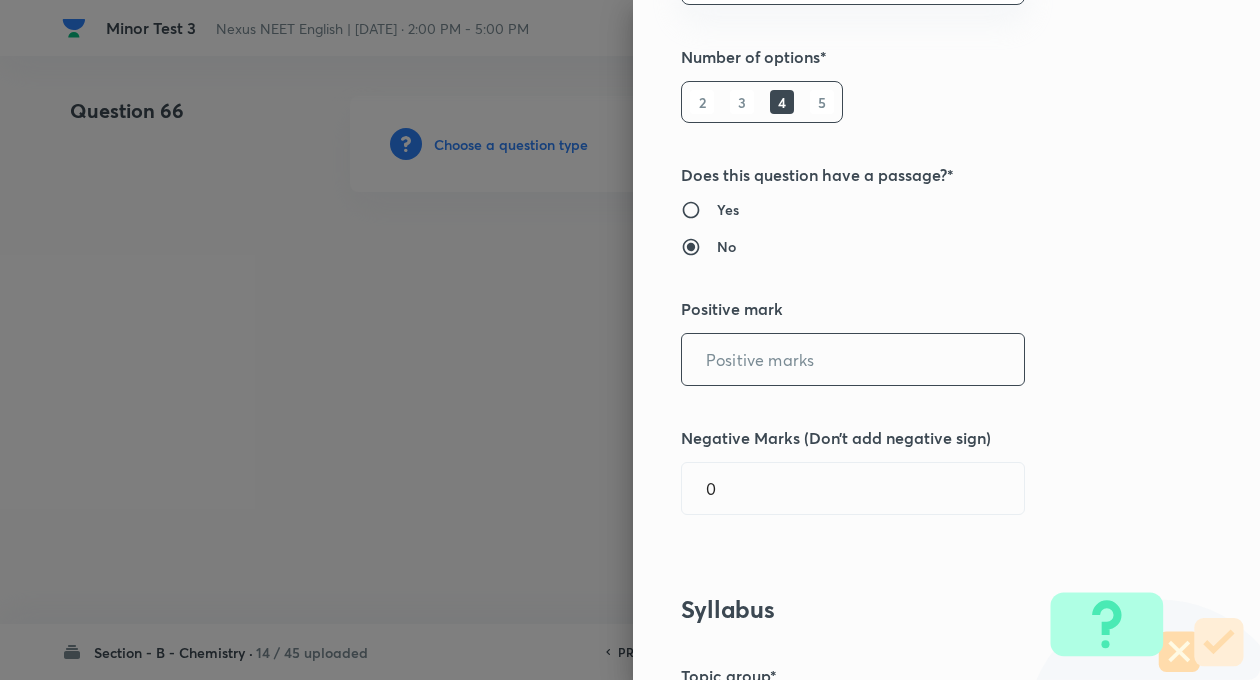 click at bounding box center (853, 359) 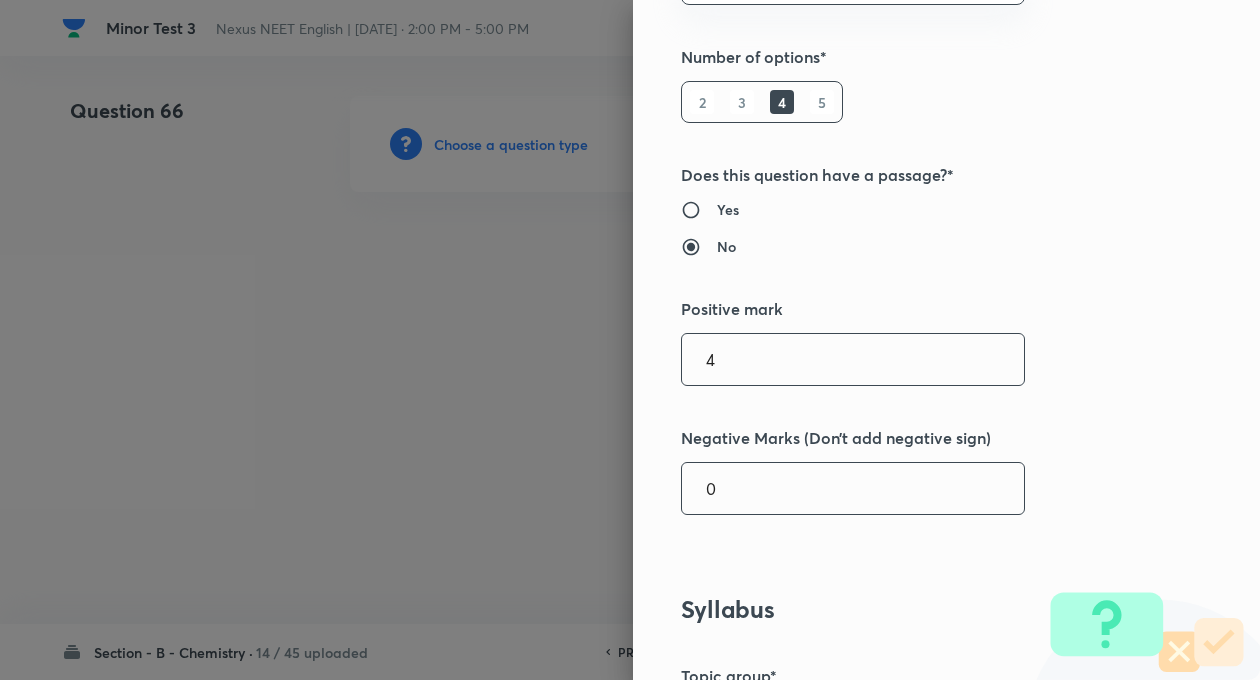 type on "4" 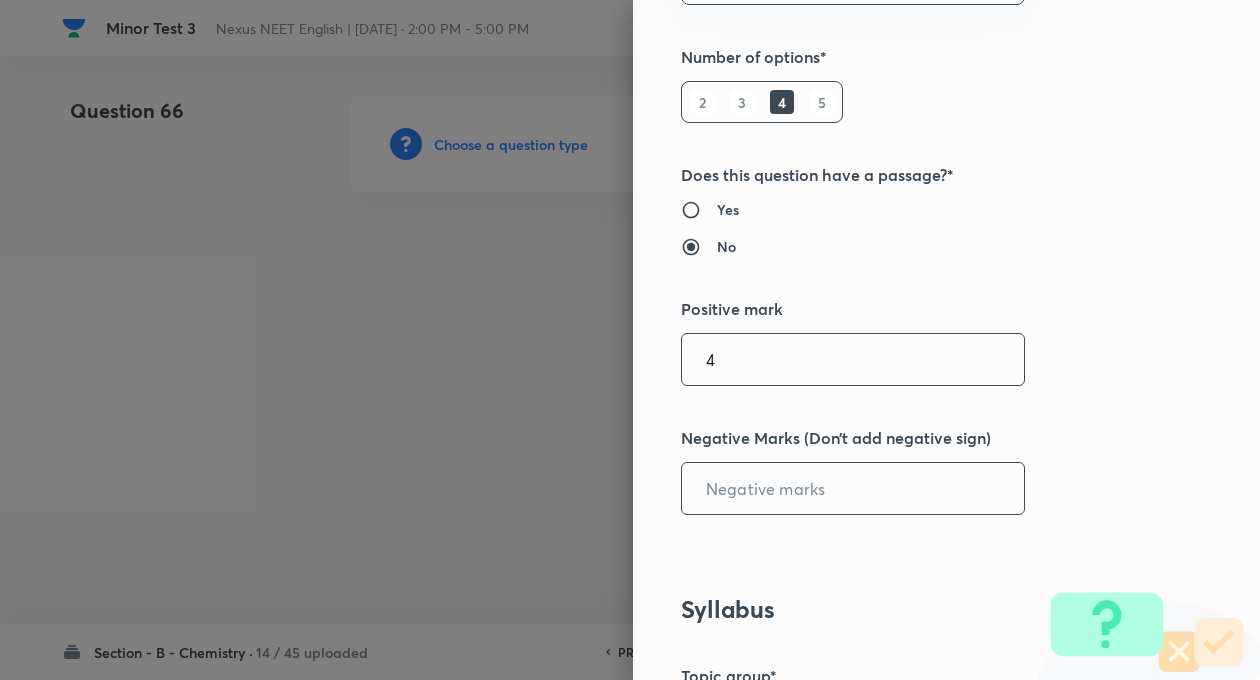 click at bounding box center (853, 488) 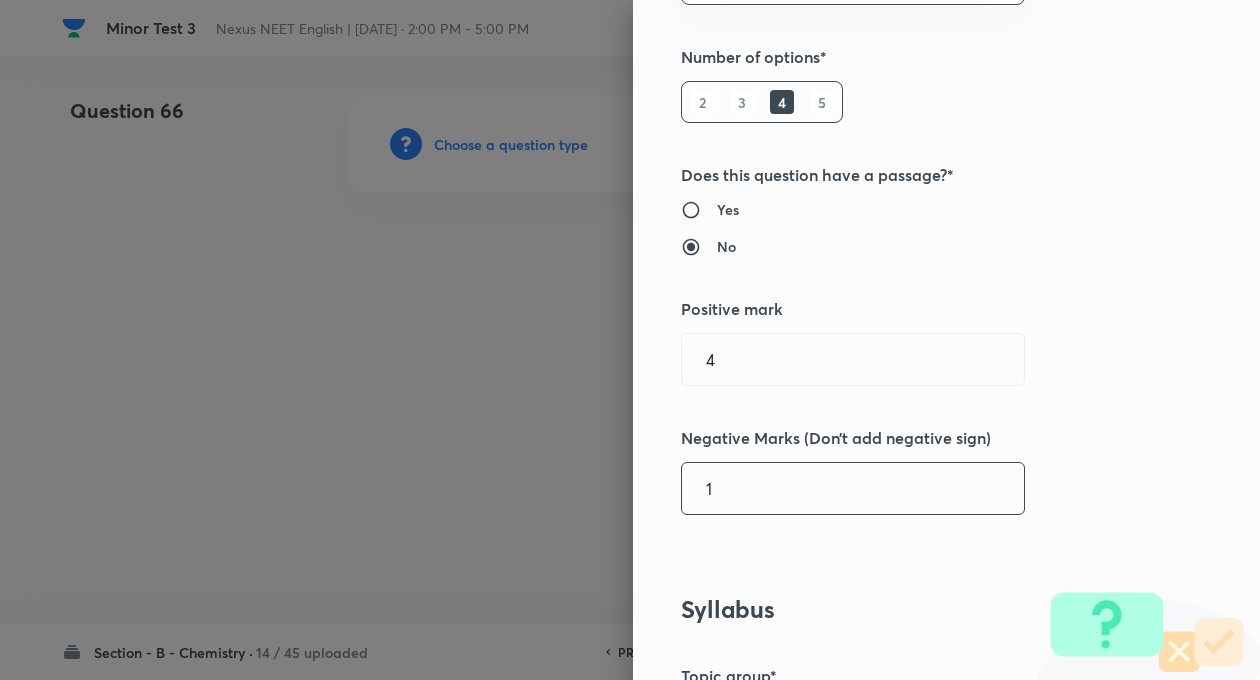 type on "1" 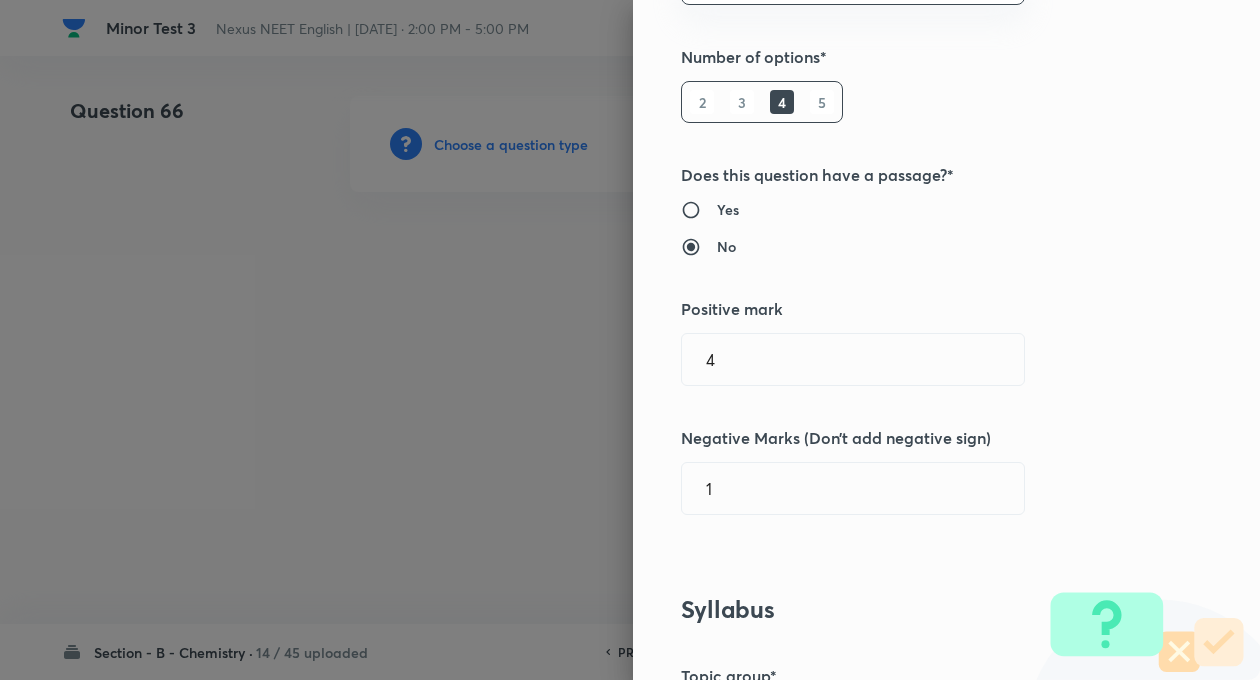 click on "Question settings Question type* Single choice correct Number of options* 2 3 4 5 Does this question have a passage?* Yes No Positive mark 4 ​ Negative Marks (Don’t add negative sign) 1 ​ Syllabus Topic group* ​ Topic* ​ Concept* ​ Sub-concept* ​ Concept-field ​ Additional details Question Difficulty Very easy Easy Moderate Hard Very hard Question is based on Fact Numerical Concept Previous year question Yes No Does this question have equation? Yes No Verification status Is the question verified? *Select 'yes' only if a question is verified Yes No Save" at bounding box center [946, 340] 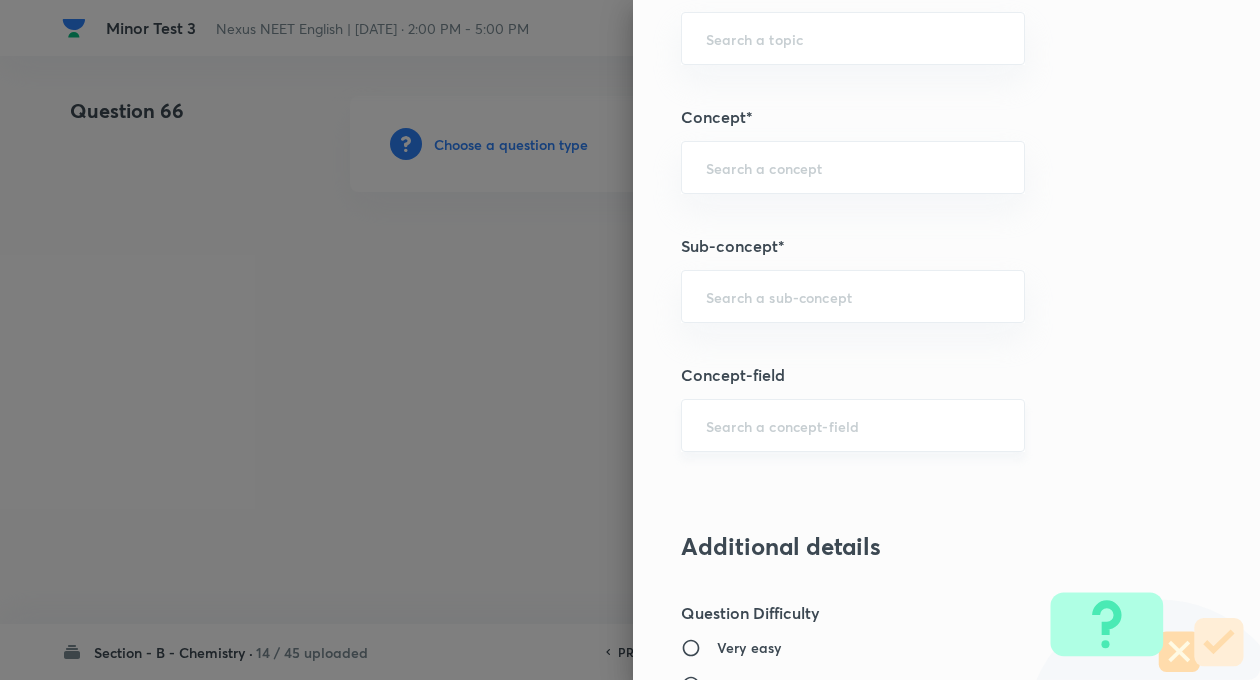 scroll, scrollTop: 1080, scrollLeft: 0, axis: vertical 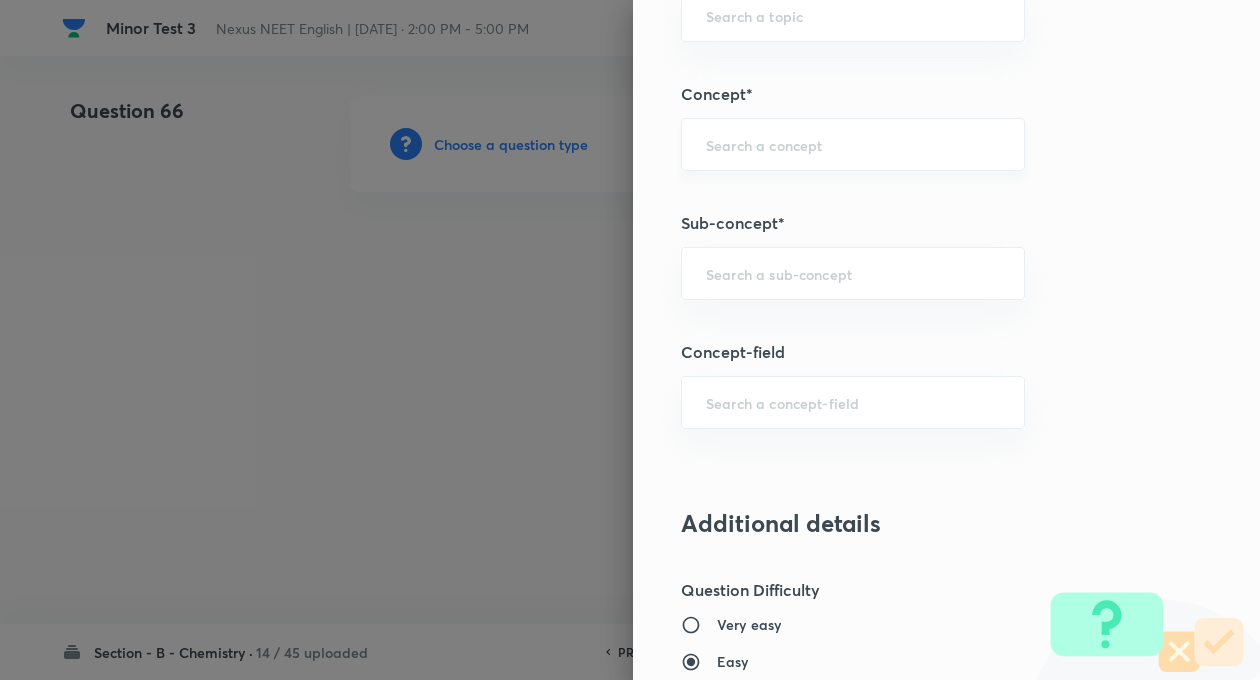 click at bounding box center (853, 144) 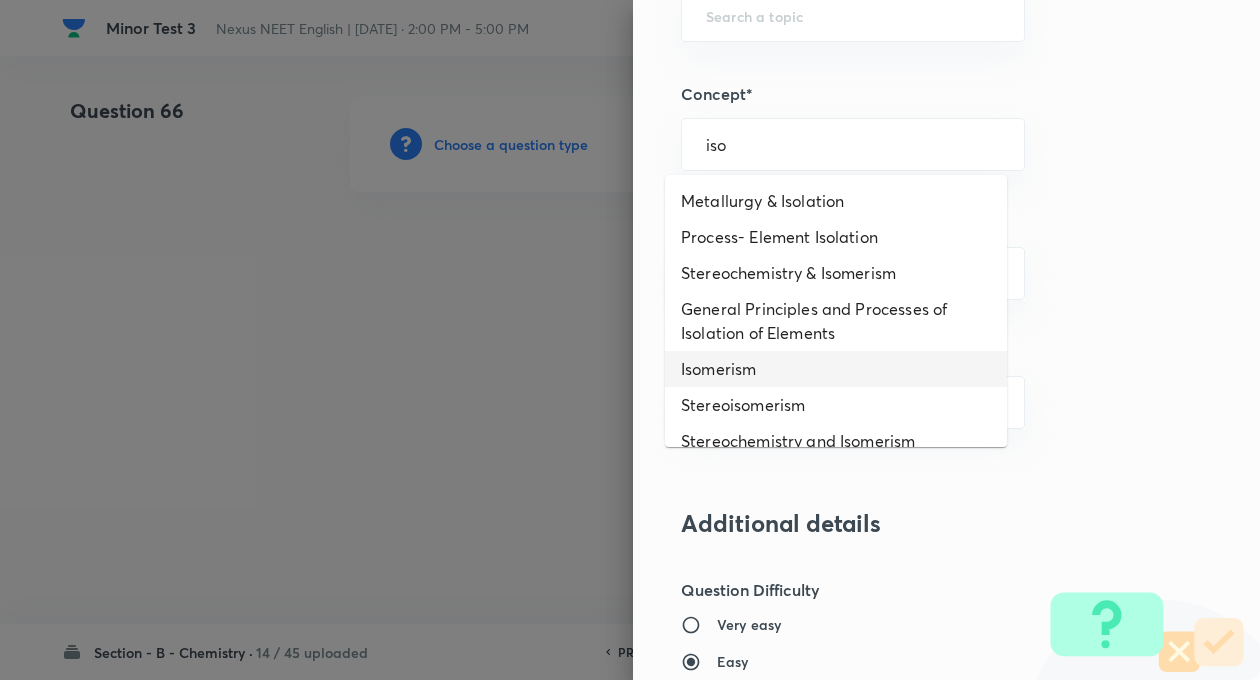 click on "Isomerism" at bounding box center [836, 369] 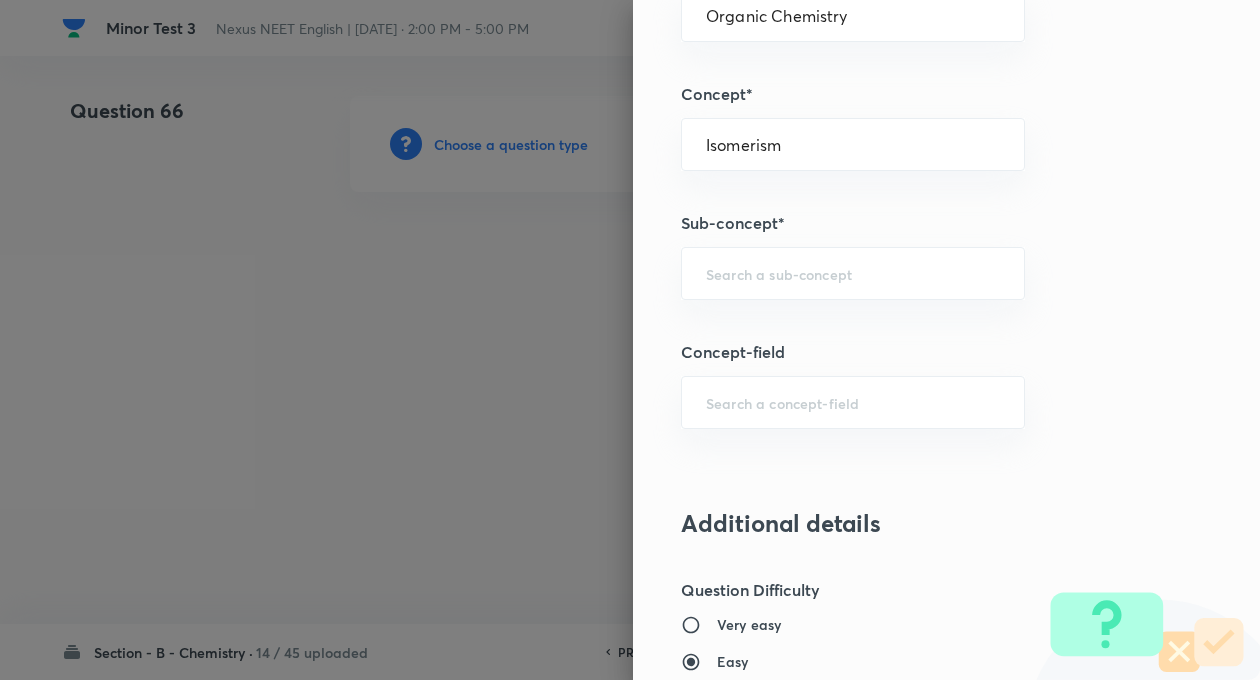 type on "Chemistry" 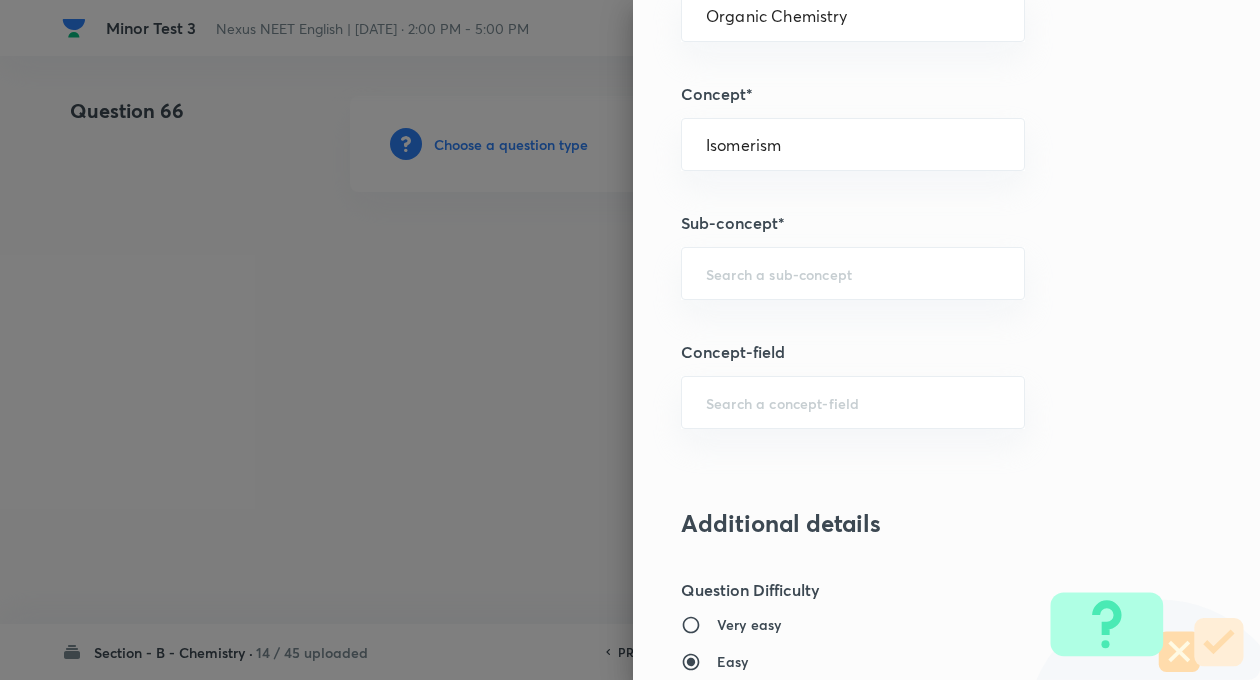 type on "Organic Chemistry" 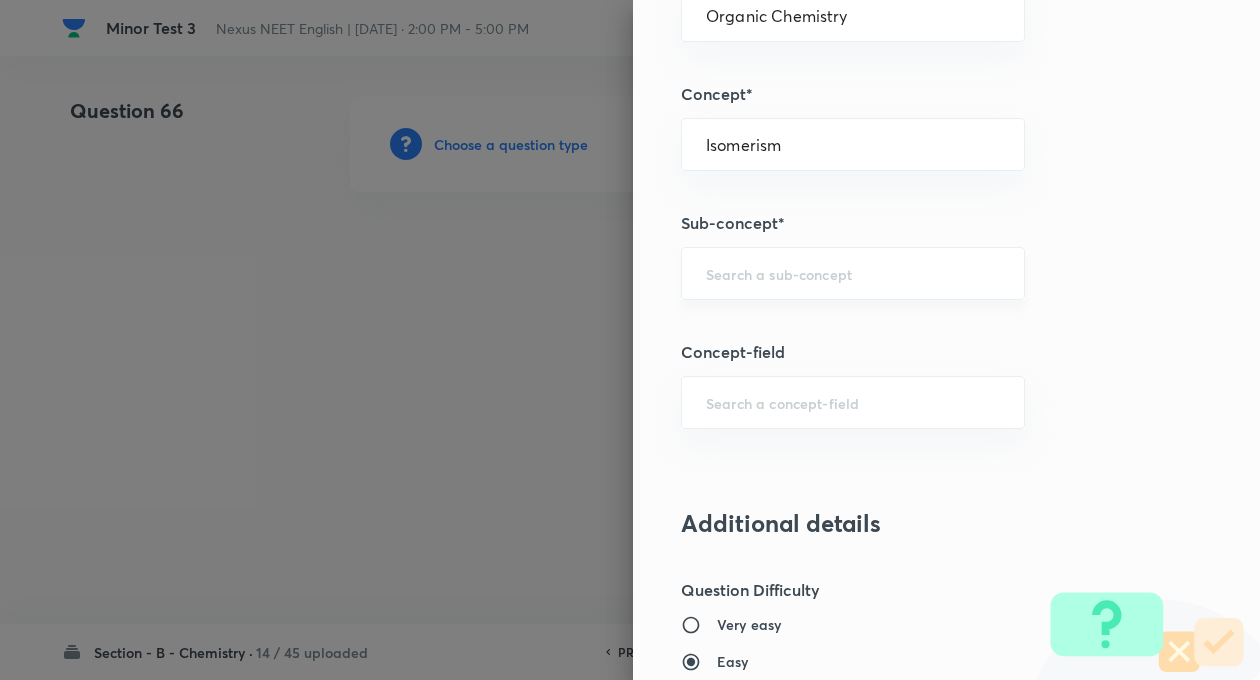 click on "​" at bounding box center [853, 273] 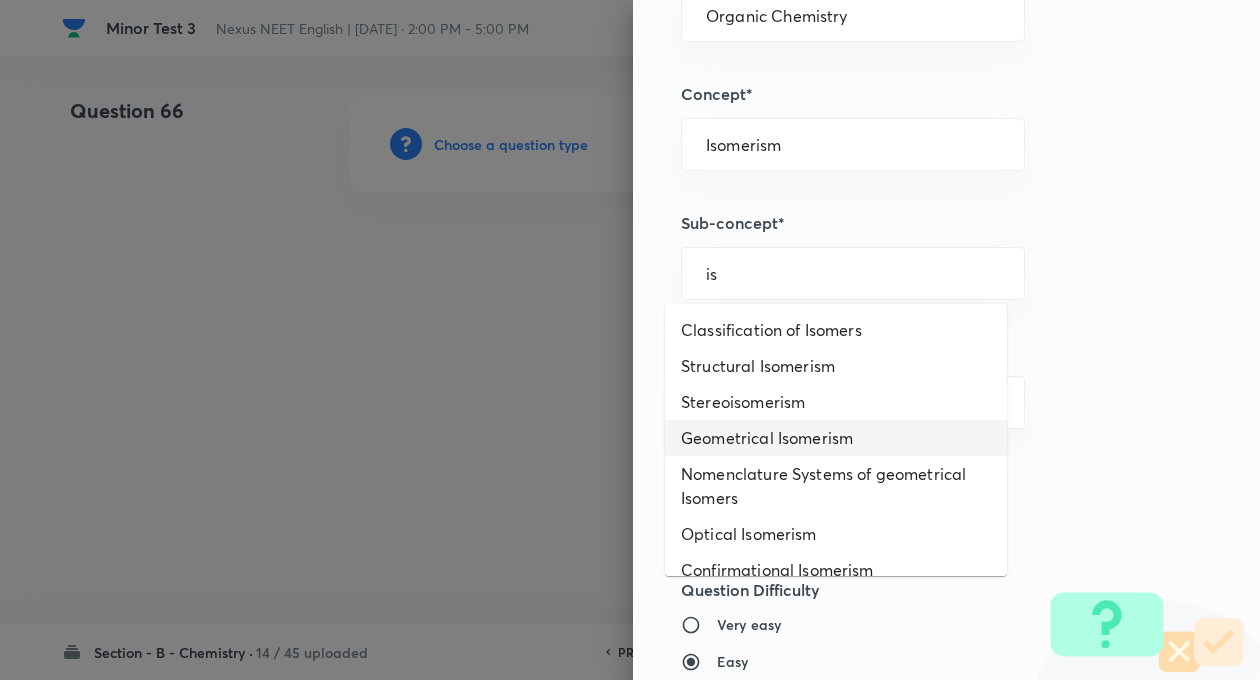 click on "Geometrical Isomerism" at bounding box center [836, 438] 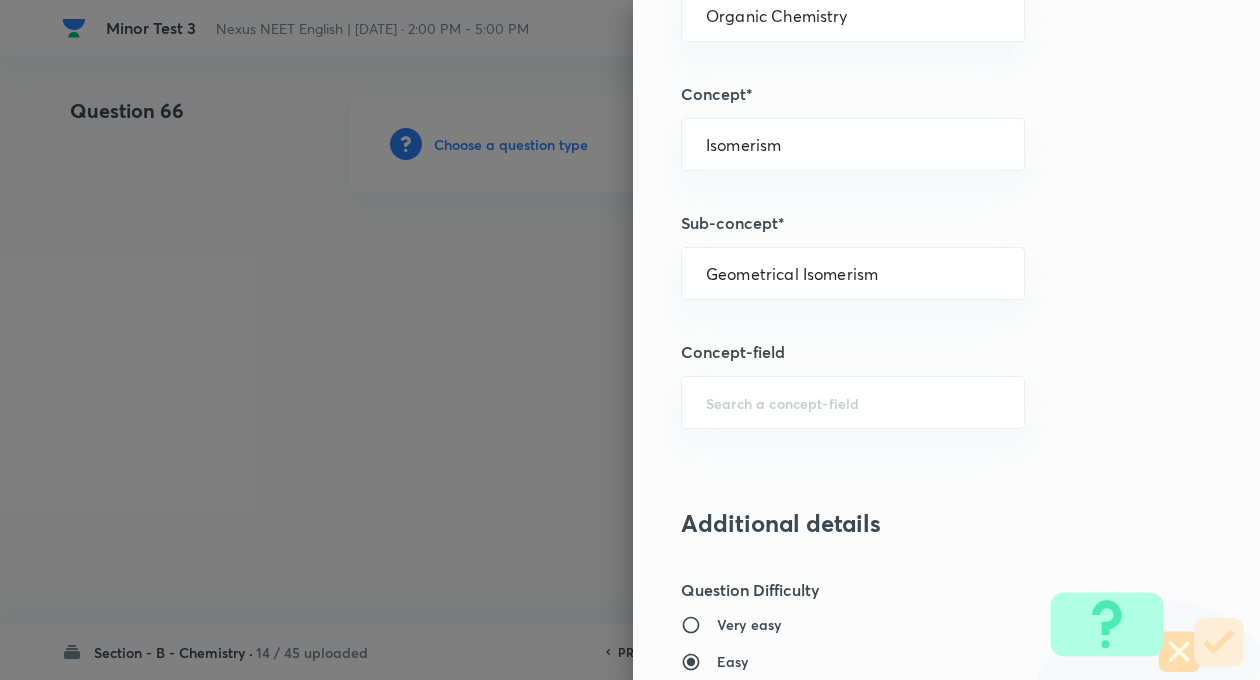 click on "Question settings Question type* Single choice correct Number of options* 2 3 4 5 Does this question have a passage?* Yes No Positive mark 4 ​ Negative Marks (Don’t add negative sign) 1 ​ Syllabus Topic group* Chemistry ​ Topic* Organic Chemistry ​ Concept* Isomerism ​ Sub-concept* Geometrical Isomerism ​ Concept-field ​ Additional details Question Difficulty Very easy Easy Moderate Hard Very hard Question is based on Fact Numerical Concept Previous year question Yes No Does this question have equation? Yes No Verification status Is the question verified? *Select 'yes' only if a question is verified Yes No Save" at bounding box center [946, 340] 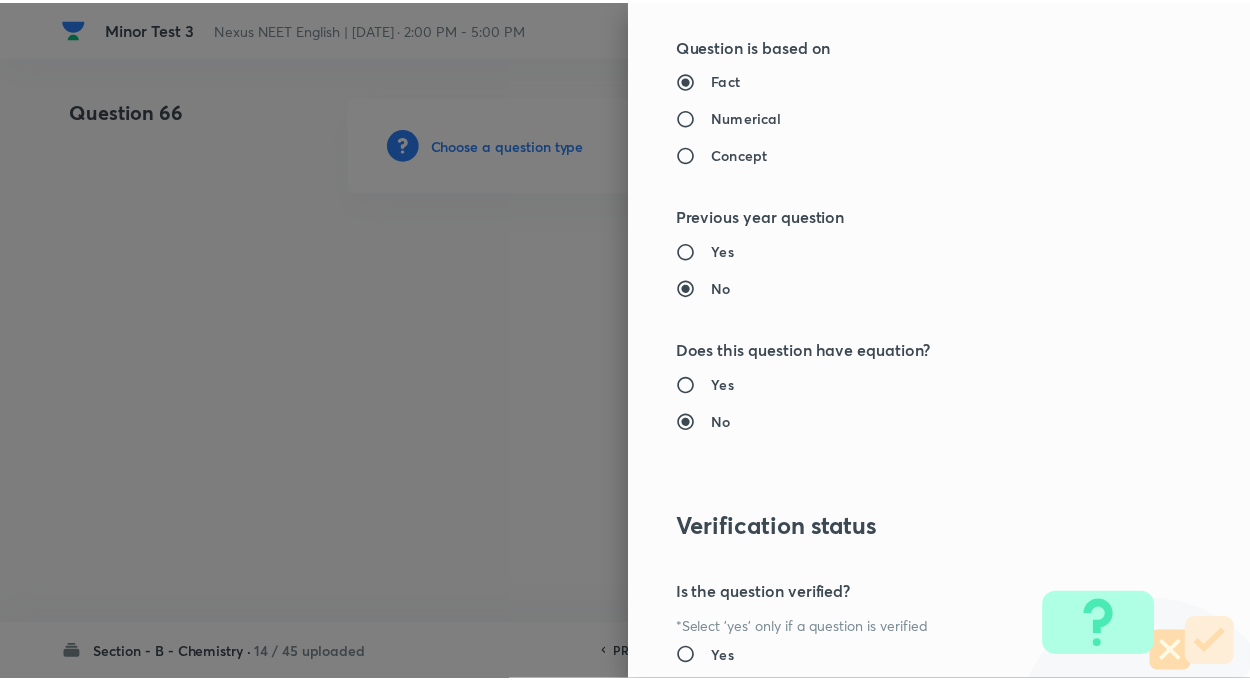 scroll, scrollTop: 2046, scrollLeft: 0, axis: vertical 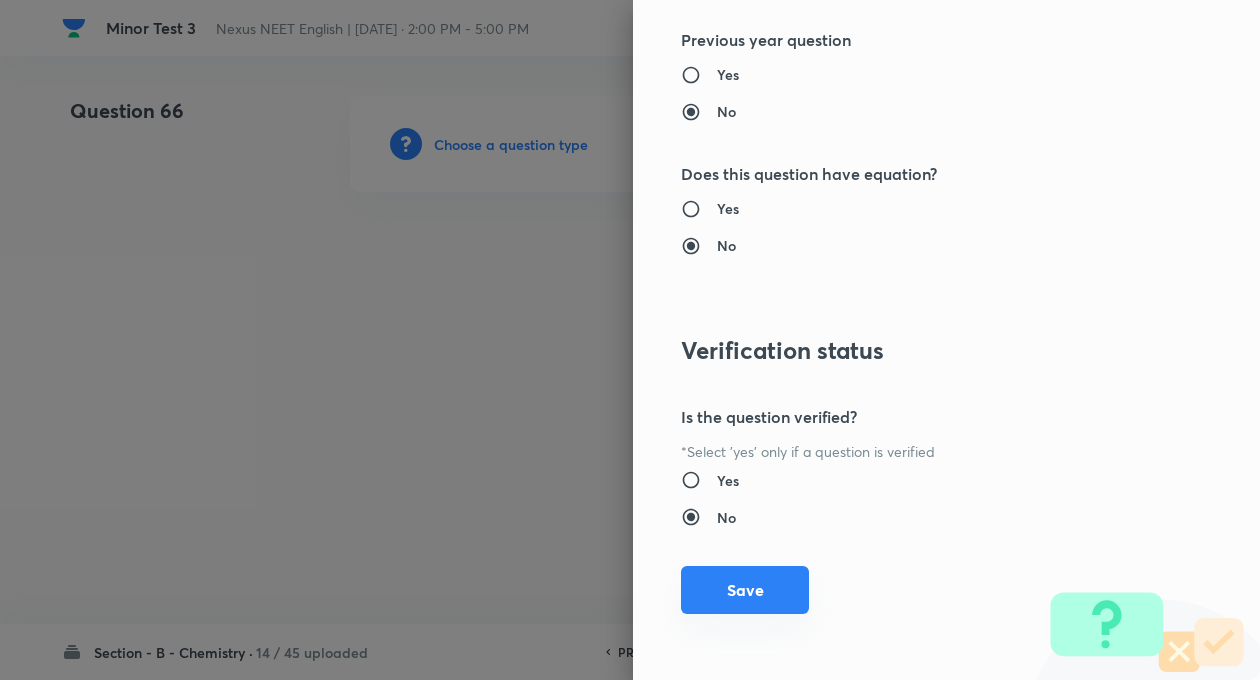 click on "Save" at bounding box center [745, 590] 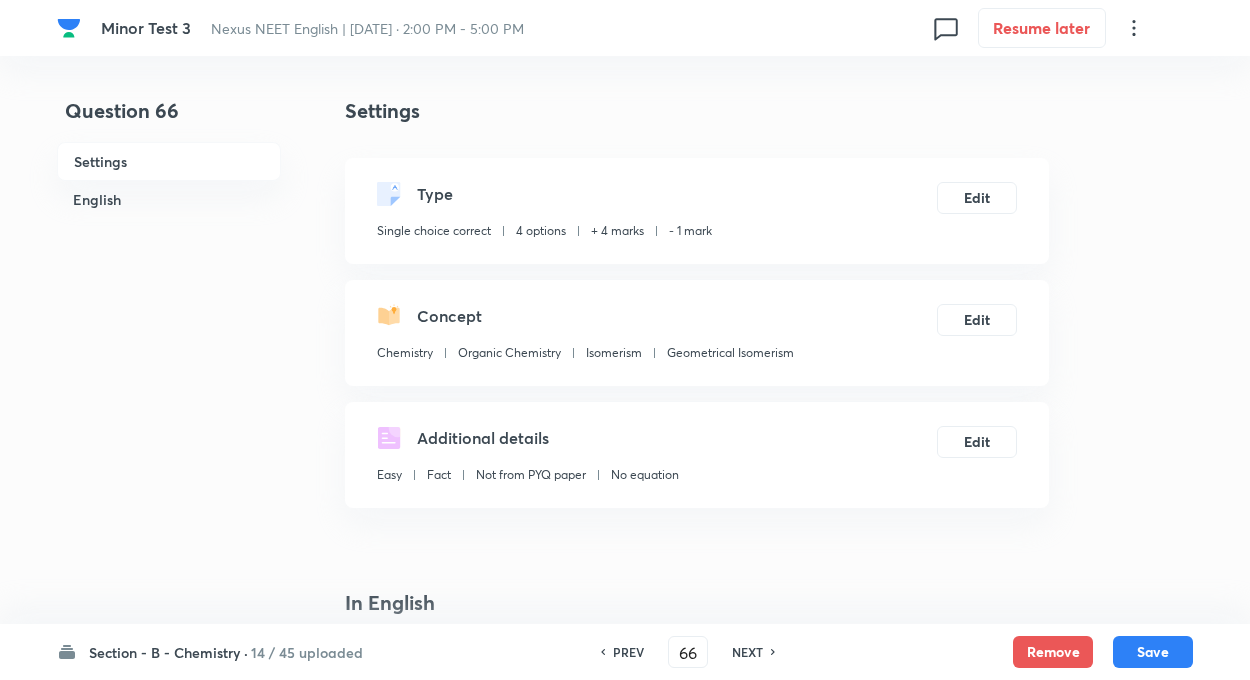 click on "Question 66 Settings English" at bounding box center (169, 1354) 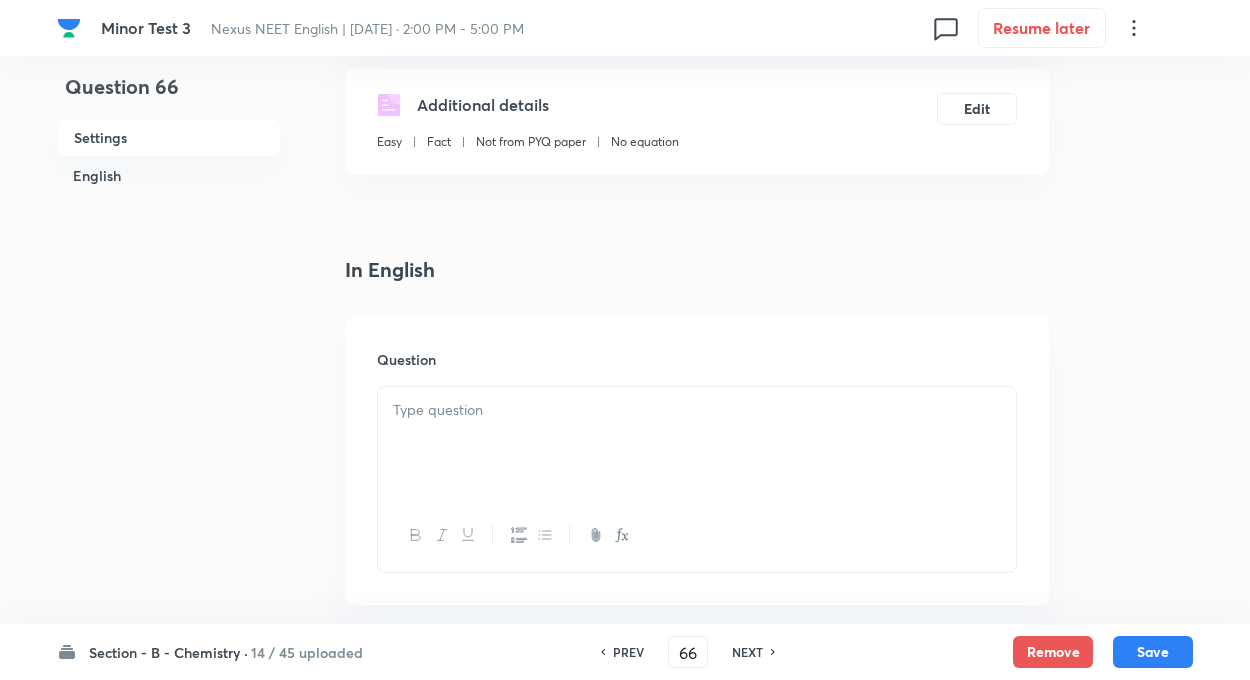 scroll, scrollTop: 400, scrollLeft: 0, axis: vertical 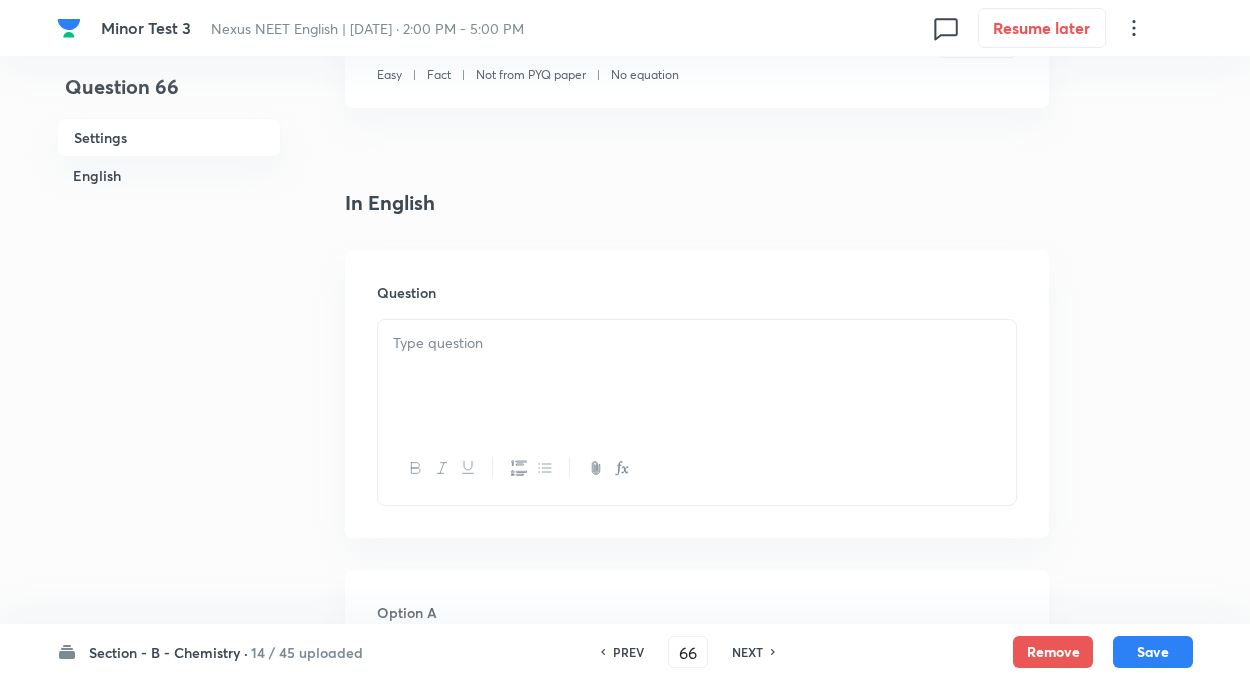 click at bounding box center [697, 376] 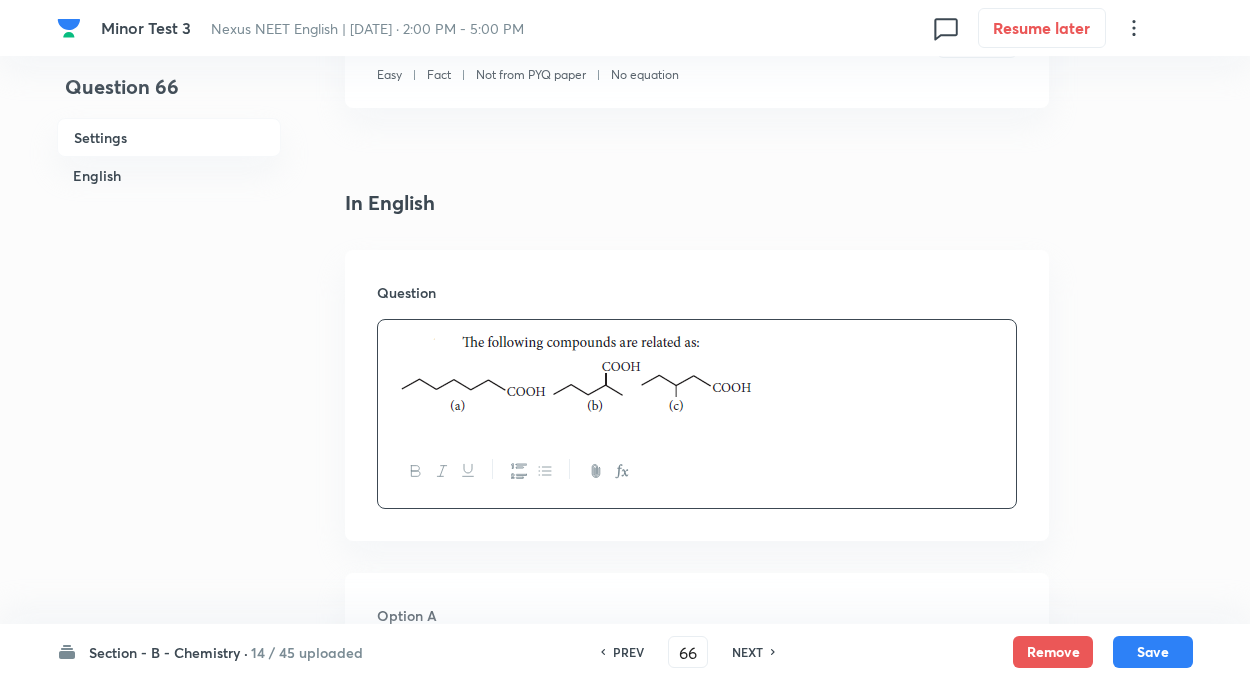 click on "Question 66 Settings English Settings Type Single choice correct 4 options + 4 marks - 1 mark Edit Concept Chemistry Organic Chemistry Isomerism Geometrical Isomerism Edit Additional details Easy Fact Not from PYQ paper No equation Edit In English Question Option A Mark as correct answer Option B Mark as correct answer Option C Mark as correct answer Option D Mark as correct answer Solution" at bounding box center [625, 955] 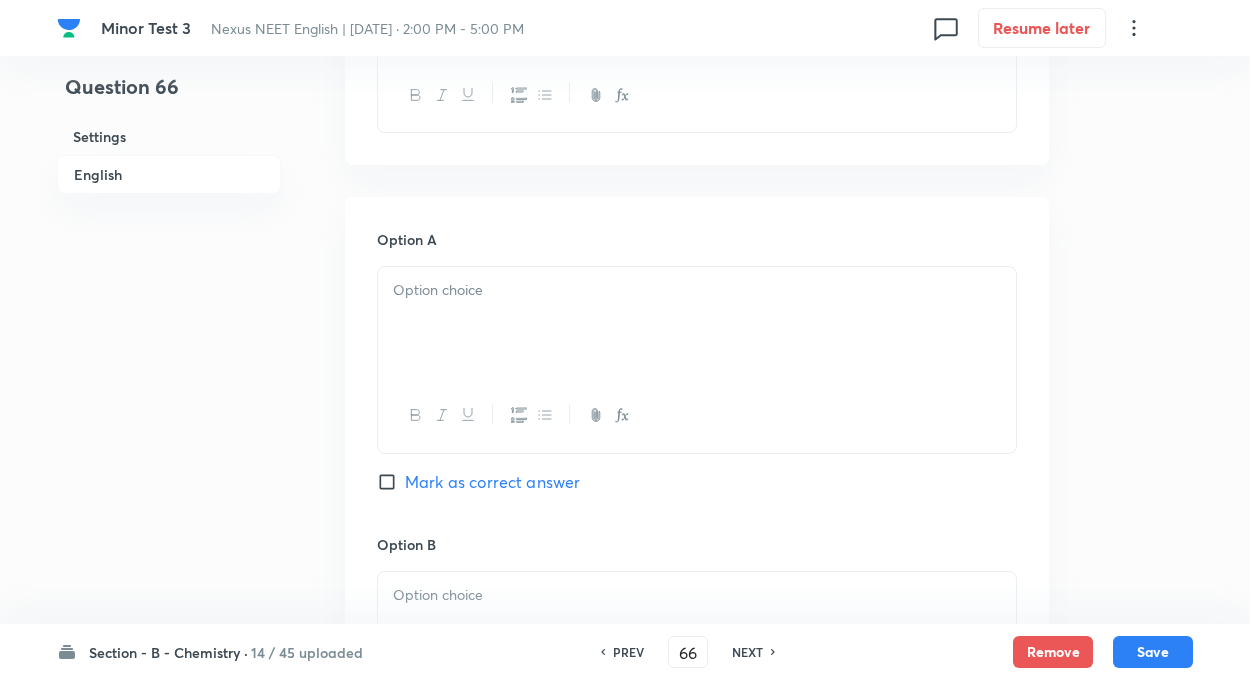 scroll, scrollTop: 840, scrollLeft: 0, axis: vertical 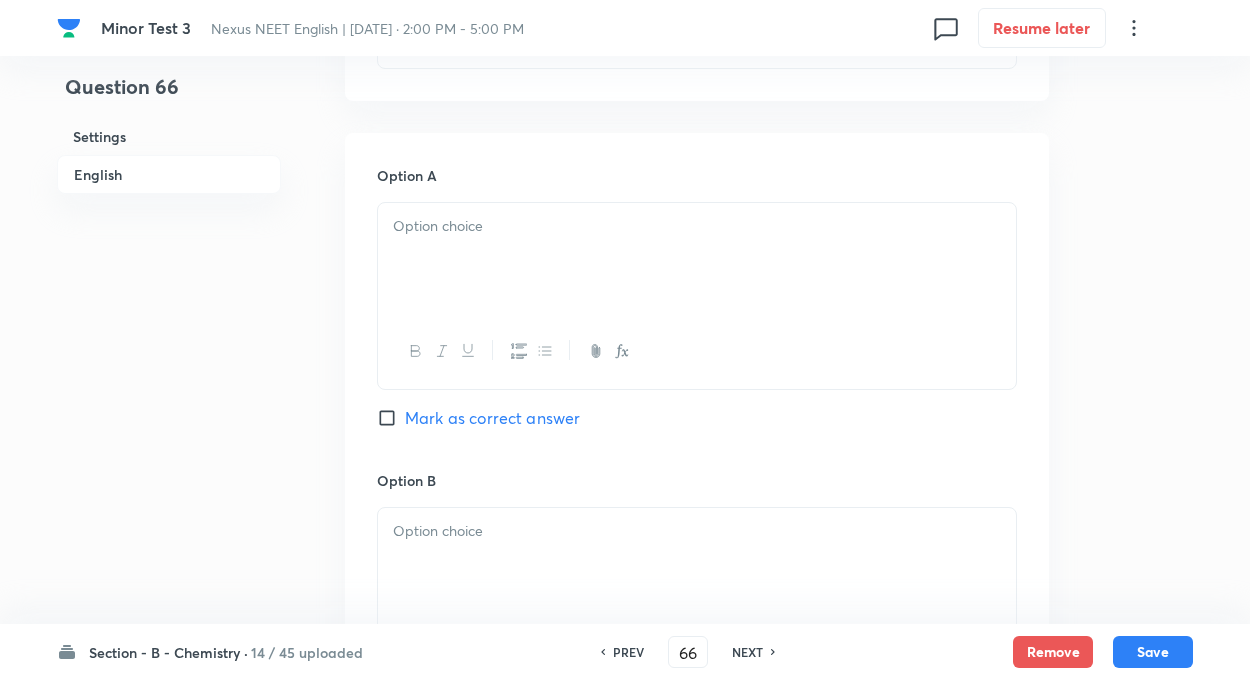 click at bounding box center [697, 259] 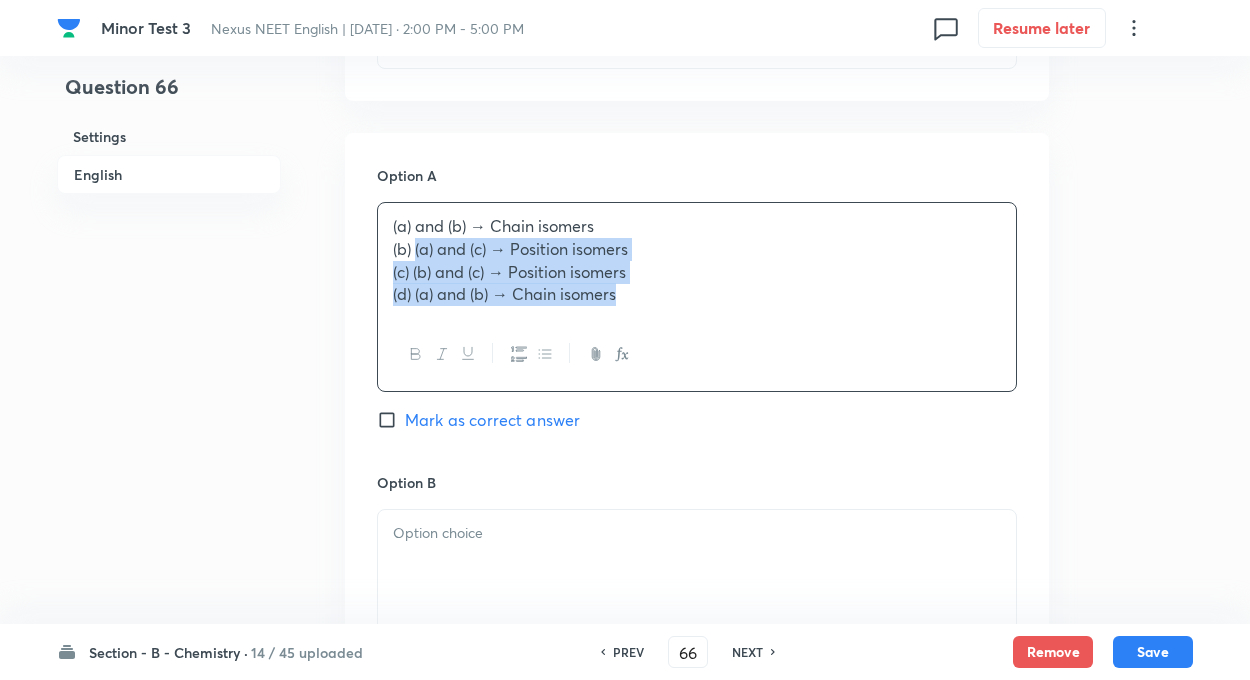 drag, startPoint x: 417, startPoint y: 249, endPoint x: 716, endPoint y: 379, distance: 326.03833 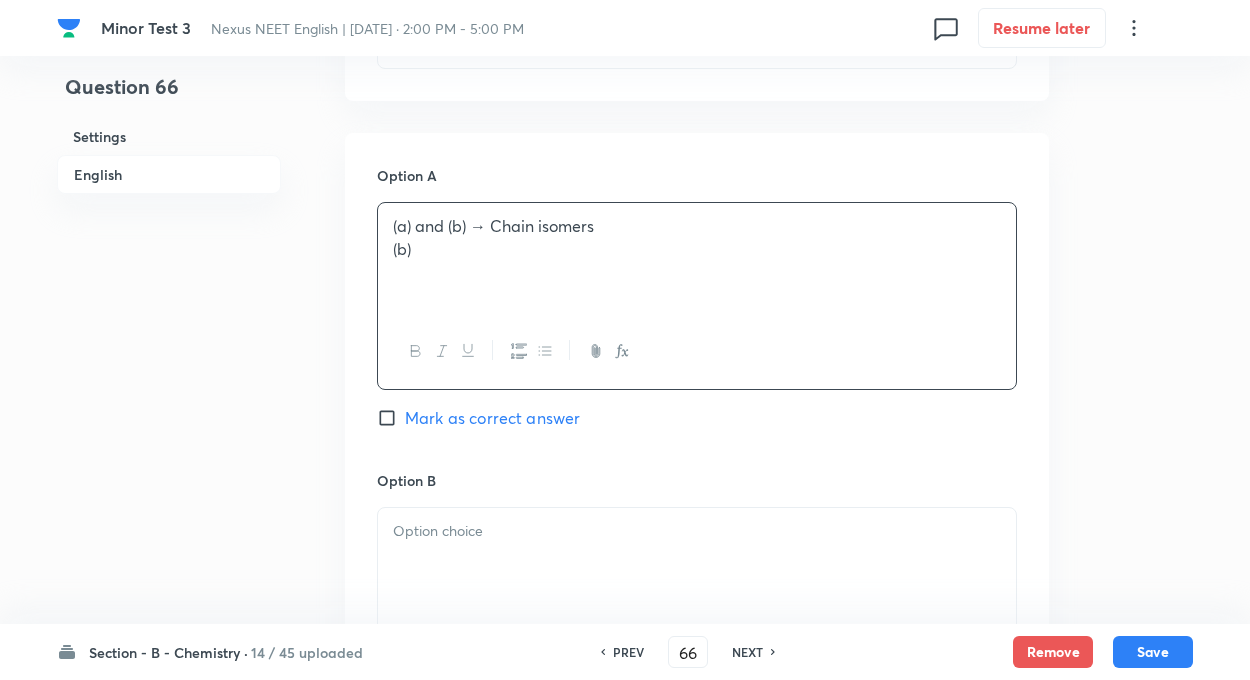 type 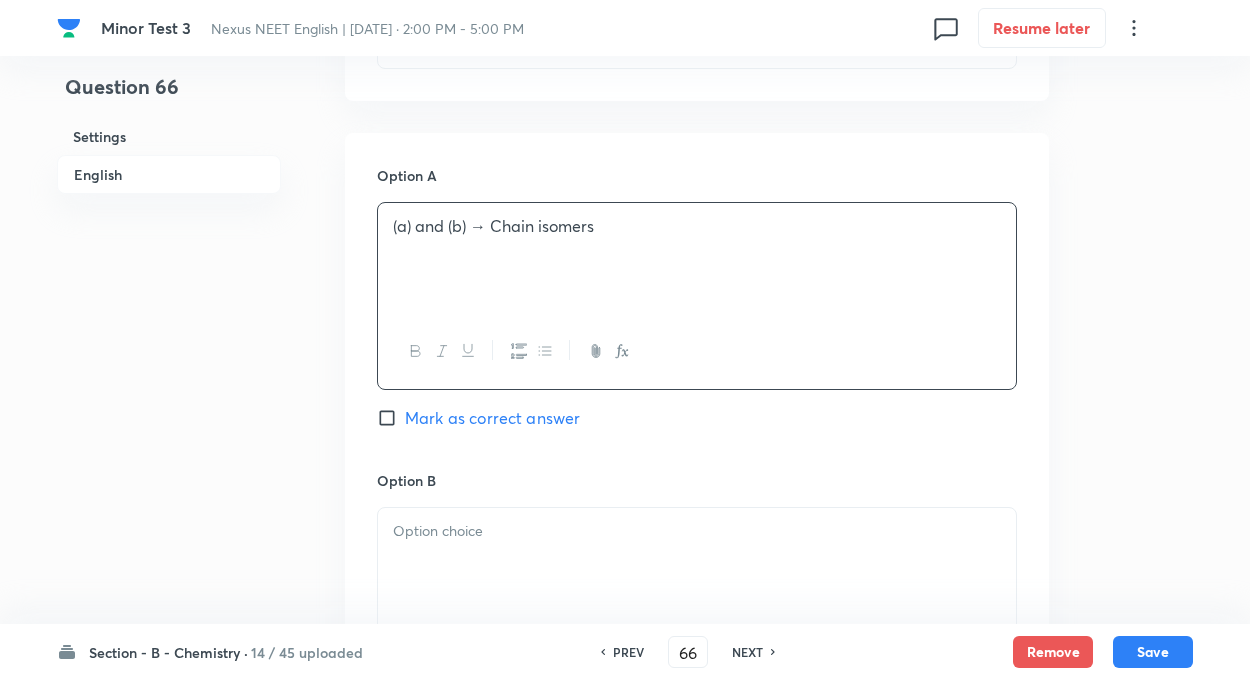 click at bounding box center (697, 531) 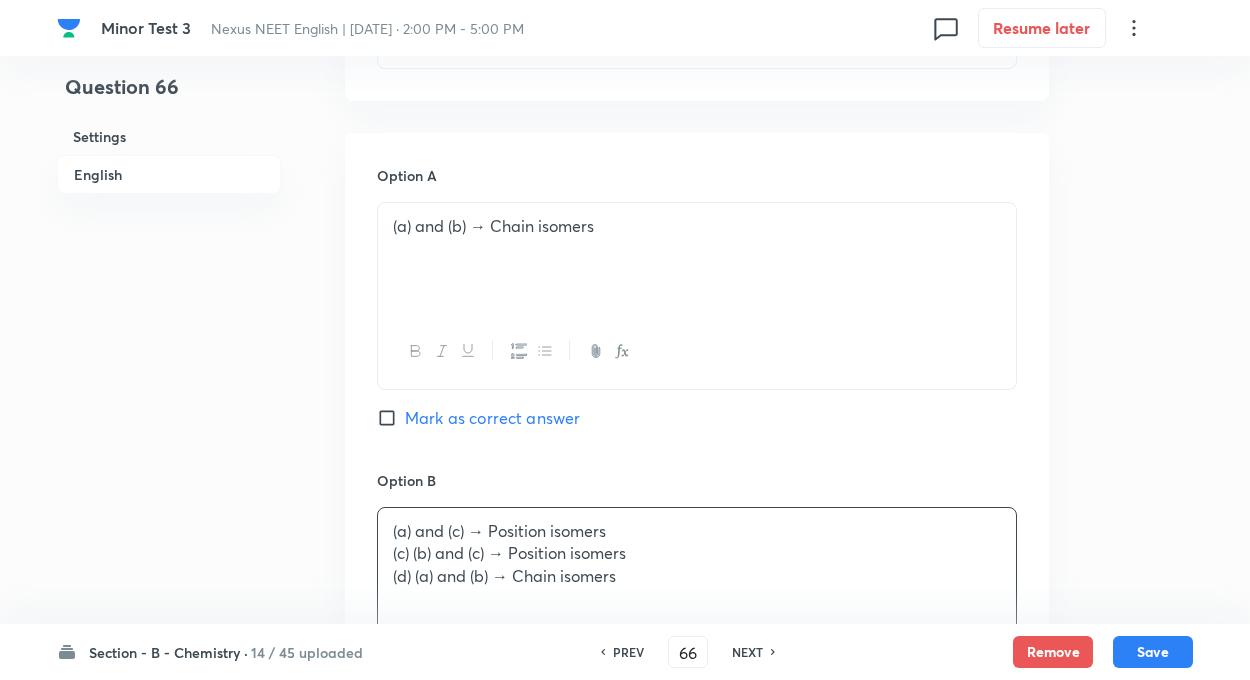 click on "Question 66 Settings English" at bounding box center (169, 515) 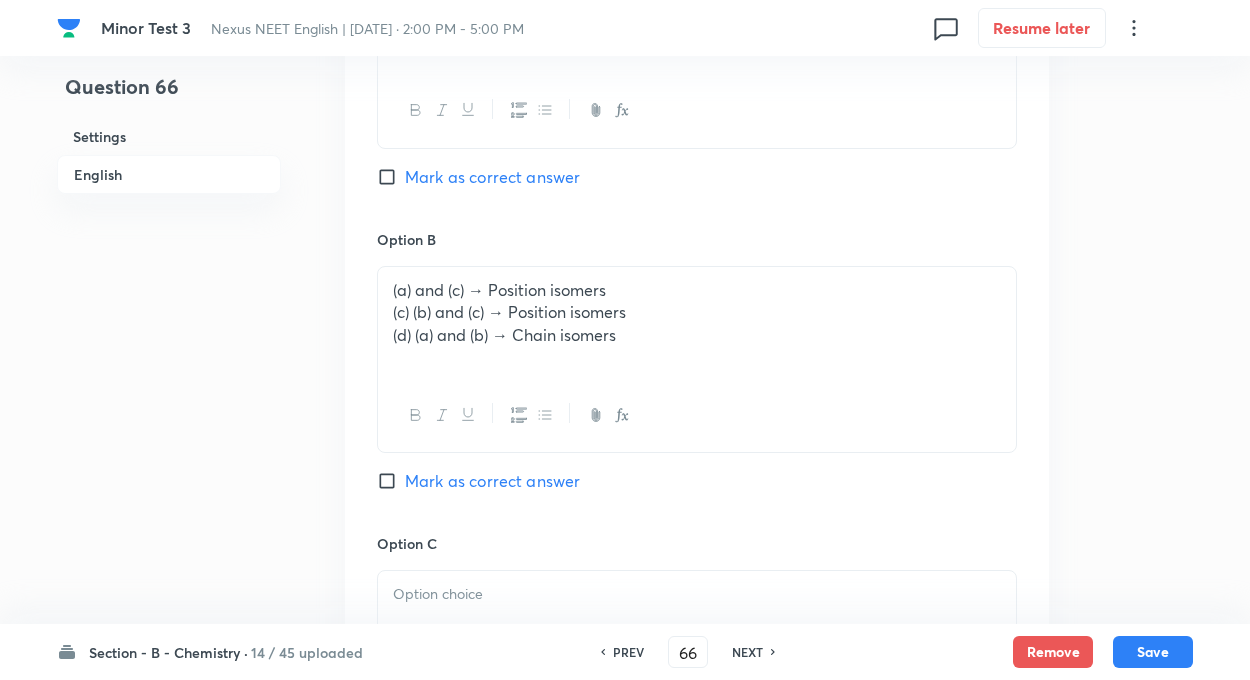 scroll, scrollTop: 1160, scrollLeft: 0, axis: vertical 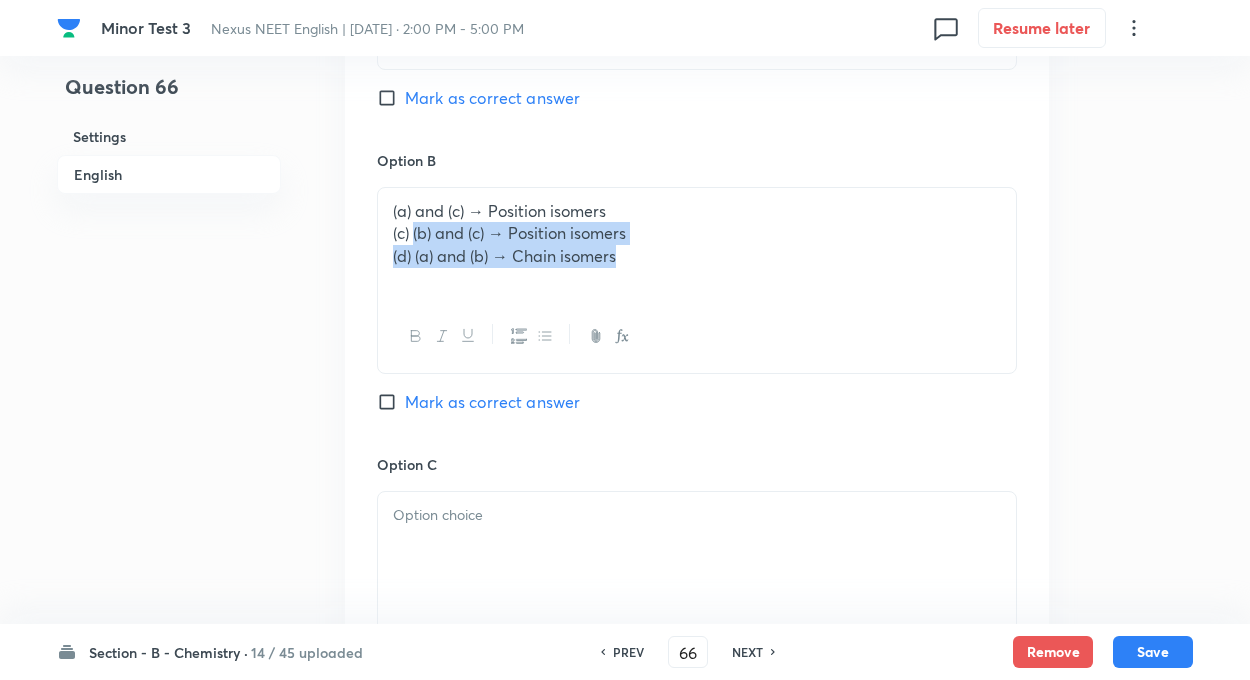 drag, startPoint x: 414, startPoint y: 232, endPoint x: 744, endPoint y: 341, distance: 347.5356 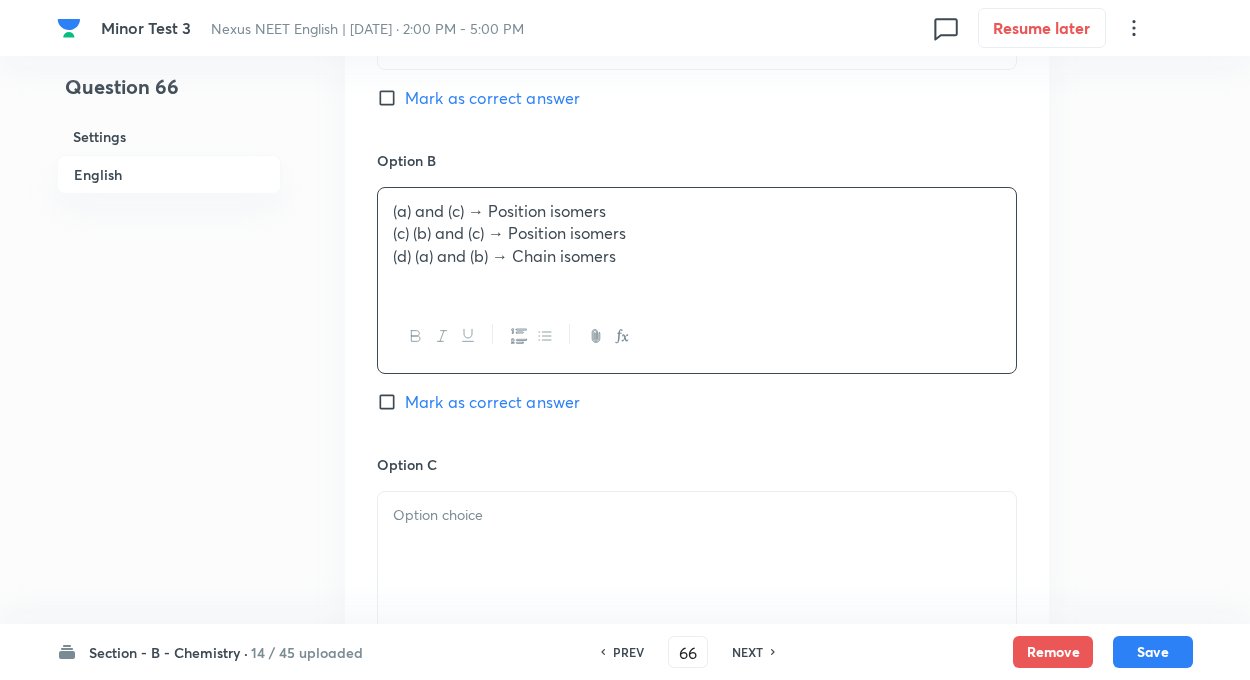 type 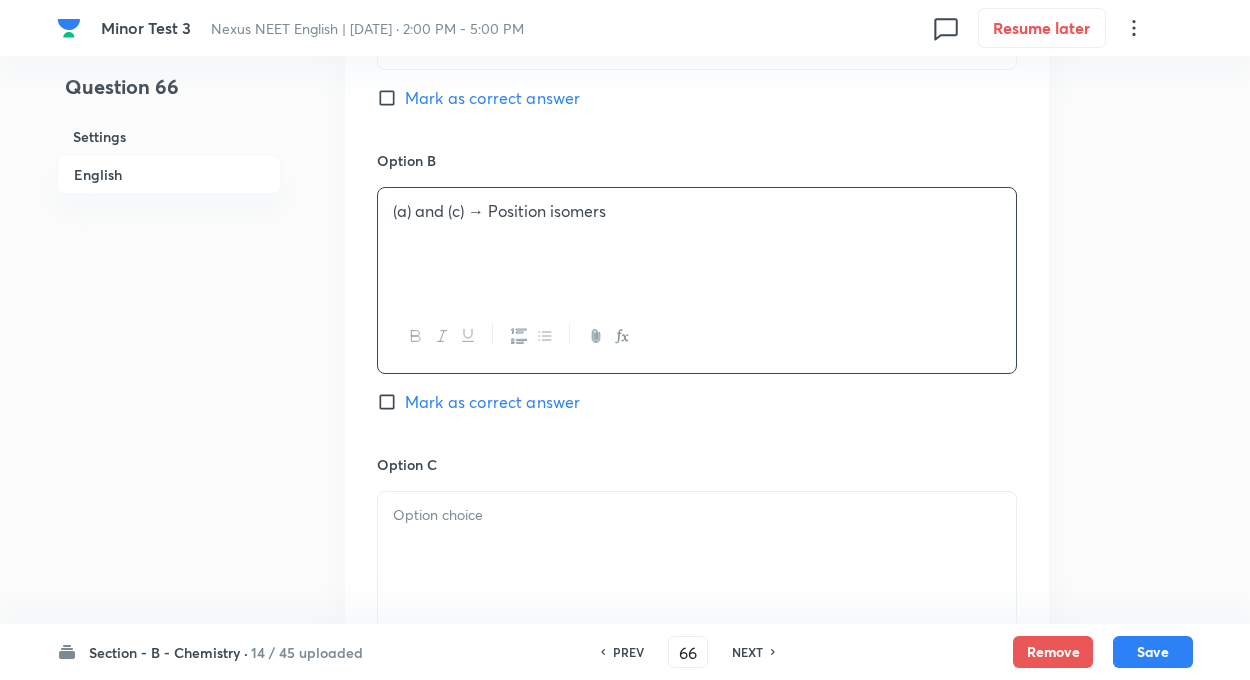 click at bounding box center (697, 515) 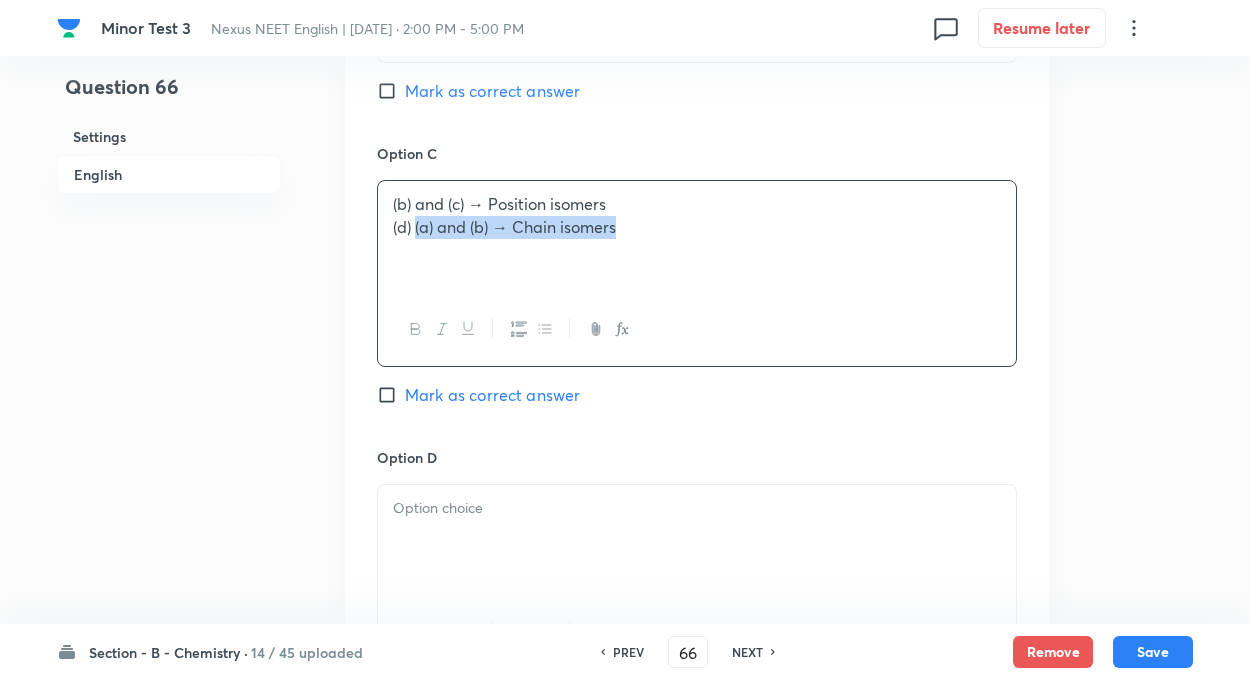 drag, startPoint x: 414, startPoint y: 540, endPoint x: 910, endPoint y: 687, distance: 517.3248 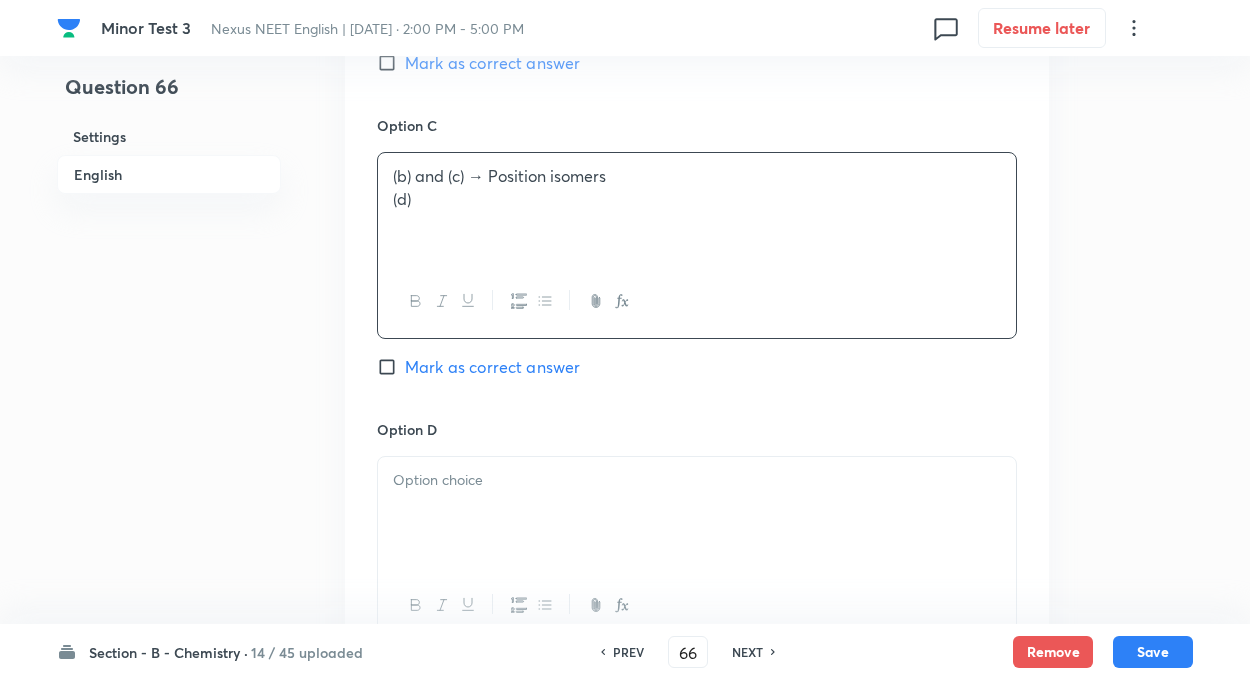 type 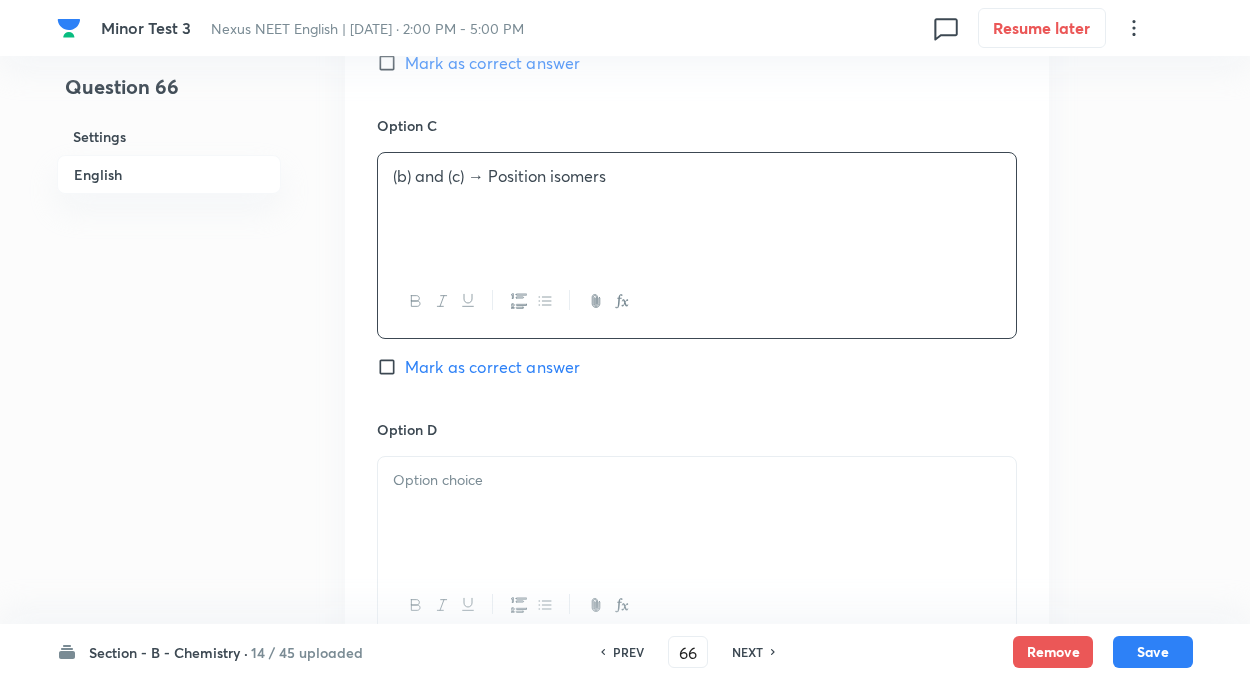 click at bounding box center [697, 513] 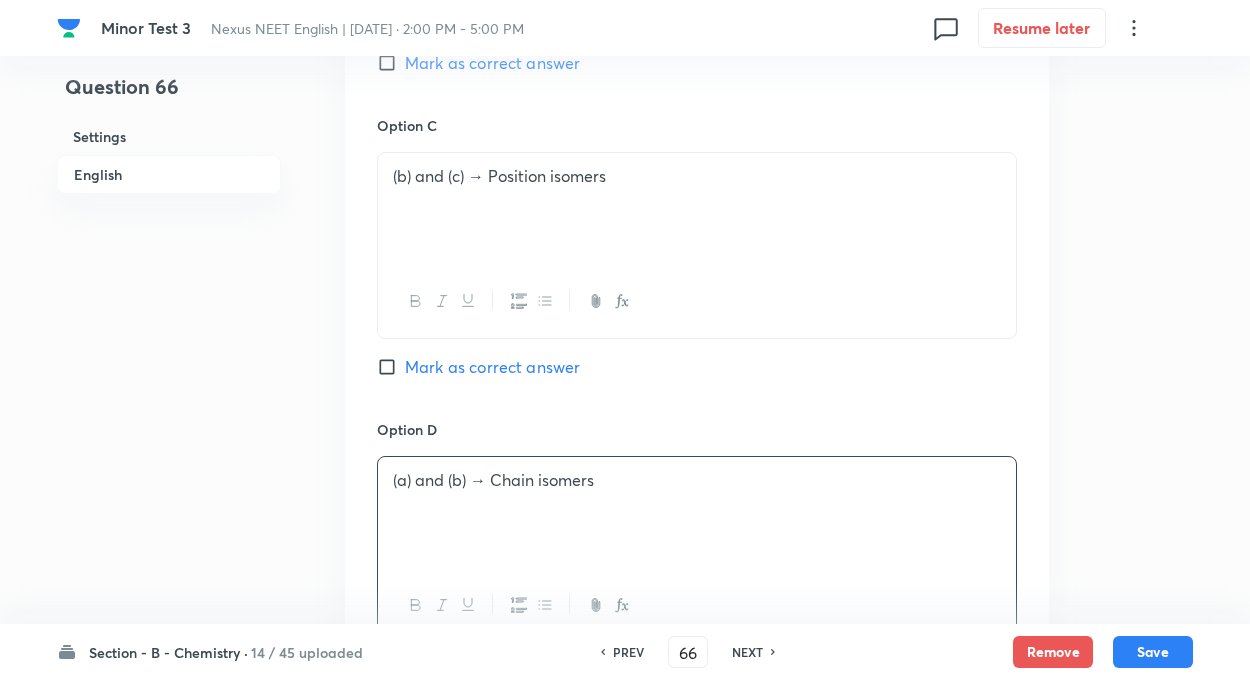 click on "Question 66 Settings English" at bounding box center (169, -144) 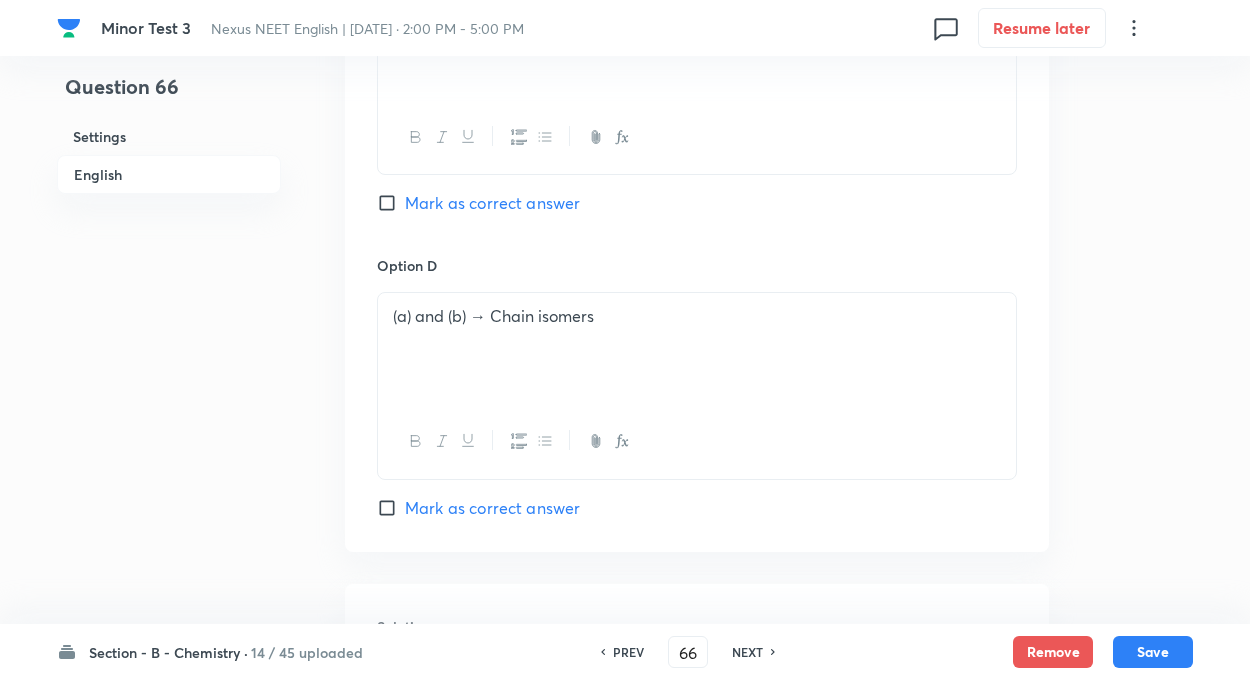 scroll, scrollTop: 1619, scrollLeft: 0, axis: vertical 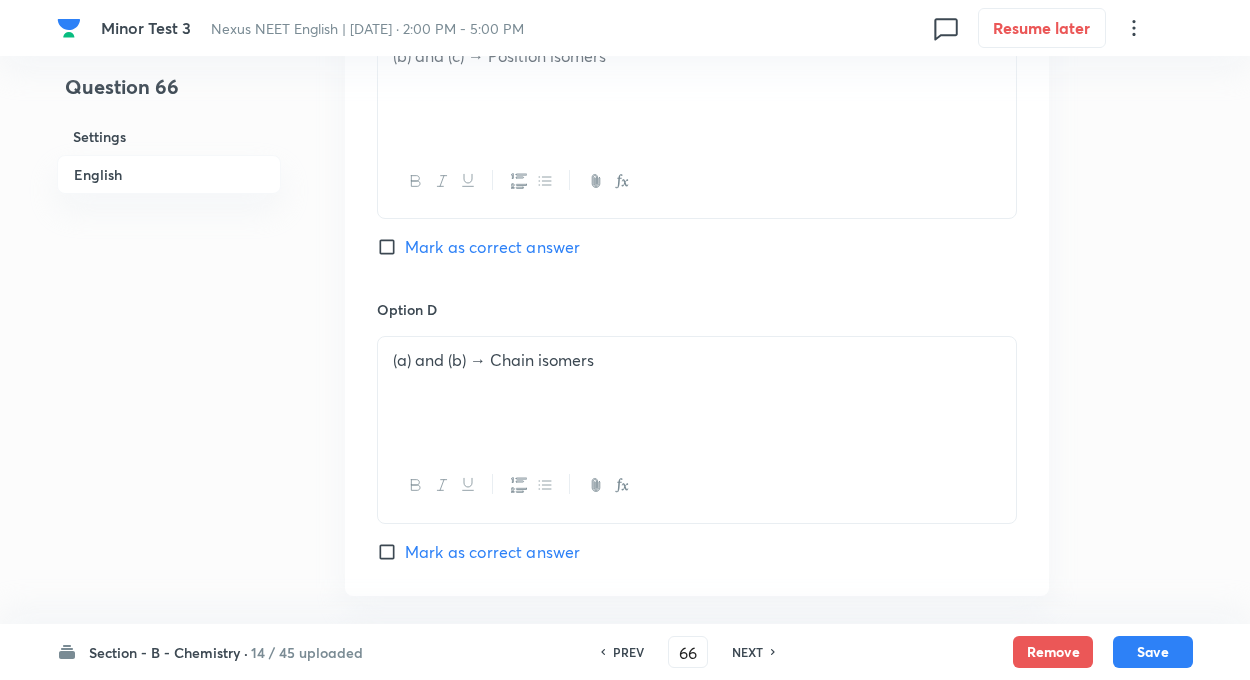 click on "Mark as correct answer" at bounding box center (391, 247) 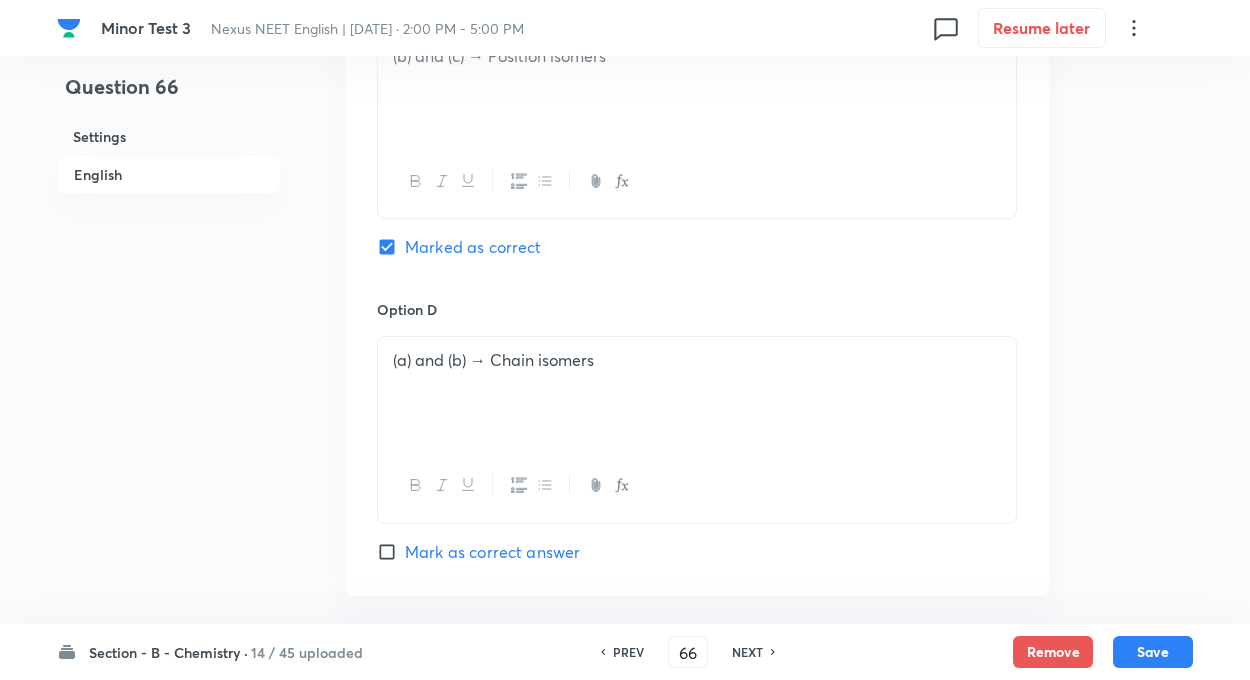 click on "Question 66 Settings English Settings Type Single choice correct 4 options + 4 marks - 1 mark Edit Concept Chemistry Organic Chemistry Isomerism Geometrical Isomerism Edit Additional details Easy Fact Not from PYQ paper No equation Edit In English Question Option A (a) and (b) → Chain isomers Mark as correct answer Option B (a) and (c) → Position isomers Mark as correct answer Option C (b) and (c) → Position isomers Marked as correct Option D (a) and (b) → Chain isomers  Mark as correct answer Solution" at bounding box center [625, -264] 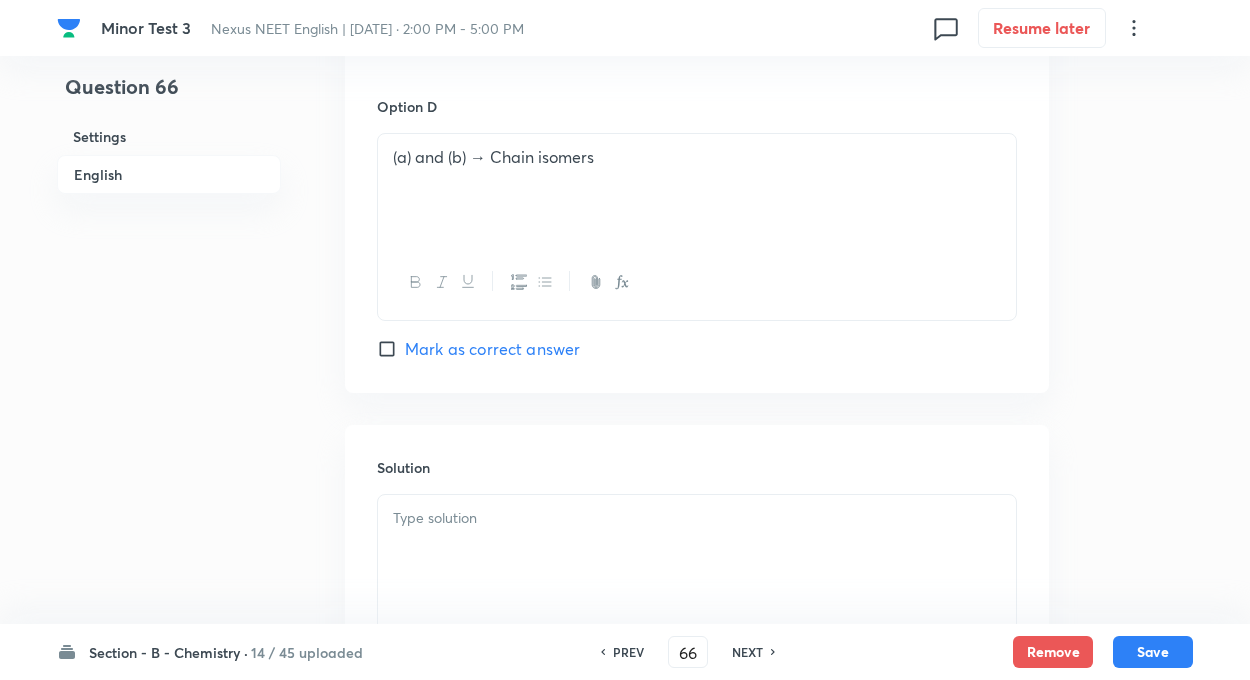 scroll, scrollTop: 2031, scrollLeft: 0, axis: vertical 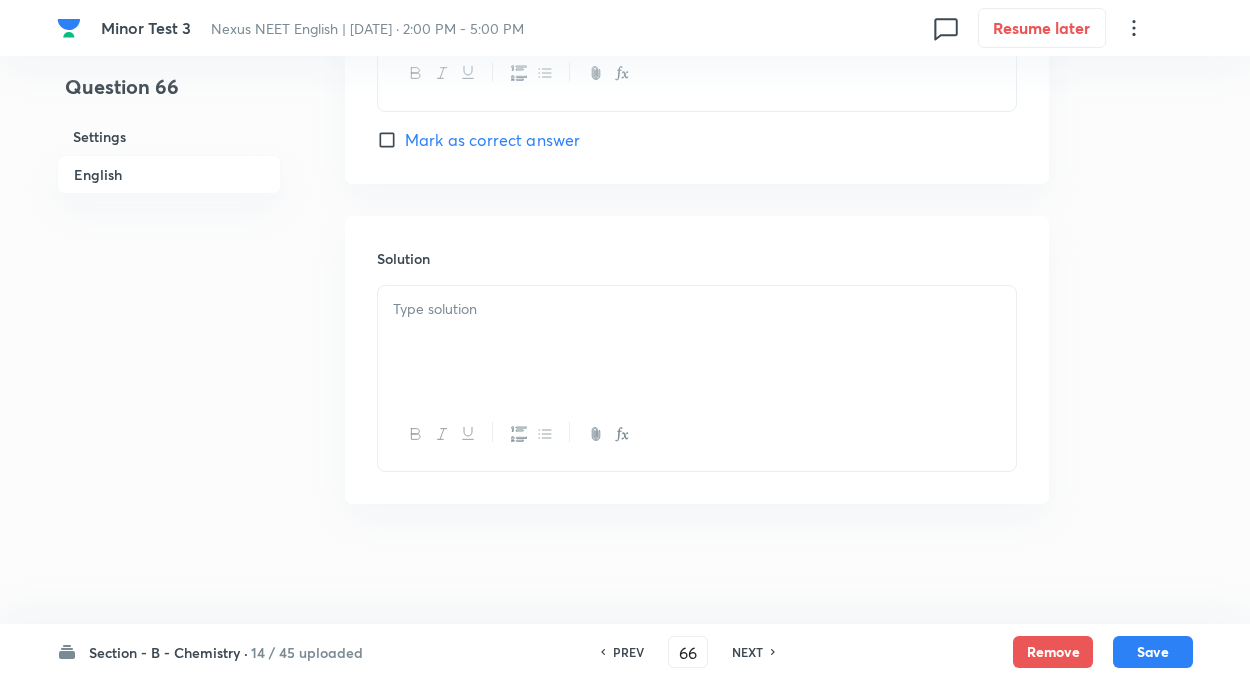 click at bounding box center [697, 342] 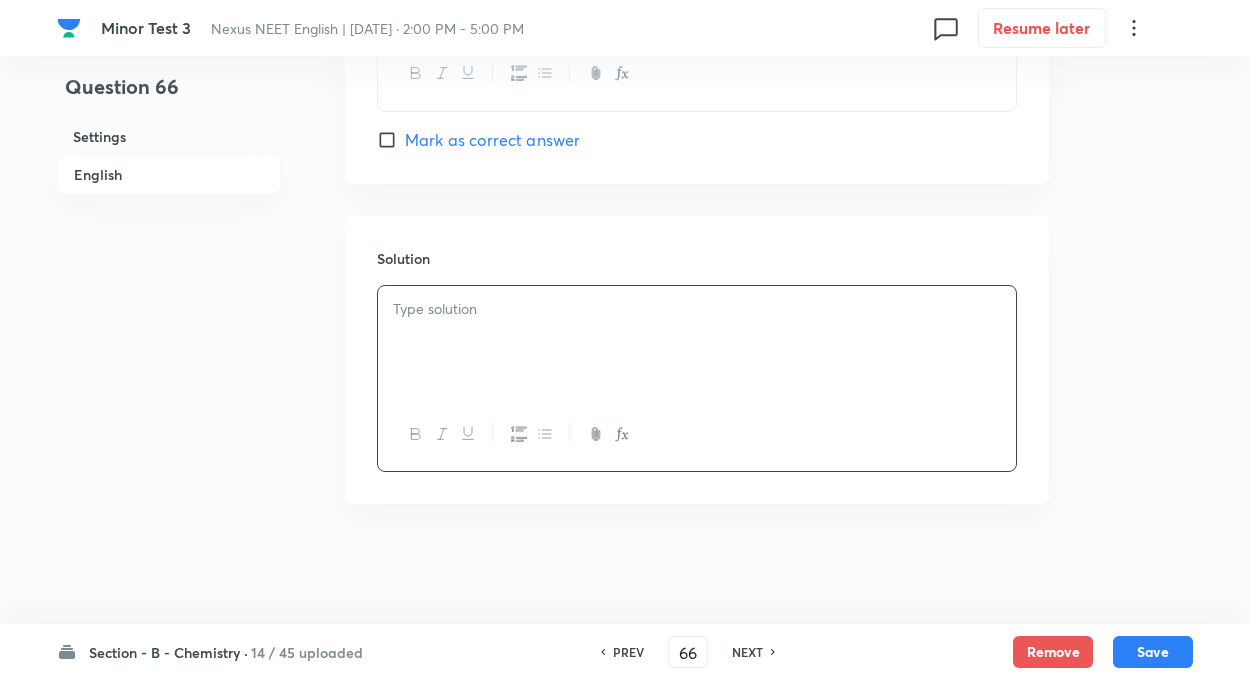 paste 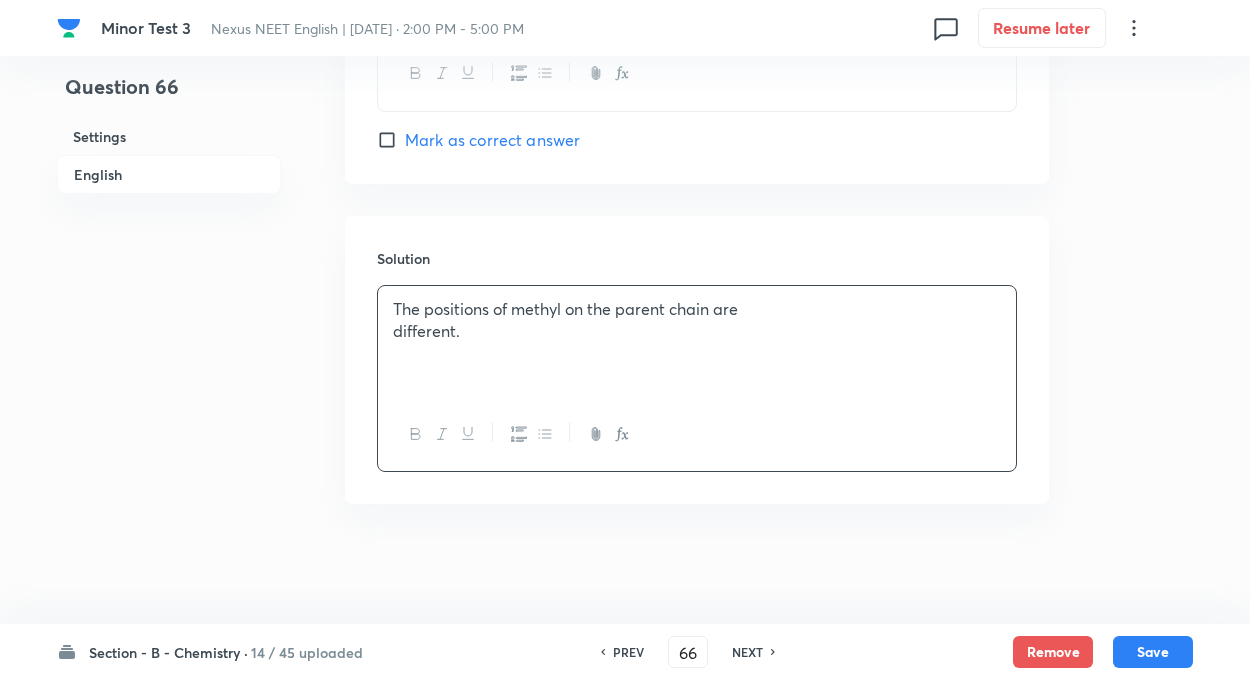 click on "The positions of methyl on the parent chain are different." at bounding box center (697, 342) 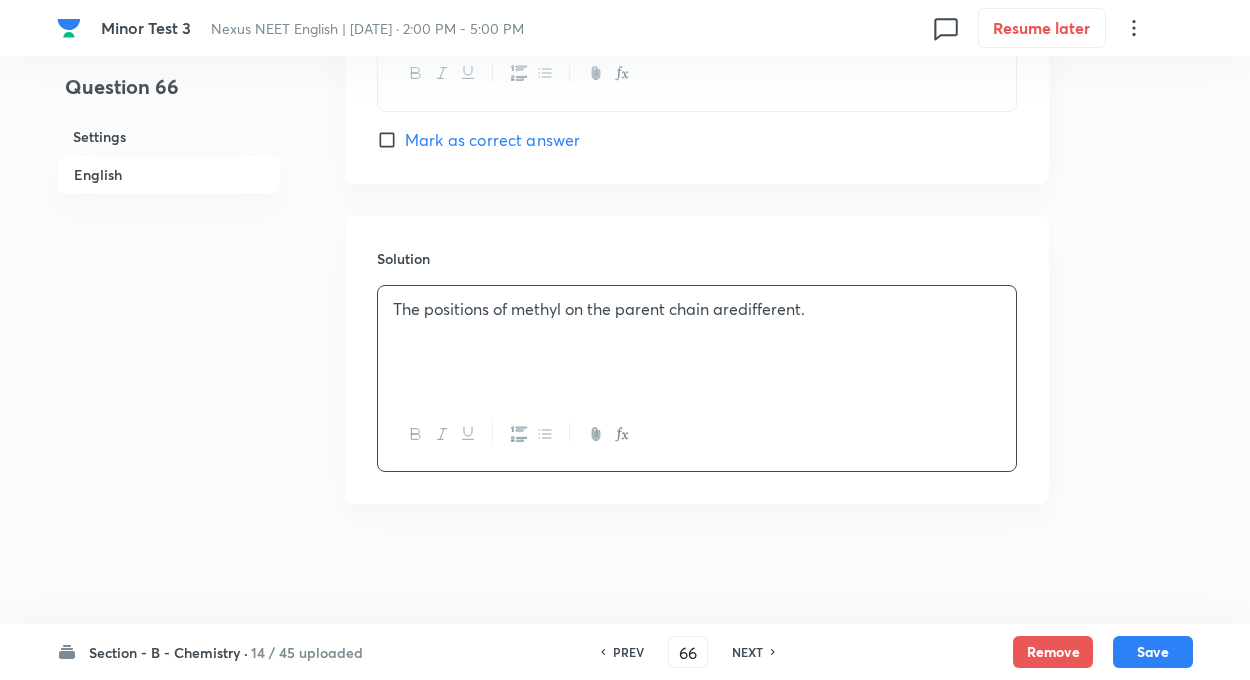 type 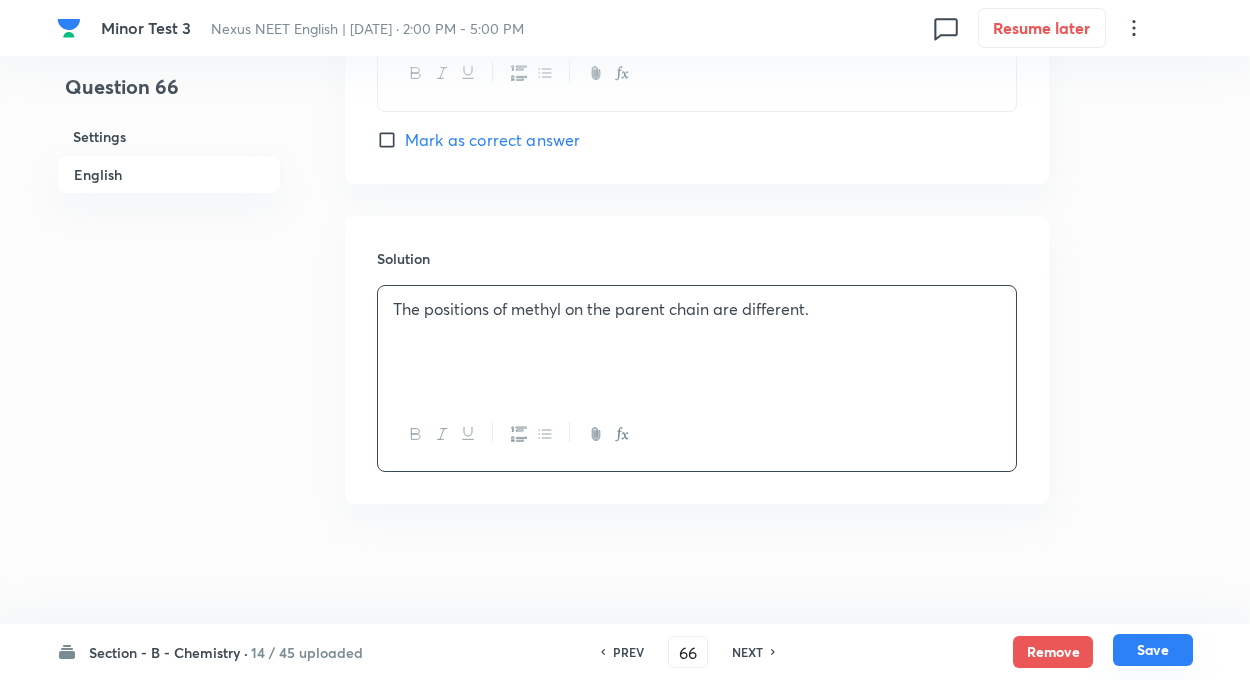 click on "Save" at bounding box center (1153, 650) 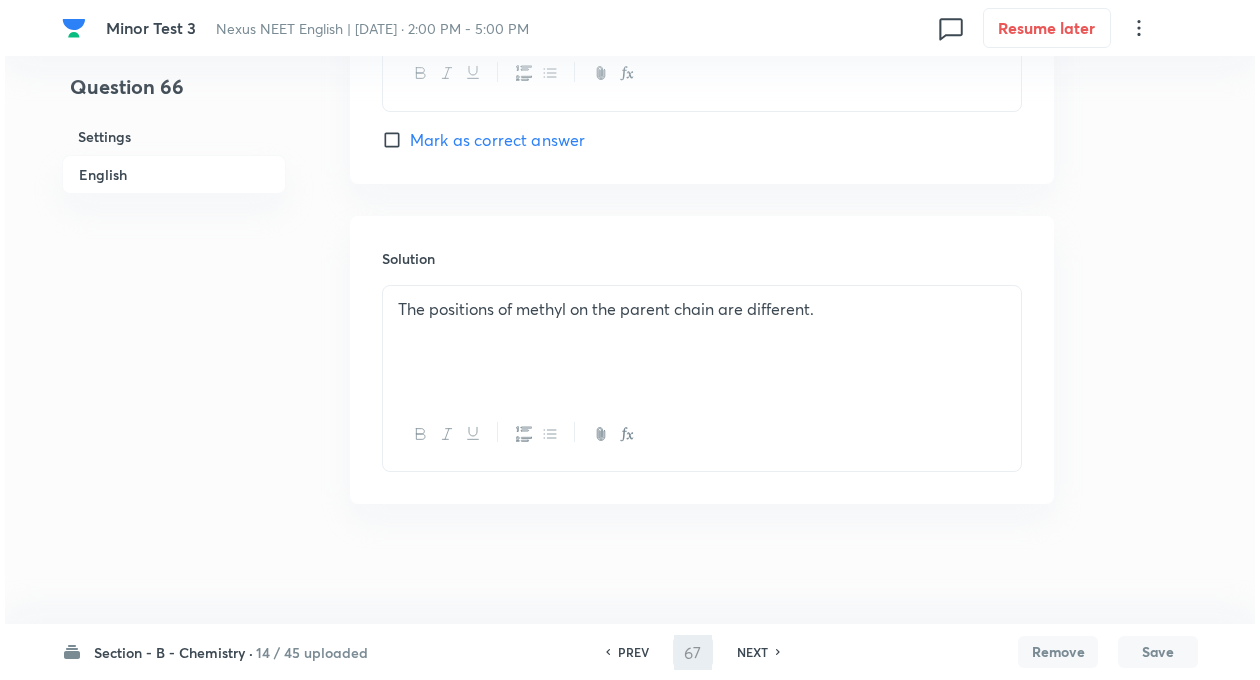 scroll, scrollTop: 0, scrollLeft: 0, axis: both 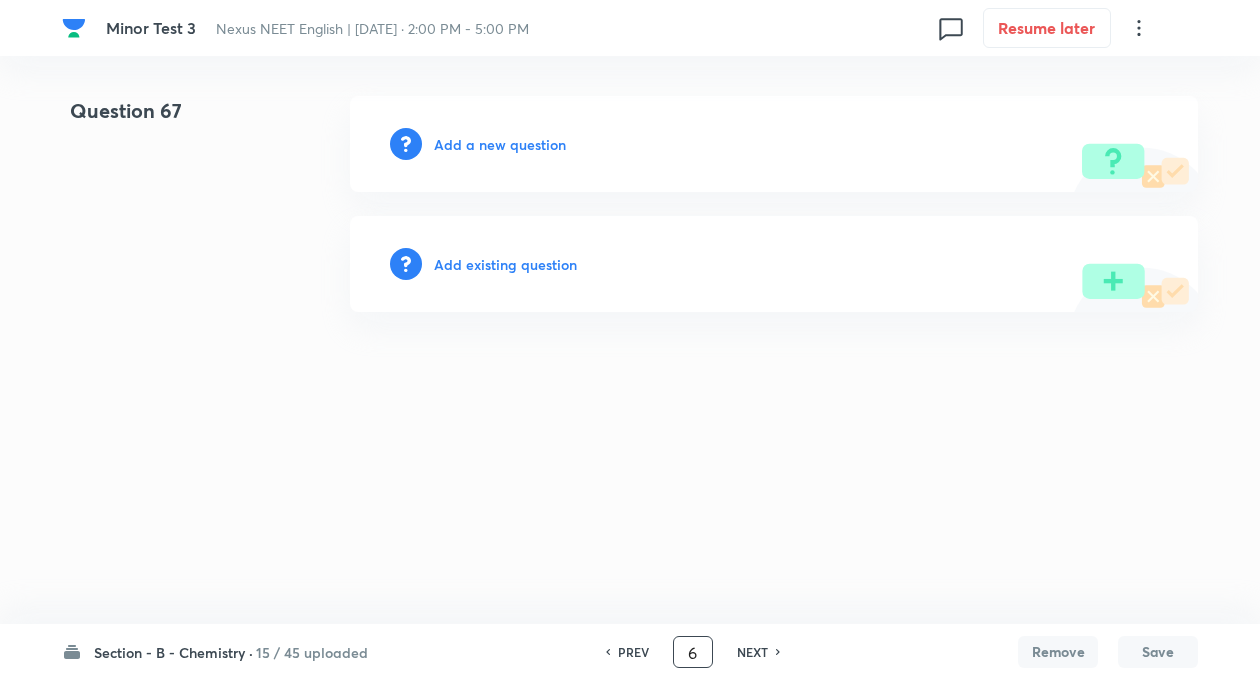 click on "6" at bounding box center [693, 652] 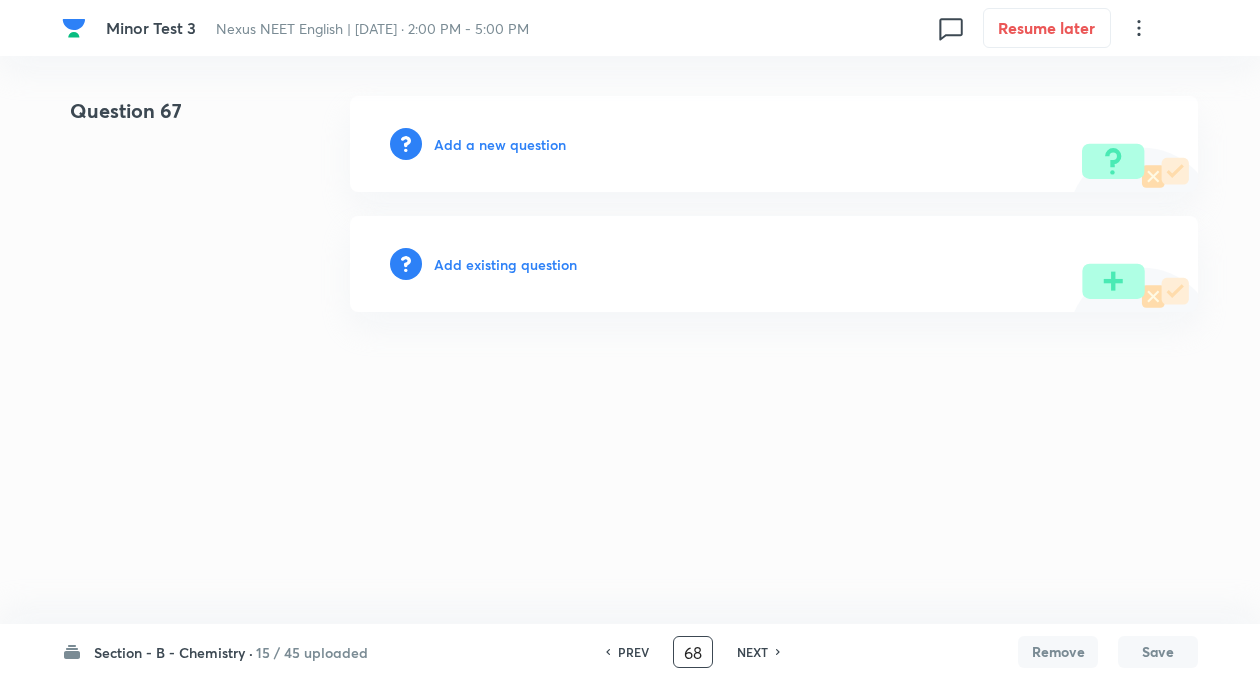 type on "68" 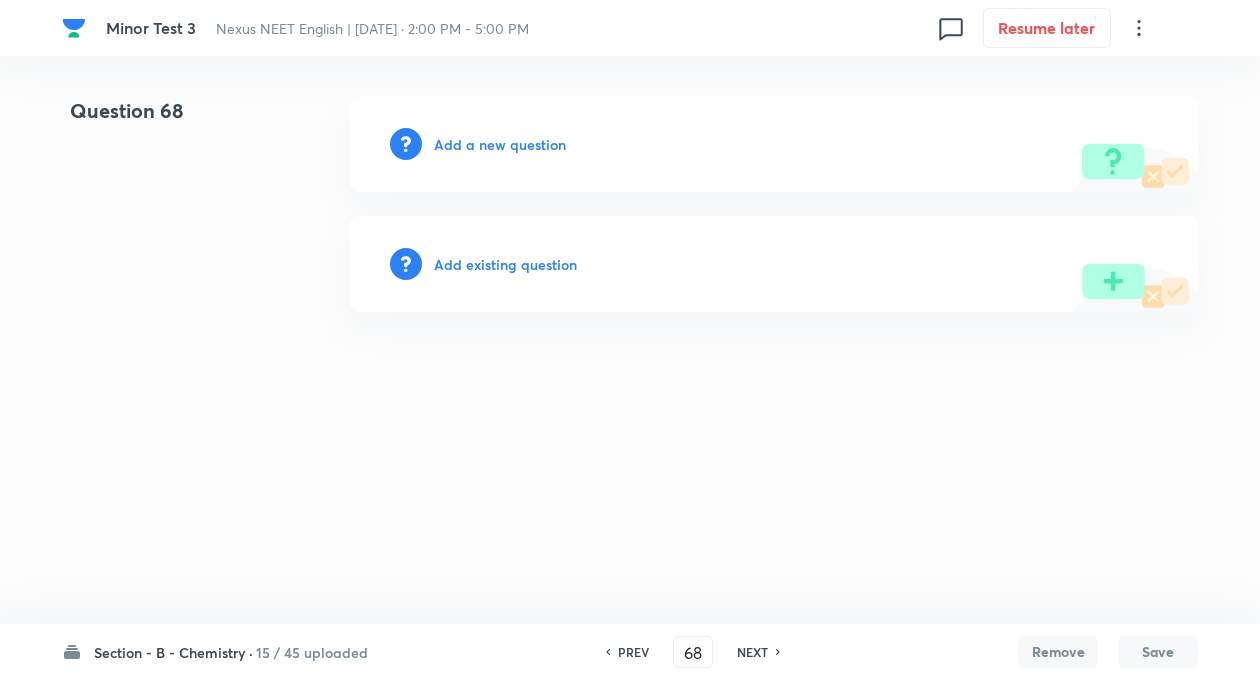 click on "Add a new question" at bounding box center (500, 144) 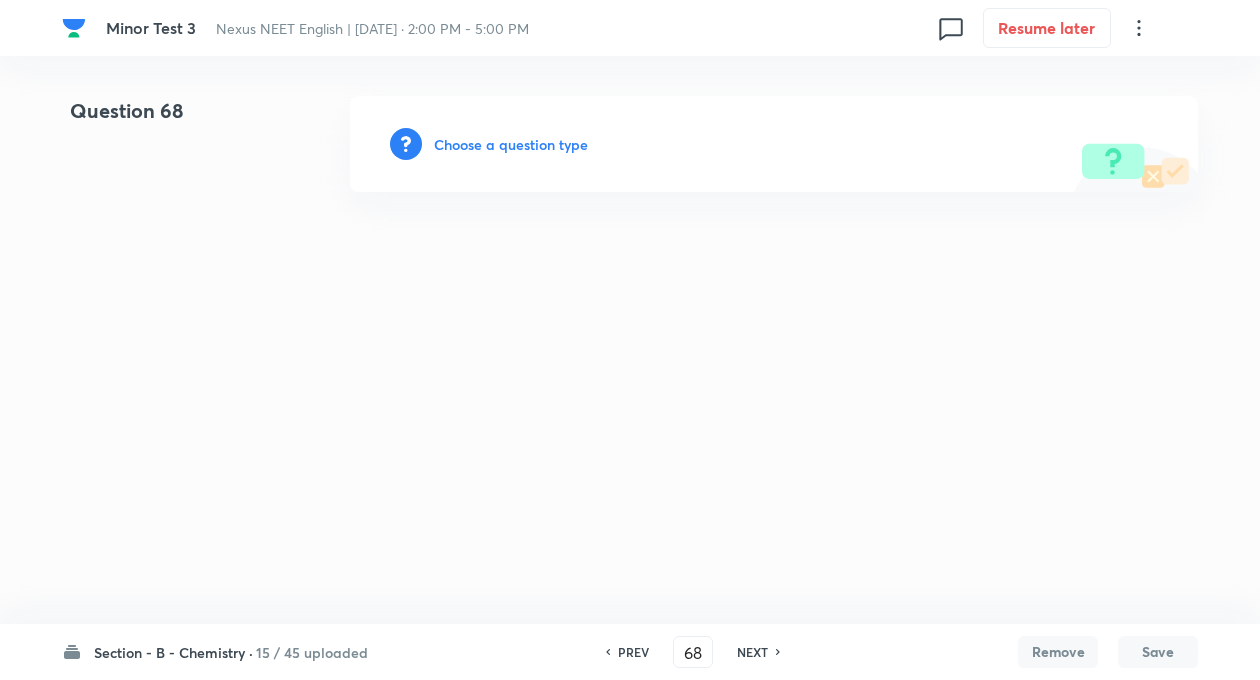click on "Choose a question type" at bounding box center (511, 144) 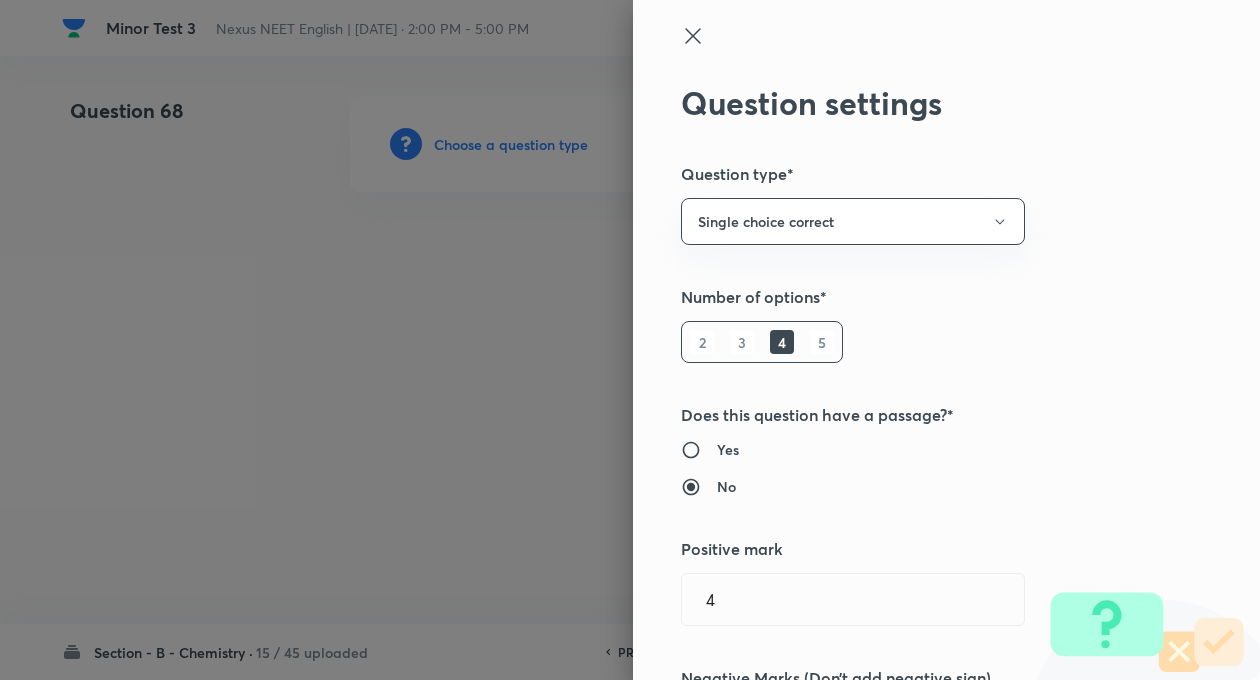 type 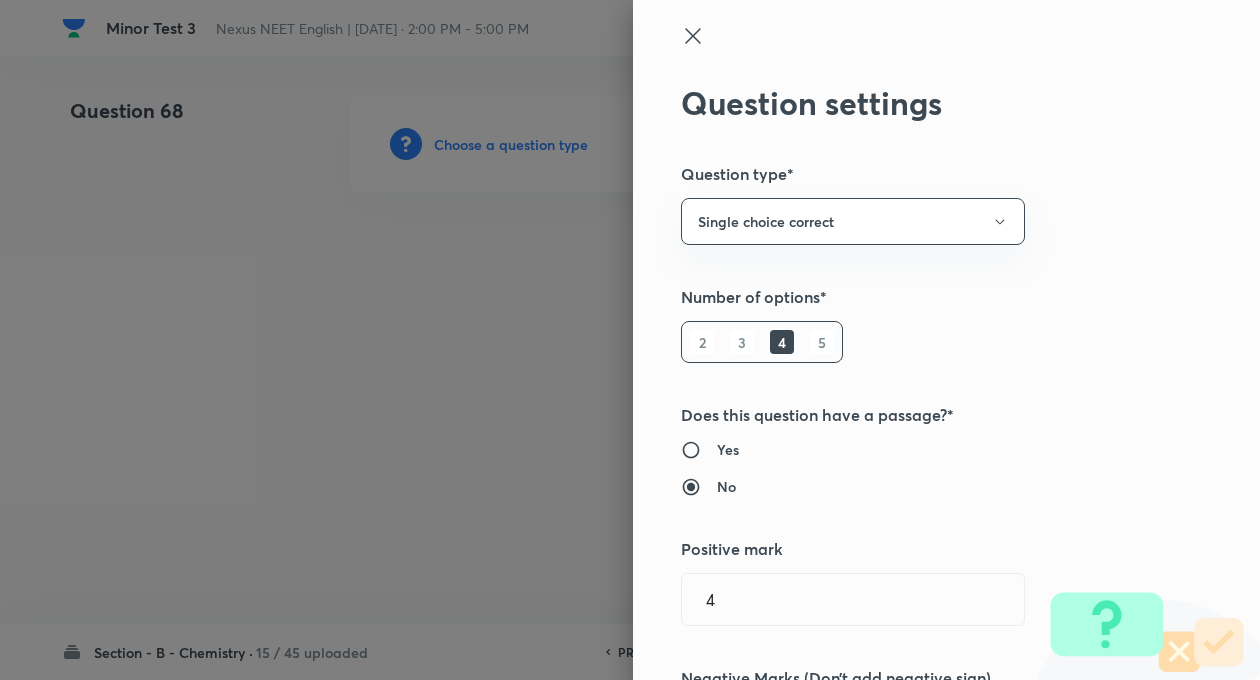 type 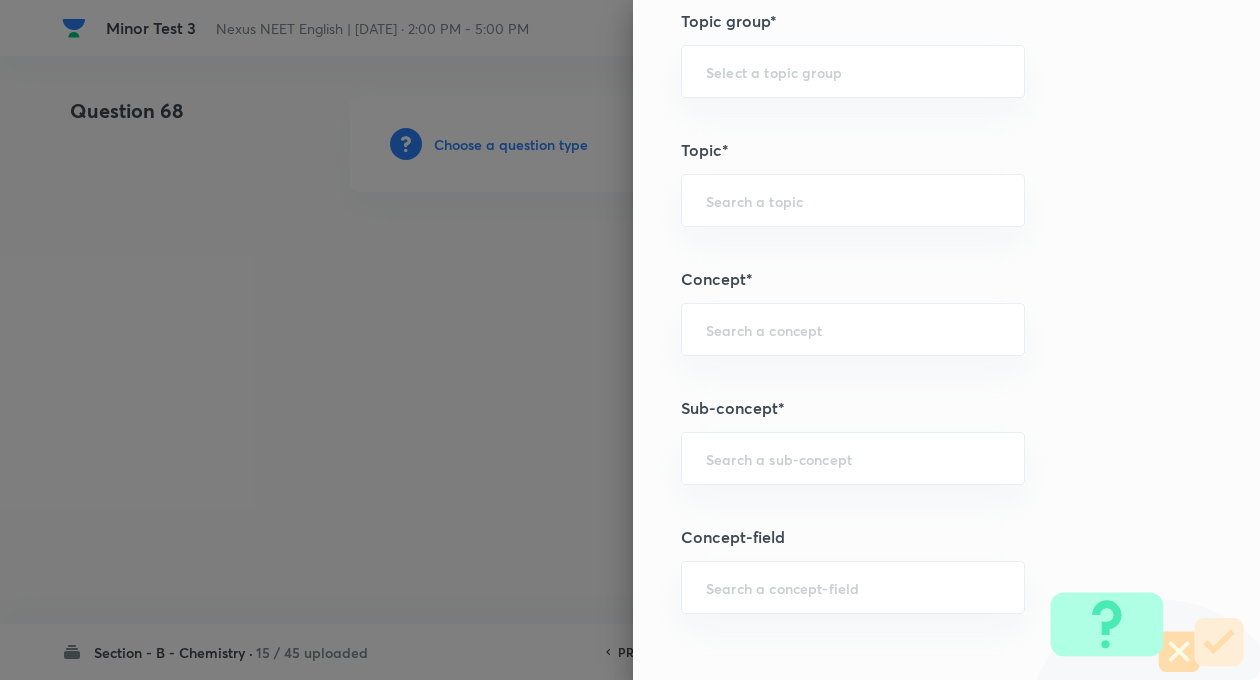 scroll, scrollTop: 960, scrollLeft: 0, axis: vertical 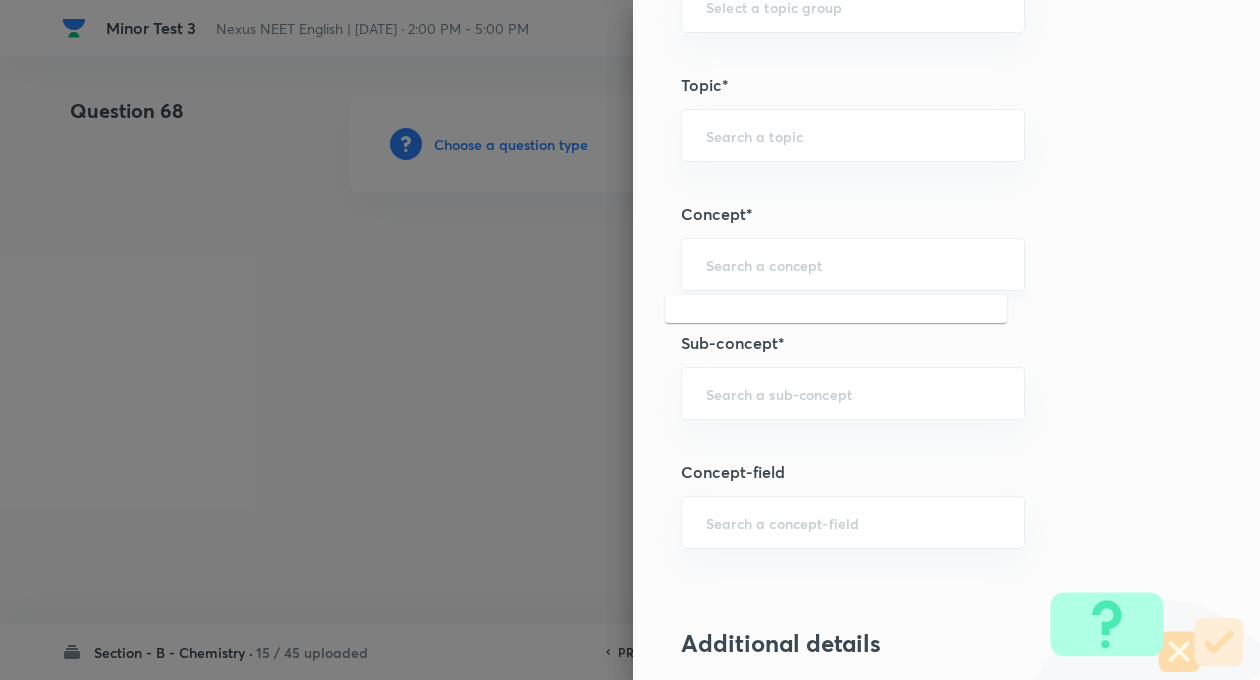 click at bounding box center [853, 264] 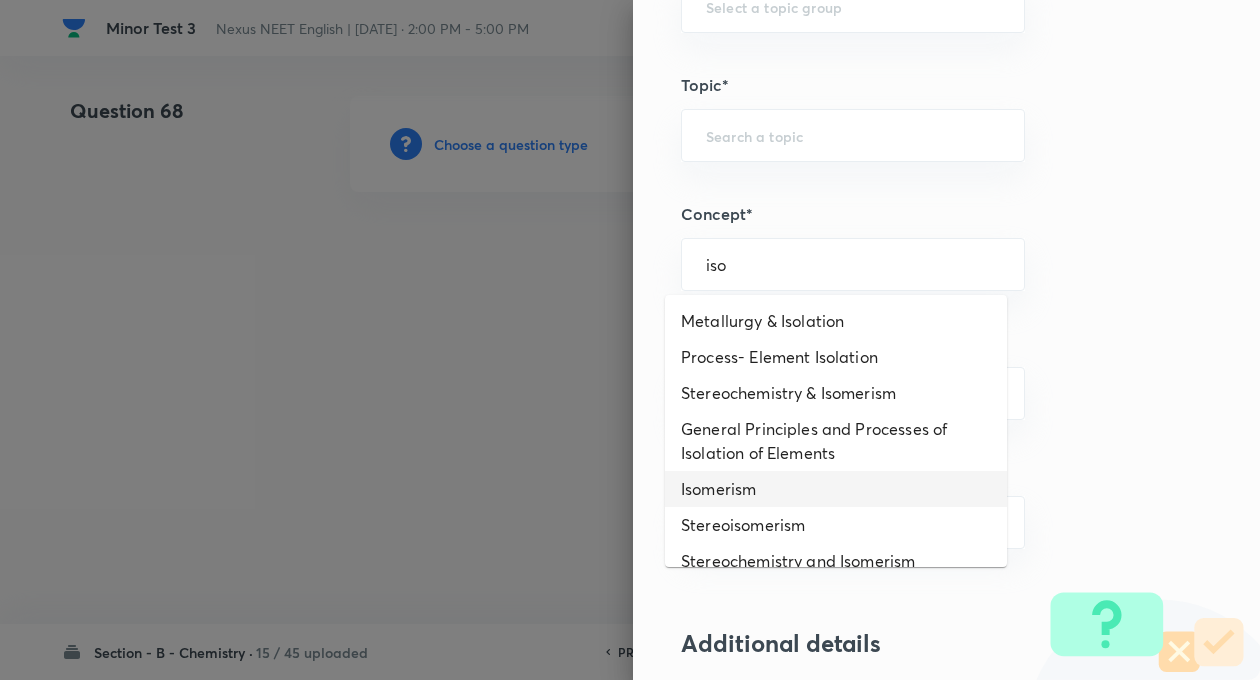 click on "Isomerism" at bounding box center [836, 489] 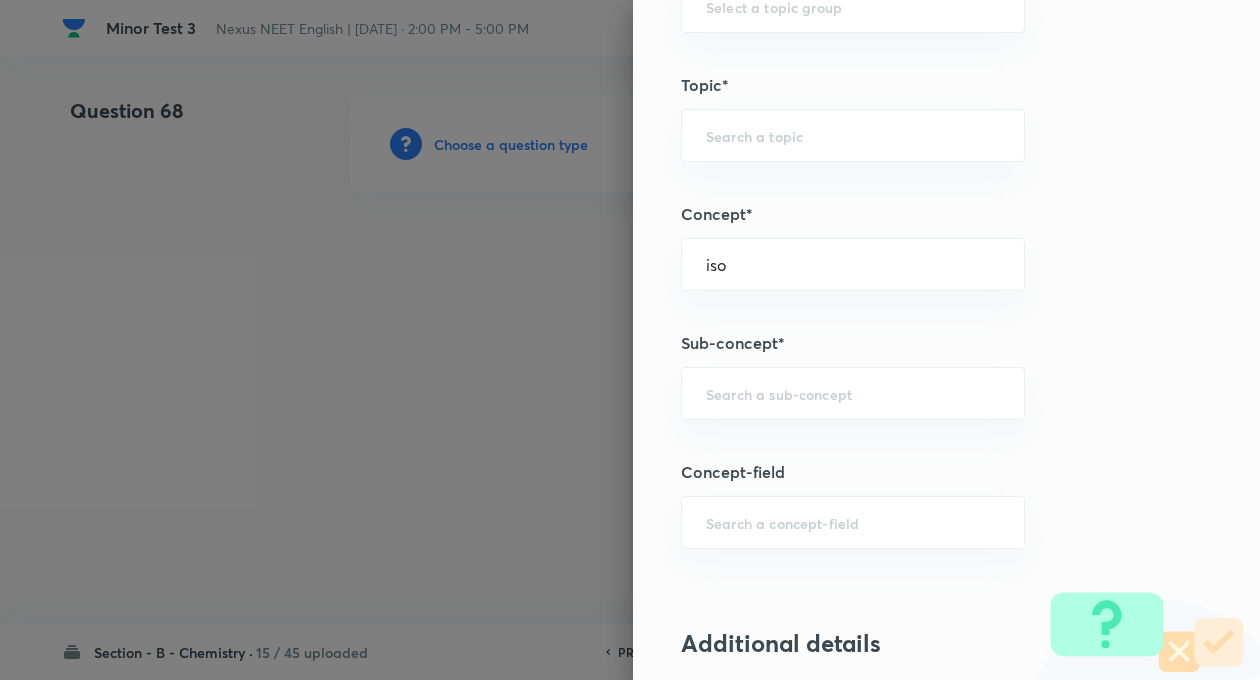 type on "Isomerism" 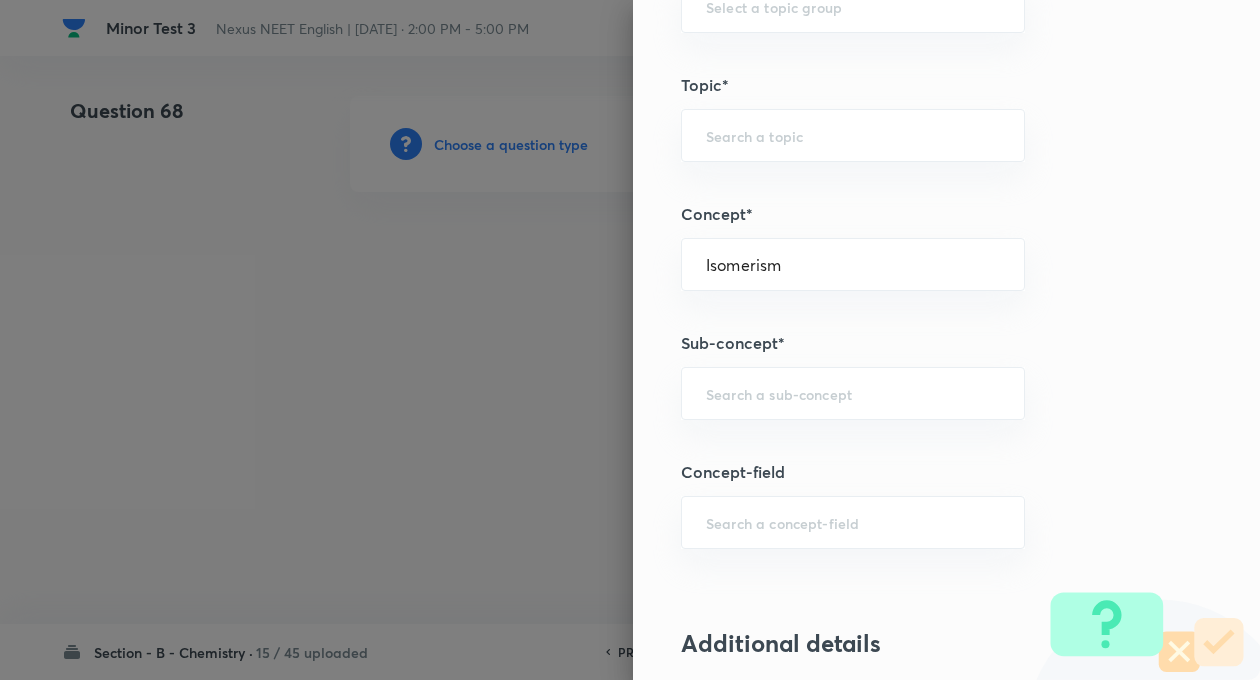 type on "Chemistry" 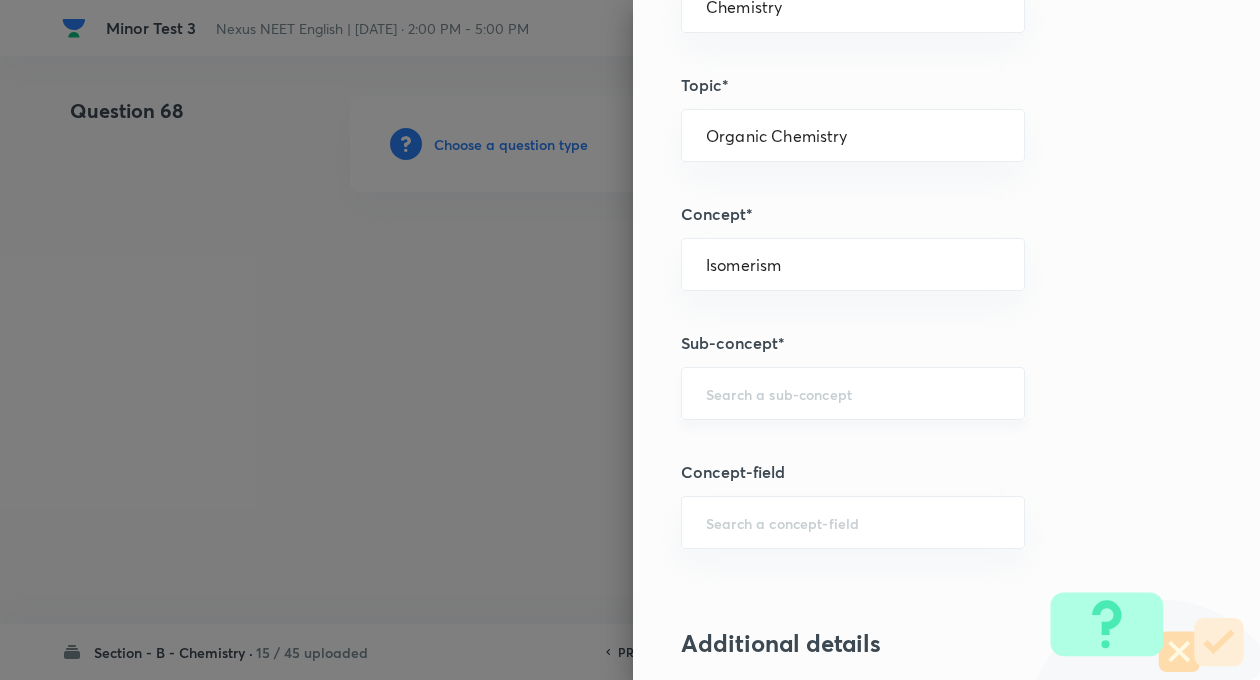 click at bounding box center (853, 393) 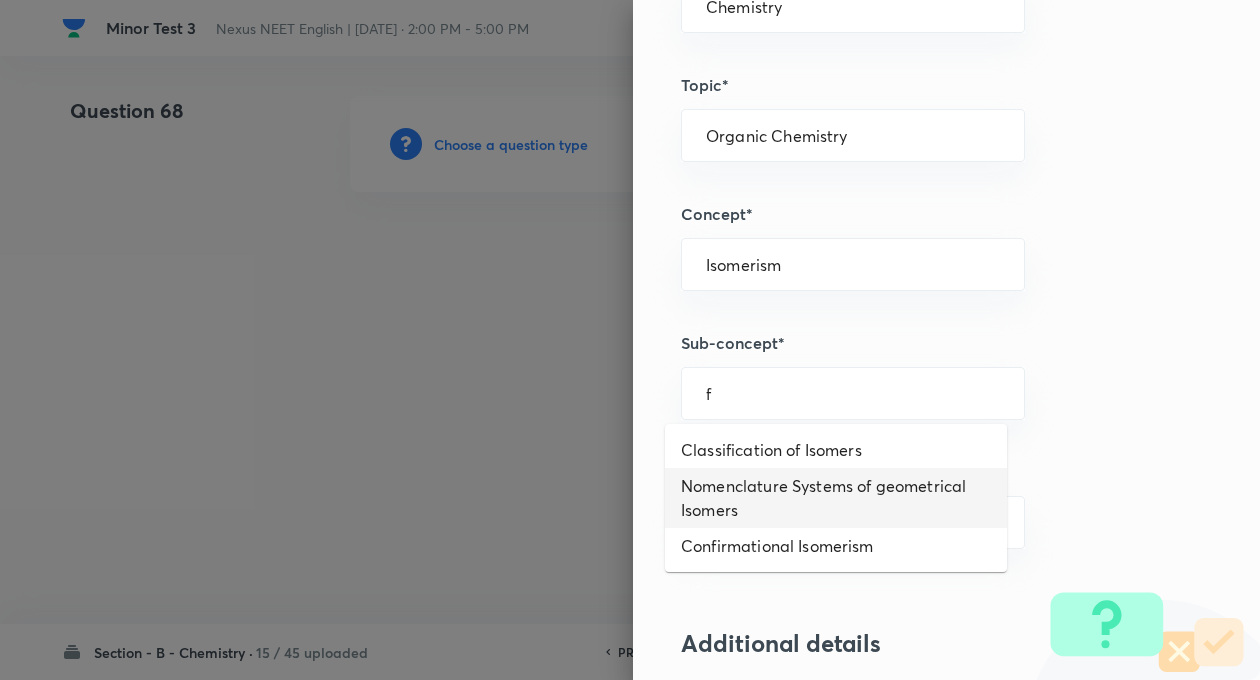 click on "Nomenclature Systems of geometrical Isomers" at bounding box center (836, 498) 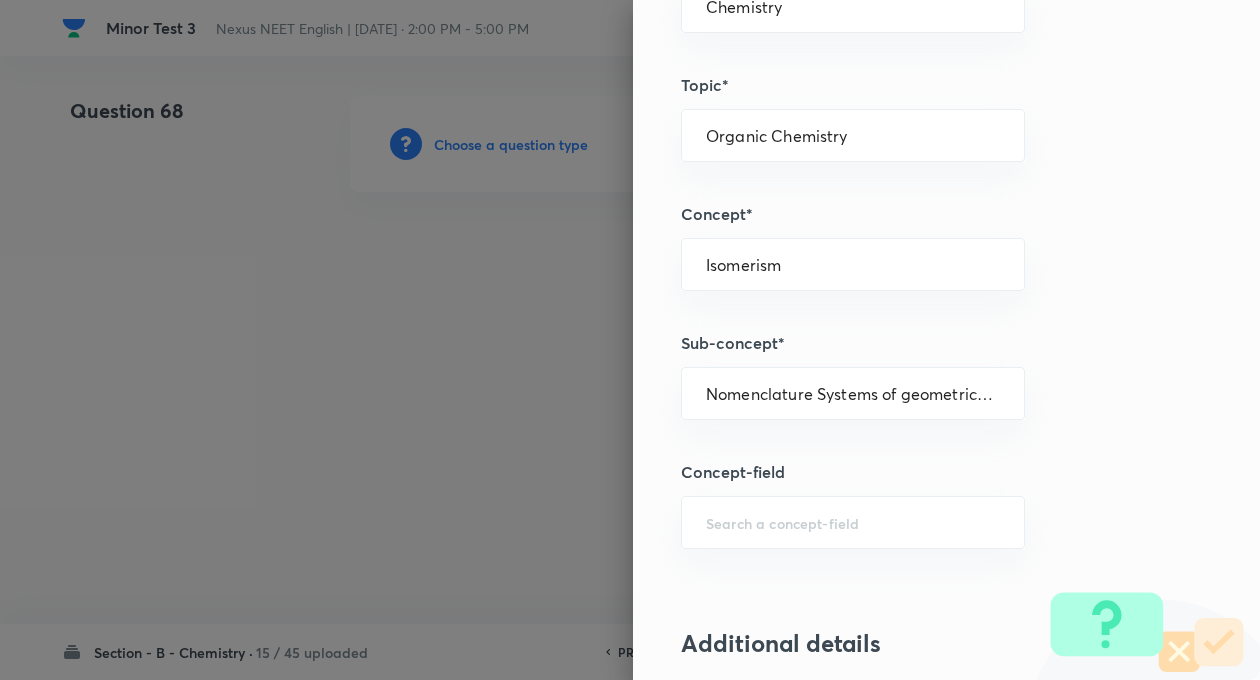 click on "Question settings Question type* Single choice correct Number of options* 2 3 4 5 Does this question have a passage?* Yes No Positive mark 4 ​ Negative Marks (Don’t add negative sign) 1 ​ Syllabus Topic group* Chemistry ​ Topic* Organic Chemistry ​ Concept* Isomerism ​ Sub-concept* Nomenclature Systems of geometrical Isomers ​ Concept-field ​ Additional details Question Difficulty Very easy Easy Moderate Hard Very hard Question is based on Fact Numerical Concept Previous year question Yes No Does this question have equation? Yes No Verification status Is the question verified? *Select 'yes' only if a question is verified Yes No Save" at bounding box center [946, 340] 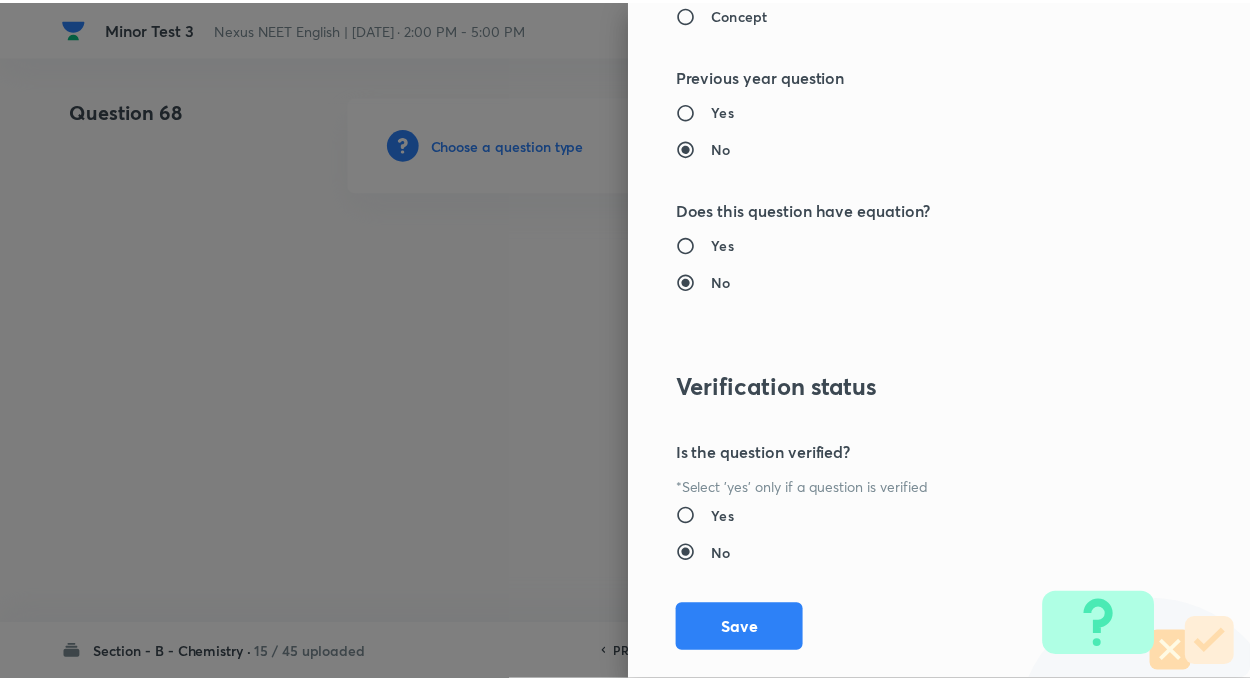scroll, scrollTop: 2046, scrollLeft: 0, axis: vertical 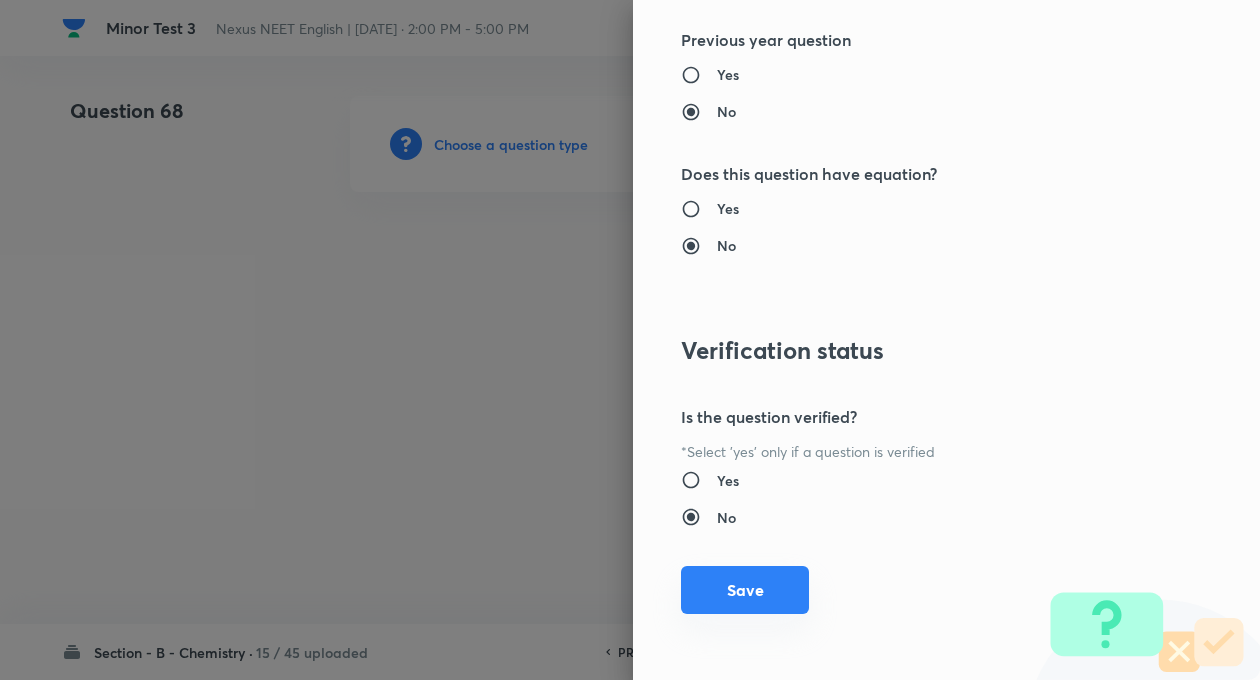 click on "Save" at bounding box center [745, 590] 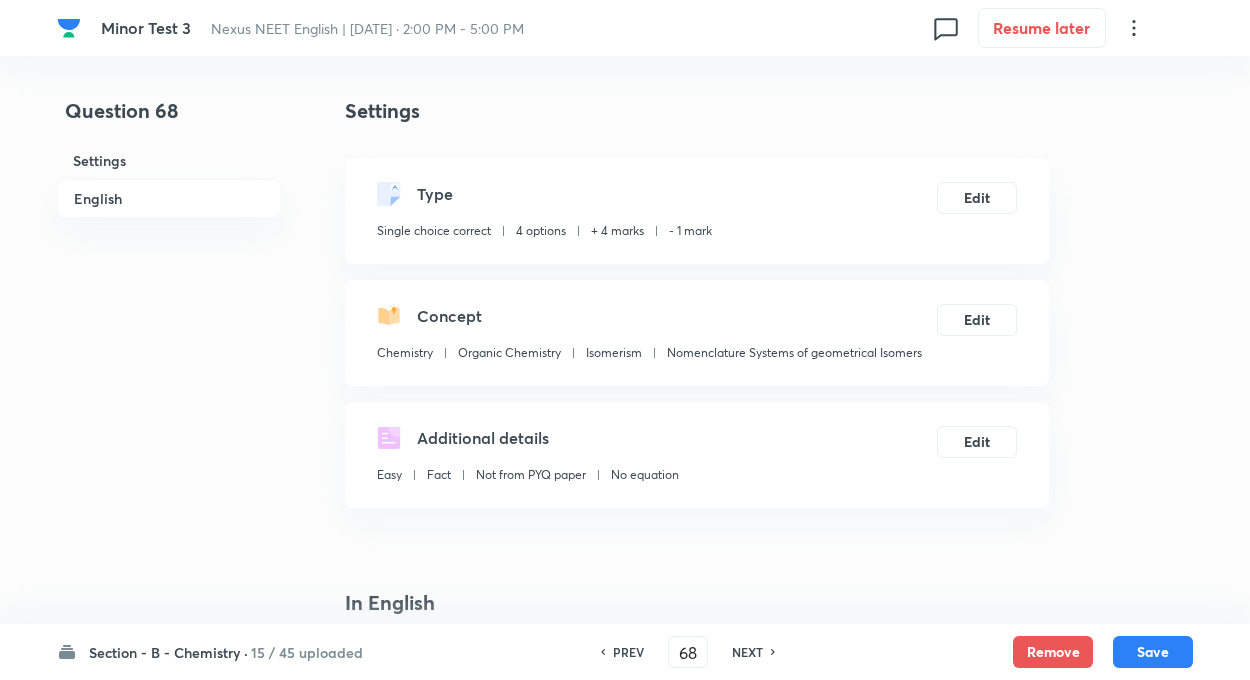 click on "Question 68 Settings English" at bounding box center (169, 1354) 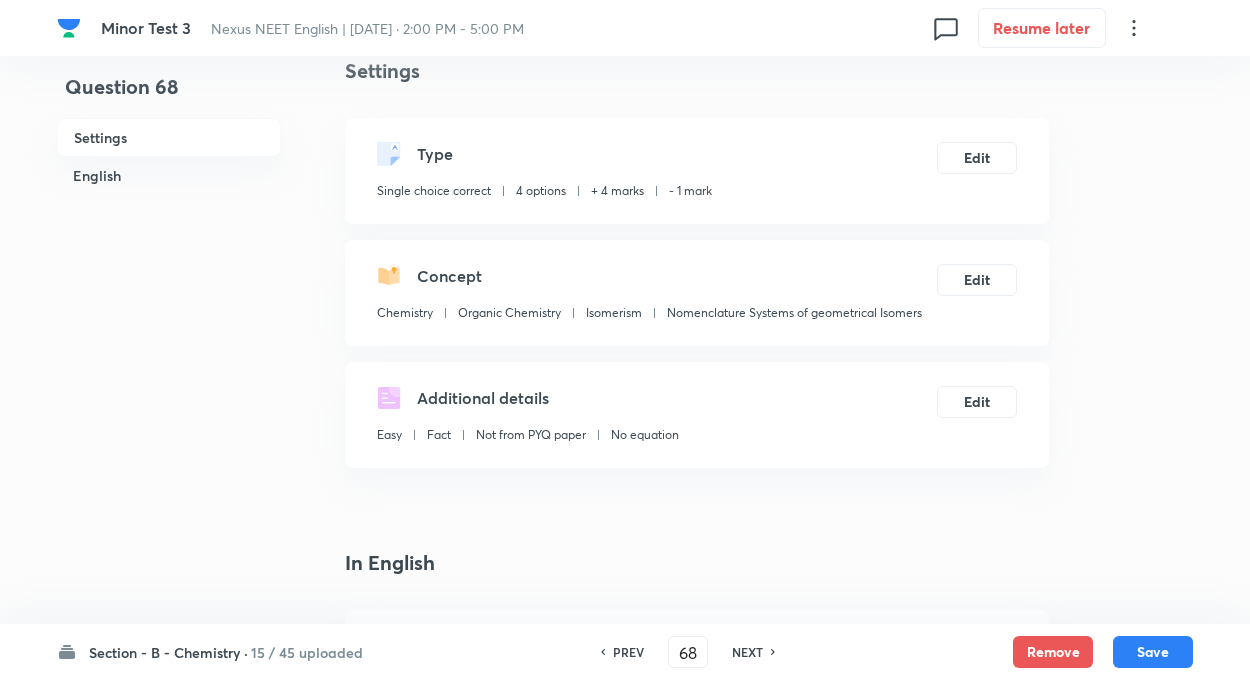 click on "Question 68 Settings English" at bounding box center [169, 1314] 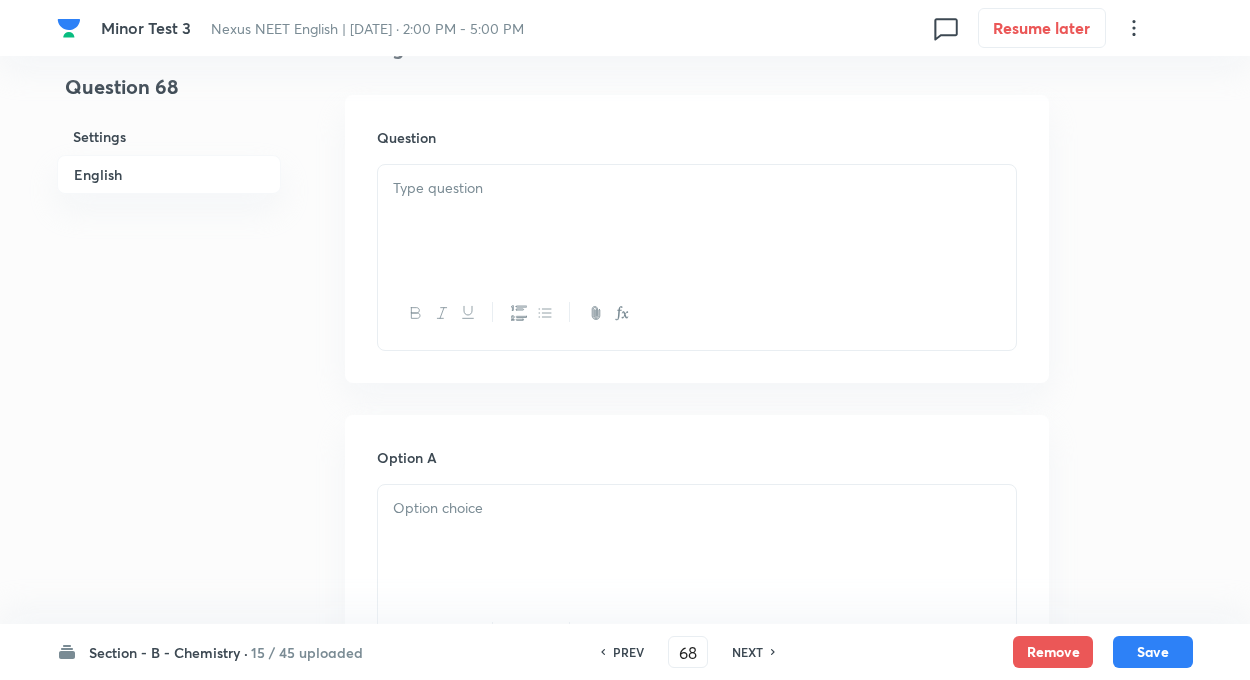 scroll, scrollTop: 600, scrollLeft: 0, axis: vertical 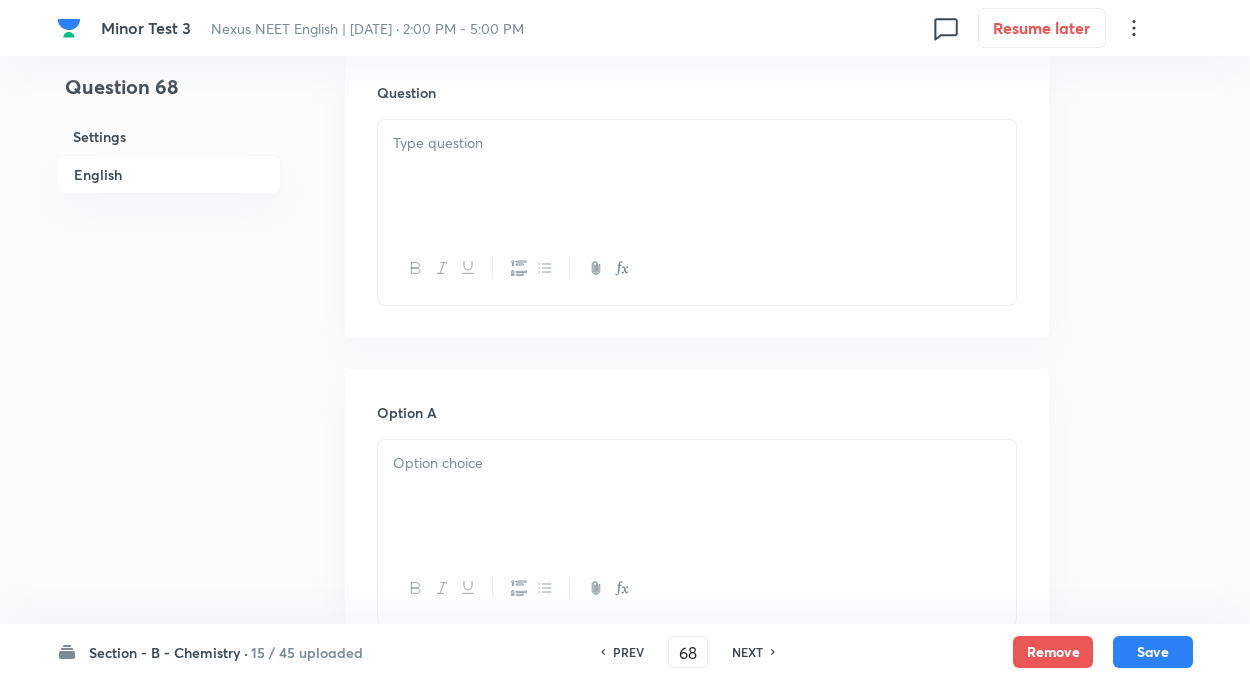 click at bounding box center [697, 176] 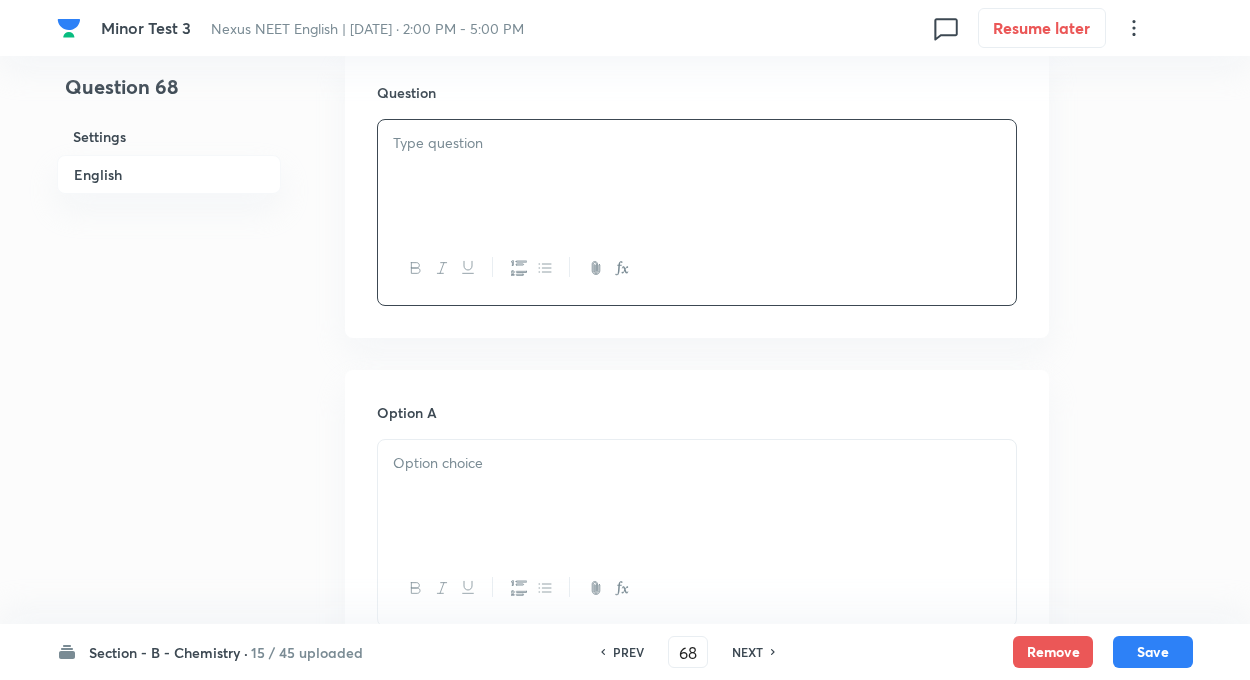 paste 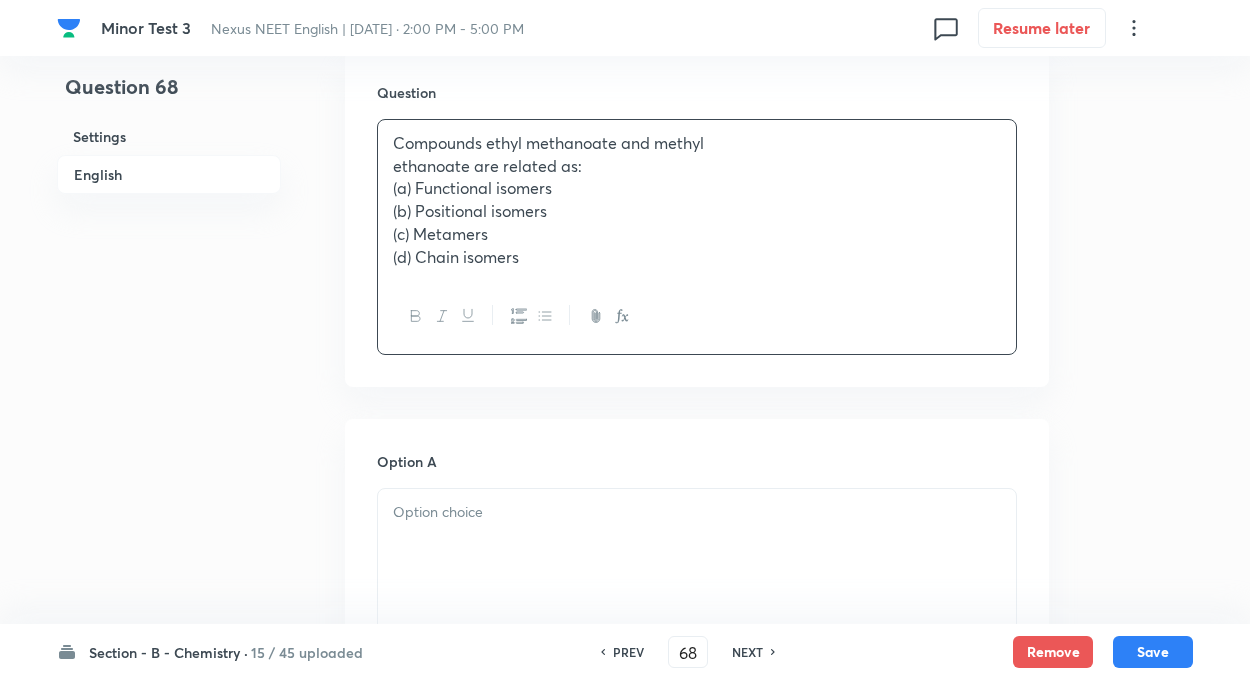 click on "Compounds ethyl methanoate and methyl ethanoate are related as: (a) Functional isomers (b) Positional isomers (c) Metamers (d) Chain isomers" at bounding box center [697, 200] 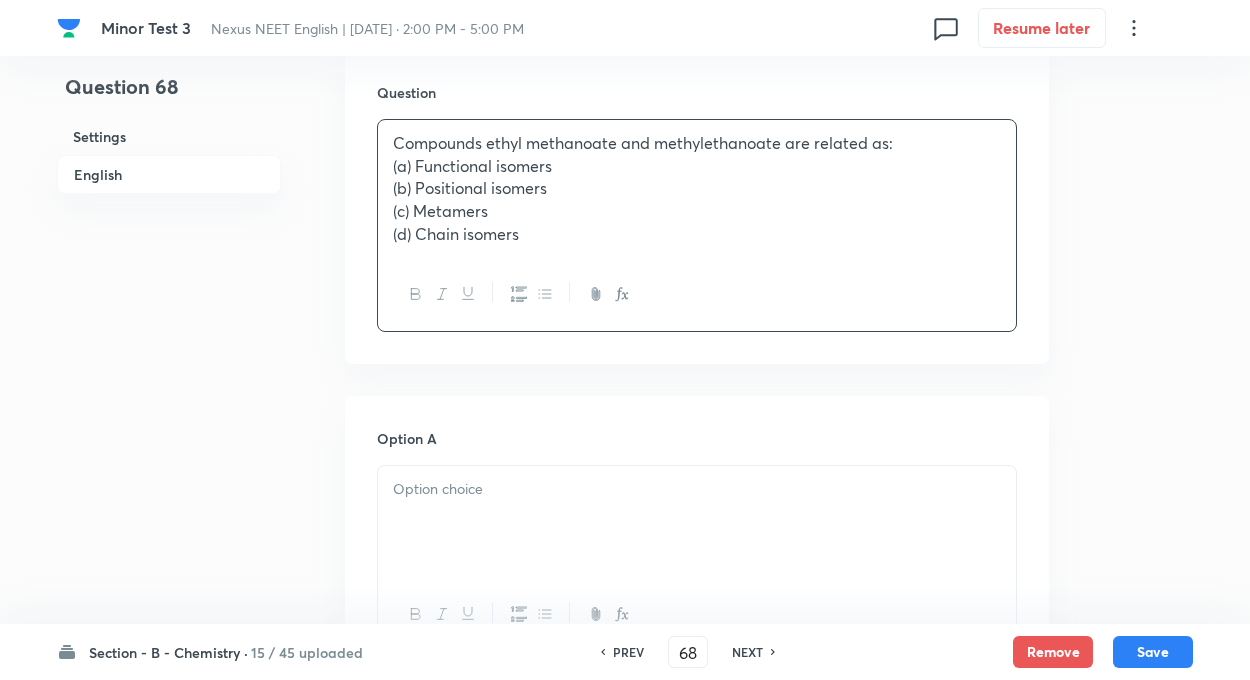 type 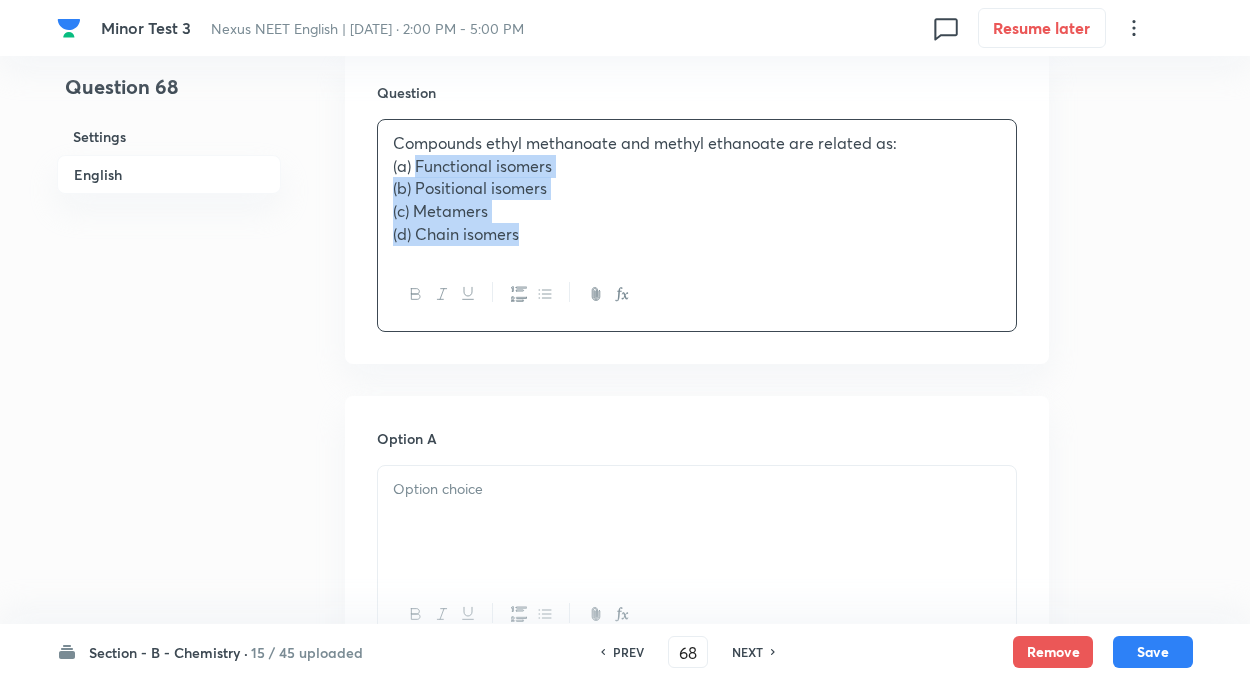 drag, startPoint x: 414, startPoint y: 166, endPoint x: 621, endPoint y: 331, distance: 264.71494 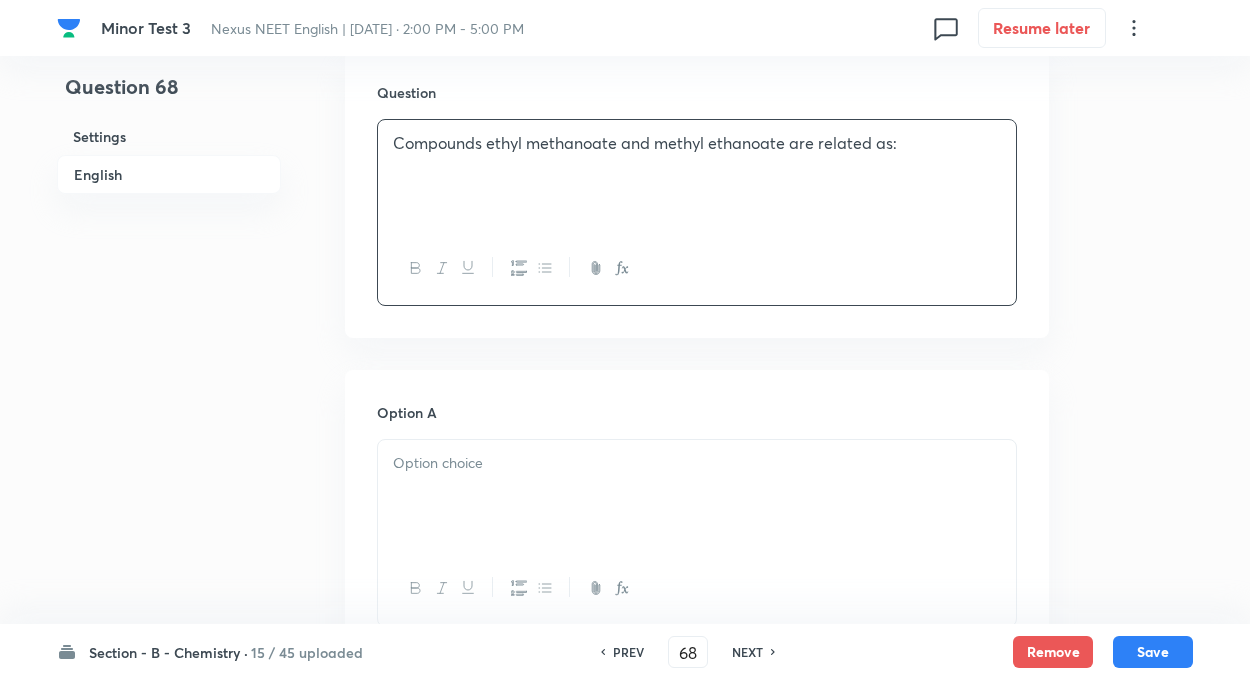 click at bounding box center (697, 496) 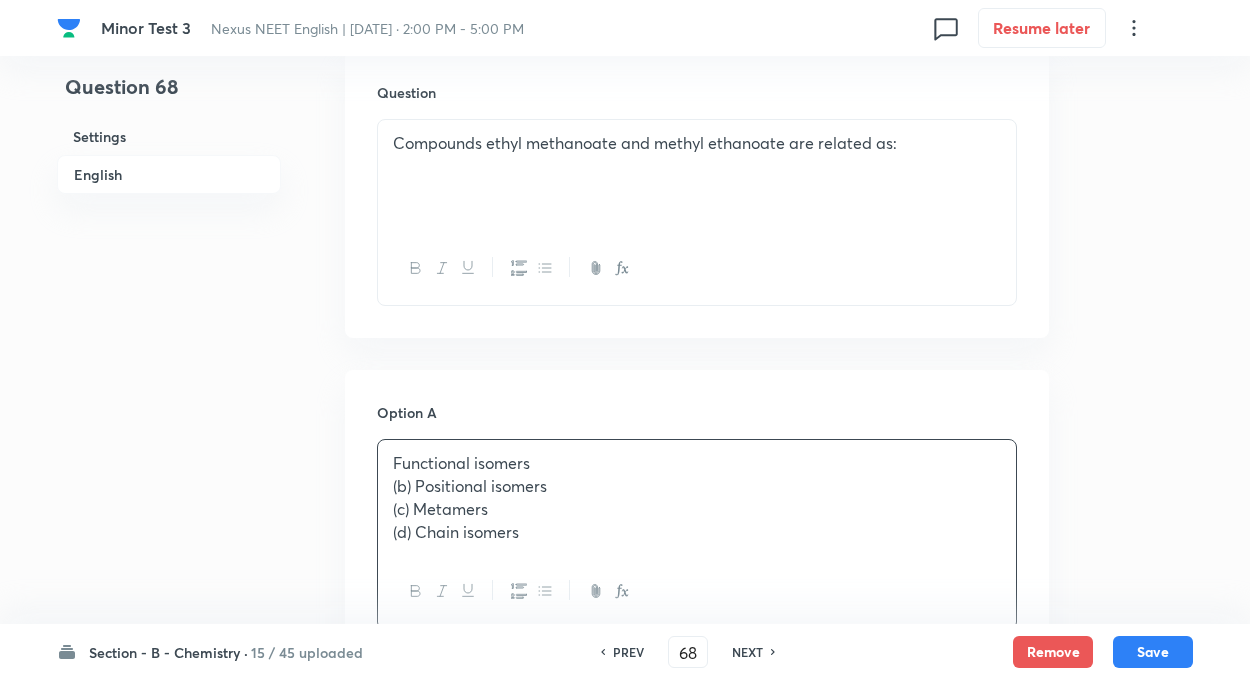 click on "Question 68 Settings English" at bounding box center (169, 755) 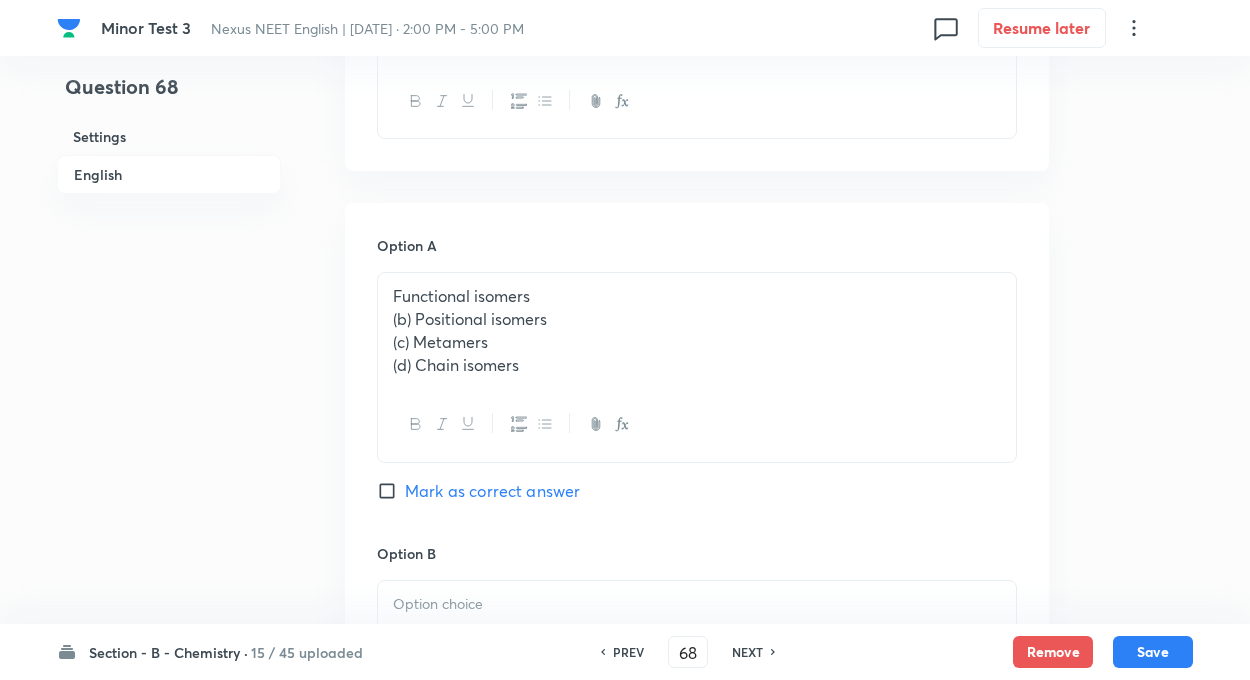 scroll, scrollTop: 920, scrollLeft: 0, axis: vertical 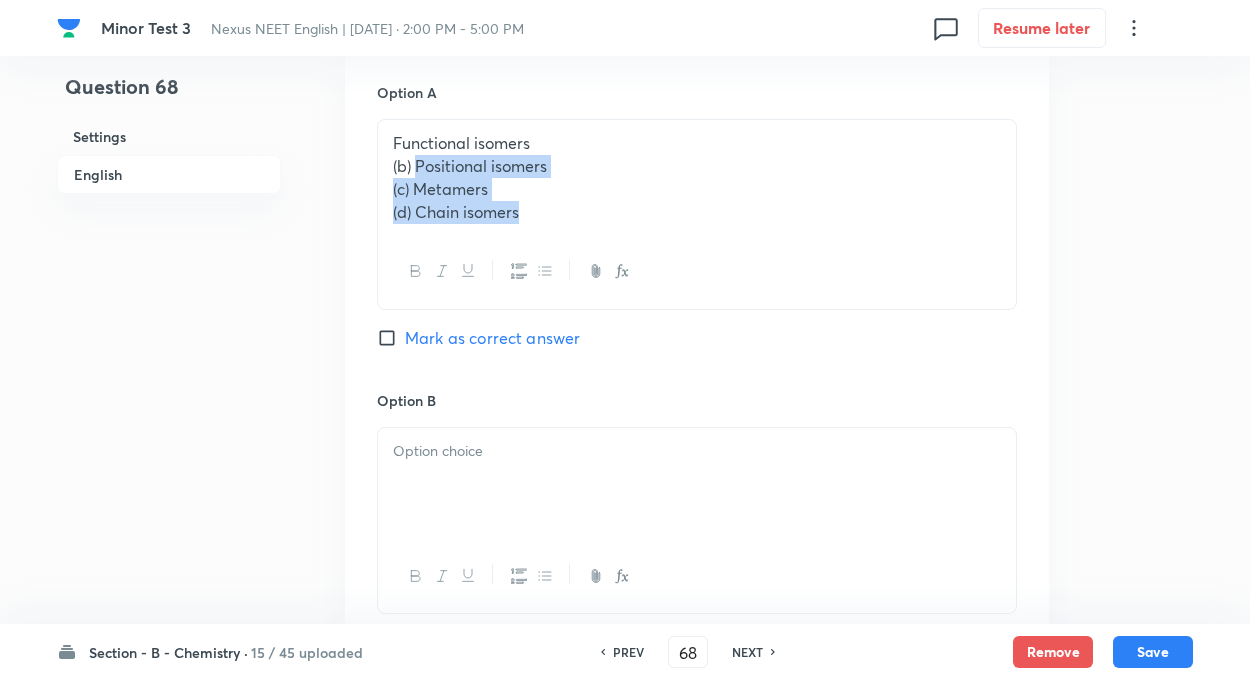drag, startPoint x: 416, startPoint y: 157, endPoint x: 684, endPoint y: 318, distance: 312.64197 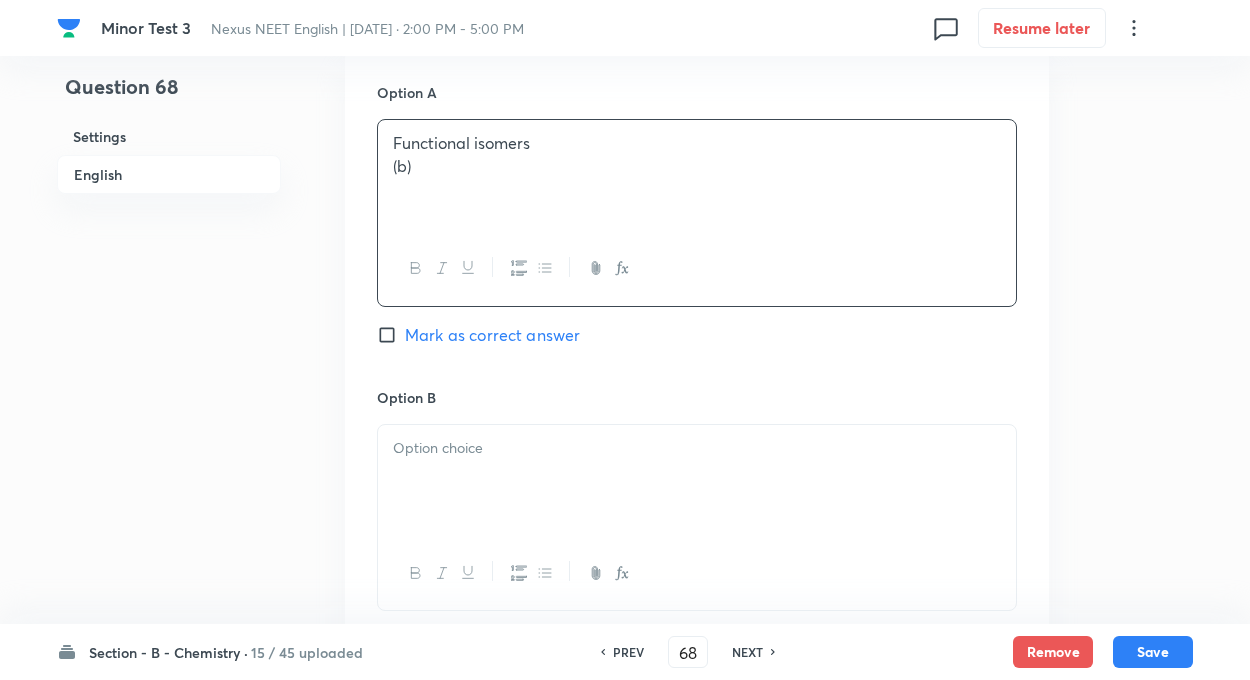 type 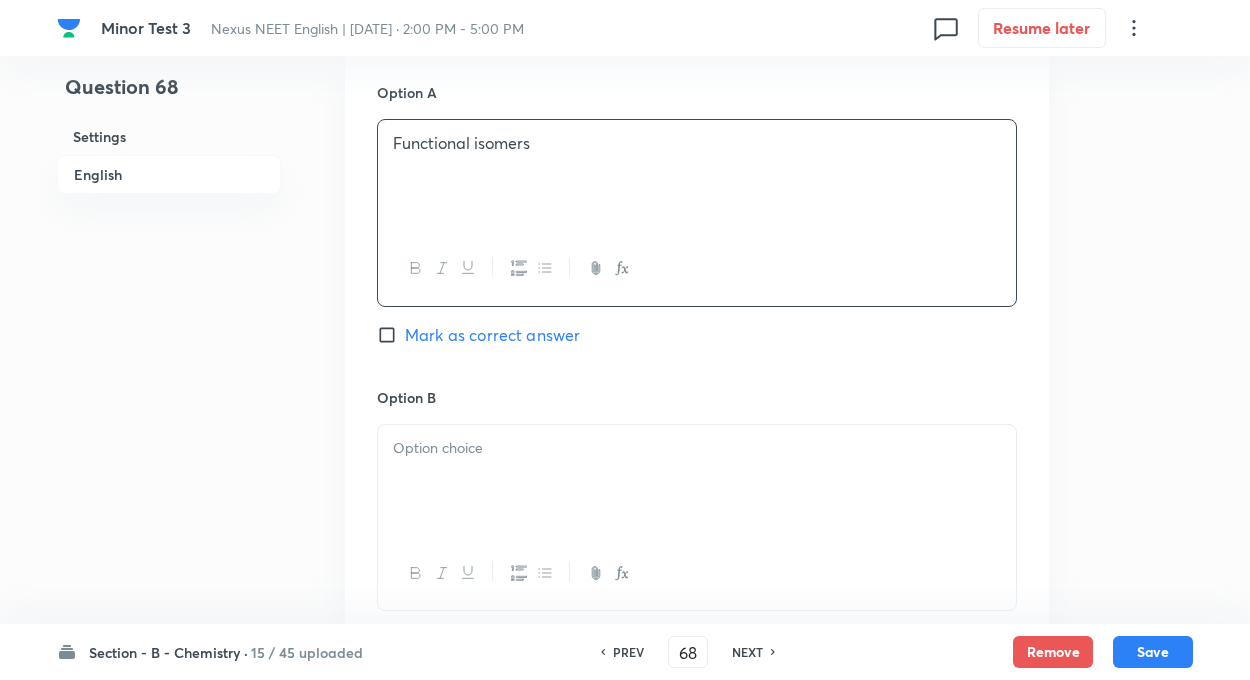 click at bounding box center [697, 481] 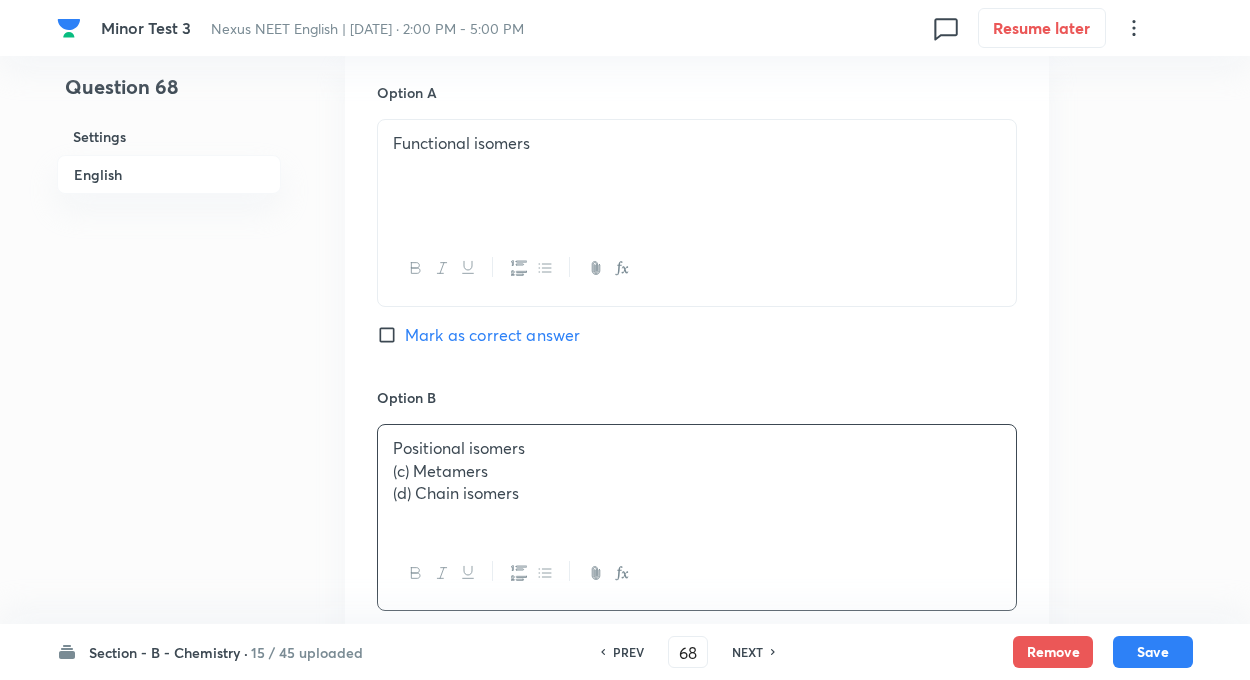 click on "Question 68 Settings English" at bounding box center (169, 434) 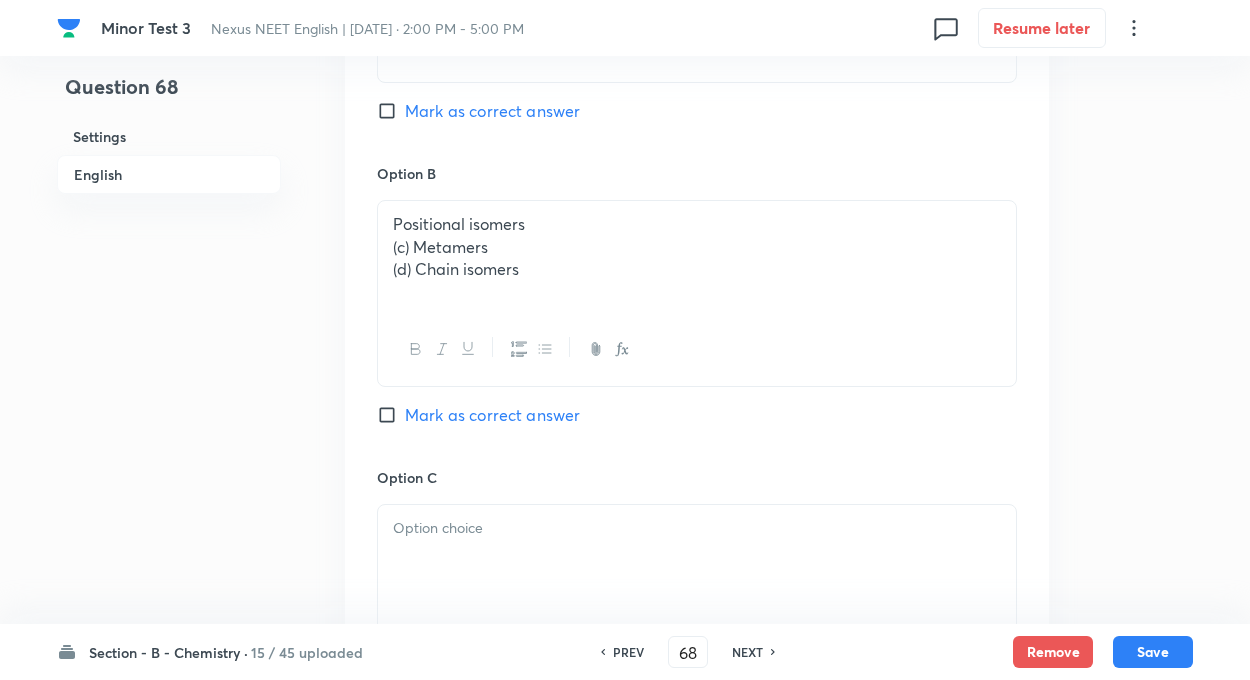 scroll, scrollTop: 1240, scrollLeft: 0, axis: vertical 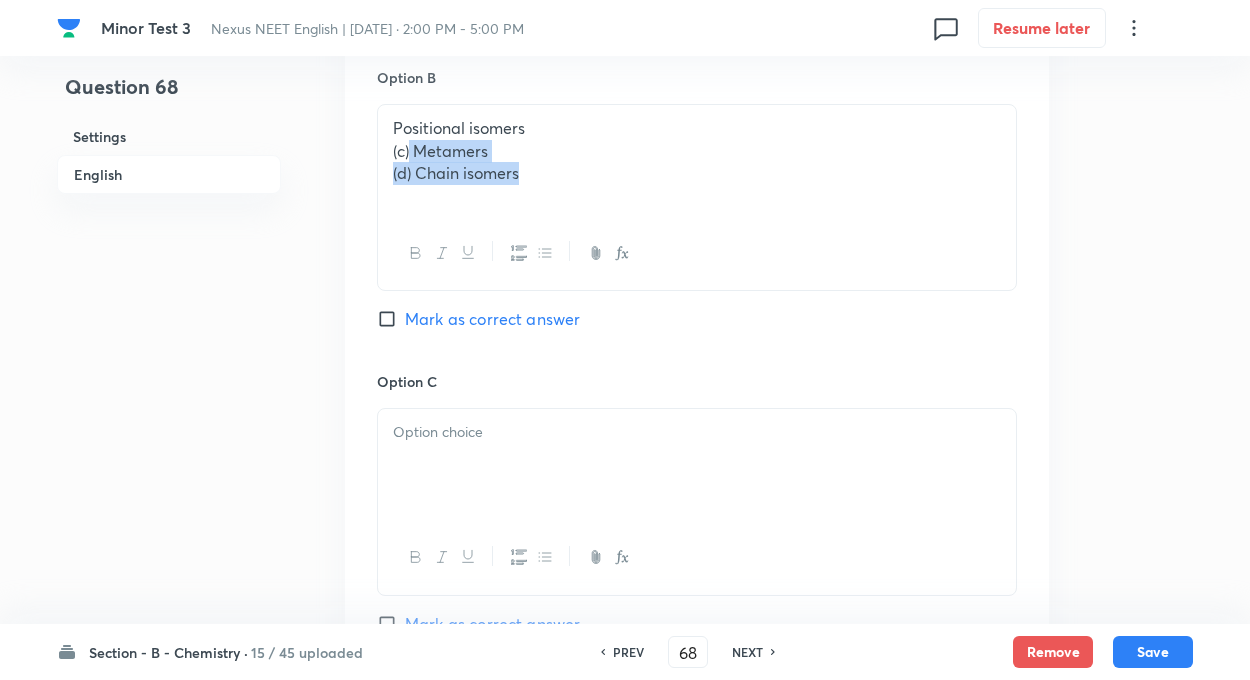 drag, startPoint x: 410, startPoint y: 147, endPoint x: 713, endPoint y: 261, distance: 323.736 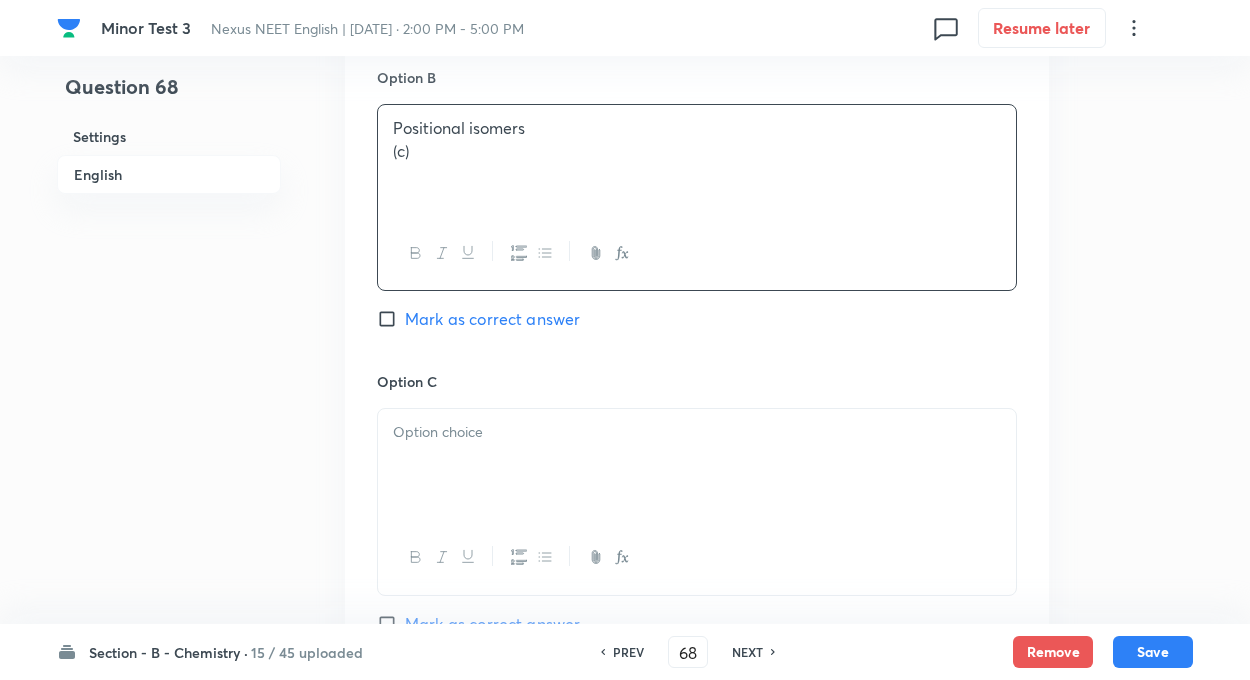 type 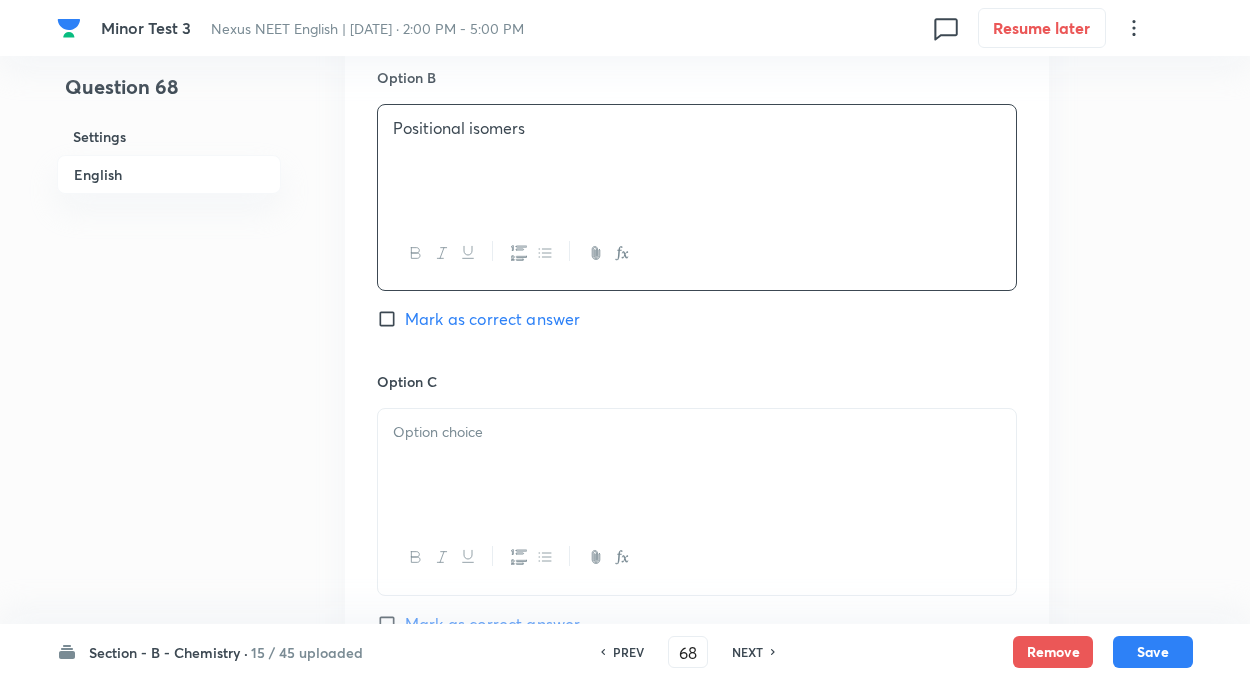 click at bounding box center [697, 465] 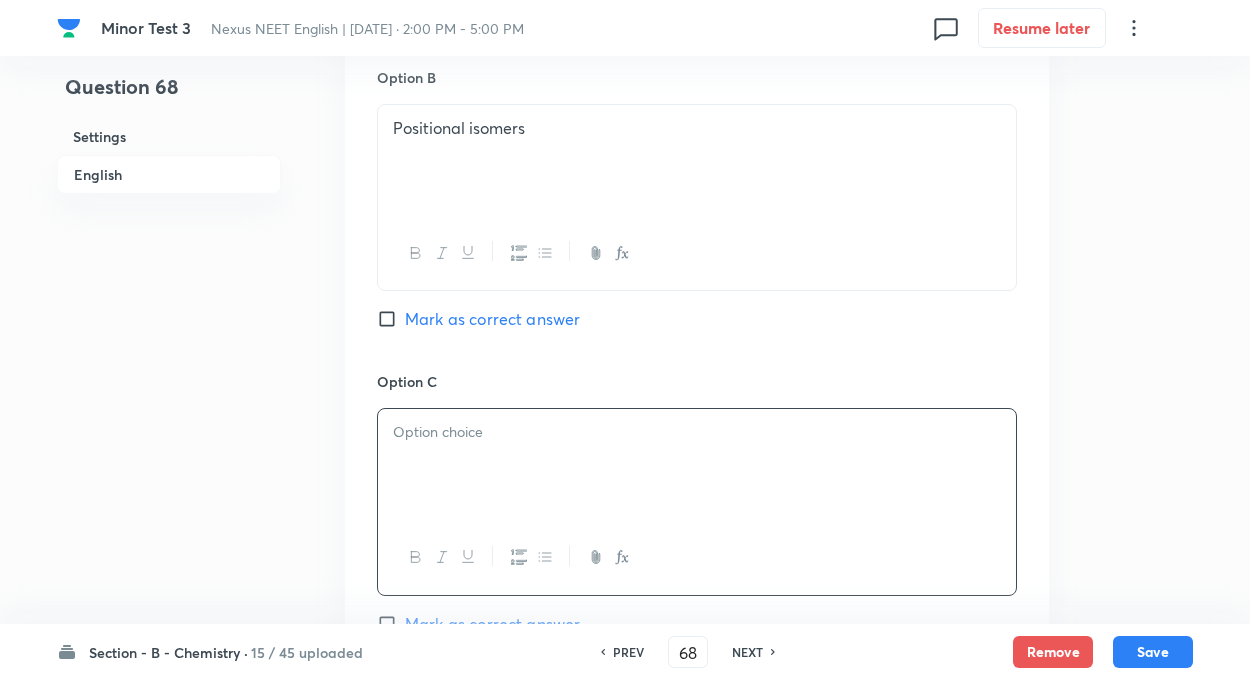 paste 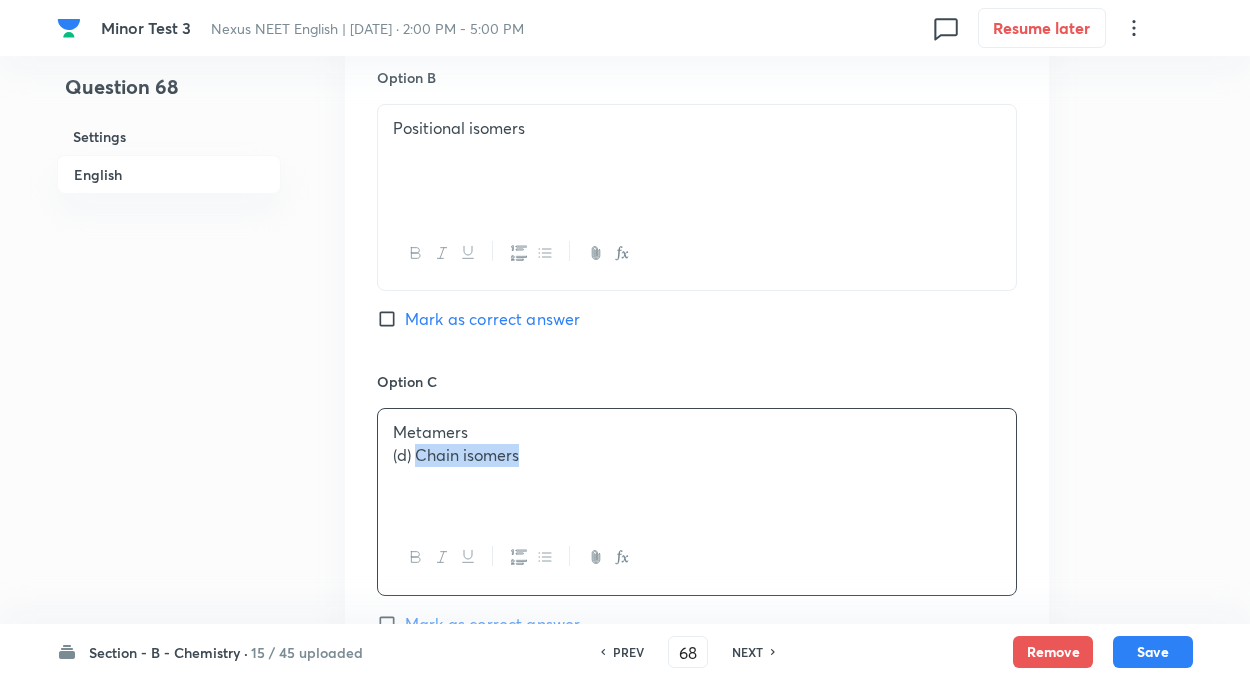 drag, startPoint x: 418, startPoint y: 452, endPoint x: 732, endPoint y: 566, distance: 334.0539 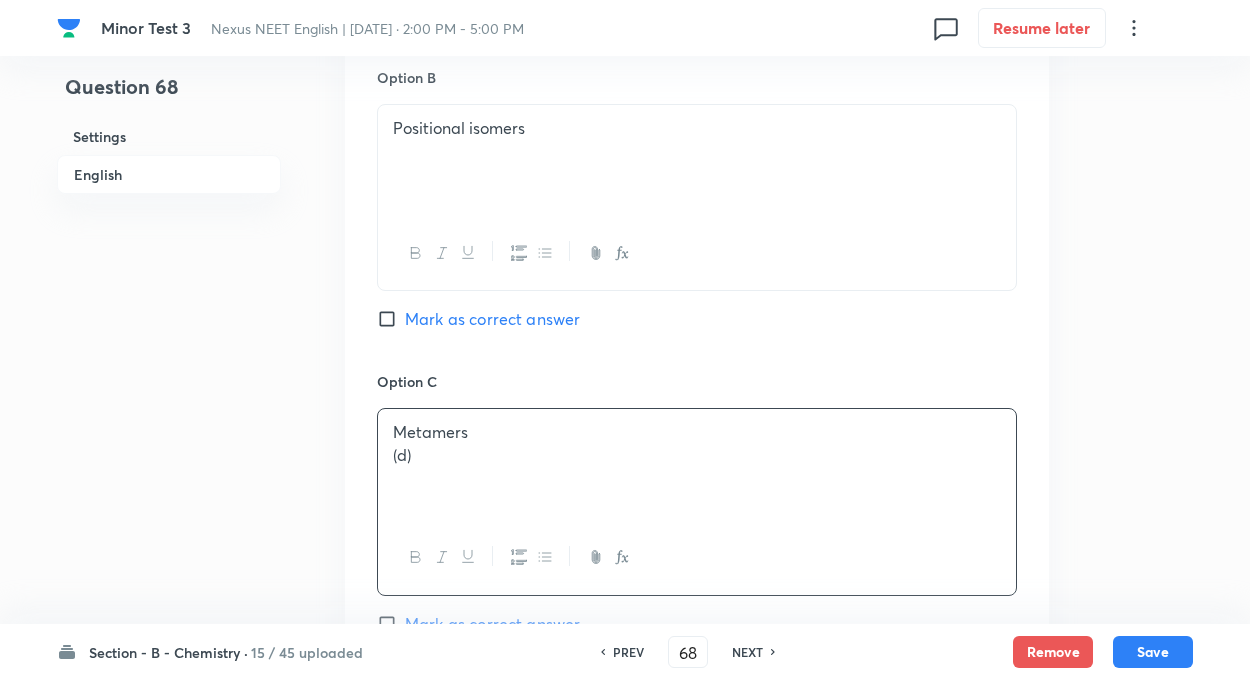 type 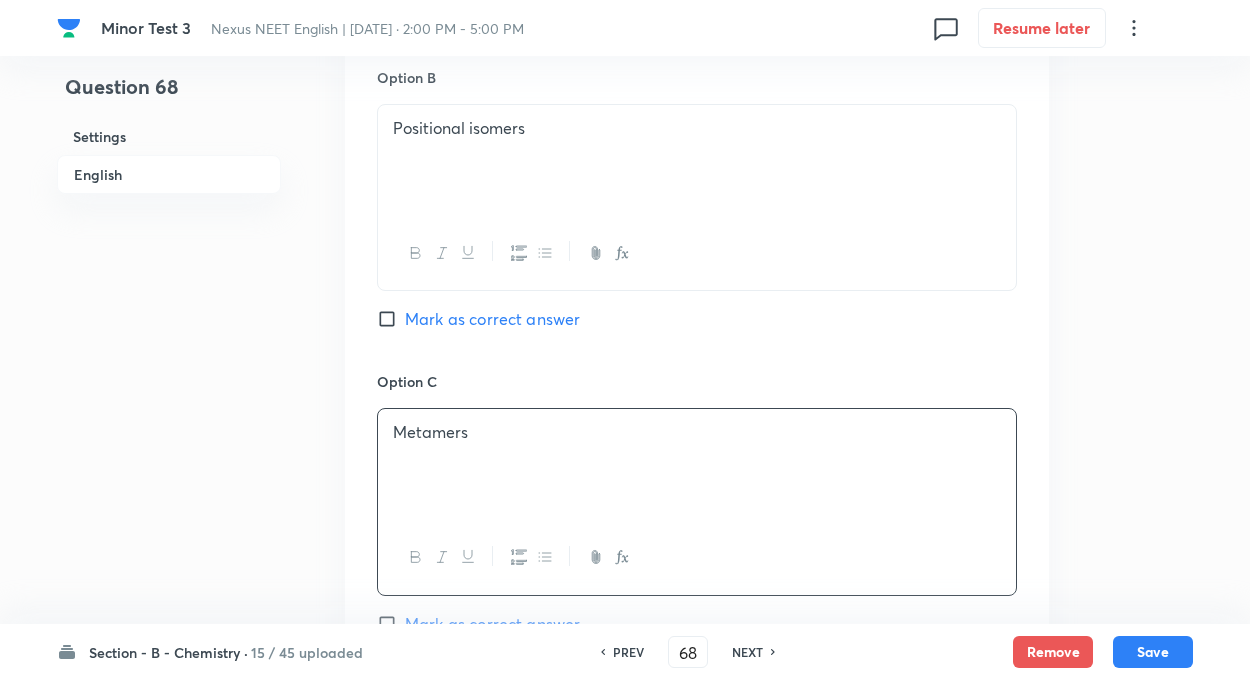 click on "Question 68 Settings English" at bounding box center (169, 114) 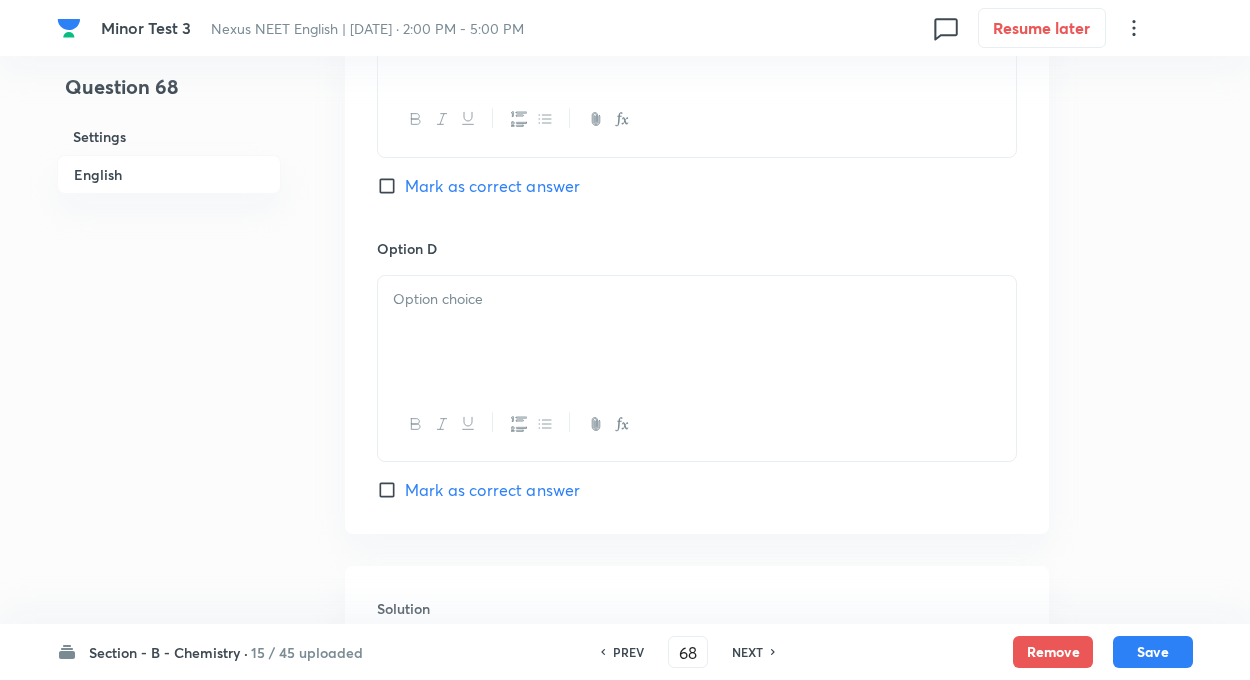 scroll, scrollTop: 1680, scrollLeft: 0, axis: vertical 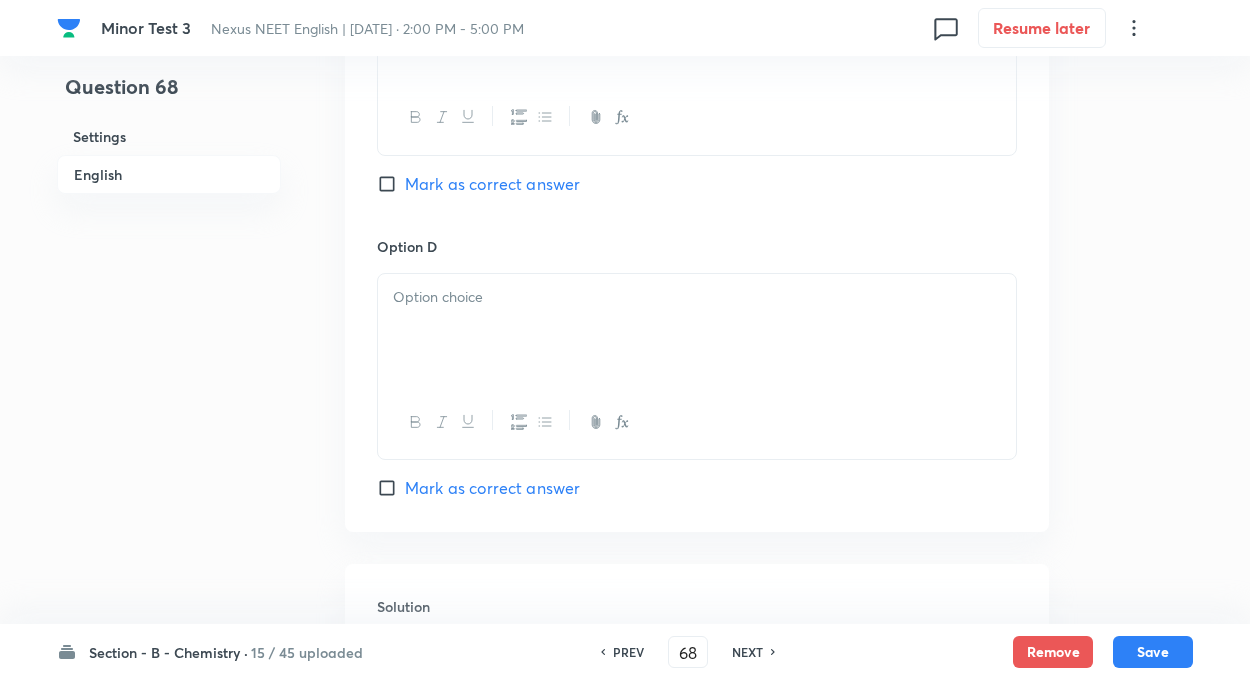 click at bounding box center [697, 330] 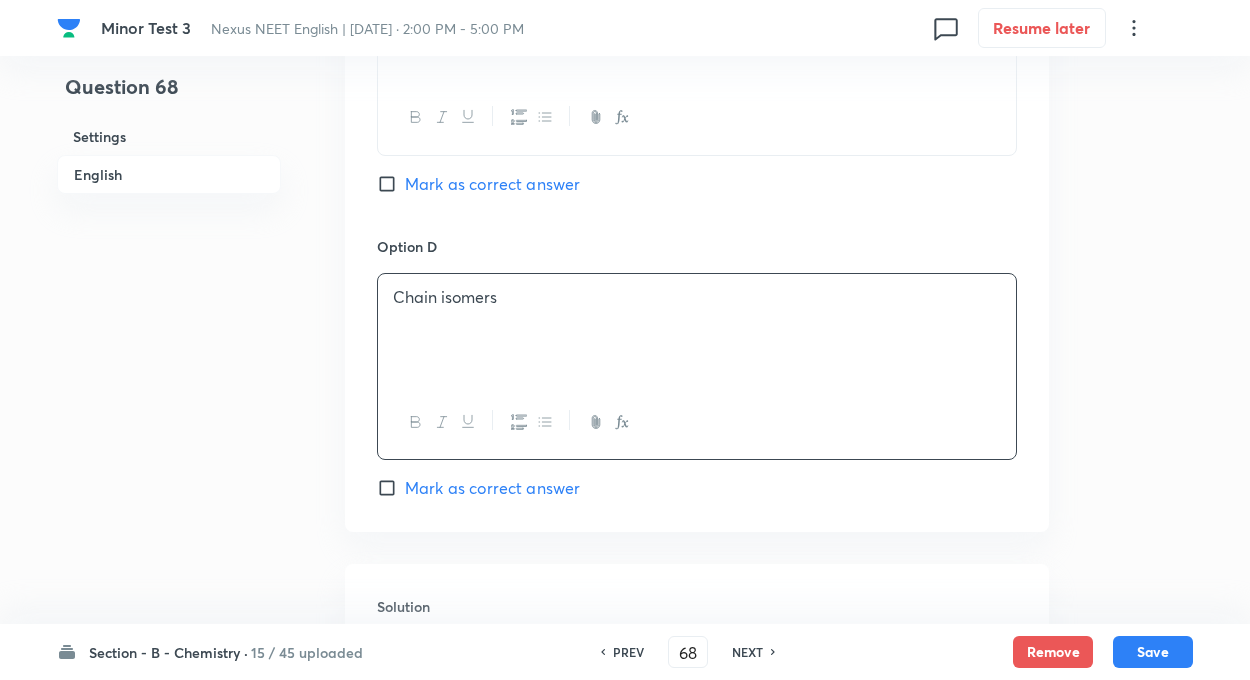 click on "Question 68 Settings English Settings Type Single choice correct 4 options + 4 marks - 1 mark Edit Concept Chemistry Organic Chemistry Isomerism Nomenclature Systems of geometrical Isomers Edit Additional details Easy Fact Not from PYQ paper No equation Edit In English Question Compounds ethyl methanoate and methyl ethanoate are related as: Option A Functional isomers Mark as correct answer Option B Positional isomers Mark as correct answer Option C Metamers Mark as correct answer Option D Chain isomers  Mark as correct answer Solution" at bounding box center [625, -326] 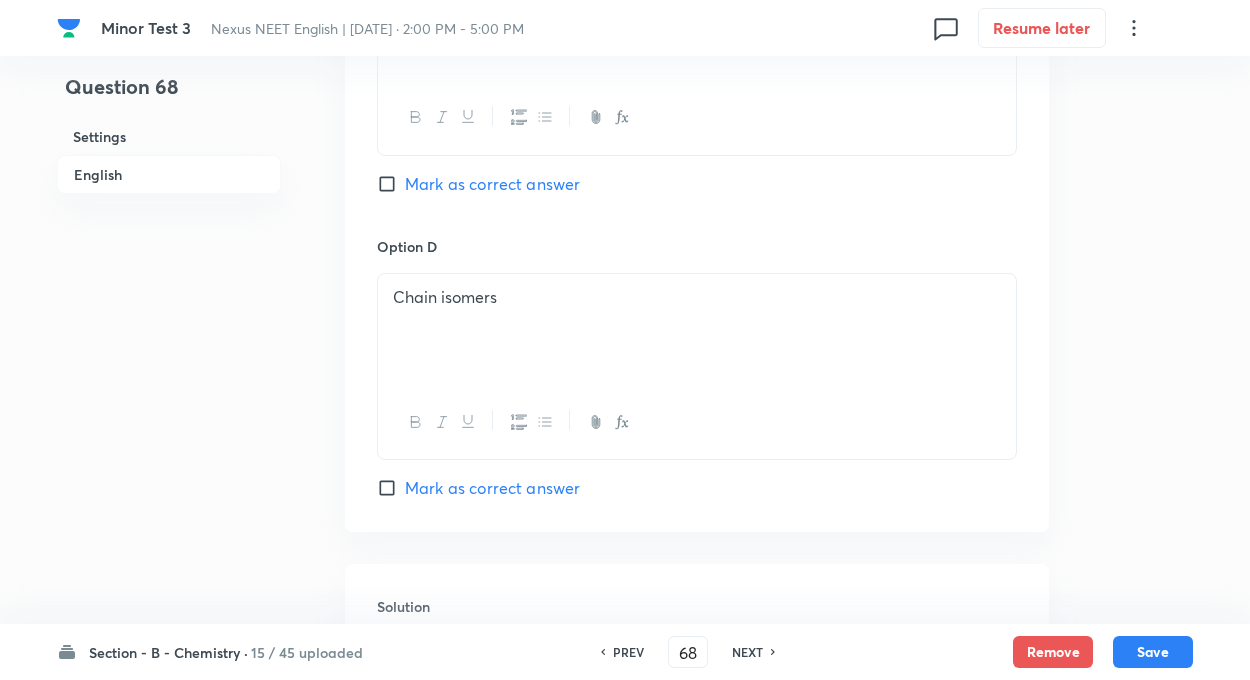 click on "Mark as correct answer" at bounding box center [391, 184] 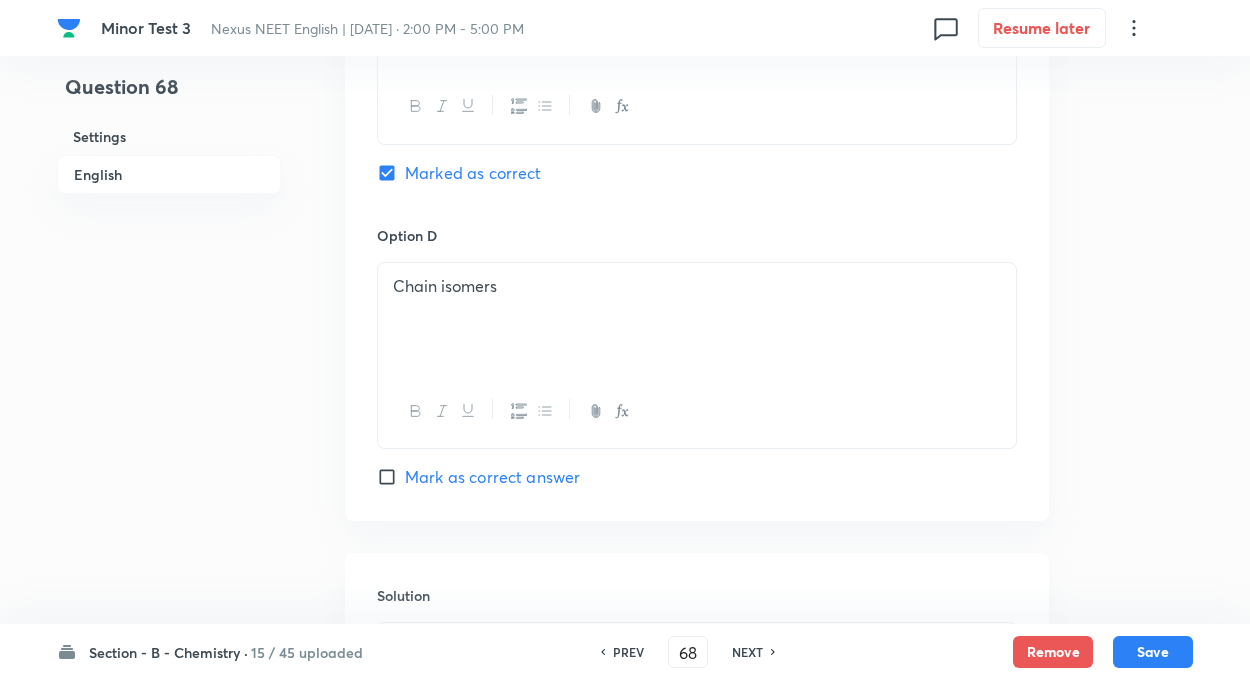 click on "Question 68 Settings English Settings Type Single choice correct 4 options + 4 marks - 1 mark Edit Concept Chemistry Organic Chemistry Isomerism Nomenclature Systems of geometrical Isomers Edit Additional details Easy Fact Not from PYQ paper No equation Edit In English Question Compounds ethyl methanoate and methyl ethanoate are related as: Option A Functional isomers Mark as correct answer Option B Positional isomers Mark as correct answer Option C Metamers Marked as correct Option D Chain isomers  Mark as correct answer Solution" at bounding box center (625, -337) 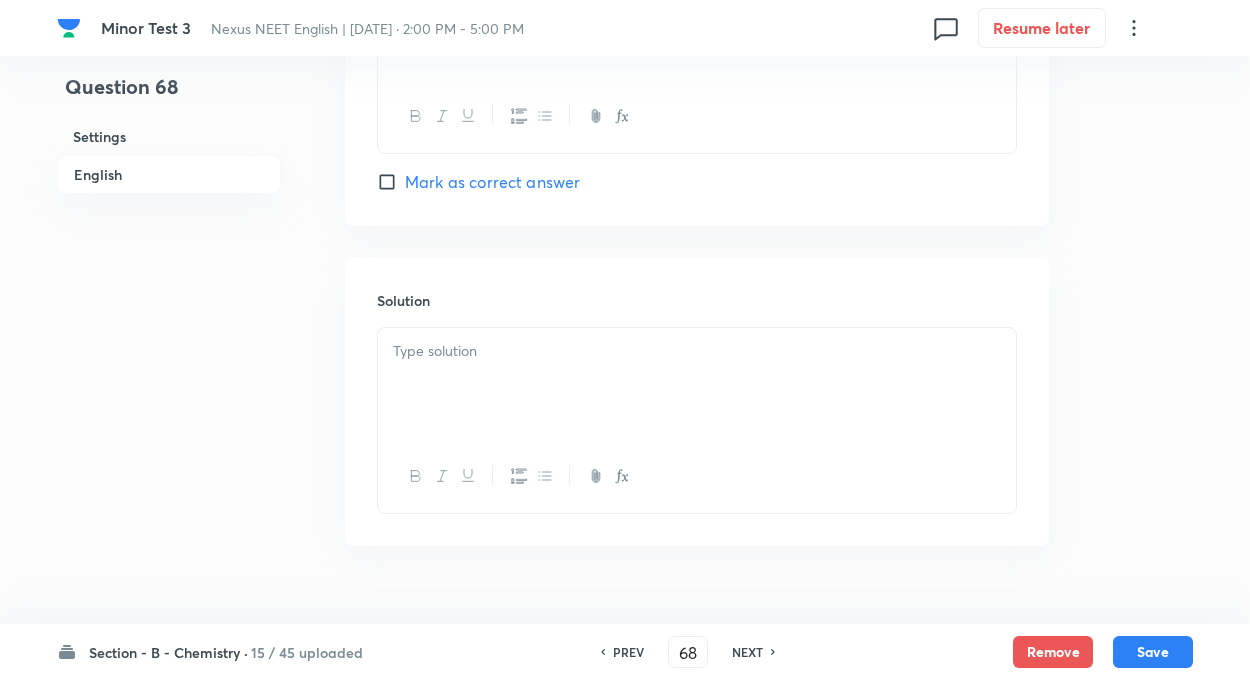 scroll, scrollTop: 2028, scrollLeft: 0, axis: vertical 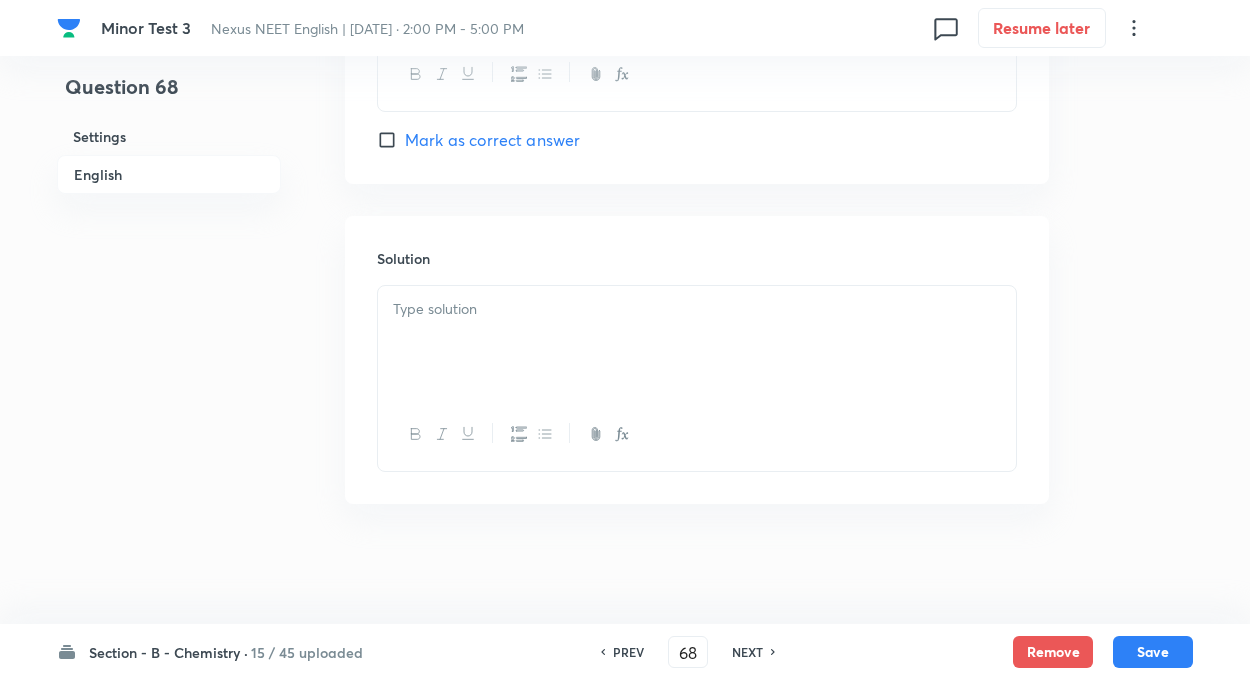click at bounding box center (697, 342) 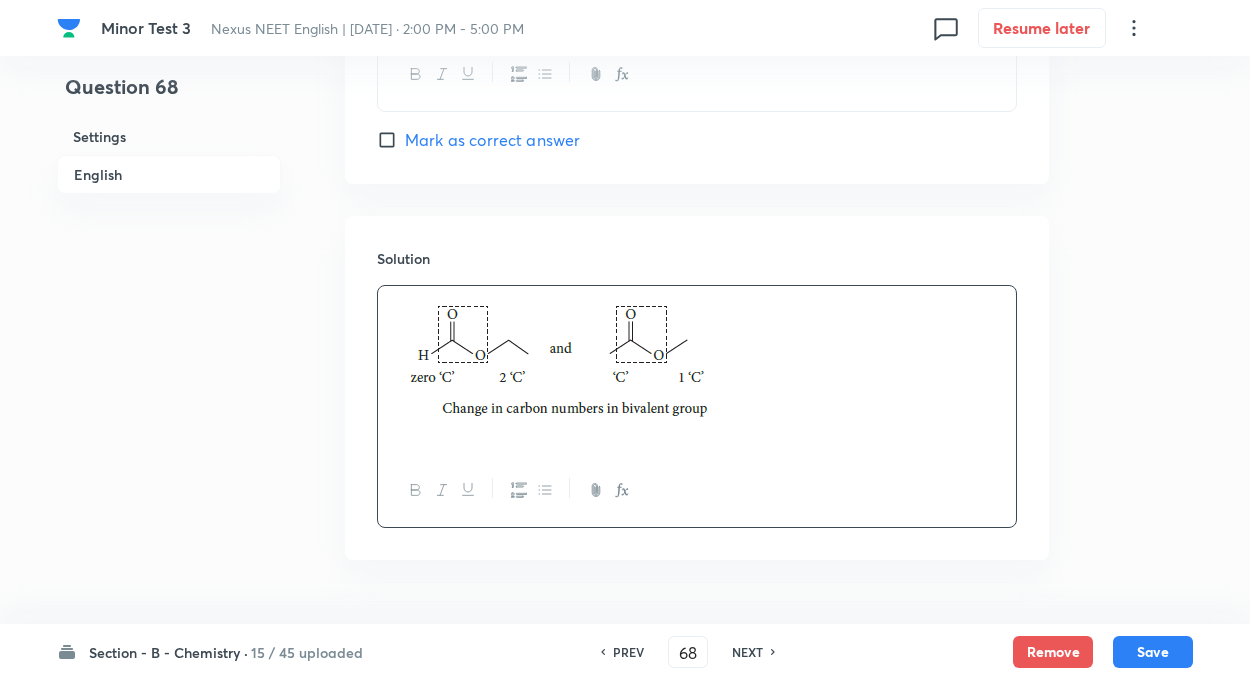 click on "Question 68 Settings English Settings Type Single choice correct 4 options + 4 marks - 1 mark Edit Concept Chemistry Organic Chemistry Isomerism Nomenclature Systems of geometrical Isomers Edit Additional details Easy Fact Not from PYQ paper No equation Edit In English Question Compounds ethyl methanoate and methyl ethanoate are related as: Option A Functional isomers Mark as correct answer Option B Positional isomers Mark as correct answer Option C Metamers Marked as correct Option D Chain isomers  Mark as correct answer Solution" at bounding box center [625, -646] 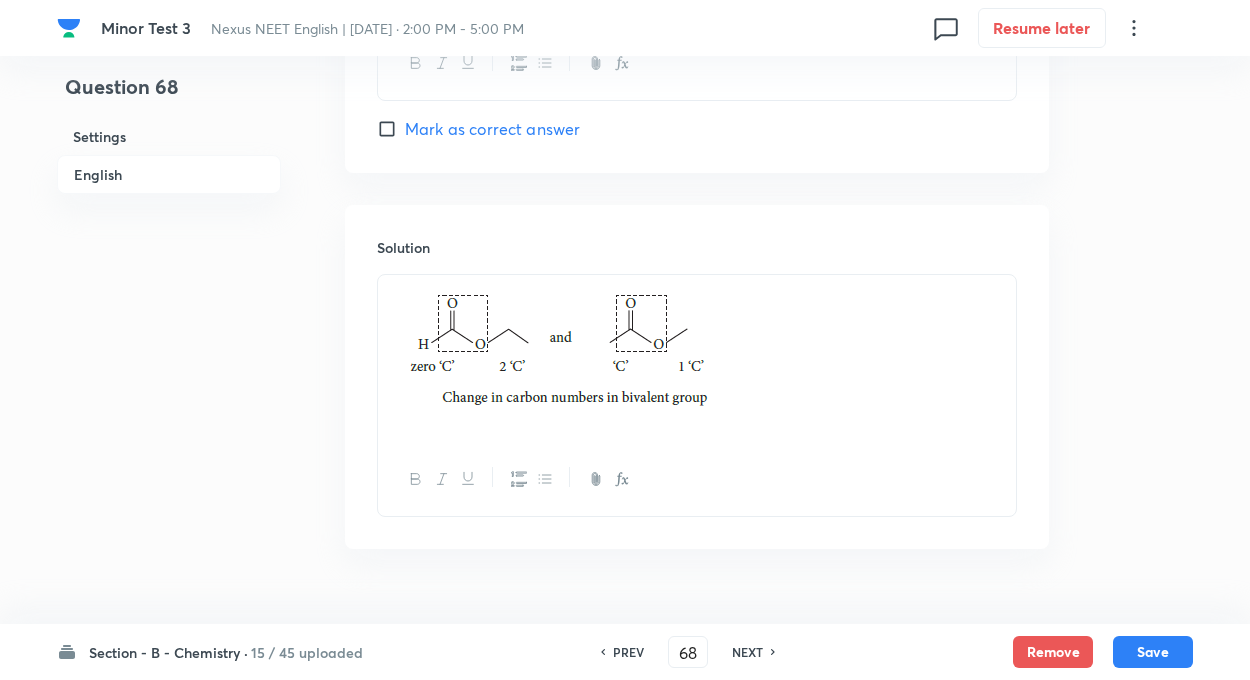 scroll, scrollTop: 2084, scrollLeft: 0, axis: vertical 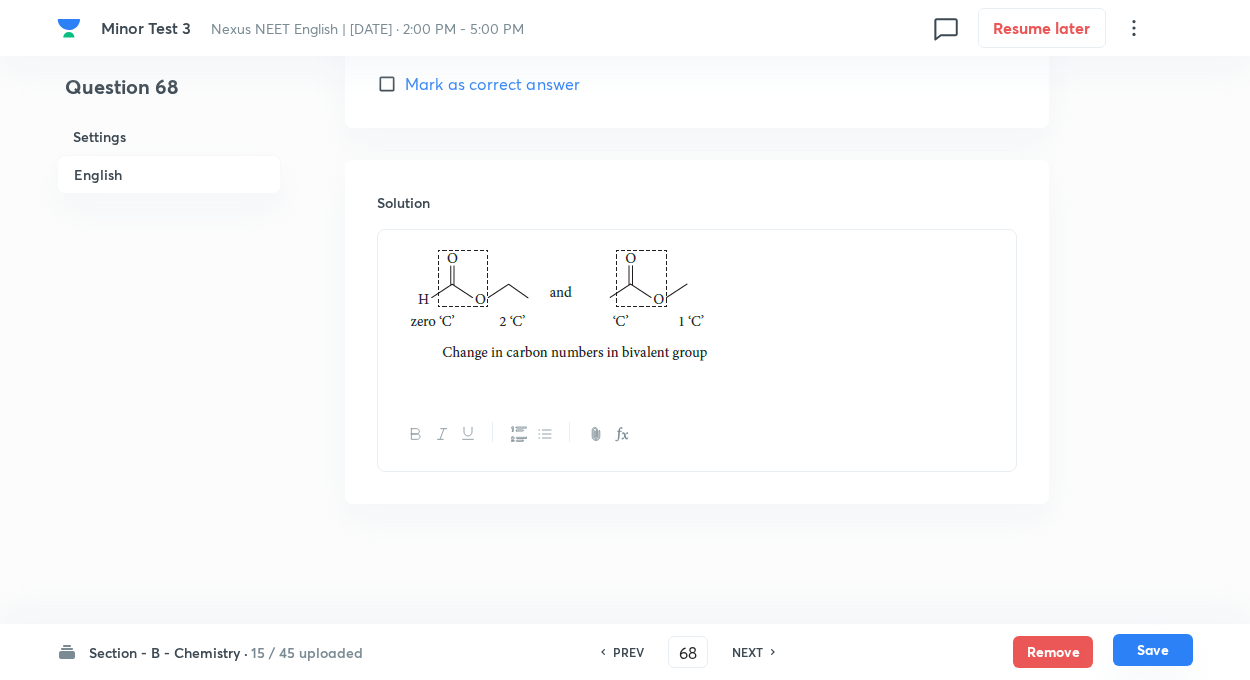 click on "Save" at bounding box center (1153, 650) 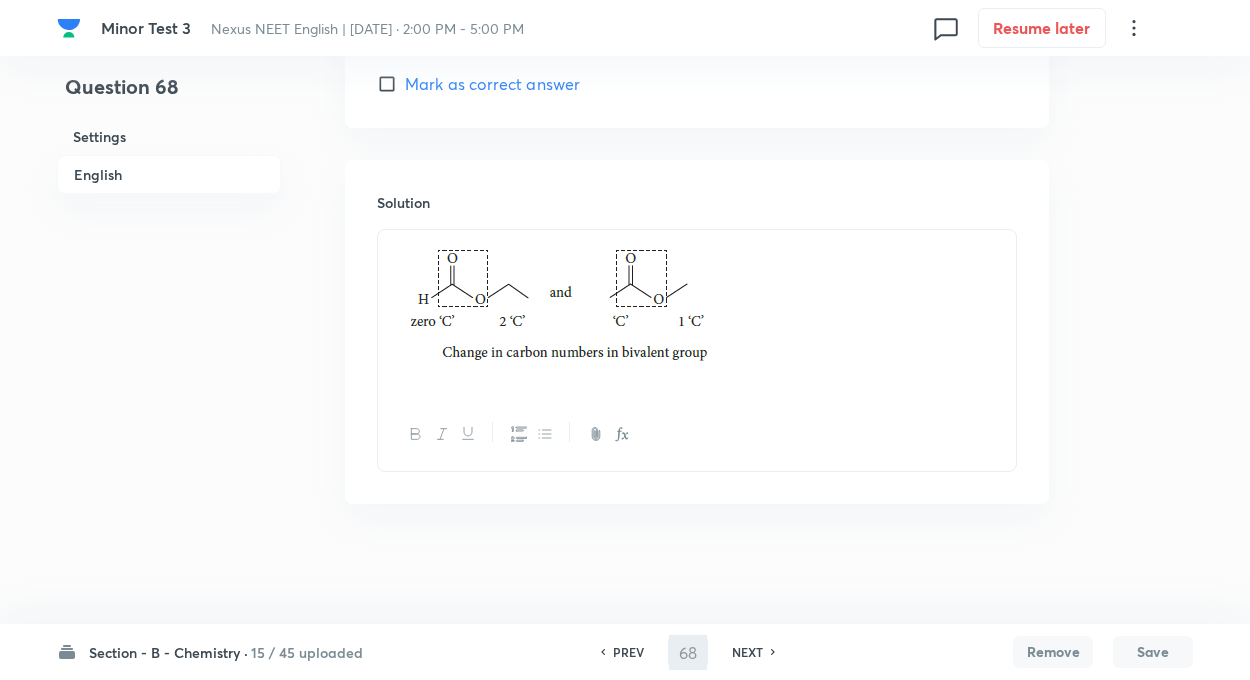 type on "69" 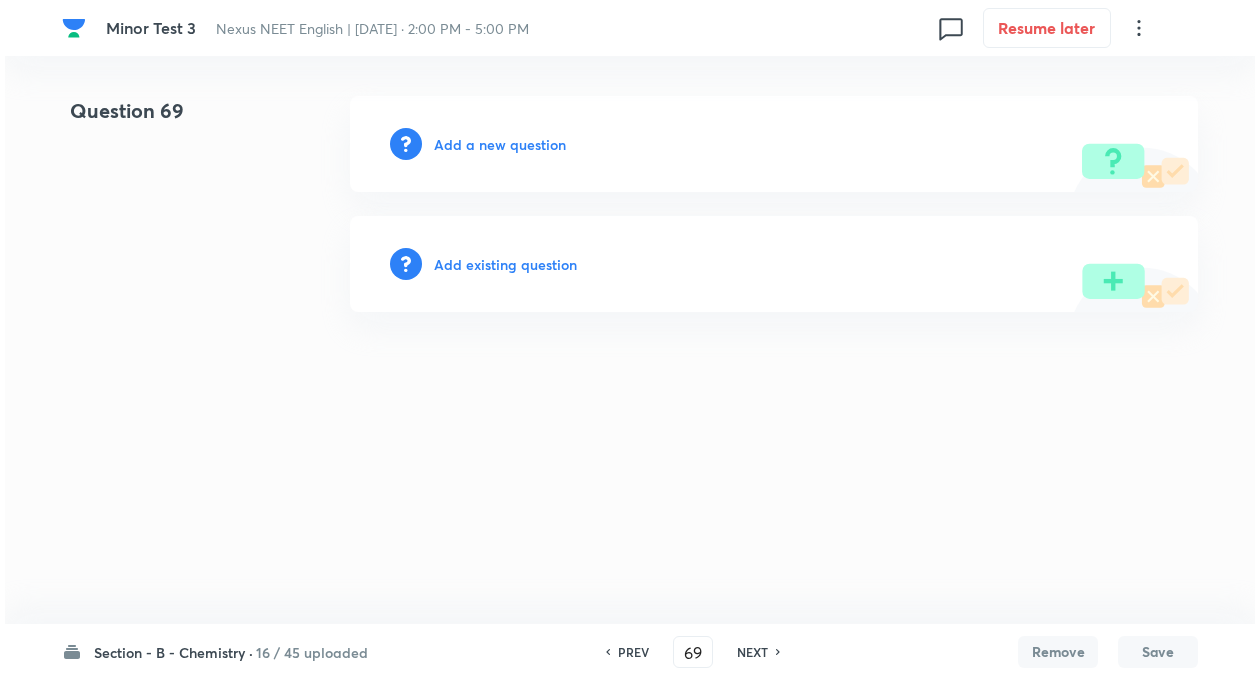 scroll, scrollTop: 0, scrollLeft: 0, axis: both 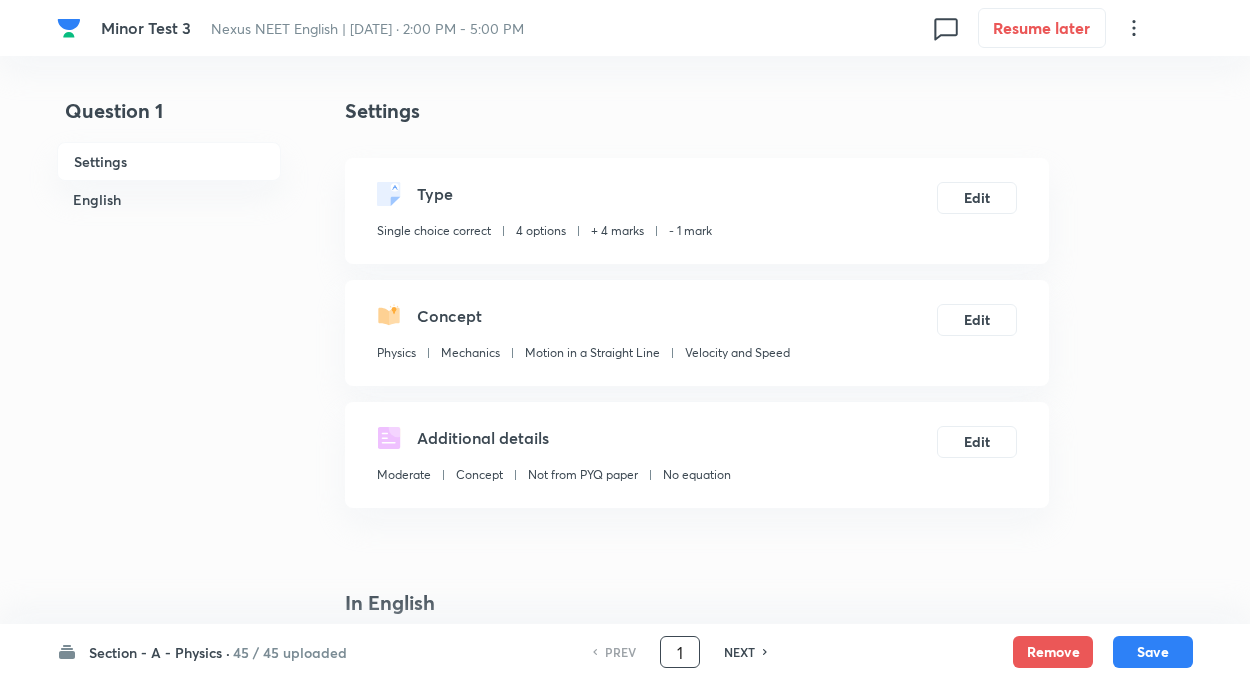 click on "1" at bounding box center (680, 652) 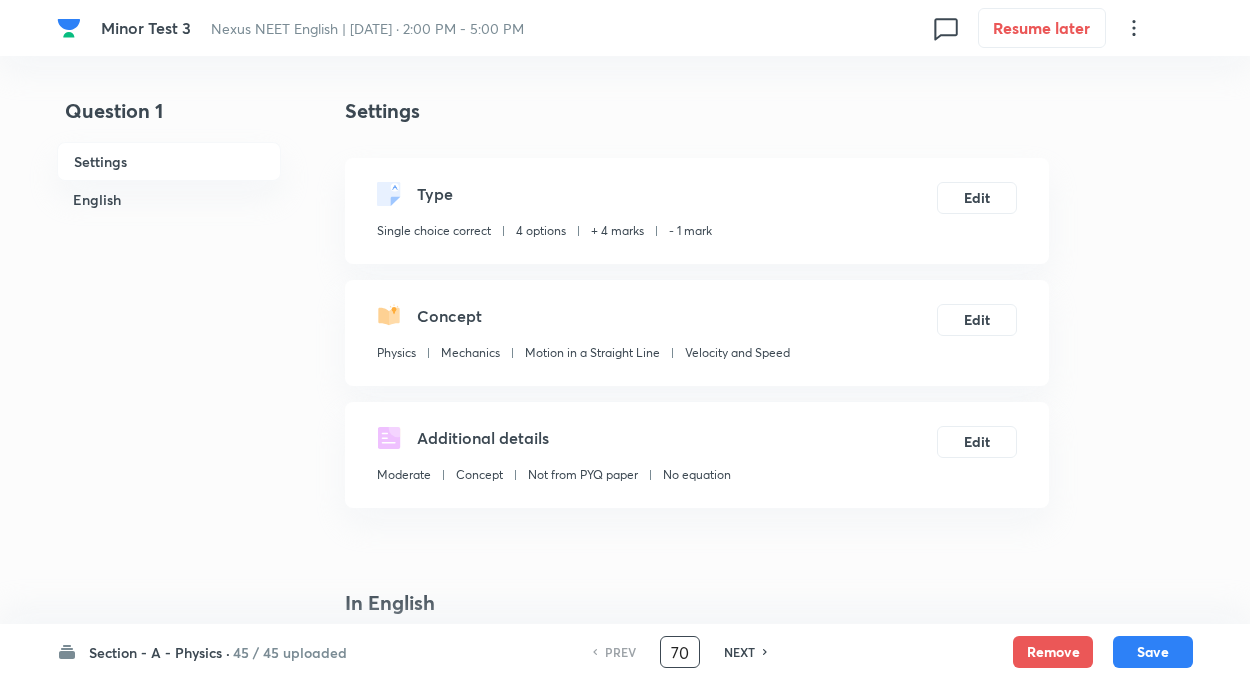 type on "70" 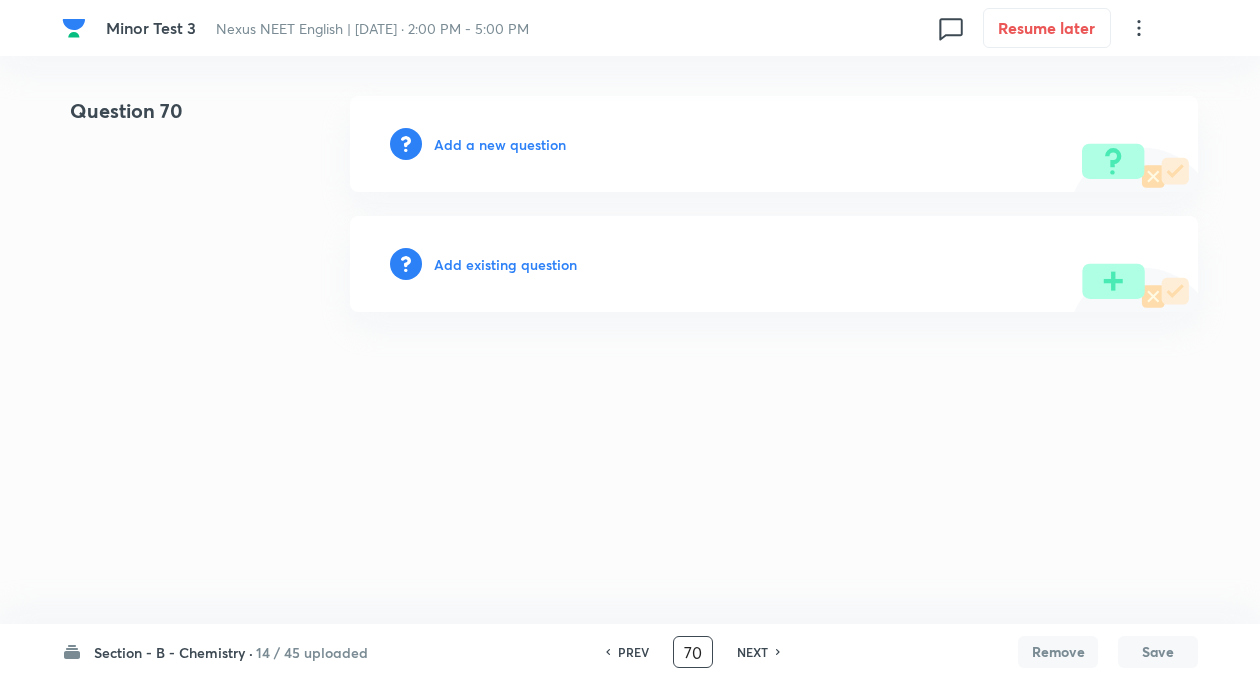click on "Add a new question" at bounding box center (500, 144) 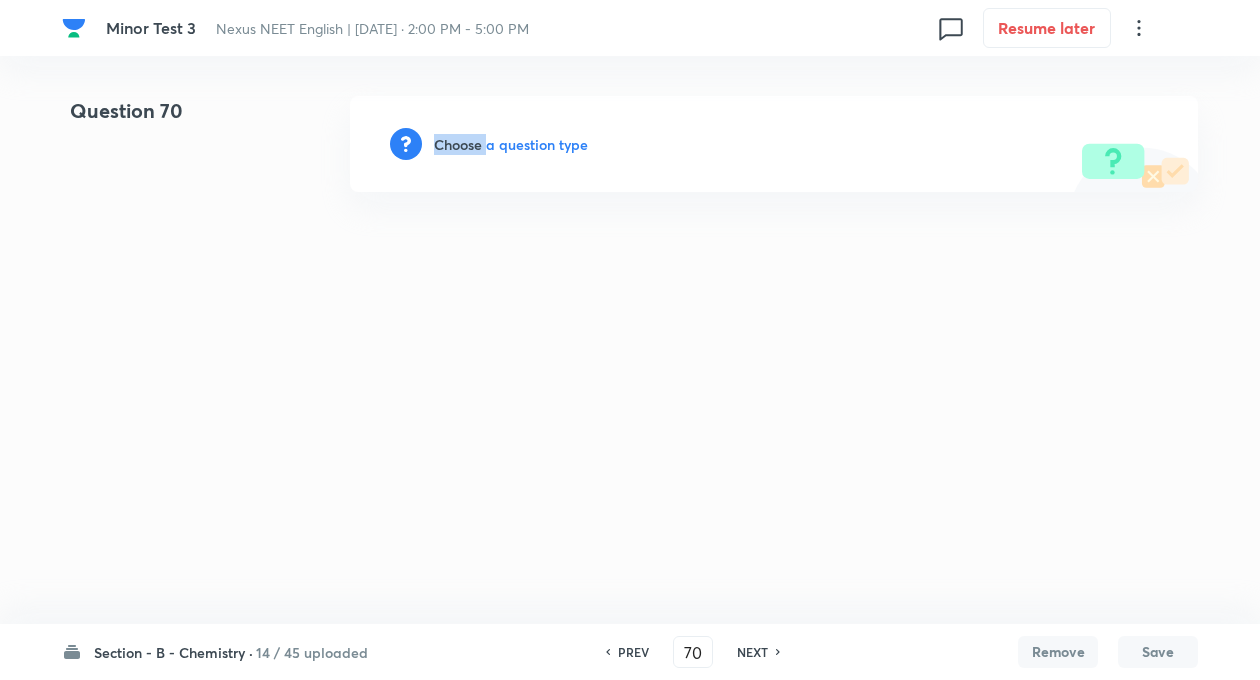 click on "Choose a question type" at bounding box center [511, 144] 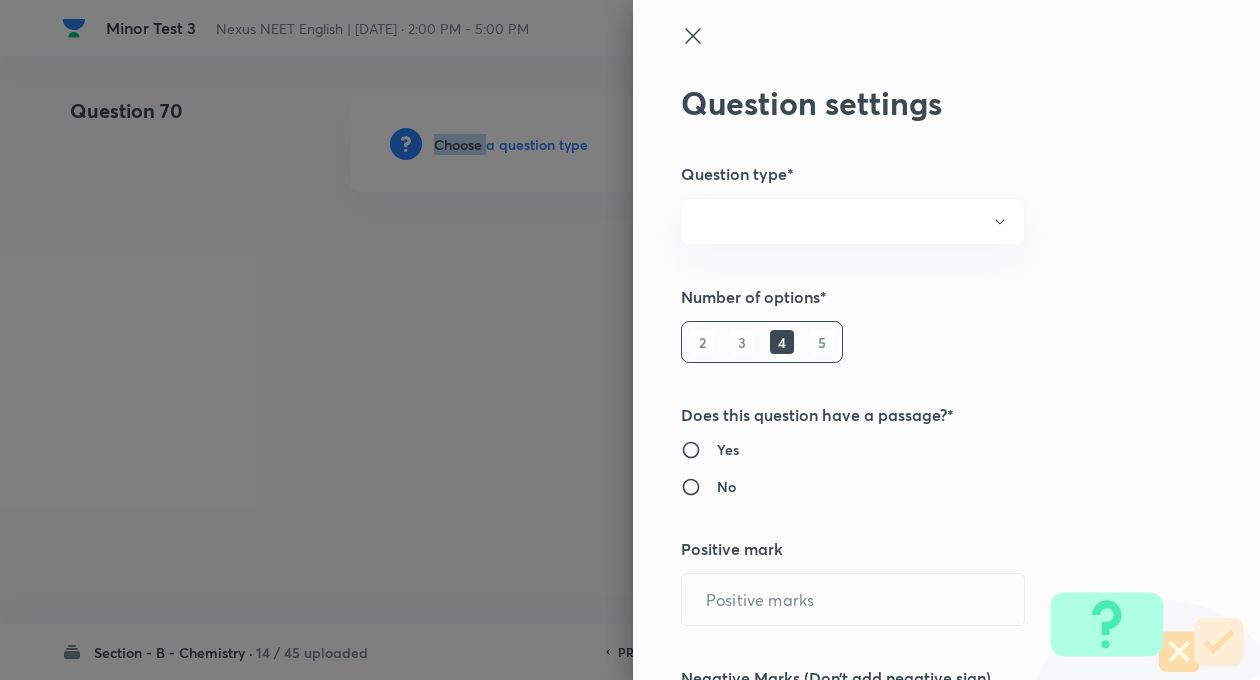 radio on "true" 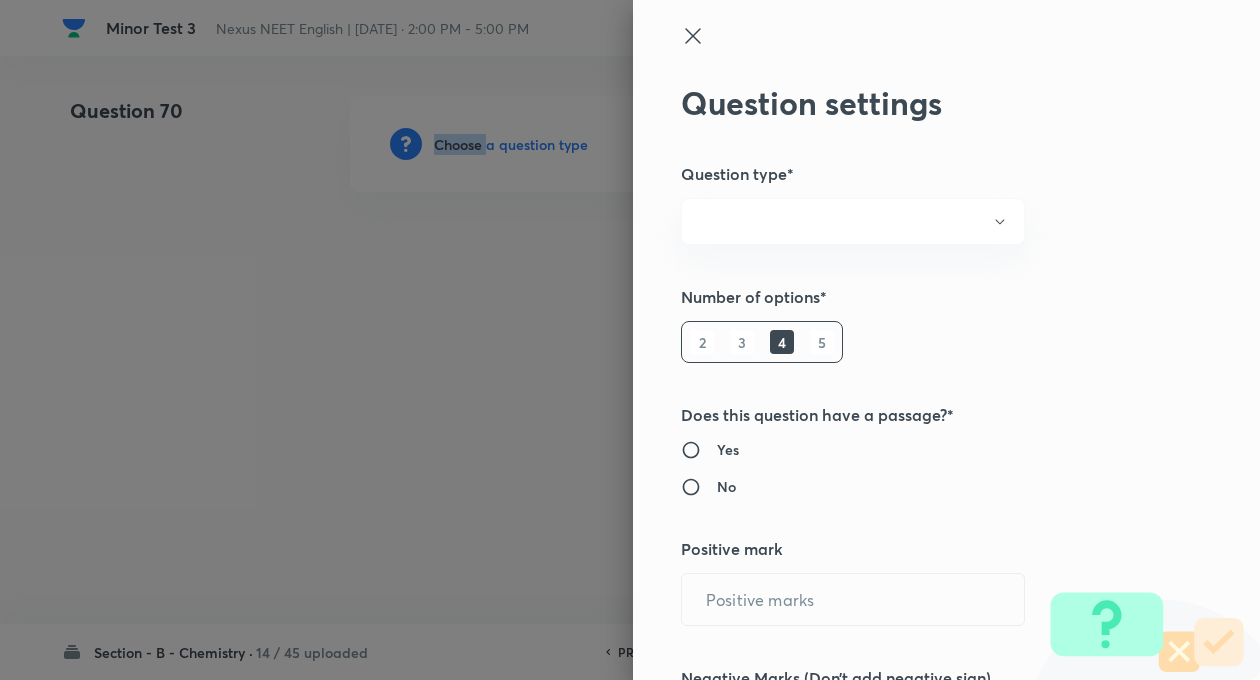 radio on "true" 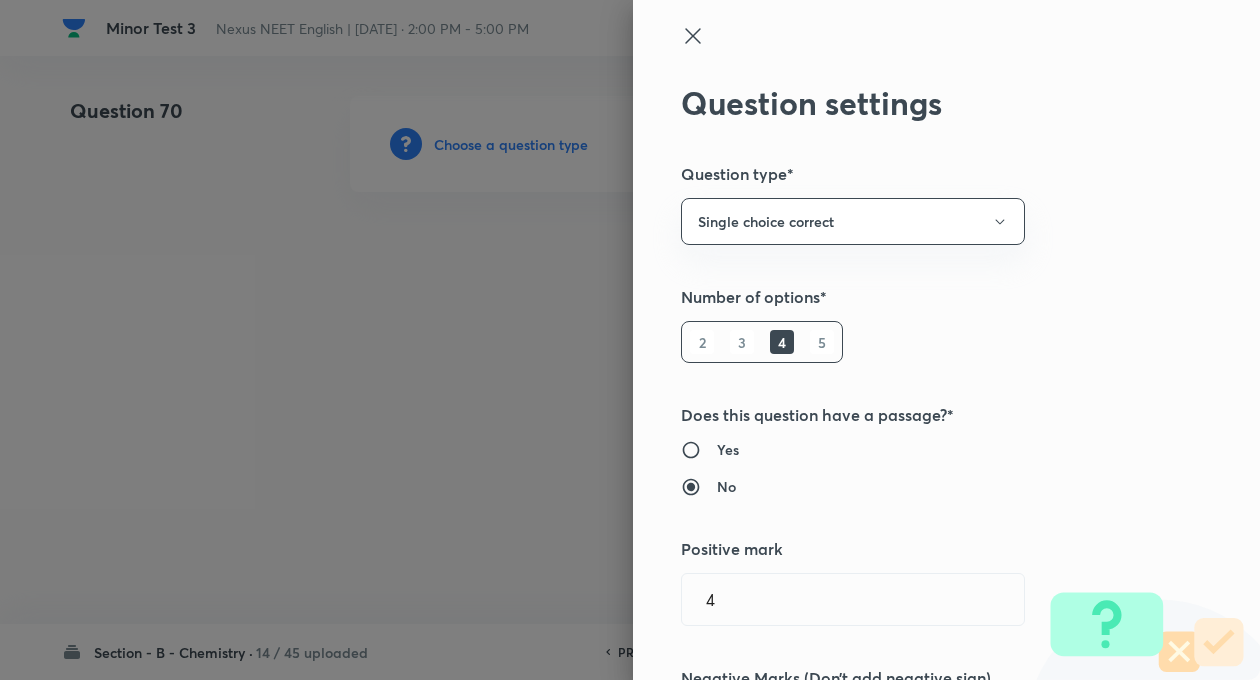 click on "Question settings Question type* Single choice correct Number of options* 2 3 4 5 Does this question have a passage?* Yes No Positive mark 4 ​ Negative Marks (Don’t add negative sign) 1 ​ Syllabus Topic group* ​ Topic* ​ Concept* ​ Sub-concept* ​ Concept-field ​ Additional details Question Difficulty Very easy Easy Moderate Hard Very hard Question is based on Fact Numerical Concept Previous year question Yes No Does this question have equation? Yes No Verification status Is the question verified? *Select 'yes' only if a question is verified Yes No Save" at bounding box center (946, 340) 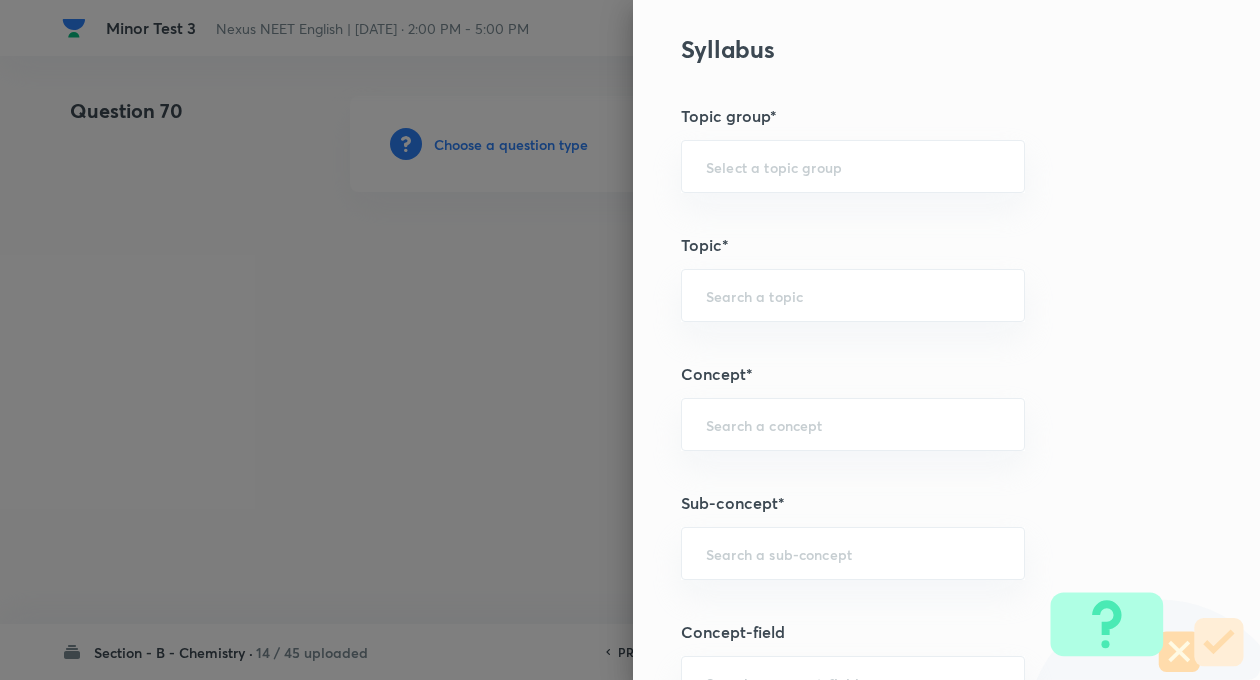 scroll, scrollTop: 840, scrollLeft: 0, axis: vertical 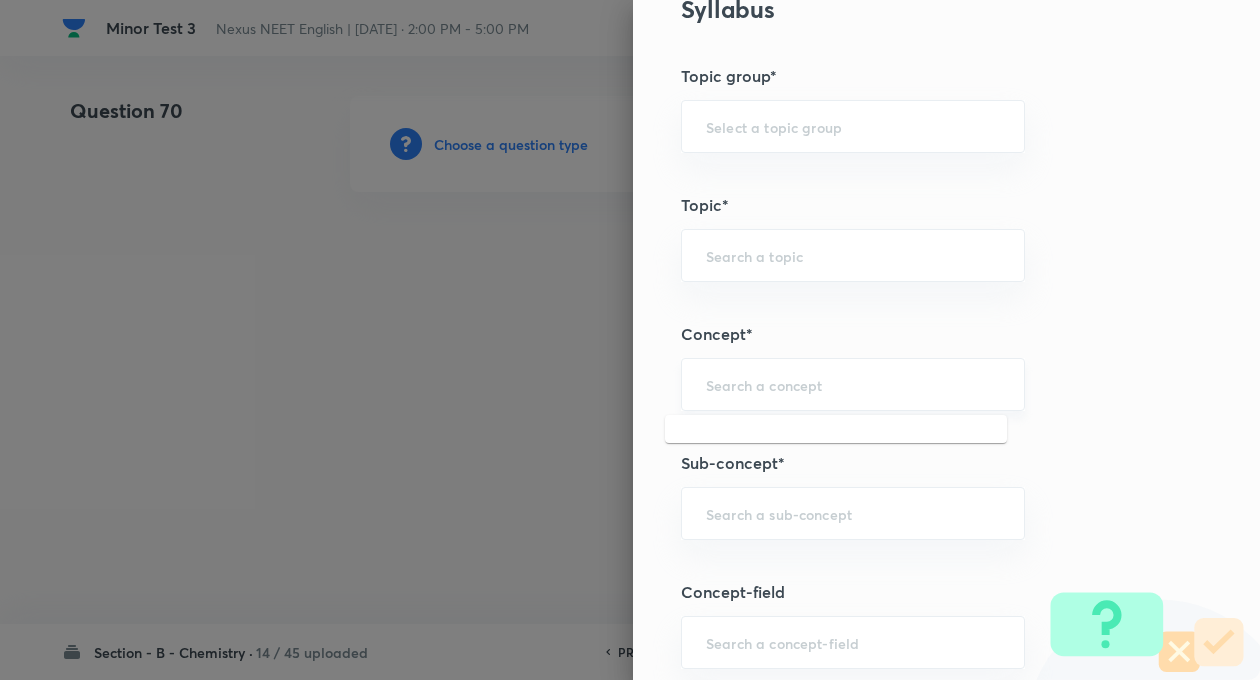 click at bounding box center [853, 384] 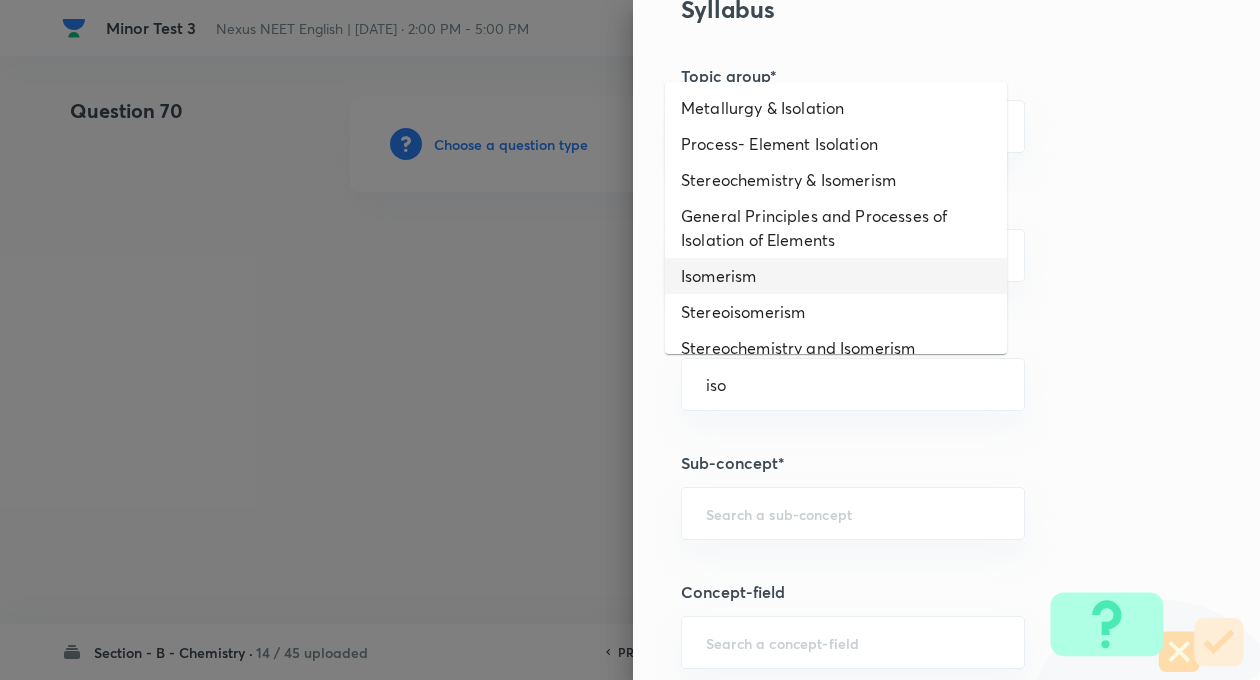 click on "Isomerism" at bounding box center (836, 276) 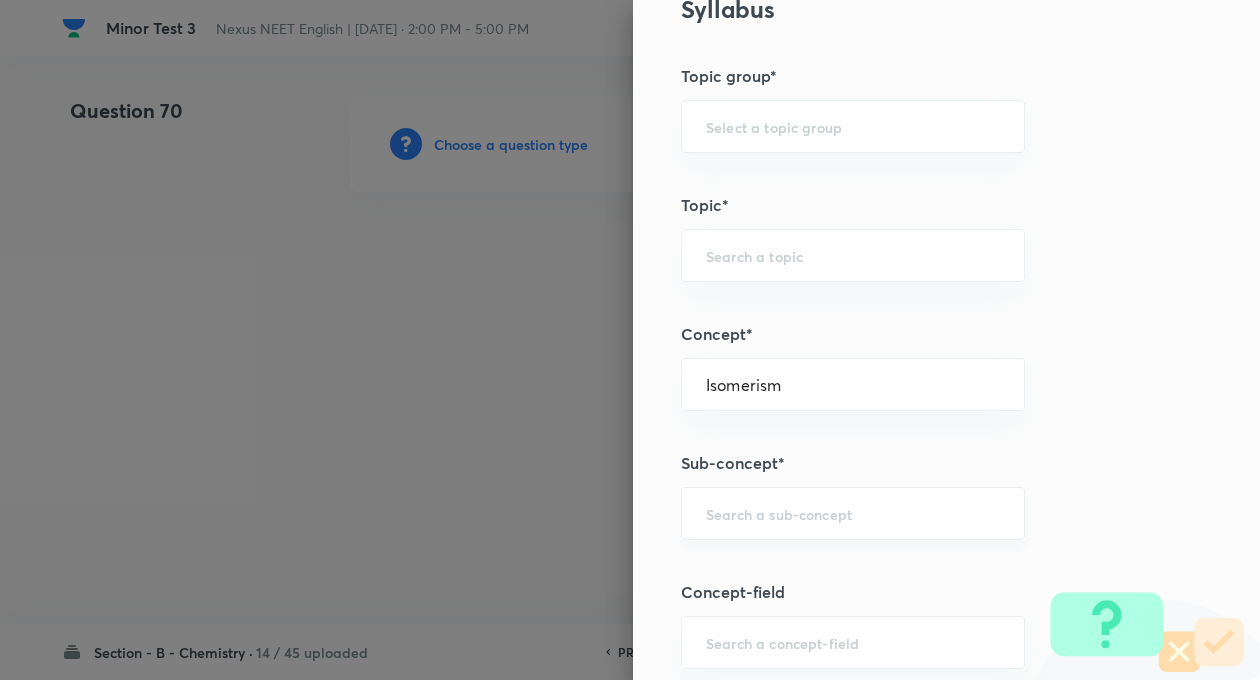 type on "Chemistry" 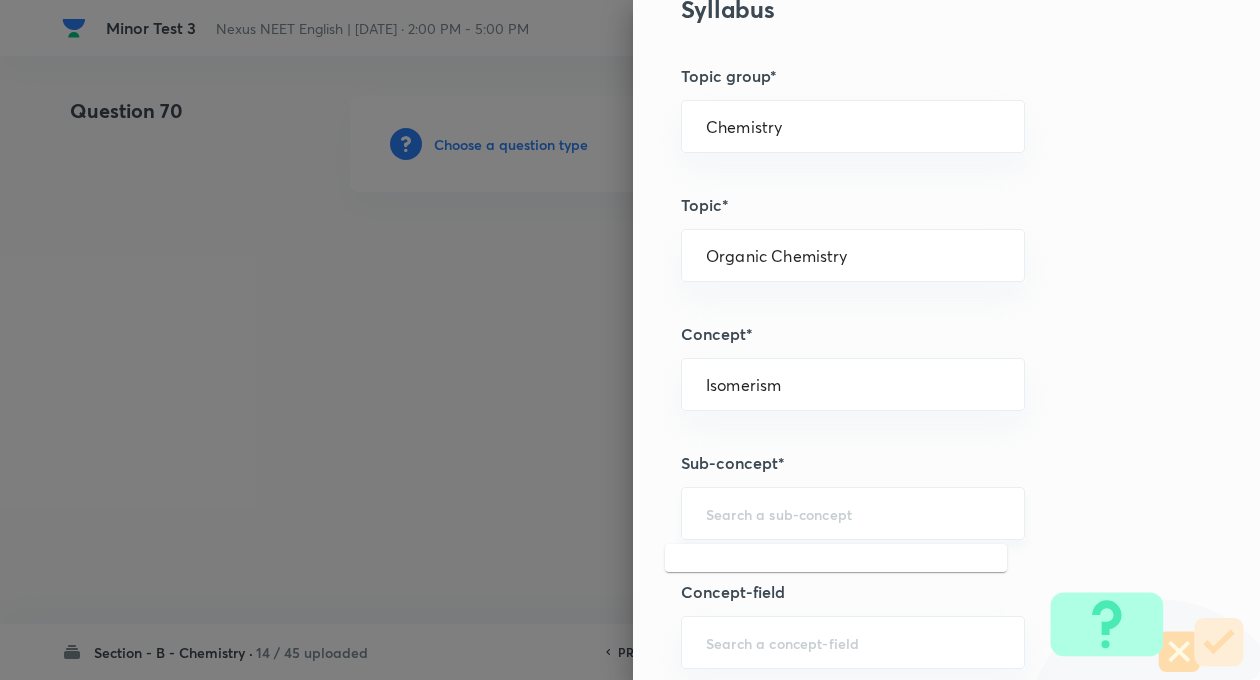 click at bounding box center (853, 513) 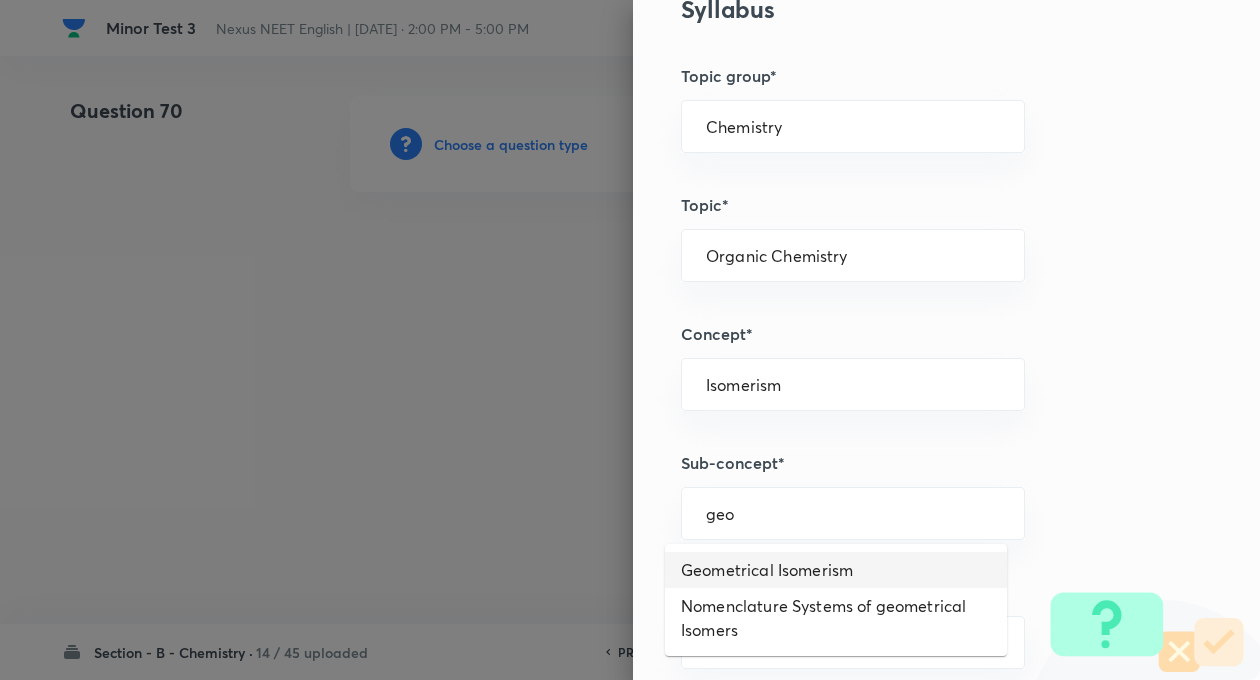 click on "Geometrical Isomerism" at bounding box center (836, 570) 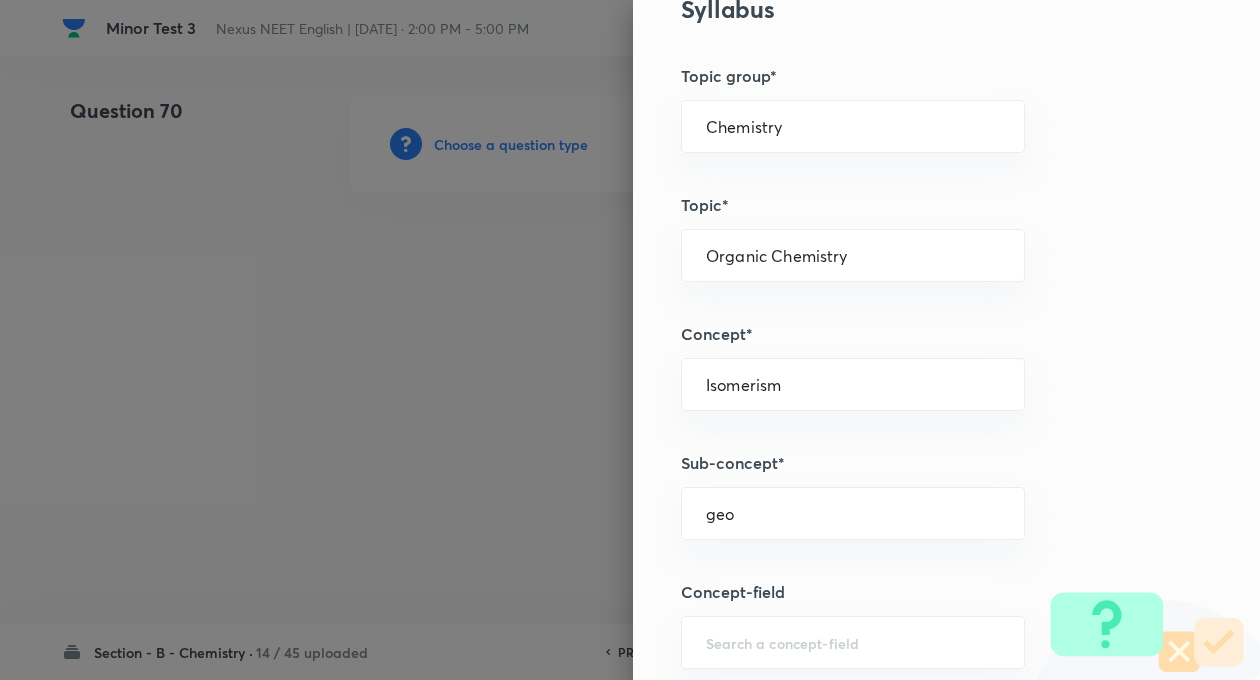 type on "Geometrical Isomerism" 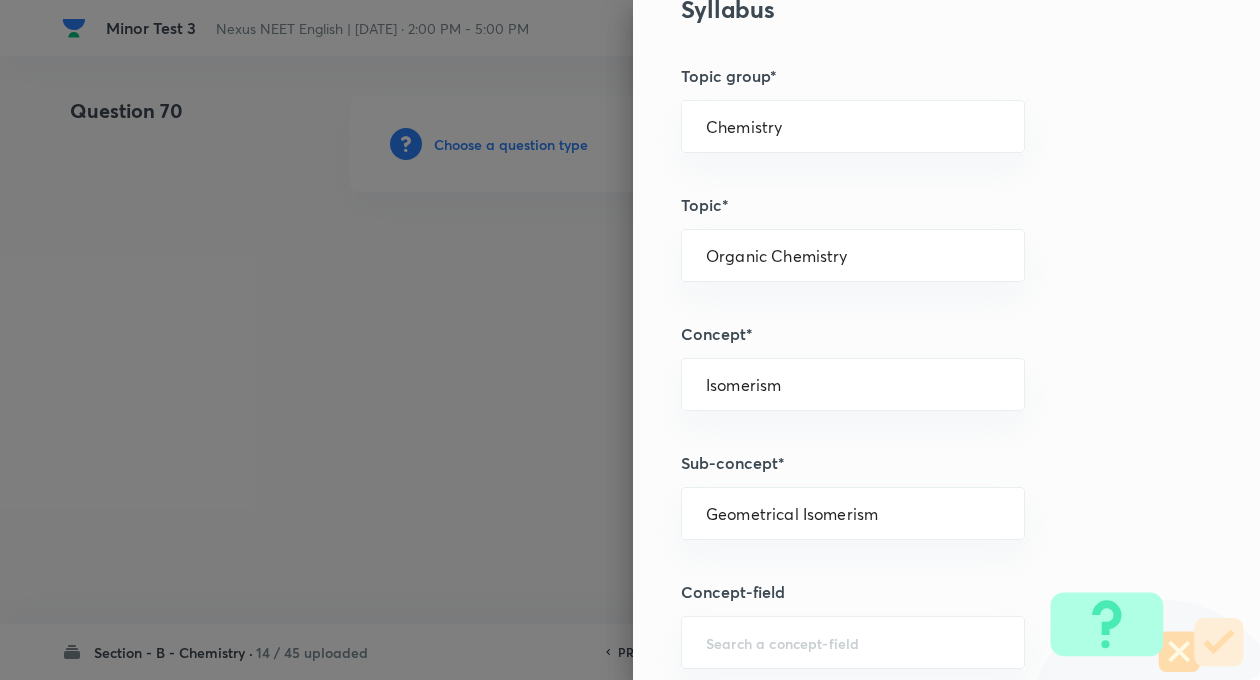 click on "Question settings Question type* Single choice correct Number of options* 2 3 4 5 Does this question have a passage?* Yes No Positive mark 4 ​ Negative Marks (Don’t add negative sign) 1 ​ Syllabus Topic group* Chemistry ​ Topic* Organic Chemistry ​ Concept* Isomerism ​ Sub-concept* Geometrical Isomerism ​ Concept-field ​ Additional details Question Difficulty Very easy Easy Moderate Hard Very hard Question is based on Fact Numerical Concept Previous year question Yes No Does this question have equation? Yes No Verification status Is the question verified? *Select 'yes' only if a question is verified Yes No Save" at bounding box center [946, 340] 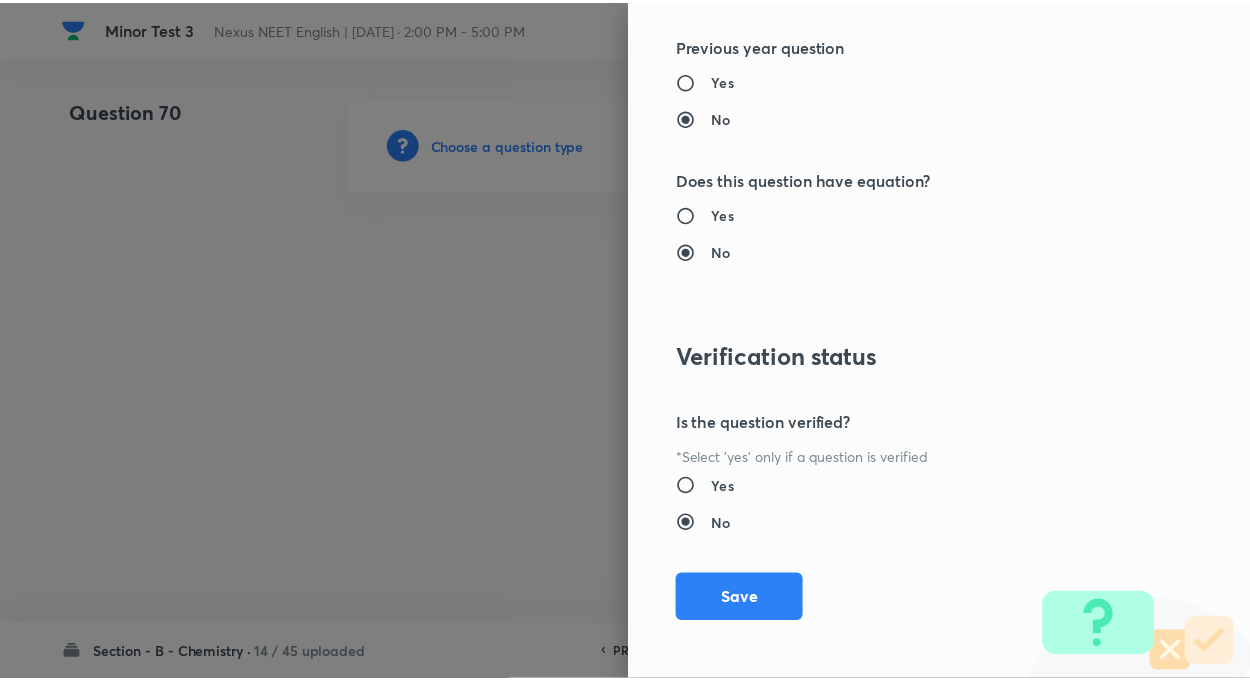 scroll, scrollTop: 2046, scrollLeft: 0, axis: vertical 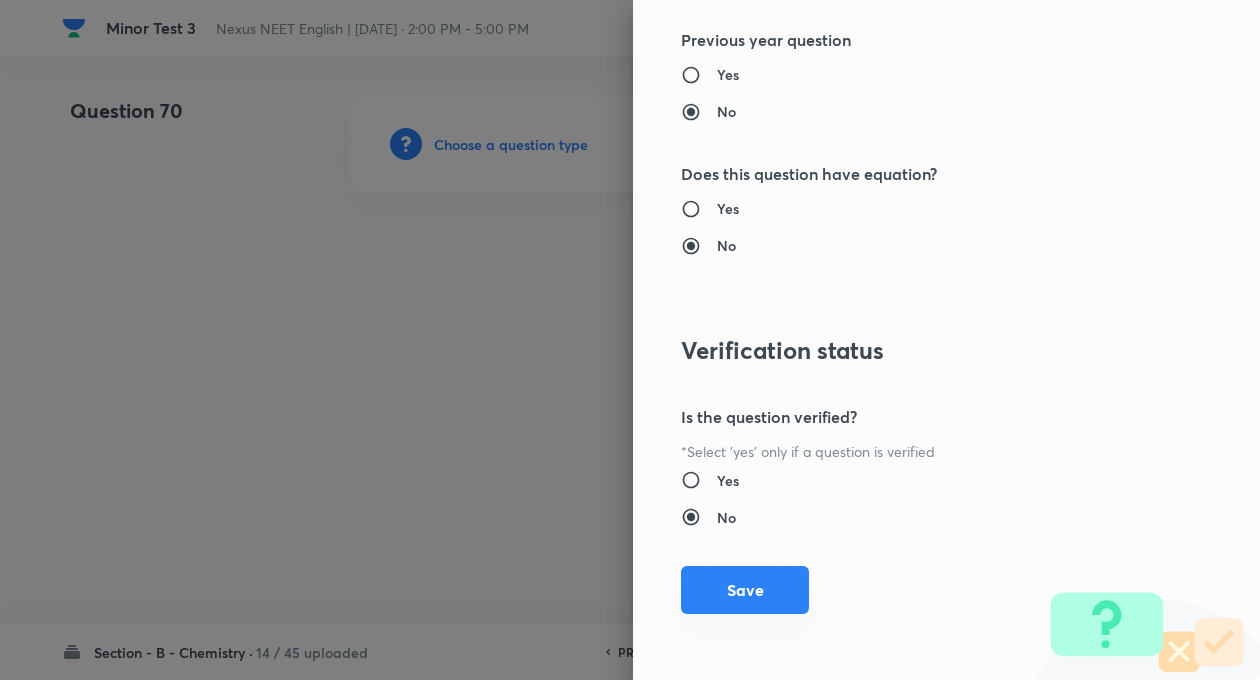 click on "Save" at bounding box center [745, 590] 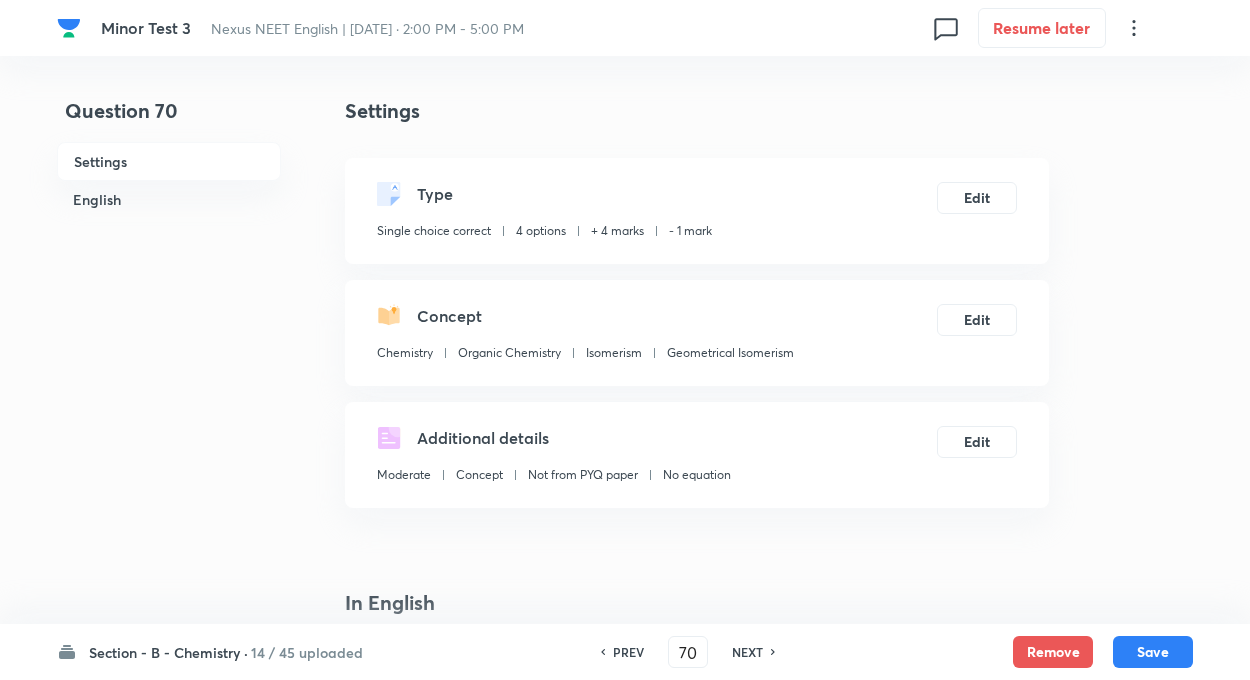 click on "Question 70 Settings English" at bounding box center (169, 1354) 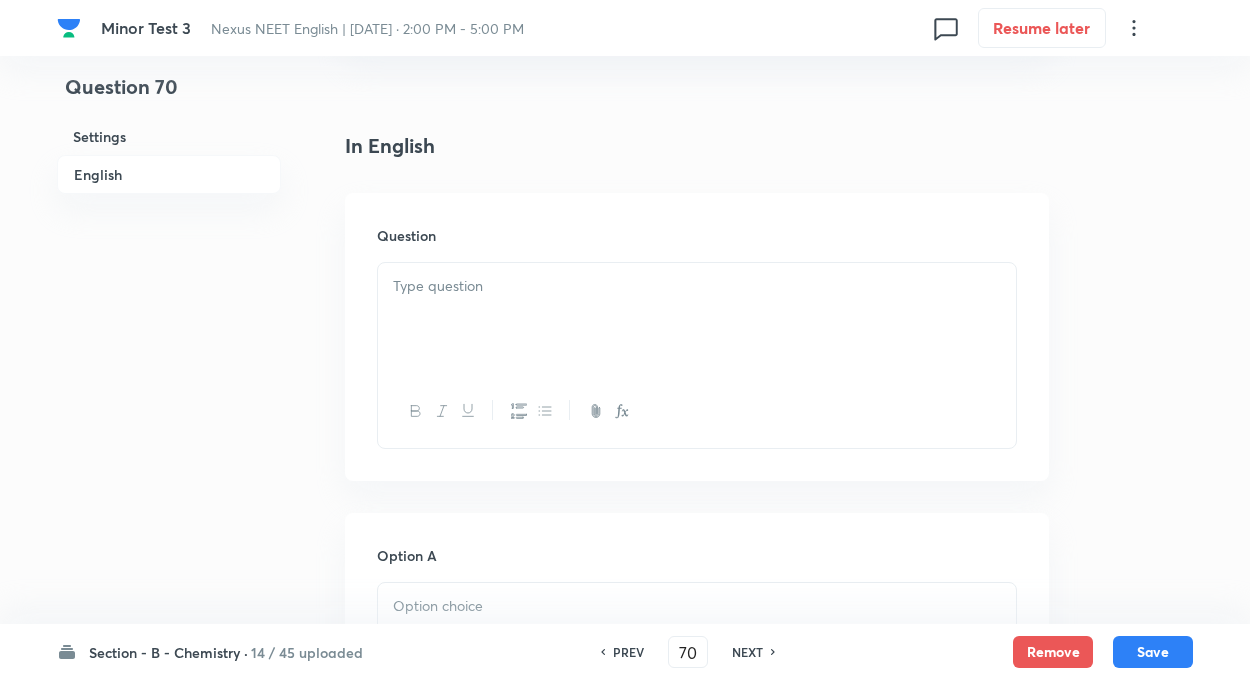scroll, scrollTop: 560, scrollLeft: 0, axis: vertical 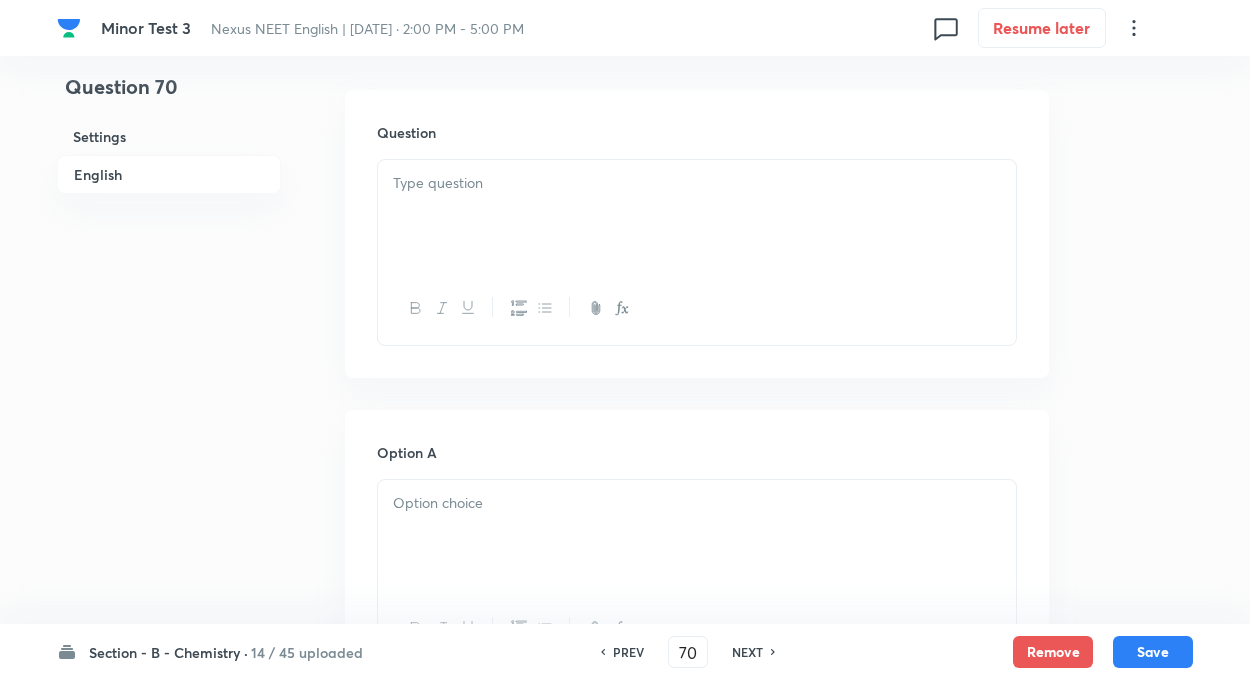 click at bounding box center [697, 183] 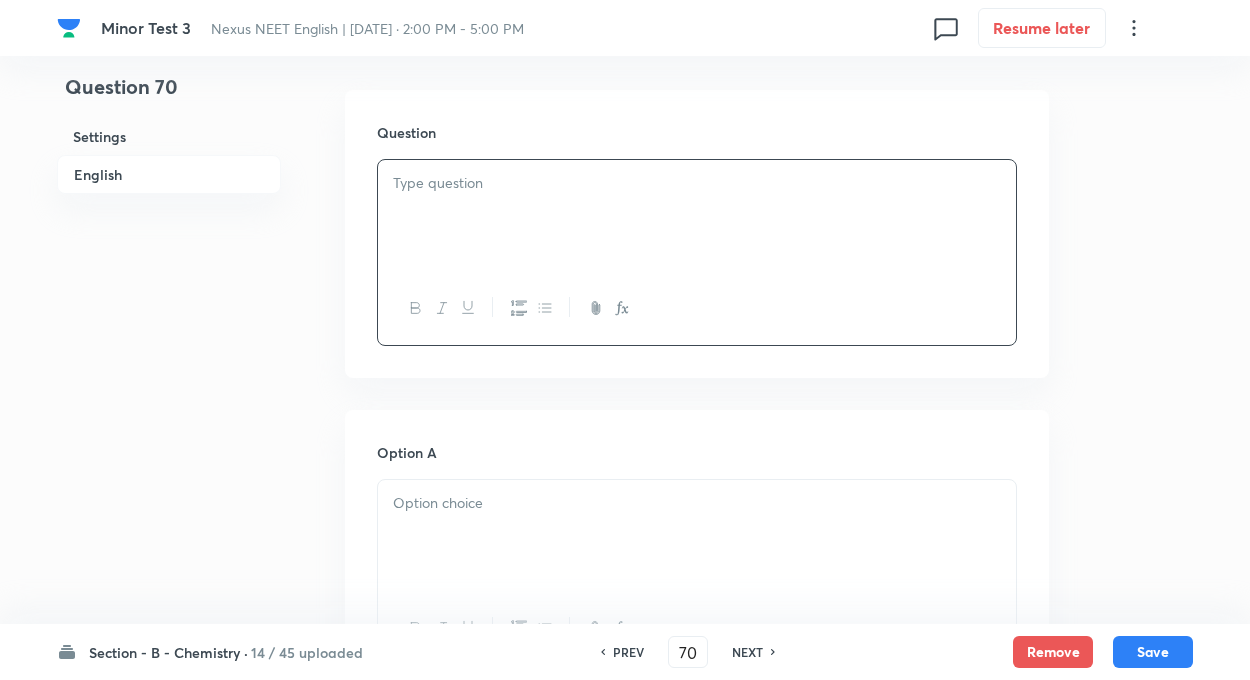 paste 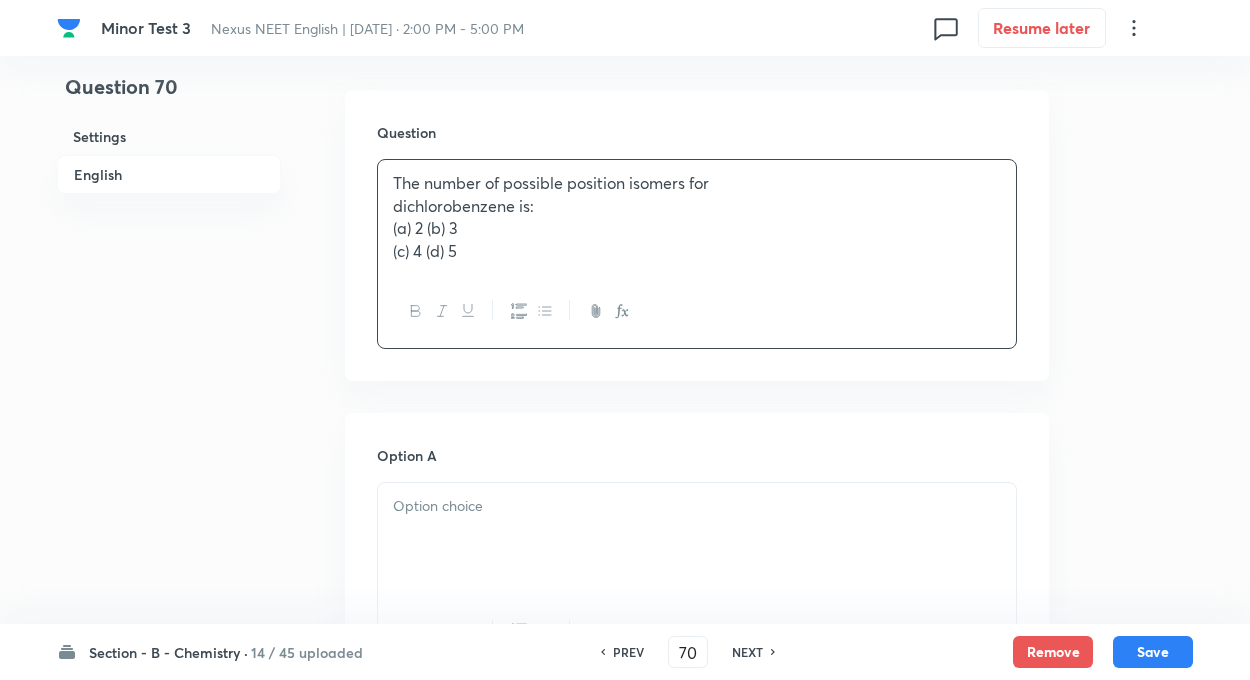 click on "The number of possible position isomers for dichlorobenzene is: (a) 2 (b) 3 (c) 4 (d) 5" at bounding box center (697, 217) 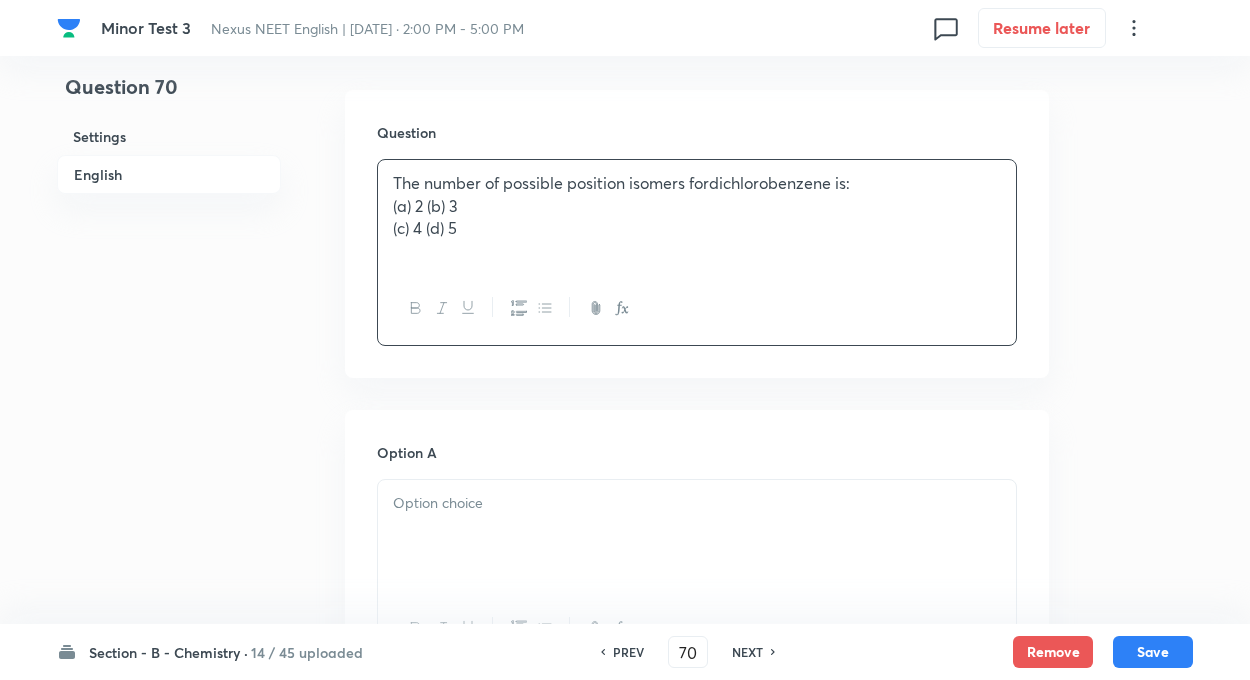 type 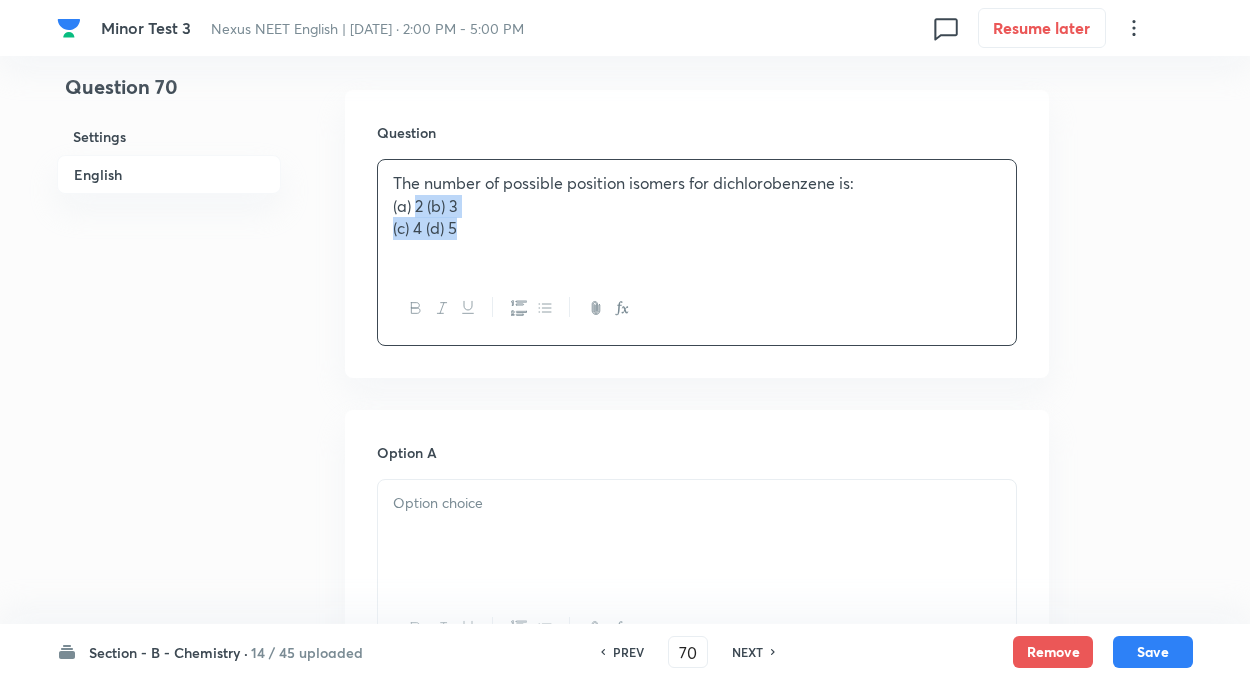 drag, startPoint x: 417, startPoint y: 204, endPoint x: 558, endPoint y: 293, distance: 166.73932 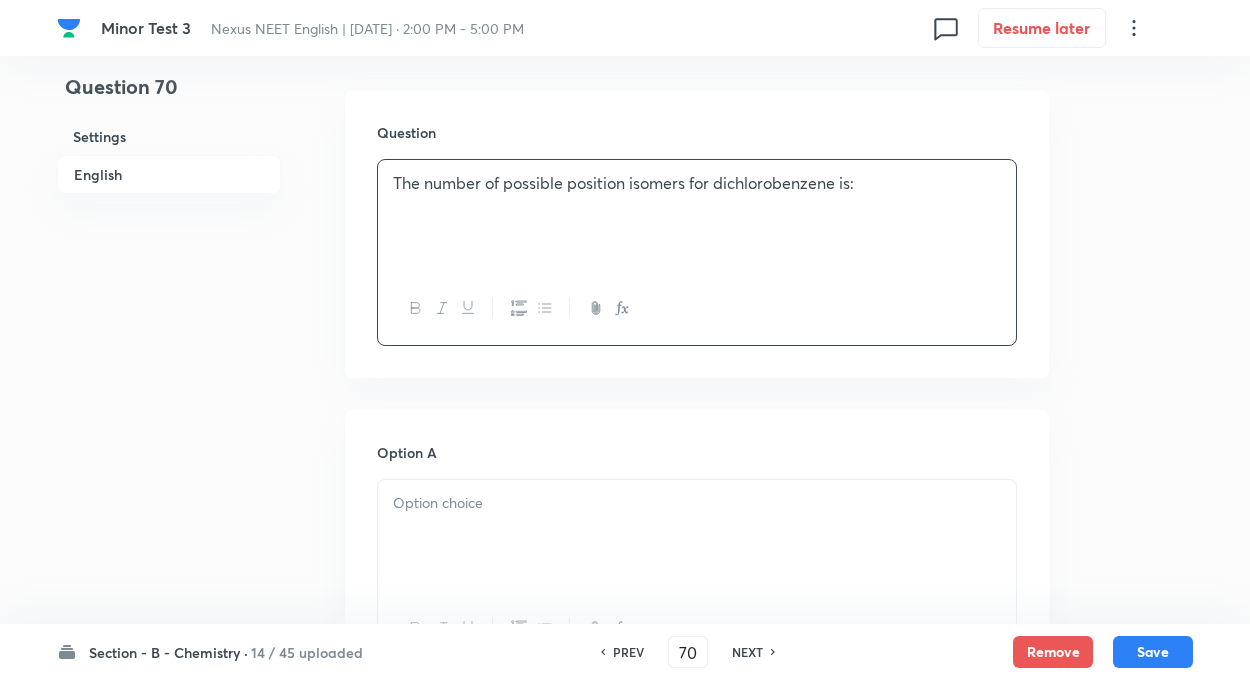 click at bounding box center (697, 503) 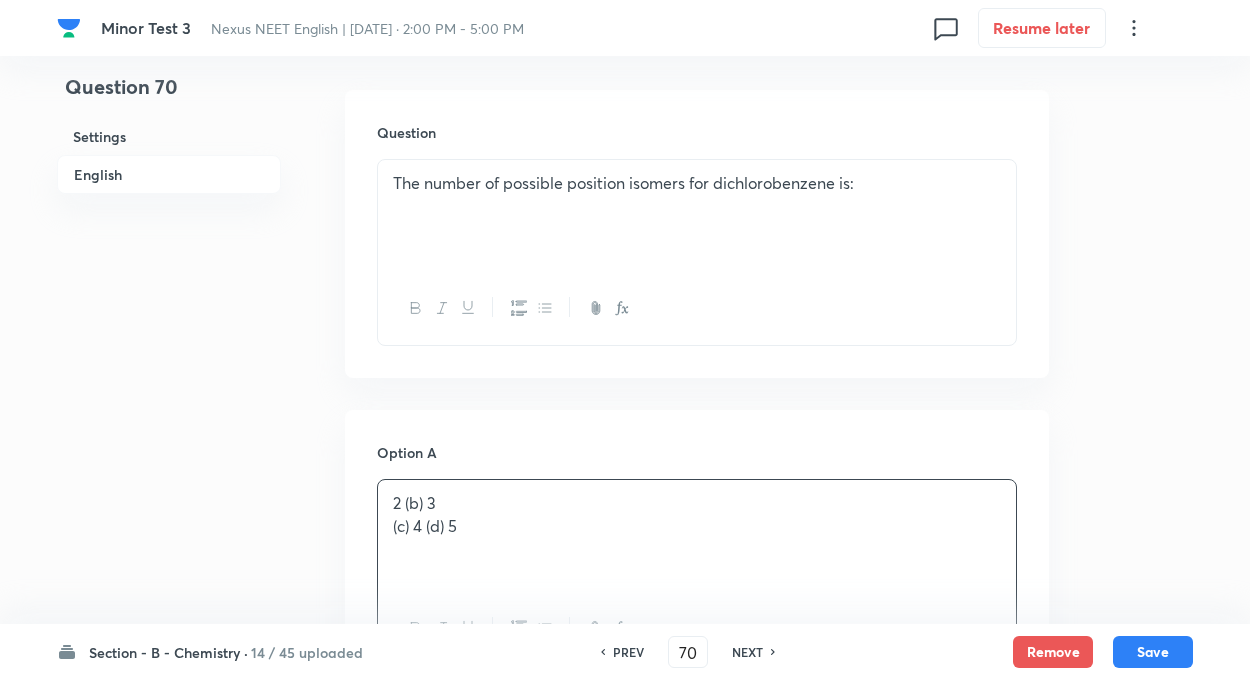 click on "Question 70 Settings English" at bounding box center [169, 794] 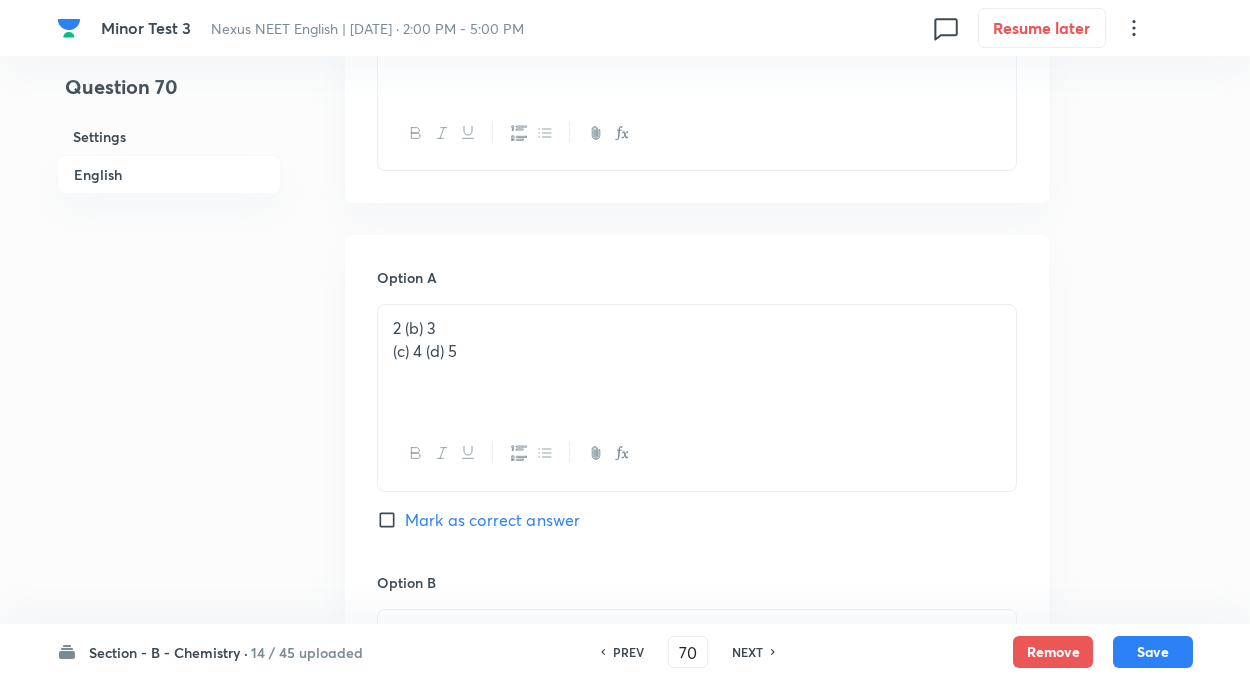 scroll, scrollTop: 760, scrollLeft: 0, axis: vertical 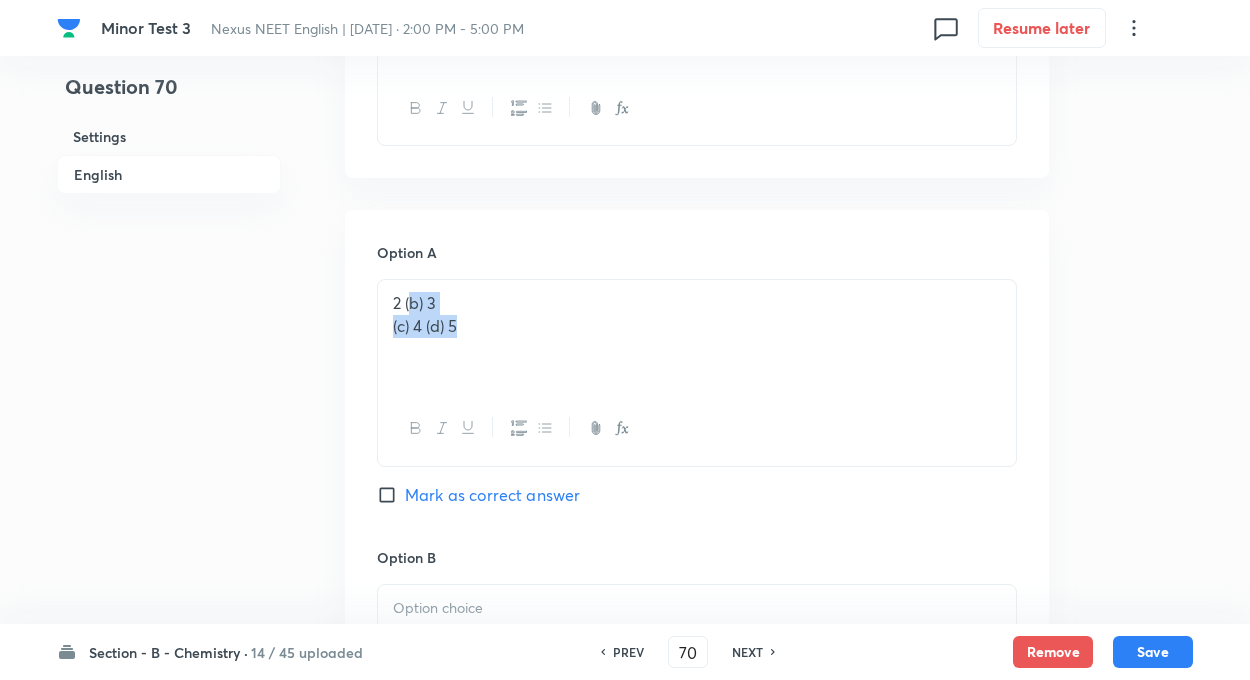 drag, startPoint x: 409, startPoint y: 300, endPoint x: 481, endPoint y: 340, distance: 82.36504 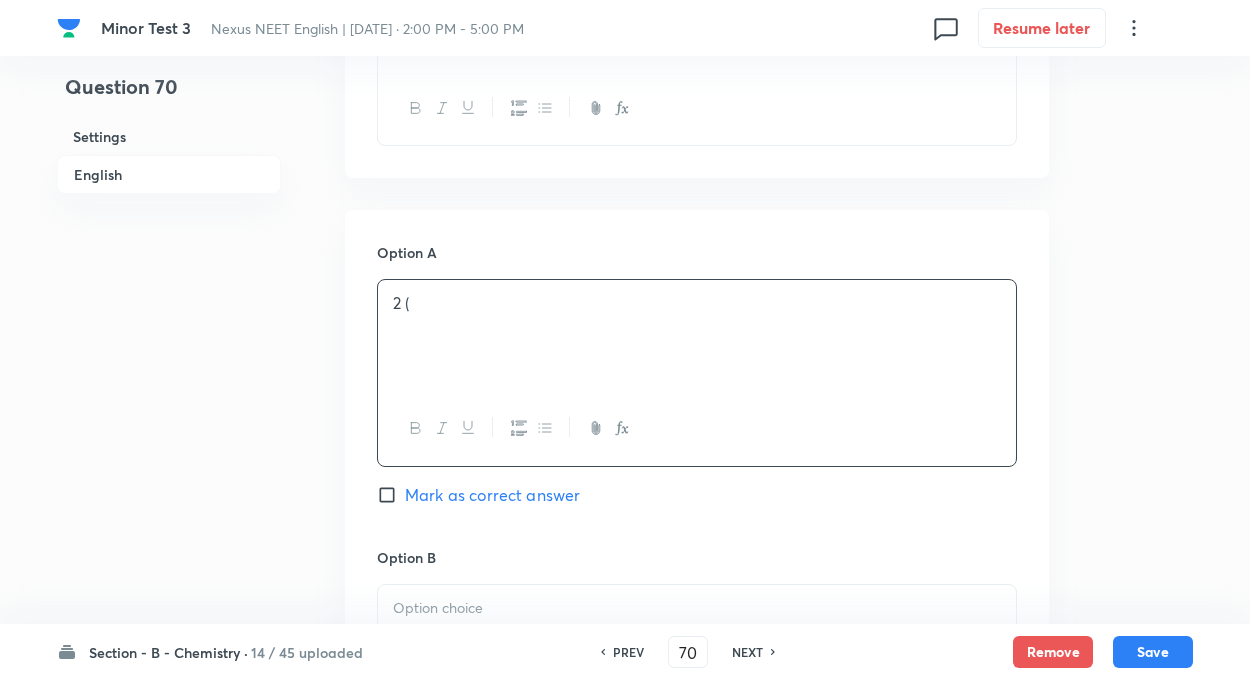type 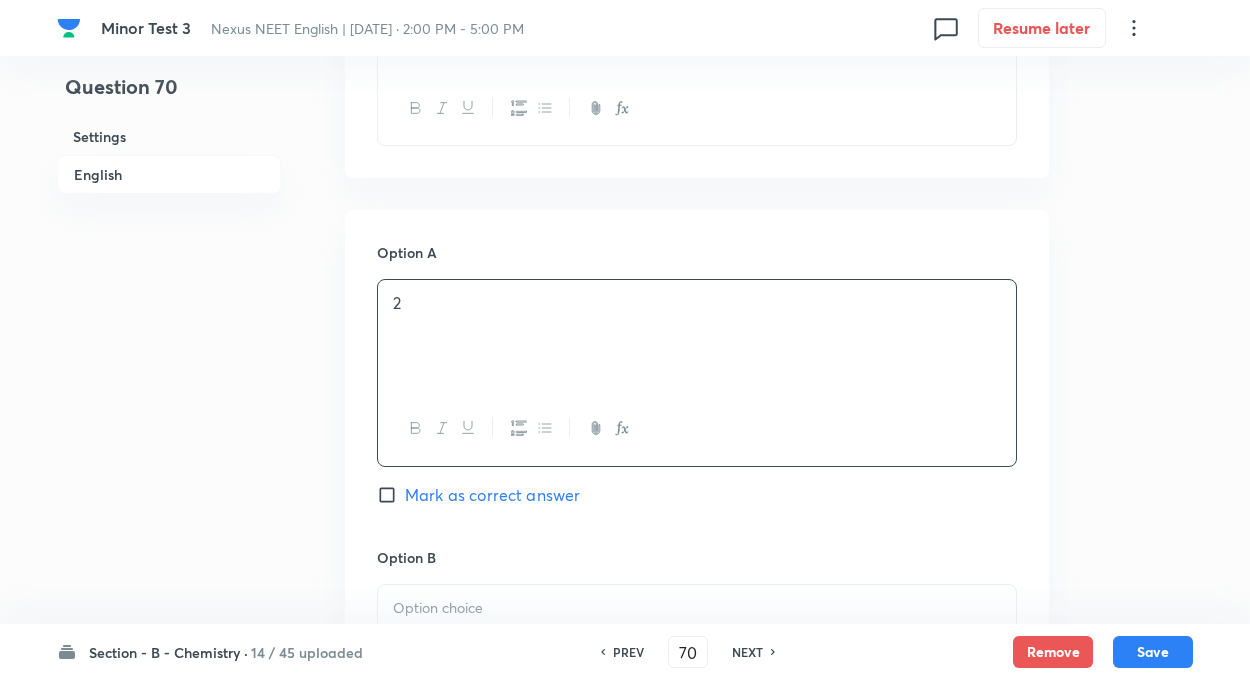 click on "Question 70 Settings English" at bounding box center (169, 594) 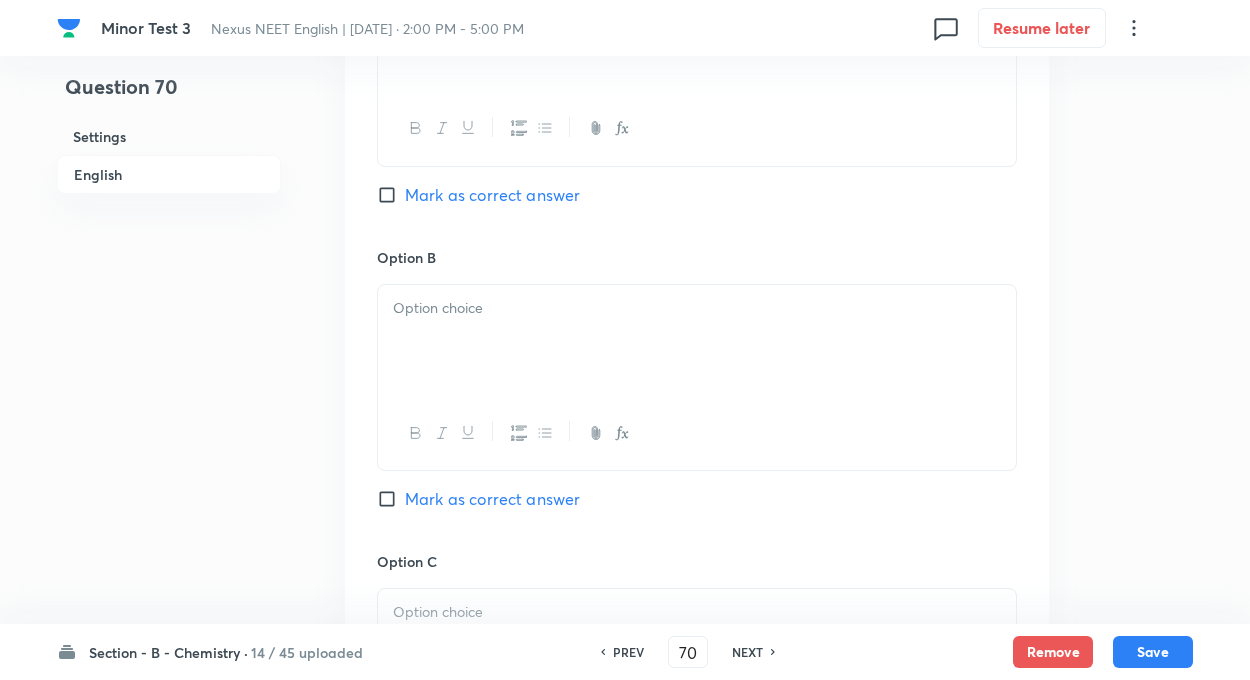 scroll, scrollTop: 1080, scrollLeft: 0, axis: vertical 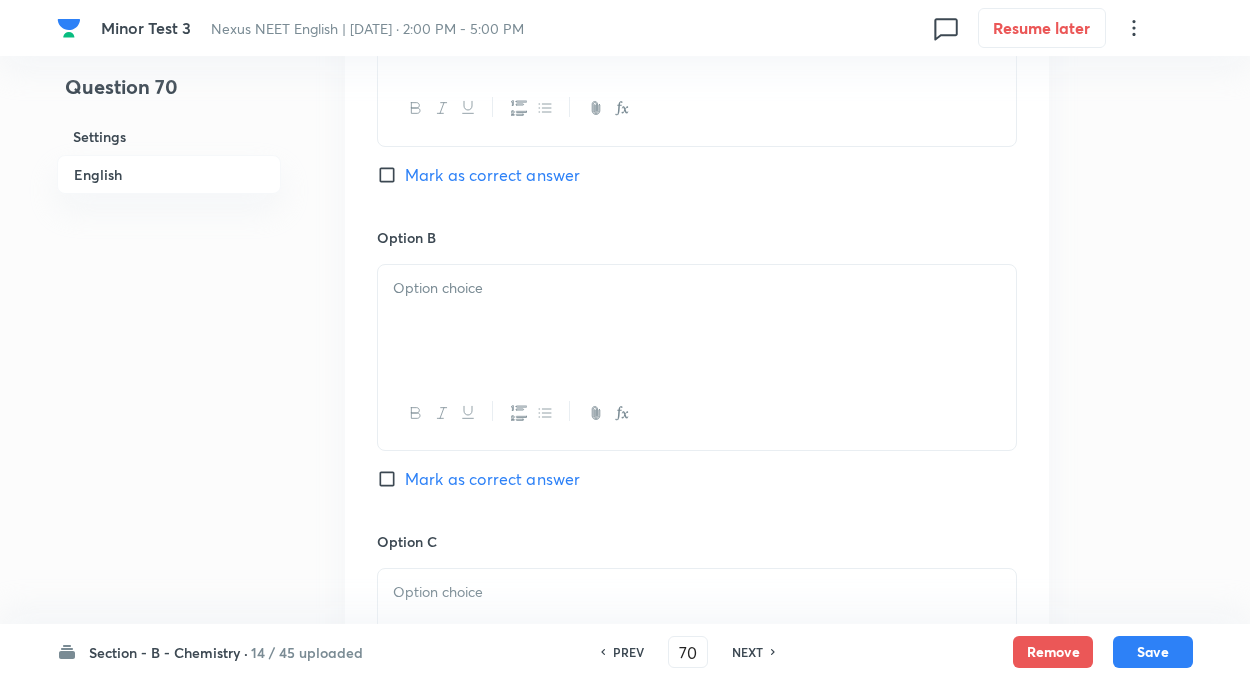 click at bounding box center (697, 321) 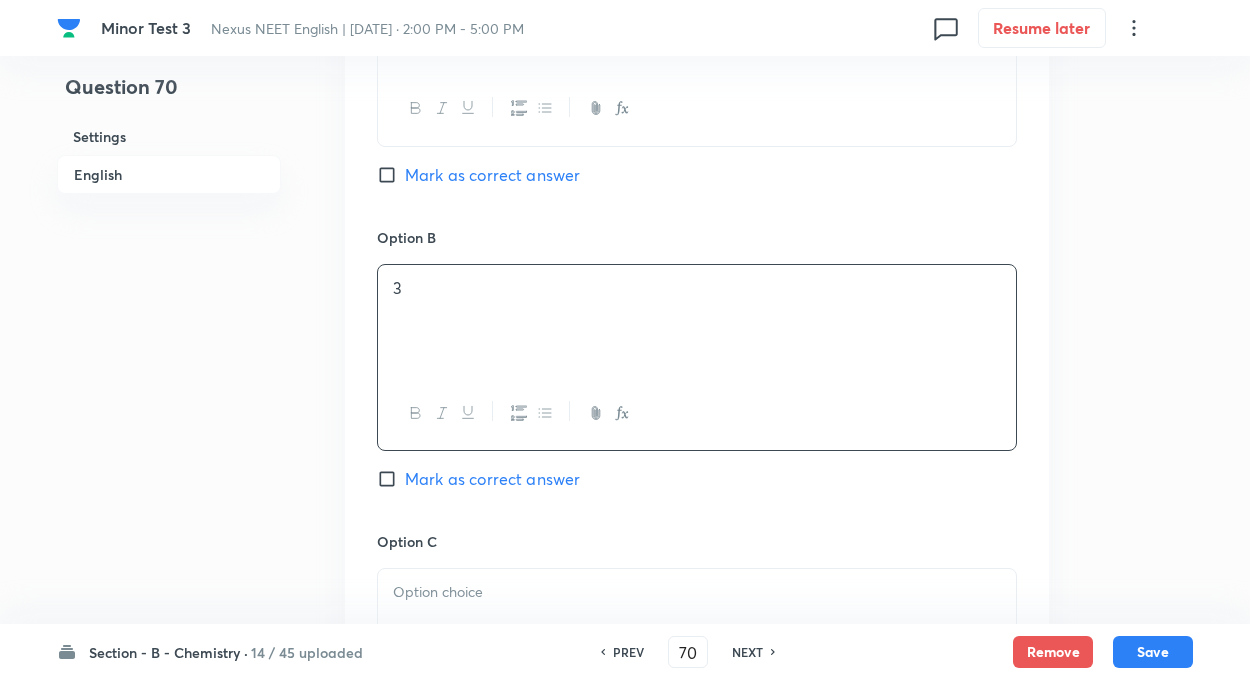 click at bounding box center [697, 592] 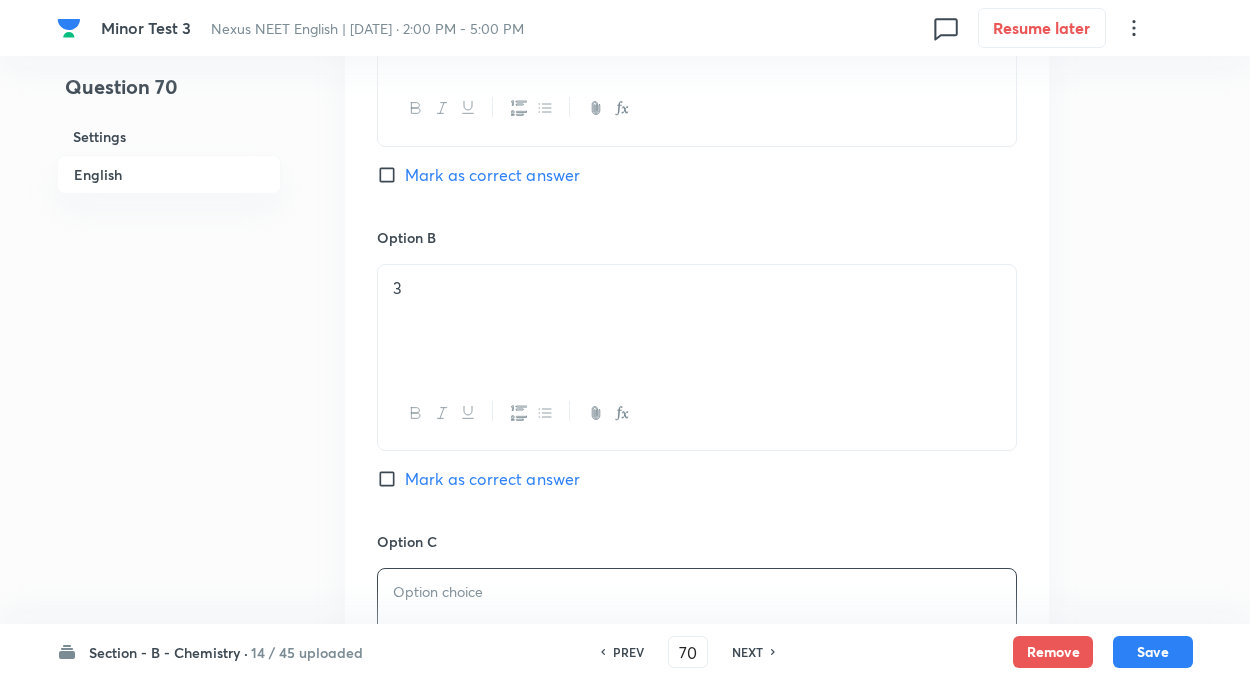 type 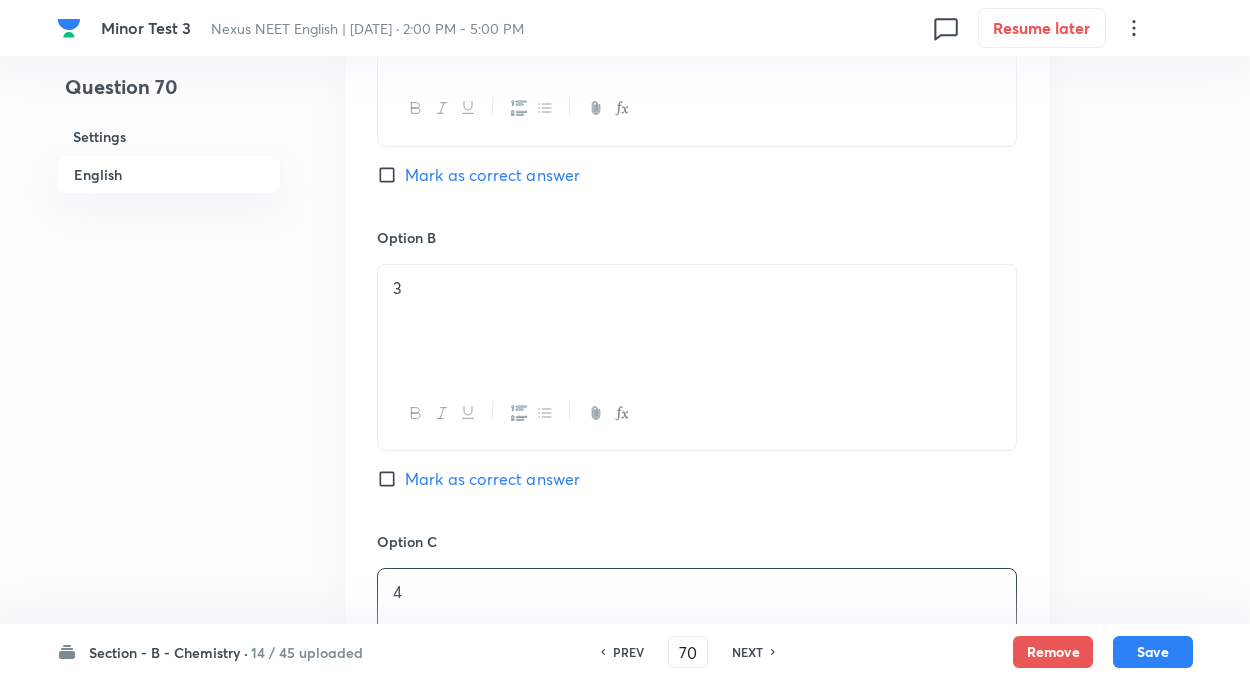 click on "Question 70 Settings English" at bounding box center [169, 274] 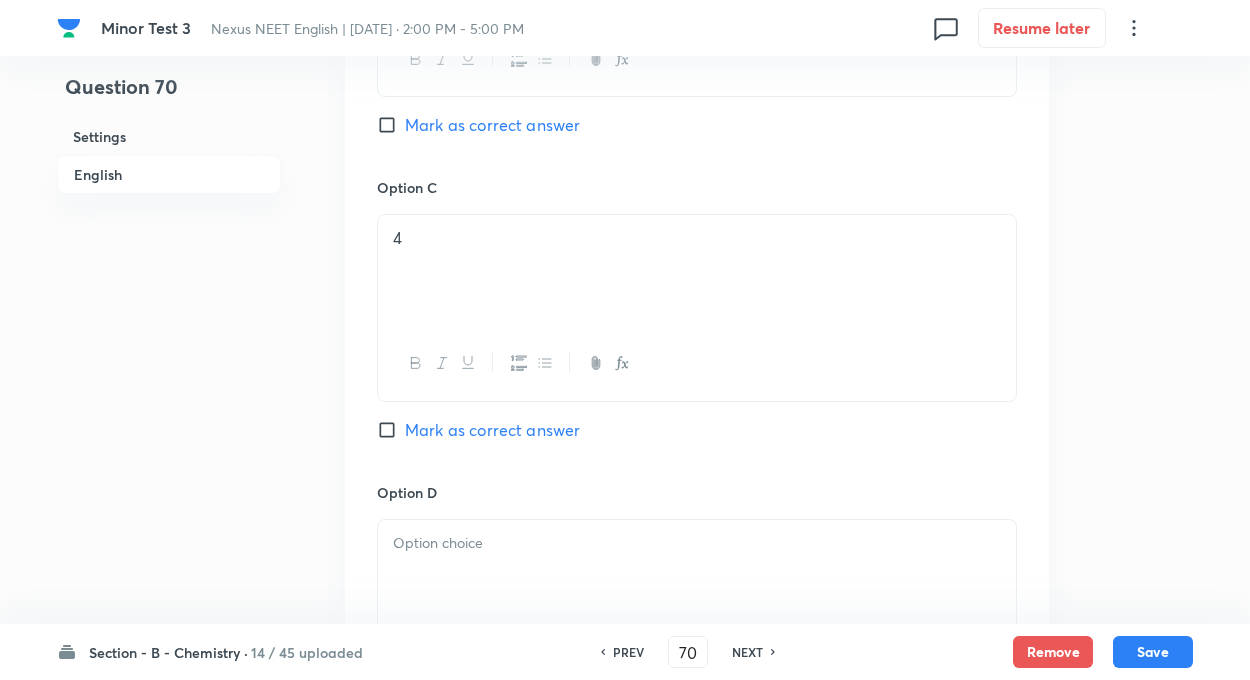 scroll, scrollTop: 1520, scrollLeft: 0, axis: vertical 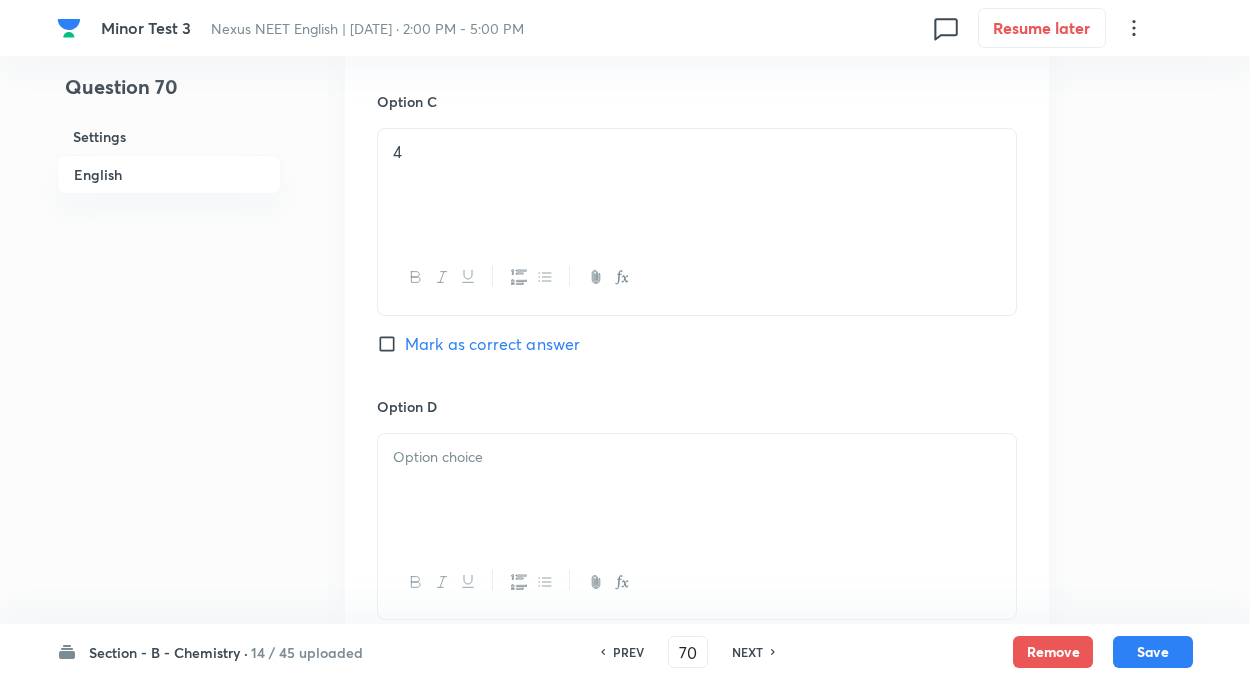 type 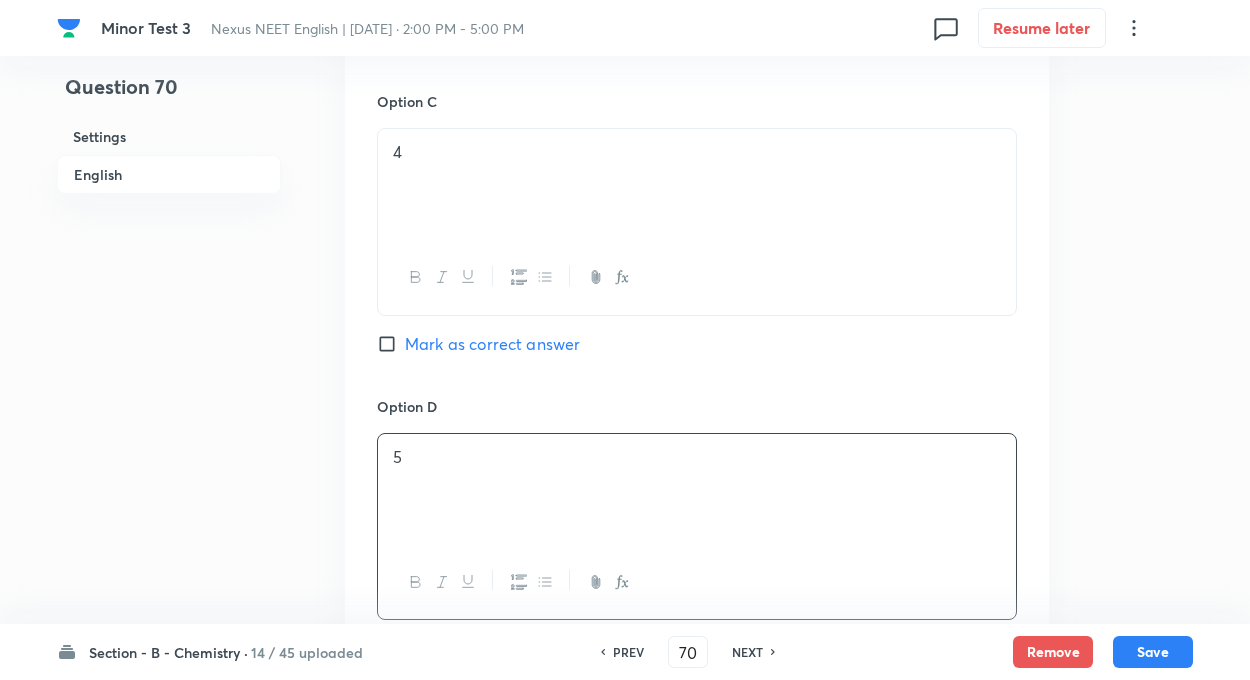 click on "Option A 2  Mark as correct answer Option B 3 Mark as correct answer Option C 4 Mark as correct answer Option D 5 Mark as correct answer" at bounding box center (697, 71) 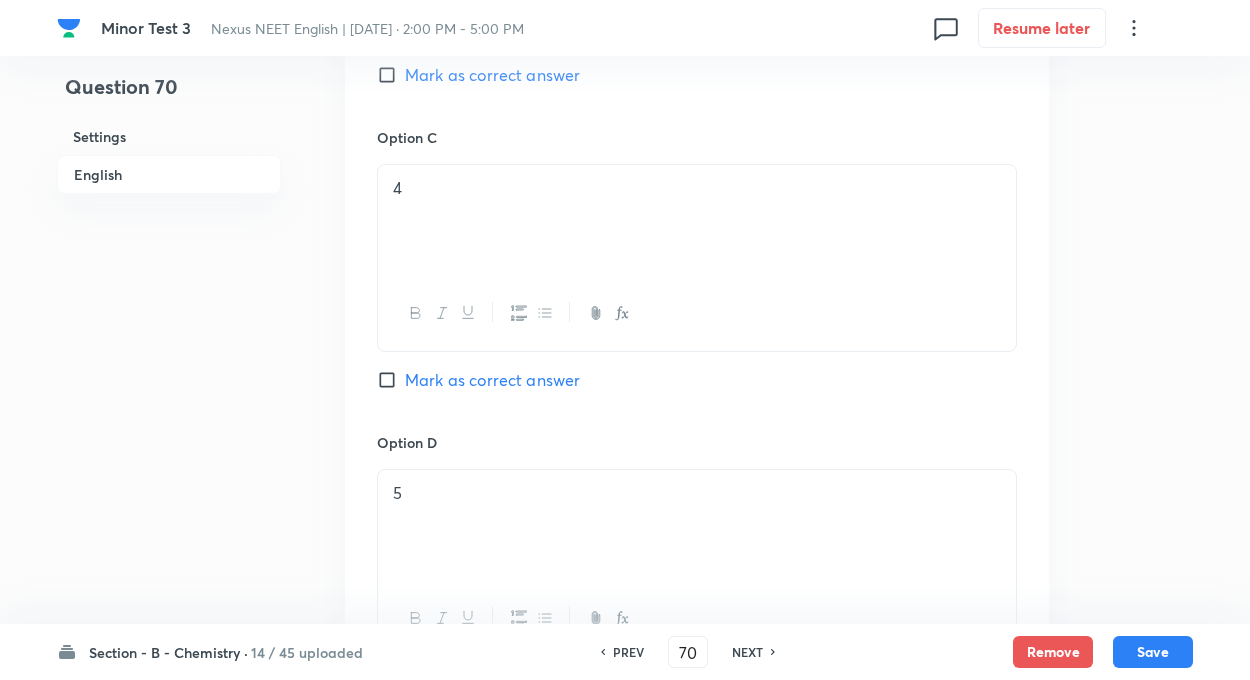 scroll, scrollTop: 1480, scrollLeft: 0, axis: vertical 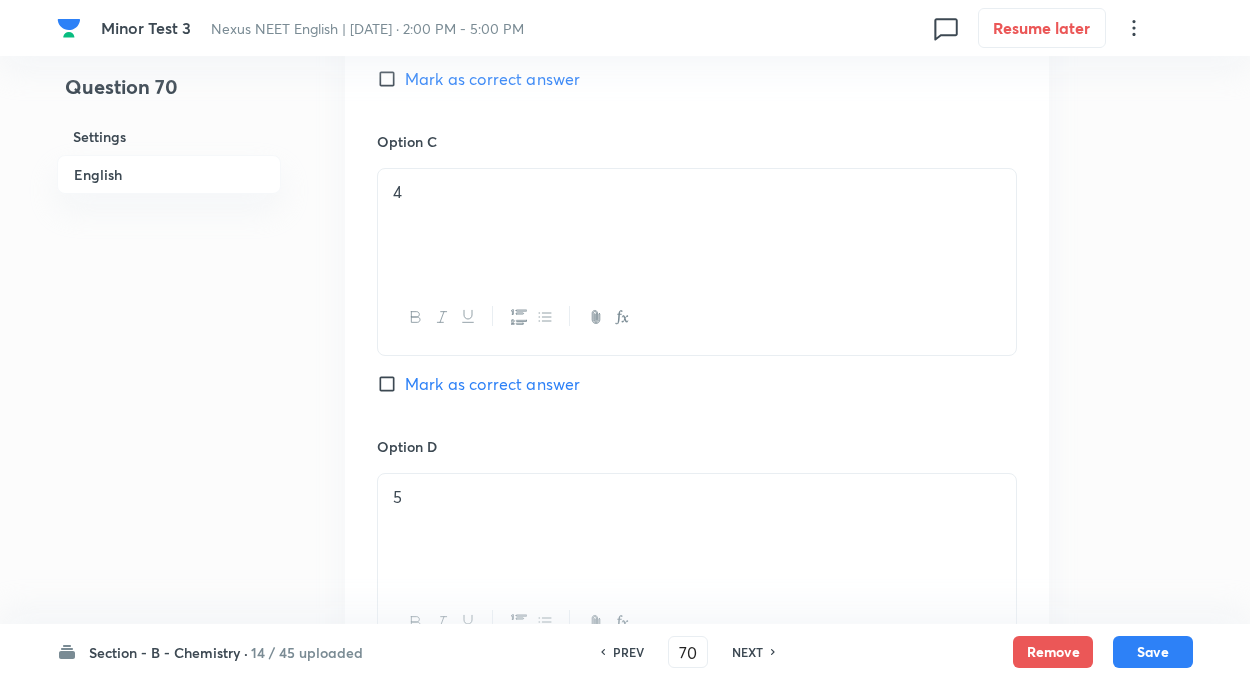 click on "Mark as correct answer" 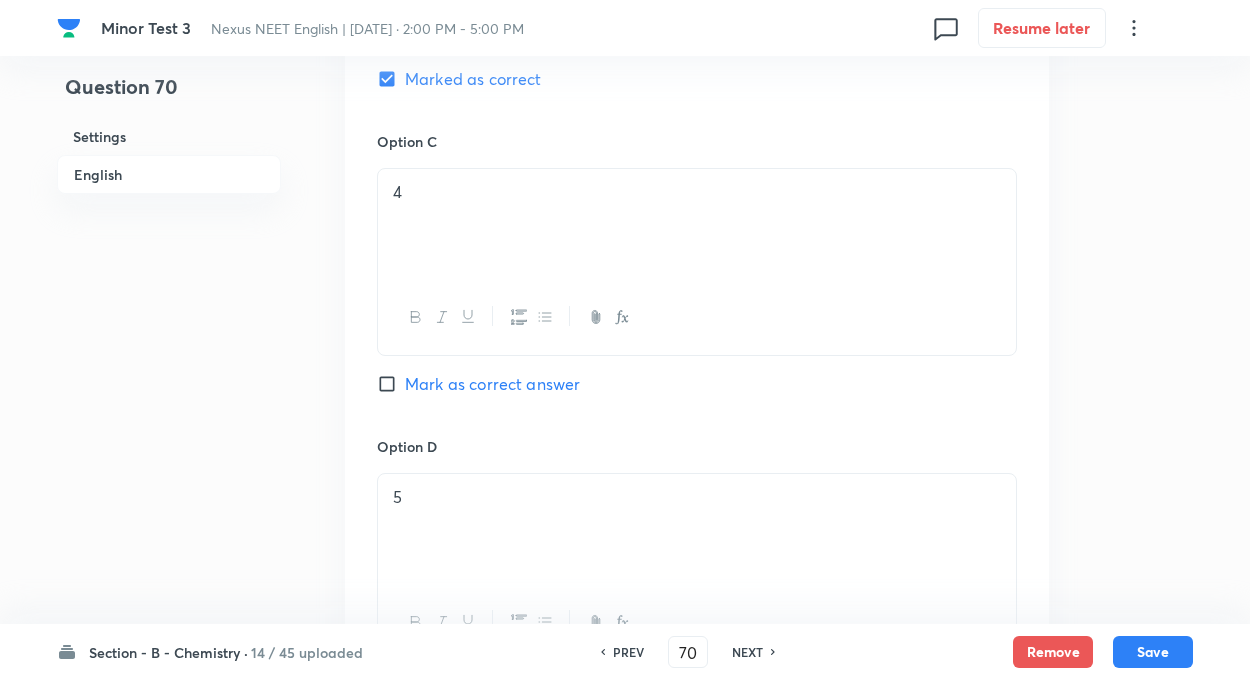 click on "Question 70 Settings English" 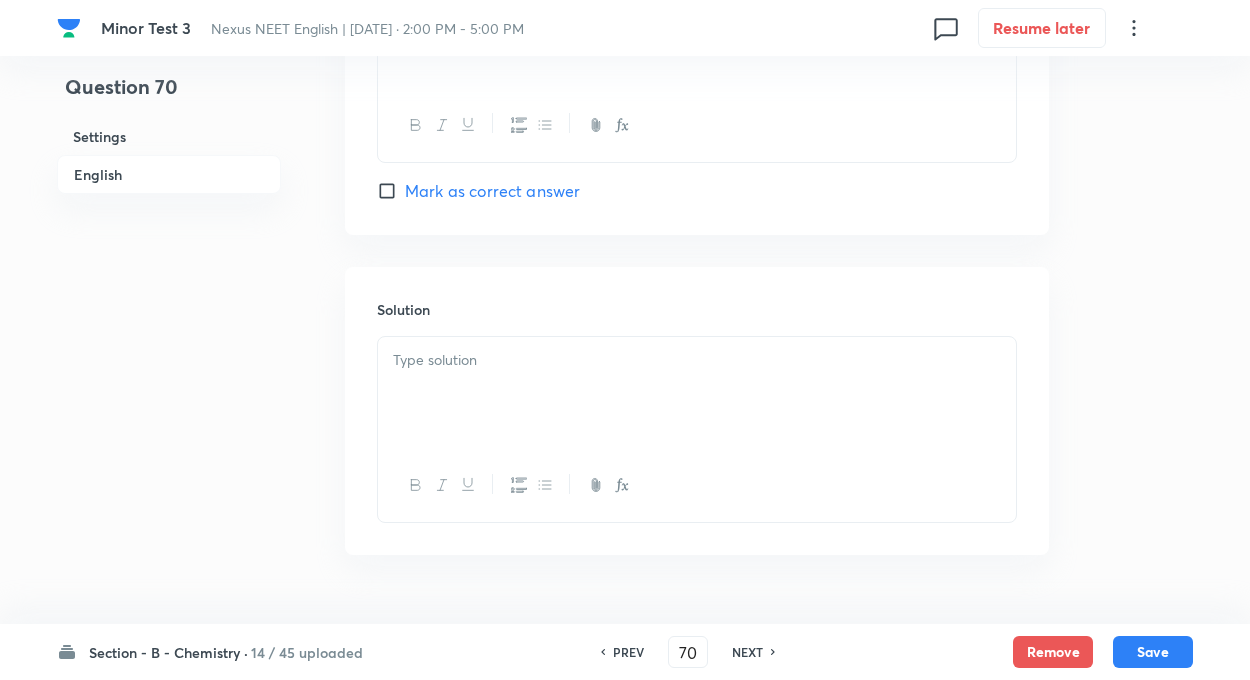scroll, scrollTop: 2028, scrollLeft: 0, axis: vertical 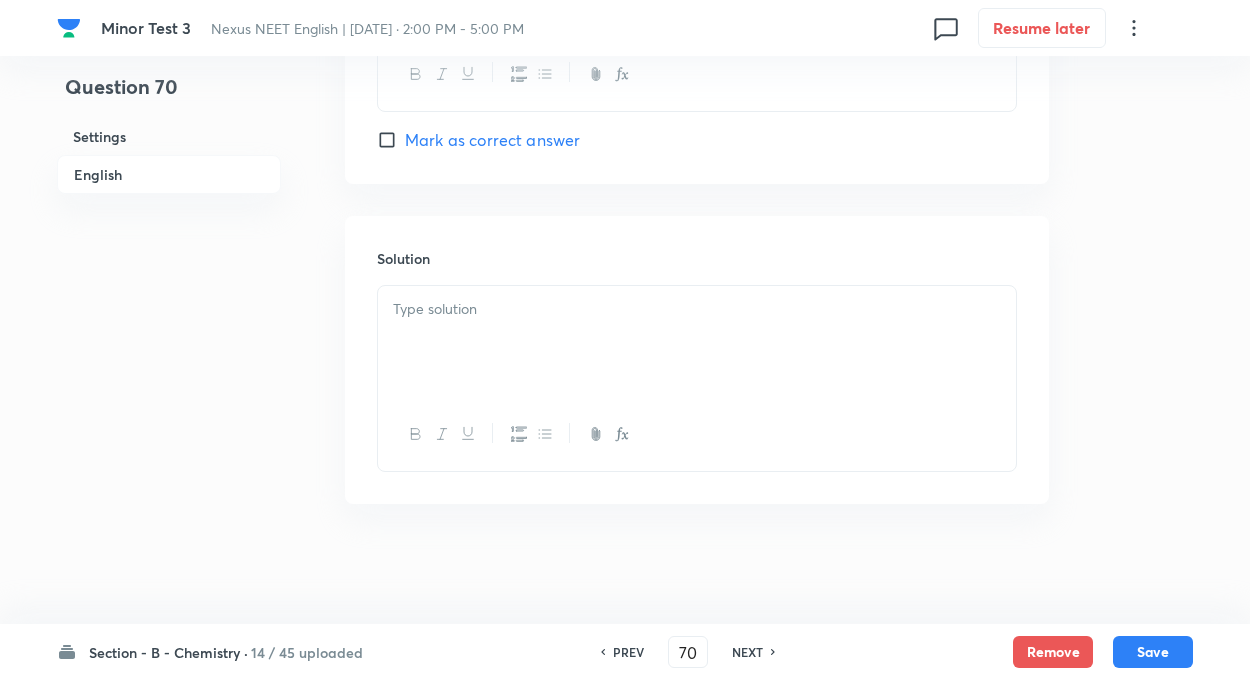 click 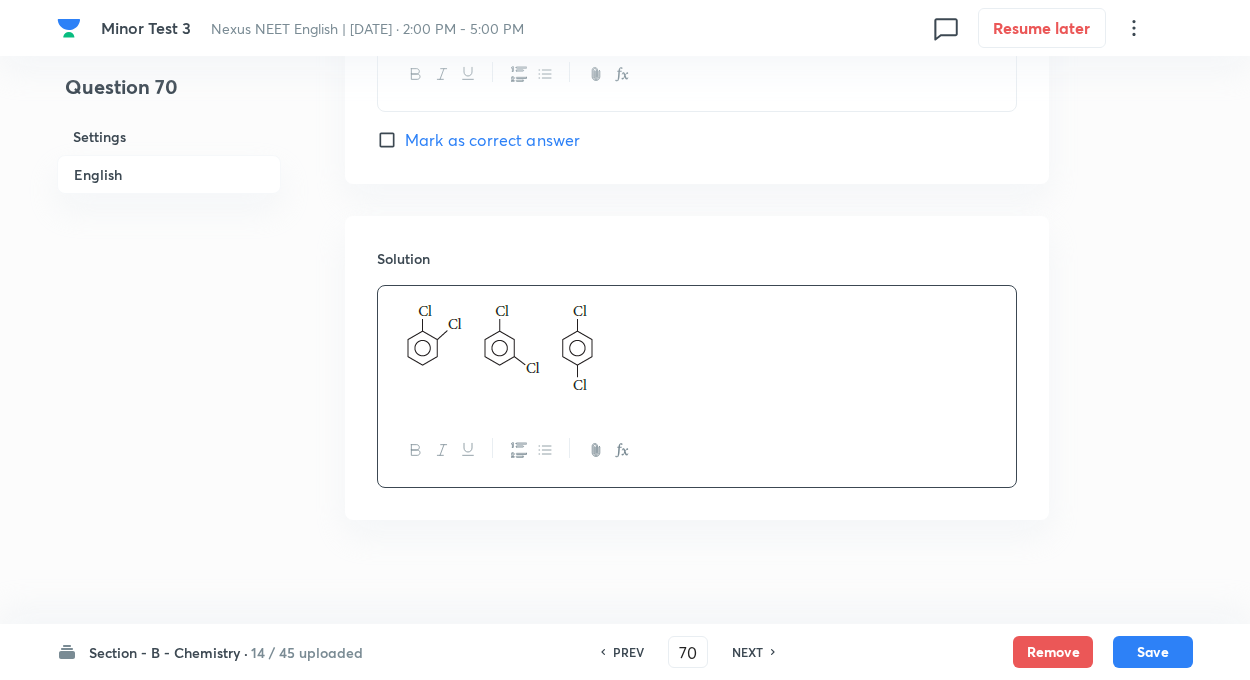 click on "Question 70 Settings English Settings Type Single choice correct 4 options + 4 marks - 1 mark Edit Concept Chemistry Organic Chemistry Isomerism Geometrical Isomerism Edit Additional details Moderate Concept Not from PYQ paper No equation Edit In English Question The number of possible position isomers for dichlorobenzene is: Option A 2  Mark as correct answer Option B 3 Marked as correct Option C 4 Mark as correct answer Option D 5 Mark as correct answer Solution" 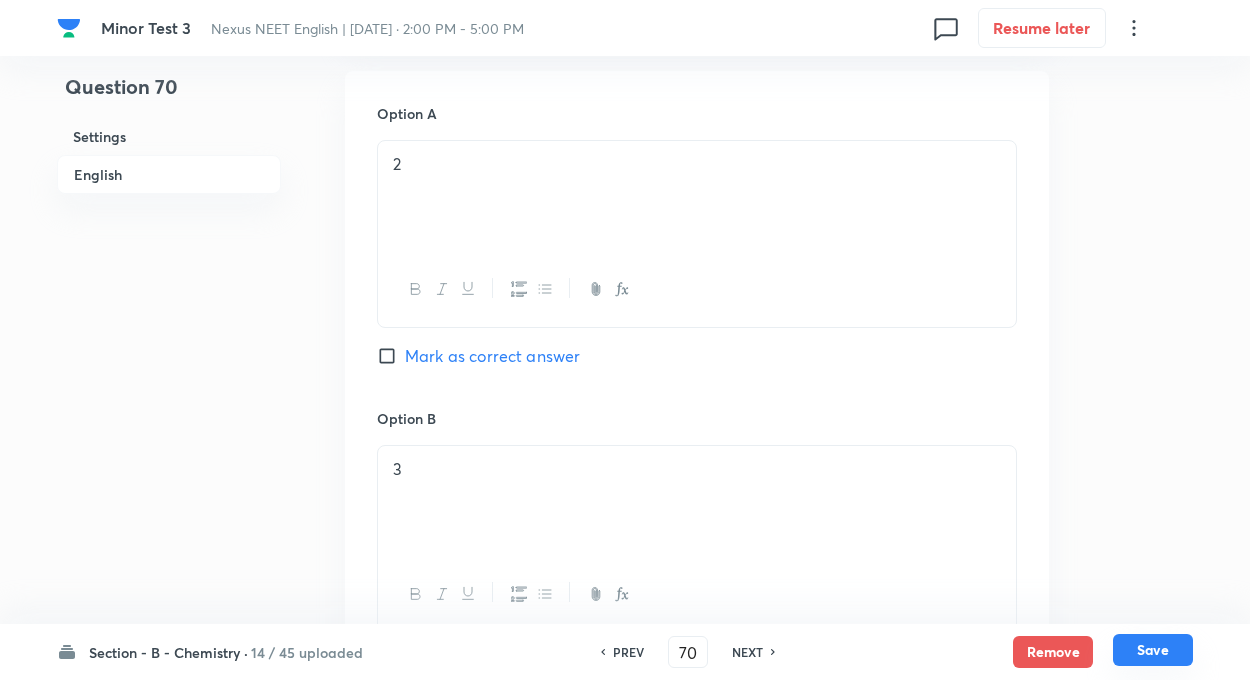 scroll, scrollTop: 908, scrollLeft: 0, axis: vertical 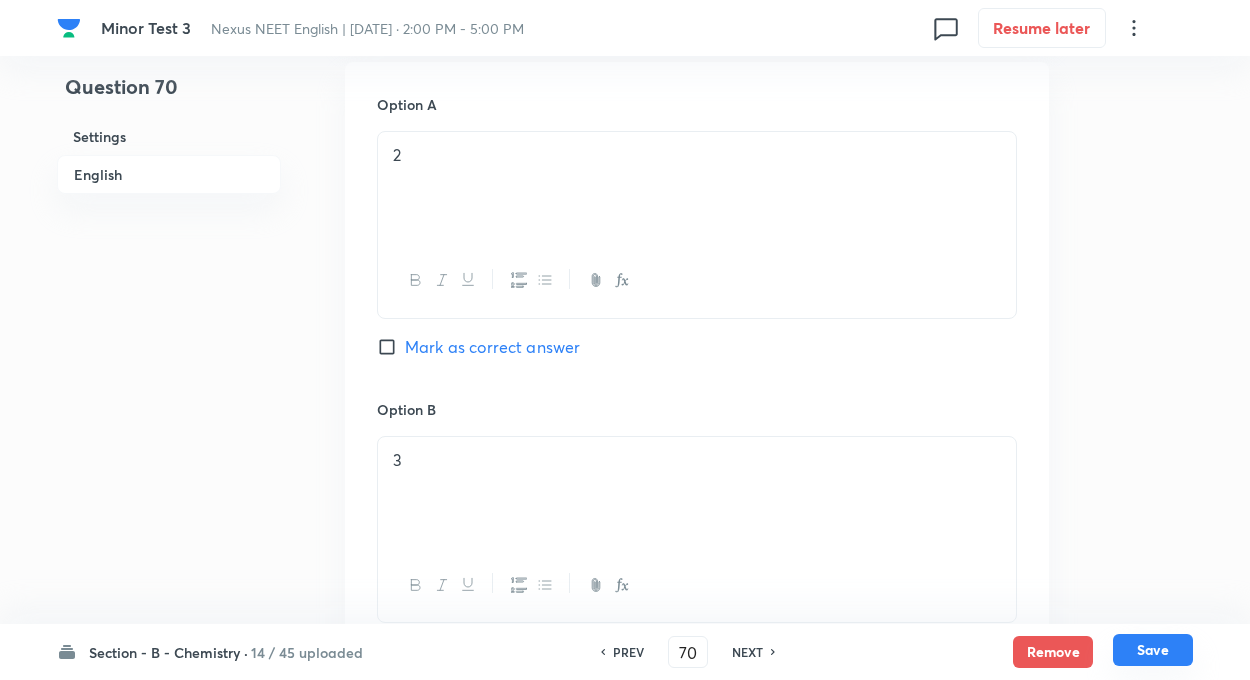 click on "Save" 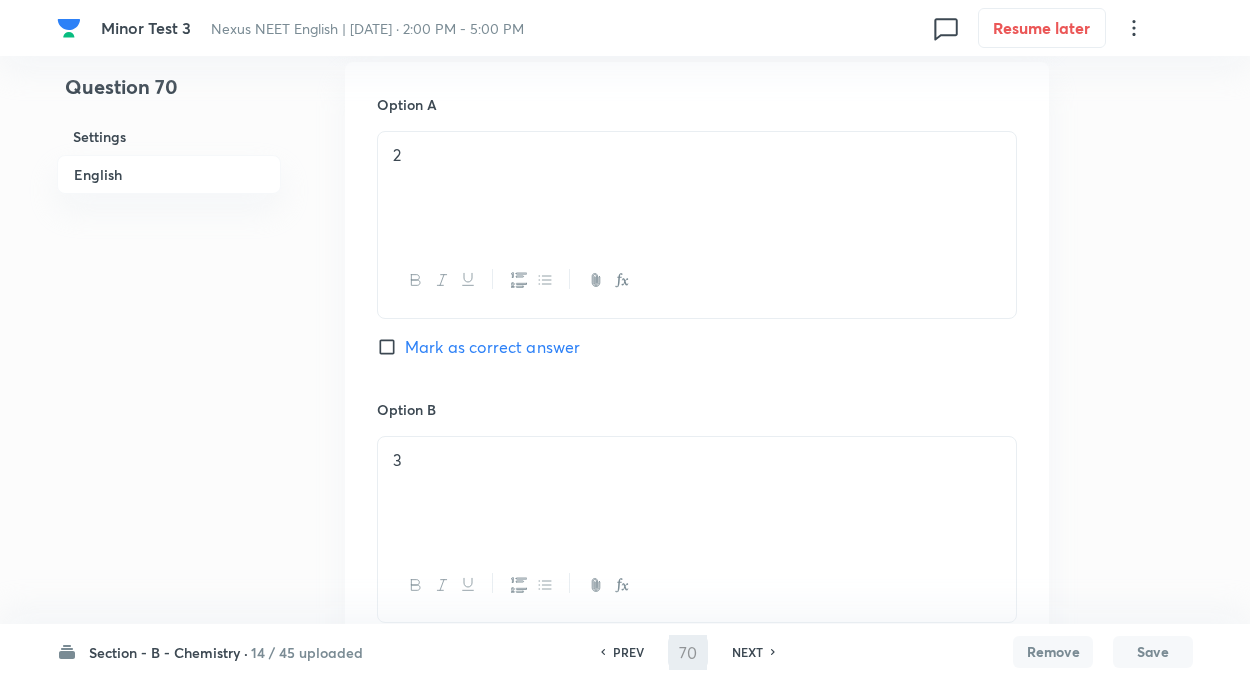 type on "71" 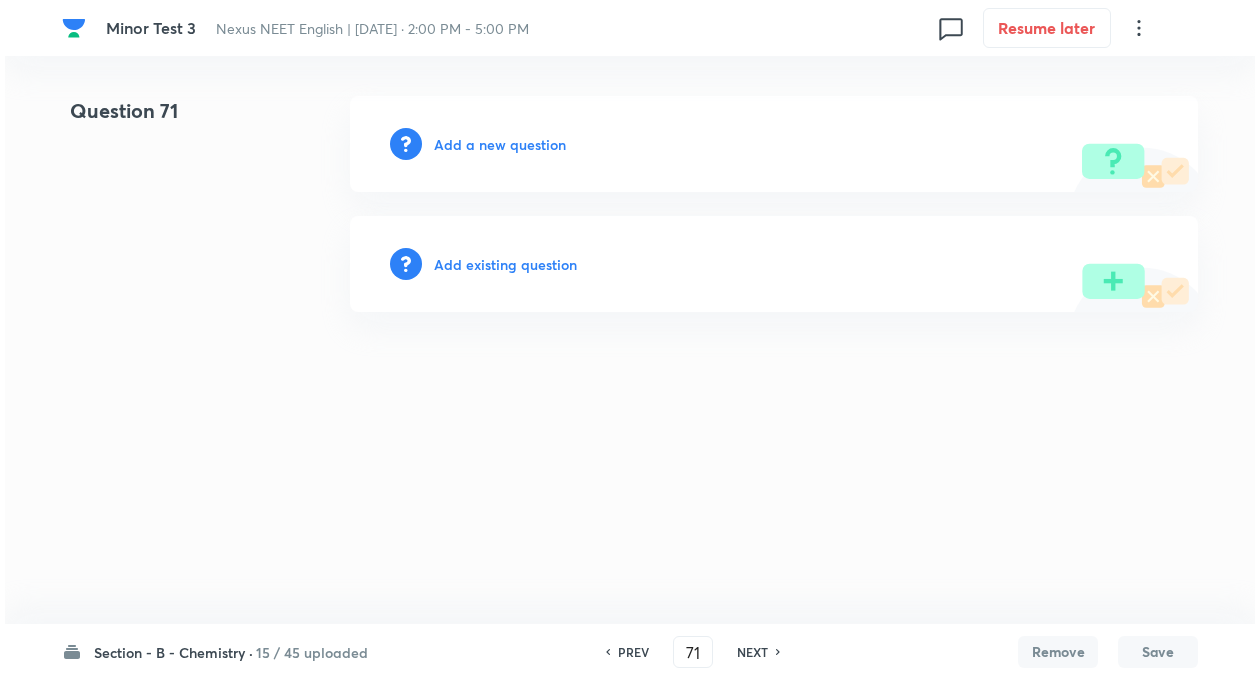 scroll, scrollTop: 0, scrollLeft: 0, axis: both 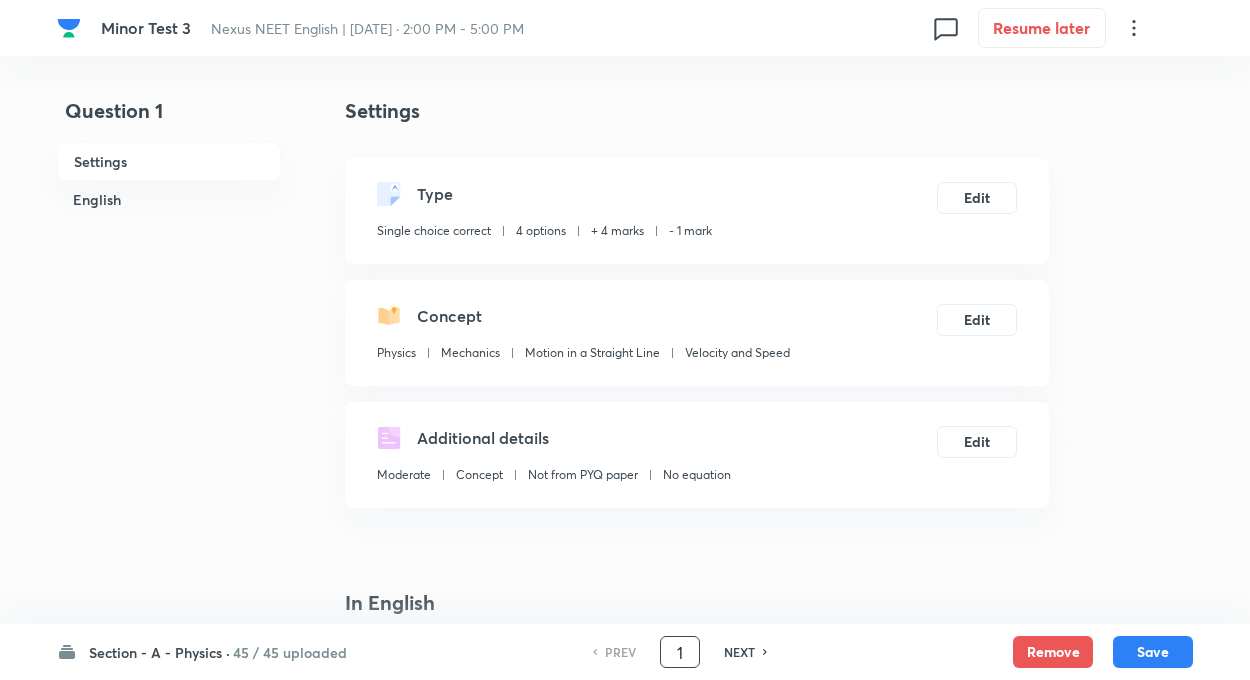 click on "1" at bounding box center [680, 652] 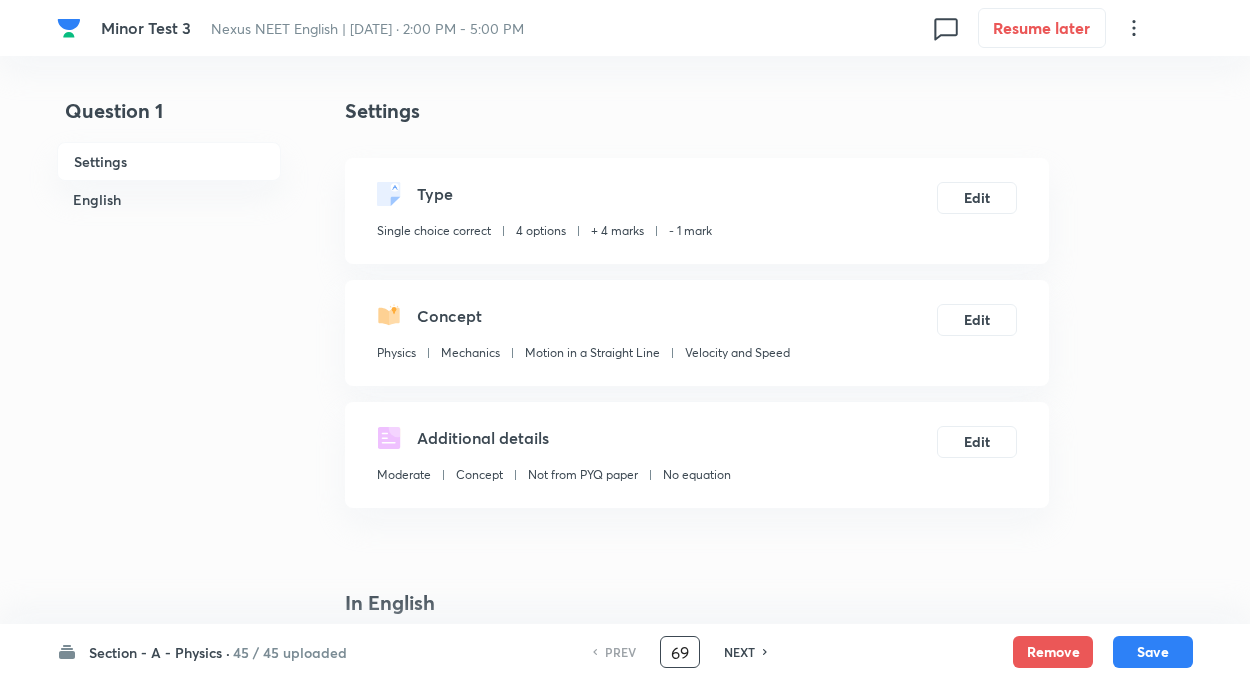 type on "69" 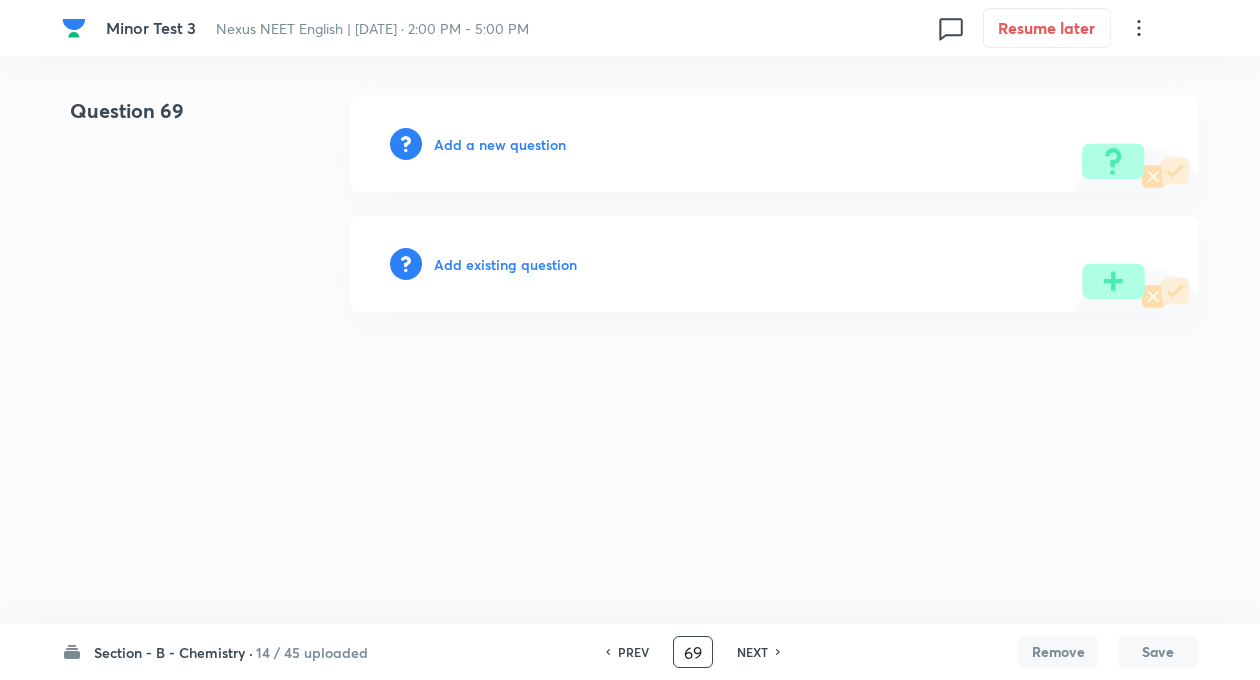 click on "Add a new question" at bounding box center (500, 144) 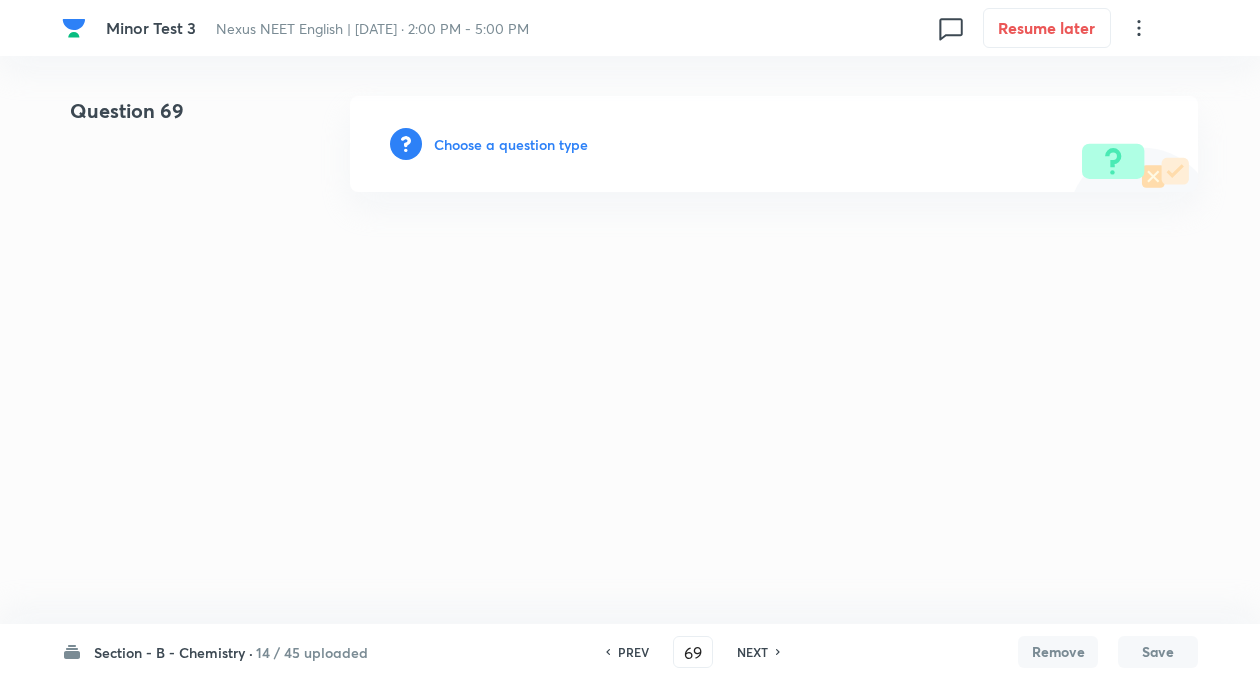 click on "Minor Test 3 Nexus NEET English | [DATE] · 2:00 PM - 5:00 PM 0 Resume later Question 69 Choose a question type Section - B - Chemistry ·
14 / 45 uploaded
PREV 69 ​ NEXT Remove Save No internet connection" at bounding box center (630, 144) 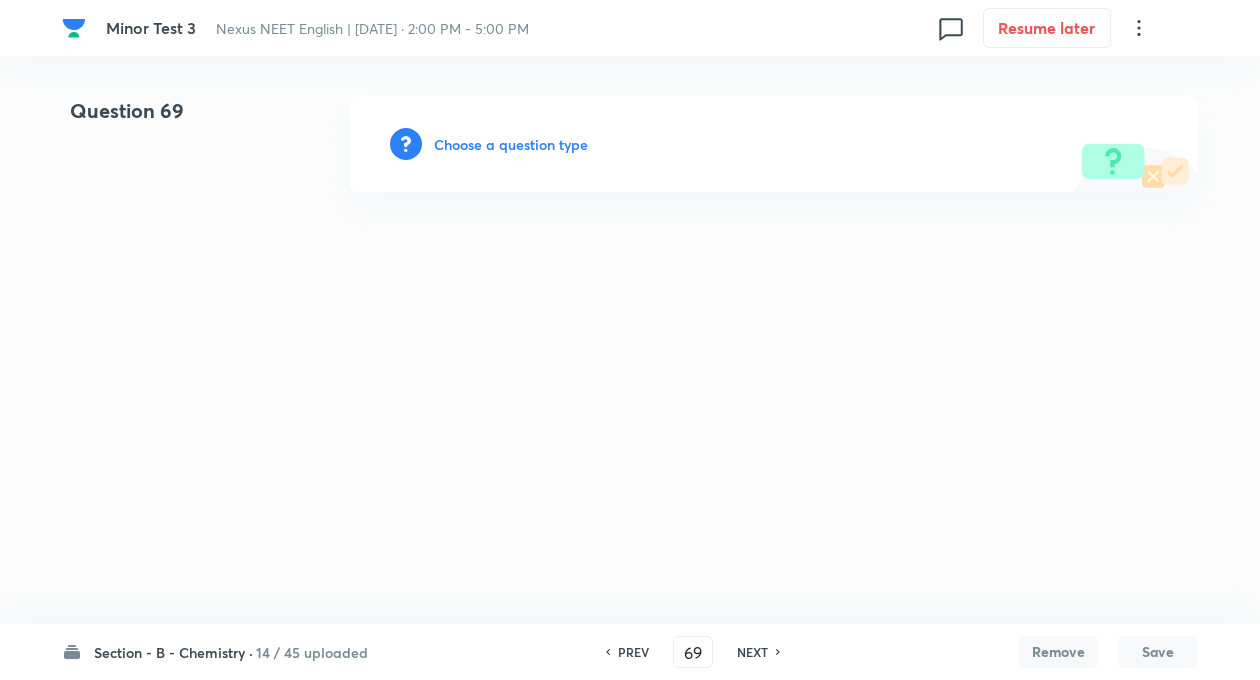 click on "Choose a question type" at bounding box center [511, 144] 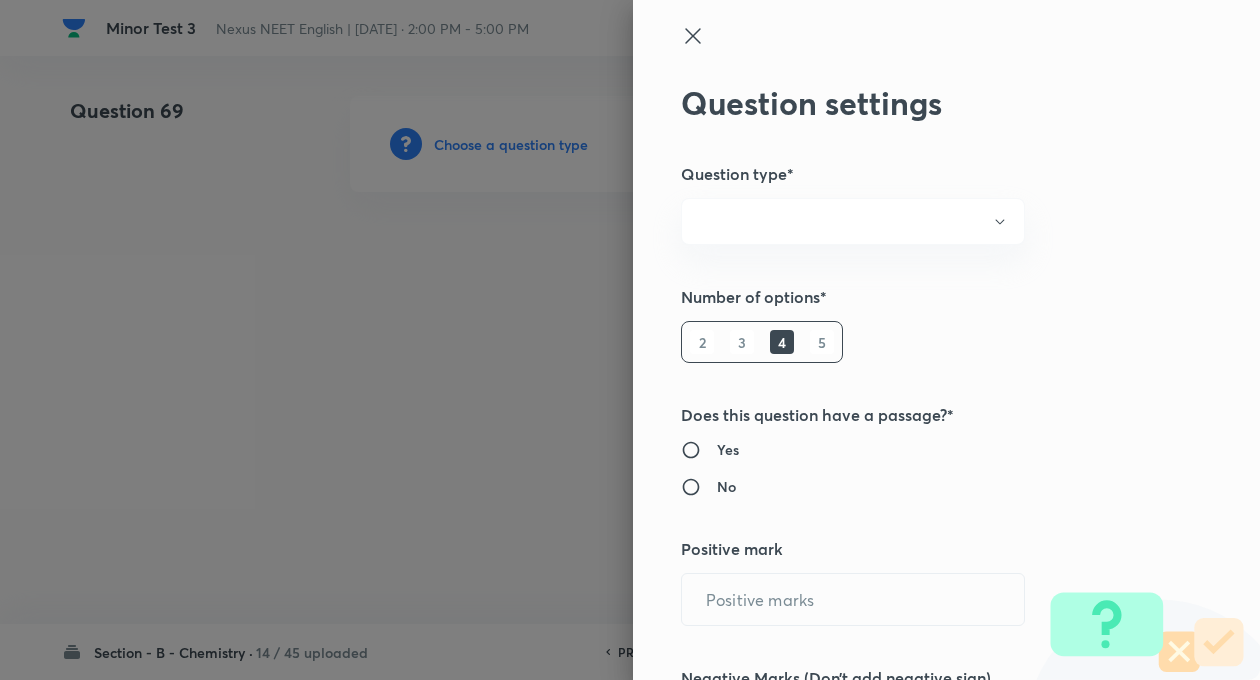 radio on "true" 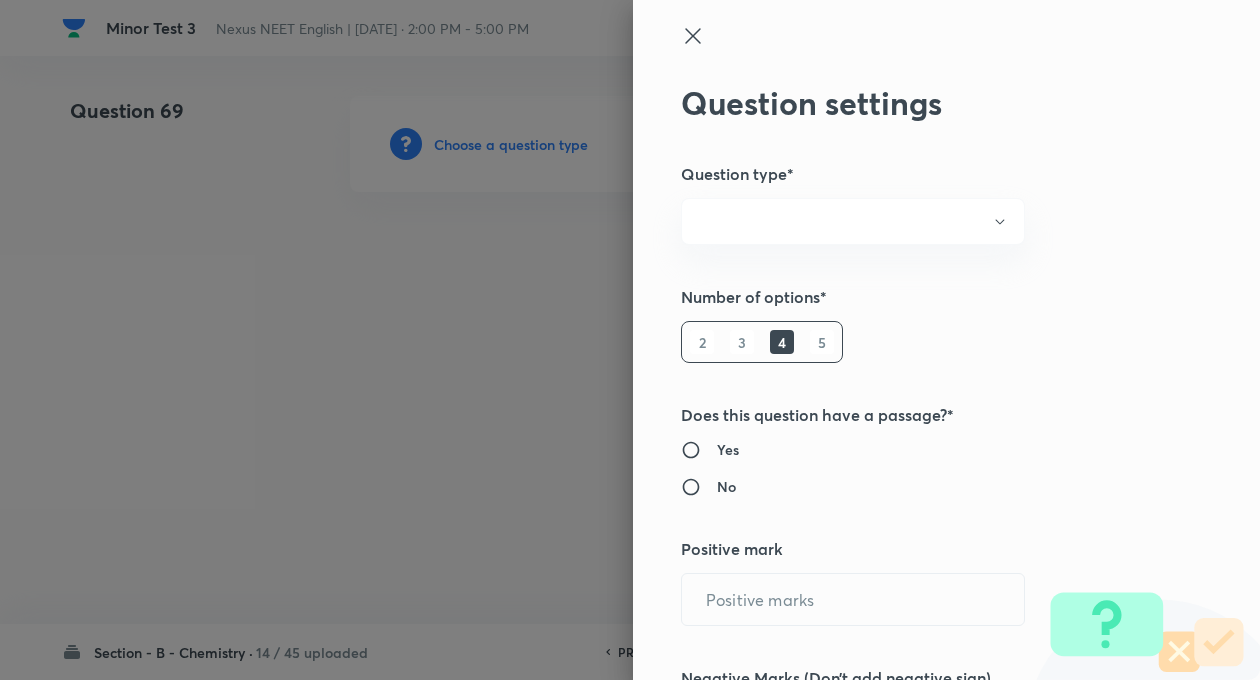 radio on "true" 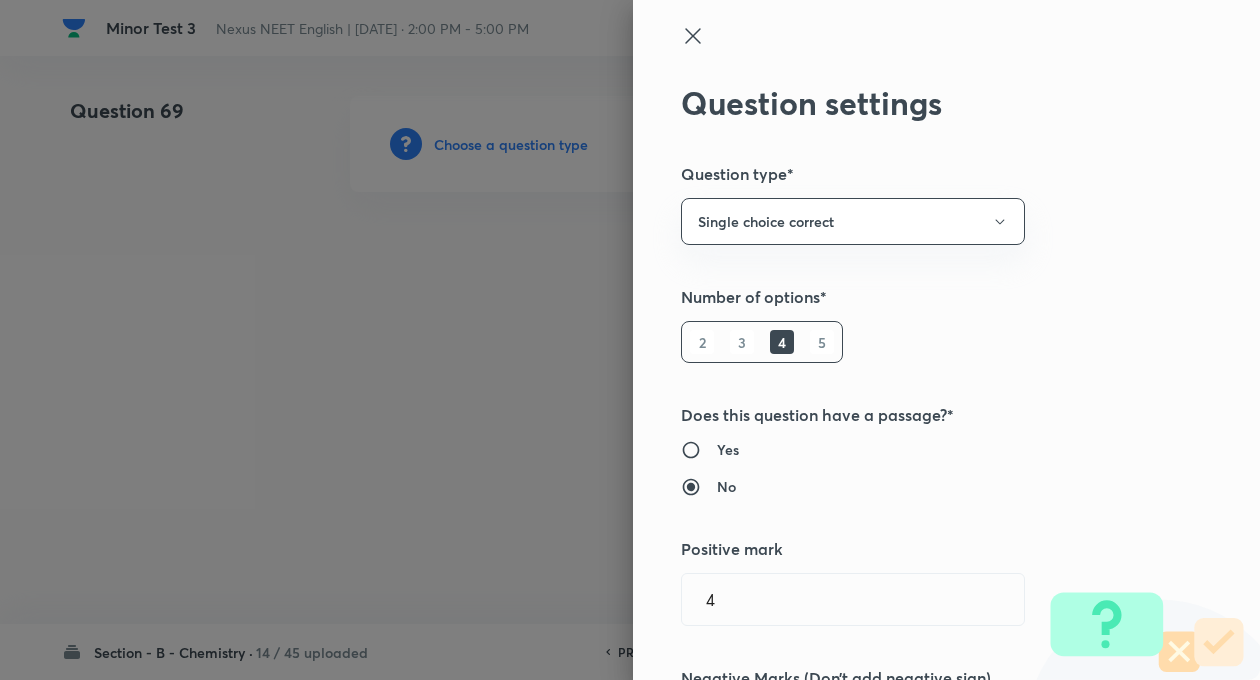 click on "Question settings Question type* Single choice correct Number of options* 2 3 4 5 Does this question have a passage?* Yes No Positive mark 4 ​ Negative Marks (Don’t add negative sign) 1 ​ Syllabus Topic group* ​ Topic* ​ Concept* ​ Sub-concept* ​ Concept-field ​ Additional details Question Difficulty Very easy Easy Moderate Hard Very hard Question is based on Fact Numerical Concept Previous year question Yes No Does this question have equation? Yes No Verification status Is the question verified? *Select 'yes' only if a question is verified Yes No Save" at bounding box center (946, 340) 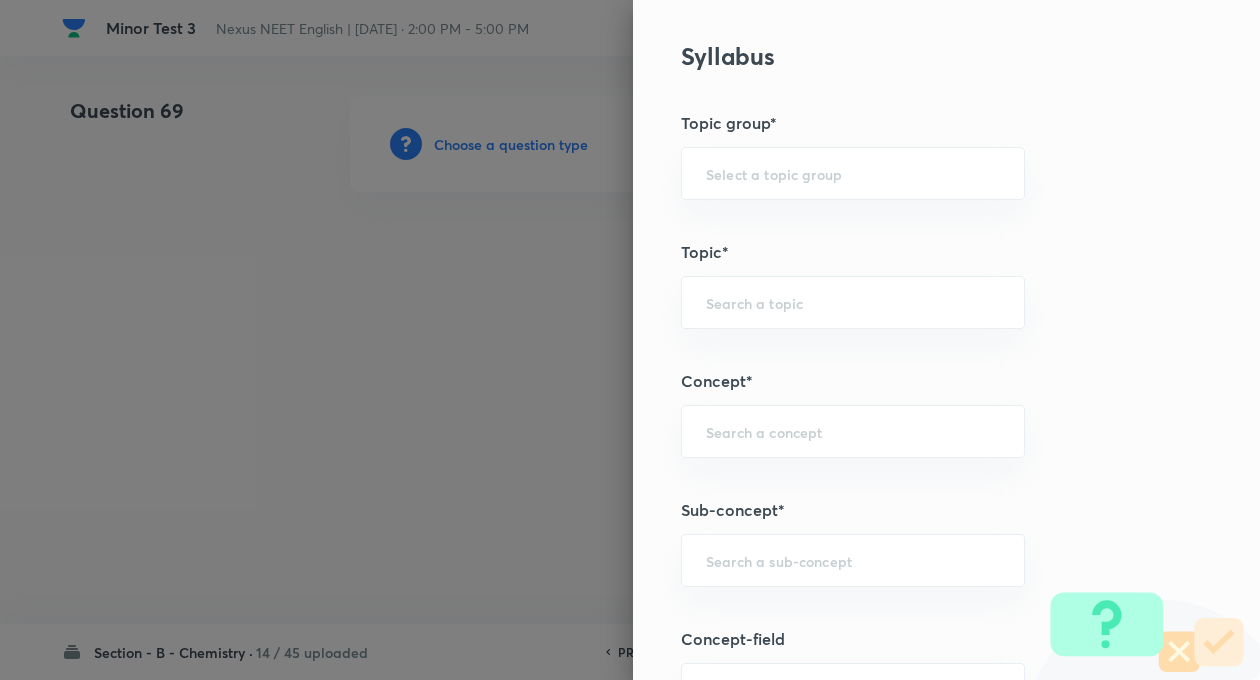 scroll, scrollTop: 800, scrollLeft: 0, axis: vertical 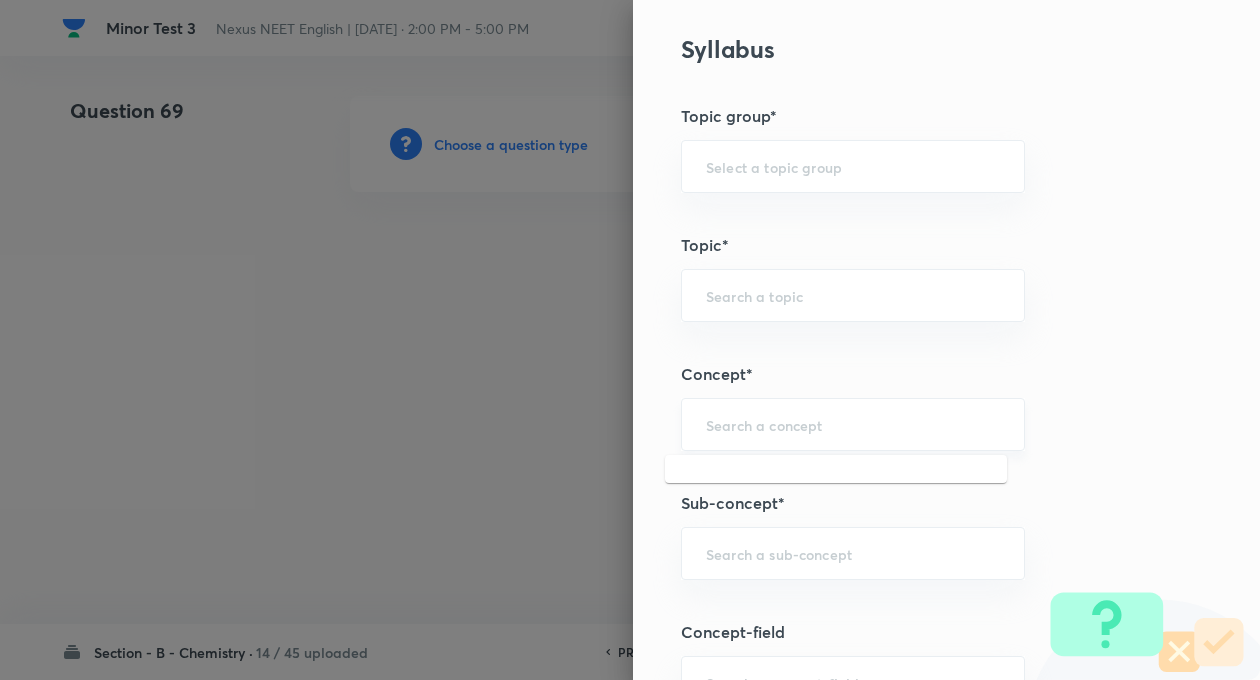 click at bounding box center (853, 424) 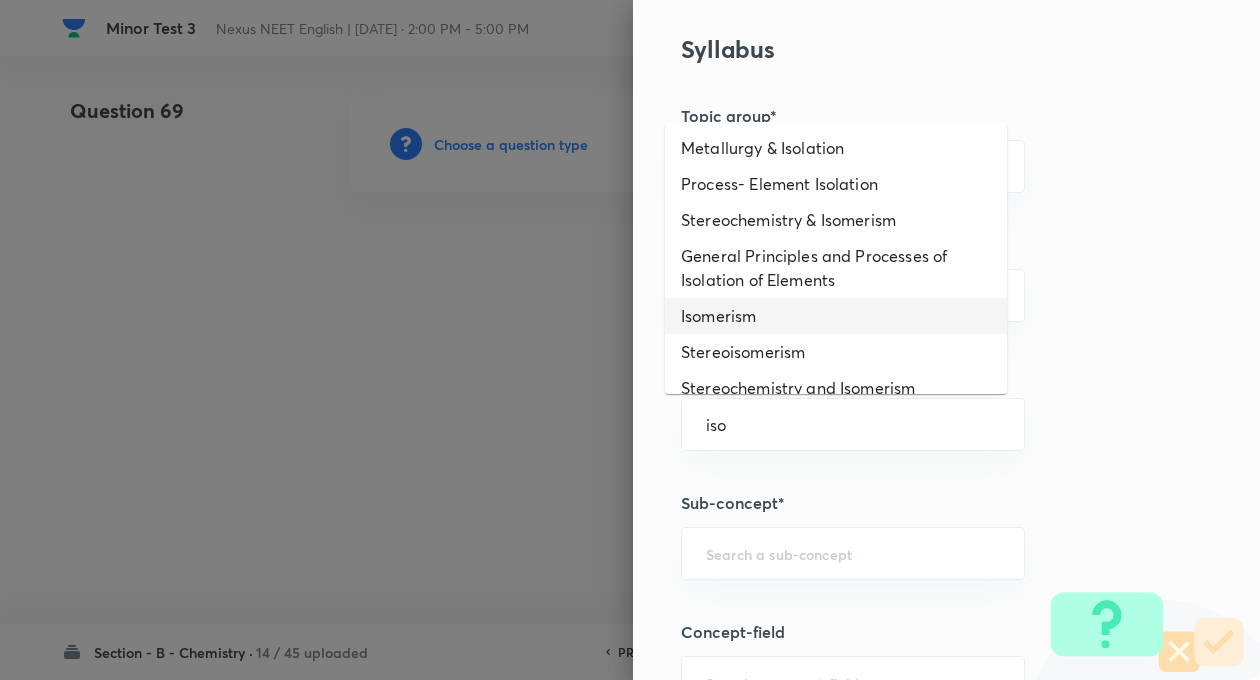 click on "Isomerism" at bounding box center [836, 316] 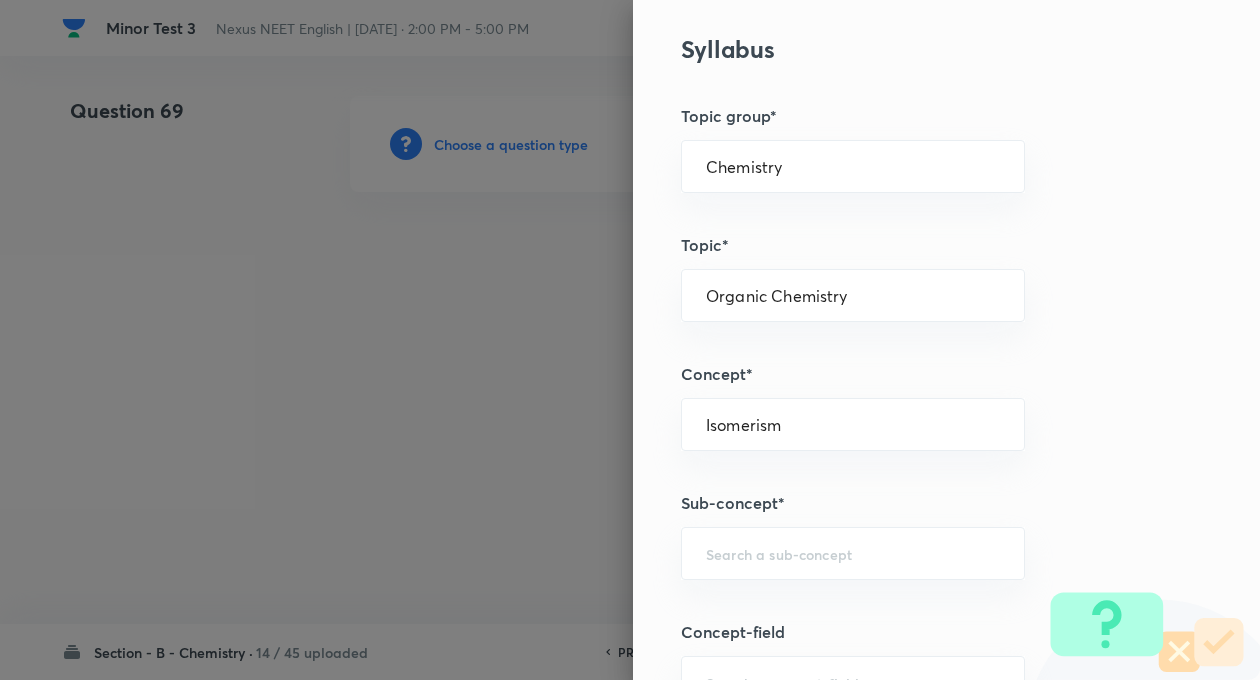 type on "Chemistry" 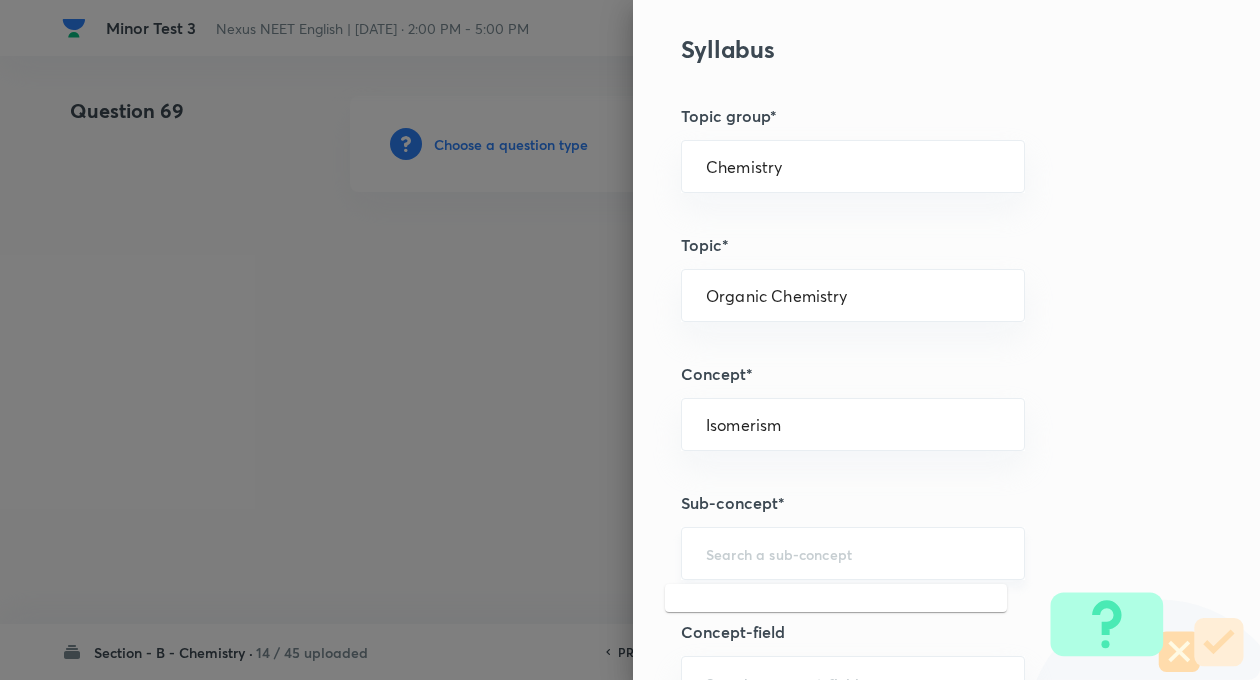 click at bounding box center (853, 553) 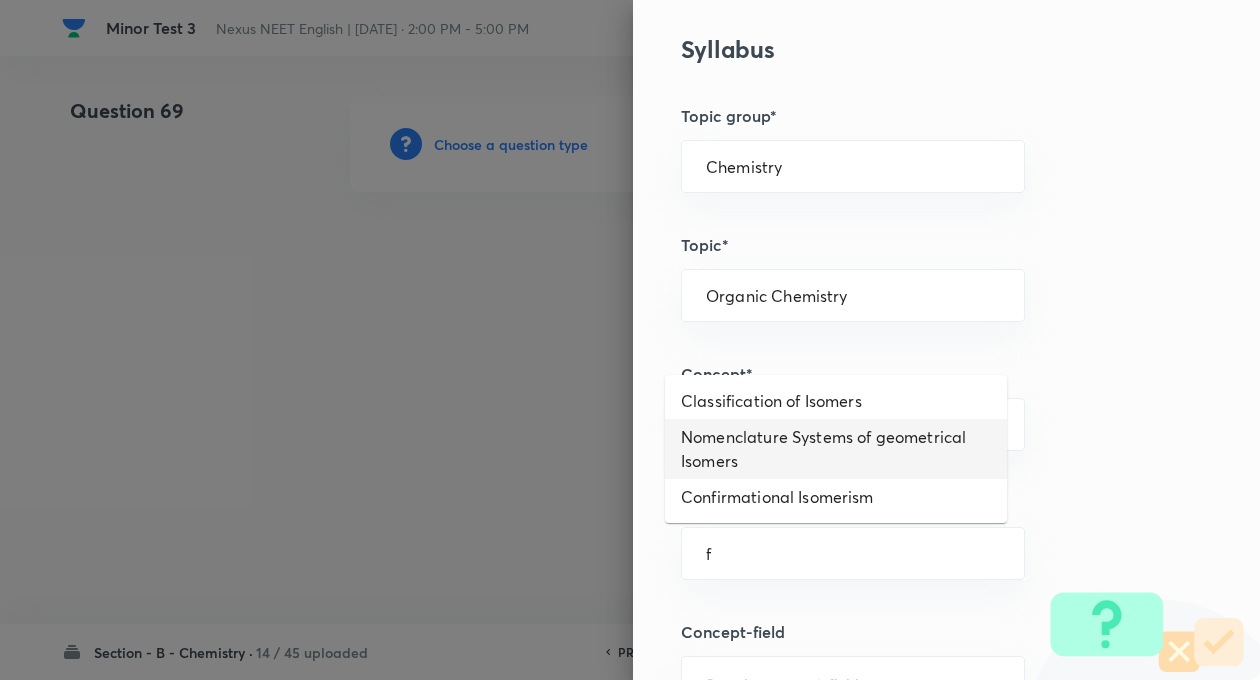click on "Nomenclature Systems of geometrical Isomers" at bounding box center [836, 449] 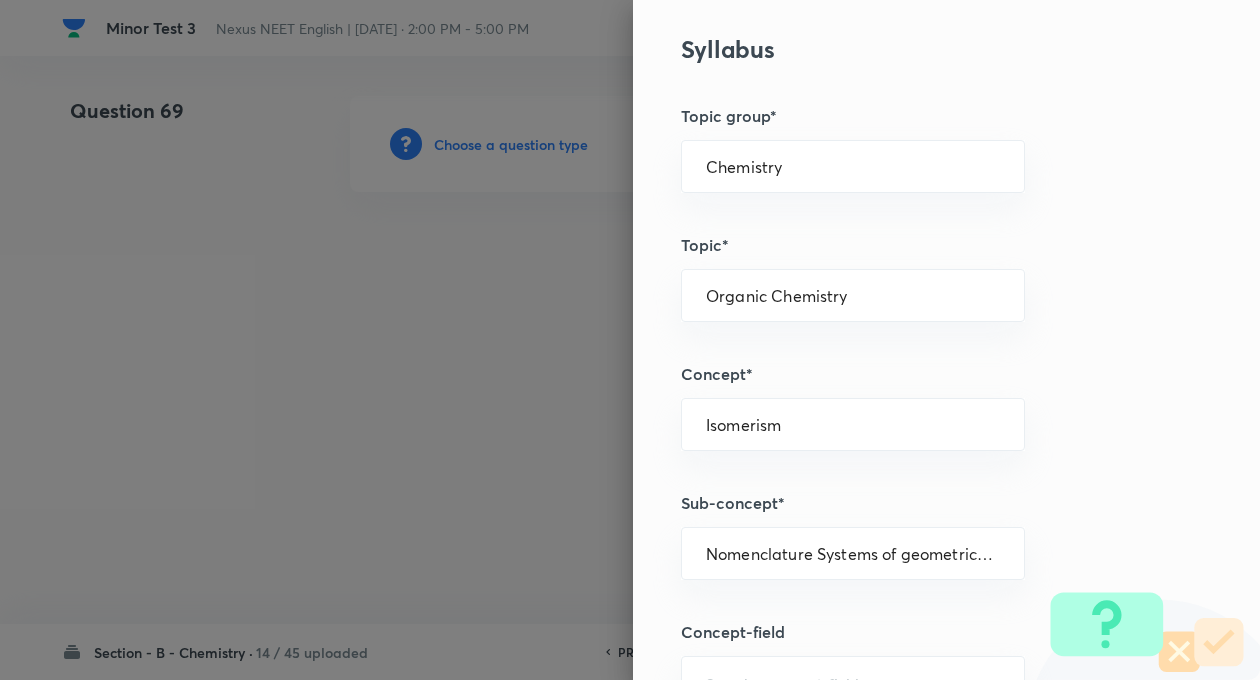 click on "Question settings Question type* Single choice correct Number of options* 2 3 4 5 Does this question have a passage?* Yes No Positive mark 4 ​ Negative Marks (Don’t add negative sign) 1 ​ Syllabus Topic group* Chemistry ​ Topic* Organic Chemistry ​ Concept* Isomerism ​ Sub-concept* Nomenclature Systems of geometrical Isomers ​ Concept-field ​ Additional details Question Difficulty Very easy Easy Moderate Hard Very hard Question is based on Fact Numerical Concept Previous year question Yes No Does this question have equation? Yes No Verification status Is the question verified? *Select 'yes' only if a question is verified Yes No Save" at bounding box center (946, 340) 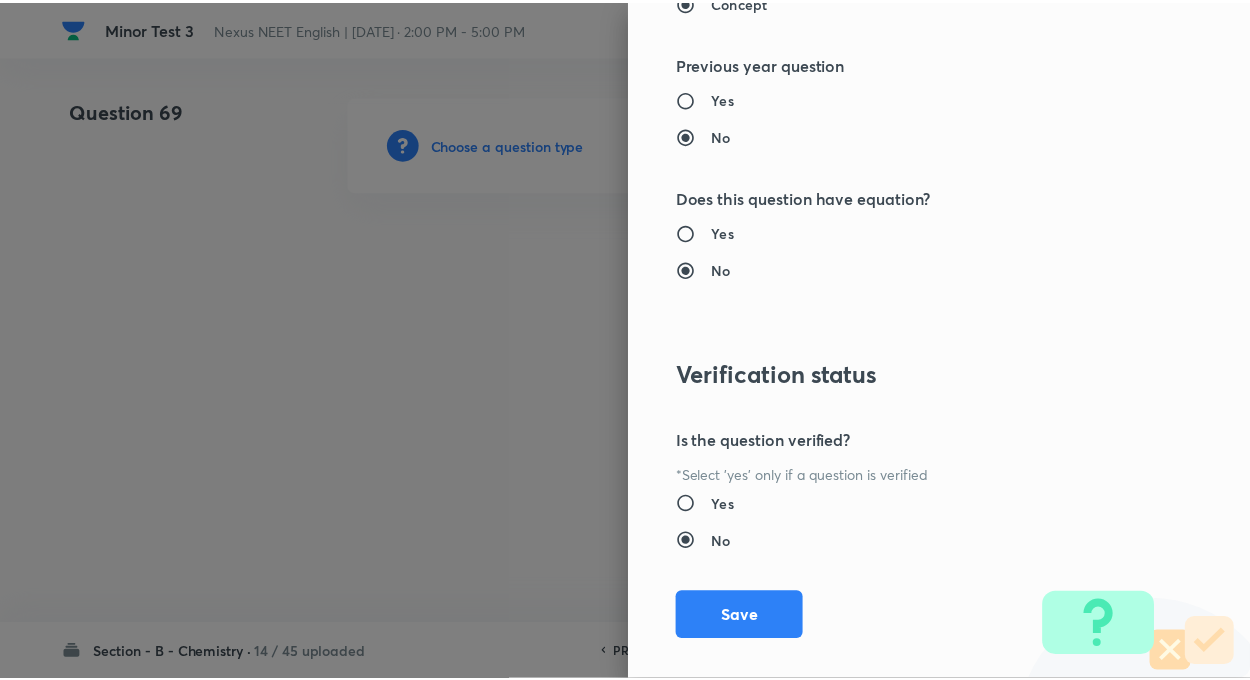 scroll, scrollTop: 2046, scrollLeft: 0, axis: vertical 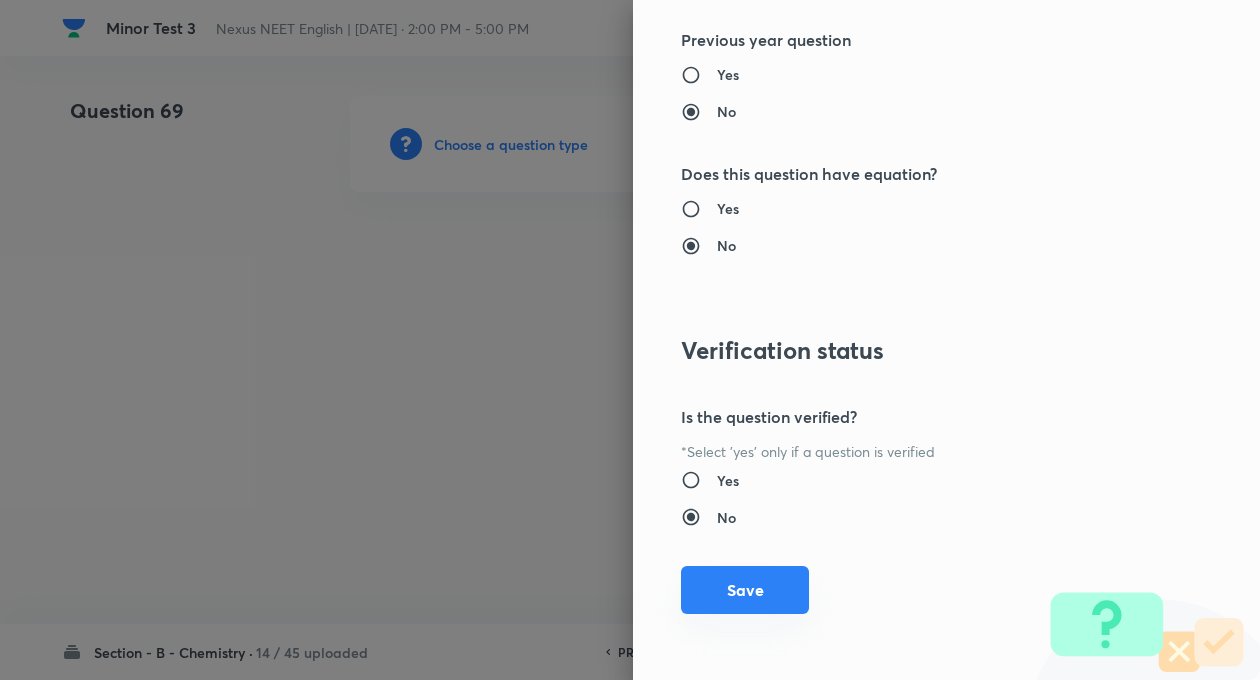 click on "Save" at bounding box center (745, 590) 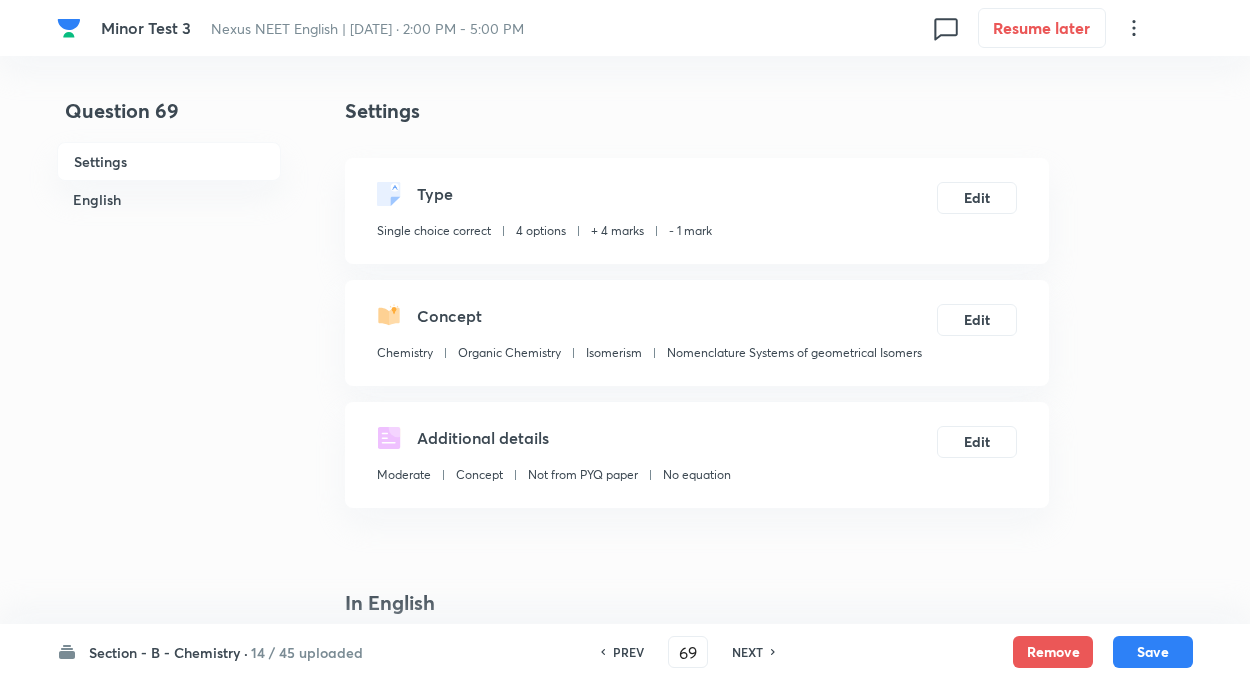 click on "Question 69 Settings English Settings Type Single choice correct 4 options + 4 marks - 1 mark Edit Concept Chemistry Organic Chemistry Isomerism Nomenclature Systems of geometrical Isomers Edit Additional details Moderate Concept Not from PYQ paper No equation Edit In English Question Option A Mark as correct answer Option B Mark as correct answer Option C Mark as correct answer Option D [PERSON_NAME] as correct answer Solution" at bounding box center (625, 1354) 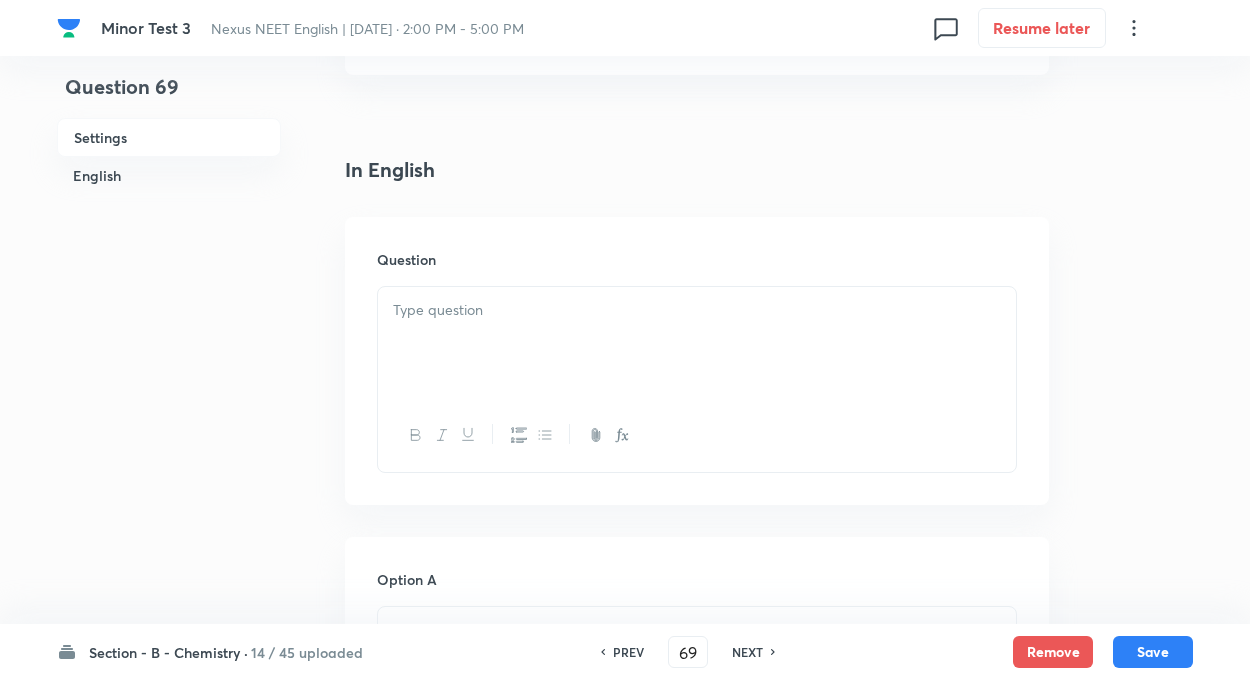 scroll, scrollTop: 440, scrollLeft: 0, axis: vertical 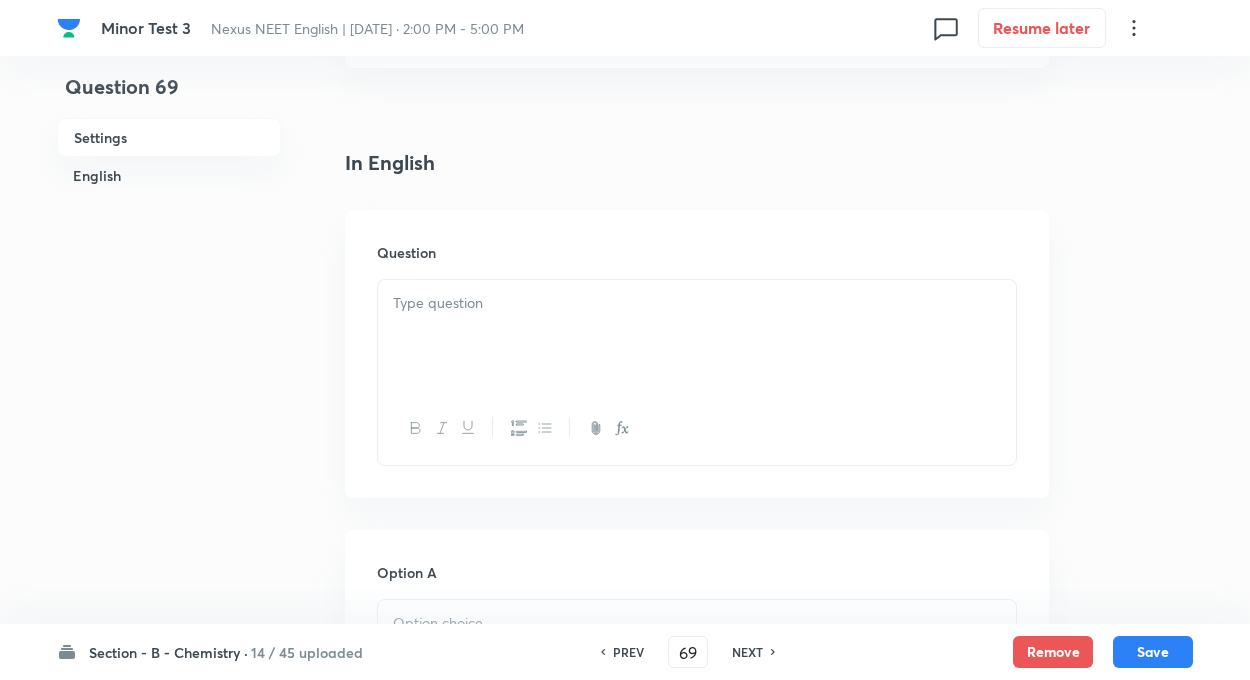 click on "Question 69 Settings English Settings Type Single choice correct 4 options + 4 marks - 1 mark Edit Concept Chemistry Organic Chemistry Isomerism Nomenclature Systems of geometrical Isomers Edit Additional details Moderate Concept Not from PYQ paper No equation Edit In English Question Option A Mark as correct answer Option B Mark as correct answer Option C Mark as correct answer Option D [PERSON_NAME] as correct answer Solution" at bounding box center [625, 914] 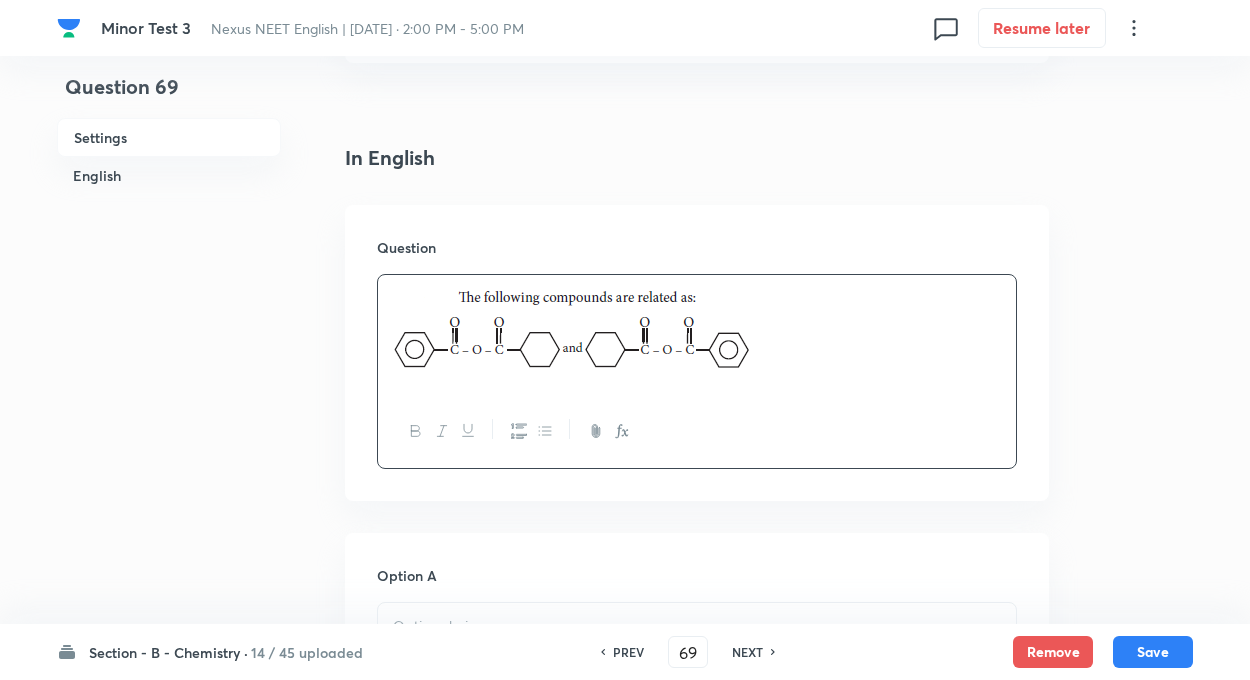 click on "Question 69 Settings English Settings Type Single choice correct 4 options + 4 marks - 1 mark Edit Concept Chemistry Organic Chemistry Isomerism Nomenclature Systems of geometrical Isomers Edit Additional details Moderate Concept Not from PYQ paper No equation Edit In English Question Option A Mark as correct answer Option B Mark as correct answer Option C Mark as correct answer Option D [PERSON_NAME] as correct answer Solution" at bounding box center (625, 913) 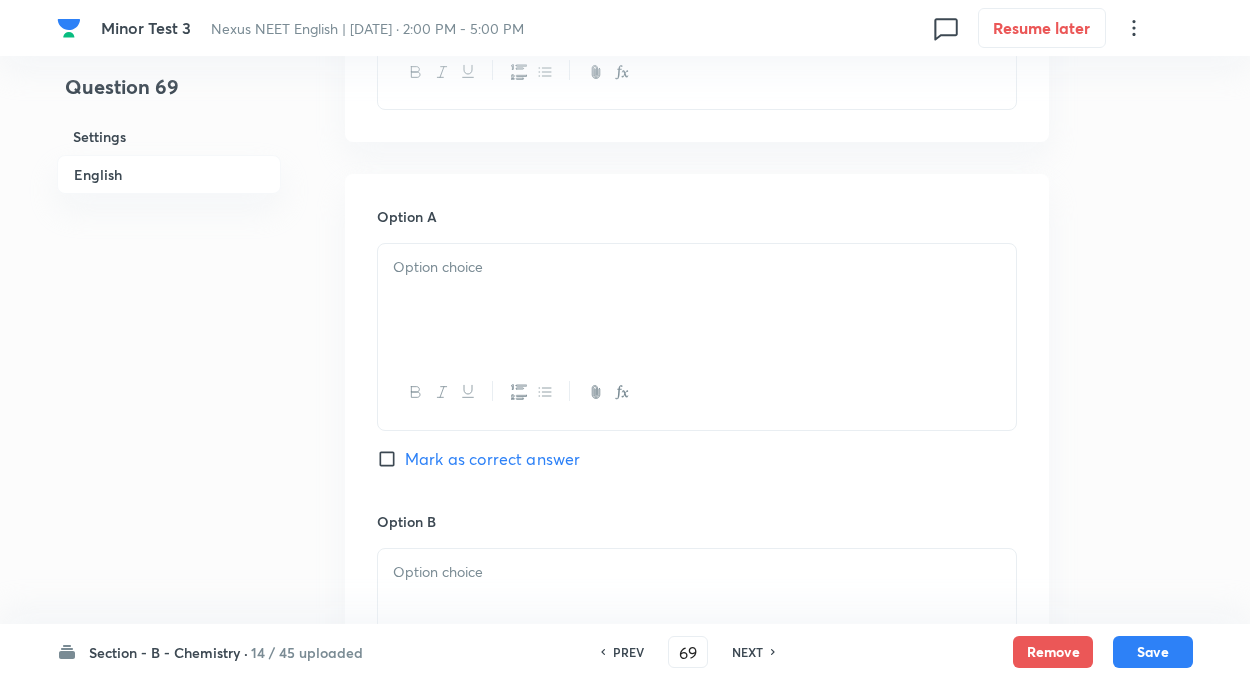 scroll, scrollTop: 840, scrollLeft: 0, axis: vertical 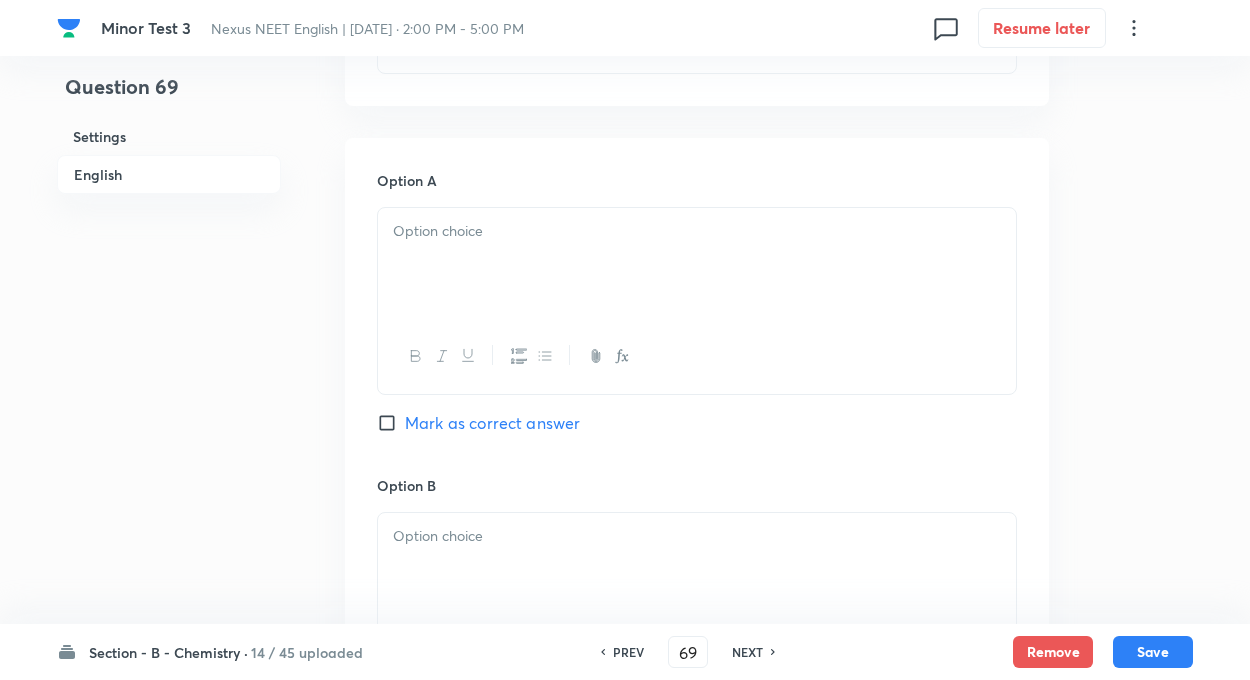 click at bounding box center (697, 264) 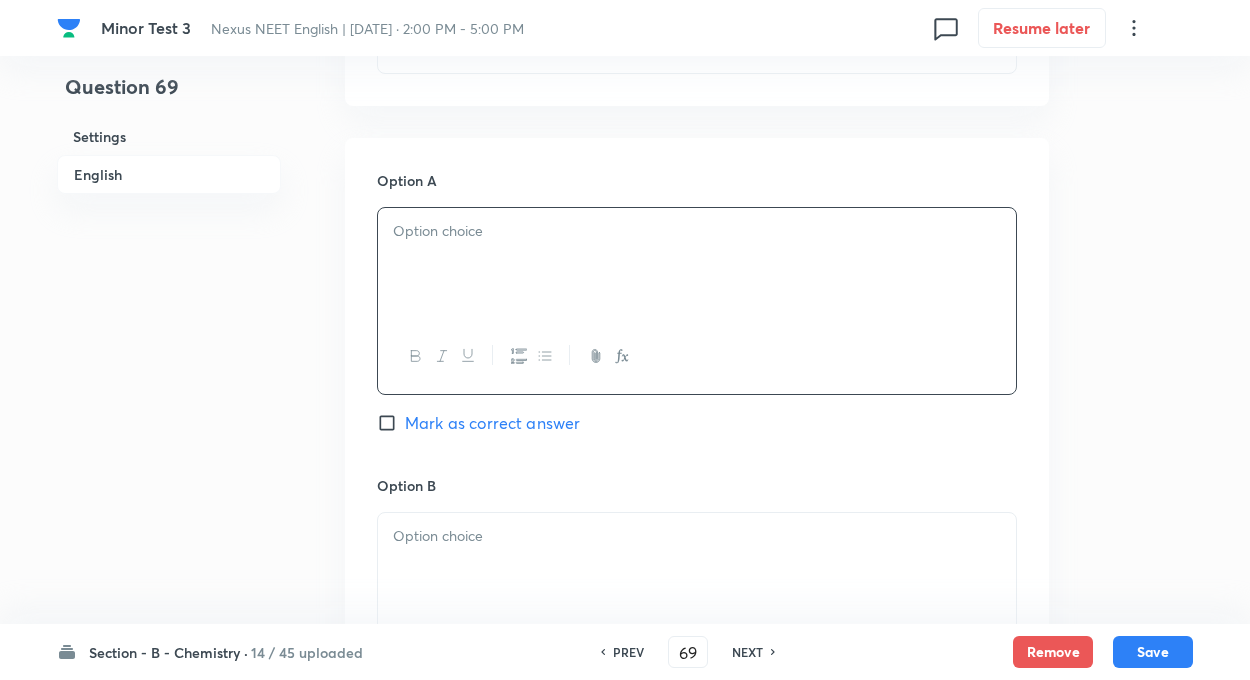 paste 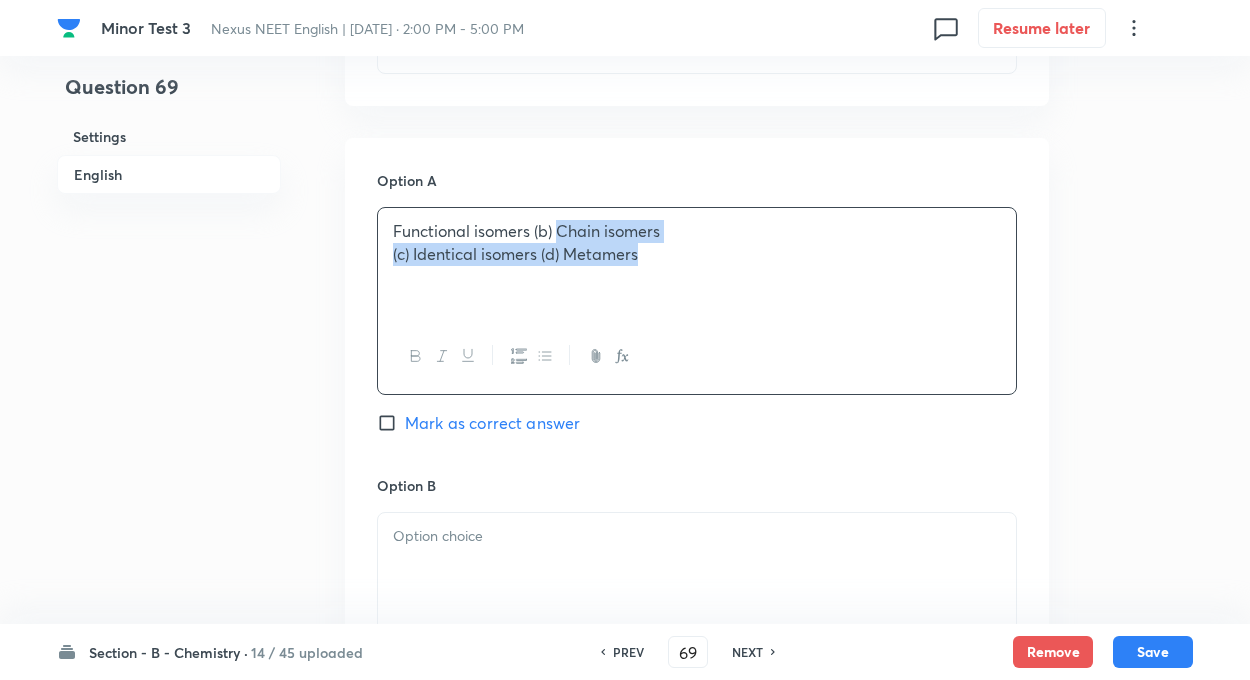 drag, startPoint x: 557, startPoint y: 231, endPoint x: 776, endPoint y: 348, distance: 248.29417 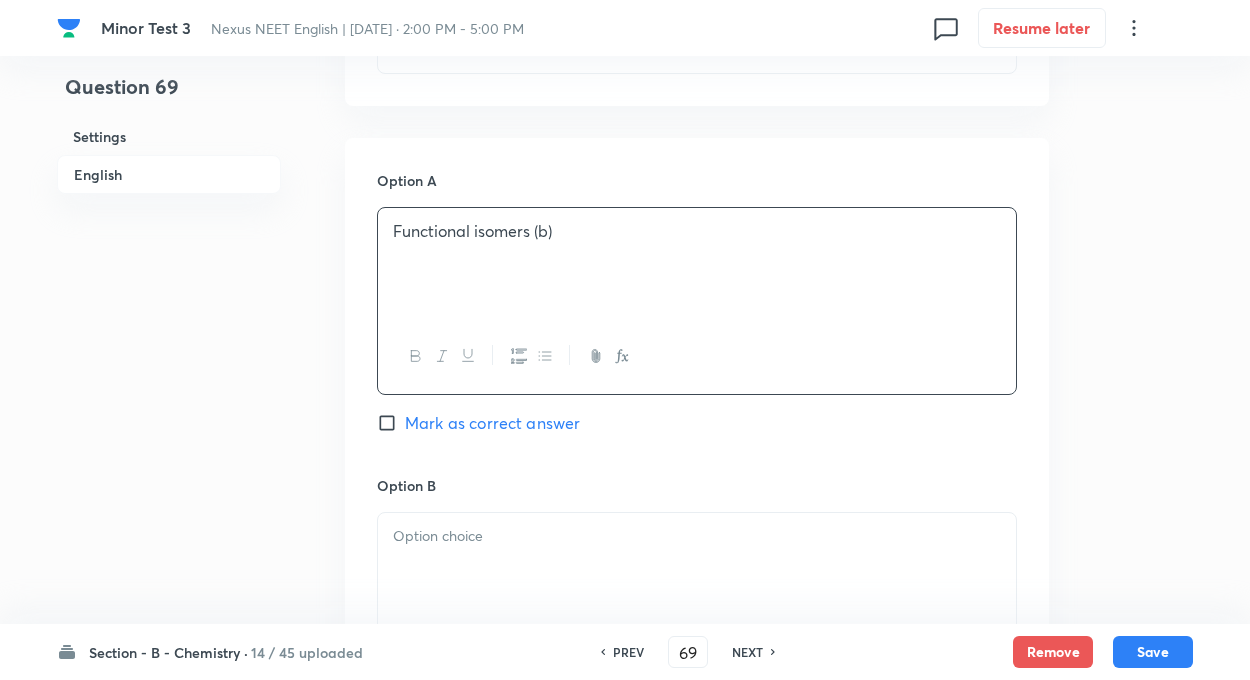 type 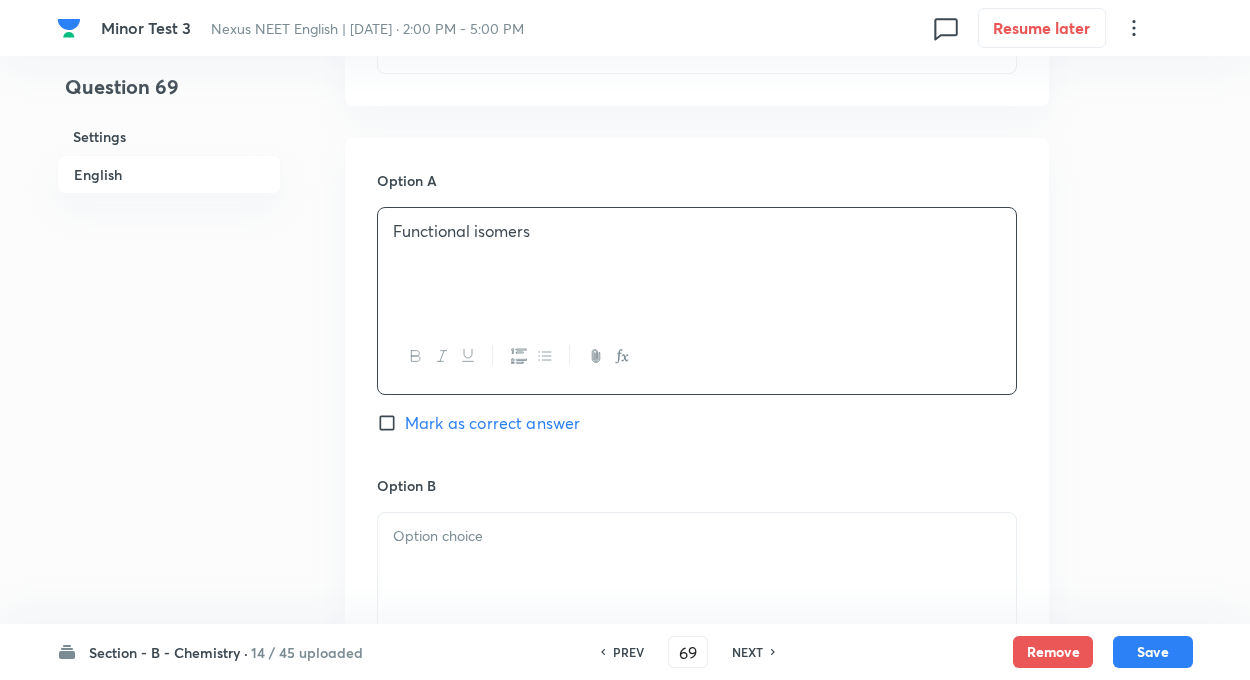 click at bounding box center [697, 536] 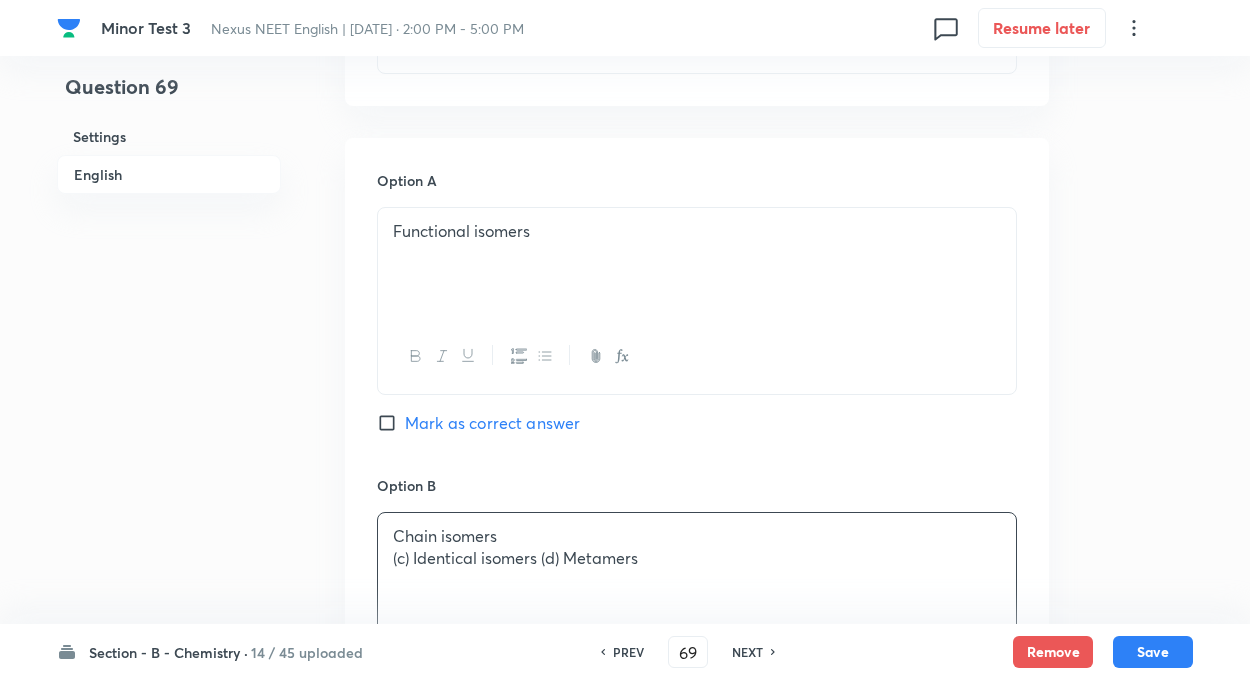 click on "Question 69 Settings English" at bounding box center (169, 518) 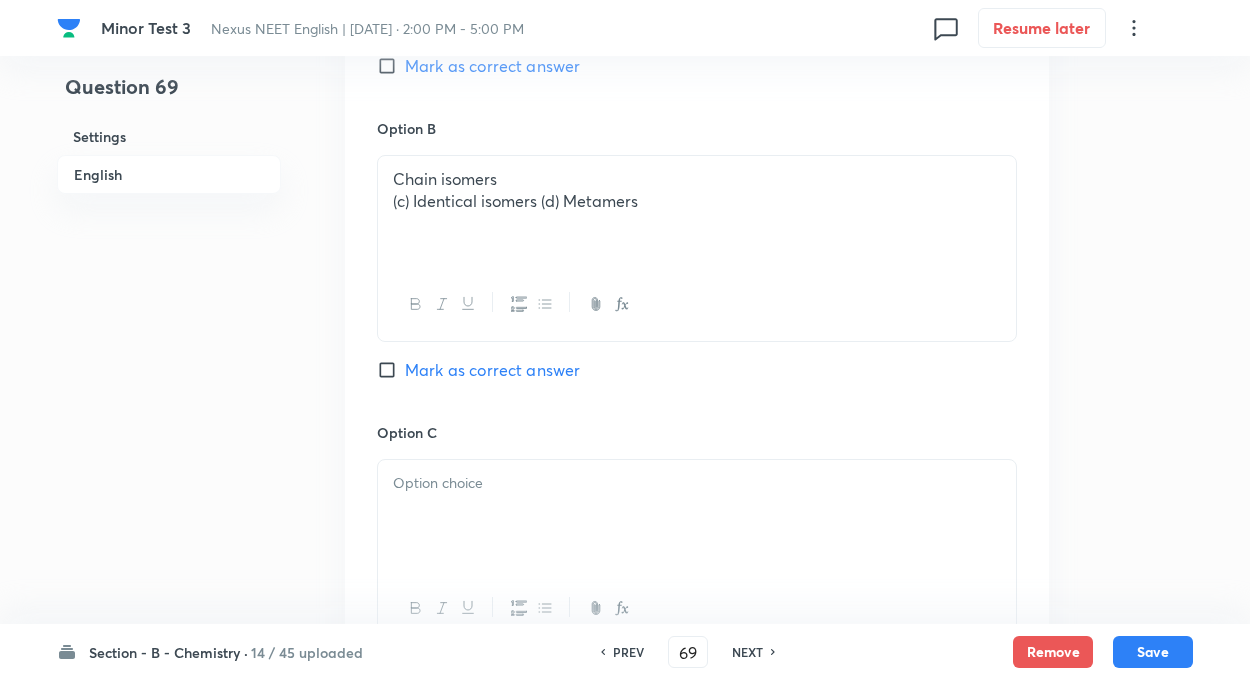 scroll, scrollTop: 1200, scrollLeft: 0, axis: vertical 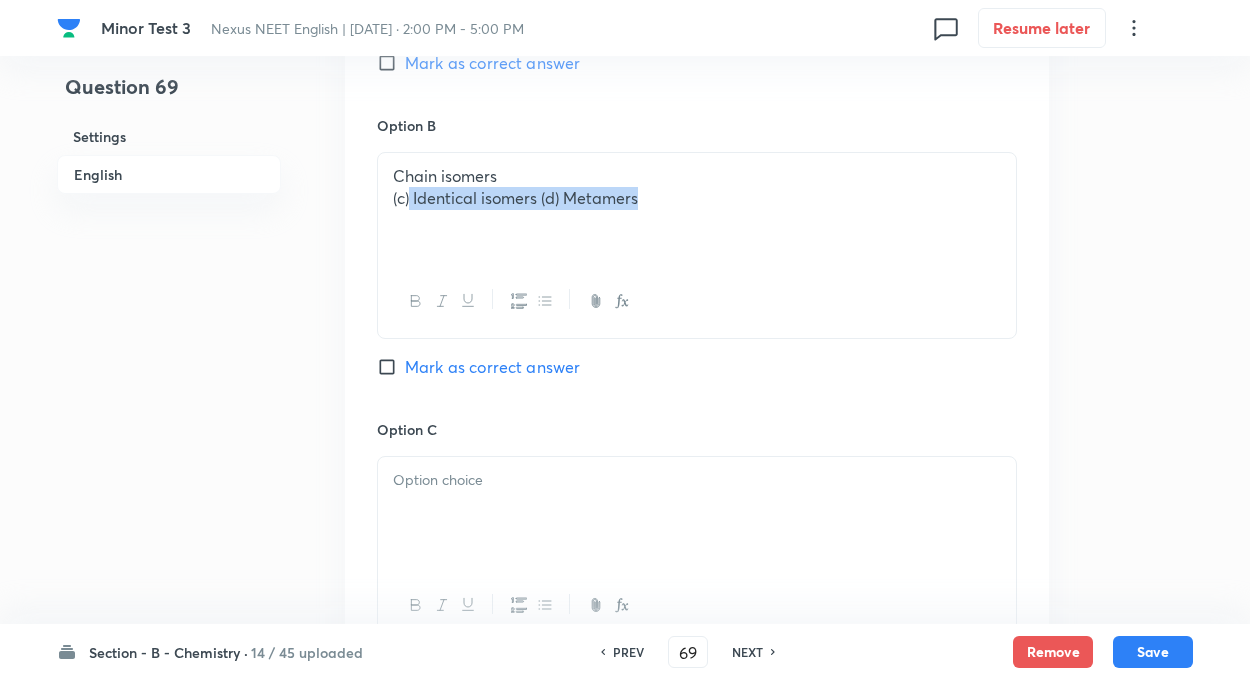 drag, startPoint x: 412, startPoint y: 196, endPoint x: 780, endPoint y: 273, distance: 375.96942 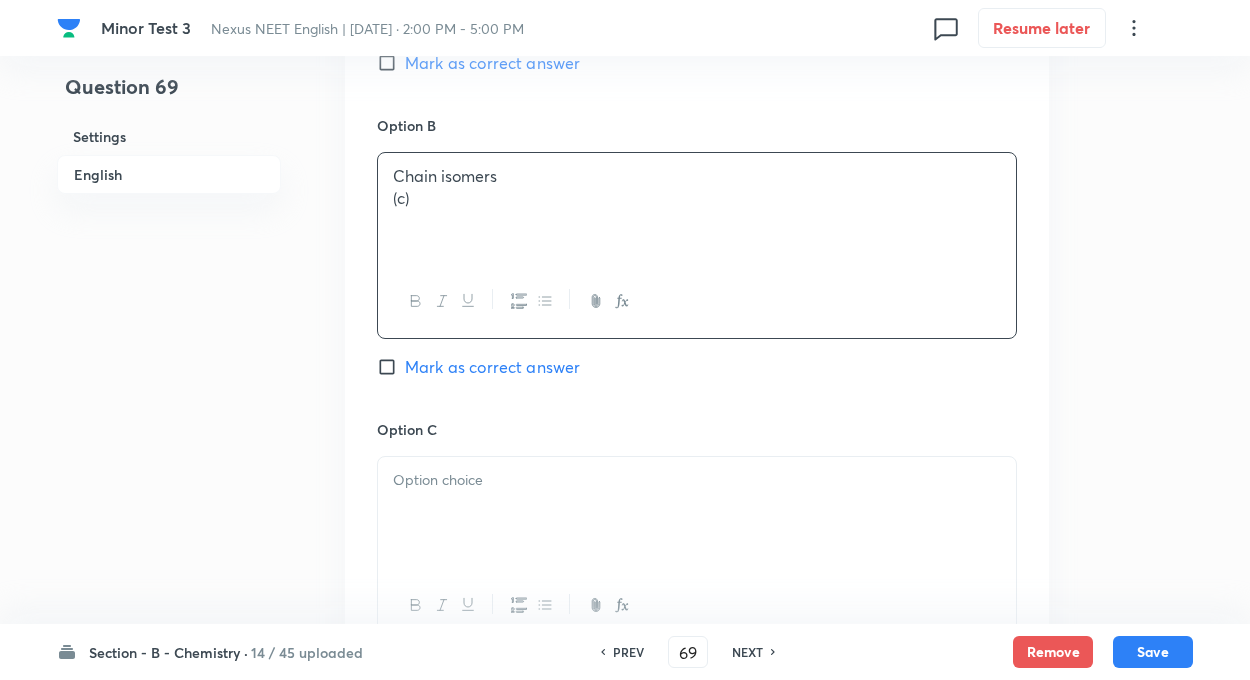 type 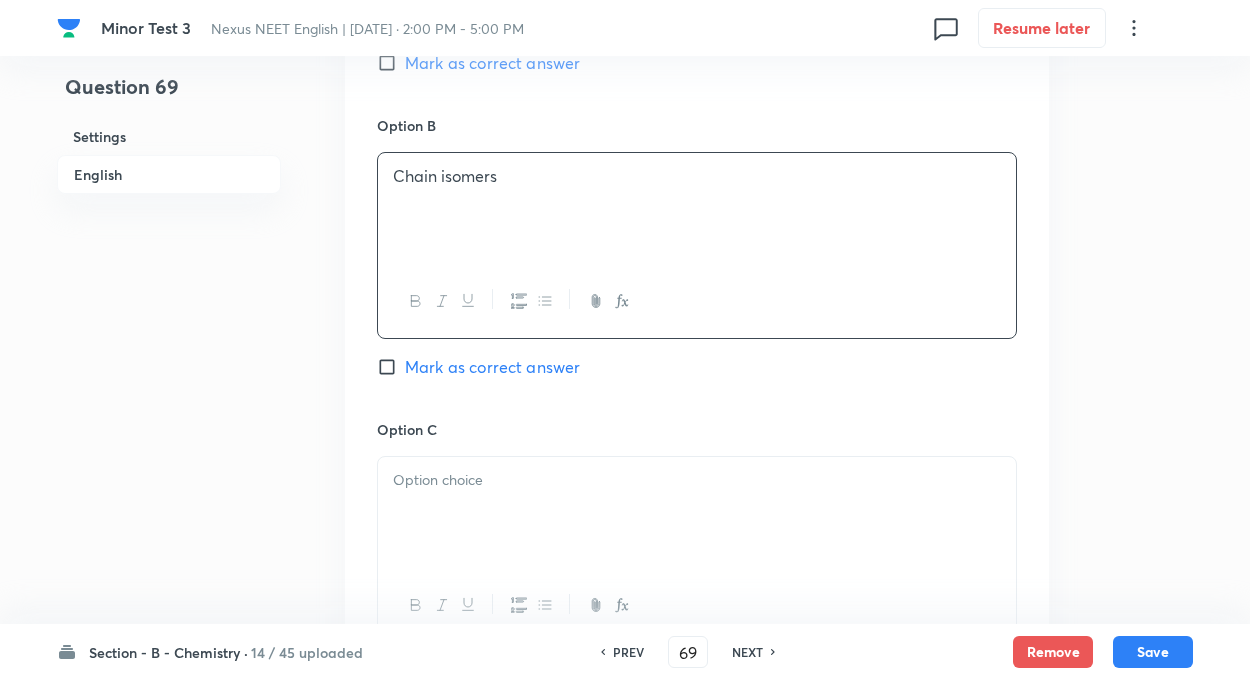 click at bounding box center [697, 480] 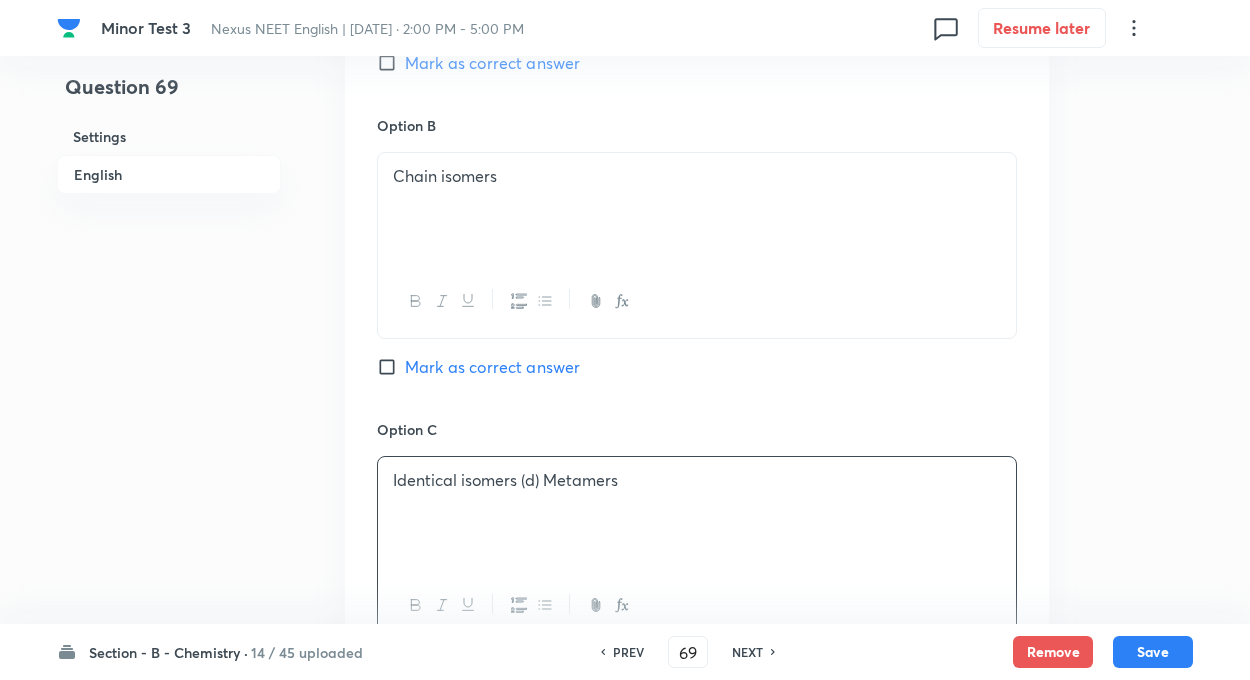 click on "Question 69 Settings English" at bounding box center (169, 158) 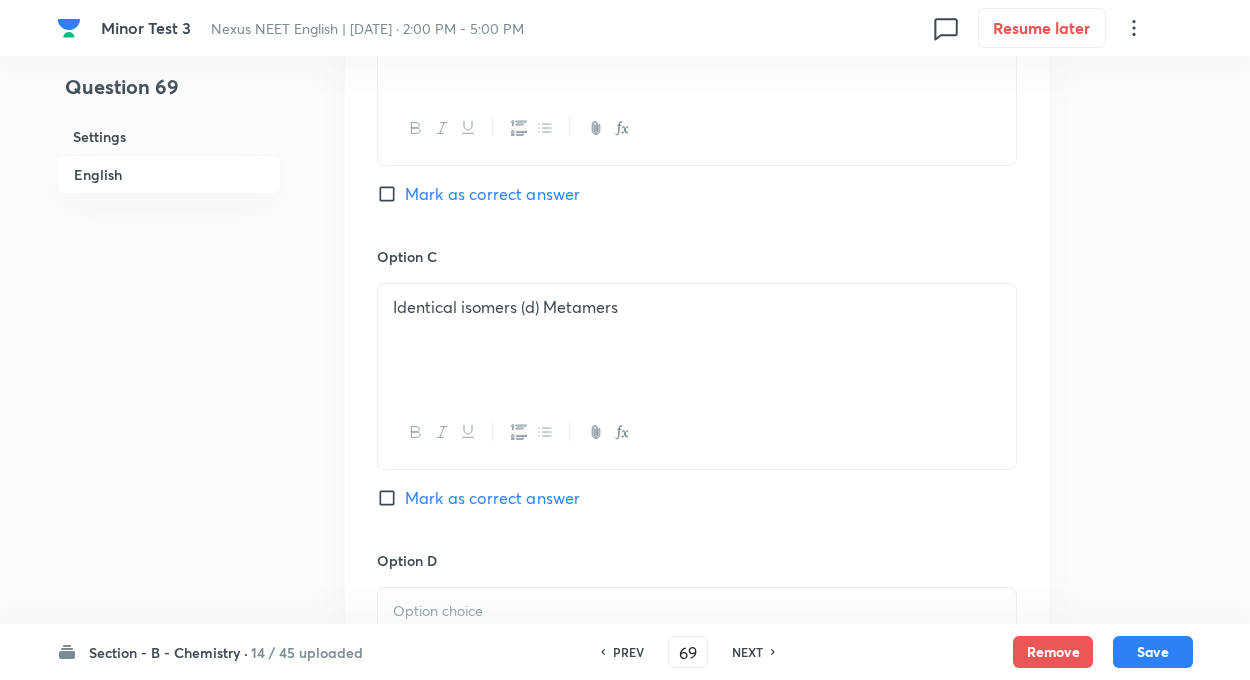 scroll, scrollTop: 1400, scrollLeft: 0, axis: vertical 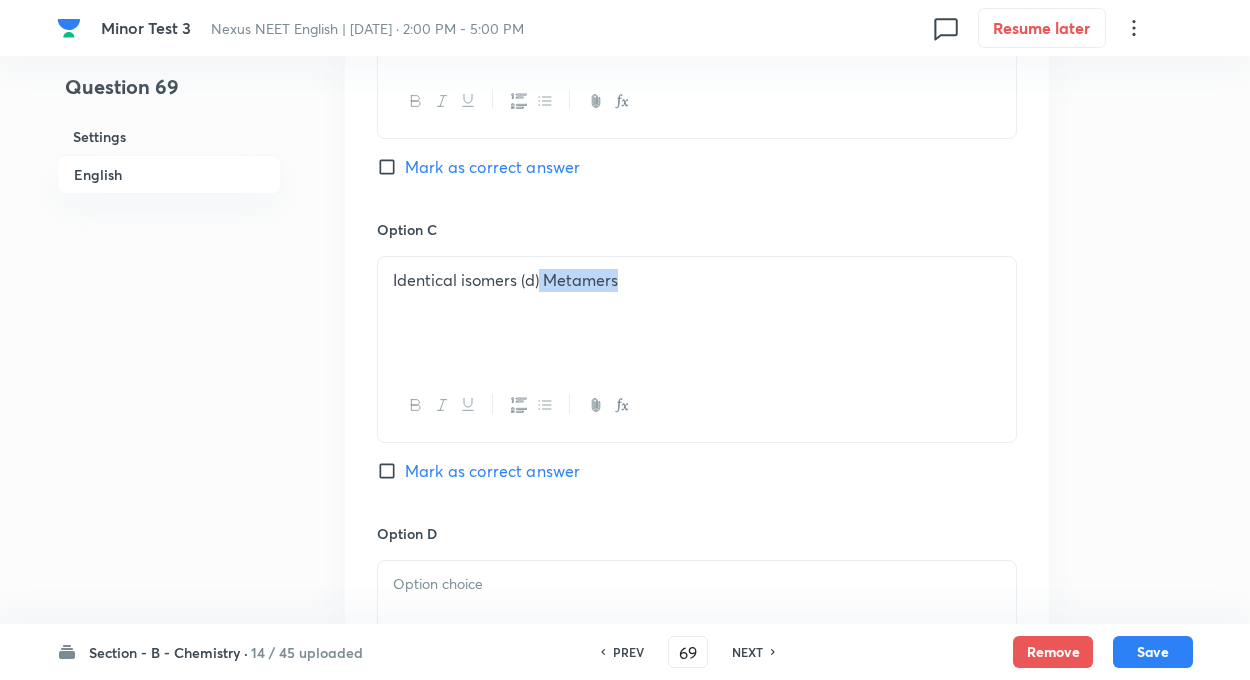 drag, startPoint x: 542, startPoint y: 278, endPoint x: 744, endPoint y: 312, distance: 204.8414 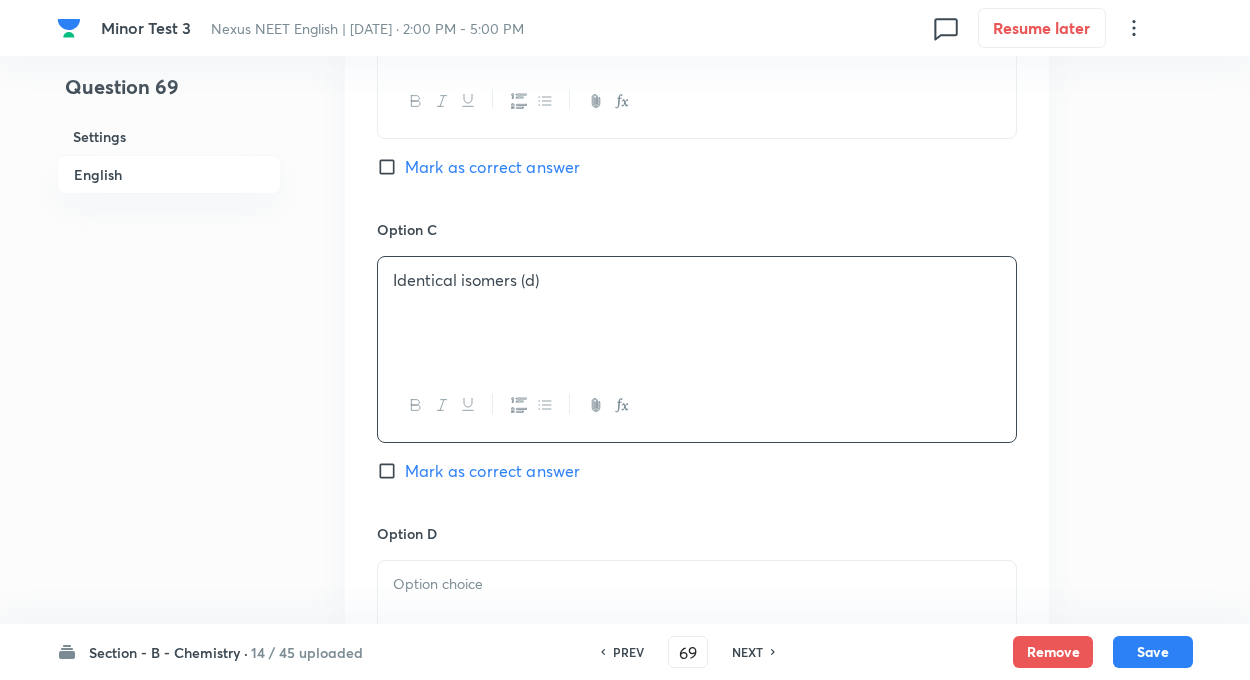 type 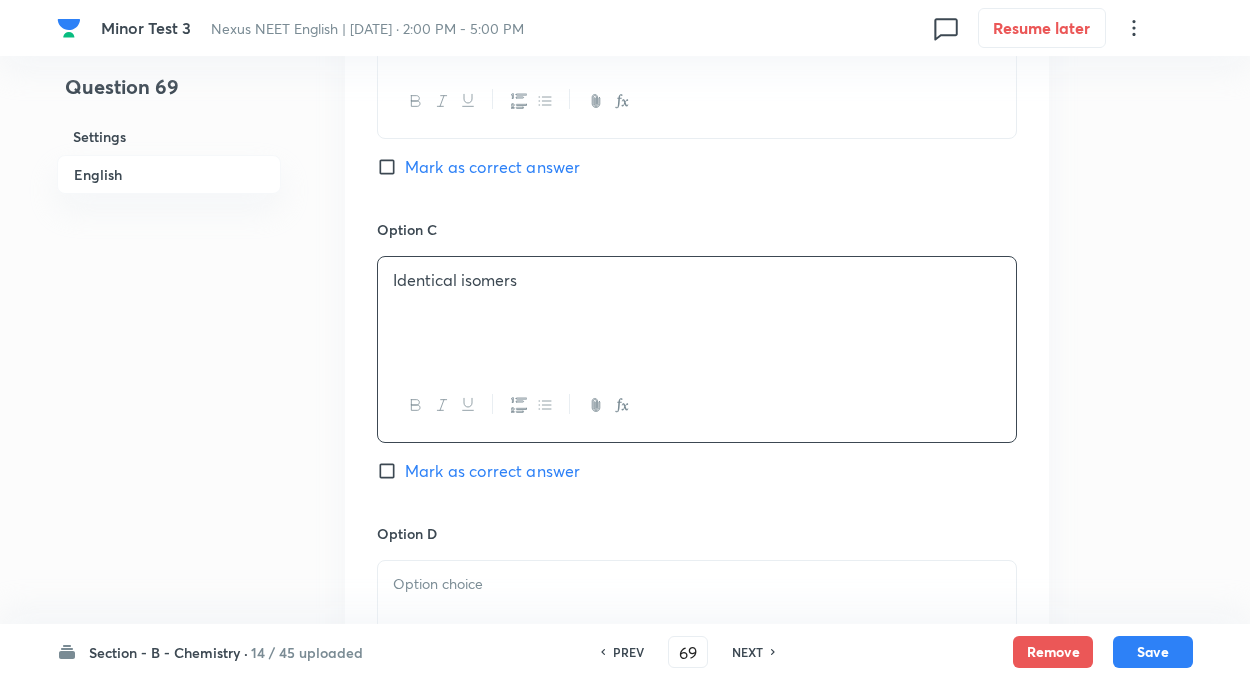 click at bounding box center (697, 584) 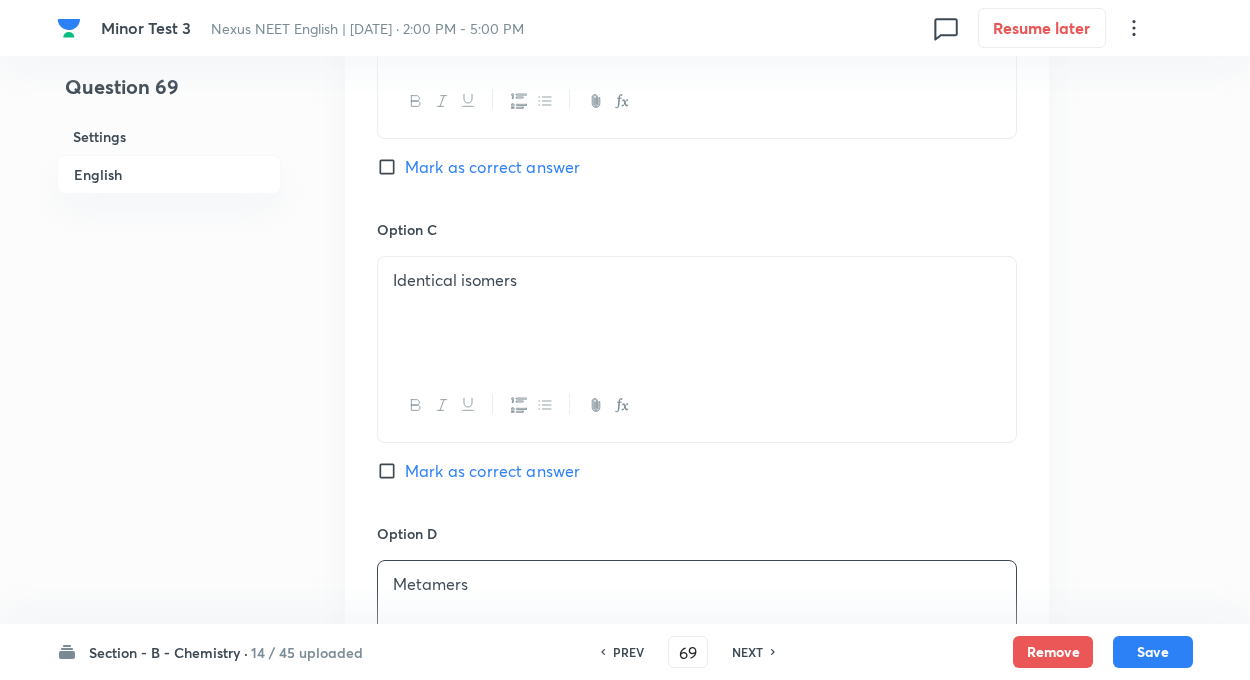 click on "Question 69 Settings English" at bounding box center (169, -42) 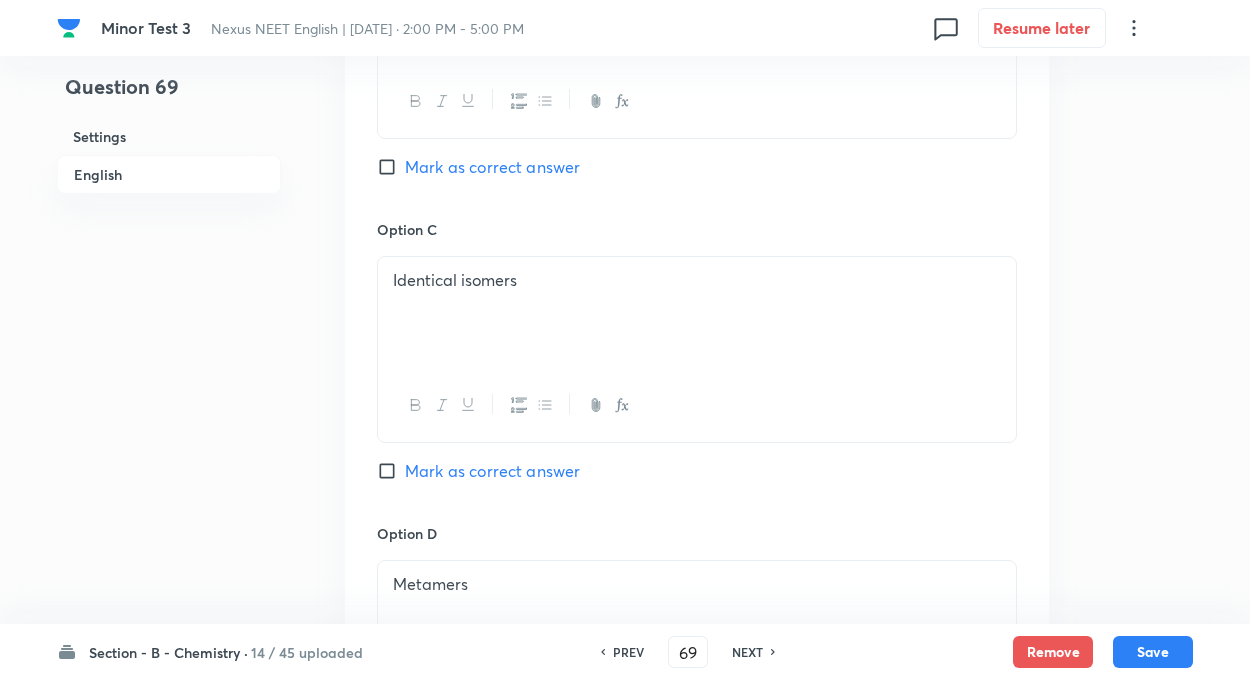 click on "Mark as correct answer" at bounding box center (391, 471) 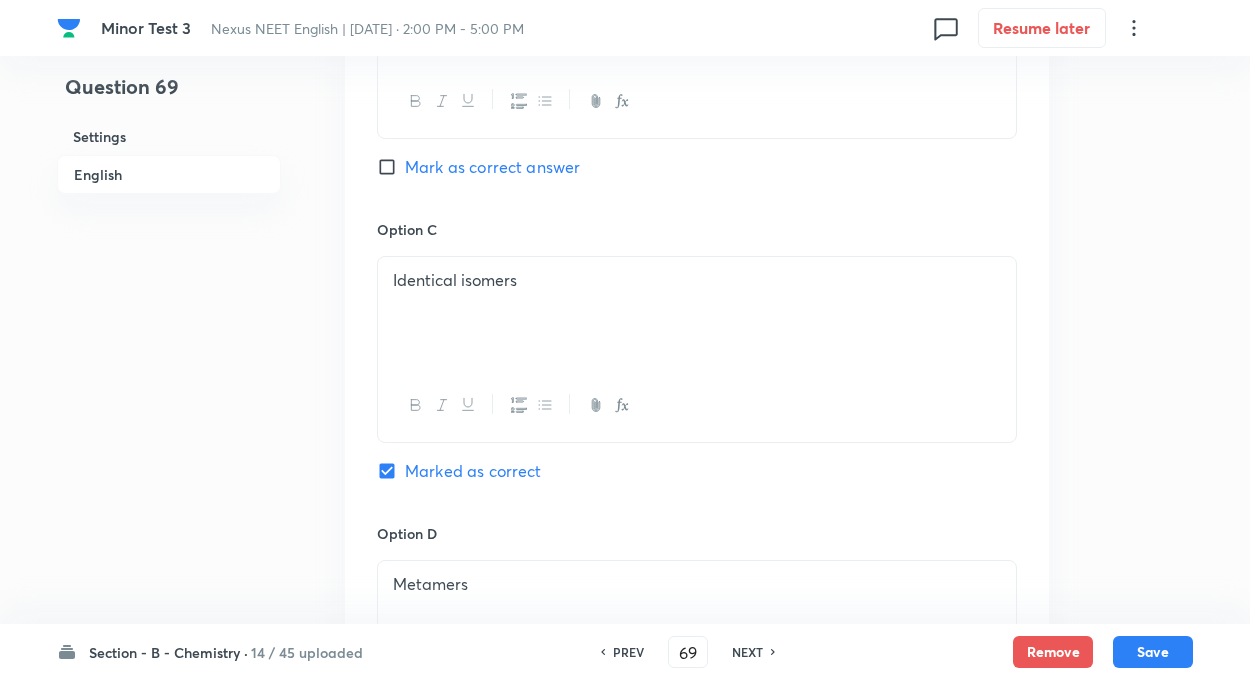 click on "Question 69 Settings English" at bounding box center [169, -42] 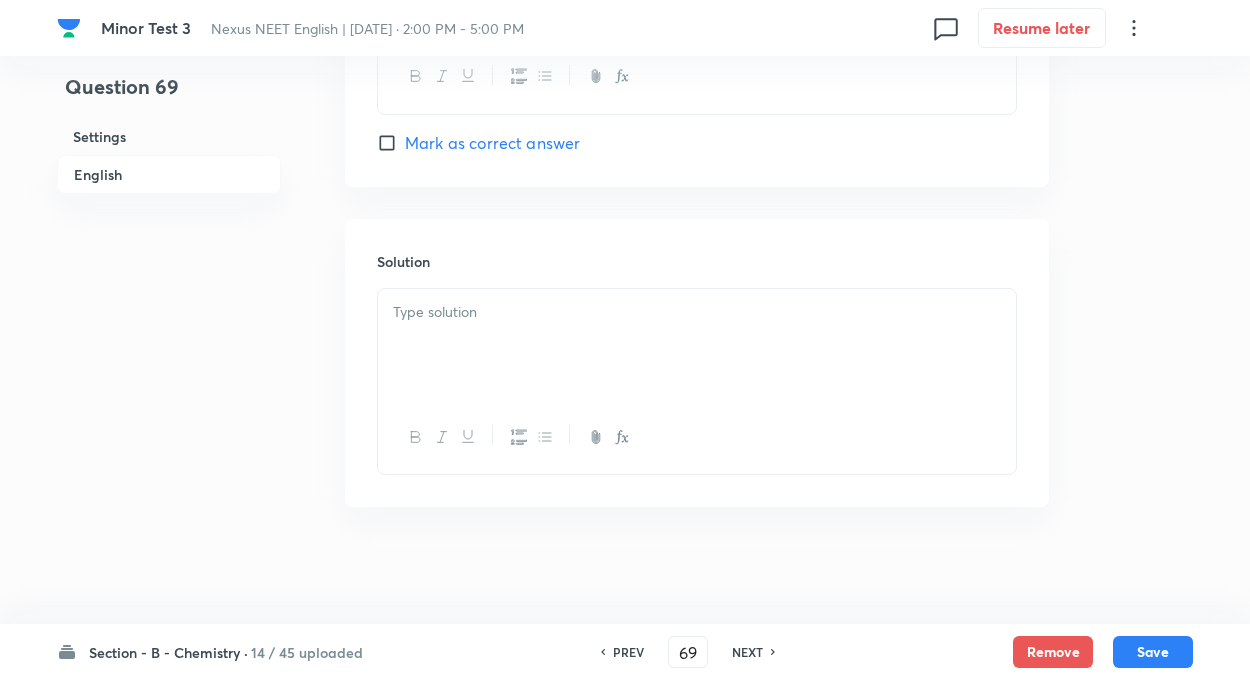 scroll, scrollTop: 2036, scrollLeft: 0, axis: vertical 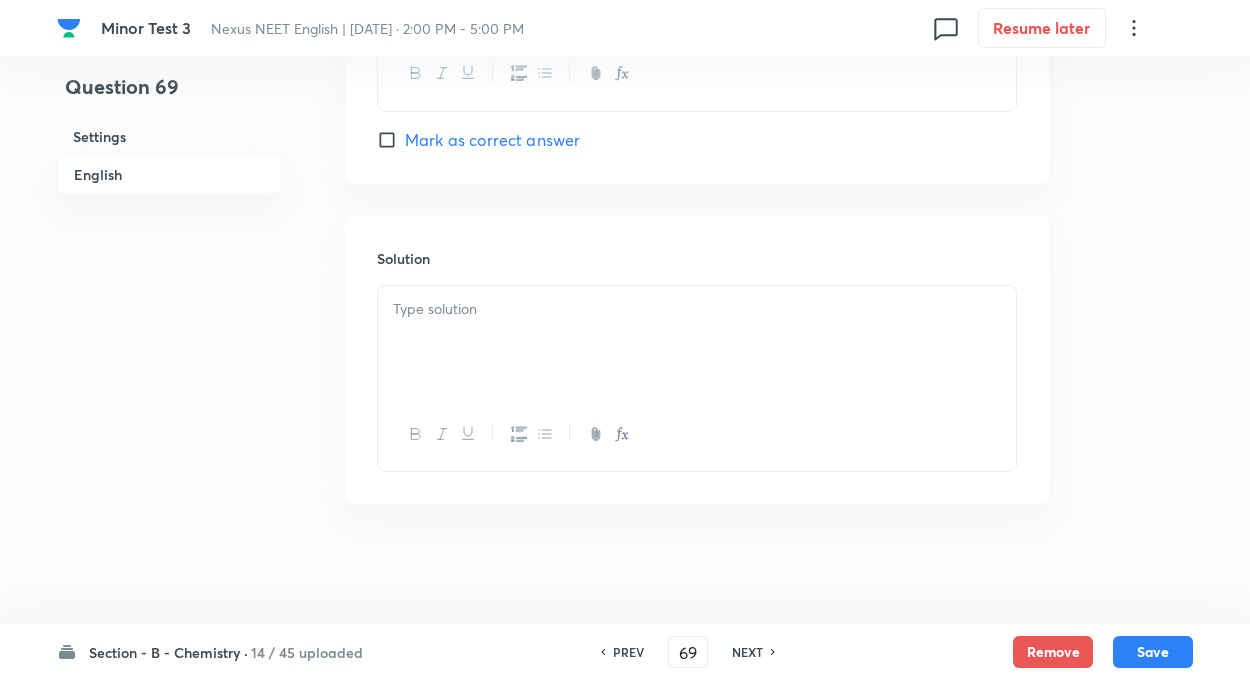 click on "Question 69 Settings English" at bounding box center (169, -678) 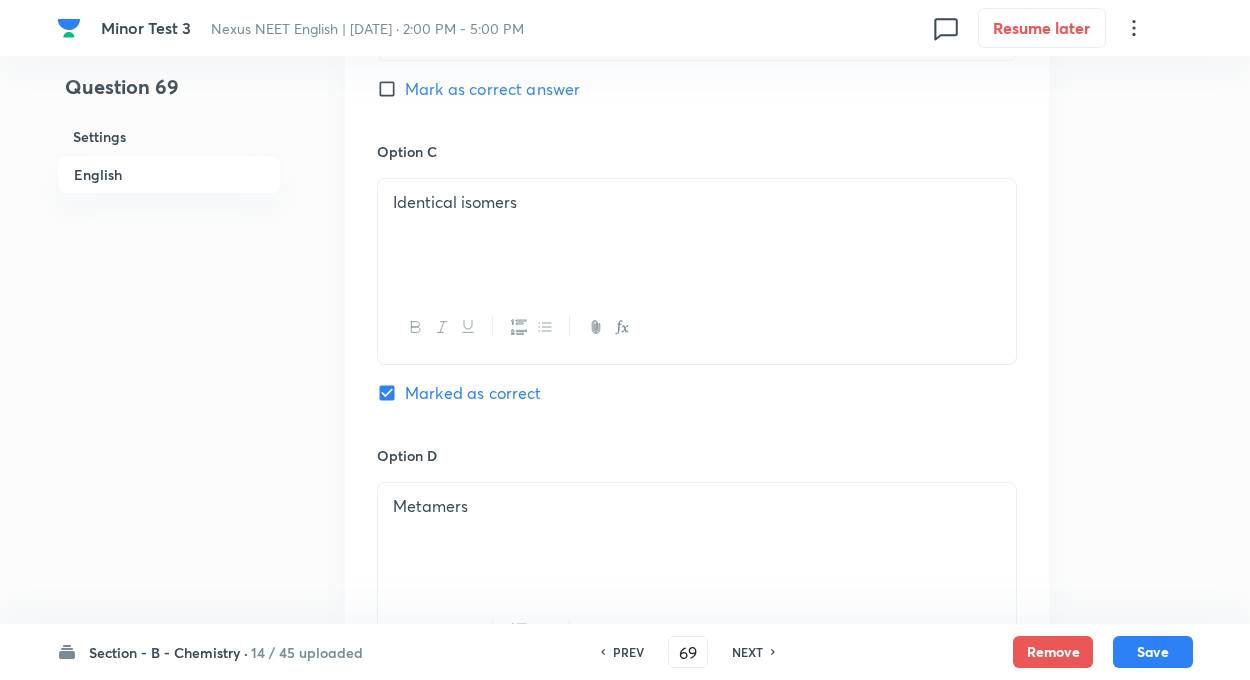 scroll, scrollTop: 1476, scrollLeft: 0, axis: vertical 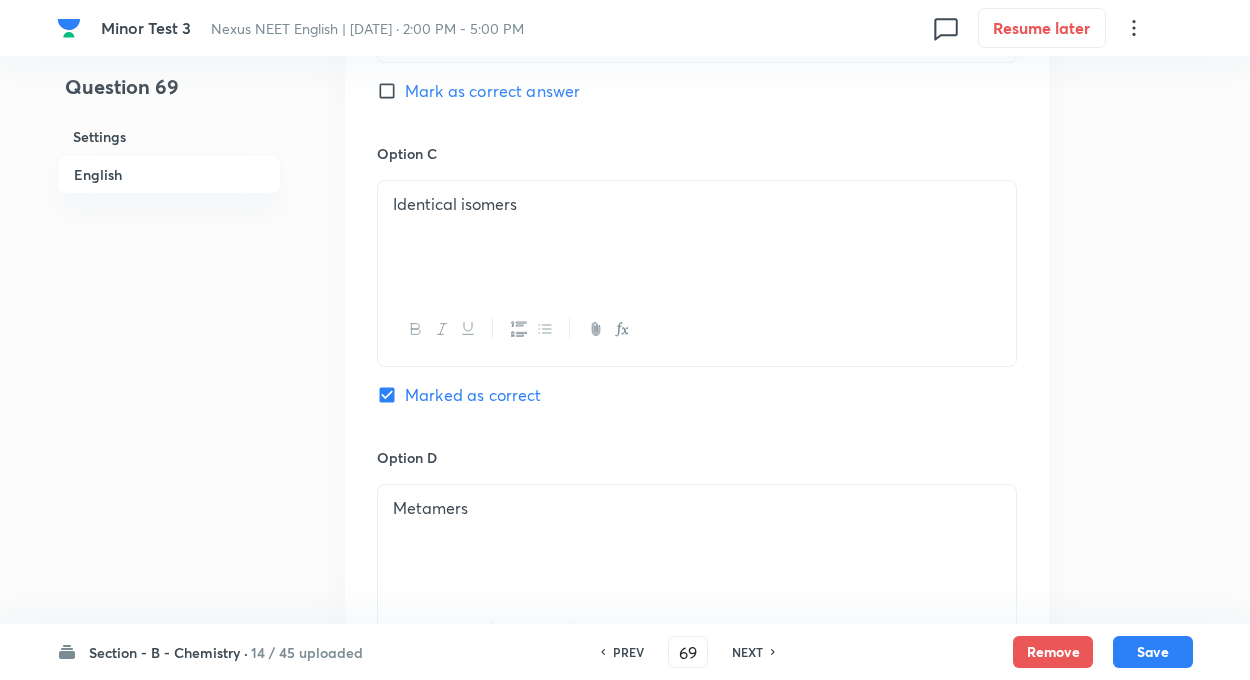 drag, startPoint x: 392, startPoint y: 210, endPoint x: 579, endPoint y: 232, distance: 188.28967 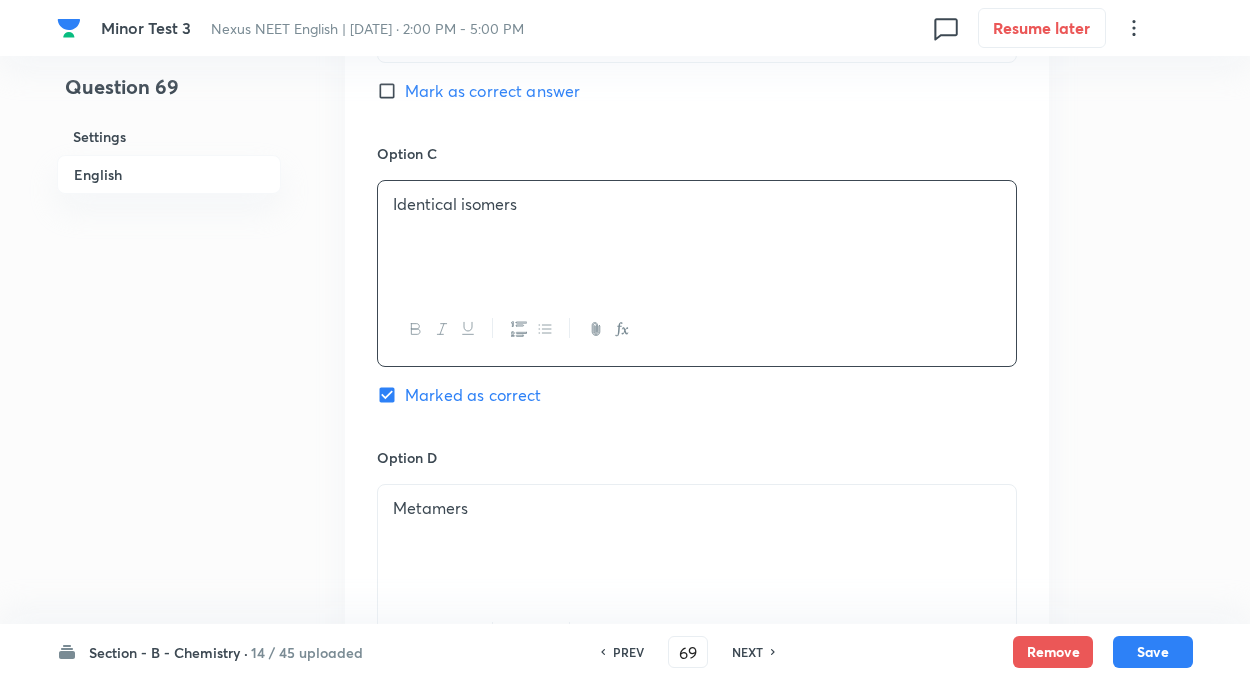 click on "Identical isomers" at bounding box center [697, 204] 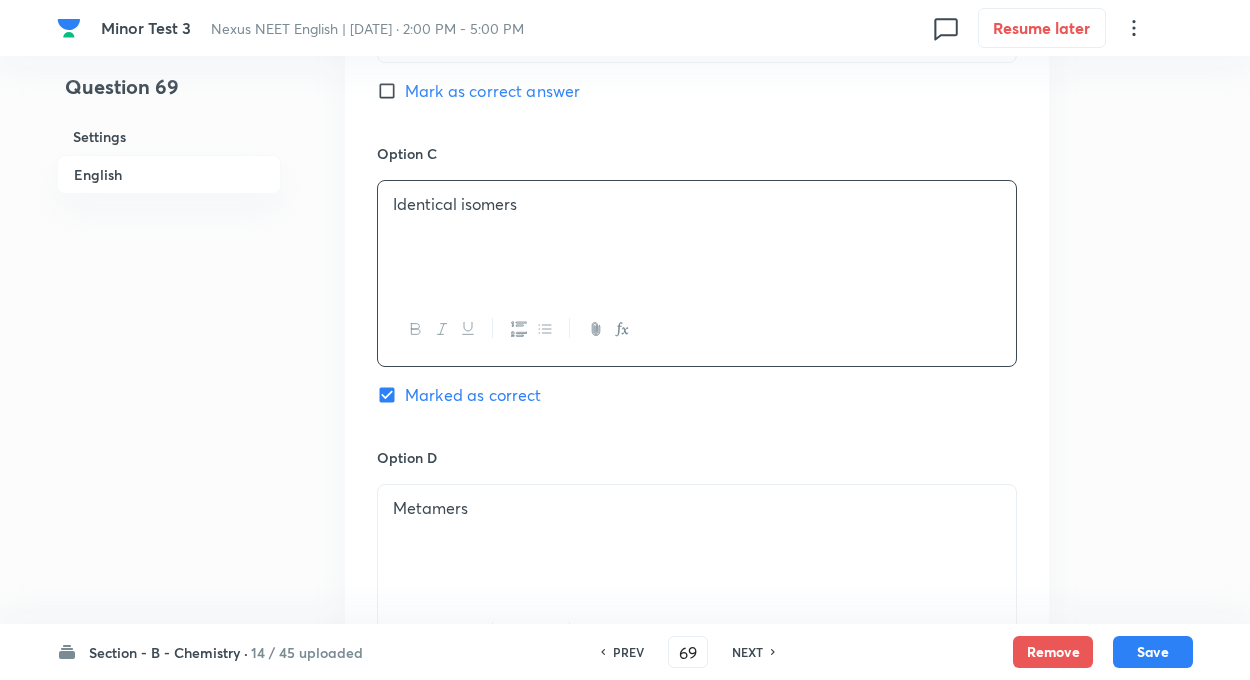 click on "Question 69 Settings English Settings Type Single choice correct 4 options + 4 marks - 1 mark Edit Concept Chemistry Organic Chemistry Isomerism Nomenclature Systems of geometrical Isomers Edit Additional details Moderate Concept Not from PYQ paper No equation Edit In English Question Option A Functional isomers  Mark as correct answer Option B Chain isomers Mark as correct answer Option C Identical isomers  Marked as correct Option D Metamers  Mark as correct answer Solution" at bounding box center (625, -118) 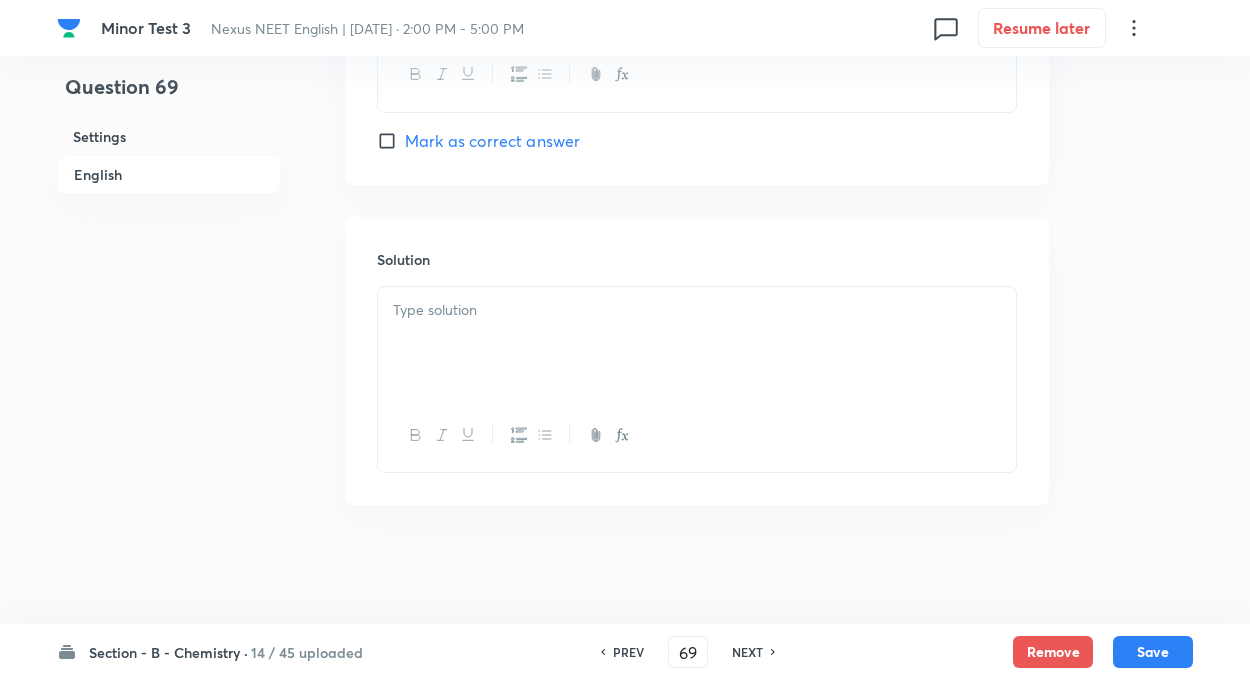 scroll, scrollTop: 2036, scrollLeft: 0, axis: vertical 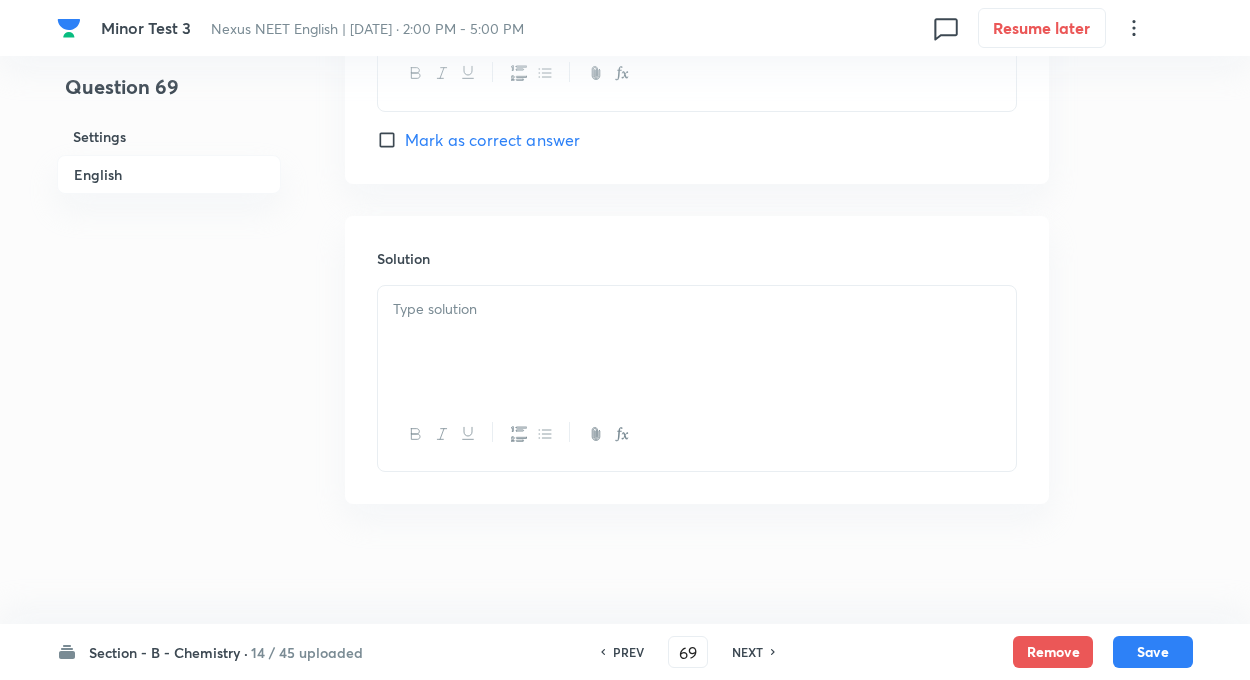 click on "Solution" at bounding box center (697, 360) 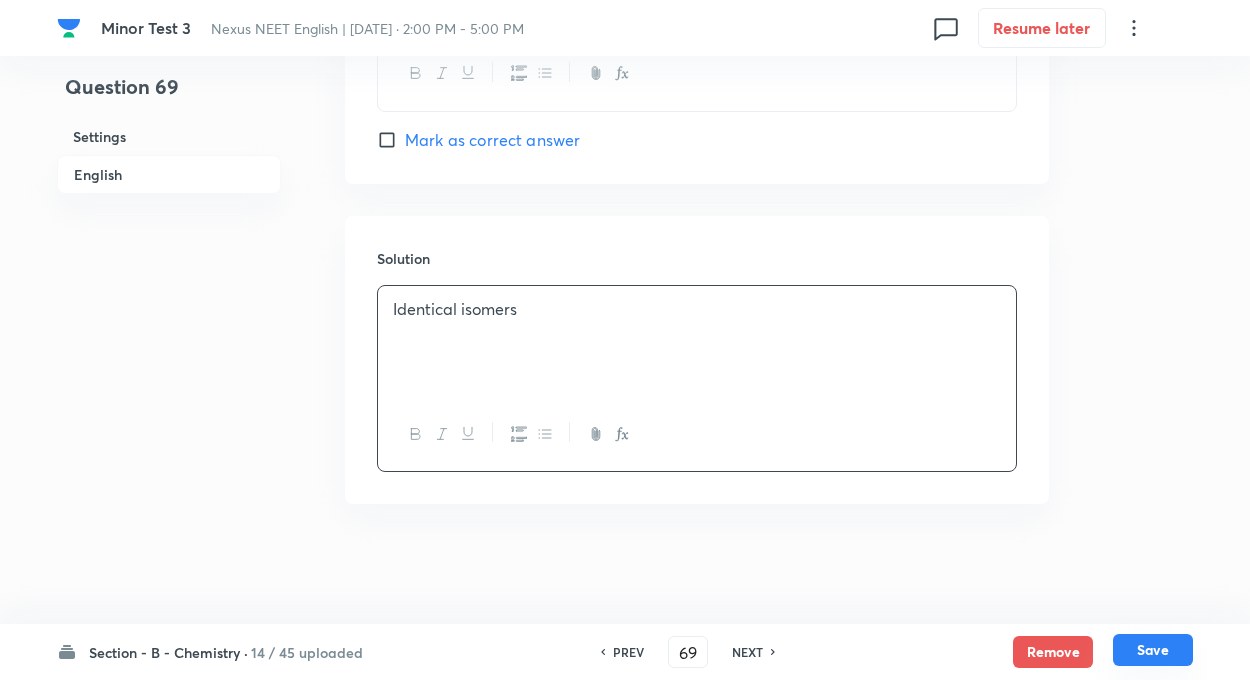 click on "Save" at bounding box center [1153, 650] 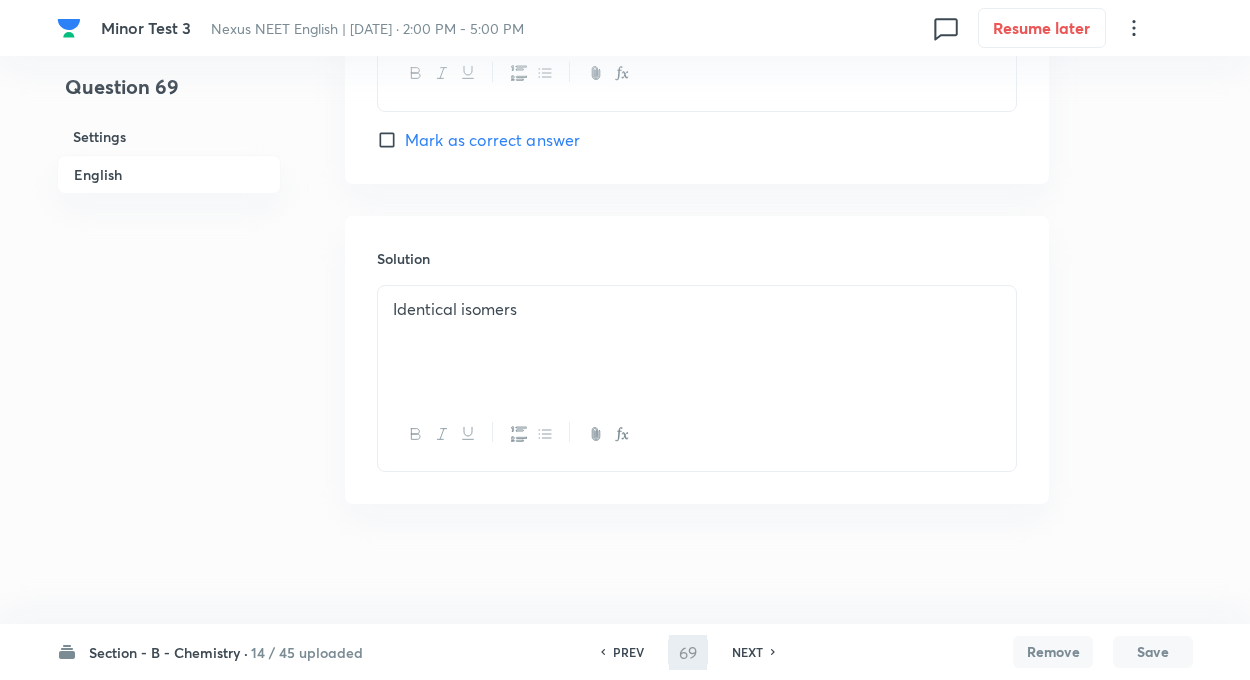 type on "70" 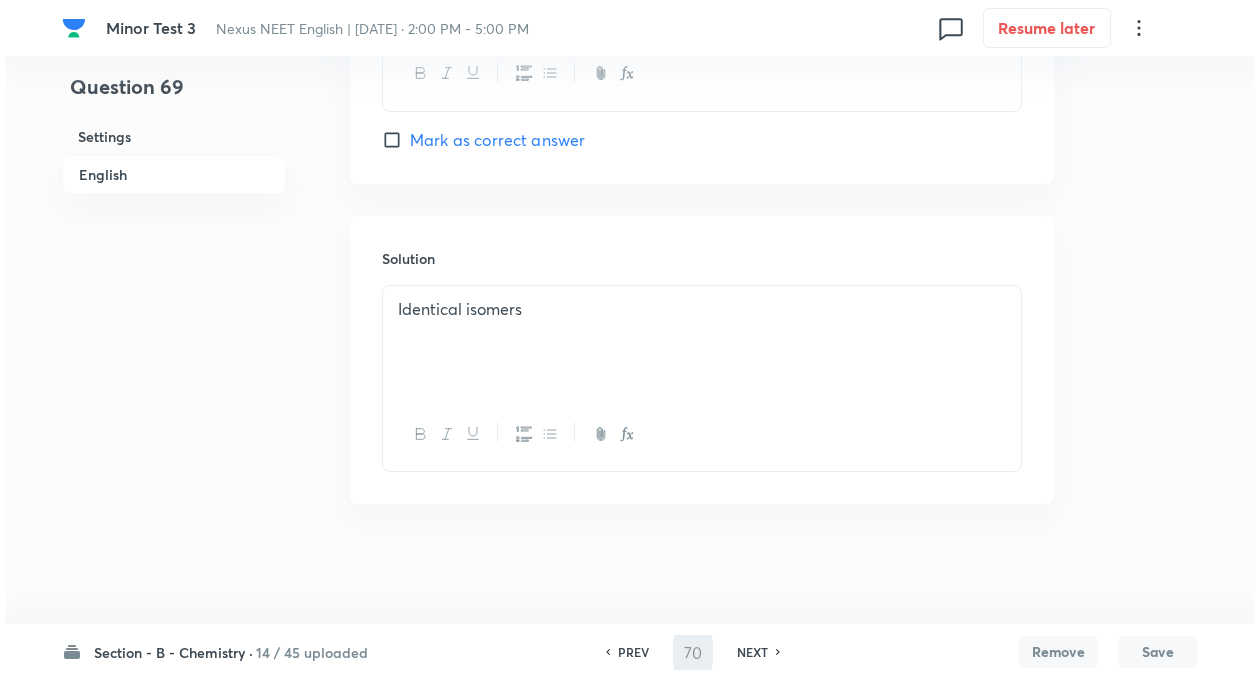 scroll, scrollTop: 0, scrollLeft: 0, axis: both 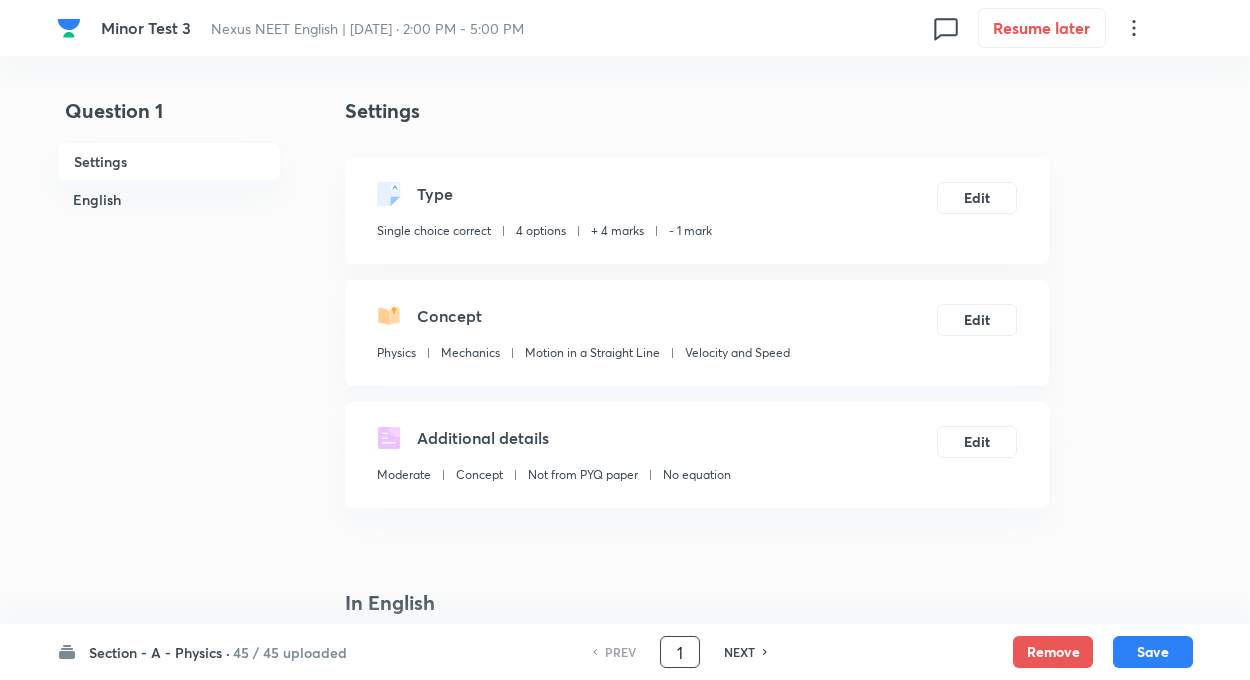 click on "1" at bounding box center (680, 652) 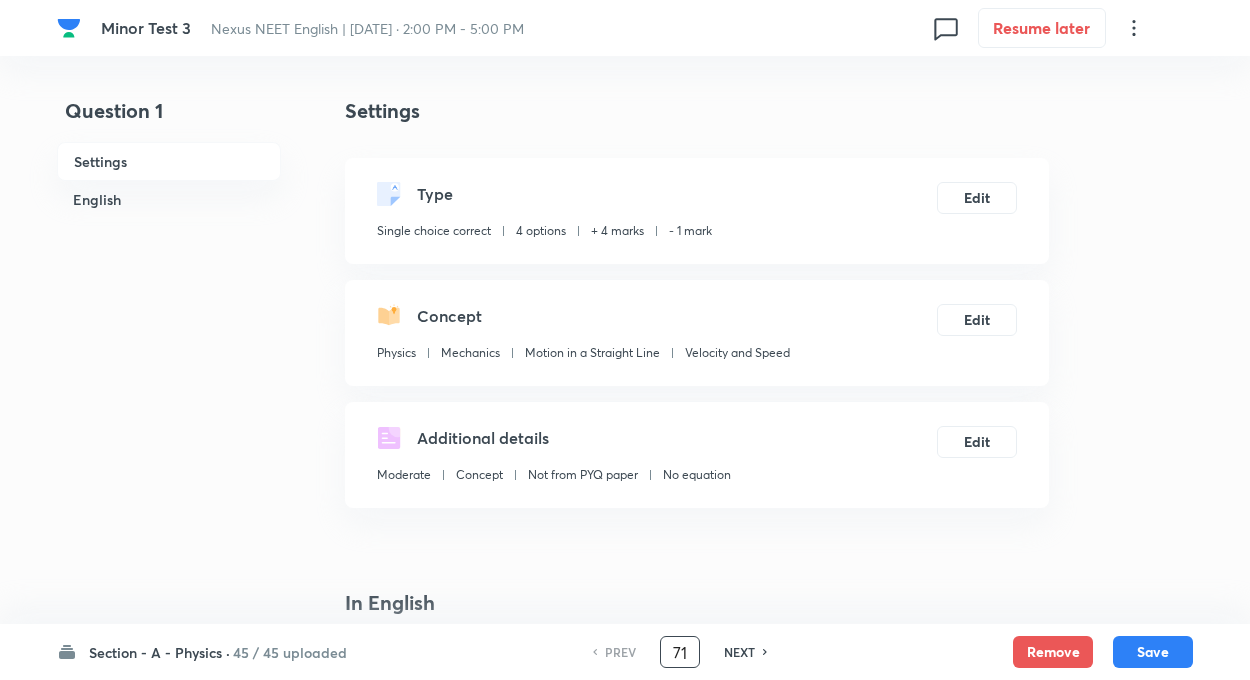 type on "71" 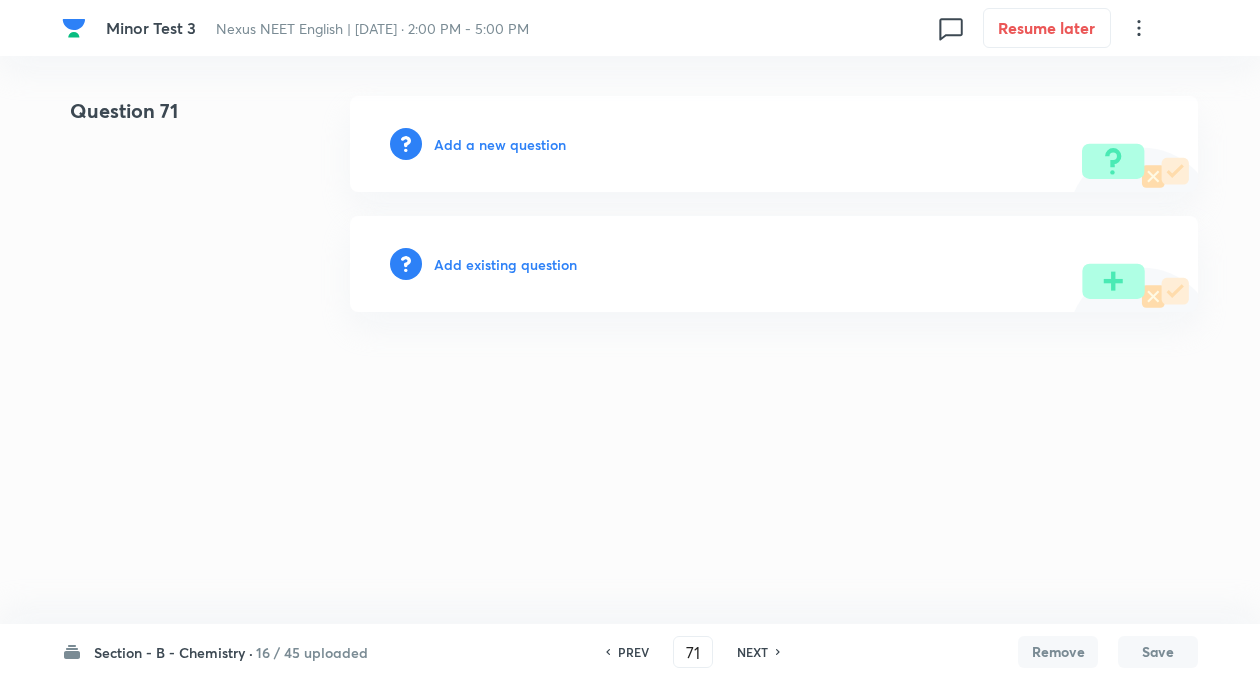 click on "Add a new question" at bounding box center (500, 144) 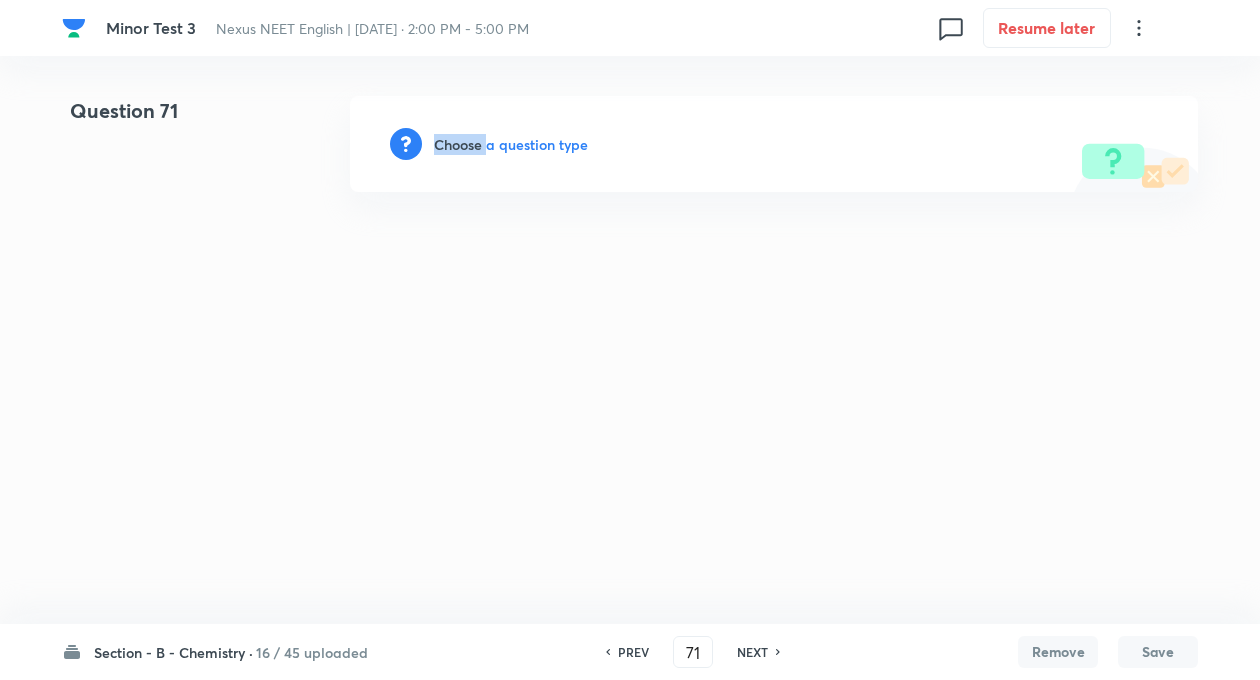 click on "Choose a question type" at bounding box center [511, 144] 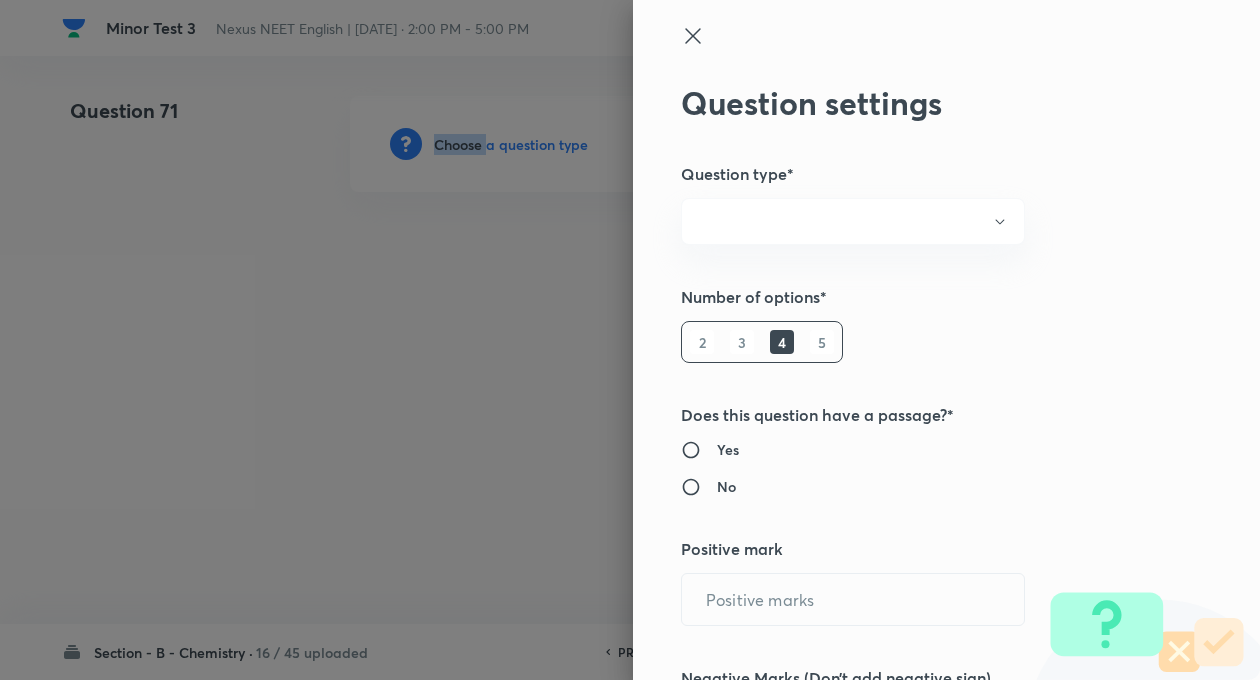 radio on "true" 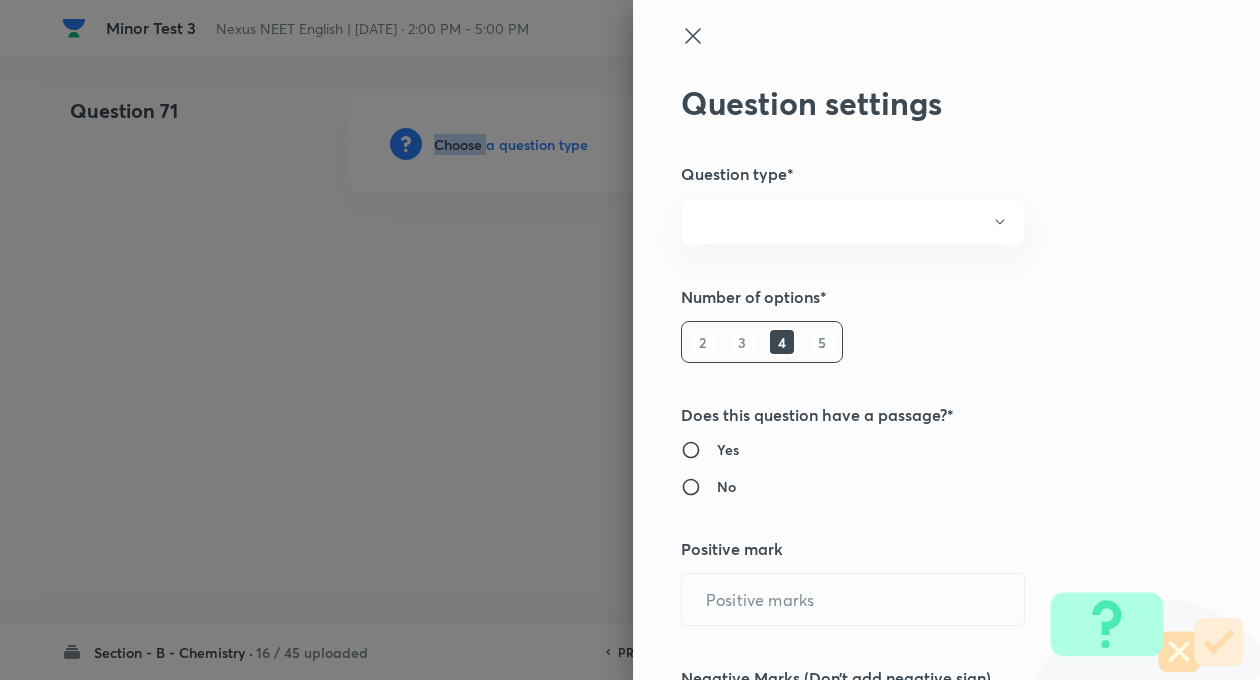 radio on "true" 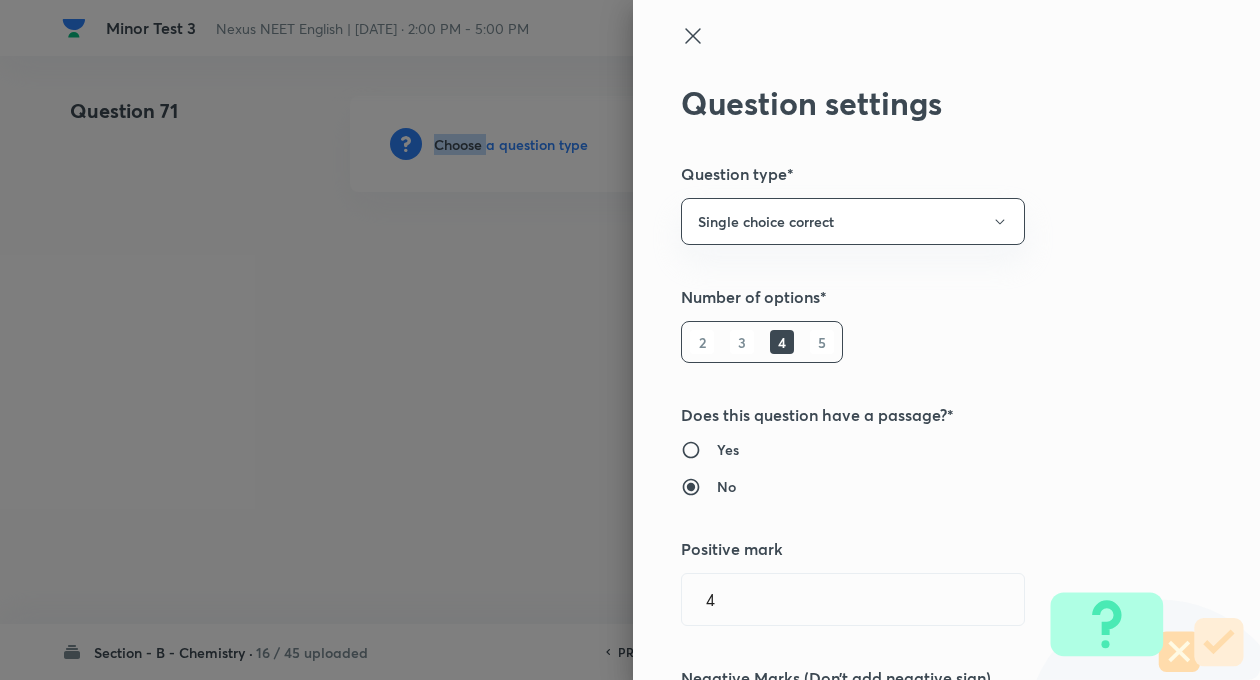 type on "4" 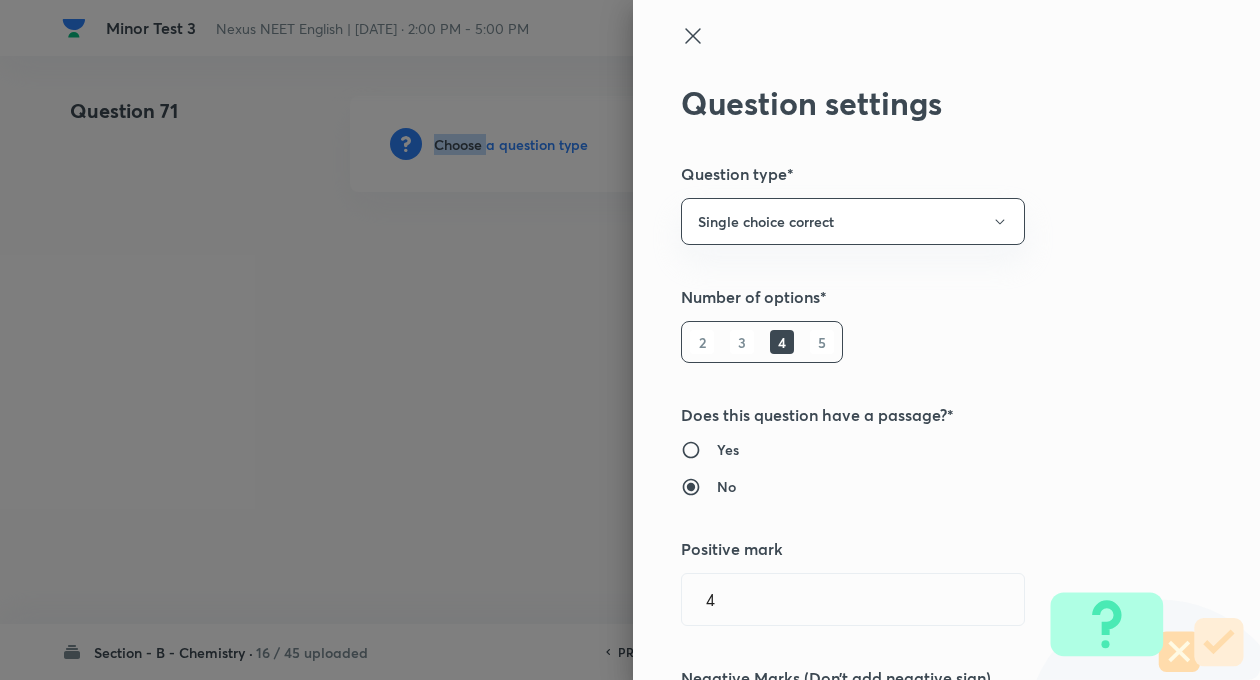 type on "1" 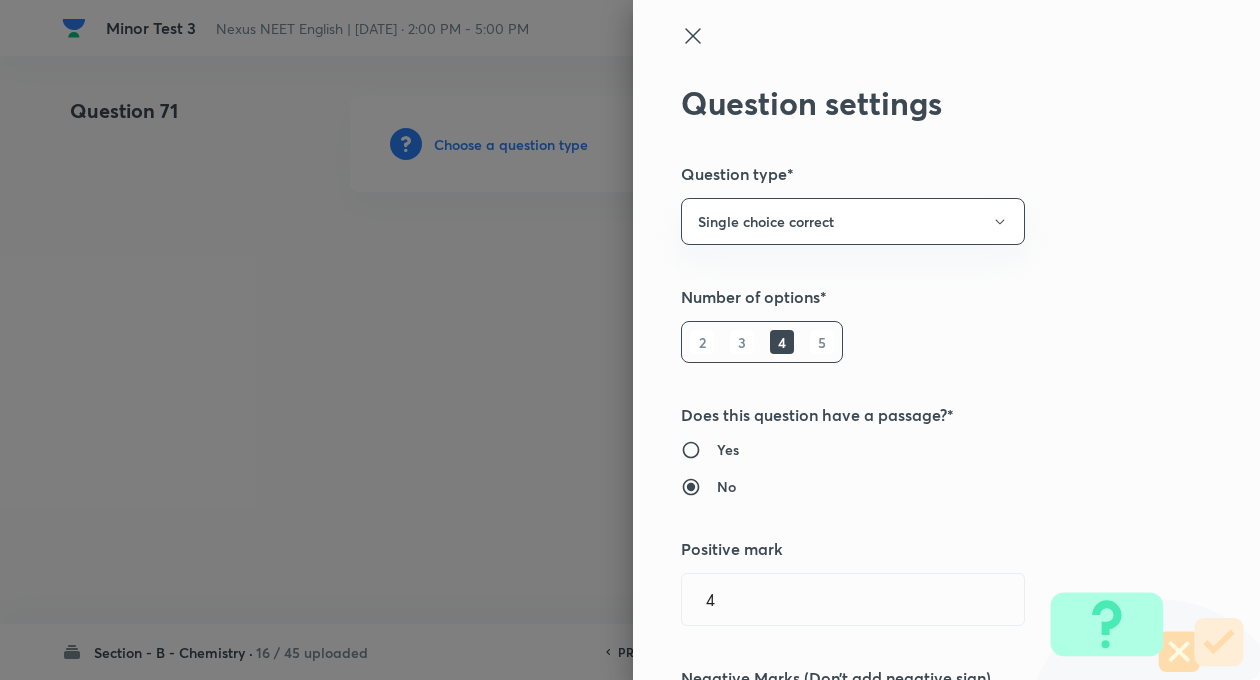 click on "Question settings Question type* Single choice correct Number of options* 2 3 4 5 Does this question have a passage?* Yes No Positive mark 4 ​ Negative Marks (Don’t add negative sign) 1 ​ Syllabus Topic group* ​ Topic* ​ Concept* ​ Sub-concept* ​ Concept-field ​ Additional details Question Difficulty Very easy Easy Moderate Hard Very hard Question is based on Fact Numerical Concept Previous year question Yes No Does this question have equation? Yes No Verification status Is the question verified? *Select 'yes' only if a question is verified Yes No Save" at bounding box center [946, 340] 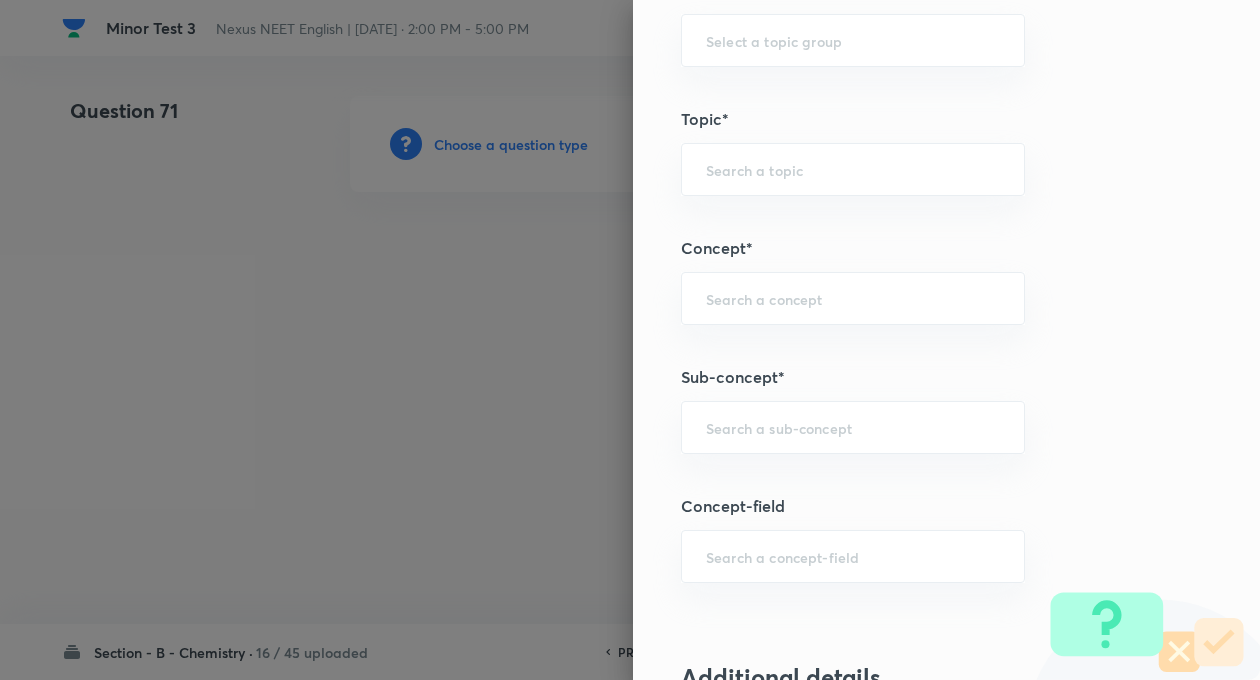 scroll, scrollTop: 1000, scrollLeft: 0, axis: vertical 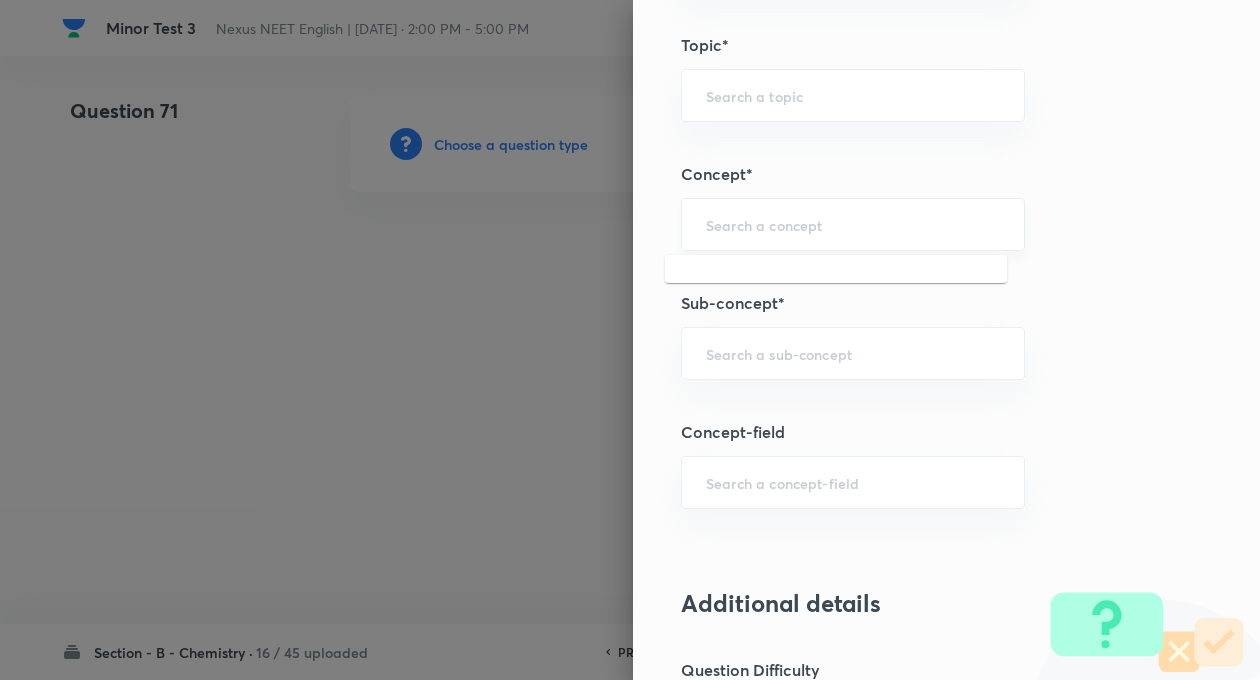 click at bounding box center [853, 224] 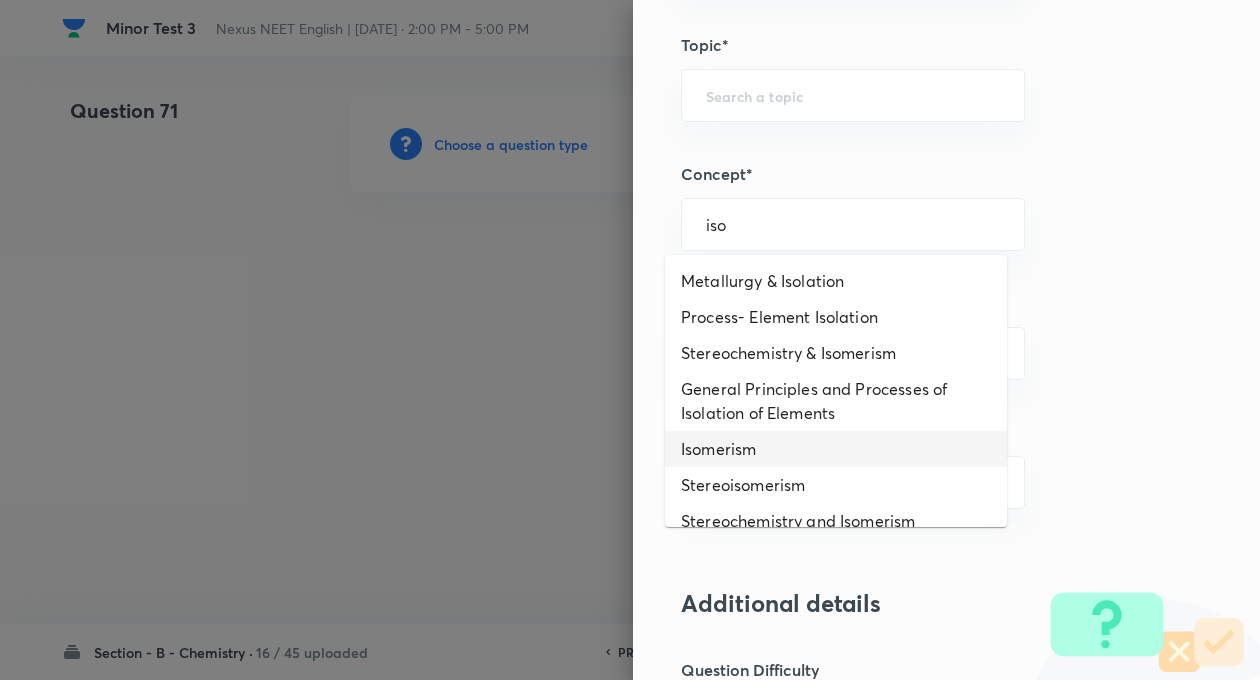click on "Isomerism" at bounding box center (836, 449) 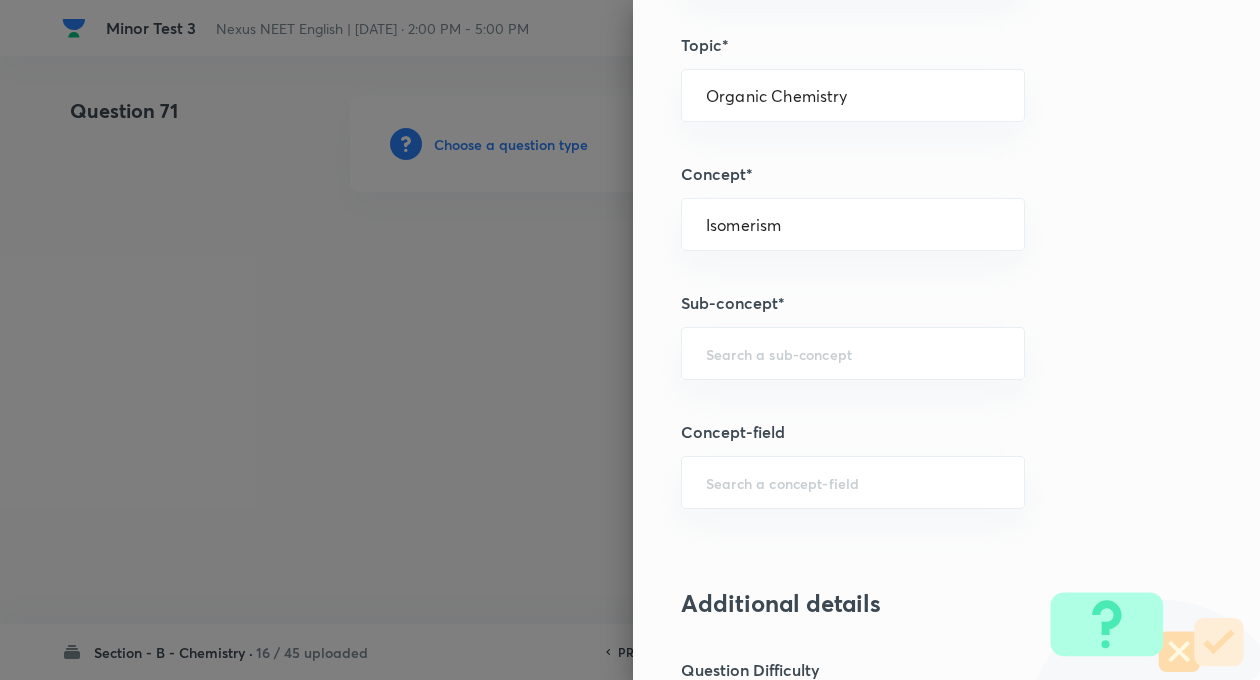 type on "Chemistry" 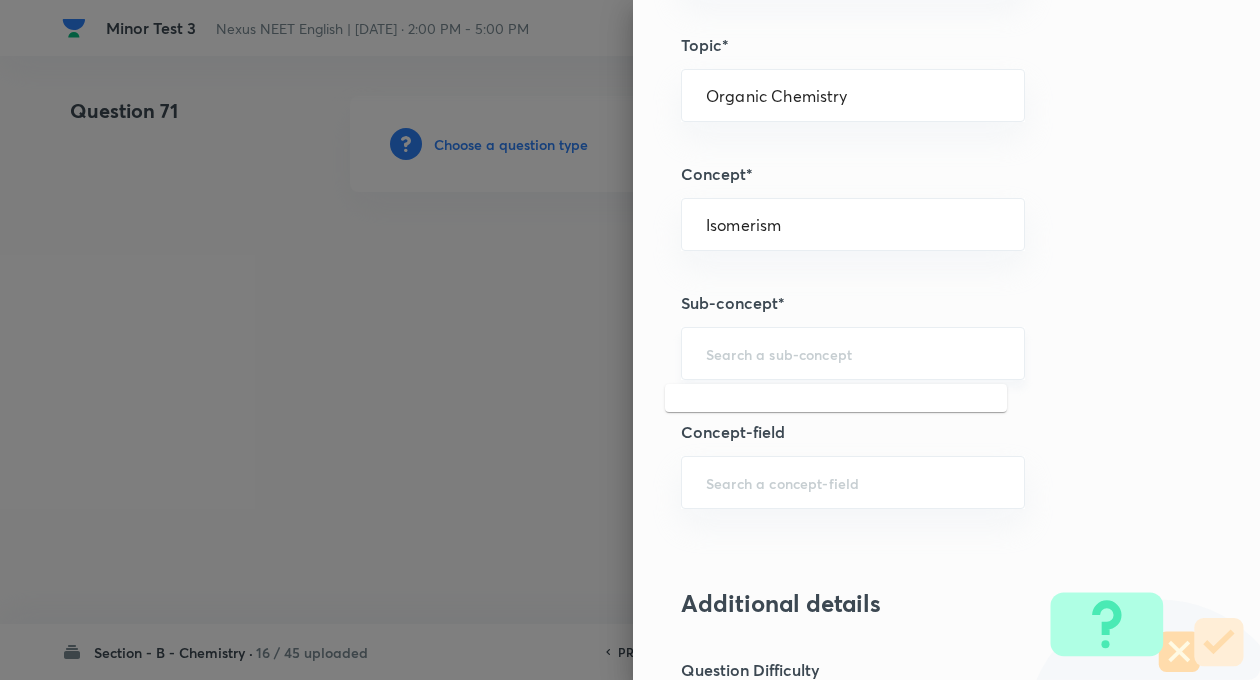 click at bounding box center (853, 353) 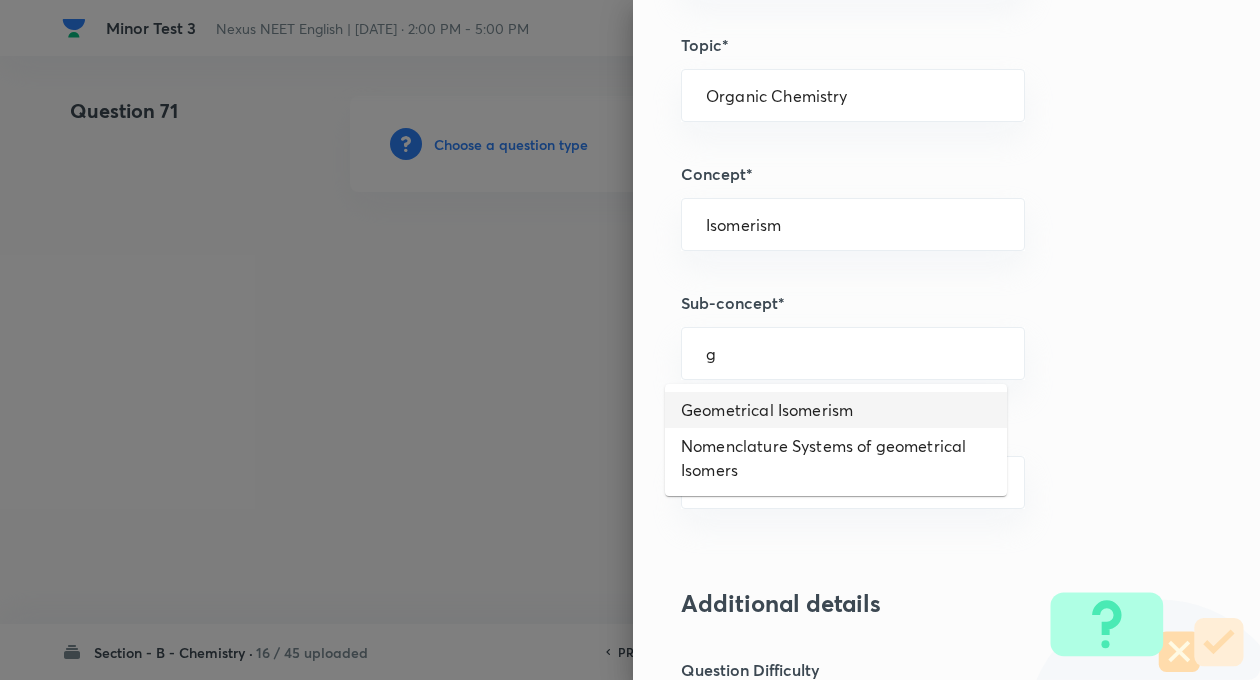 click on "Geometrical Isomerism" at bounding box center (836, 410) 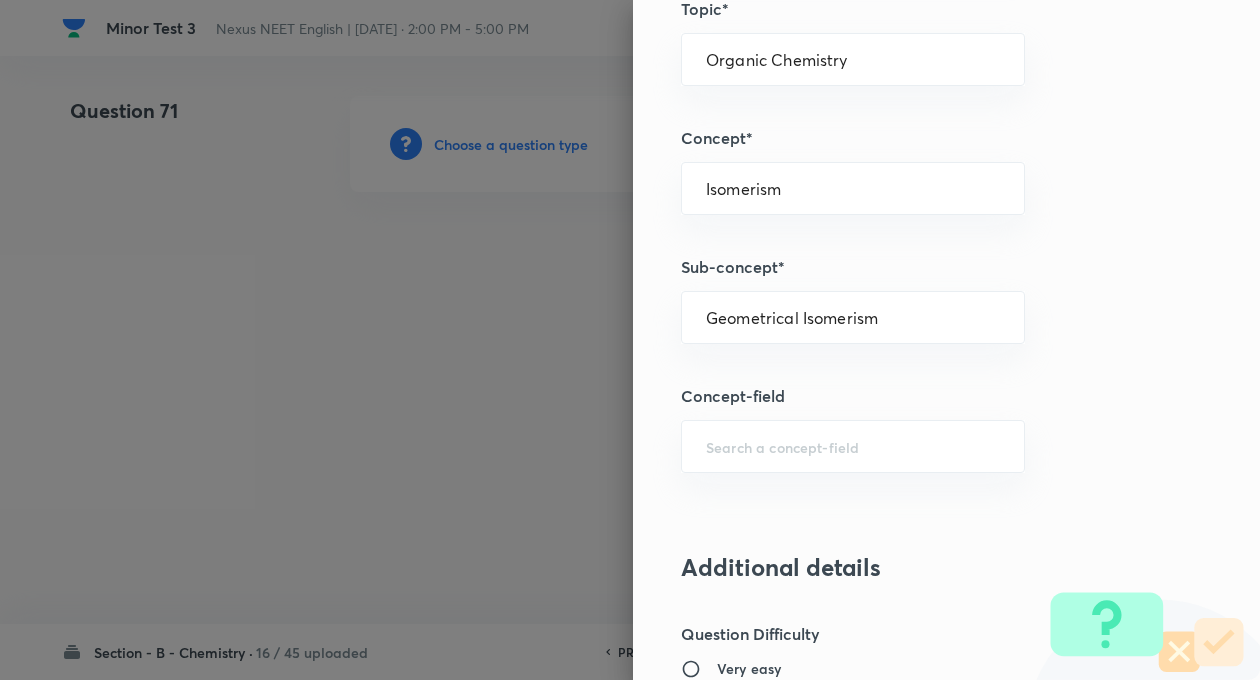 click on "Question settings Question type* Single choice correct Number of options* 2 3 4 5 Does this question have a passage?* Yes No Positive mark 4 ​ Negative Marks (Don’t add negative sign) 1 ​ Syllabus Topic group* Chemistry ​ Topic* Organic Chemistry ​ Concept* Isomerism ​ Sub-concept* Geometrical Isomerism ​ Concept-field ​ Additional details Question Difficulty Very easy Easy Moderate Hard Very hard Question is based on Fact Numerical Concept Previous year question Yes No Does this question have equation? Yes No Verification status Is the question verified? *Select 'yes' only if a question is verified Yes No Save" at bounding box center [946, 340] 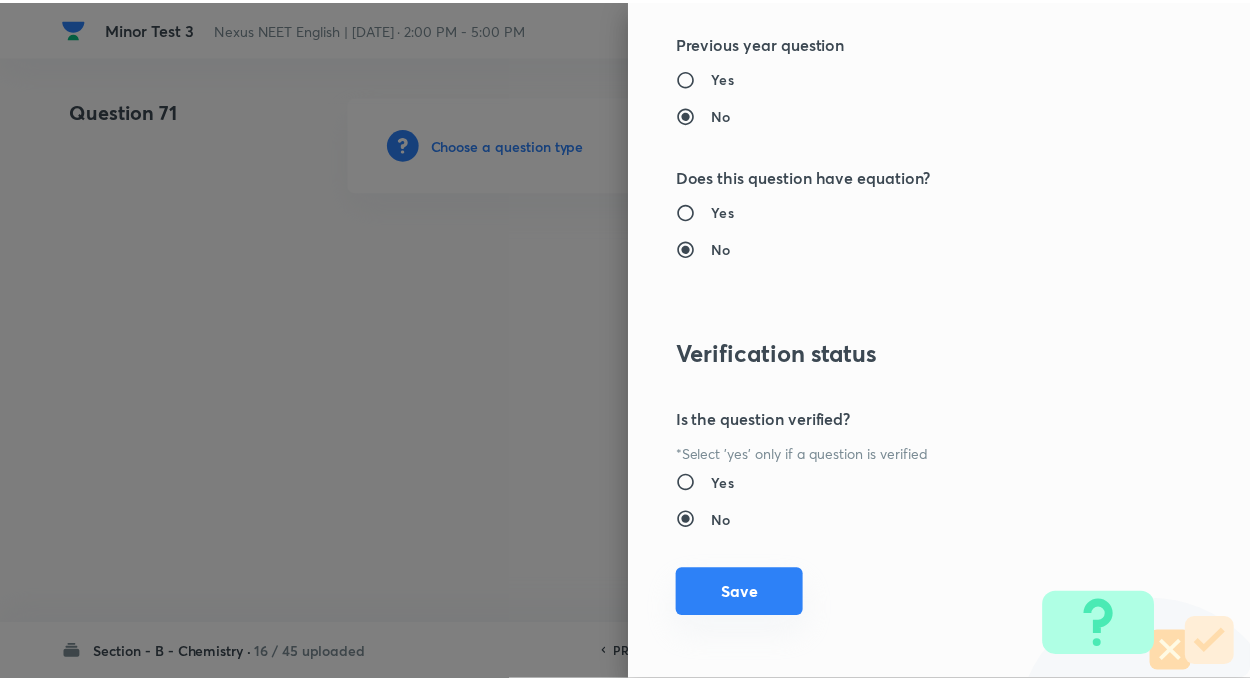 scroll, scrollTop: 2046, scrollLeft: 0, axis: vertical 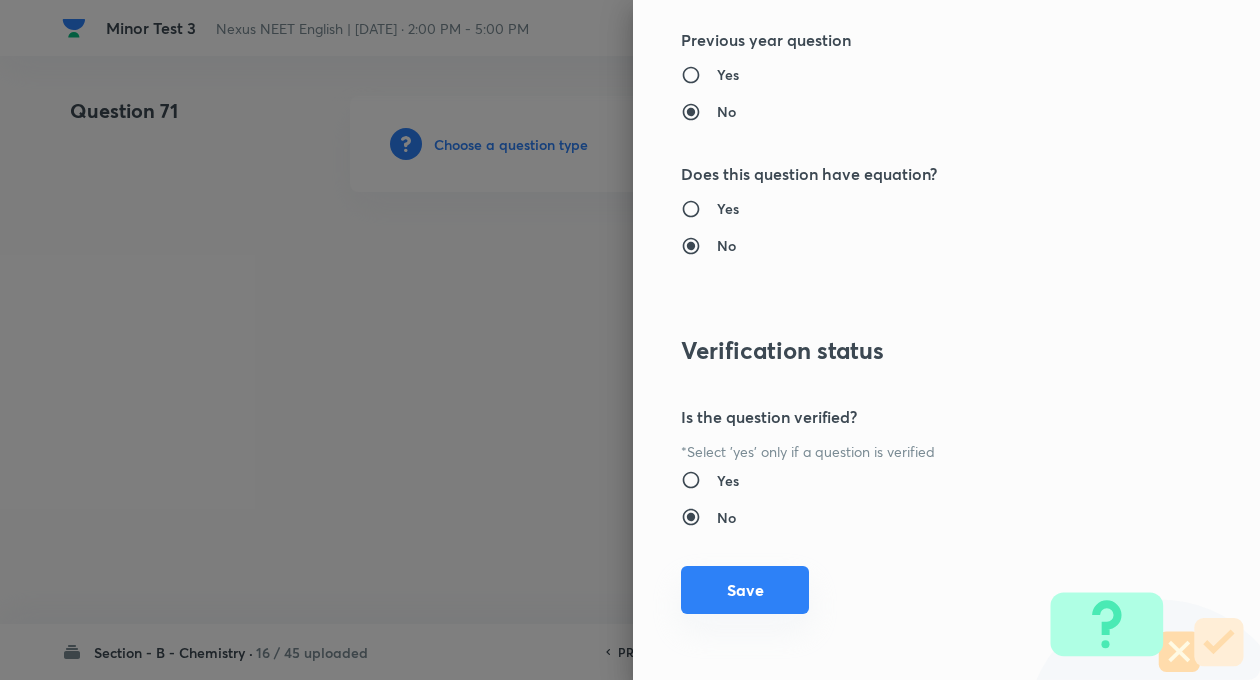 click on "Save" at bounding box center (745, 590) 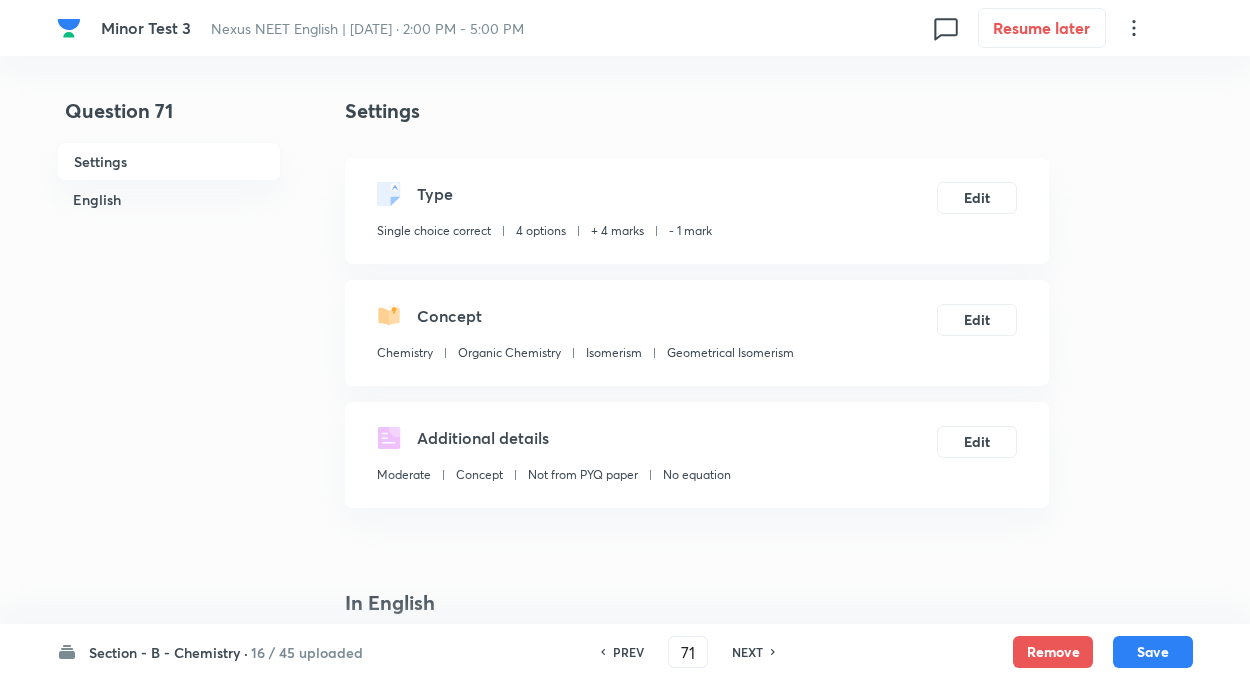 click on "Question 71 Settings English Settings Type Single choice correct 4 options + 4 marks - 1 mark Edit Concept Chemistry Organic Chemistry Isomerism Geometrical Isomerism Edit Additional details Moderate Concept Not from PYQ paper No equation Edit In English Question Option A Mark as correct answer Option B Mark as correct answer Option C Mark as correct answer Option D Mark as correct answer Solution" at bounding box center [625, 1354] 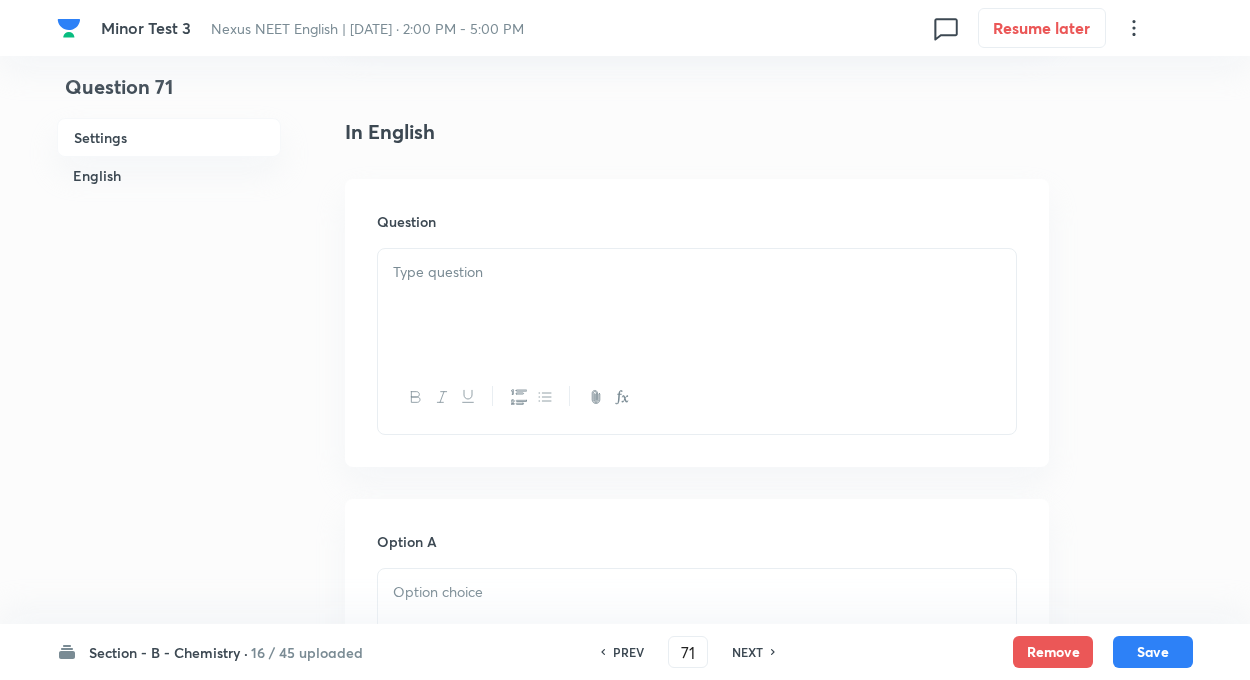scroll, scrollTop: 480, scrollLeft: 0, axis: vertical 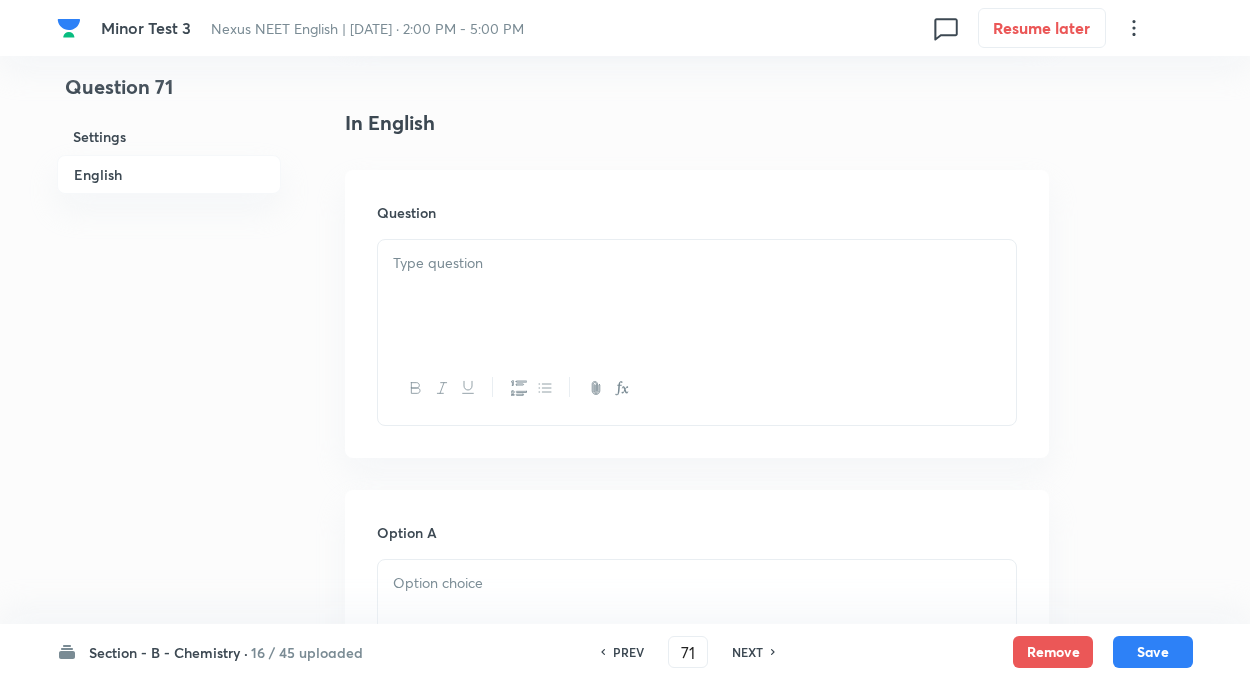 click at bounding box center [697, 296] 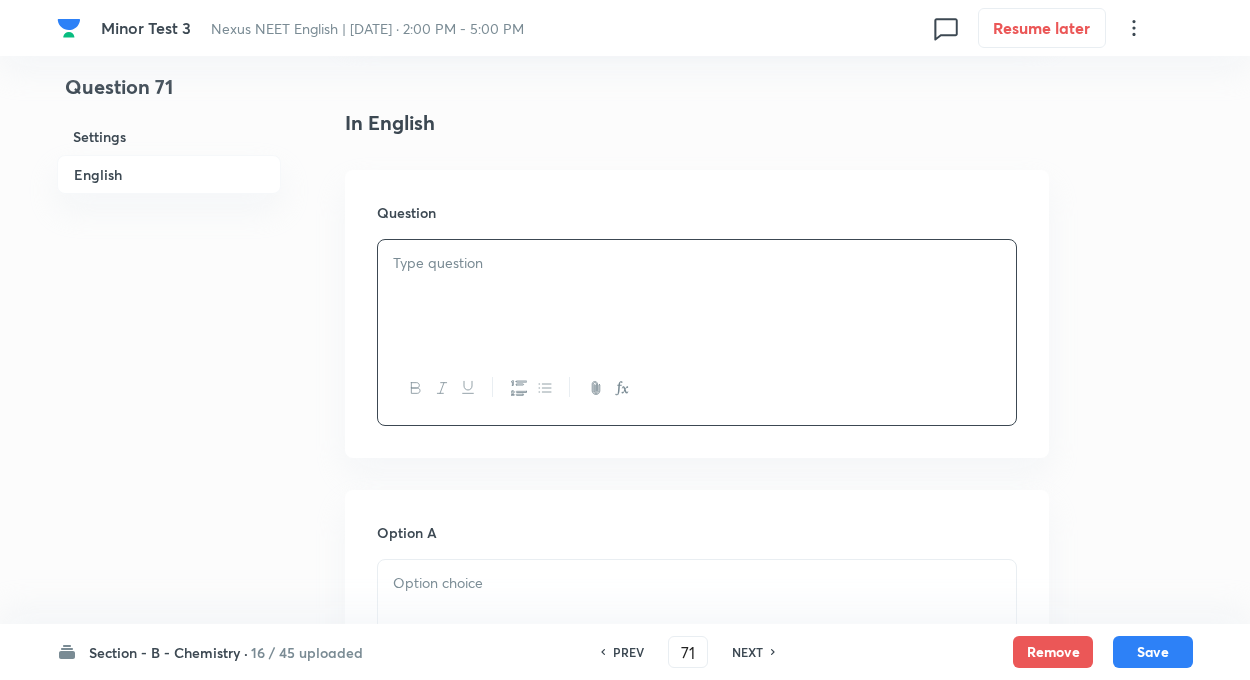 paste 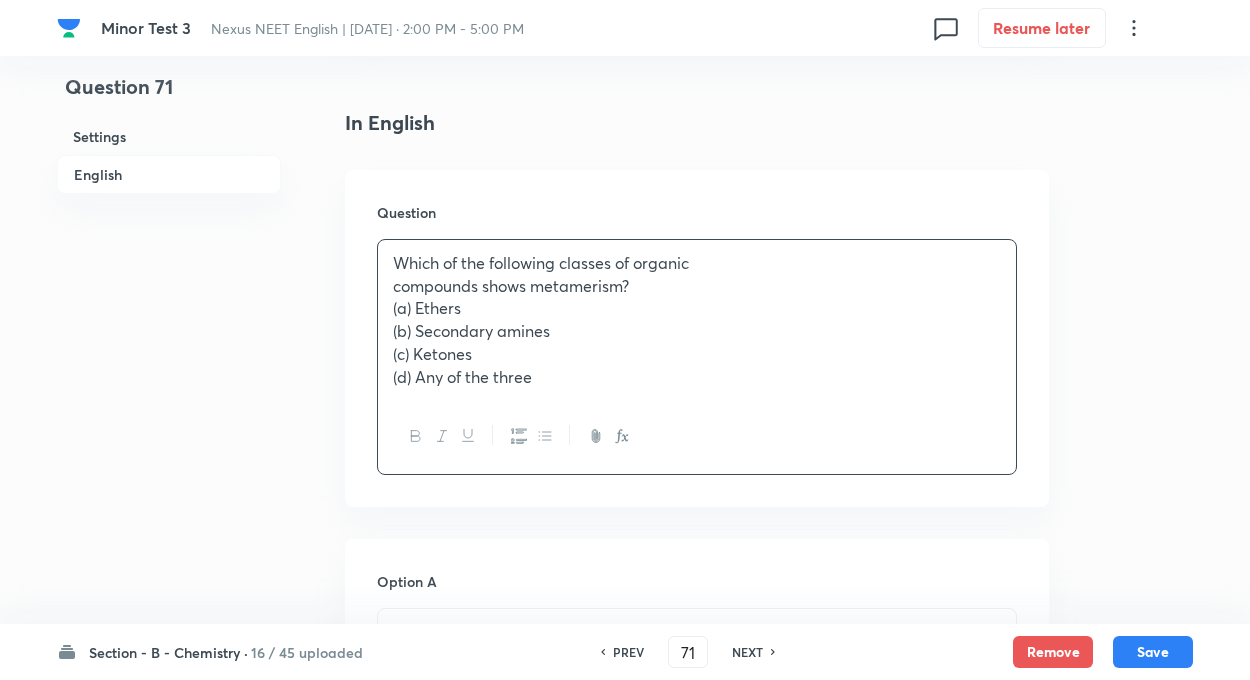 click on "compounds shows metamerism?" at bounding box center (697, 286) 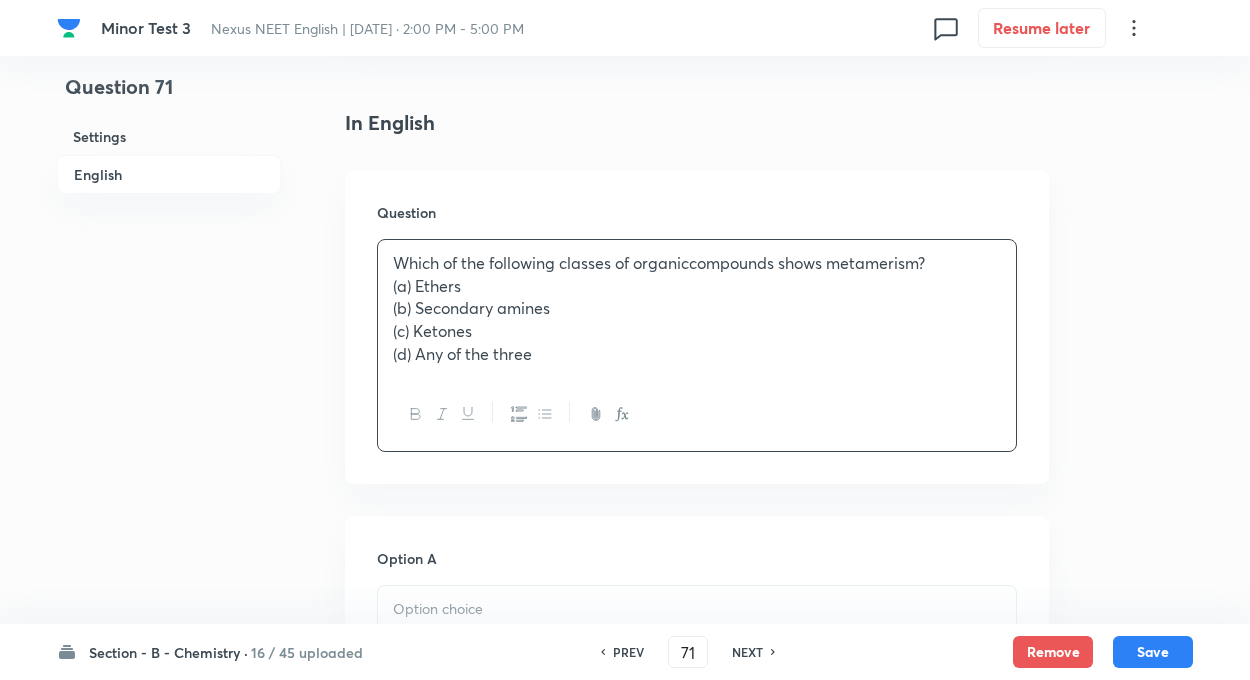 type 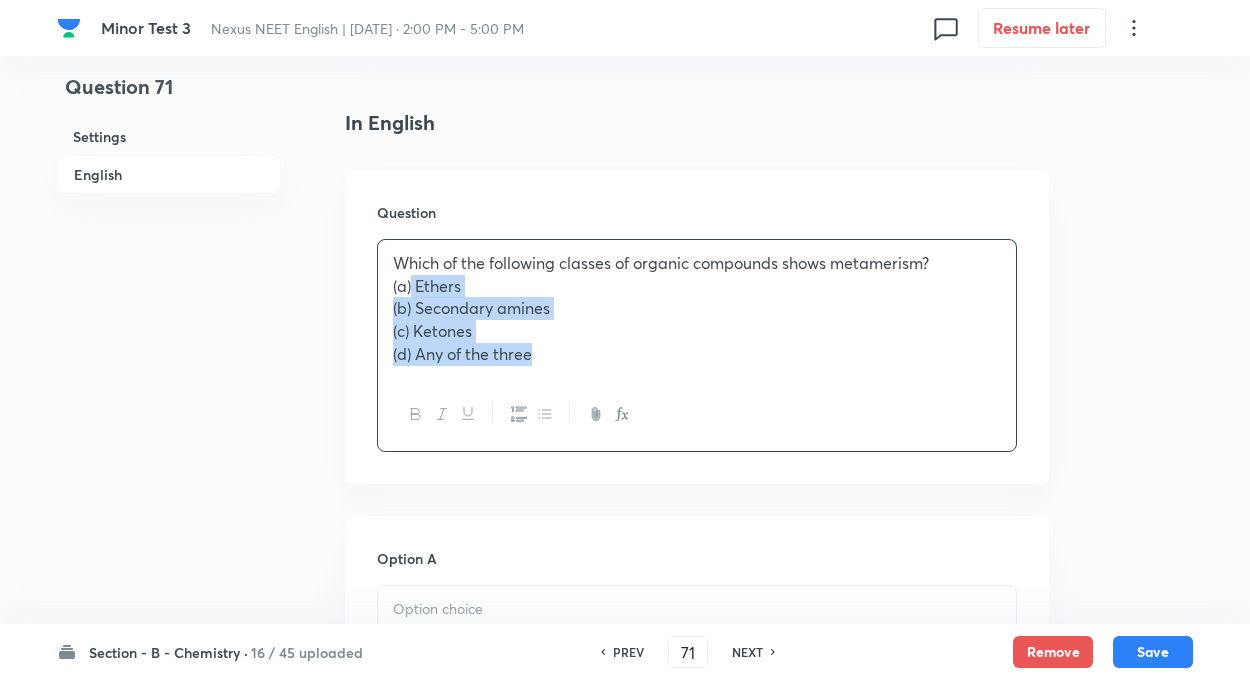 drag, startPoint x: 413, startPoint y: 284, endPoint x: 652, endPoint y: 427, distance: 278.51392 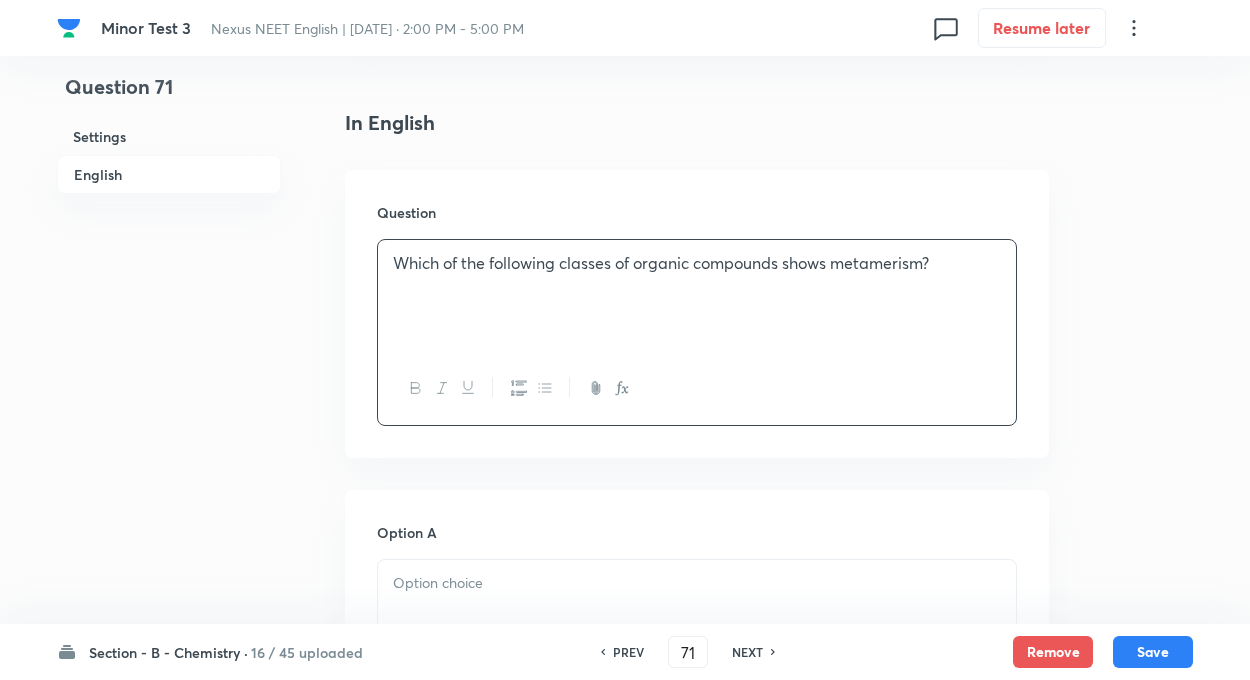 click at bounding box center (697, 583) 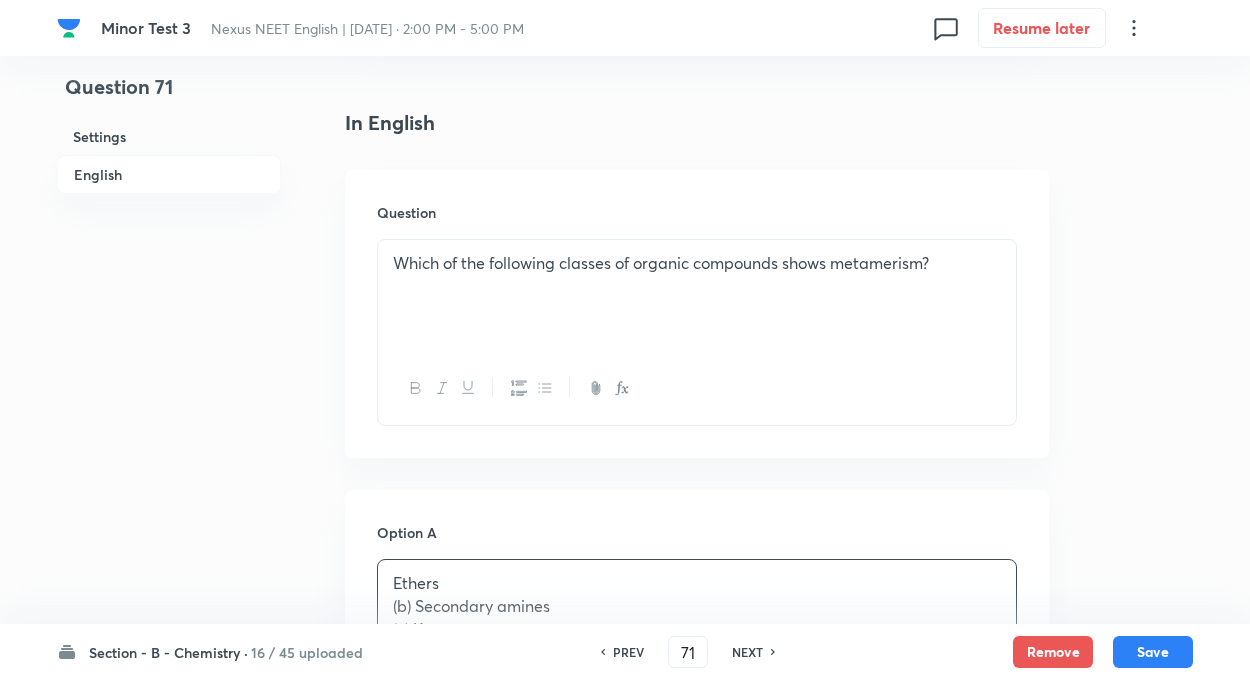 click on "Question 71 Settings English Settings Type Single choice correct 4 options + 4 marks - 1 mark Edit Concept Chemistry Organic Chemistry Isomerism Geometrical Isomerism Edit Additional details Moderate Concept Not from PYQ paper No equation Edit In English Question Which of the following classes of organic compounds shows metamerism? Option A Ethers (b) Secondary amines (c) Ketones (d) Any of the three Mark as correct answer Option B Mark as correct answer Option C Mark as correct answer Option D Mark as correct answer Solution" at bounding box center [625, 875] 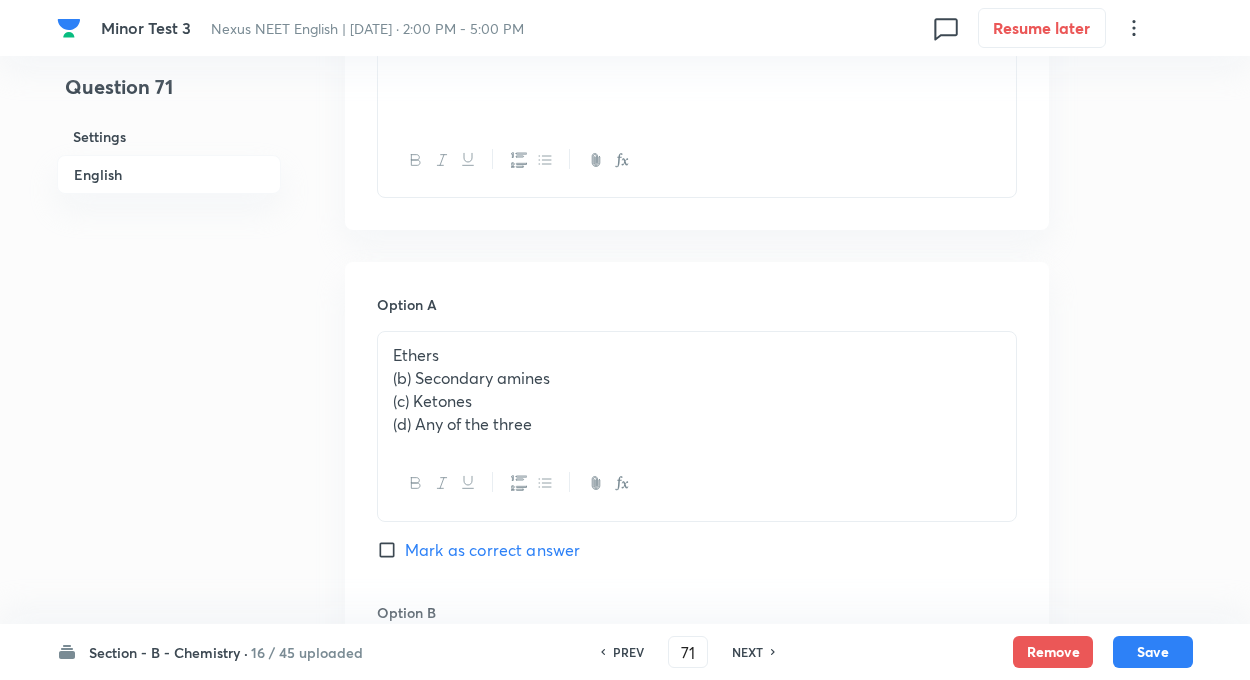 scroll, scrollTop: 840, scrollLeft: 0, axis: vertical 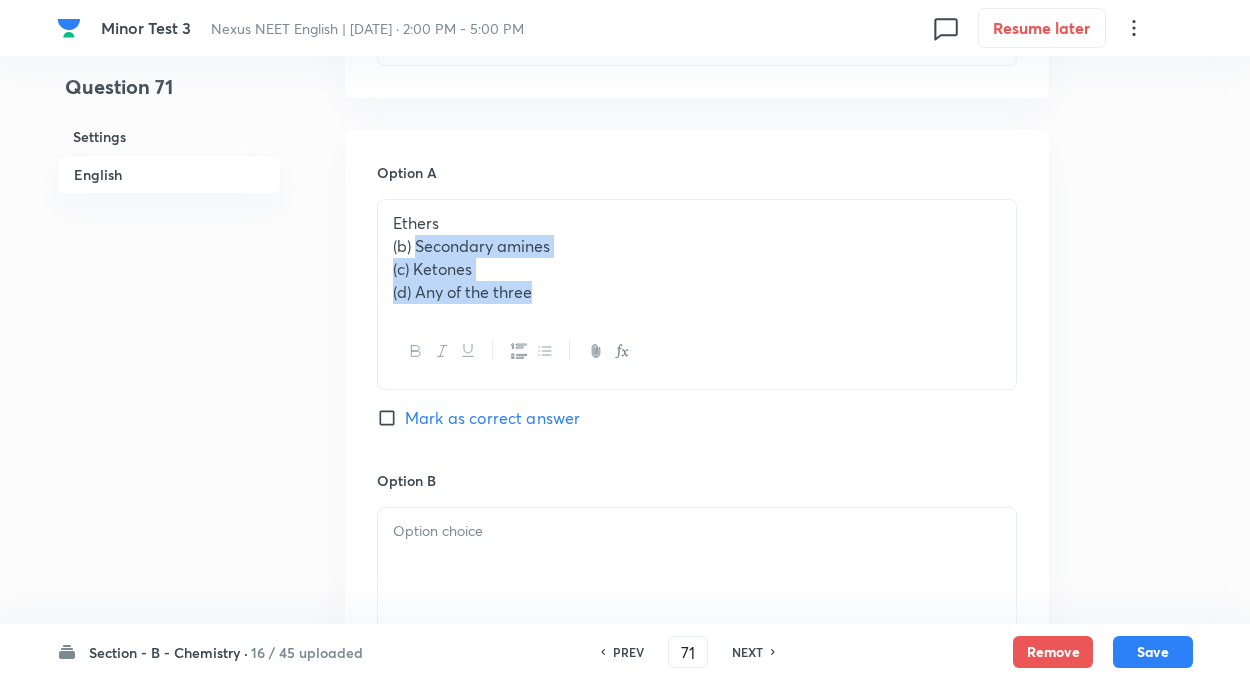 drag, startPoint x: 414, startPoint y: 246, endPoint x: 663, endPoint y: 373, distance: 279.51746 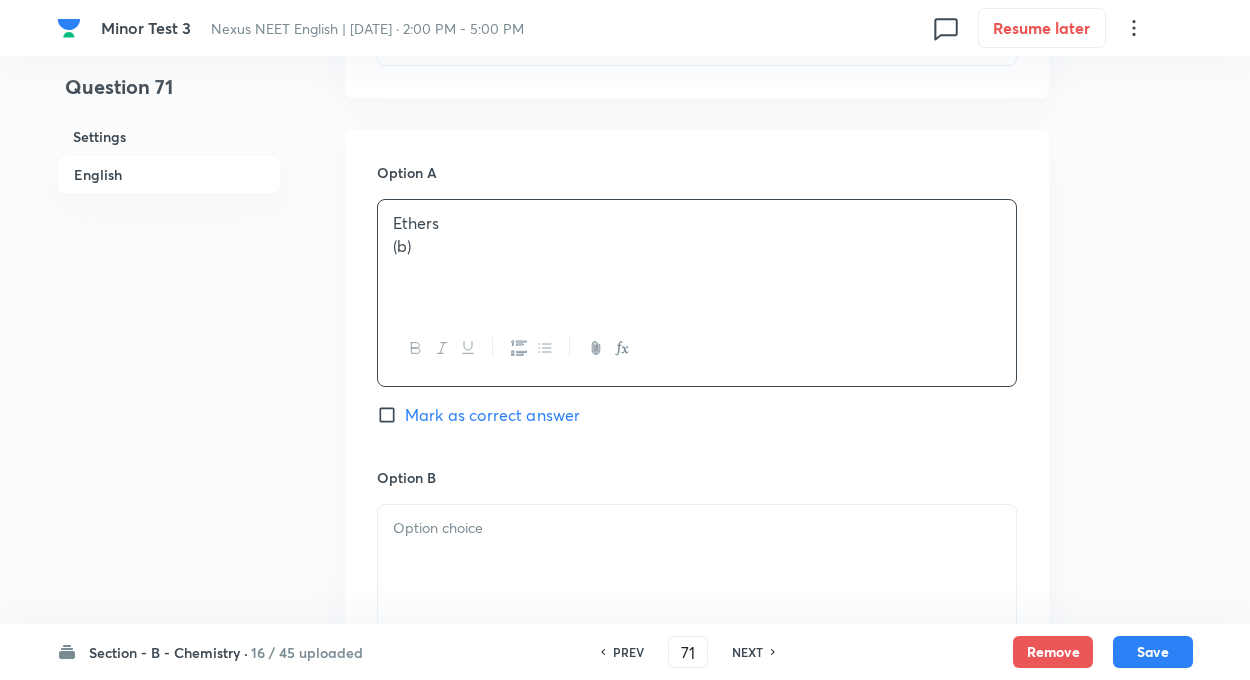 type 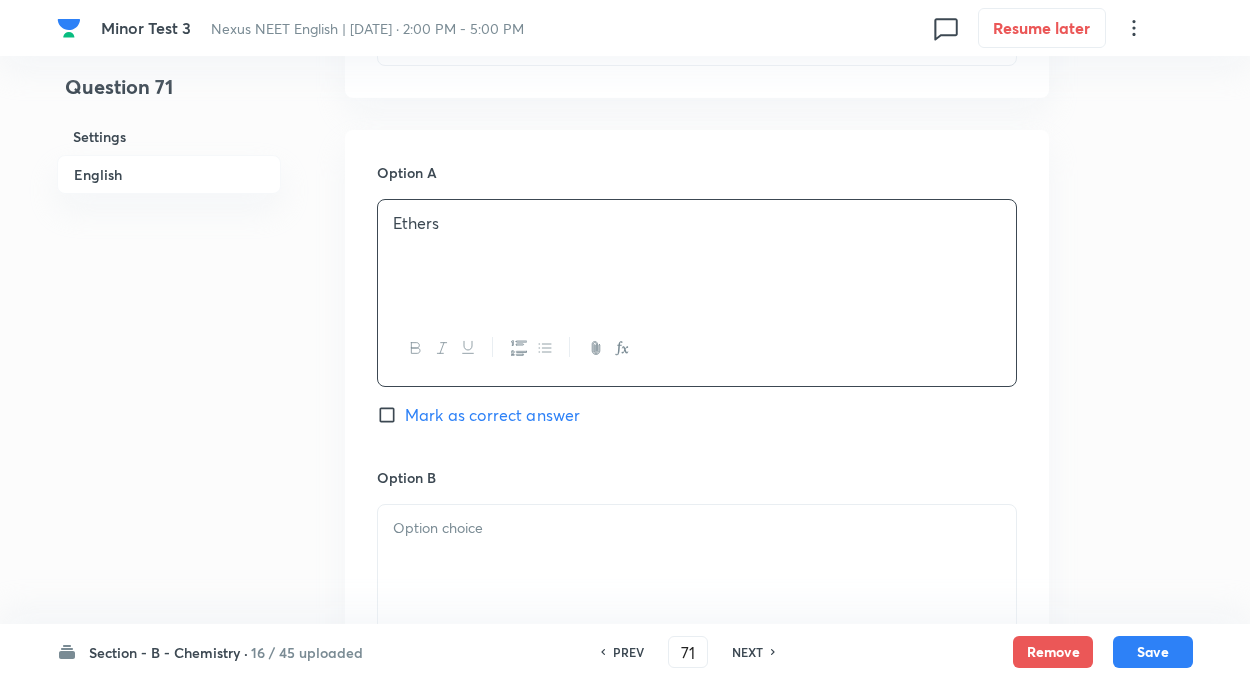click at bounding box center (697, 561) 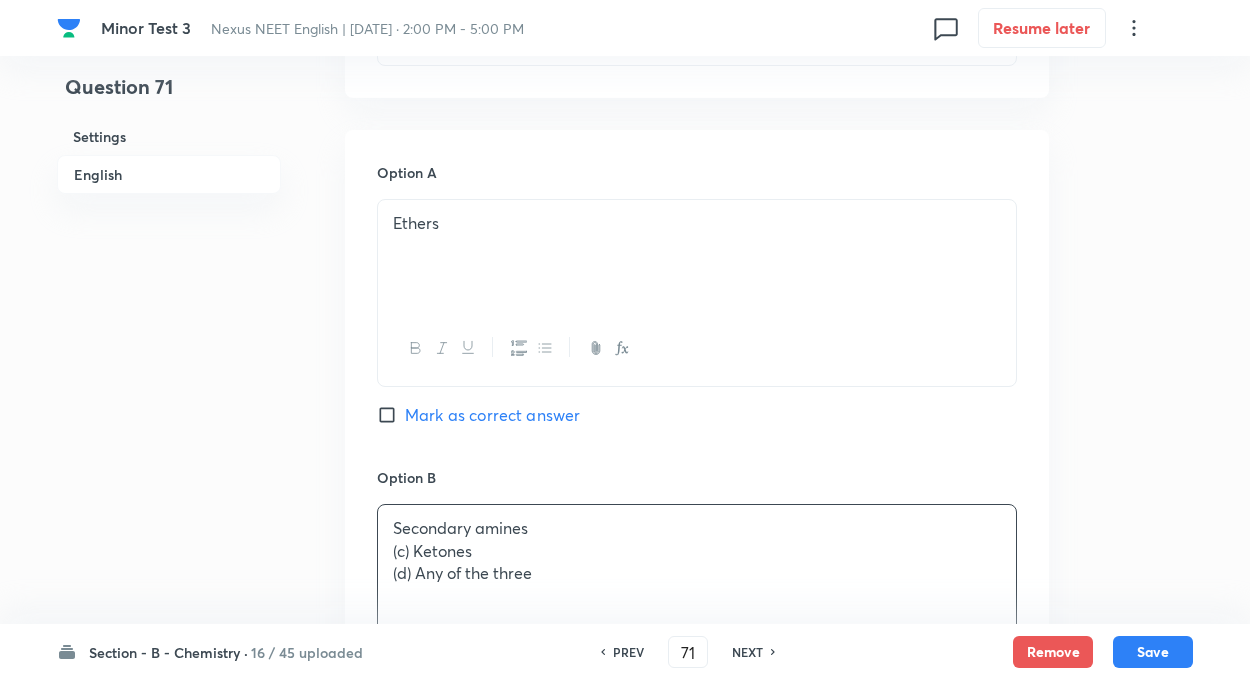 click on "Question 71 Settings English Settings Type Single choice correct 4 options + 4 marks - 1 mark Edit Concept Chemistry Organic Chemistry Isomerism Geometrical Isomerism Edit Additional details Moderate Concept Not from PYQ paper No equation Edit In English Question Which of the following classes of organic compounds shows metamerism? Option A Ethers Mark as correct answer Option B Secondary amines (c) Ketones (d) Any of the three Mark as correct answer Option C Mark as correct answer Option D Mark as correct answer Solution" at bounding box center (625, 514) 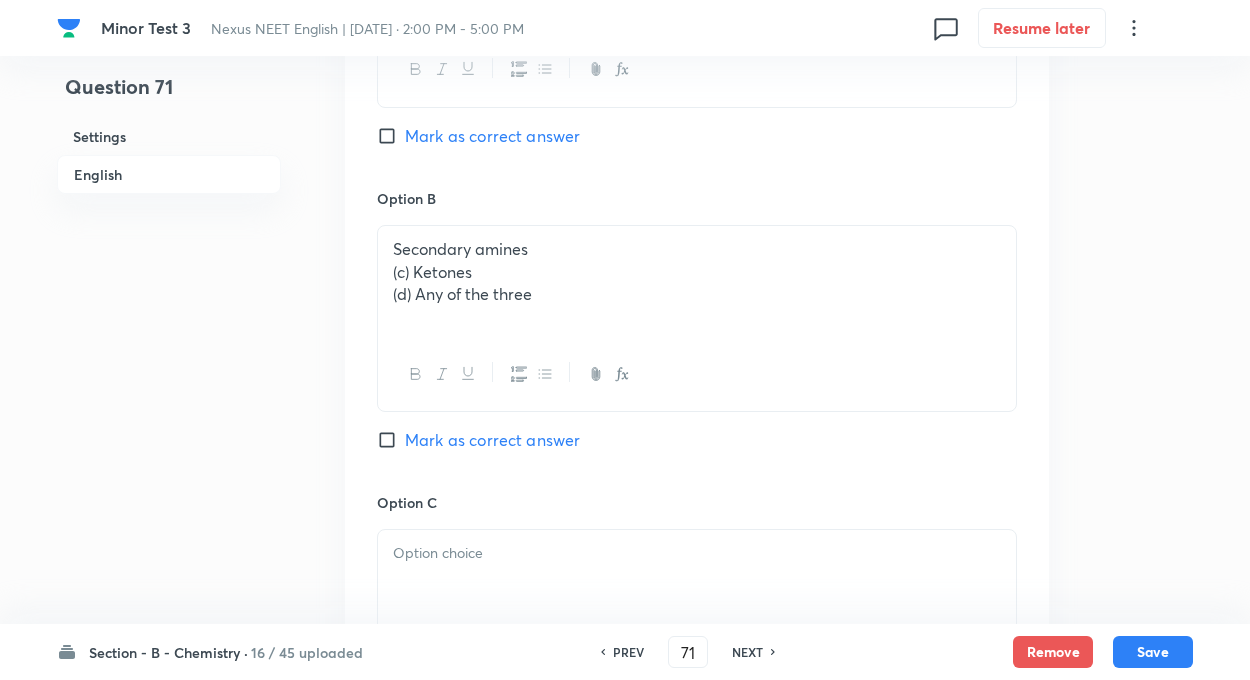 scroll, scrollTop: 1120, scrollLeft: 0, axis: vertical 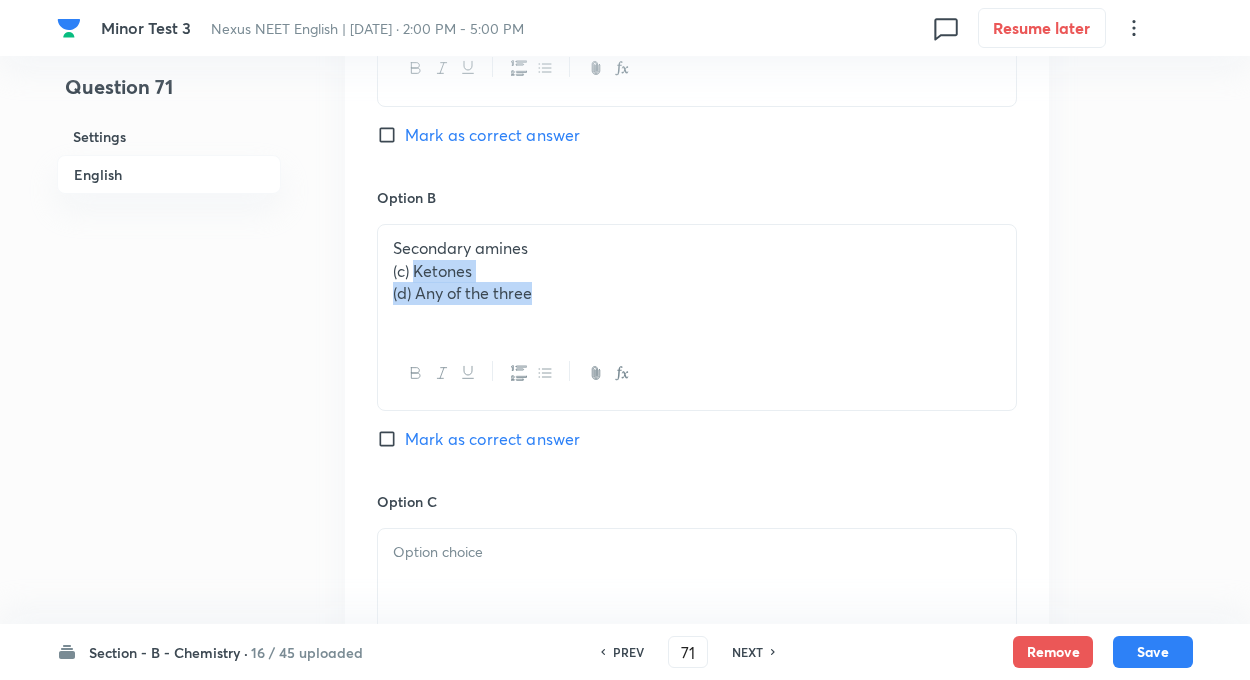 drag, startPoint x: 417, startPoint y: 272, endPoint x: 697, endPoint y: 346, distance: 289.61353 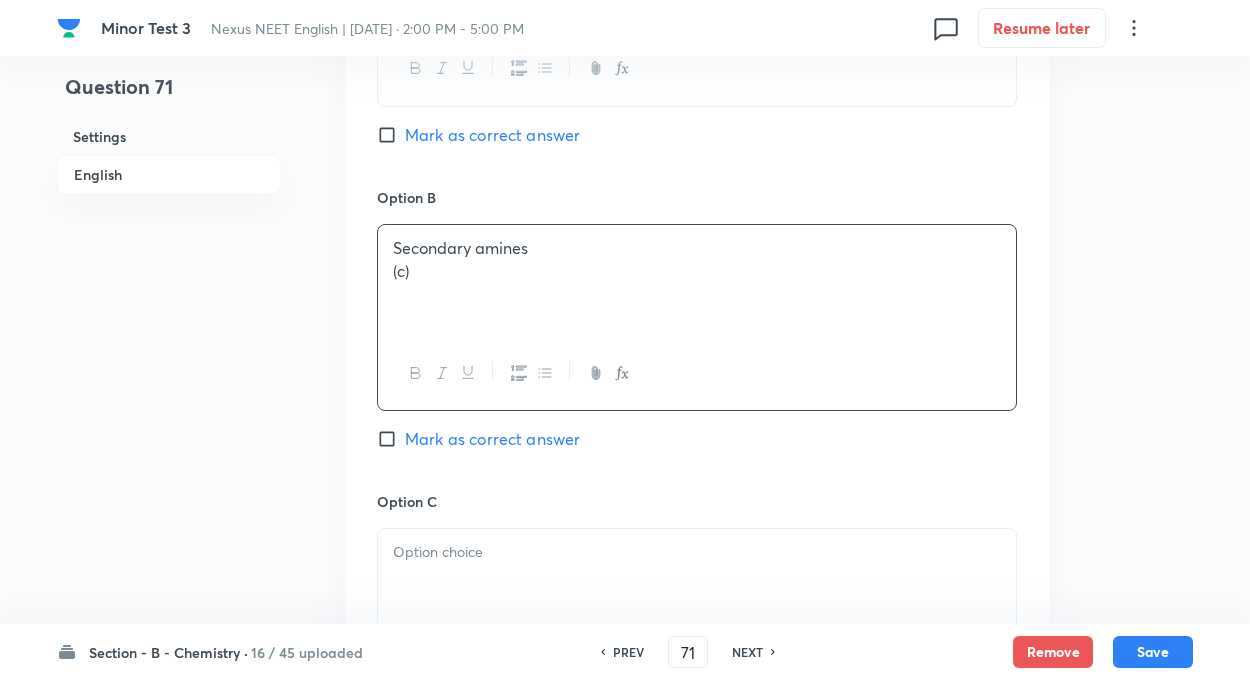 type 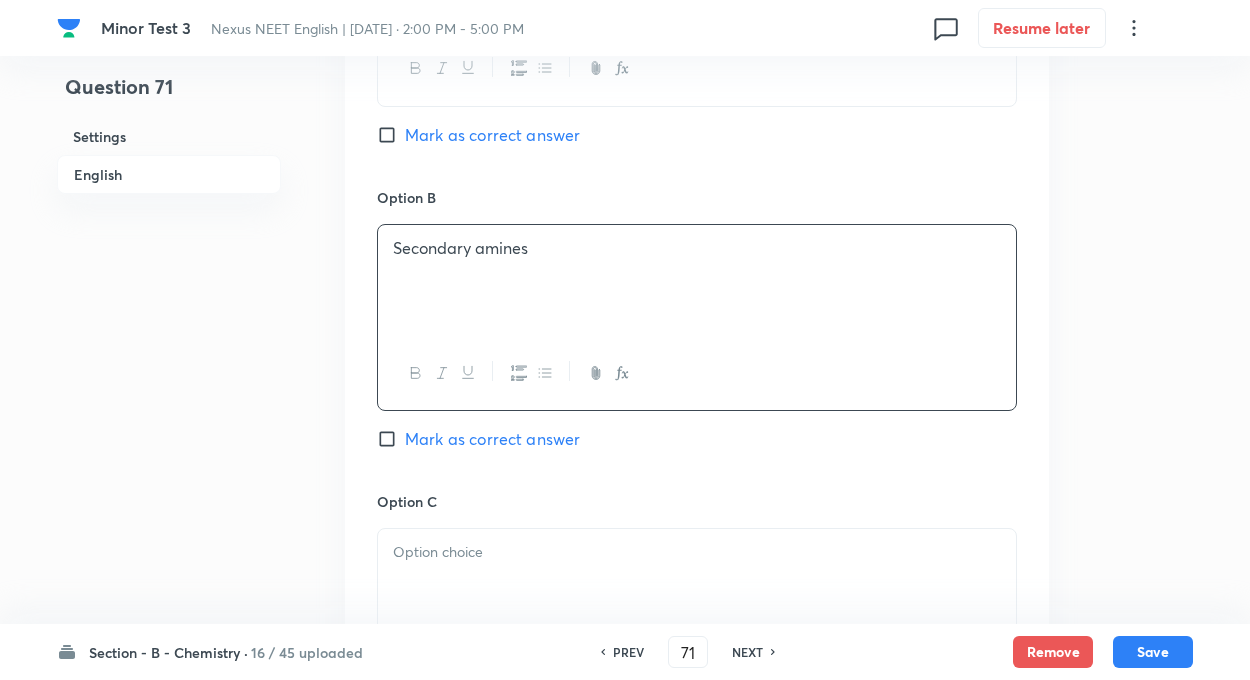 click at bounding box center [697, 552] 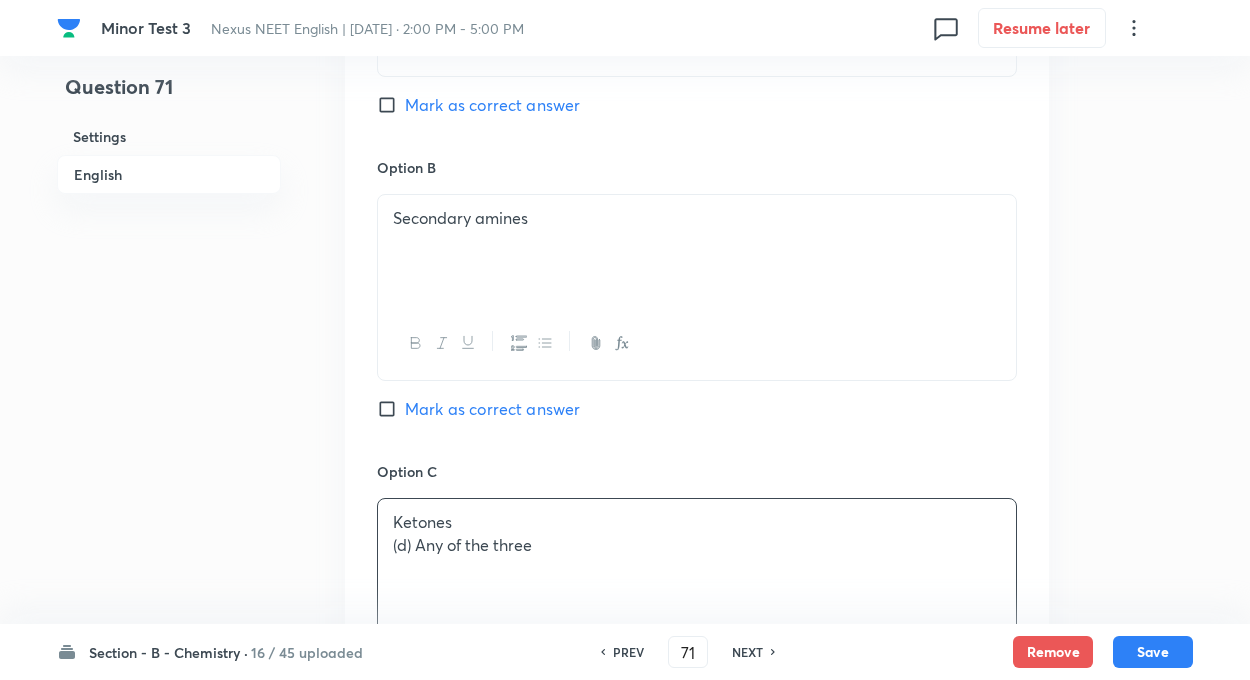 click on "Question 71 Settings English" at bounding box center (169, 204) 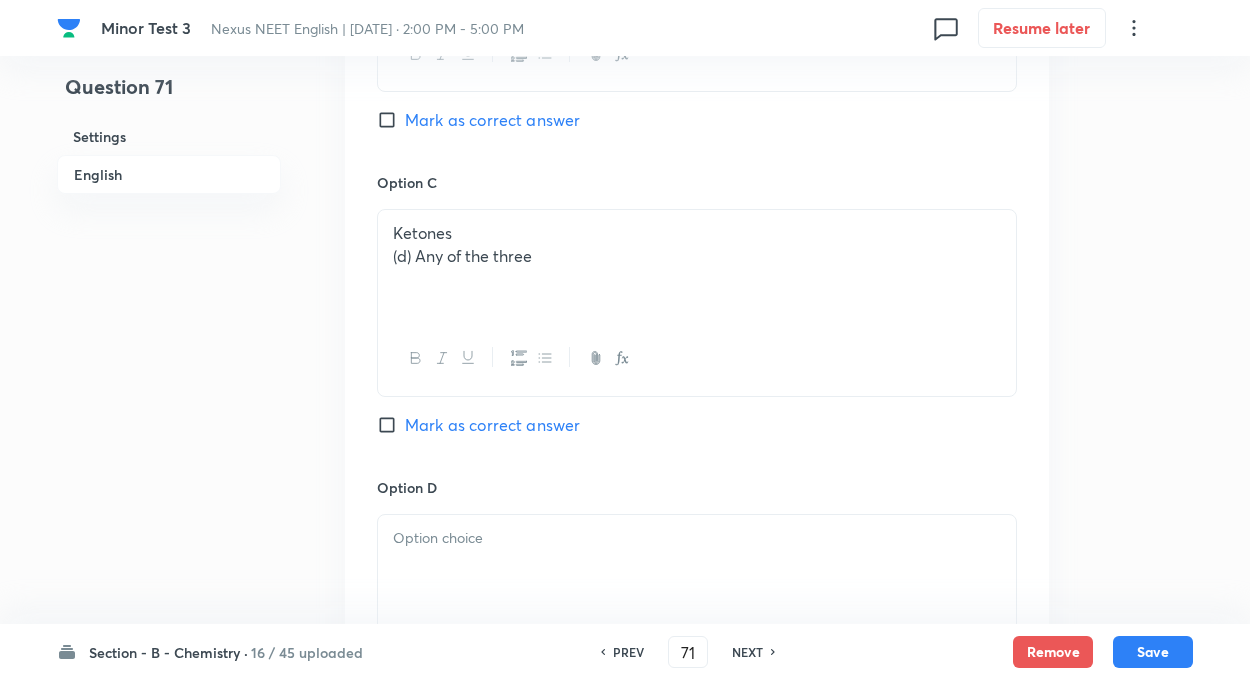 scroll, scrollTop: 1440, scrollLeft: 0, axis: vertical 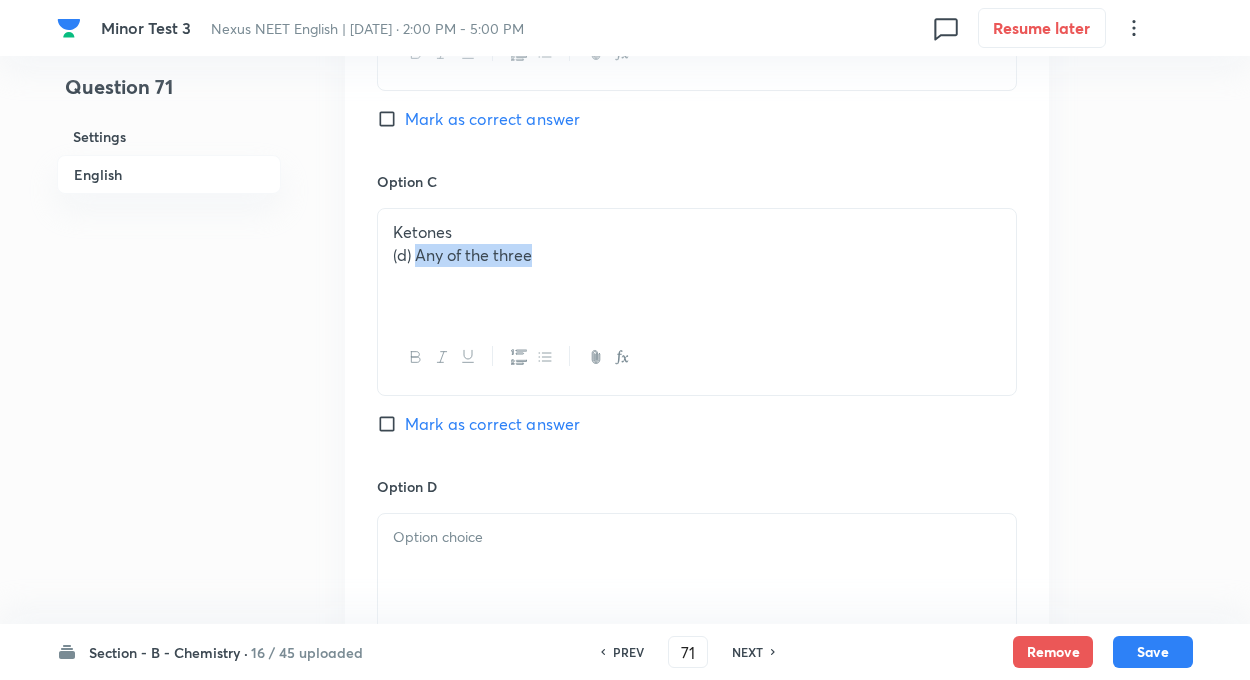 drag, startPoint x: 415, startPoint y: 259, endPoint x: 721, endPoint y: 350, distance: 319.24442 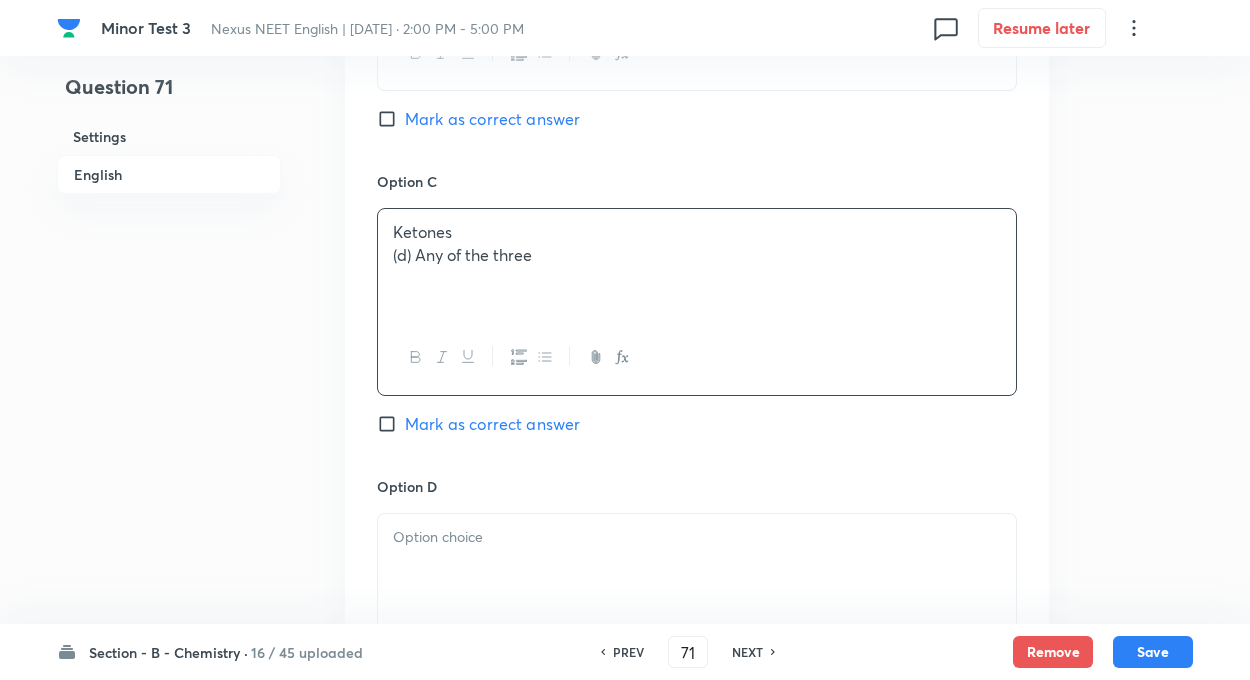 type 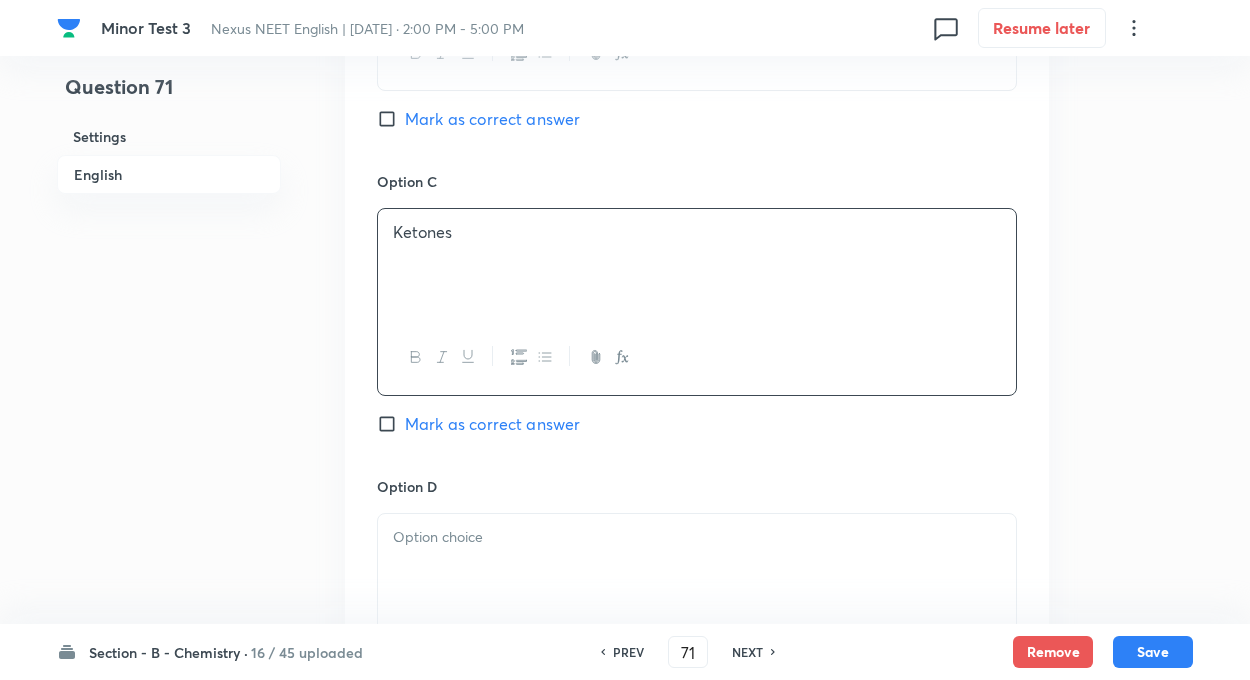 click at bounding box center (697, 537) 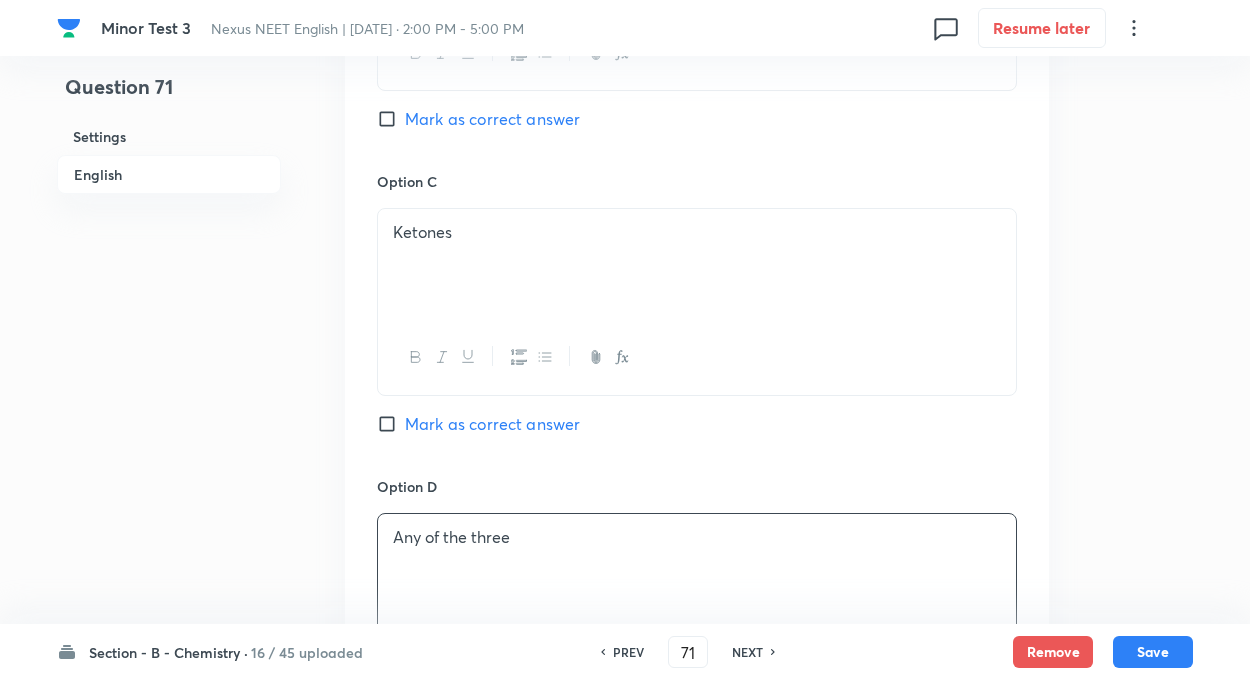 click on "Question 71 Settings English Settings Type Single choice correct 4 options + 4 marks - 1 mark Edit Concept Chemistry Organic Chemistry Isomerism Geometrical Isomerism Edit Additional details Moderate Concept Not from PYQ paper No equation Edit In English Question Which of the following classes of organic compounds shows metamerism? Option A Ethers Mark as correct answer Option B Secondary amines Mark as correct answer Option C Ketones Mark as correct answer Option D Any of the three  Mark as correct answer Solution" at bounding box center (625, -86) 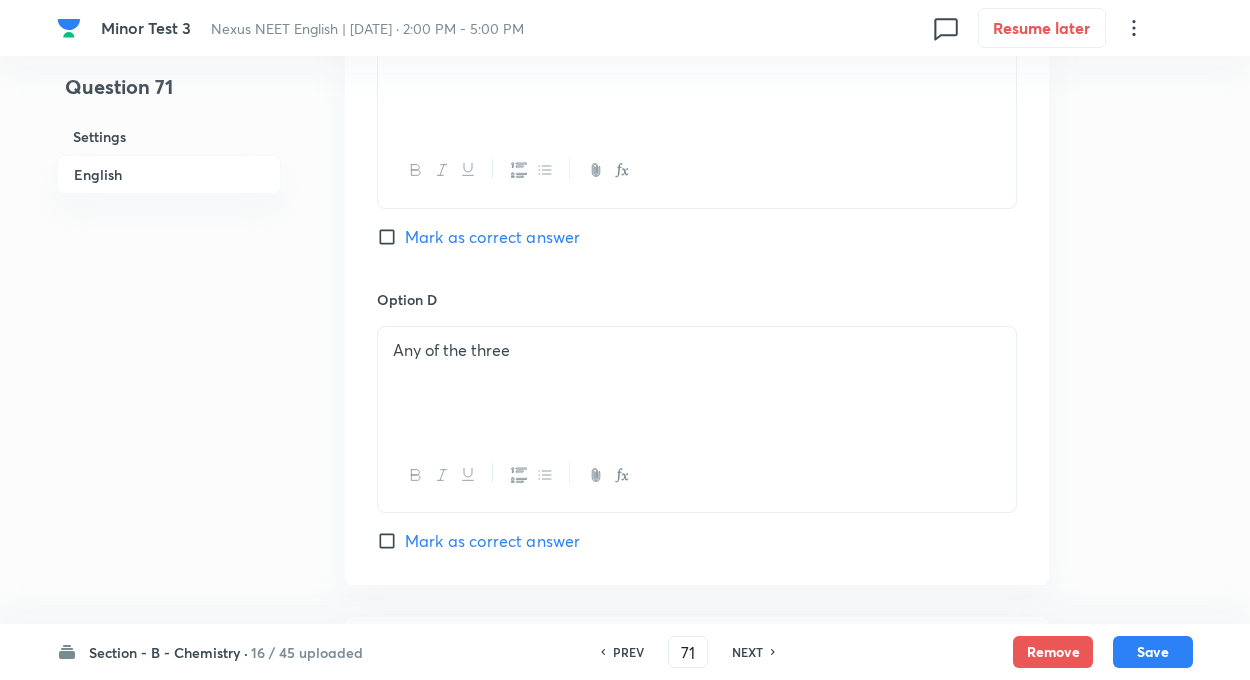 scroll, scrollTop: 1760, scrollLeft: 0, axis: vertical 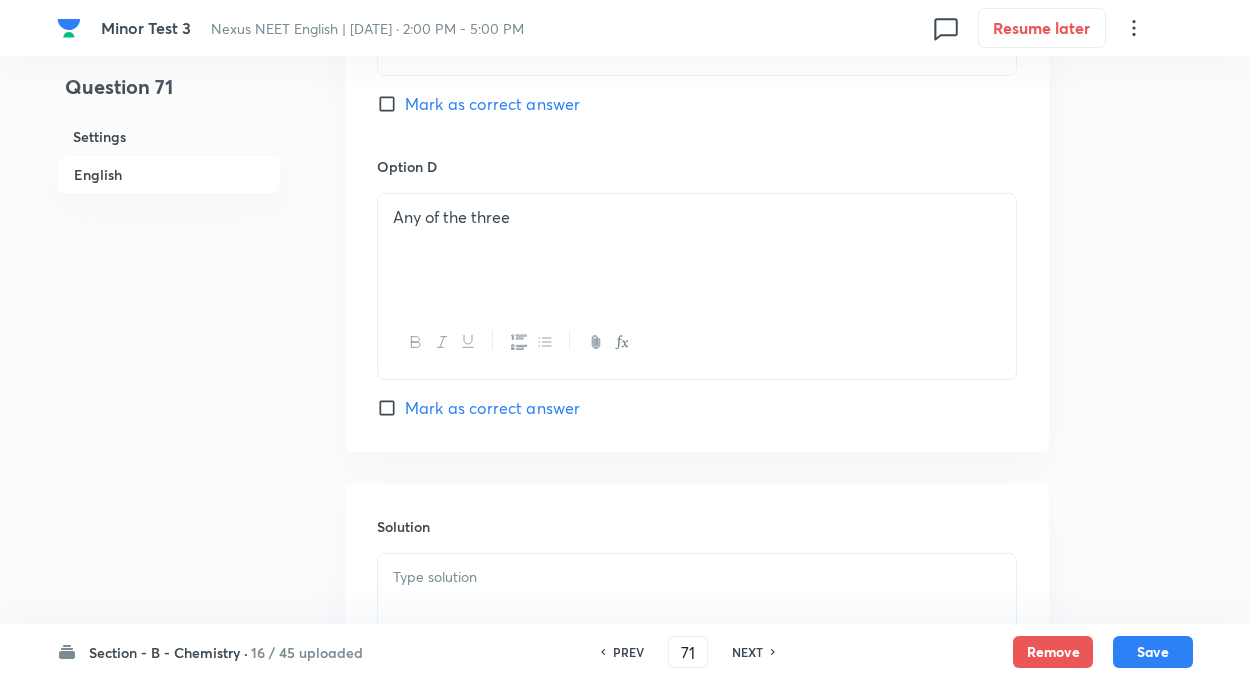 click on "Mark as correct answer" at bounding box center [391, 408] 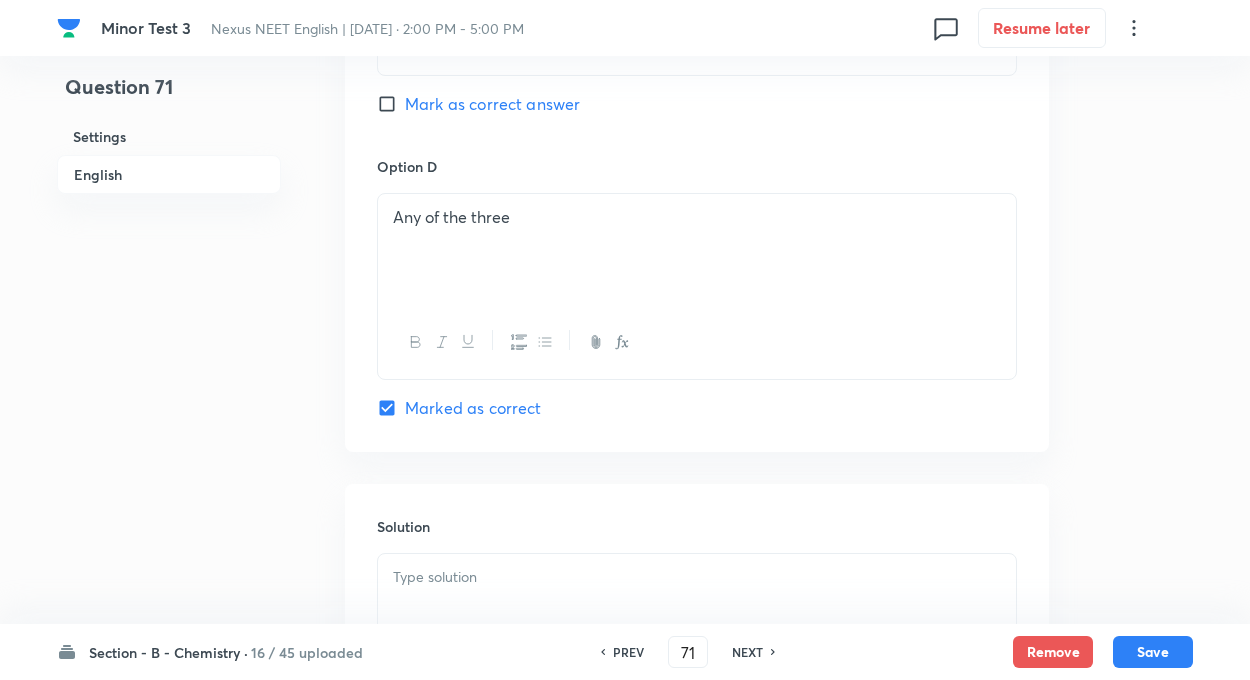 click on "Question 71 Settings English Settings Type Single choice correct 4 options + 4 marks - 1 mark Edit Concept Chemistry Organic Chemistry Isomerism Geometrical Isomerism Edit Additional details Moderate Concept Not from PYQ paper No equation Edit In English Question Which of the following classes of organic compounds shows metamerism? Option A Ethers Mark as correct answer Option B Secondary amines Mark as correct answer Option C Ketones Mark as correct answer Option D Any of the three  Marked as correct Solution" at bounding box center [625, -406] 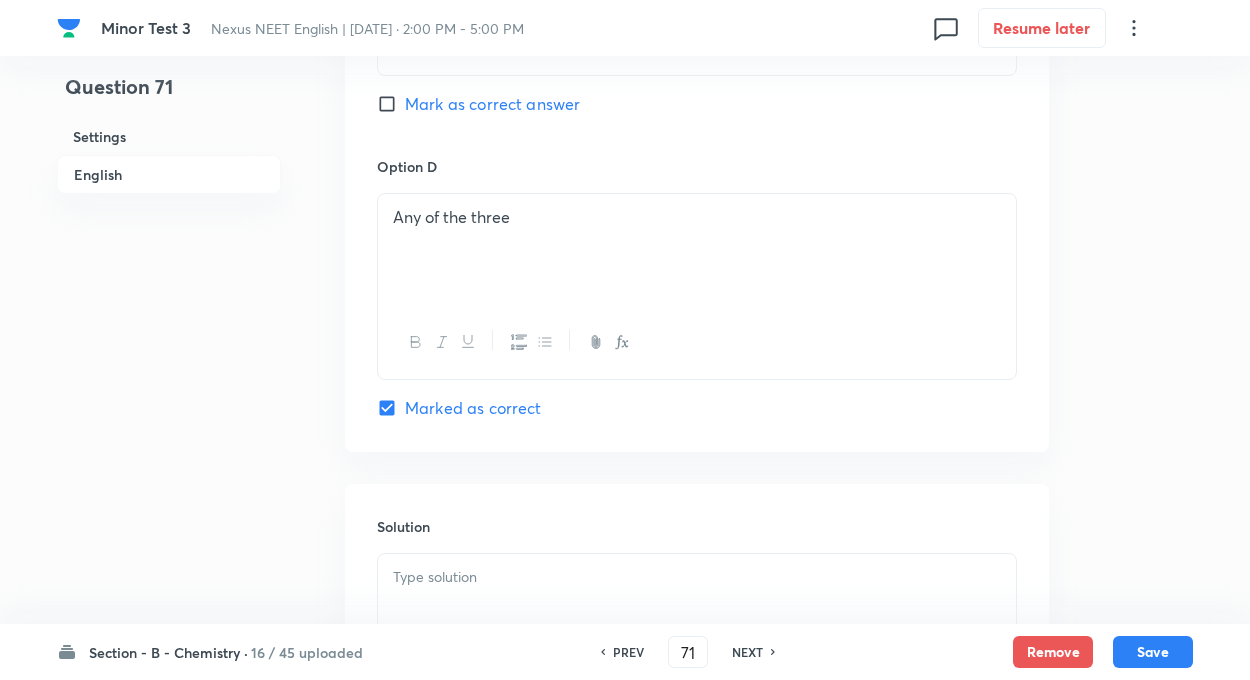 click on "Solution" at bounding box center [697, 628] 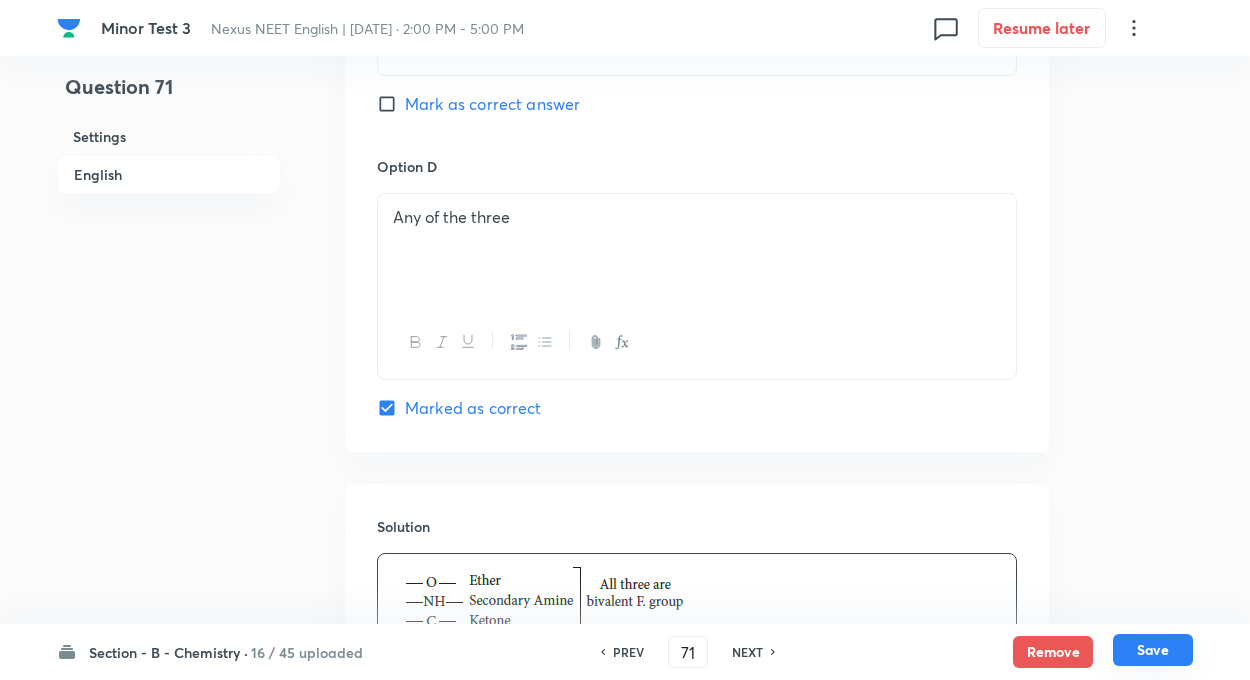 click on "Save" at bounding box center (1153, 650) 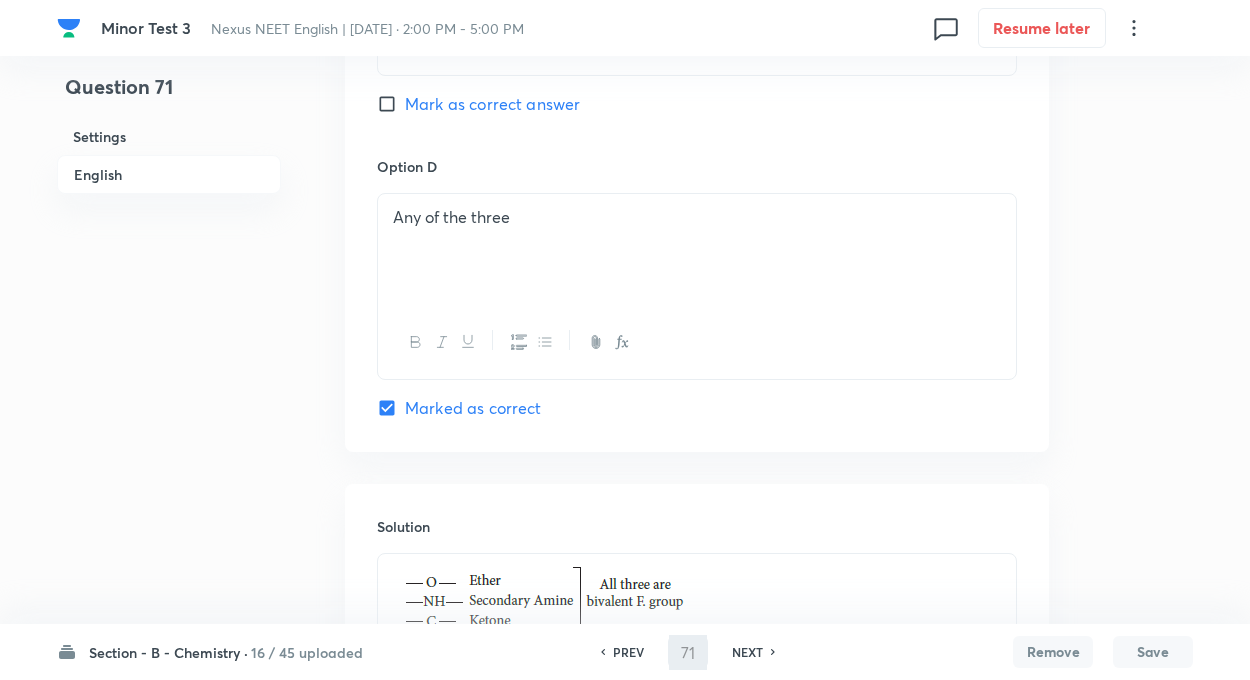 type on "72" 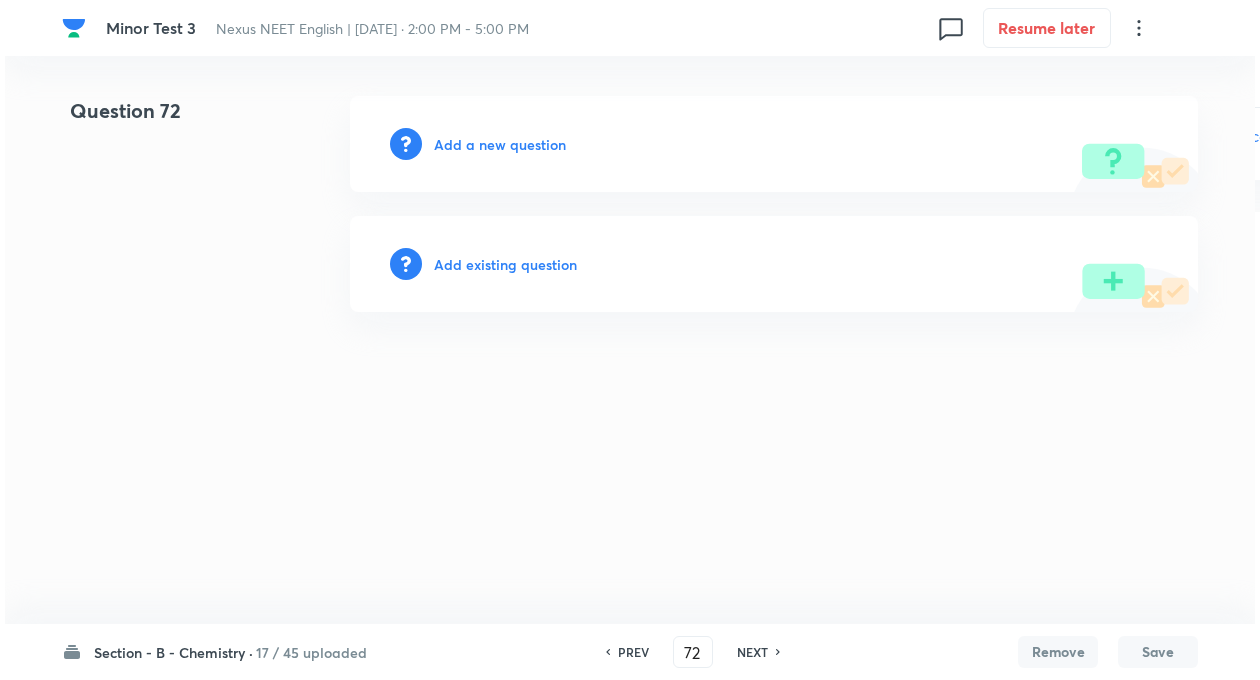 scroll, scrollTop: 0, scrollLeft: 0, axis: both 